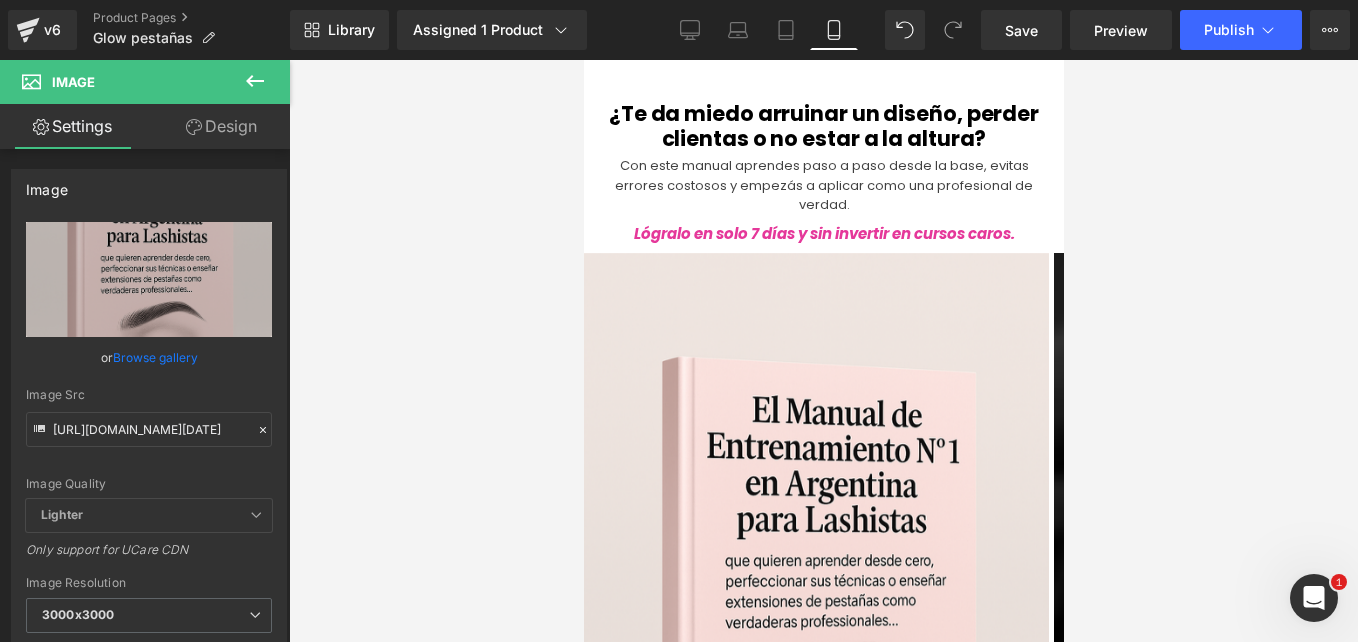 scroll, scrollTop: 256, scrollLeft: 0, axis: vertical 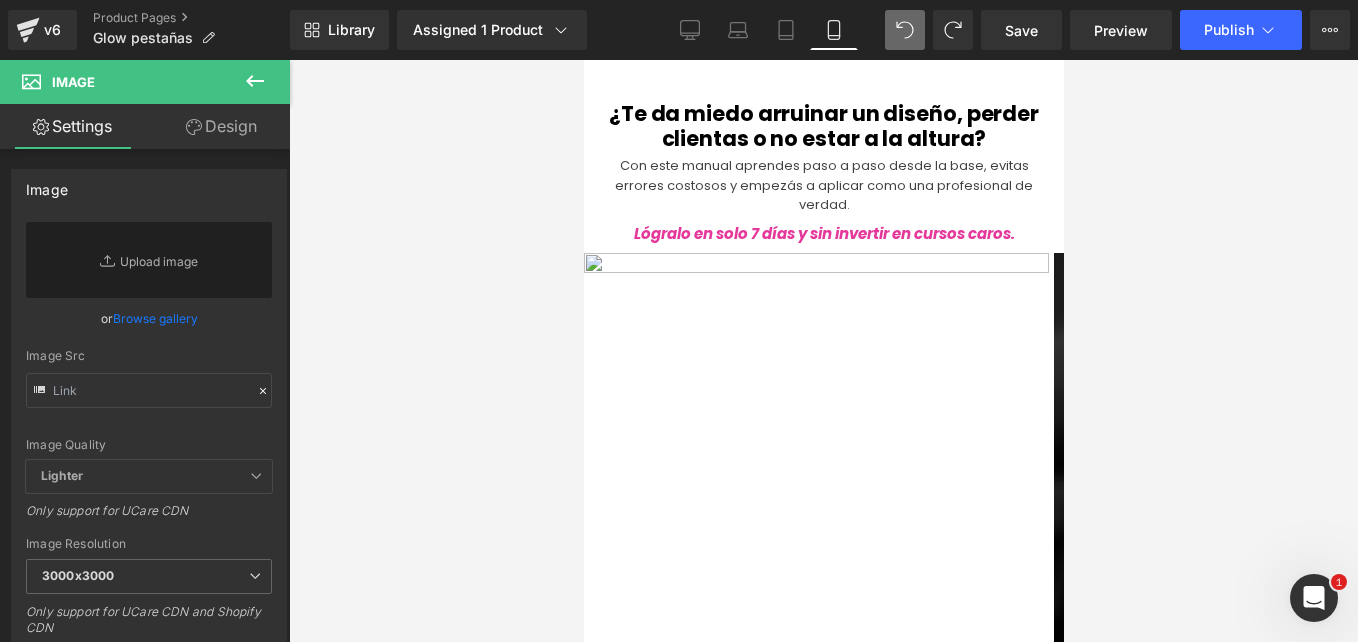 type on "https://i.postimg.cc/rwVd5ckr/4.png" 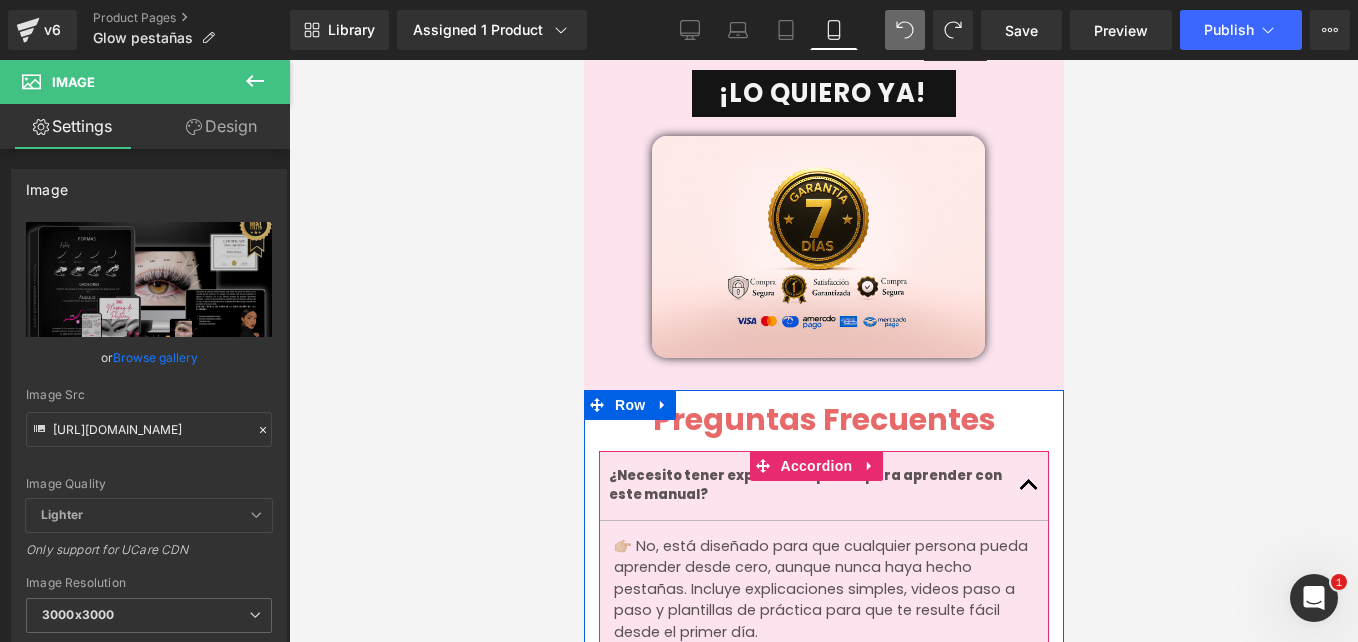 scroll, scrollTop: 11162, scrollLeft: 0, axis: vertical 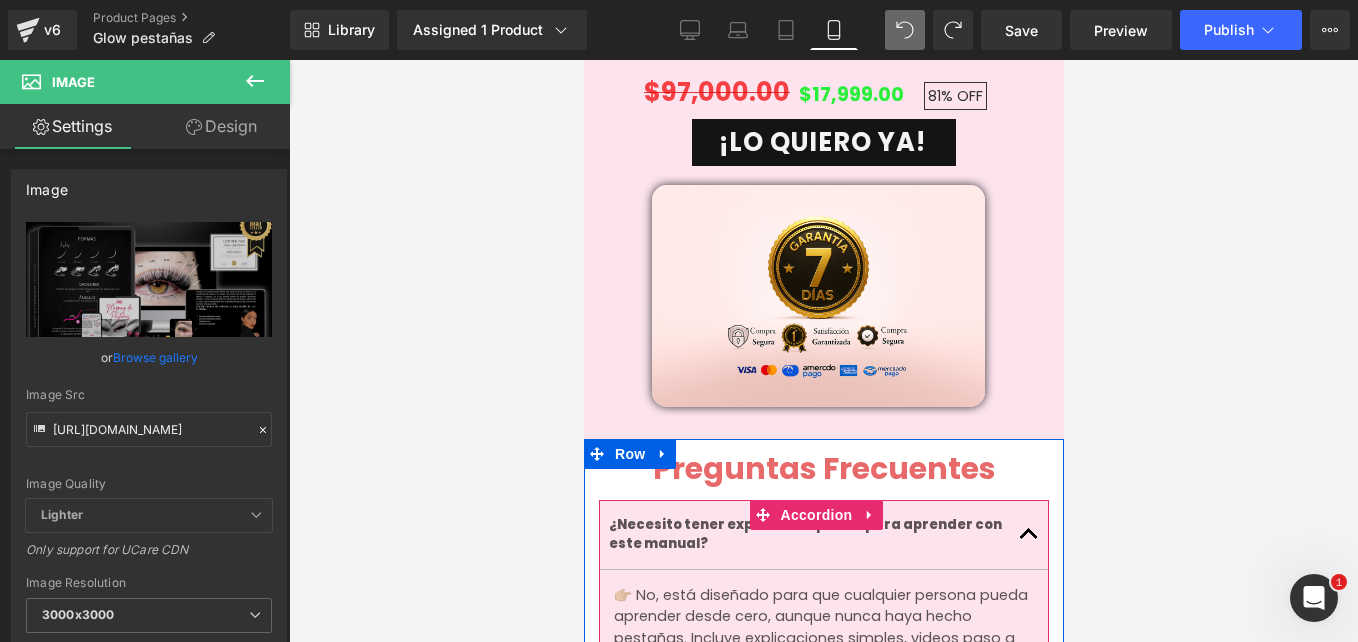 click at bounding box center (1028, 534) 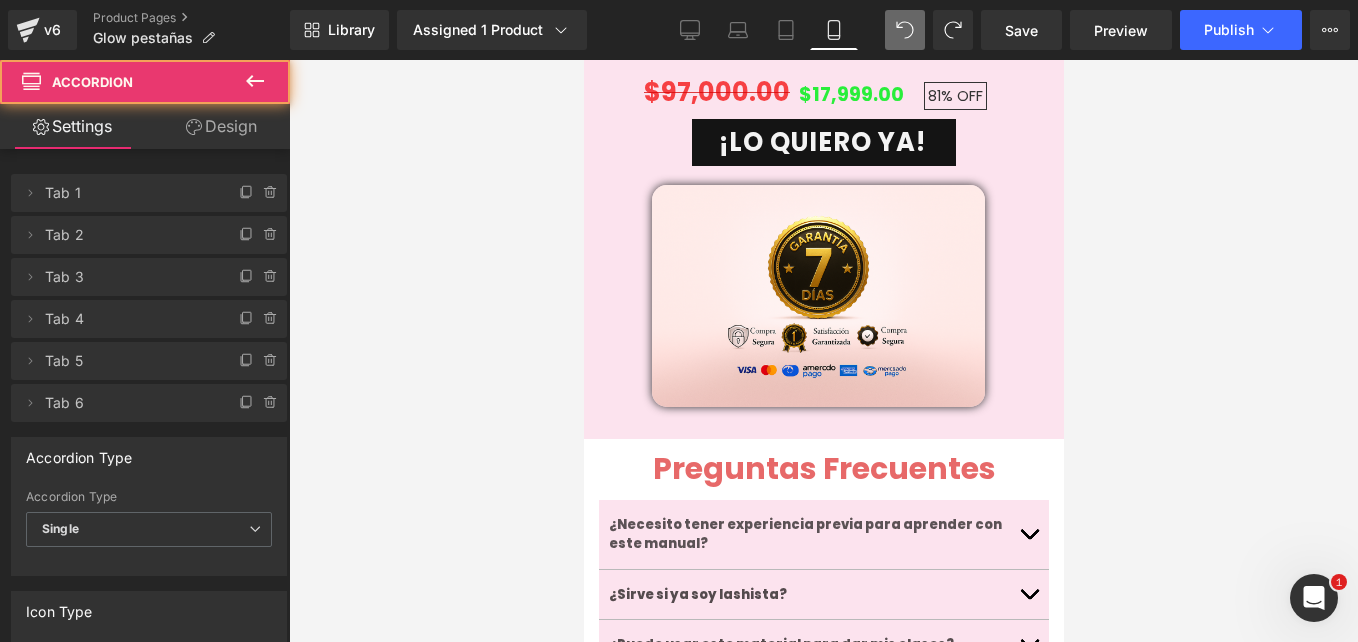 click at bounding box center [823, 351] 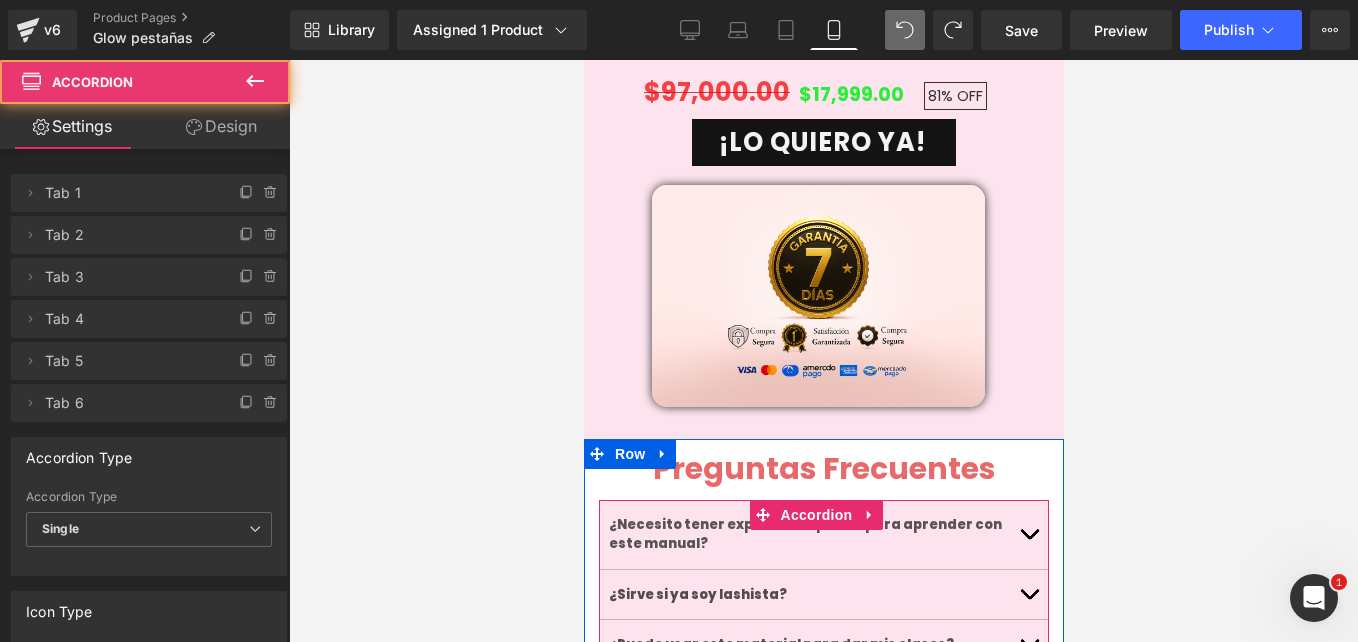 click at bounding box center (1028, 645) 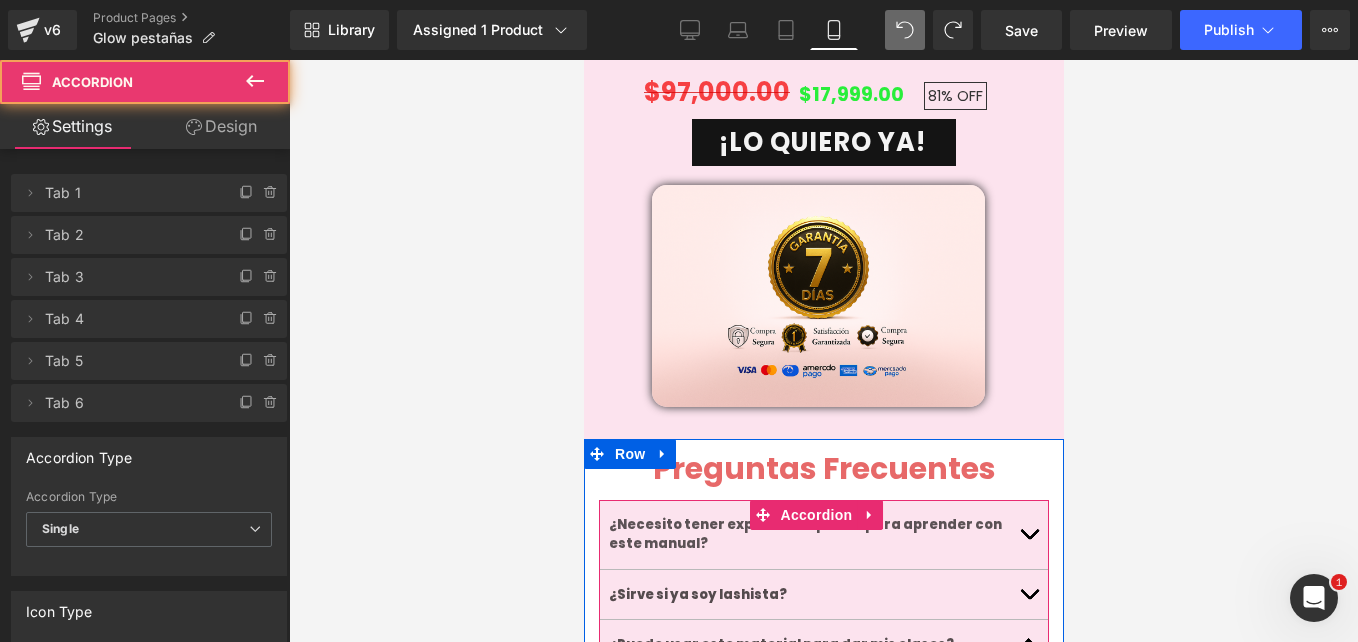click at bounding box center [1028, 649] 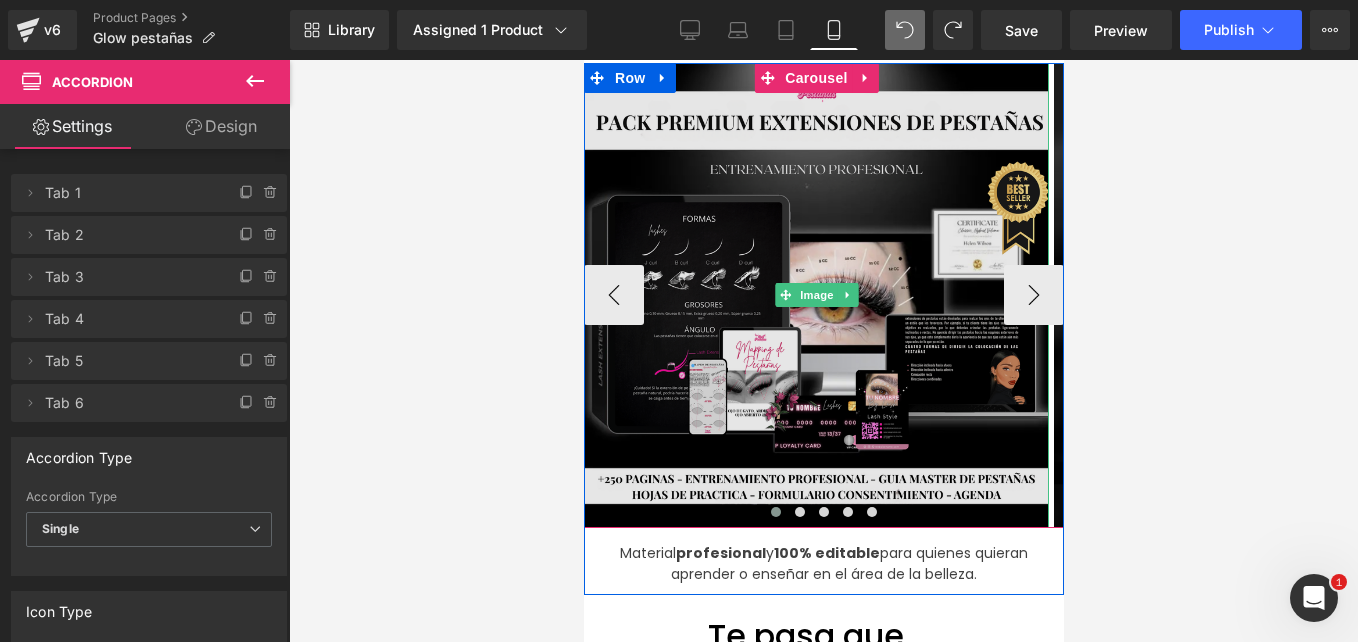 scroll, scrollTop: 189, scrollLeft: 0, axis: vertical 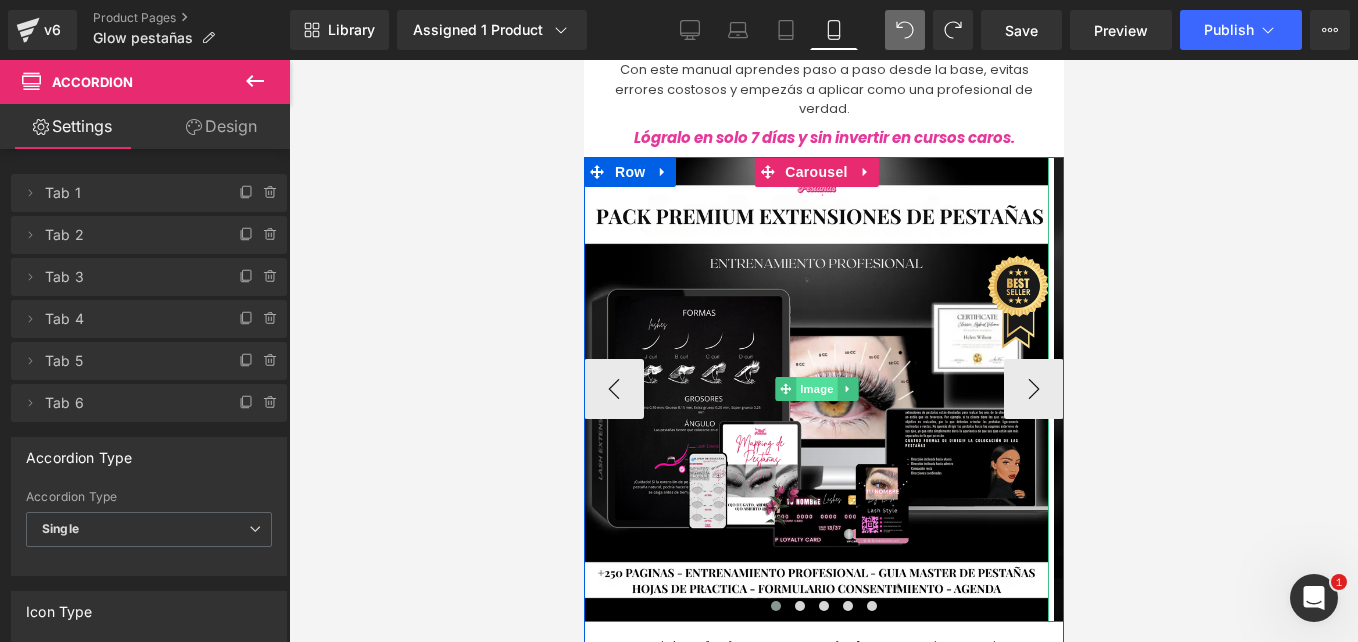 click on "Image" at bounding box center (816, 389) 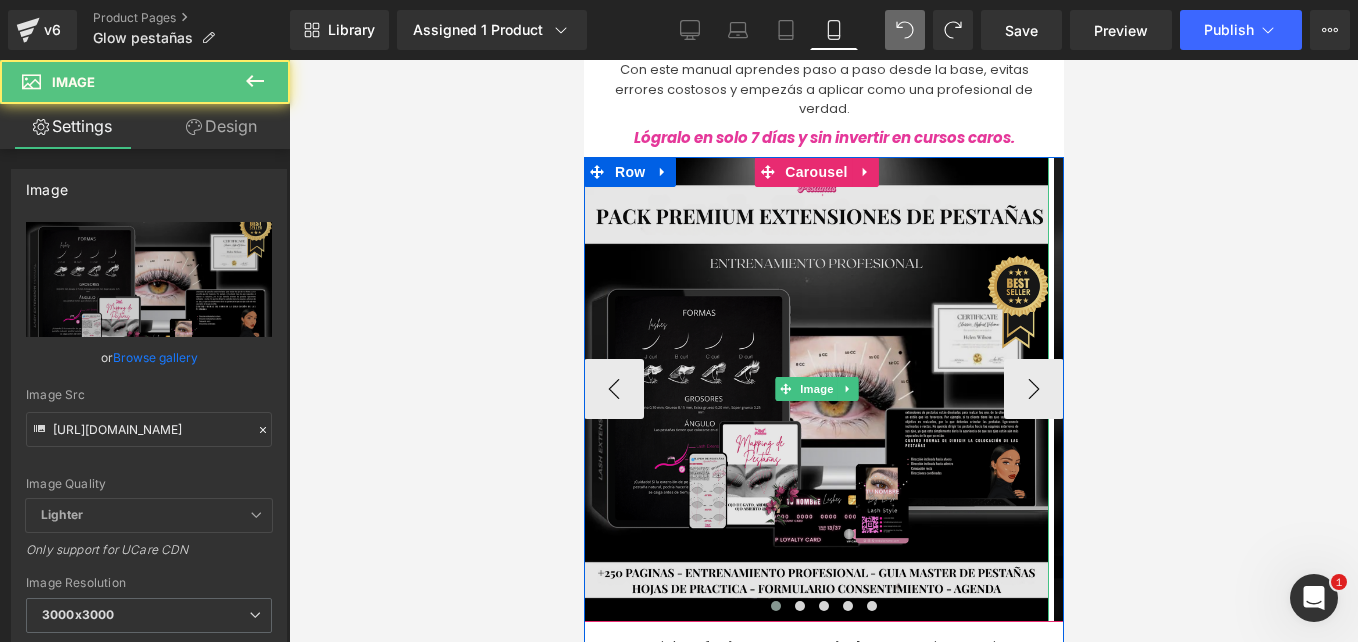 click at bounding box center (815, 389) 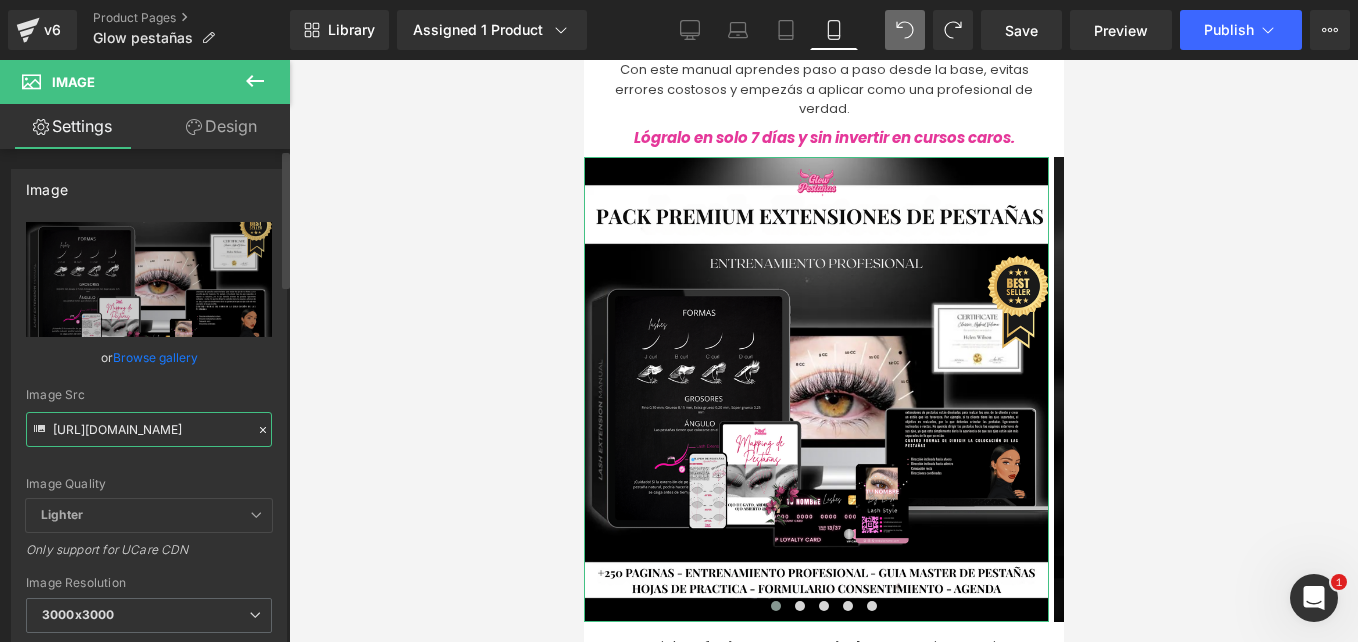 click on "https://i.postimg.cc/rwVd5ckr/4.png" at bounding box center [149, 429] 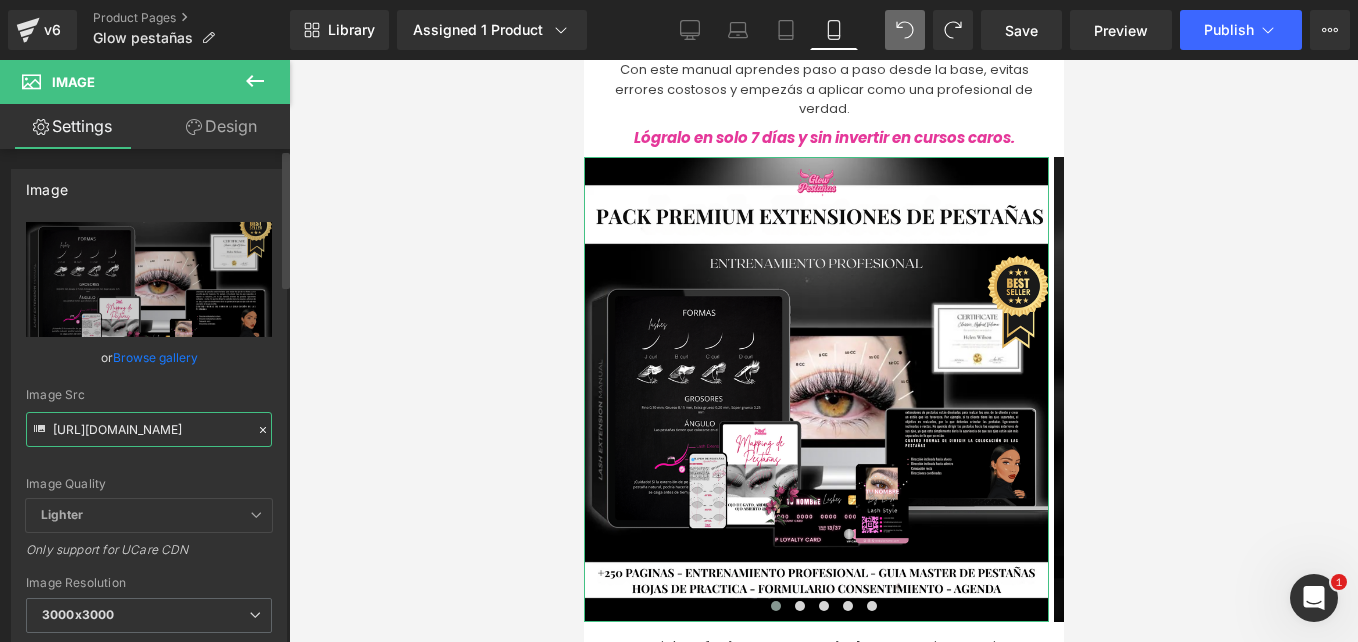 click on "https://i.postimg.cc/rwVd5ckr/4.png" at bounding box center (149, 429) 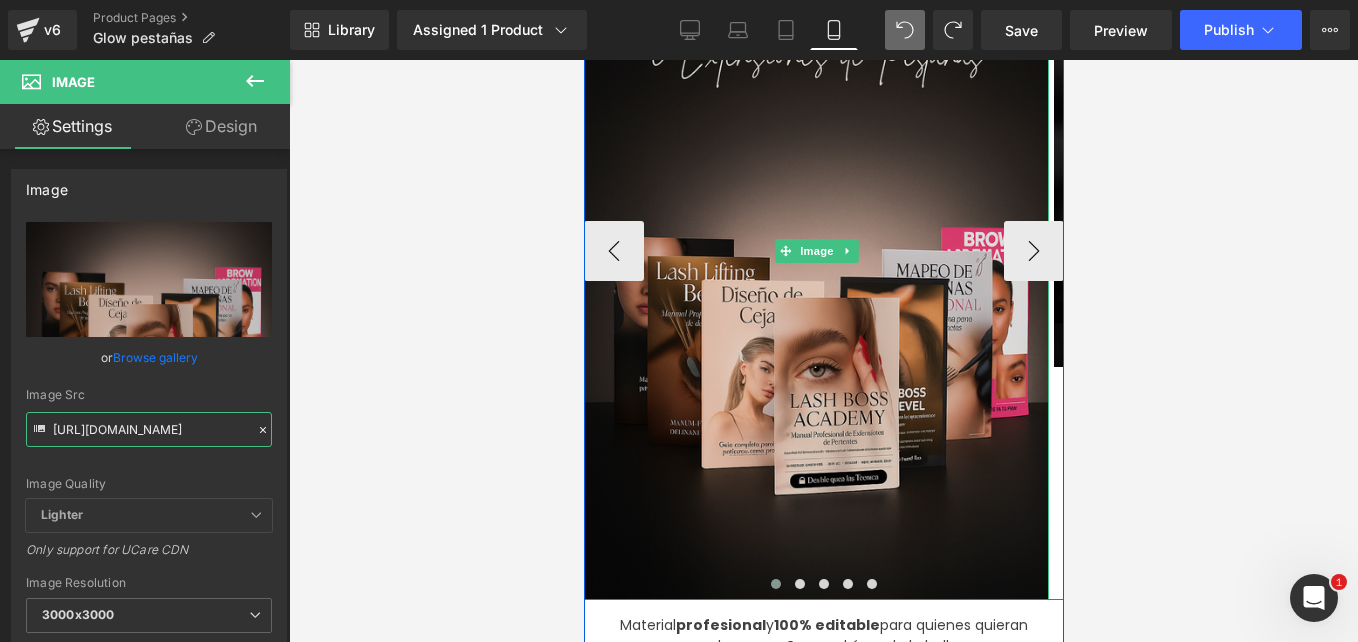 scroll, scrollTop: 346, scrollLeft: 0, axis: vertical 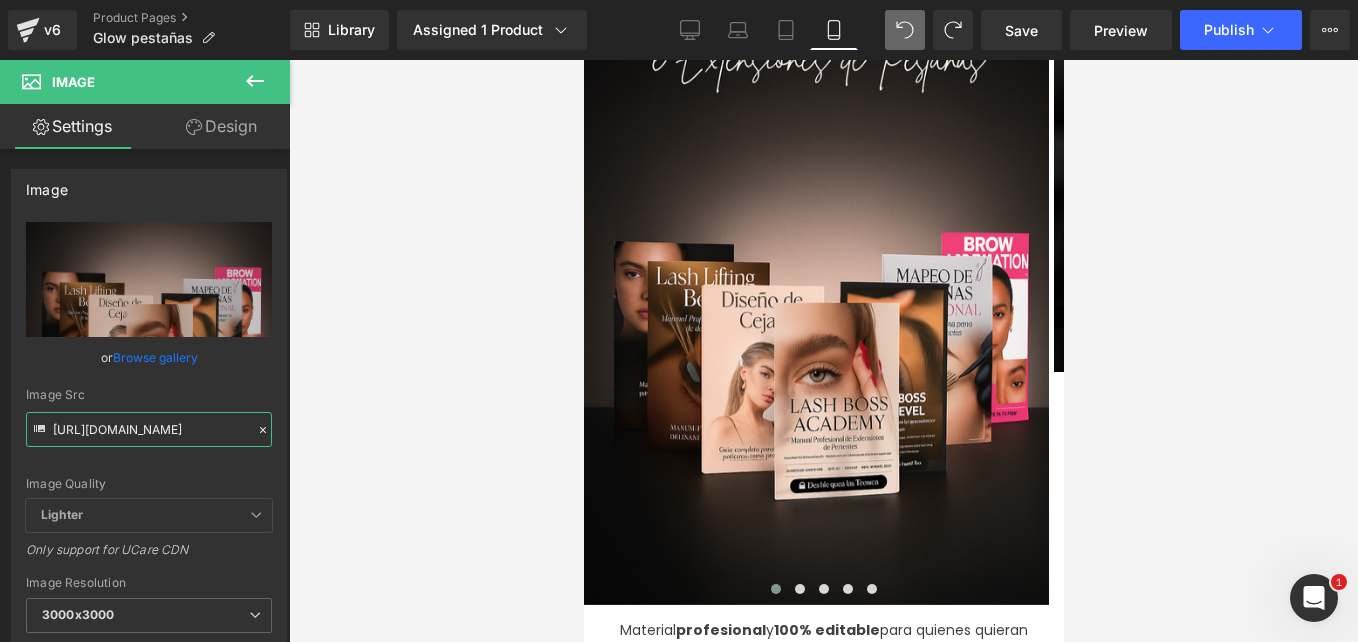 type on "[URL][DOMAIN_NAME]" 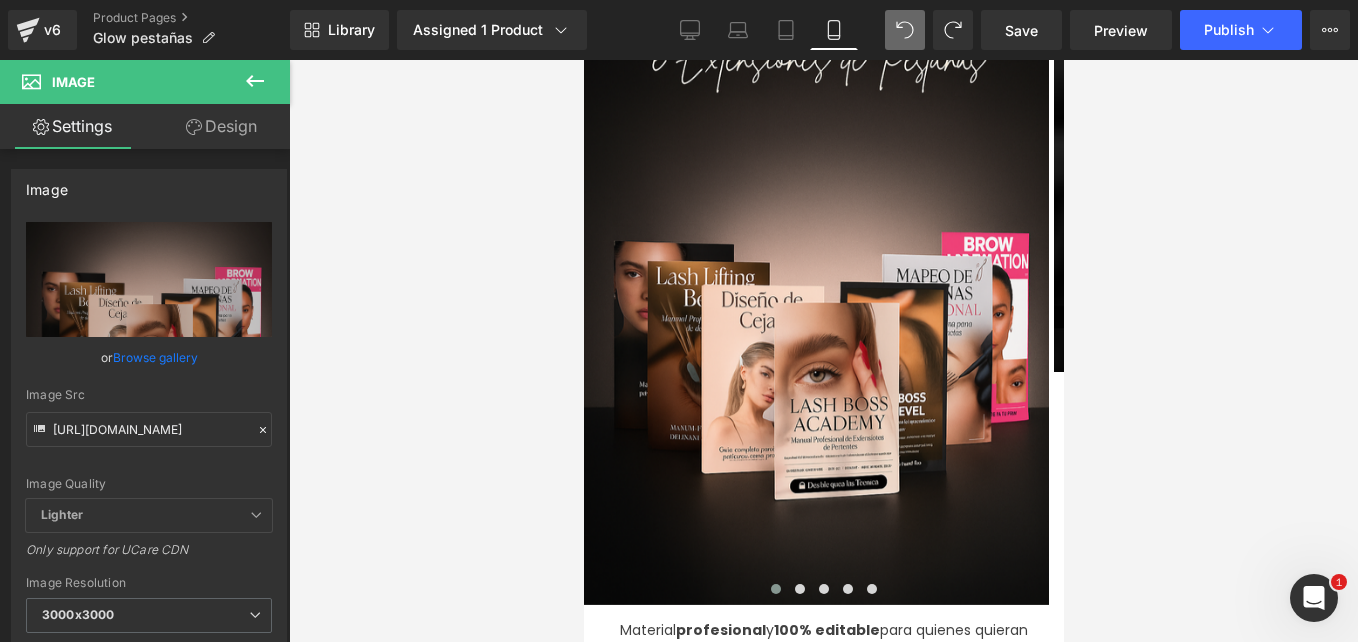 scroll, scrollTop: 0, scrollLeft: 0, axis: both 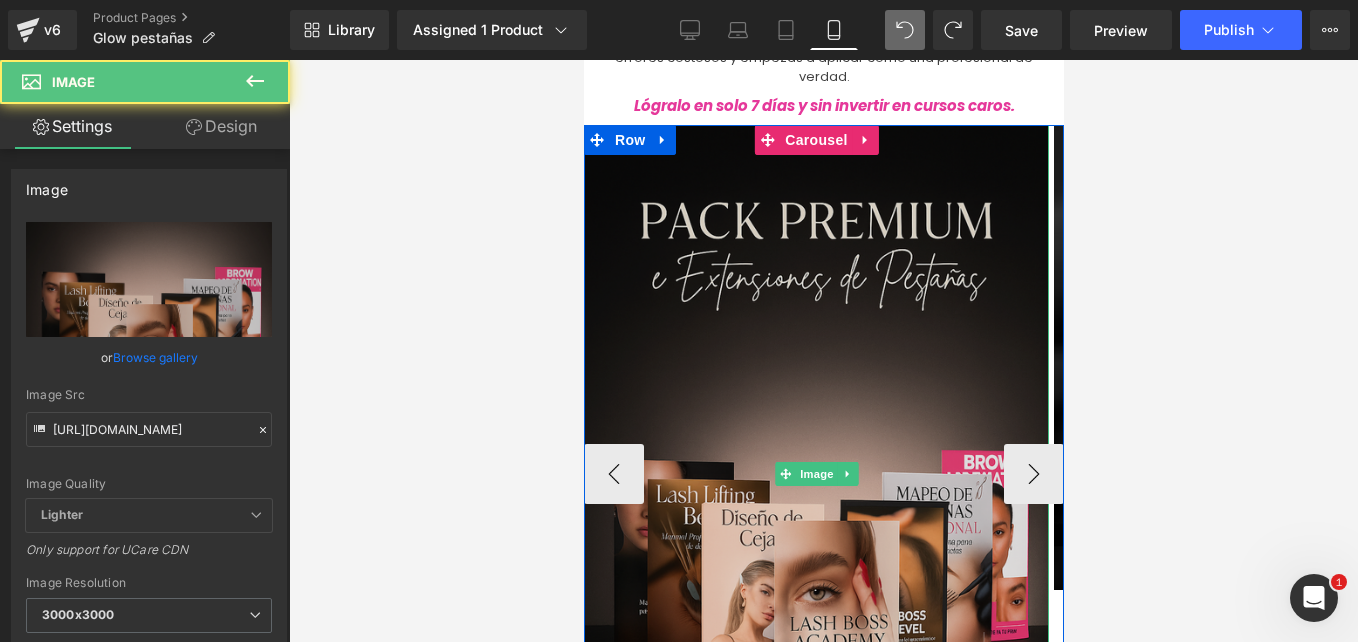 click at bounding box center [815, 474] 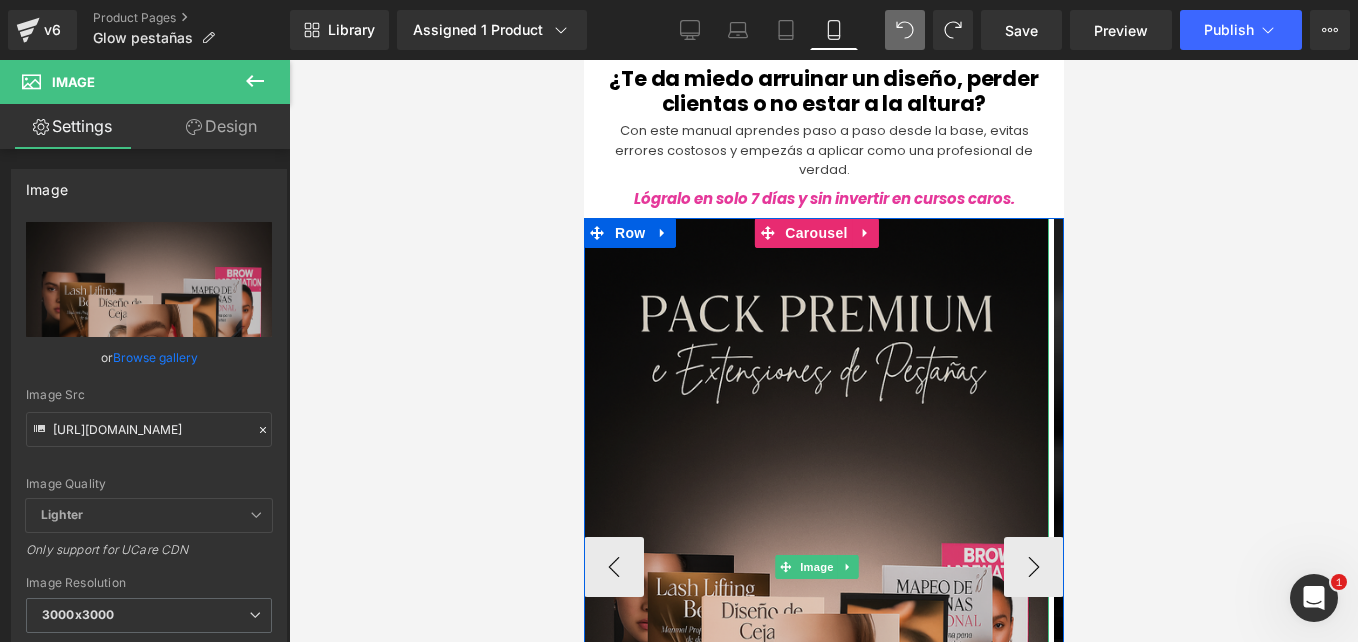 scroll, scrollTop: 0, scrollLeft: 0, axis: both 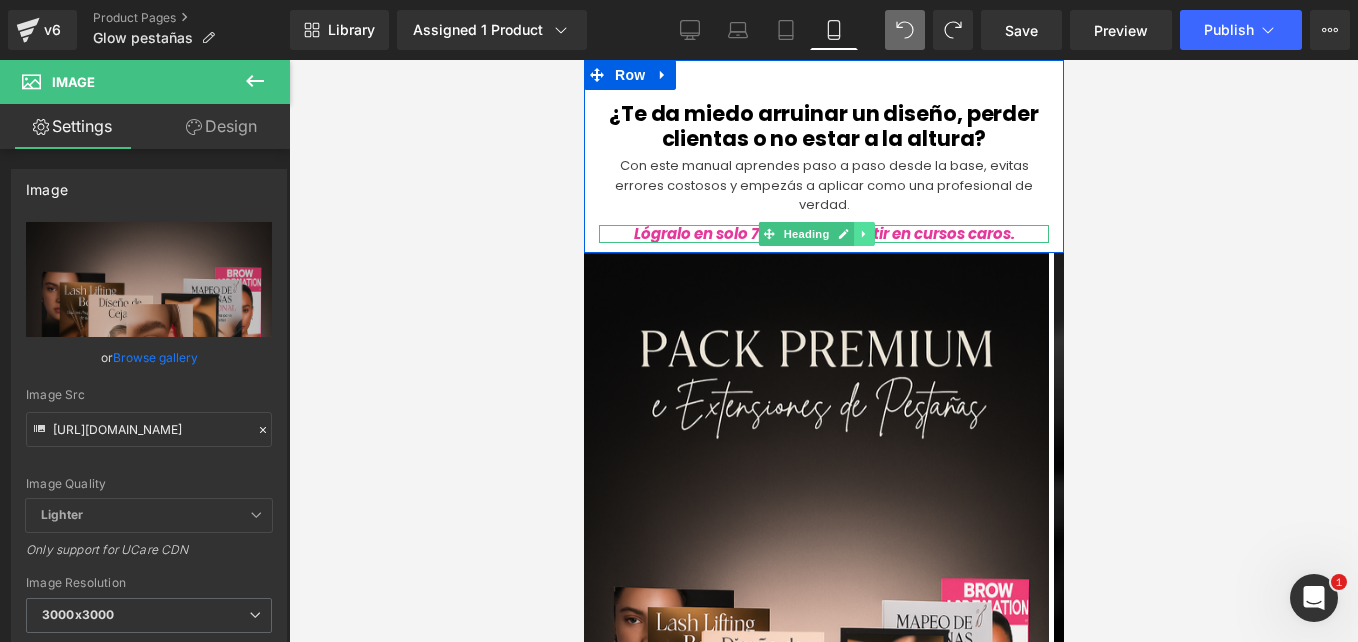click at bounding box center (863, 234) 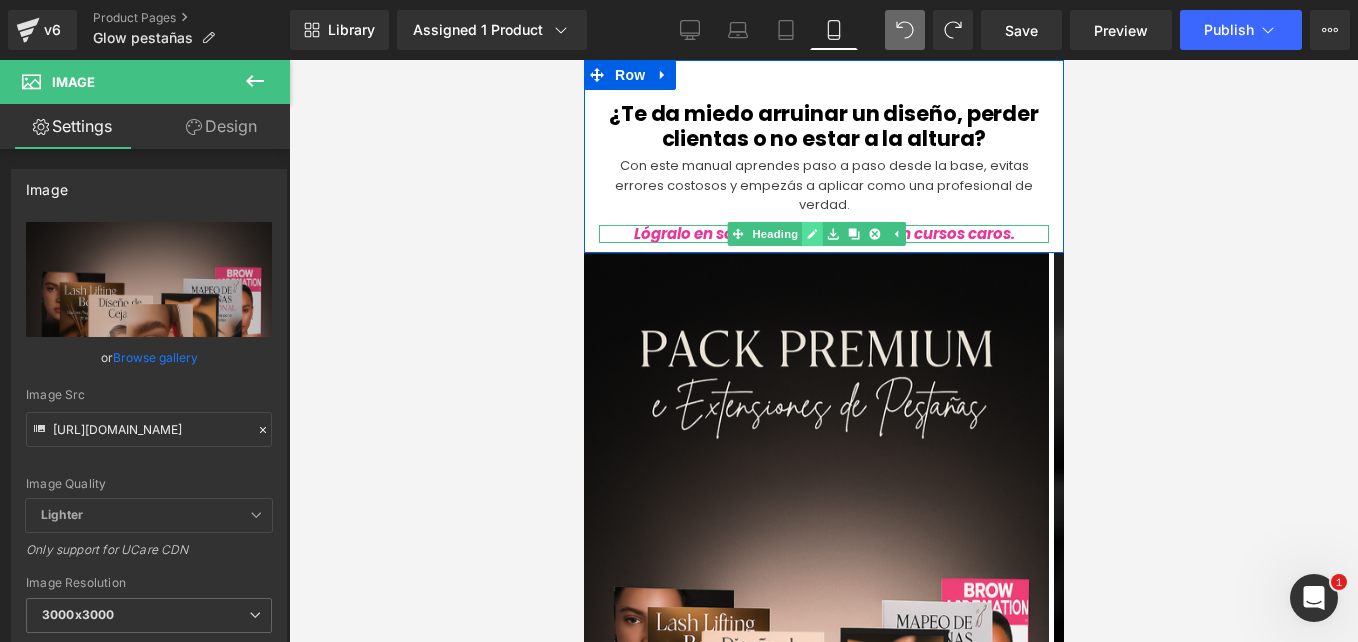 click at bounding box center (811, 234) 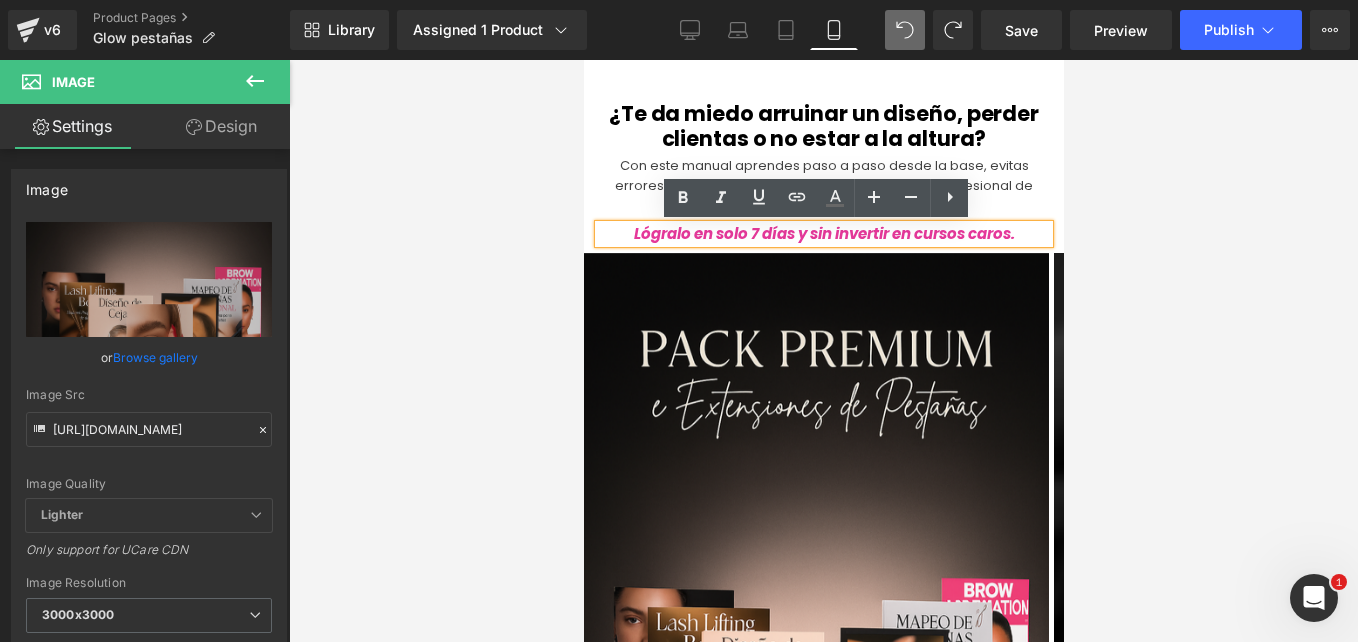 click on "Lógralo en solo 7 días y sin invertir en cursos caros." at bounding box center (823, 233) 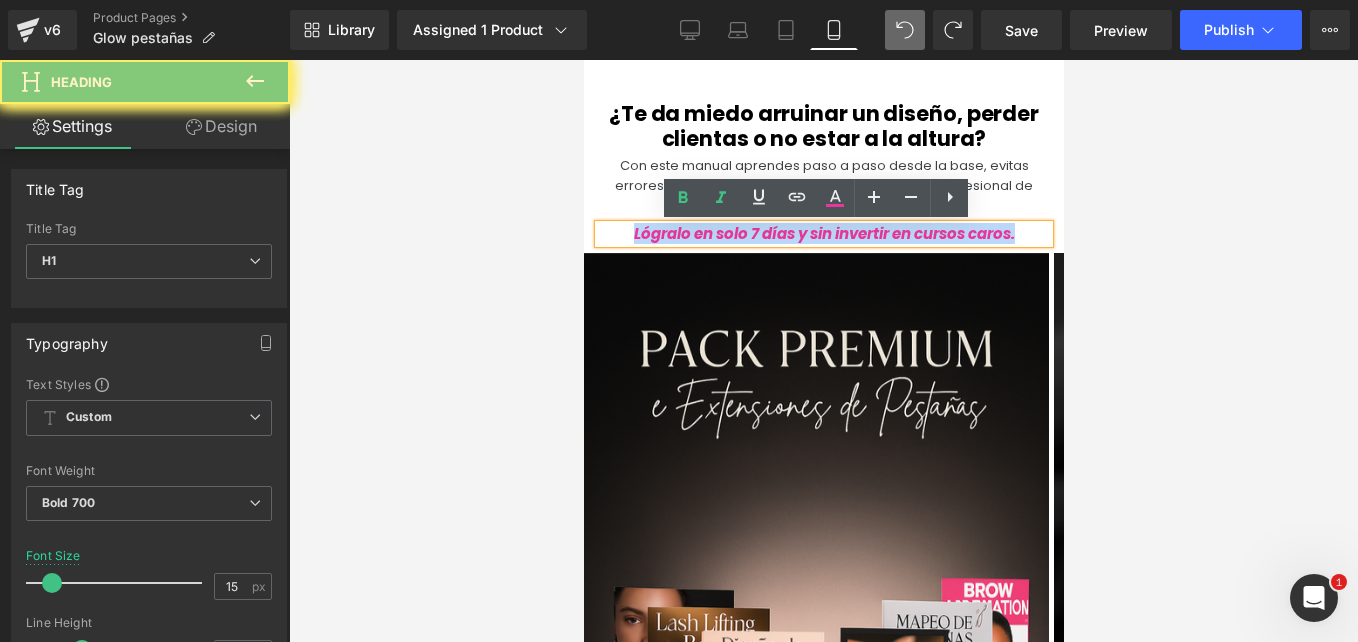 click on "Lógralo en solo 7 días y sin invertir en cursos caros." at bounding box center (823, 233) 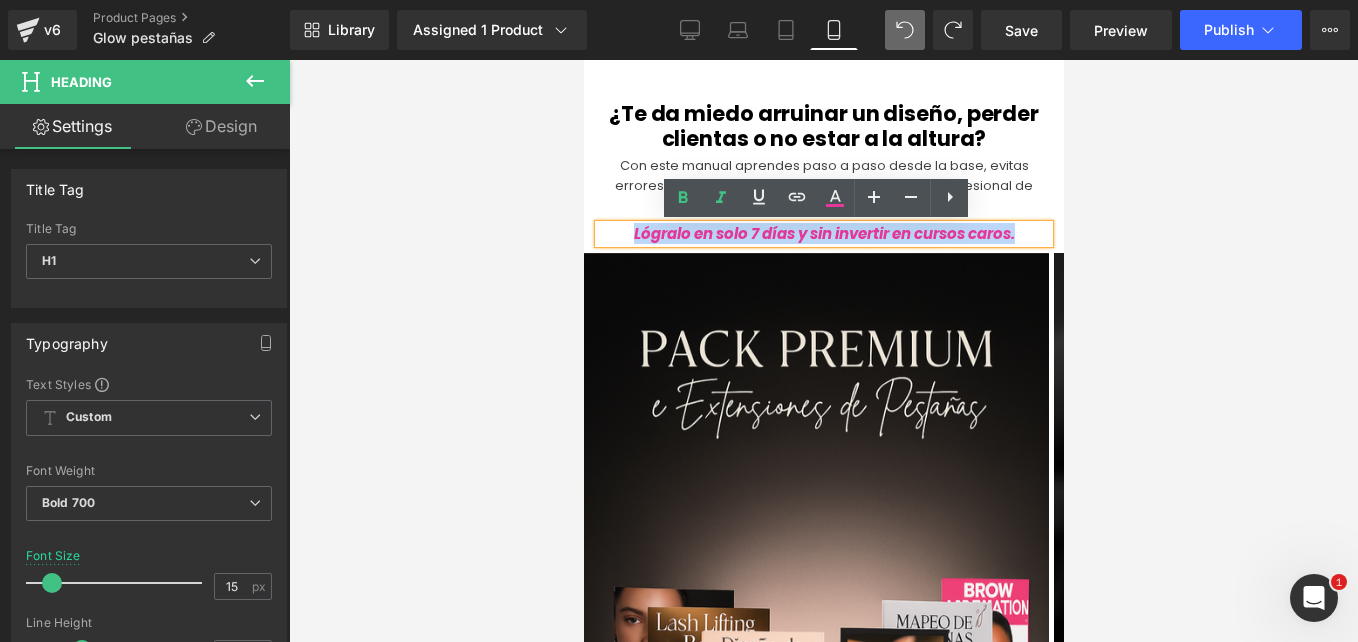 click on "Lógralo en solo 7 días y sin invertir en cursos caros." at bounding box center (823, 233) 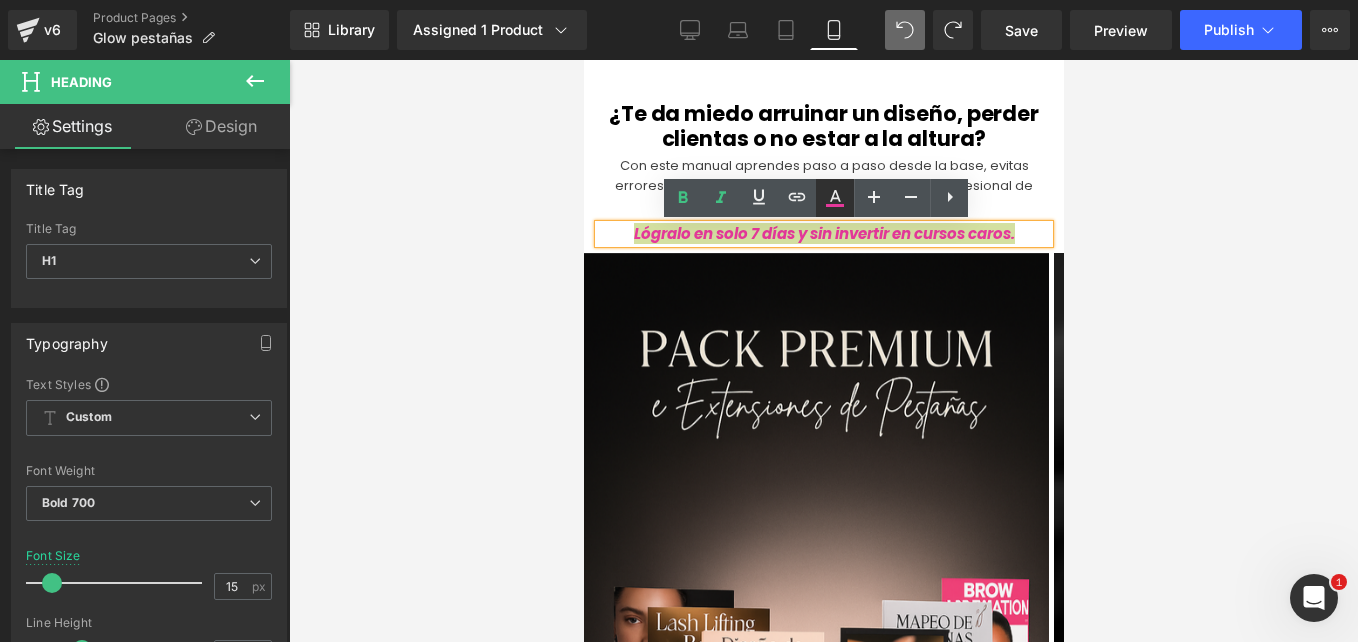 click 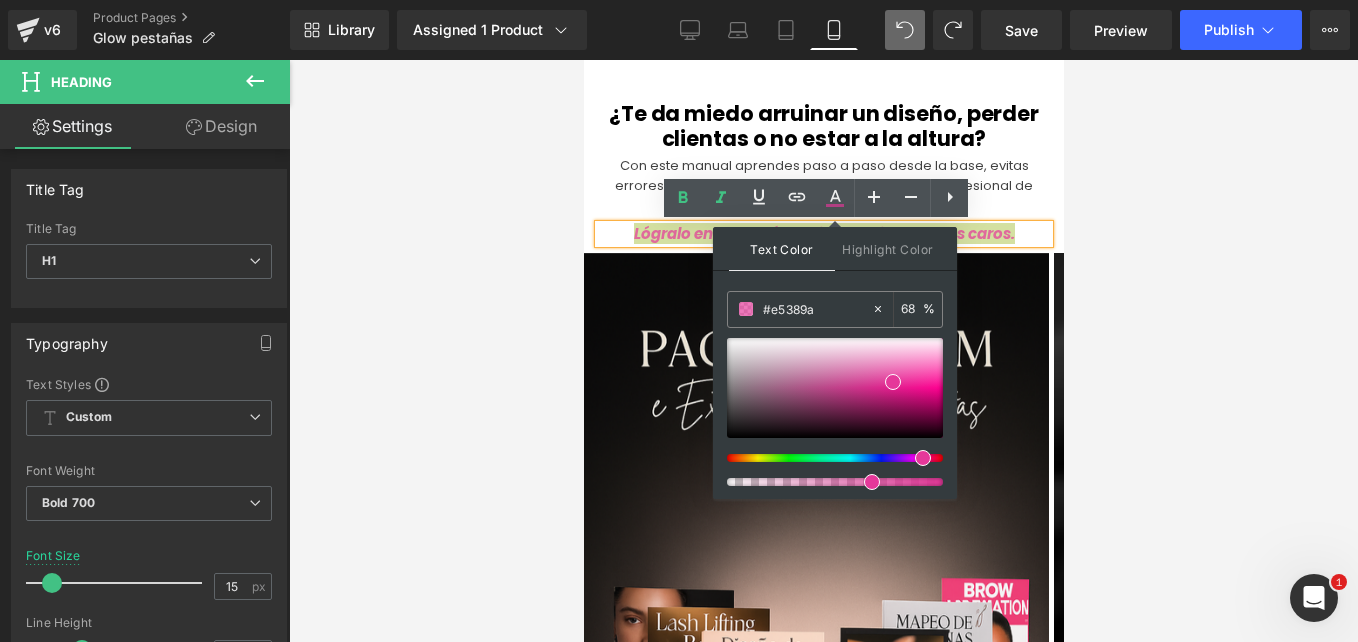 type on "67" 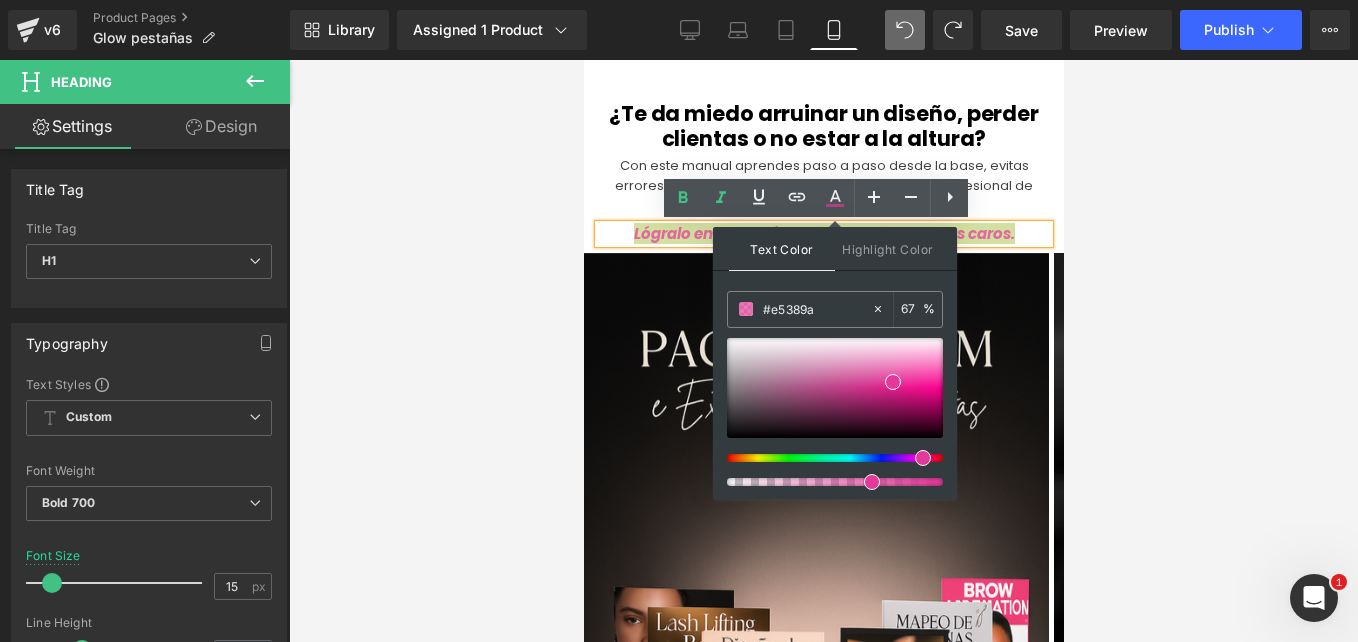 drag, startPoint x: 903, startPoint y: 482, endPoint x: 864, endPoint y: 484, distance: 39.051247 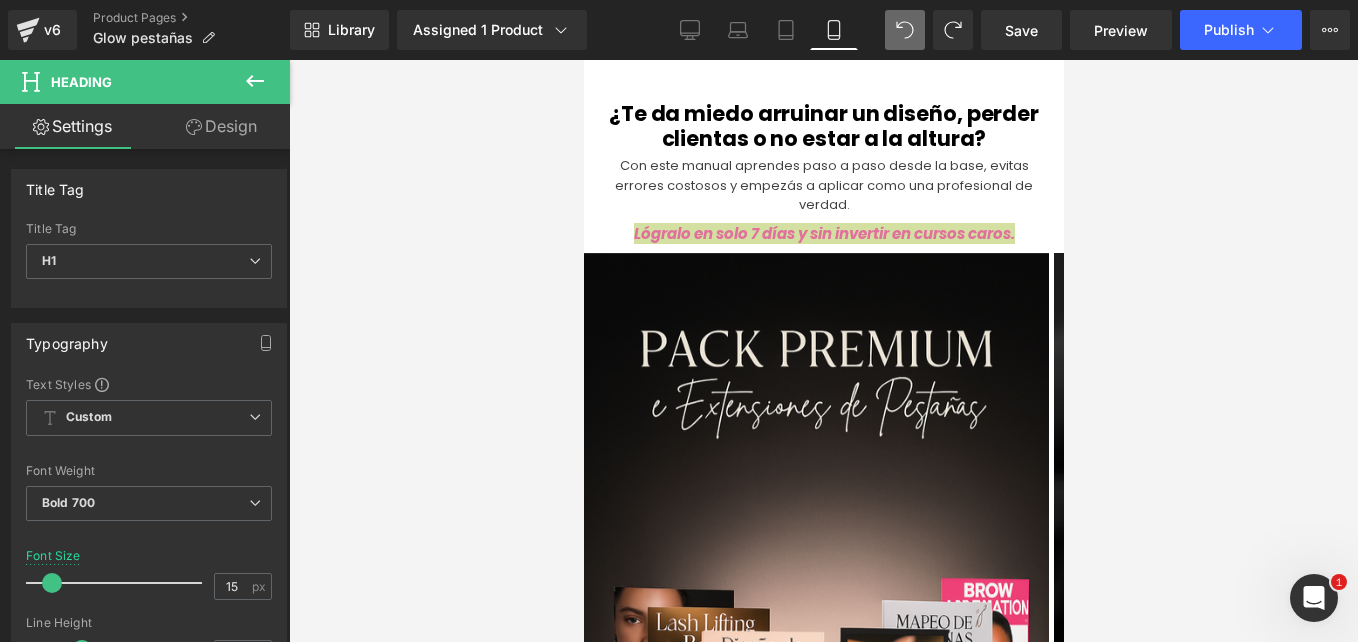 click at bounding box center (823, 351) 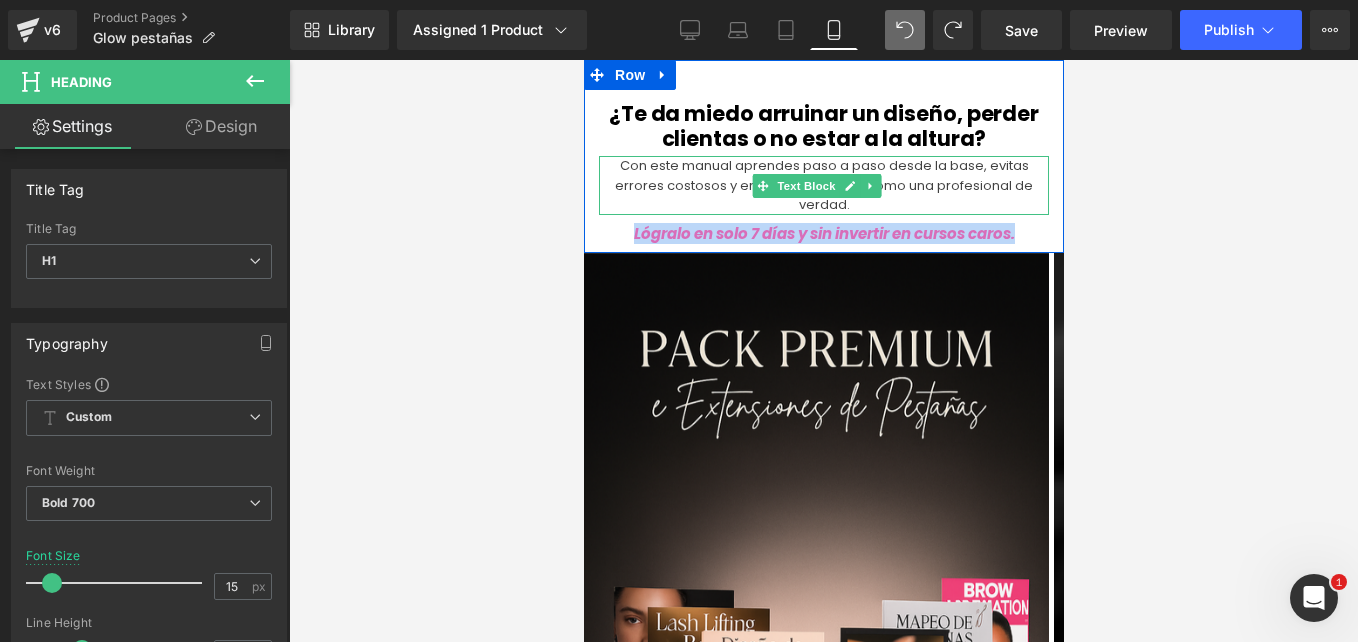 click on "Con este manual aprendes paso a paso desde la base, evitas errores costosos y empezás a aplicar como una profesional de verdad." at bounding box center (823, 185) 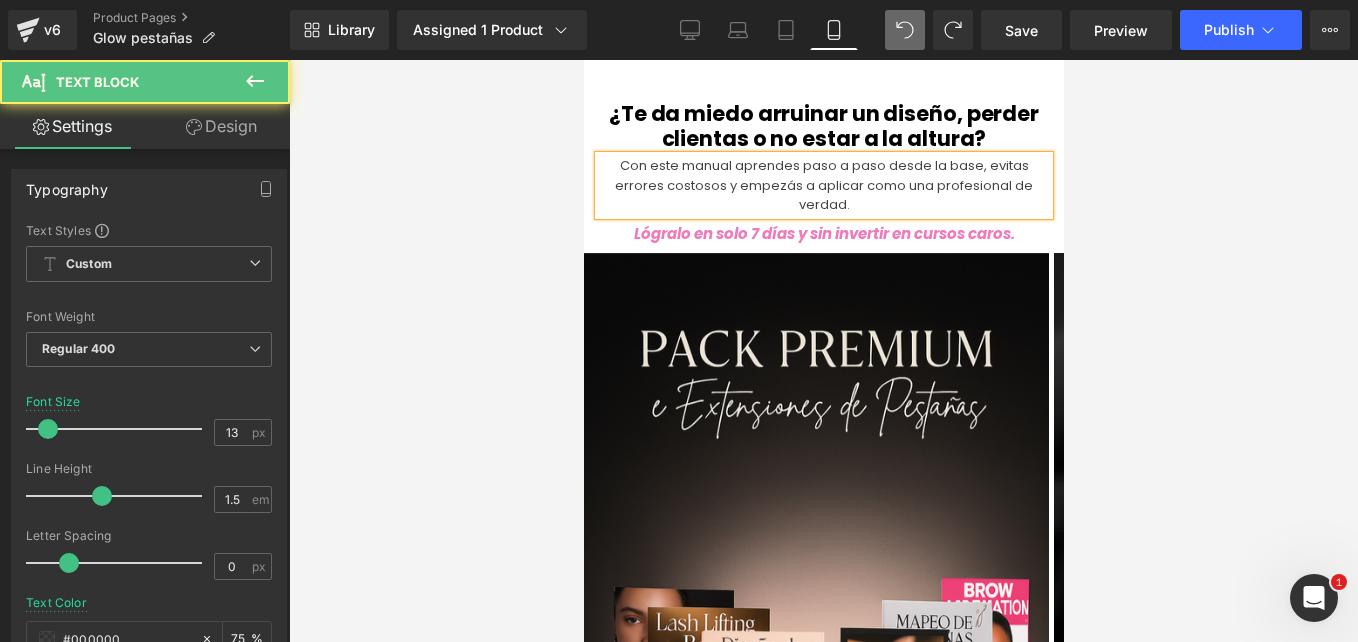 click at bounding box center (823, 351) 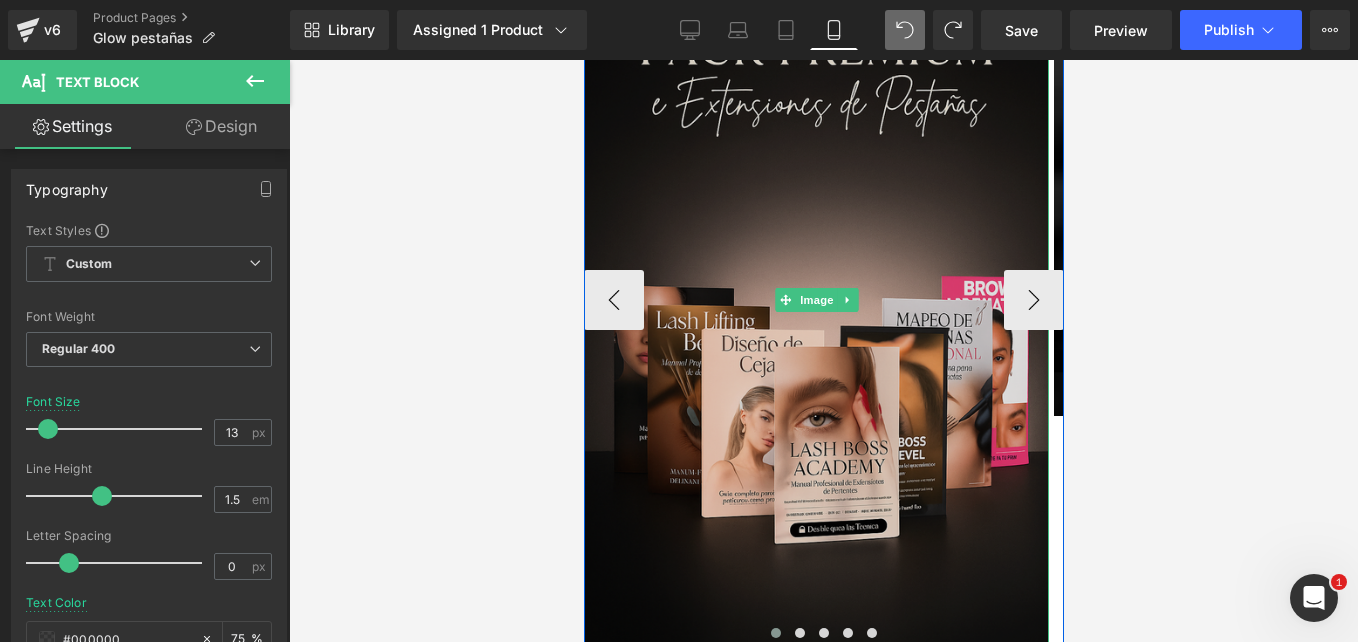 scroll, scrollTop: 372, scrollLeft: 0, axis: vertical 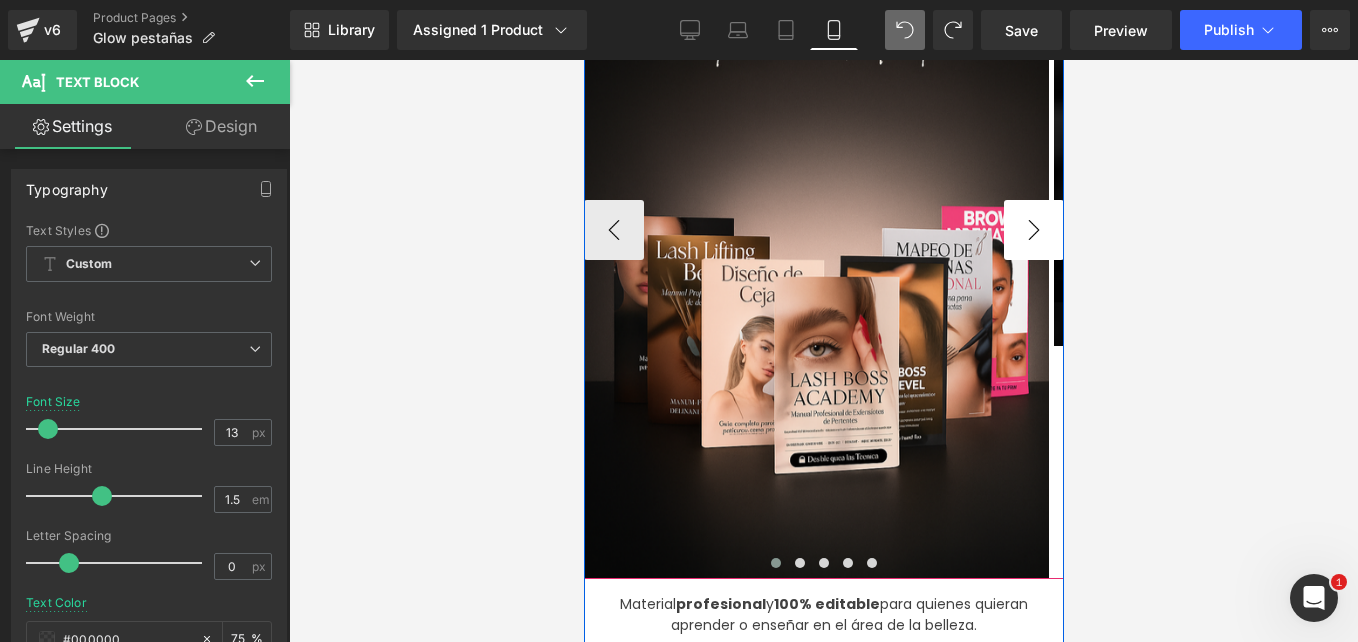 click on "›" at bounding box center [1033, 230] 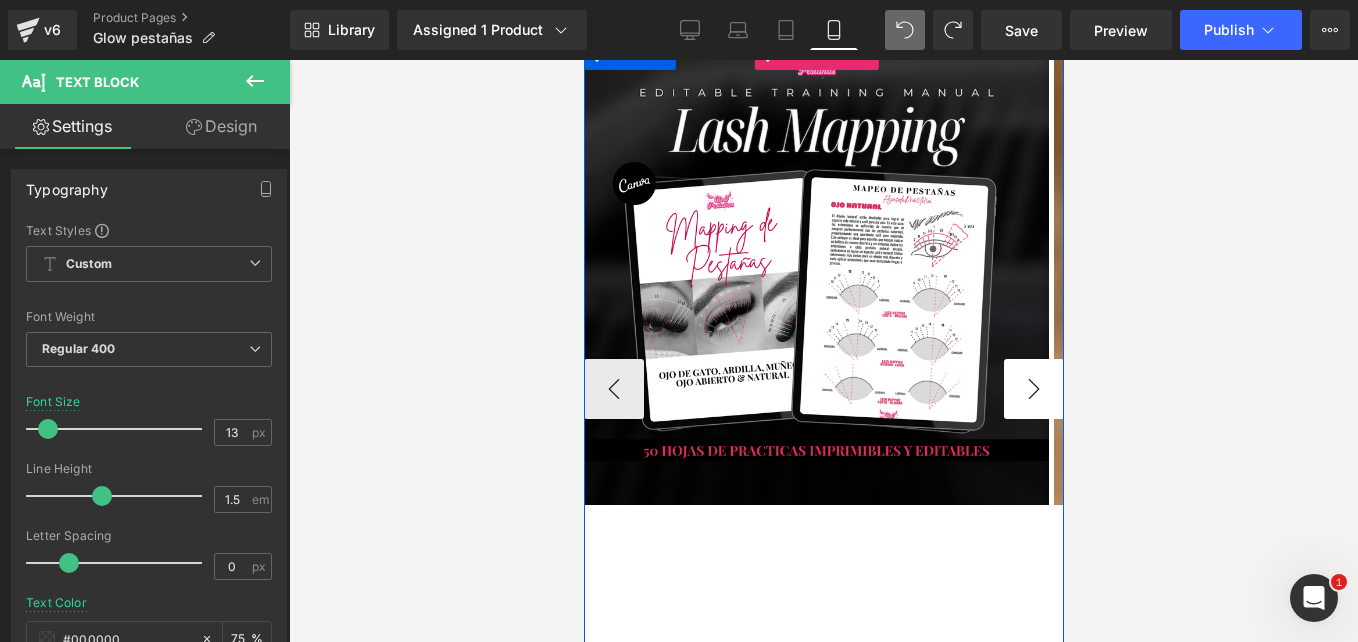 scroll, scrollTop: 217, scrollLeft: 0, axis: vertical 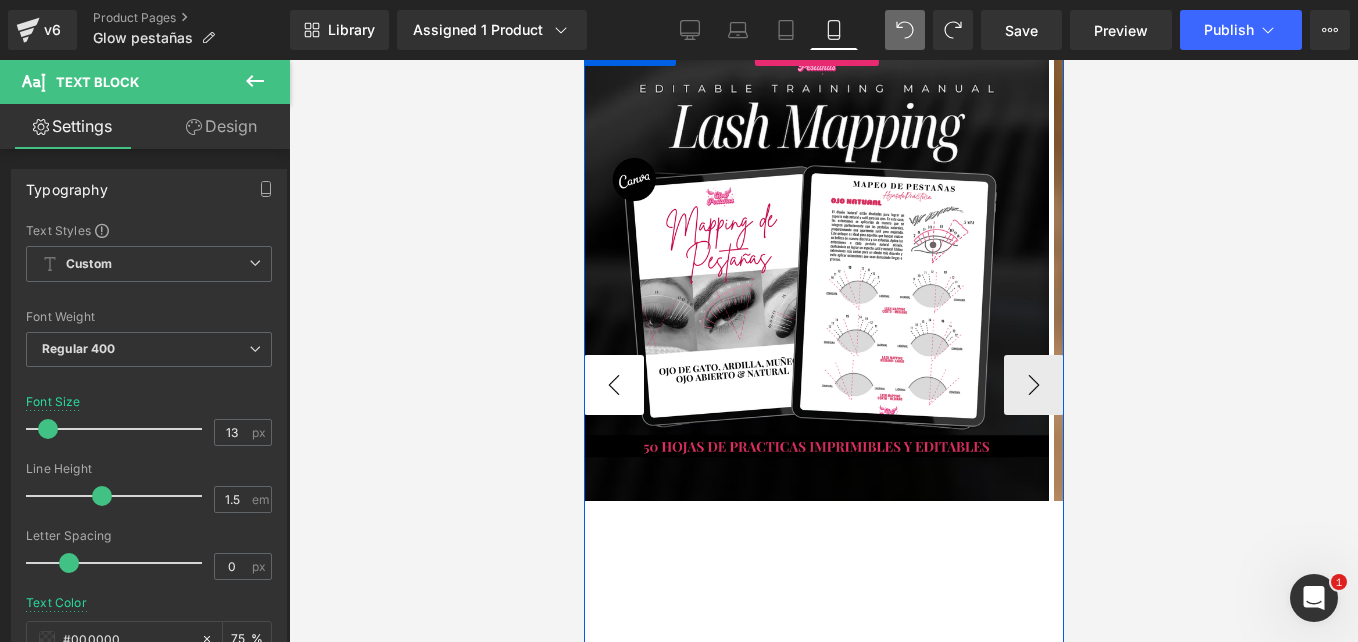 click on "‹" at bounding box center (613, 385) 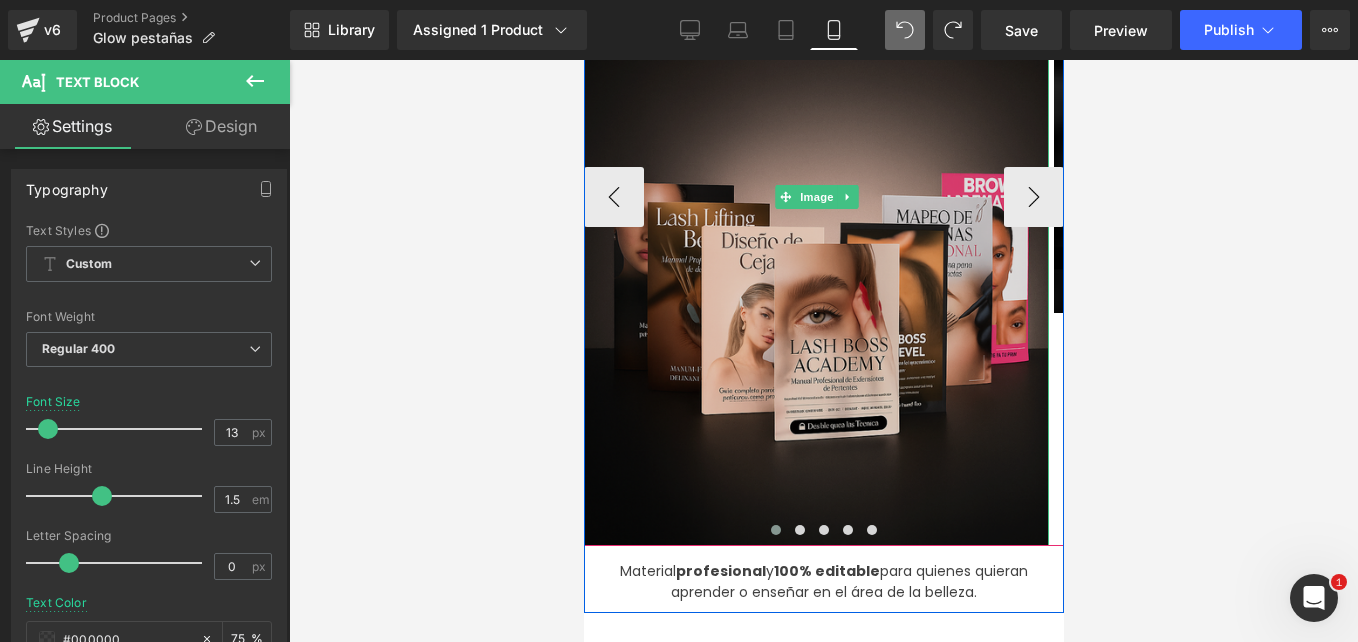 scroll, scrollTop: 406, scrollLeft: 0, axis: vertical 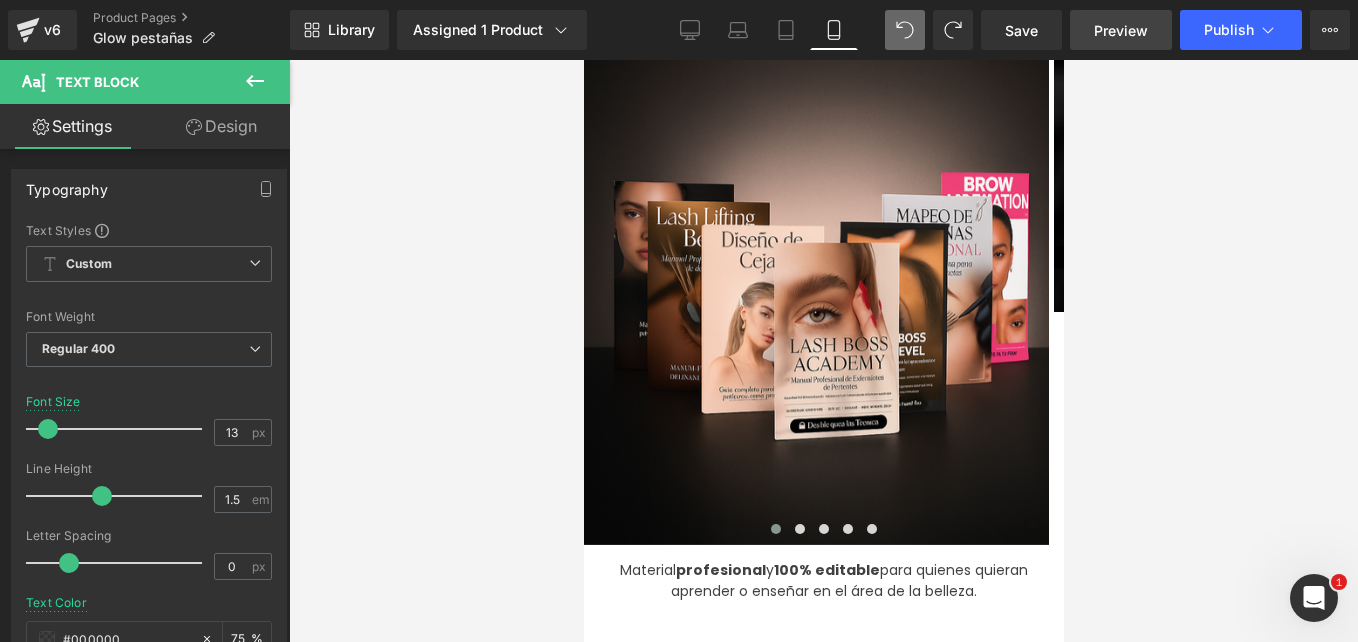click on "Preview" at bounding box center [1121, 30] 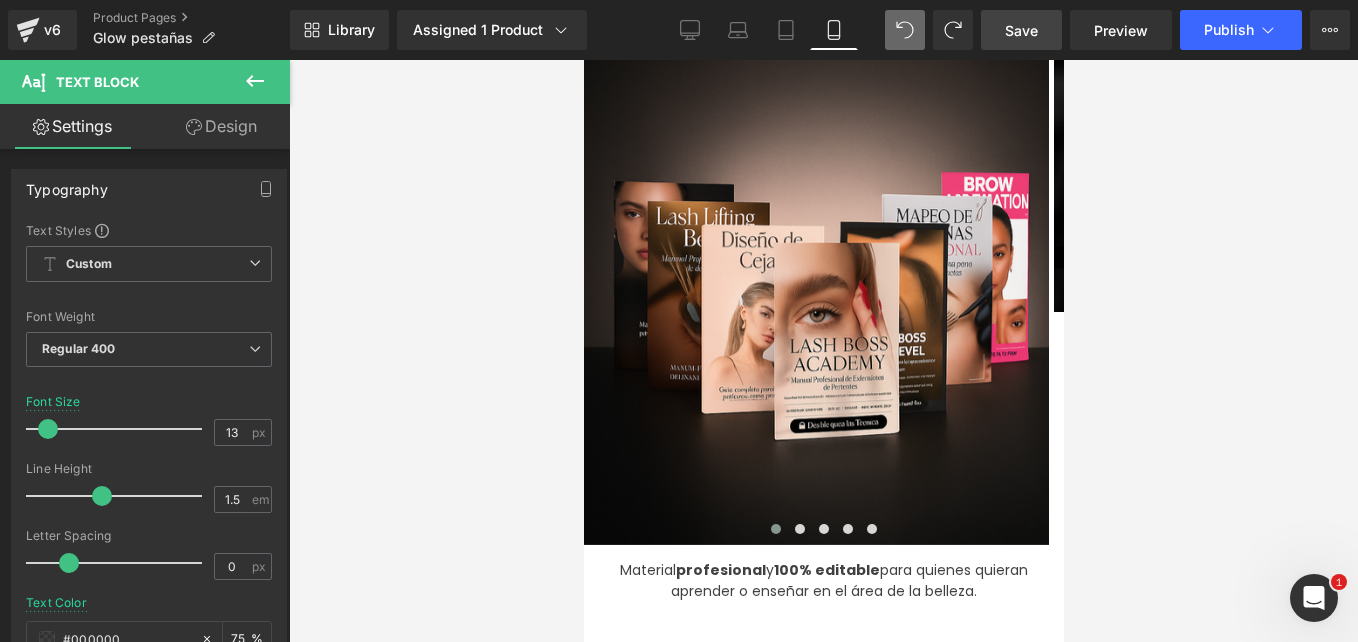 click on "Save" at bounding box center [1021, 30] 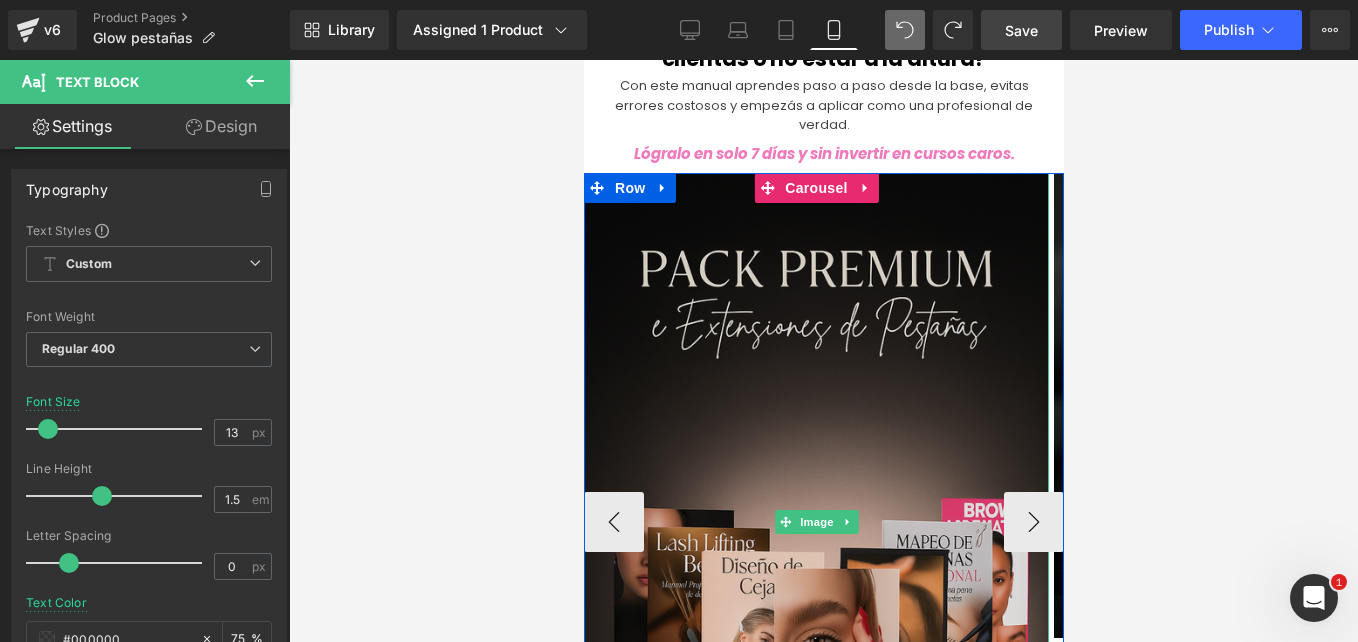 scroll, scrollTop: 79, scrollLeft: 0, axis: vertical 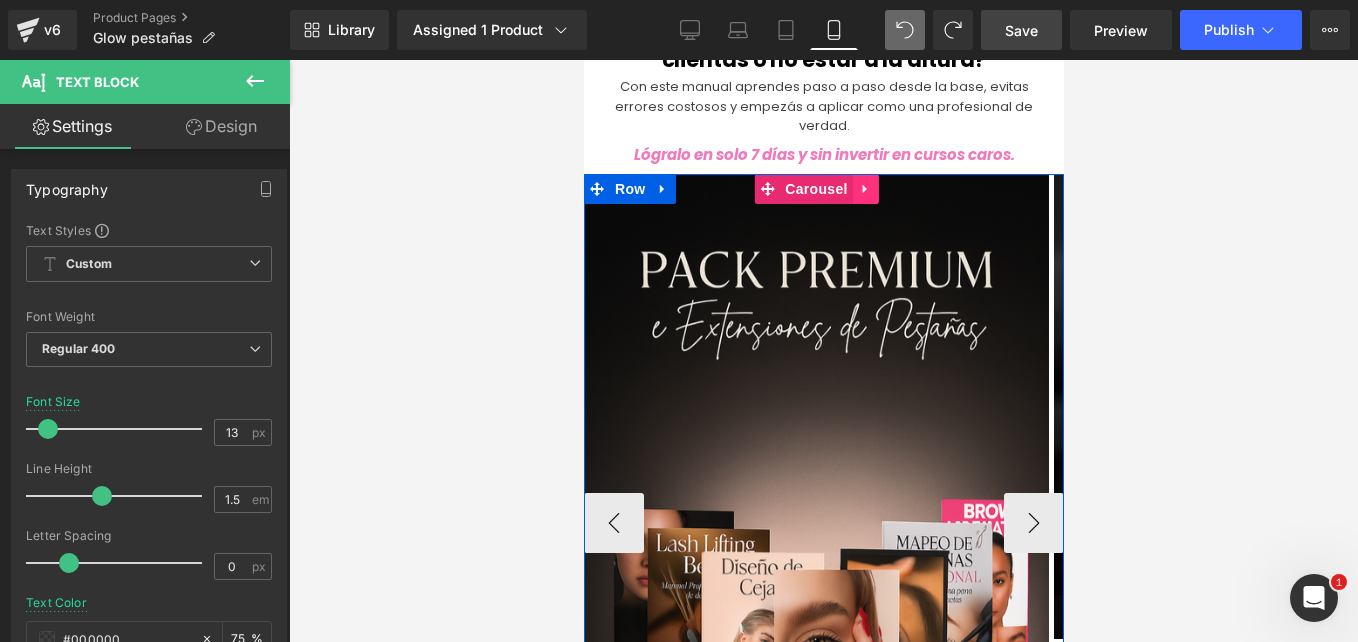 click 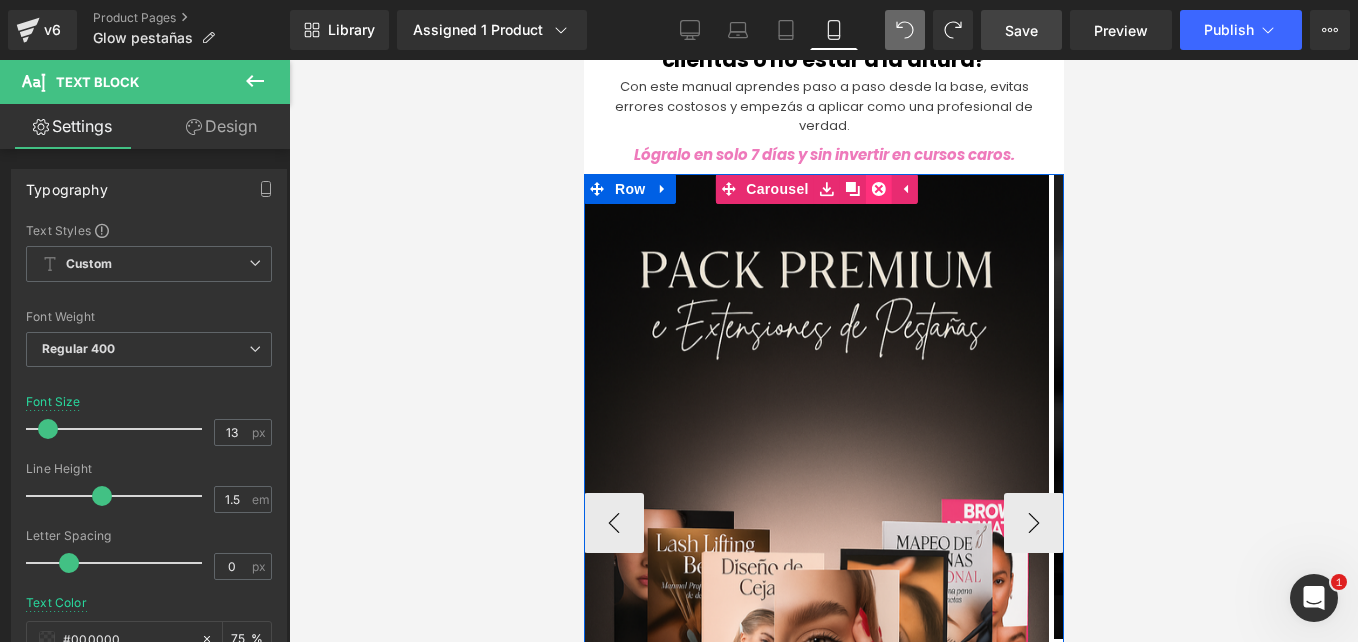 click at bounding box center (878, 189) 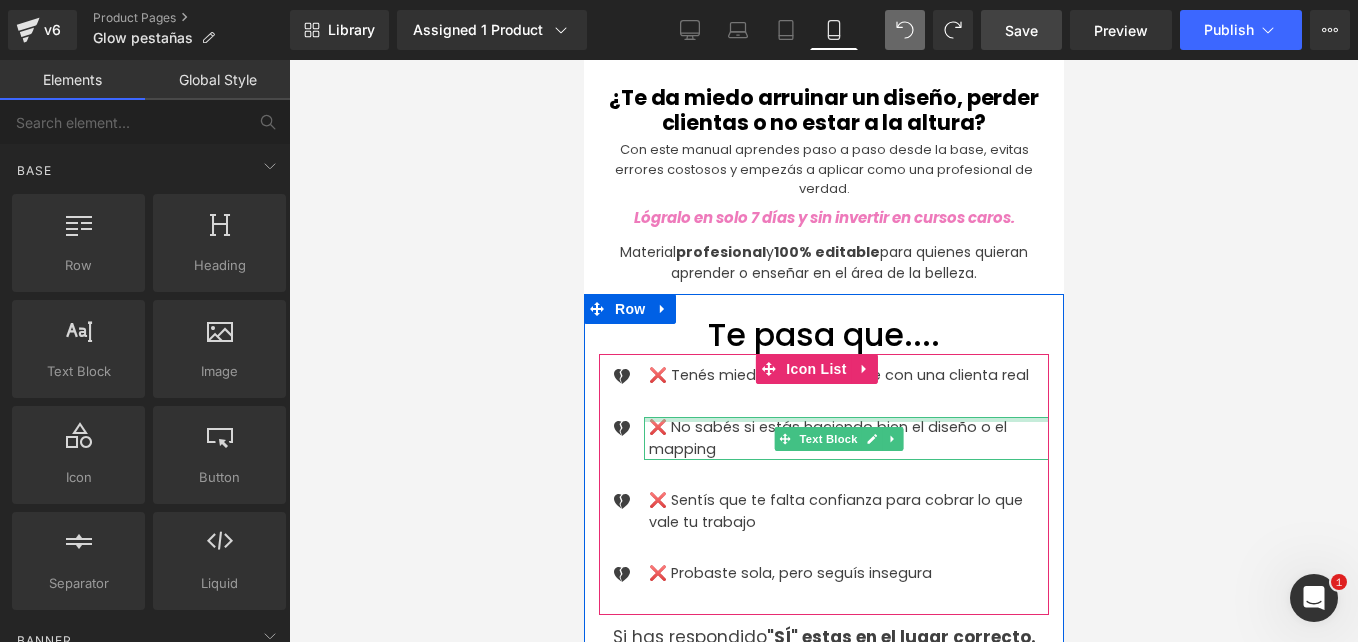 scroll, scrollTop: 6, scrollLeft: 0, axis: vertical 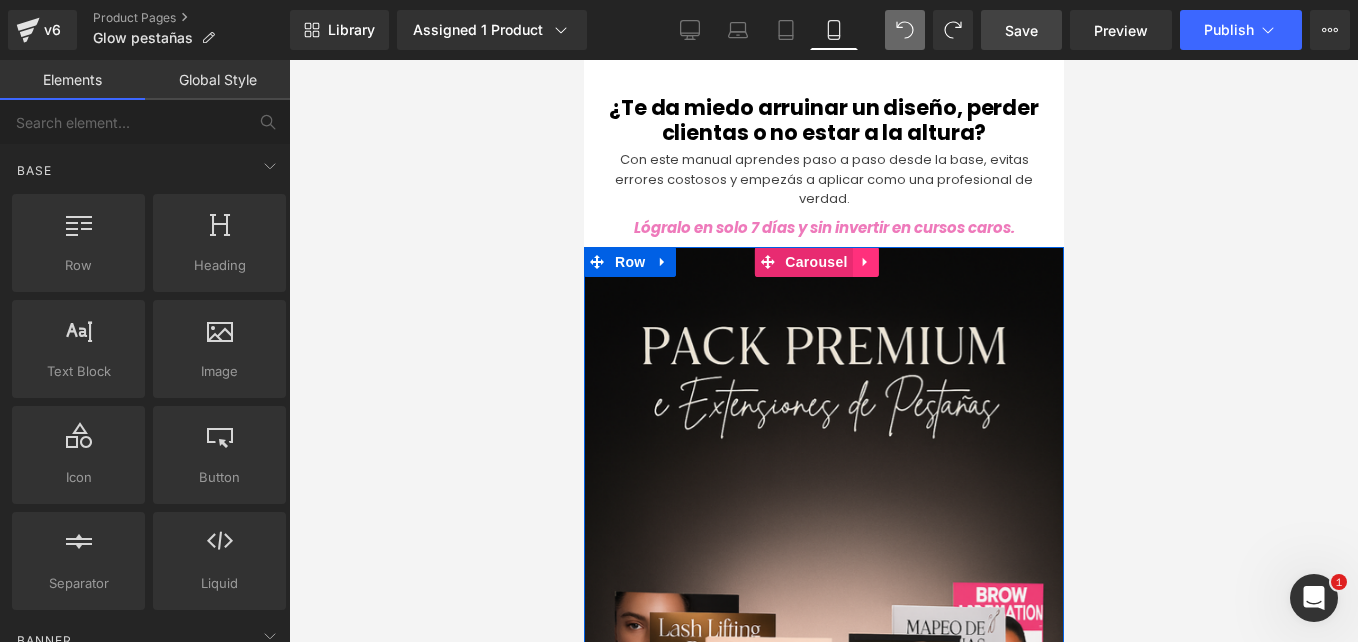 click at bounding box center [865, 262] 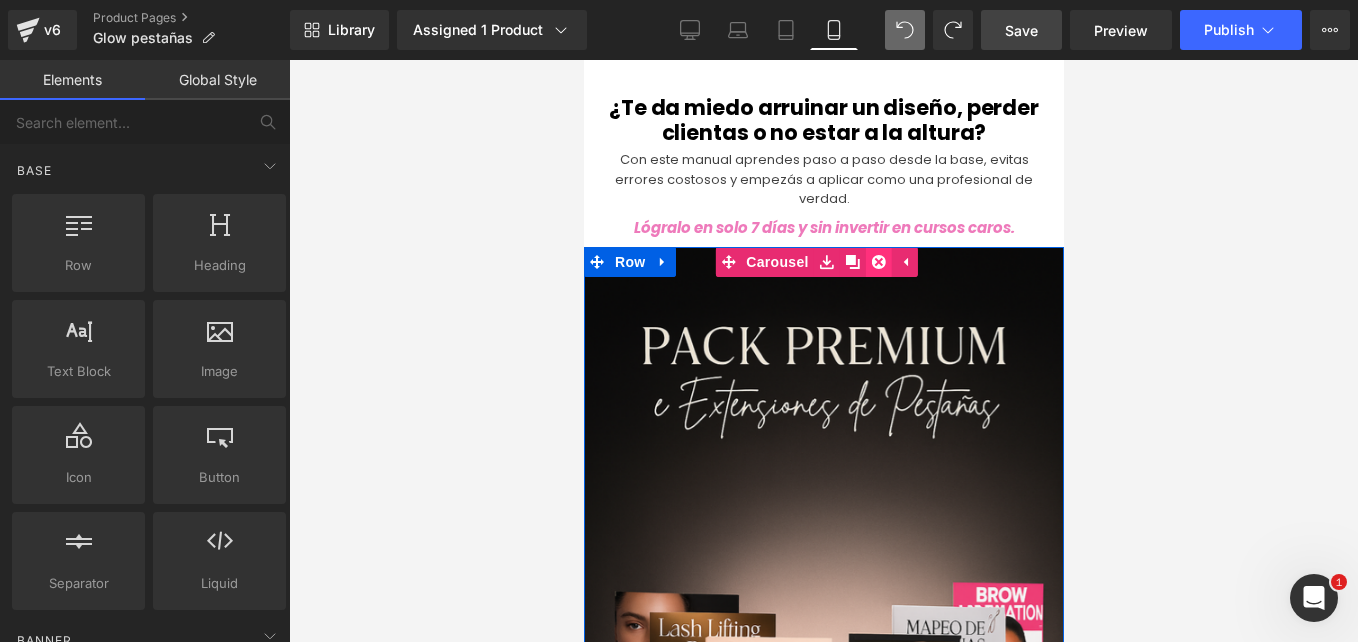 click 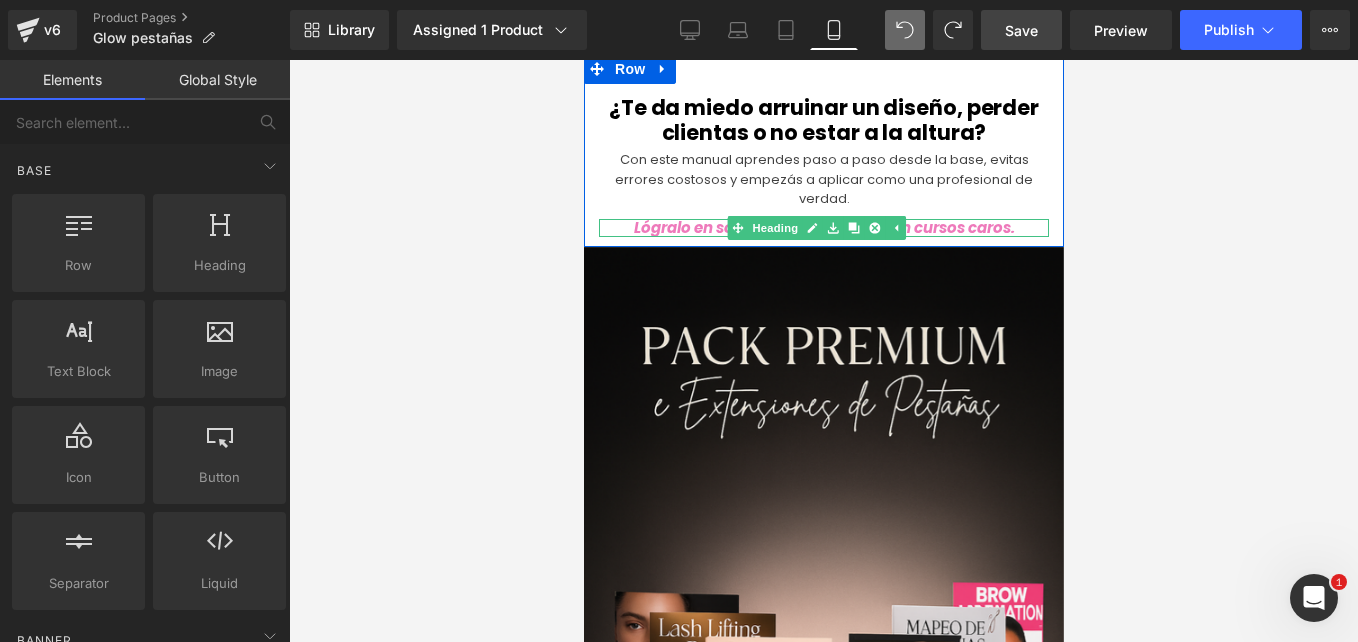 scroll, scrollTop: 17, scrollLeft: 0, axis: vertical 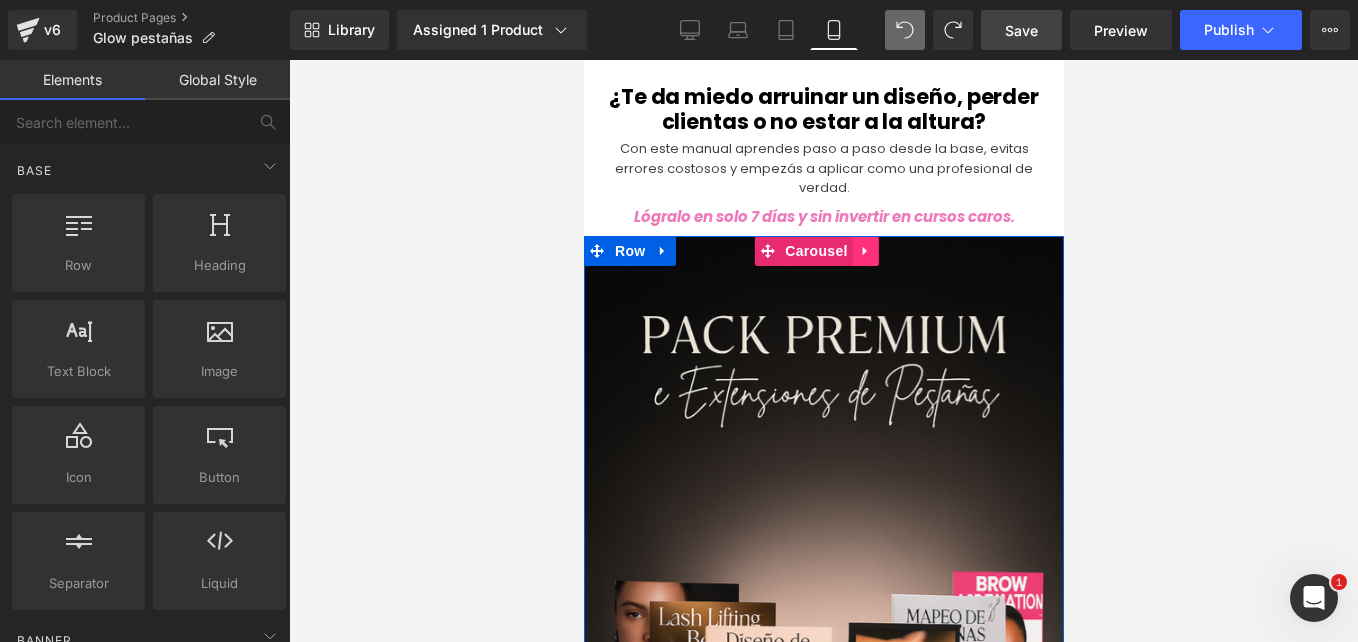 click 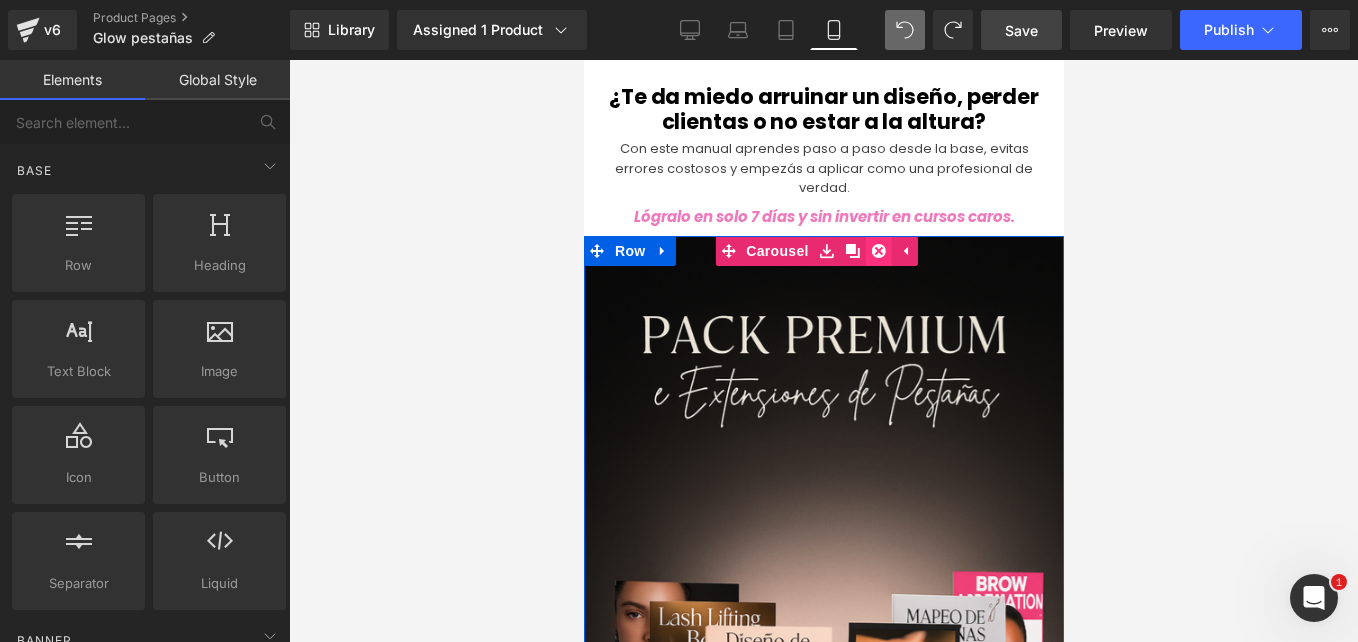 click 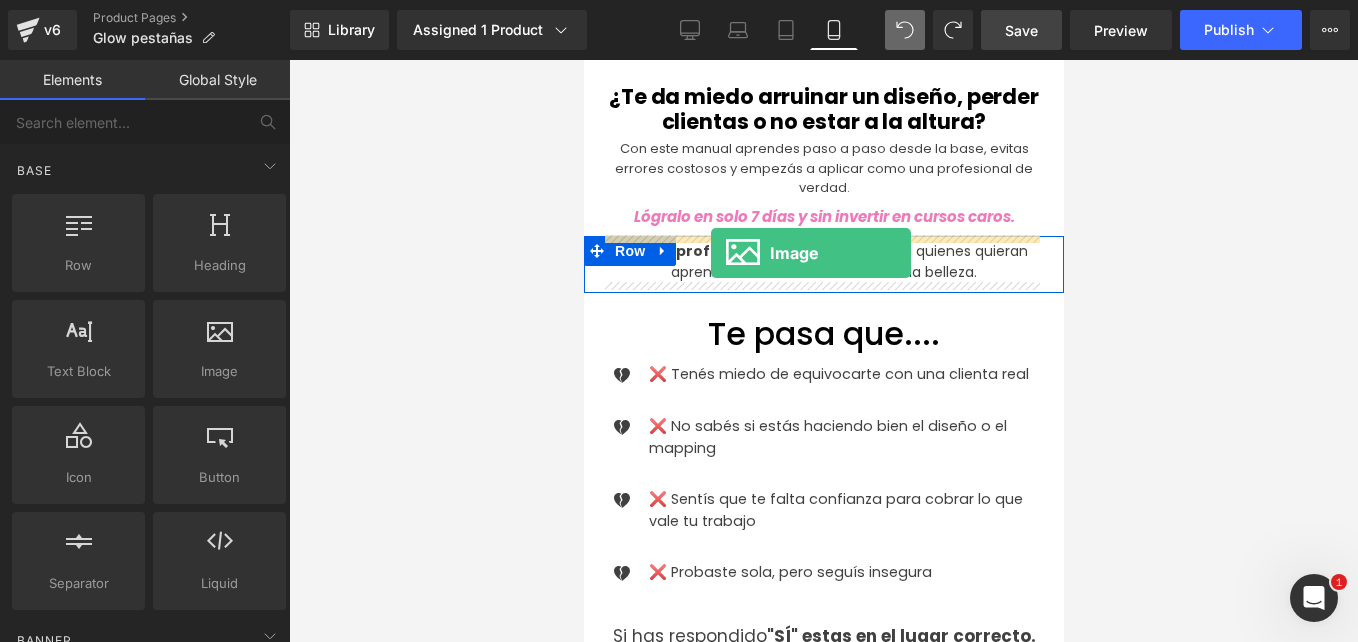drag, startPoint x: 791, startPoint y: 394, endPoint x: 710, endPoint y: 253, distance: 162.60997 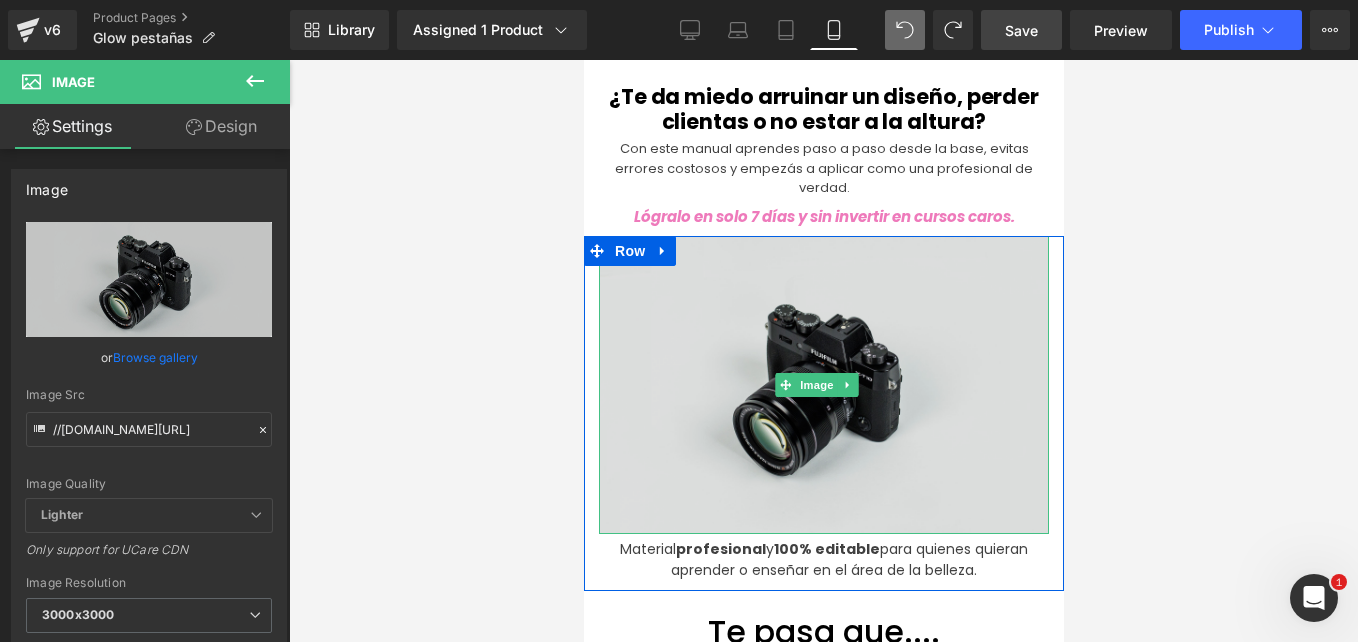 click at bounding box center [823, 385] 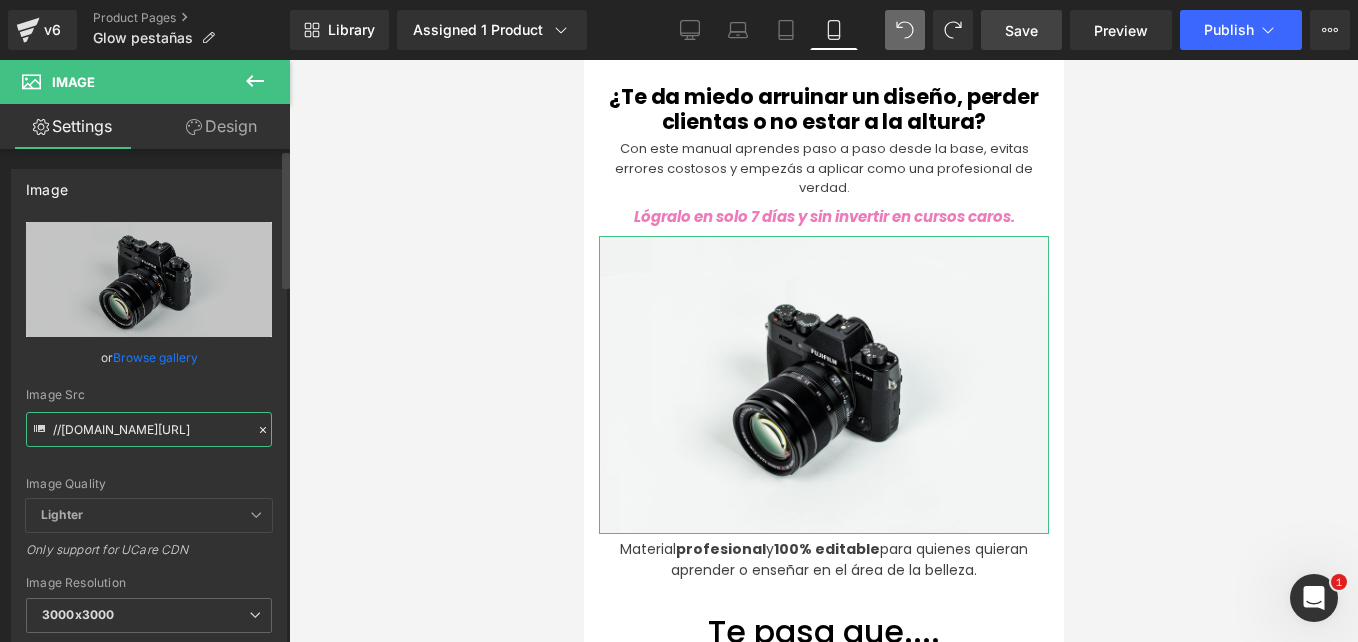 click on "//[DOMAIN_NAME][URL]" at bounding box center [149, 429] 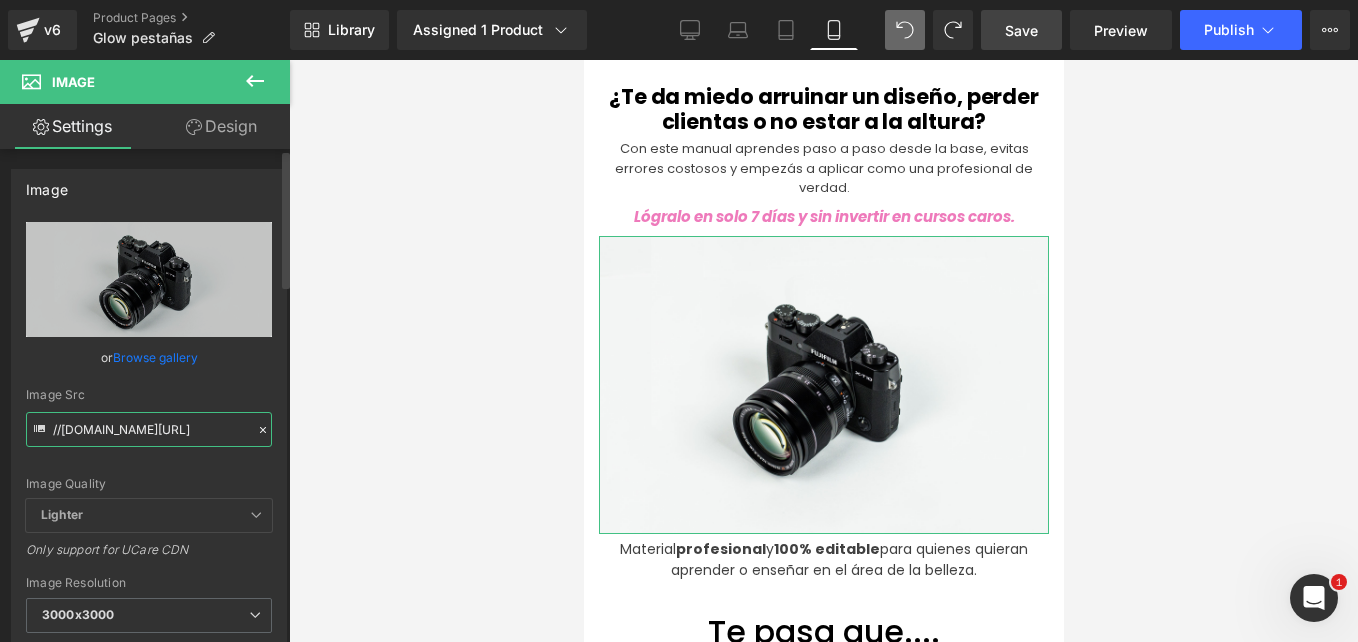 click on "//[DOMAIN_NAME][URL]" at bounding box center [149, 429] 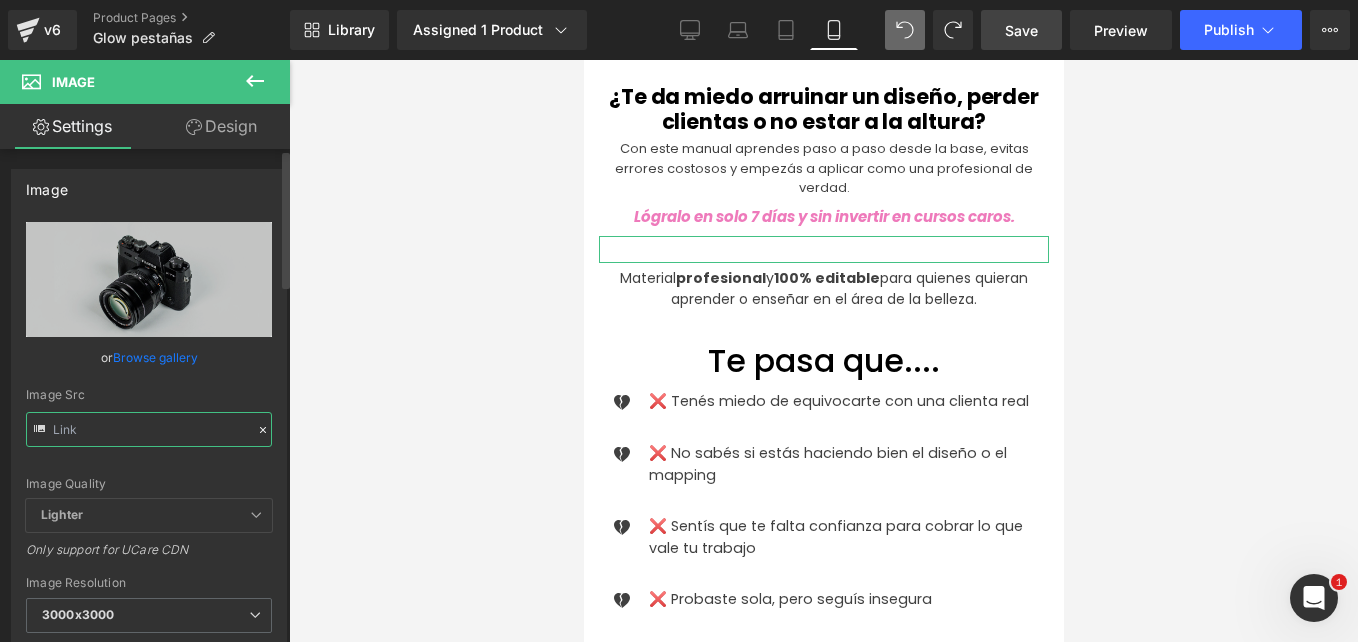 scroll, scrollTop: 0, scrollLeft: 0, axis: both 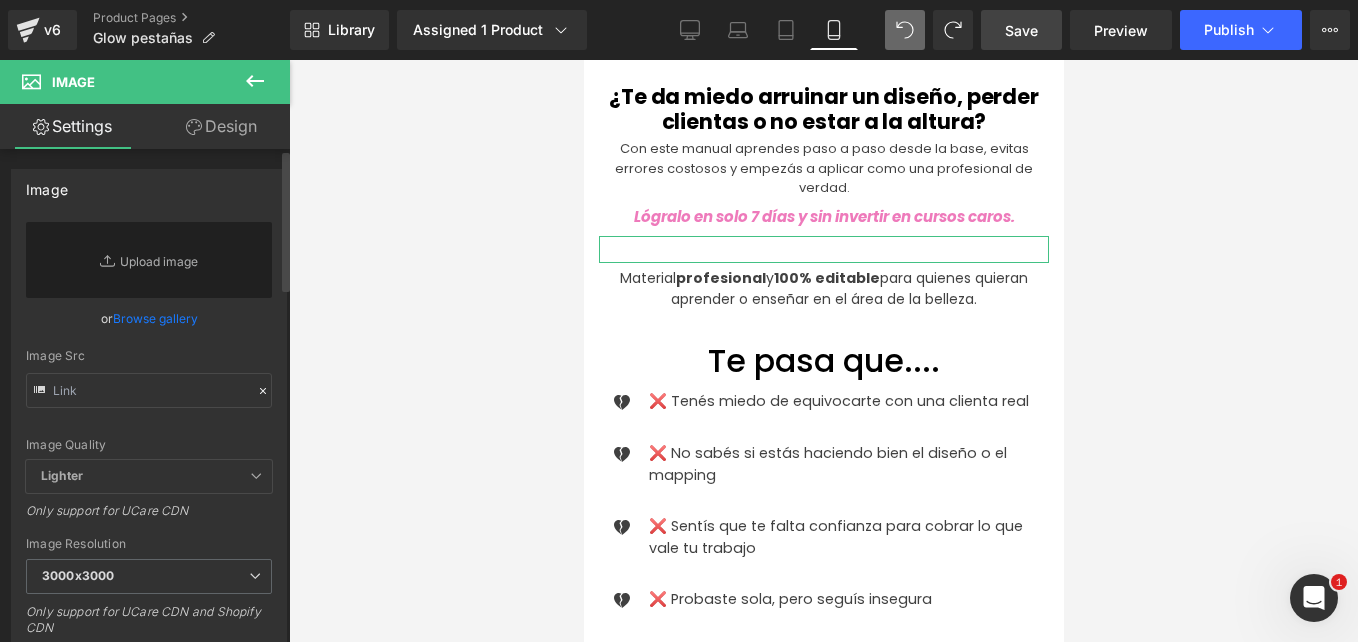 click on "Image Quality Lighter Lightest
Lighter
Lighter Lightest Only support for UCare CDN" at bounding box center (149, 341) 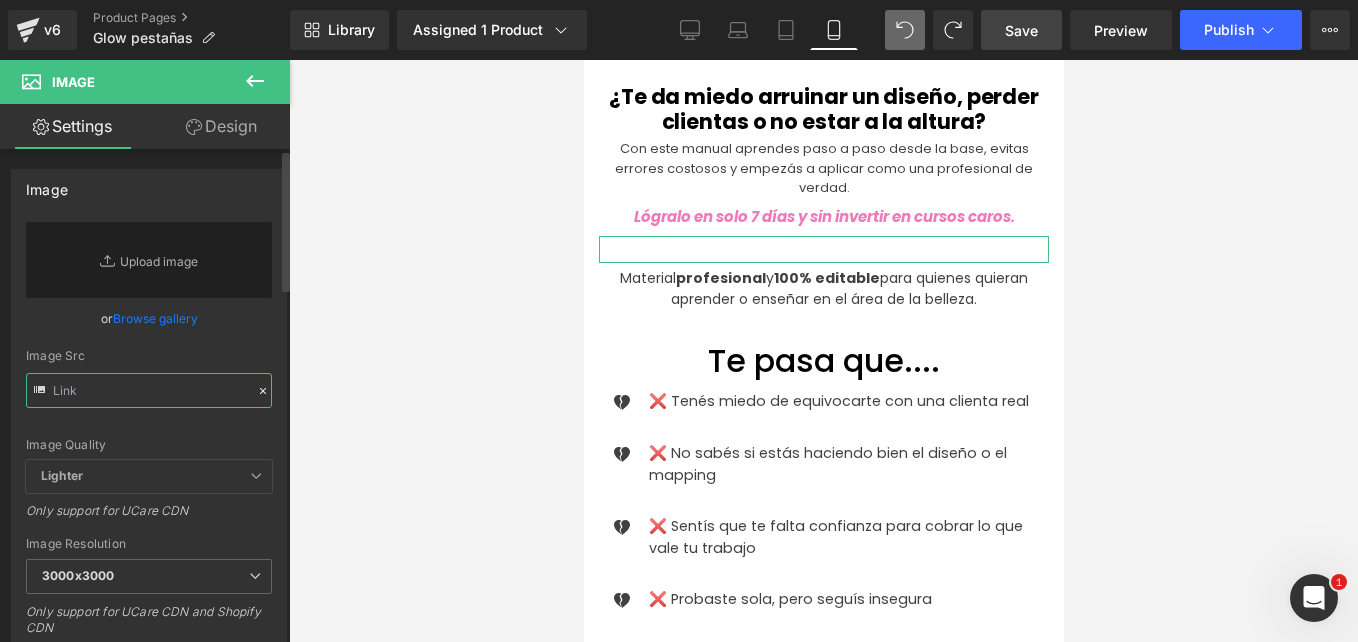 click at bounding box center [149, 390] 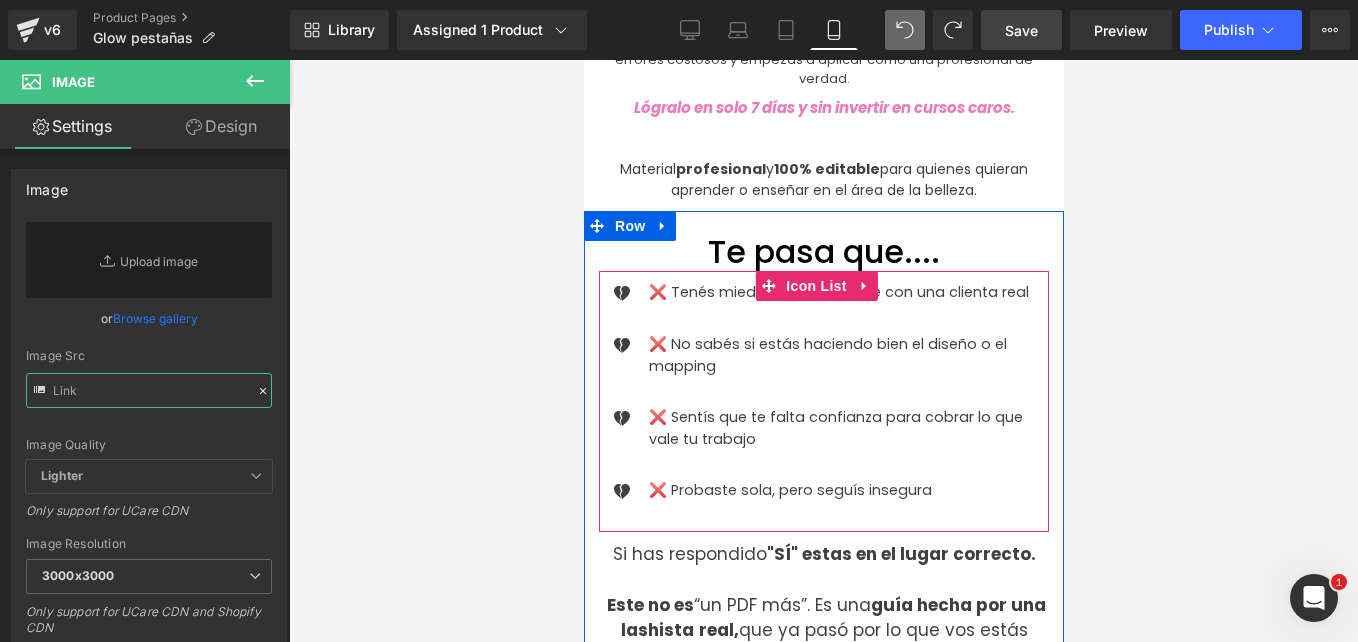 scroll, scrollTop: 0, scrollLeft: 0, axis: both 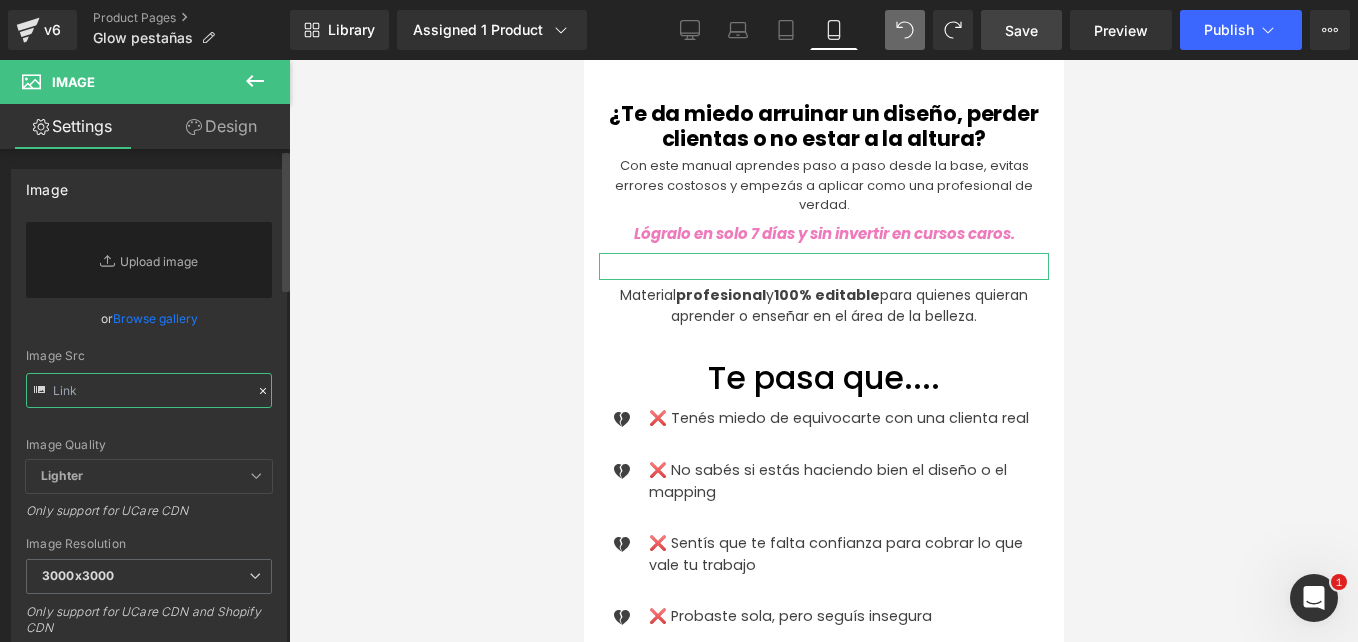 paste on "[URL][DOMAIN_NAME]" 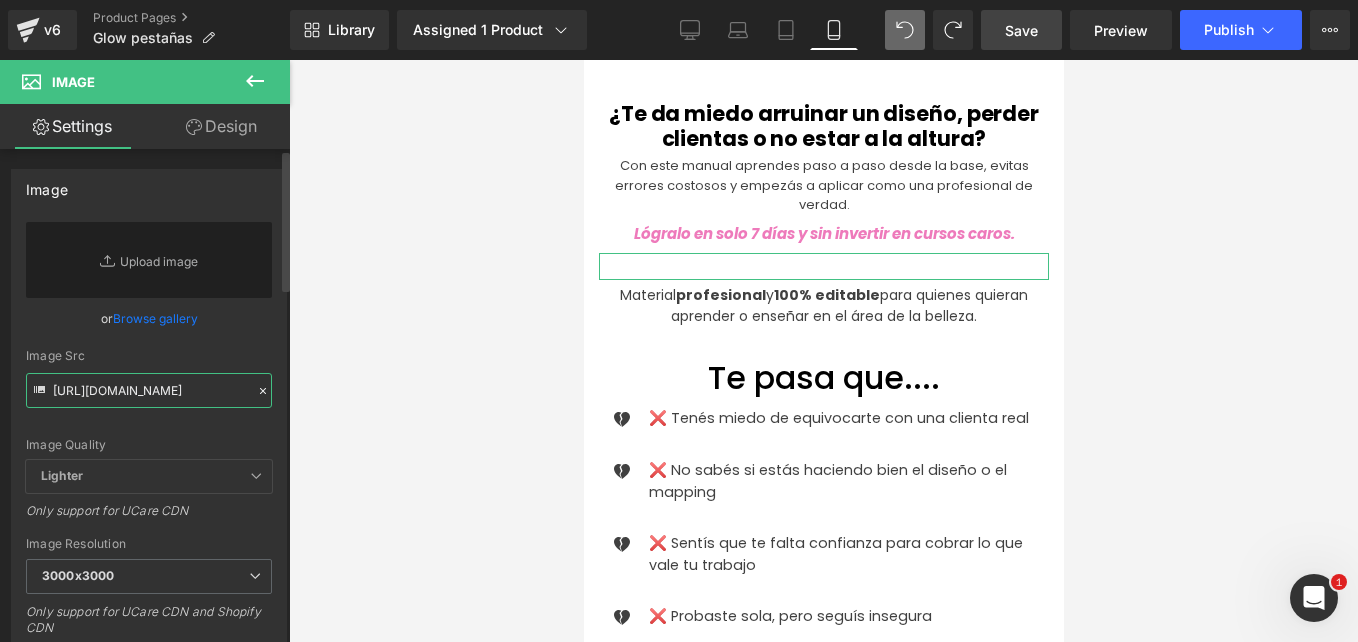 scroll, scrollTop: 0, scrollLeft: 500, axis: horizontal 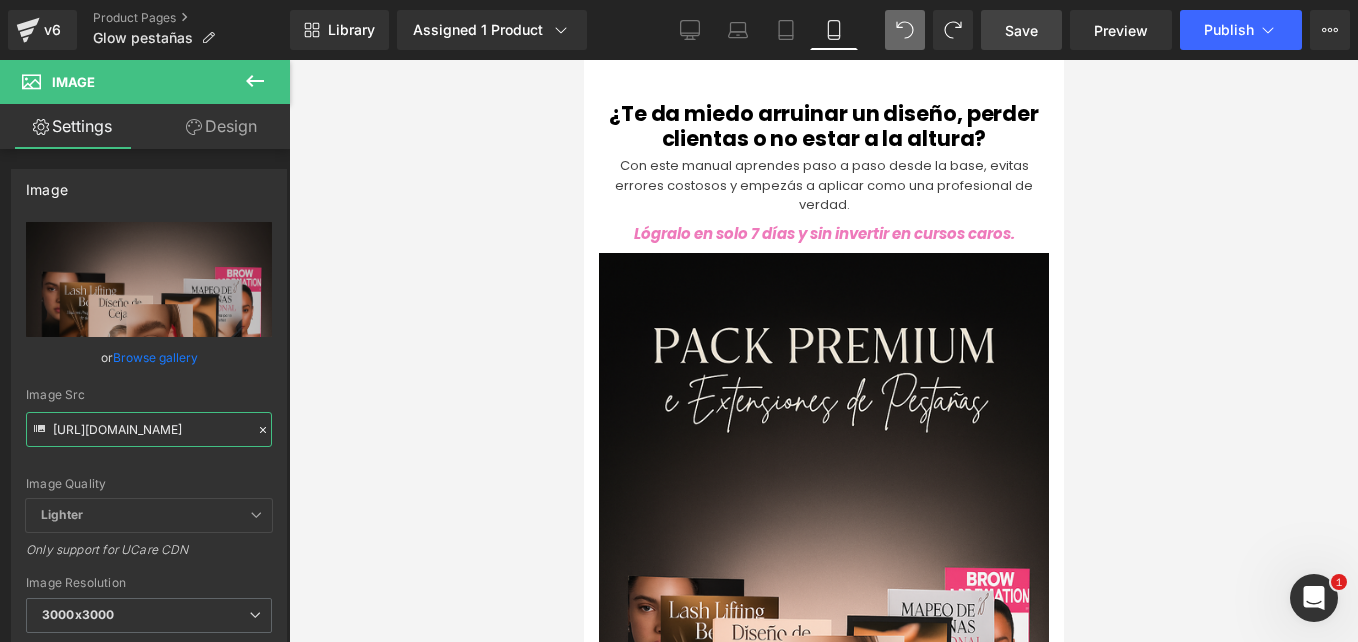type on "[URL][DOMAIN_NAME]" 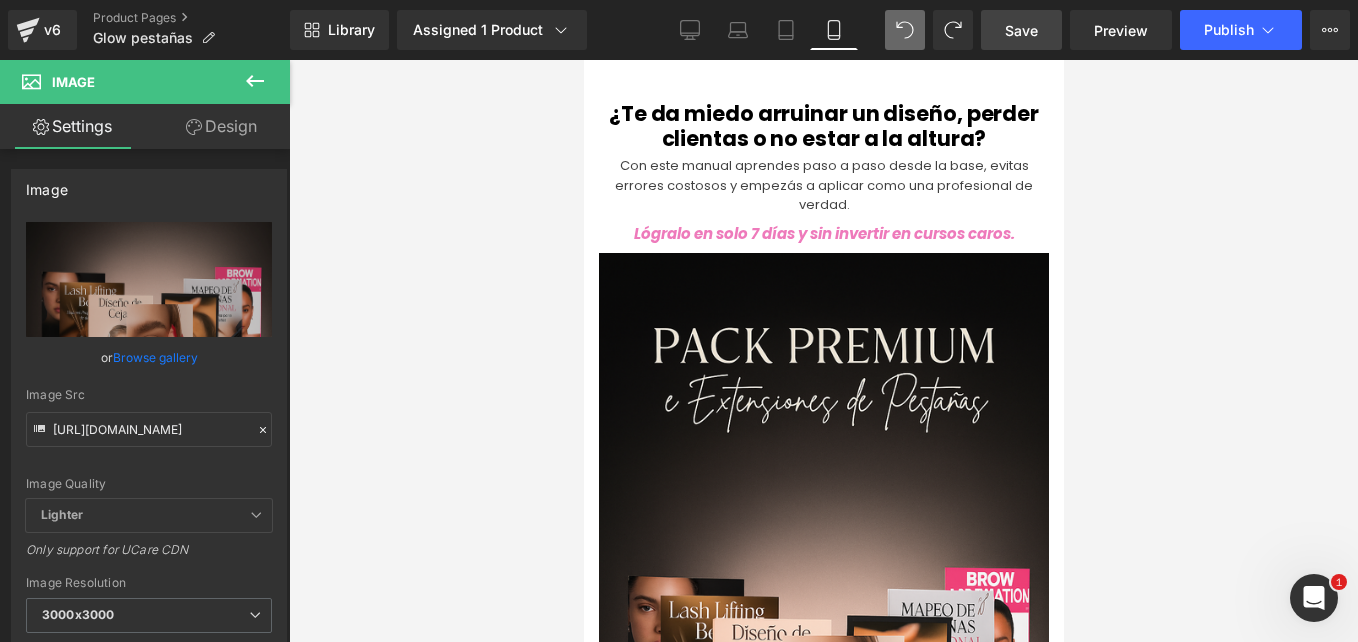 scroll, scrollTop: 0, scrollLeft: 0, axis: both 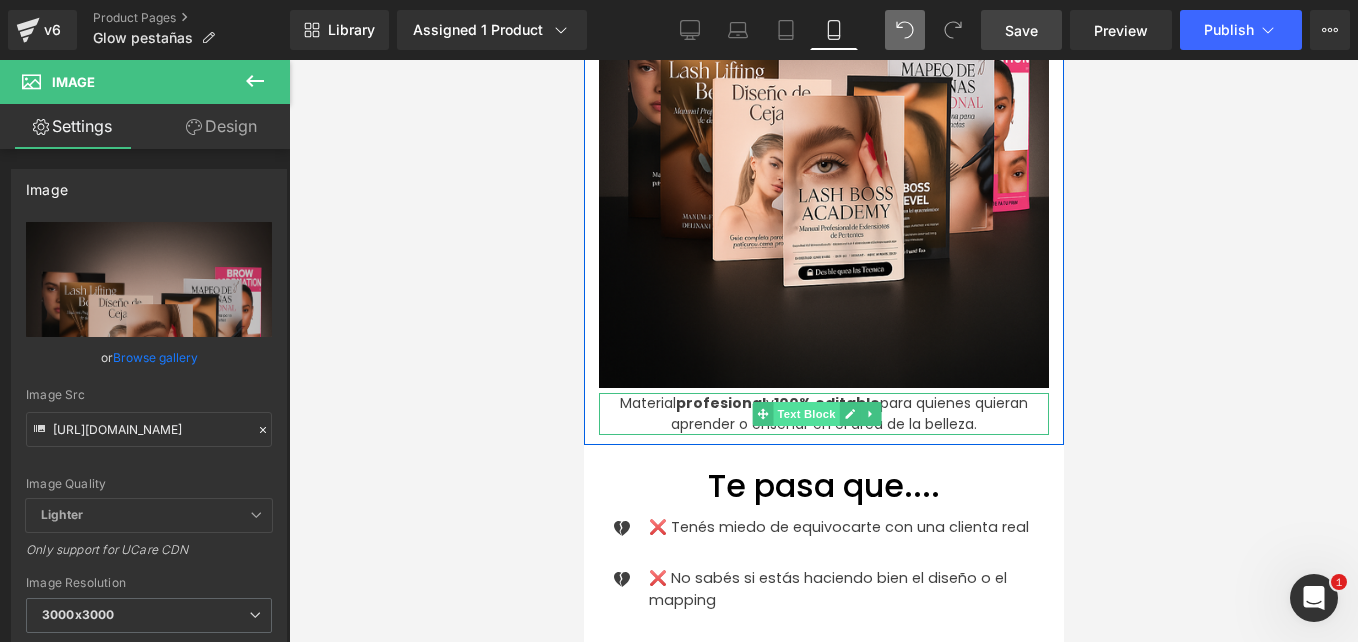click on "Text Block" at bounding box center (805, 414) 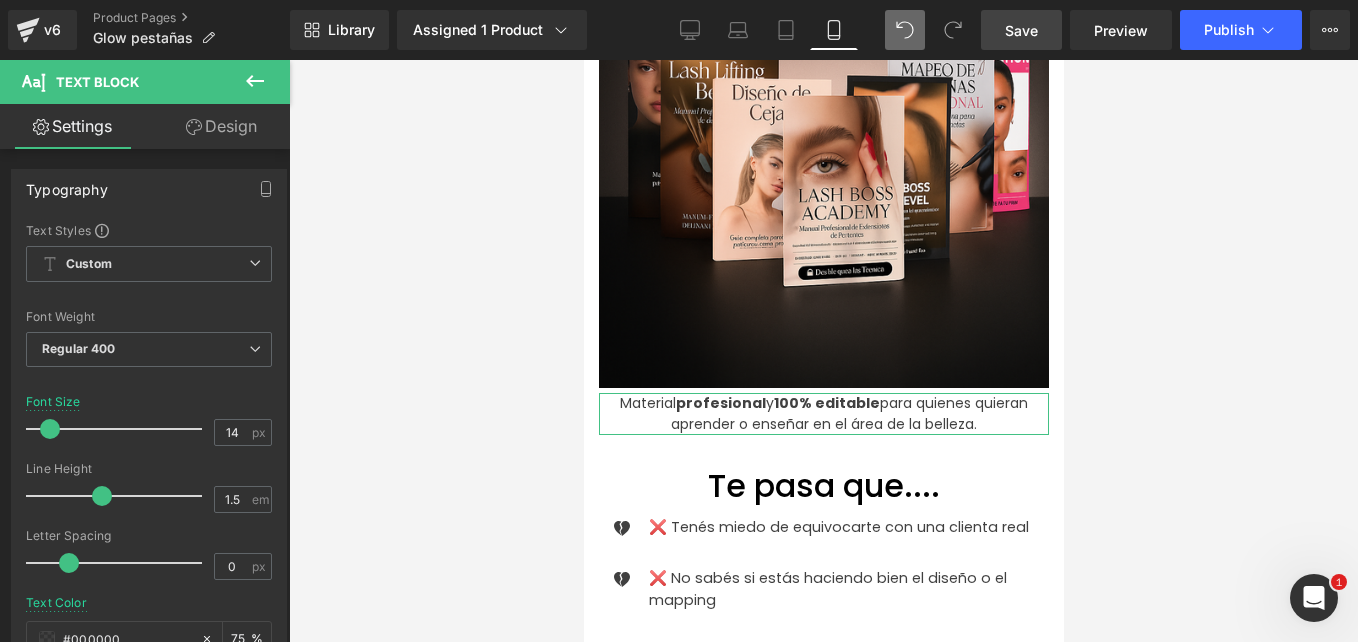 click on "Design" at bounding box center (221, 126) 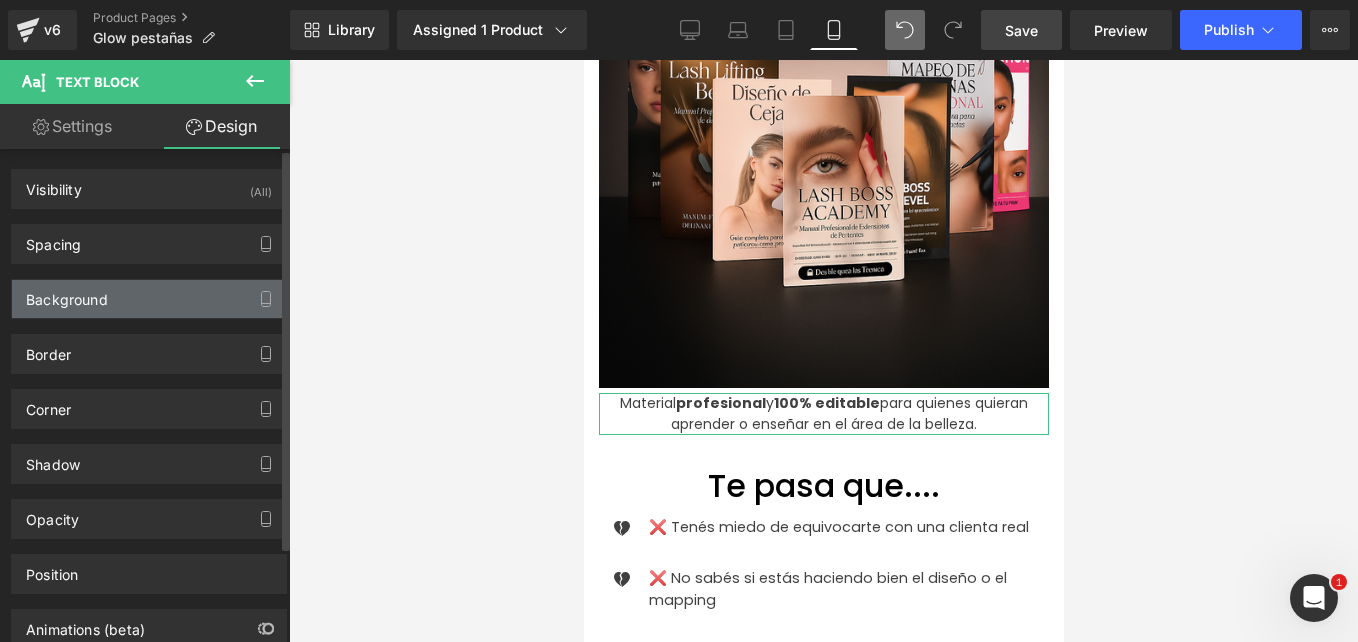 type on "transparent" 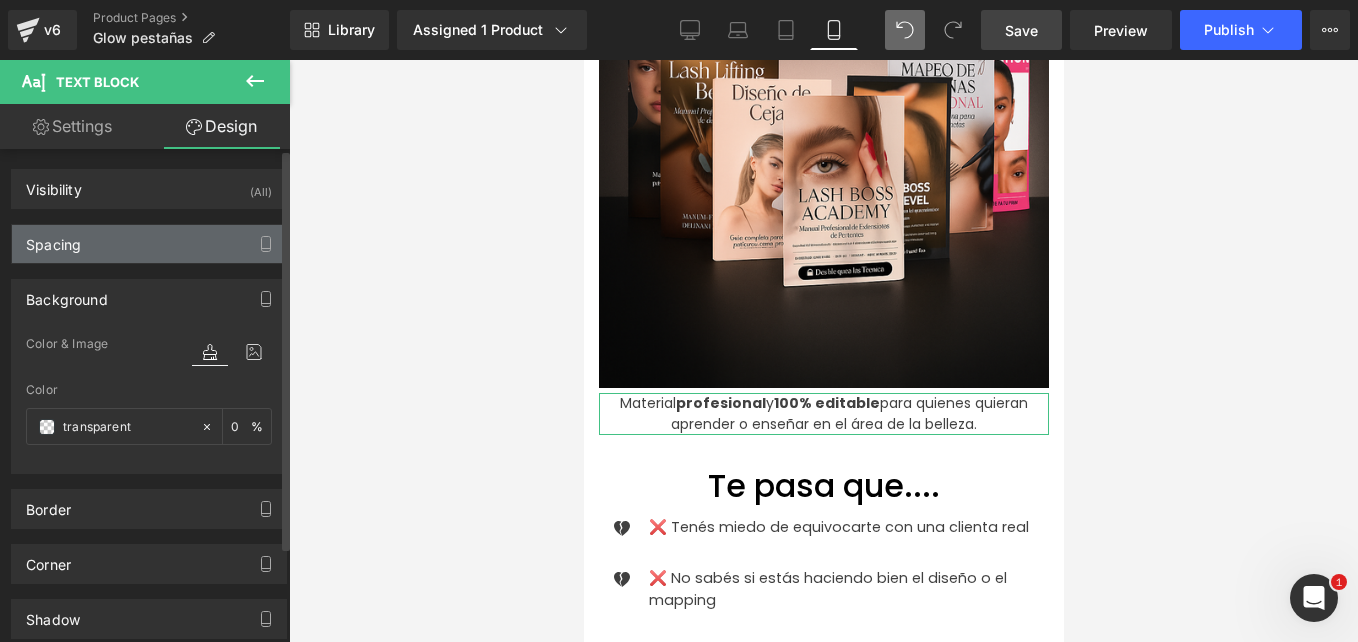 click on "Spacing" at bounding box center (149, 244) 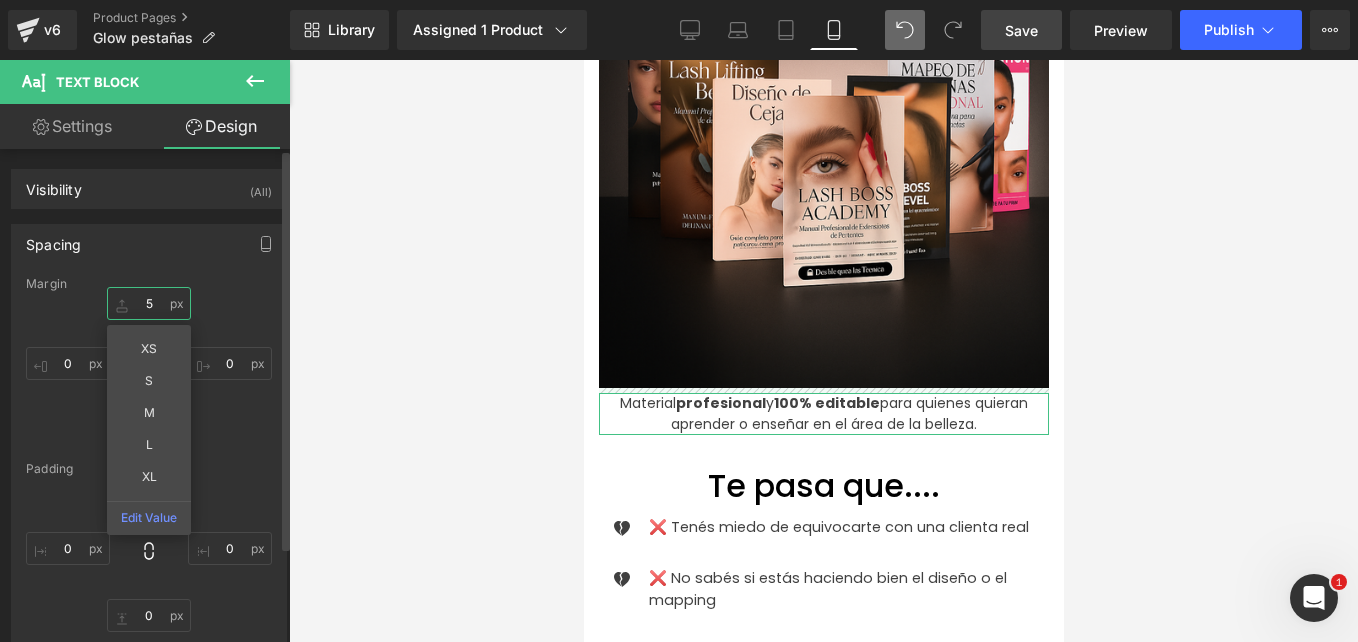 click on "5" at bounding box center [149, 303] 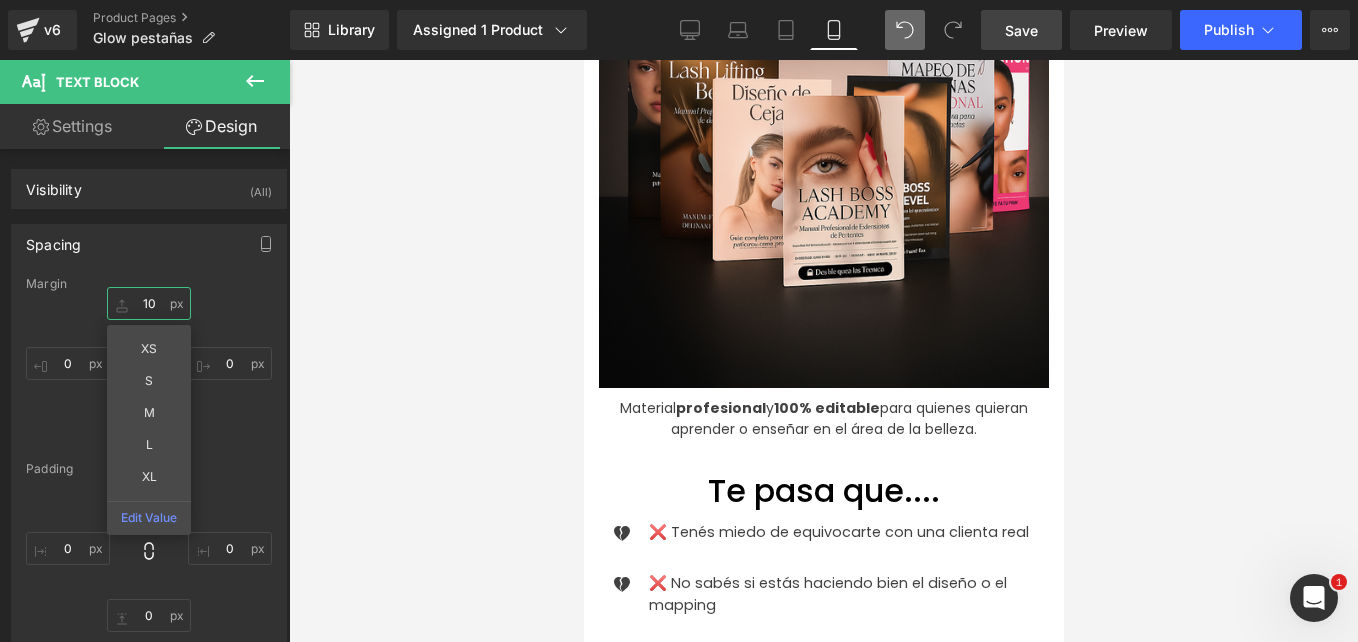 type on "10" 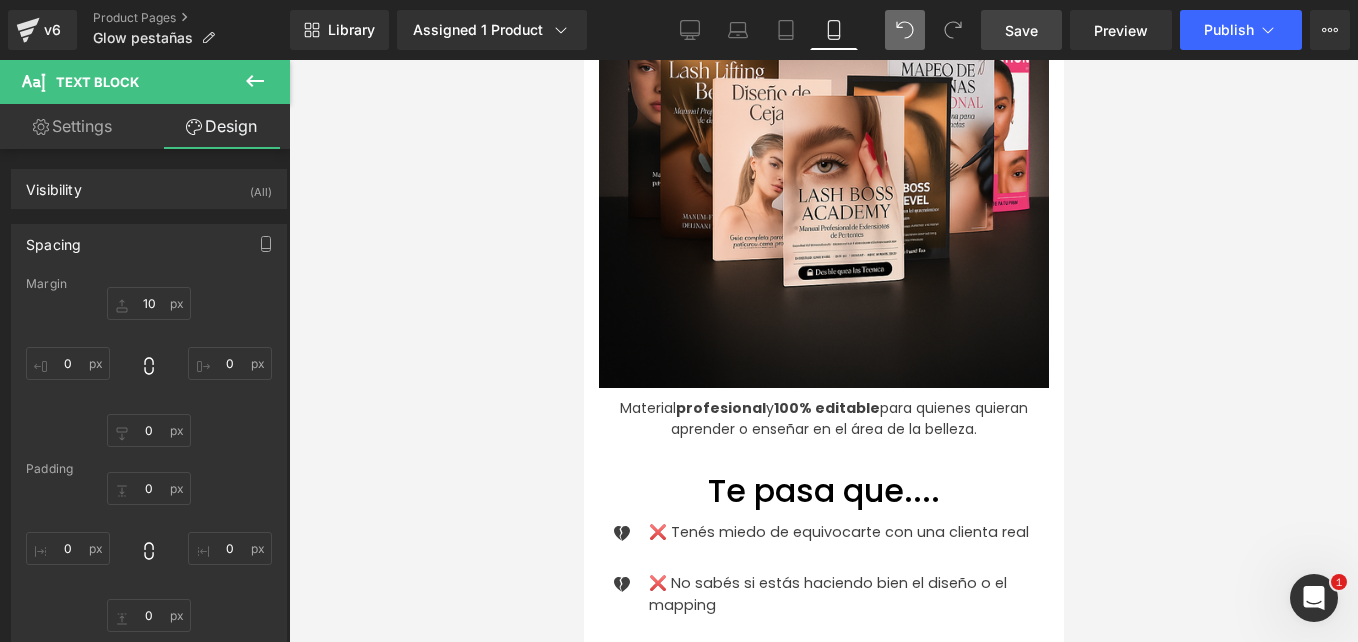 click at bounding box center [823, 351] 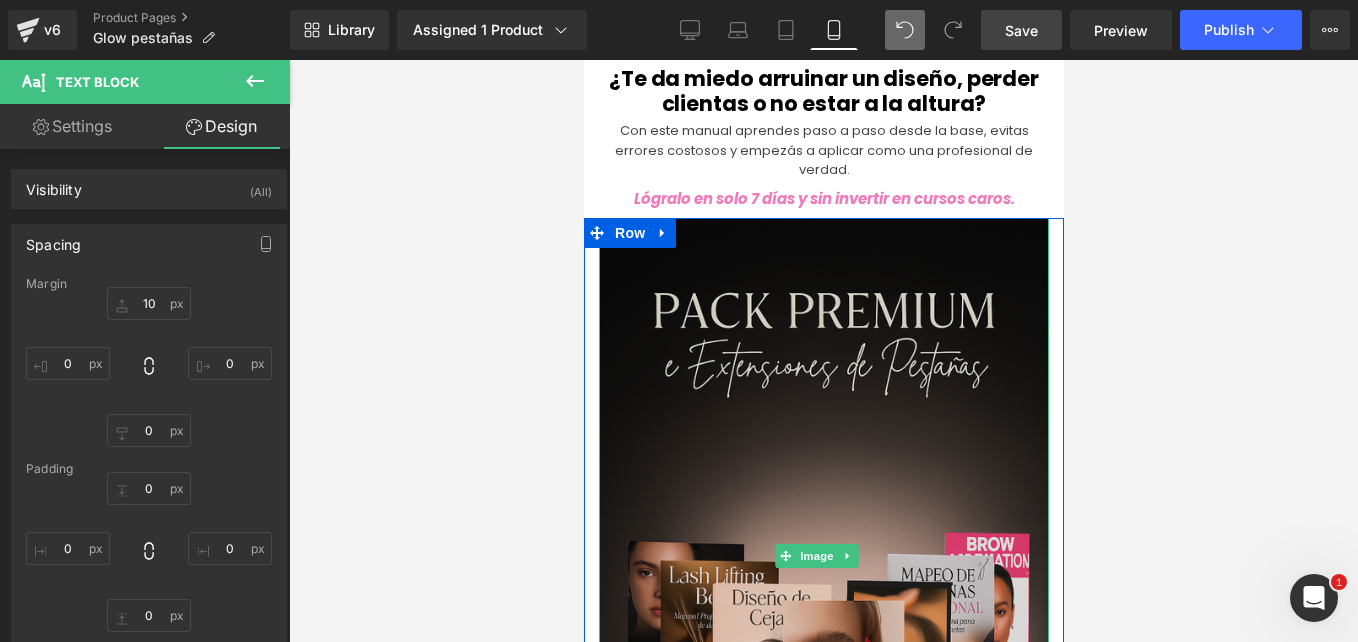scroll, scrollTop: 0, scrollLeft: 0, axis: both 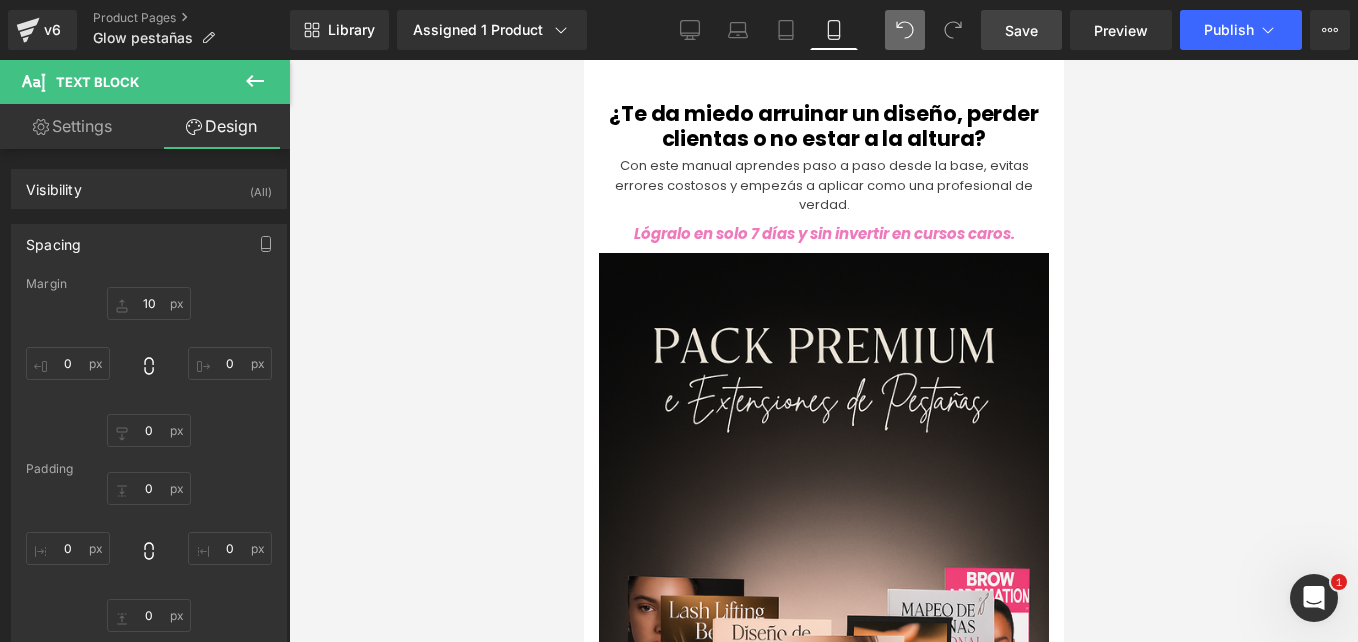 drag, startPoint x: 1033, startPoint y: 49, endPoint x: 427, endPoint y: 207, distance: 626.2587 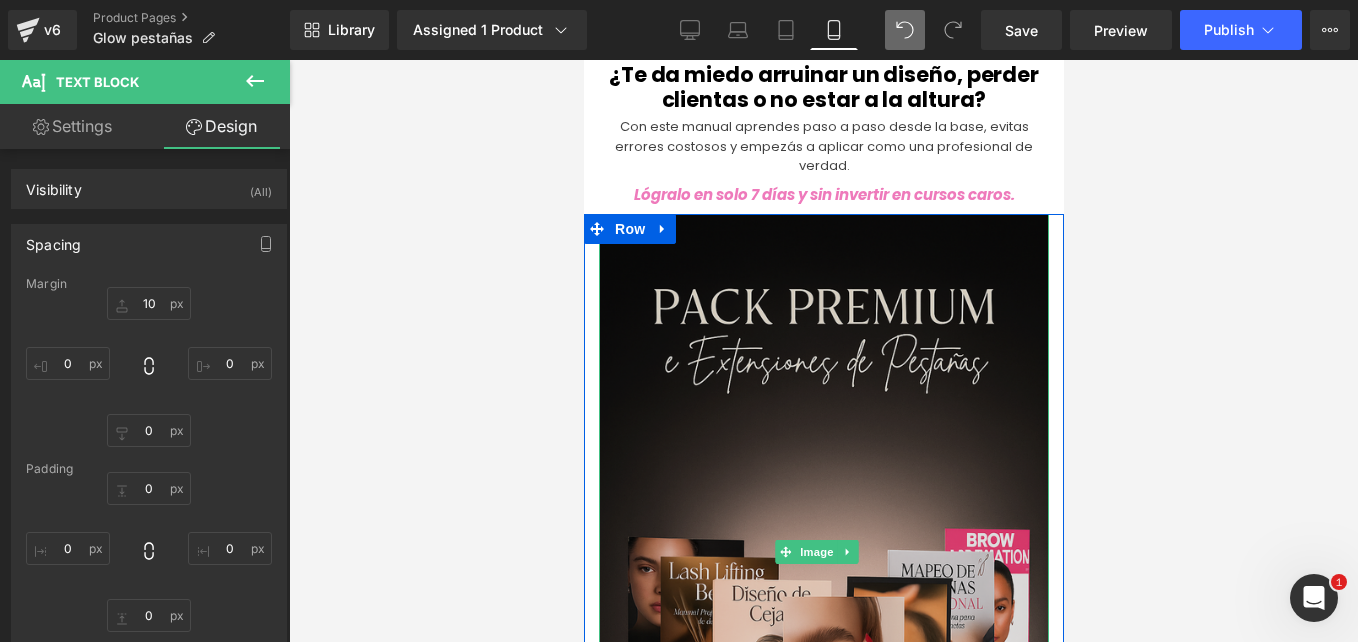 scroll, scrollTop: 0, scrollLeft: 0, axis: both 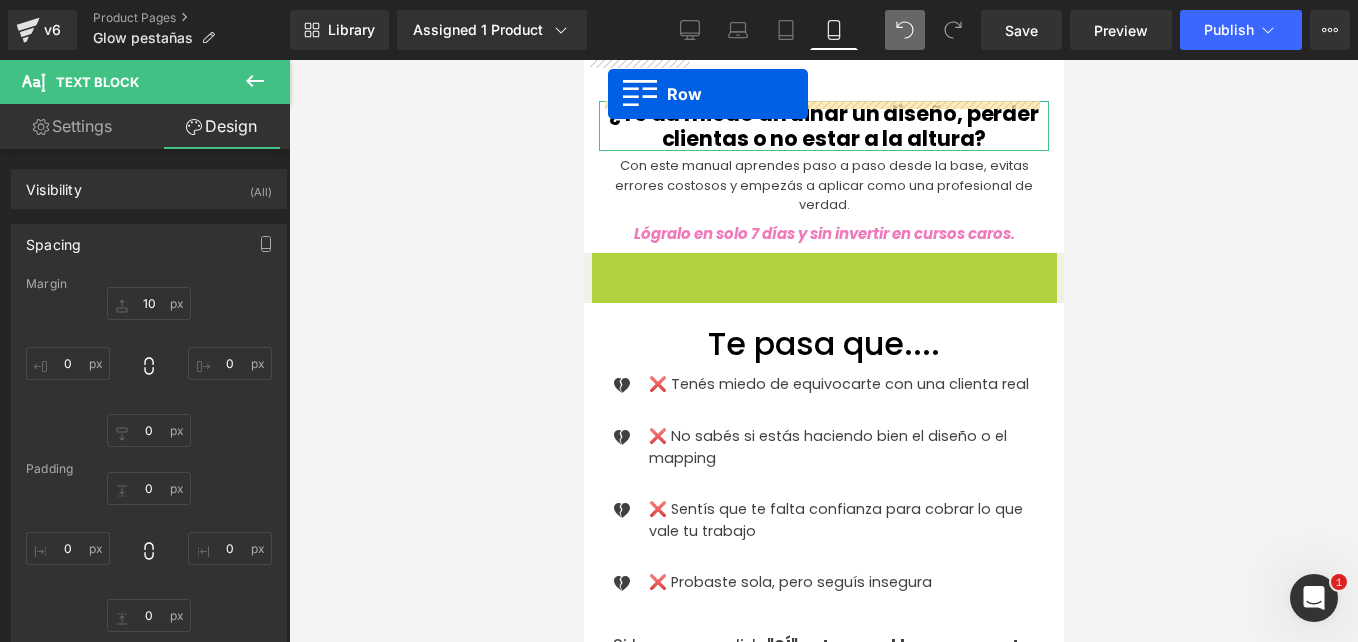 drag, startPoint x: 594, startPoint y: 268, endPoint x: 607, endPoint y: 94, distance: 174.48495 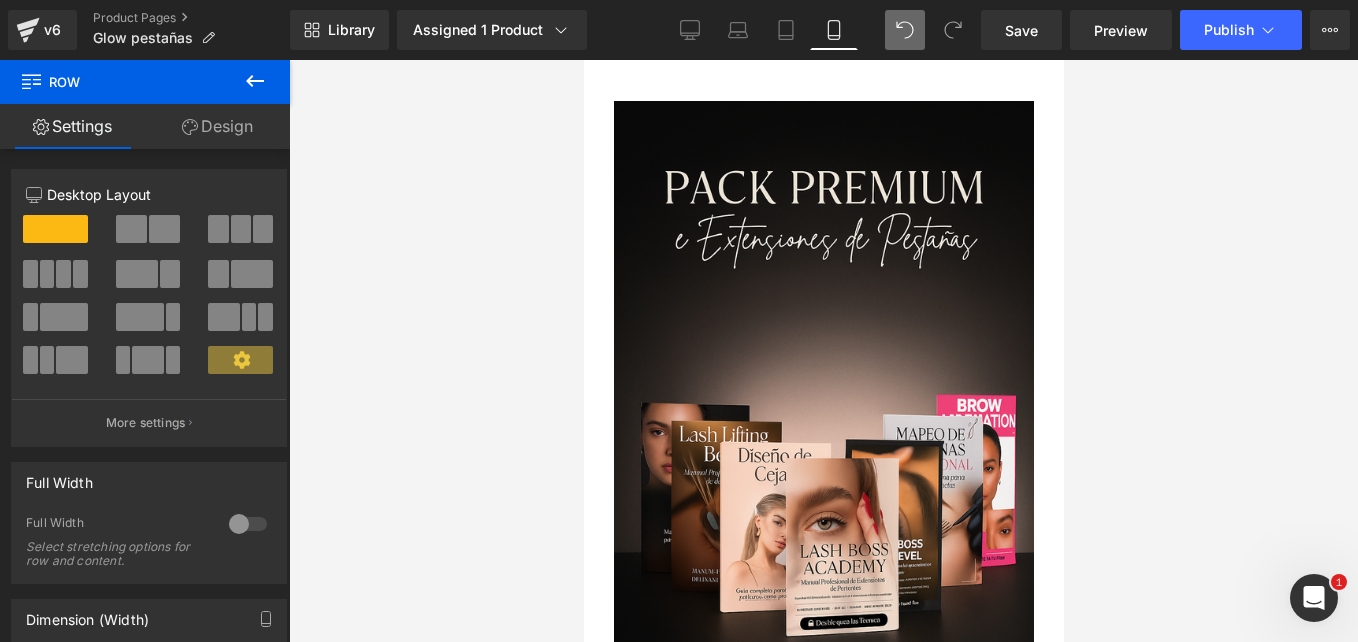 click at bounding box center [823, 351] 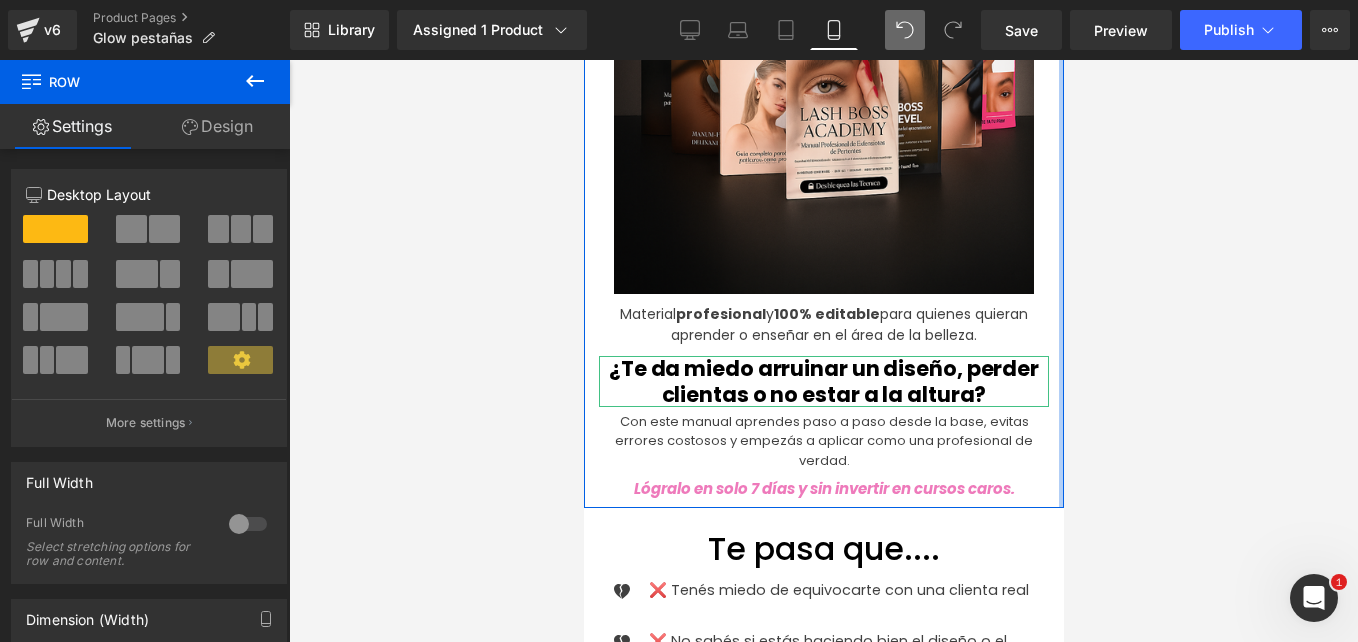 scroll, scrollTop: 438, scrollLeft: 0, axis: vertical 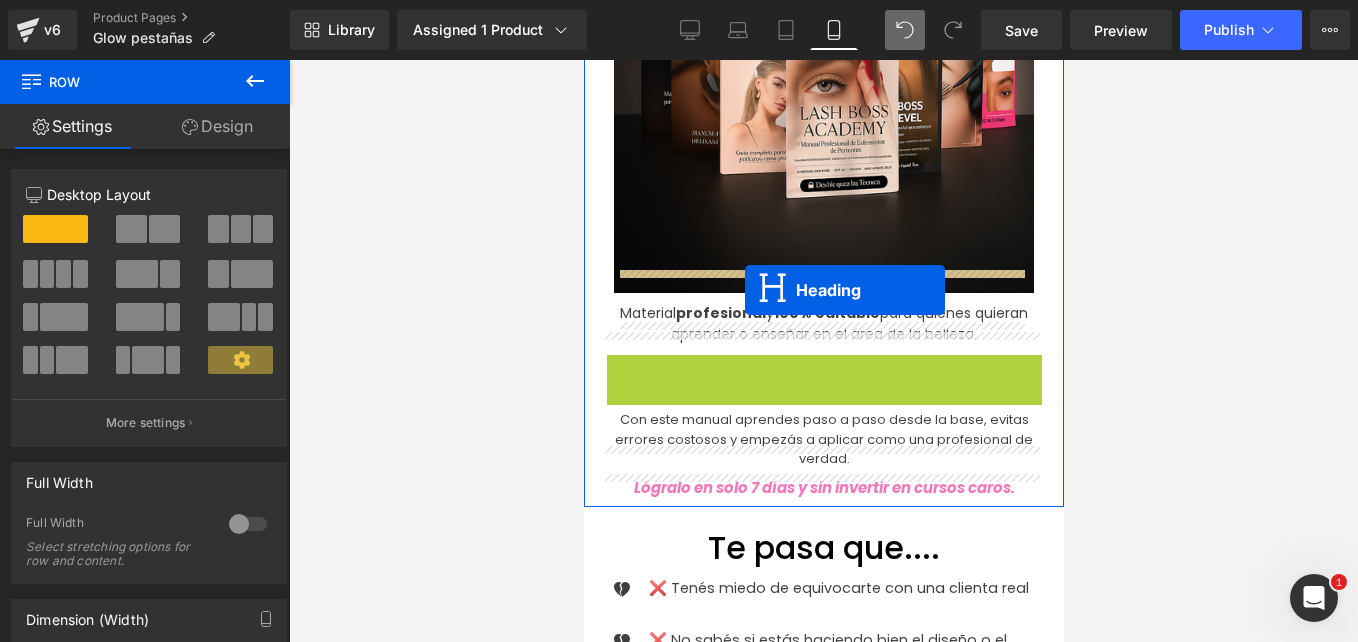 drag, startPoint x: 767, startPoint y: 367, endPoint x: 744, endPoint y: 293, distance: 77.491936 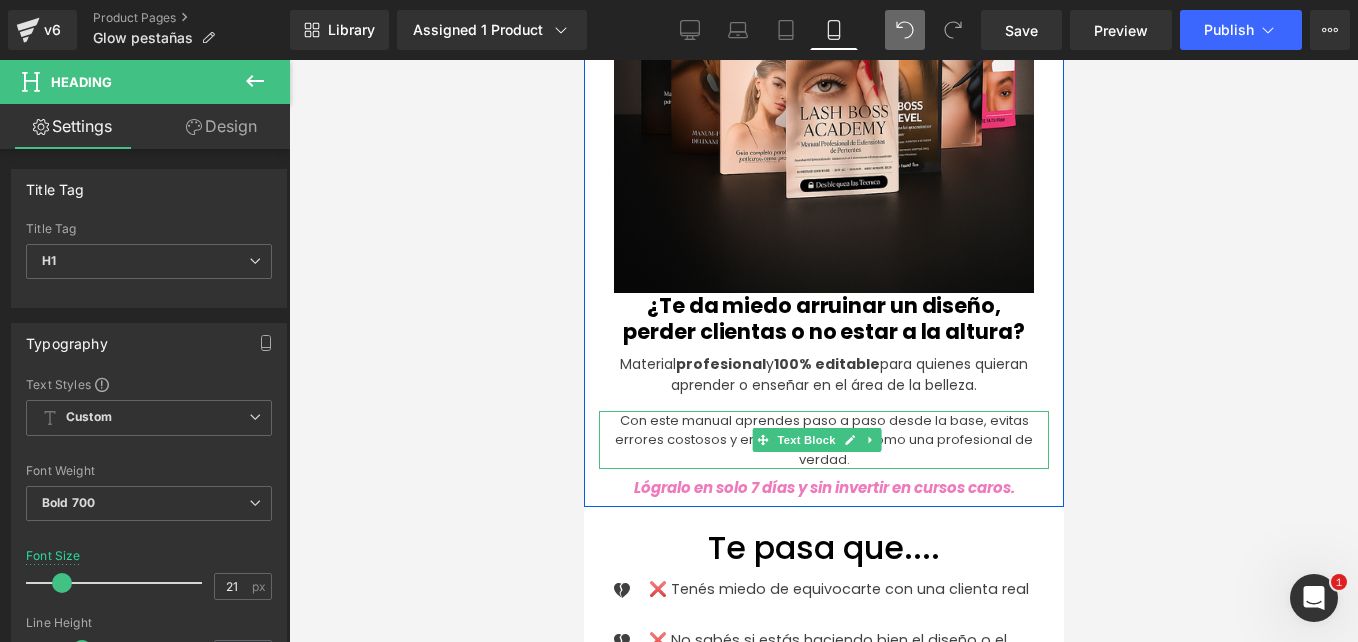 click on "Con este manual aprendes paso a paso desde la base, evitas errores costosos y empezás a aplicar como una profesional de verdad." at bounding box center [823, 440] 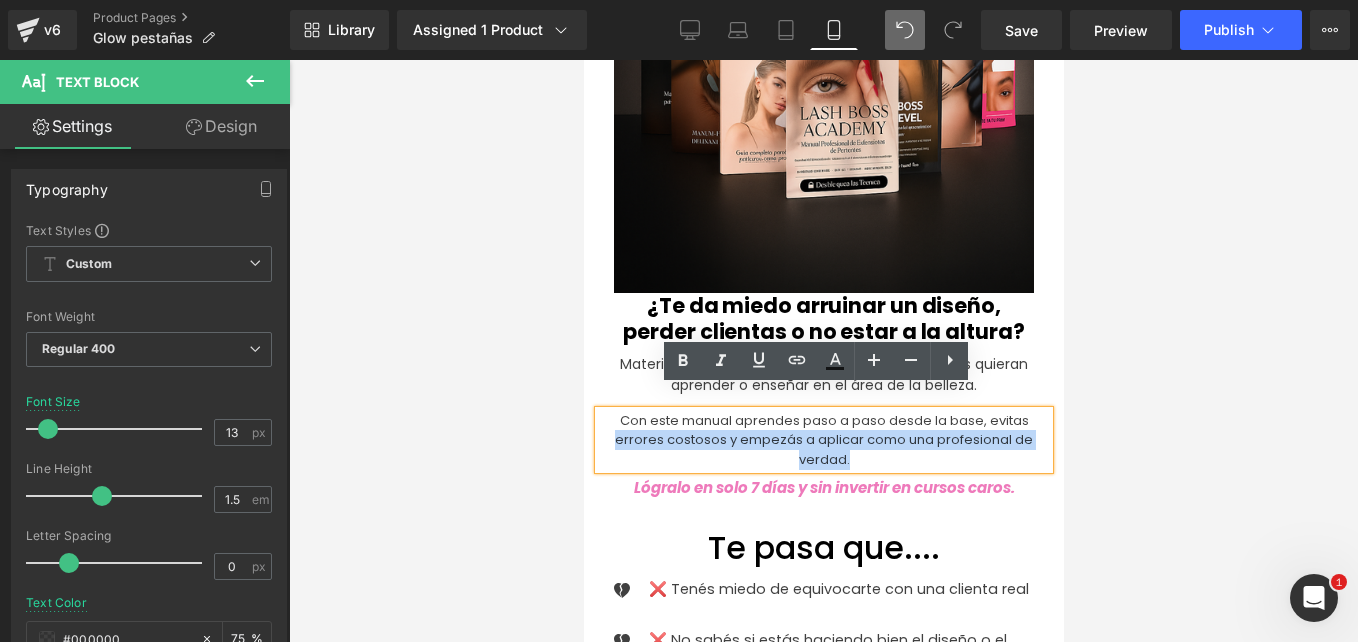 drag, startPoint x: 878, startPoint y: 436, endPoint x: 528, endPoint y: 415, distance: 350.62943 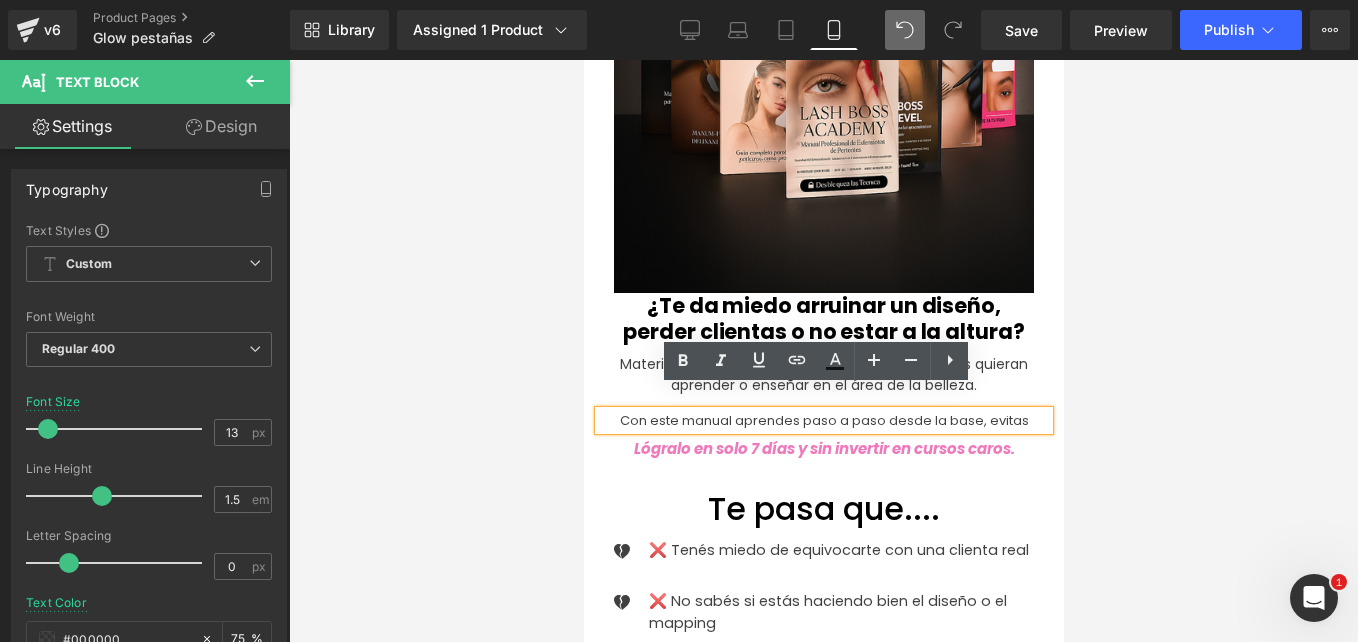 type 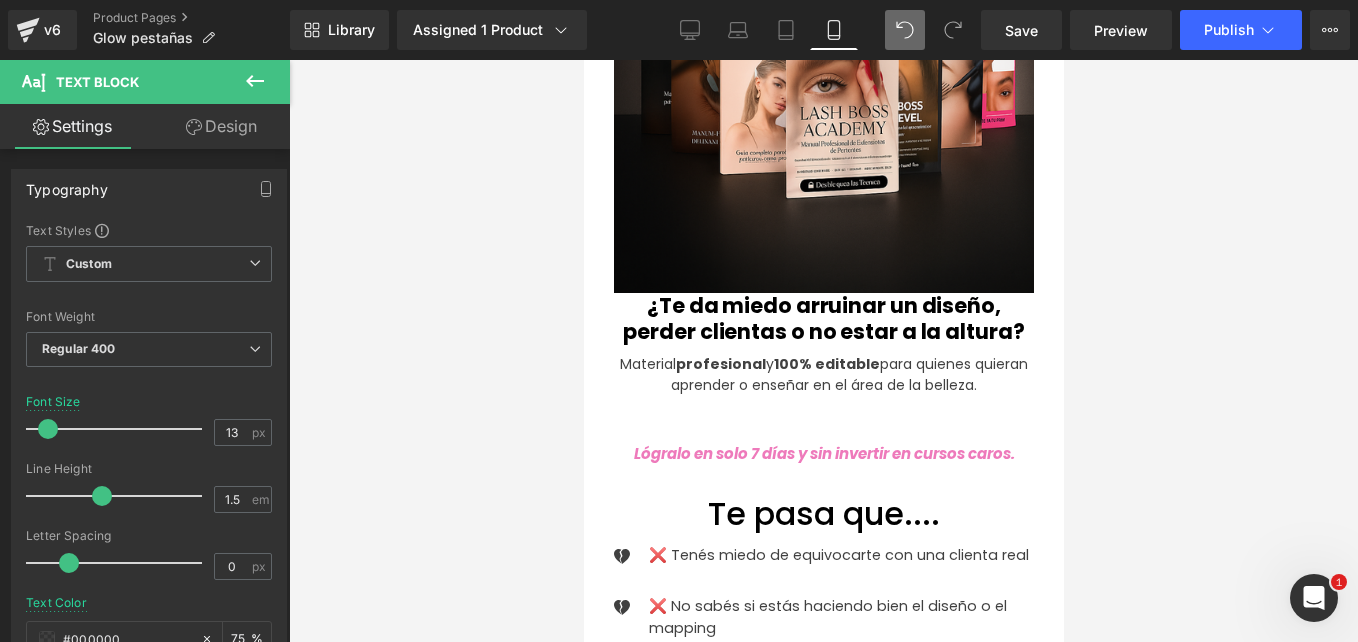 click at bounding box center (823, 351) 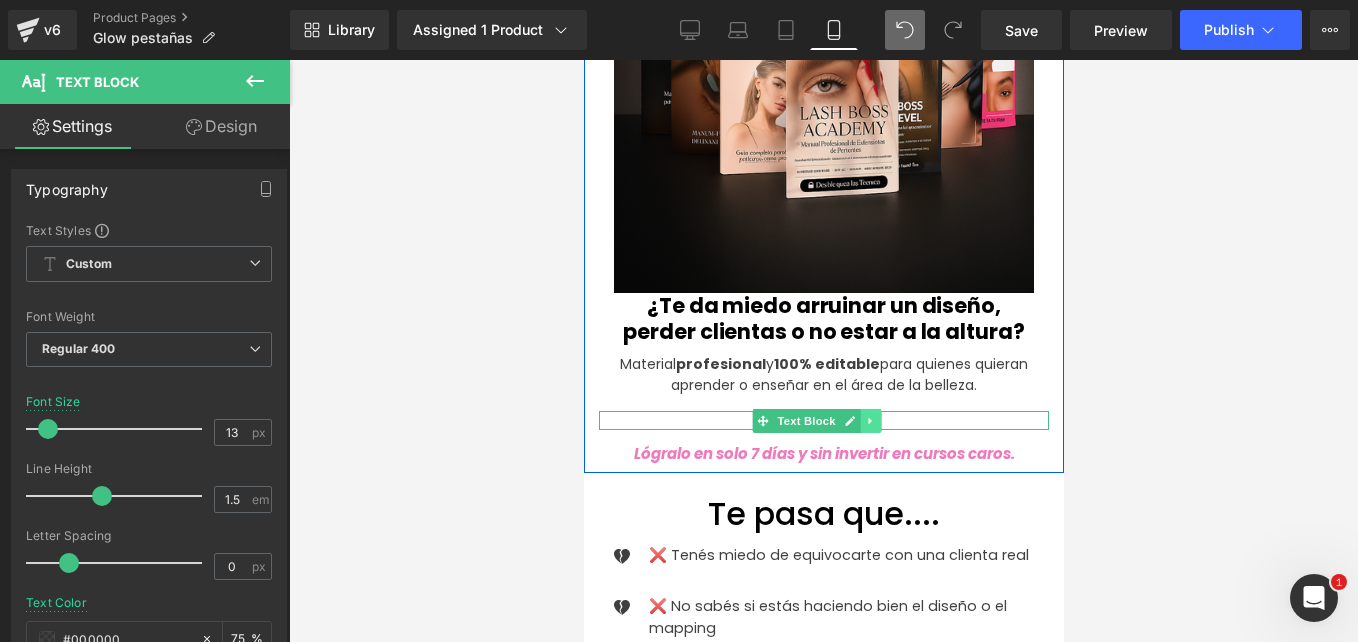 click 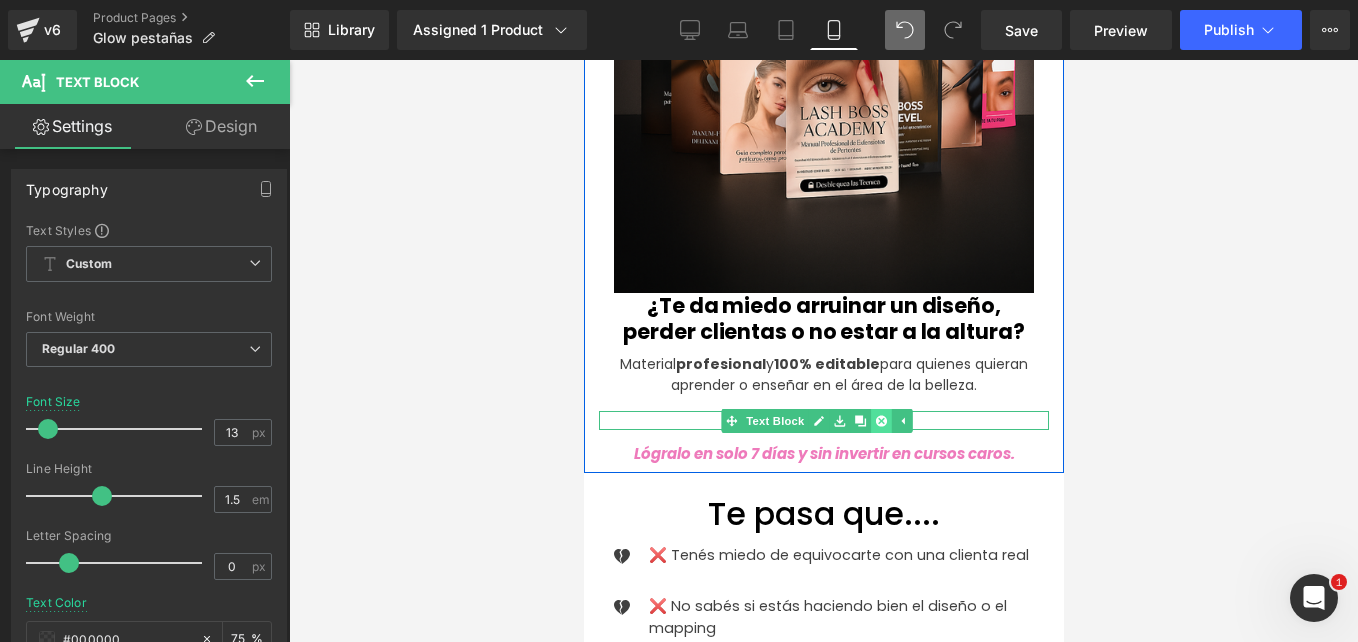 click 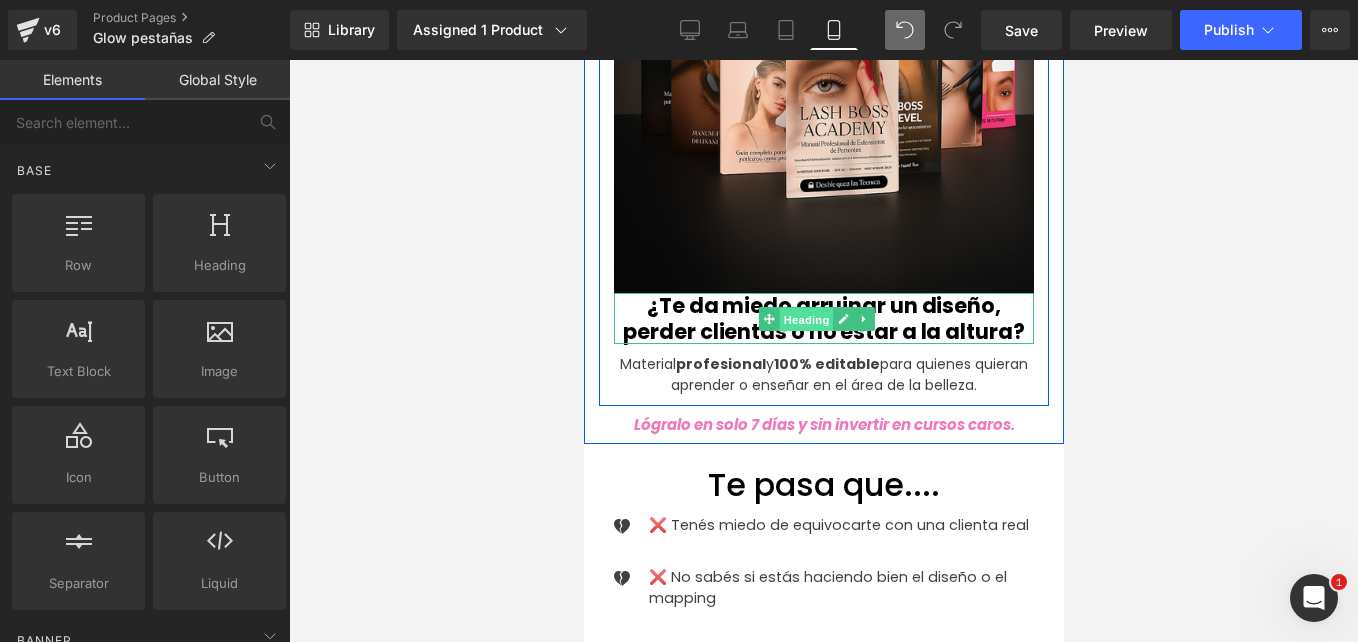 drag, startPoint x: 790, startPoint y: 293, endPoint x: 896, endPoint y: 383, distance: 139.05394 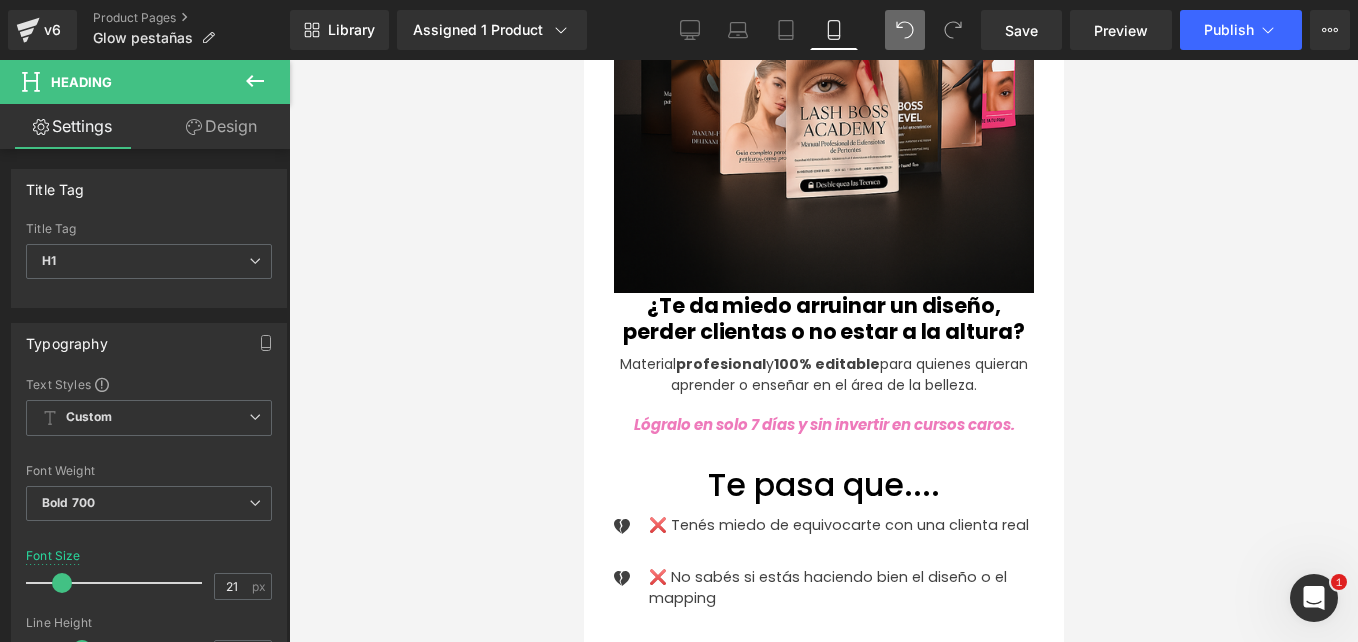 click at bounding box center (255, 82) 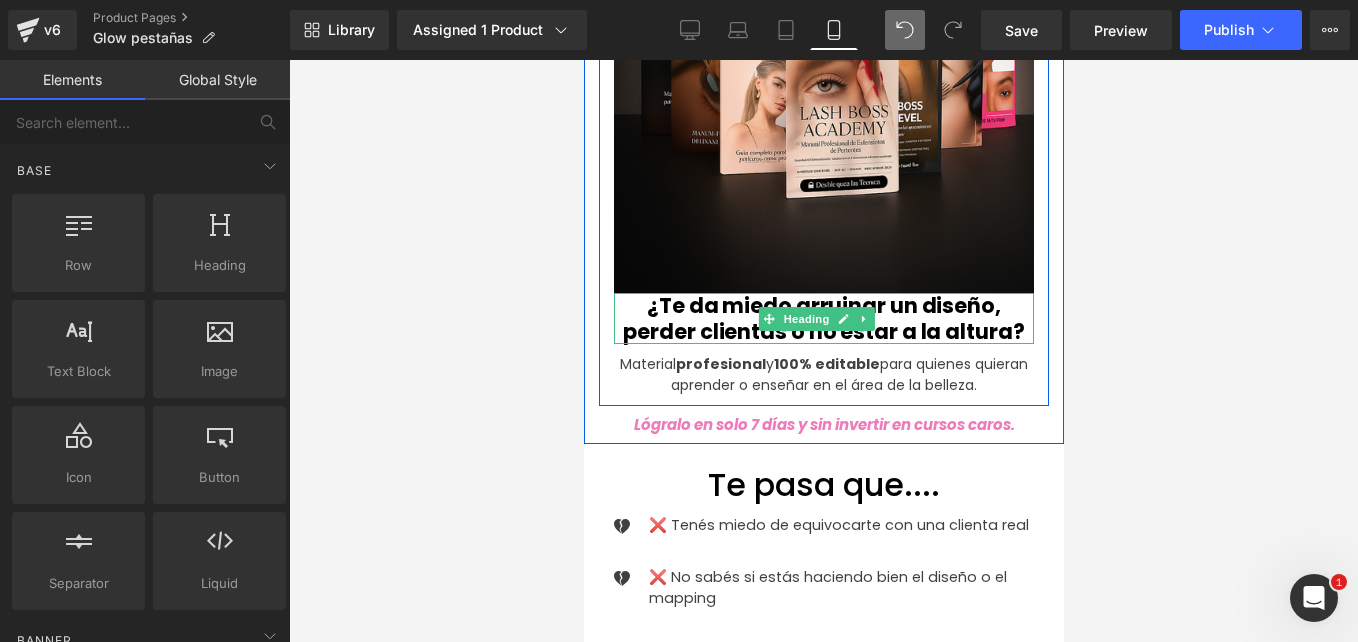 click on "¿Te da miedo arruinar un diseño, perder clientas o no estar a la altura?" at bounding box center [822, 318] 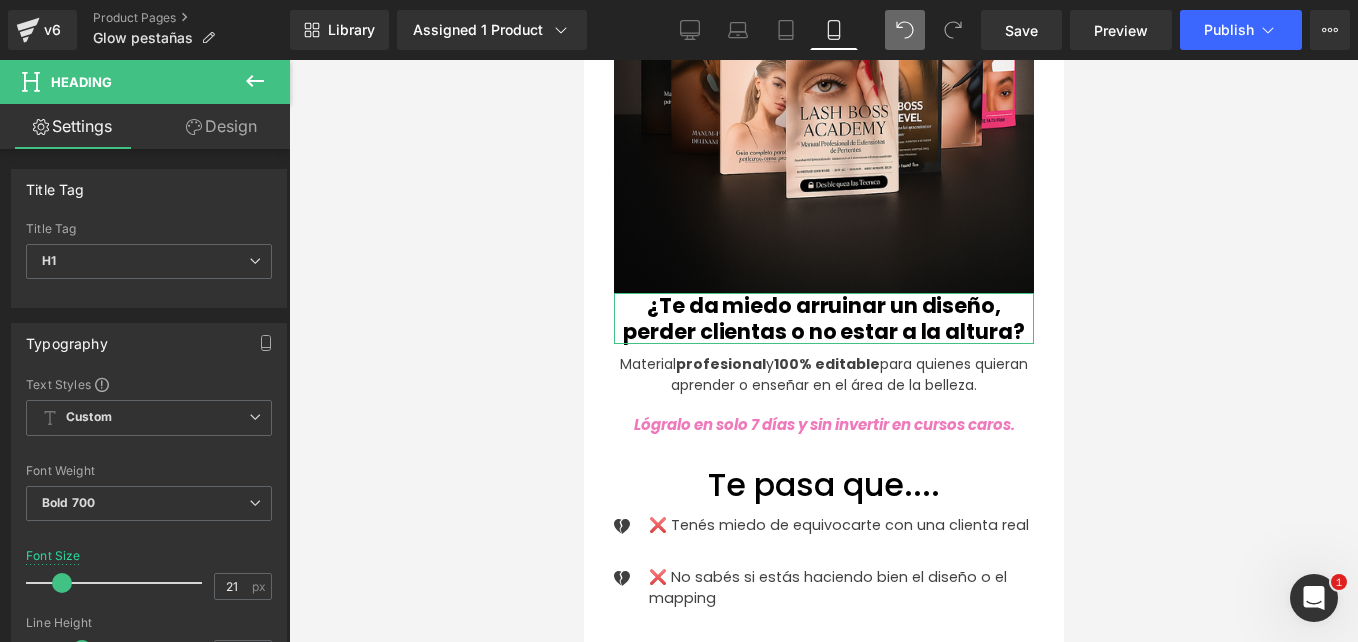 click on "Design" at bounding box center [221, 126] 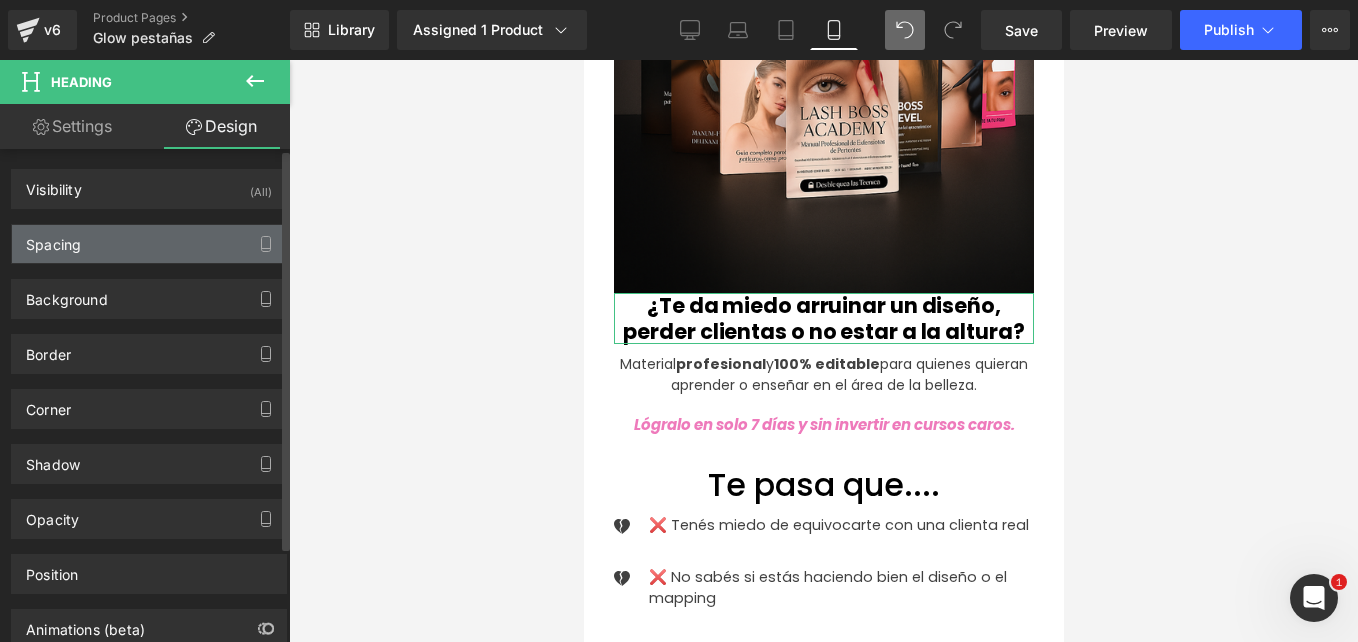 type on "0" 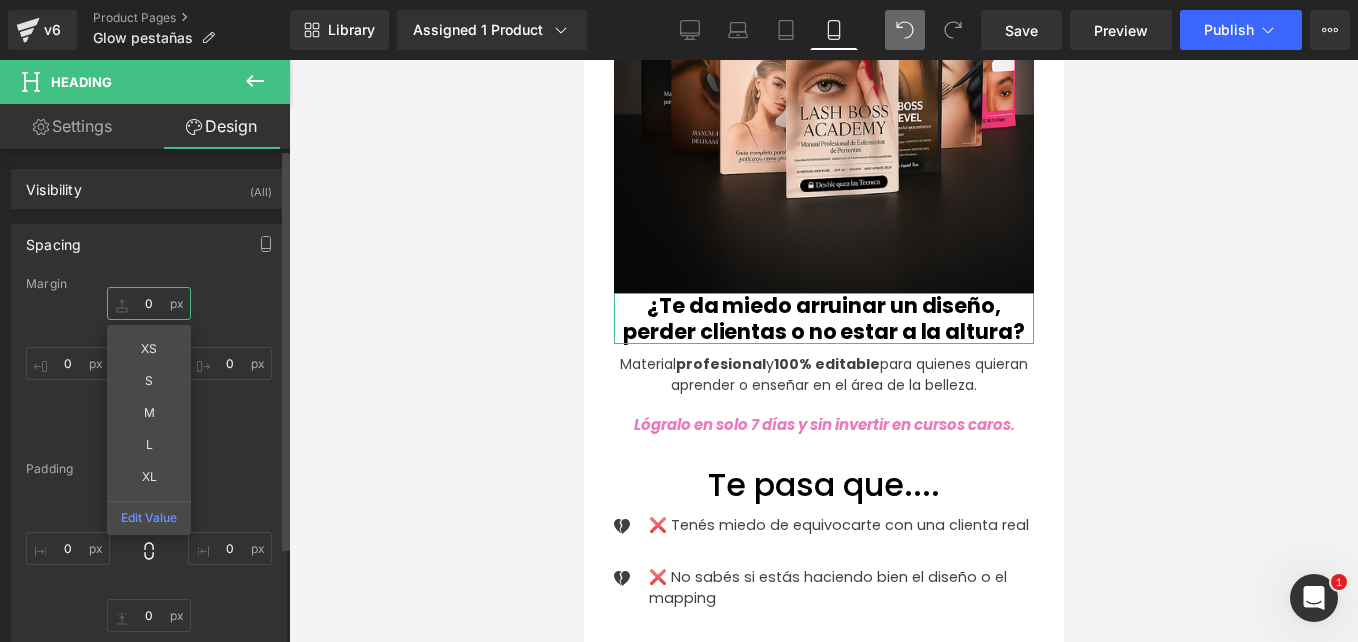 click on "0" at bounding box center (149, 303) 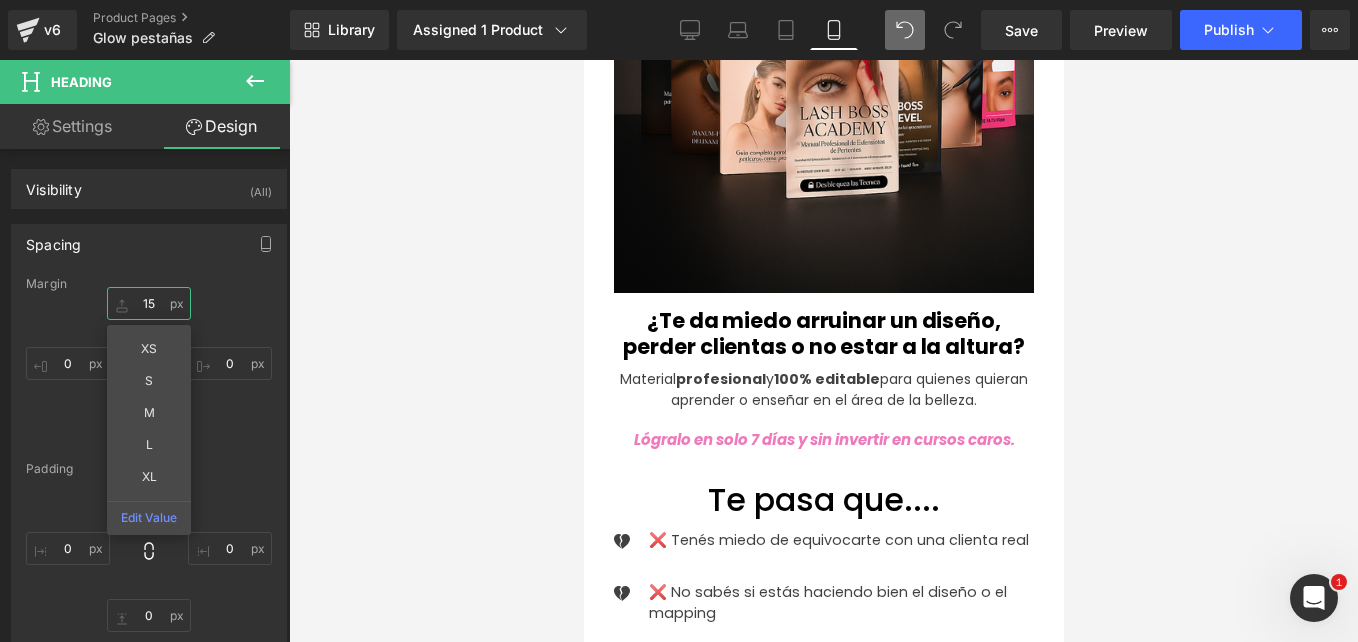 type on "15" 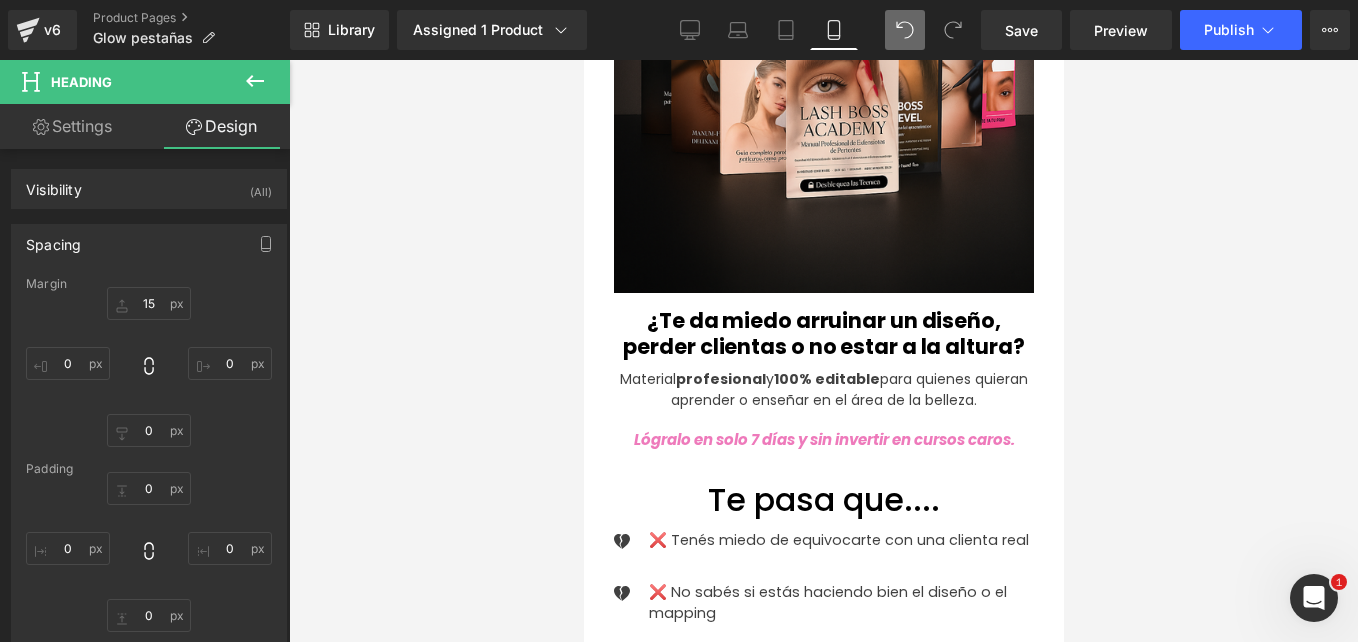 click at bounding box center (823, 351) 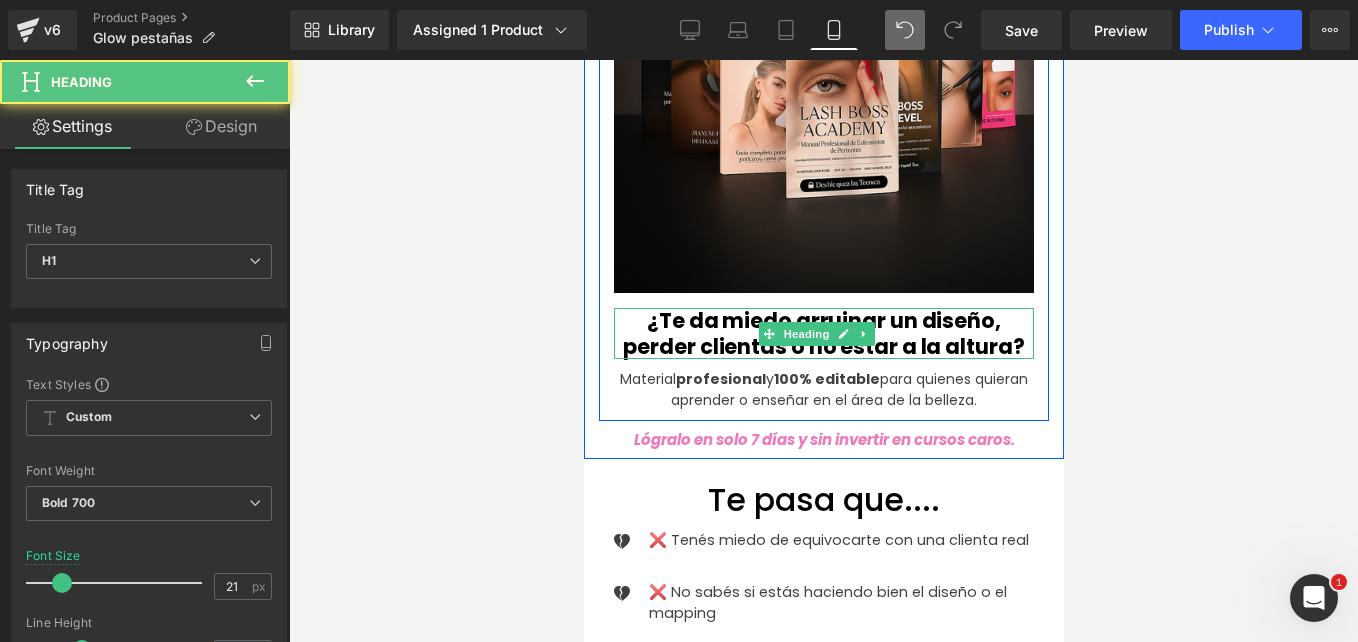 click on "¿Te da miedo arruinar un diseño, perder clientas o no estar a la altura?" at bounding box center [822, 333] 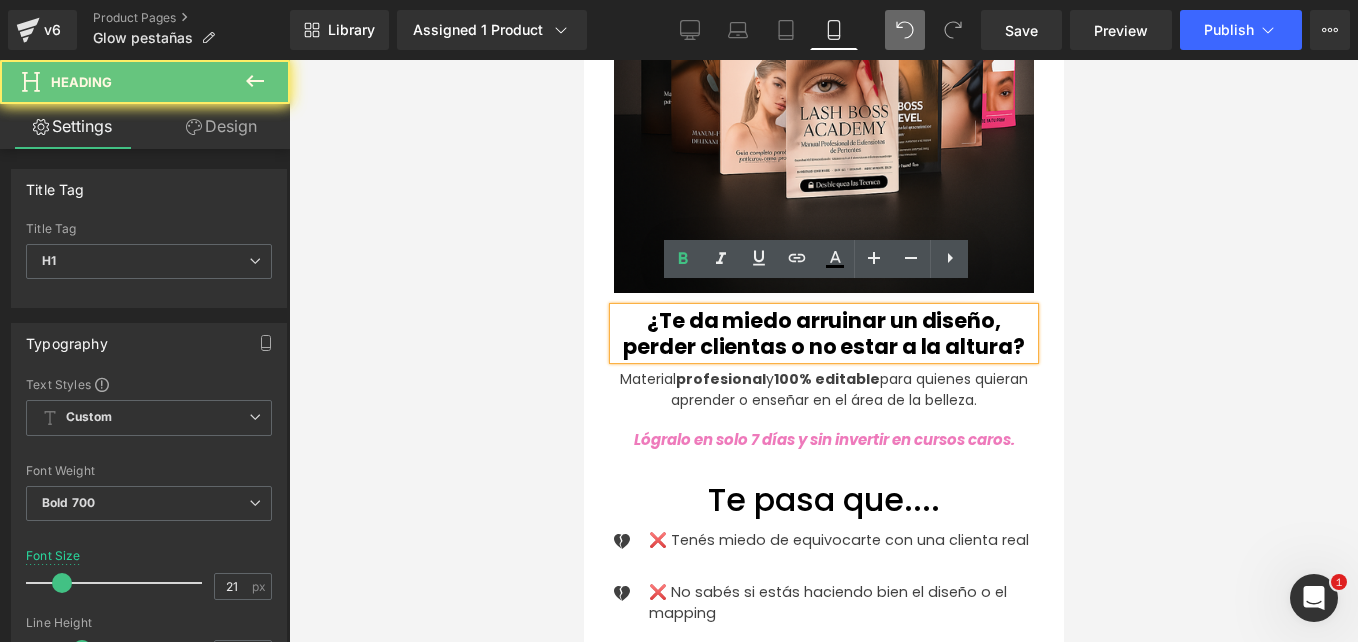 click on "¿Te da miedo arruinar un diseño, perder clientas o no estar a la altura?" at bounding box center (822, 333) 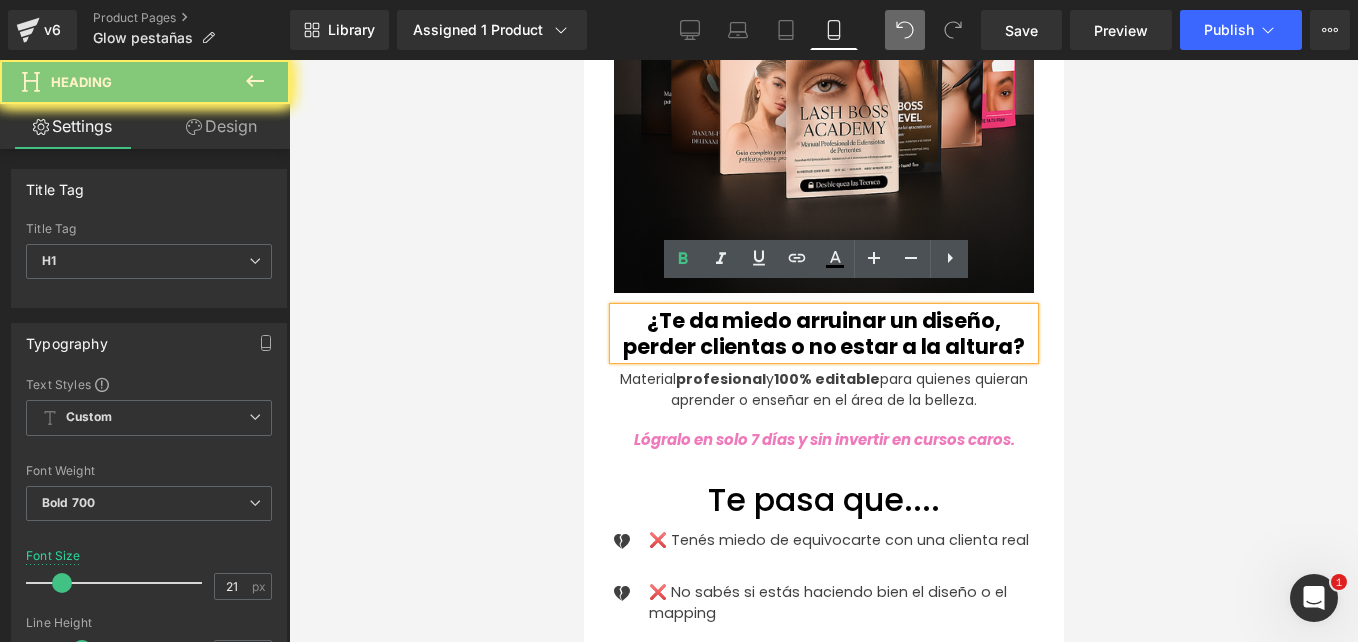 click on "¿Te da miedo arruinar un diseño, perder clientas o no estar a la altura?" at bounding box center [822, 333] 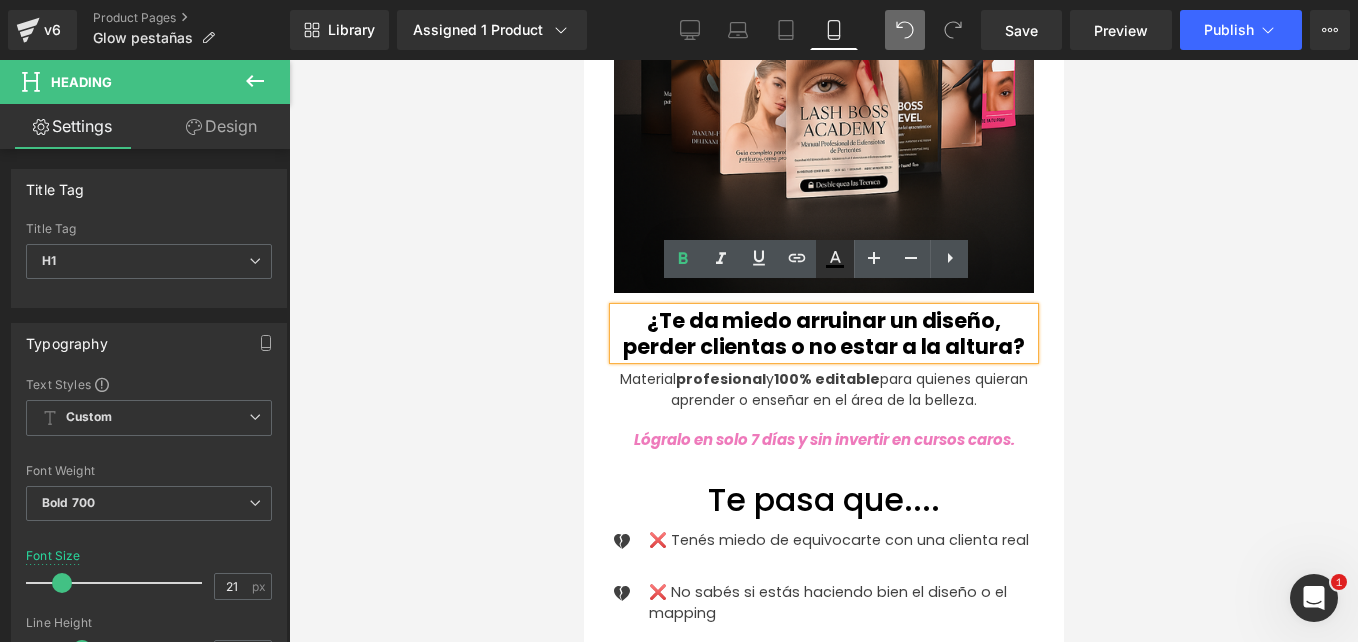 click 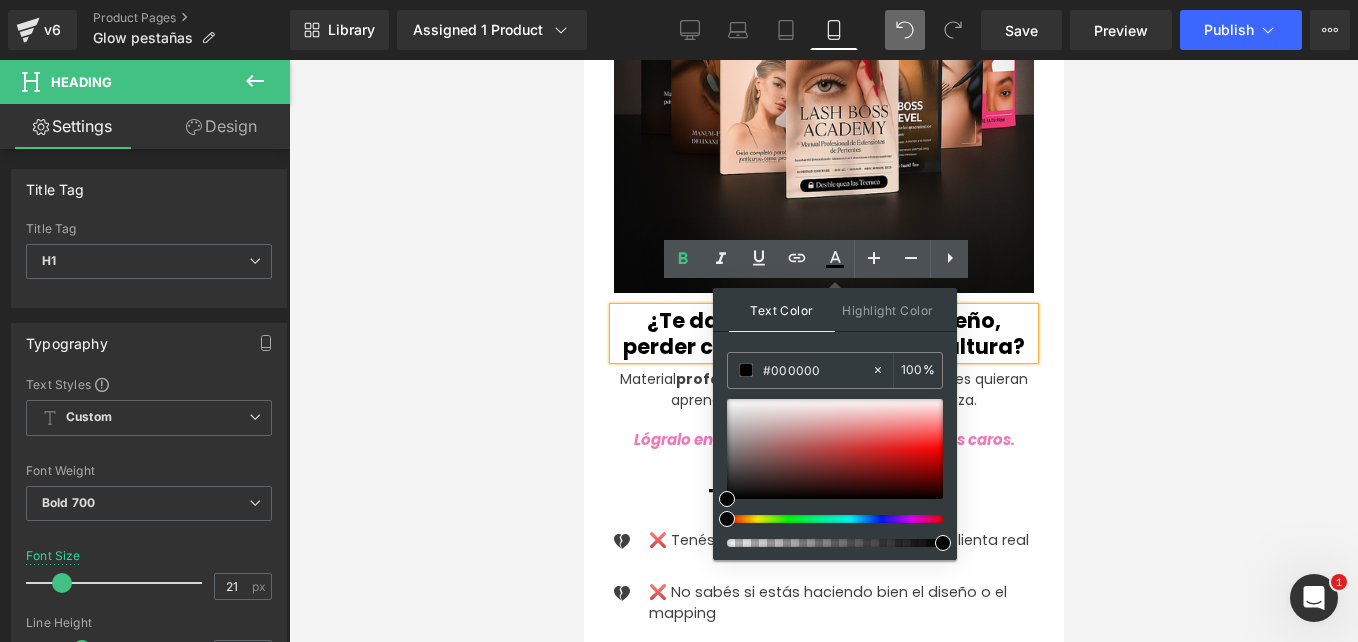 click at bounding box center (835, 553) 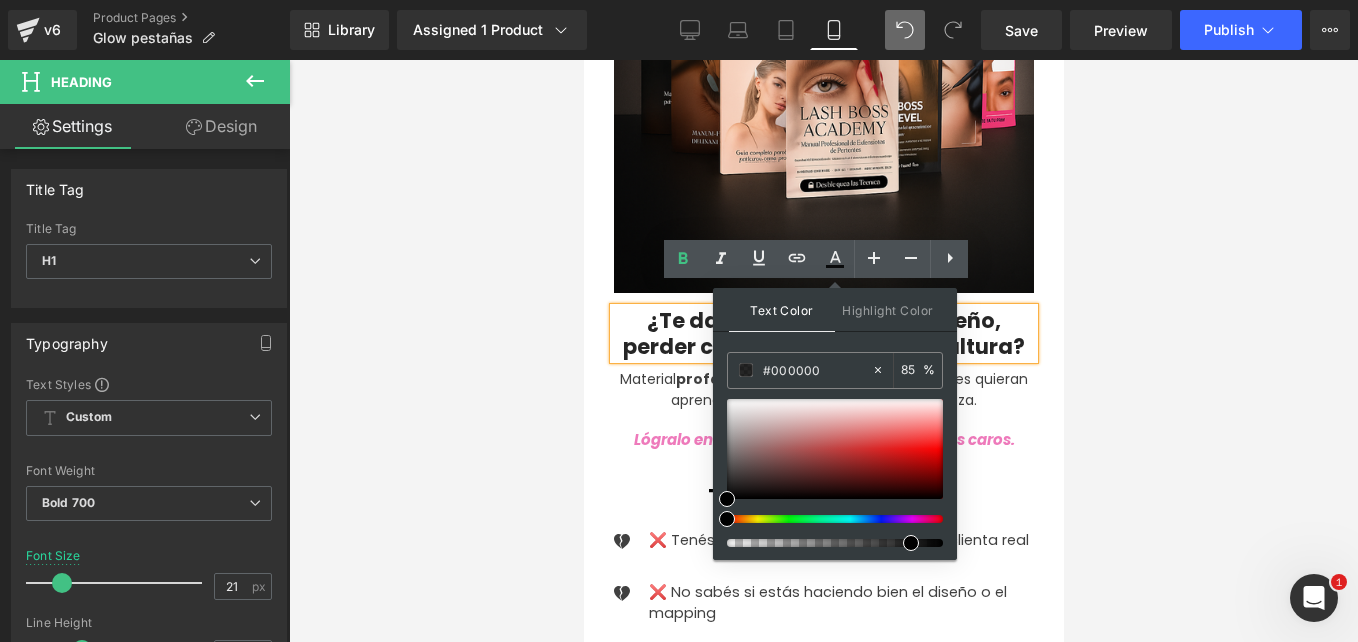 click at bounding box center [827, 543] 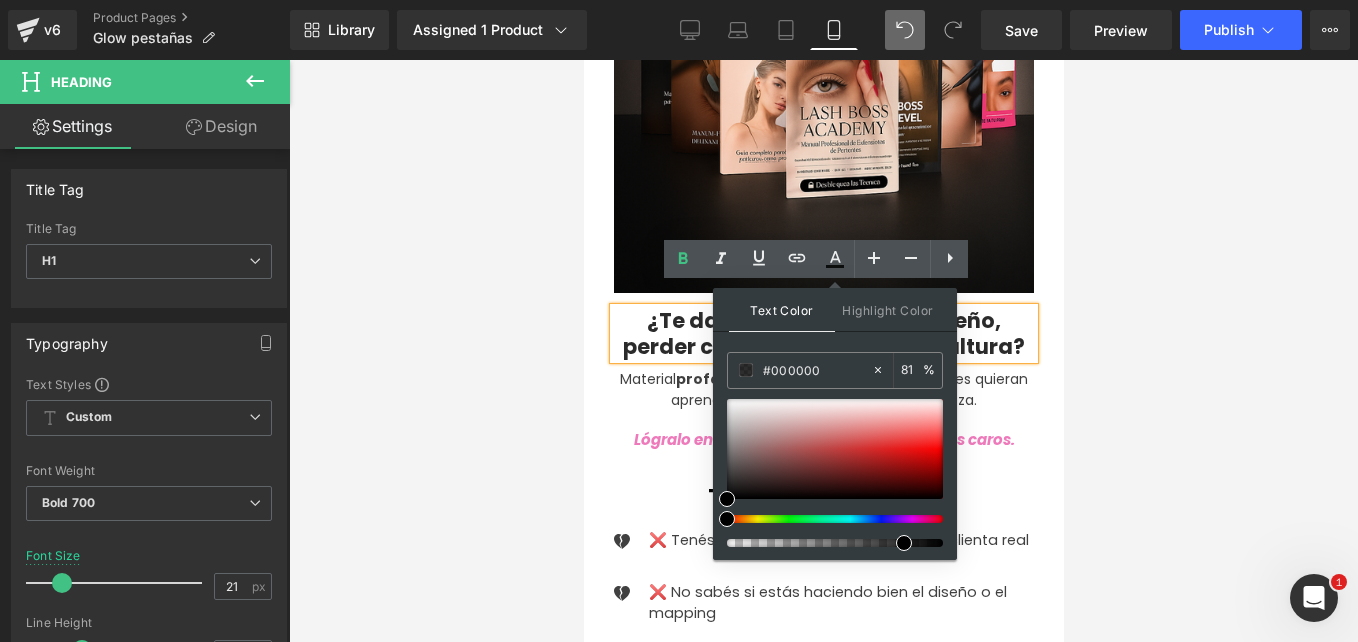 type on "80" 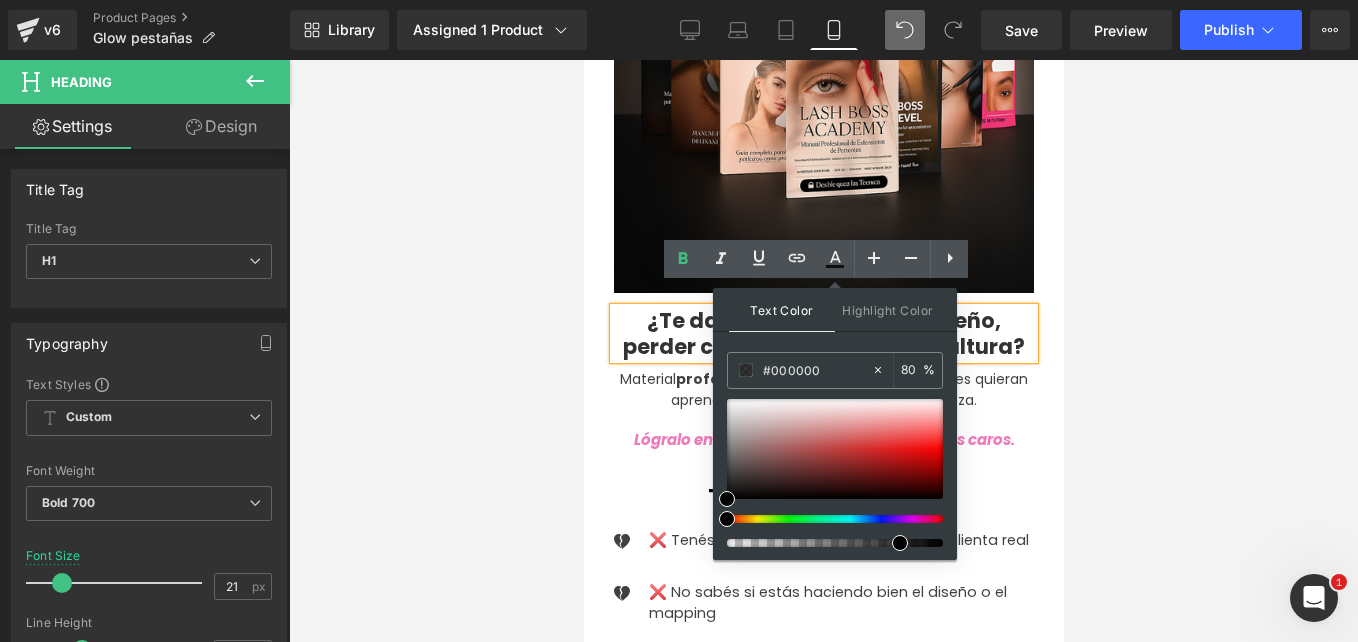drag, startPoint x: 903, startPoint y: 545, endPoint x: 885, endPoint y: 546, distance: 18.027756 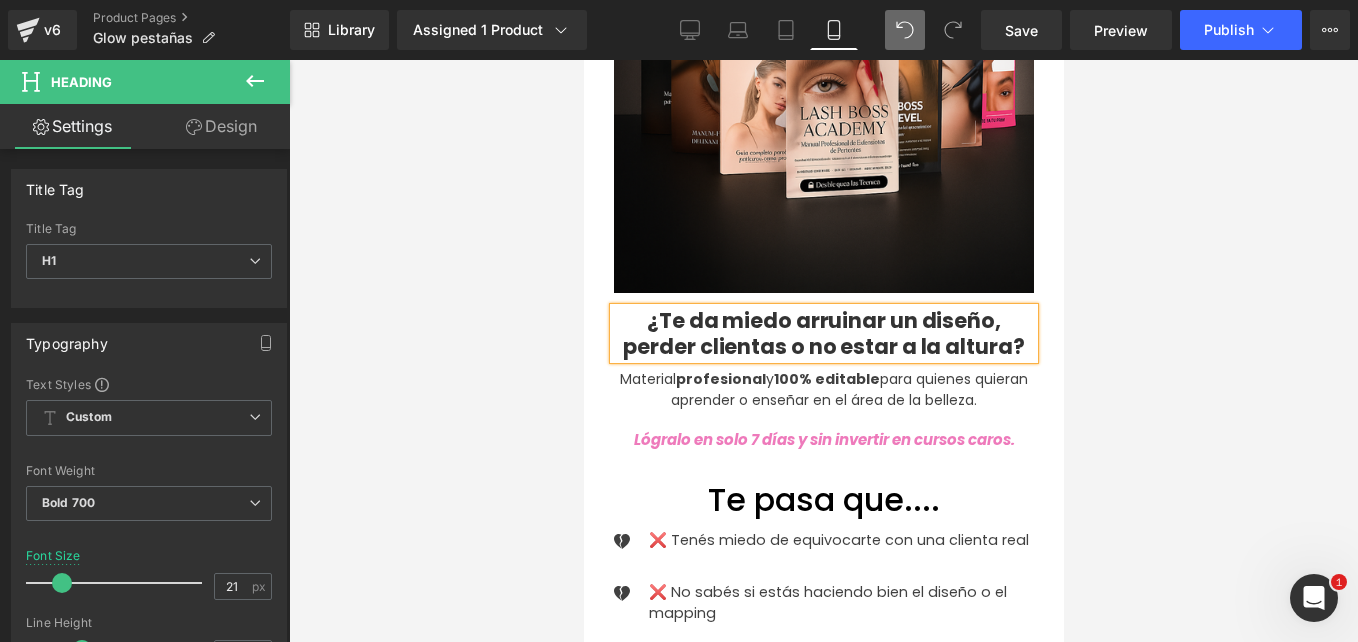 click at bounding box center (823, 351) 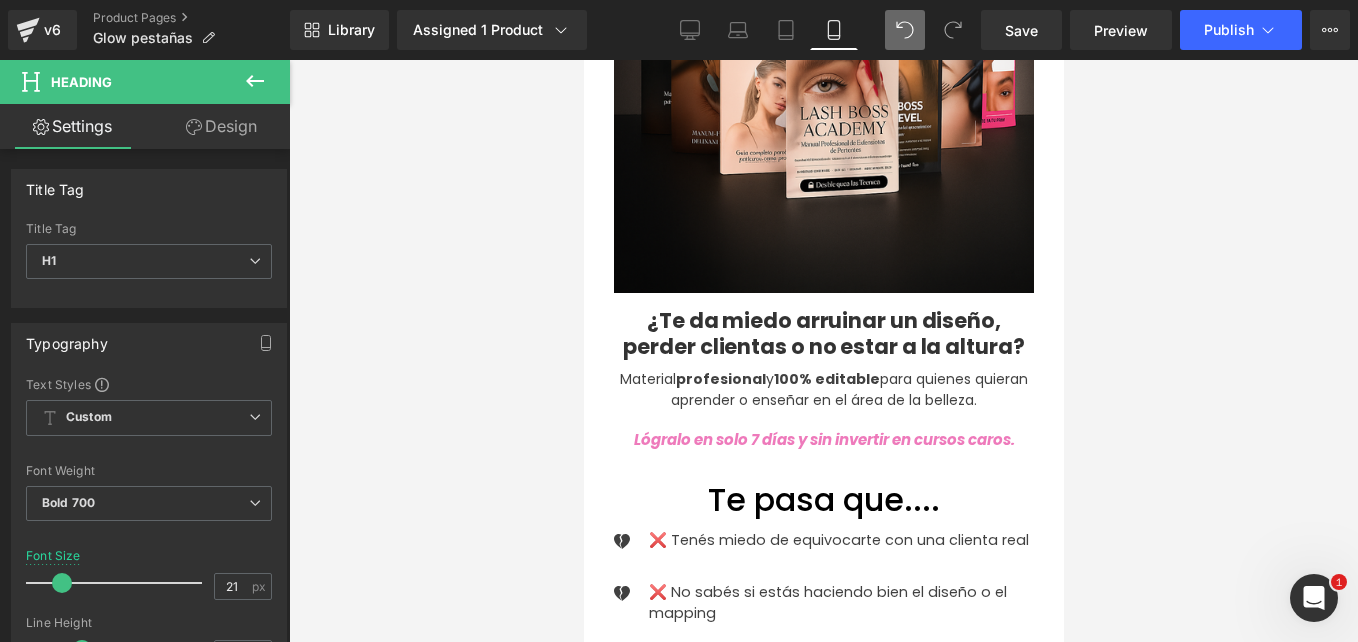 click at bounding box center [583, 60] 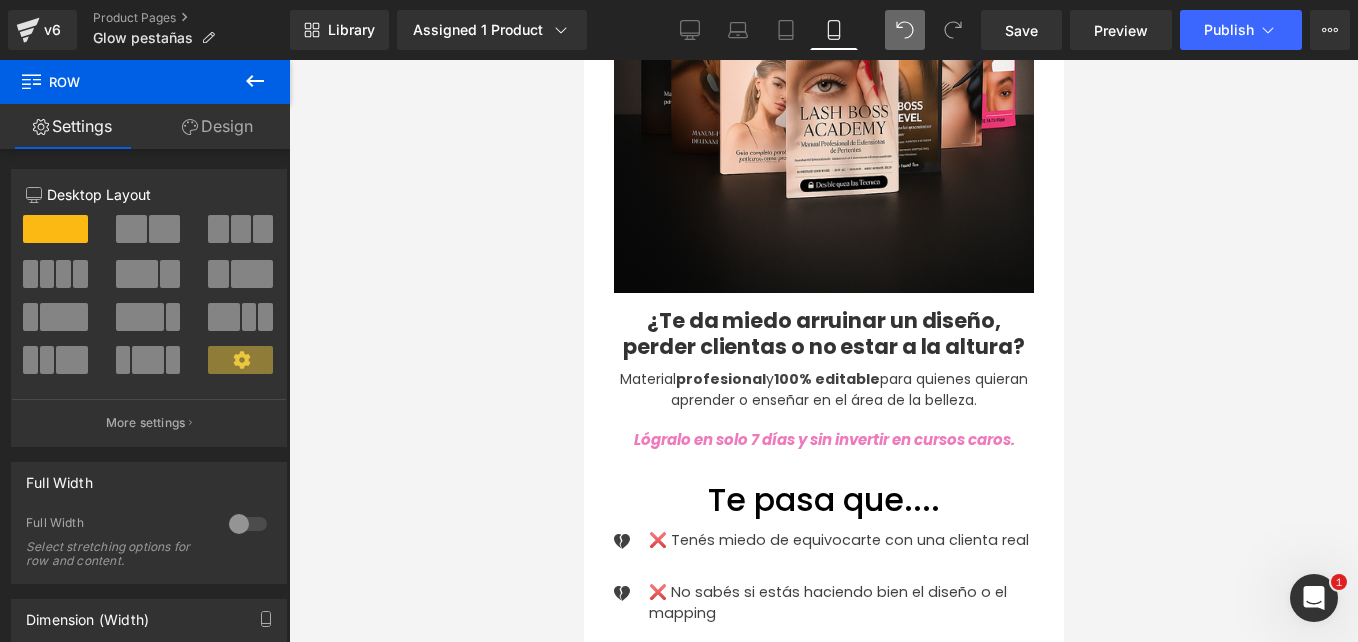 click at bounding box center [823, 351] 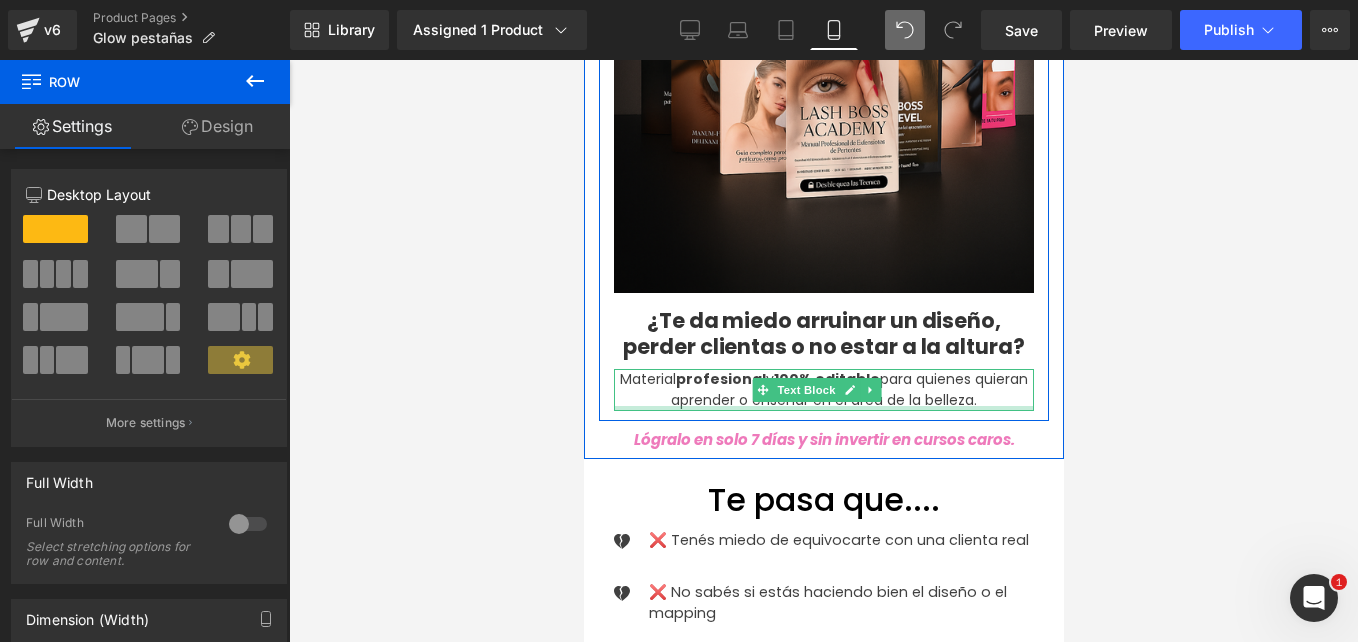click at bounding box center [823, 408] 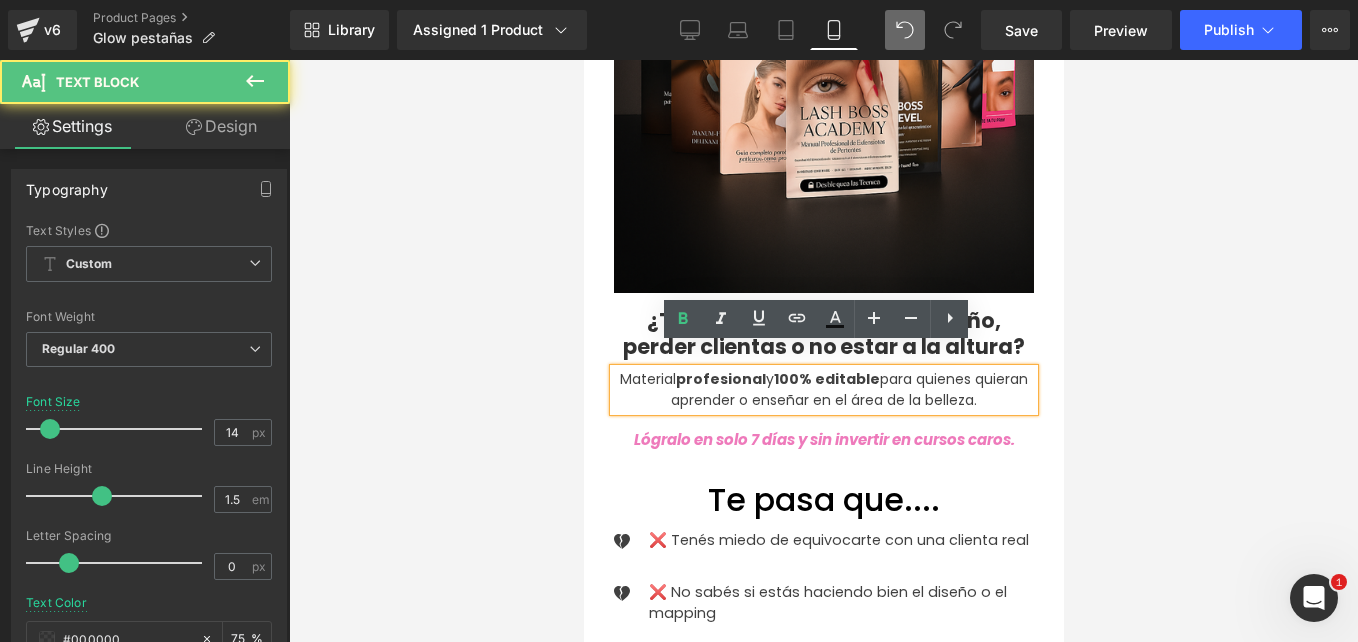 click on "Material  profesional  y  100% editable  para quienes quieran aprender o enseñar en el área de la belleza." at bounding box center (823, 390) 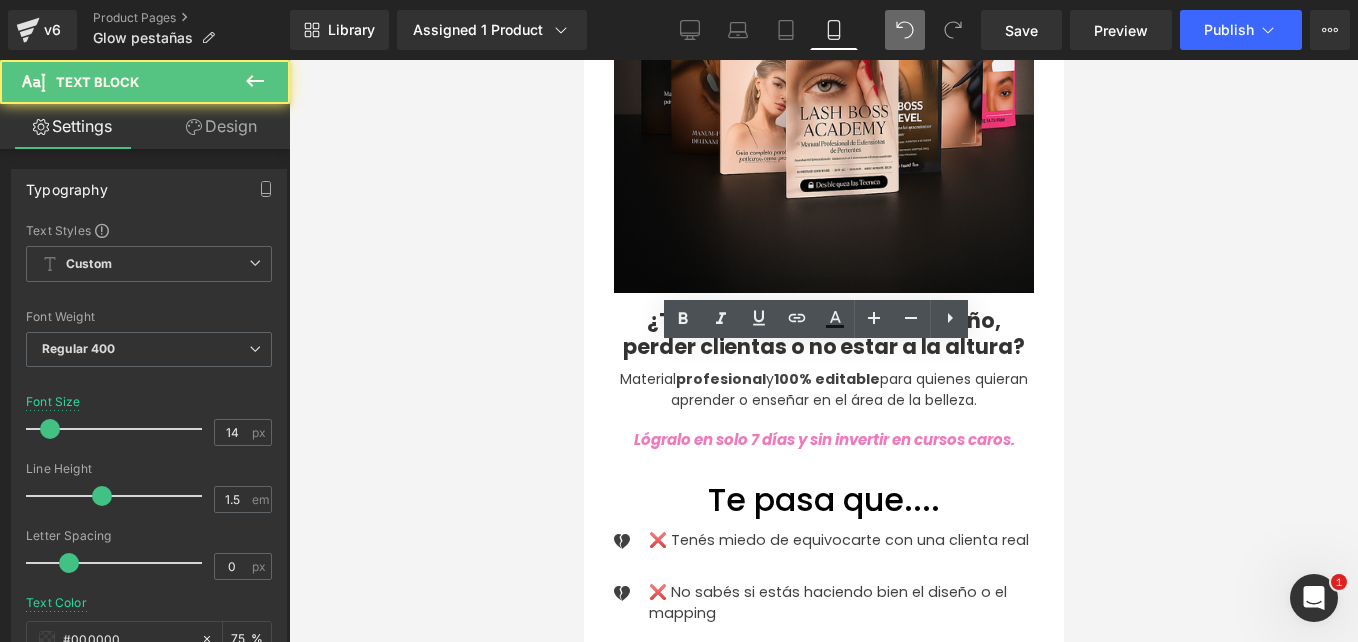 click at bounding box center [823, 351] 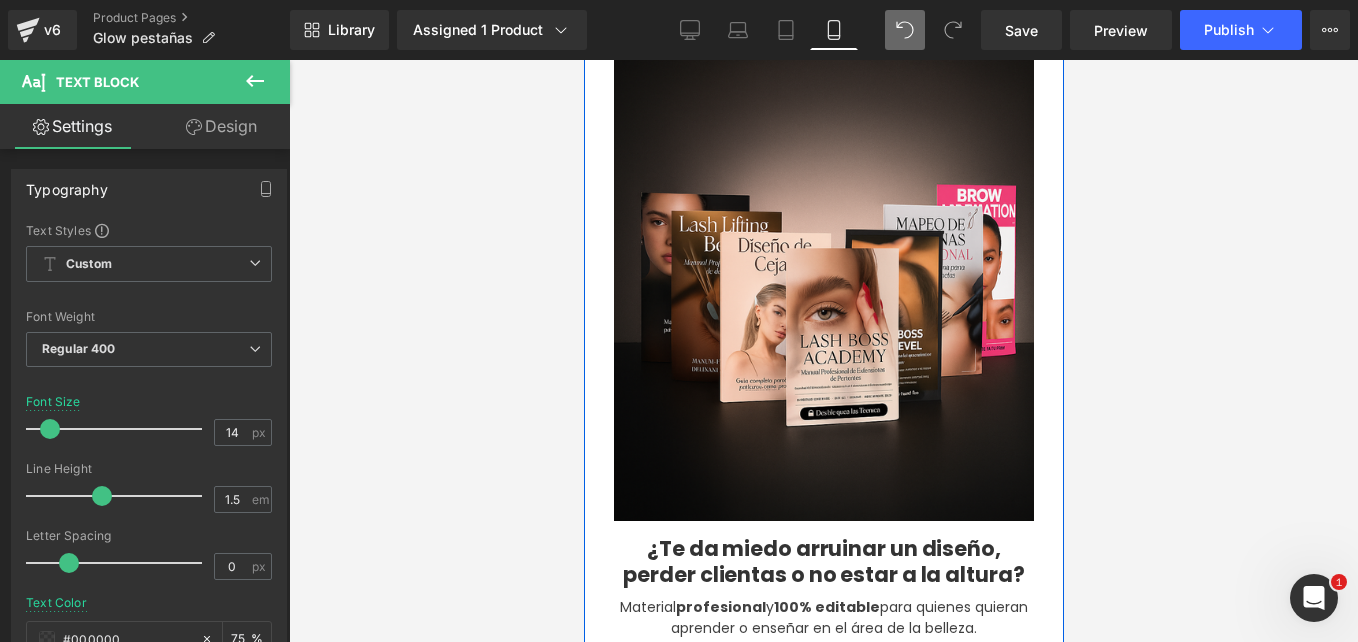 scroll, scrollTop: 0, scrollLeft: 0, axis: both 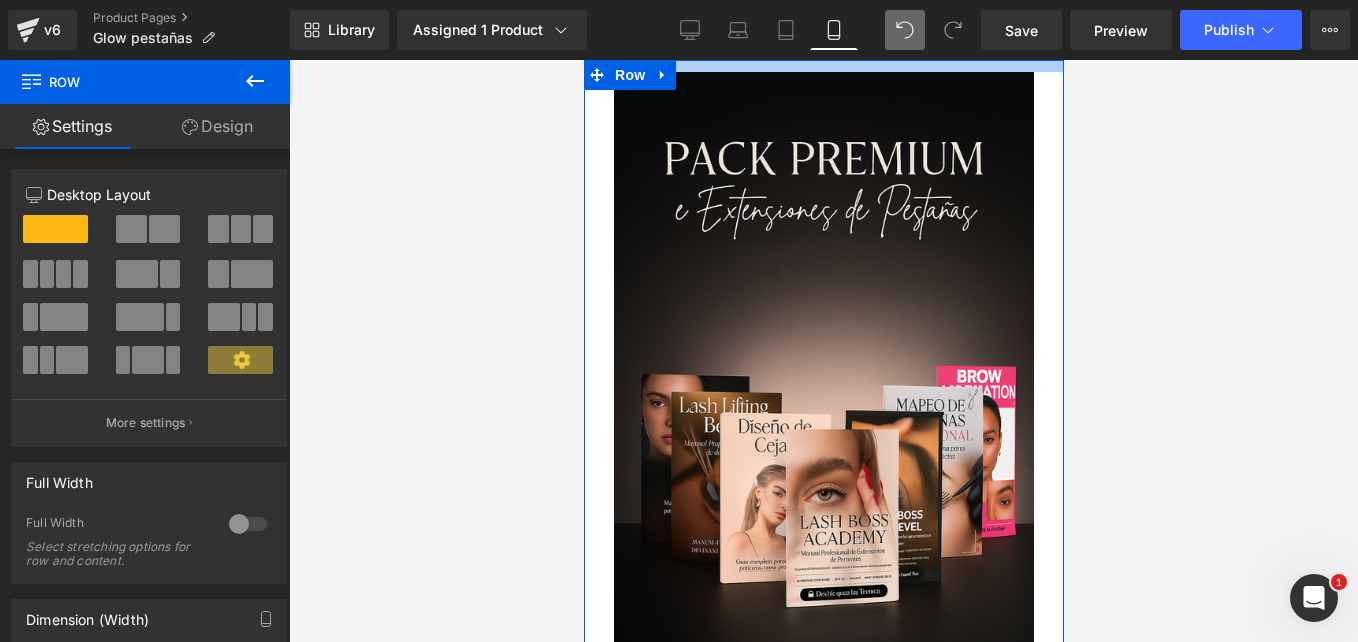 drag, startPoint x: 718, startPoint y: 90, endPoint x: 717, endPoint y: 53, distance: 37.01351 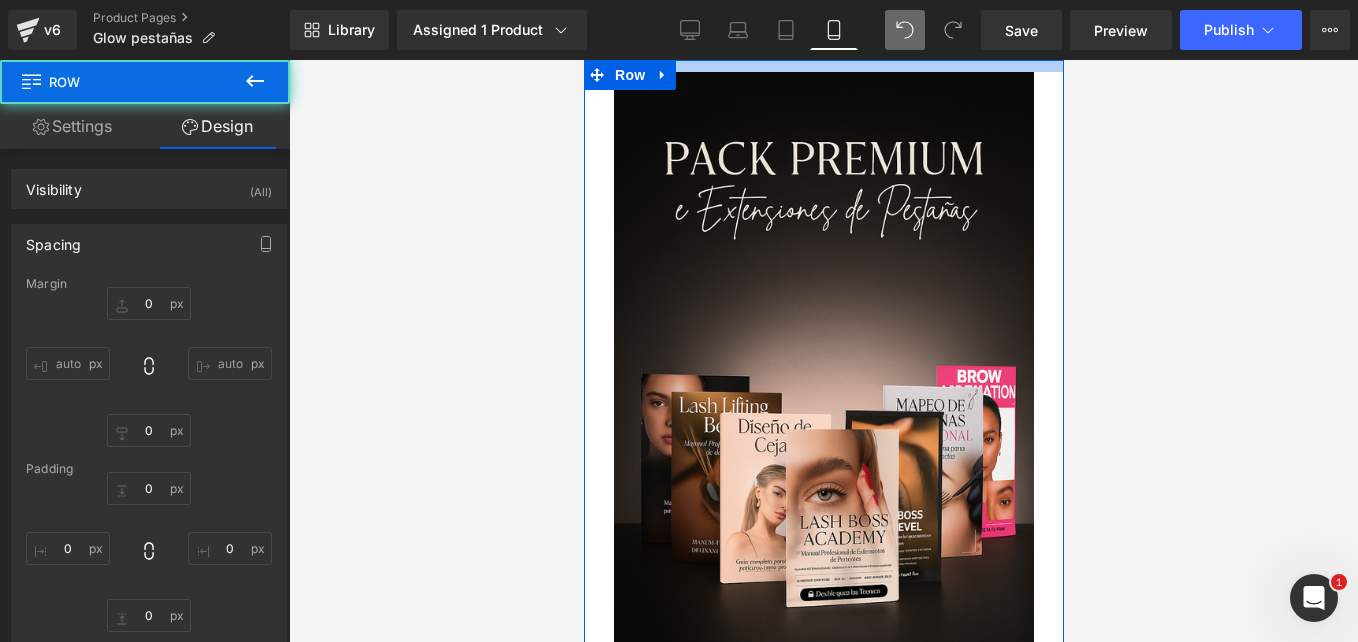 type on "0" 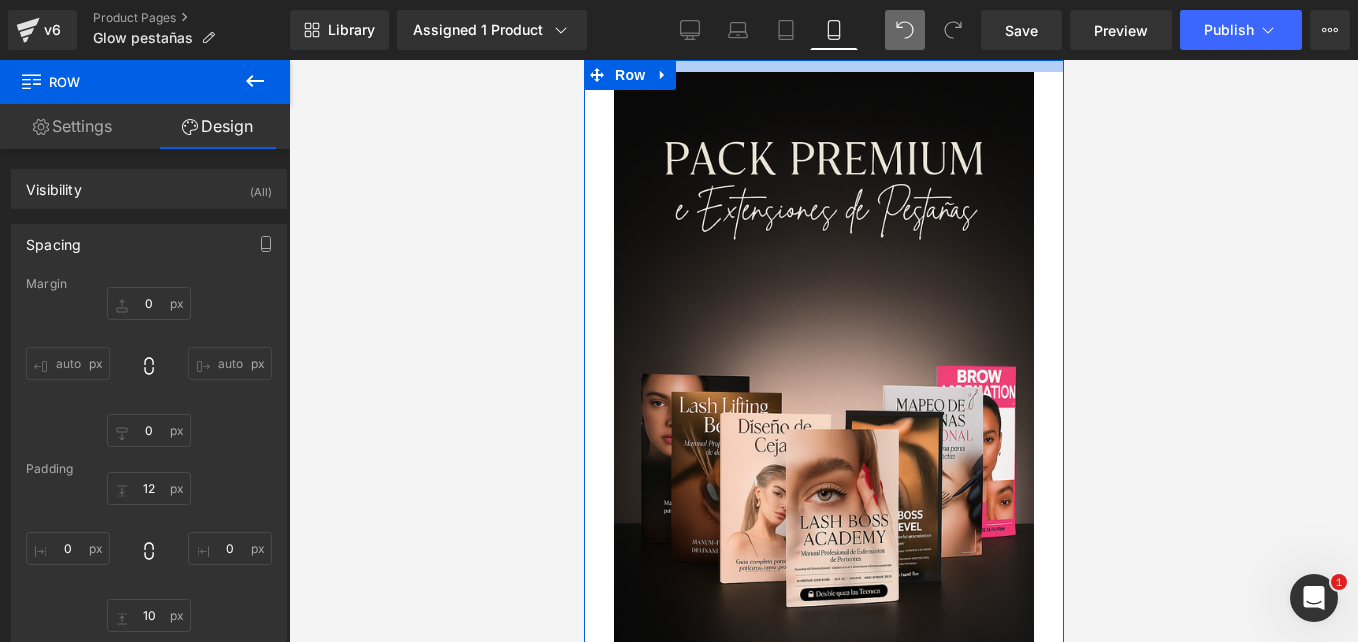 click at bounding box center (823, 66) 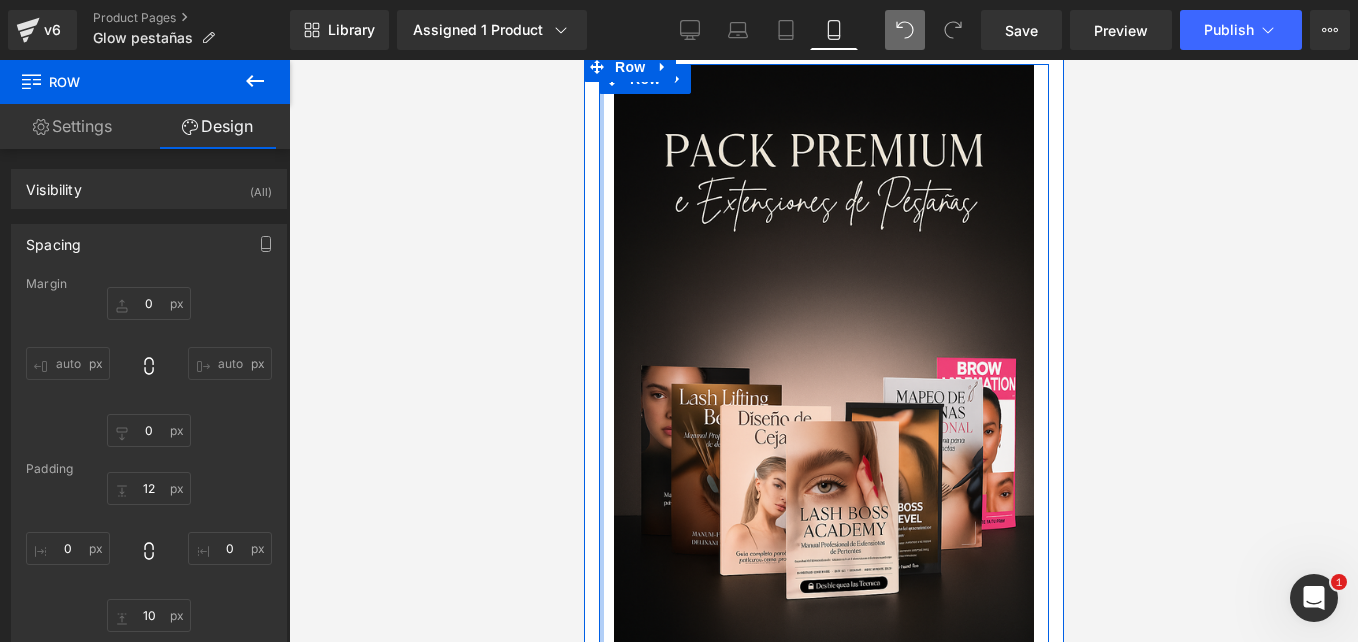 scroll, scrollTop: 0, scrollLeft: 0, axis: both 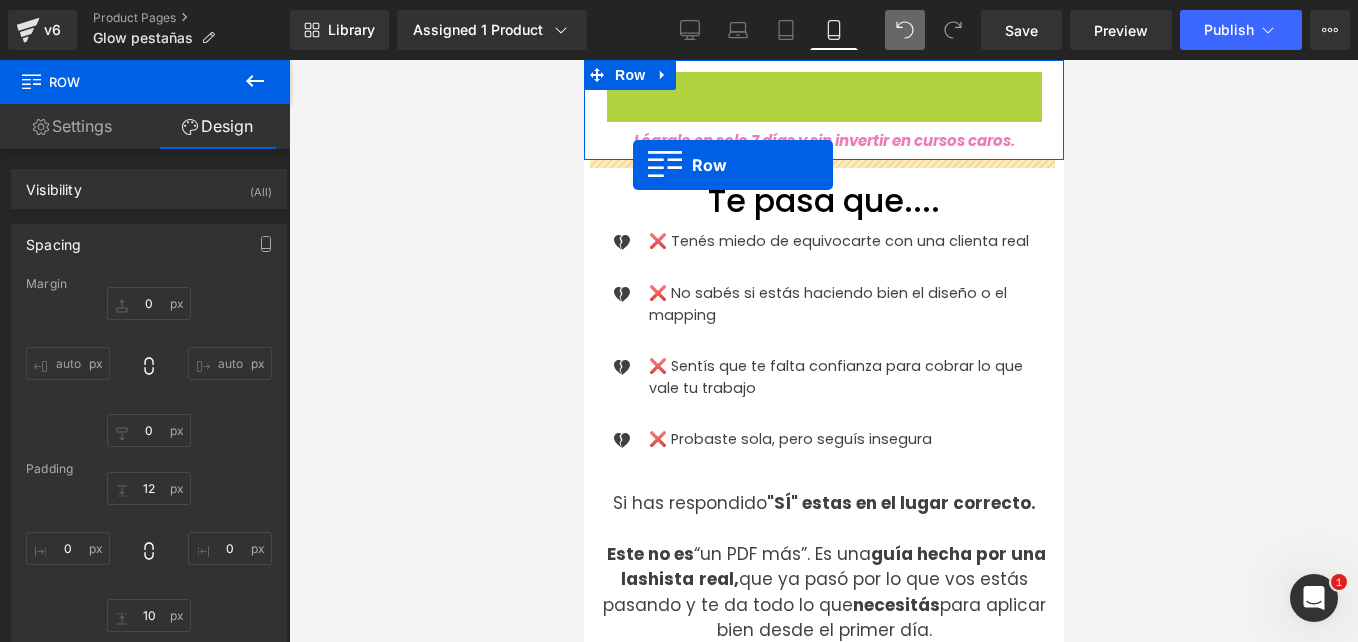 drag, startPoint x: 614, startPoint y: 96, endPoint x: 631, endPoint y: 163, distance: 69.12308 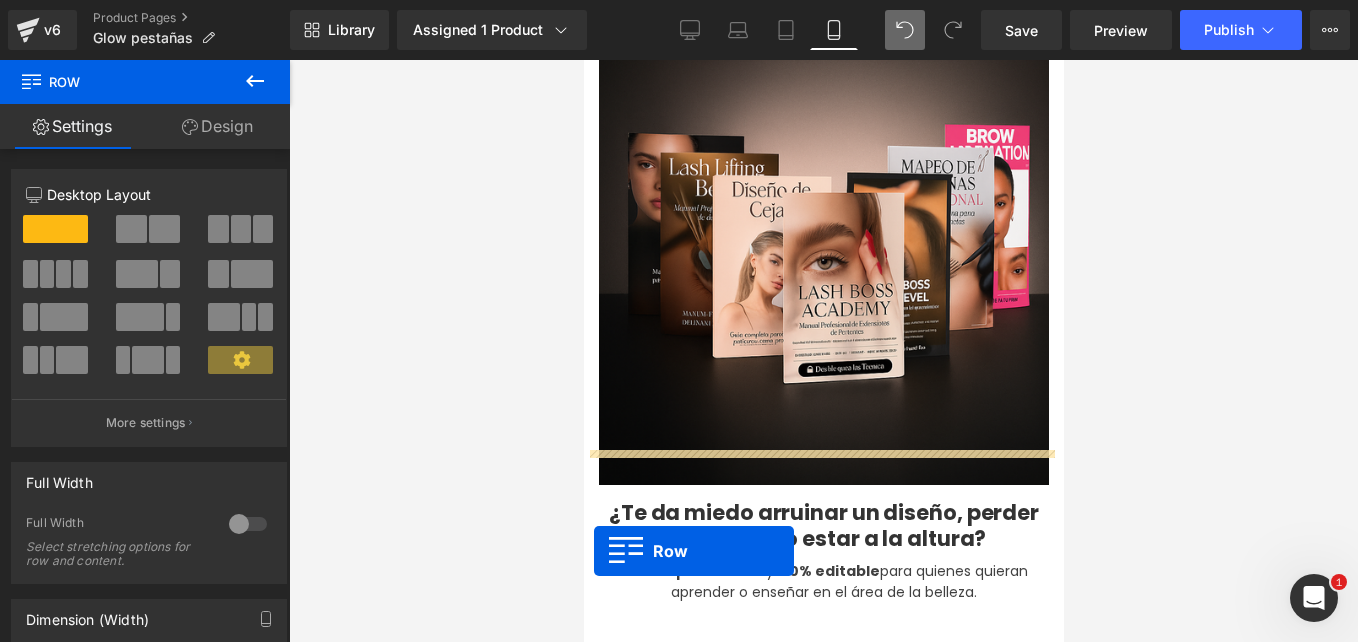 scroll, scrollTop: 440, scrollLeft: 0, axis: vertical 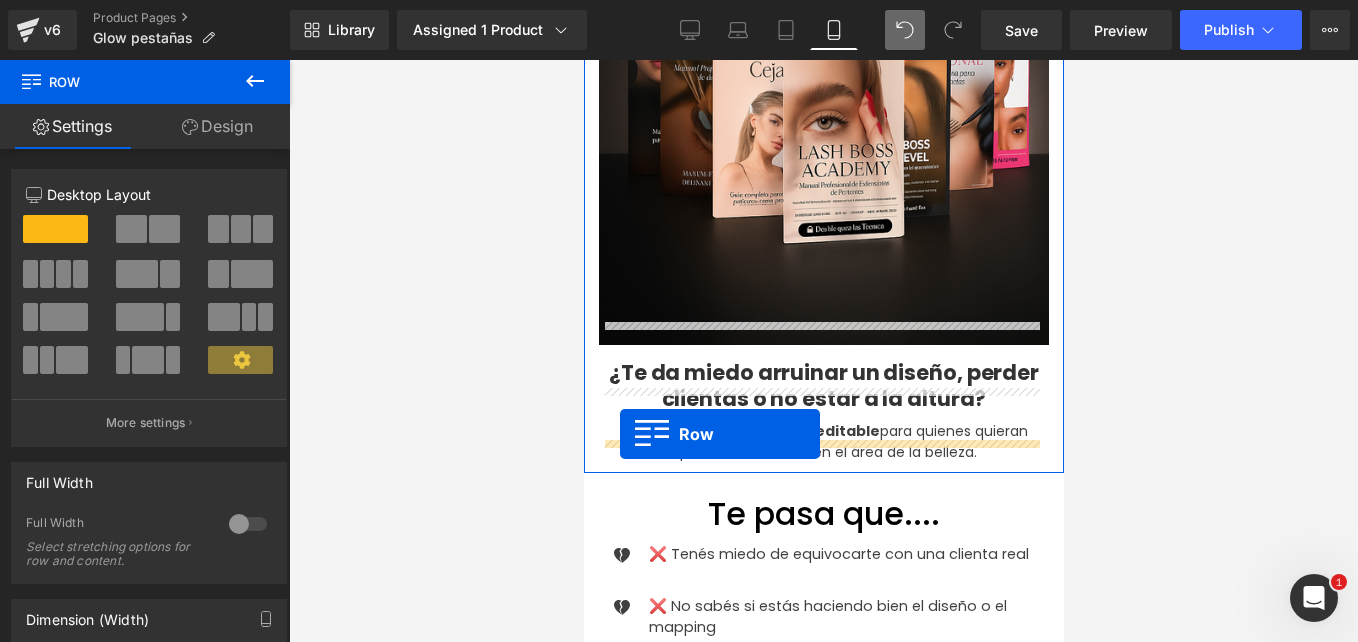 drag, startPoint x: 595, startPoint y: 75, endPoint x: 618, endPoint y: 434, distance: 359.73602 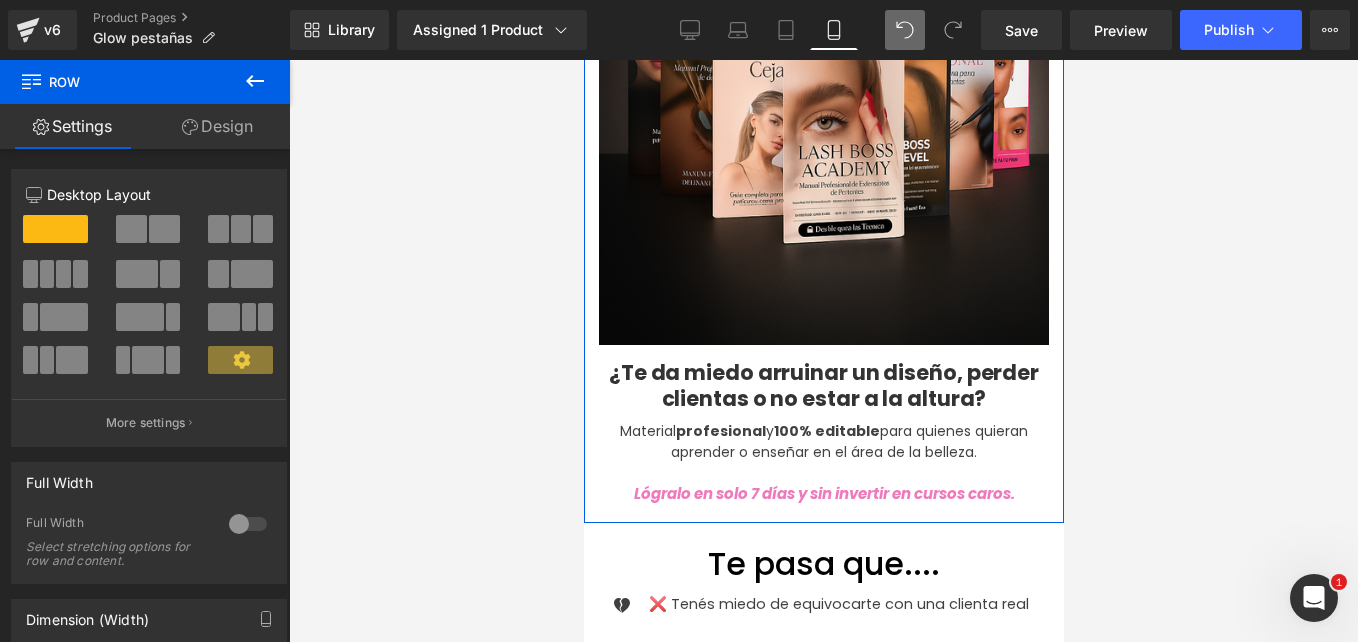 scroll, scrollTop: 0, scrollLeft: 0, axis: both 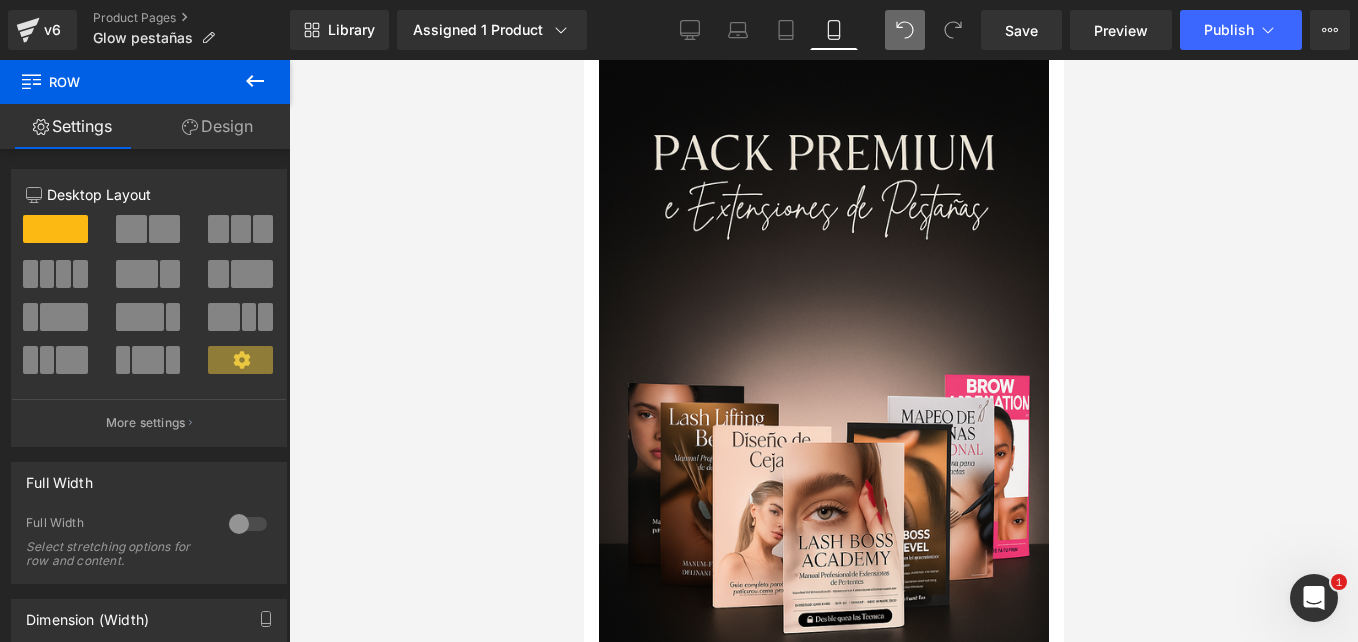 click at bounding box center [823, 351] 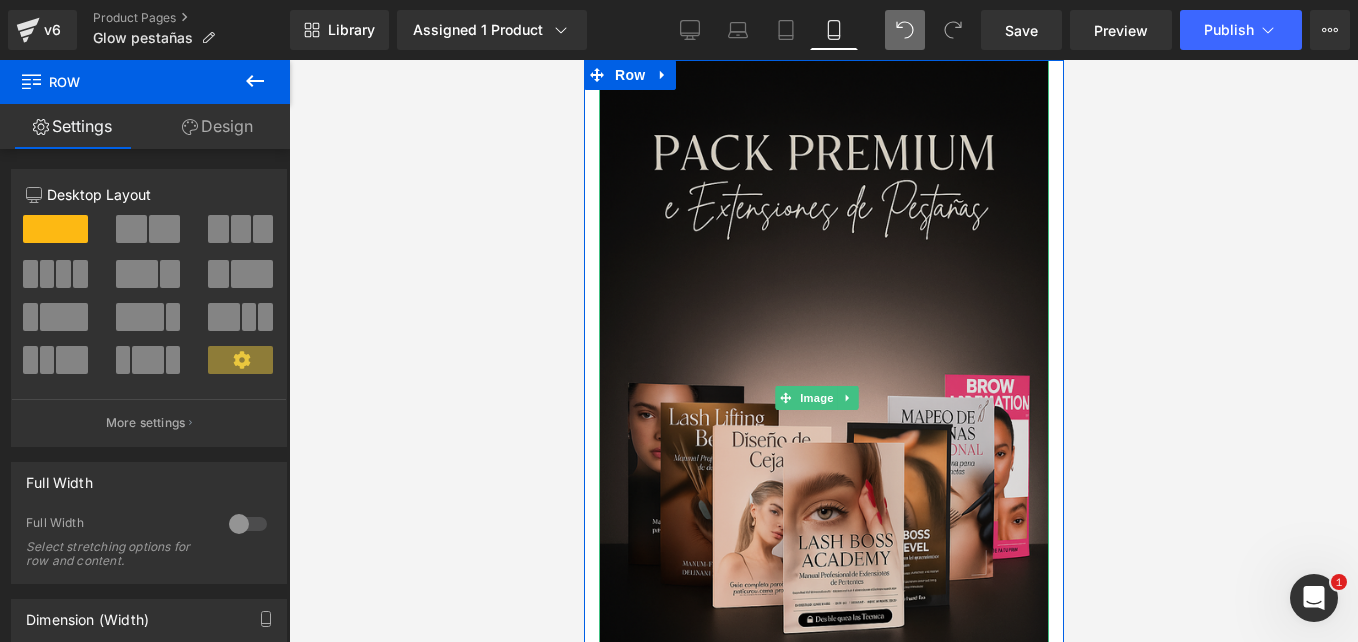 scroll, scrollTop: 12, scrollLeft: 0, axis: vertical 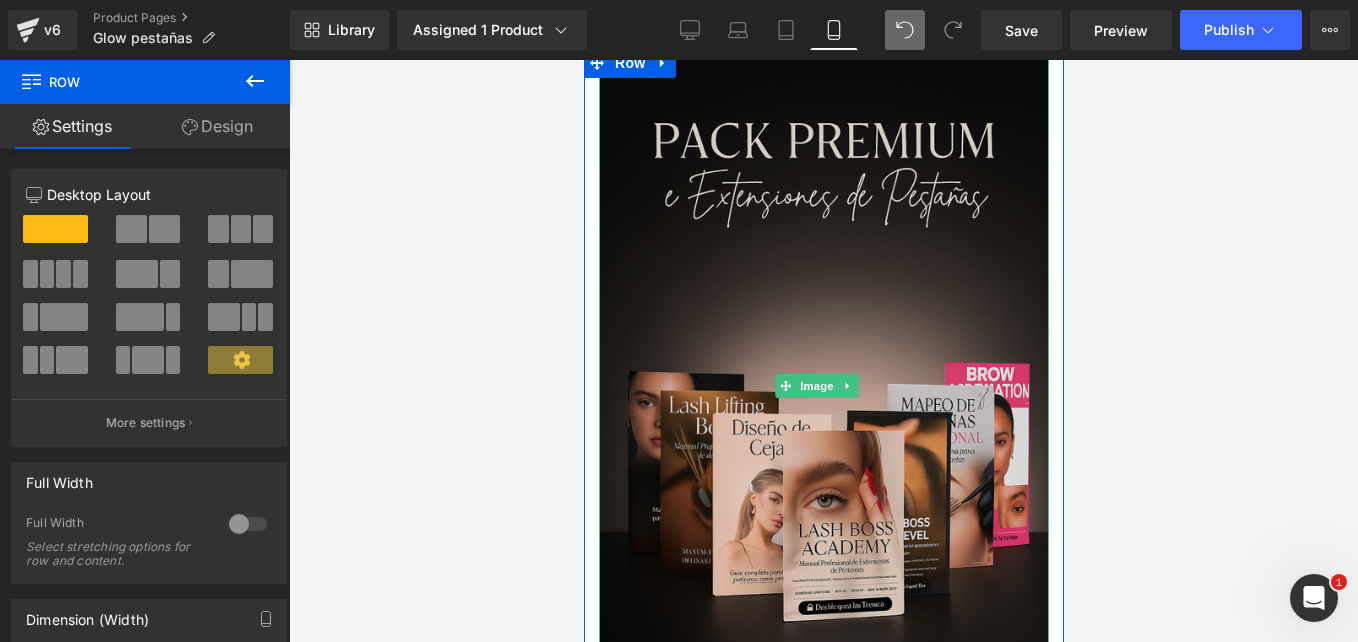 click at bounding box center [823, 385] 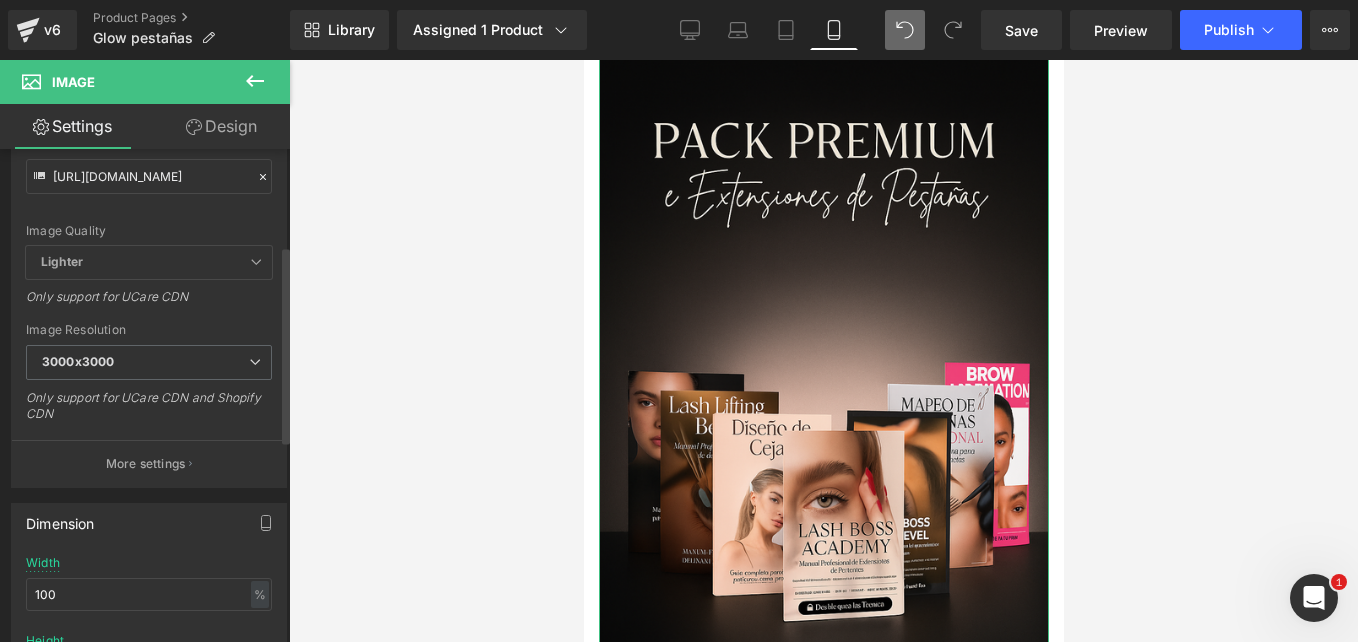 scroll, scrollTop: 232, scrollLeft: 0, axis: vertical 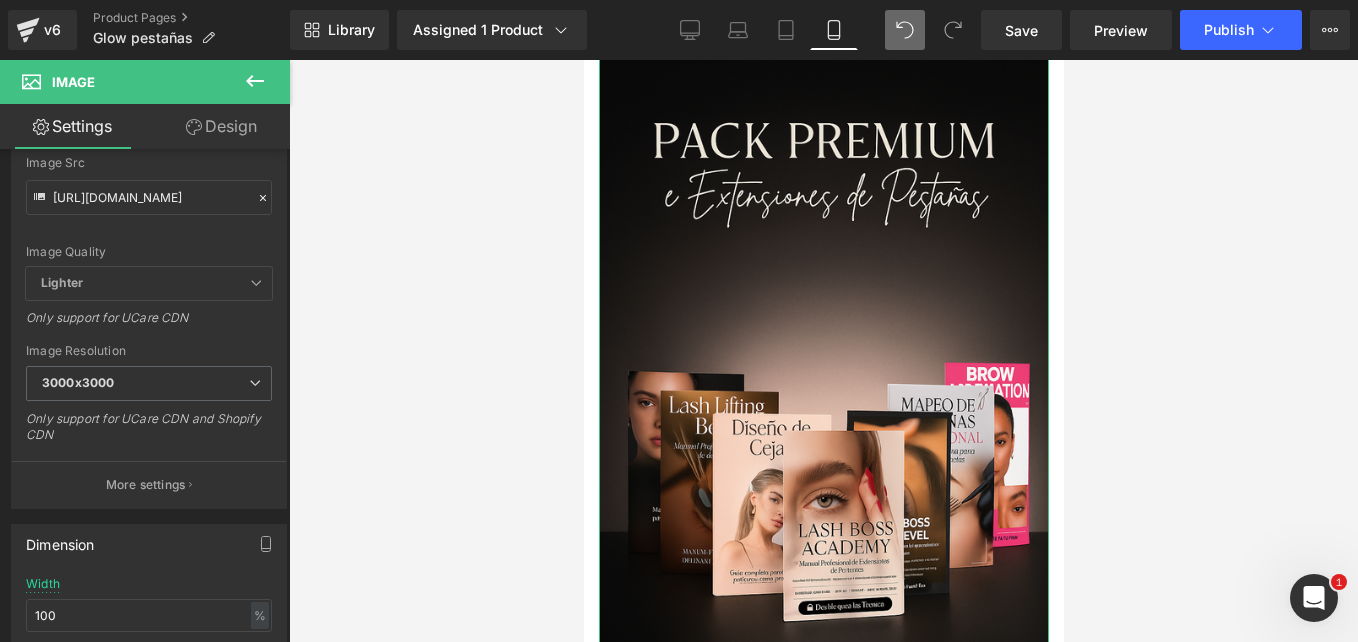 click on "Design" at bounding box center [221, 126] 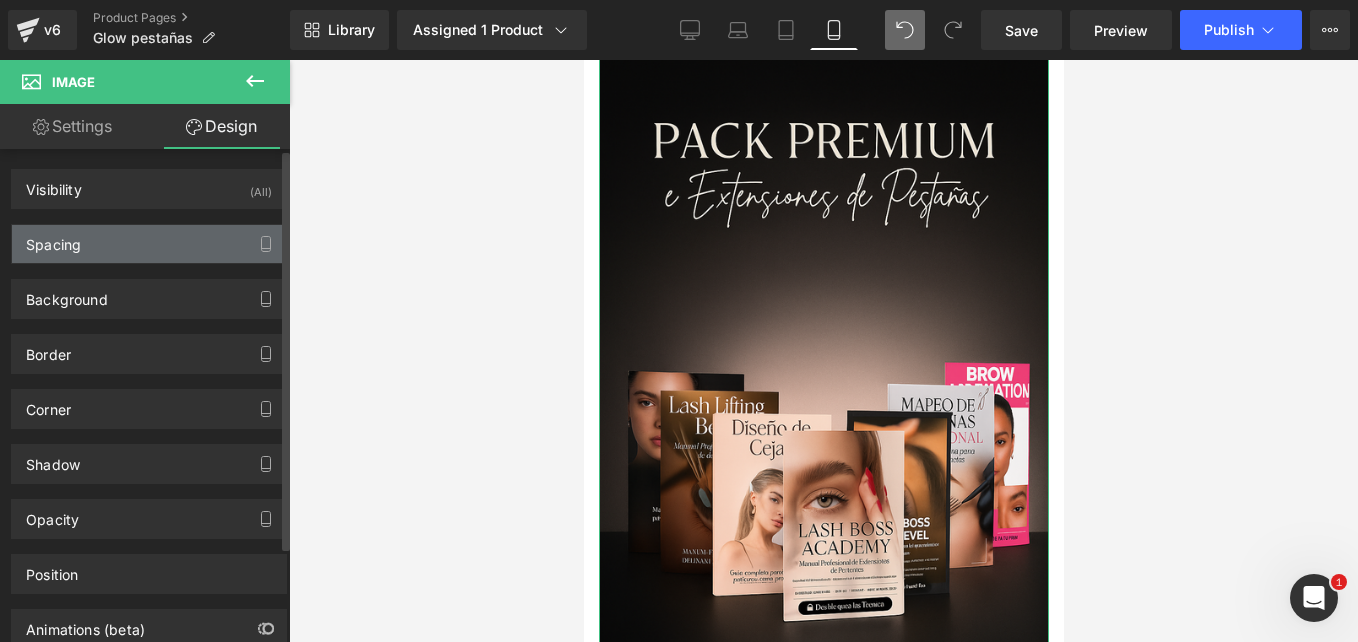 click on "Spacing" at bounding box center (149, 244) 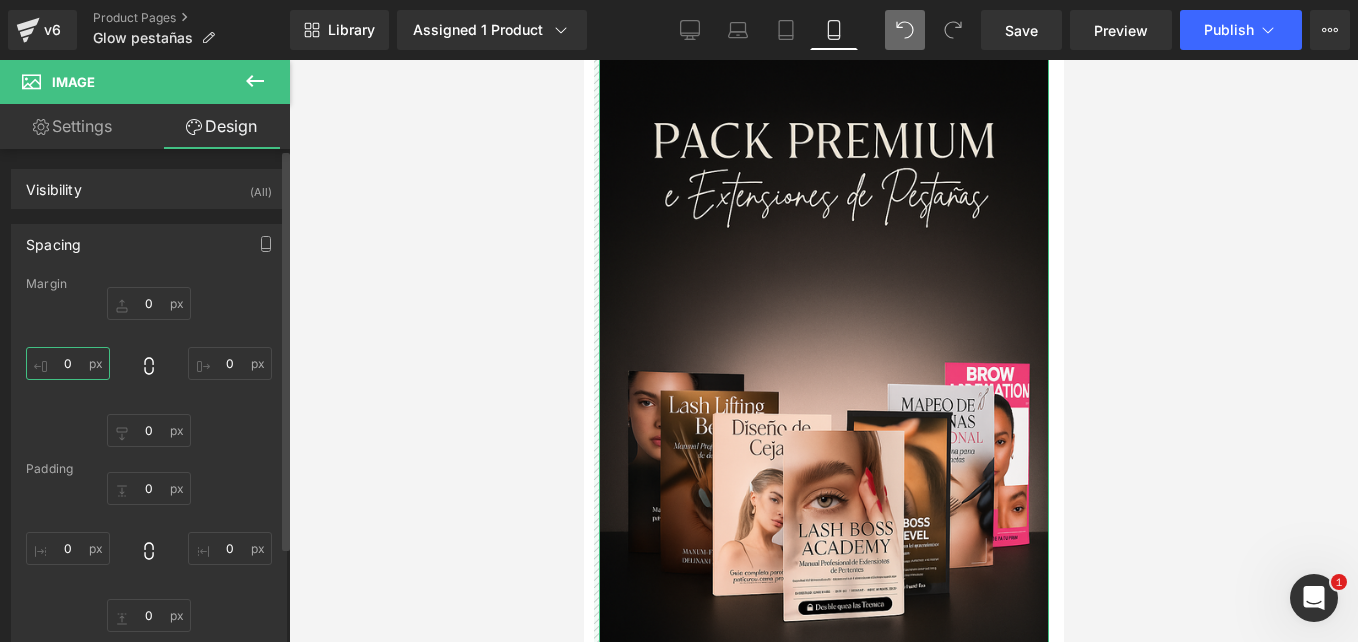 click on "0" at bounding box center [68, 363] 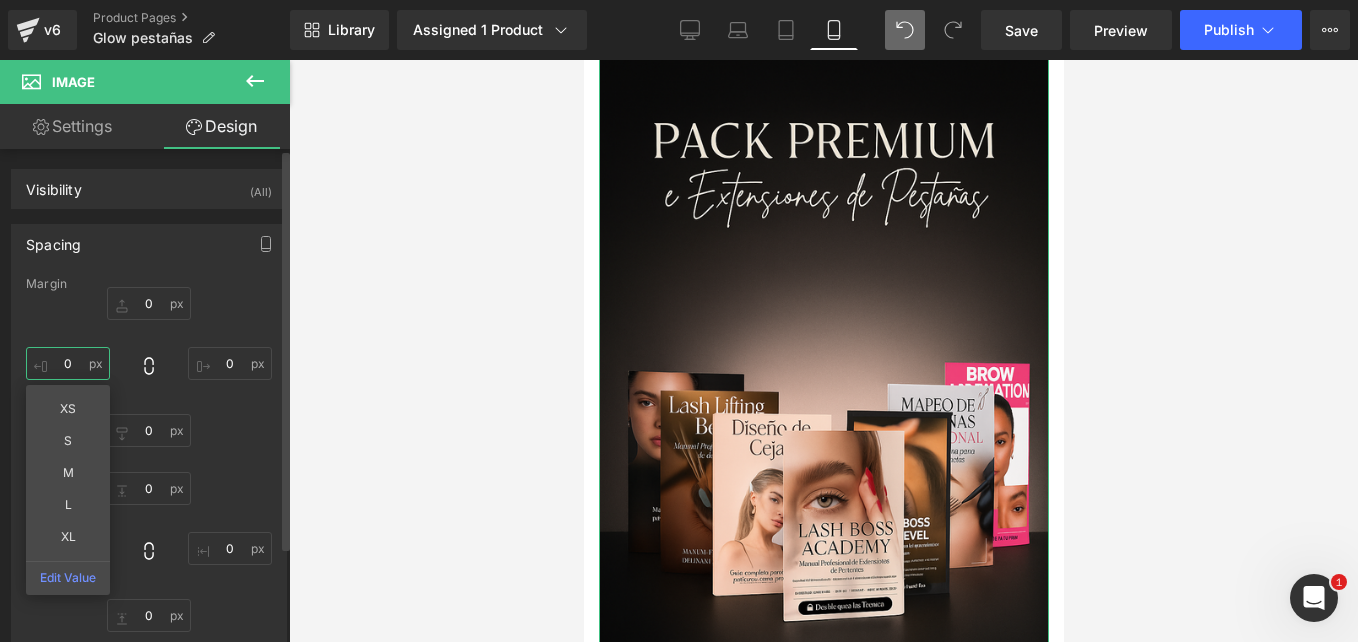 click on "0" at bounding box center [68, 363] 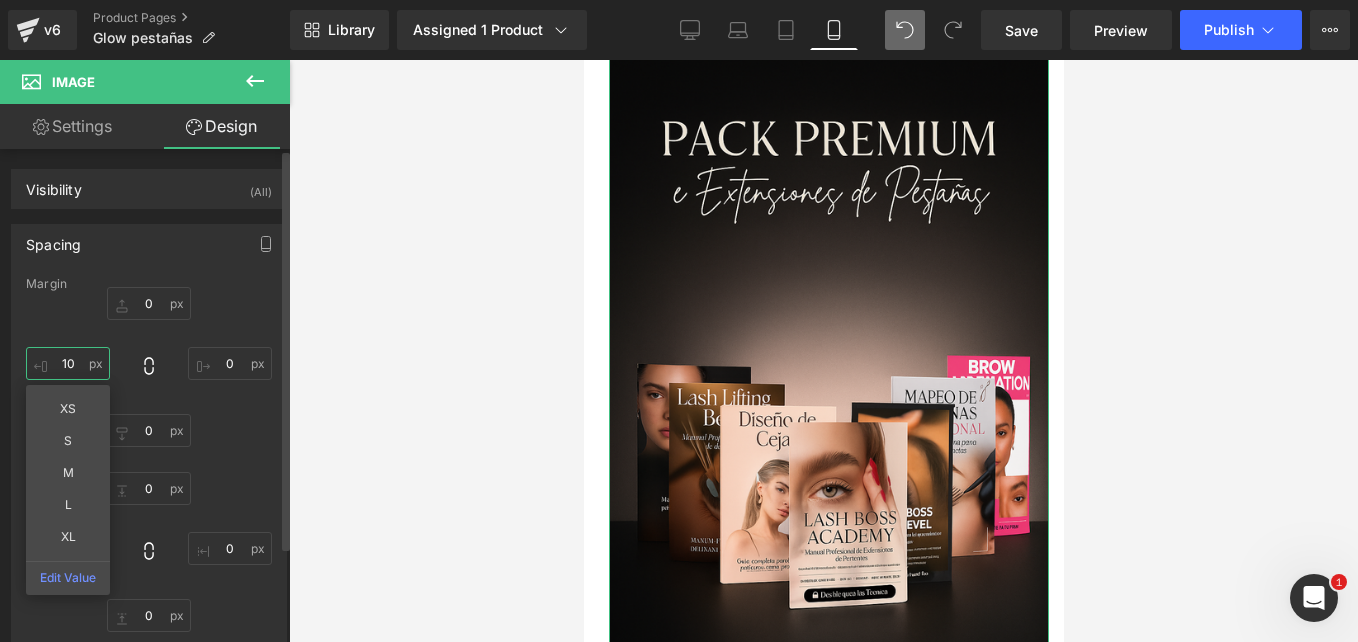 type on "1" 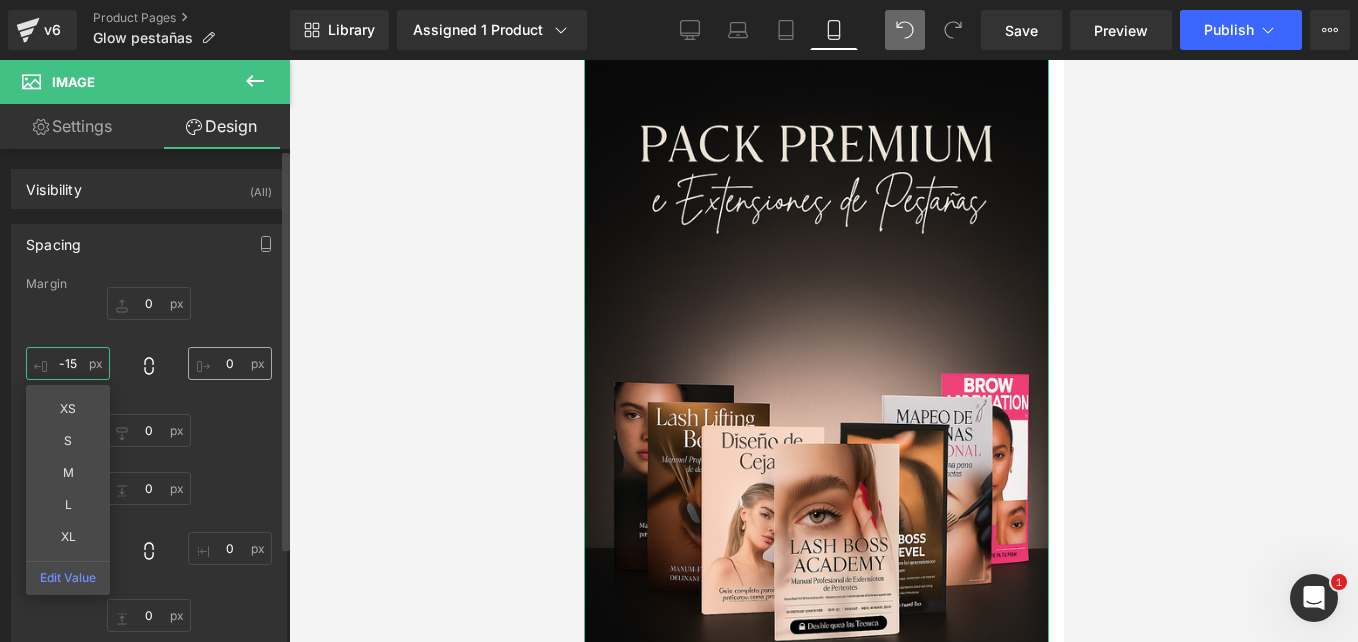 type on "-15" 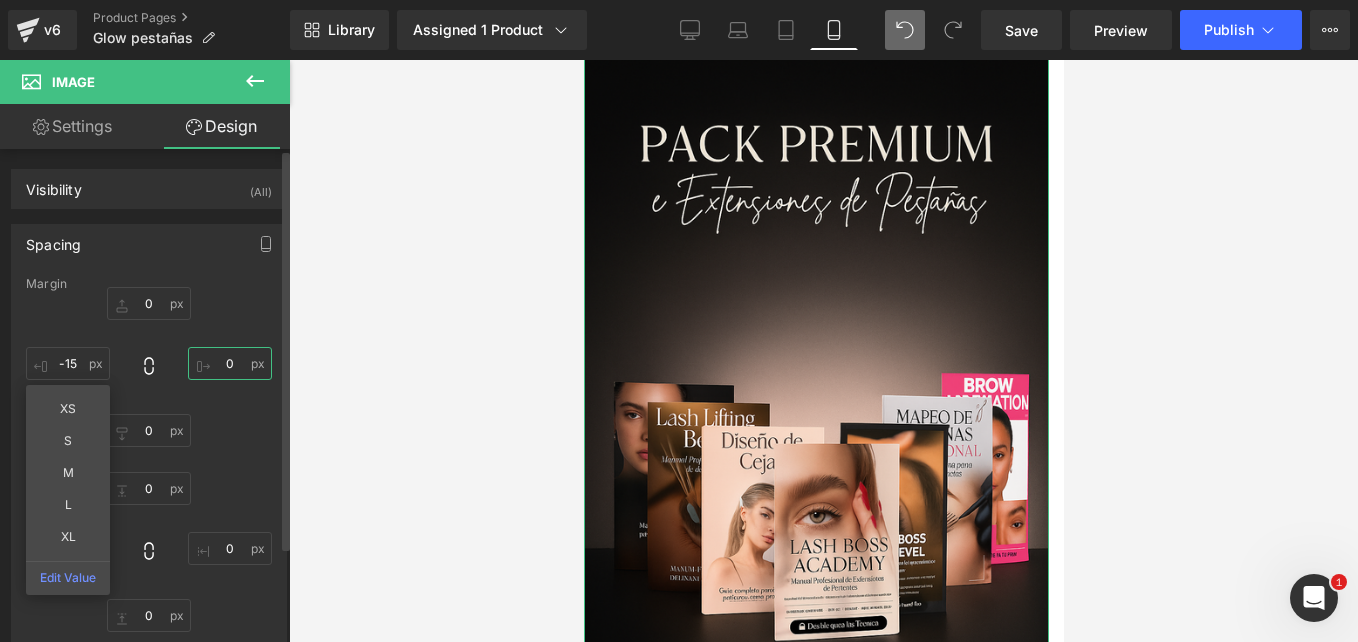 click on "0" at bounding box center (230, 363) 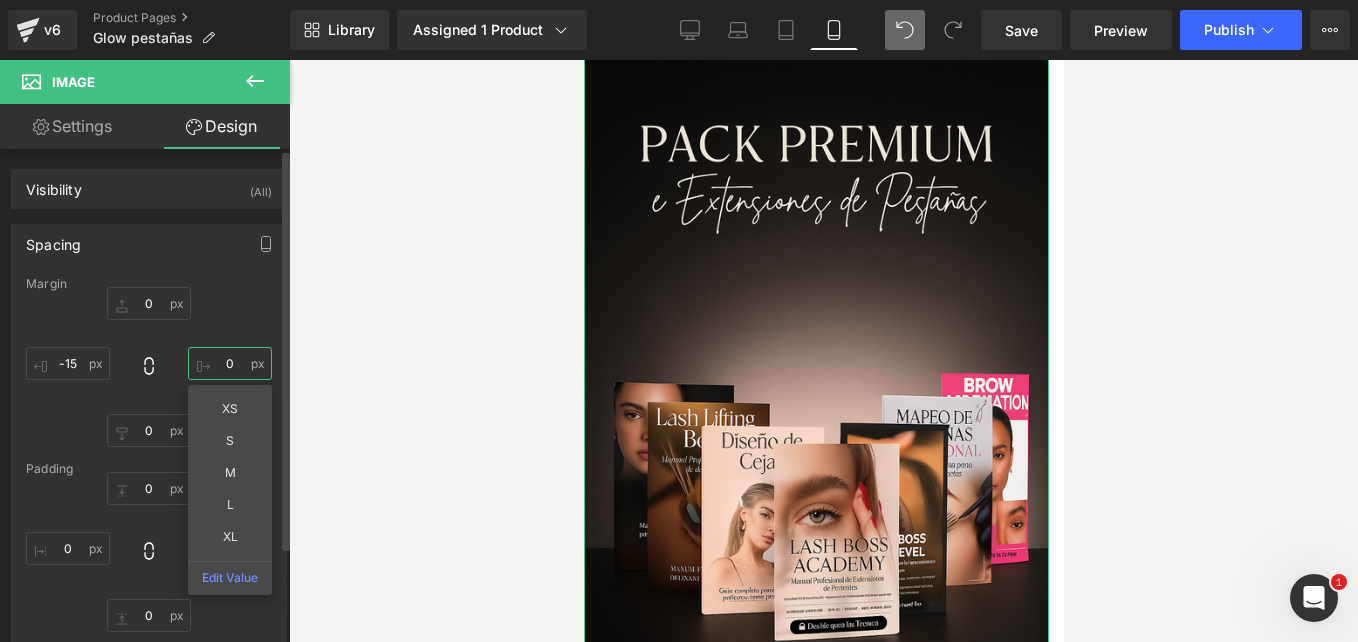 click on "0" at bounding box center (230, 363) 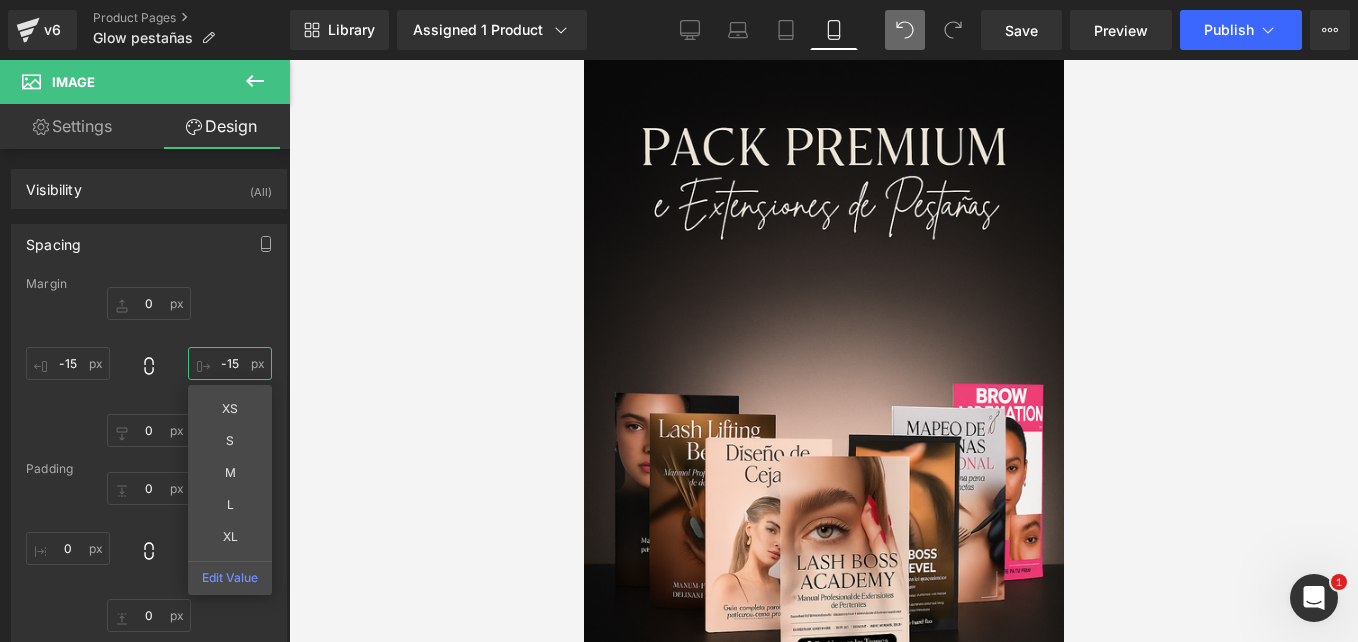 type on "-15" 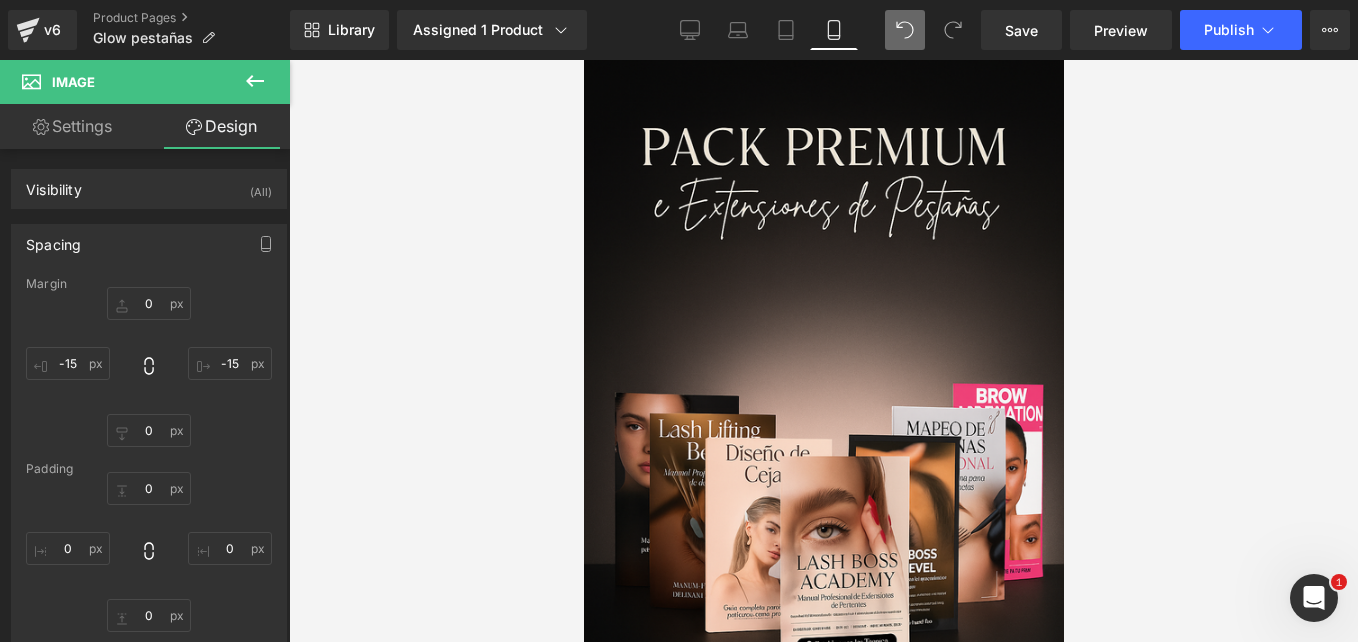 click at bounding box center (823, 351) 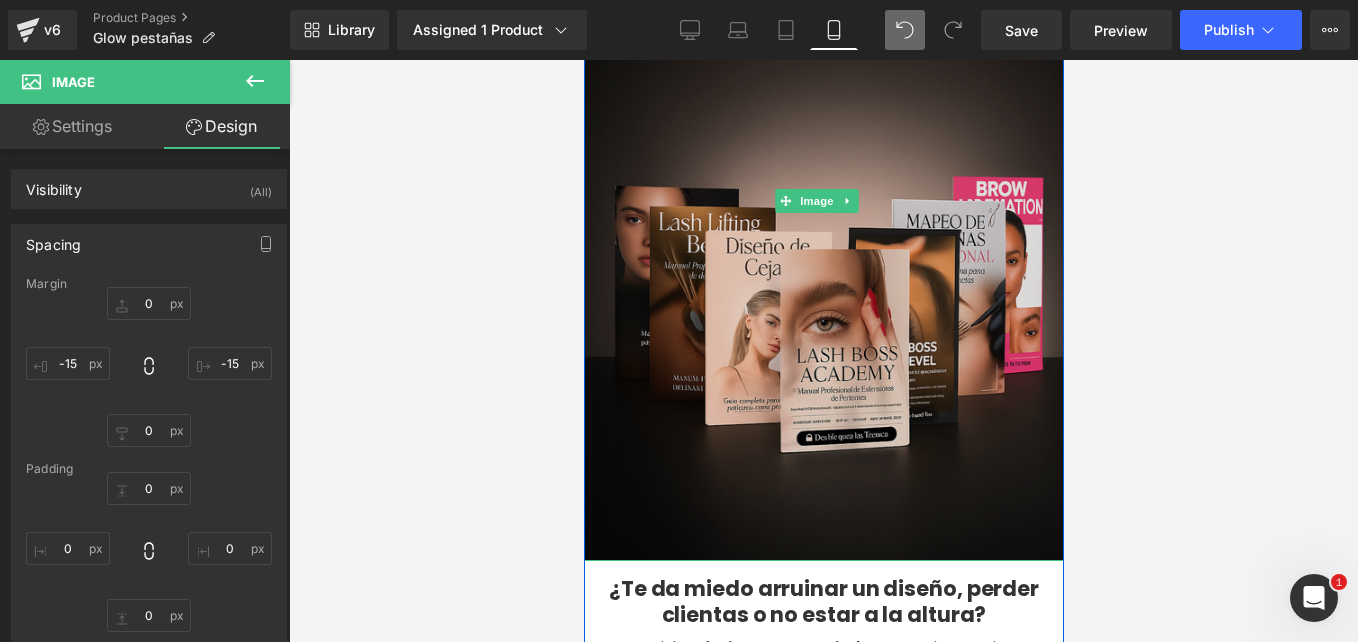 scroll, scrollTop: 220, scrollLeft: 0, axis: vertical 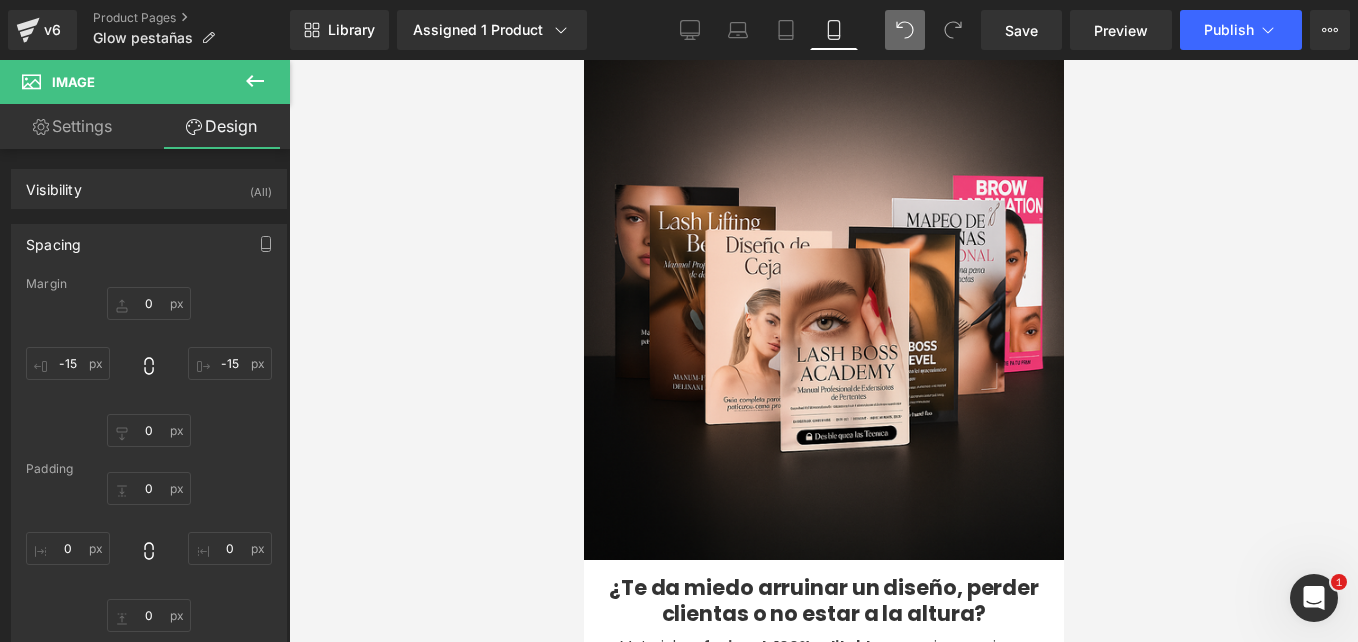 click at bounding box center [823, 351] 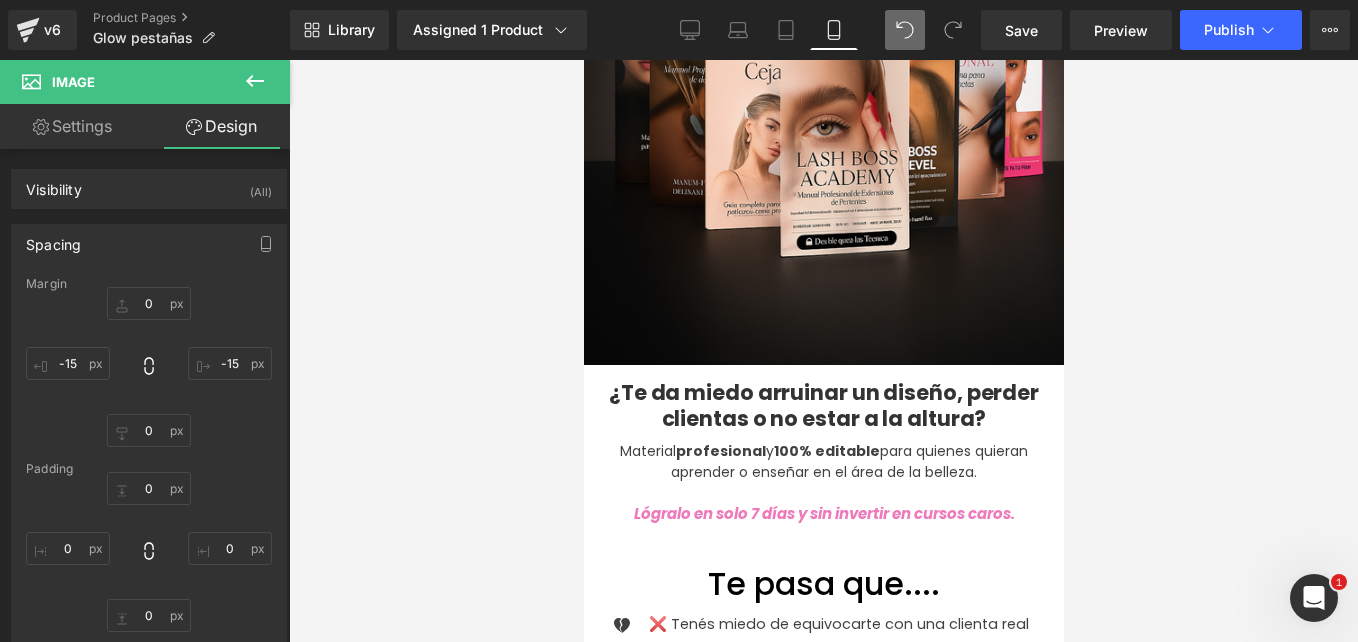 scroll, scrollTop: 545, scrollLeft: 0, axis: vertical 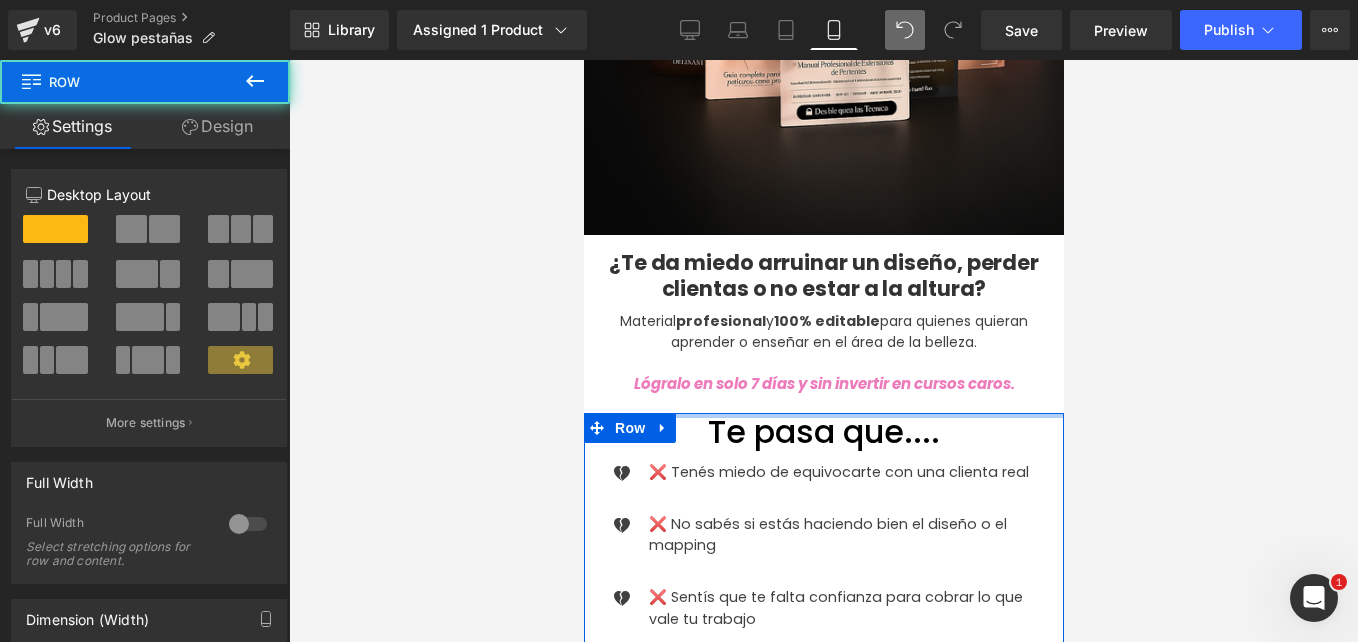 drag, startPoint x: 887, startPoint y: 403, endPoint x: 888, endPoint y: 378, distance: 25.019993 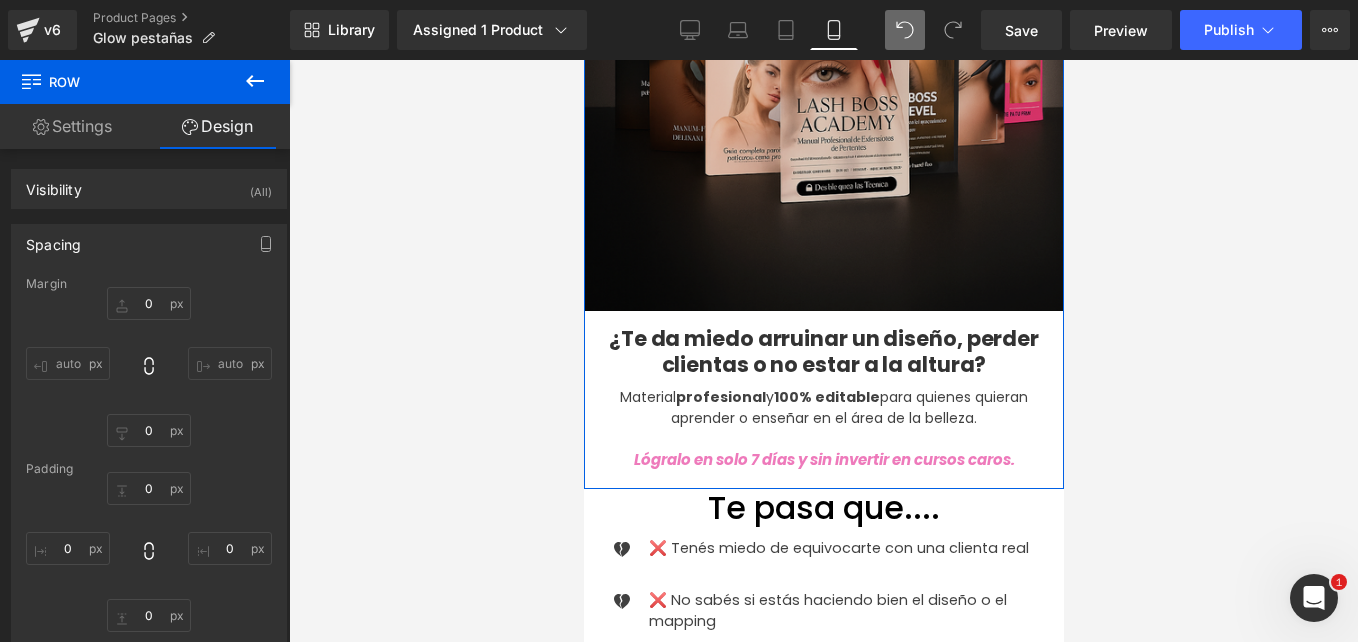 scroll, scrollTop: 468, scrollLeft: 0, axis: vertical 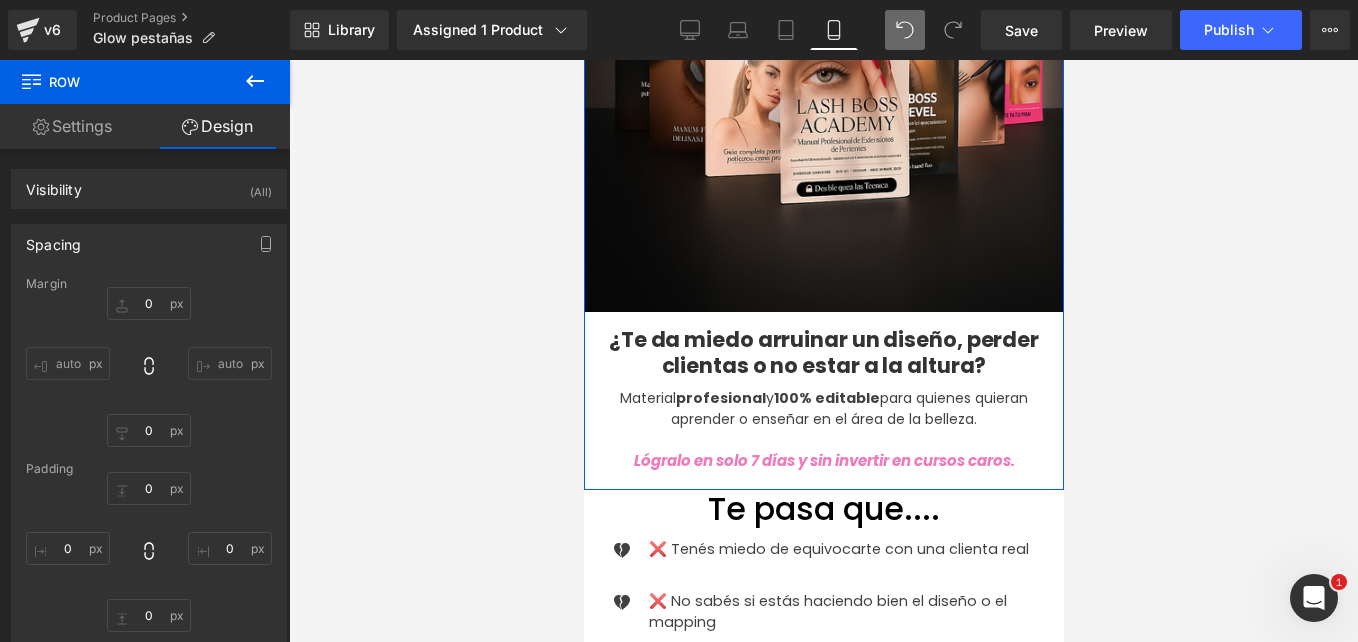 click on "¿Te da miedo arruinar un diseño, perder clientas o no estar a la altura? Heading" at bounding box center [823, 352] 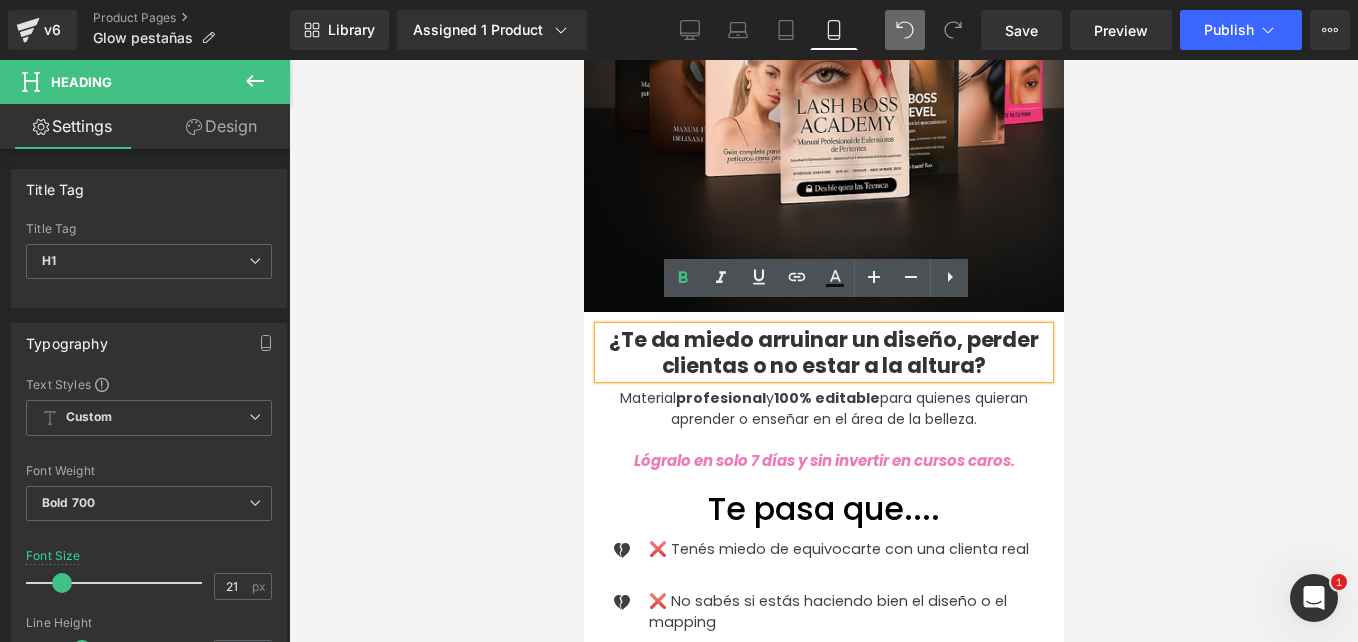 drag, startPoint x: 601, startPoint y: 313, endPoint x: 997, endPoint y: 347, distance: 397.4569 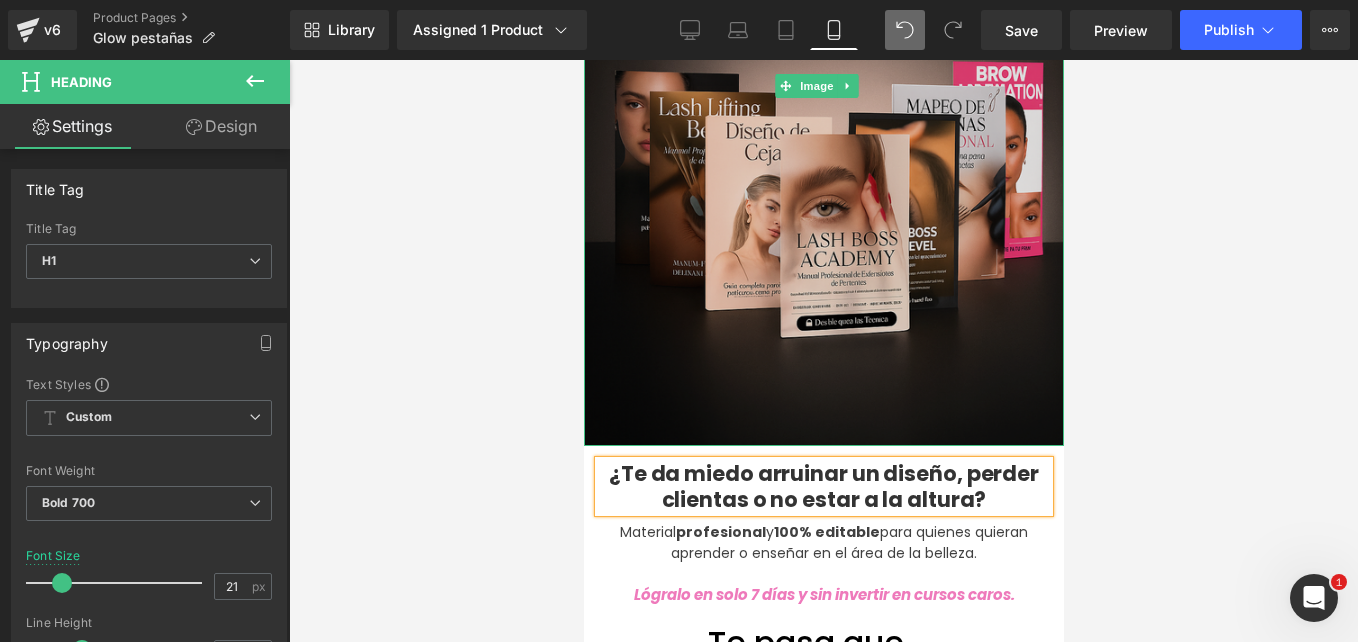 scroll, scrollTop: 312, scrollLeft: 0, axis: vertical 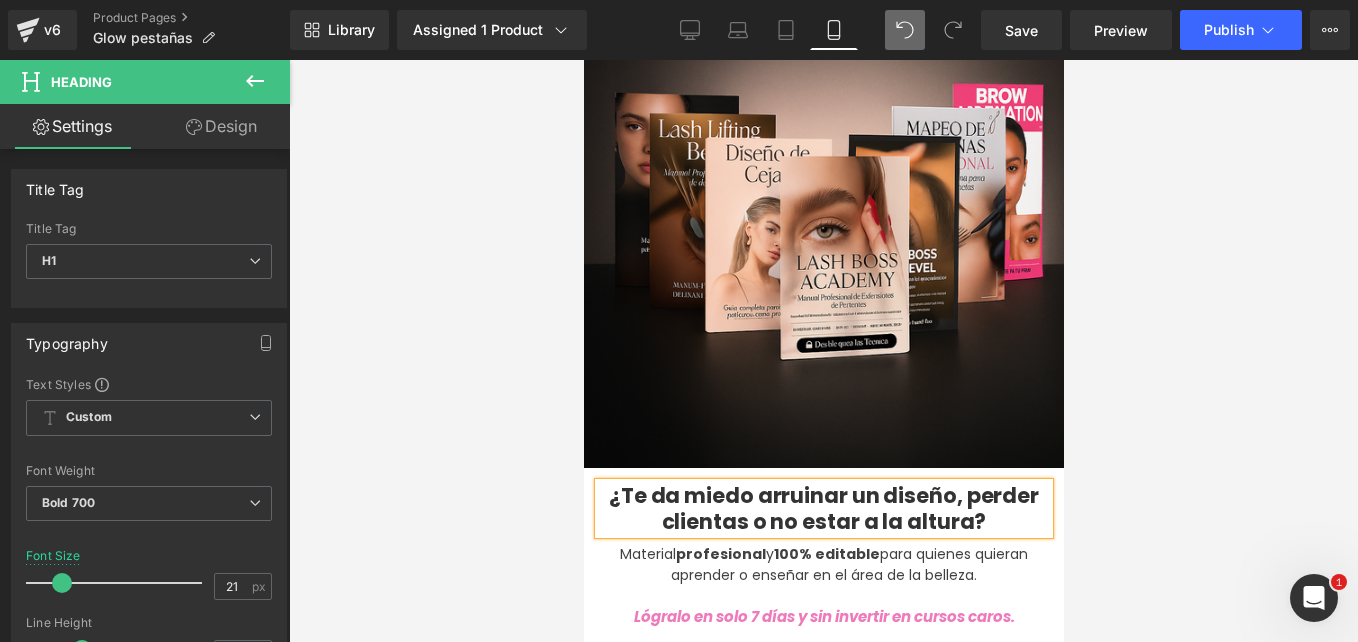 paste 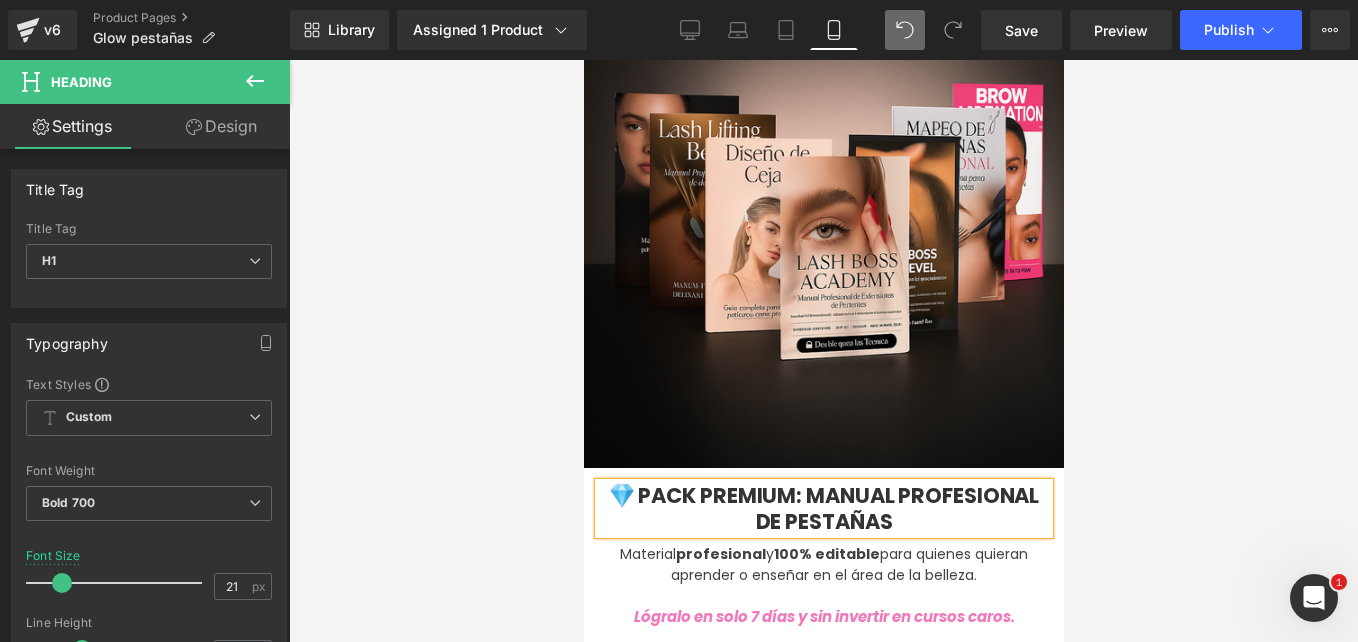 click on "Image         💎 PACK PREMIUM: MANUAL PROFESIONAL DE PESTAÑAS Heading         Material  profesional  y  100% editable  para quienes quieran aprender o enseñar en el área de la belleza. Text Block         Lógralo en solo 7 días y sin invertir en cursos caros. Heading         Row" at bounding box center [823, 192] 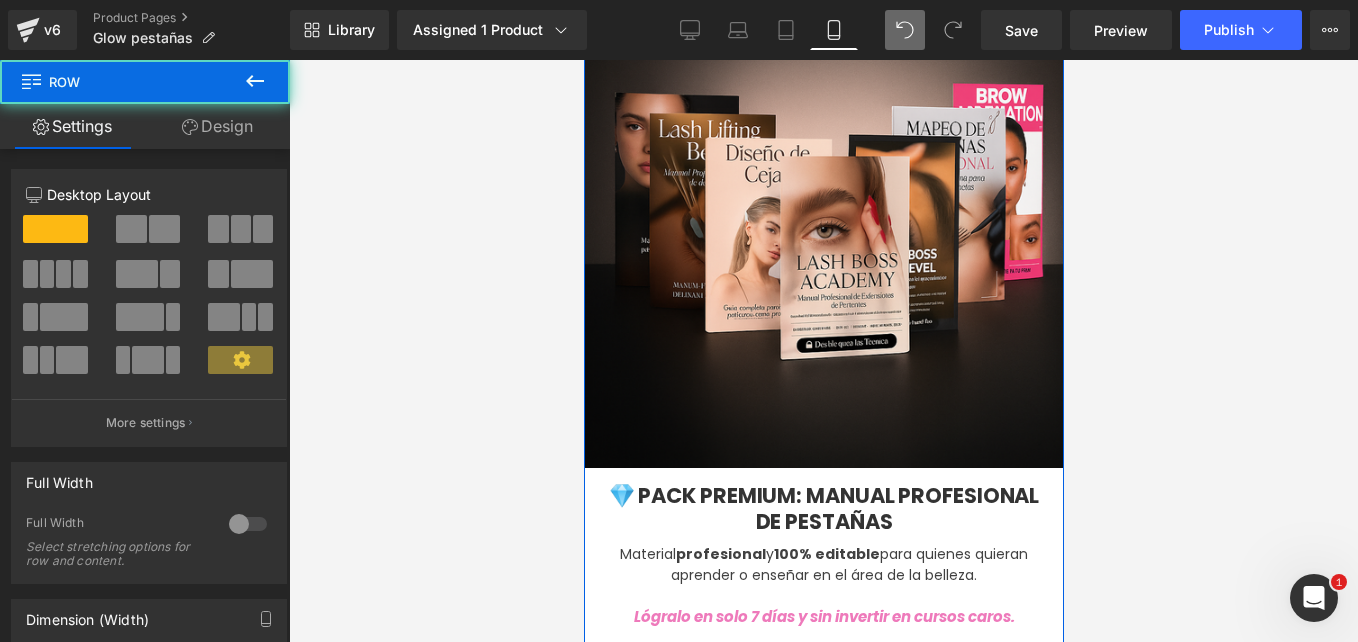 click on "Image         💎 PACK PREMIUM: MANUAL PROFESIONAL DE PESTAÑAS Heading         Material  profesional  y  100% editable  para quienes quieran aprender o enseñar en el área de la belleza. Text Block         Lógralo en solo 7 días y sin invertir en cursos caros. Heading         Row" at bounding box center [823, 192] 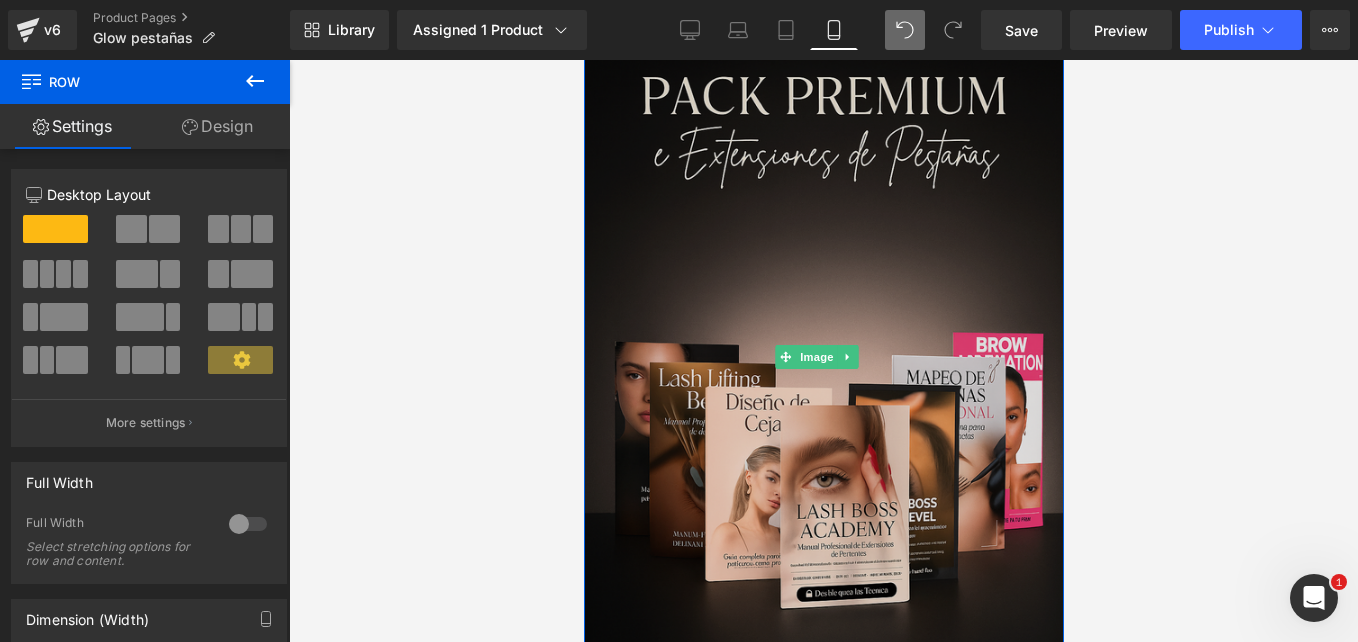 scroll, scrollTop: 0, scrollLeft: 0, axis: both 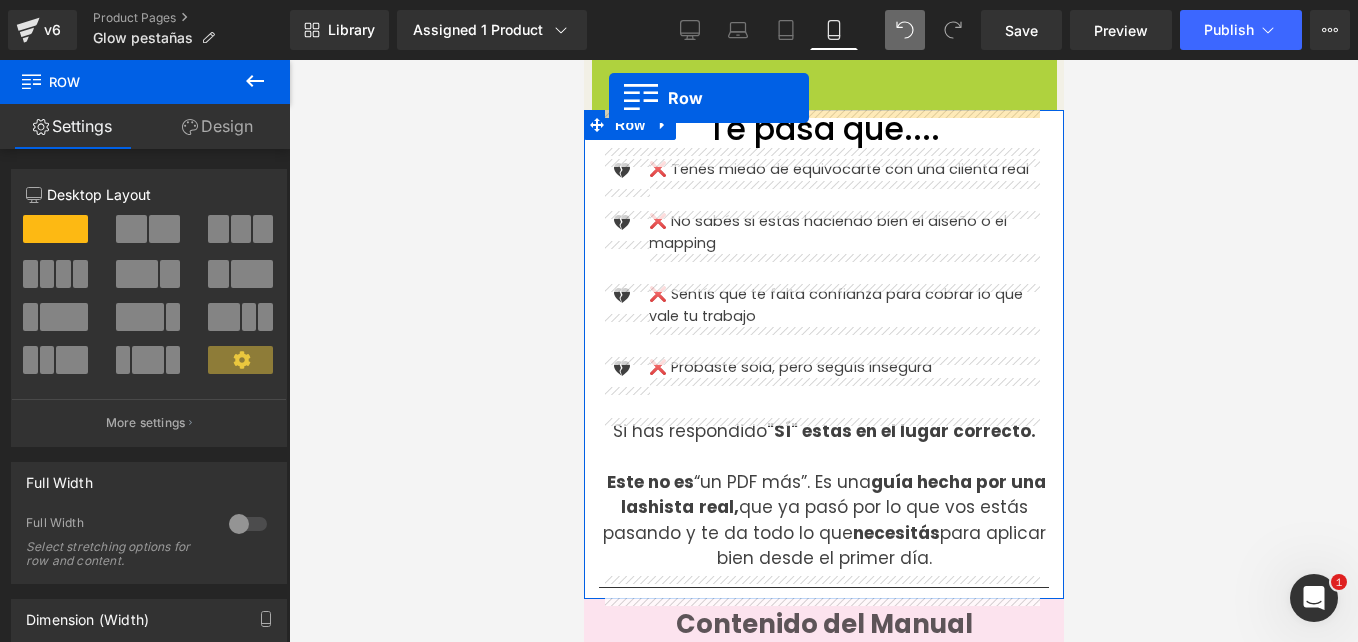 drag, startPoint x: 597, startPoint y: 73, endPoint x: 608, endPoint y: 98, distance: 27.313 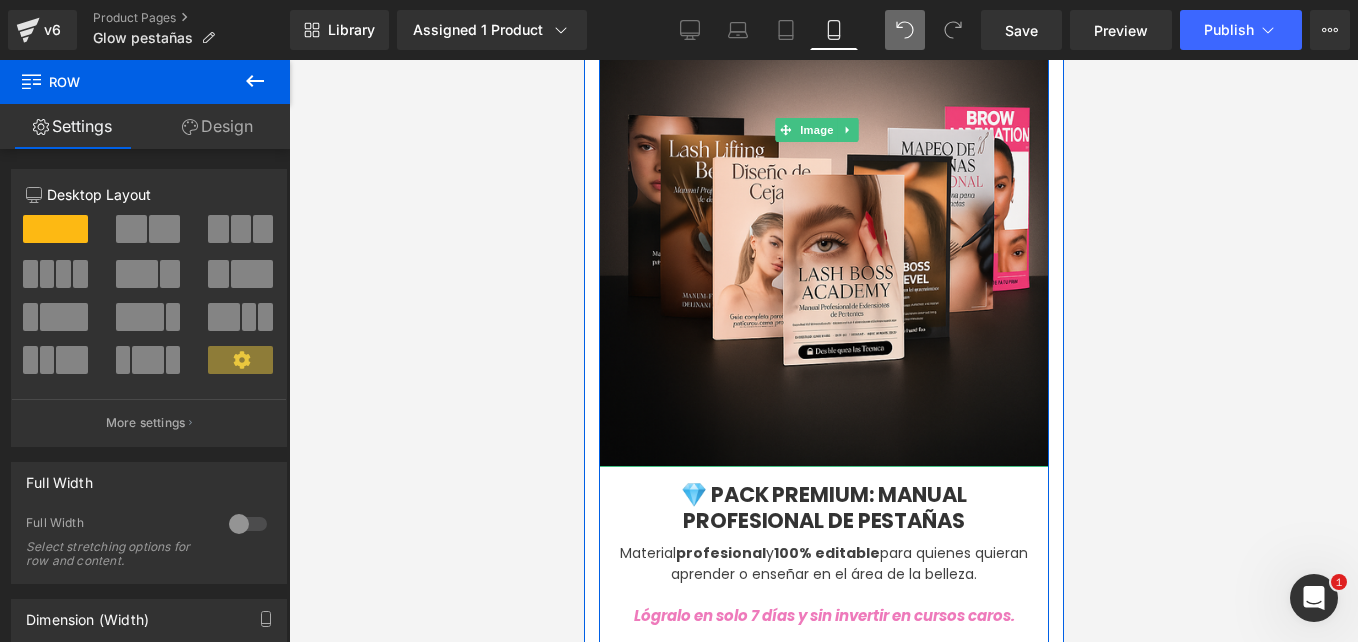 scroll, scrollTop: 411, scrollLeft: 0, axis: vertical 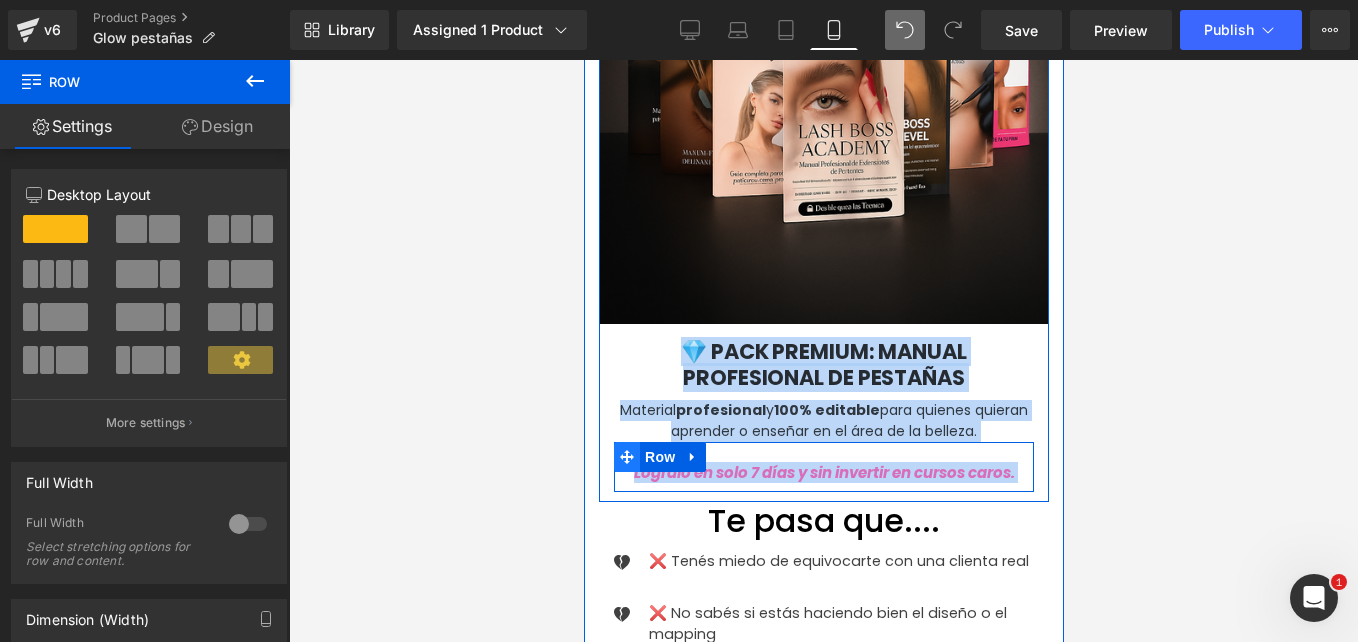 drag, startPoint x: 607, startPoint y: 322, endPoint x: 620, endPoint y: 437, distance: 115.73245 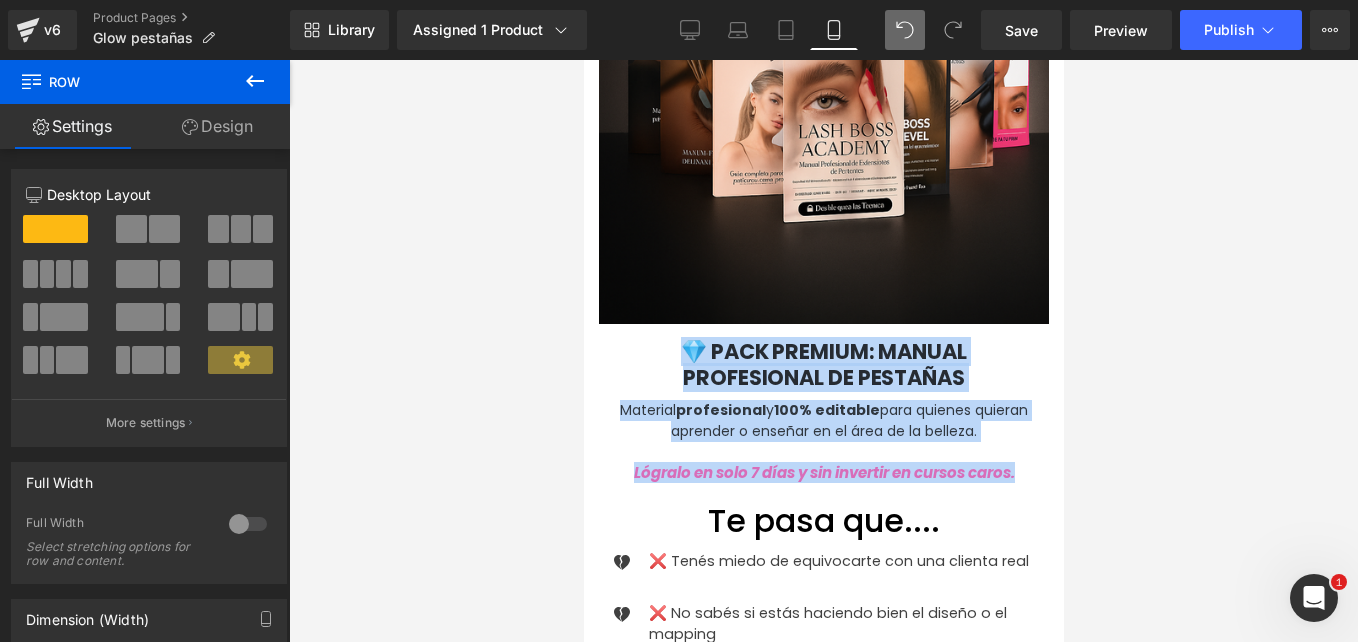 drag, startPoint x: 620, startPoint y: 437, endPoint x: 867, endPoint y: 478, distance: 250.37971 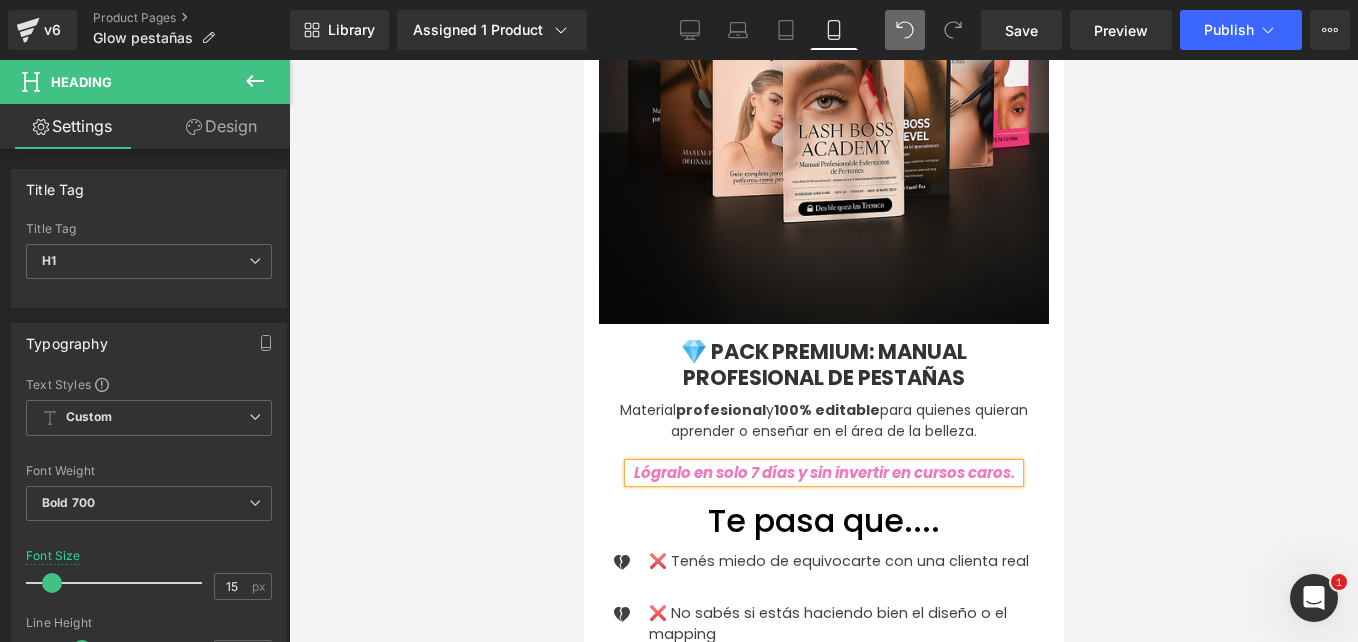 click at bounding box center [823, 351] 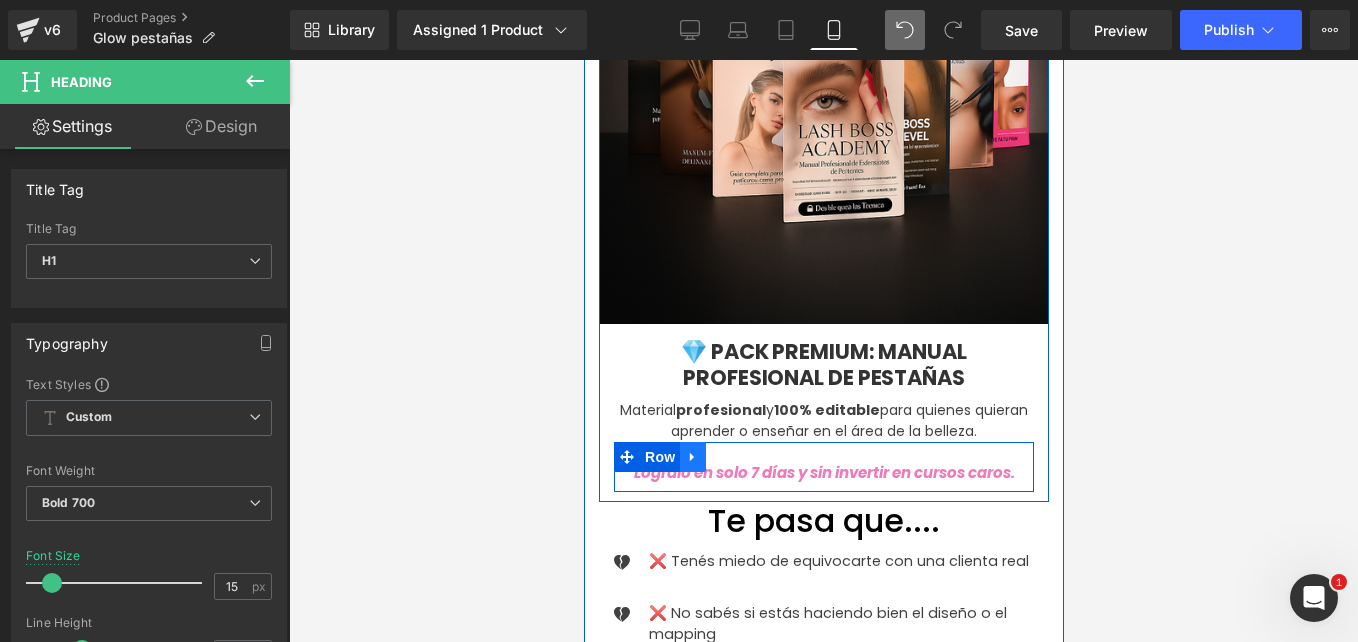 click 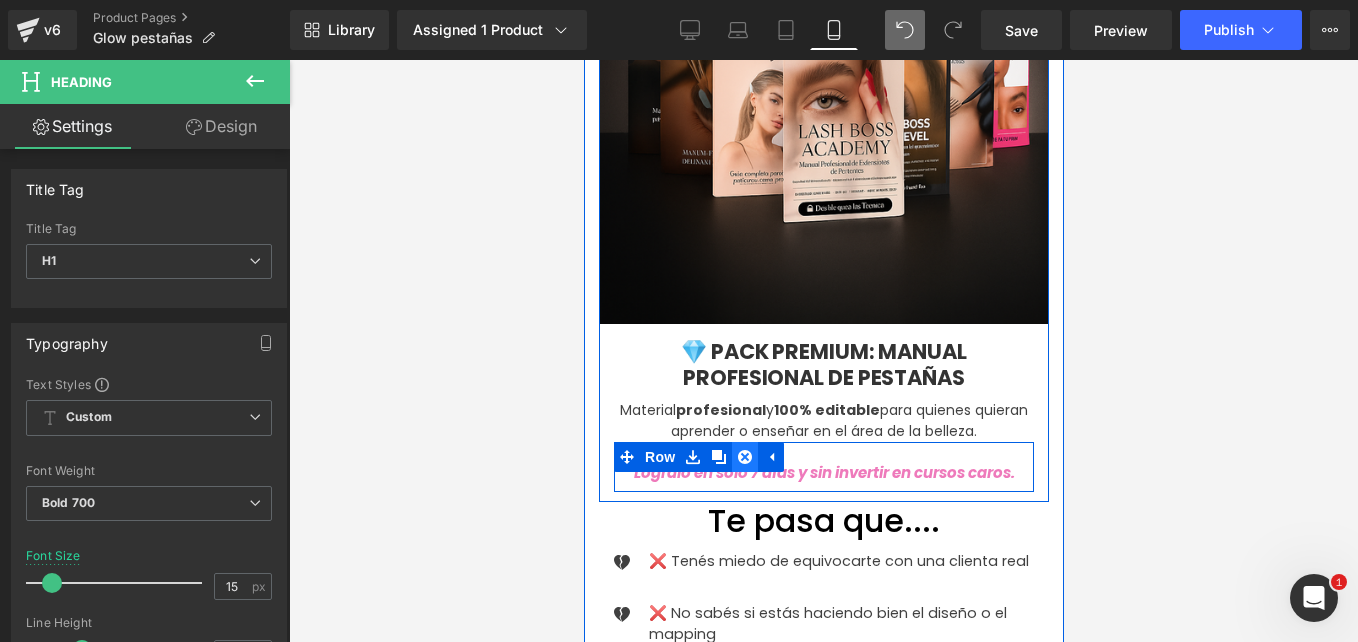 click 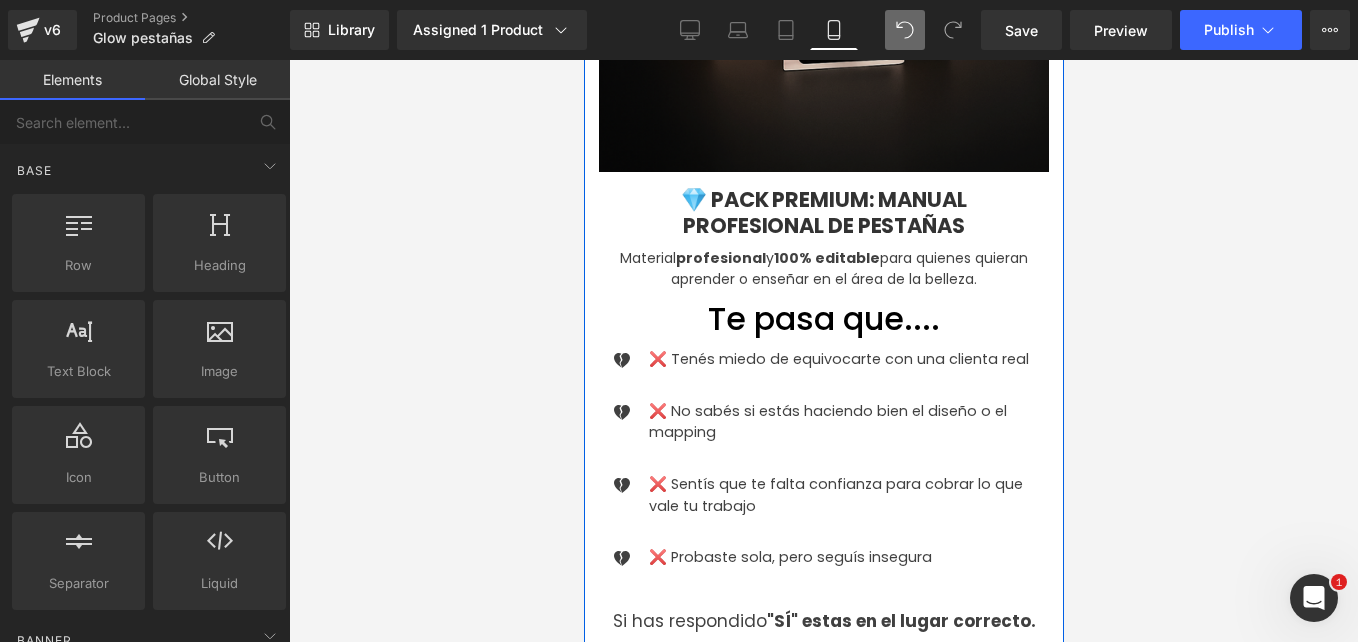 scroll, scrollTop: 564, scrollLeft: 0, axis: vertical 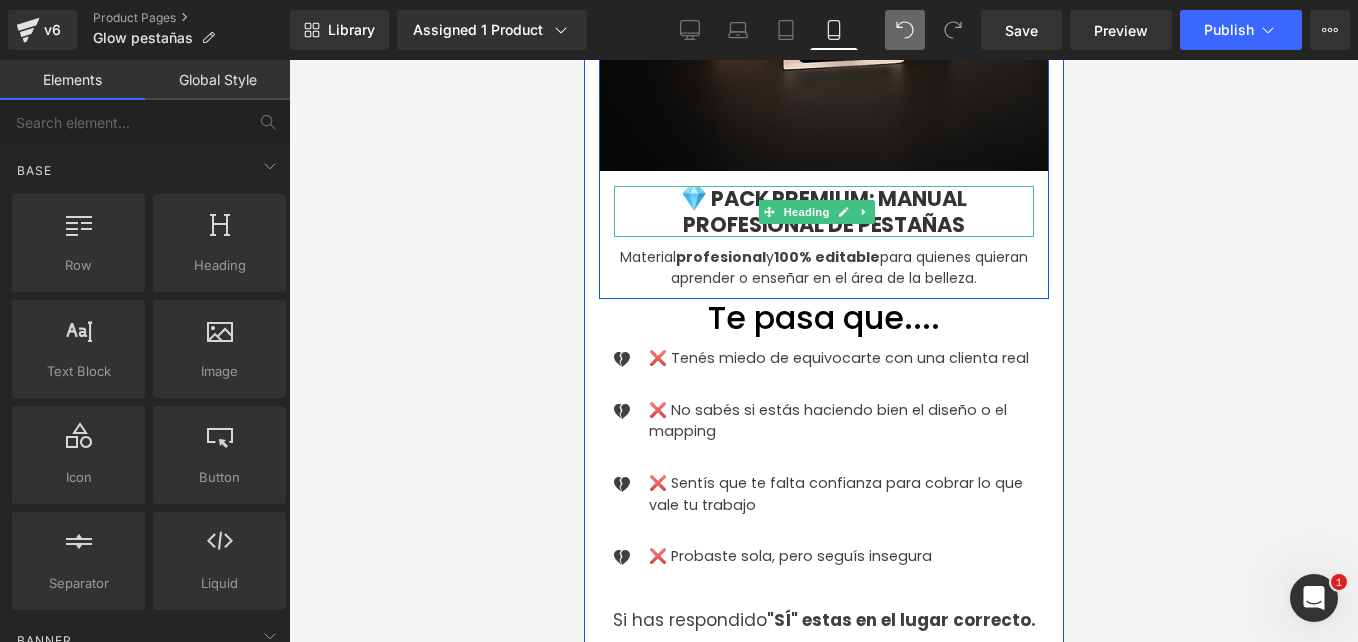 click on "💎 PACK PREMIUM: MANUAL PROFESIONAL DE PESTAÑAS" at bounding box center [823, 211] 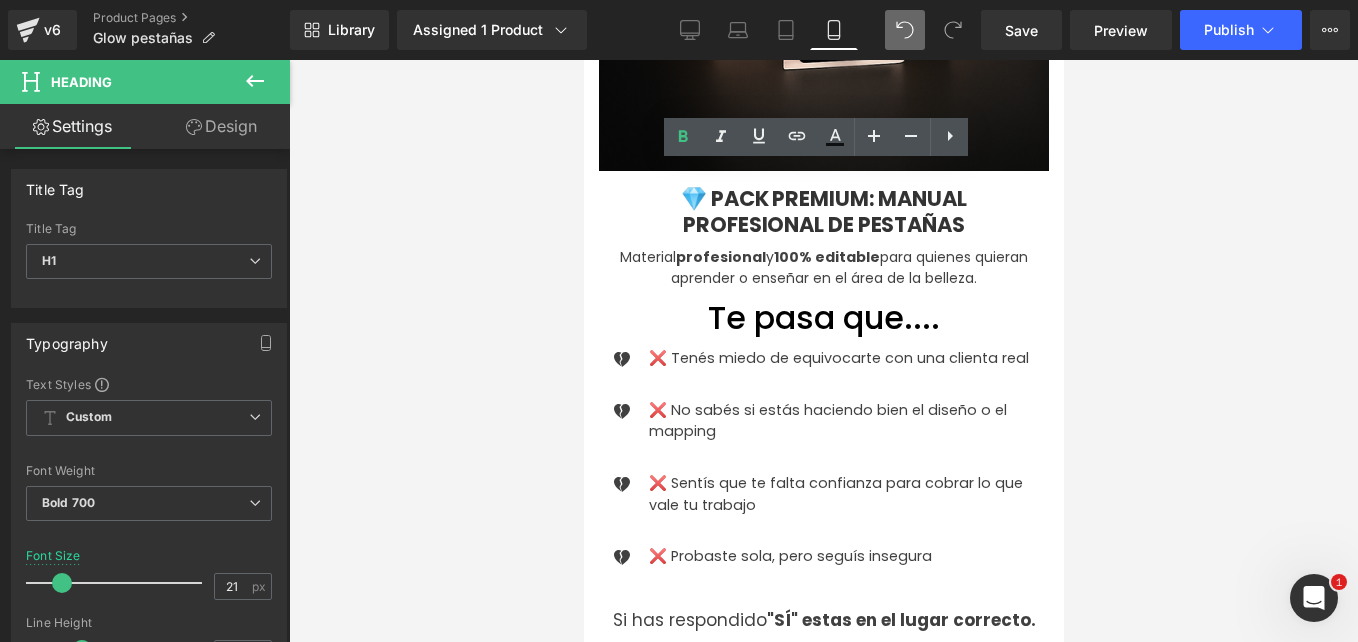 click at bounding box center (823, 351) 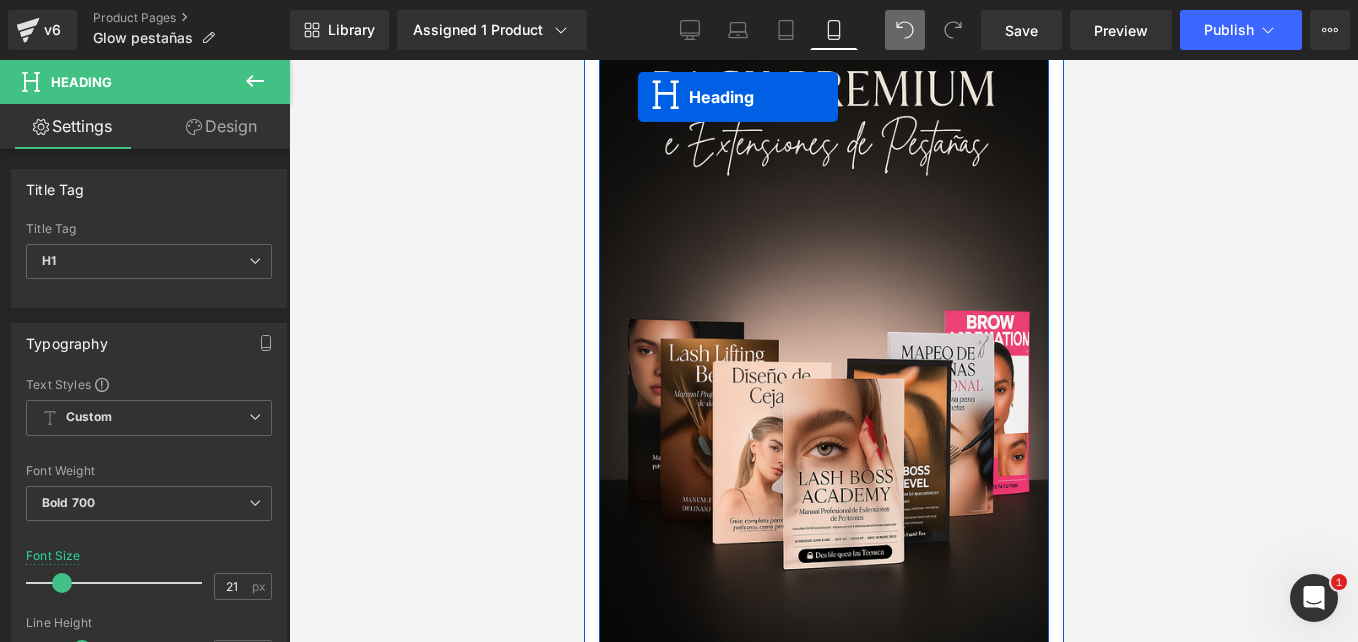 scroll, scrollTop: 0, scrollLeft: 0, axis: both 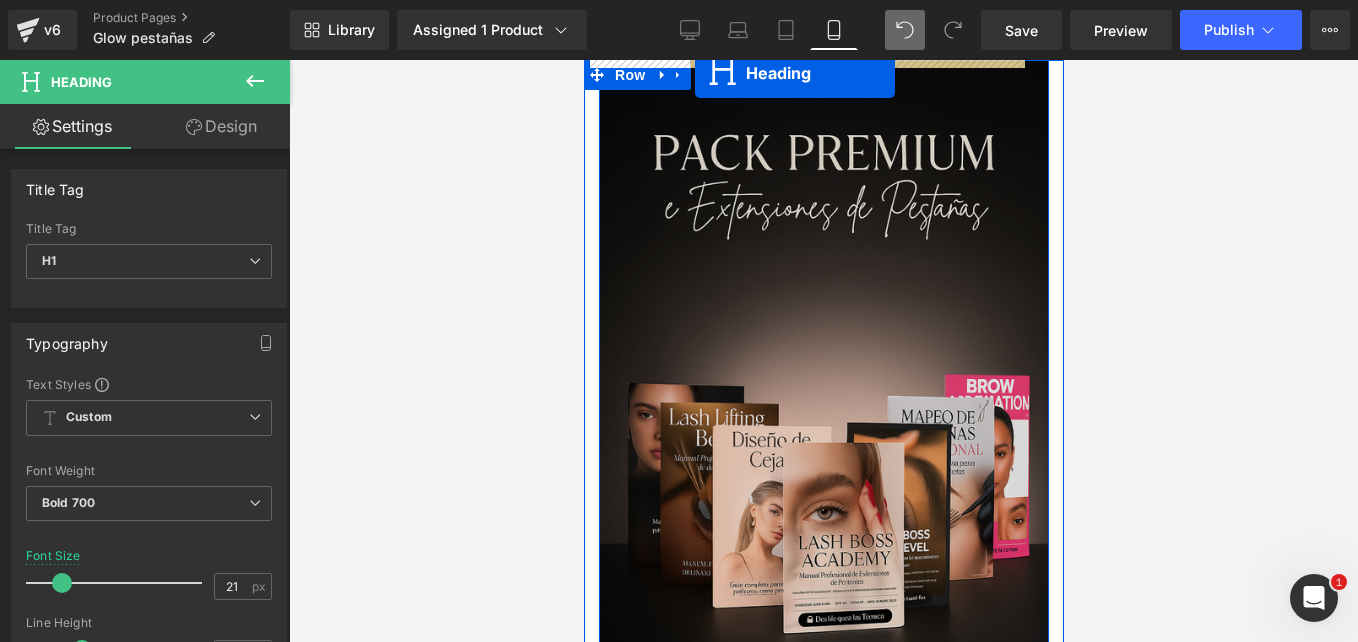 drag, startPoint x: 768, startPoint y: 194, endPoint x: 694, endPoint y: 73, distance: 141.83441 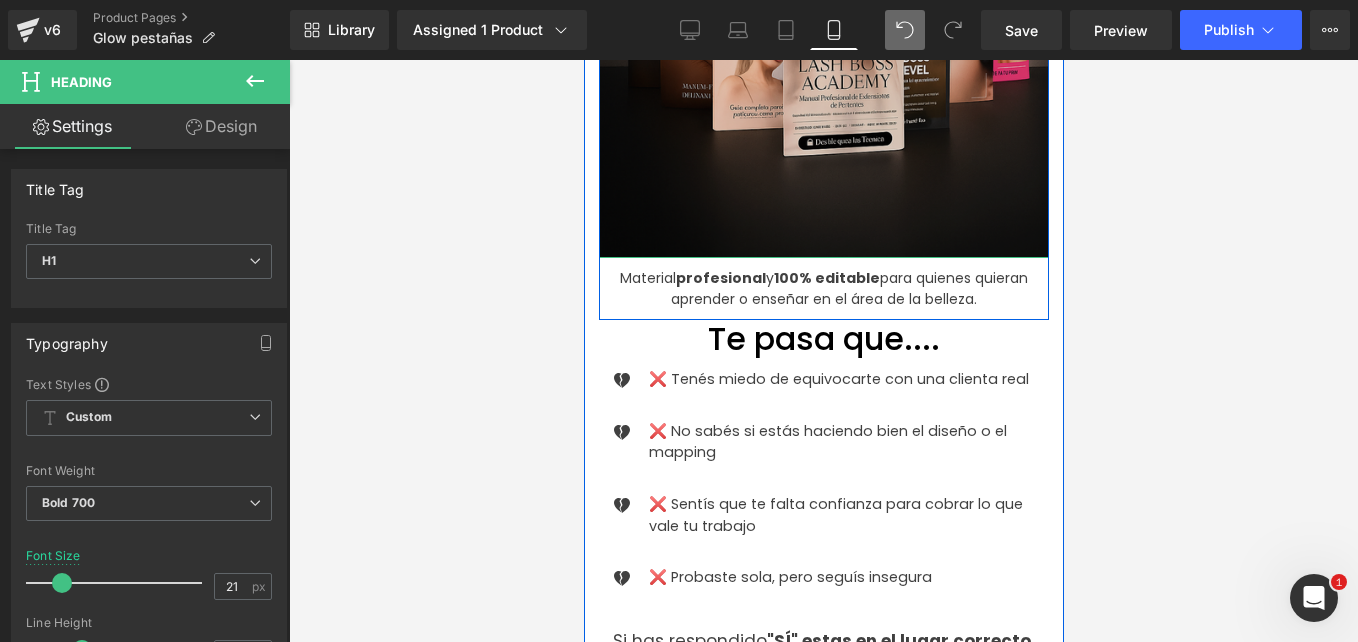scroll, scrollTop: 544, scrollLeft: 0, axis: vertical 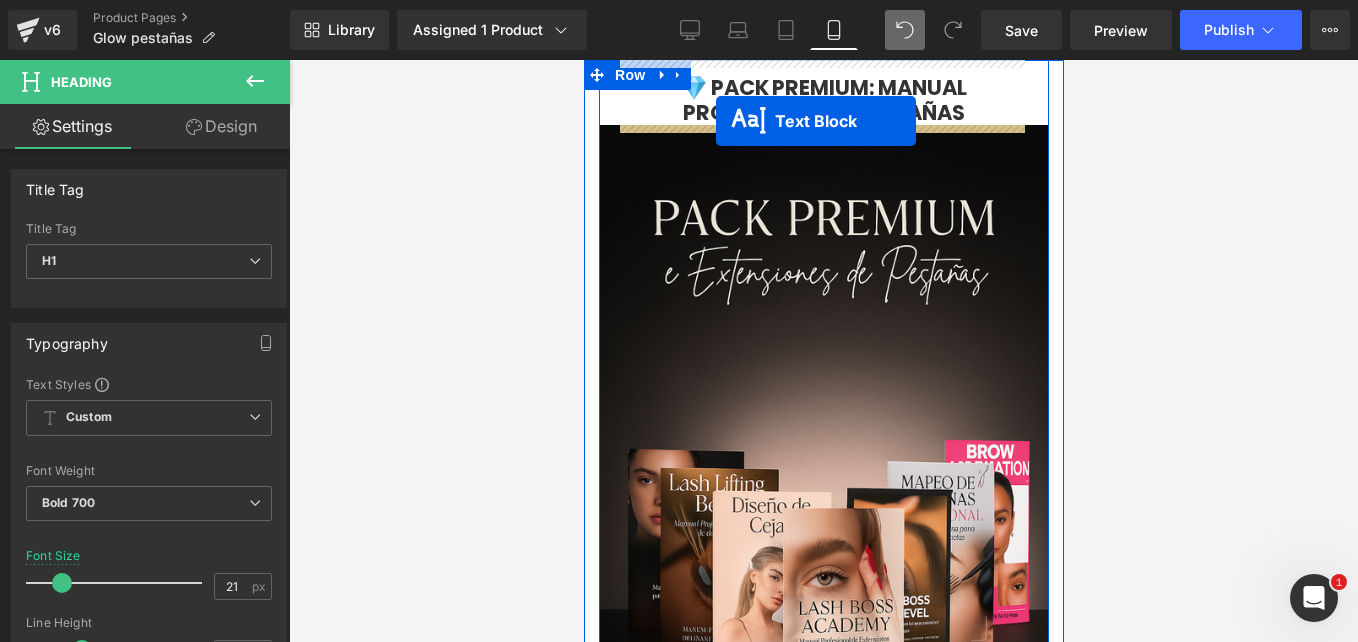 drag, startPoint x: 757, startPoint y: 267, endPoint x: 715, endPoint y: 119, distance: 153.84407 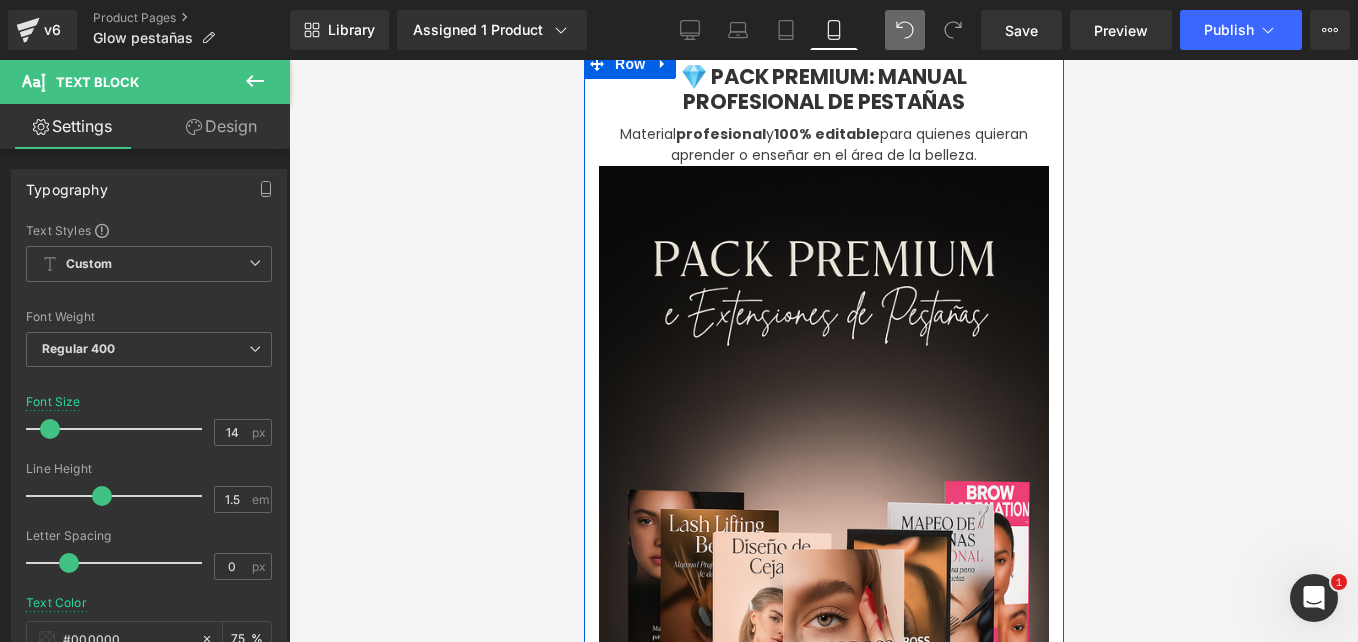 scroll, scrollTop: 0, scrollLeft: 0, axis: both 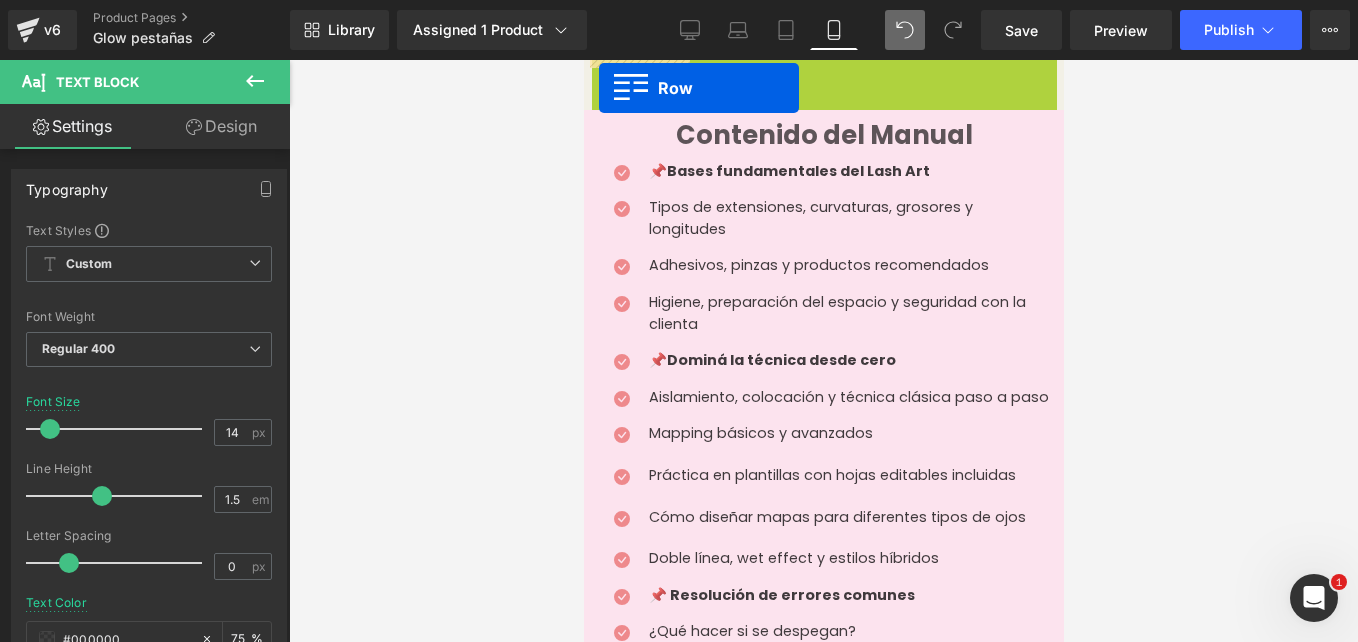 drag, startPoint x: 601, startPoint y: 75, endPoint x: 598, endPoint y: 88, distance: 13.341664 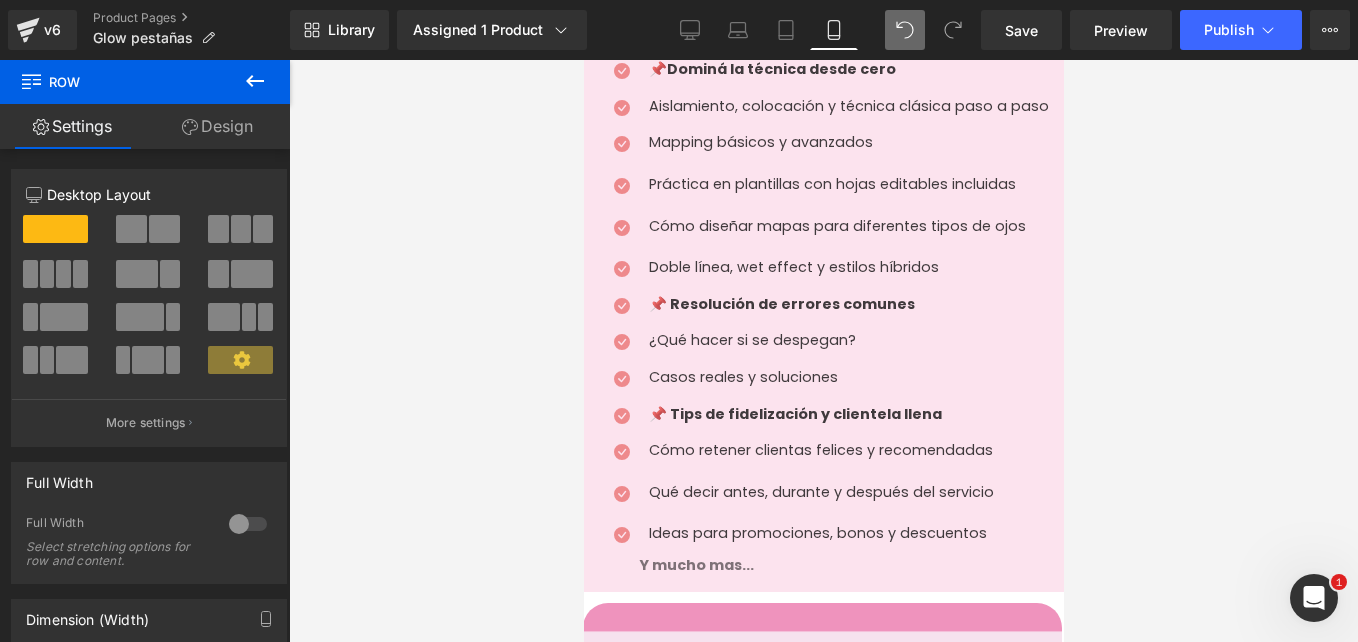 scroll, scrollTop: 0, scrollLeft: 0, axis: both 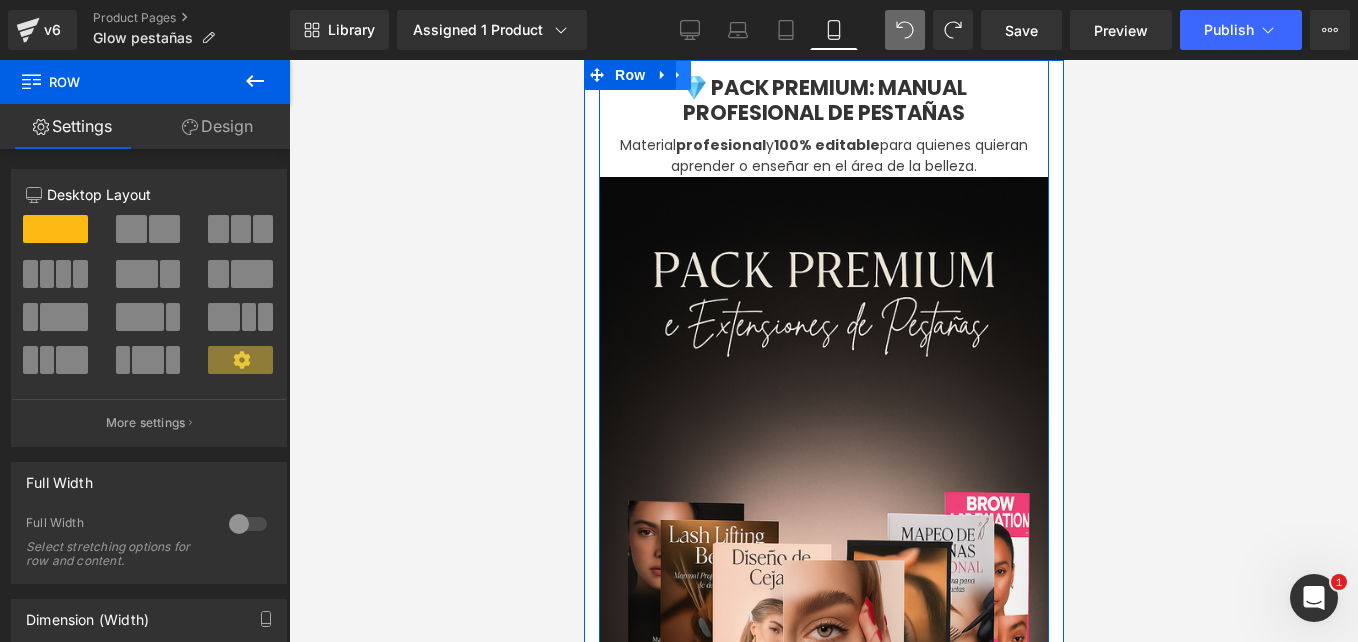 click 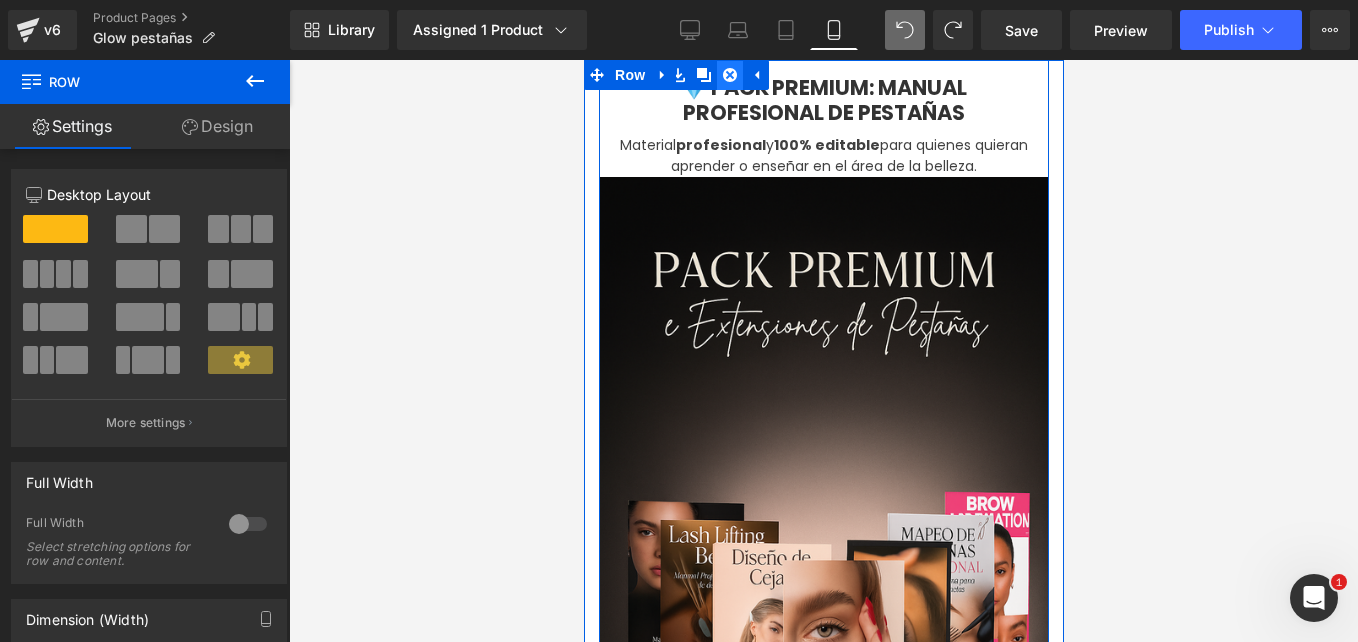 click at bounding box center (729, 75) 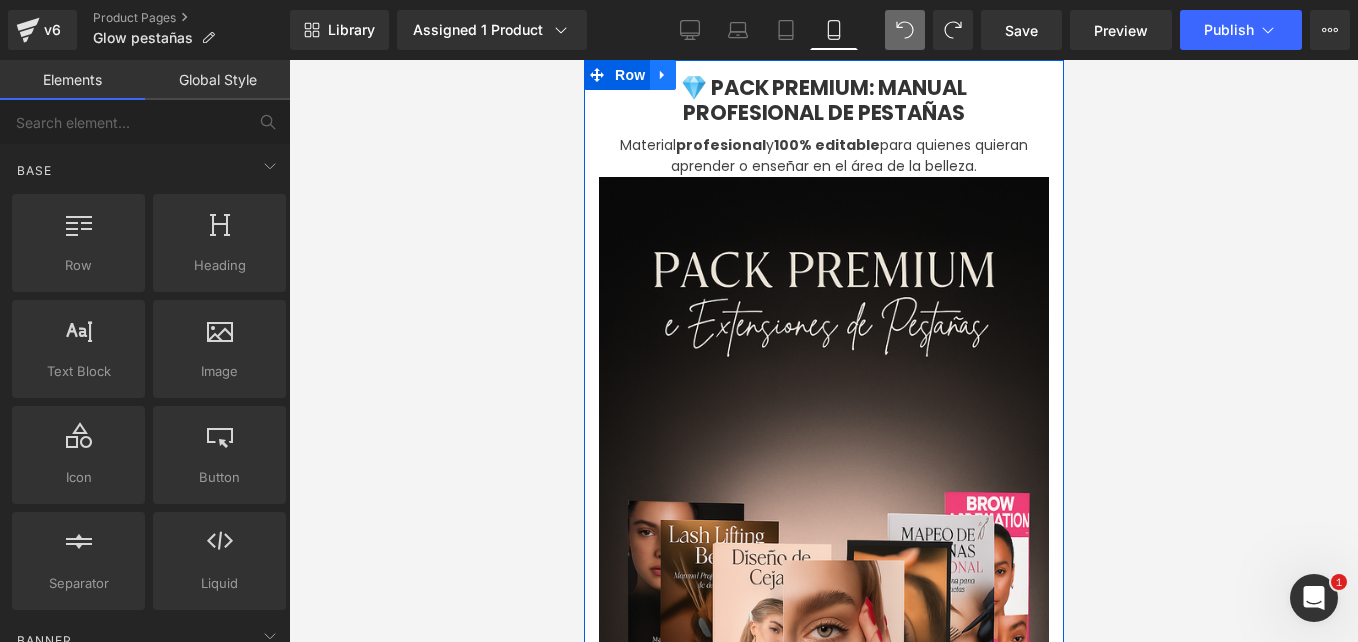 click 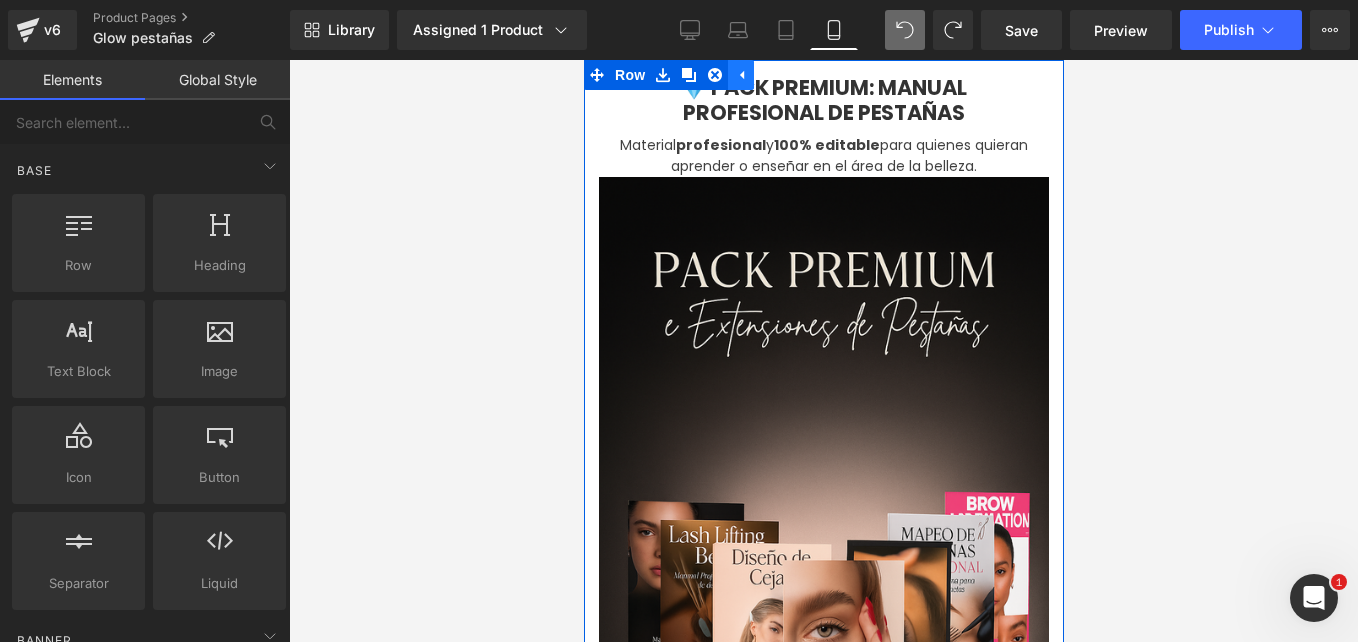 click at bounding box center (740, 75) 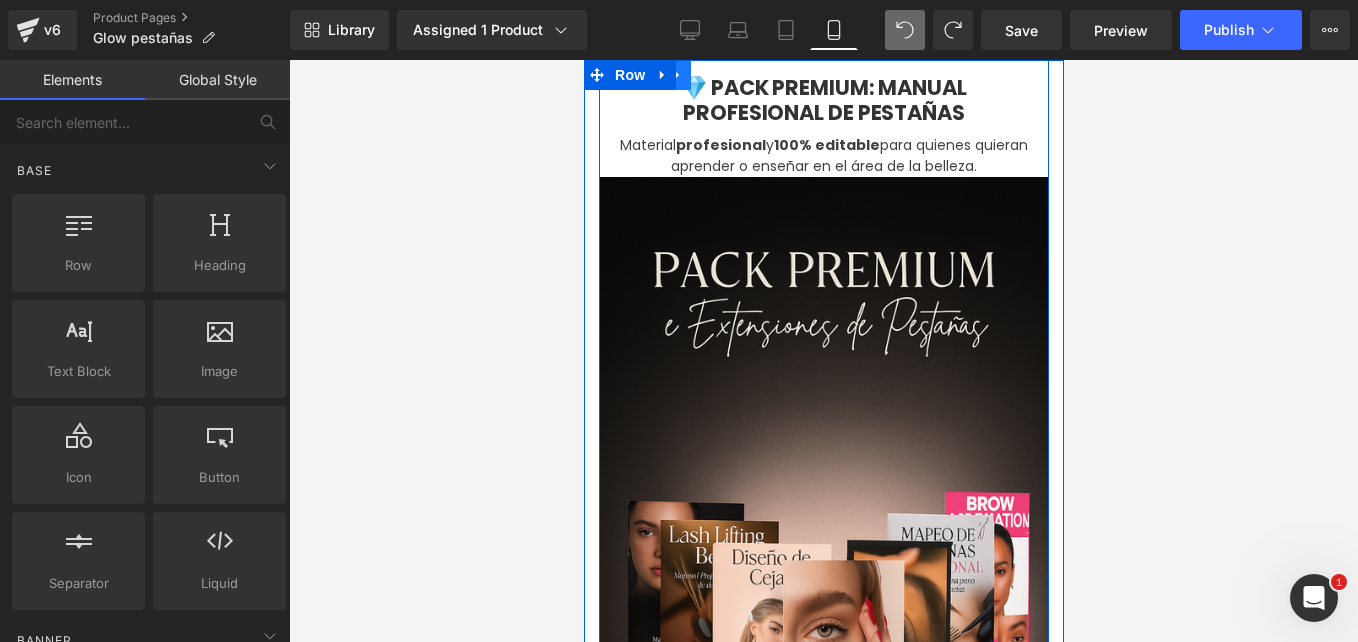 click at bounding box center (677, 75) 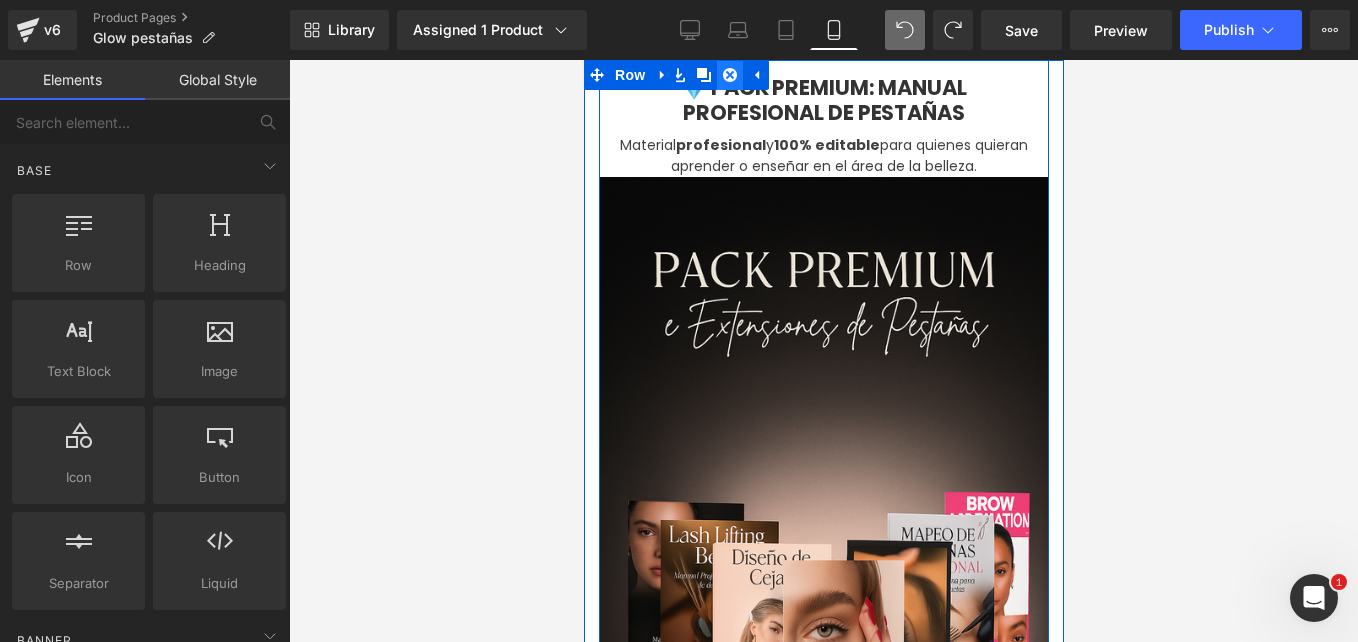 click 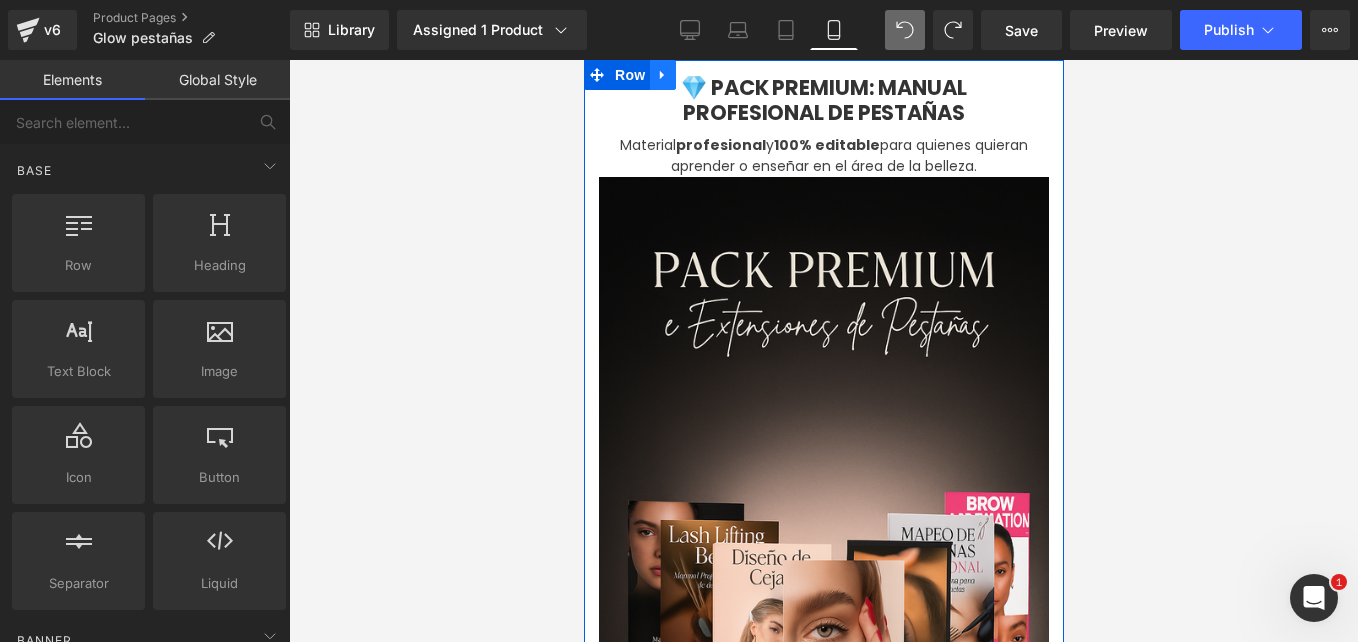 click 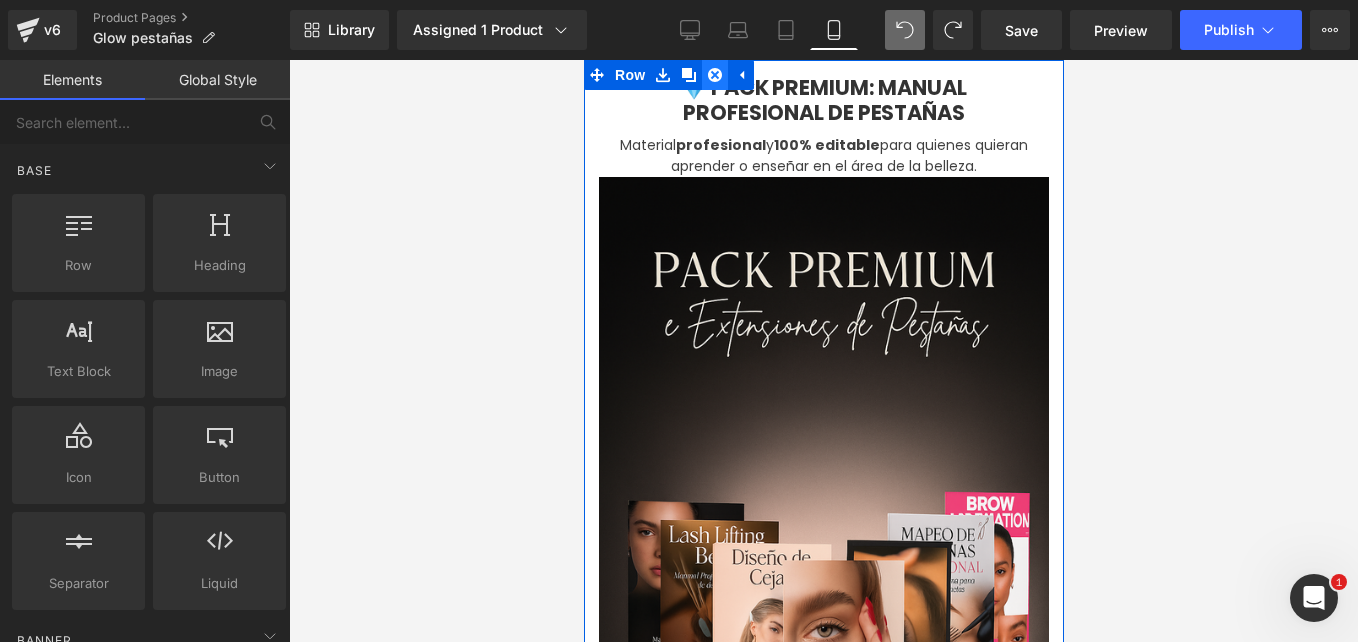 click 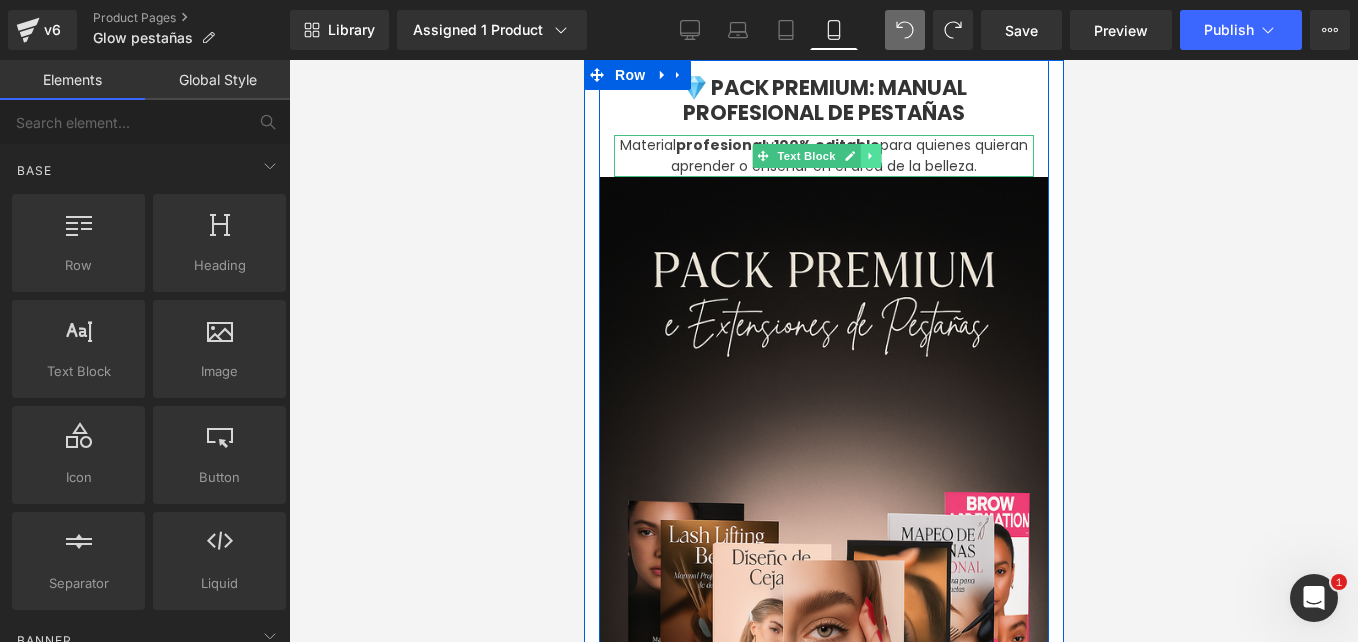 click 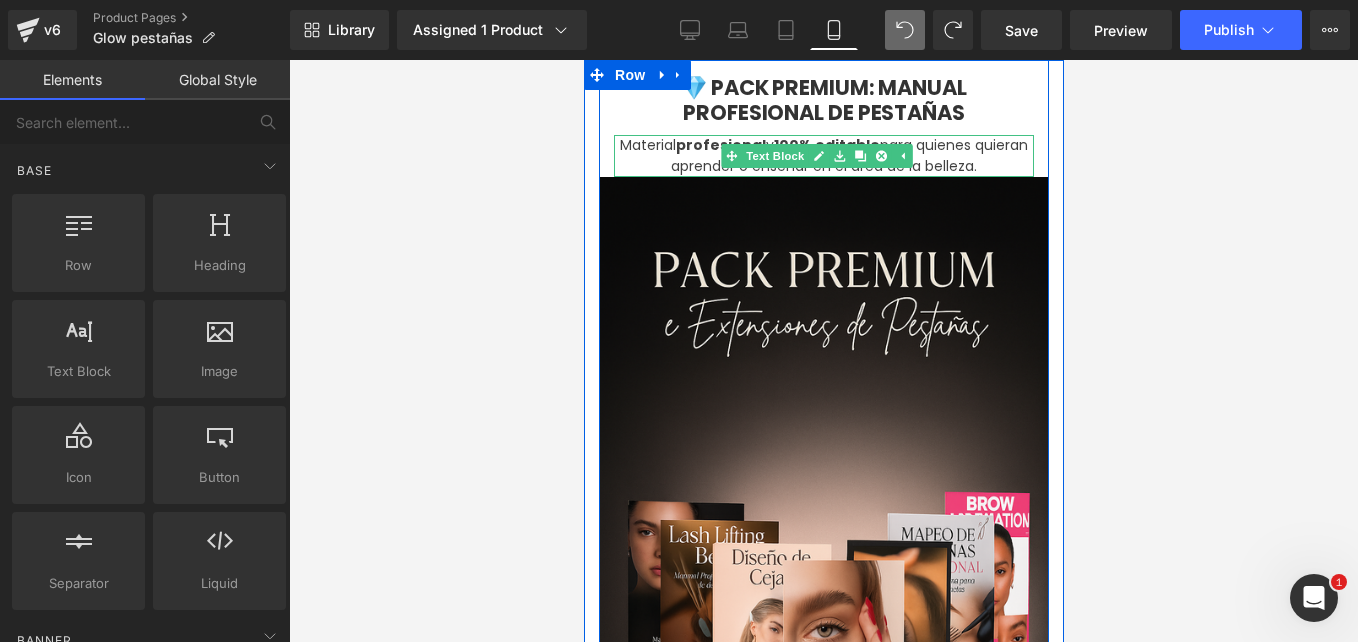 click on "Material  profesional  y  100% editable  para quienes quieran aprender o enseñar en el área de la belleza." at bounding box center (823, 156) 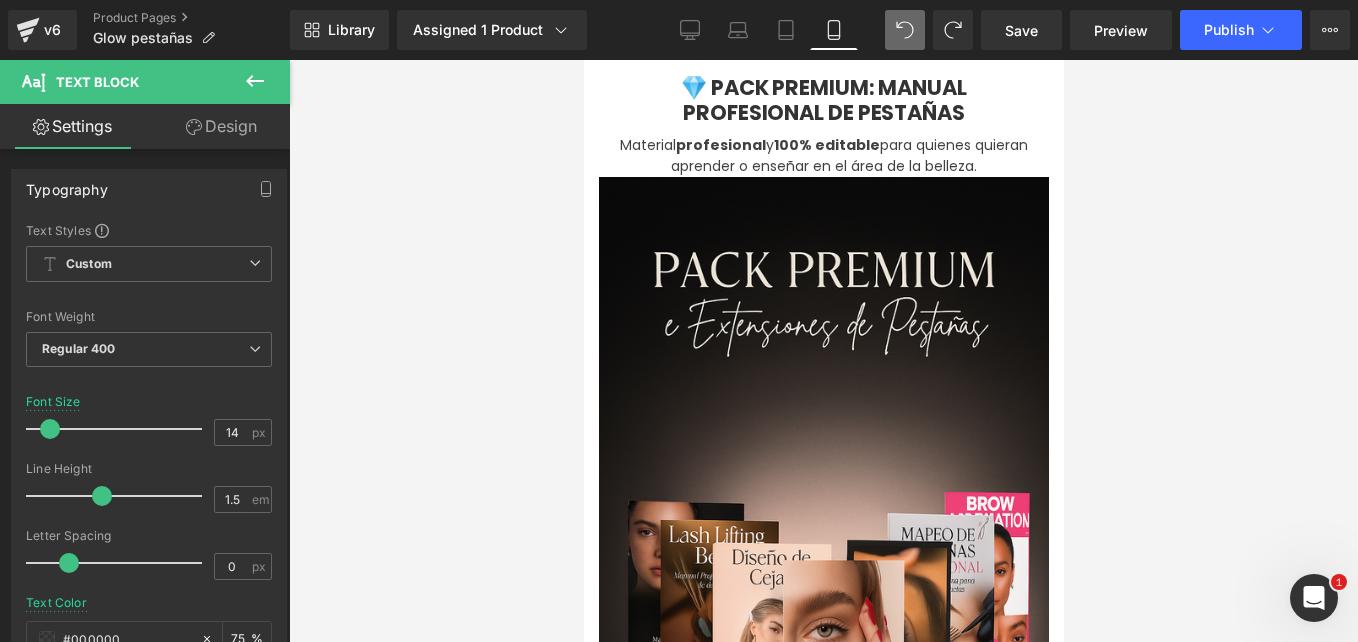 click at bounding box center [823, 351] 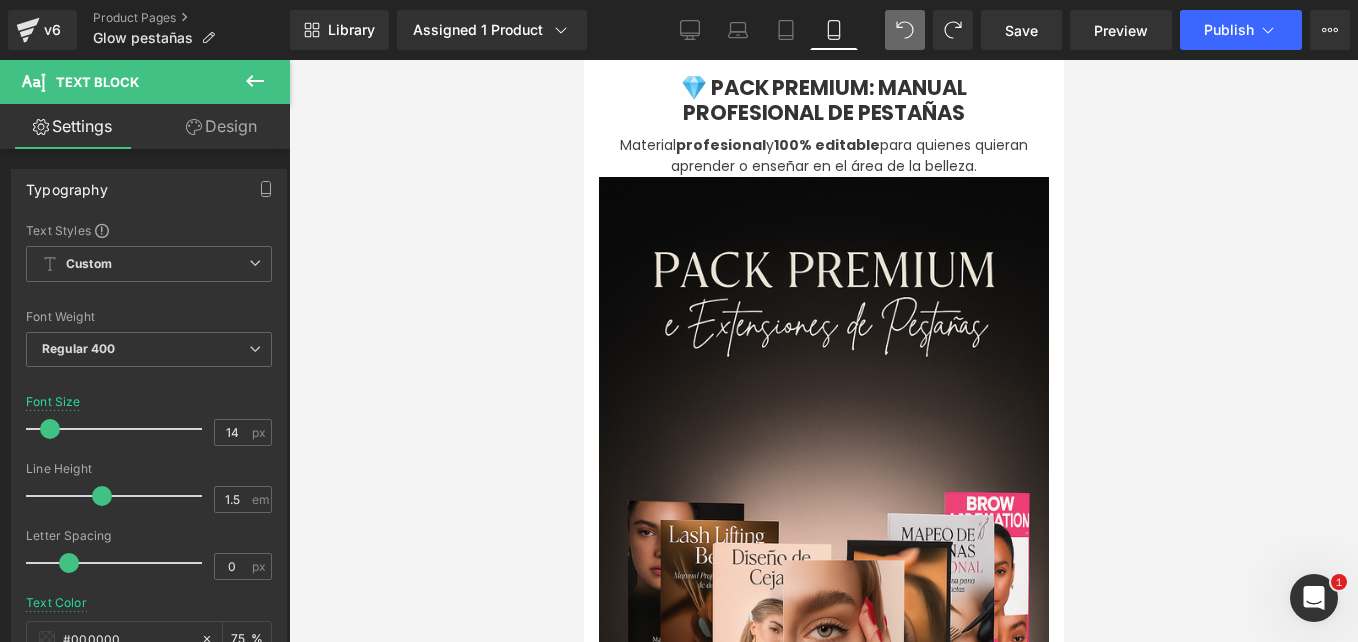click at bounding box center (823, 351) 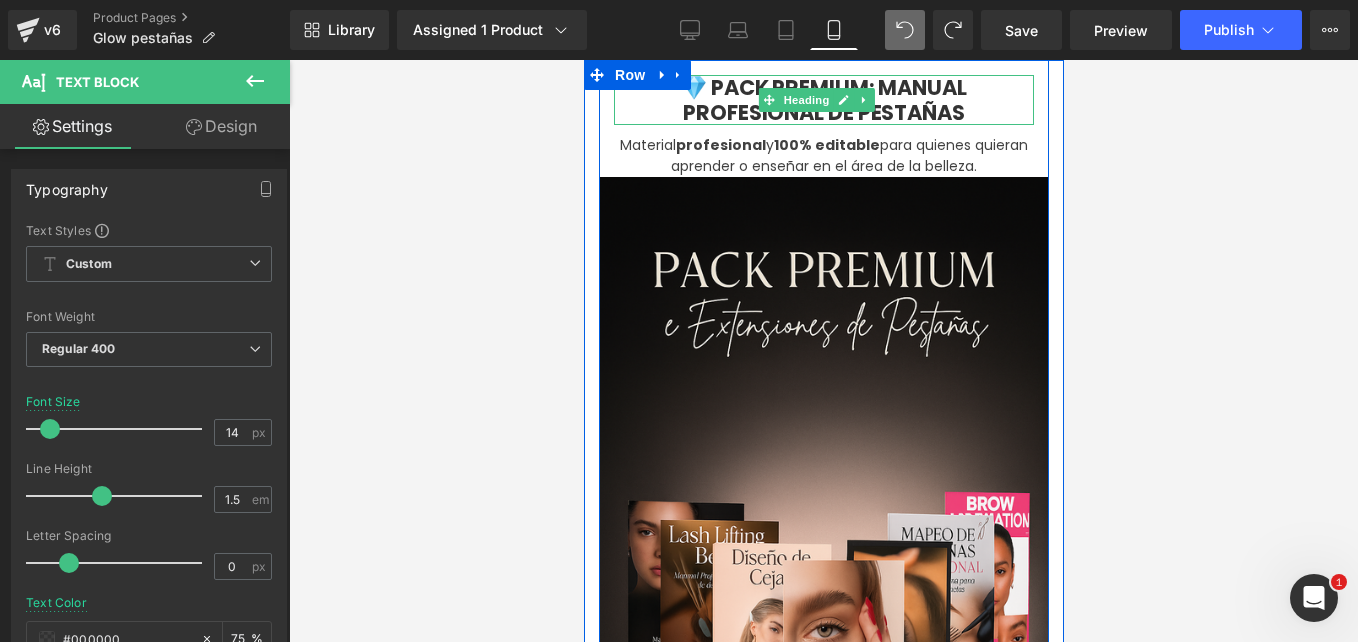 click on "💎 PACK PREMIUM: MANUAL PROFESIONAL DE PESTAÑAS" at bounding box center (823, 100) 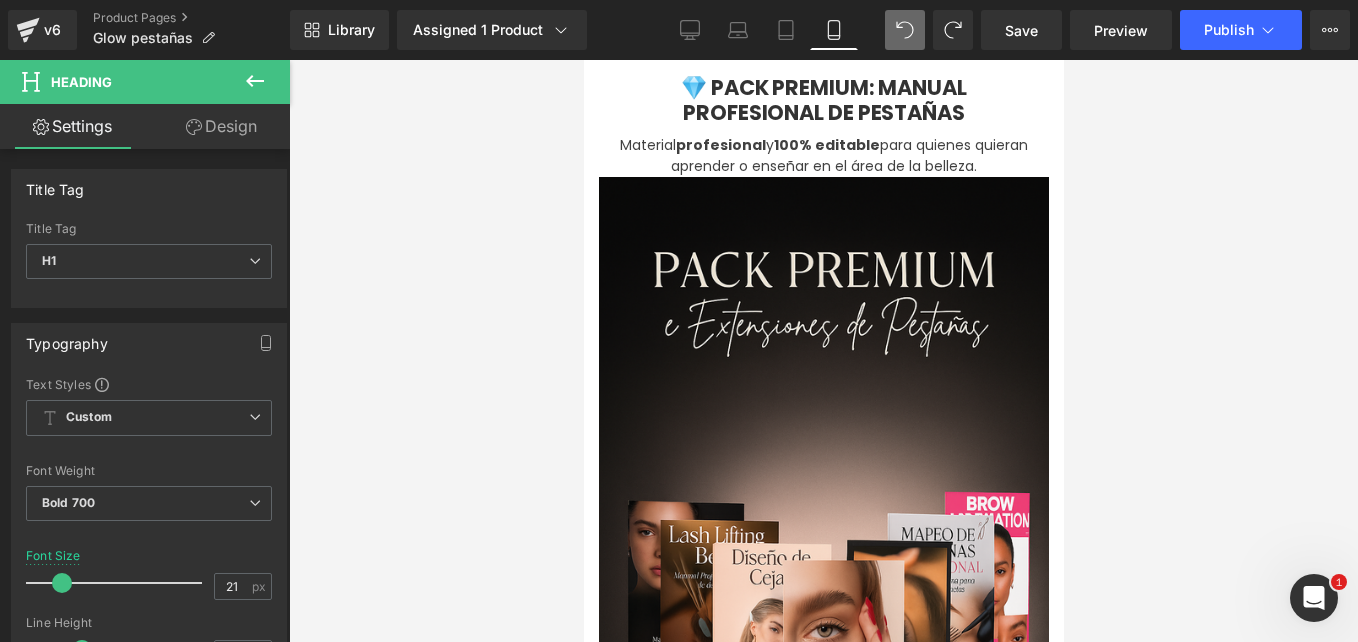 click on "Design" at bounding box center [221, 126] 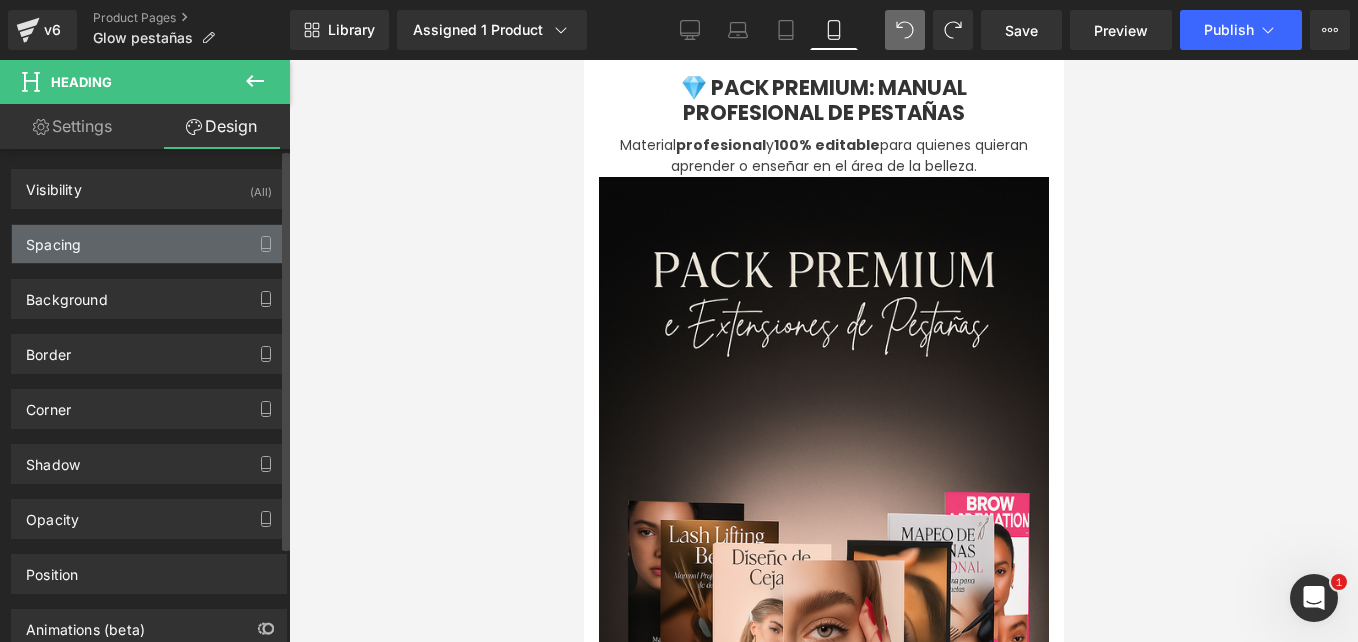 type on "15" 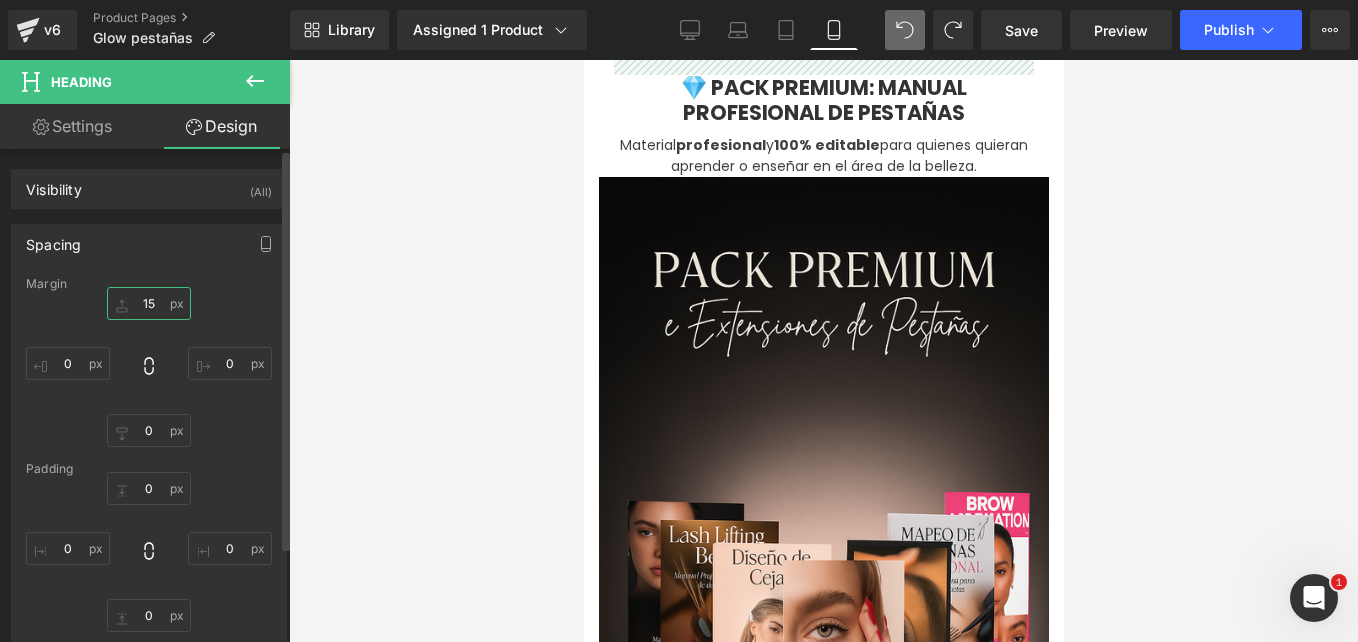 click on "15" at bounding box center [149, 303] 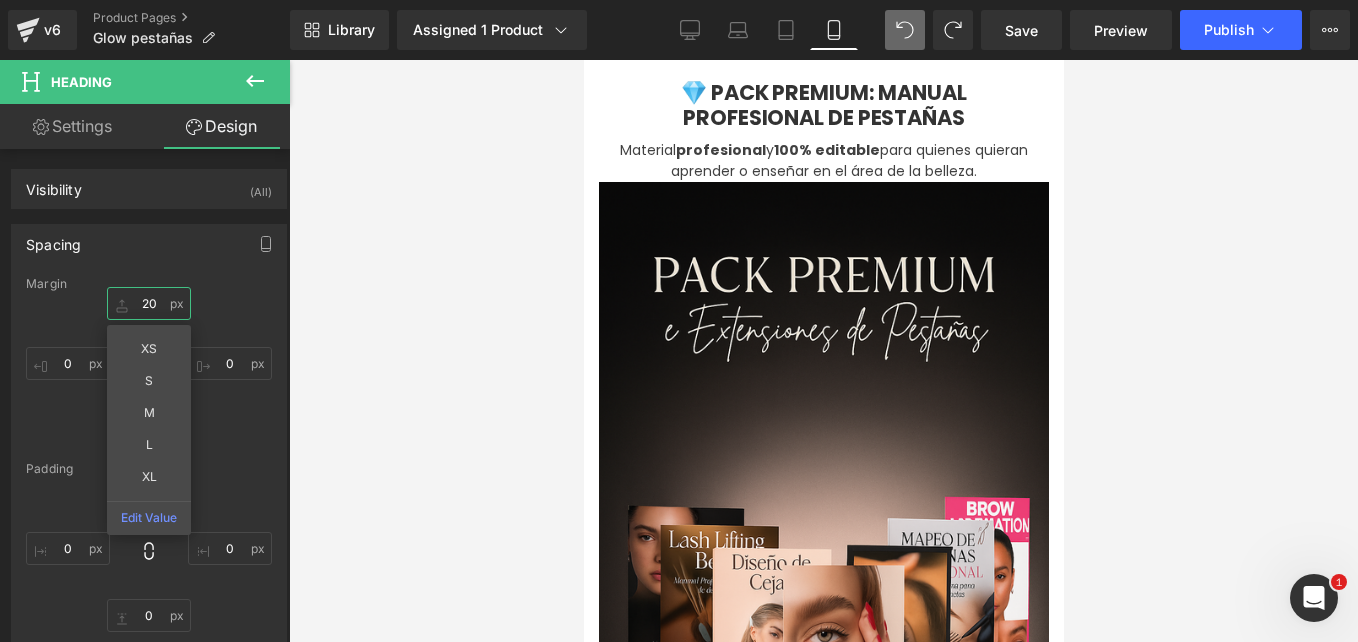 type on "20" 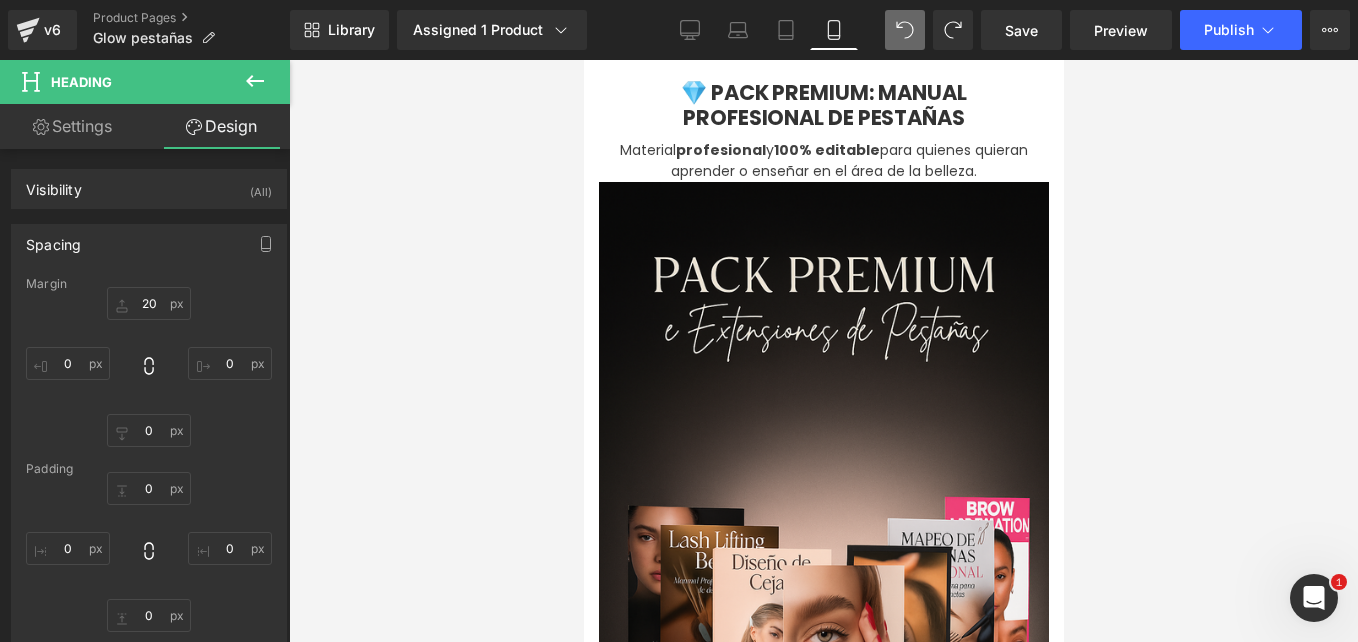 click at bounding box center [823, 351] 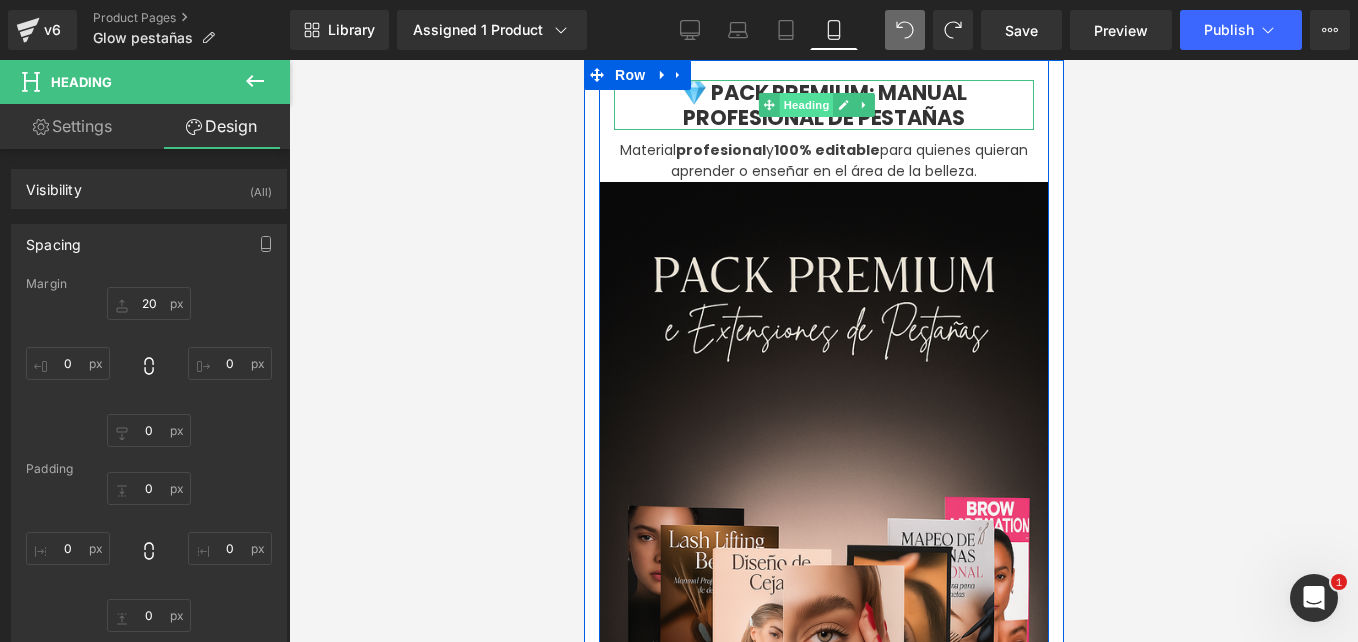 drag, startPoint x: 801, startPoint y: 102, endPoint x: 980, endPoint y: 300, distance: 266.9176 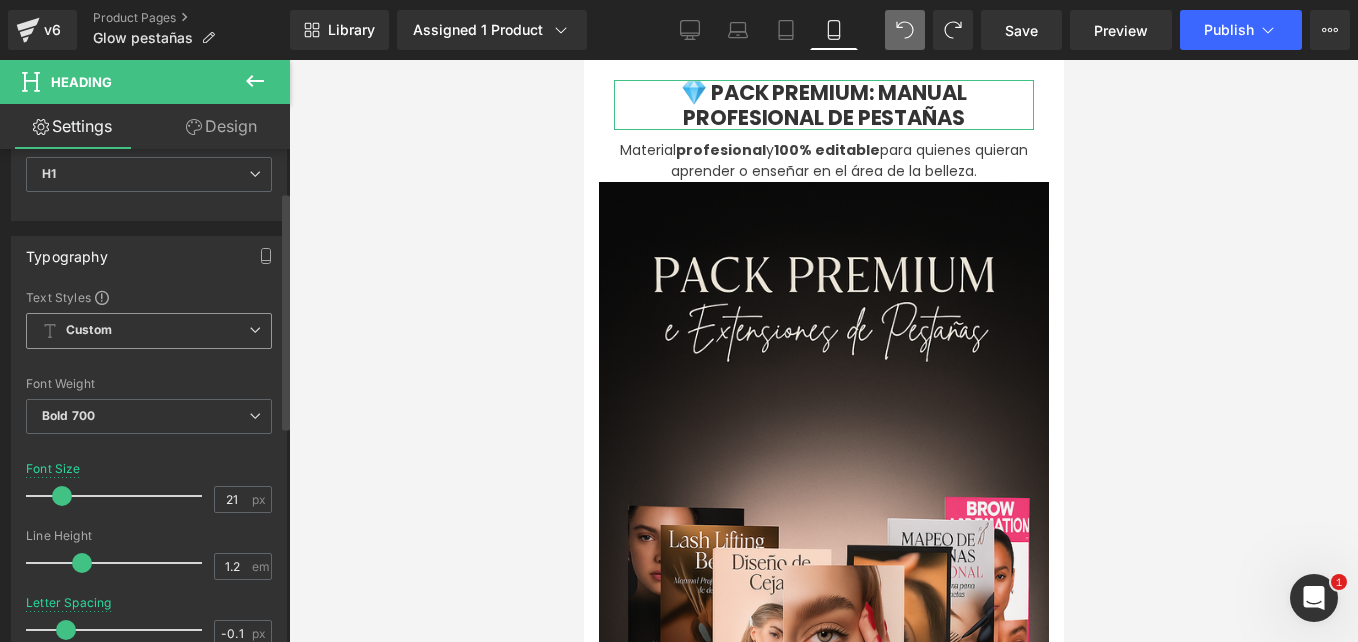 scroll, scrollTop: 89, scrollLeft: 0, axis: vertical 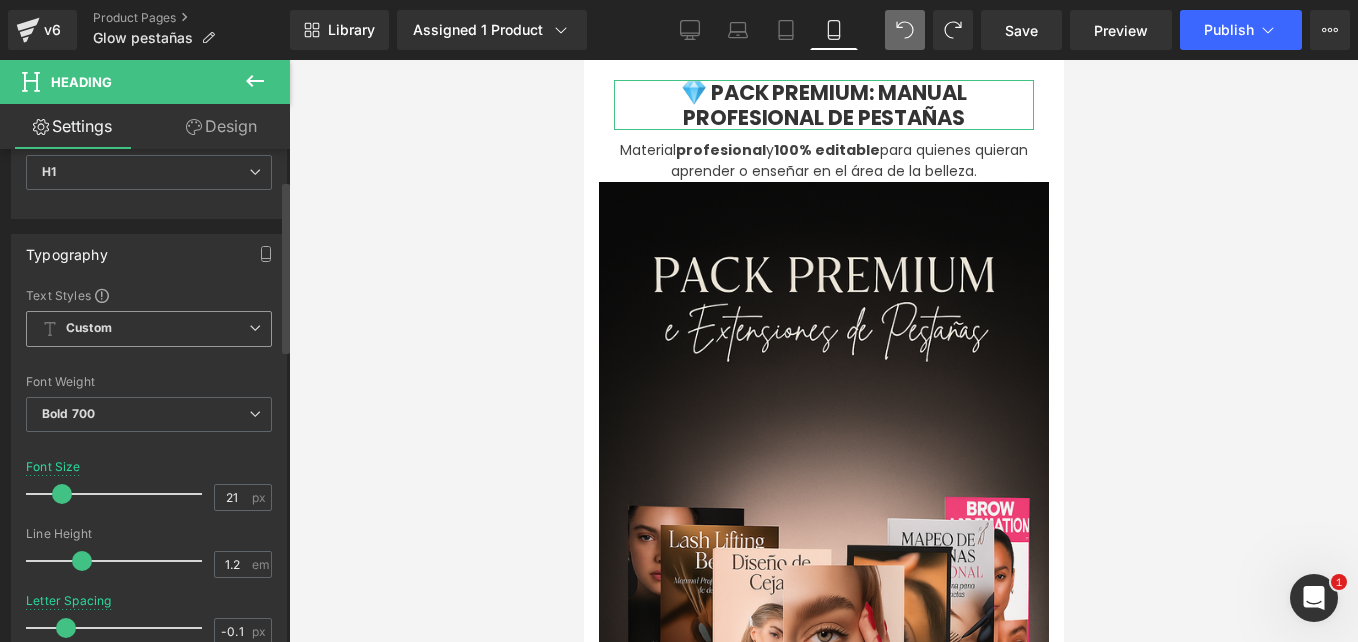 click on "Custom" at bounding box center (149, 329) 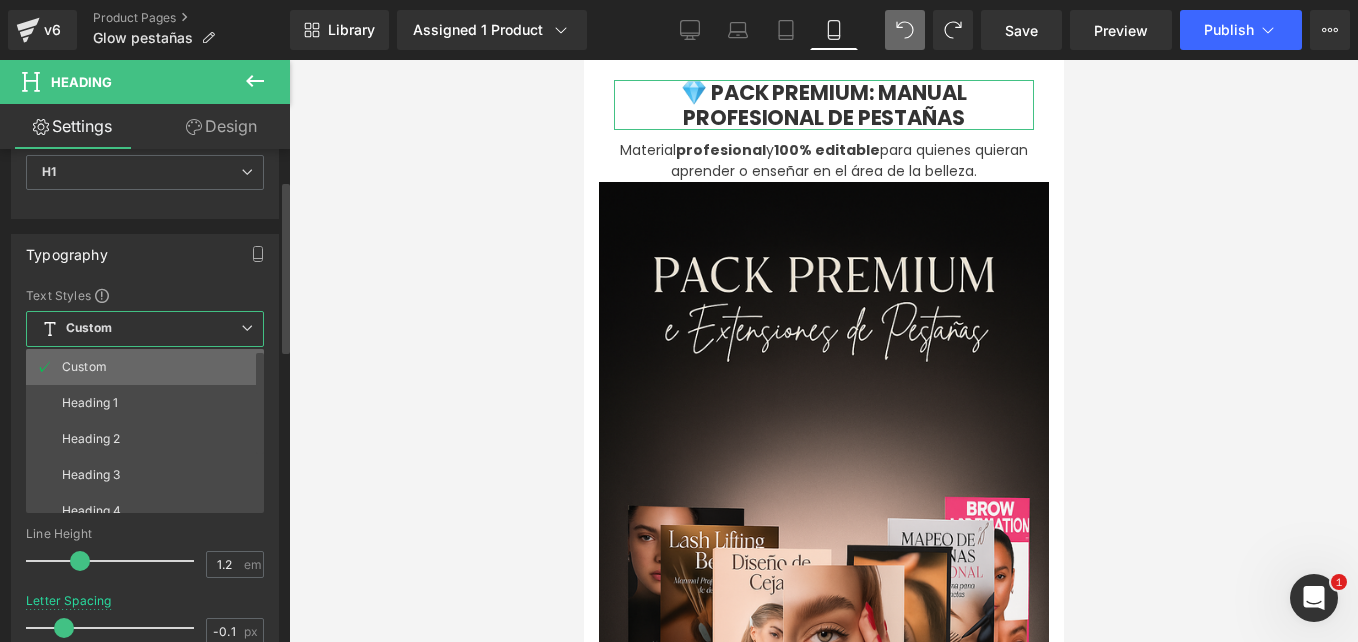 click on "Custom" at bounding box center (149, 367) 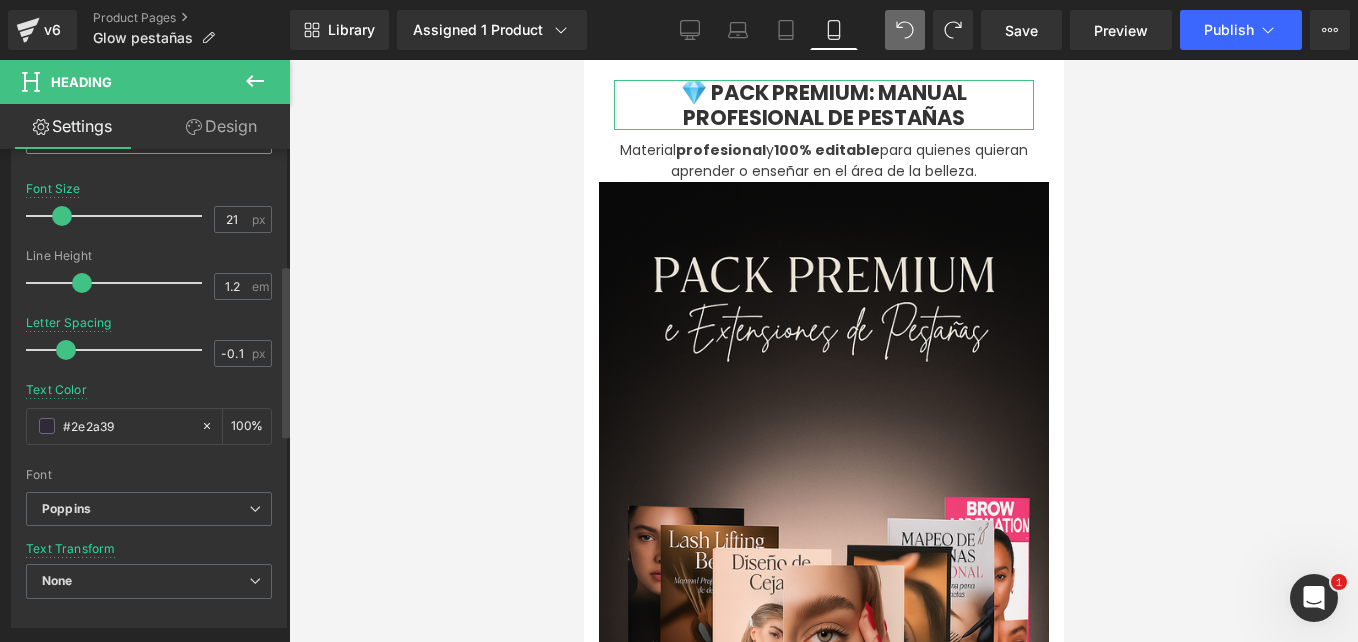 scroll, scrollTop: 434, scrollLeft: 0, axis: vertical 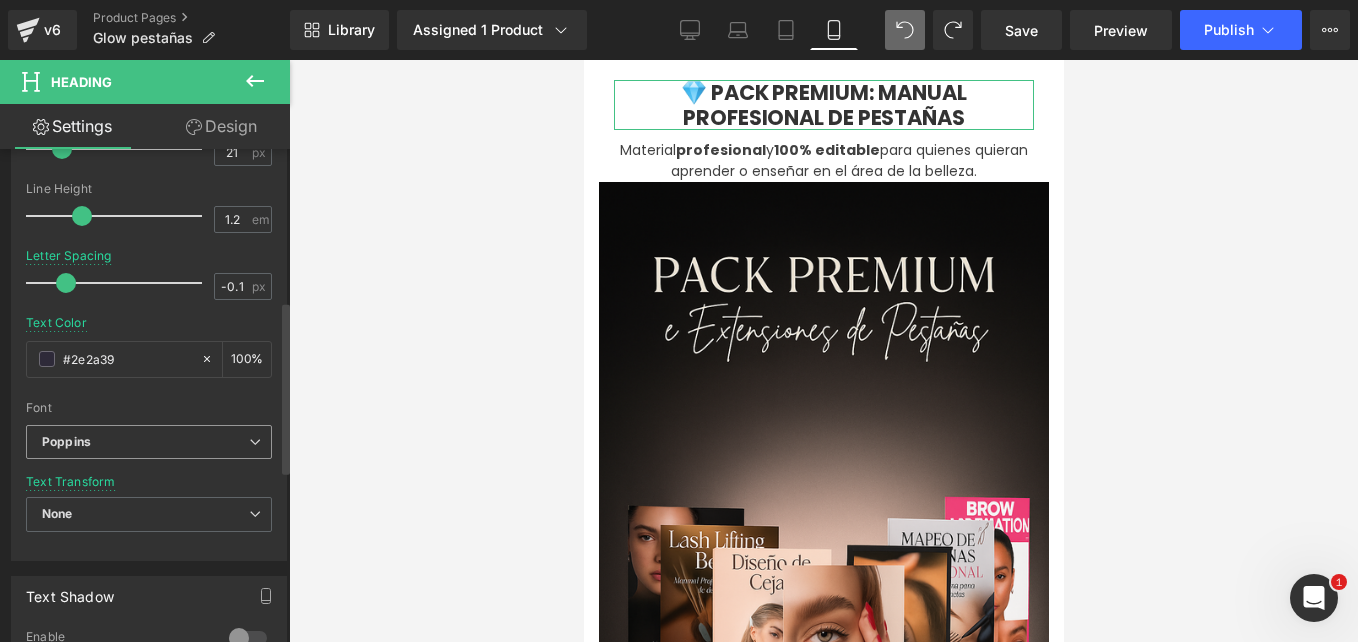 click on "Poppins" at bounding box center [145, 442] 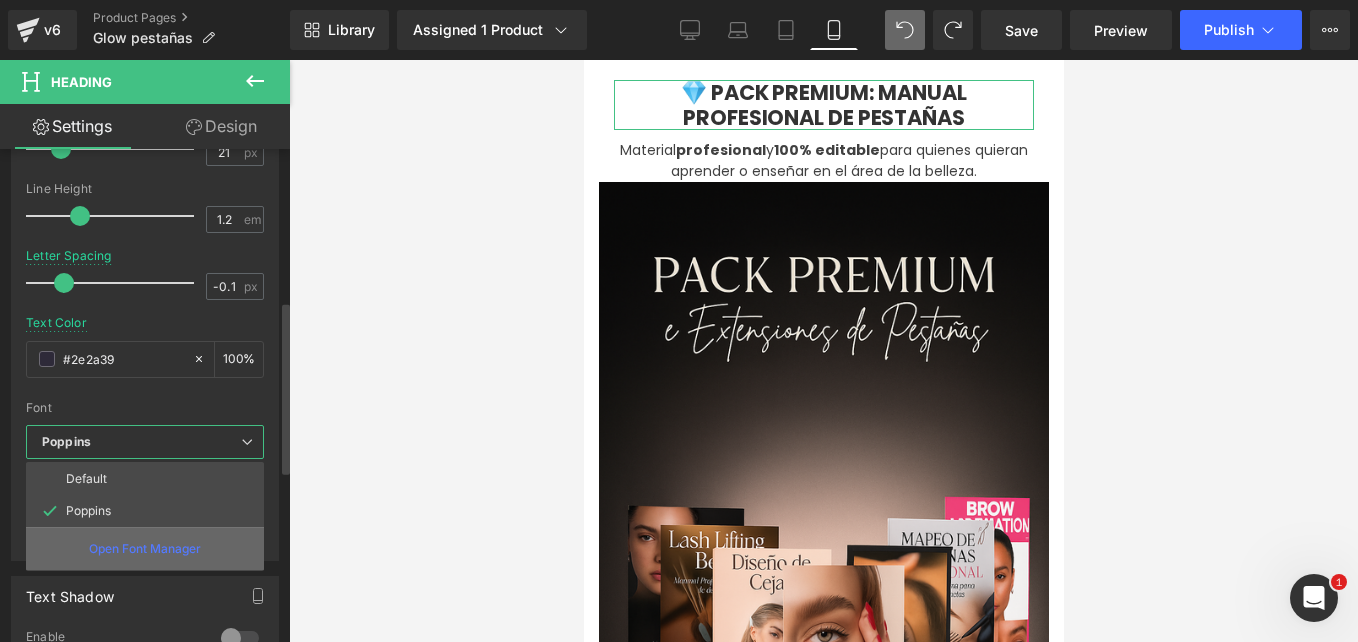 click on "Open Font Manager" at bounding box center [145, 548] 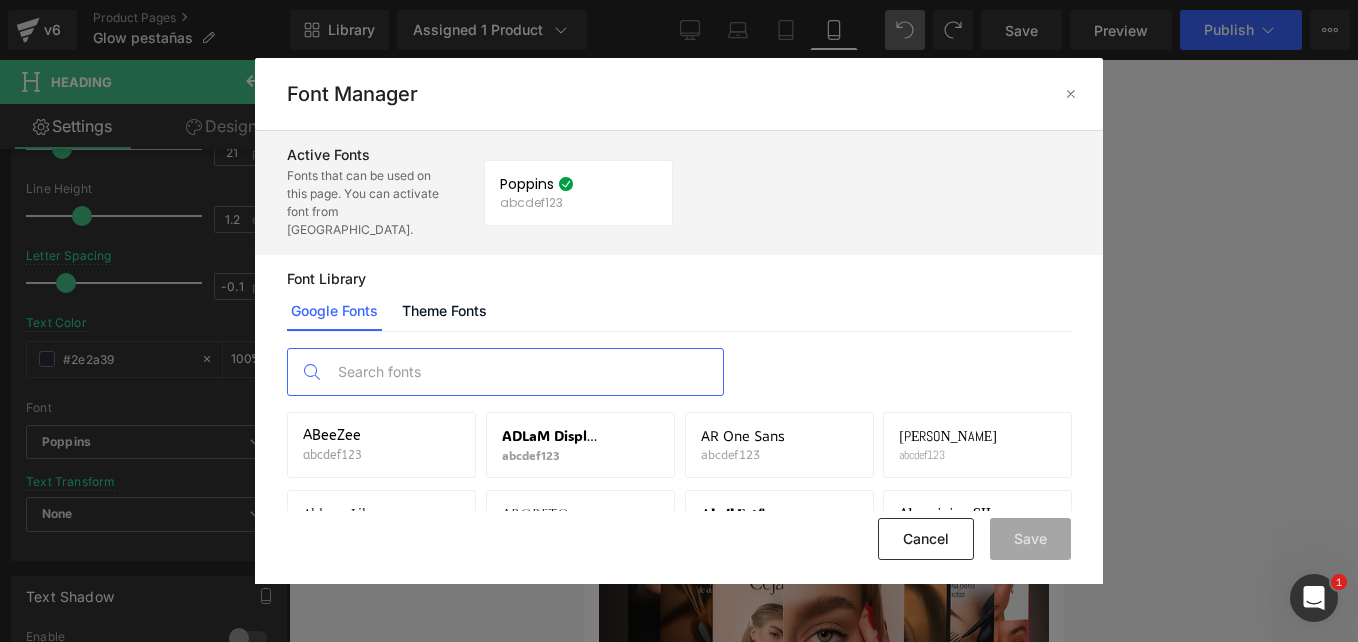 click at bounding box center (525, 372) 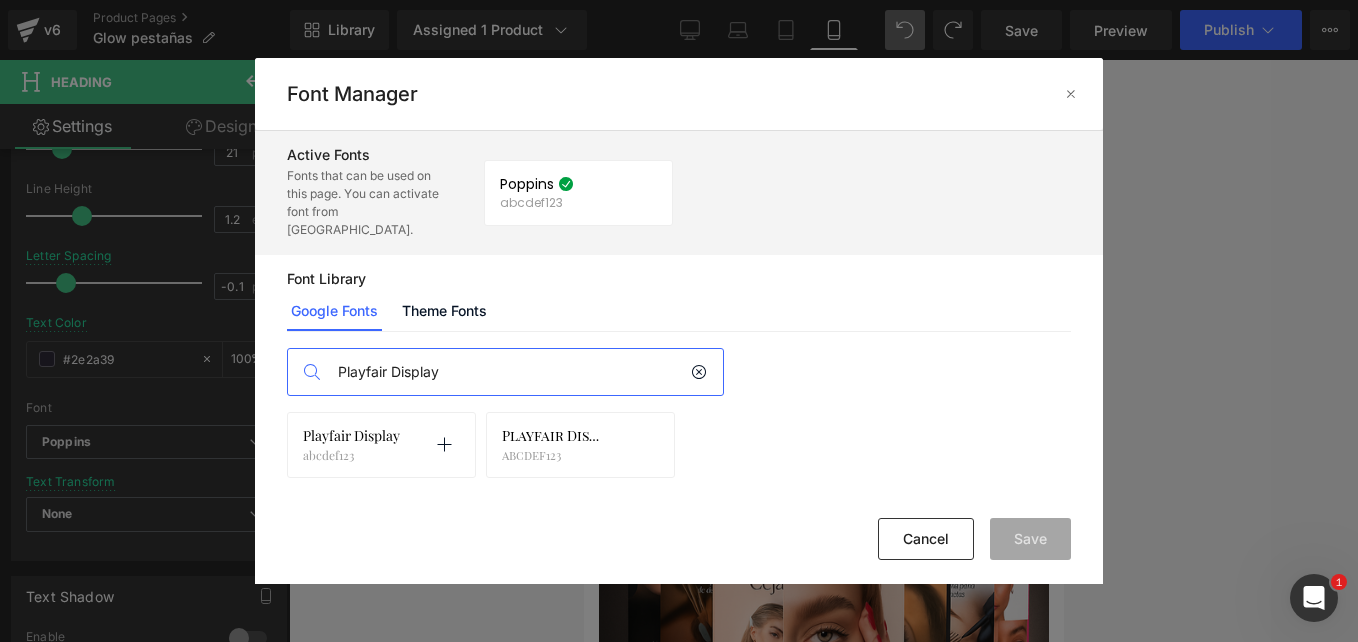 click on "Playfair Display" at bounding box center [351, 436] 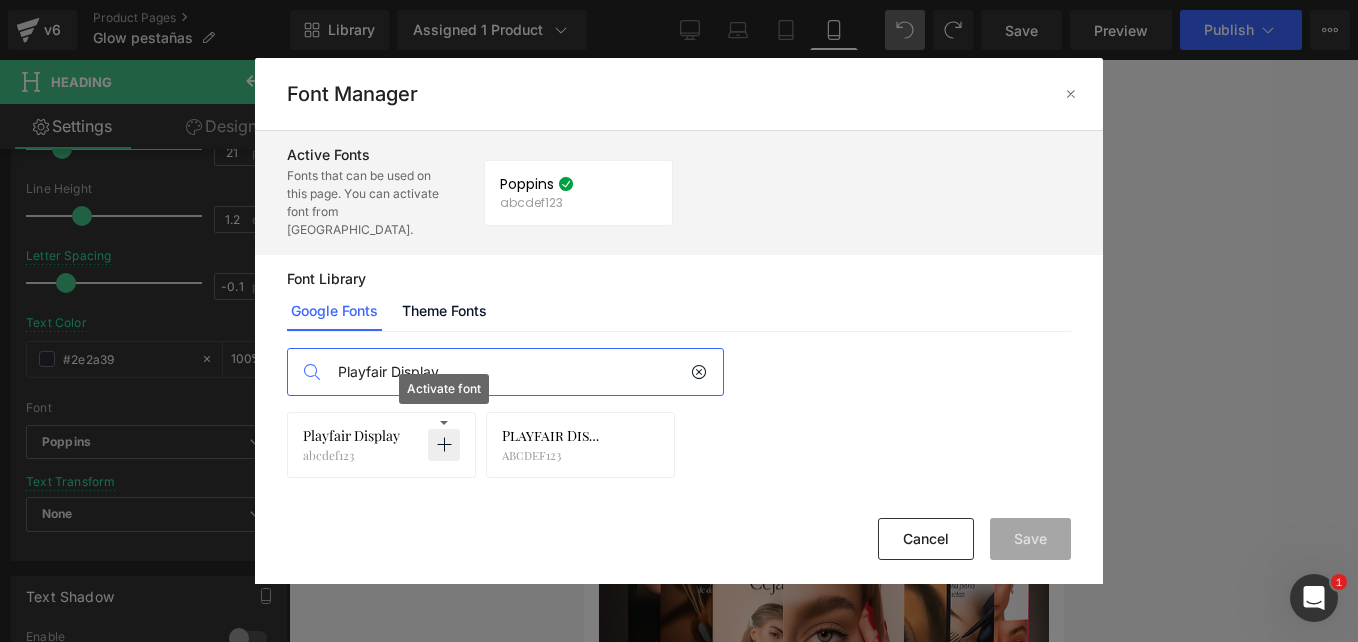 click at bounding box center [444, 445] 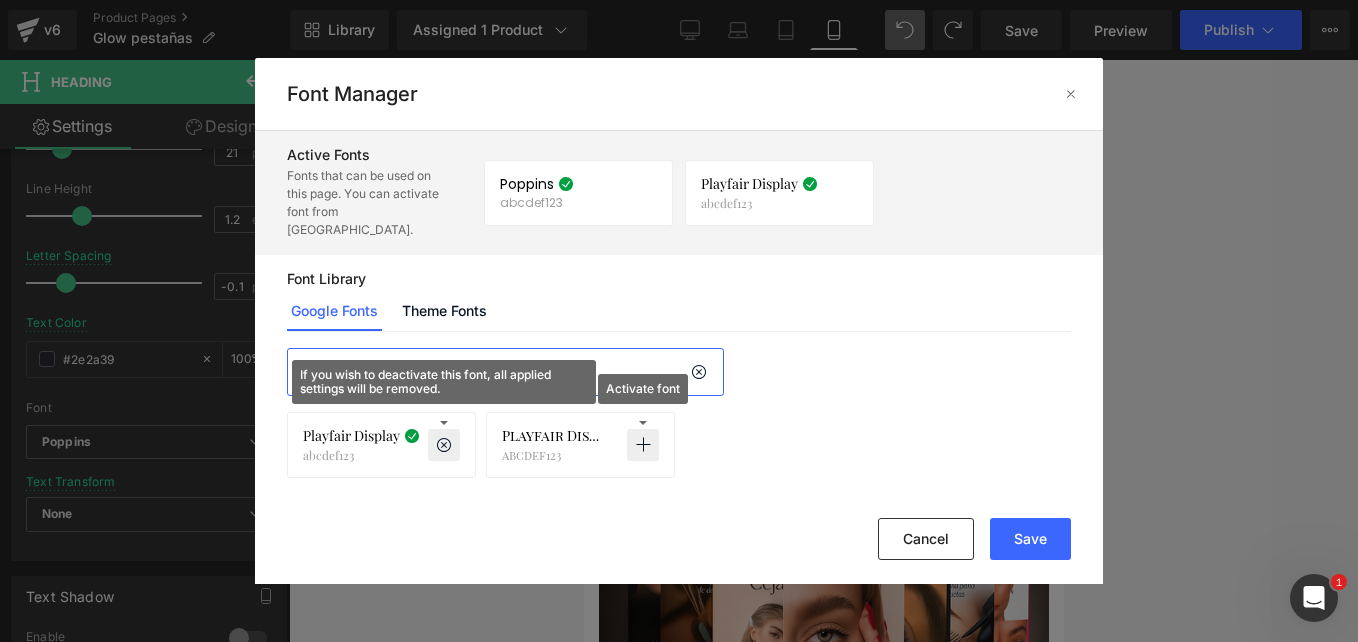 click at bounding box center (643, 445) 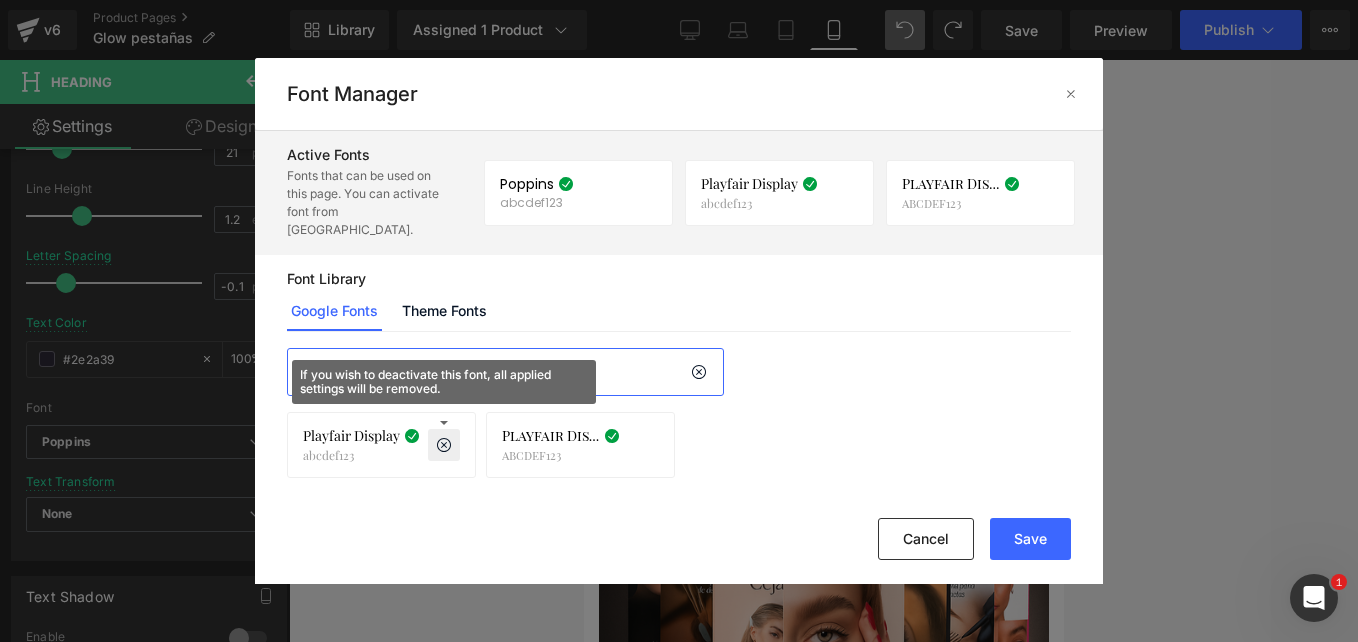 drag, startPoint x: 466, startPoint y: 357, endPoint x: 129, endPoint y: 329, distance: 338.1612 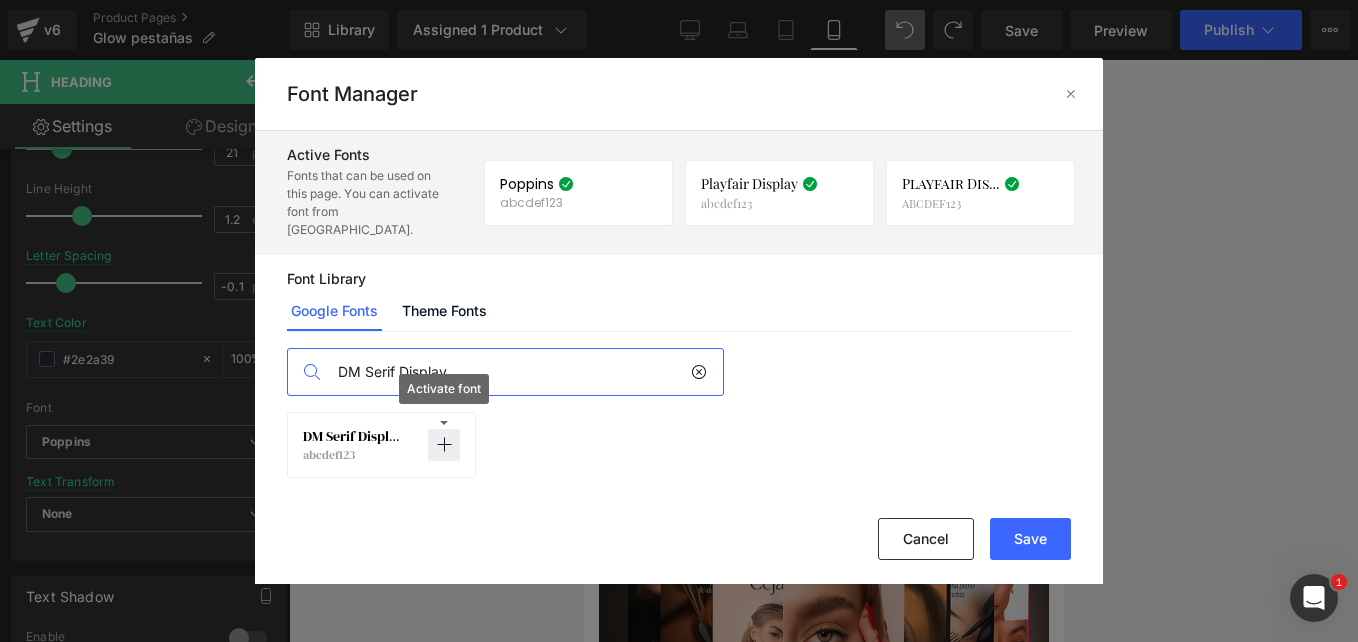 type on "DM Serif Display" 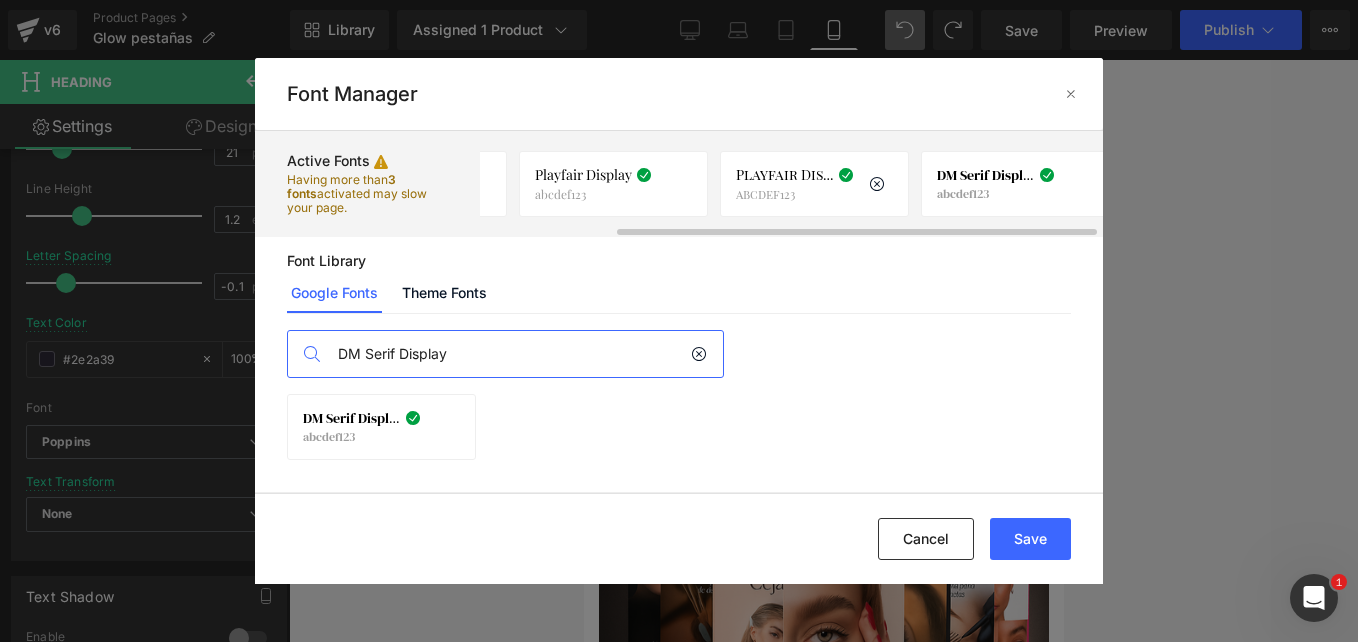 scroll, scrollTop: 0, scrollLeft: 185, axis: horizontal 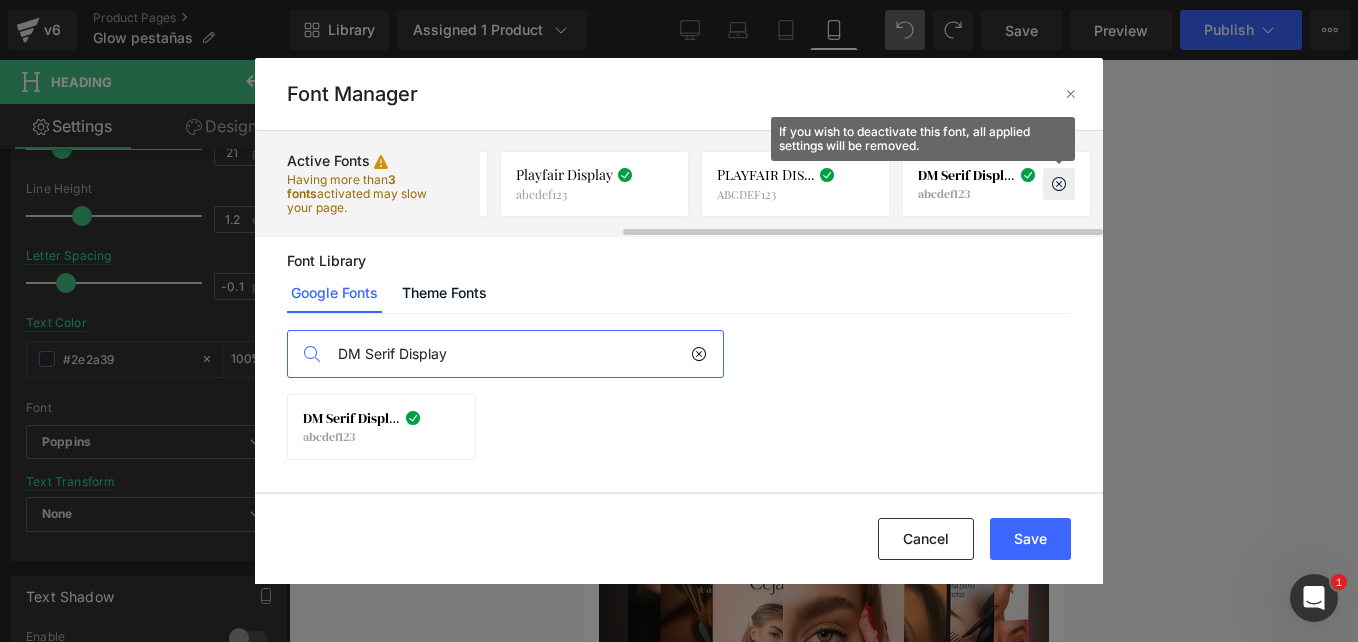 click at bounding box center [1059, 184] 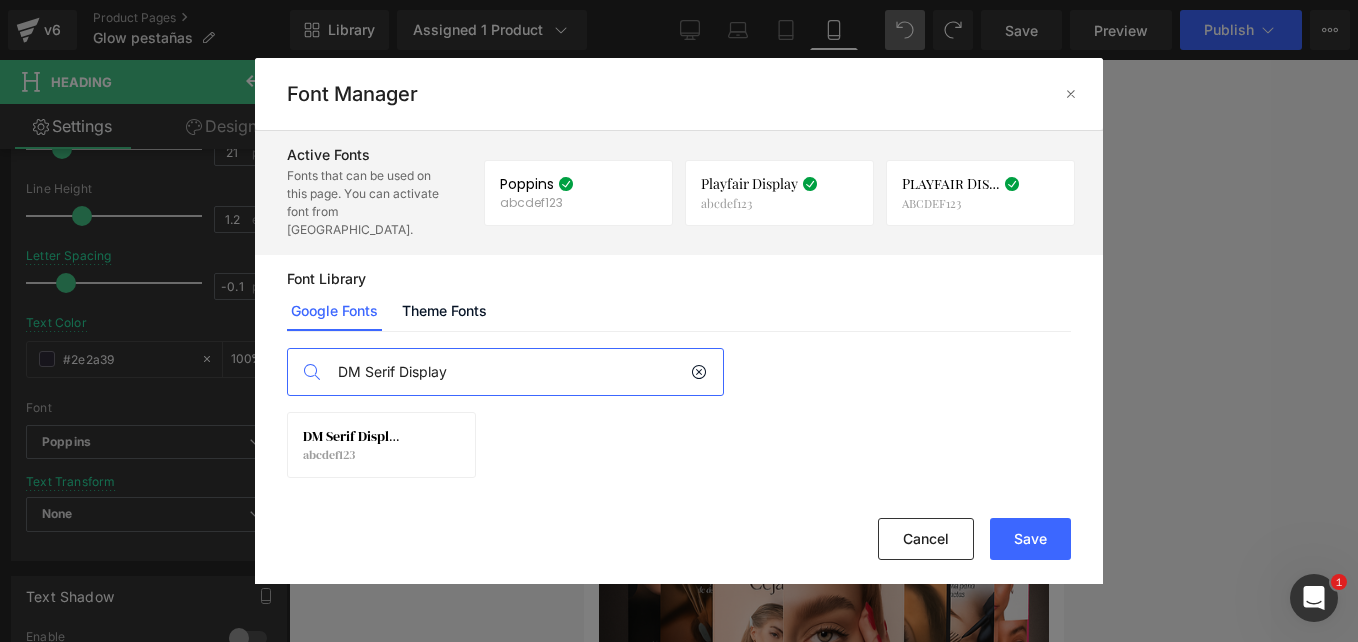 scroll, scrollTop: 0, scrollLeft: 0, axis: both 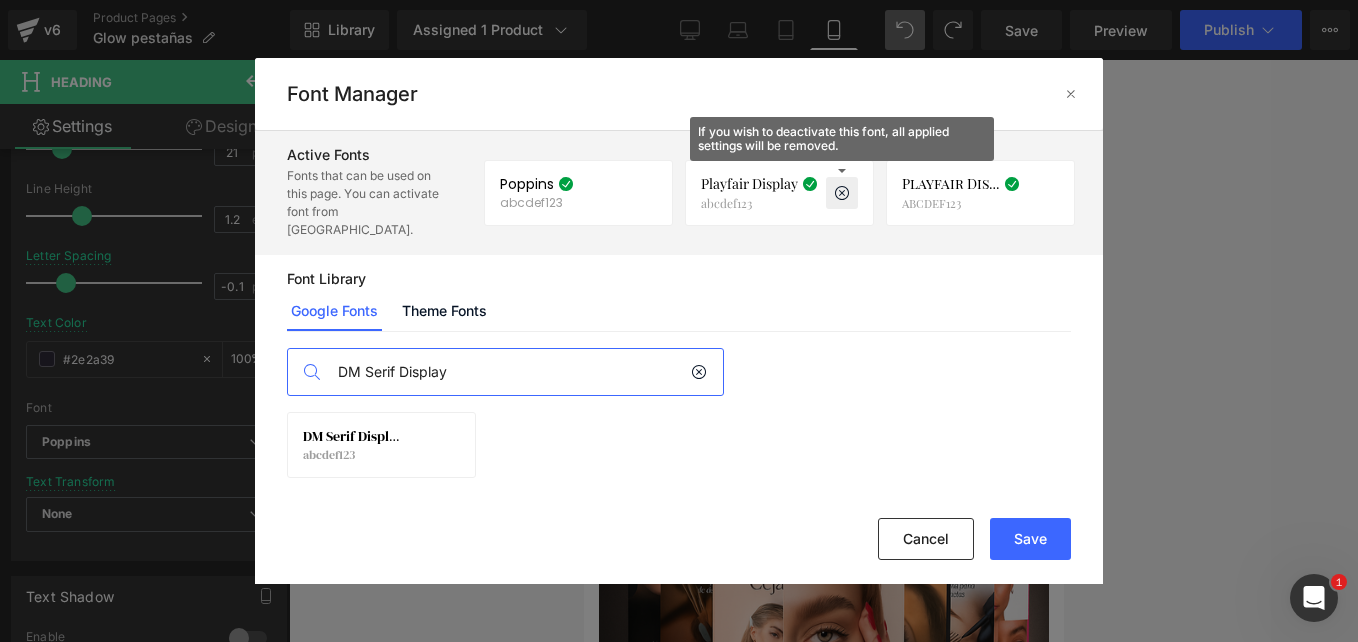 click at bounding box center (842, 193) 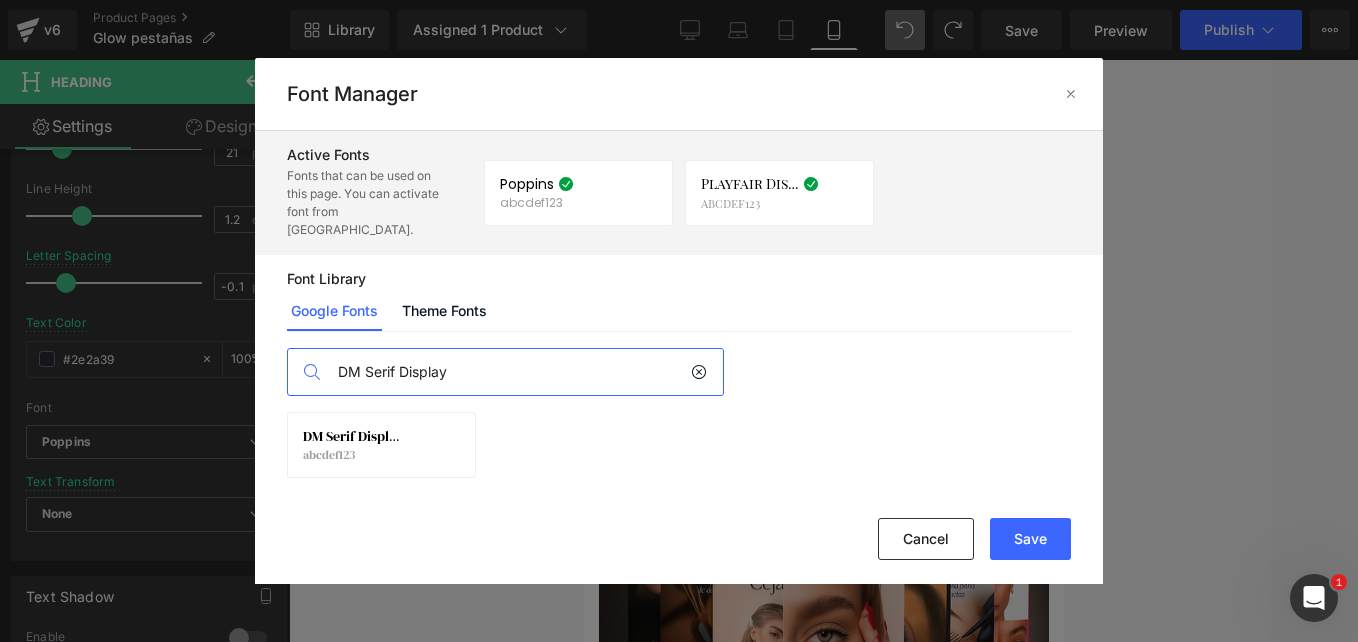 drag, startPoint x: 483, startPoint y: 347, endPoint x: 221, endPoint y: 322, distance: 263.19003 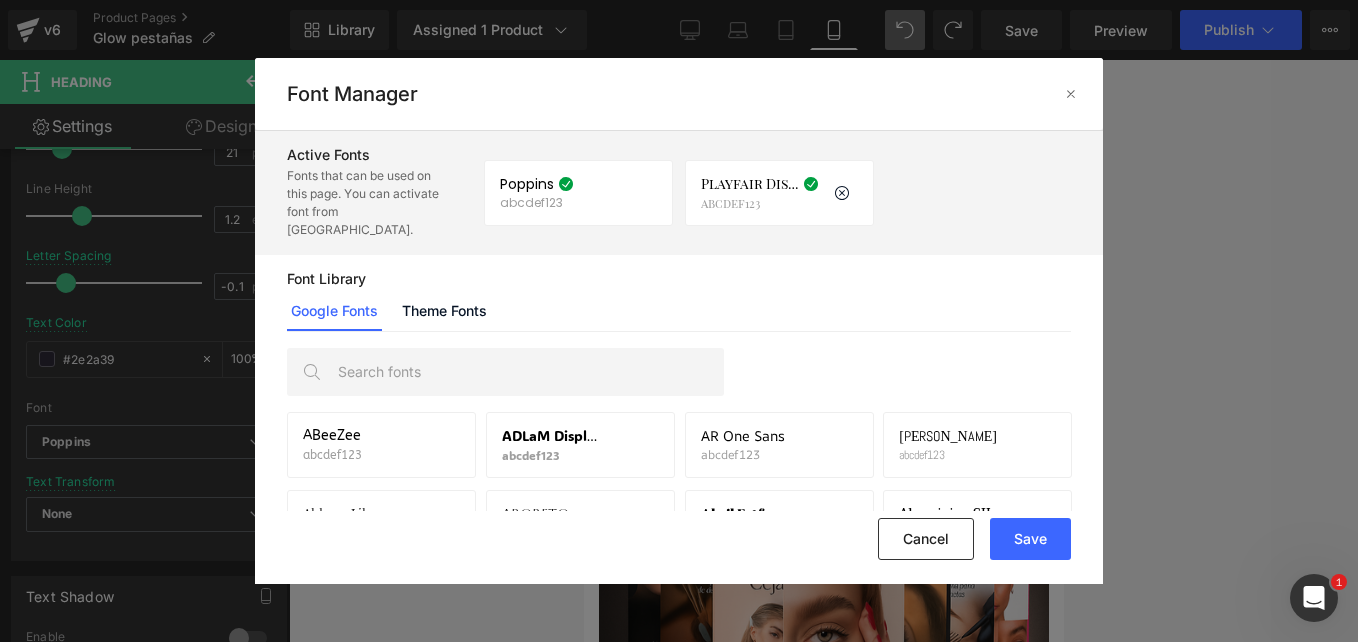 click on "Playfair Display SC" at bounding box center [750, 184] 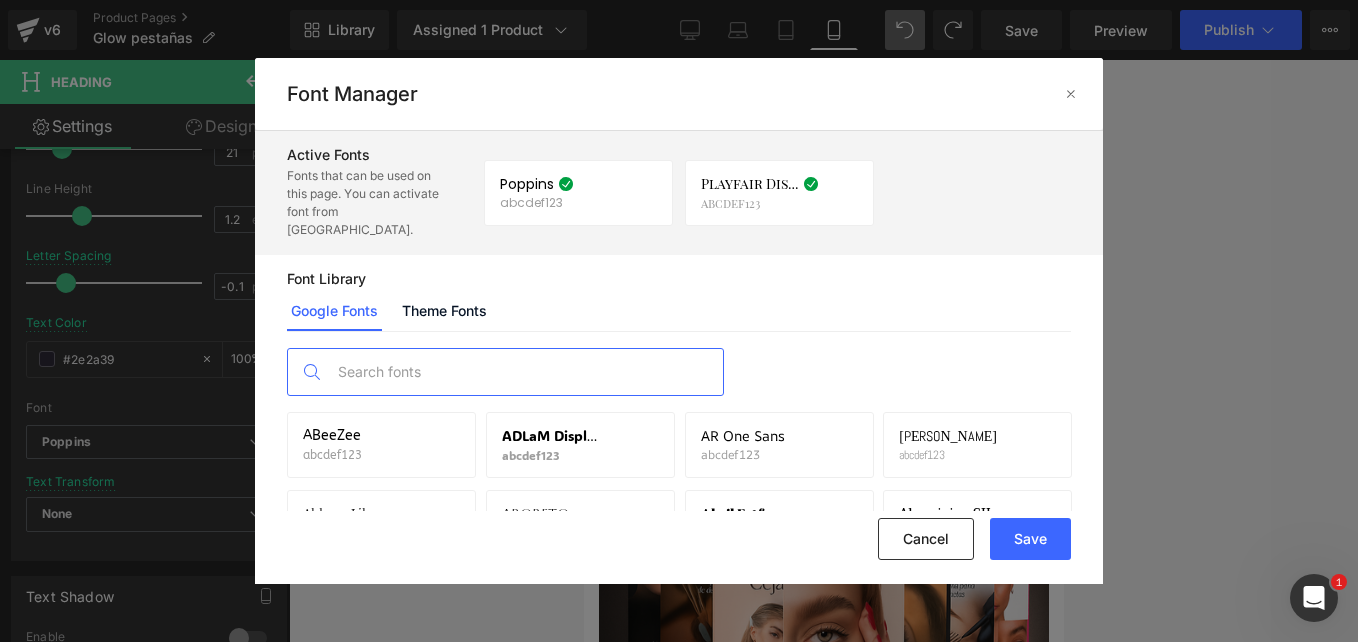 paste on "Playfair Display" 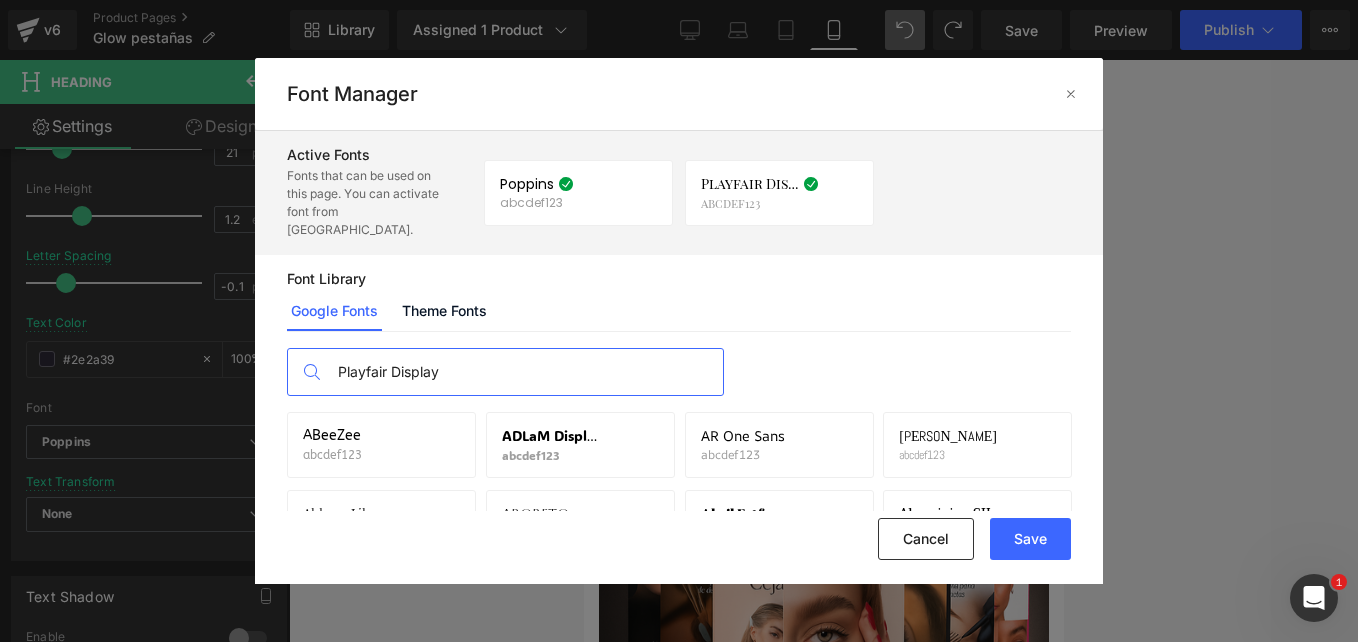 click on "Playfair Display" at bounding box center [525, 372] 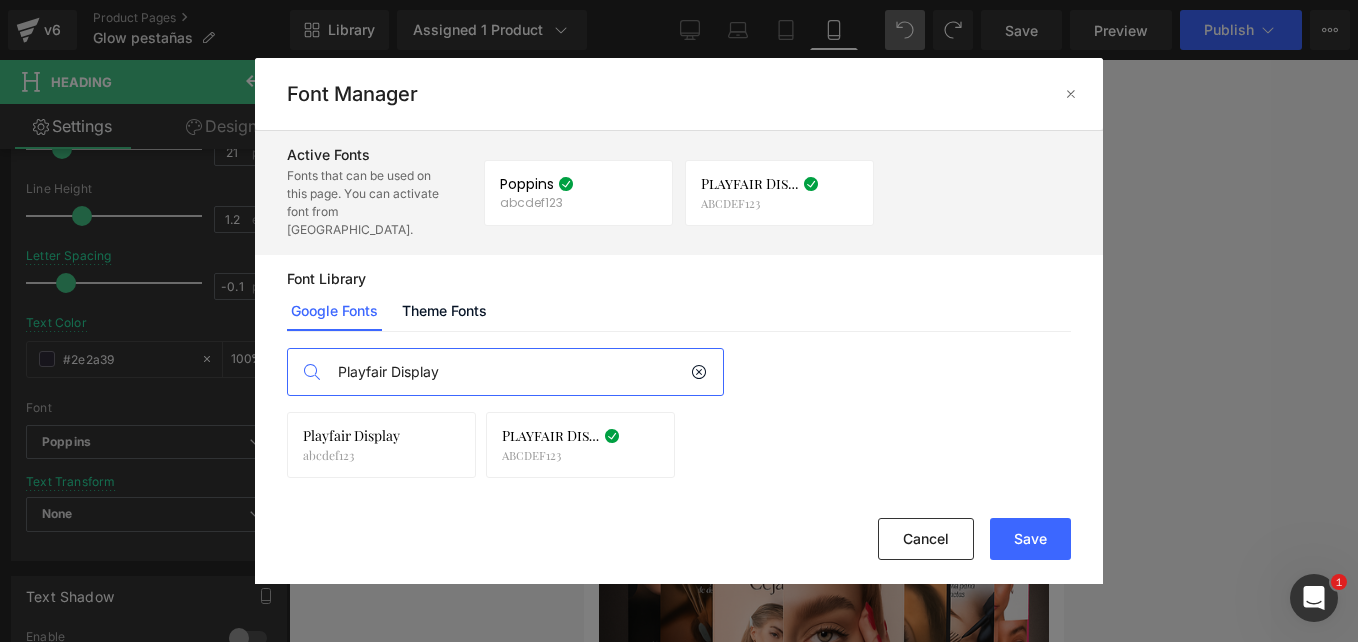 type on "Playfair Display" 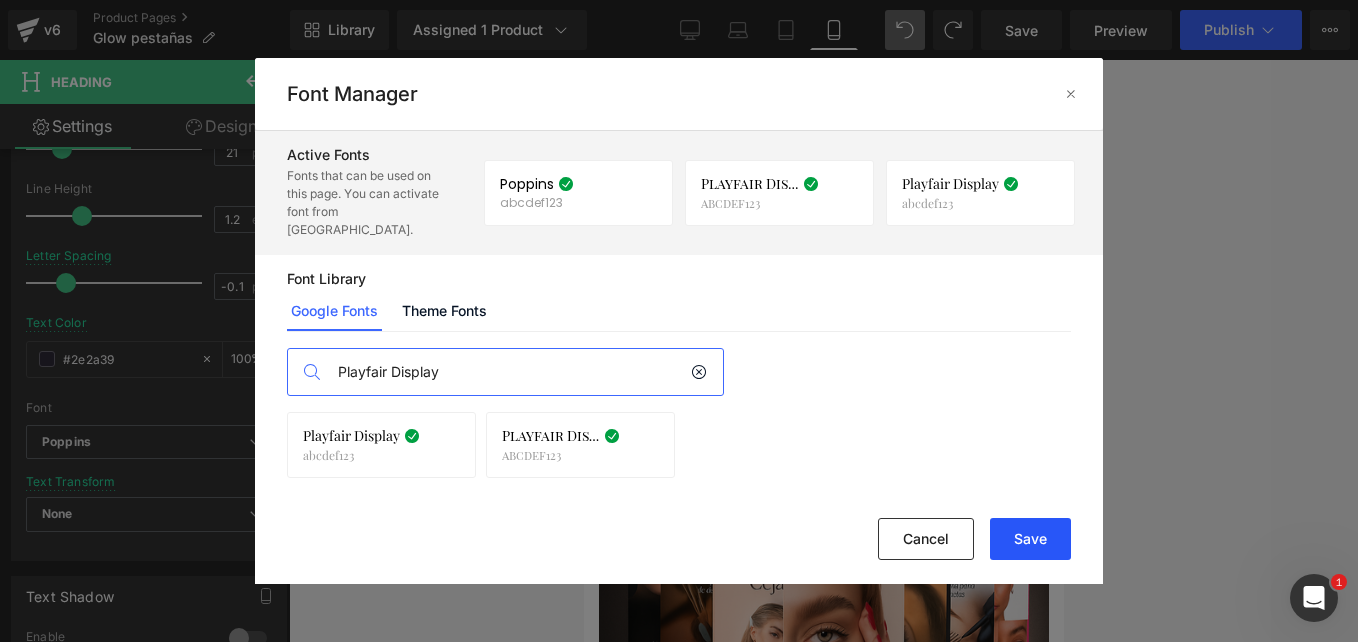 click on "Save" at bounding box center (1030, 539) 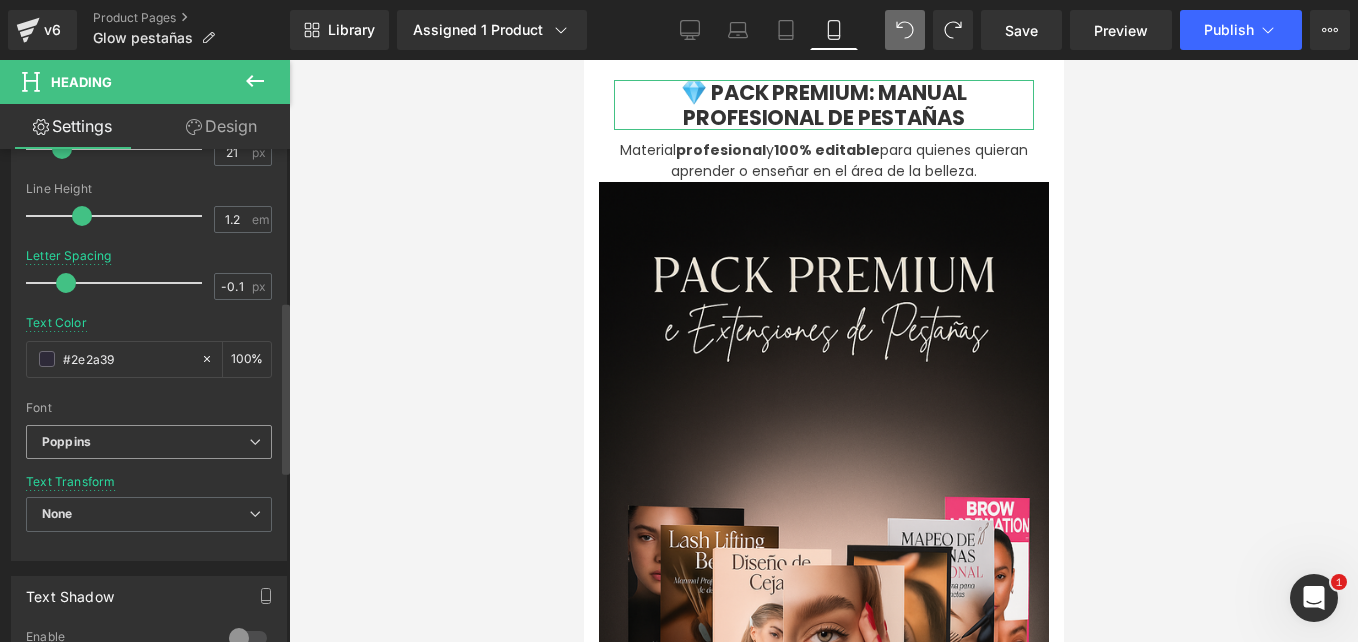 click on "Poppins" at bounding box center (149, 442) 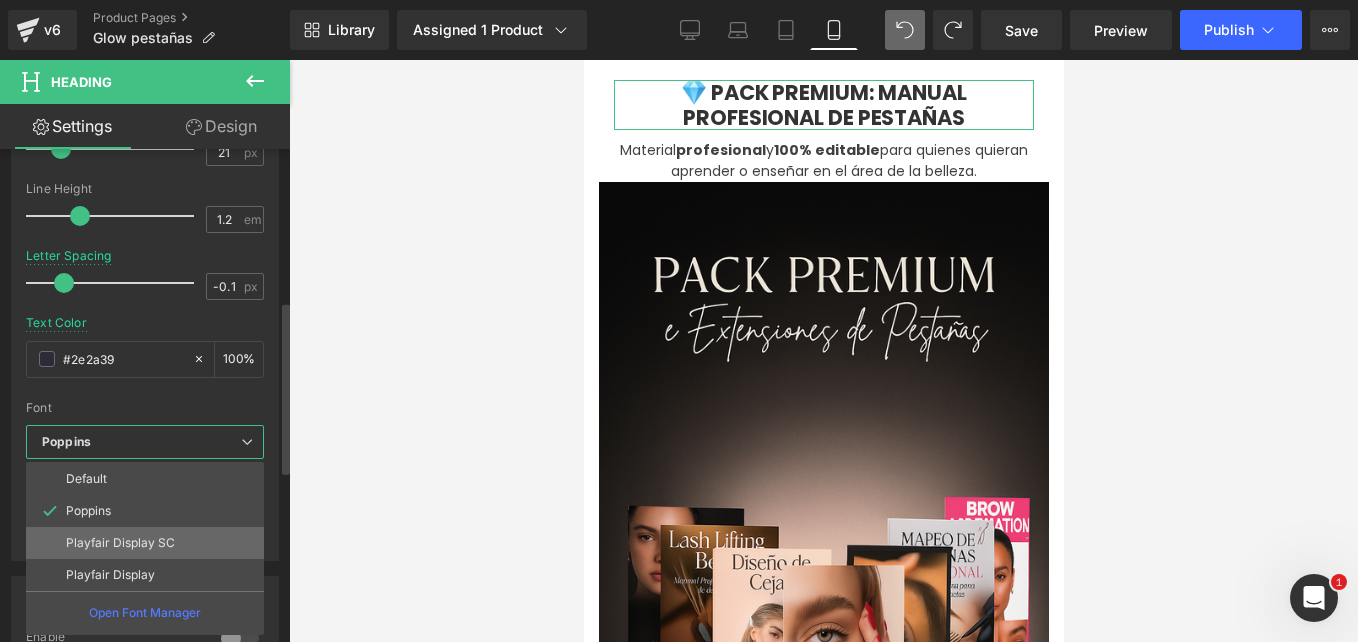 click on "Playfair Display SC" at bounding box center (145, 543) 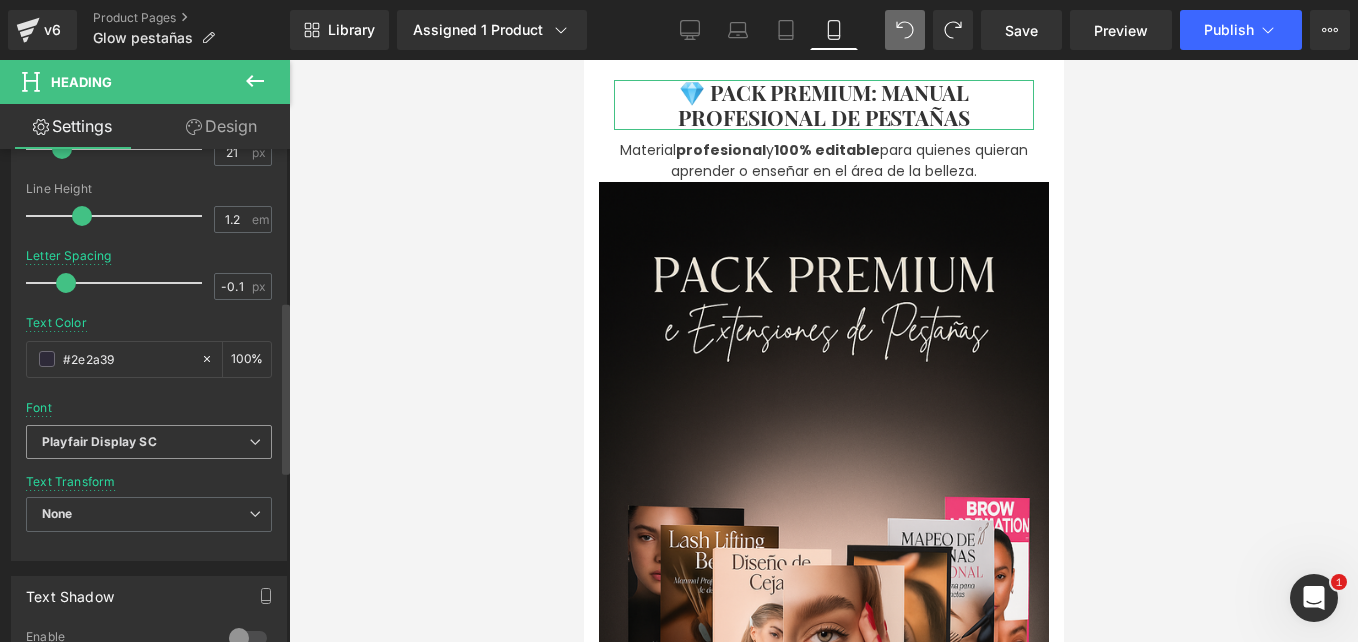 click on "Playfair Display SC" at bounding box center [145, 442] 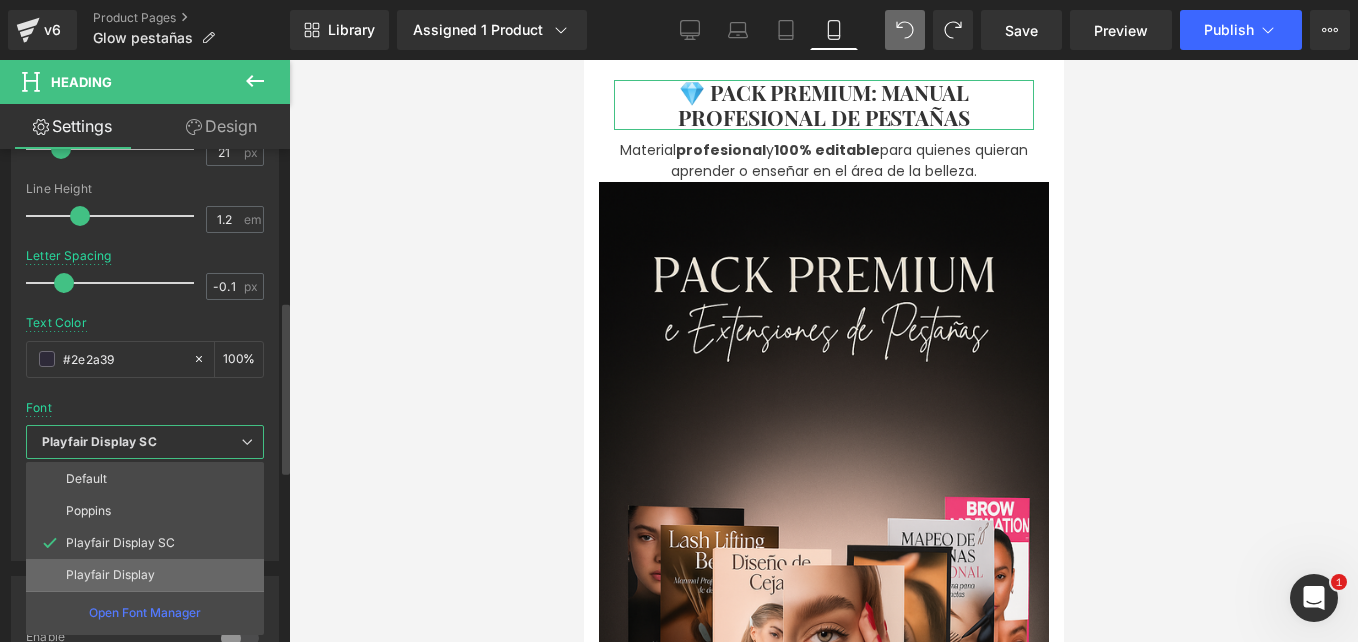 click on "Playfair Display" at bounding box center (145, 575) 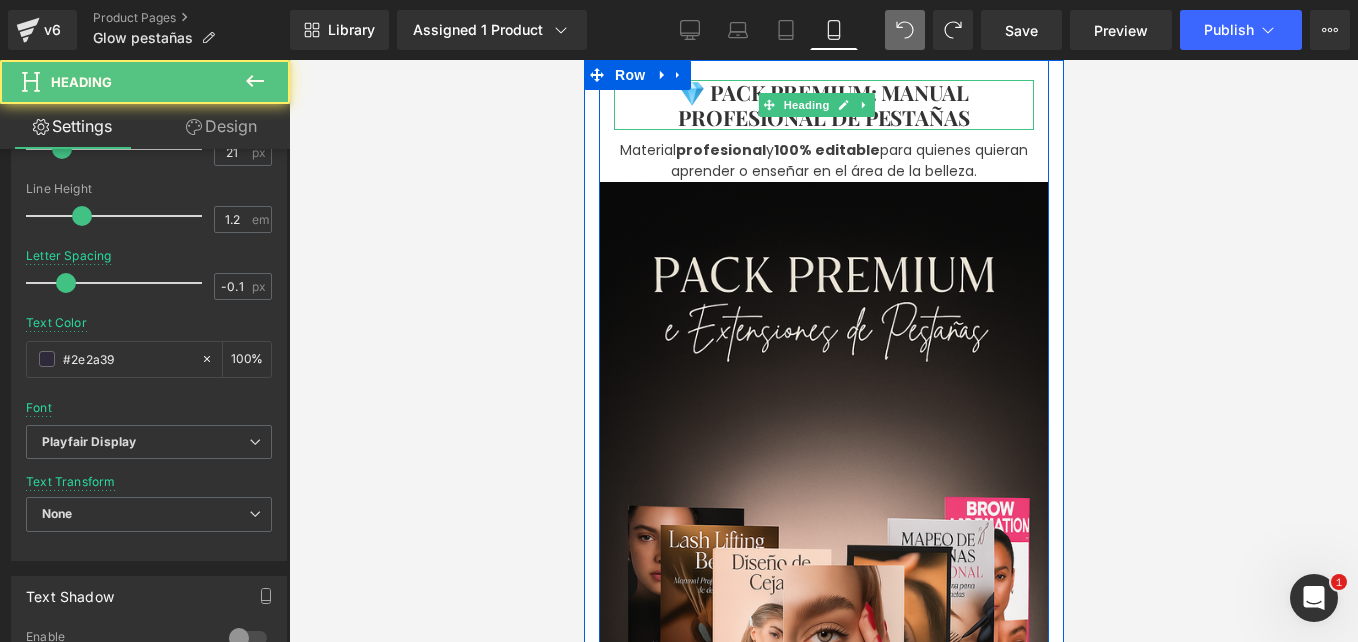 click on "💎 PACK PREMIUM: MANUAL PROFESIONAL DE PESTAÑAS" at bounding box center (823, 104) 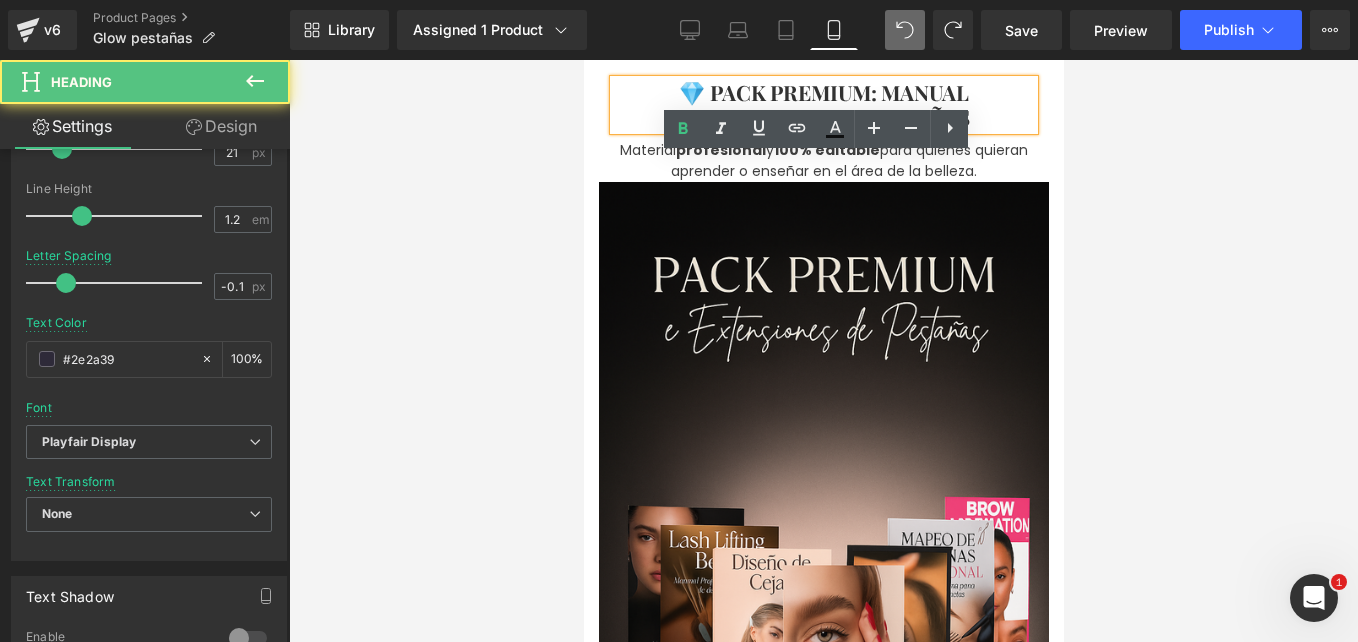 click on "💎 PACK PREMIUM: MANUAL PROFESIONAL DE PESTAÑAS" at bounding box center [823, 105] 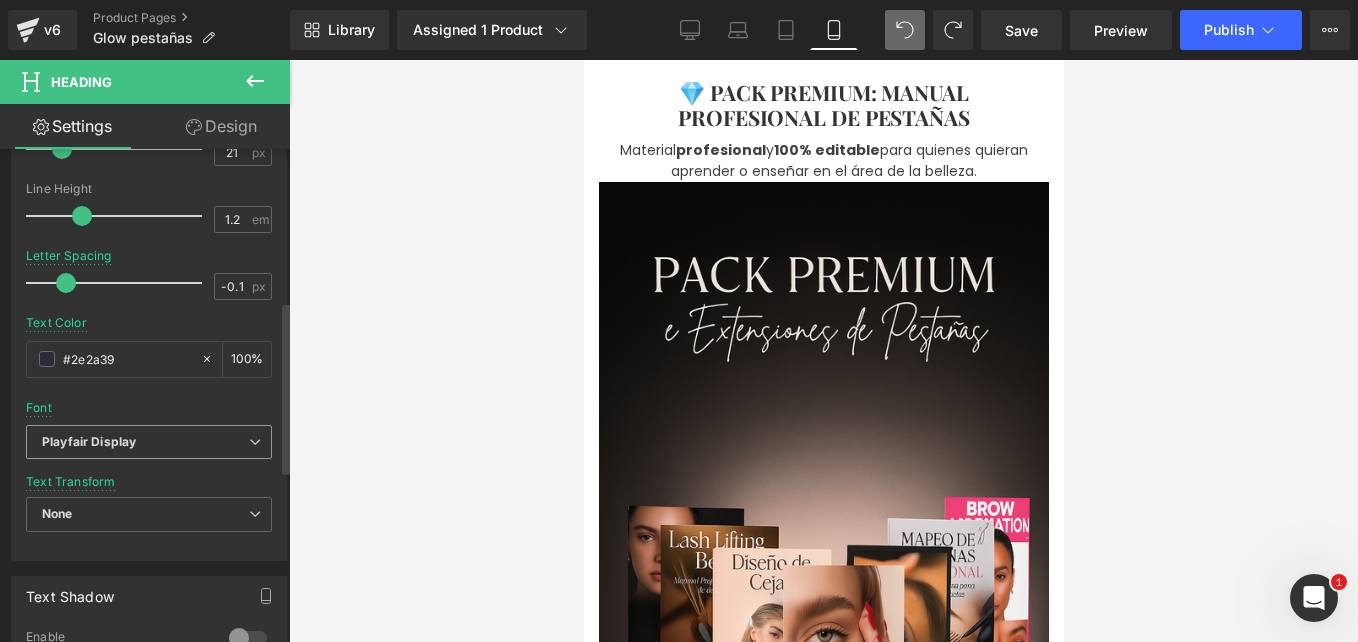 click on "Playfair Display" at bounding box center [149, 442] 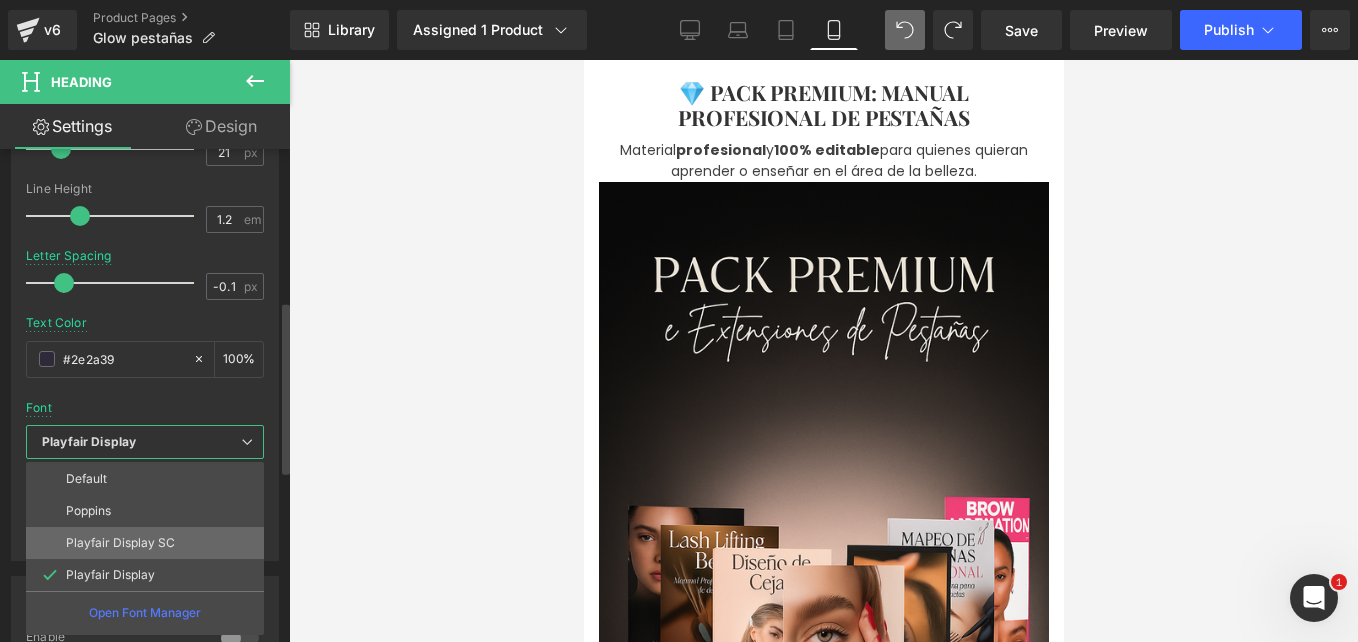 click on "Playfair Display SC" at bounding box center [120, 543] 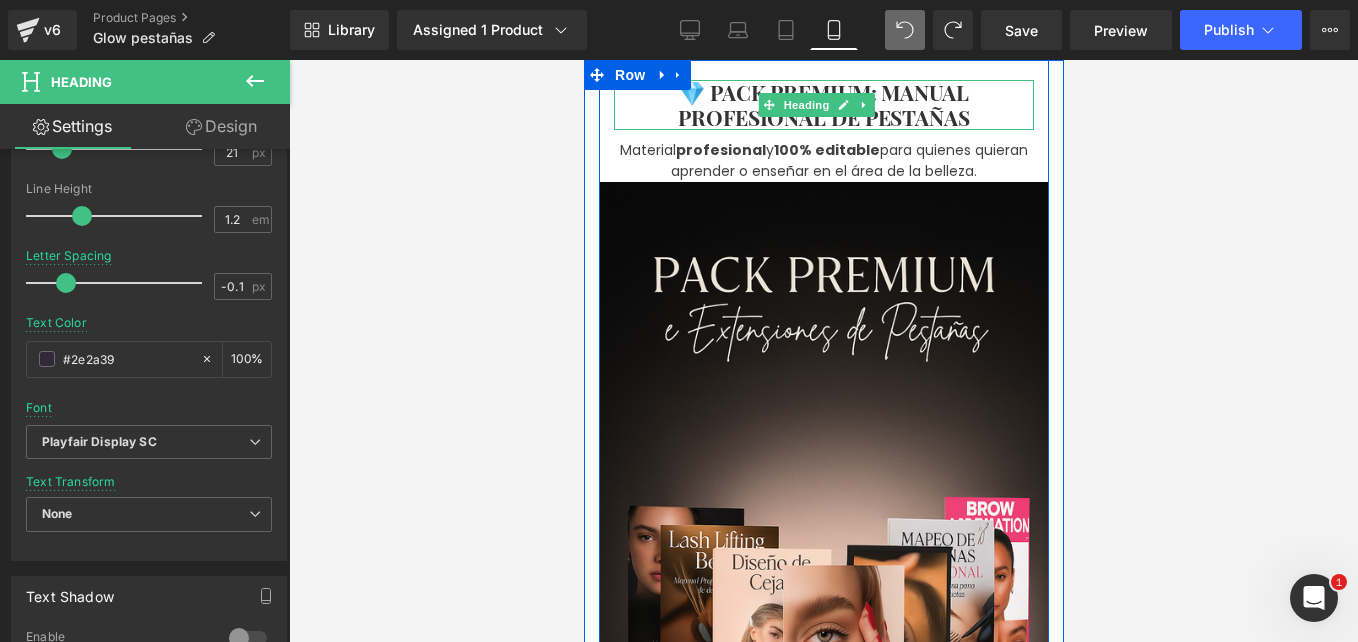 click on "💎 PACK PREMIUM: MANUAL PROFESIONAL DE PESTAÑAS" at bounding box center [823, 104] 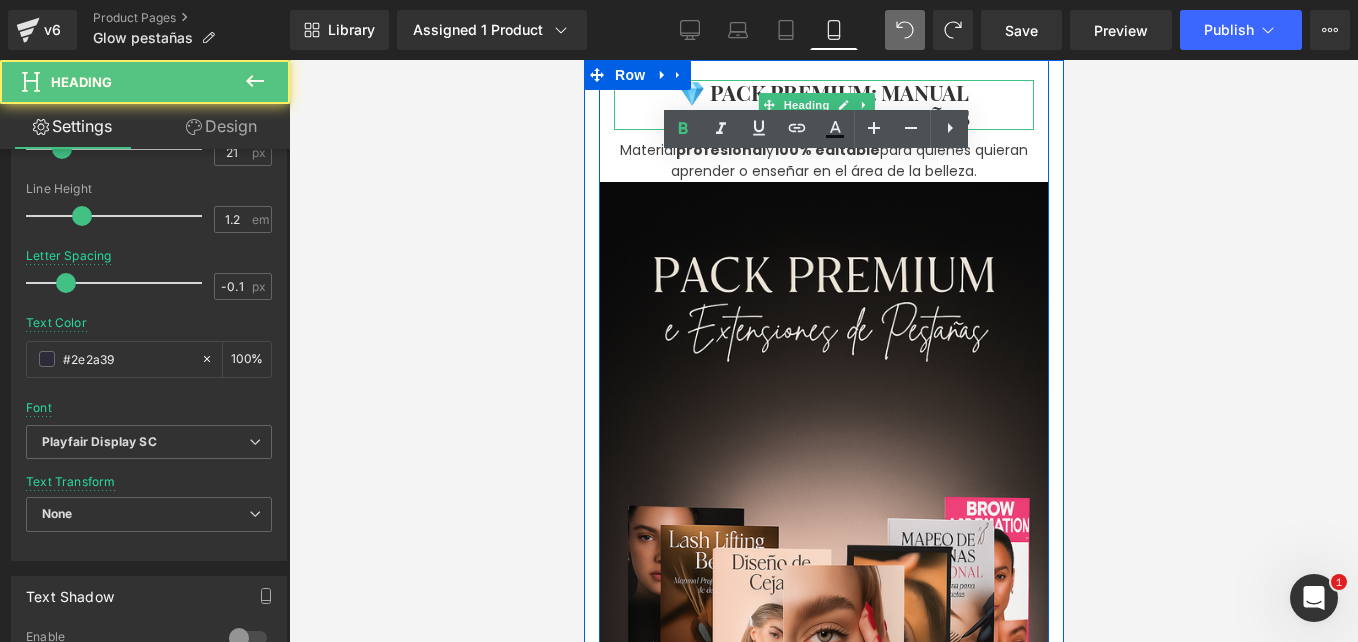 type 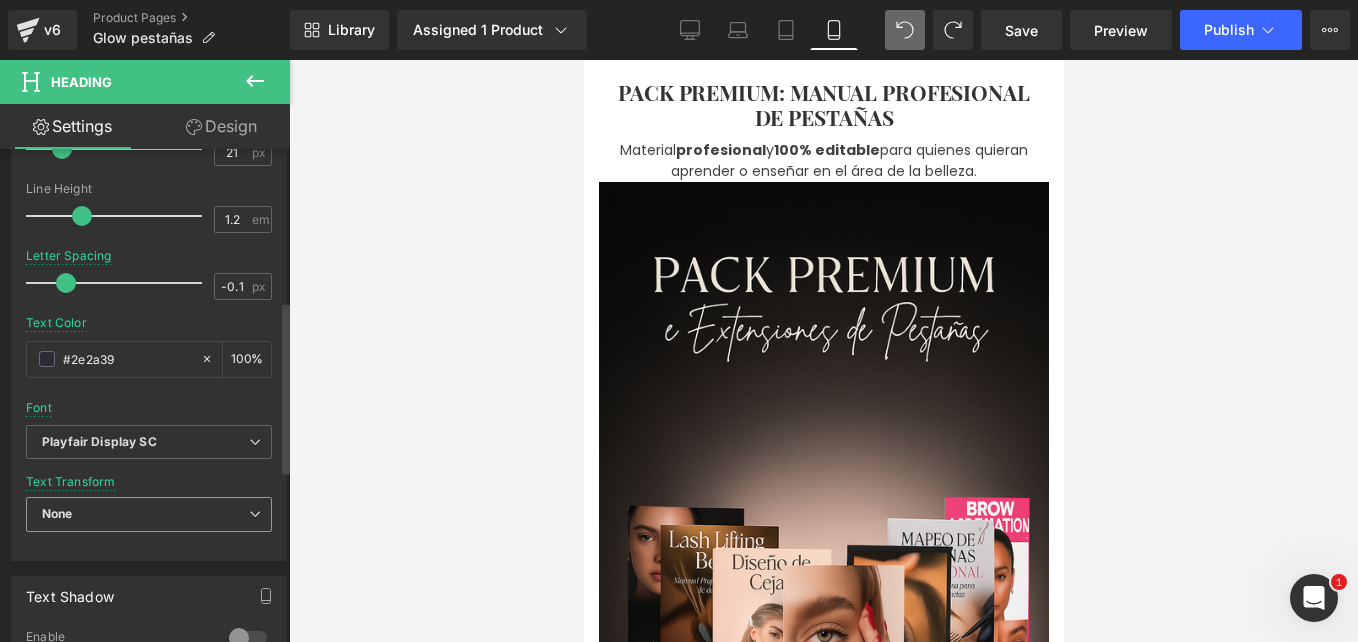 click on "None" at bounding box center [149, 514] 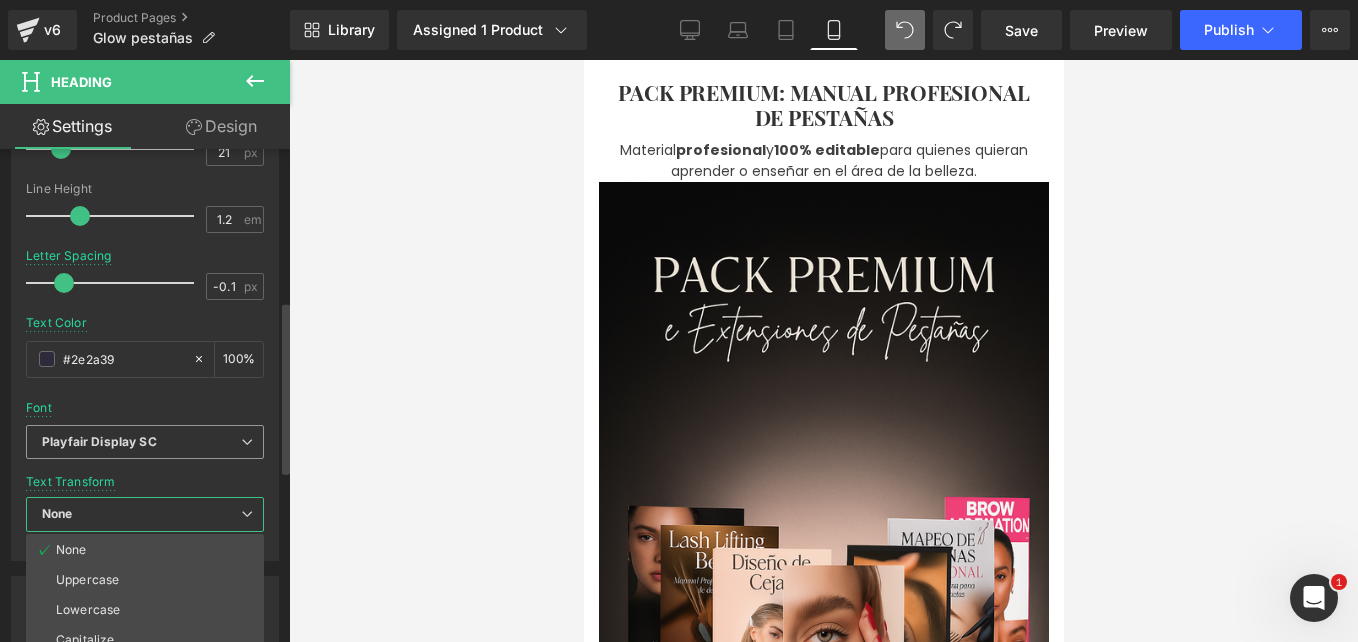 click on "Playfair Display SC" at bounding box center [145, 442] 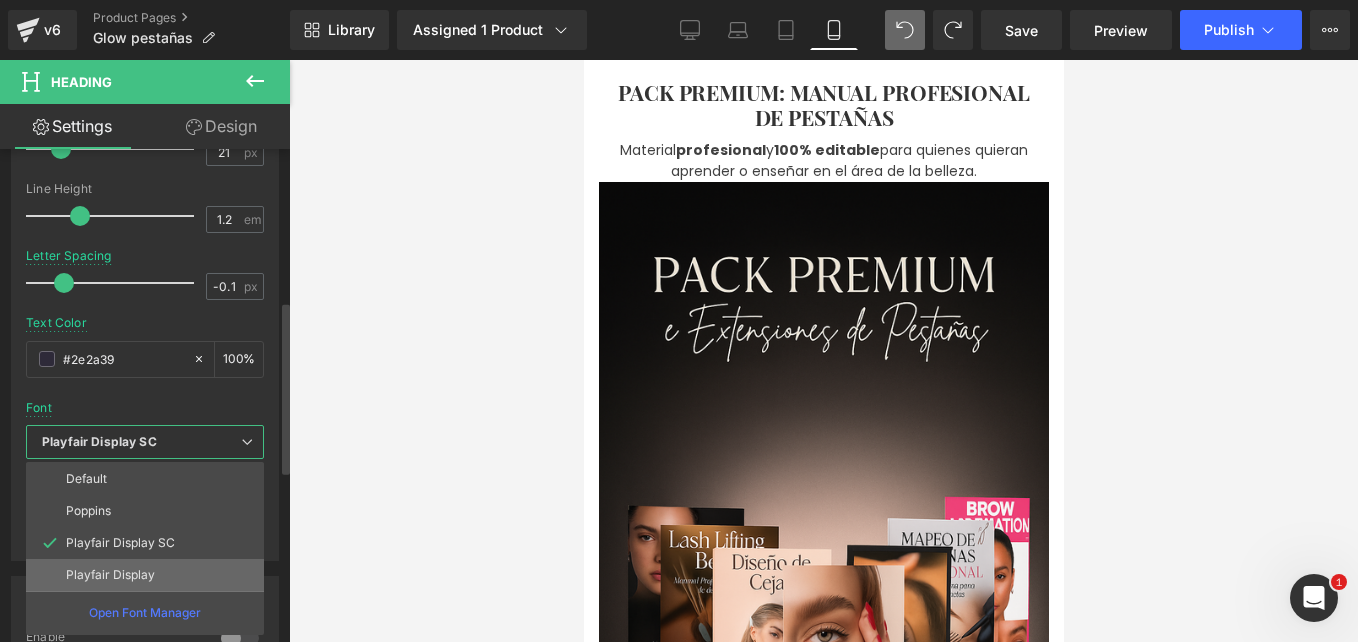 click on "Playfair Display" at bounding box center [145, 575] 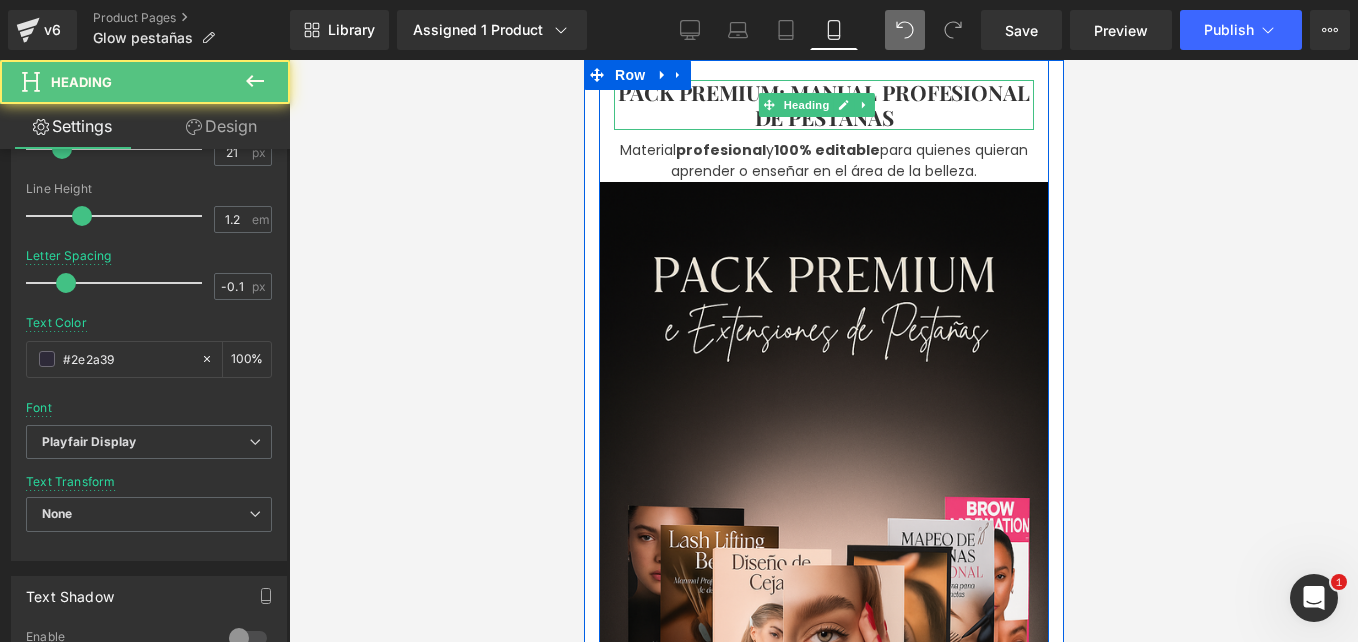 click on "PACK PREMIUM: MANUAL PROFESIONAL DE PESTAÑAS" at bounding box center [823, 104] 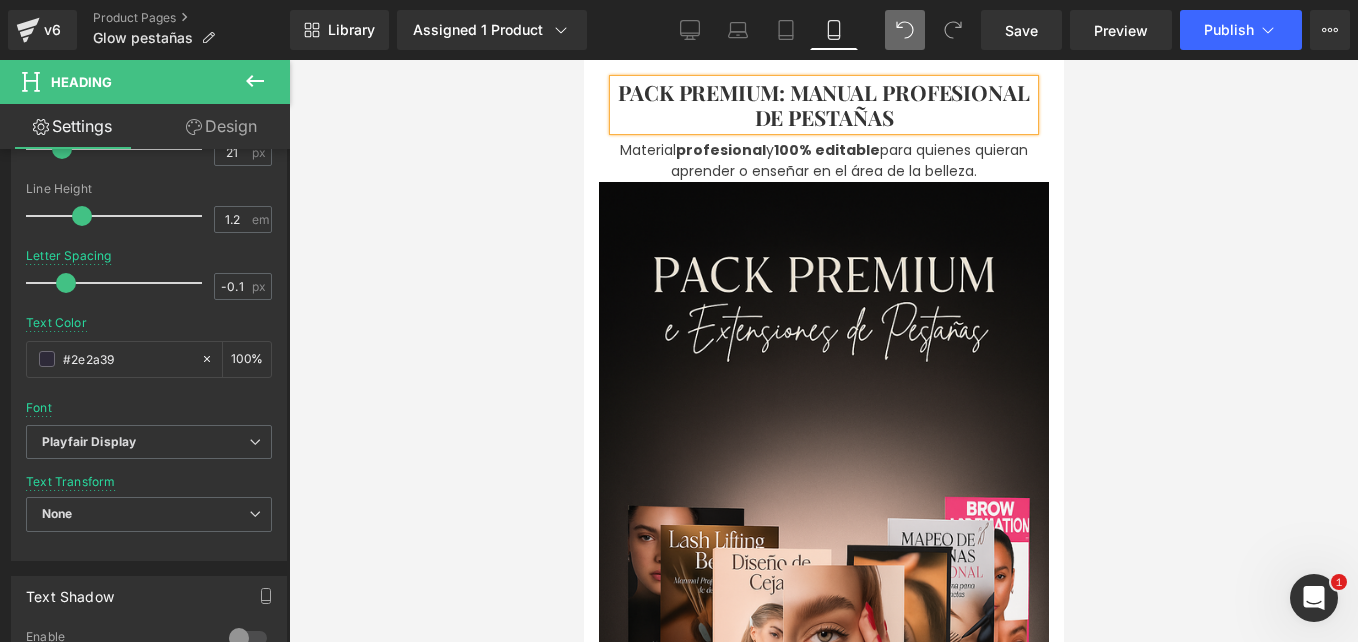 click at bounding box center [823, 351] 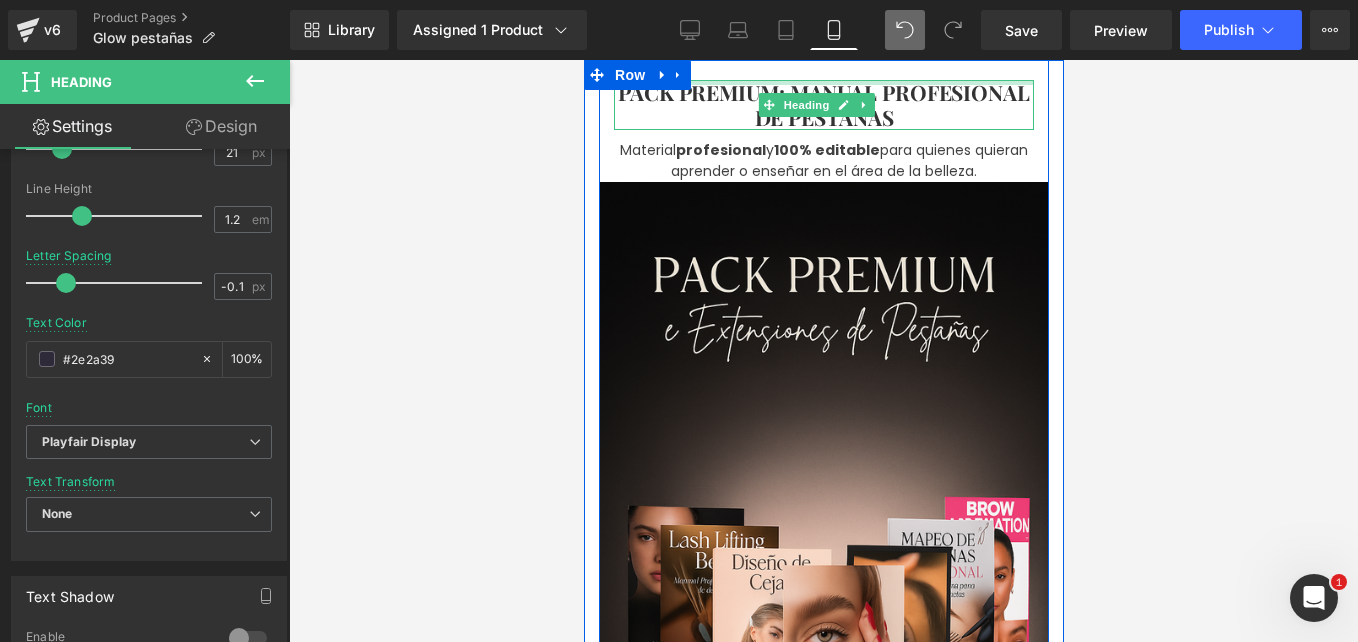 click at bounding box center (823, 82) 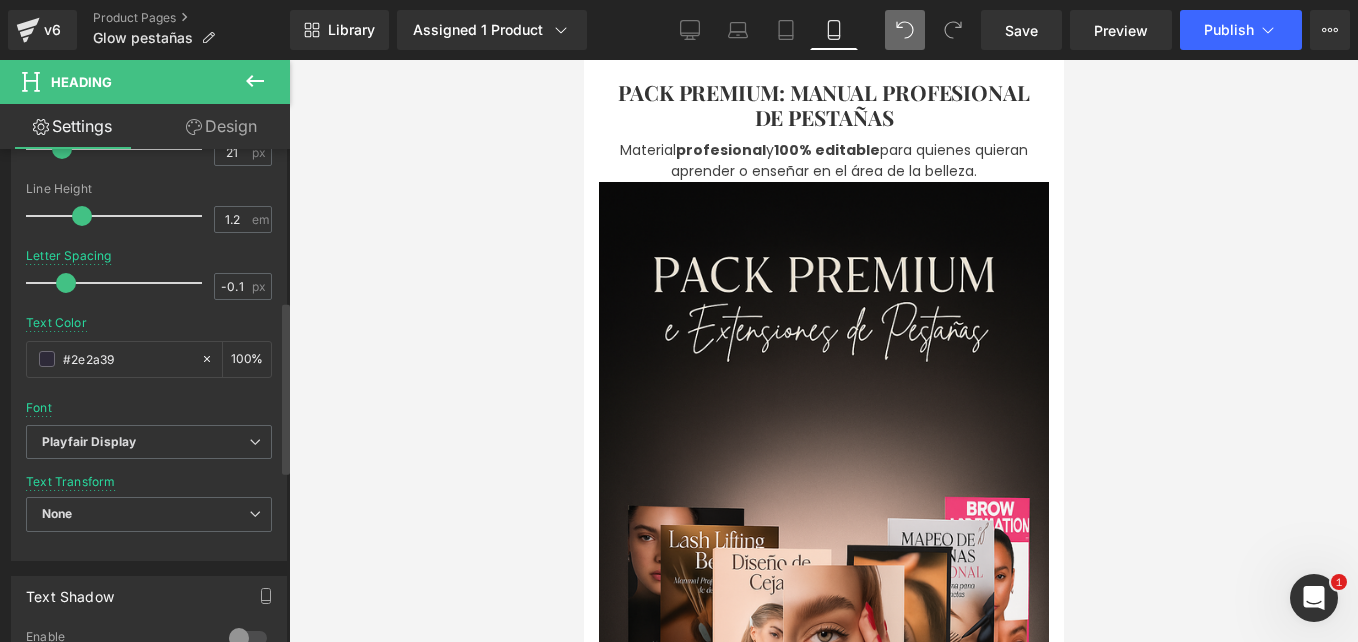 scroll, scrollTop: 424, scrollLeft: 0, axis: vertical 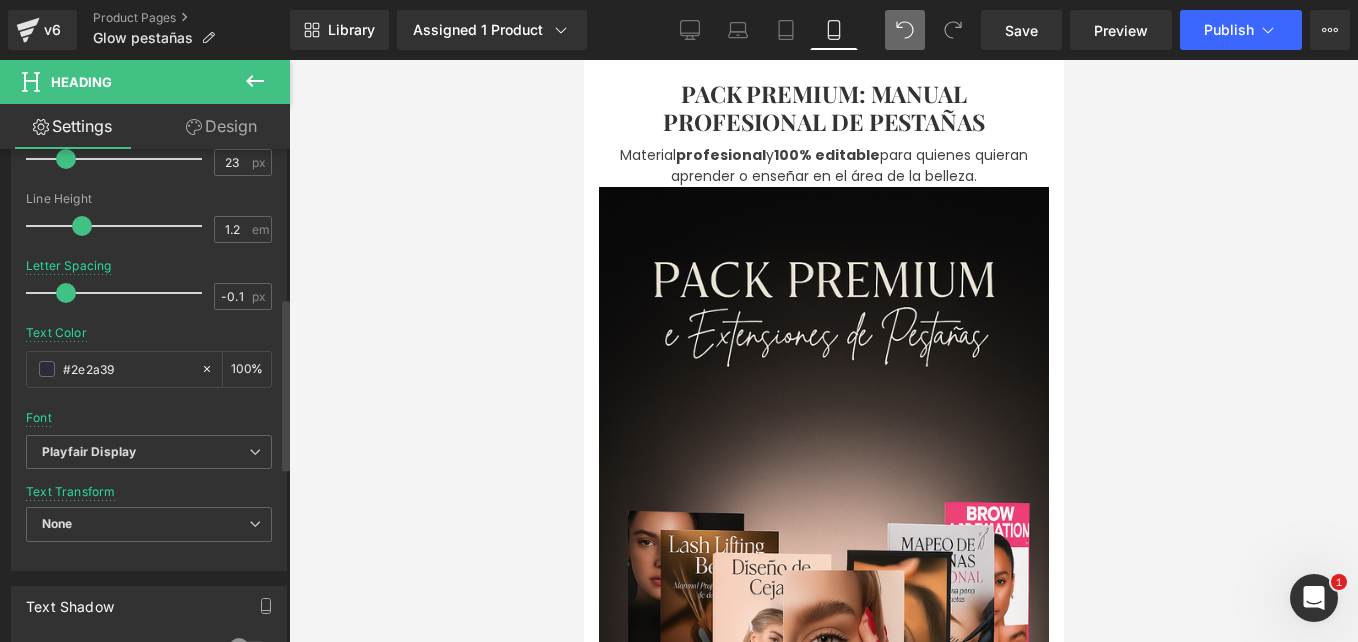 type on "22" 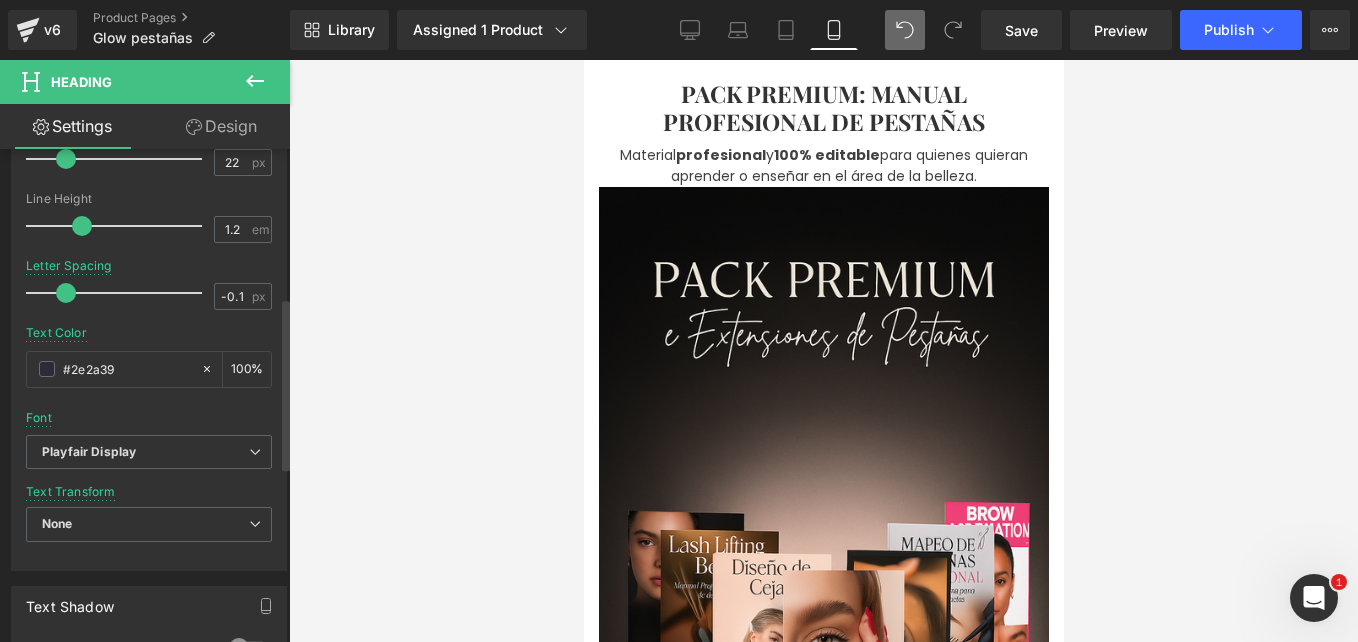 click at bounding box center [66, 159] 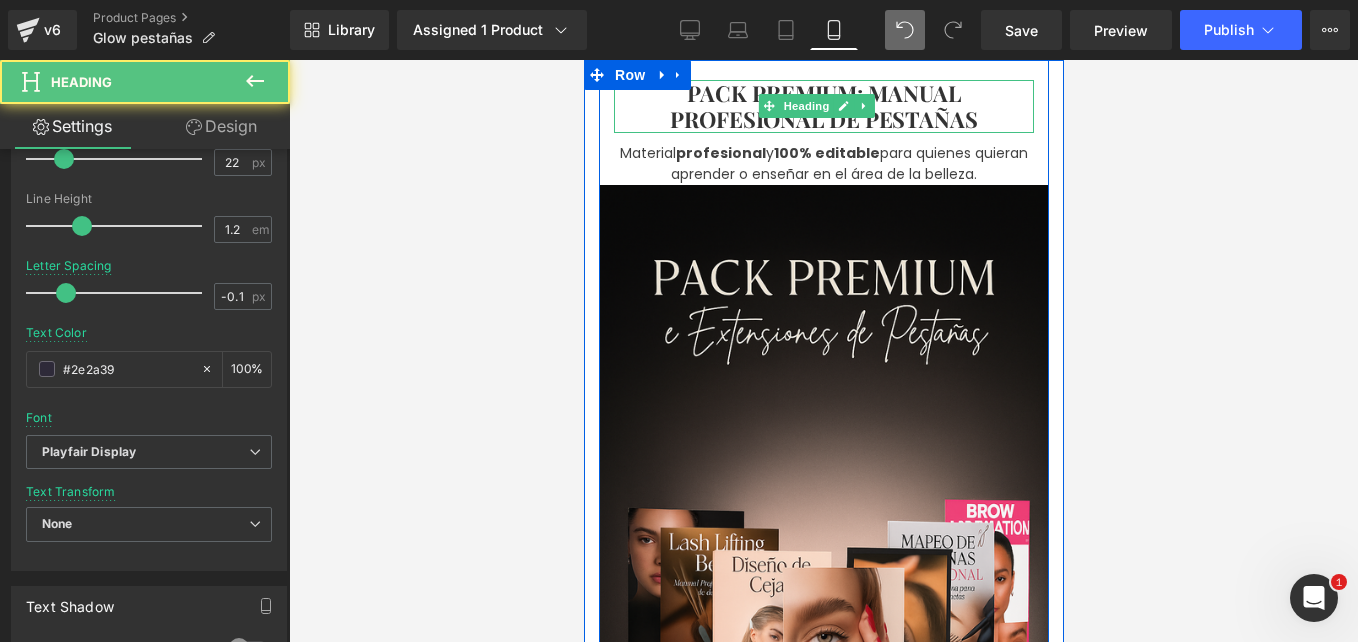 click on "PACK PREMIUM: MANUAL PROFESIONAL DE PESTAÑAS" at bounding box center (823, 106) 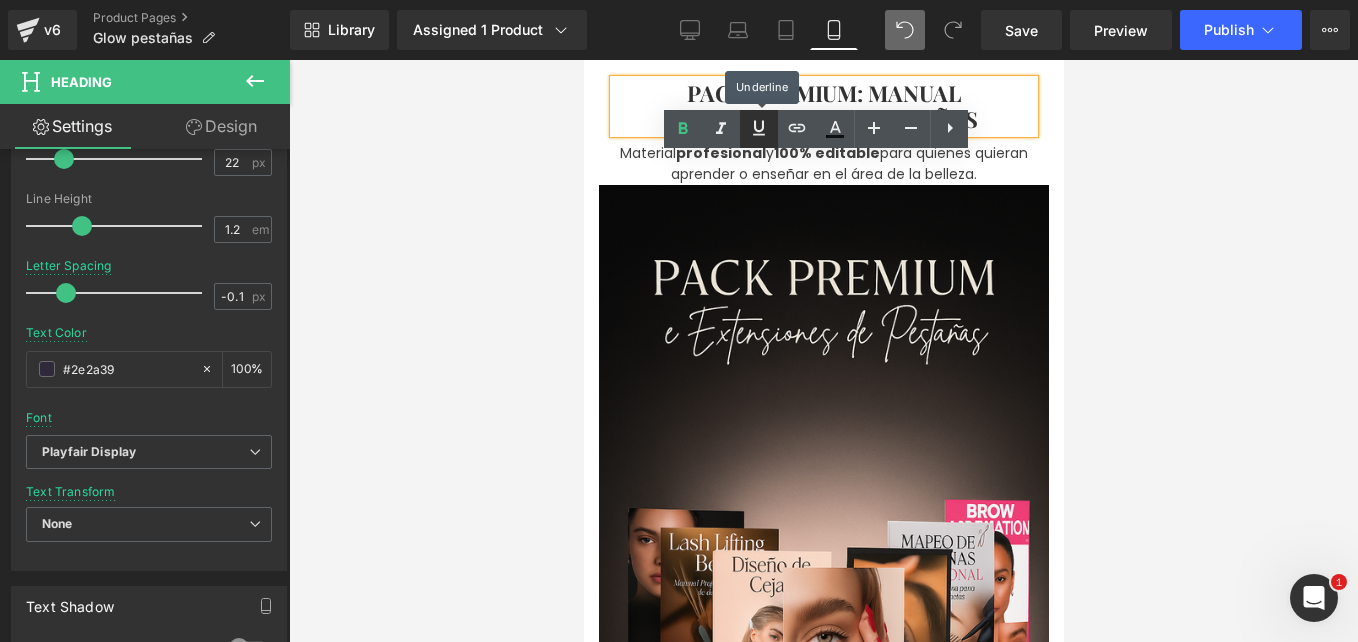 click 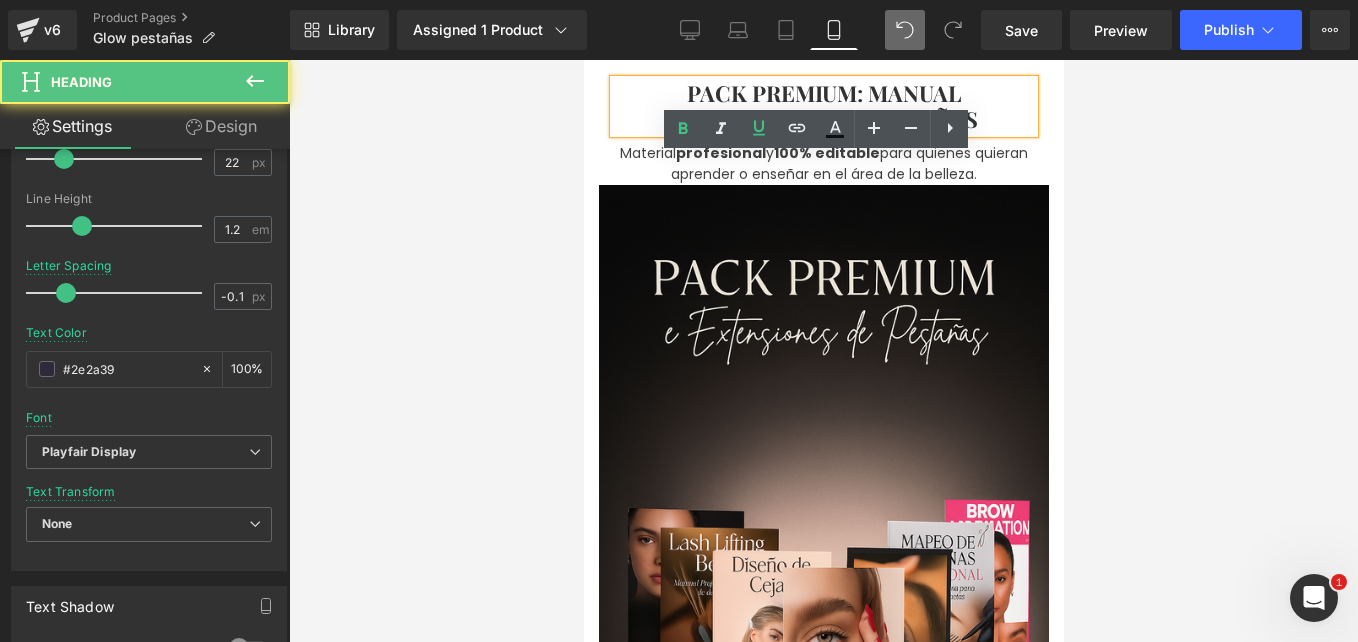 click on "PACK PREMIUM: MANUAL PROFESIONAL DE PESTAÑAS" at bounding box center [823, 106] 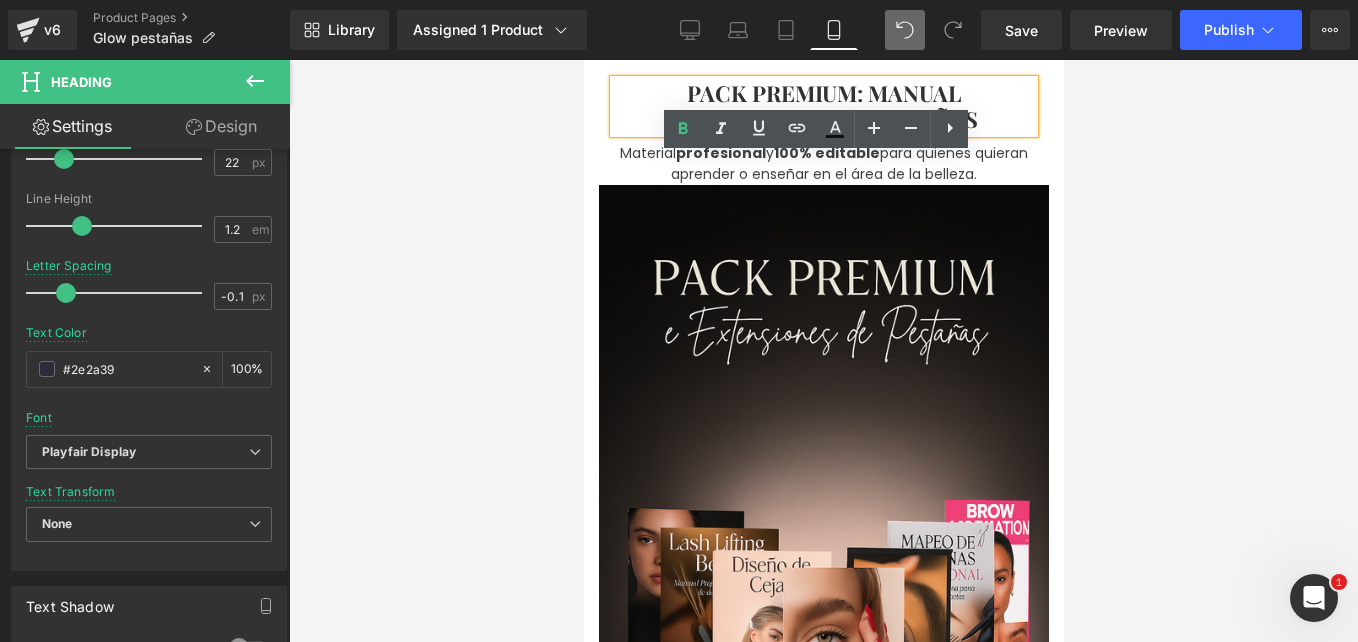 click on "PACK PREMIUM: MANUAL PROFESIONAL DE PESTAÑAS" at bounding box center (823, 106) 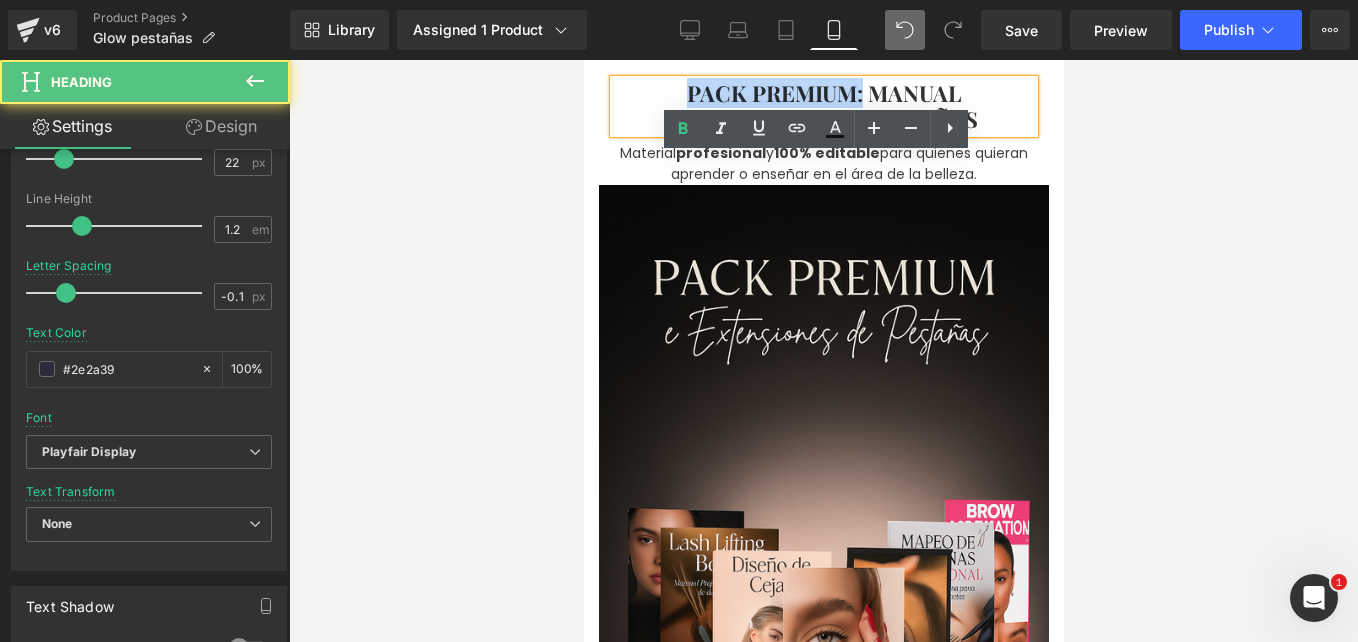 drag, startPoint x: 847, startPoint y: 89, endPoint x: 646, endPoint y: 93, distance: 201.0398 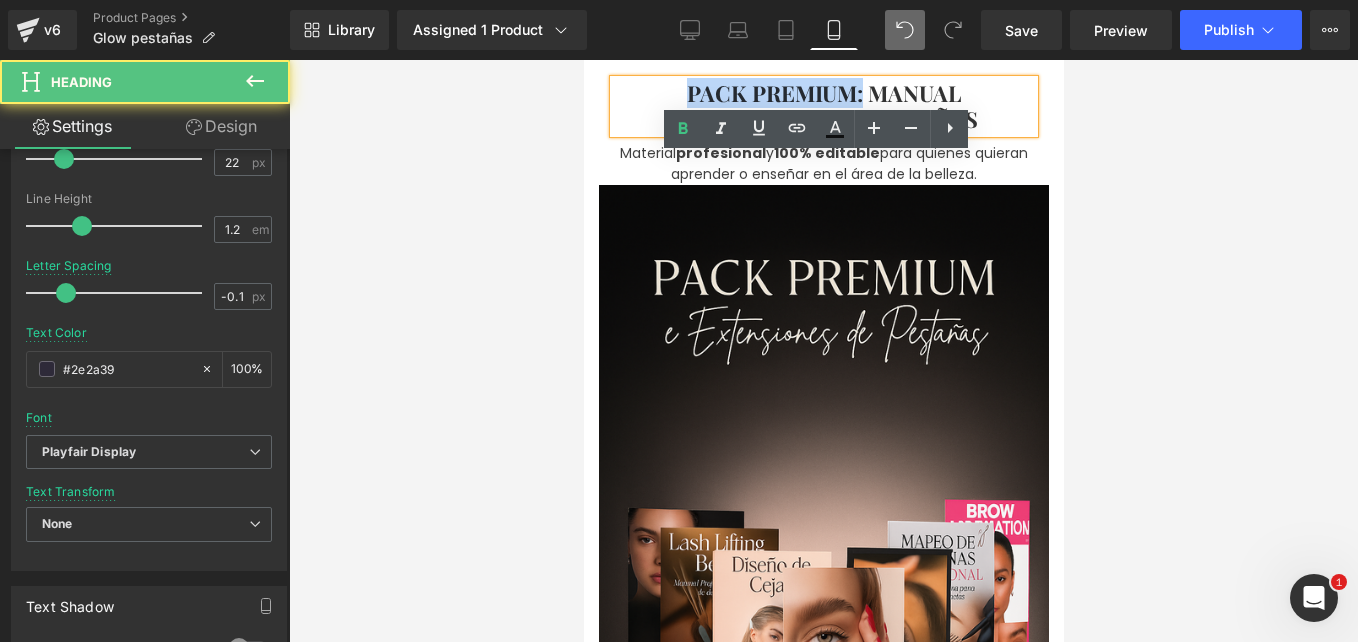 click on "PACK PREMIUM: MANUAL PROFESIONAL DE PESTAÑAS" at bounding box center [823, 106] 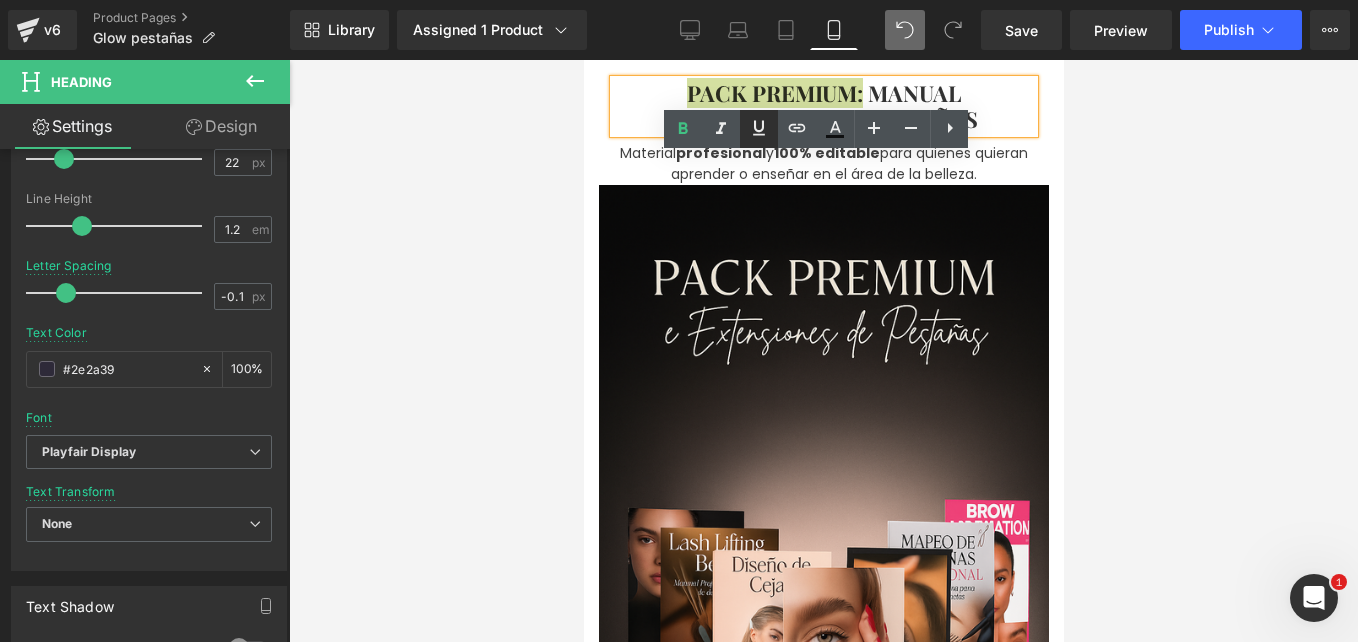 click 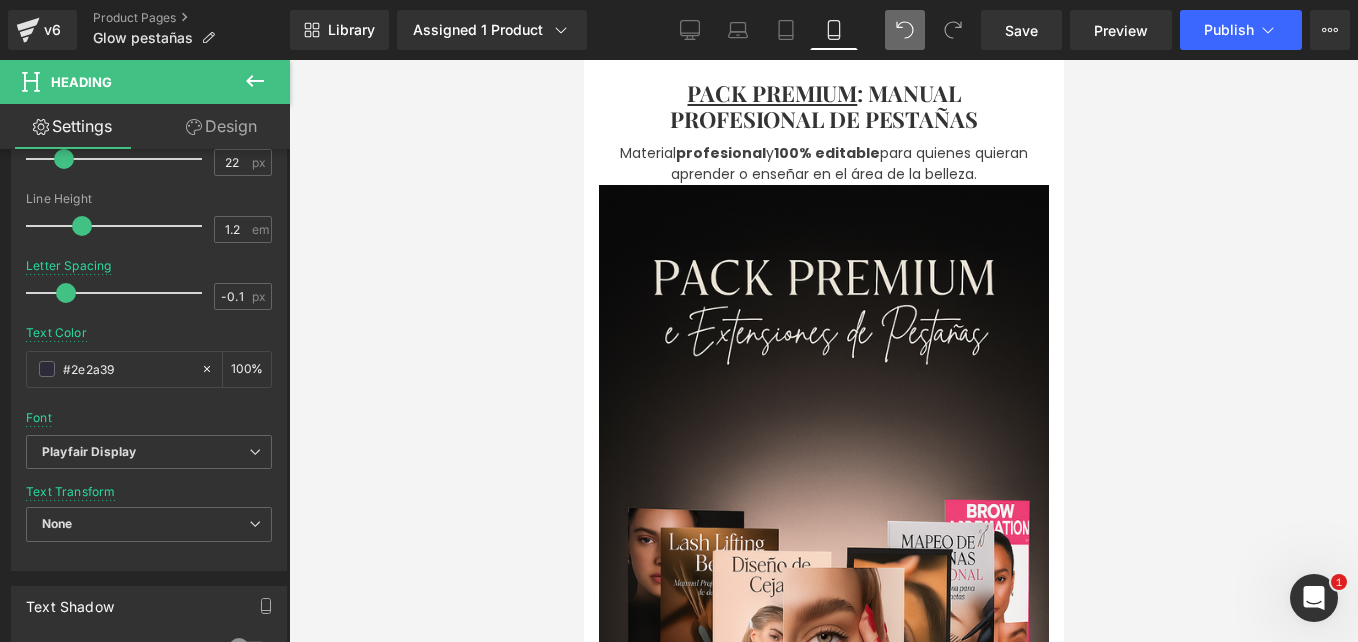 click at bounding box center (823, 351) 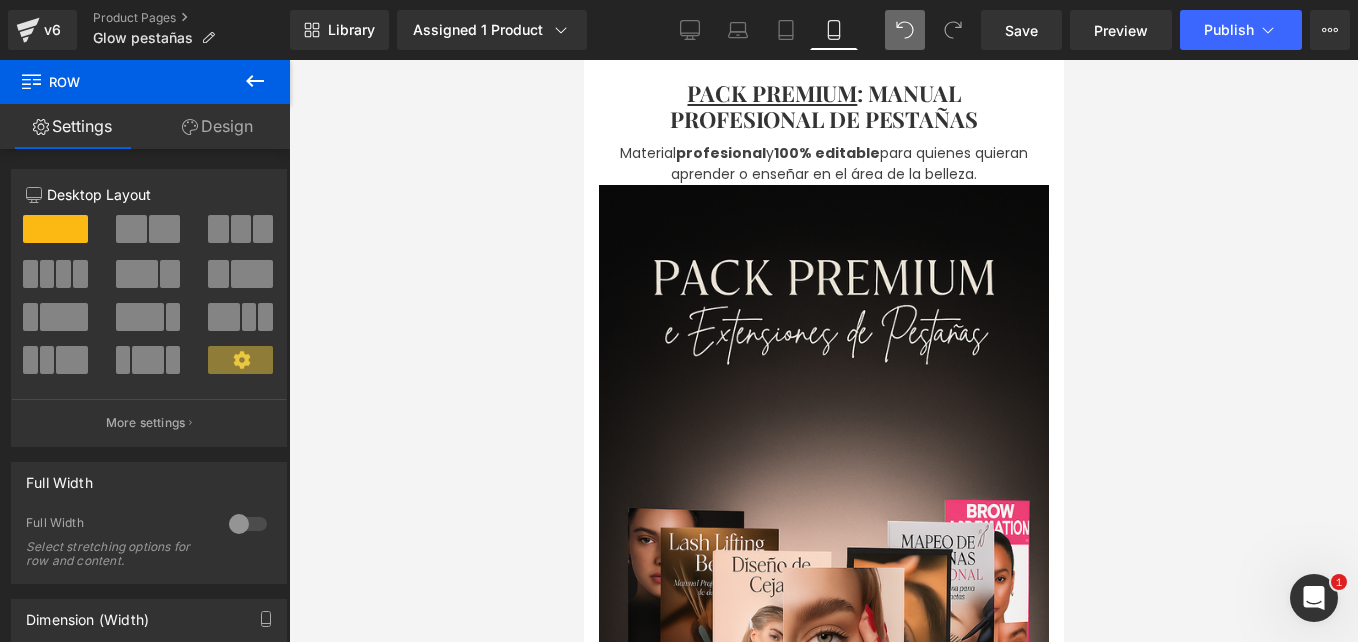 click at bounding box center [823, 351] 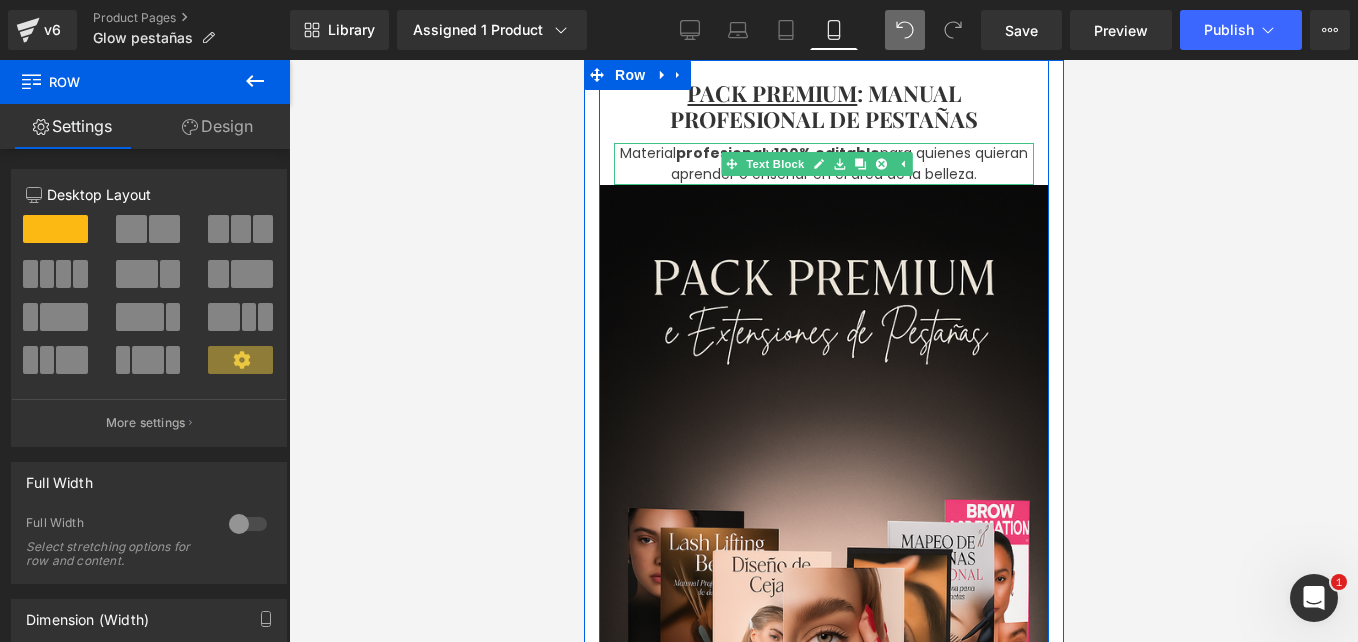 click on "Material  profesional  y  100% editable  para quienes quieran aprender o enseñar en el área de la belleza." at bounding box center (823, 164) 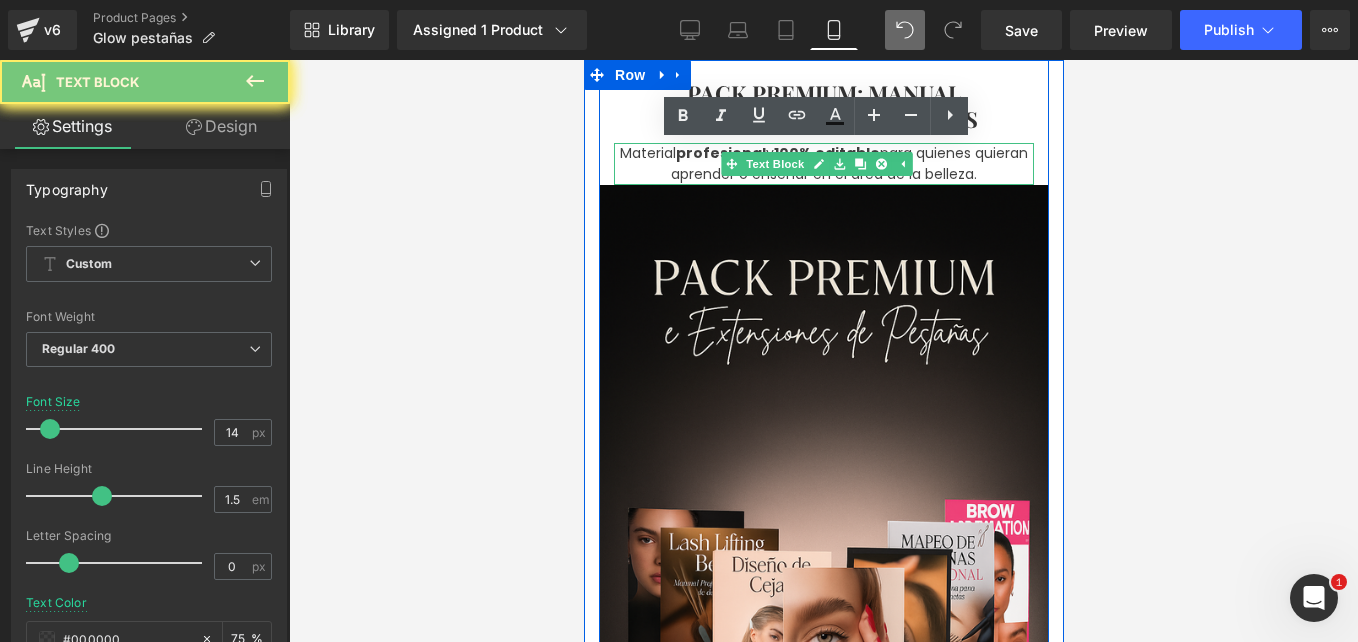 click on "Material  profesional  y  100% editable  para quienes quieran aprender o enseñar en el área de la belleza." at bounding box center (823, 164) 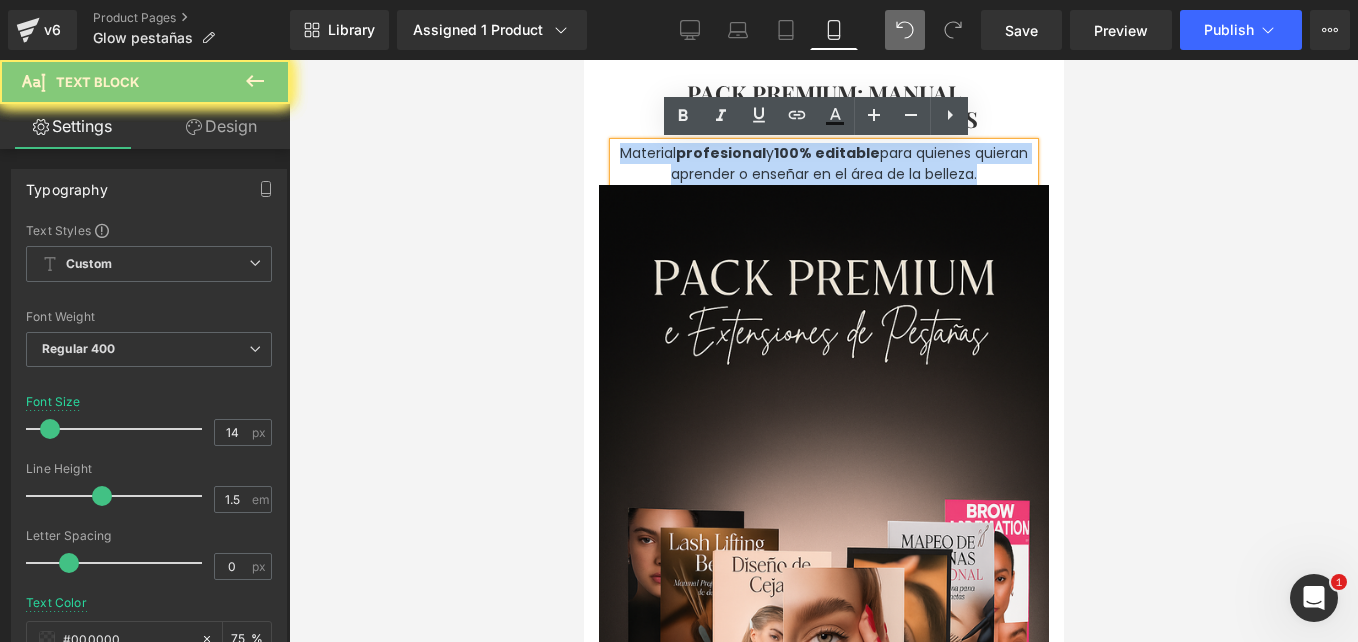 click on "Material  profesional  y  100% editable  para quienes quieran aprender o enseñar en el área de la belleza." at bounding box center [823, 164] 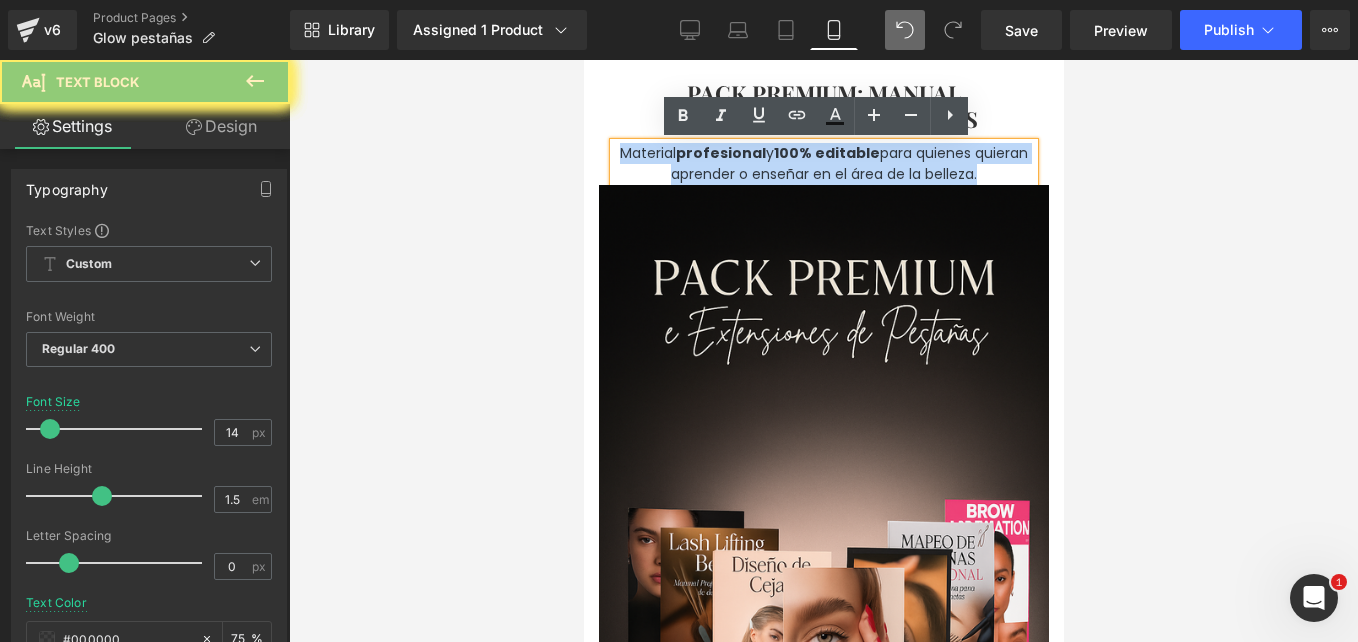 click on "Material  profesional  y  100% editable  para quienes quieran aprender o enseñar en el área de la belleza." at bounding box center [823, 164] 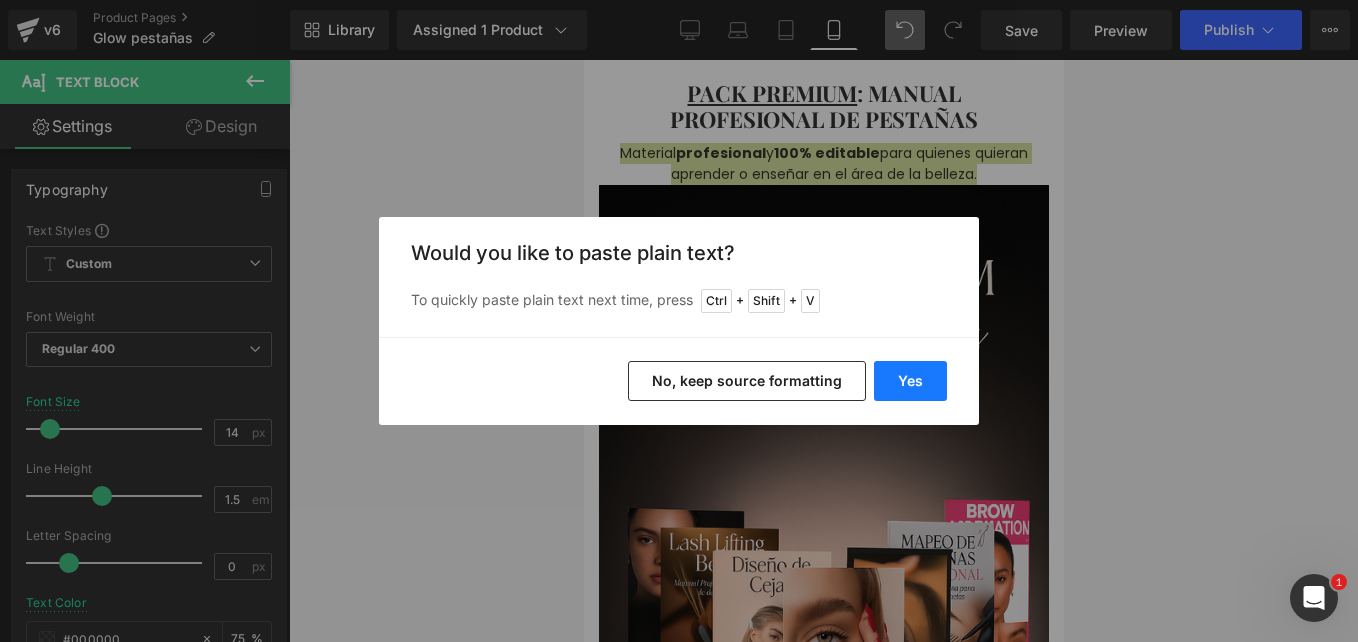click on "Yes" at bounding box center [910, 381] 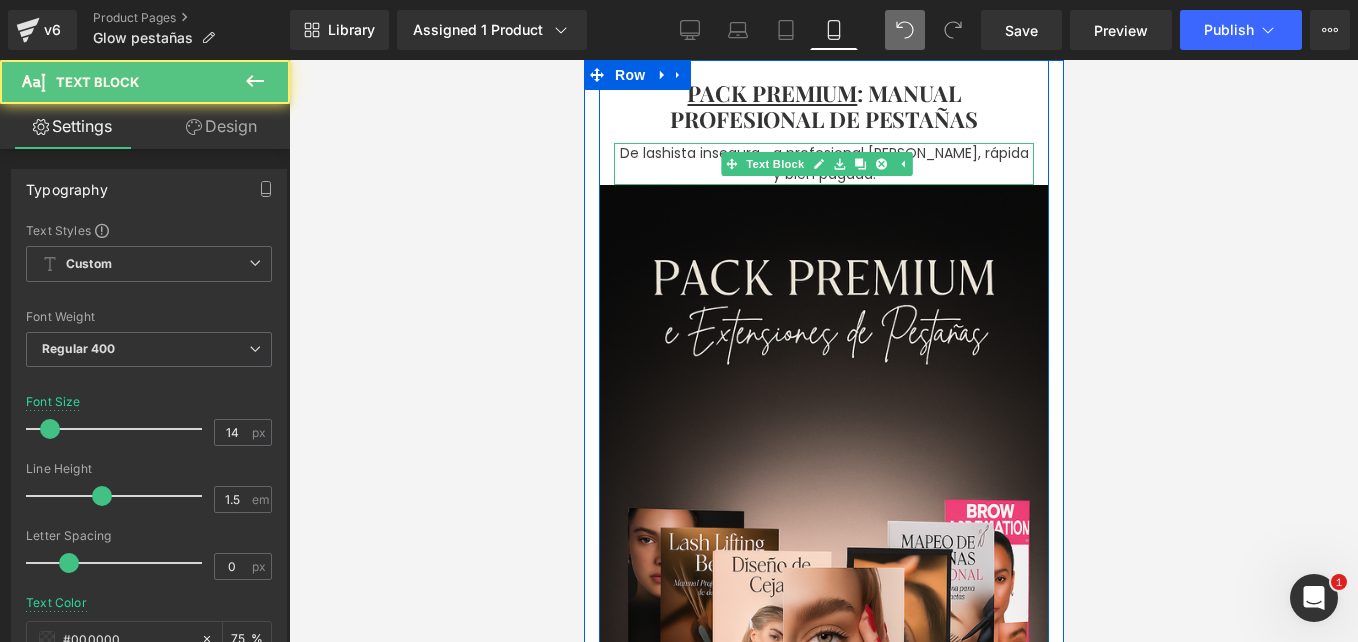 click on "De lashista insegura... a profesional segura, rápida y bien pagada." at bounding box center (823, 164) 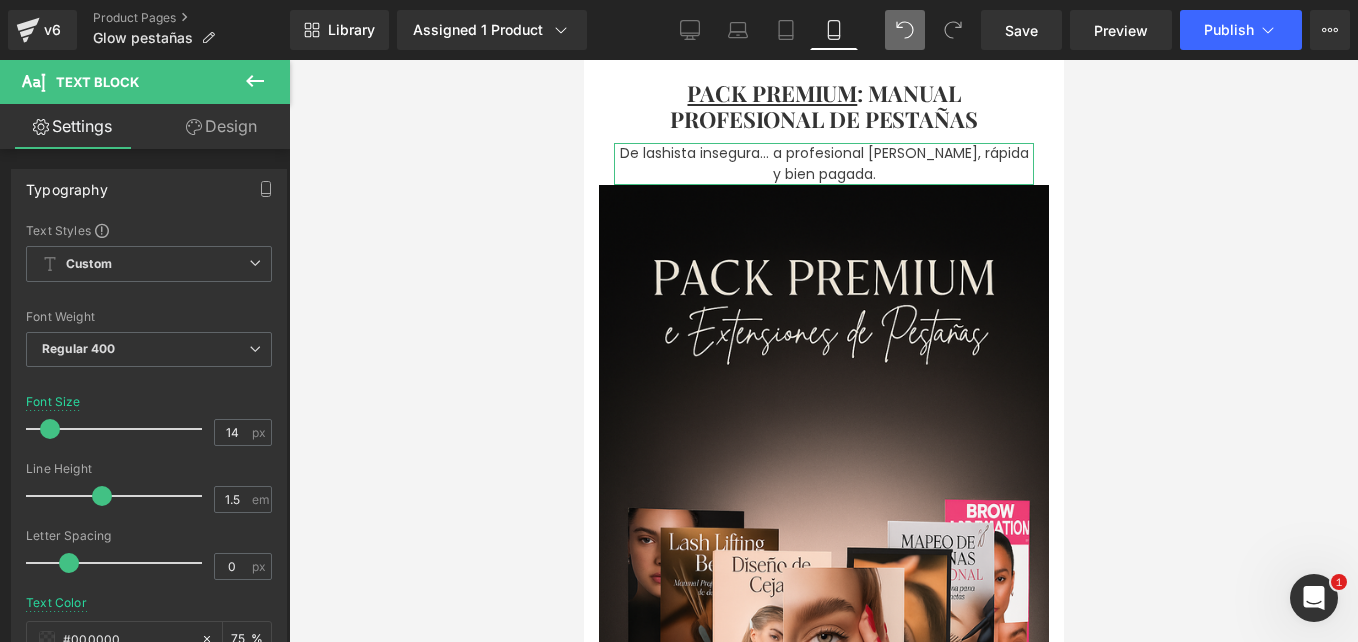 click on "Design" at bounding box center [221, 126] 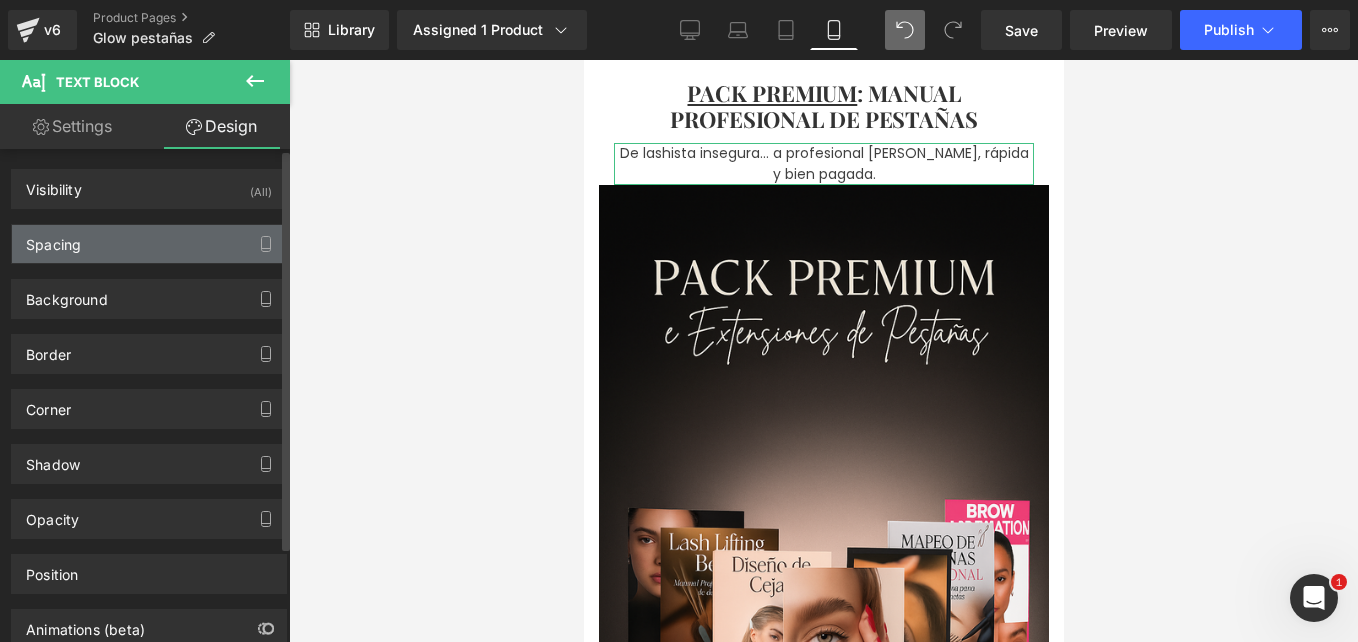 click on "Spacing" at bounding box center [149, 244] 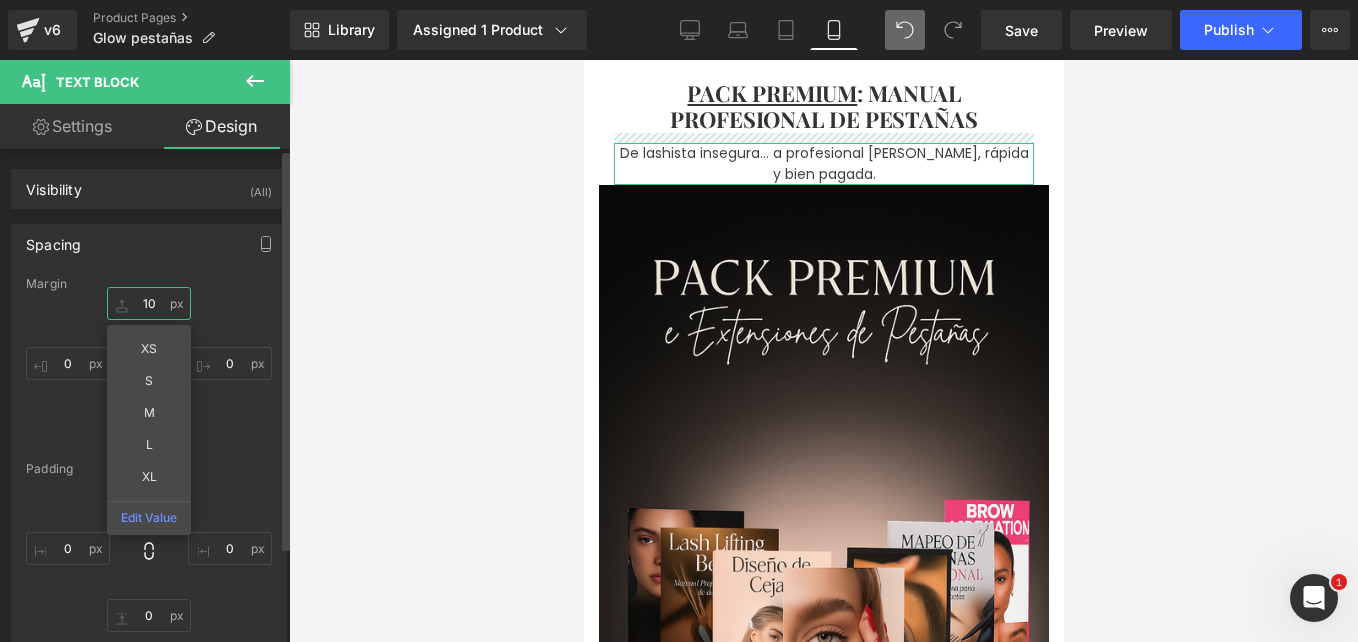 click on "10" at bounding box center (149, 303) 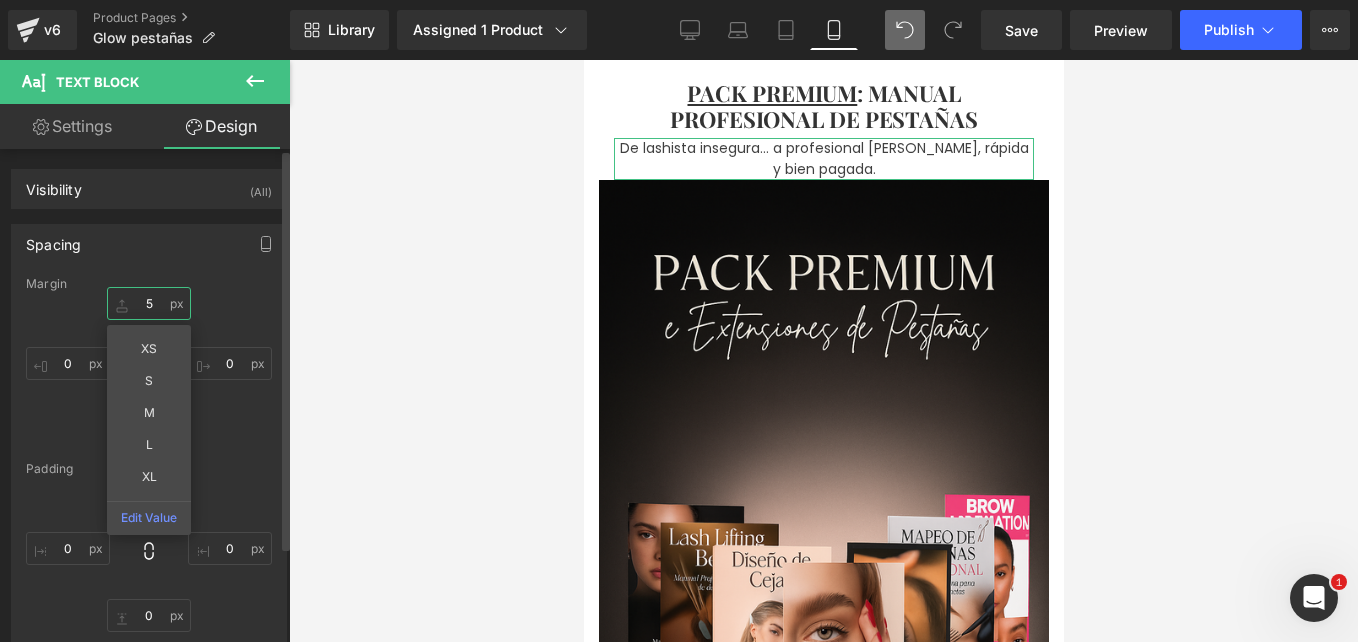 type on "5" 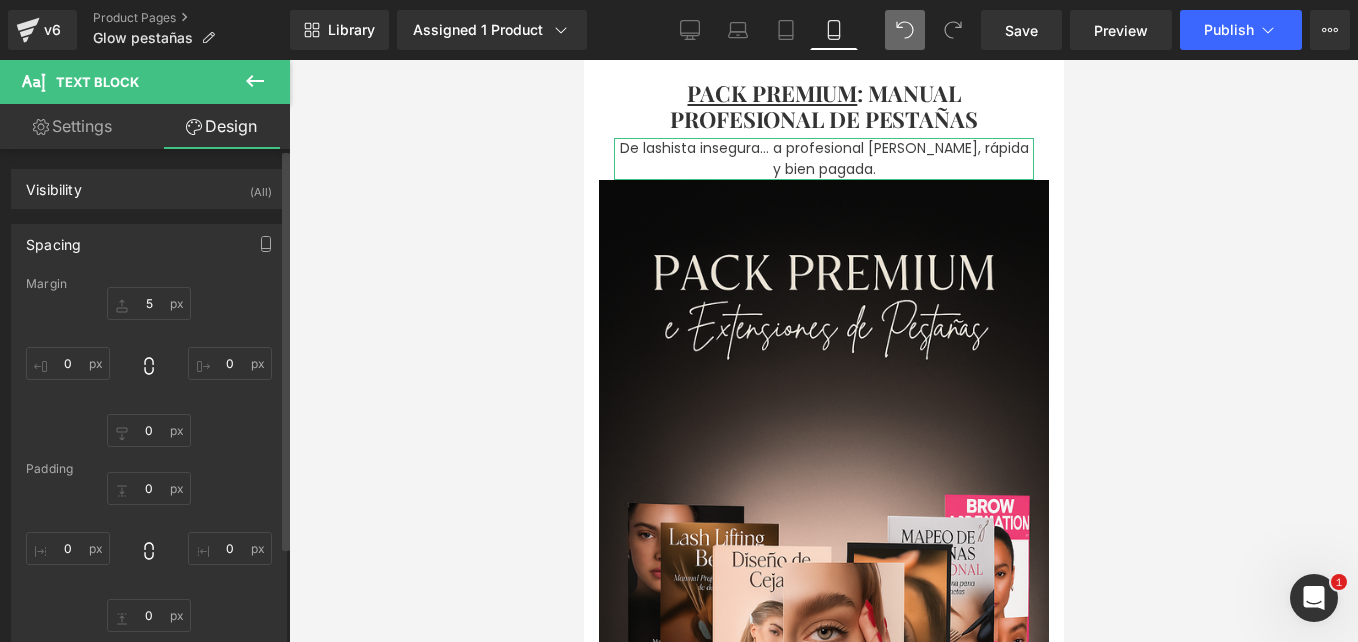click on "0px 0
0px 0
0px 0
0px 0" at bounding box center [149, 552] 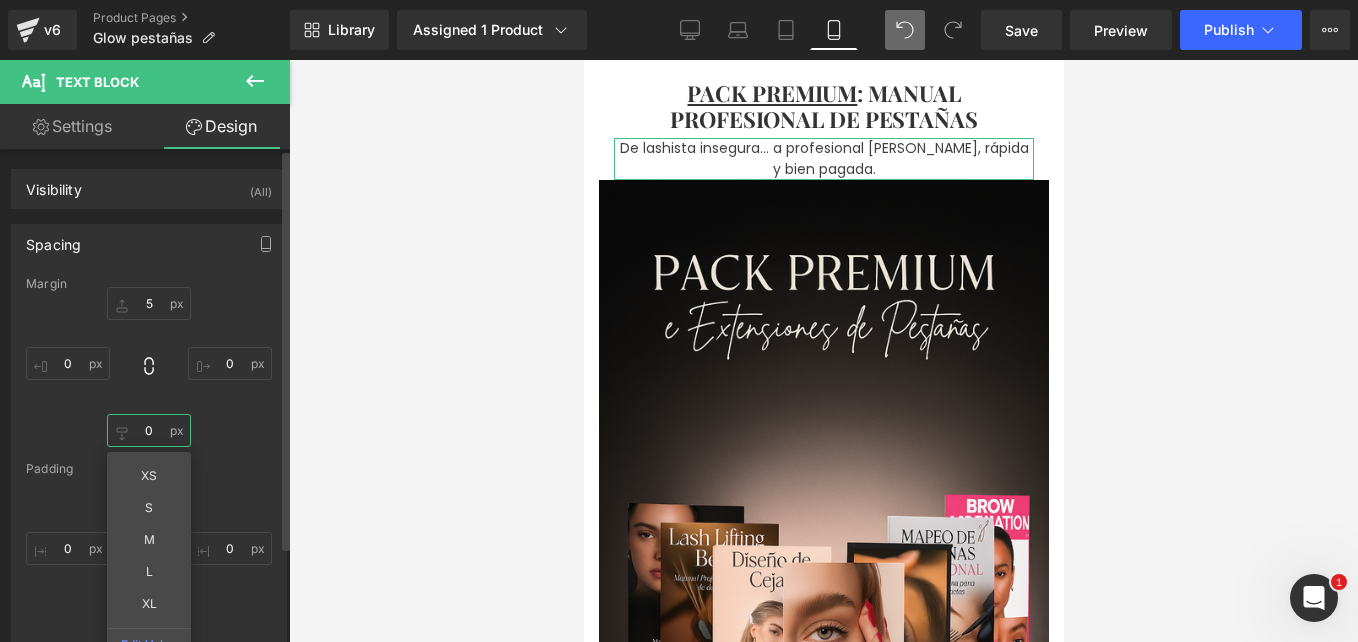 click on "0" at bounding box center [149, 430] 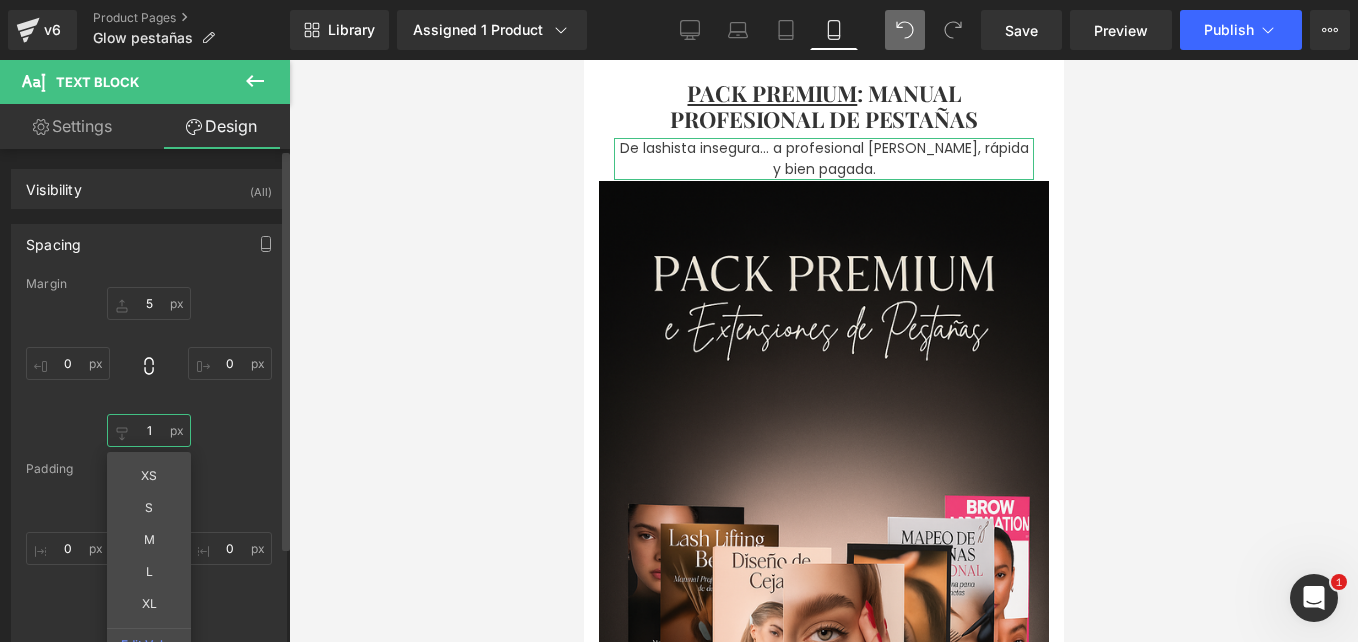 type on "10" 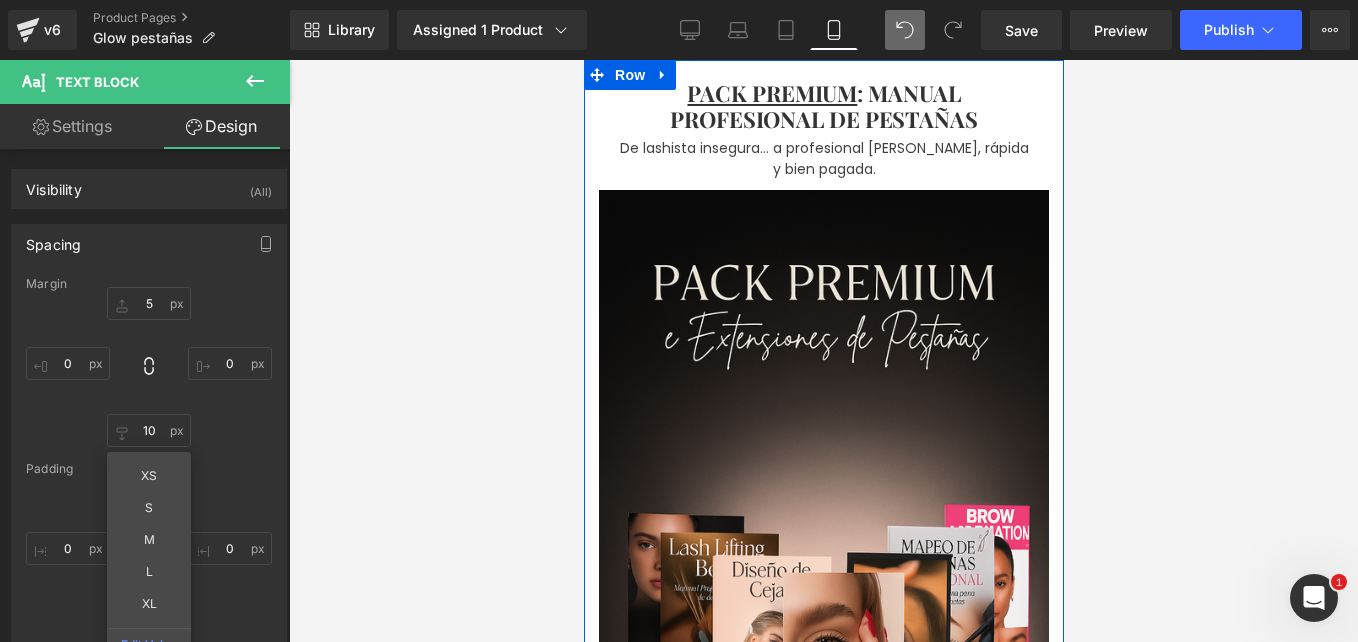 click at bounding box center [585, 712] 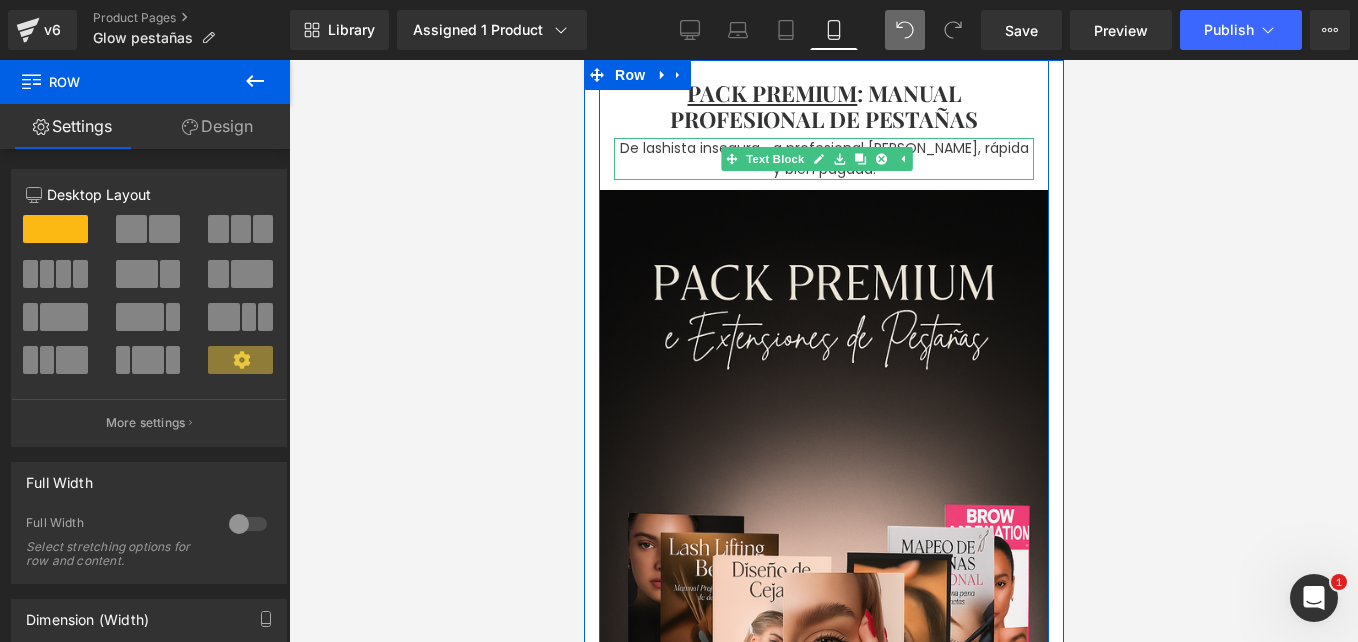 click on "De lashista insegura... a profesional segura, rápida y bien pagada." at bounding box center (823, 159) 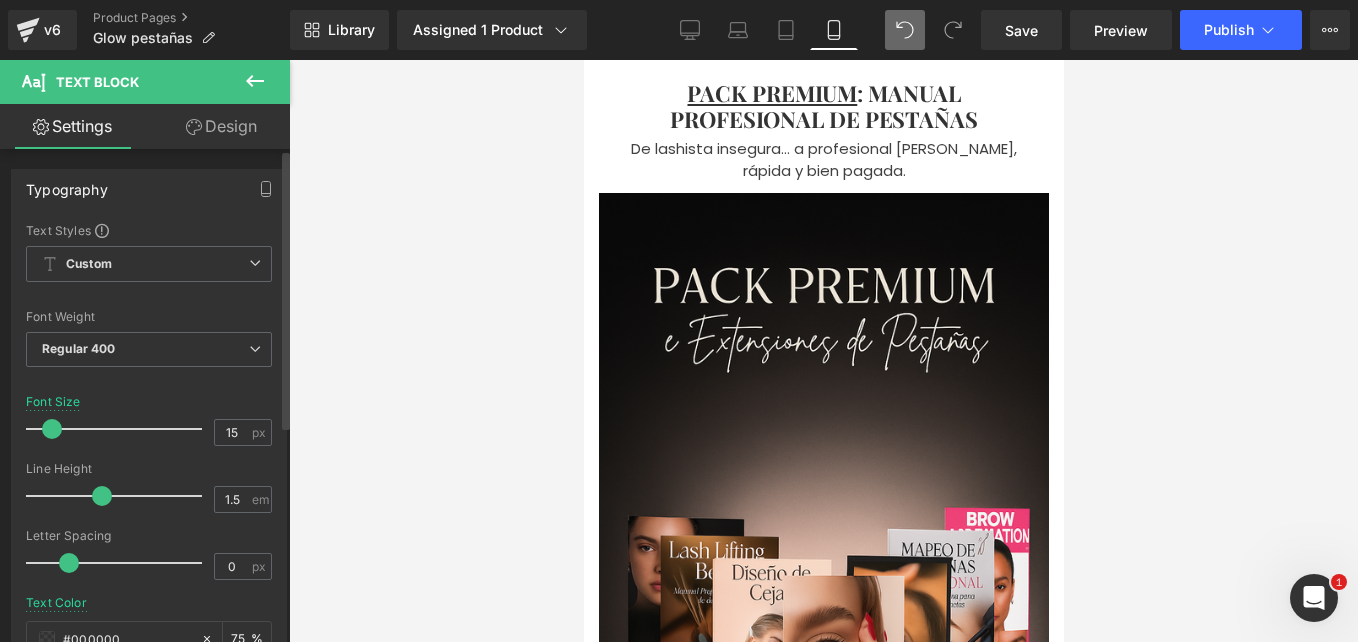 type on "14" 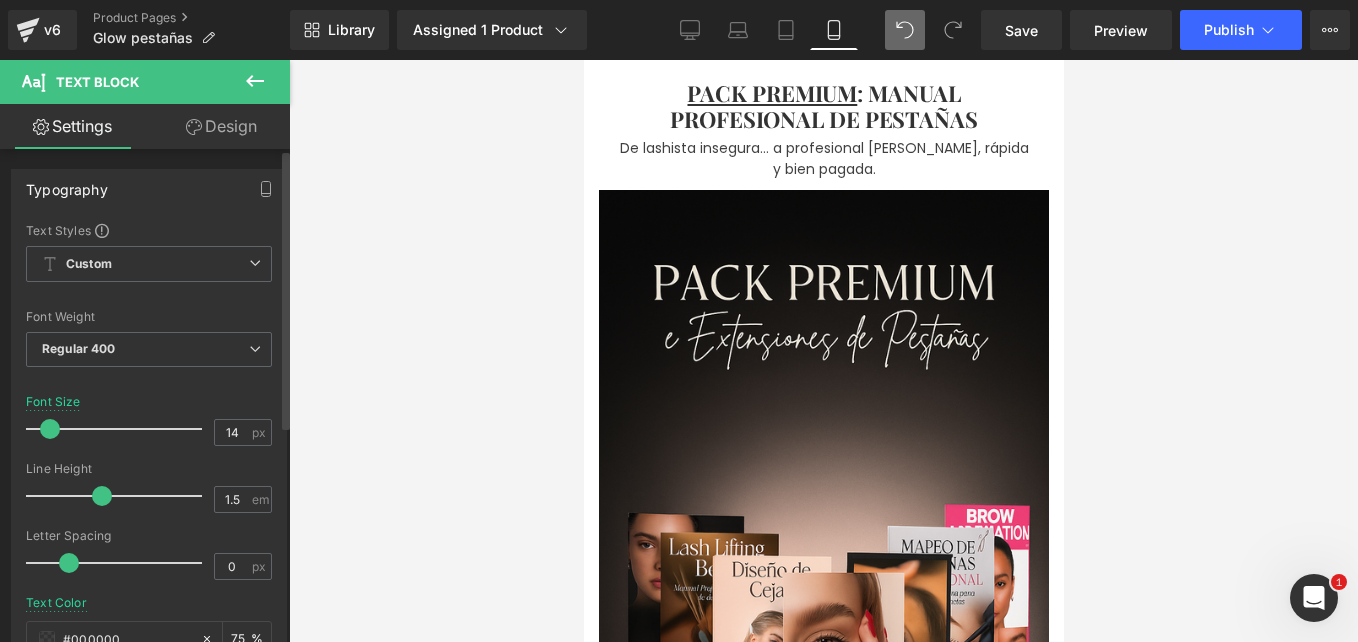 click at bounding box center [119, 429] 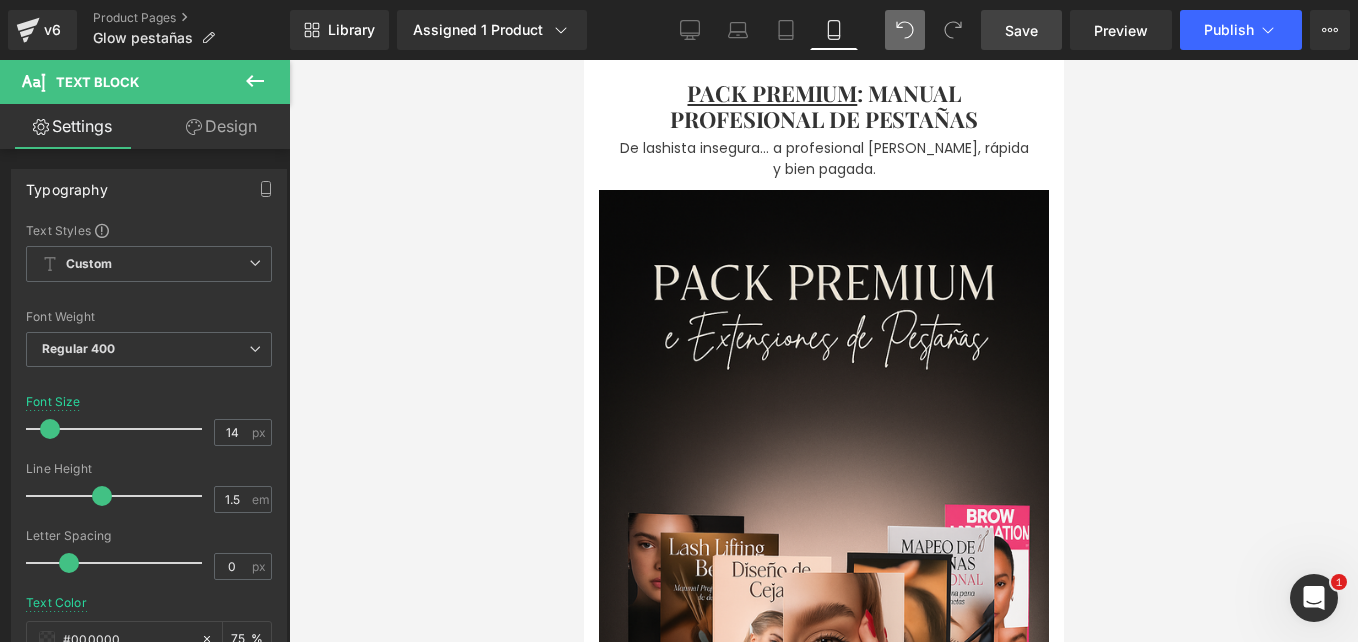 drag, startPoint x: 1038, startPoint y: 31, endPoint x: 328, endPoint y: 161, distance: 721.8033 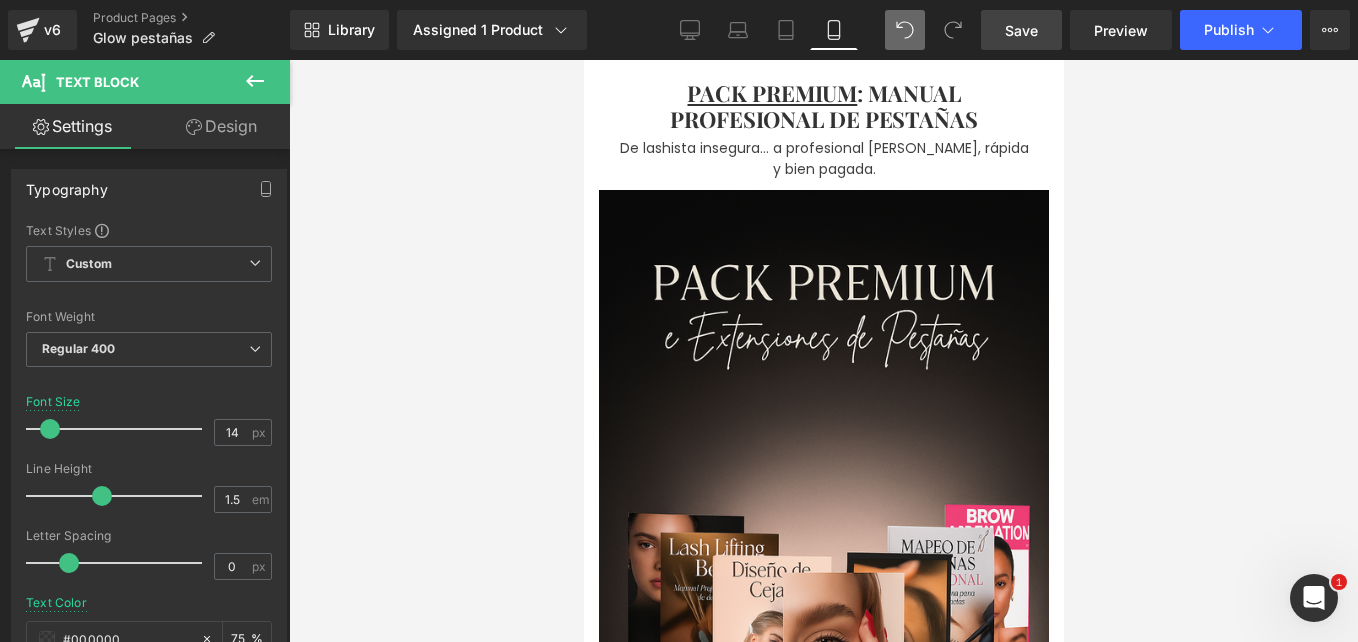 click on "Save" at bounding box center (1021, 30) 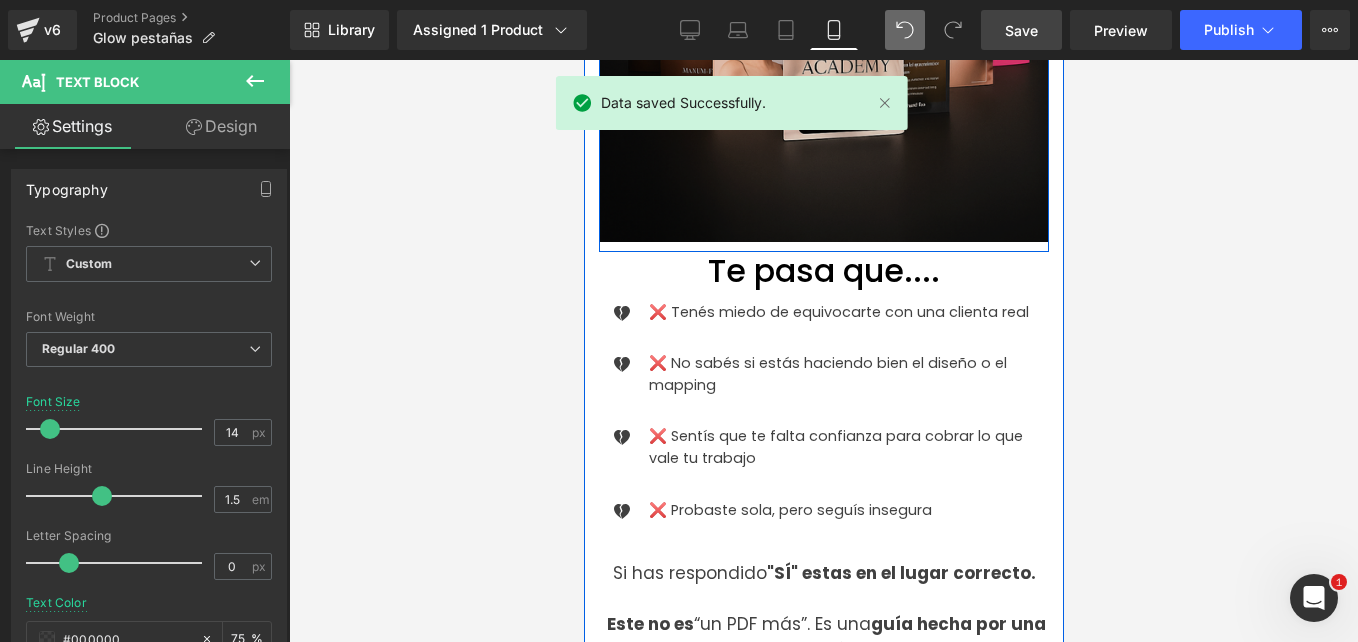 scroll, scrollTop: 624, scrollLeft: 0, axis: vertical 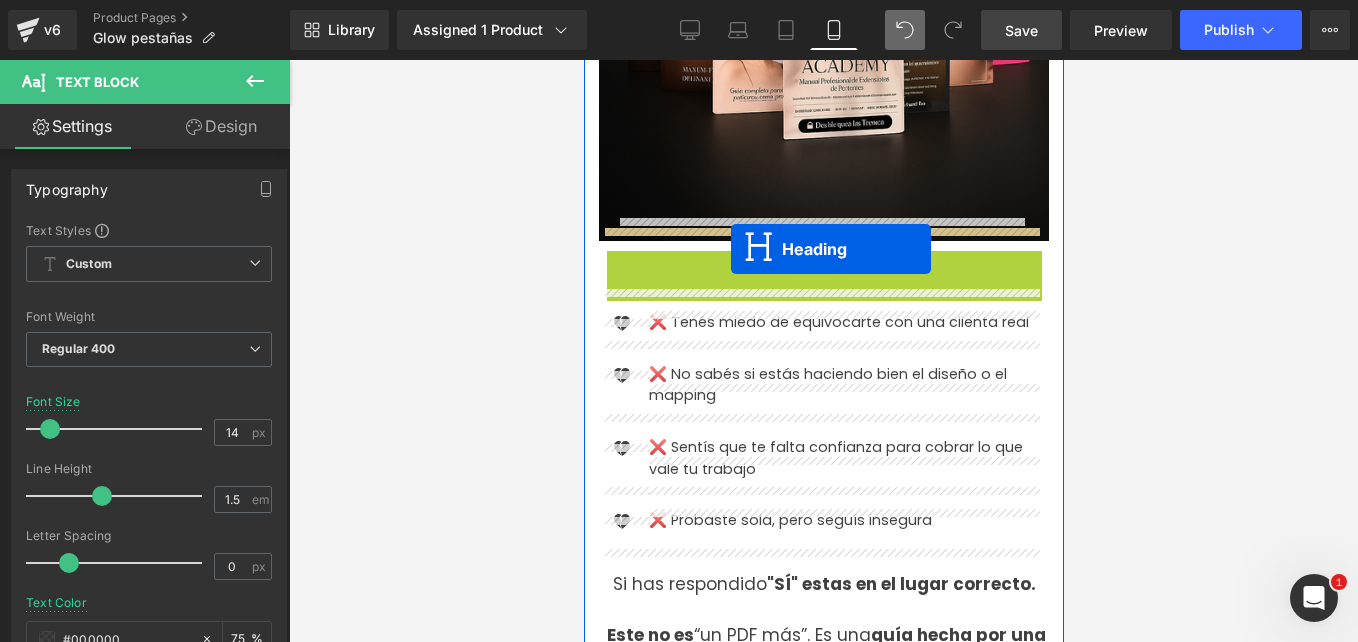 drag, startPoint x: 779, startPoint y: 243, endPoint x: 730, endPoint y: 255, distance: 50.447994 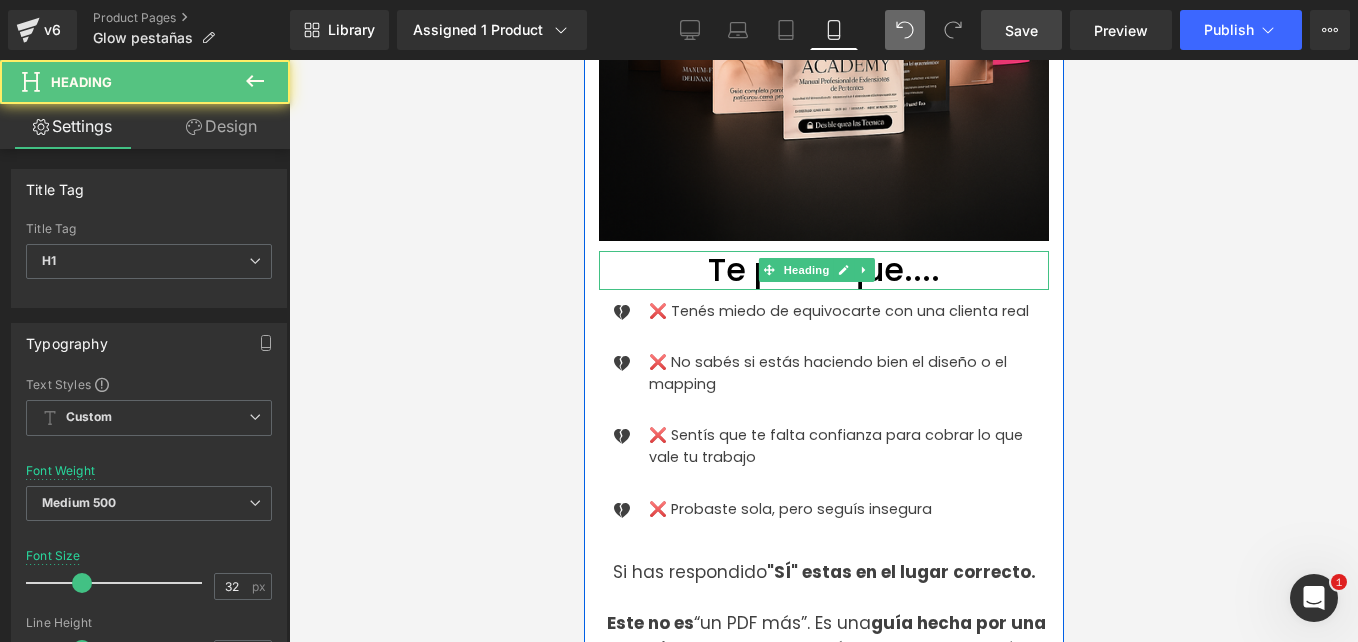 click on "Te pasa que...." at bounding box center [823, 270] 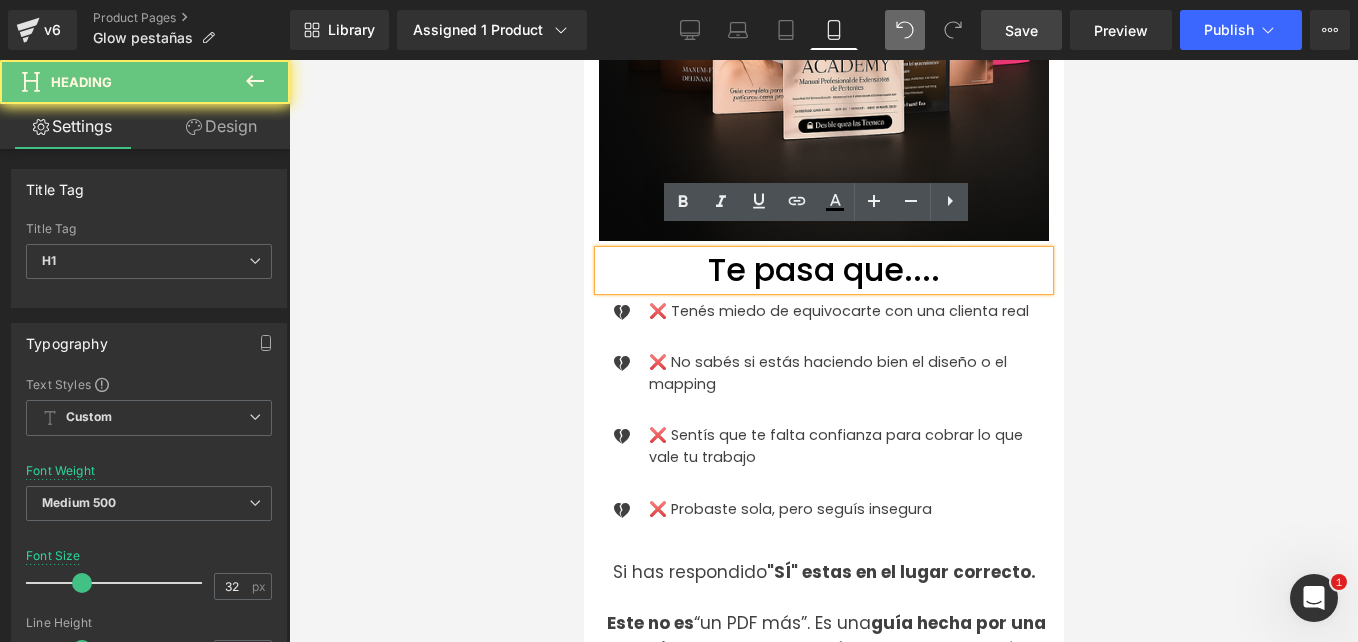 click on "Te pasa que...." at bounding box center (823, 270) 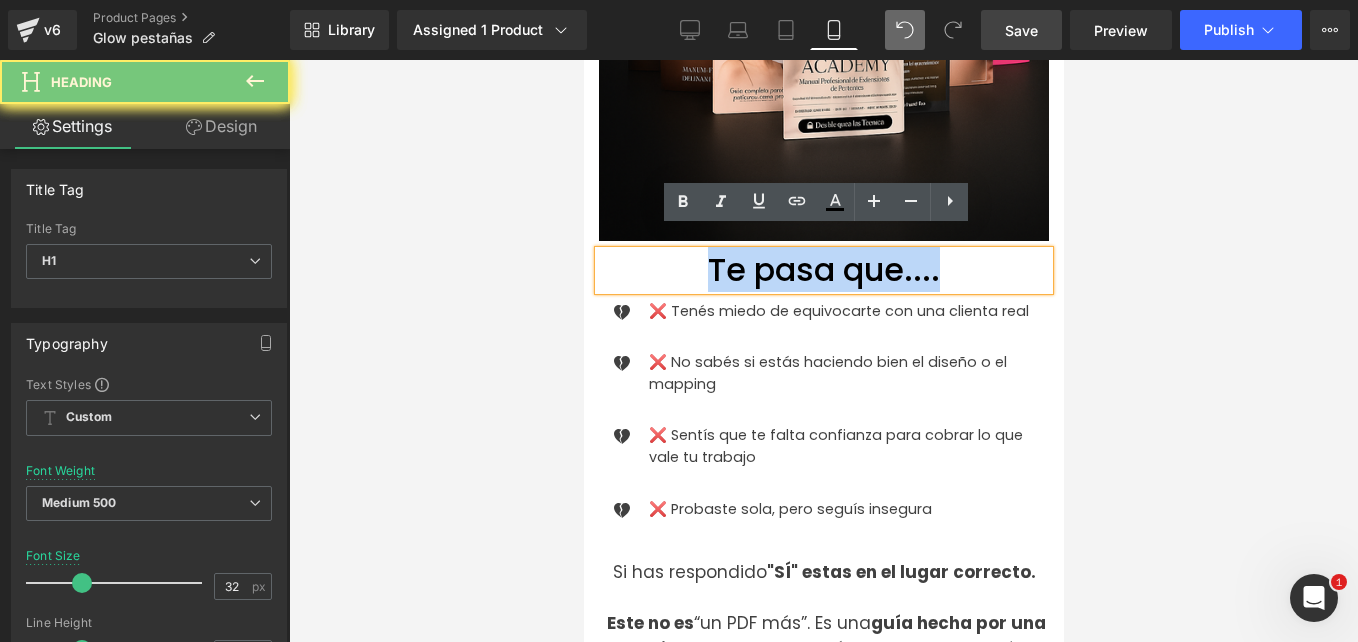 click on "Te pasa que...." at bounding box center [823, 270] 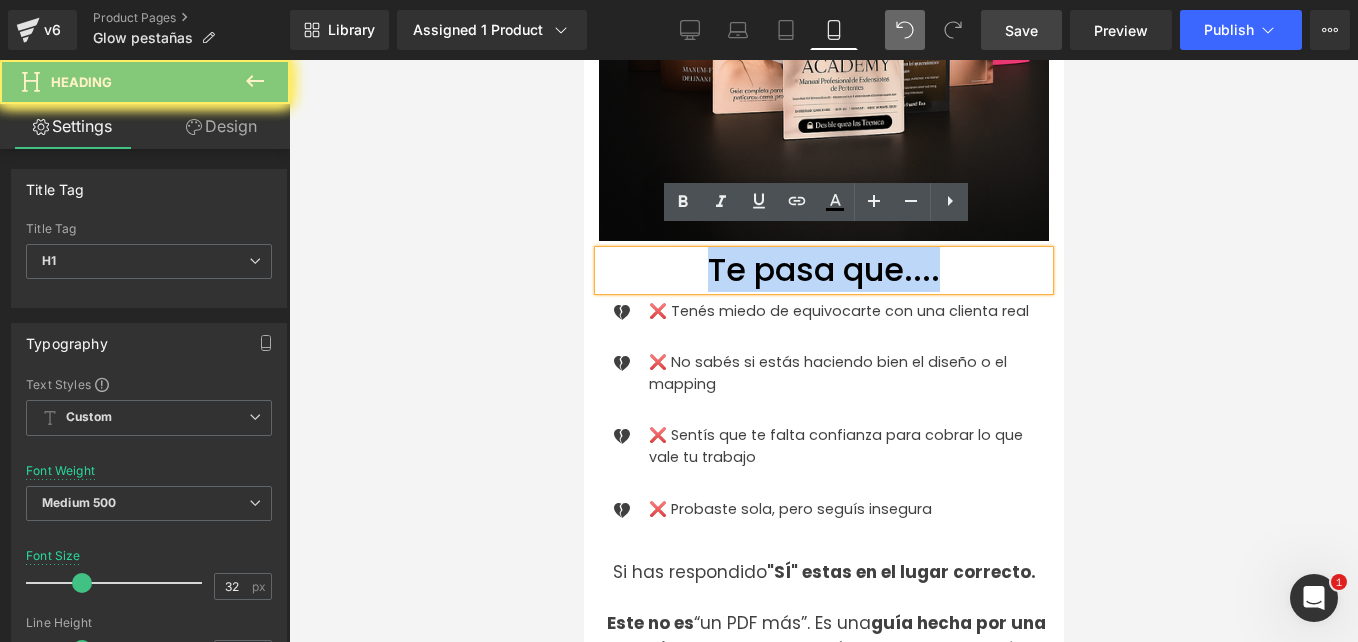 click on "Te pasa que...." at bounding box center [823, 270] 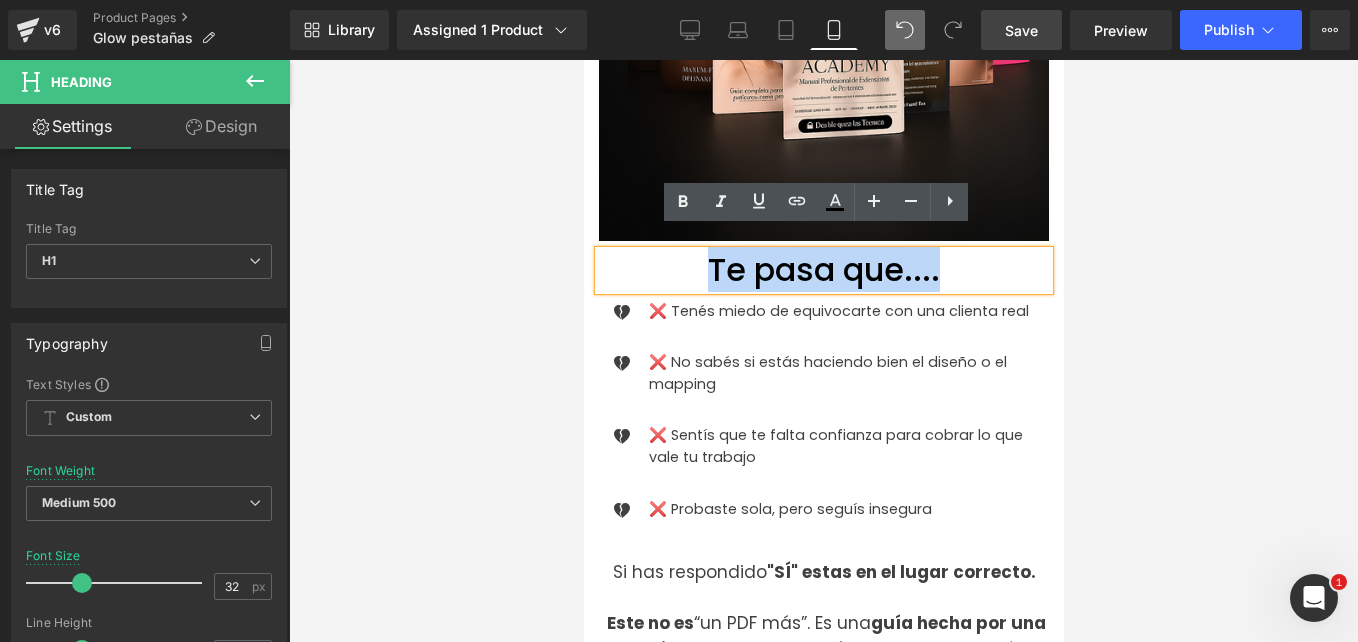 paste 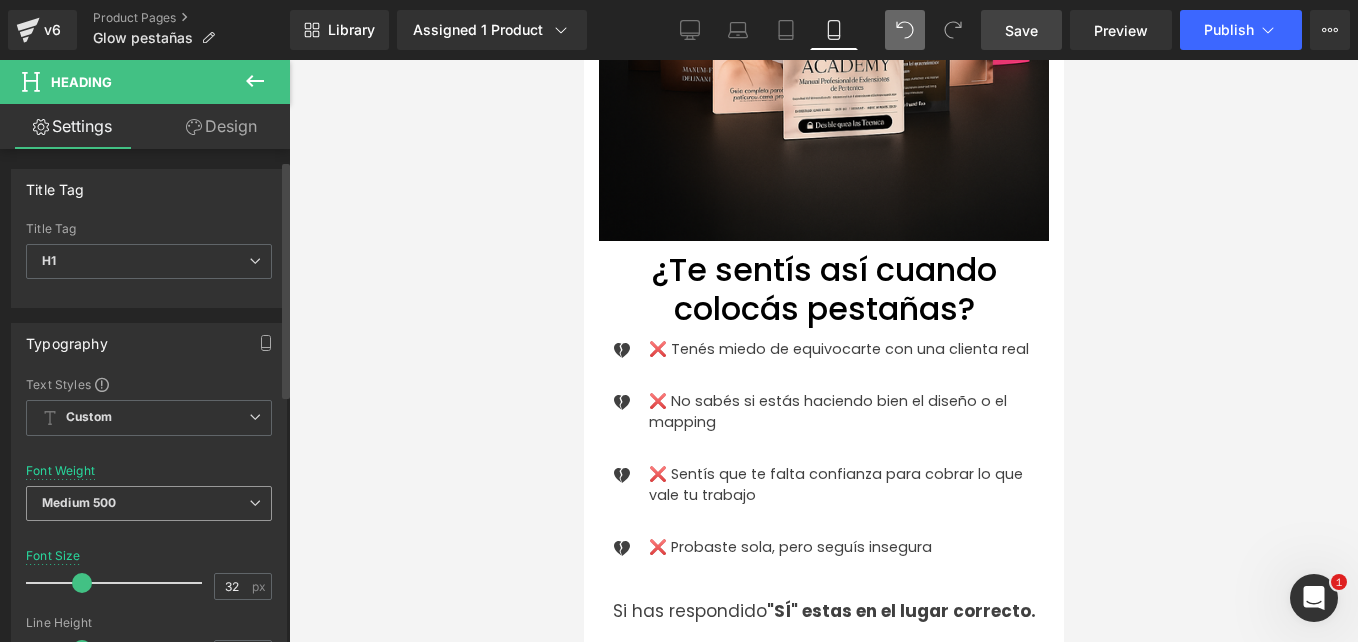 scroll, scrollTop: 40, scrollLeft: 0, axis: vertical 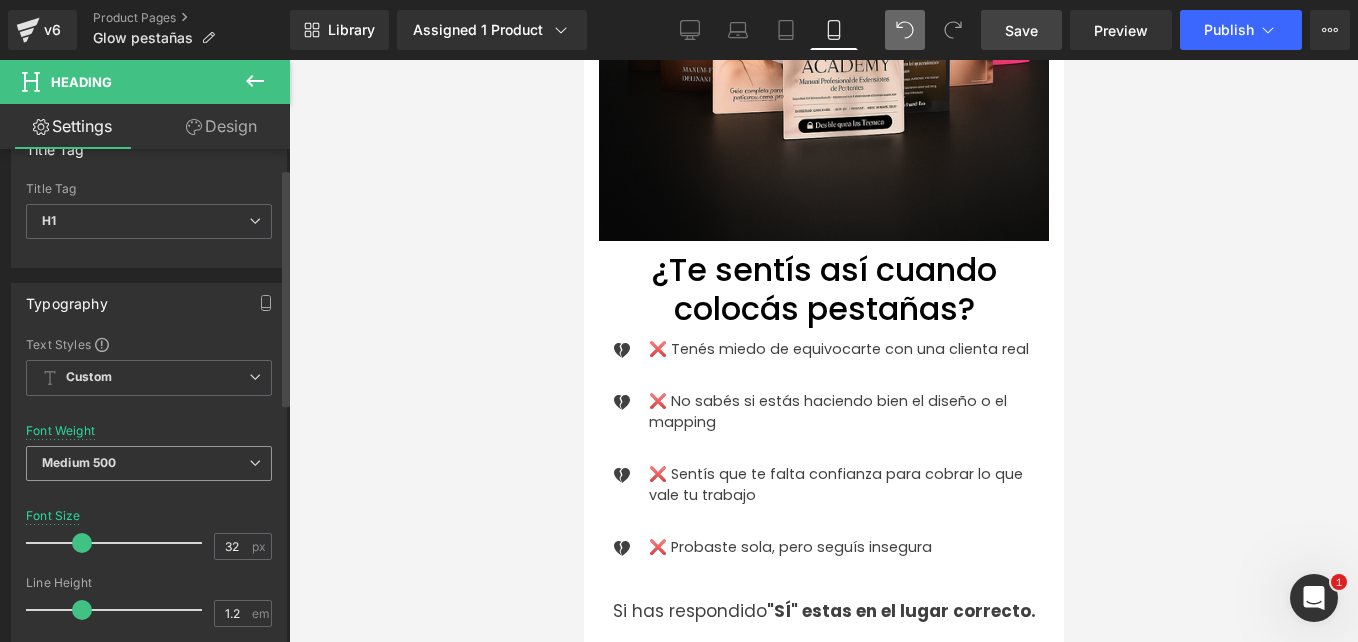 click on "Medium 500" at bounding box center (149, 463) 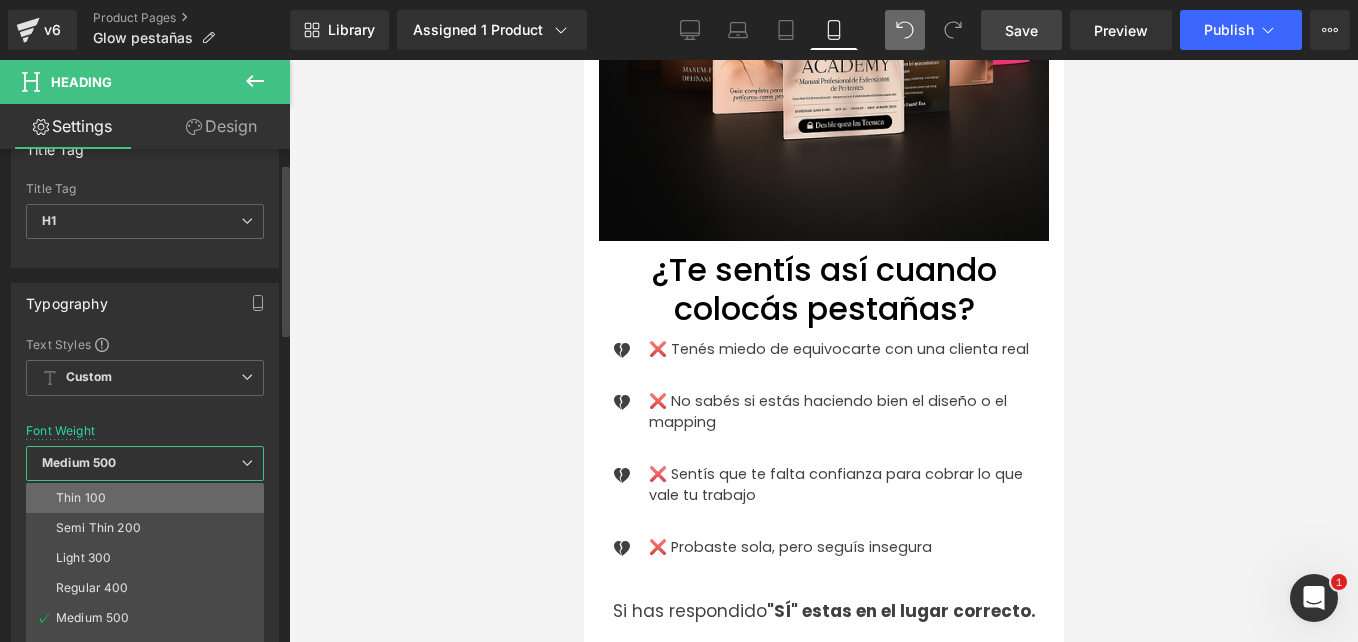 scroll, scrollTop: 60, scrollLeft: 0, axis: vertical 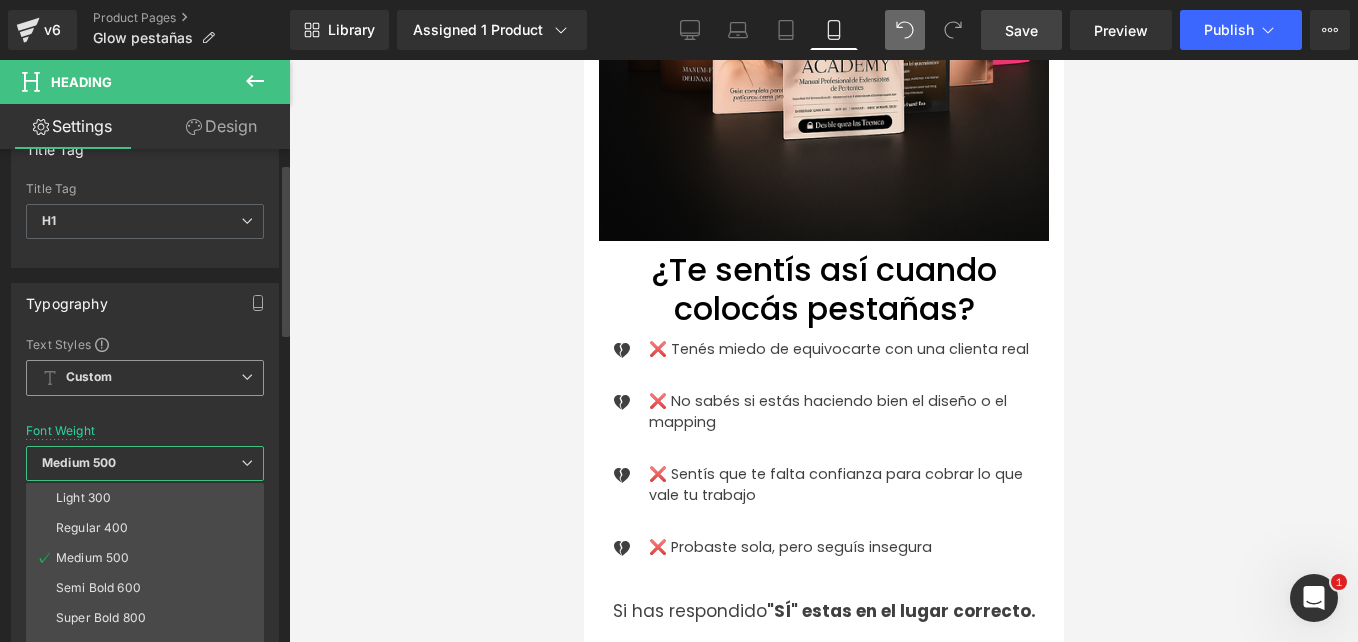 click on "Custom" at bounding box center [145, 378] 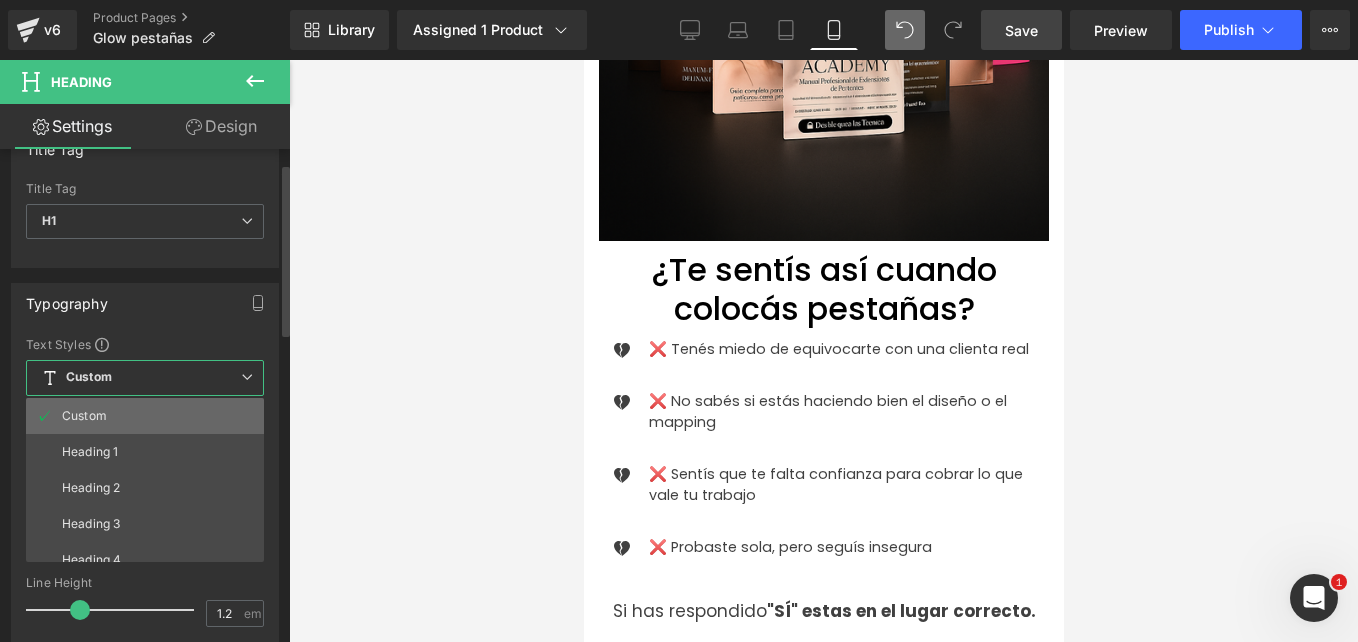click on "Custom" at bounding box center (149, 416) 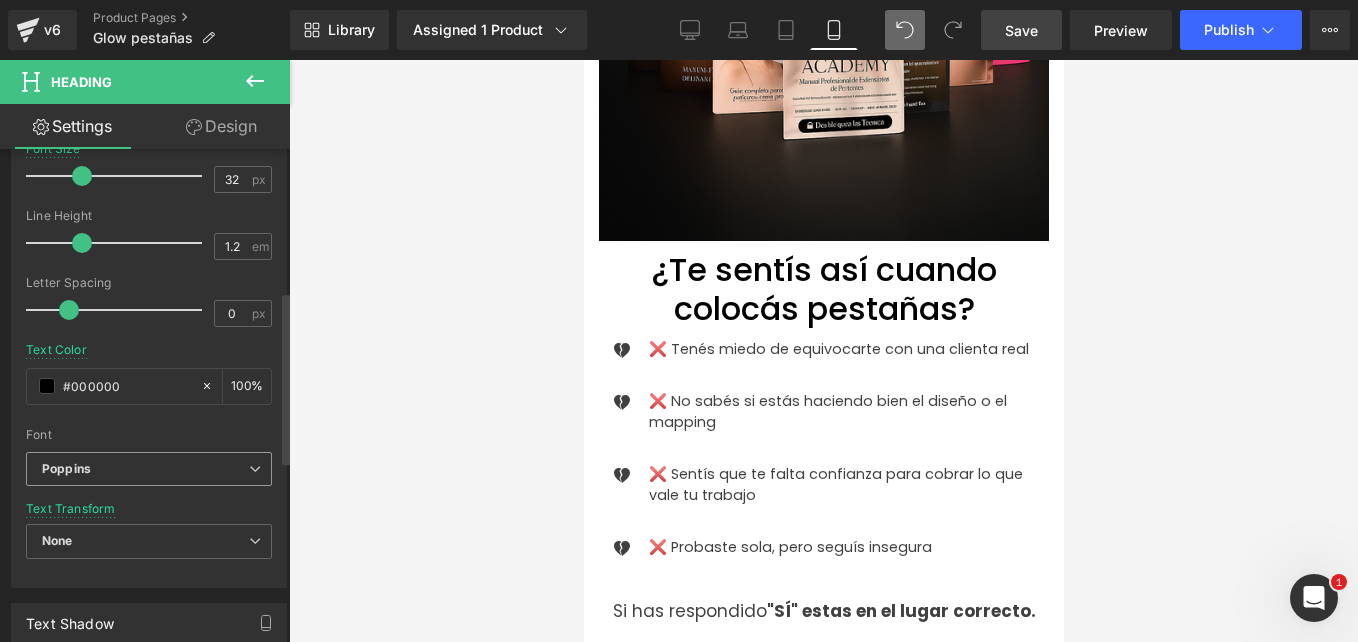 scroll, scrollTop: 408, scrollLeft: 0, axis: vertical 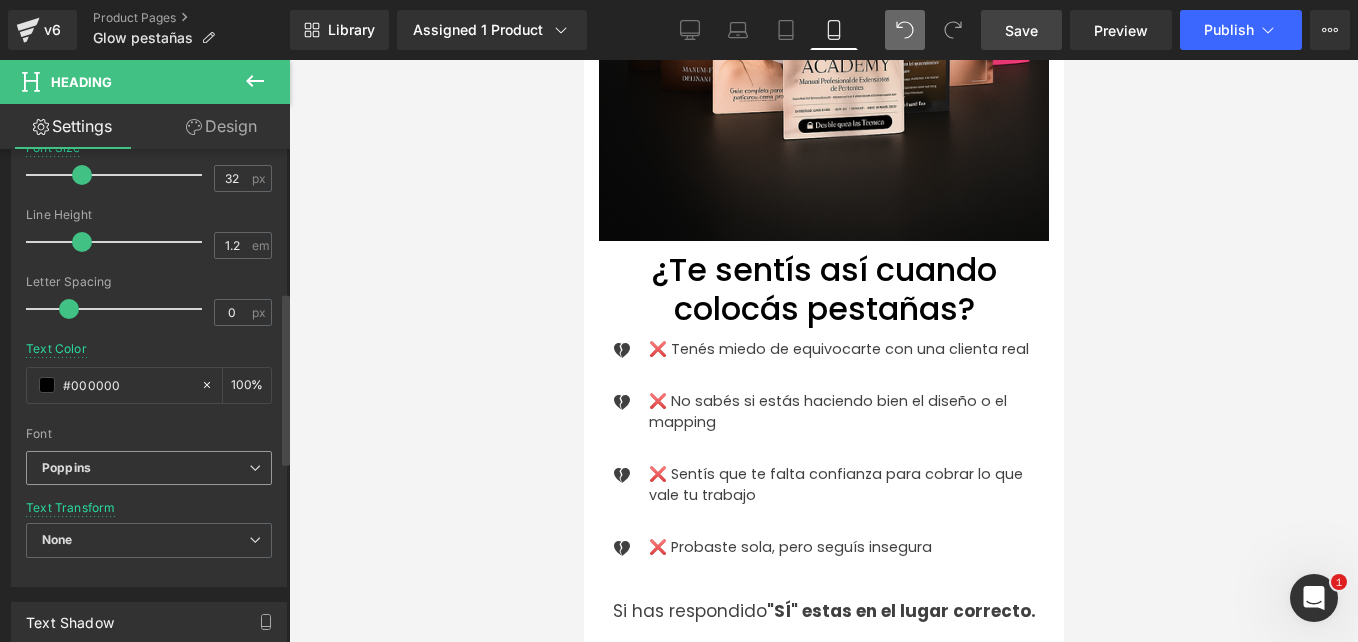 click on "Poppins" at bounding box center [149, 468] 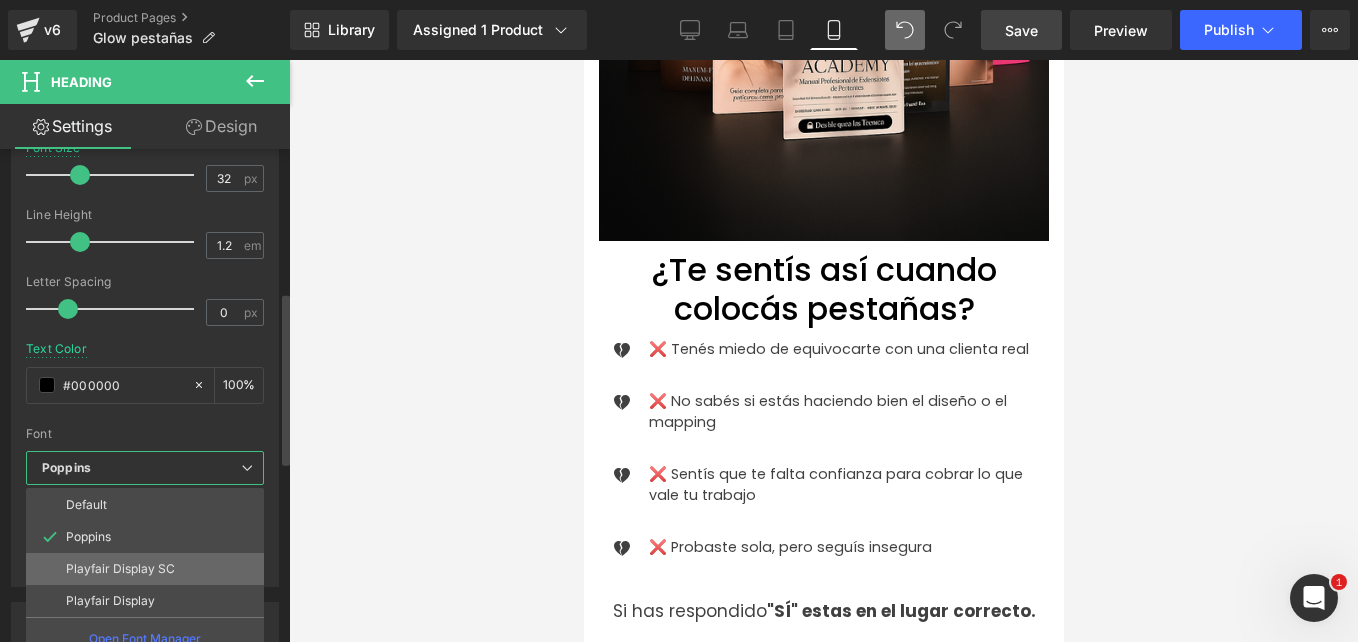 click on "Playfair Display SC" at bounding box center (120, 569) 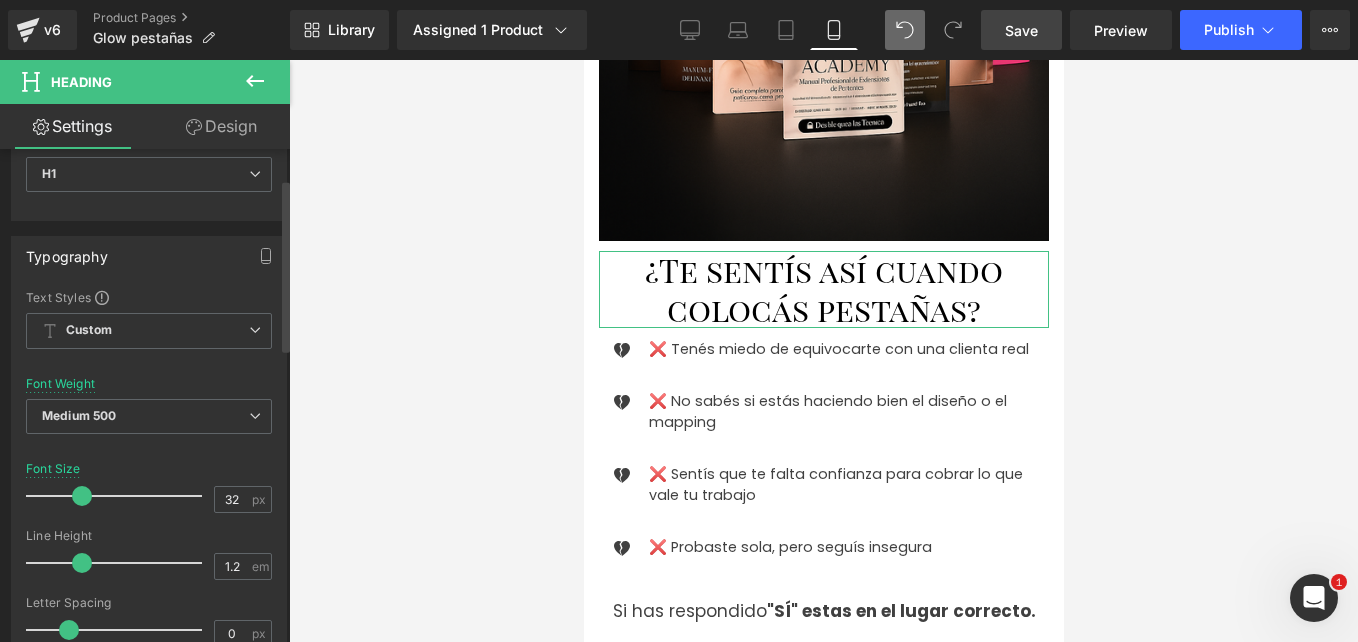 scroll, scrollTop: 85, scrollLeft: 0, axis: vertical 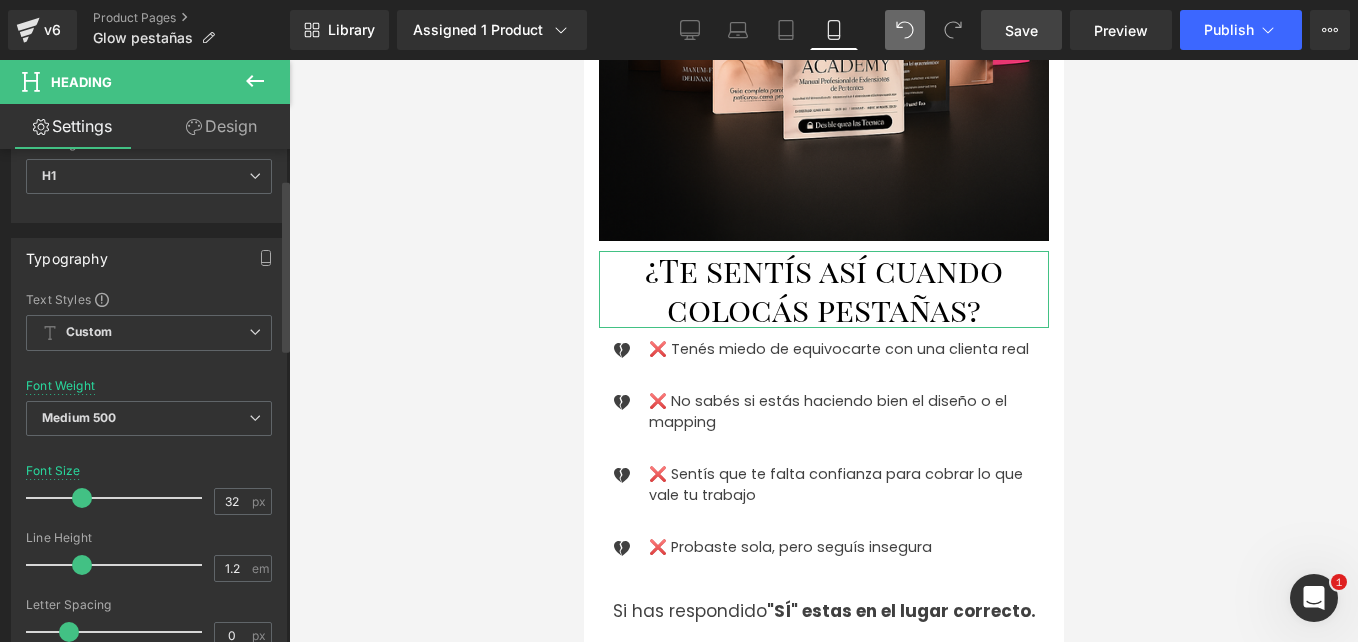 click on "Medium 500" at bounding box center [149, 418] 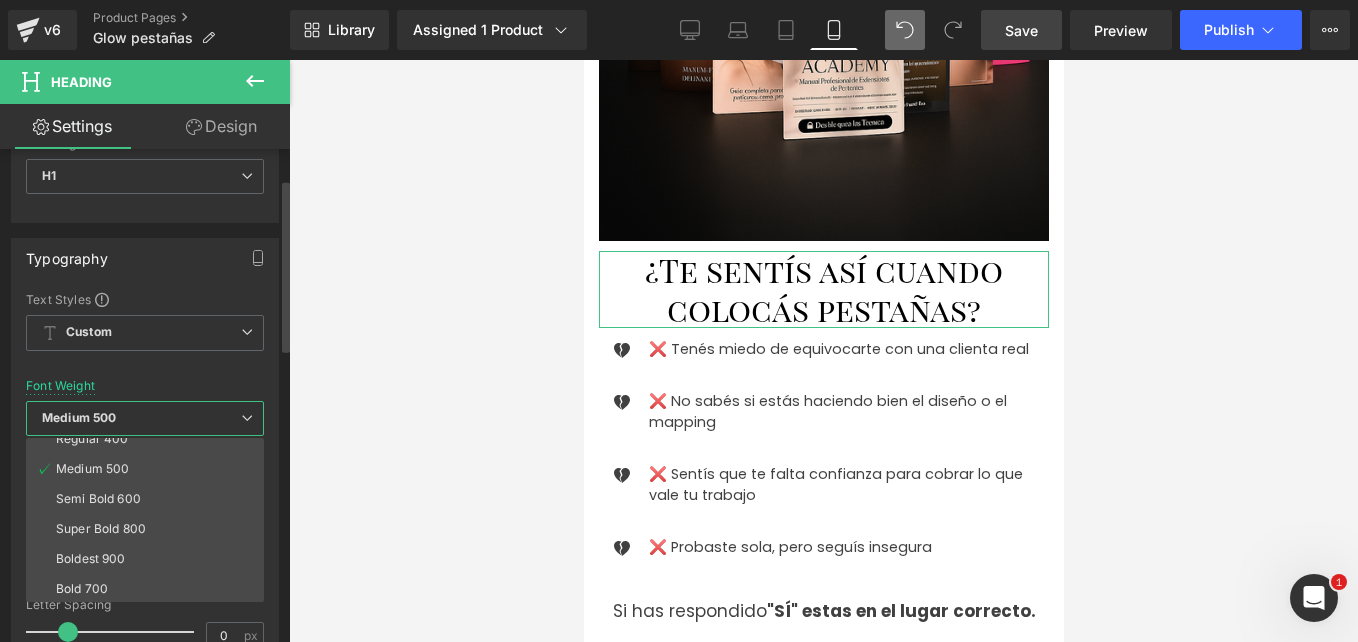 scroll, scrollTop: 104, scrollLeft: 0, axis: vertical 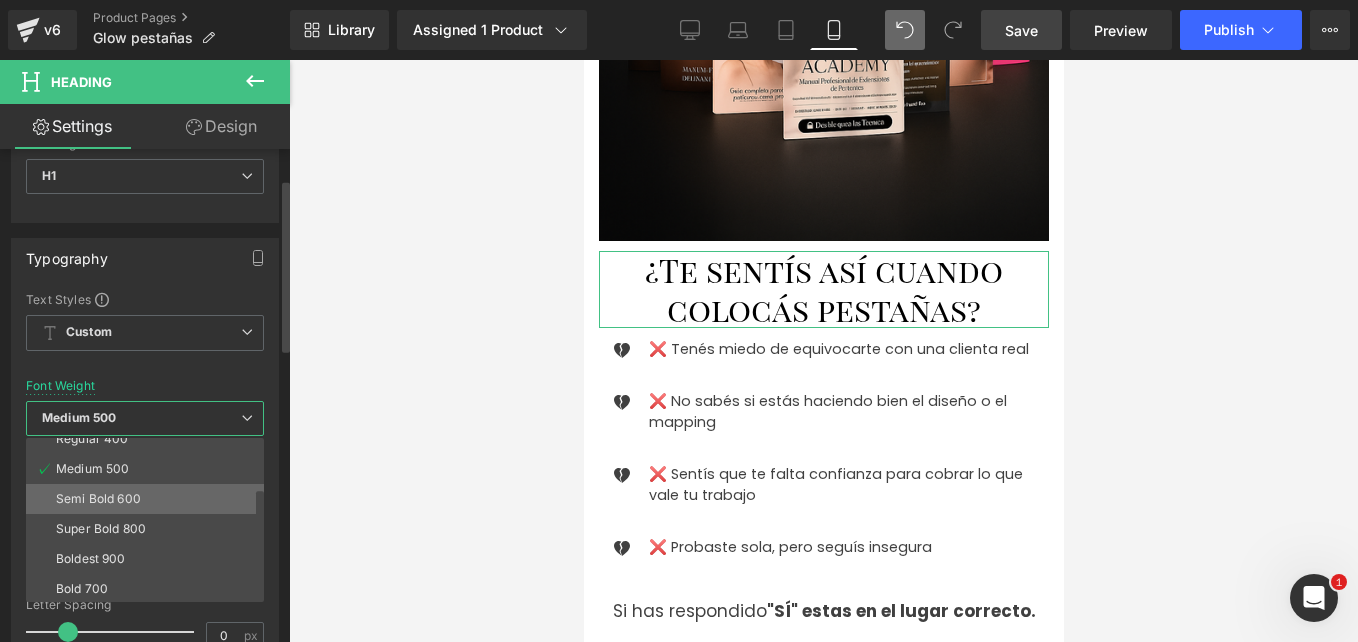 click on "Semi Bold 600" at bounding box center (98, 499) 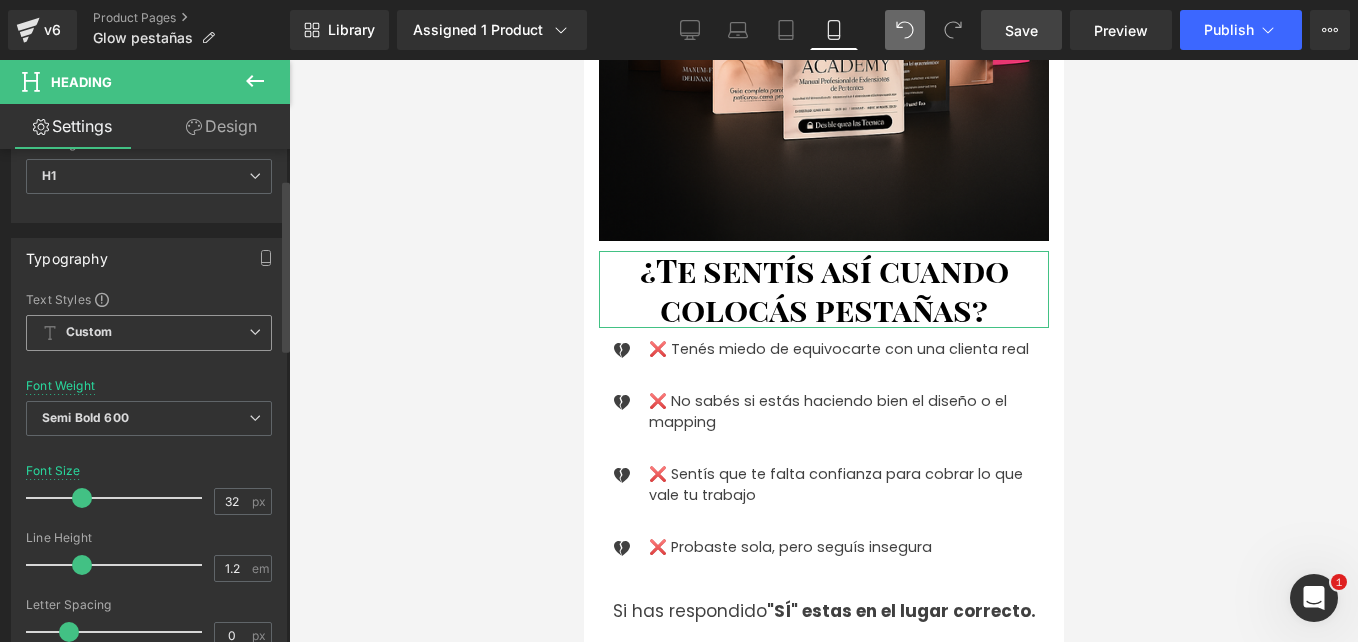 click on "Custom" at bounding box center (149, 333) 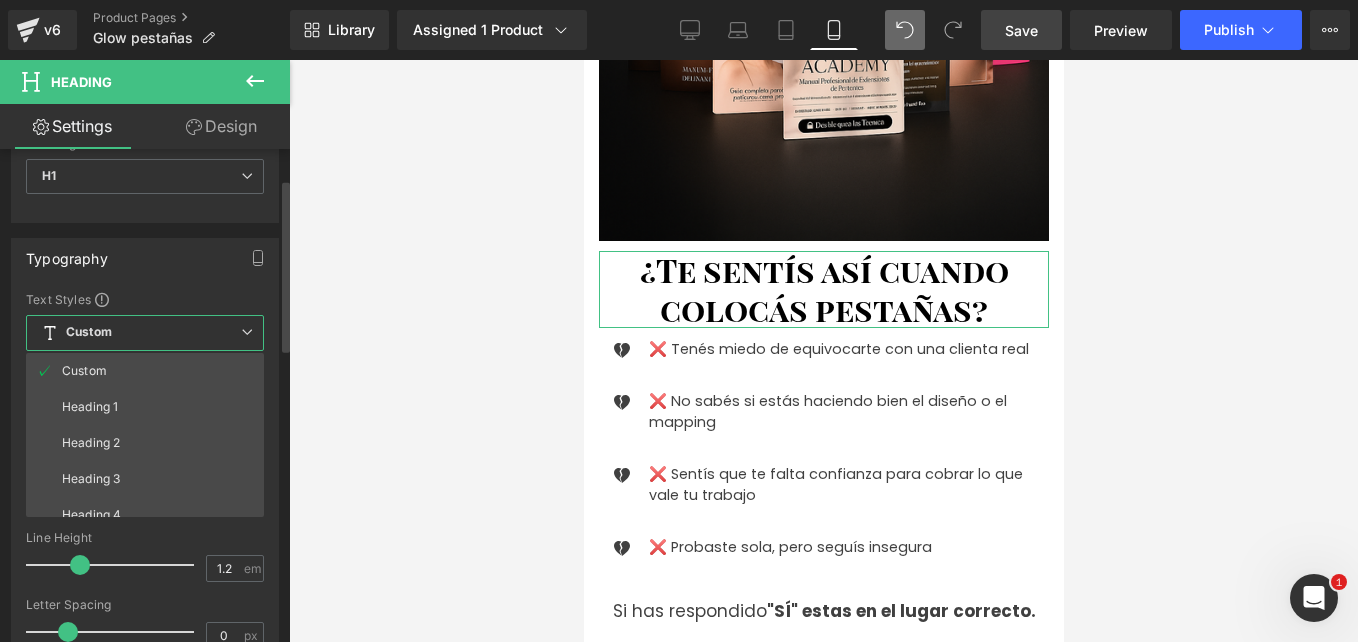 click on "Custom" at bounding box center [145, 333] 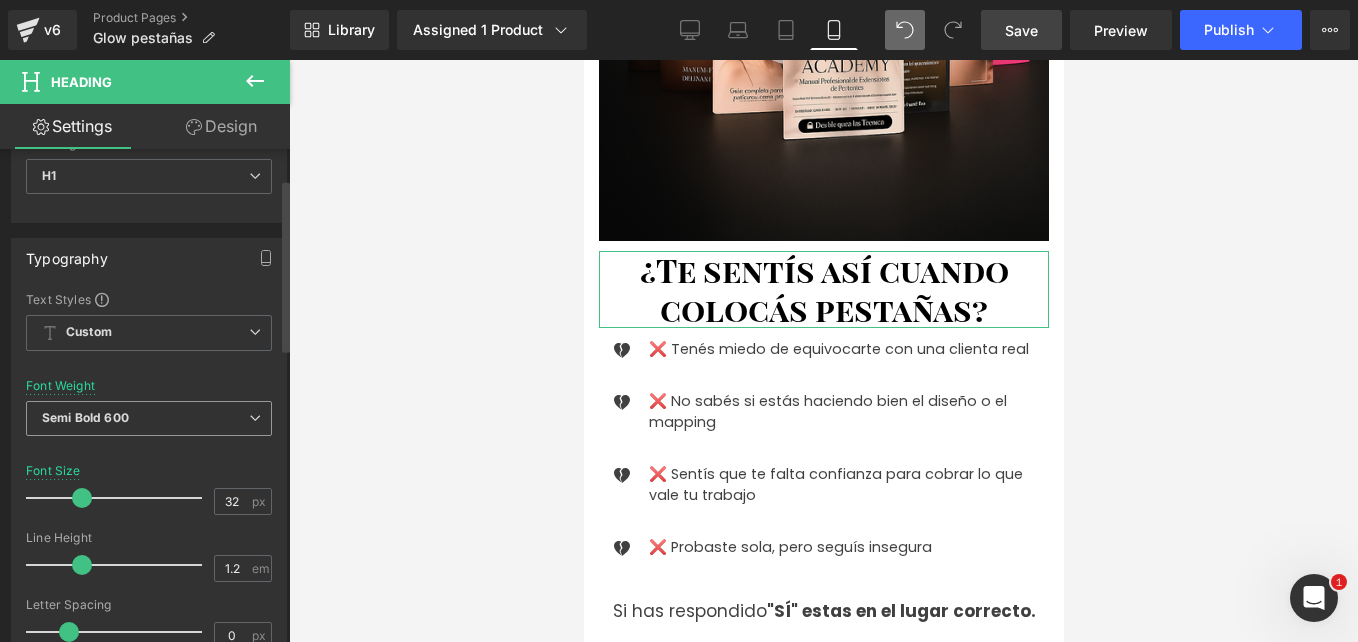 click on "Semi Bold 600" at bounding box center [149, 418] 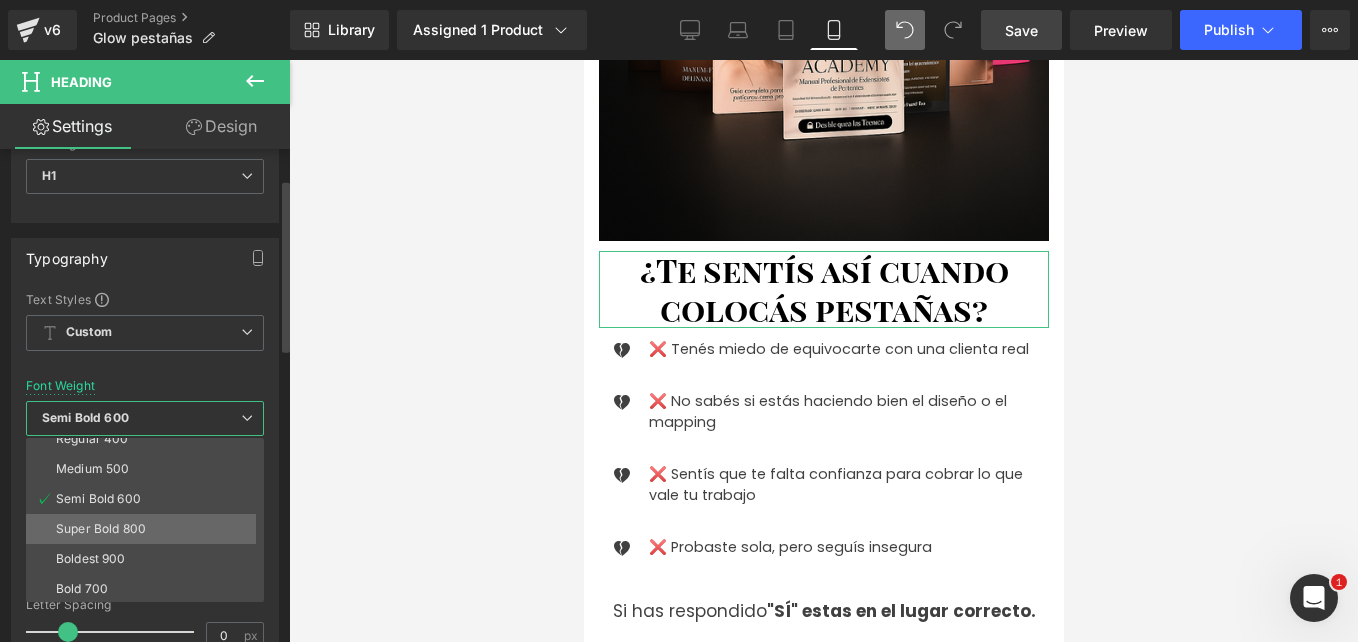click on "Super Bold 800" at bounding box center (101, 529) 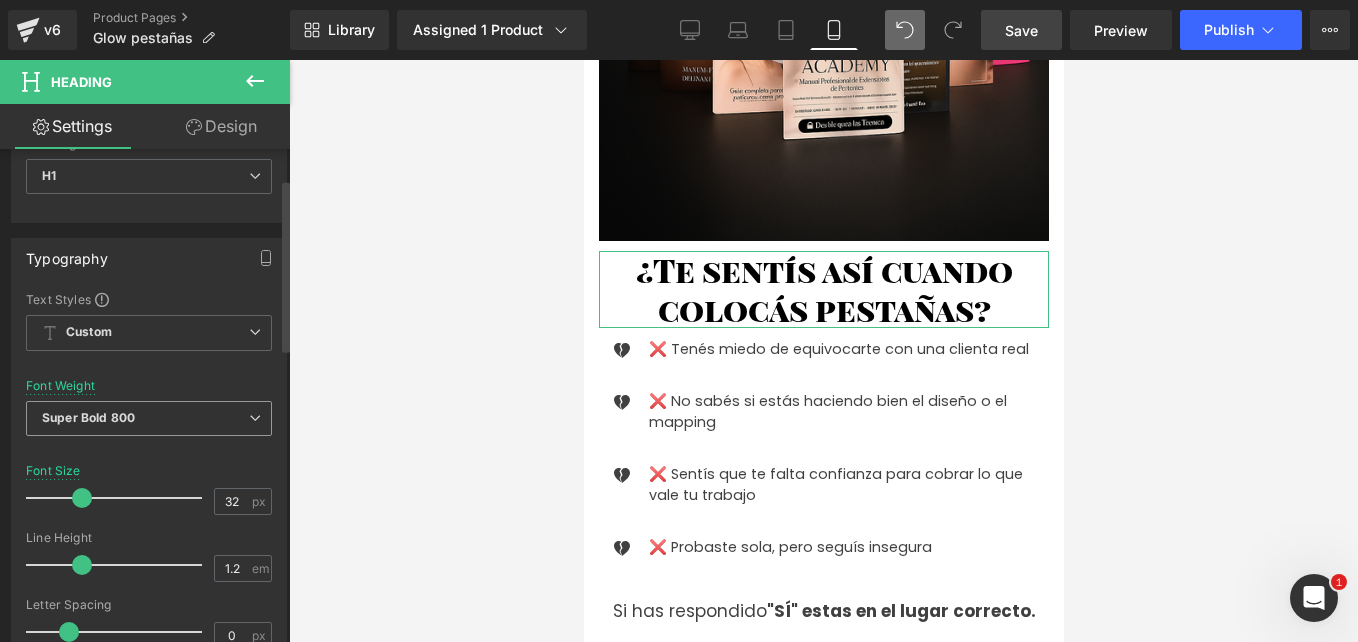 click on "Super Bold 800" at bounding box center (149, 418) 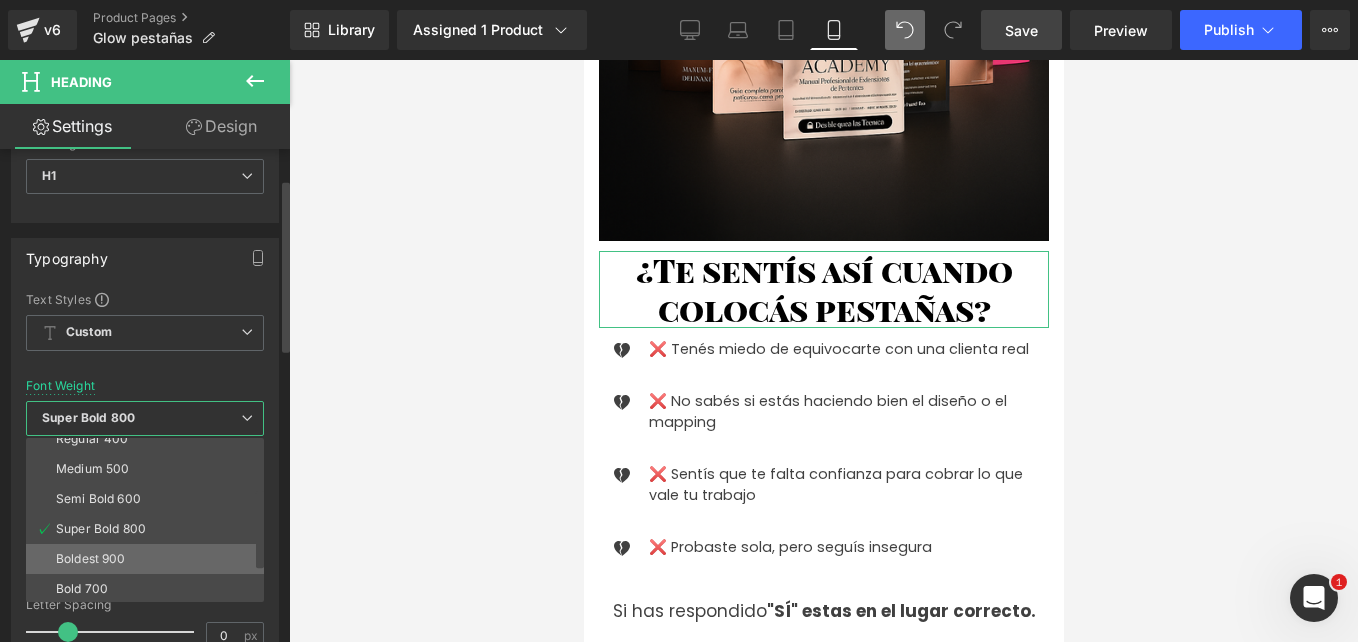 click on "Boldest 900" at bounding box center (149, 559) 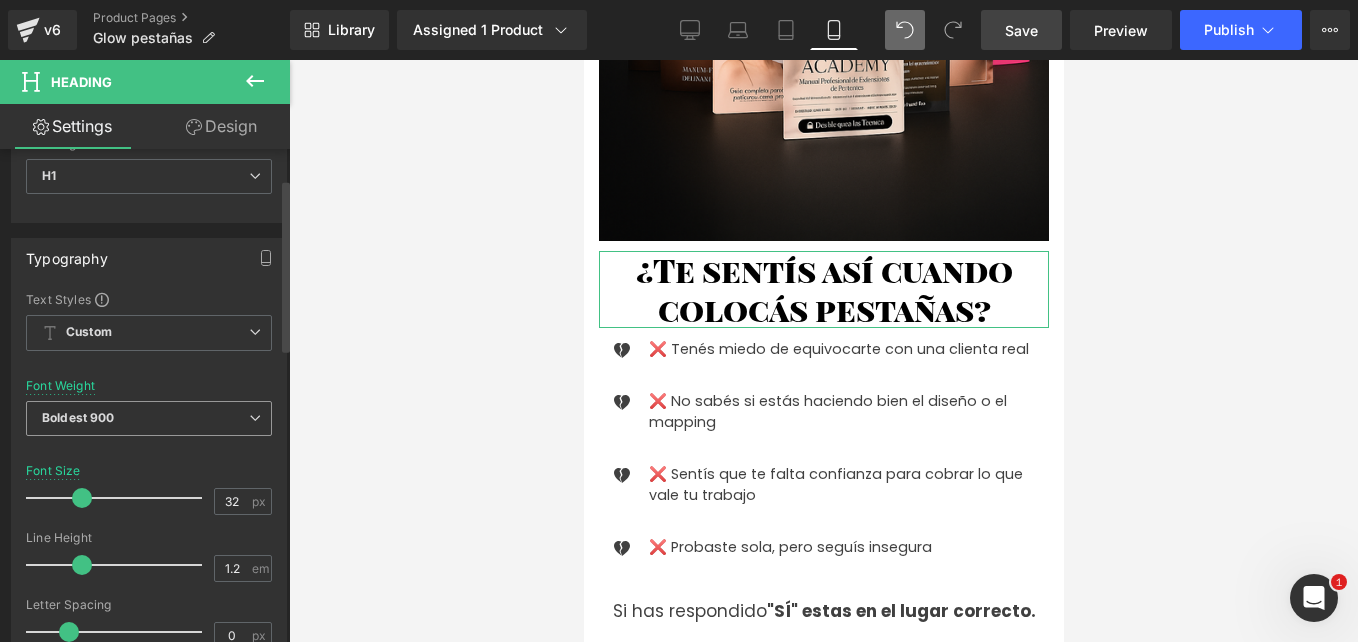 click on "Boldest 900" at bounding box center (149, 418) 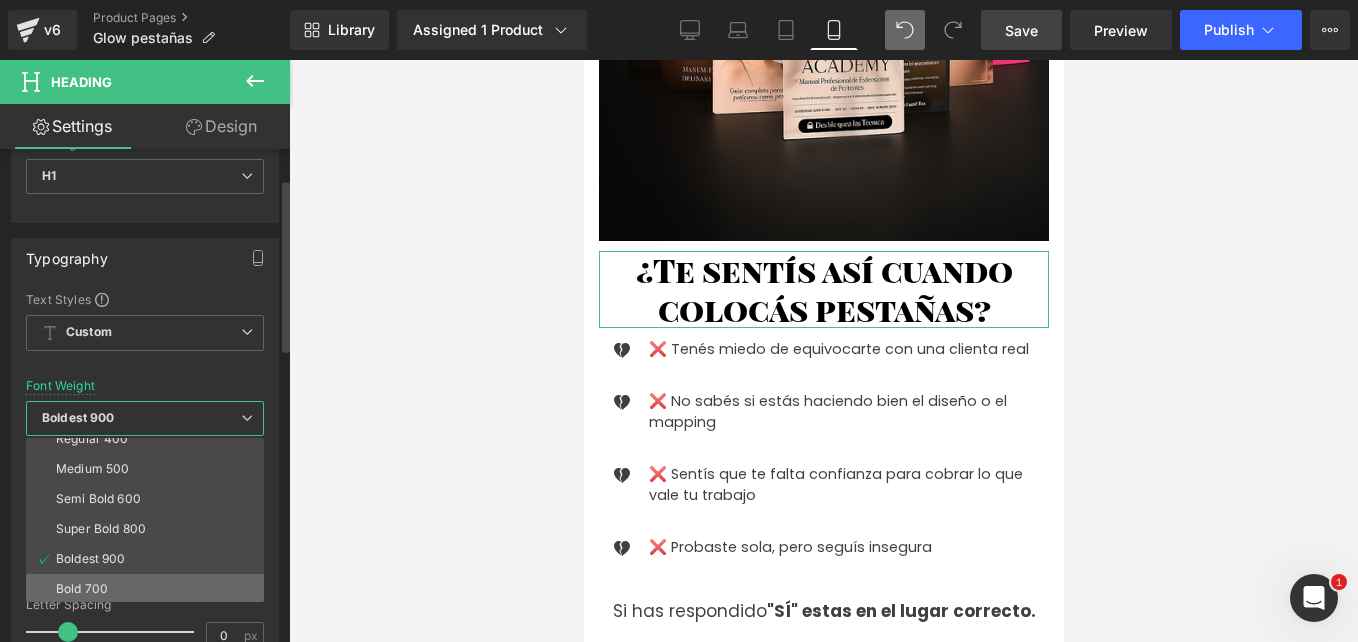 click on "Bold 700" at bounding box center [149, 589] 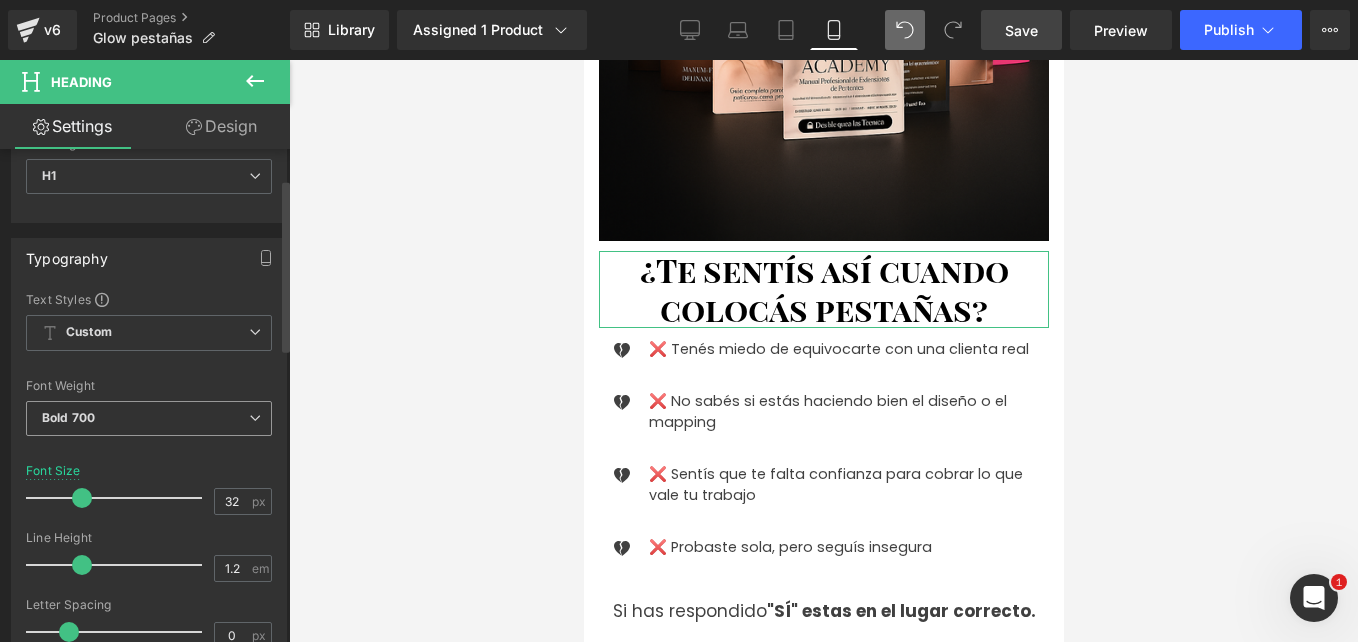 click on "Bold 700" at bounding box center (149, 418) 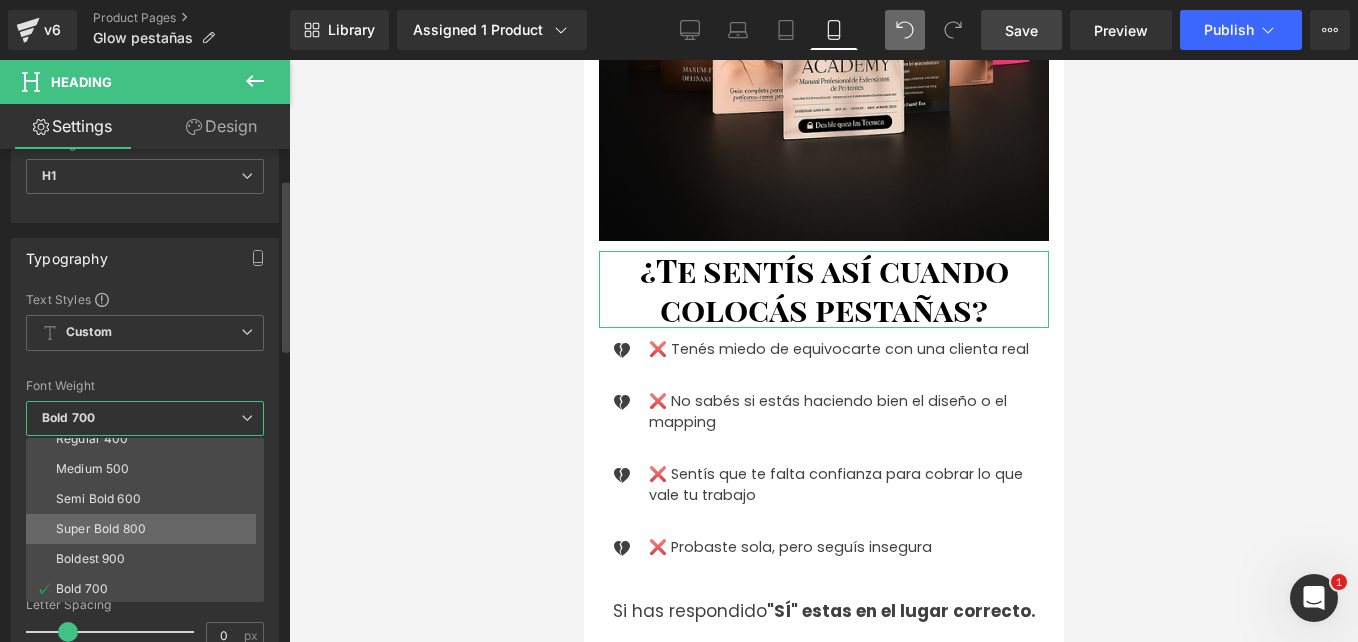 scroll, scrollTop: 166, scrollLeft: 0, axis: vertical 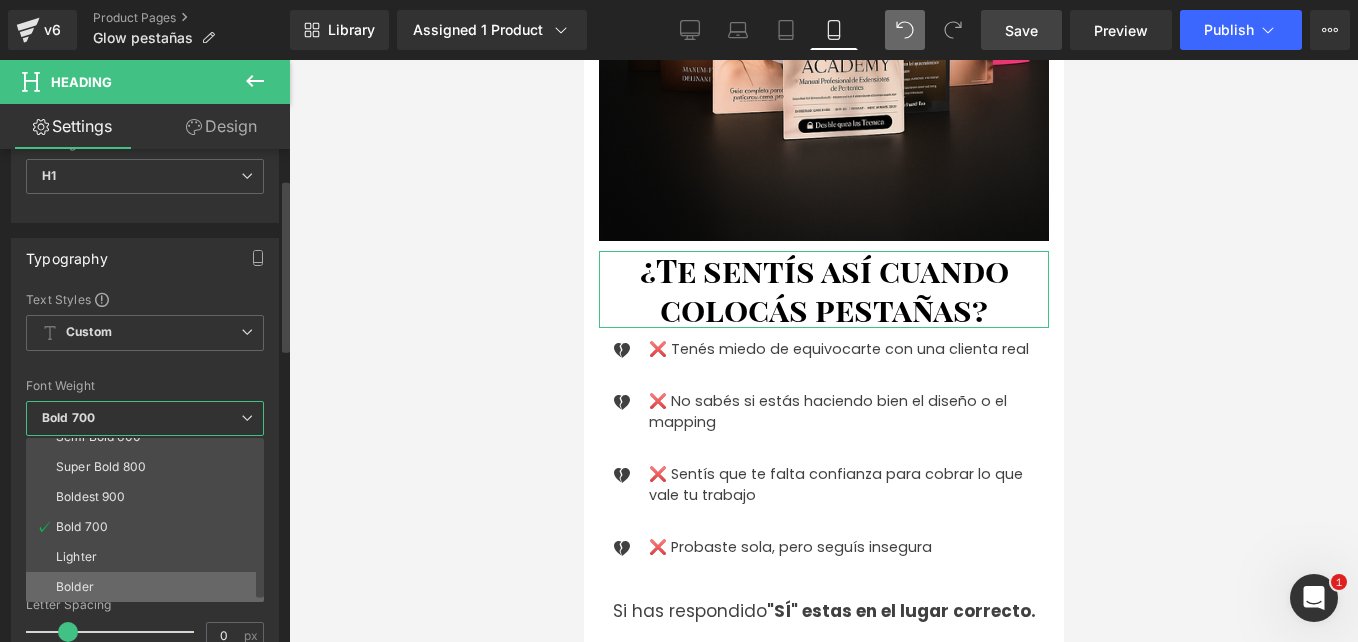 click on "Bolder" at bounding box center [149, 587] 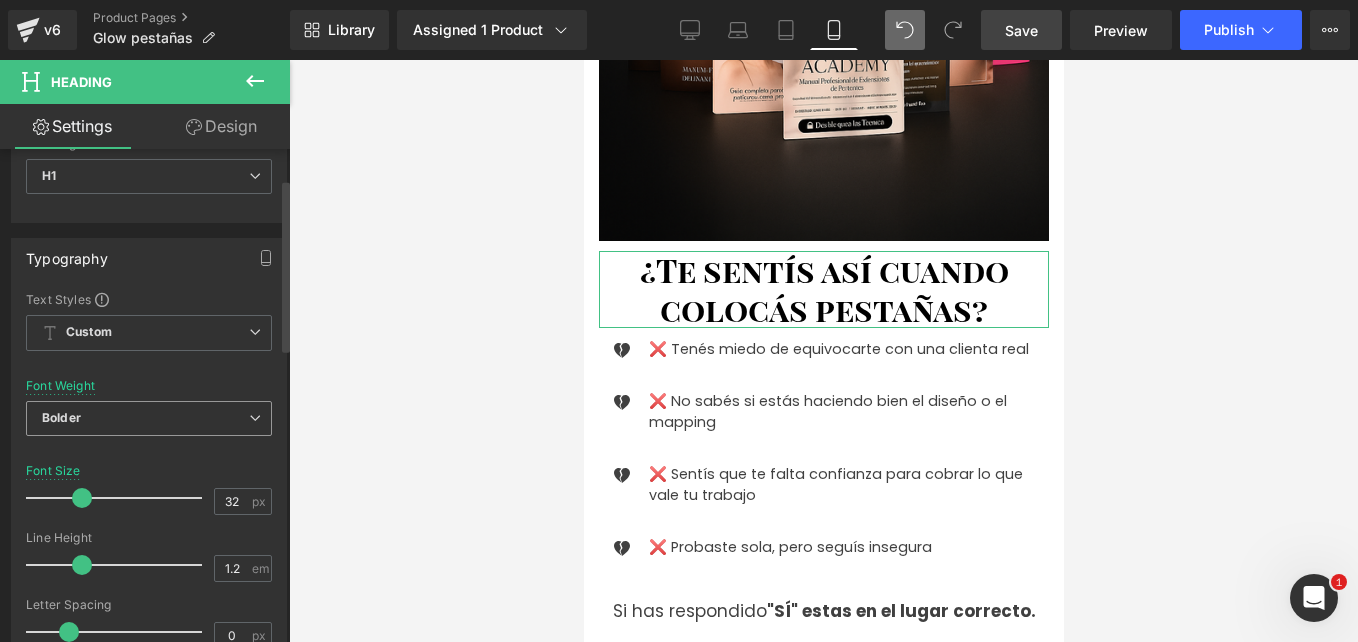 click on "Bolder" at bounding box center (149, 418) 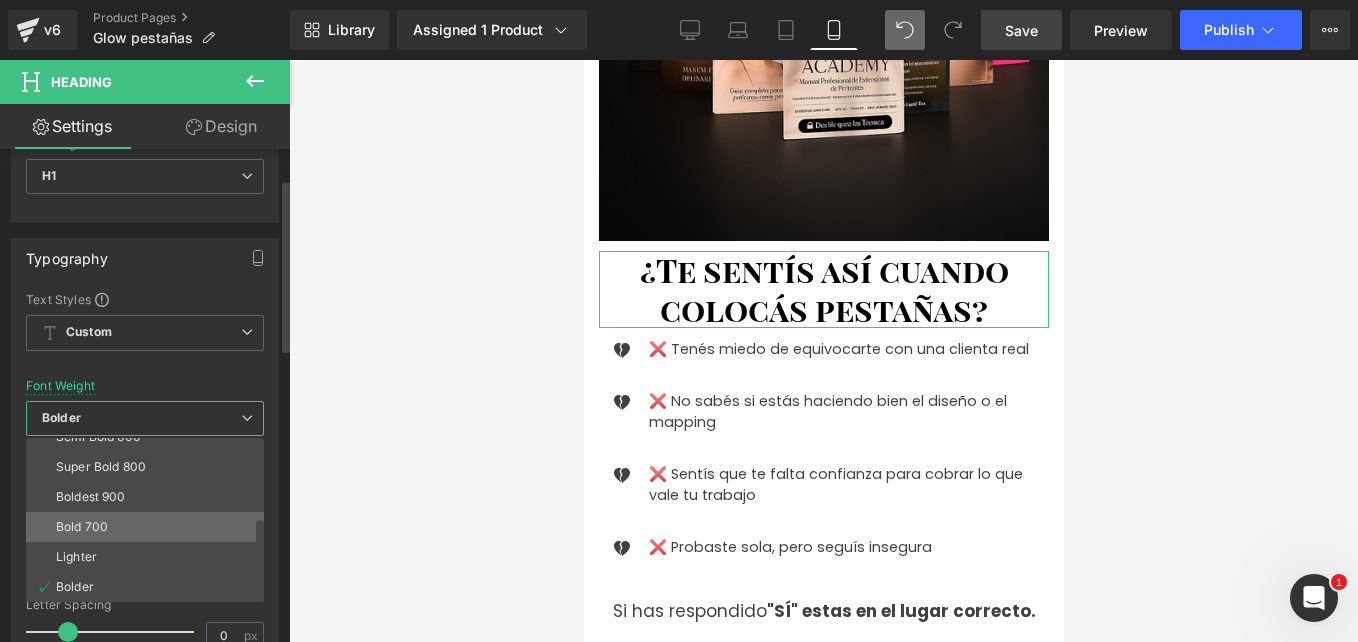 click on "Bold 700" at bounding box center [149, 527] 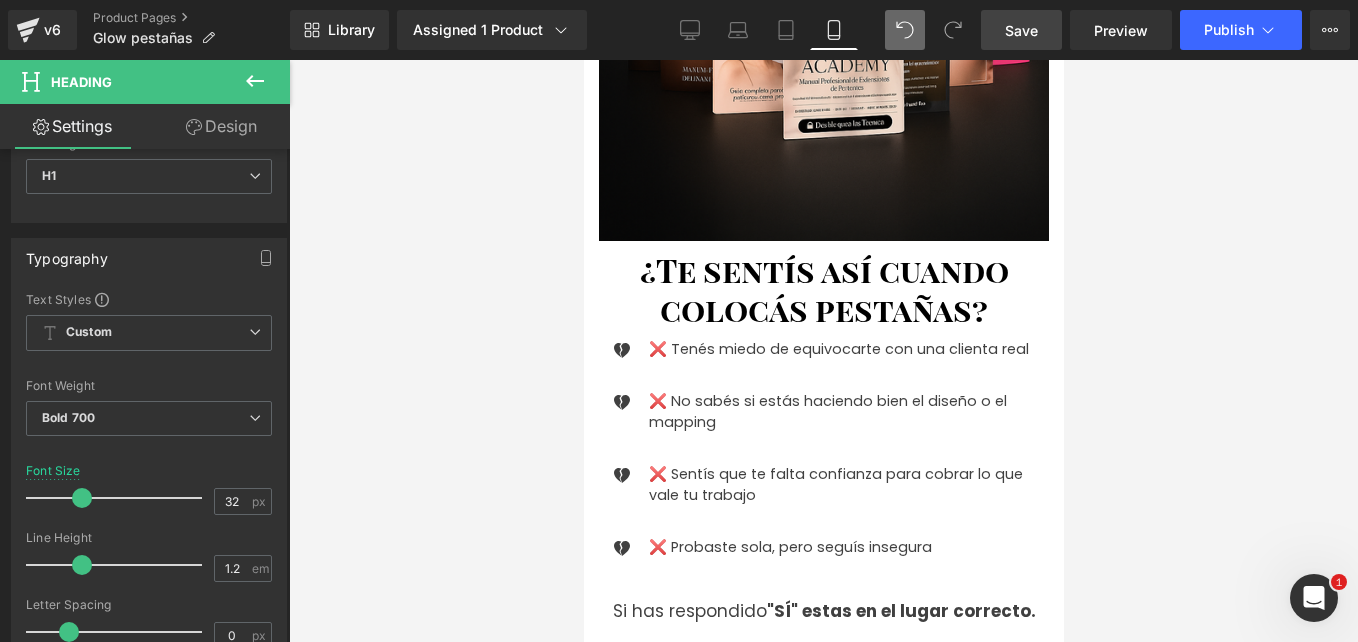 click at bounding box center [823, 351] 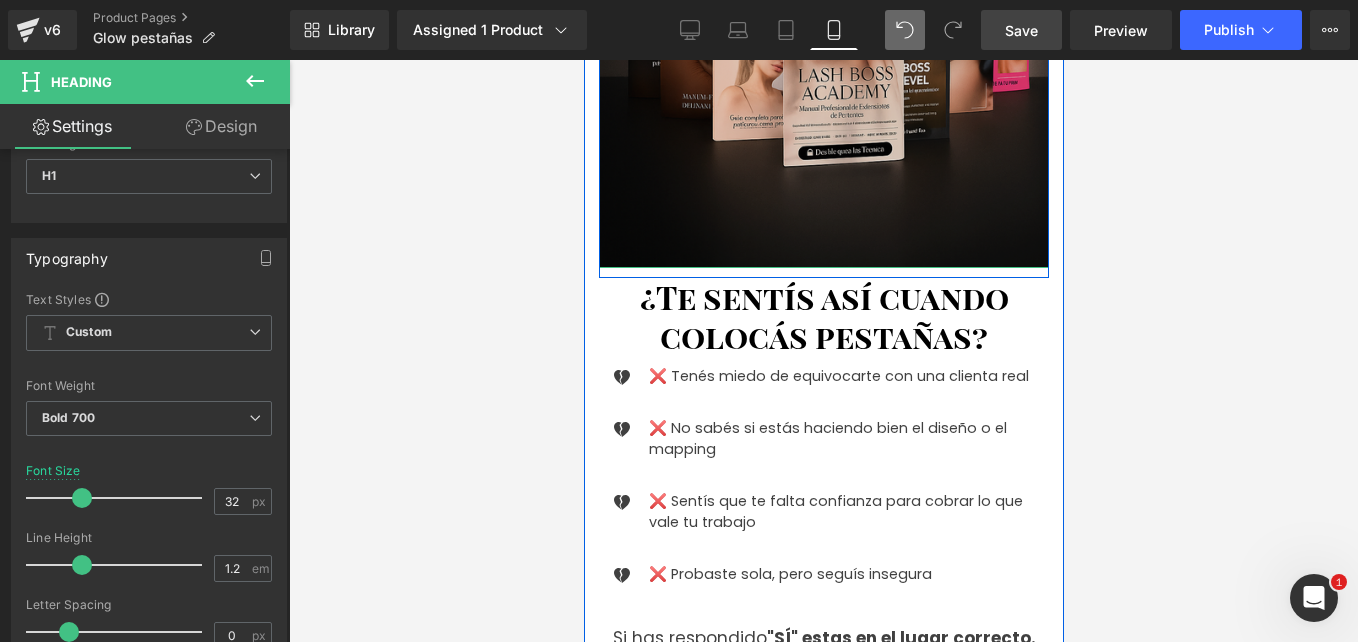 scroll, scrollTop: 600, scrollLeft: 0, axis: vertical 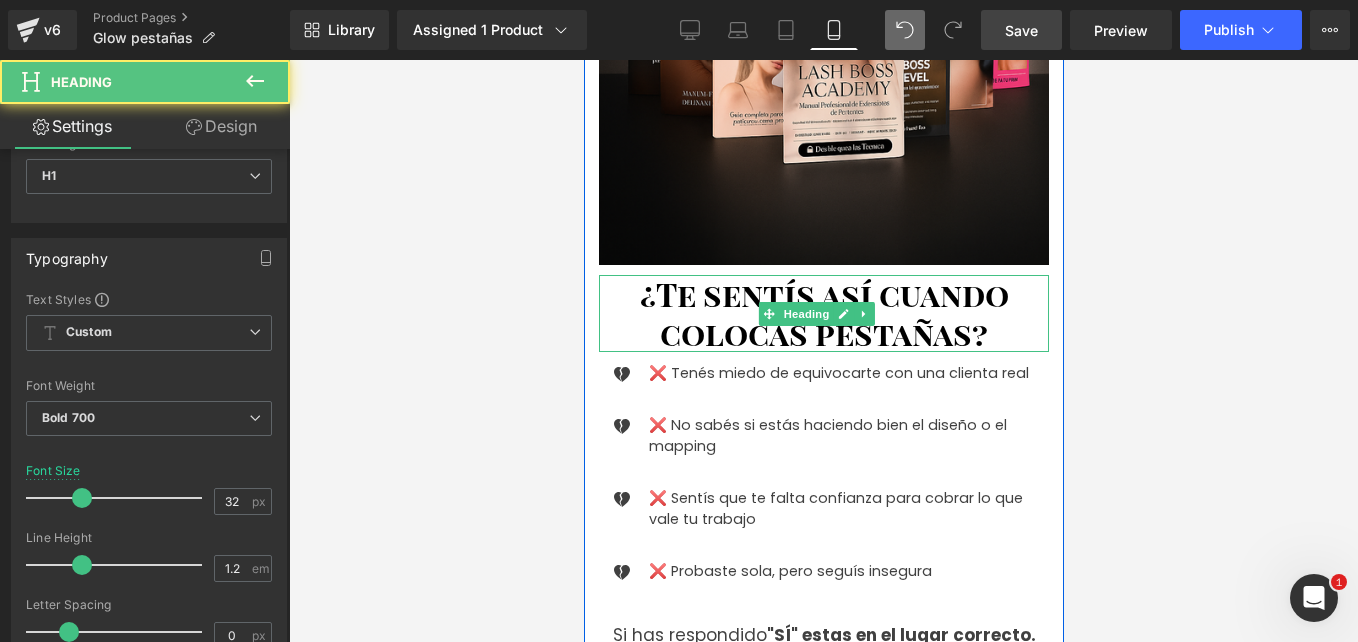 click on "¿Te sentís así cuando colocás pestañas?" at bounding box center [823, 313] 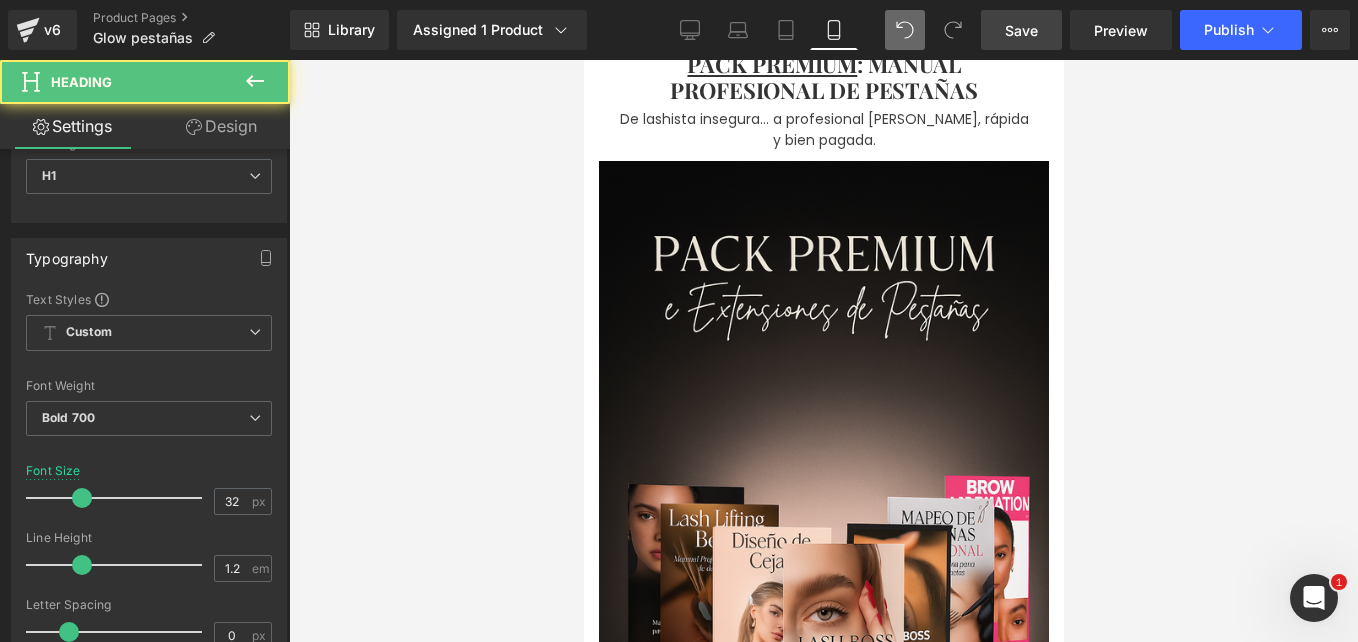 scroll, scrollTop: 0, scrollLeft: 0, axis: both 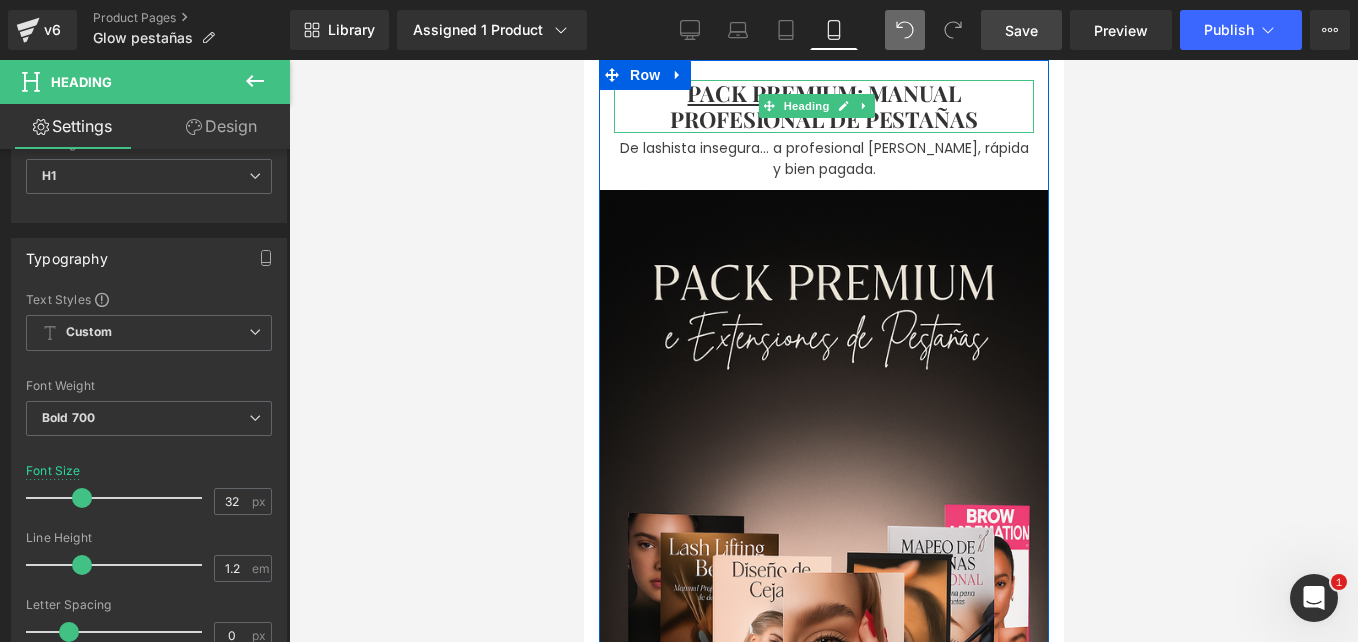 click on "PACK PREMIUM : MANUAL PROFESIONAL DE PESTAÑAS" at bounding box center (823, 106) 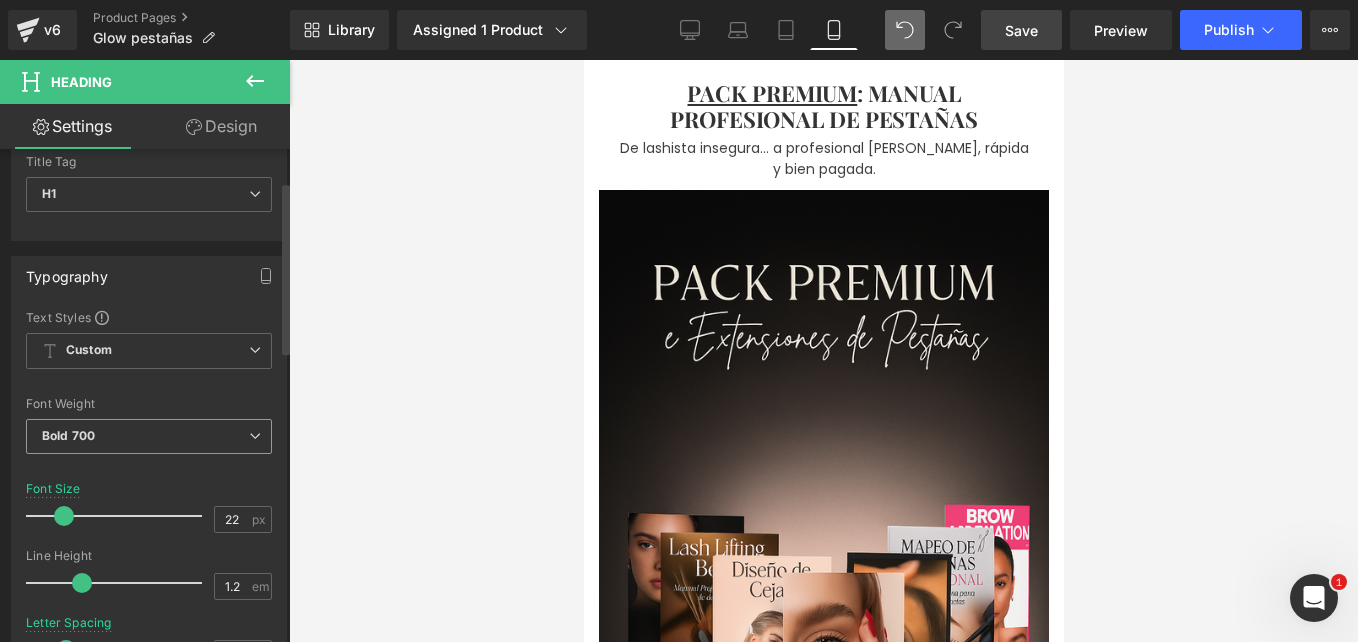 scroll, scrollTop: 53, scrollLeft: 0, axis: vertical 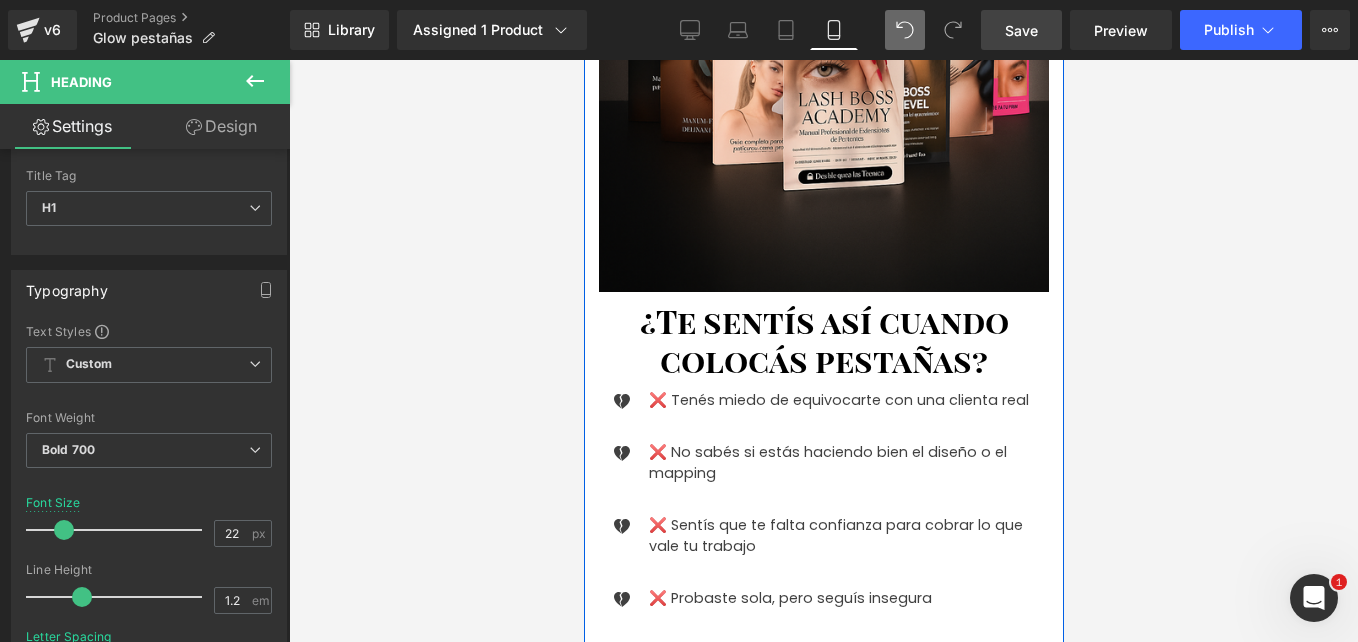 click on "¿Te sentís así cuando colocás pestañas? Heading" at bounding box center [823, 340] 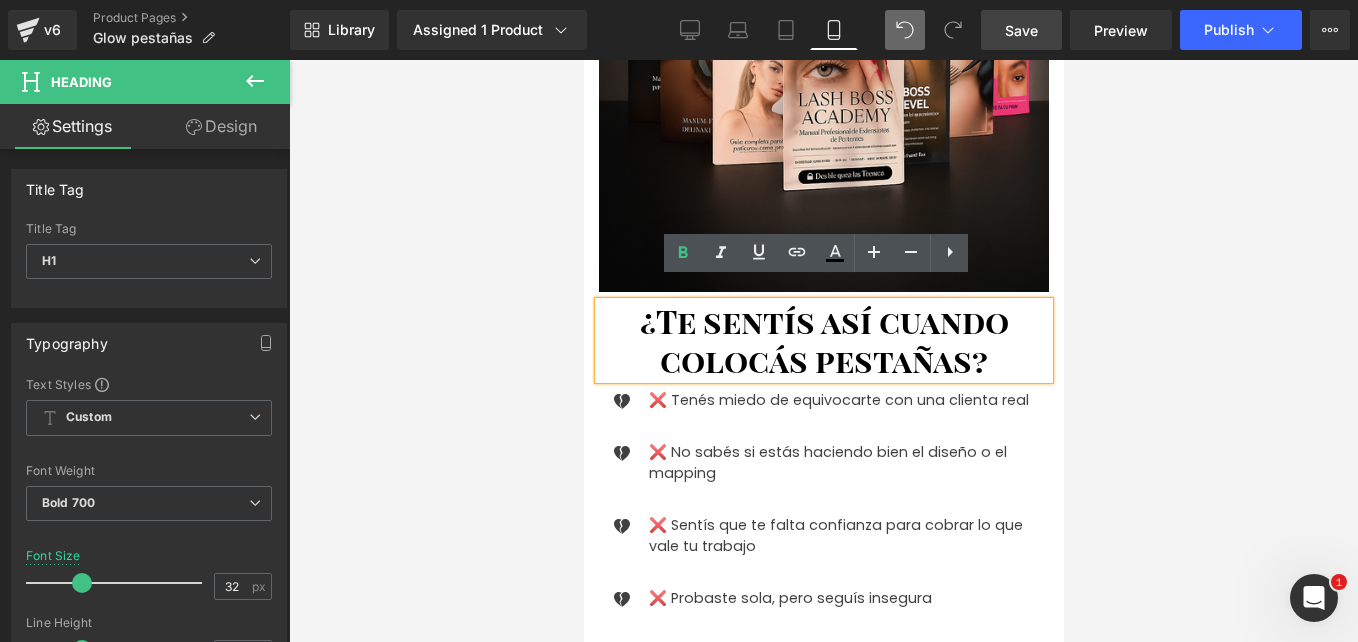 drag, startPoint x: 637, startPoint y: 285, endPoint x: 1012, endPoint y: 337, distance: 378.58817 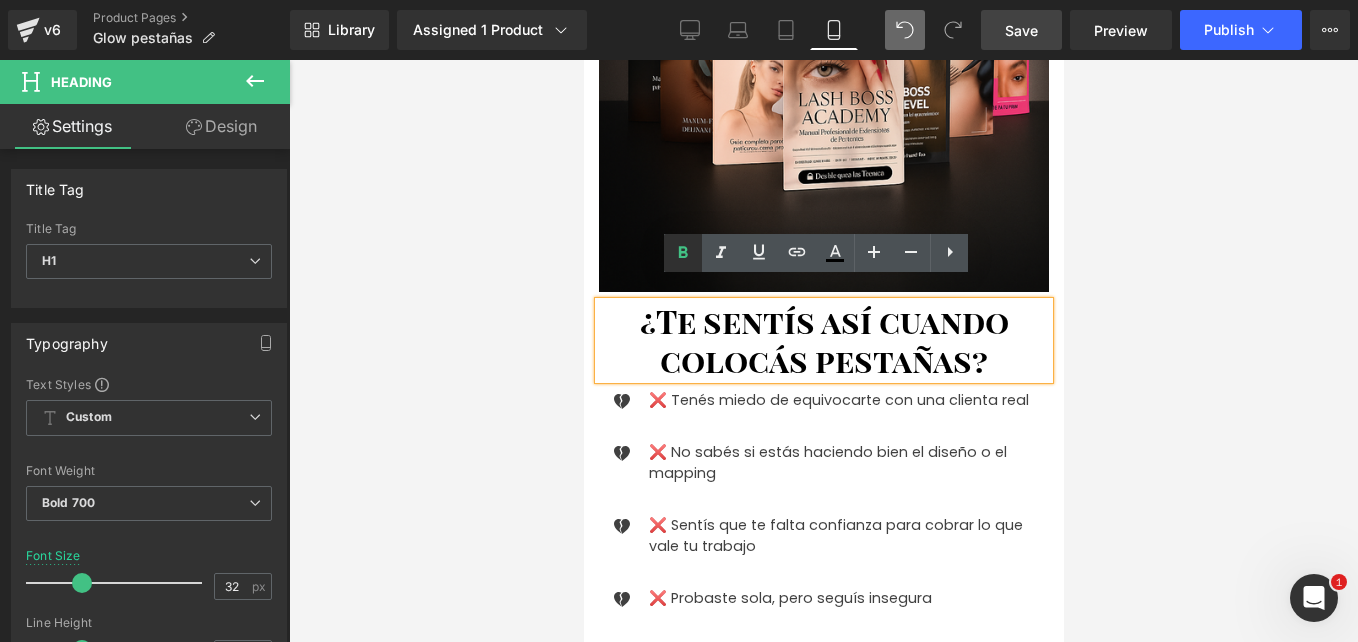 click 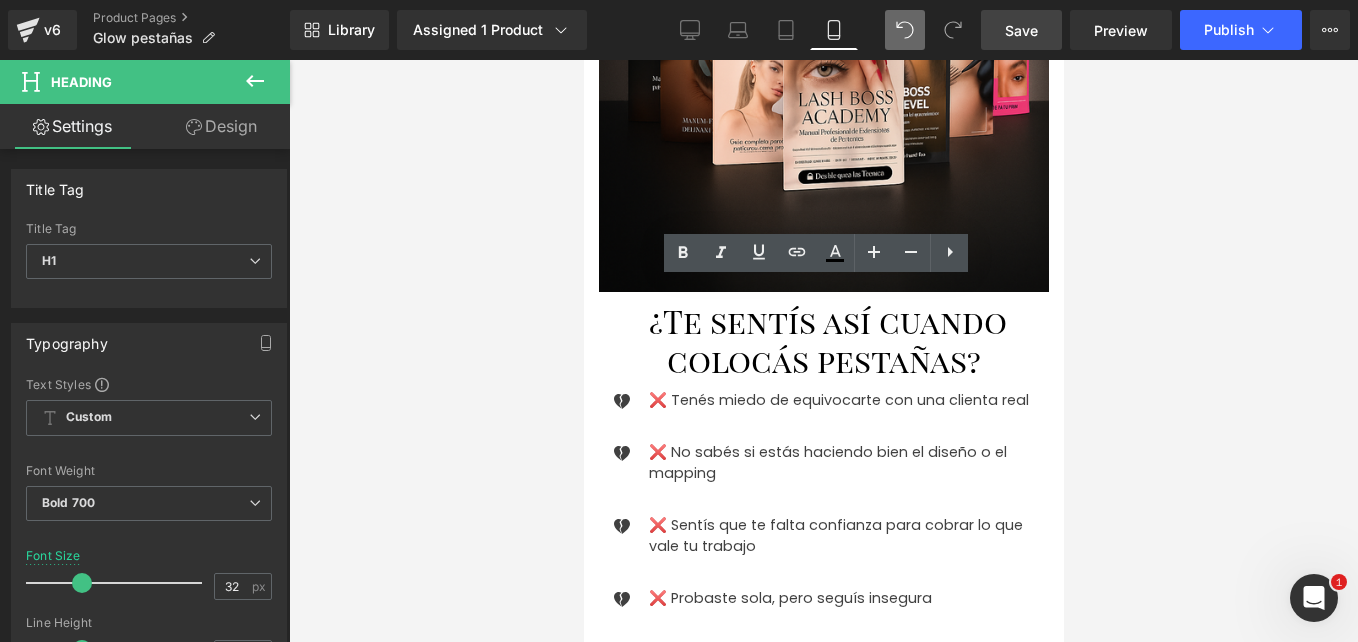 click at bounding box center (823, 351) 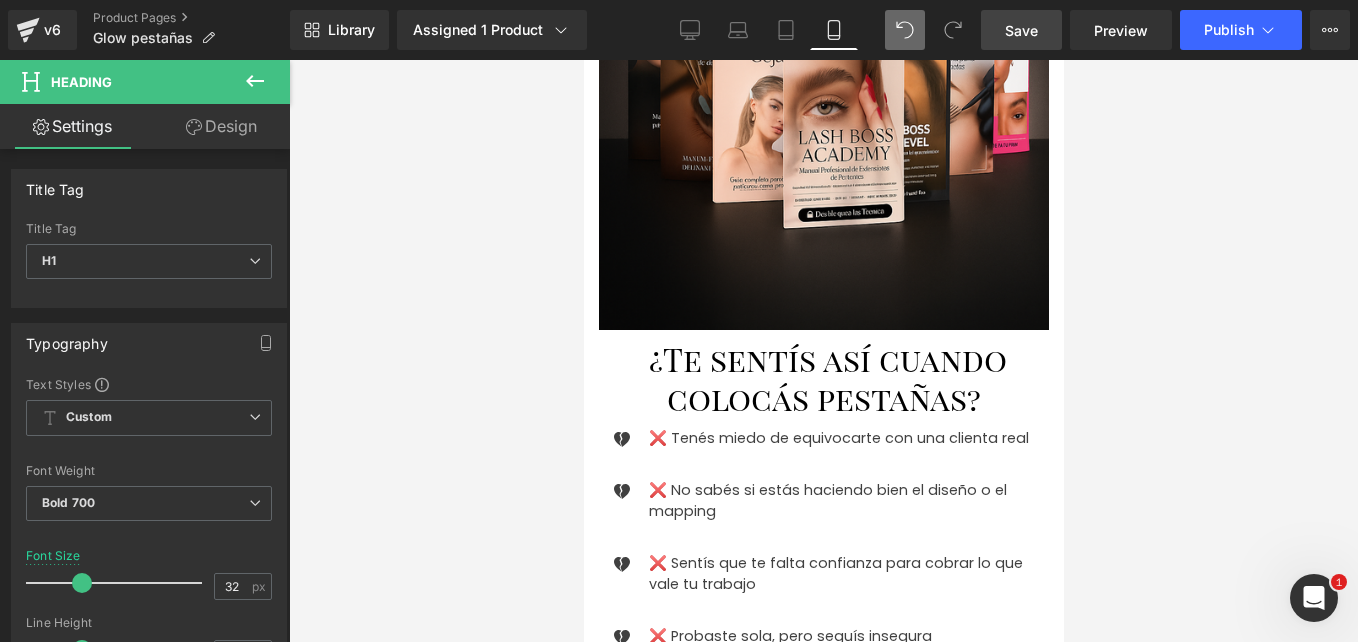 scroll, scrollTop: 537, scrollLeft: 0, axis: vertical 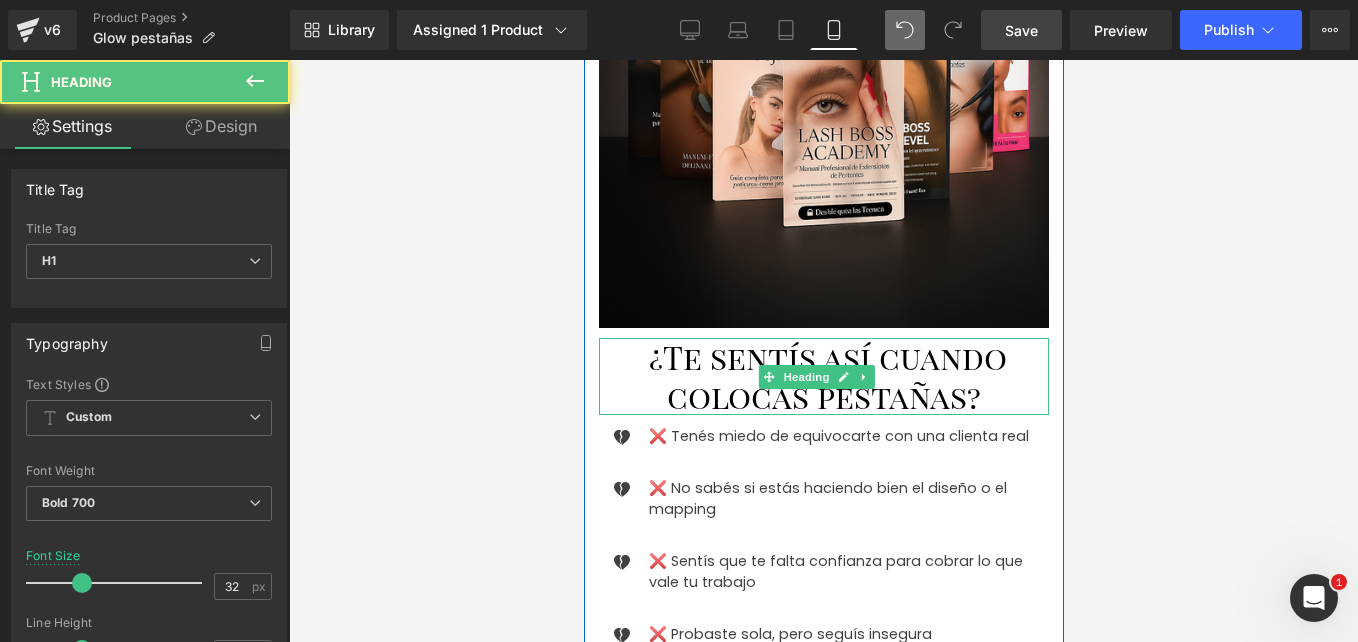 click on "¿Te sentís así cuando colocás pestañas?" at bounding box center [827, 375] 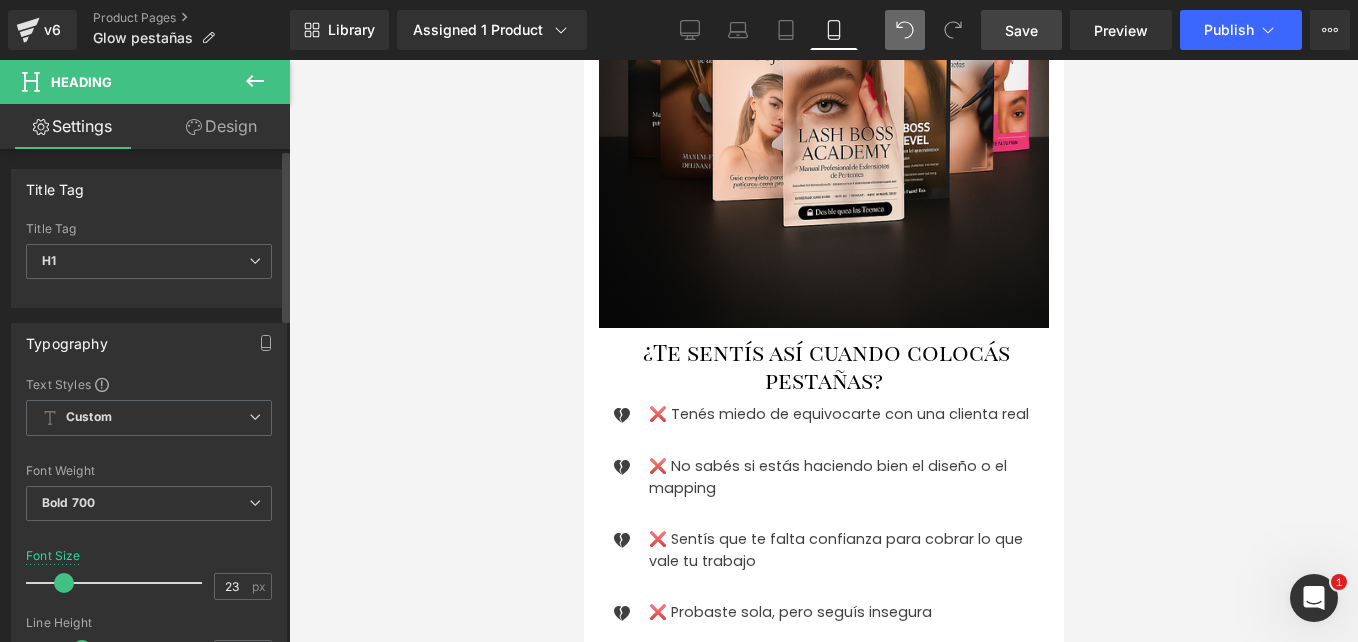 type on "24" 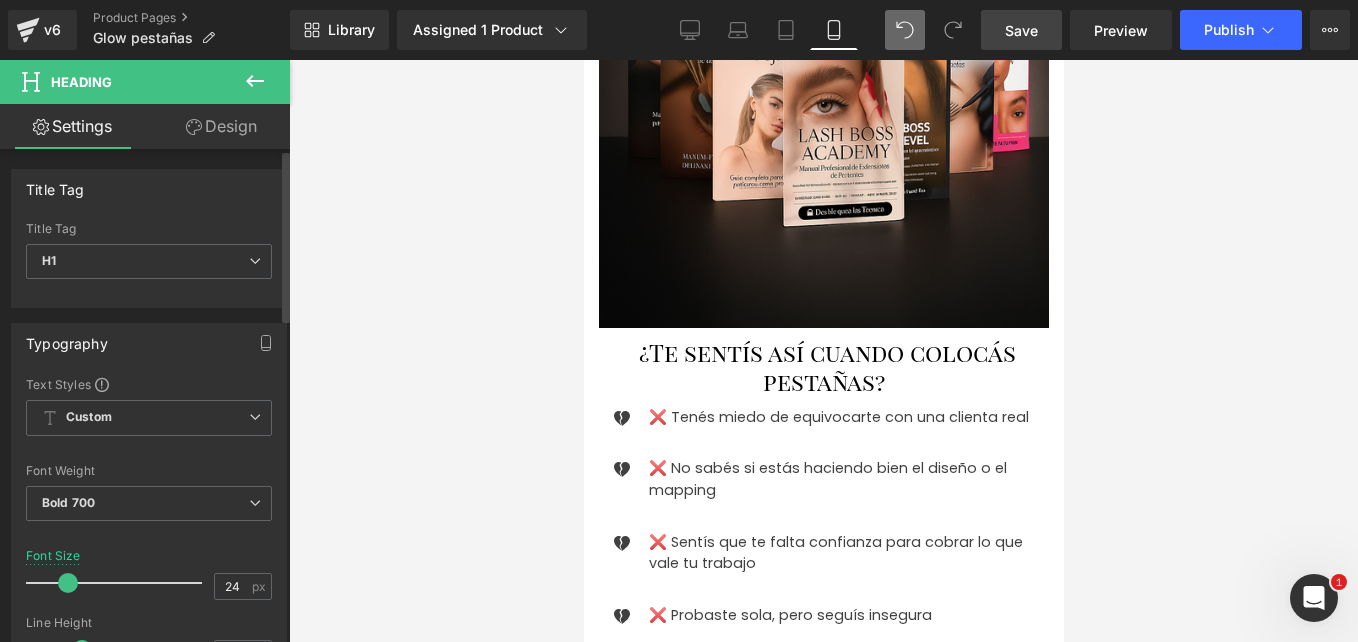 drag, startPoint x: 76, startPoint y: 581, endPoint x: 62, endPoint y: 584, distance: 14.3178215 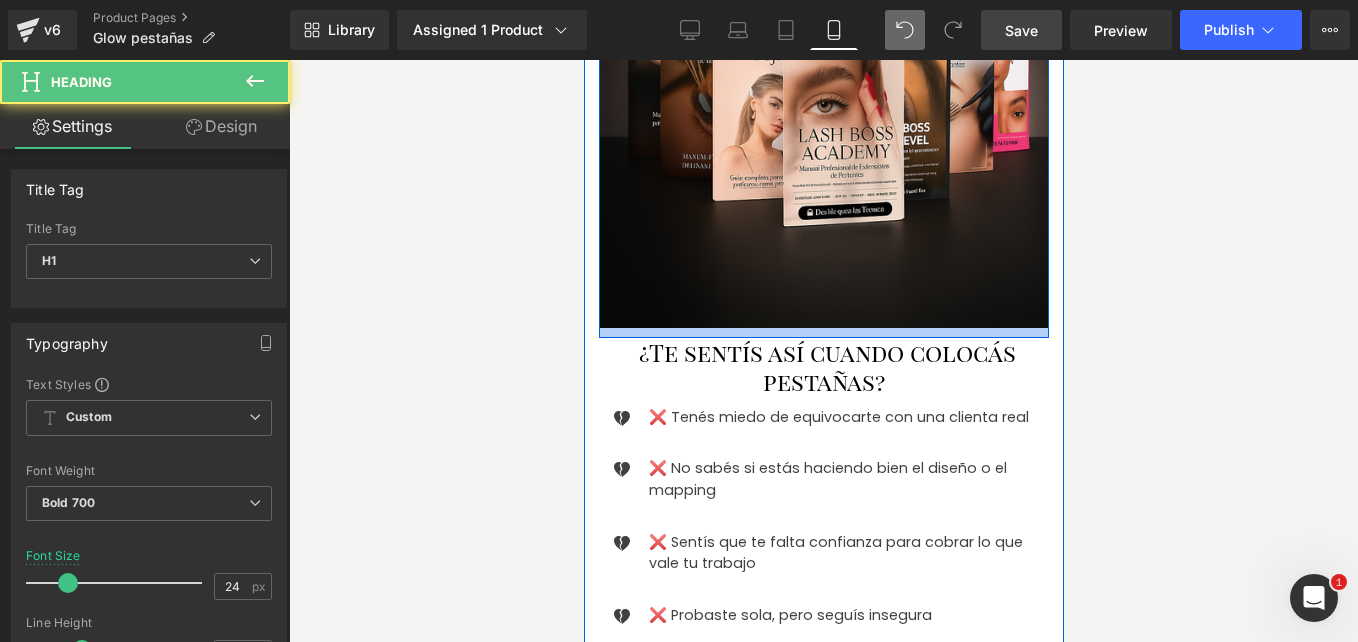 click on "¿Te sentís así cuando colocás pestañas?" at bounding box center [826, 366] 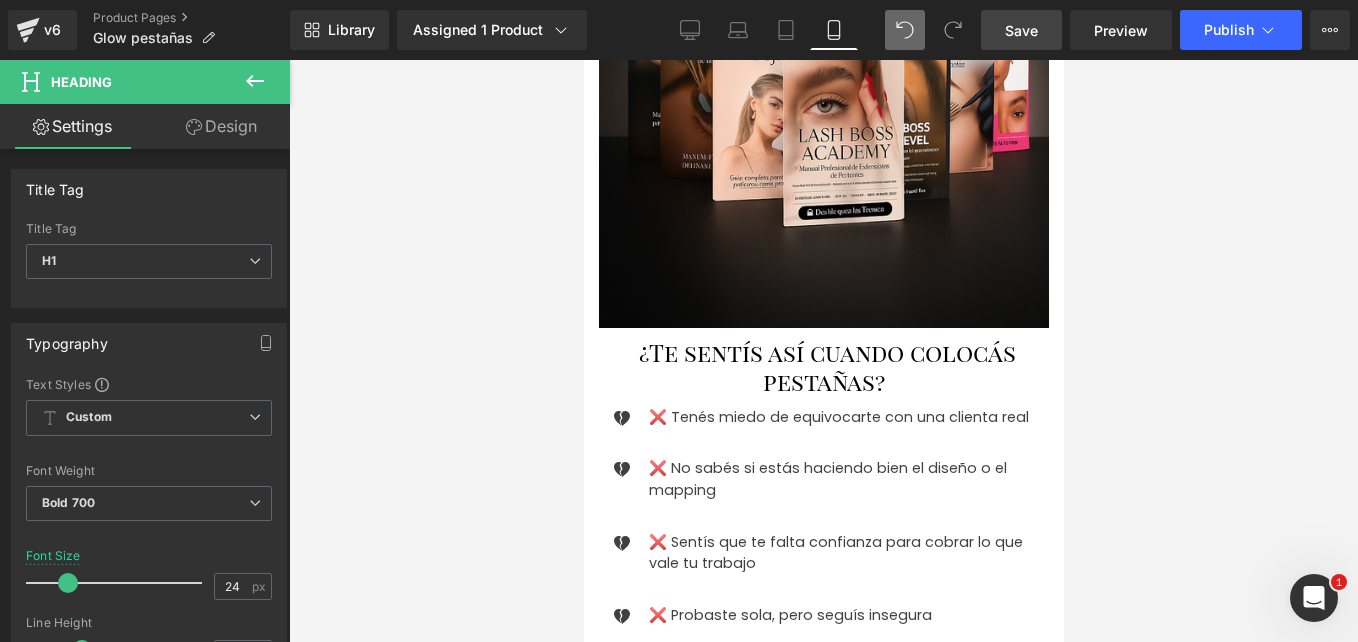 click 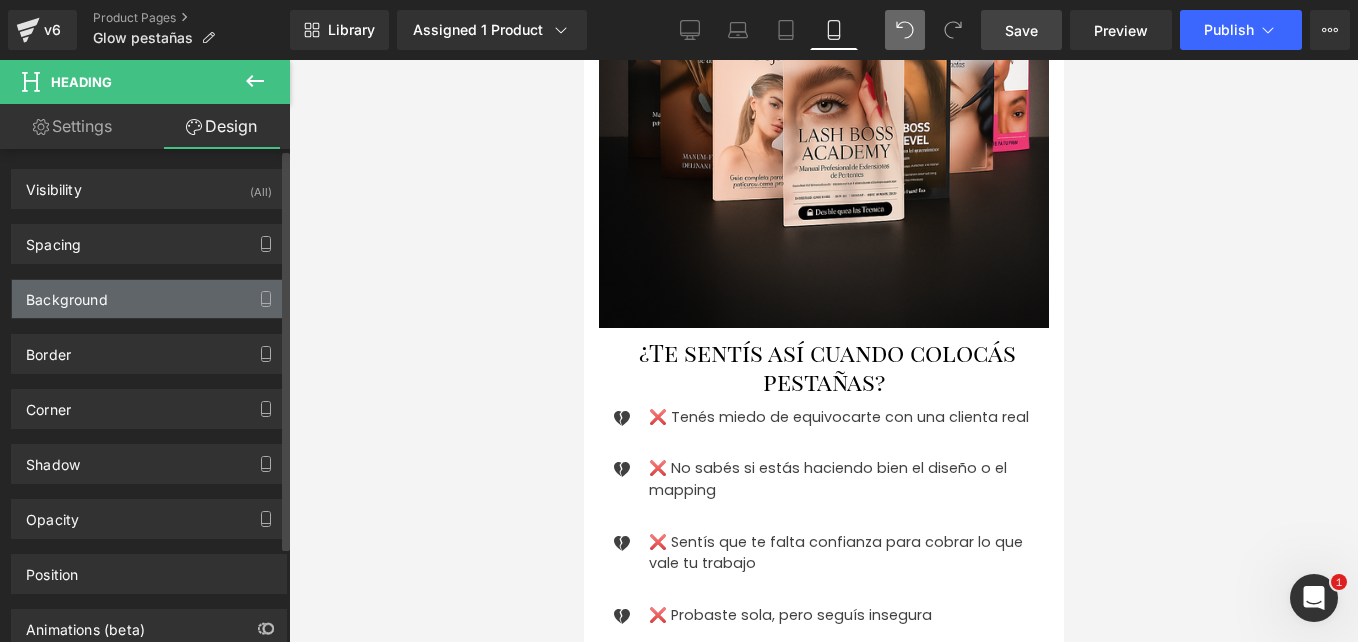 click on "Background" at bounding box center (149, 299) 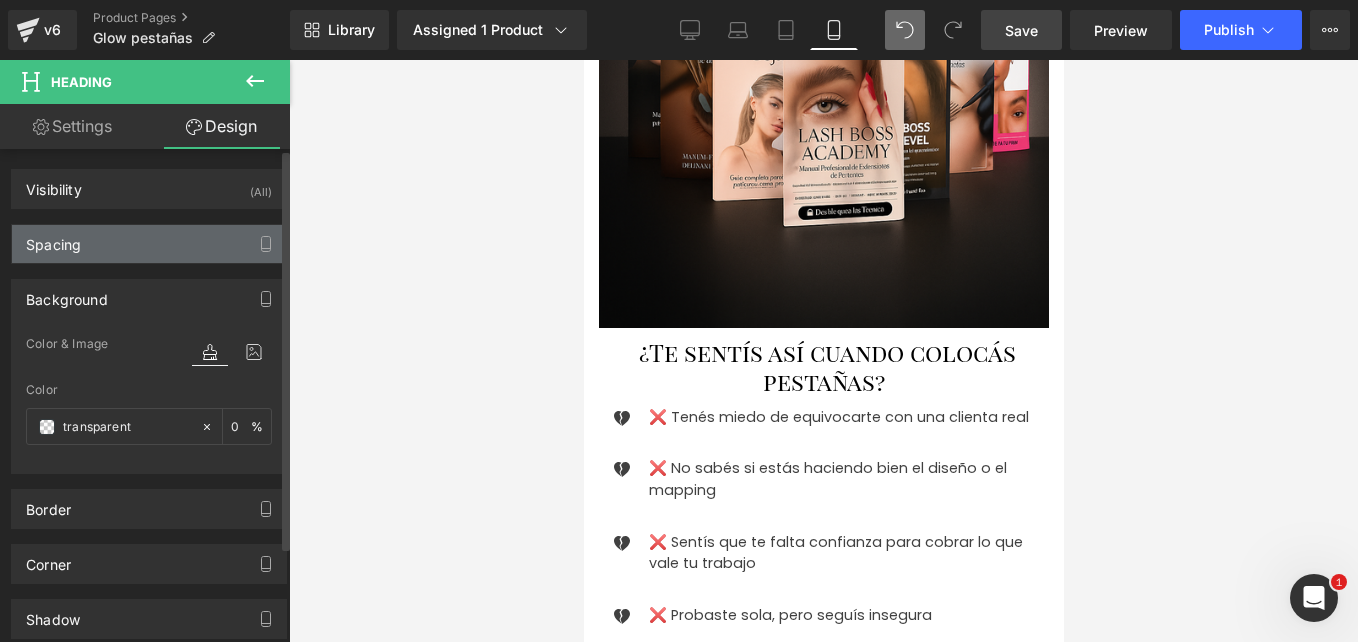 click on "Spacing" at bounding box center (149, 244) 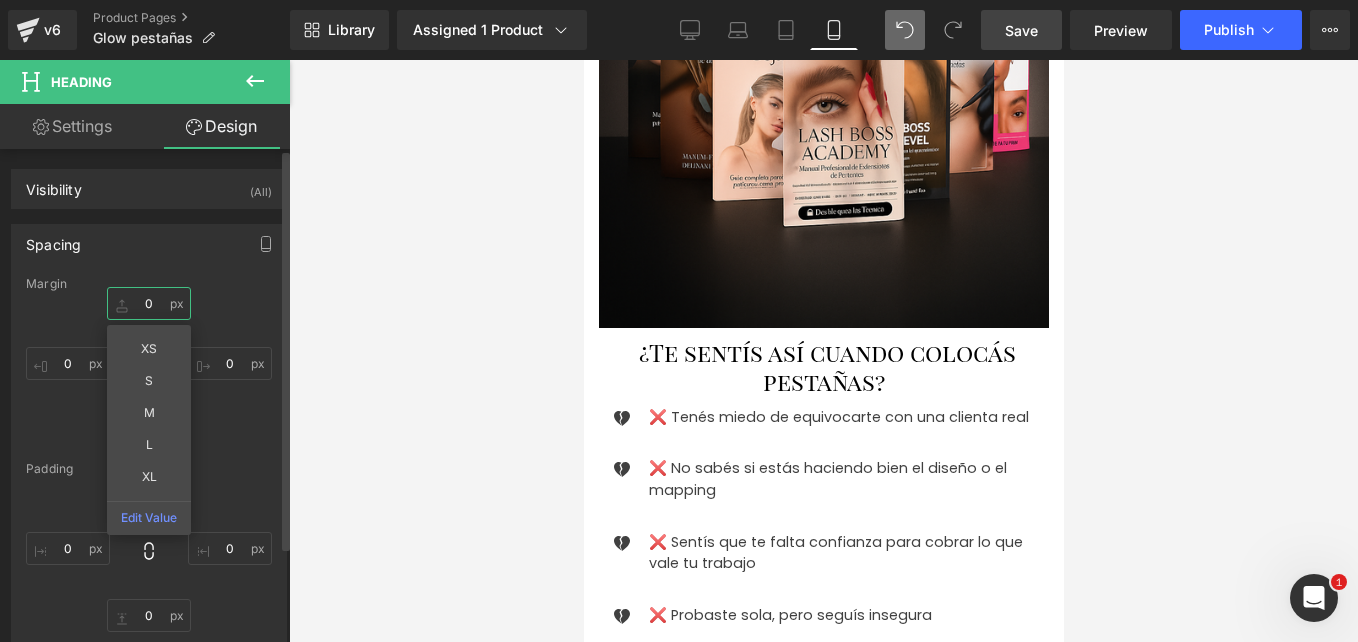 click on "0" at bounding box center [149, 303] 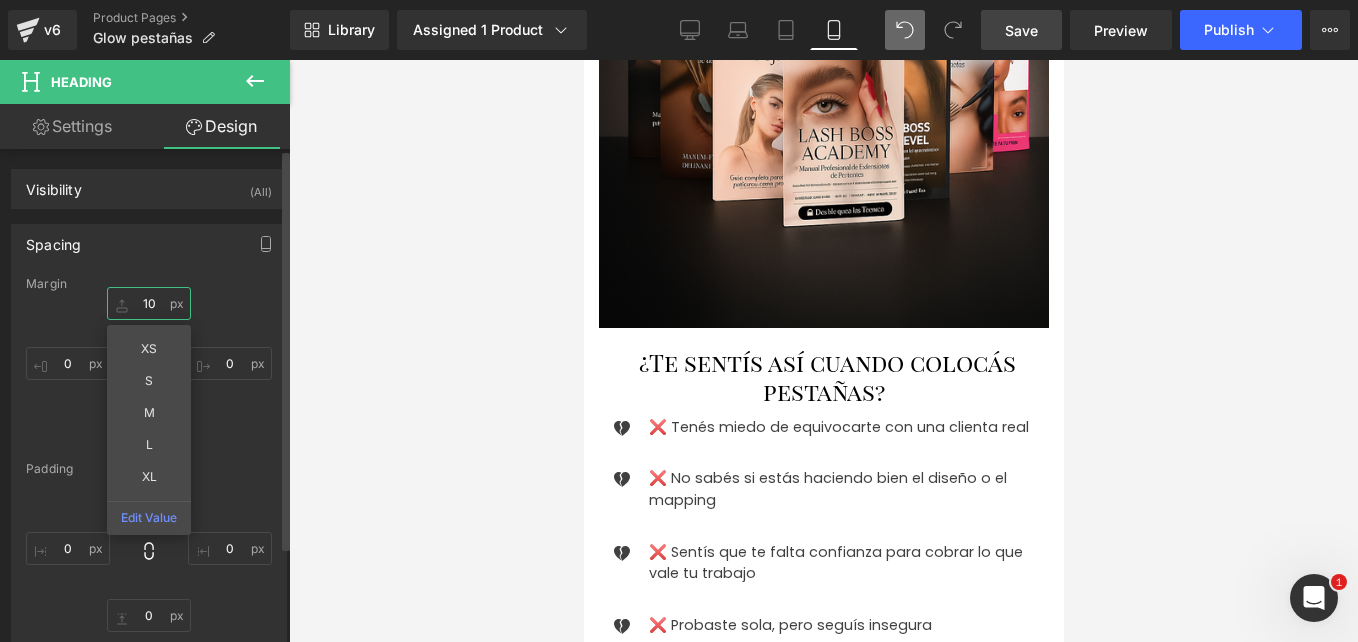 type on "1" 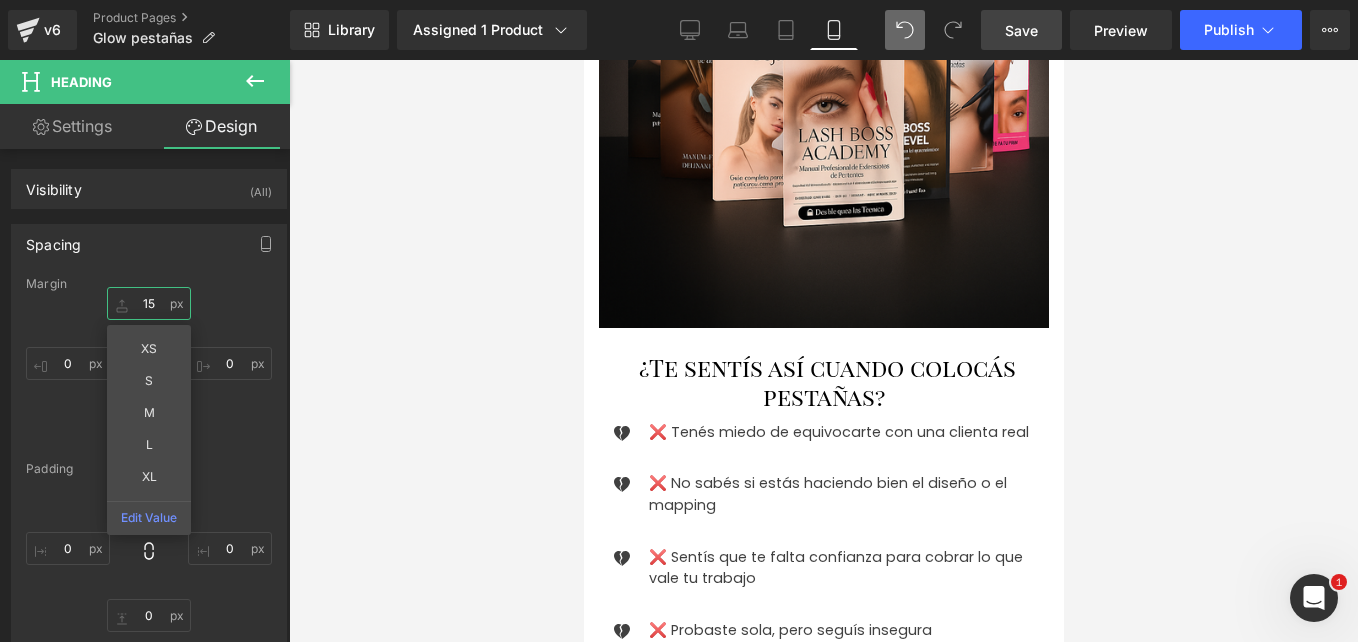 type on "15" 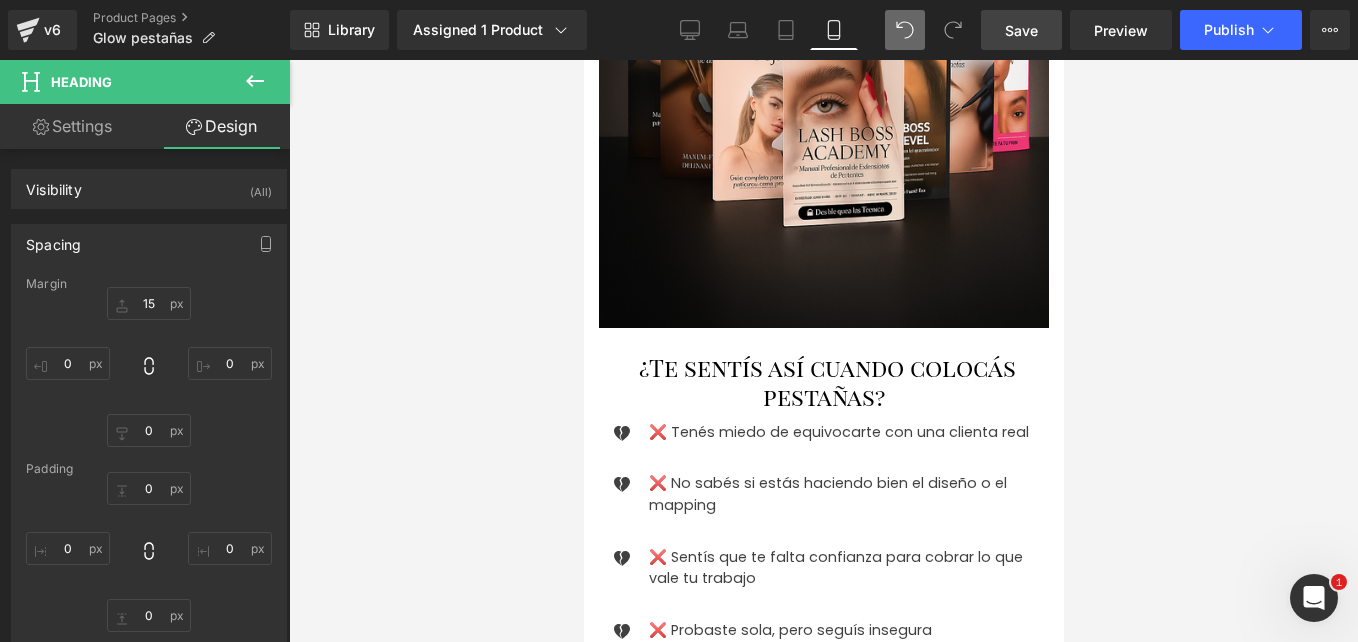 click at bounding box center (823, 351) 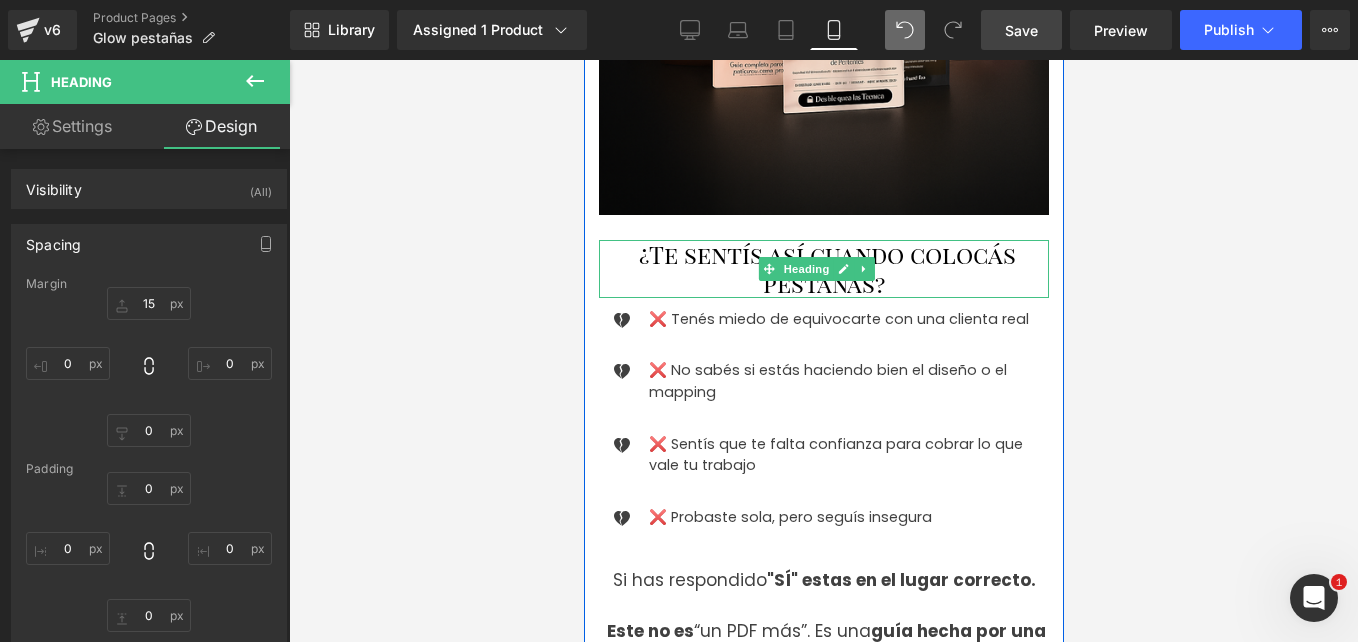 scroll, scrollTop: 651, scrollLeft: 0, axis: vertical 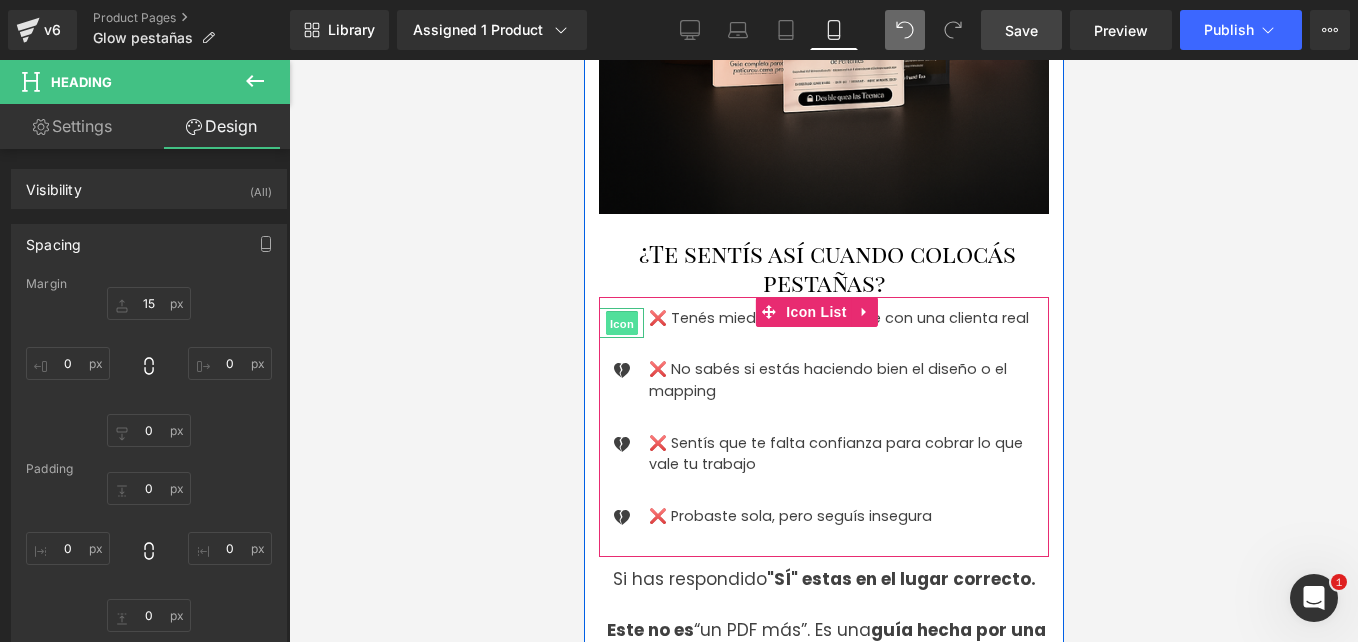 click on "Icon" at bounding box center [621, 324] 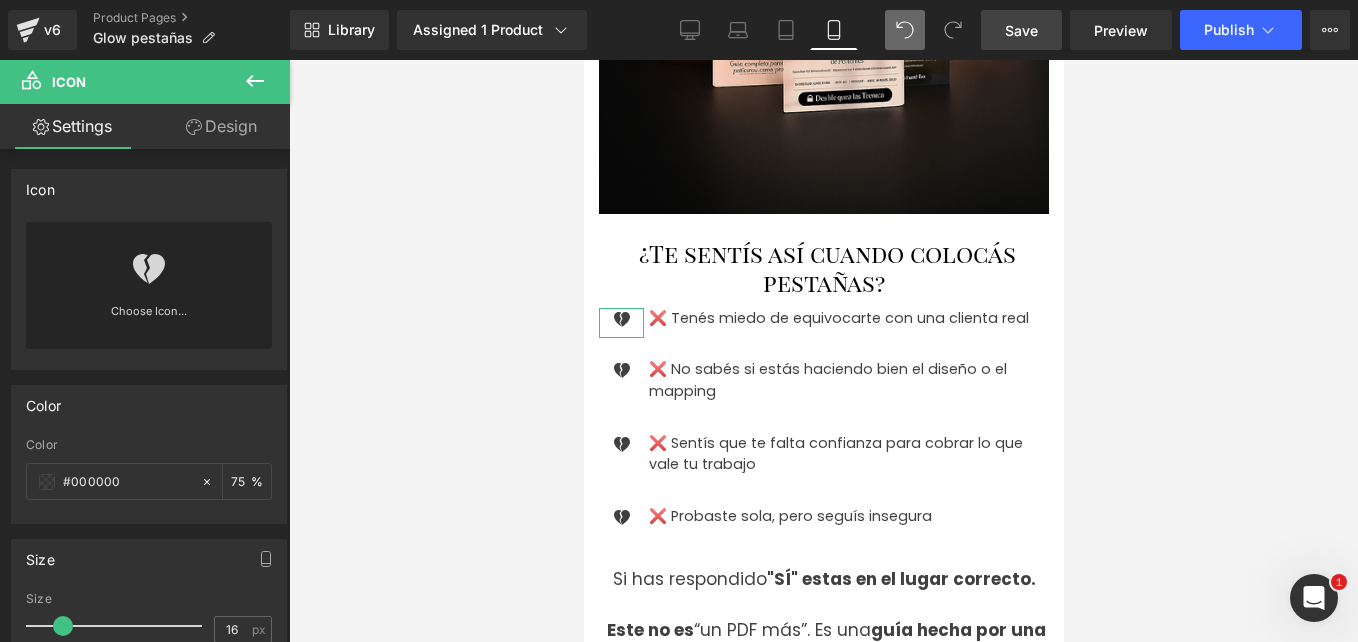 click on "Choose Icon..." at bounding box center (149, 285) 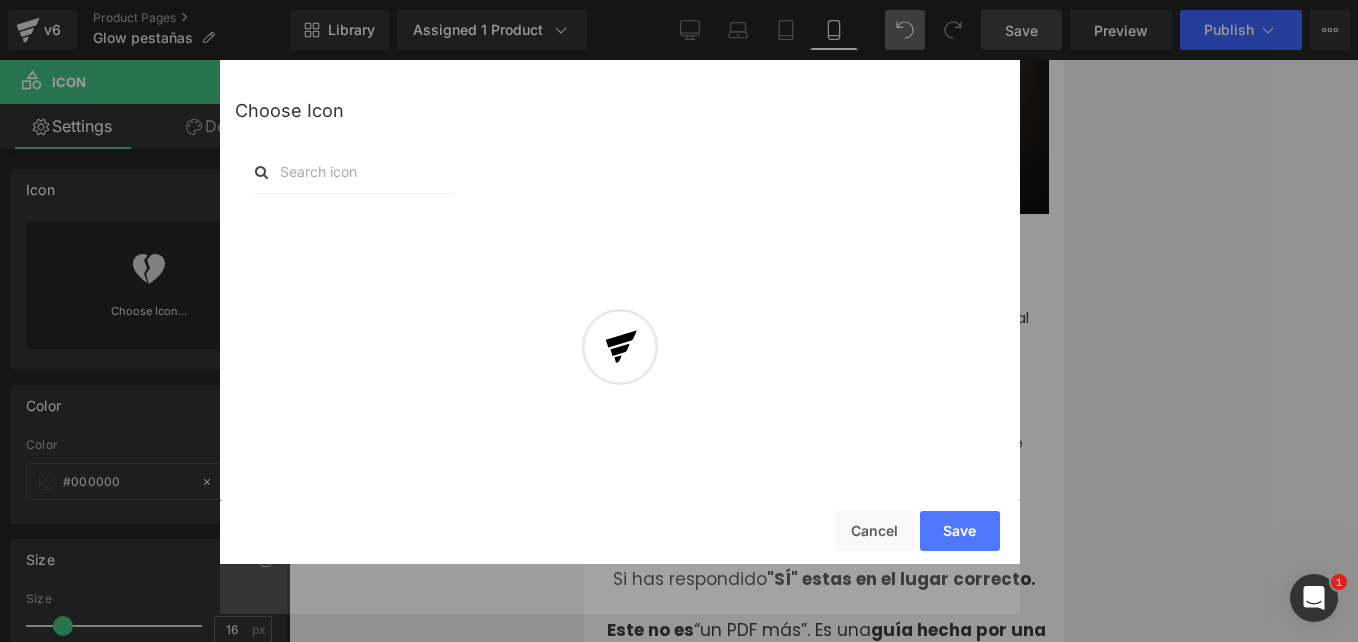 click at bounding box center [620, 362] 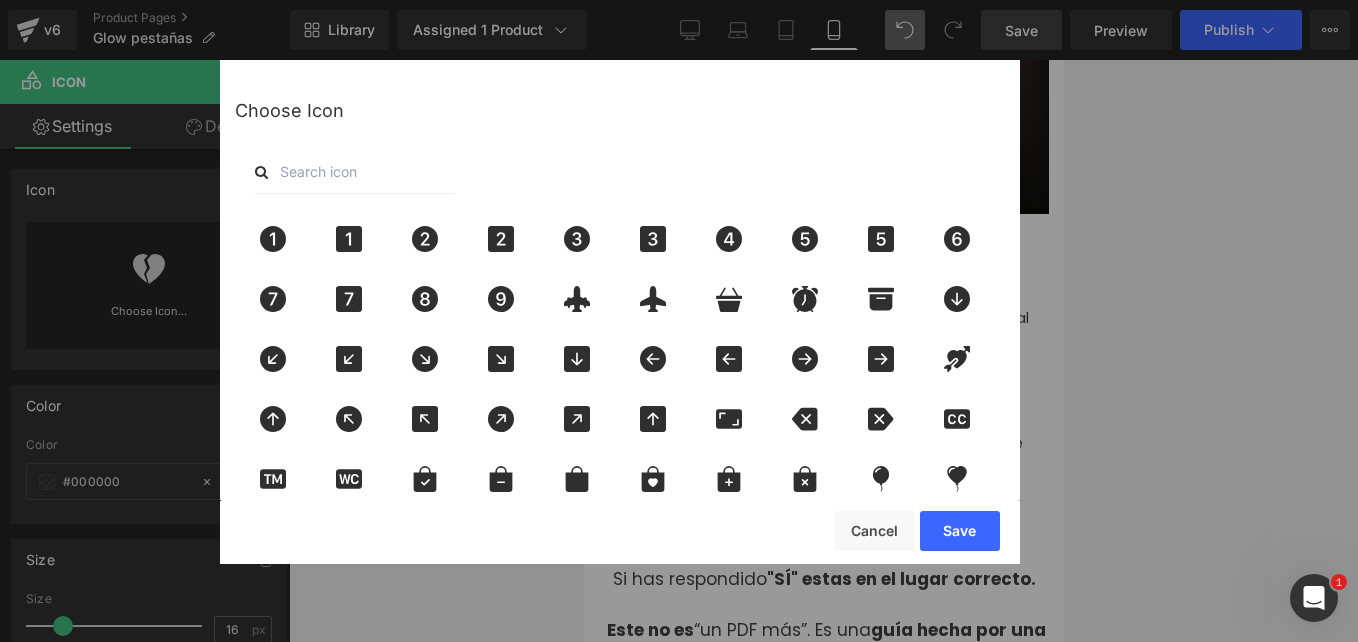click at bounding box center (355, 172) 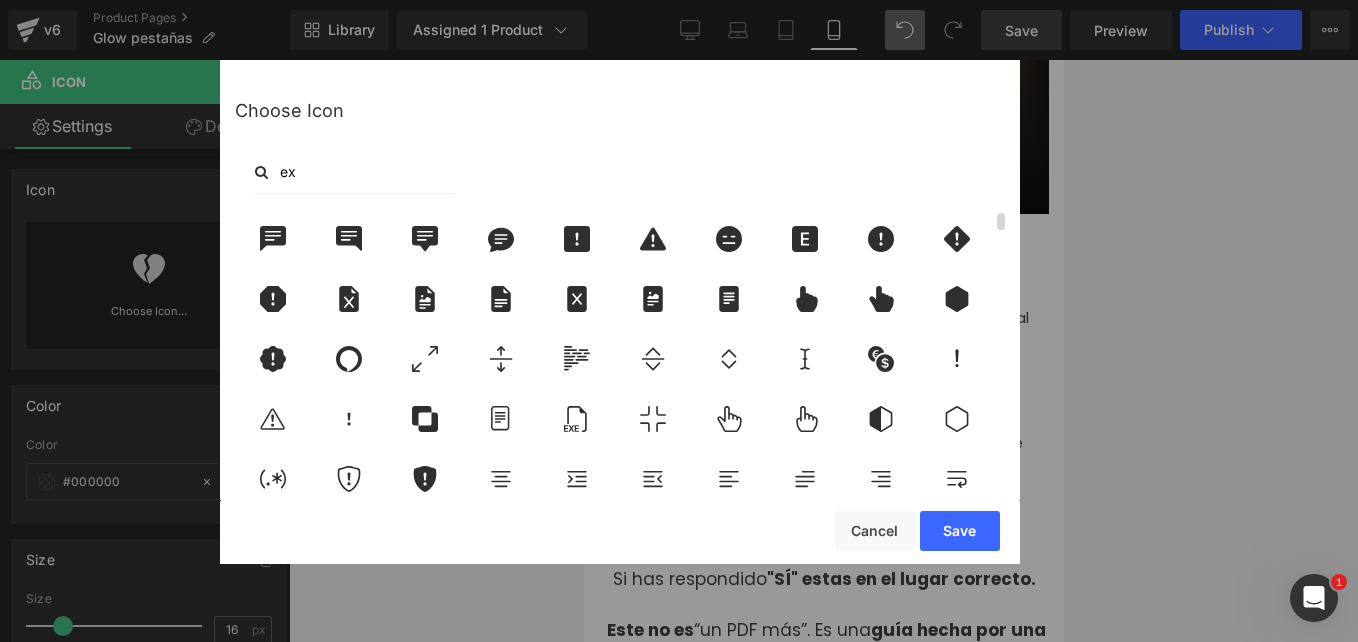 type on "e" 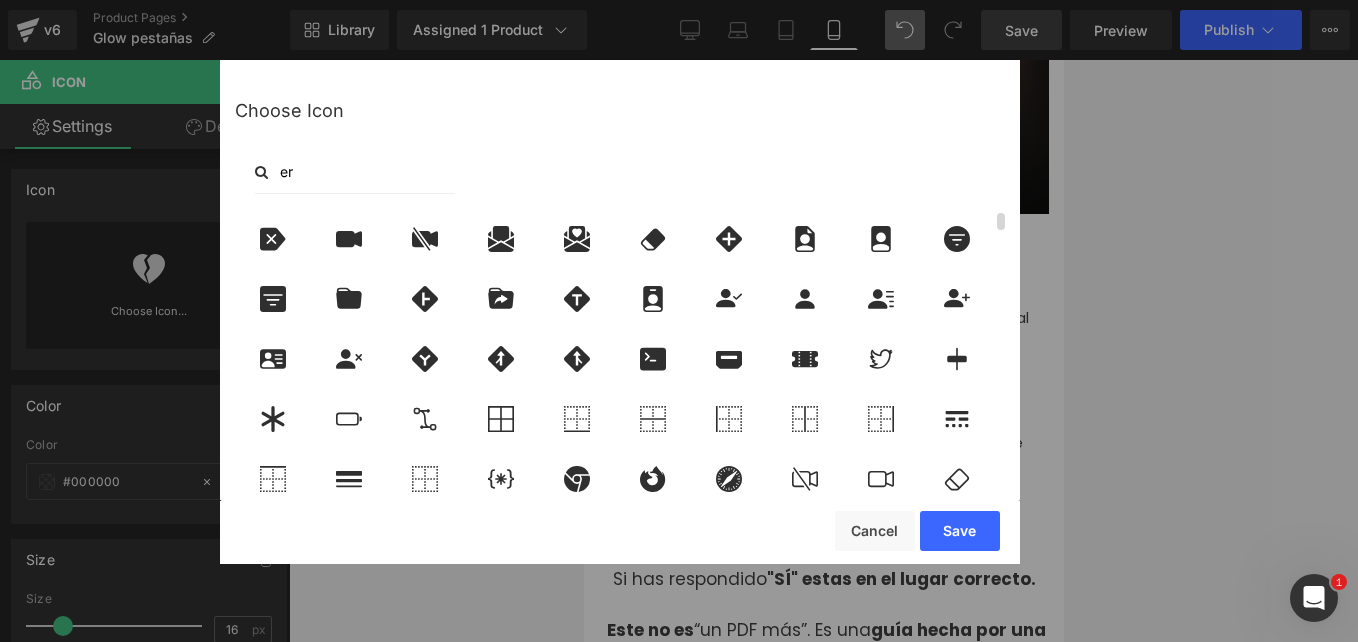 type on "e" 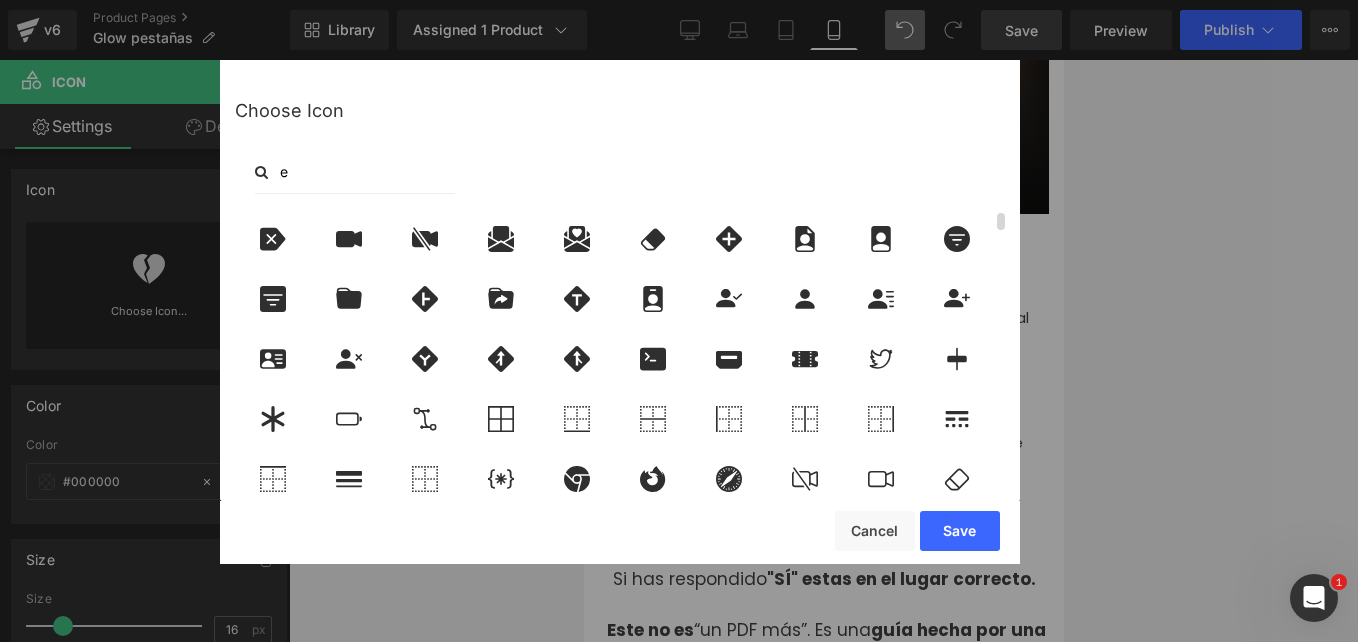 type 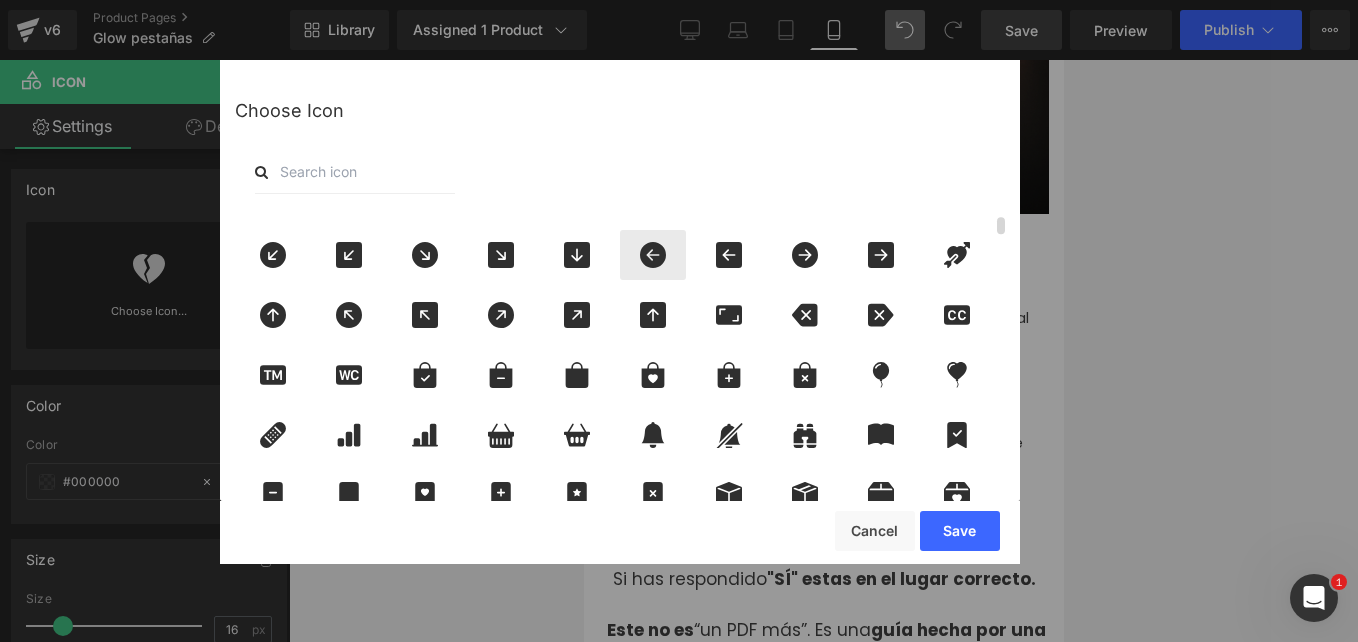 scroll, scrollTop: 89, scrollLeft: 0, axis: vertical 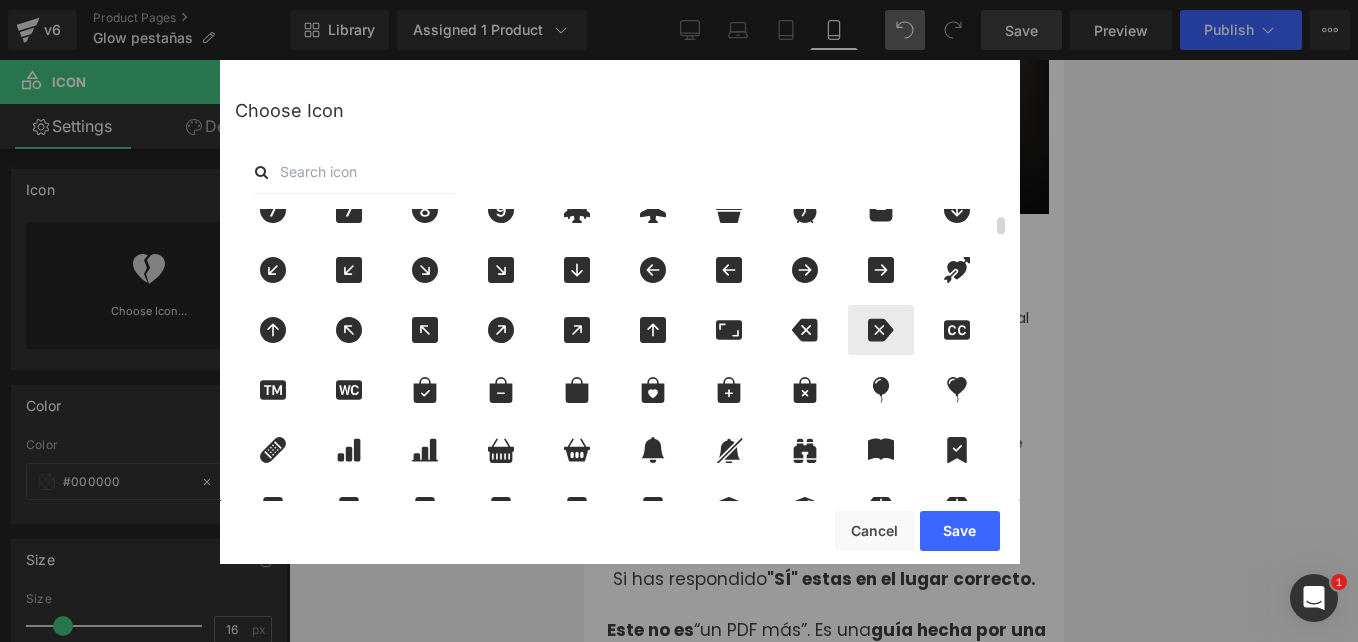 click 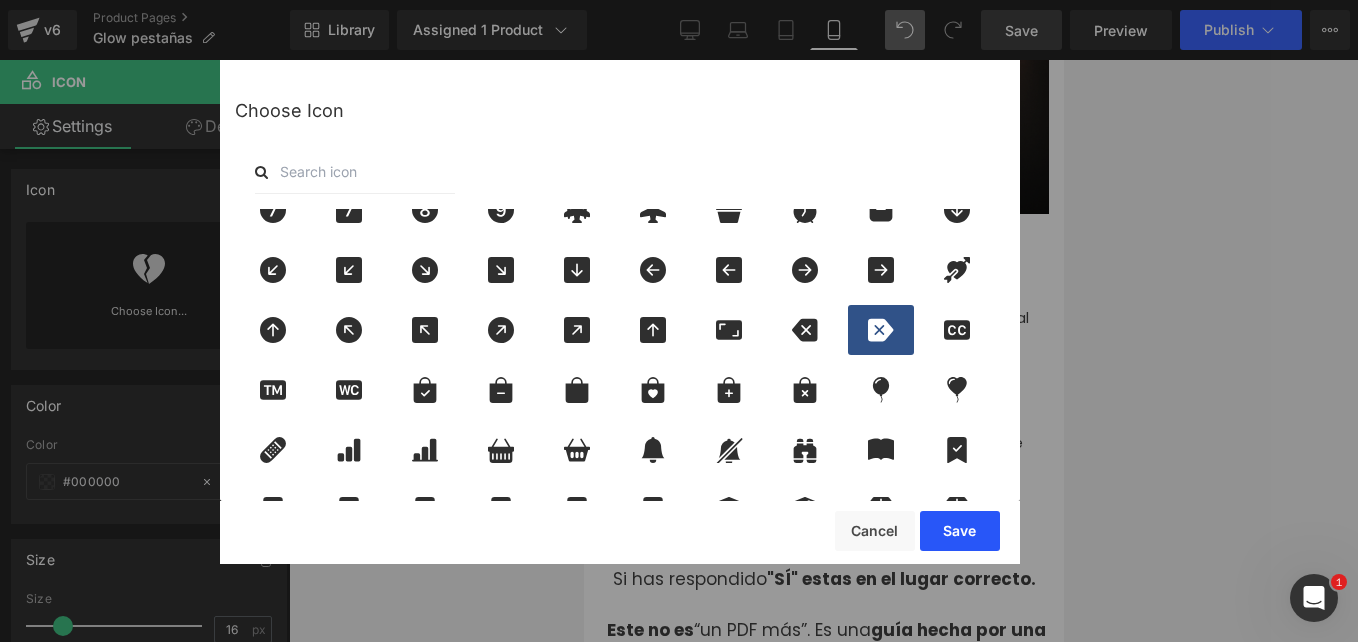 click on "Save" at bounding box center (960, 531) 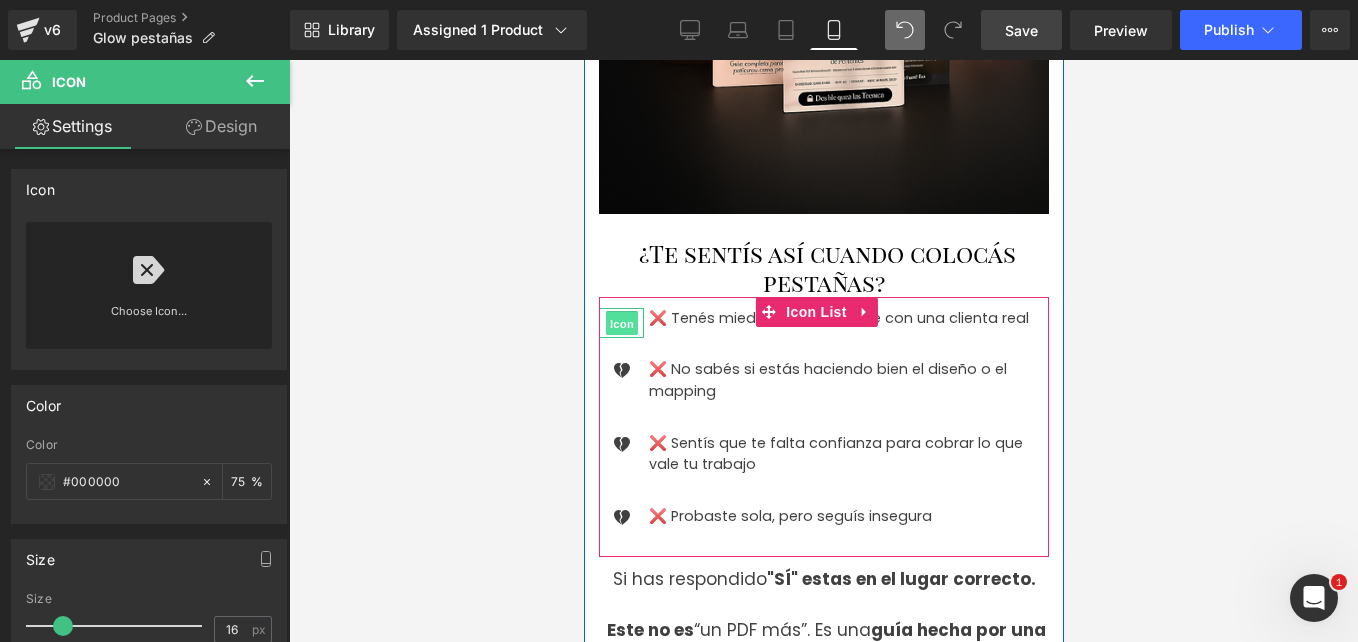 click on "Icon" at bounding box center [621, 324] 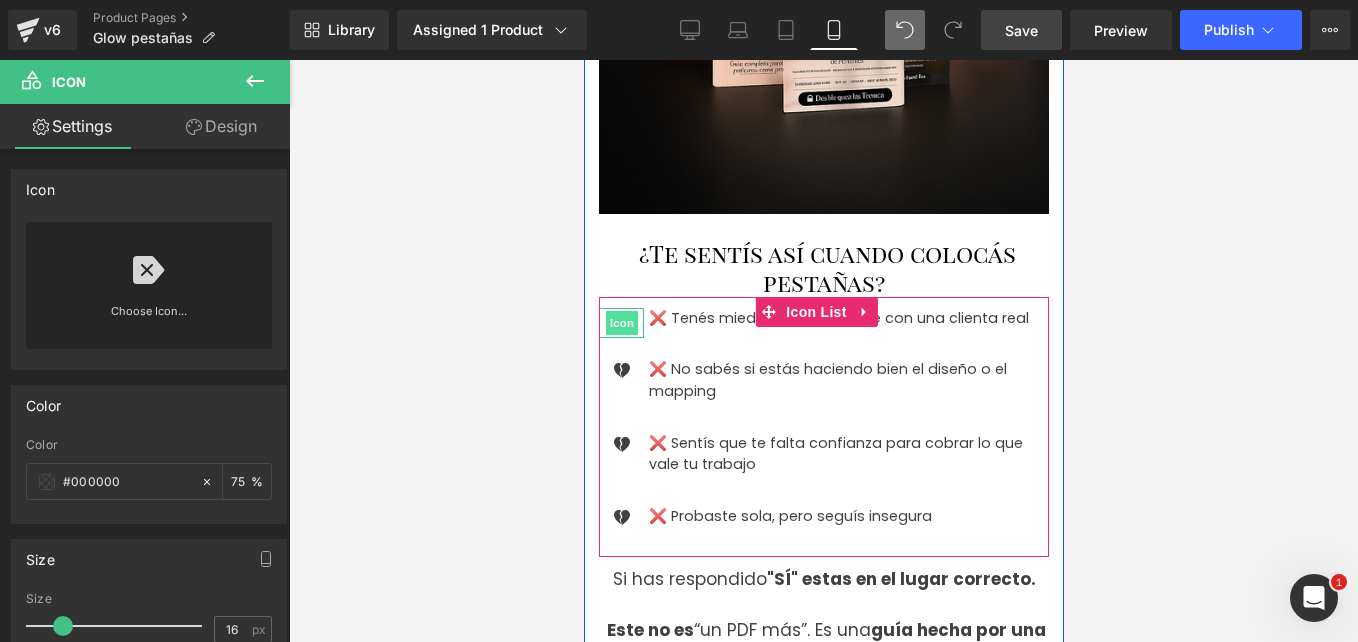 click on "Icon" at bounding box center (621, 323) 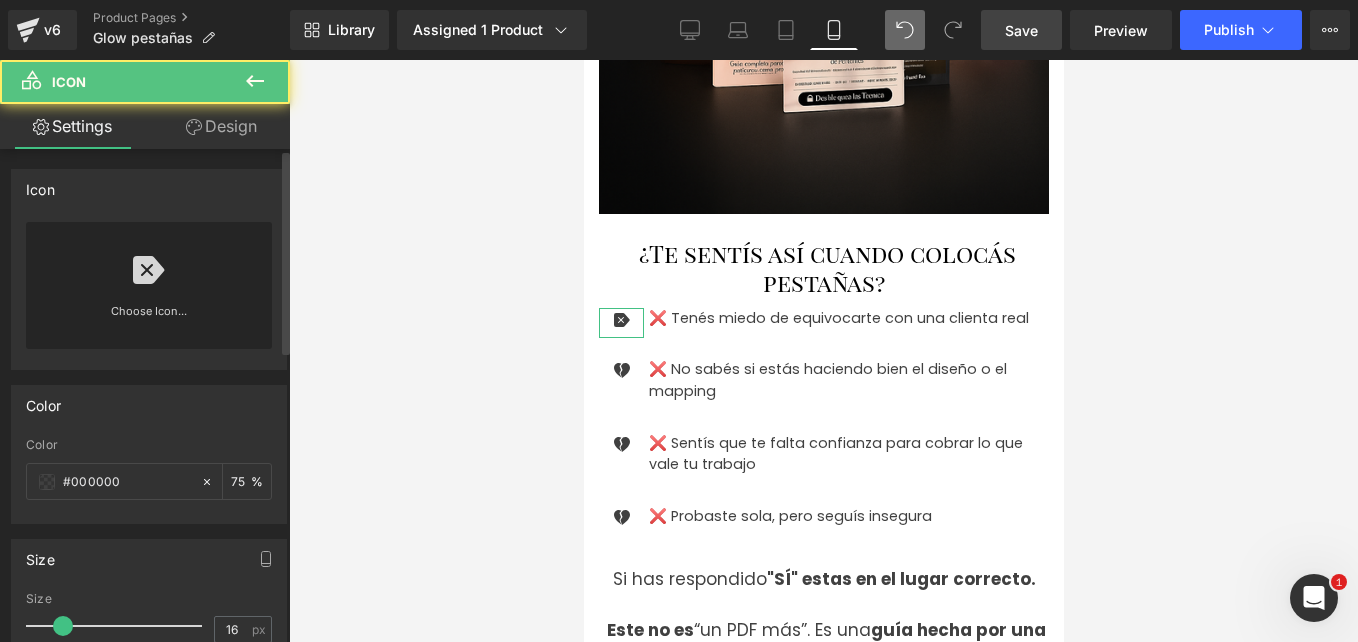 click on "Choose Icon..." at bounding box center [149, 325] 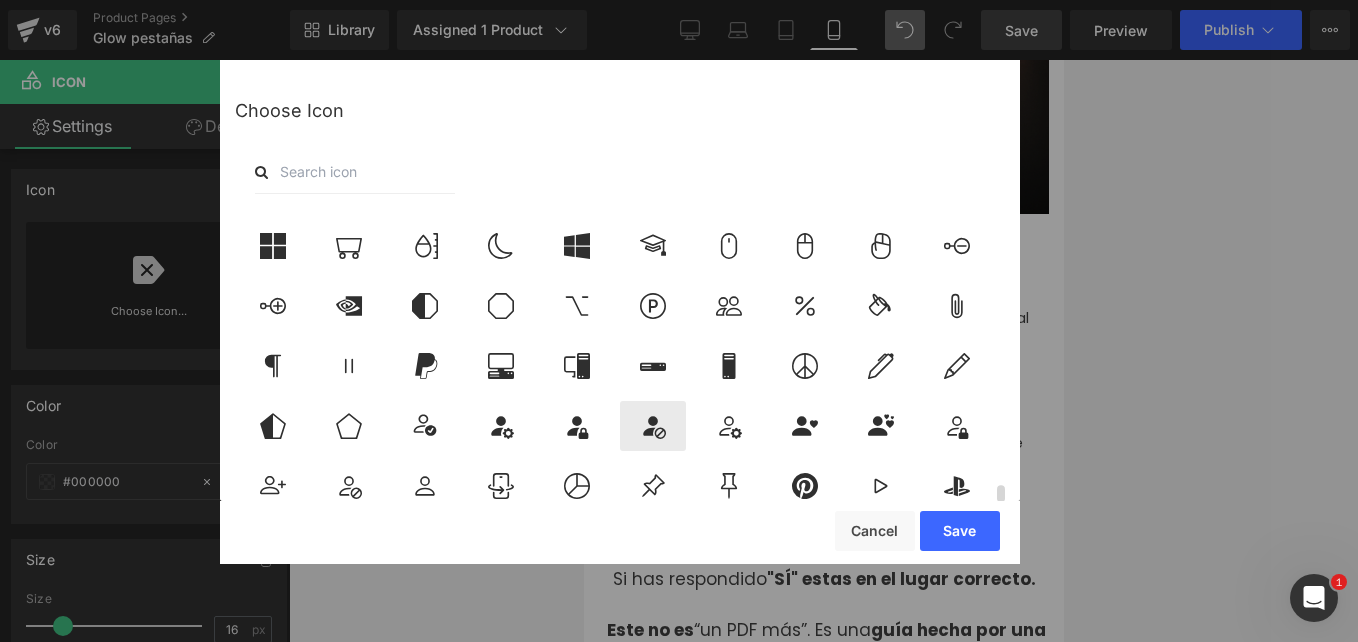scroll, scrollTop: 5767, scrollLeft: 0, axis: vertical 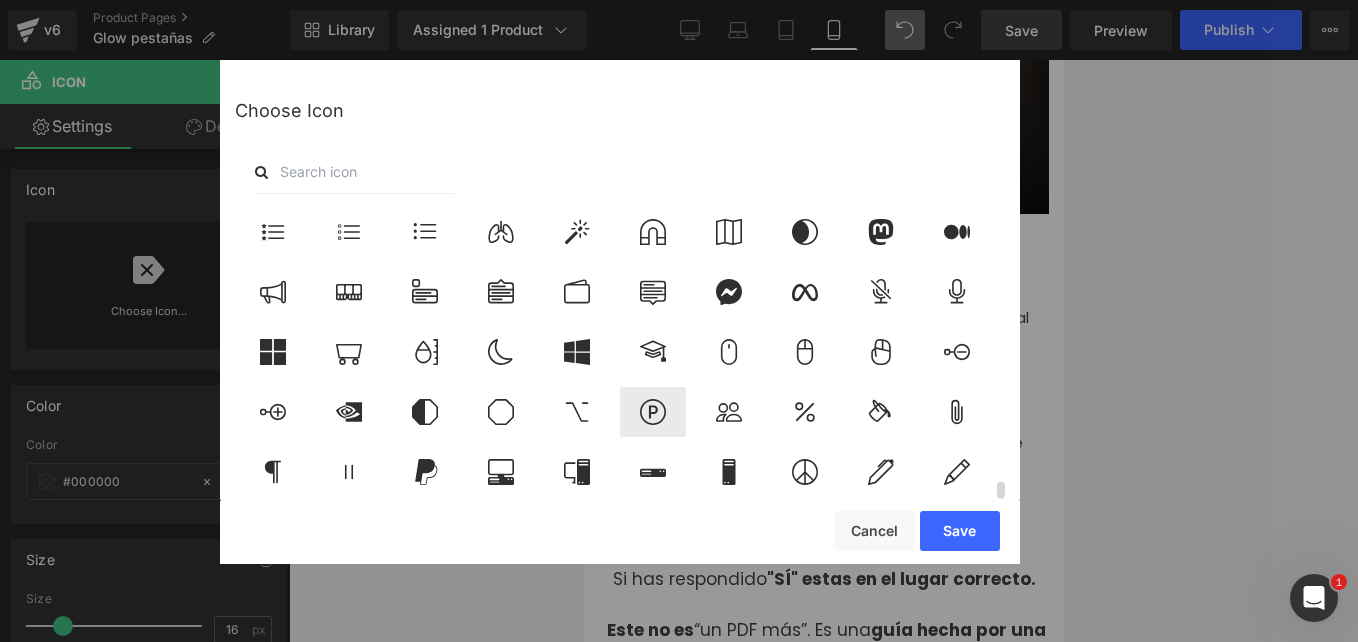 click at bounding box center (653, 412) 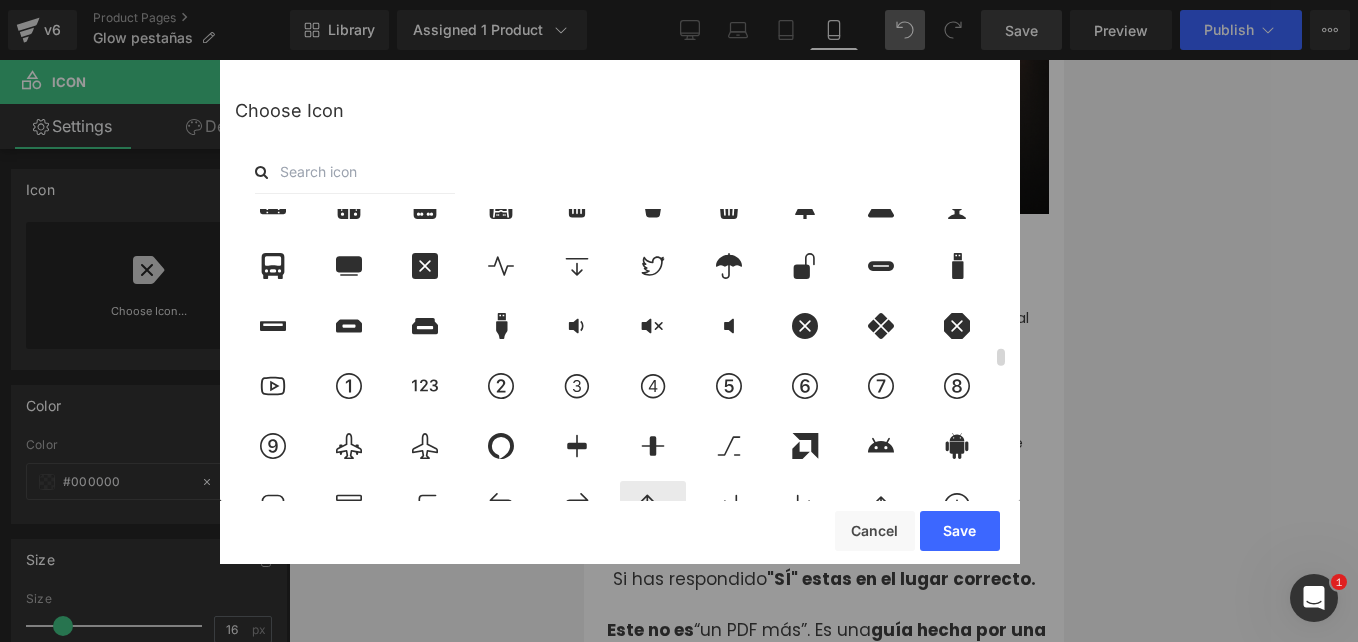 scroll, scrollTop: 2912, scrollLeft: 0, axis: vertical 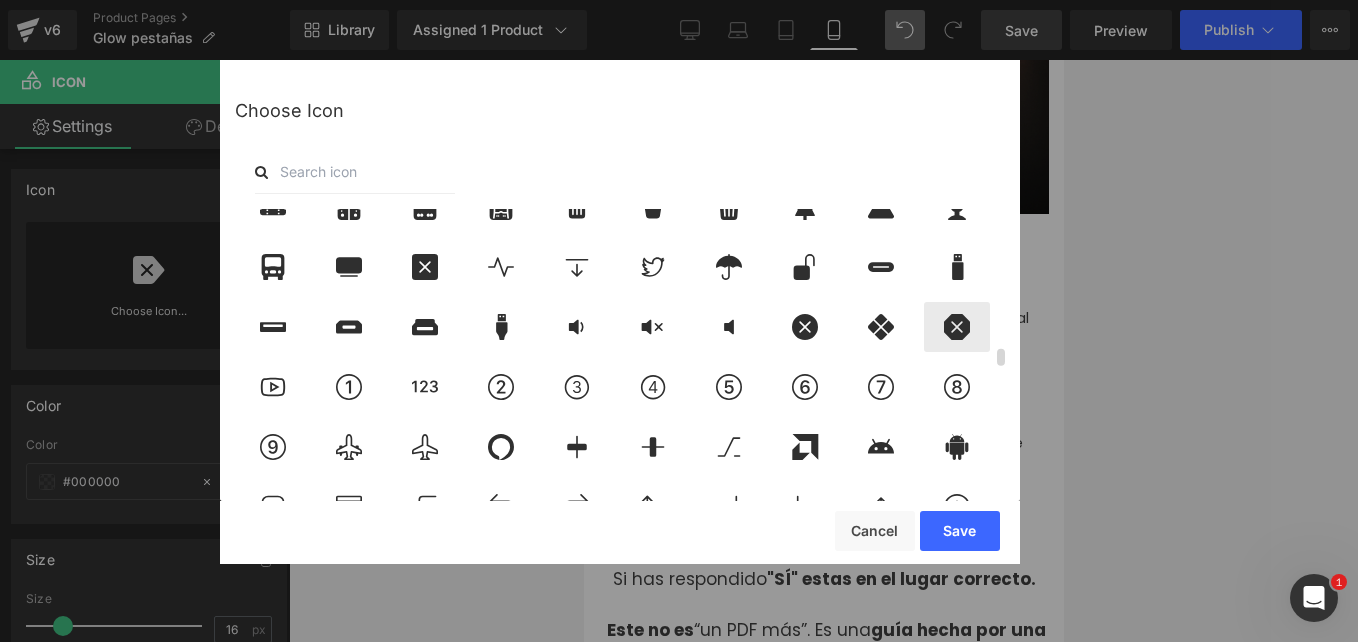 click 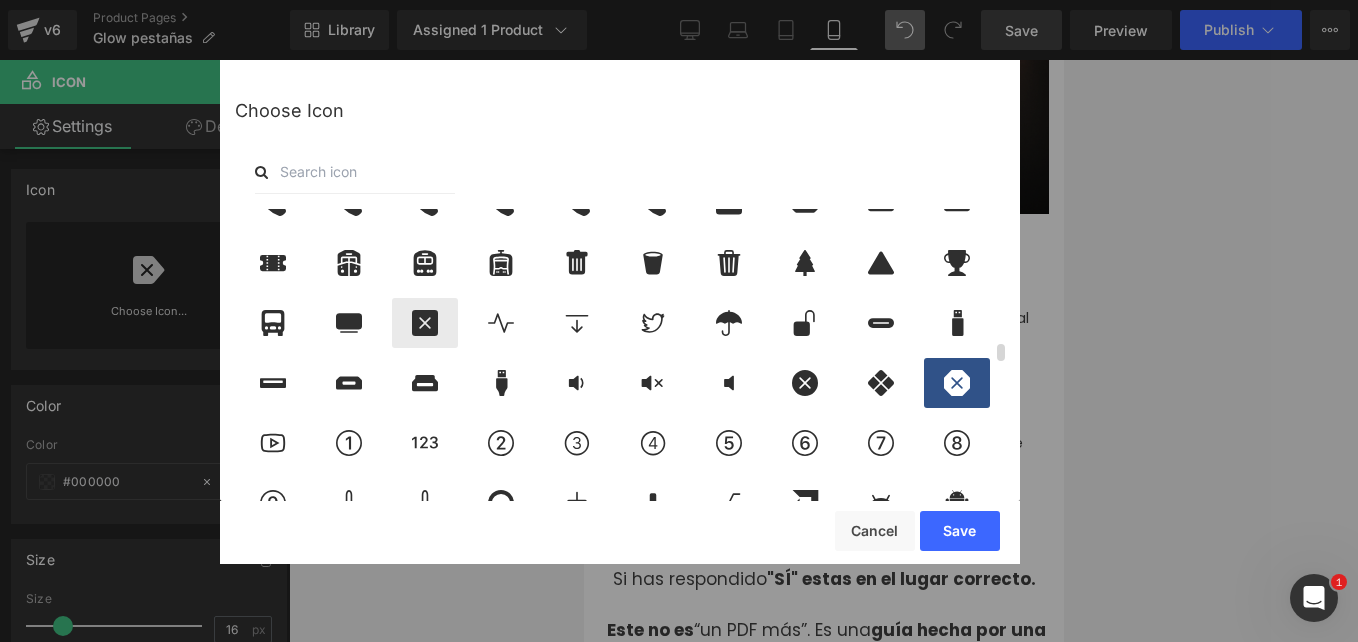 scroll, scrollTop: 2810, scrollLeft: 0, axis: vertical 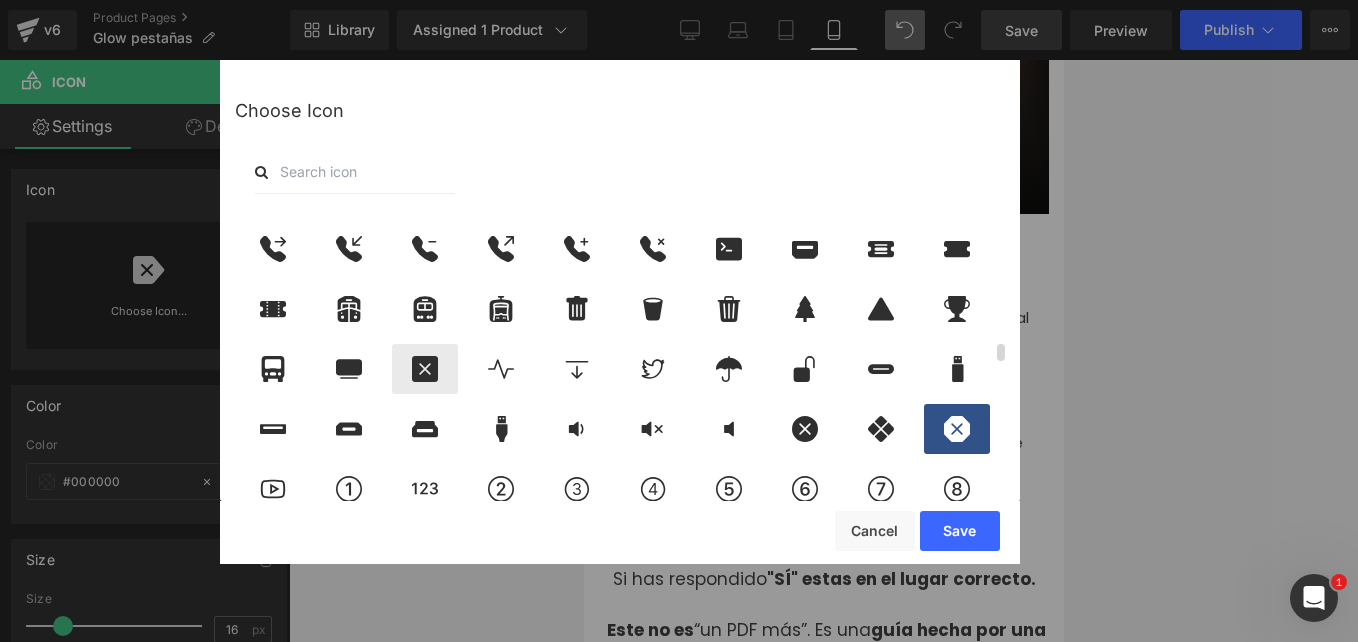 click at bounding box center (425, 369) 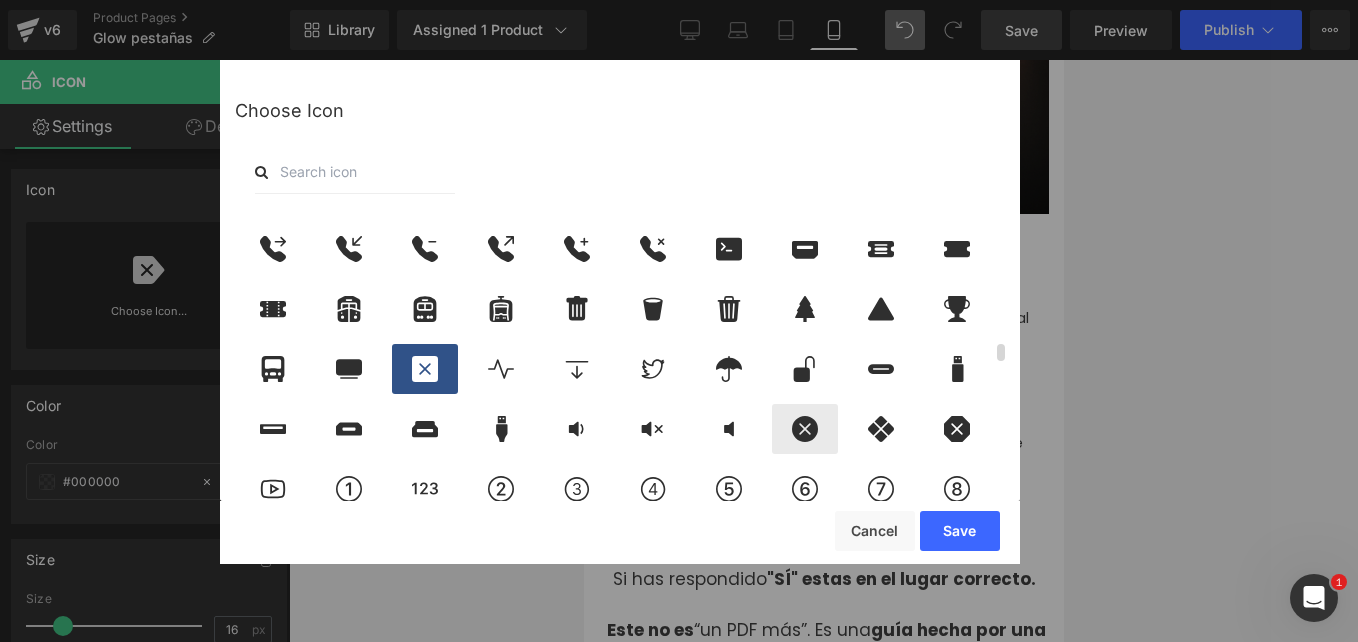 drag, startPoint x: 948, startPoint y: 429, endPoint x: 827, endPoint y: 430, distance: 121.004135 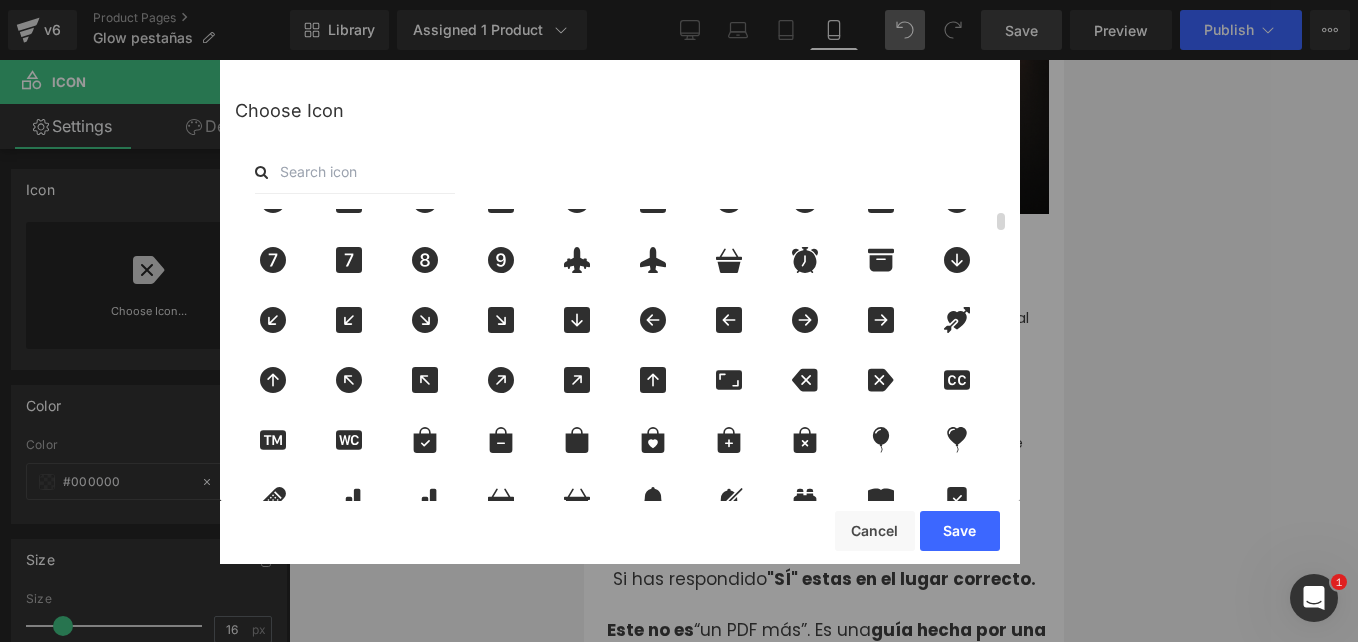 scroll, scrollTop: 0, scrollLeft: 0, axis: both 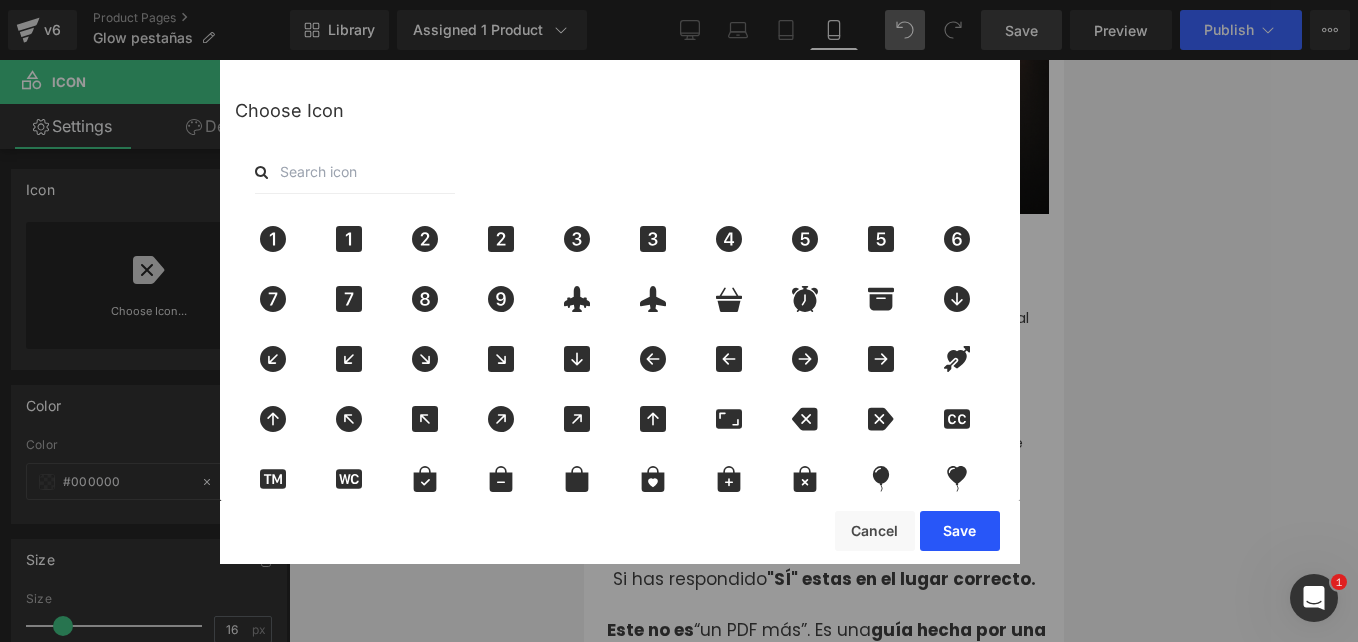 click on "Save" at bounding box center (960, 531) 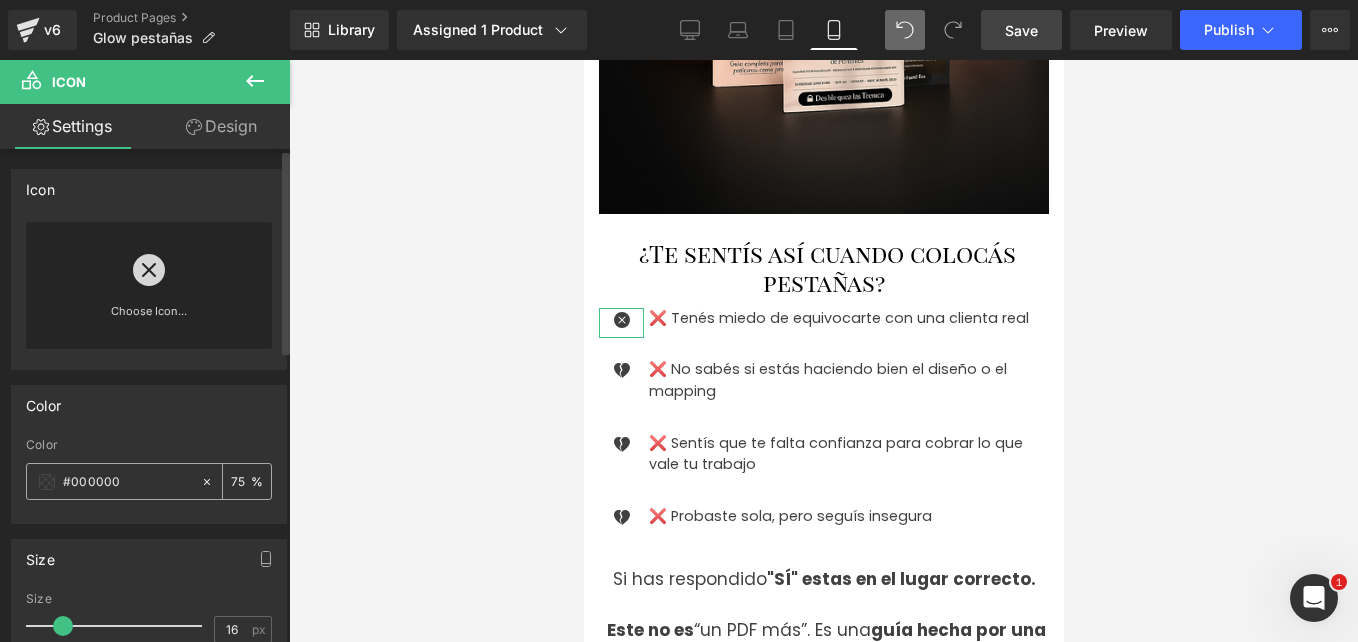 click on "#000000" at bounding box center [113, 481] 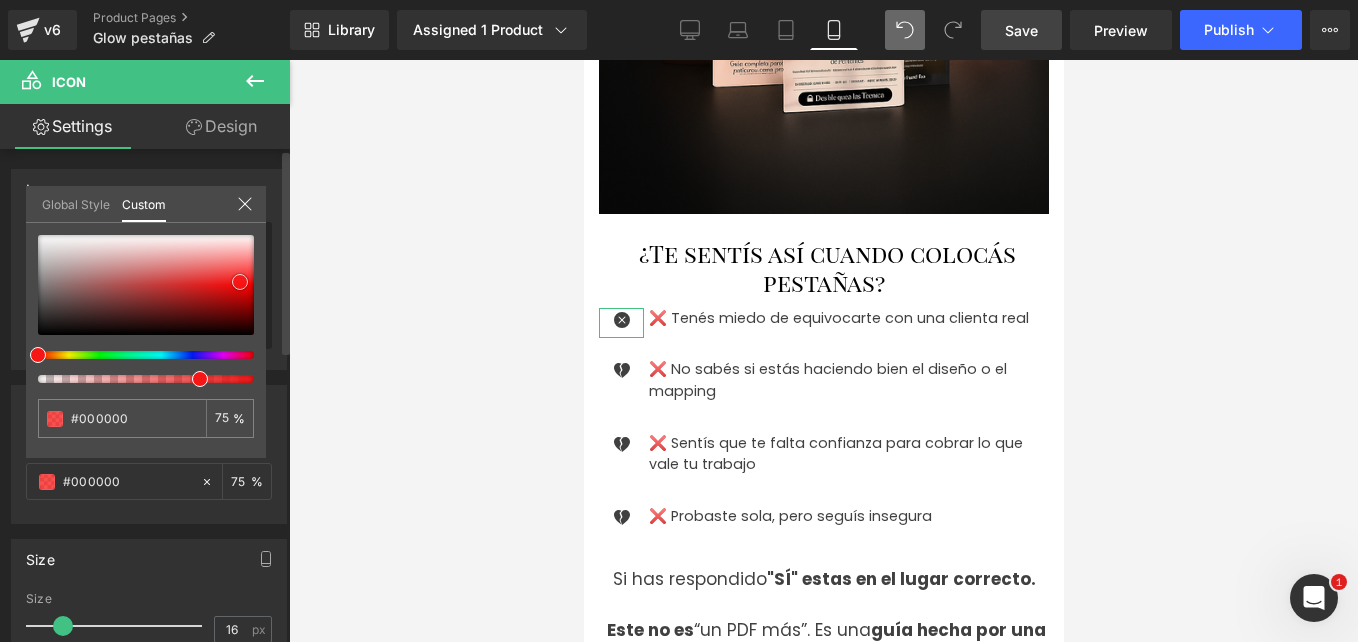 type on "#f71616" 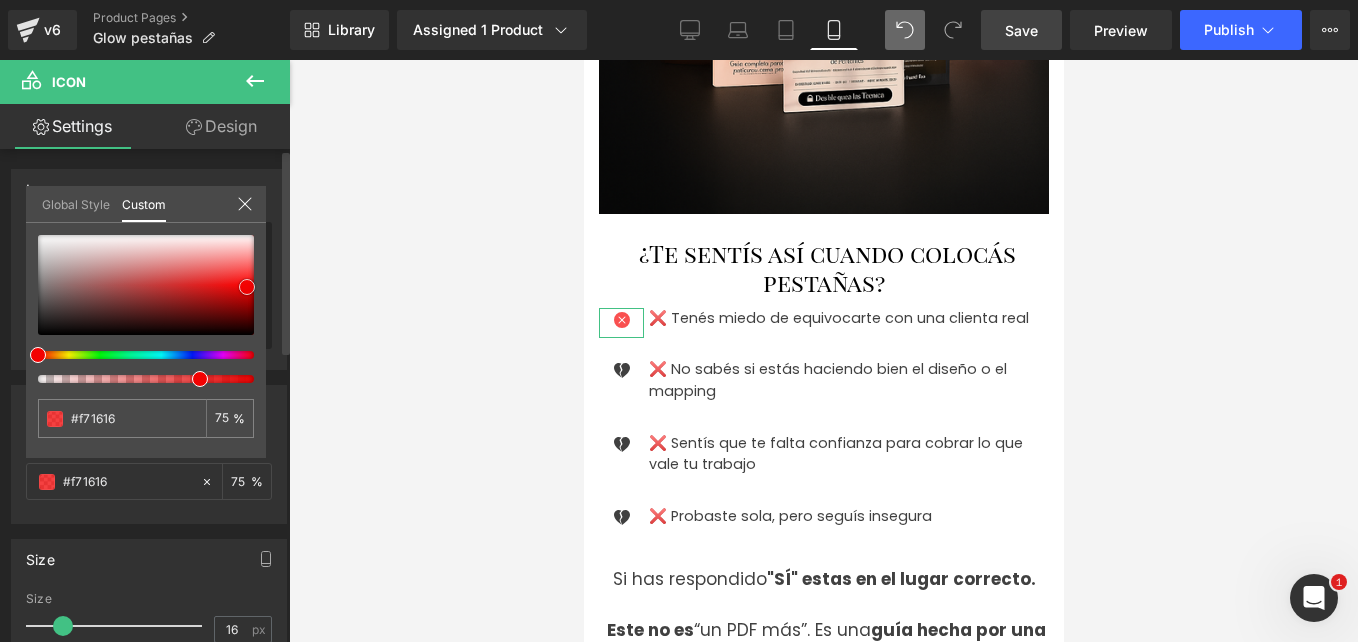 type on "#f61717" 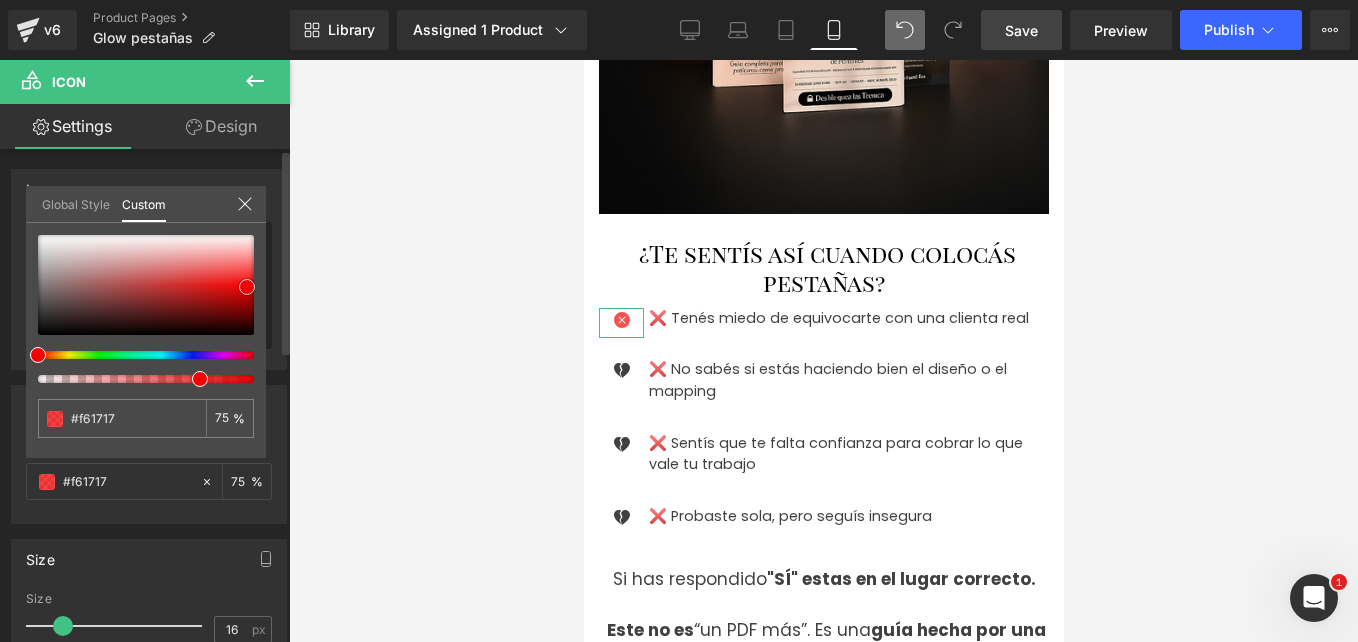type on "#f20202" 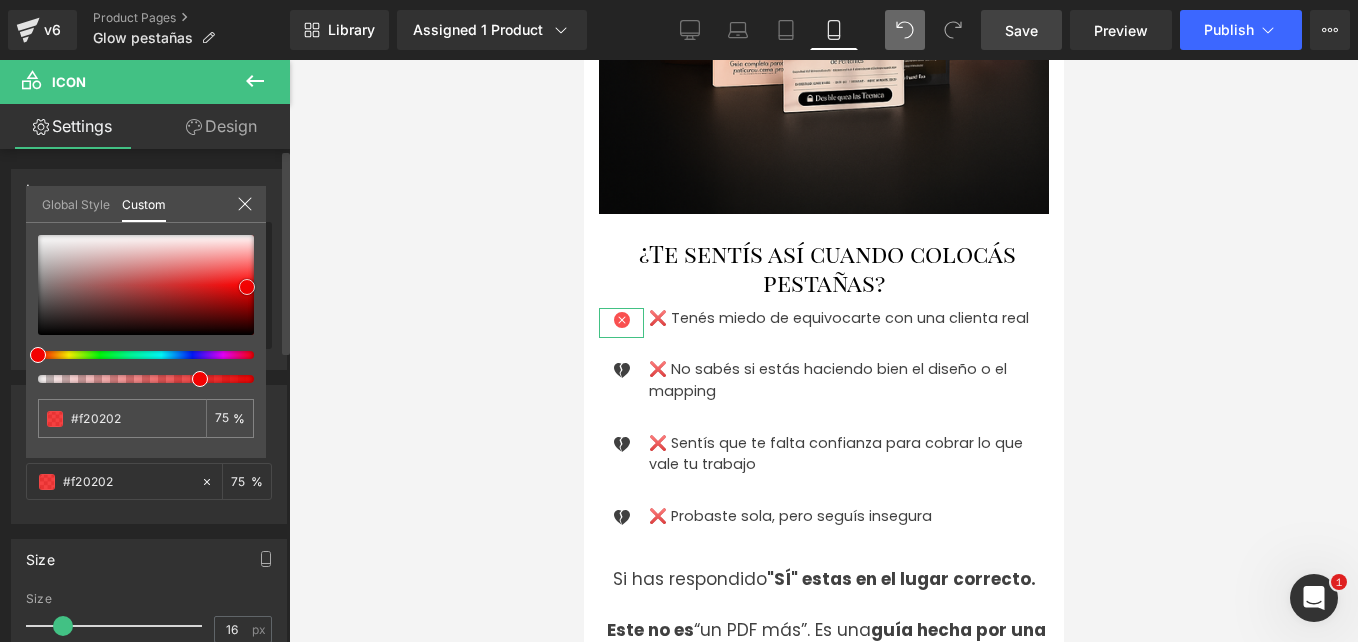 type on "#ed0202" 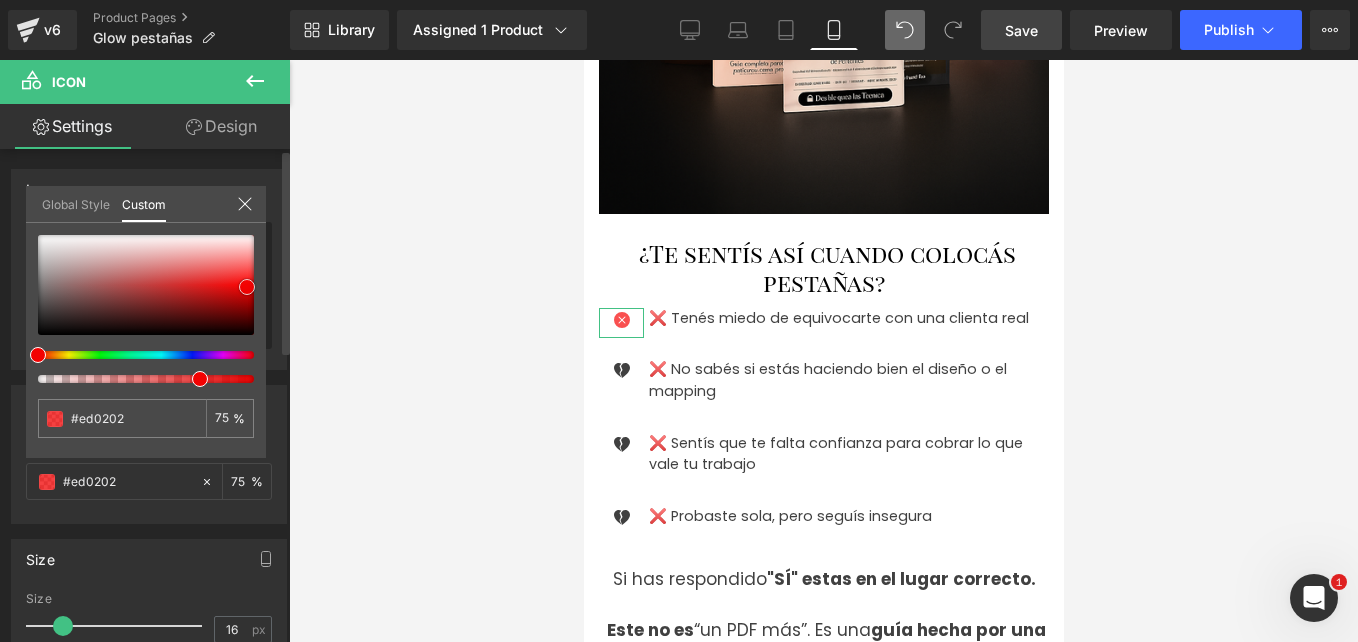 type on "#e90101" 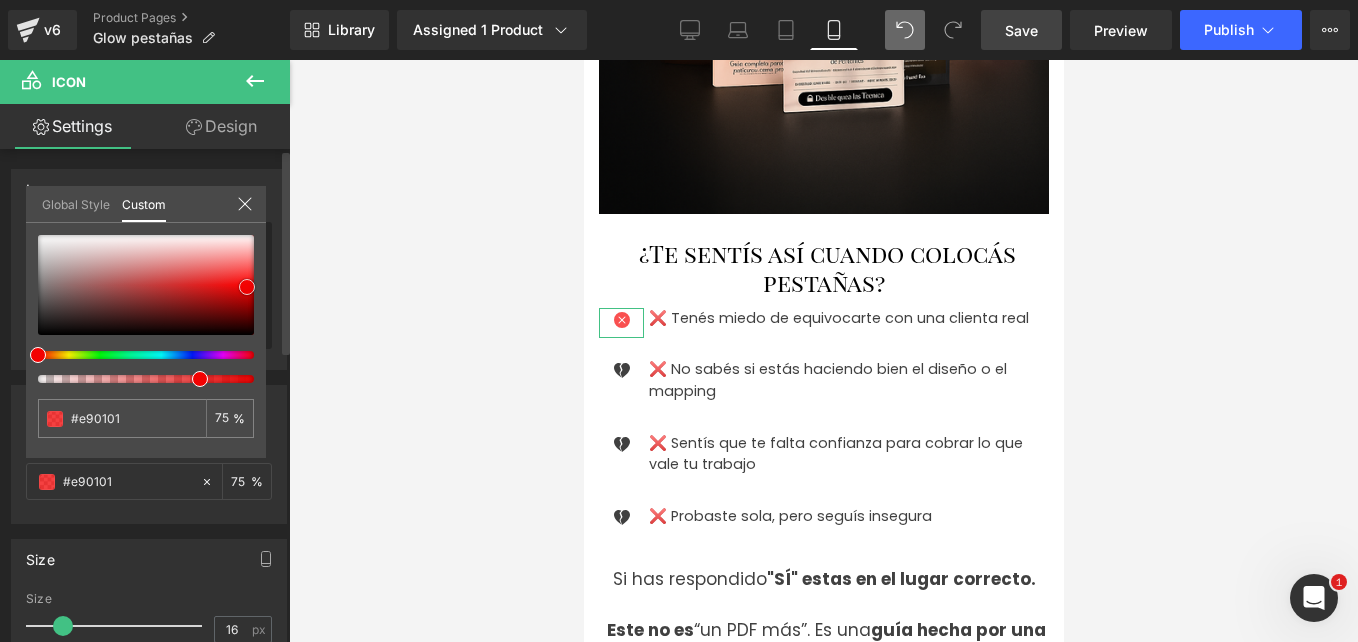 type on "#ea0000" 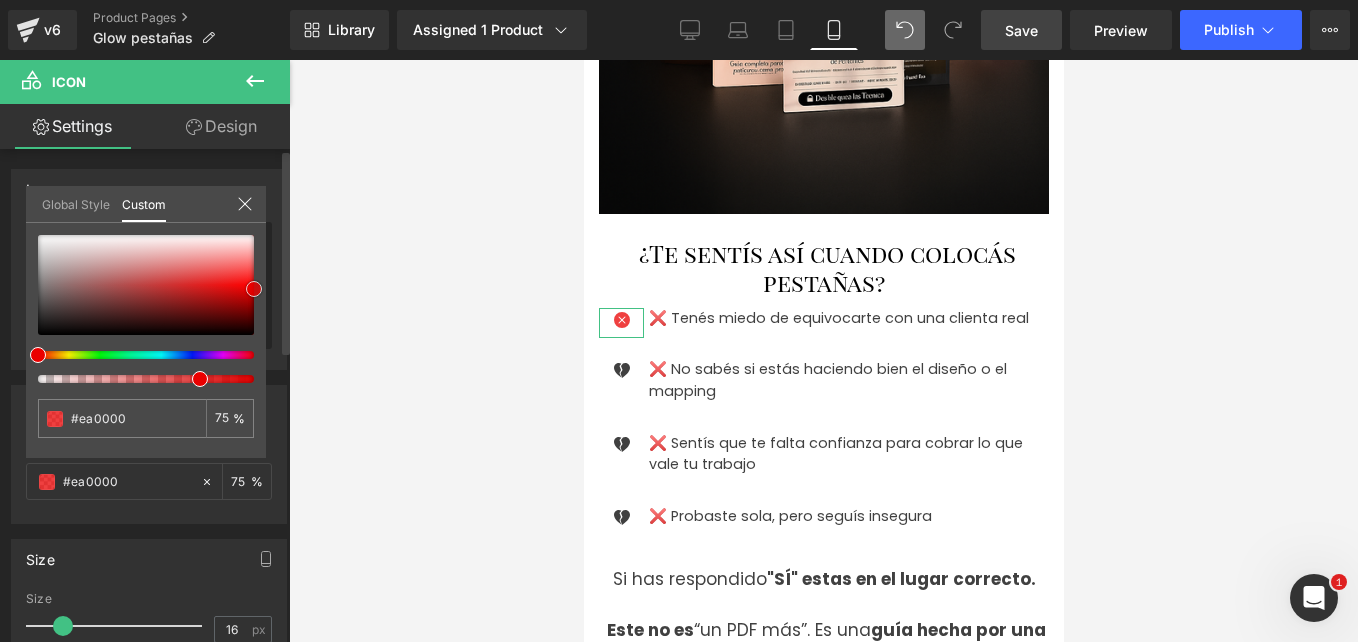 drag, startPoint x: 240, startPoint y: 282, endPoint x: 254, endPoint y: 289, distance: 15.652476 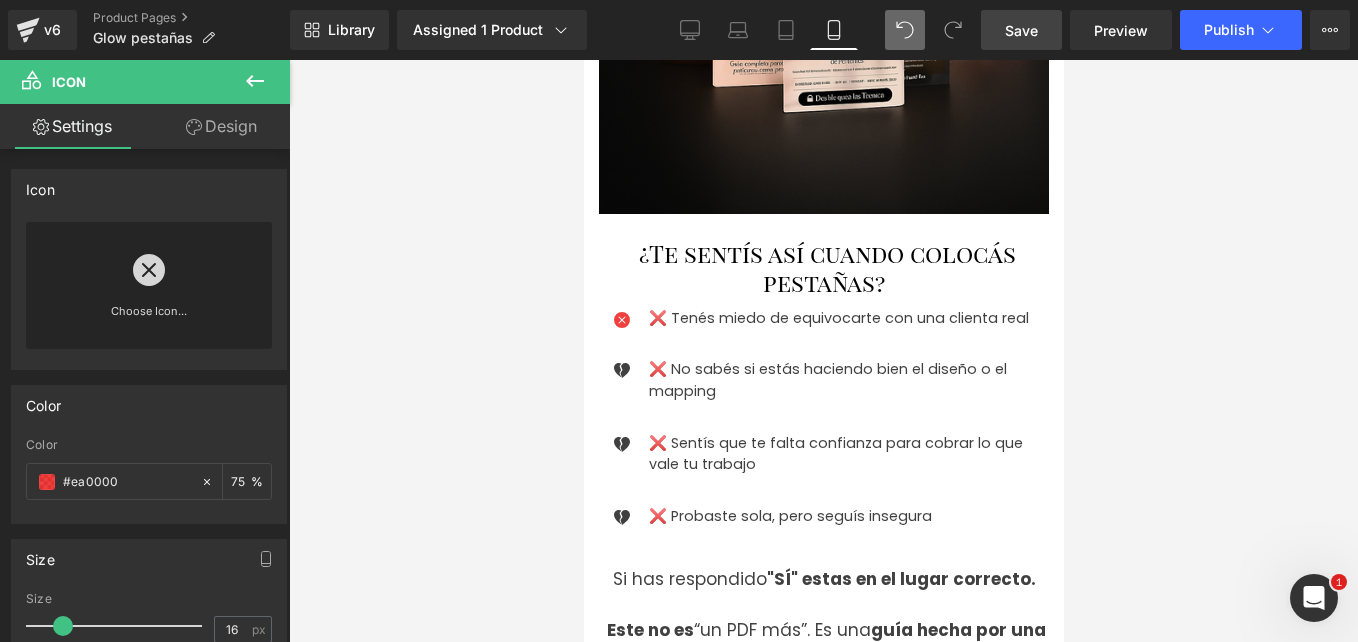 click on "PACK PREMIUM : MANUAL PROFESIONAL DE PESTAÑAS Heading         De lashista insegura... a profesional segura, rápida y bien pagada. Text Block         Image         Row           ¿Te sentís así cuando colocás pestañas? Heading
Icon
❌ Tenés miedo de equivocarte con una clienta real
Text Block
Icon
❌ No sabés si estás haciendo bien el diseño o el mapping
Text Block
Icon" at bounding box center (823, 5617) 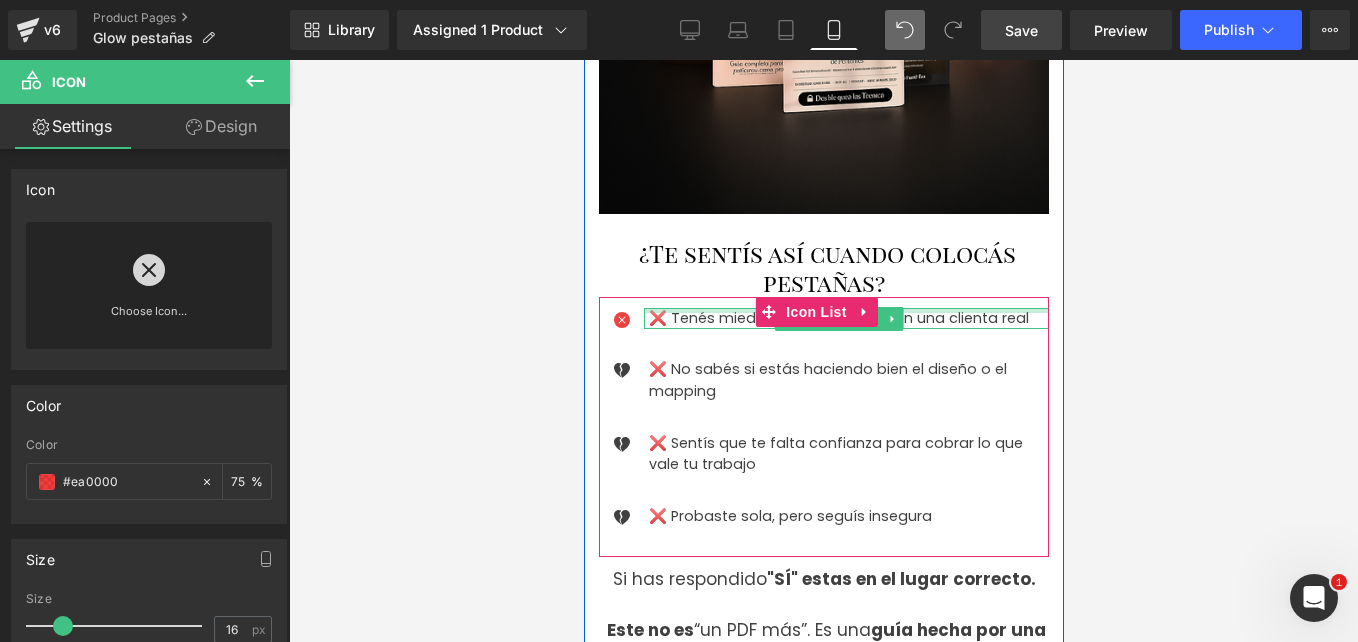 click at bounding box center [845, 310] 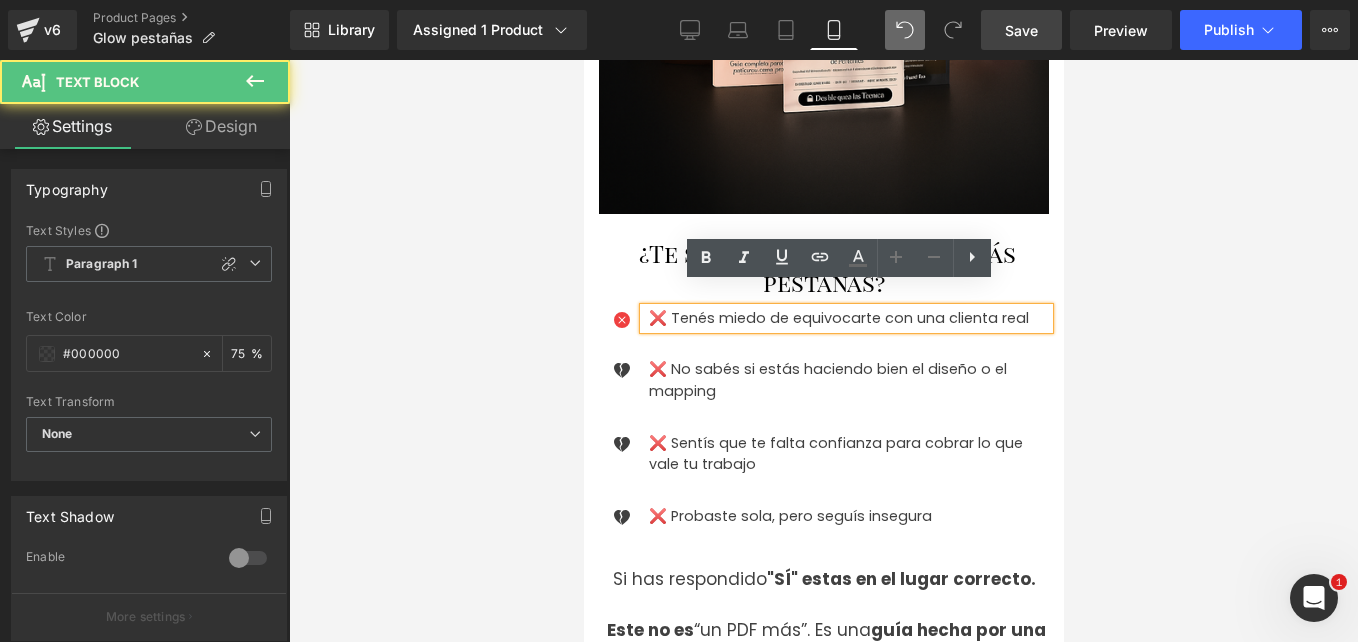 type 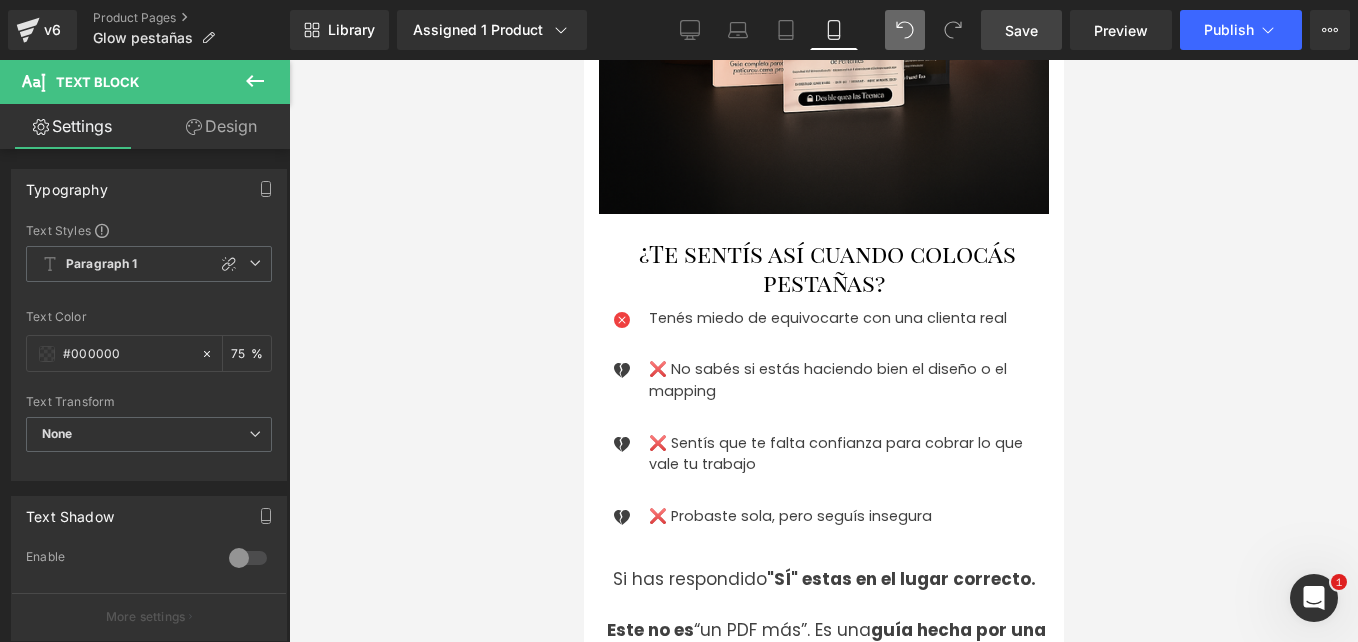 click at bounding box center (823, 351) 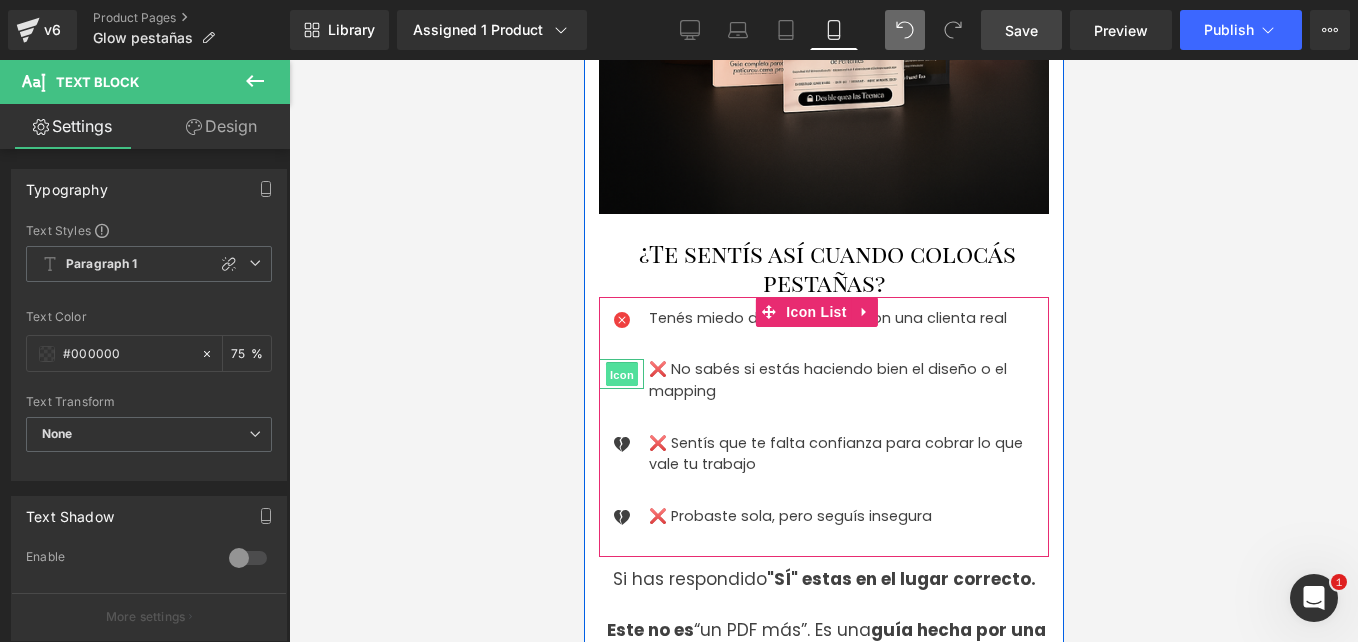 click on "Icon" at bounding box center [621, 375] 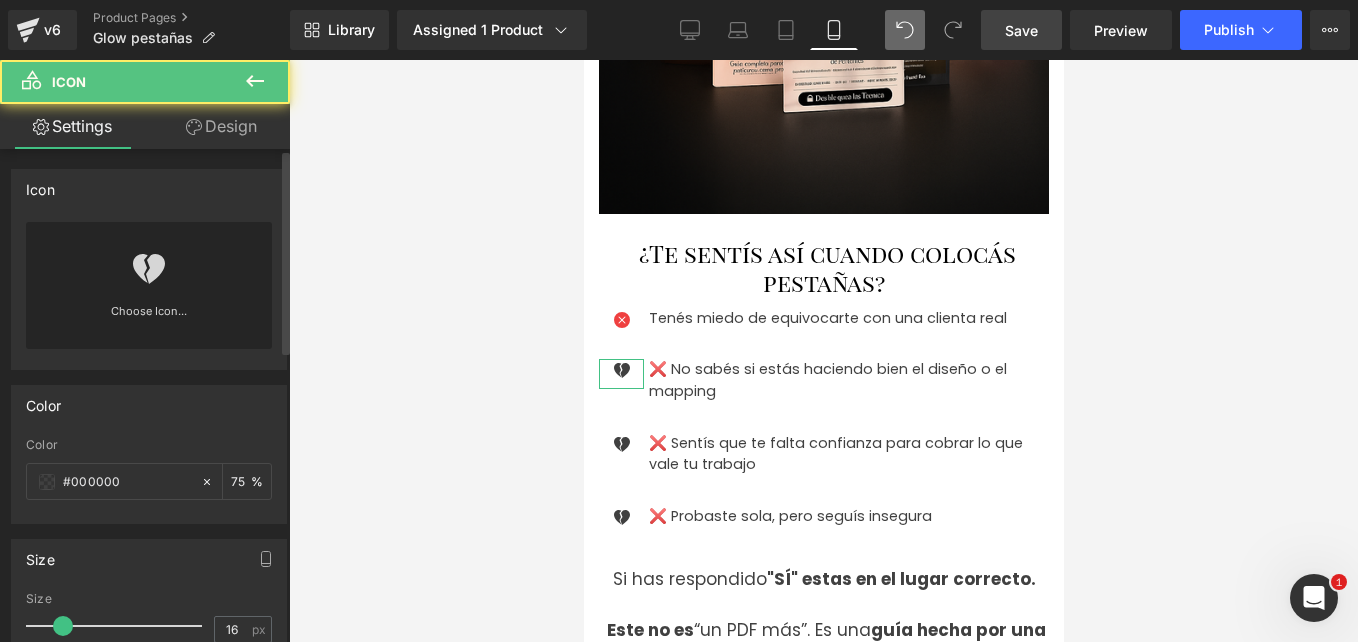 click 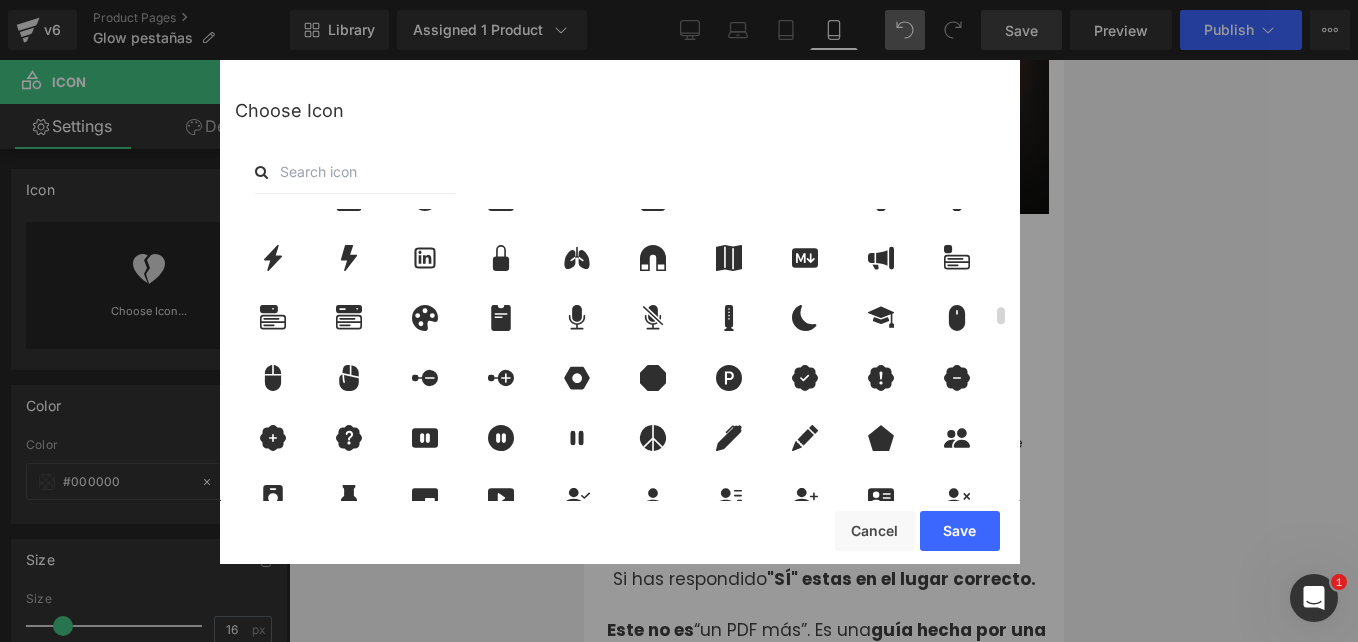 scroll, scrollTop: 2033, scrollLeft: 0, axis: vertical 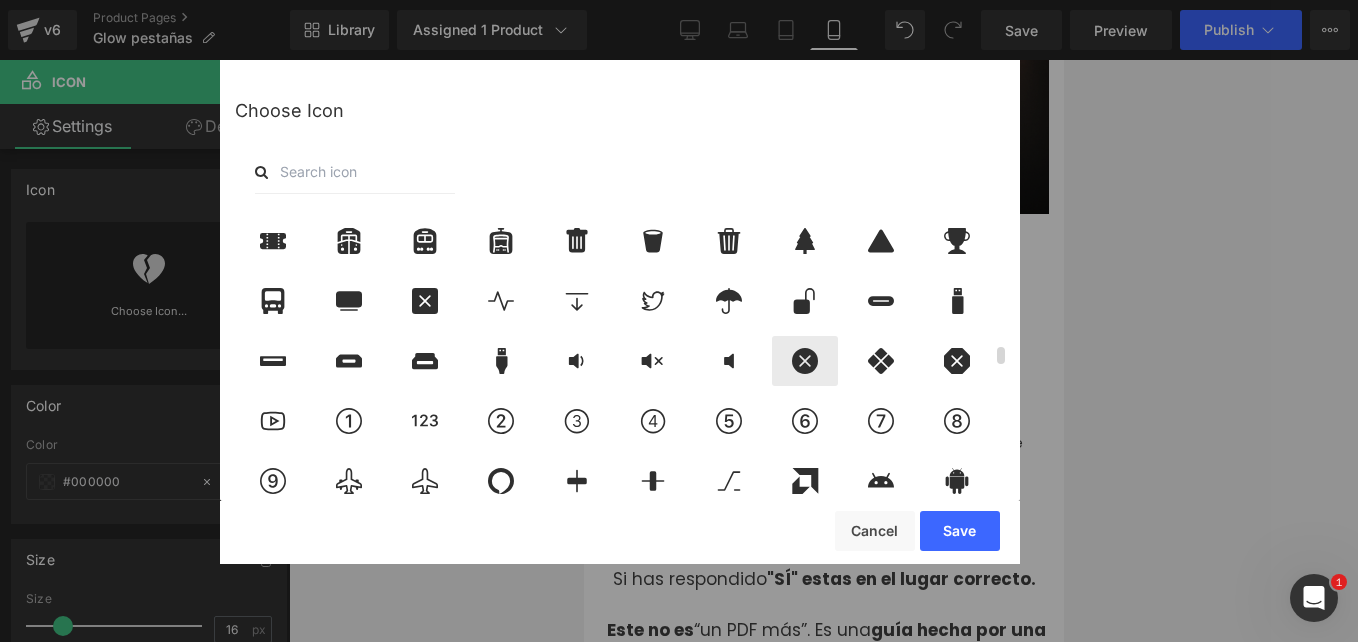 click 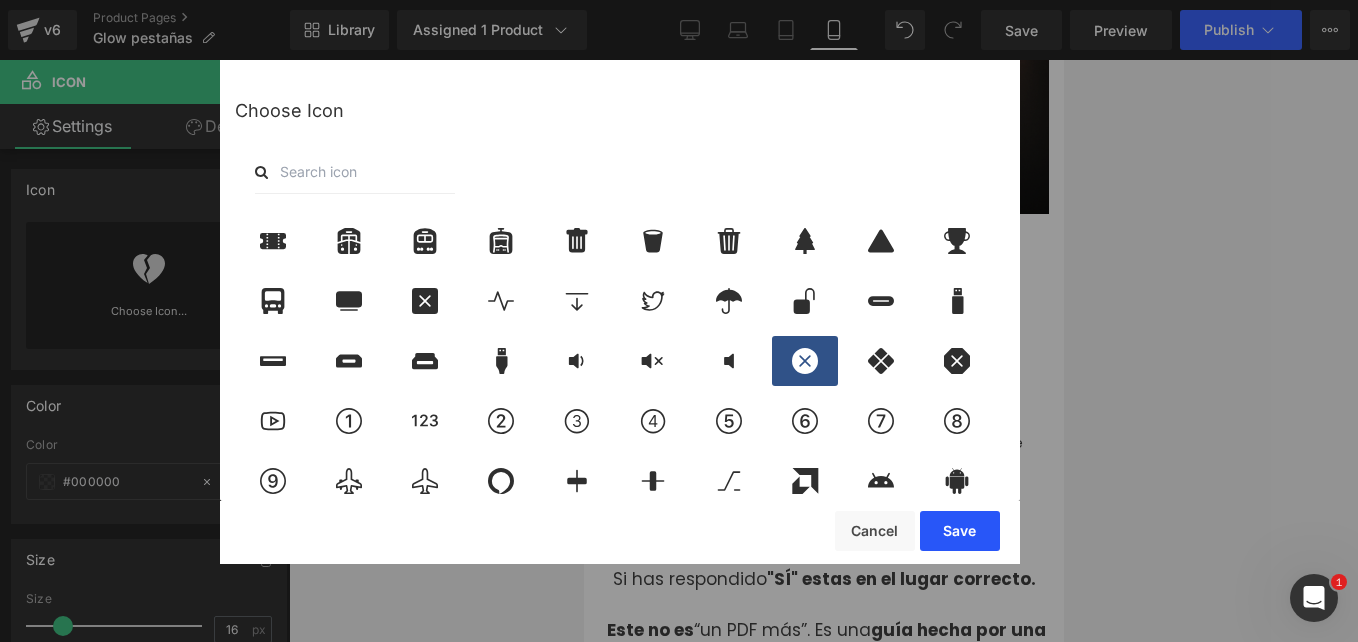 click on "Save" at bounding box center [960, 531] 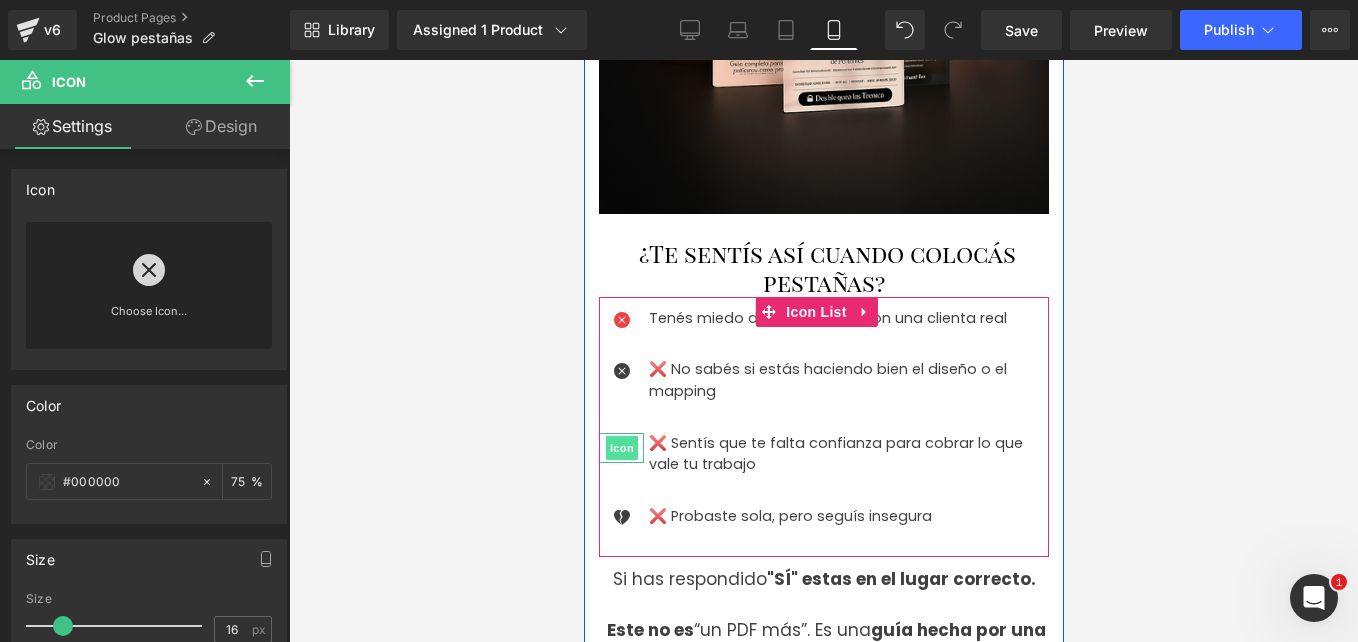 click on "Icon" at bounding box center (621, 448) 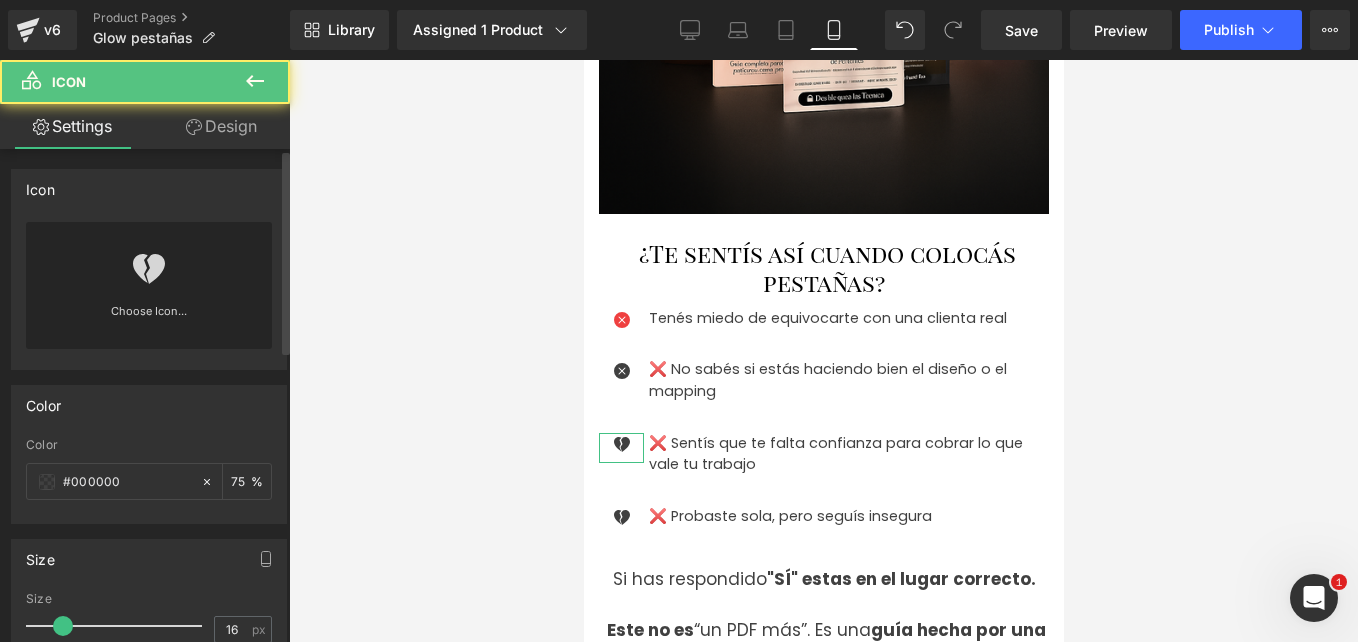 click 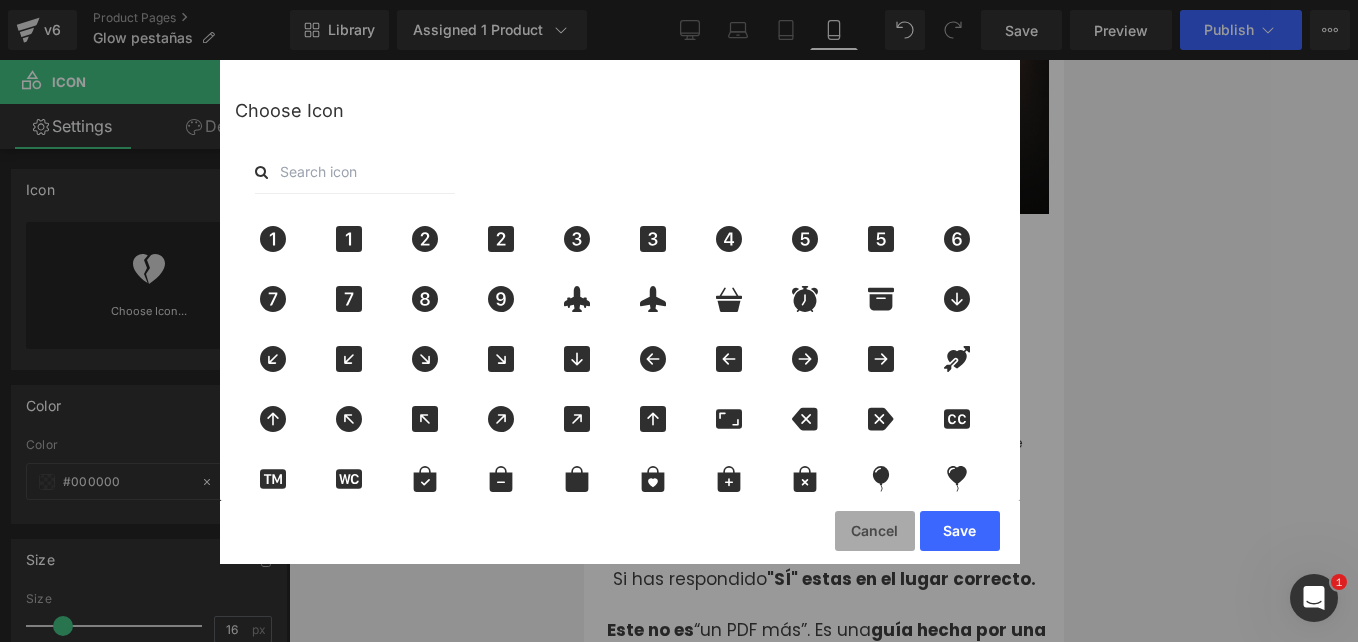 click on "Cancel" at bounding box center [875, 531] 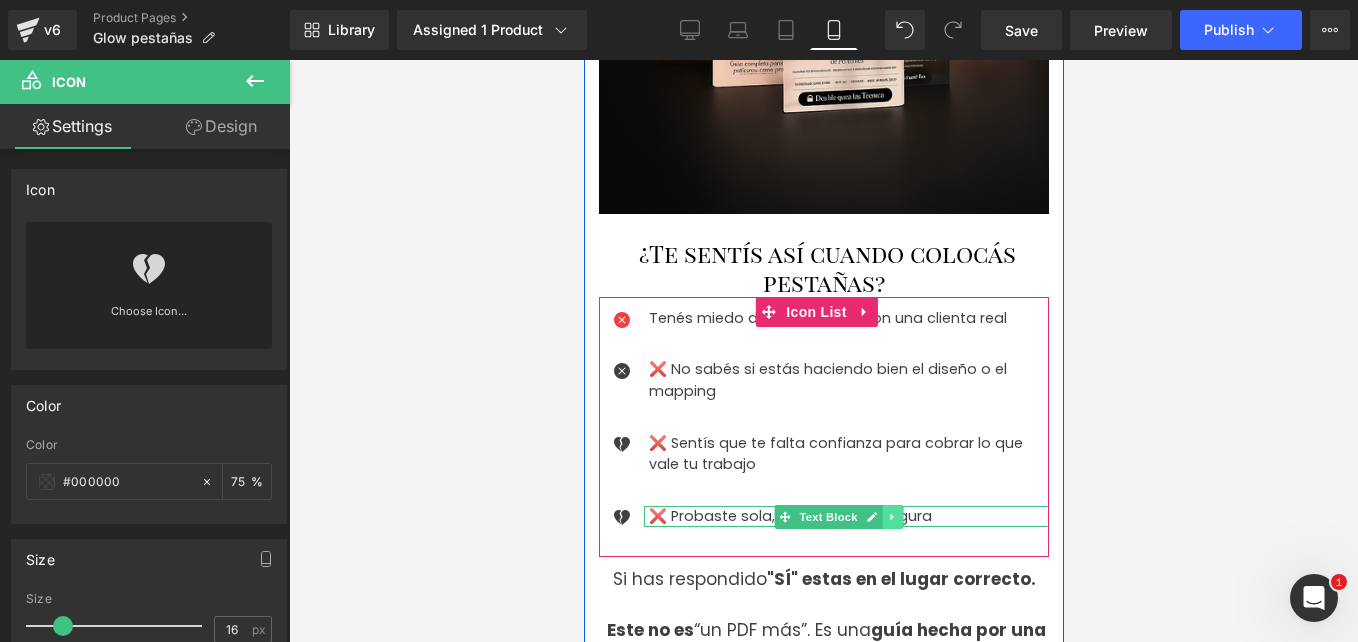 click at bounding box center (892, 517) 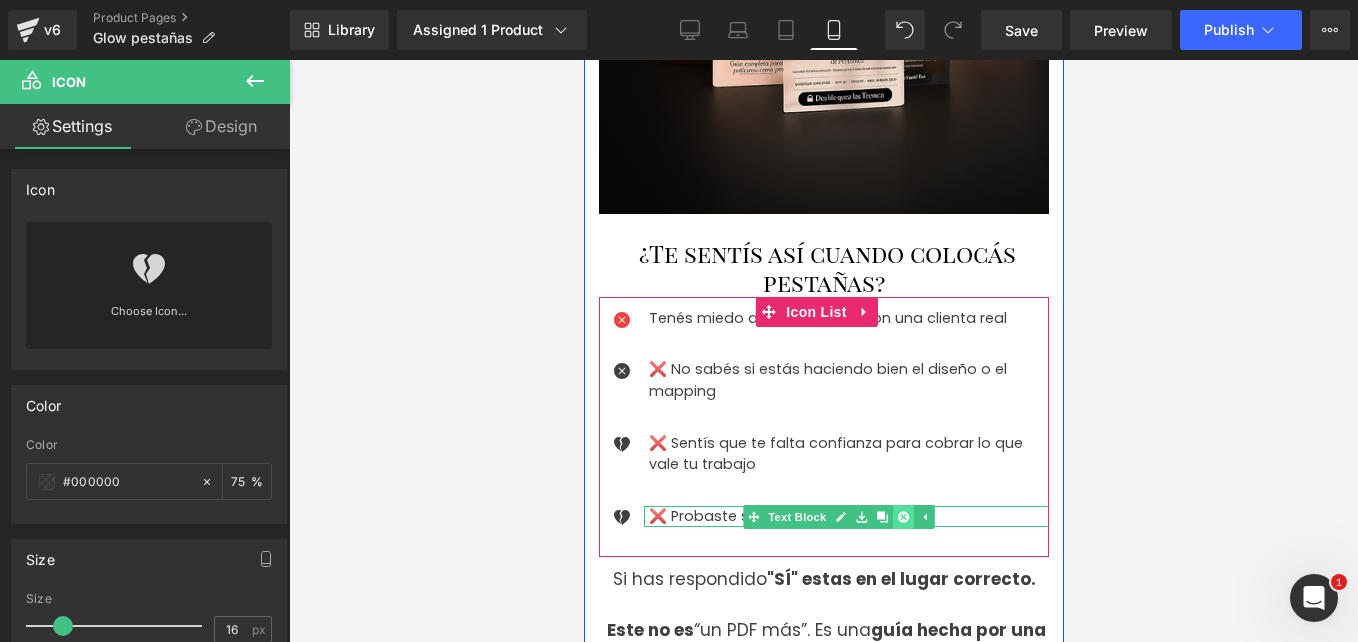 click 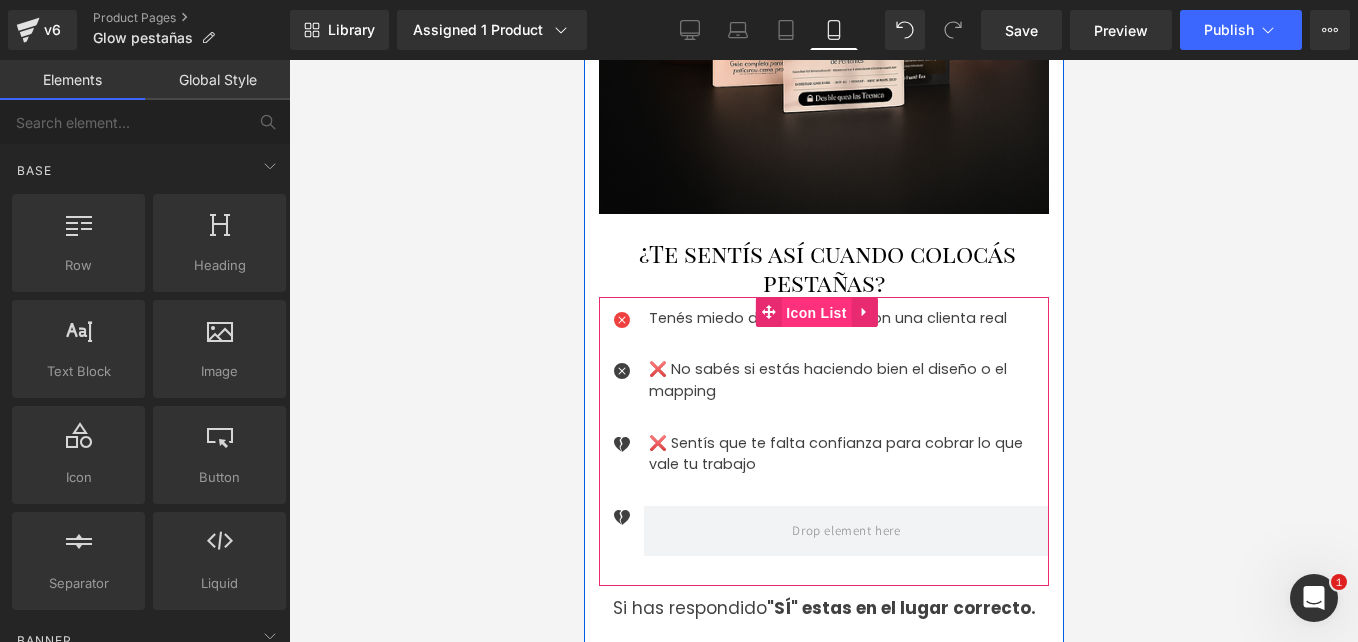 click on "Icon List" at bounding box center (815, 313) 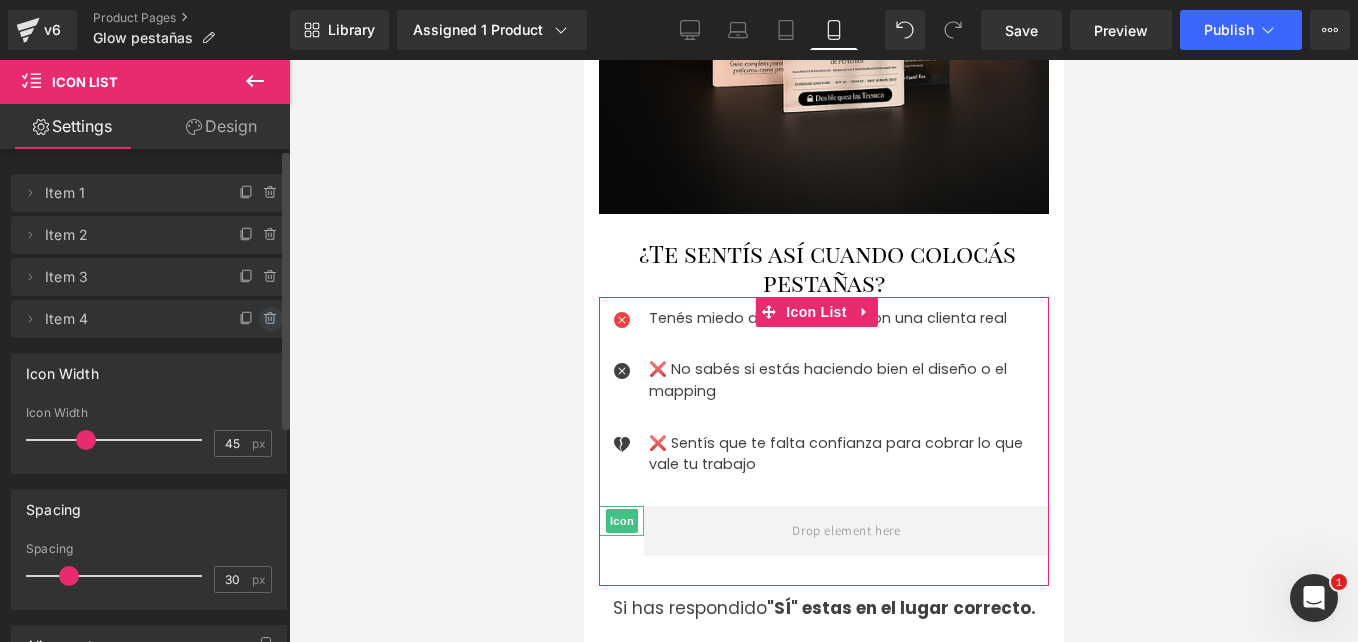 click 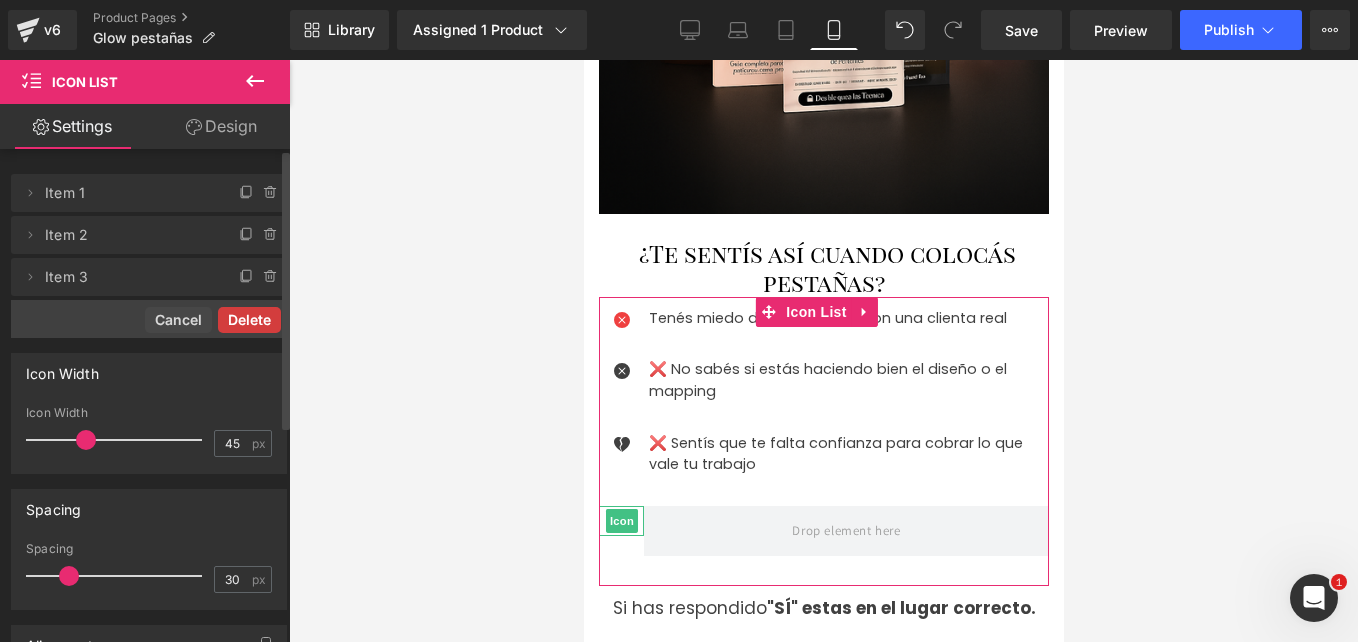 click on "Delete" at bounding box center [249, 320] 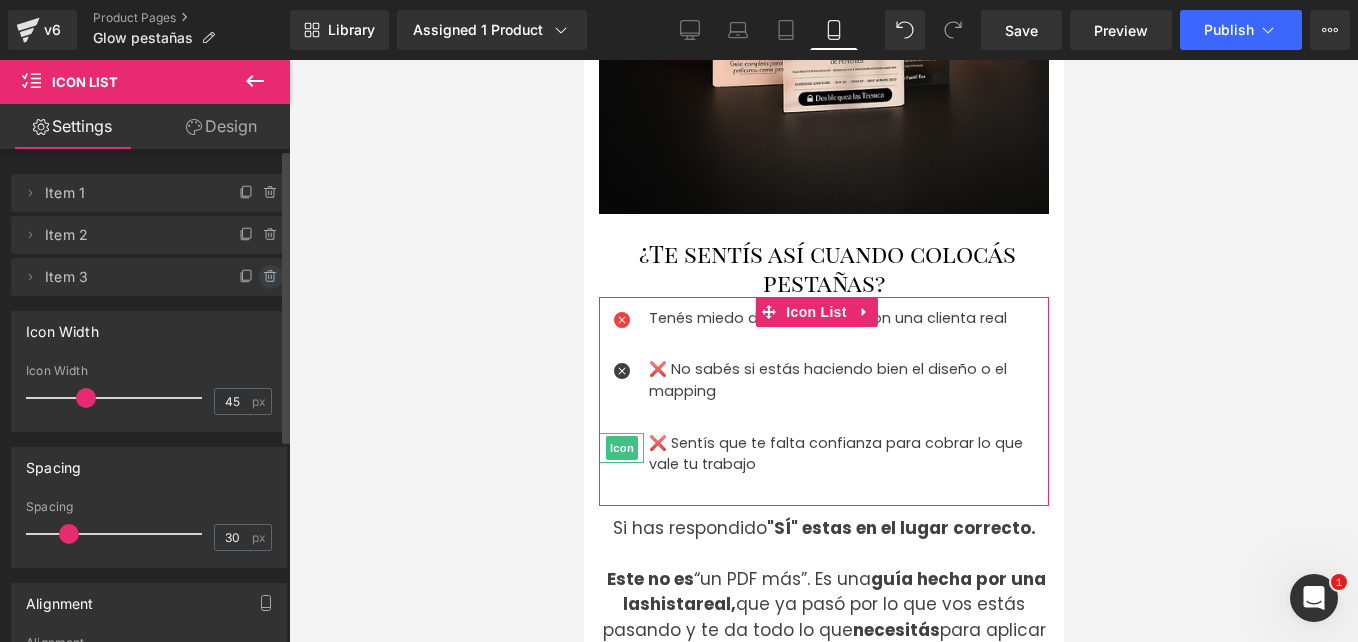 click 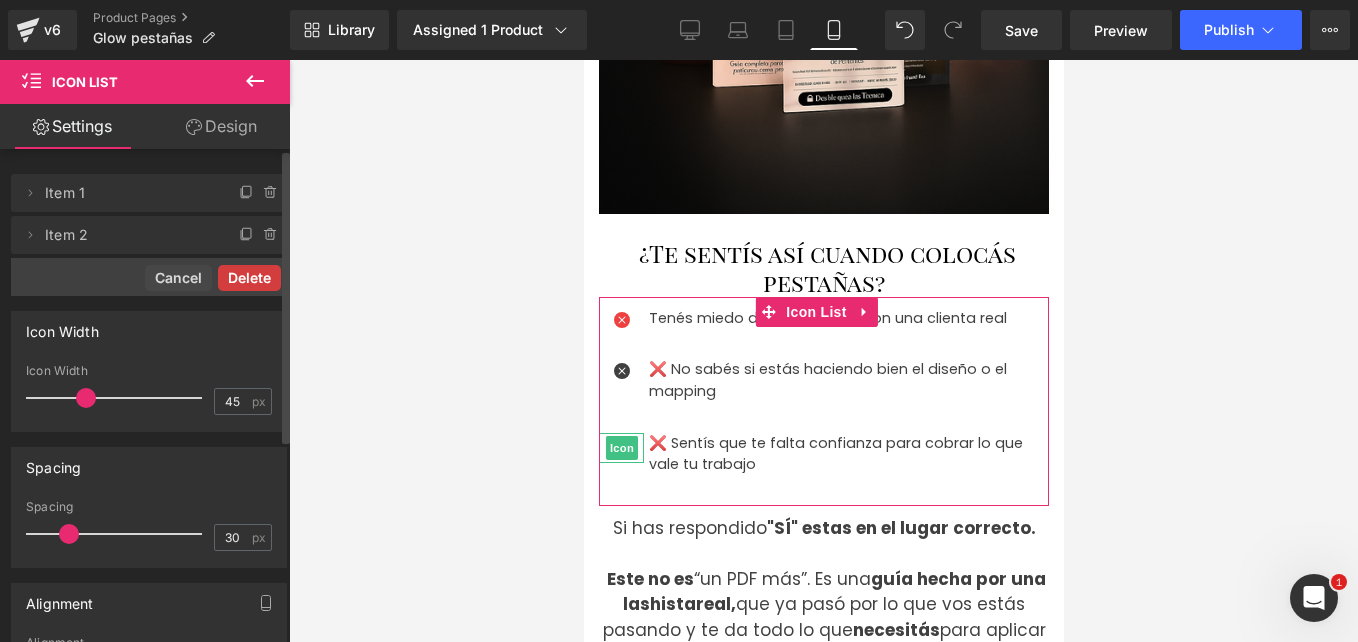 click on "Delete" at bounding box center (249, 278) 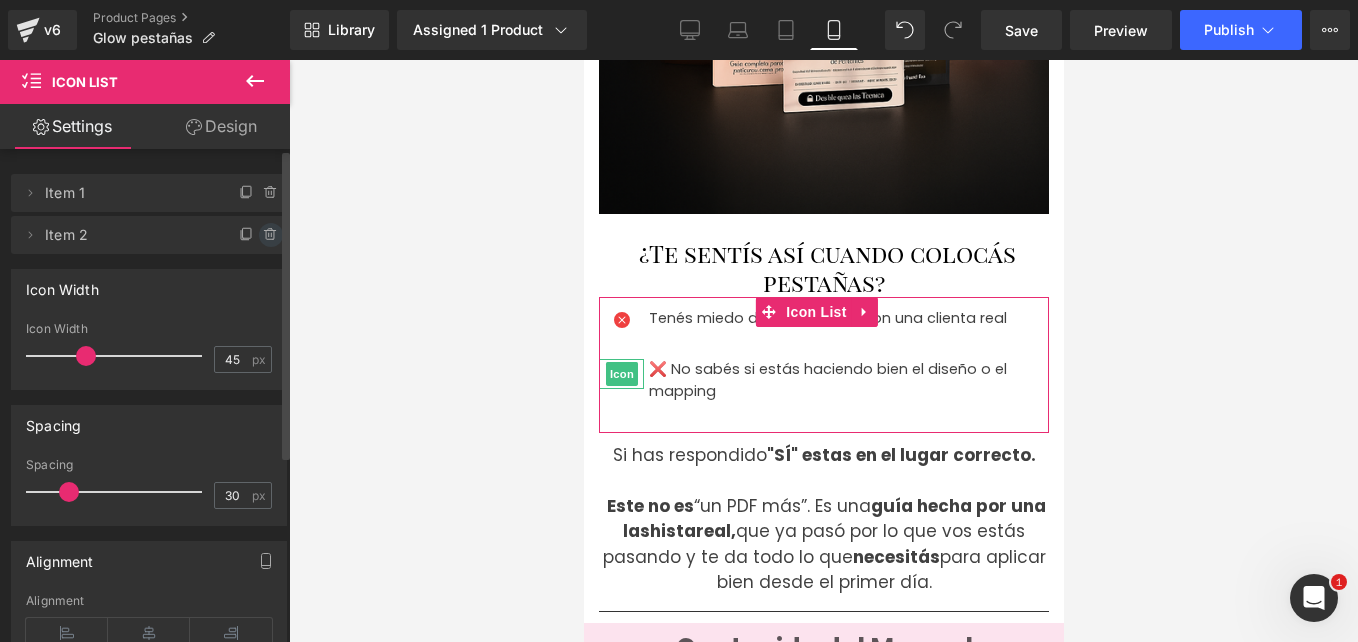 click 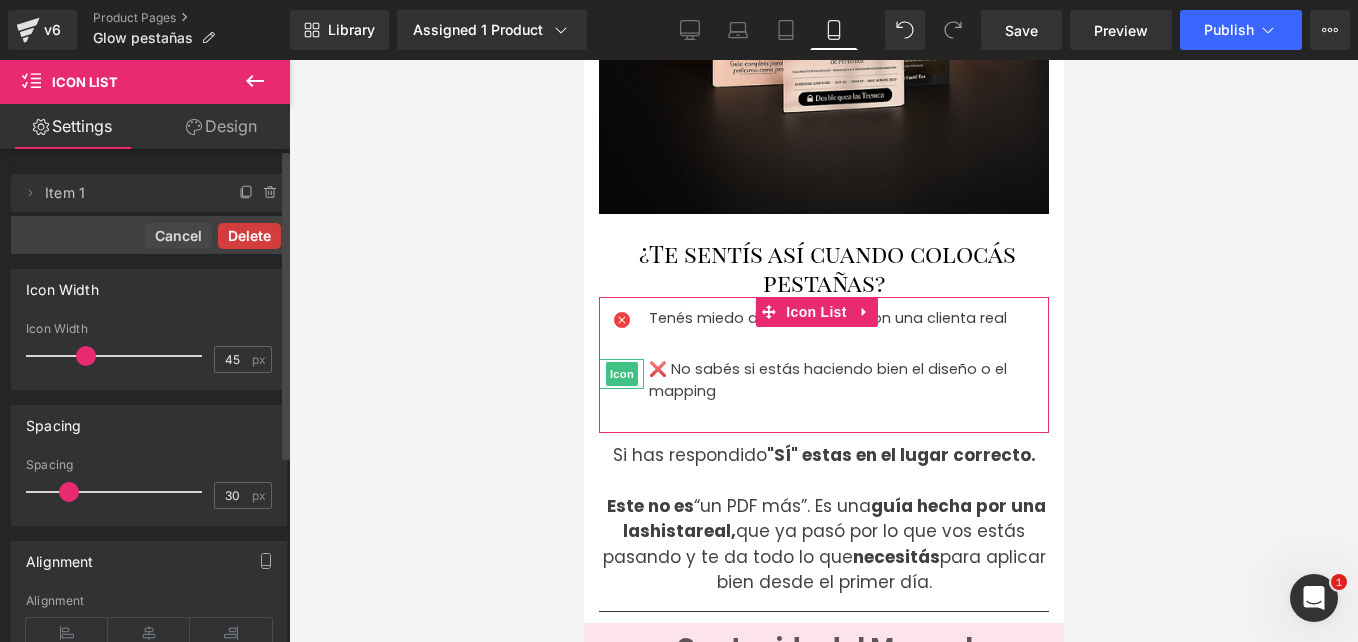 click on "Delete" at bounding box center (249, 236) 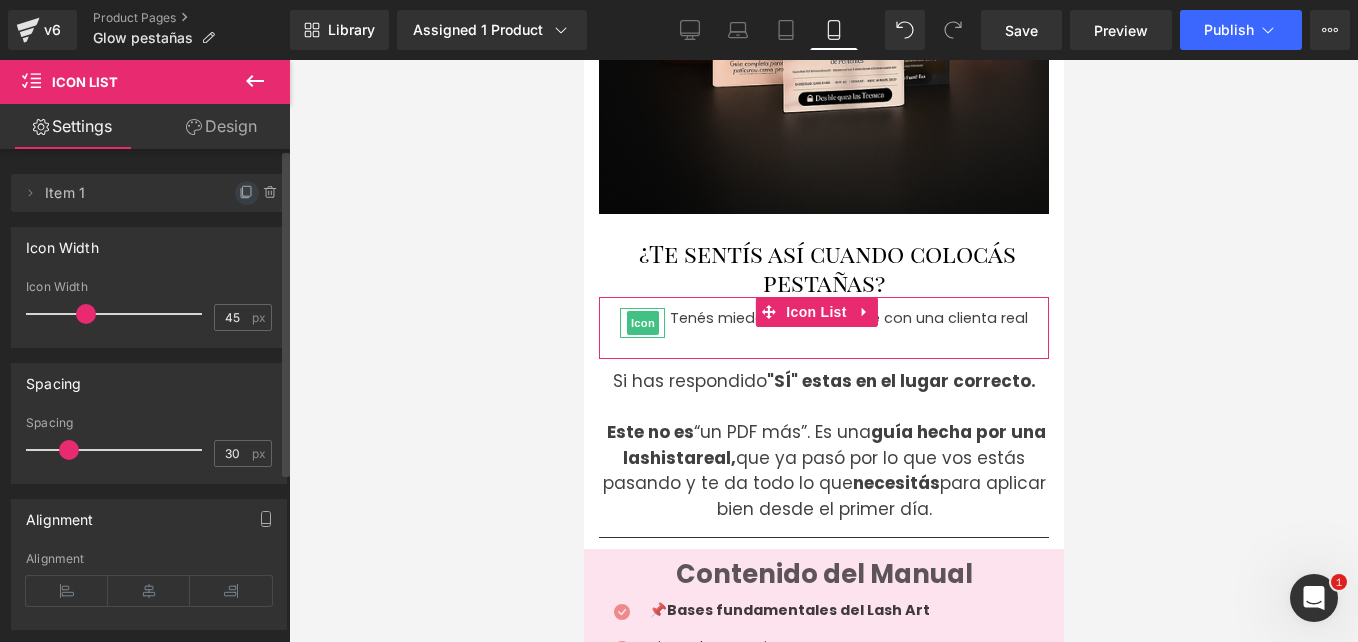 click 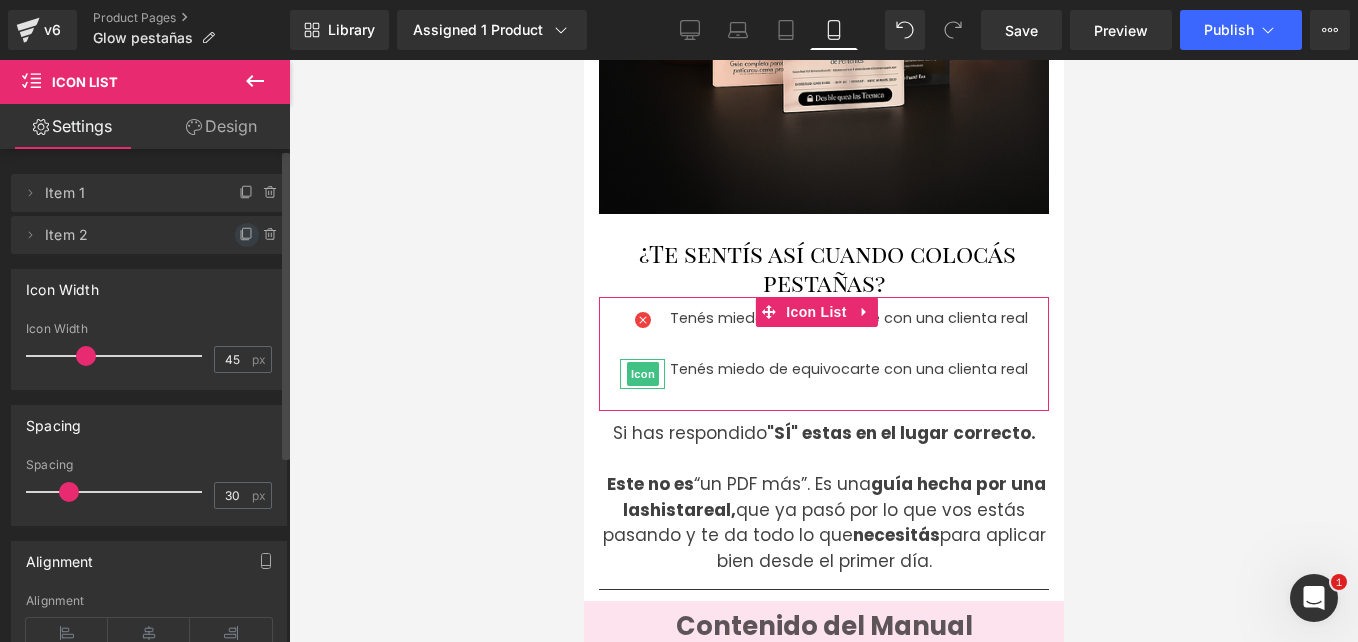 click 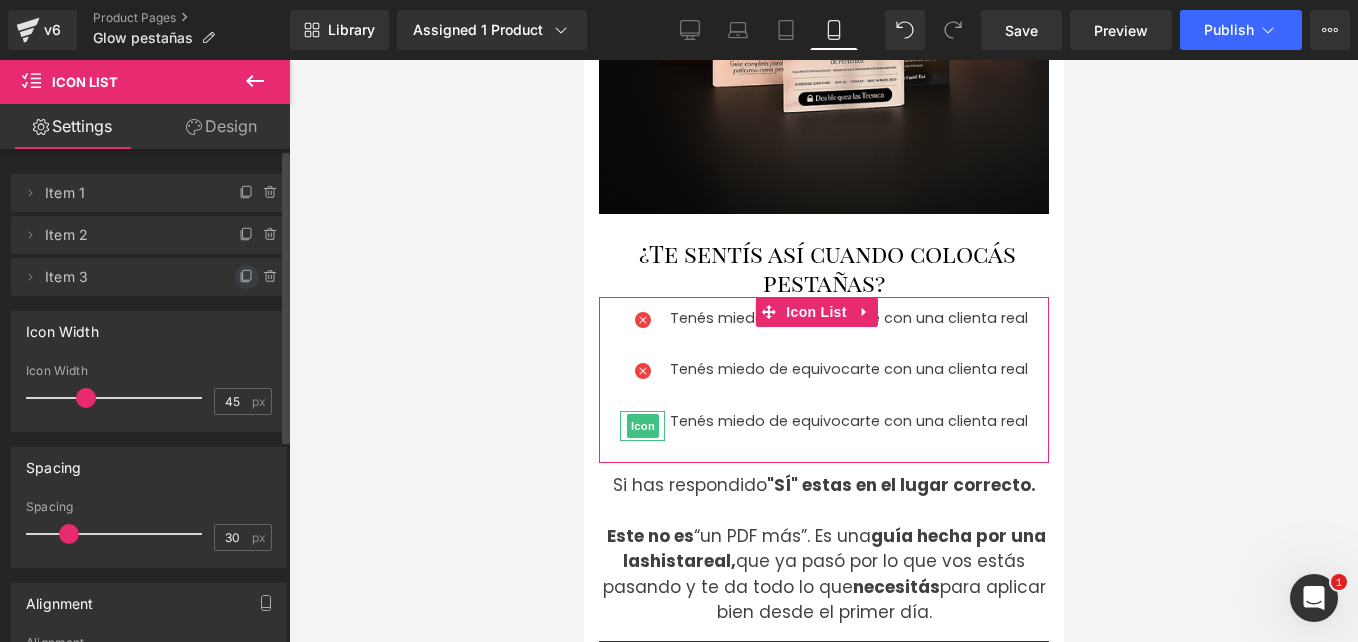 click 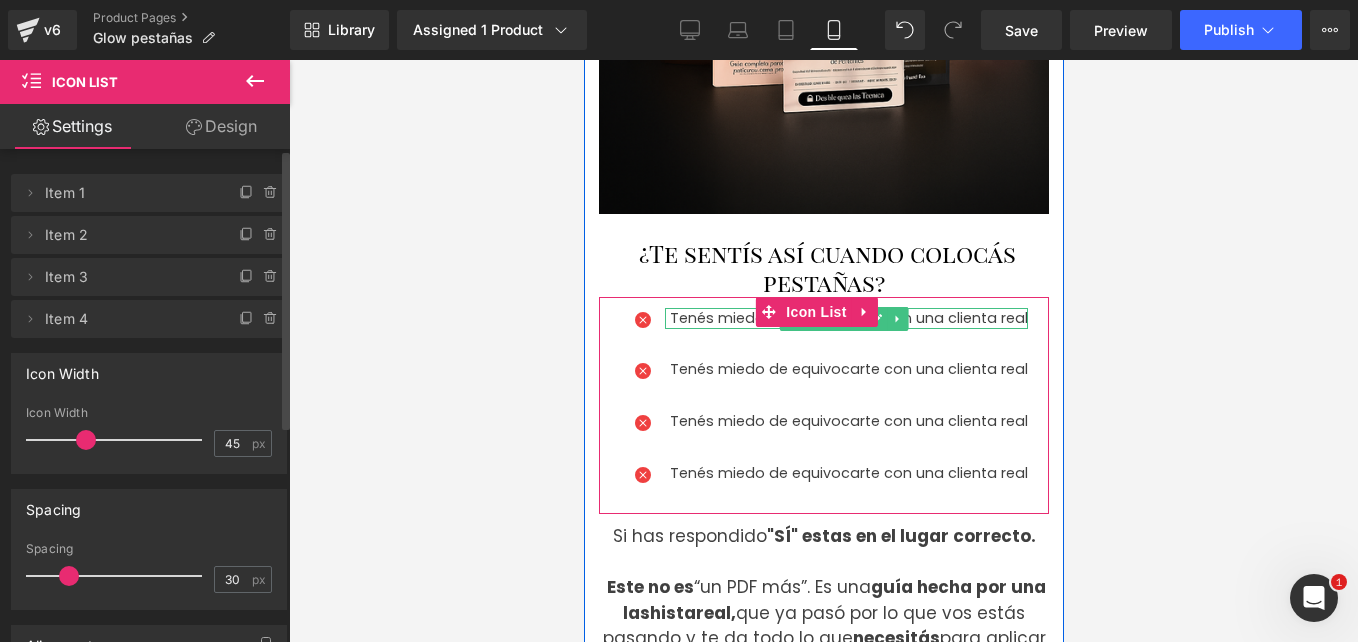 click on "Tenés miedo de equivocarte con una clienta real" at bounding box center (848, 319) 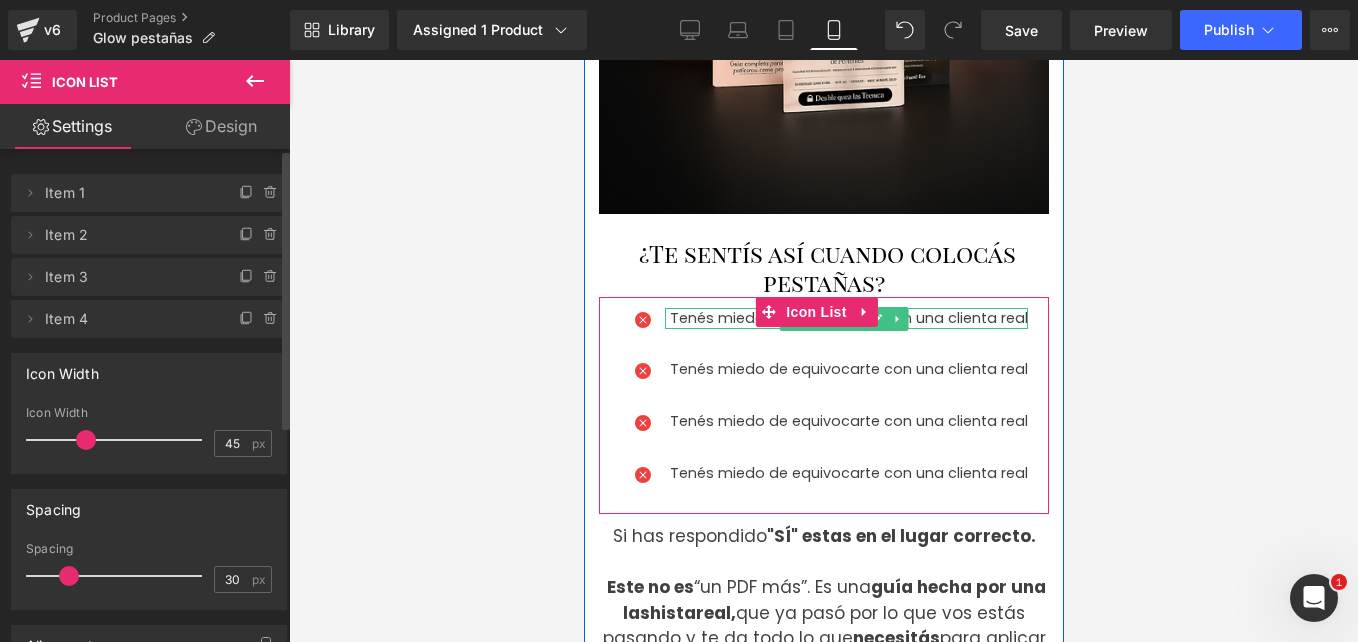 click on "Tenés miedo de equivocarte con una clienta real" at bounding box center (848, 319) 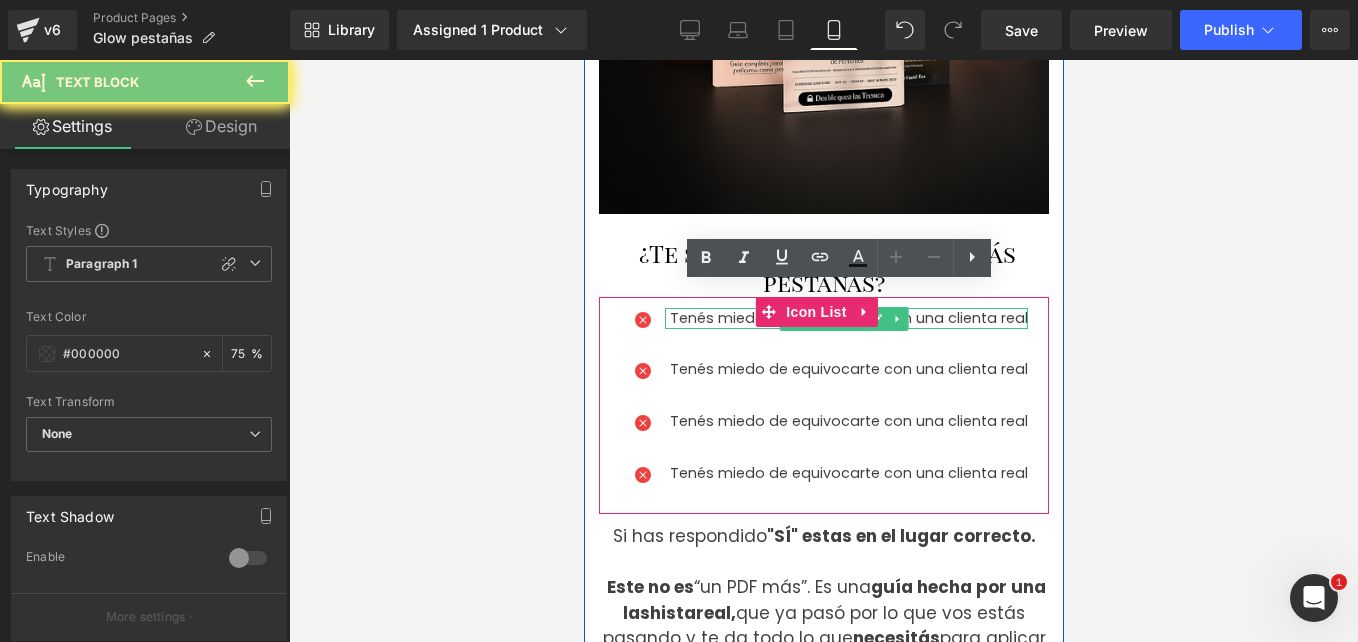 click on "Tenés miedo de equivocarte con una clienta real" at bounding box center [848, 319] 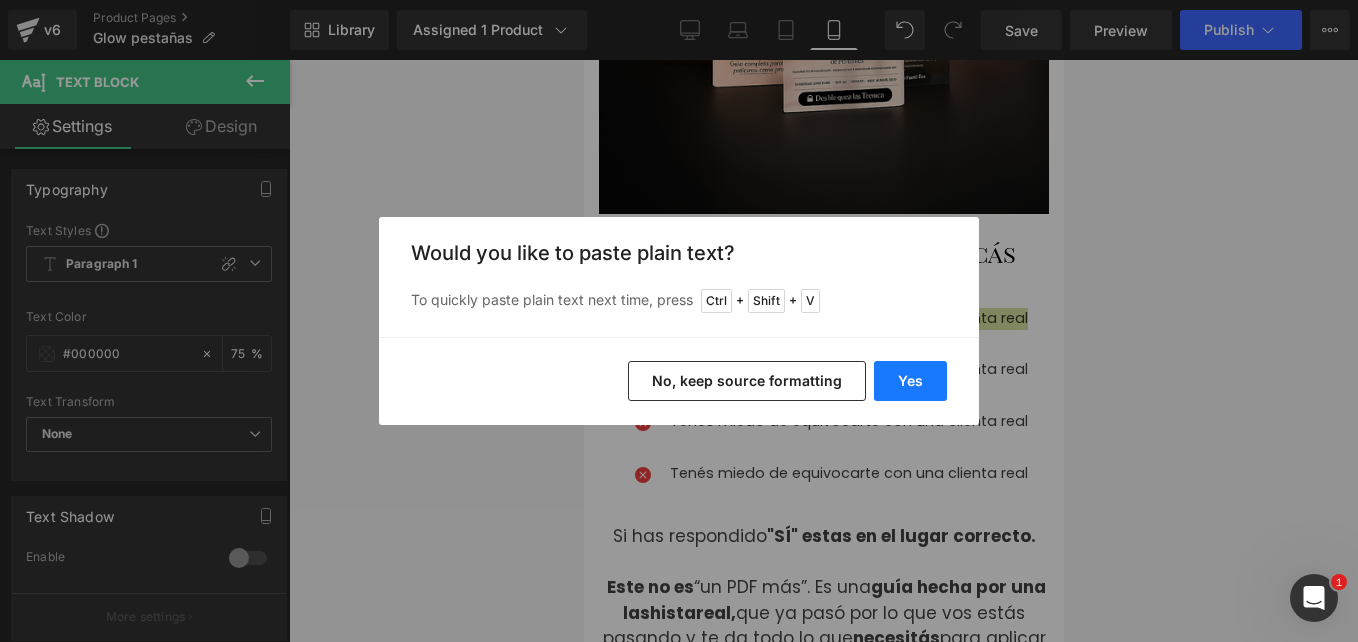 click on "Yes" at bounding box center [910, 381] 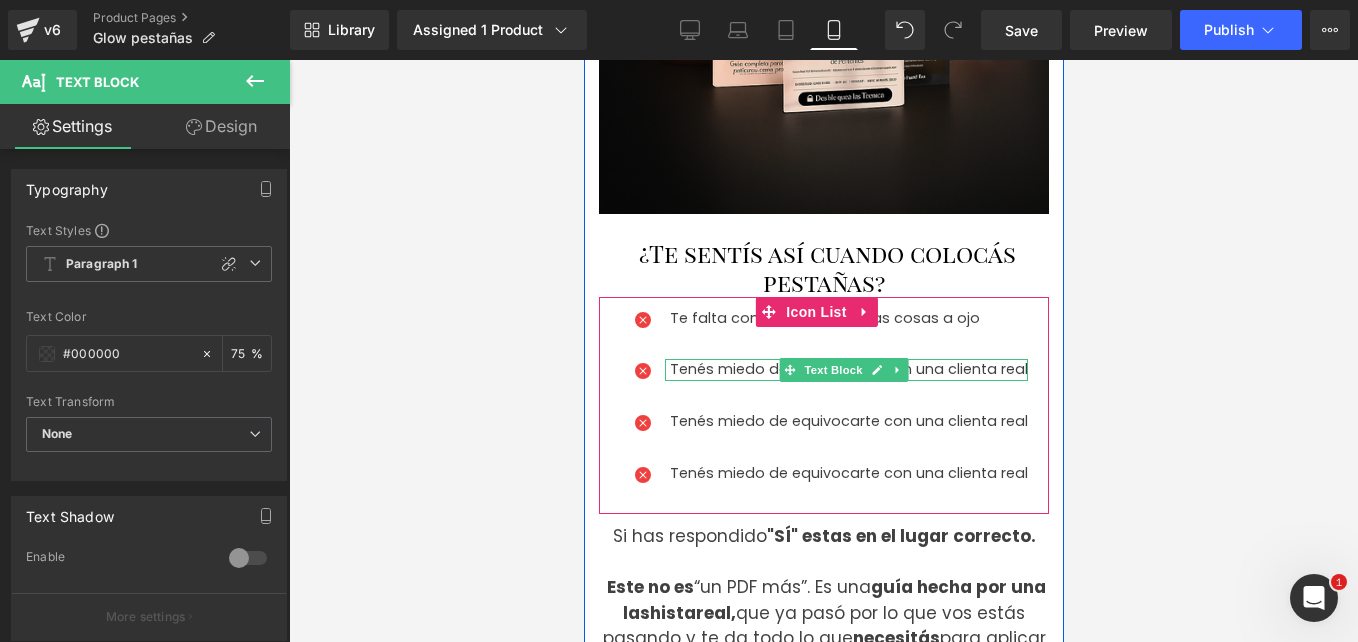 click on "Tenés miedo de equivocarte con una clienta real" at bounding box center [848, 370] 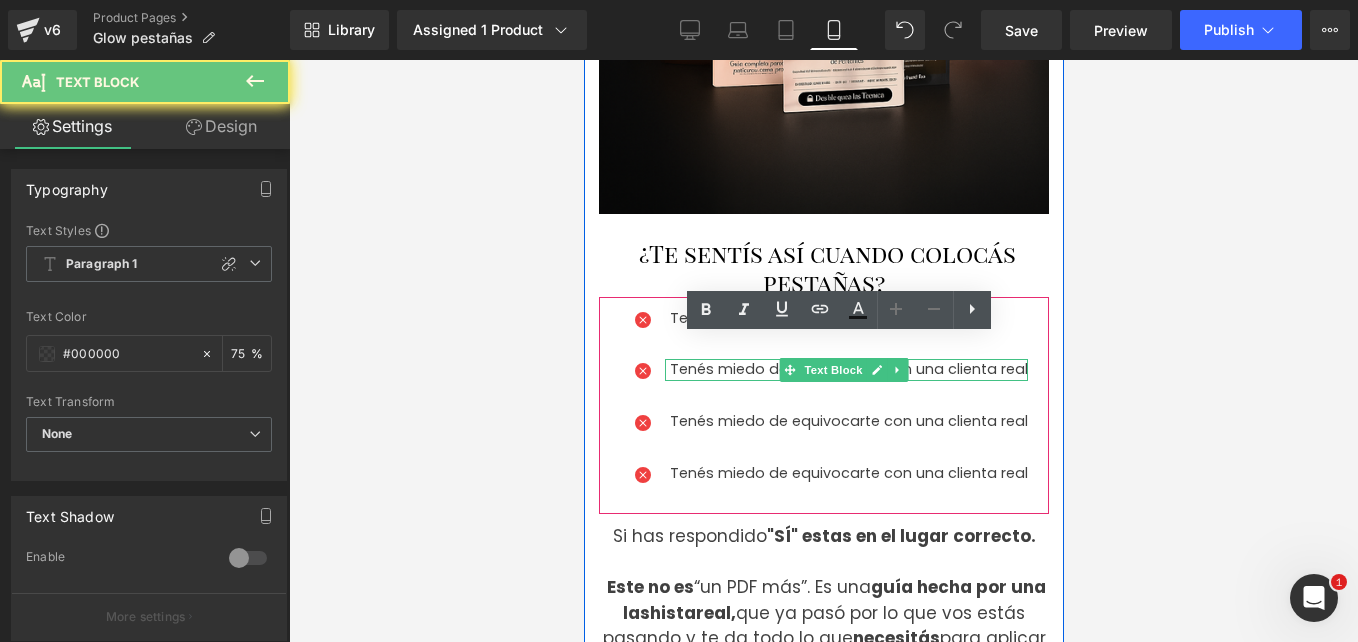 click on "Tenés miedo de equivocarte con una clienta real" at bounding box center (848, 370) 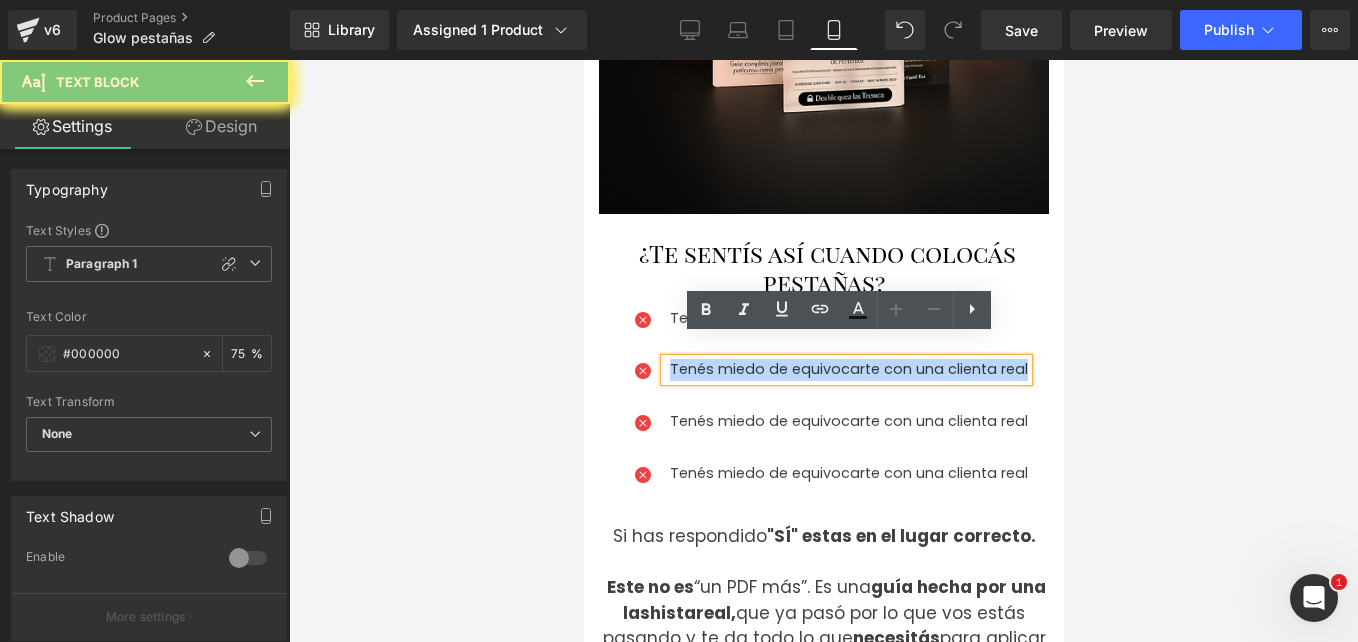 click on "Tenés miedo de equivocarte con una clienta real" at bounding box center [848, 370] 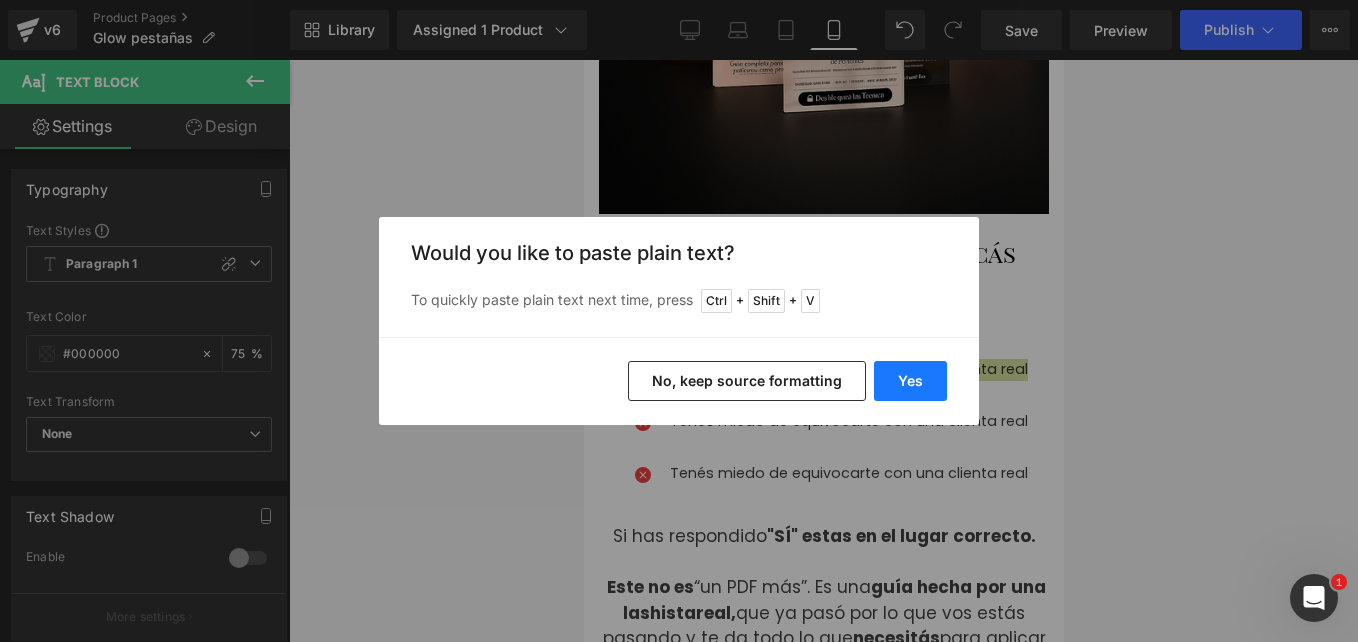 click on "Yes" at bounding box center (910, 381) 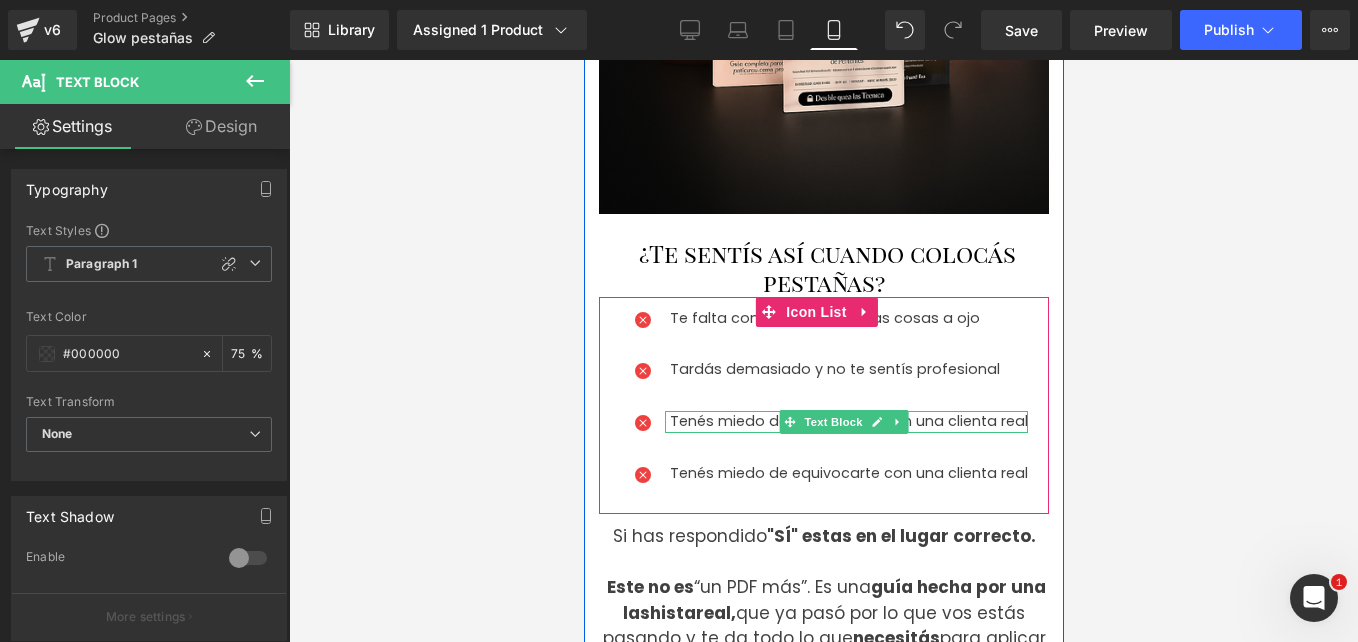 click on "Tenés miedo de equivocarte con una clienta real" at bounding box center (848, 422) 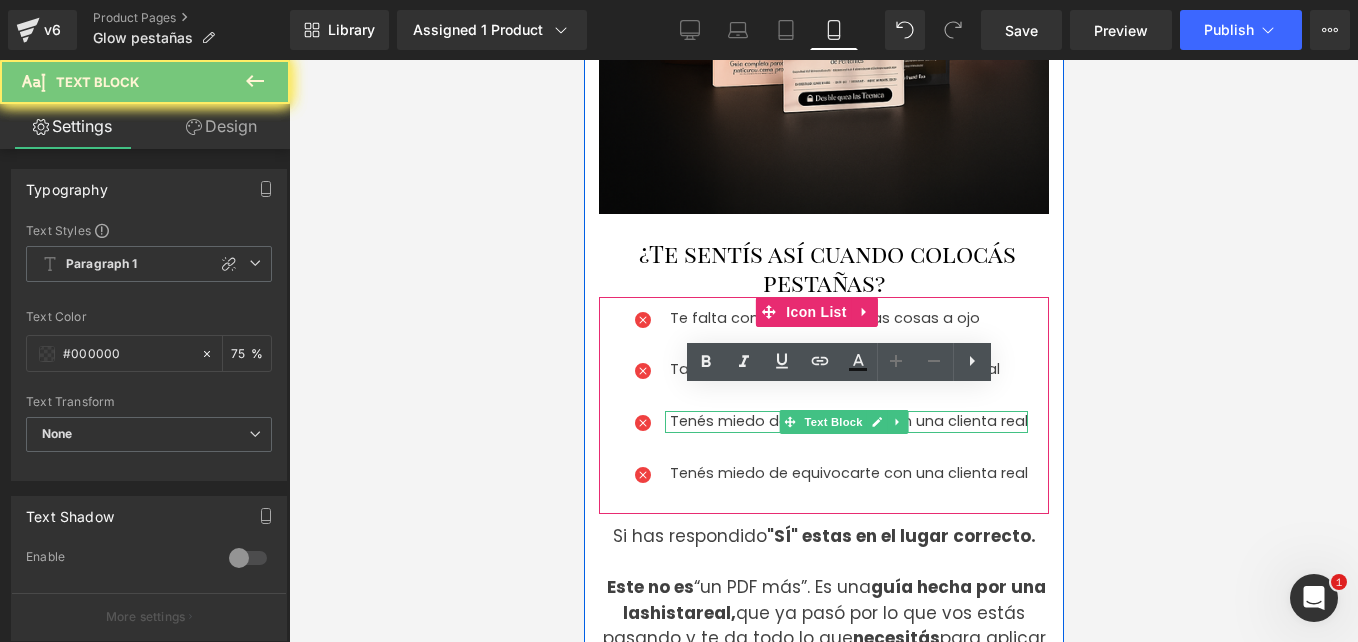 click on "Tenés miedo de equivocarte con una clienta real" at bounding box center (848, 422) 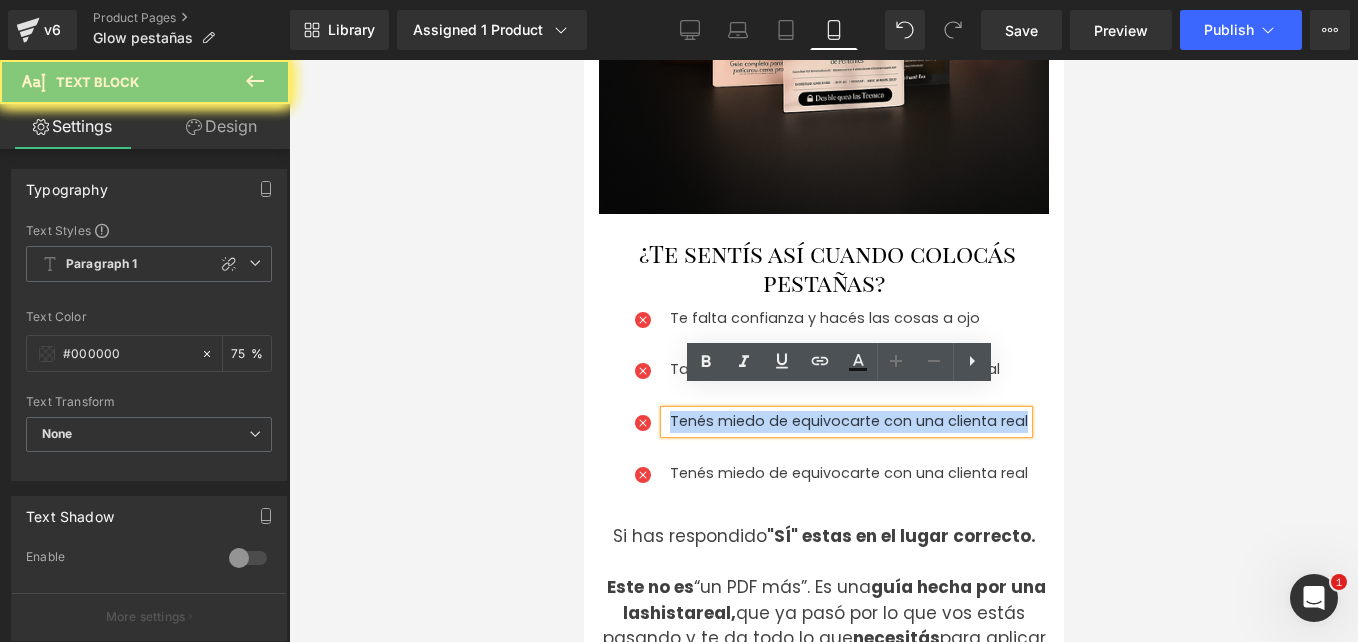 click on "Tenés miedo de equivocarte con una clienta real" at bounding box center [848, 422] 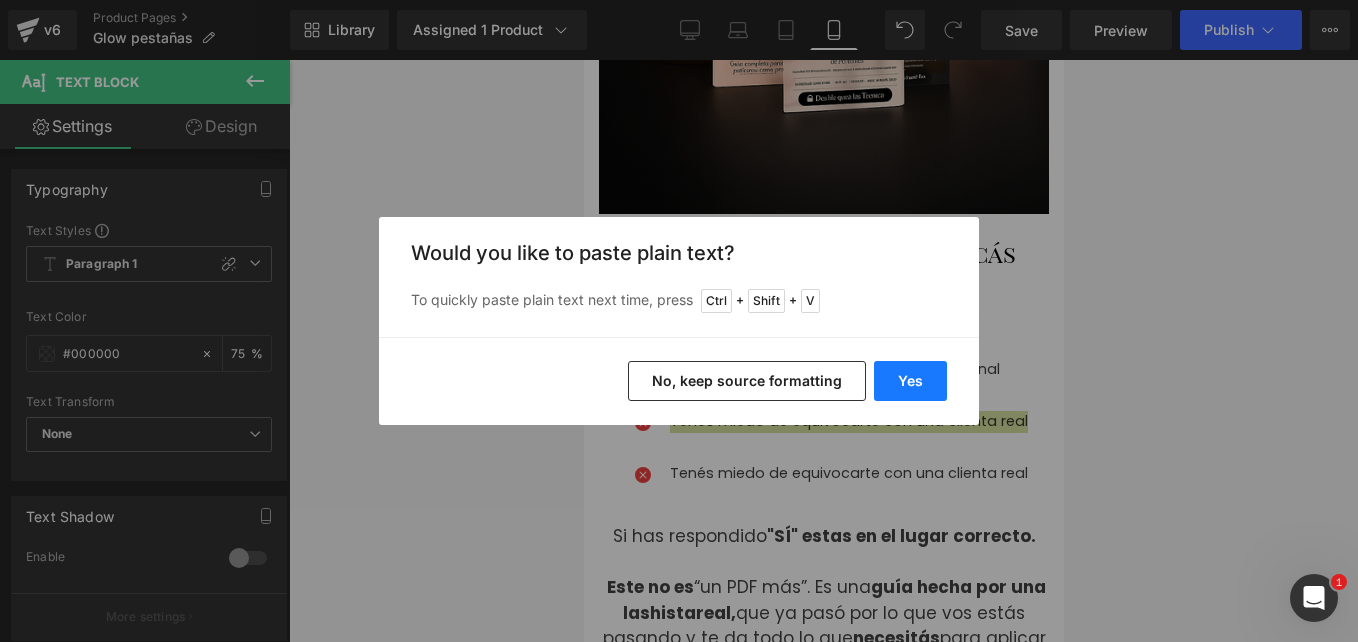 click on "Yes" at bounding box center [910, 381] 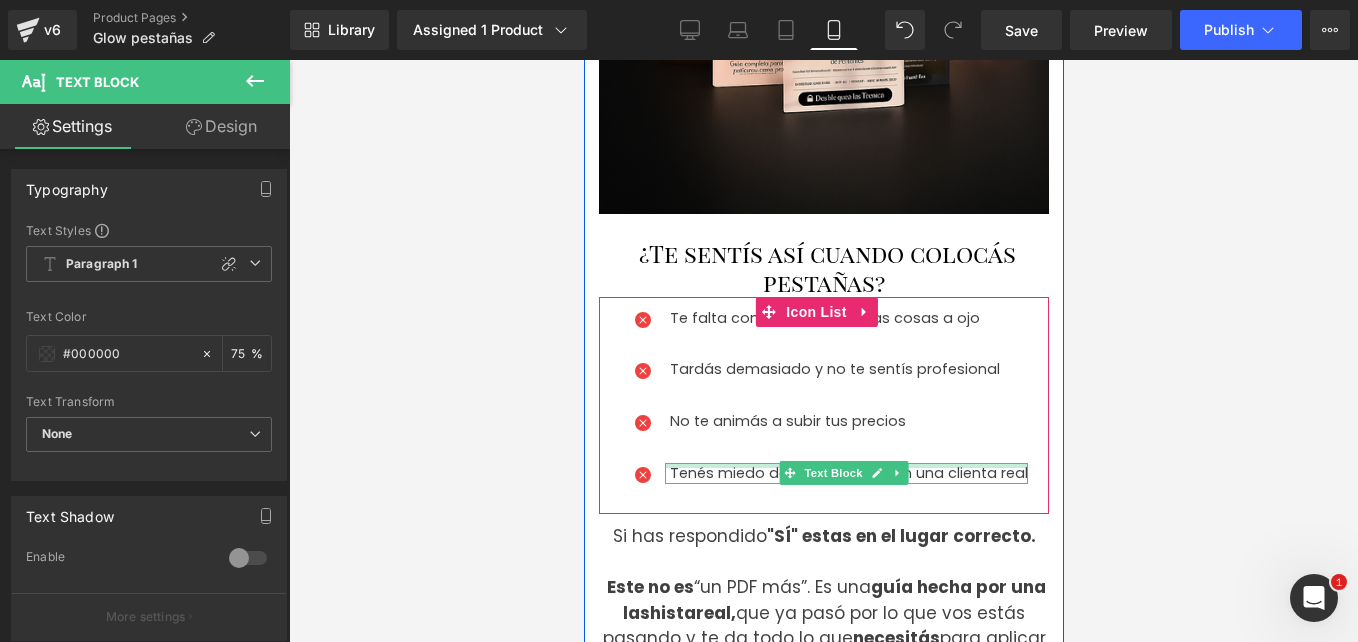 click at bounding box center (845, 465) 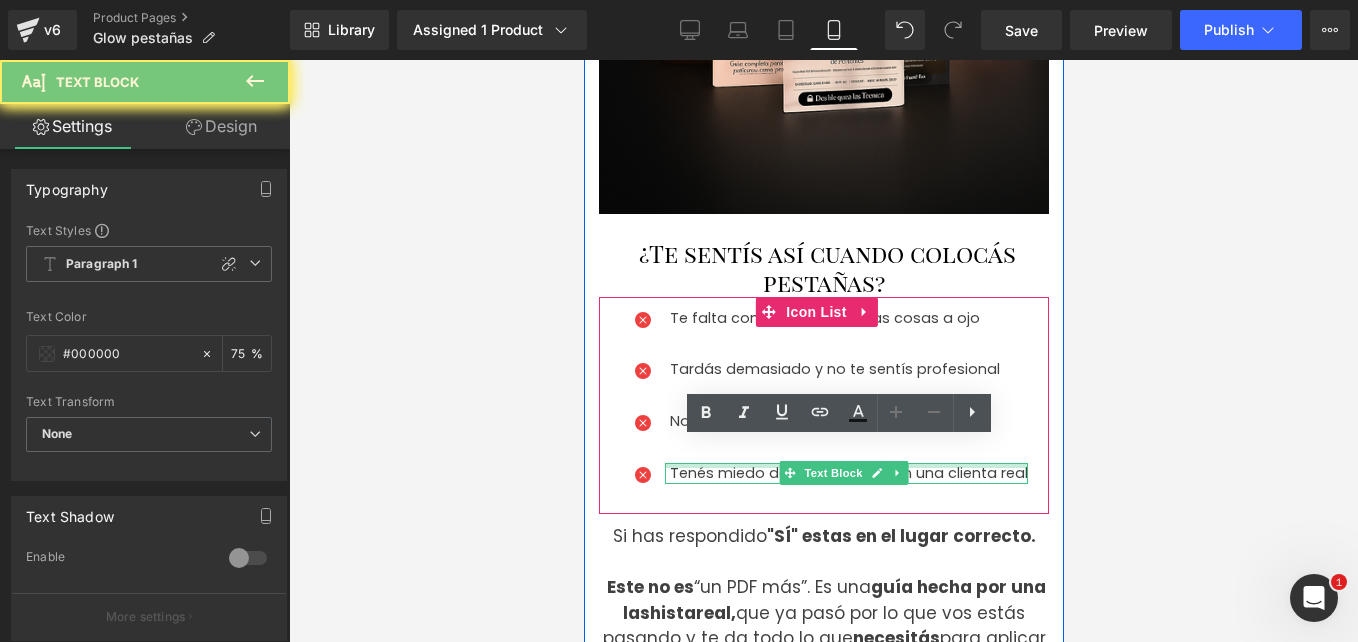 click on "Tenés miedo de equivocarte con una clienta real" at bounding box center (848, 474) 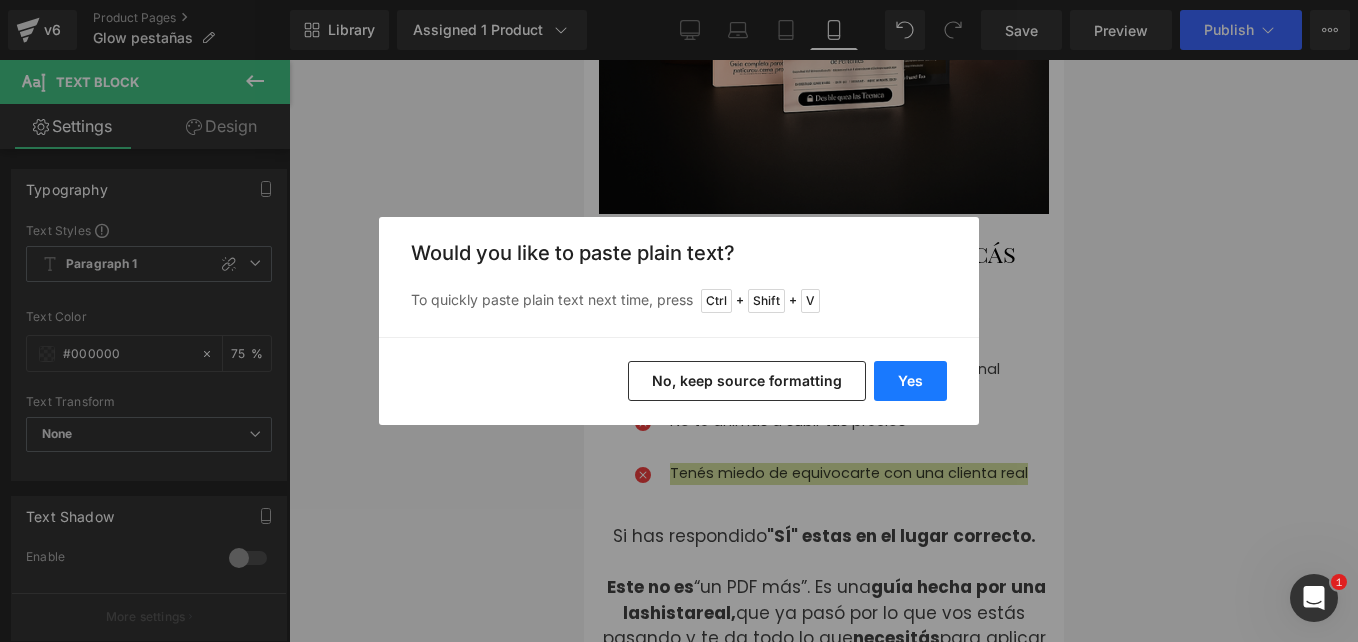click on "Yes" at bounding box center [910, 381] 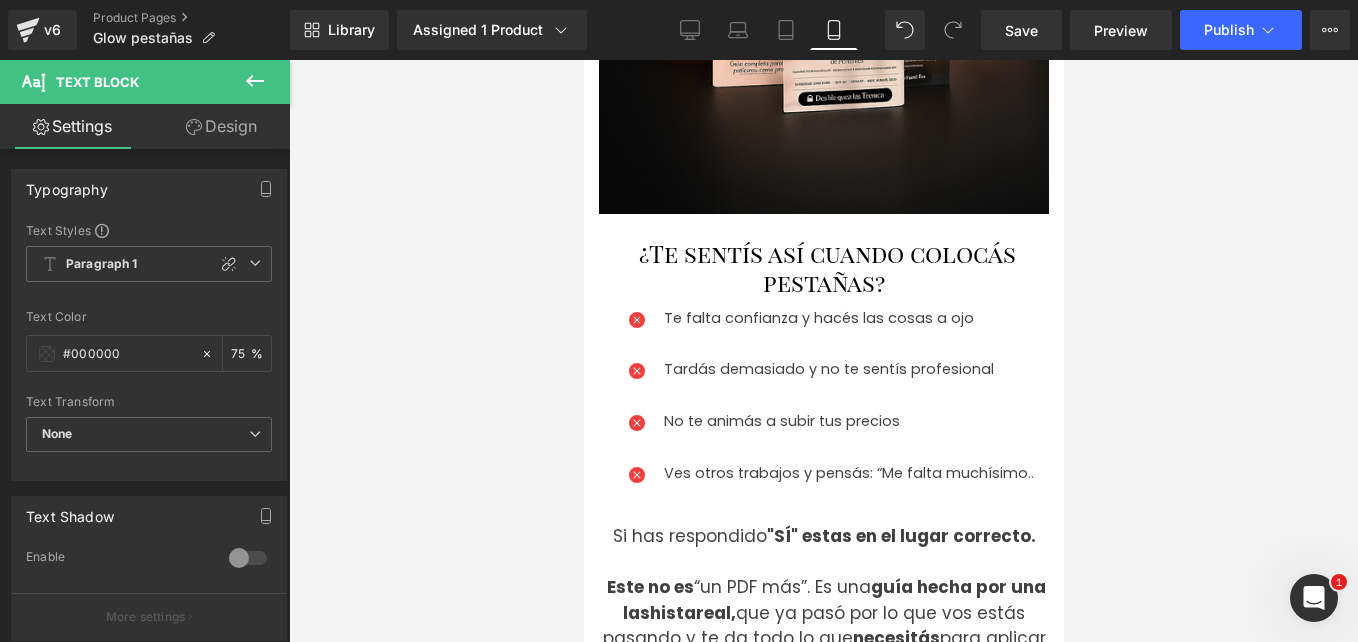 click at bounding box center (823, 351) 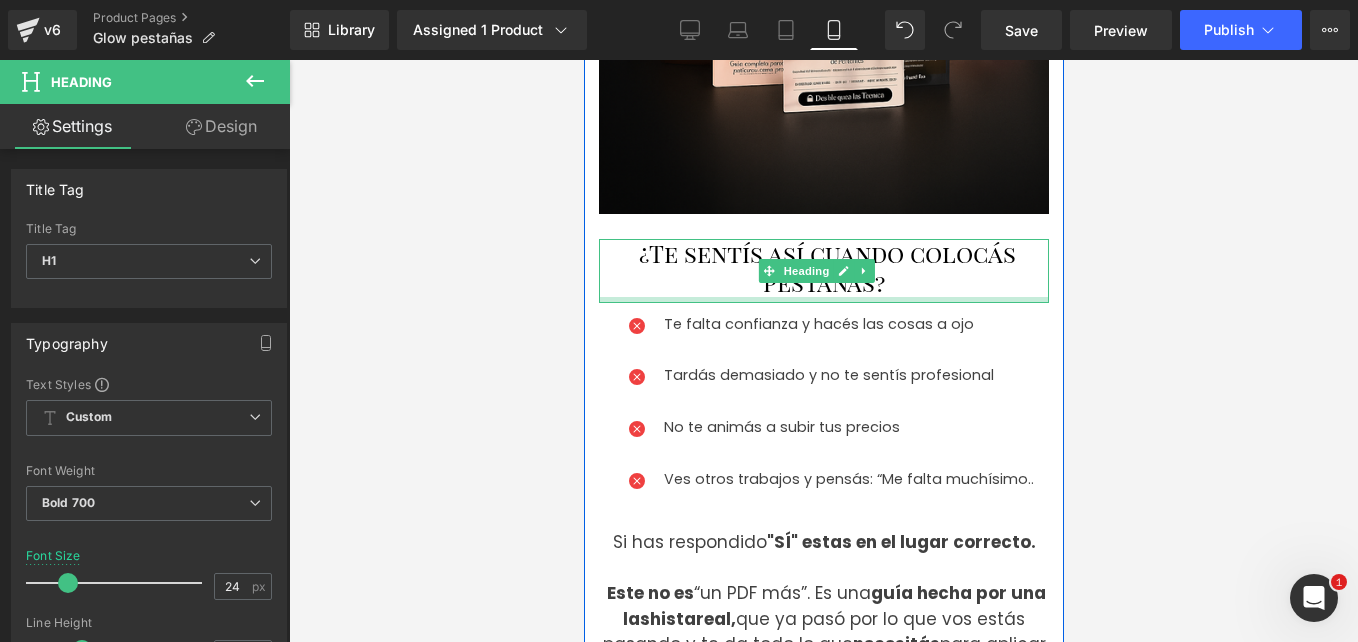 drag, startPoint x: 778, startPoint y: 271, endPoint x: 1059, endPoint y: 353, distance: 292.72 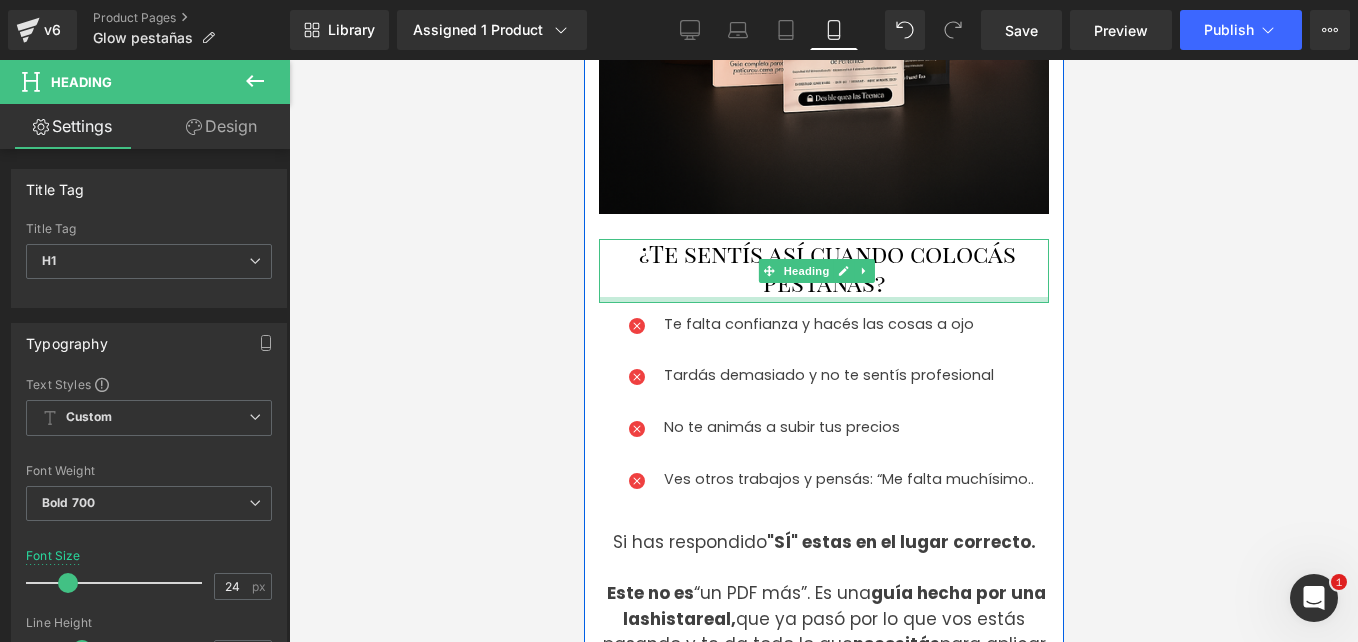 click at bounding box center [823, 300] 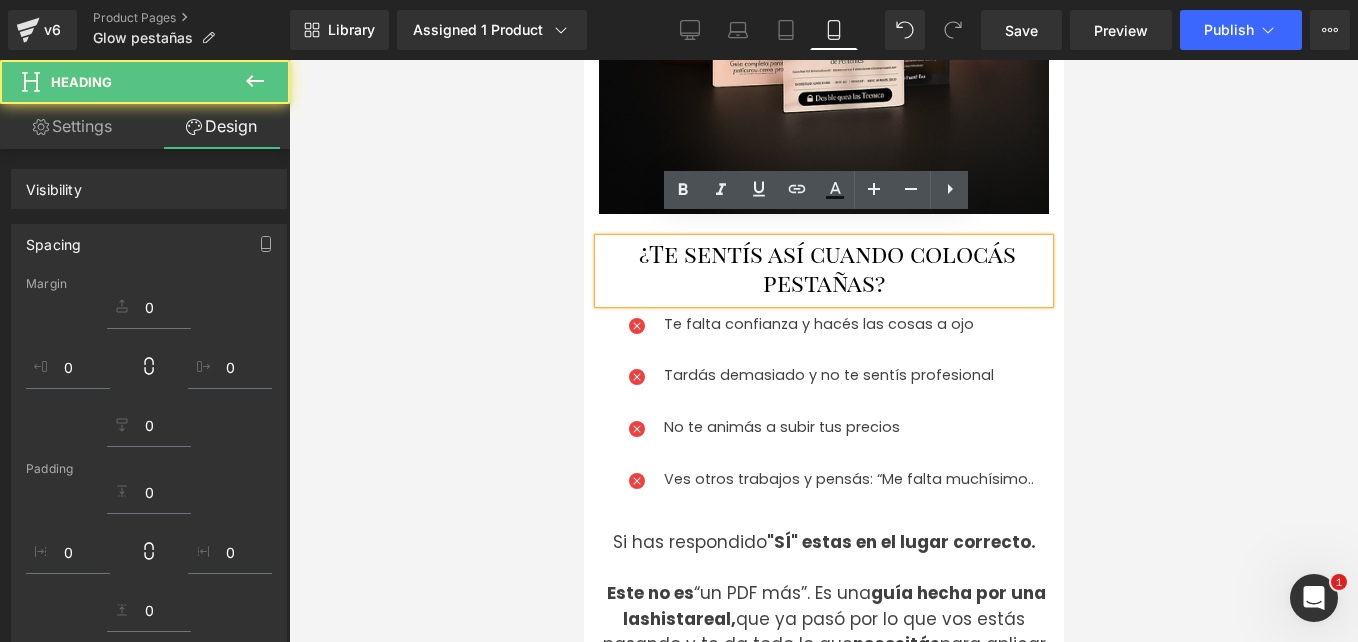 click at bounding box center (823, 351) 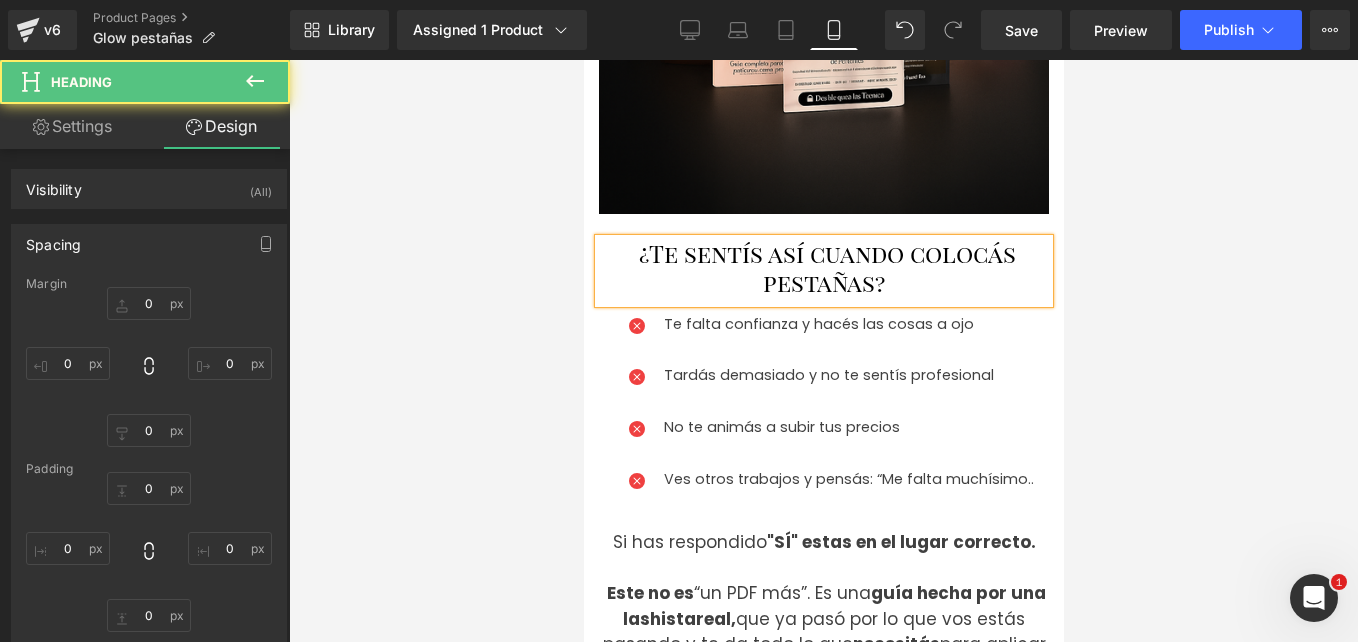type on "15" 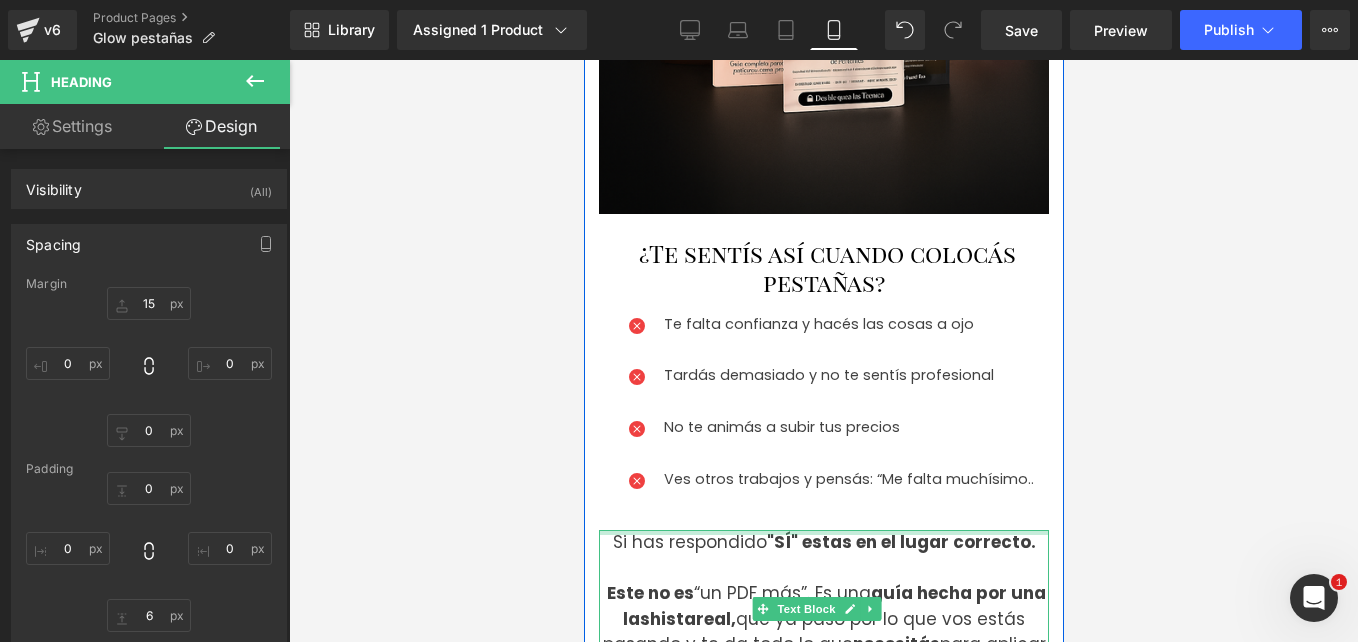 scroll, scrollTop: 708, scrollLeft: 0, axis: vertical 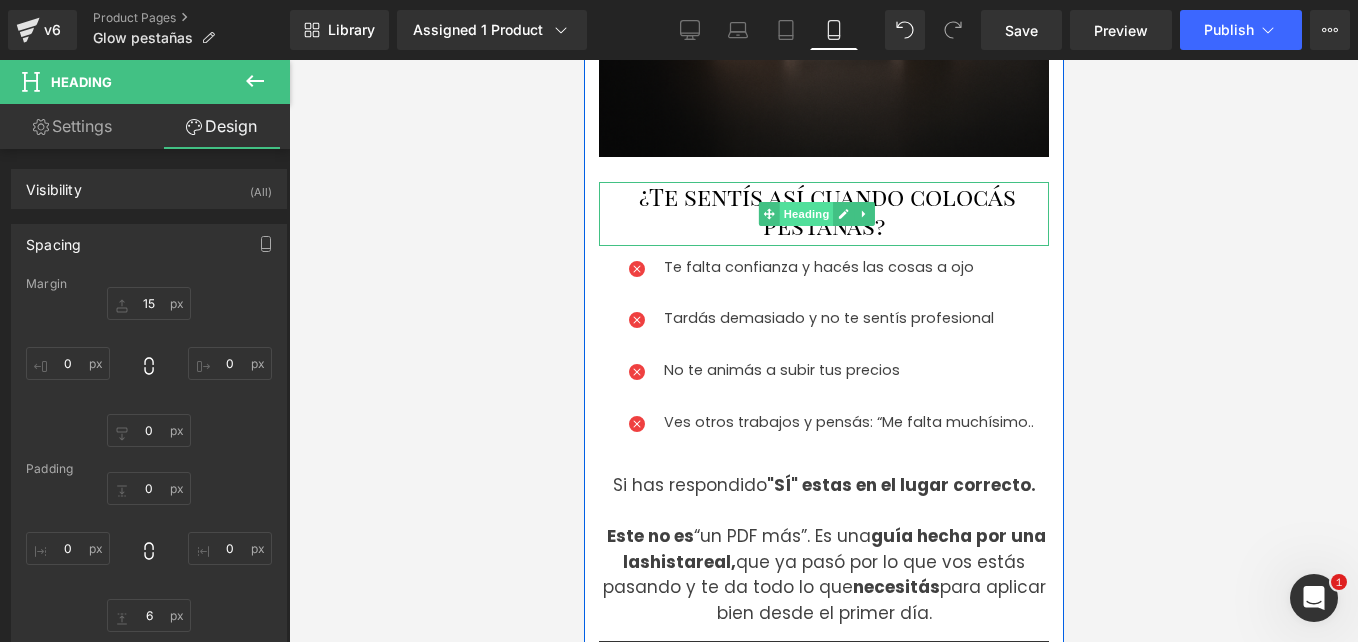 drag, startPoint x: 801, startPoint y: 186, endPoint x: 882, endPoint y: 268, distance: 115.260574 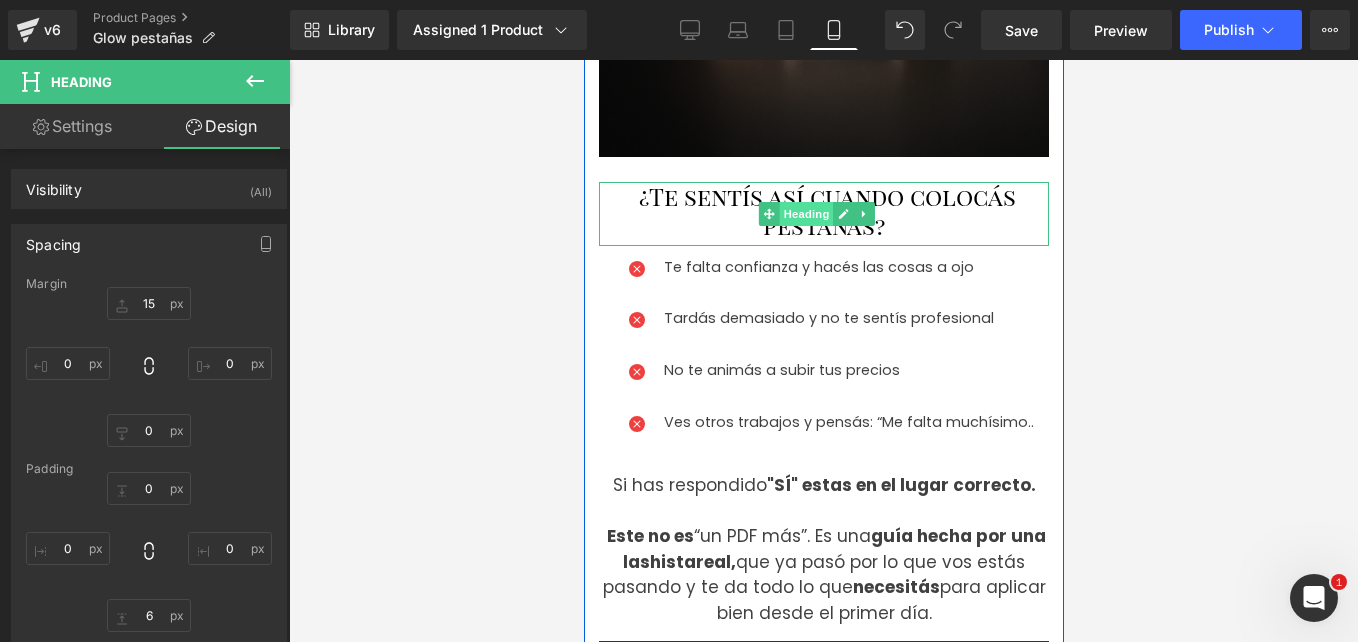 click on "Heading" at bounding box center [805, 214] 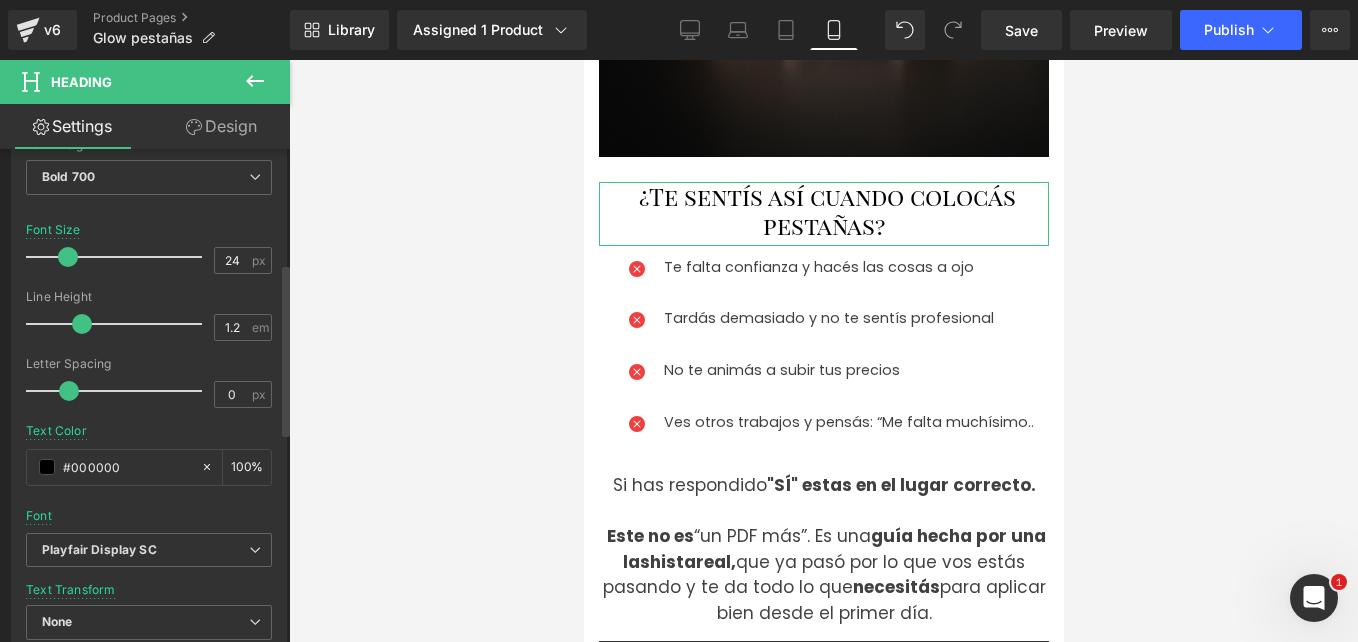 scroll, scrollTop: 402, scrollLeft: 0, axis: vertical 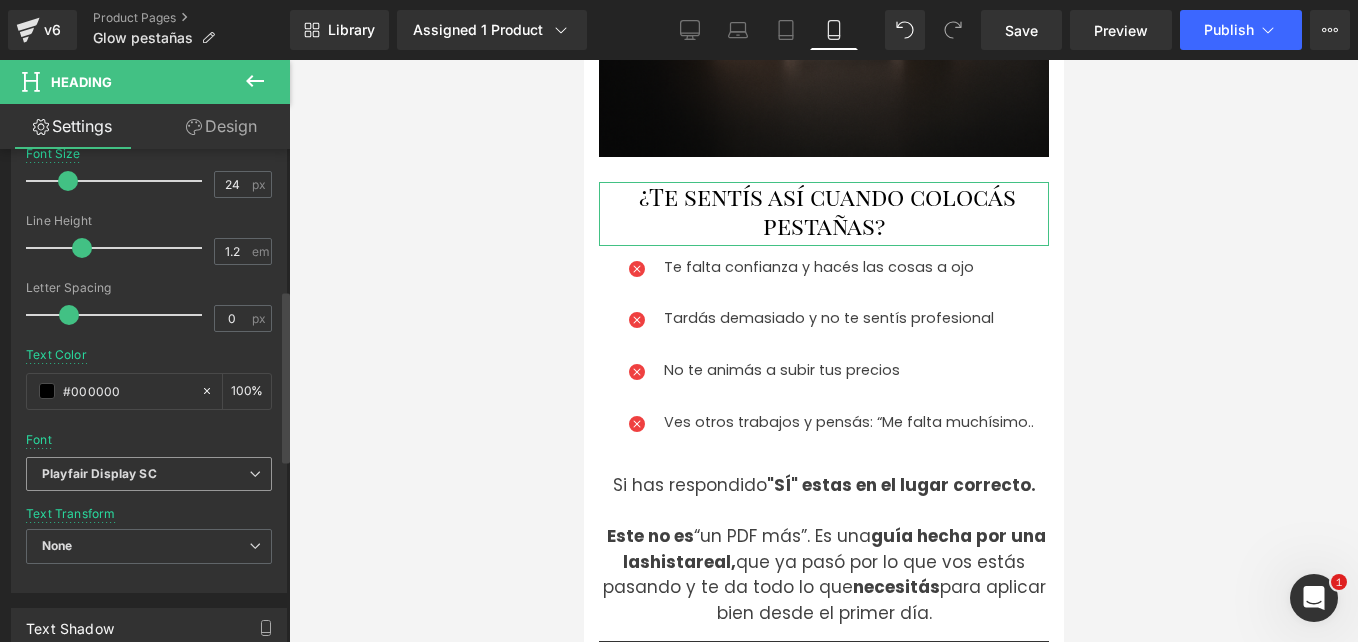 click on "Playfair Display SC" at bounding box center [145, 474] 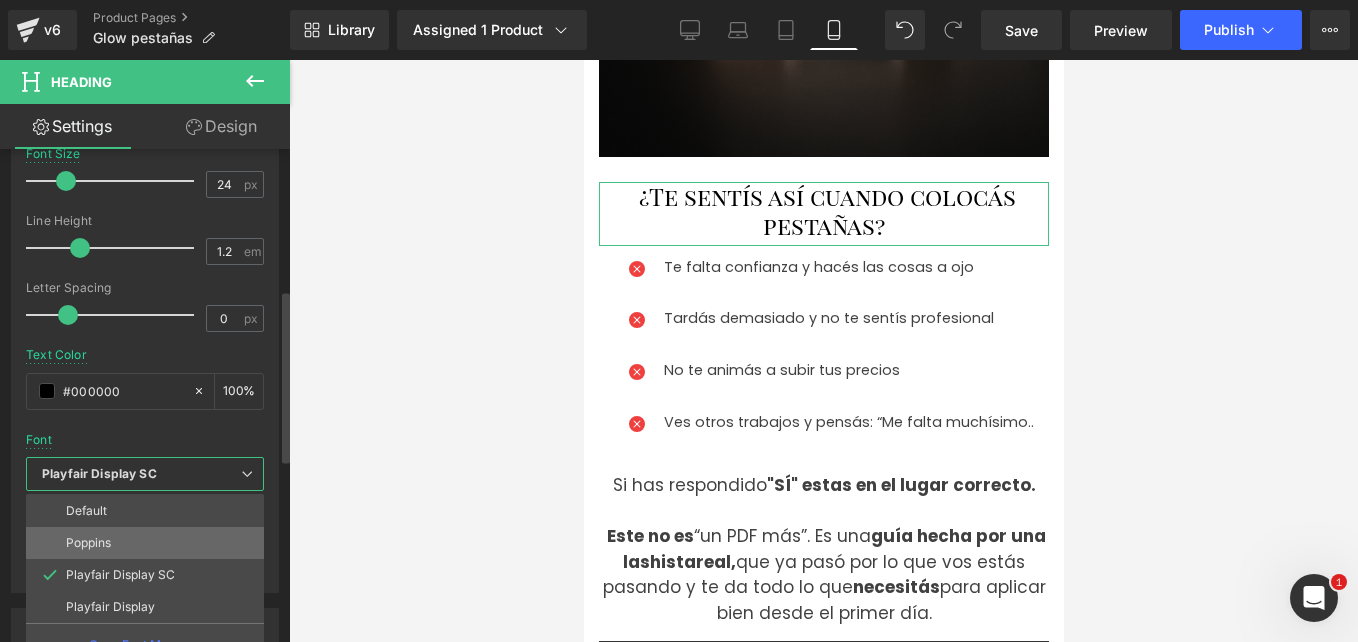 click on "Poppins" at bounding box center [145, 543] 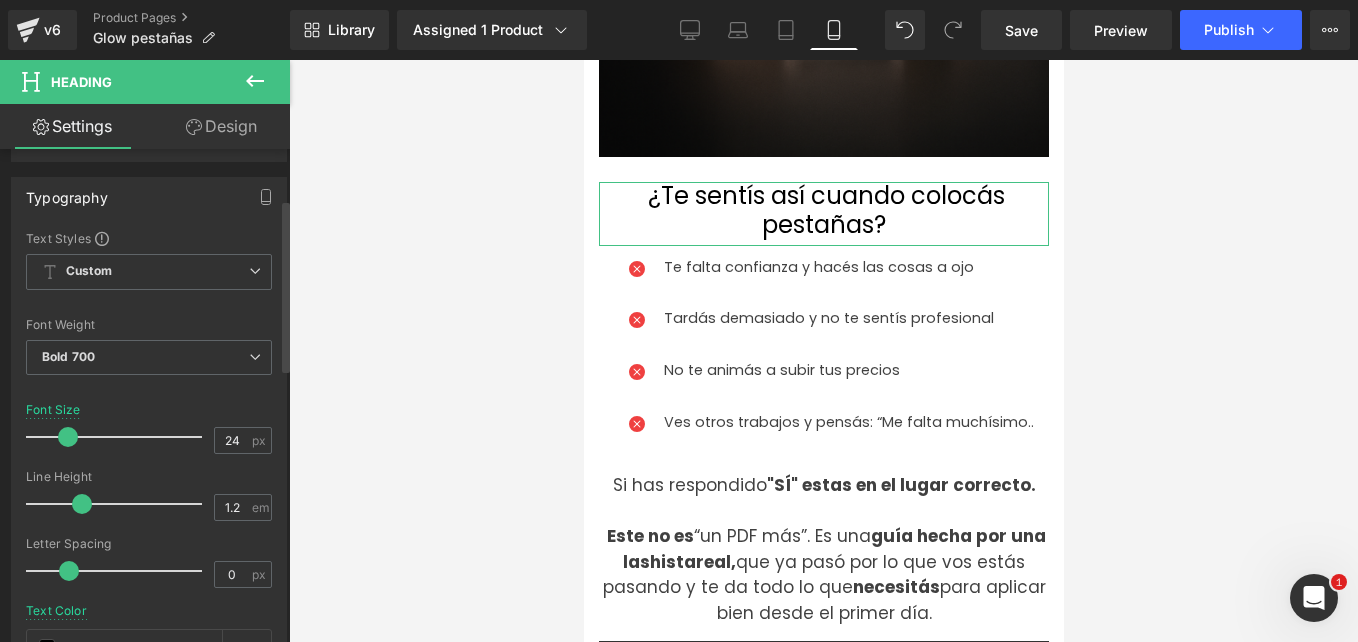 scroll, scrollTop: 143, scrollLeft: 0, axis: vertical 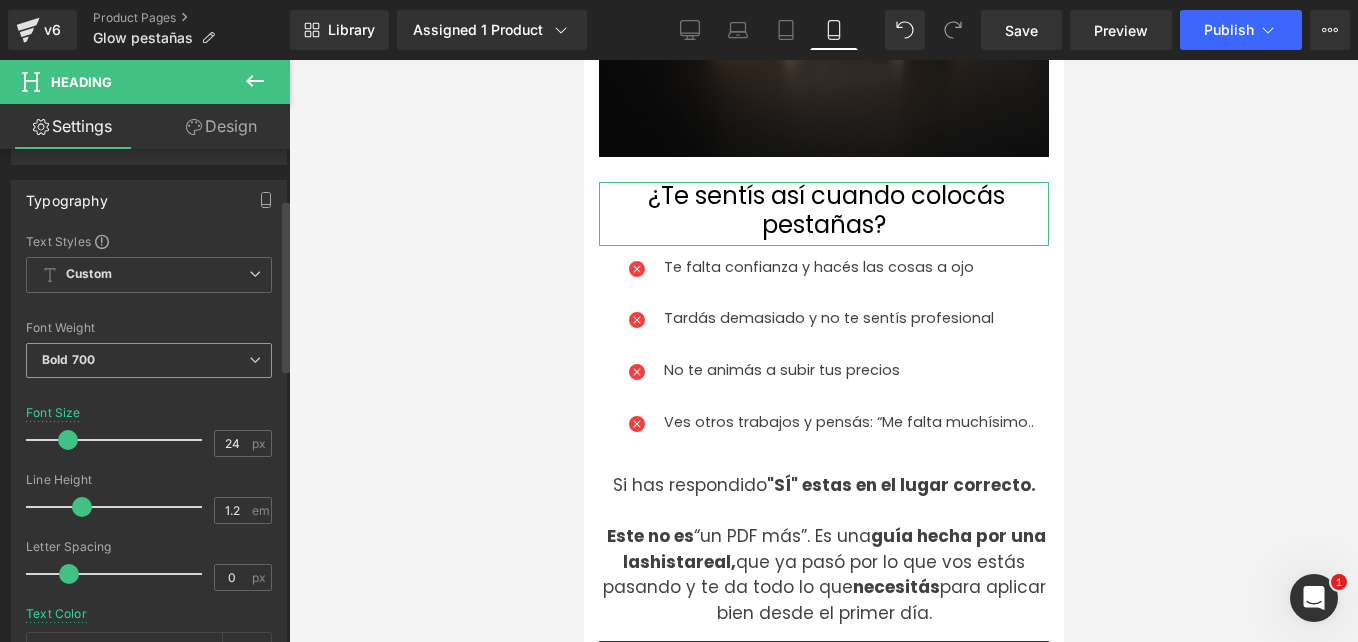 click on "Bold 700" at bounding box center [149, 360] 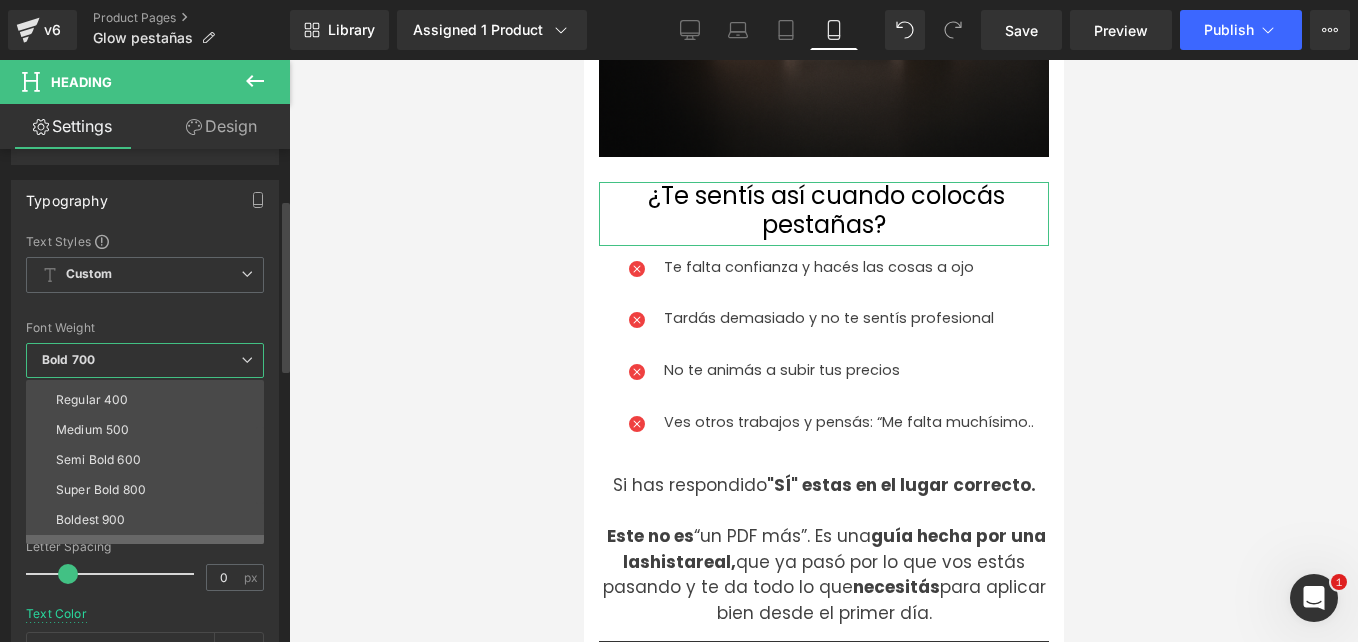 scroll, scrollTop: 84, scrollLeft: 0, axis: vertical 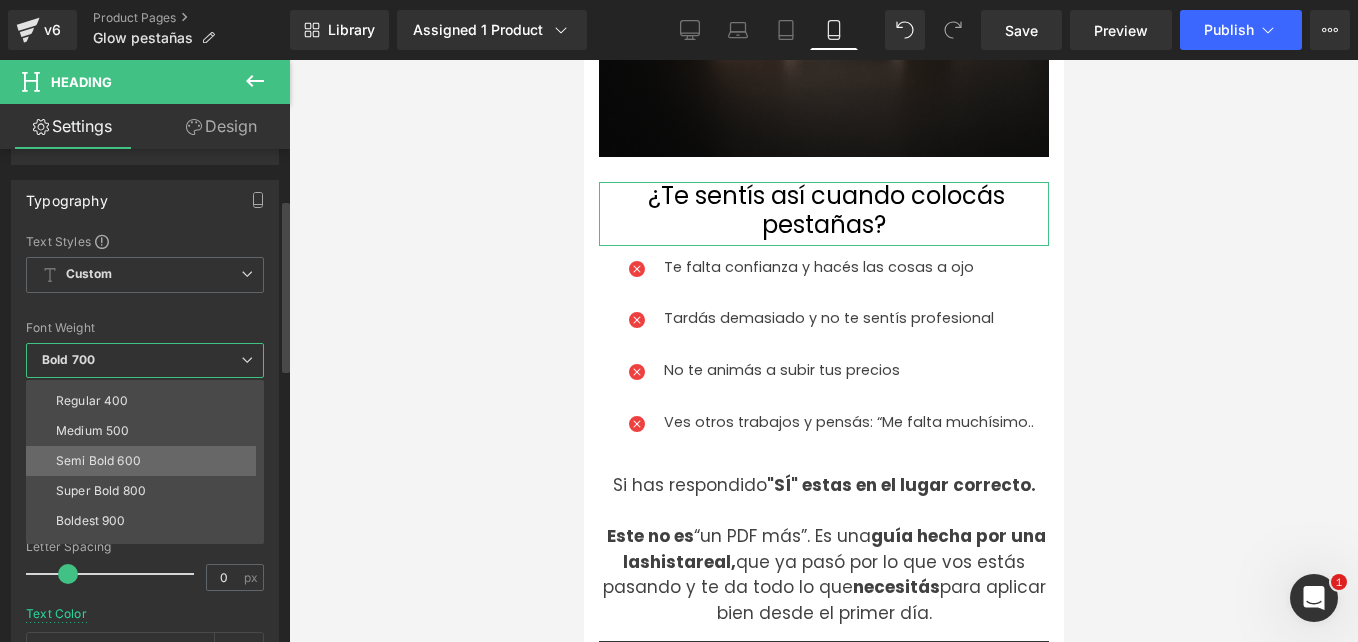 click on "Semi Bold 600" at bounding box center [98, 461] 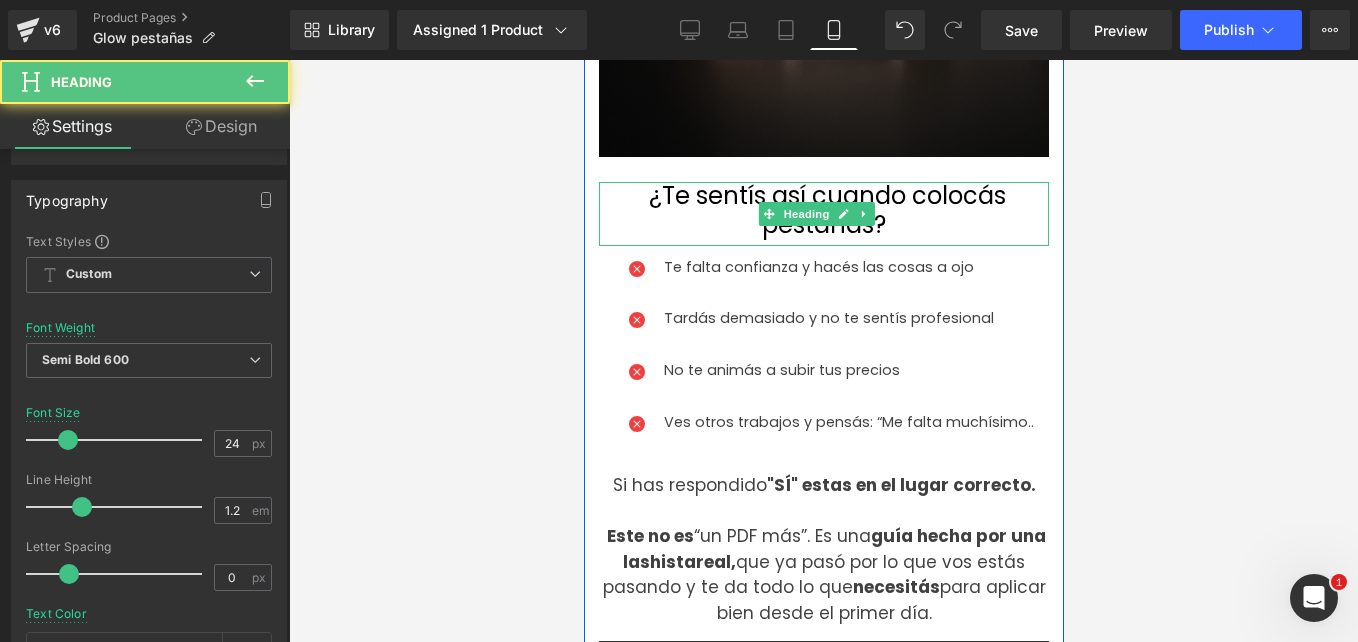 click on "¿Te sentís así cuando colocás pestañas?" at bounding box center [826, 210] 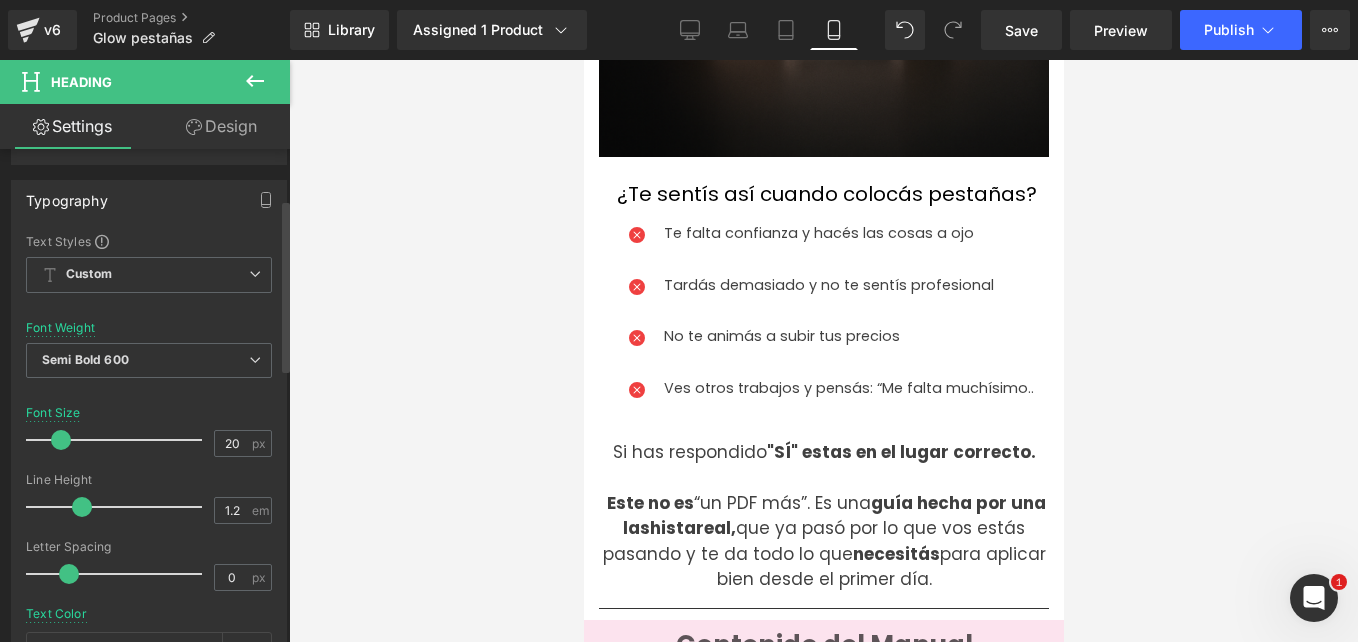 type on "21" 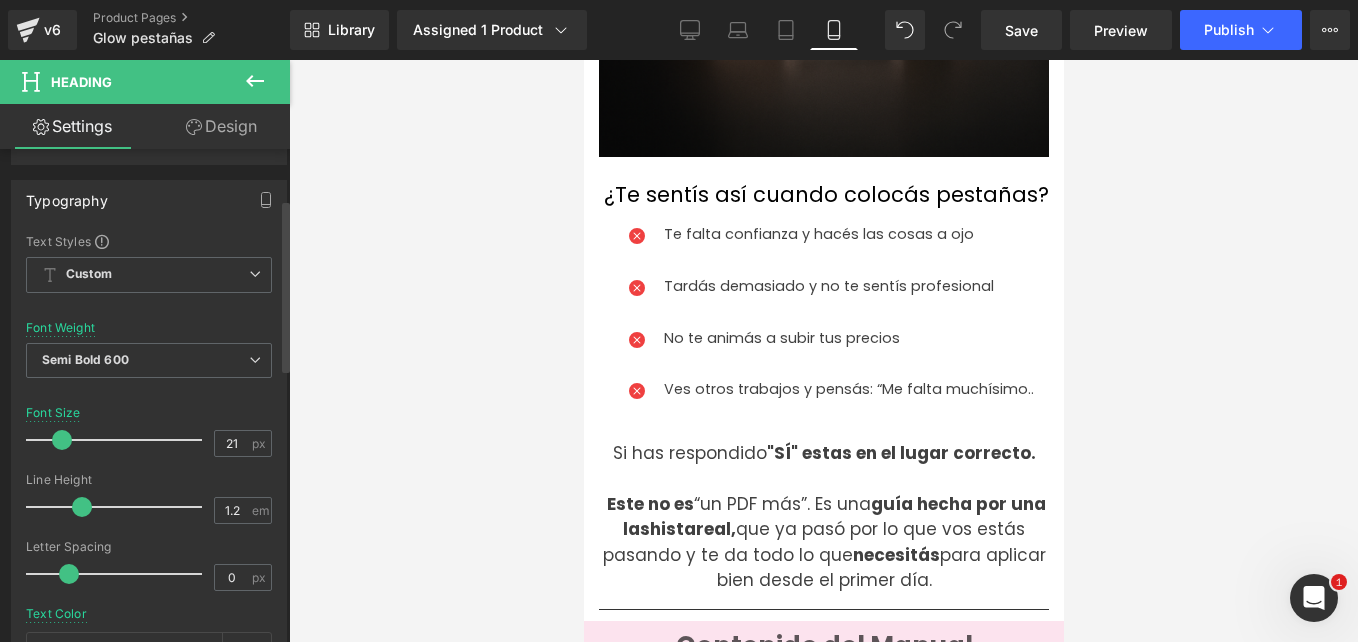click at bounding box center (62, 440) 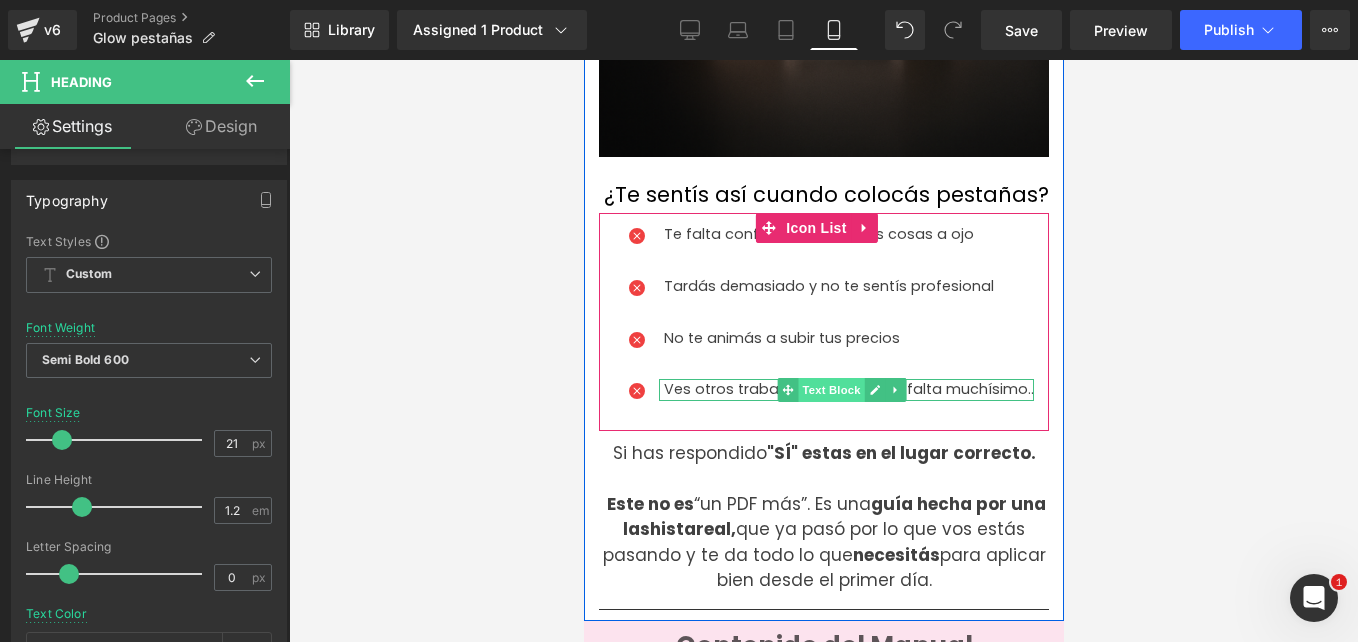 click on "Text Block" at bounding box center [830, 390] 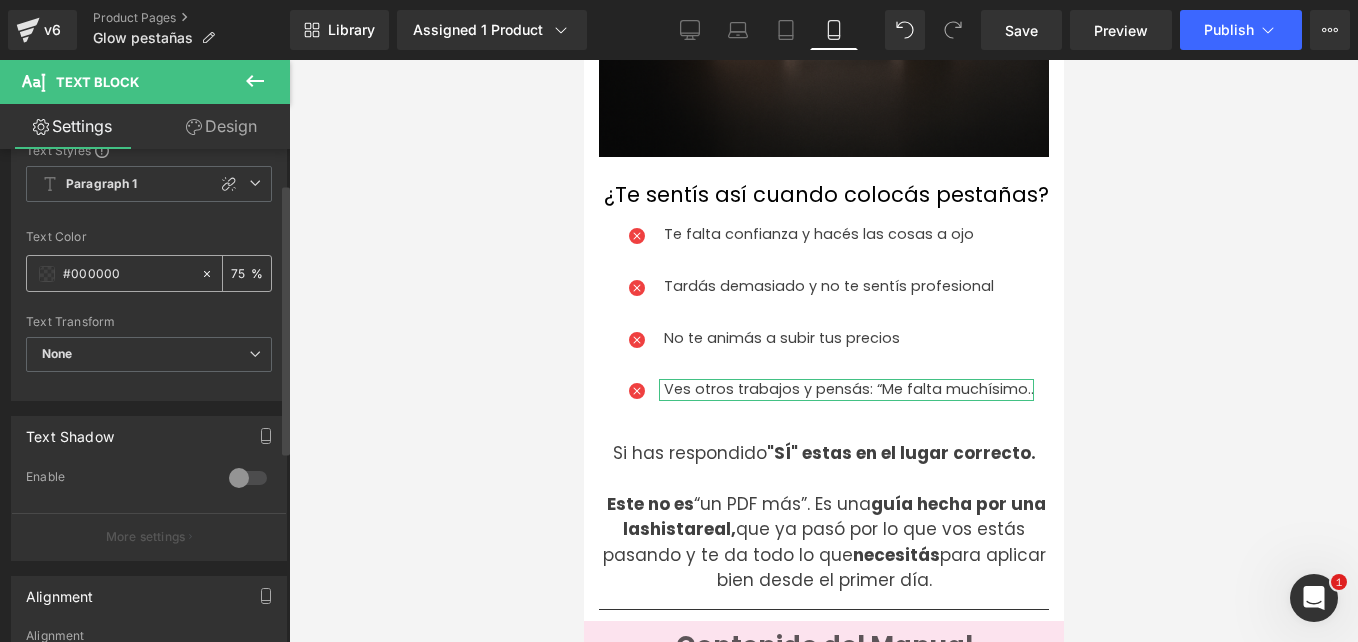 scroll, scrollTop: 62, scrollLeft: 0, axis: vertical 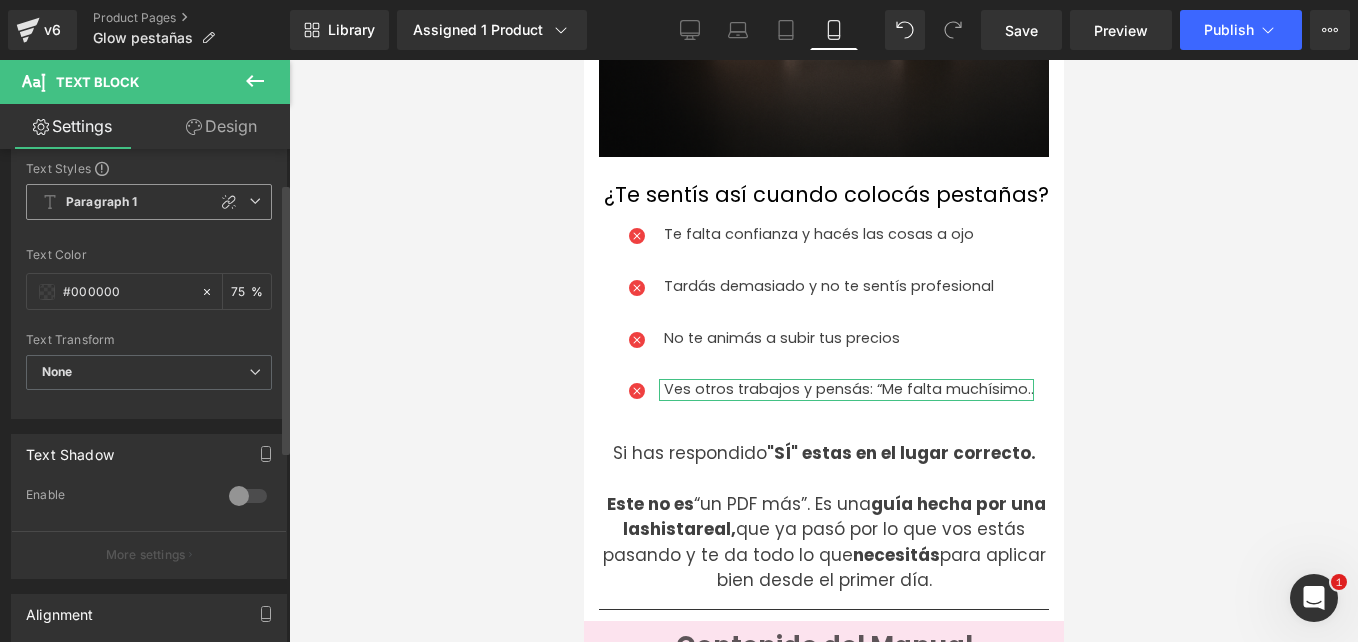 click at bounding box center (255, 201) 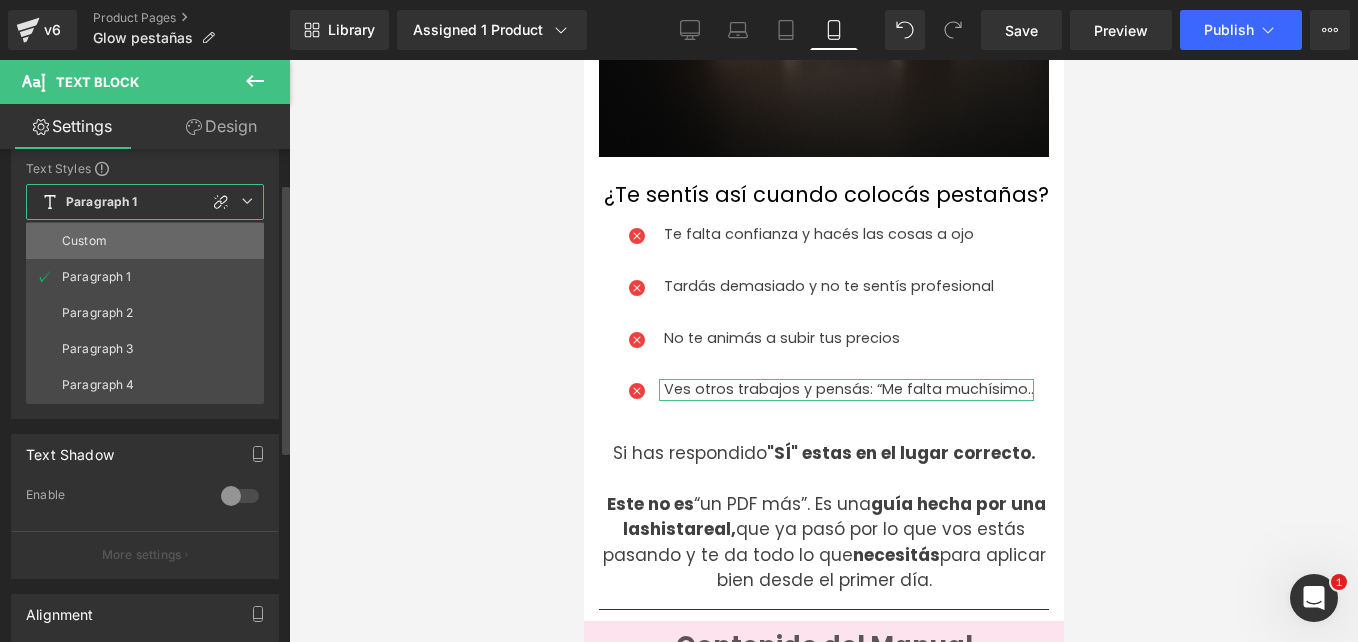 click on "Custom" at bounding box center (145, 241) 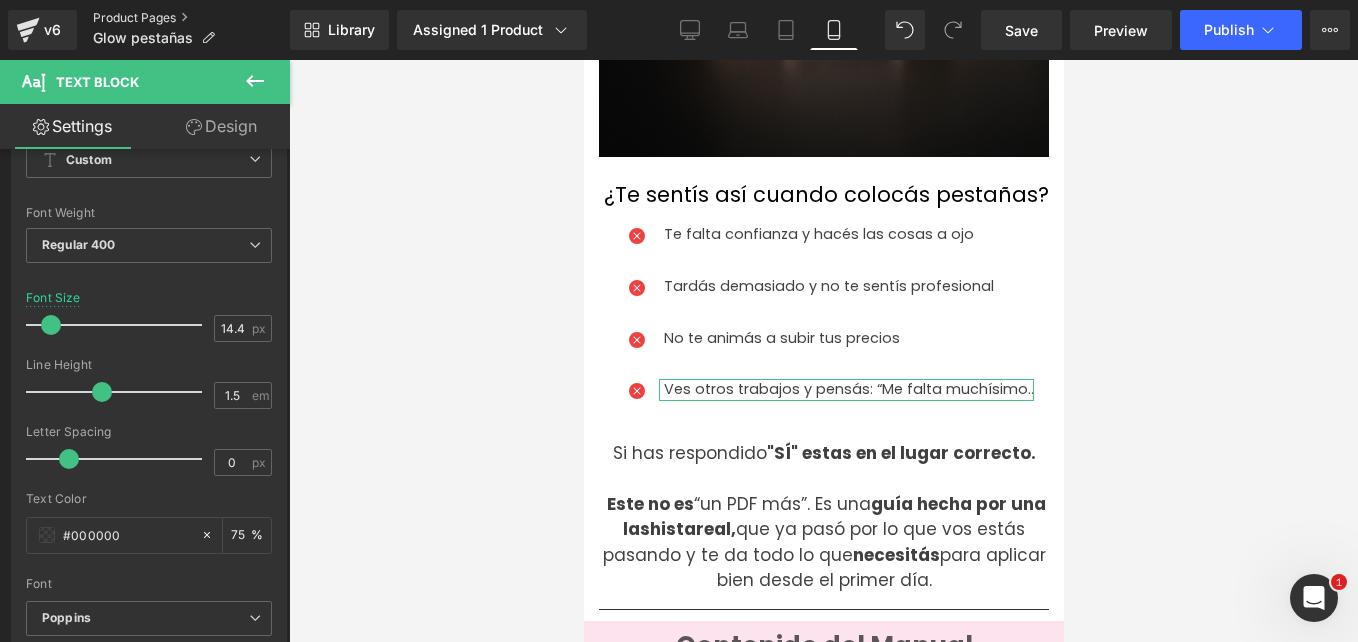 scroll, scrollTop: 103, scrollLeft: 0, axis: vertical 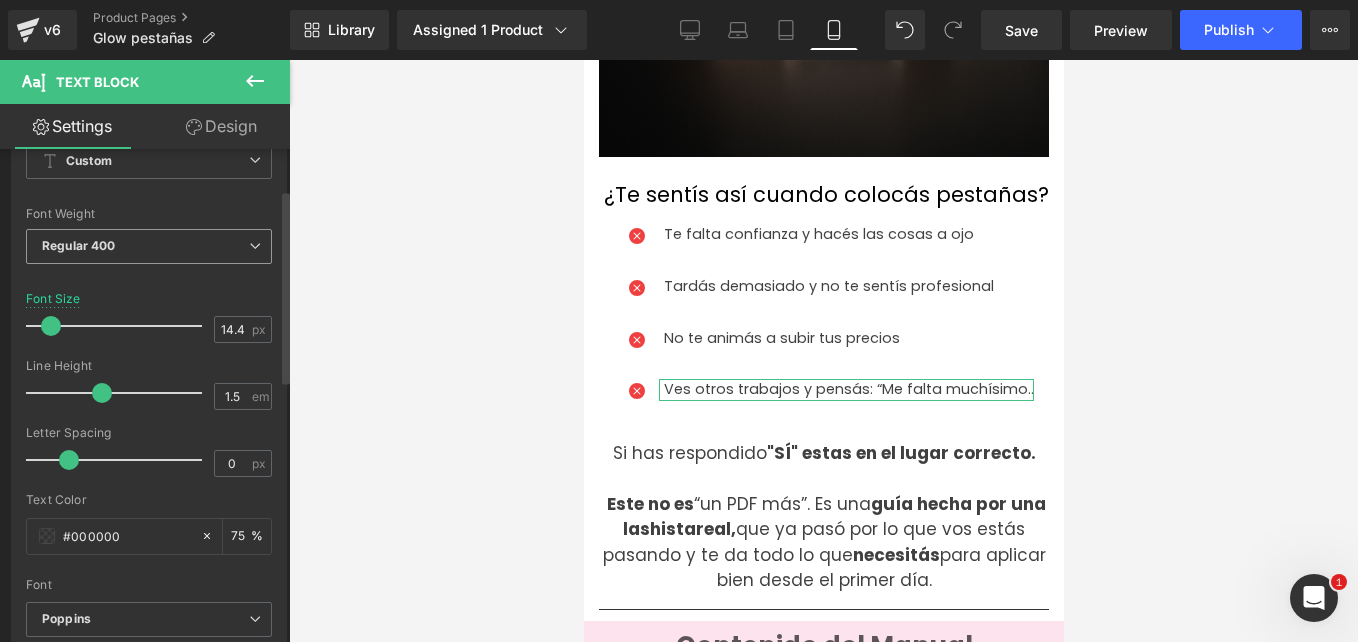 click on "Regular 400" at bounding box center [149, 246] 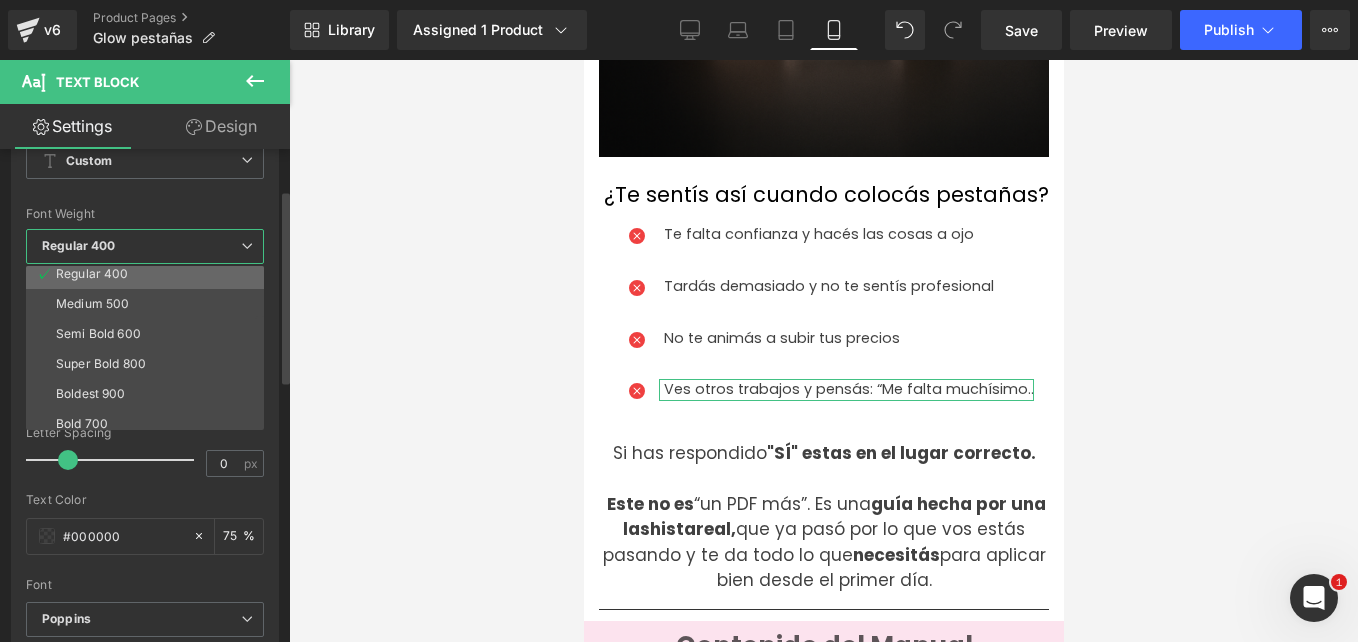 scroll, scrollTop: 166, scrollLeft: 0, axis: vertical 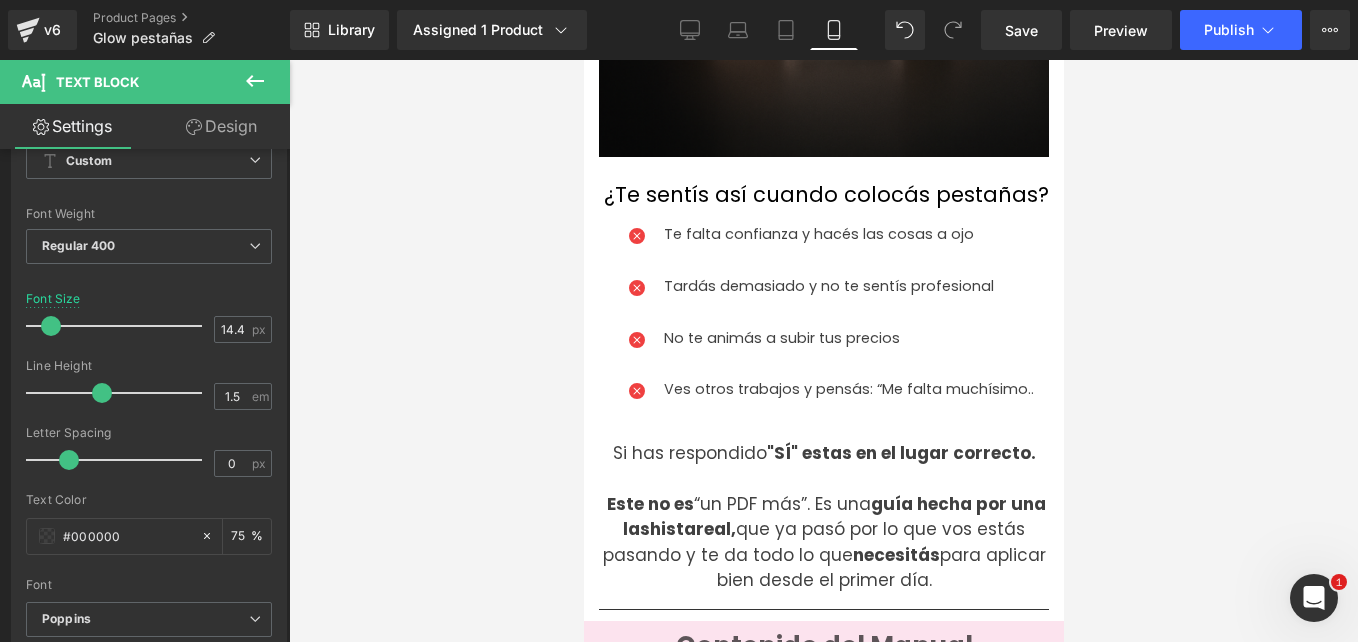 click on "PACK PREMIUM : MANUAL PROFESIONAL DE PESTAÑAS Heading         De lashista insegura... a profesional segura, rápida y bien pagada. Text Block         Image         Row           ¿Te sentís así cuando colocás pestañas? Heading
Icon
Te falta confianza y hacés las cosas a ojo
Text Block
Icon
Tardás demasiado y no te sentís profesional Text Block
Icon
No te animás a subir tus precios Text Block
Icon
Text Block" at bounding box center (823, 5525) 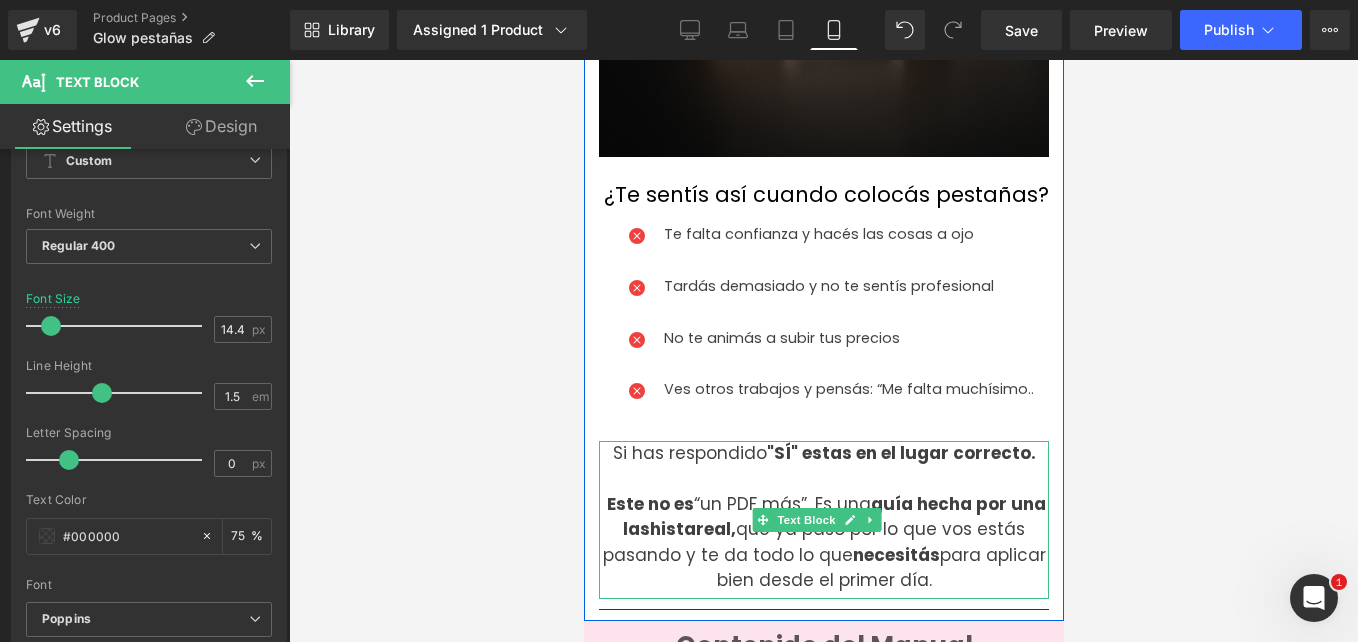 click on "Si has respondido  "SÍ" estas en el lugar correcto." at bounding box center [823, 466] 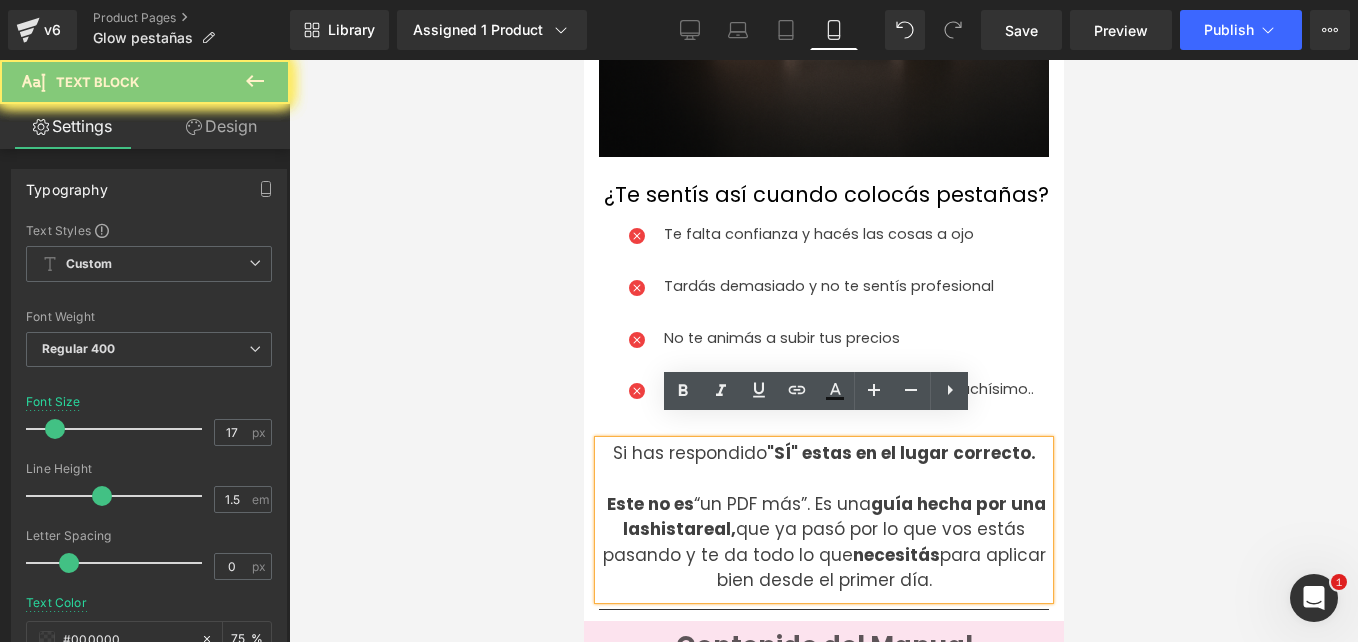 click on "Si has respondido  "SÍ" estas en el lugar correcto." at bounding box center [823, 466] 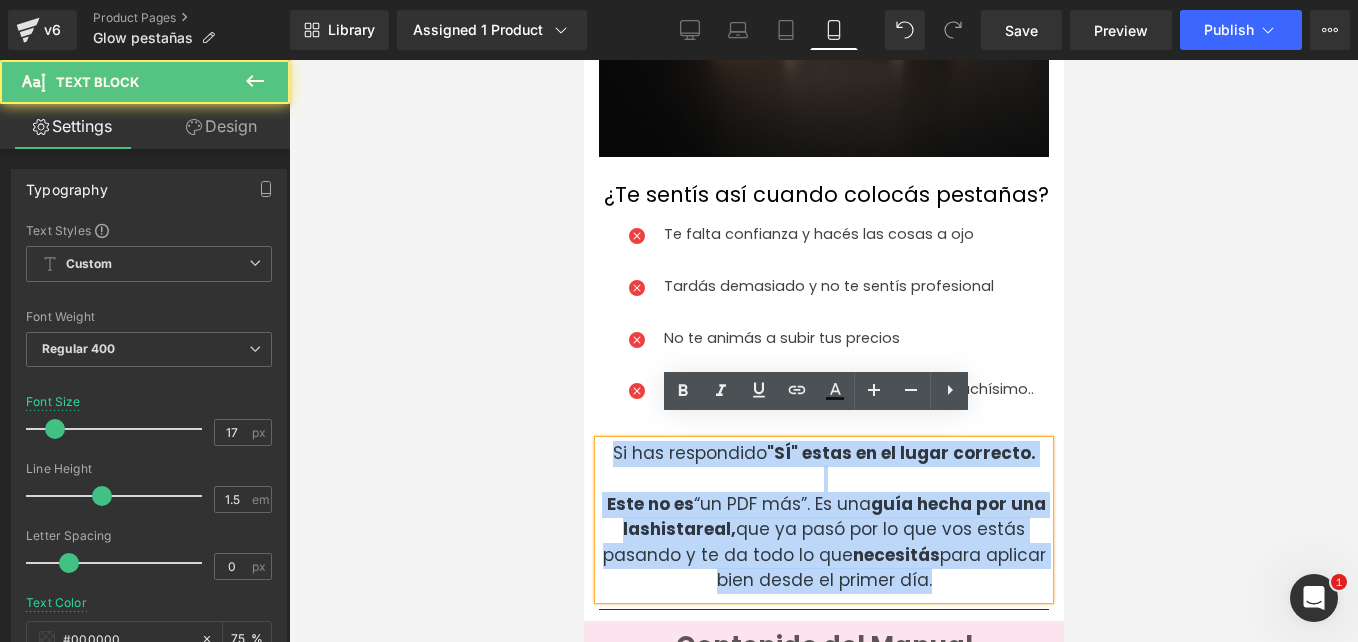 drag, startPoint x: 978, startPoint y: 562, endPoint x: 599, endPoint y: 421, distance: 404.37854 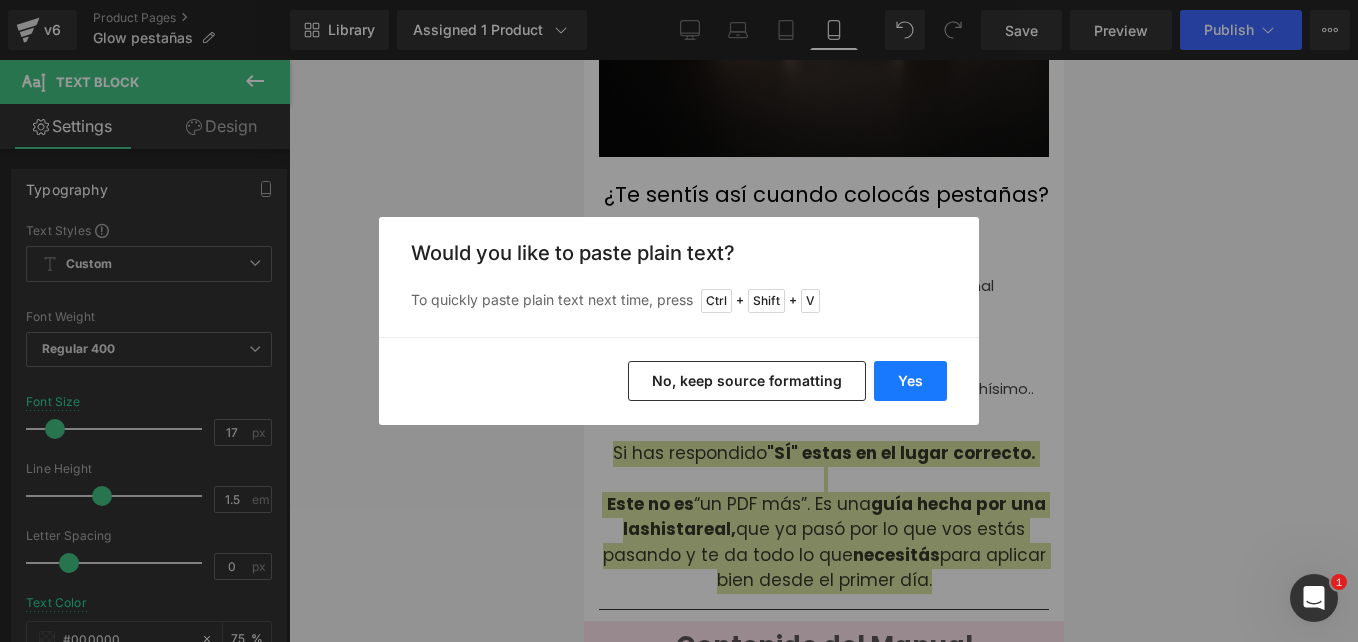click on "Yes" at bounding box center (910, 381) 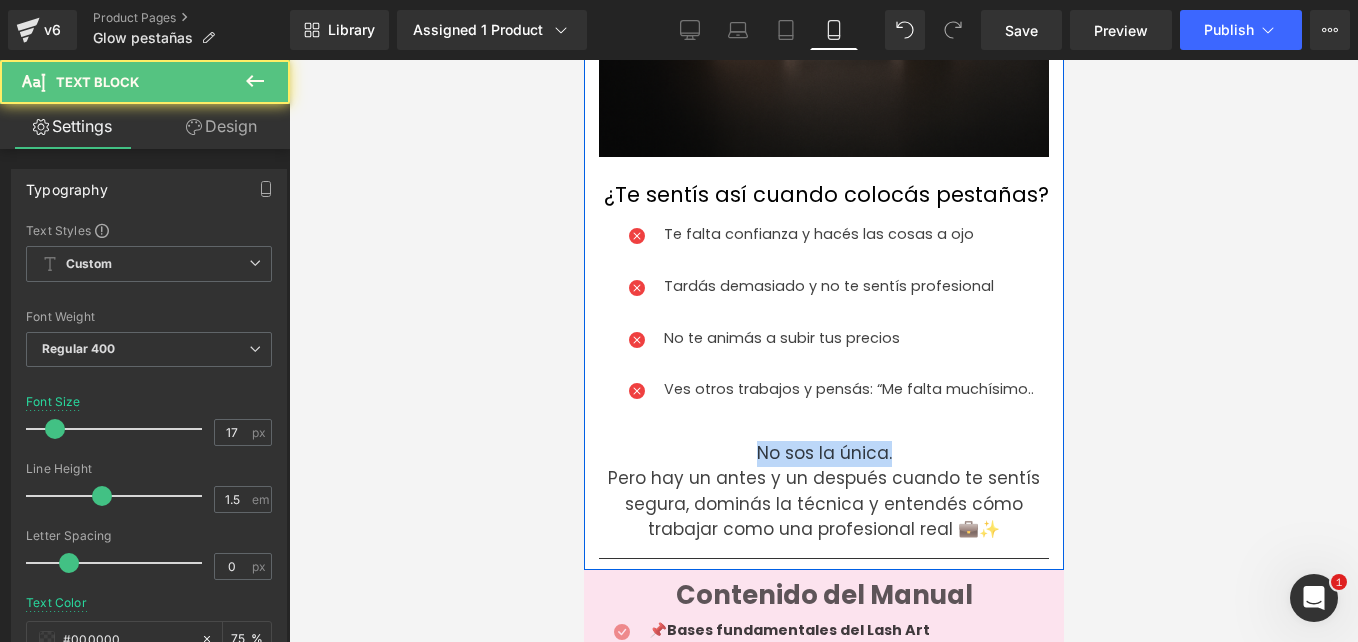 drag, startPoint x: 888, startPoint y: 430, endPoint x: 725, endPoint y: 413, distance: 163.88411 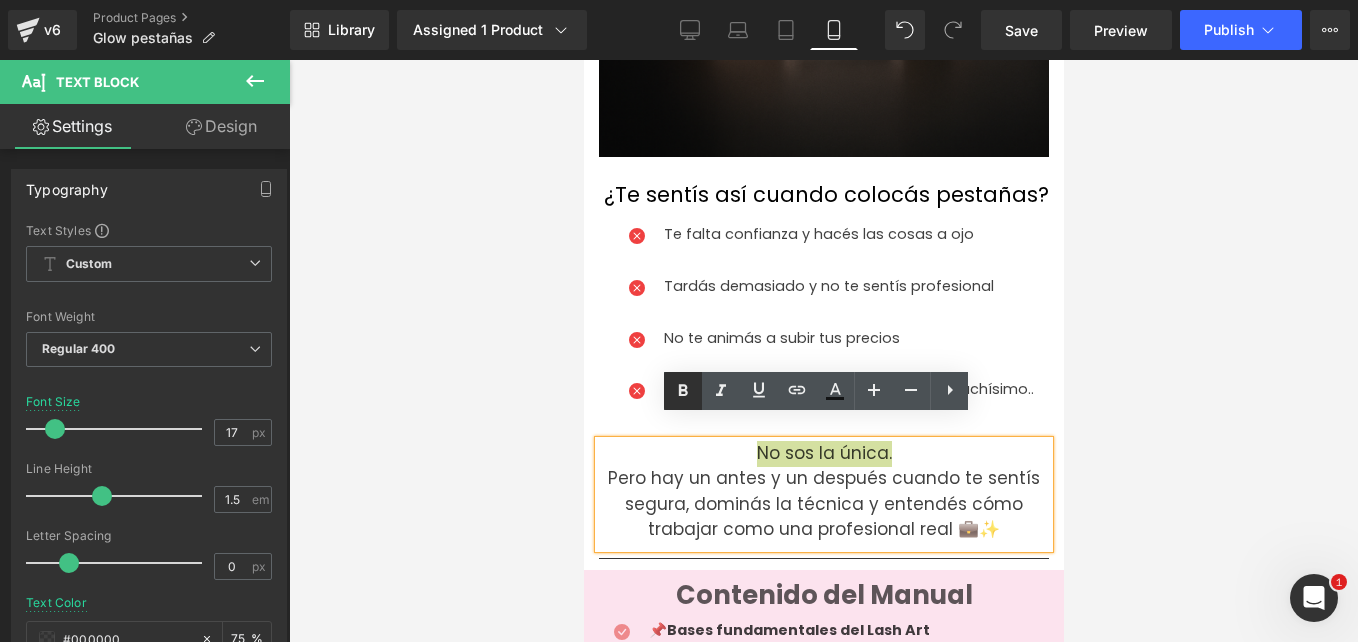 click 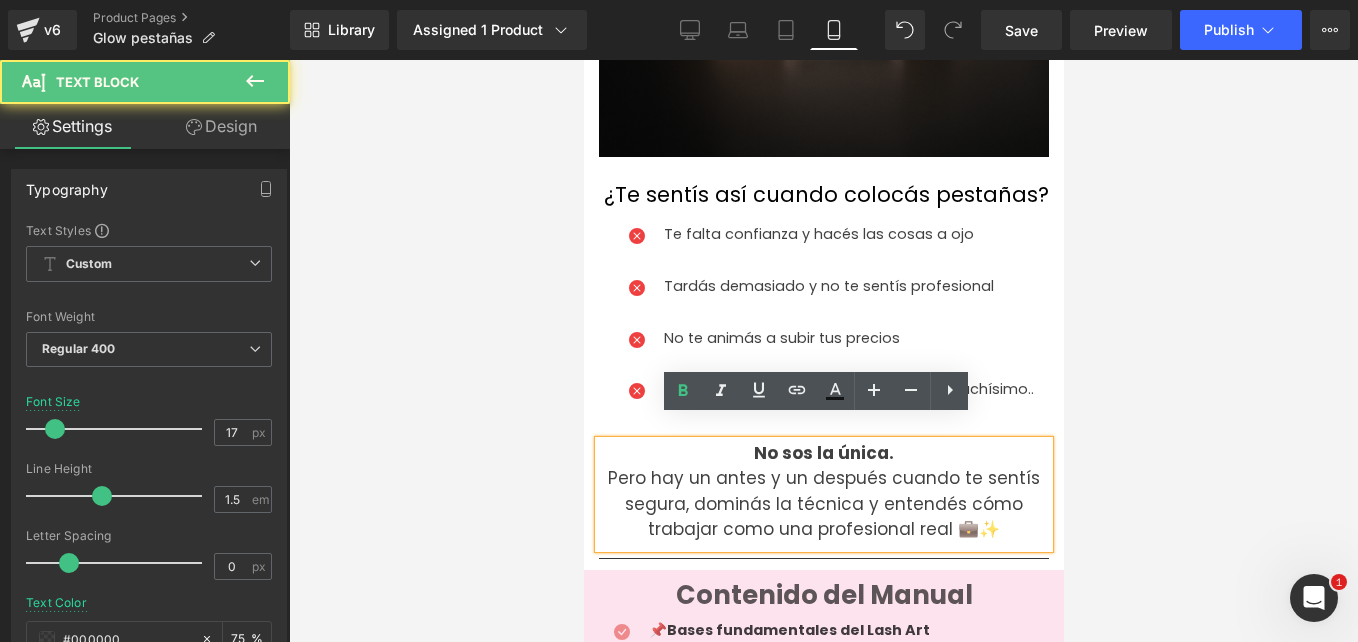 click on "Pero hay un antes y un después cuando te sentís segura, dominás la técnica y entendés cómo trabajar como una profesional real 💼✨" at bounding box center [823, 504] 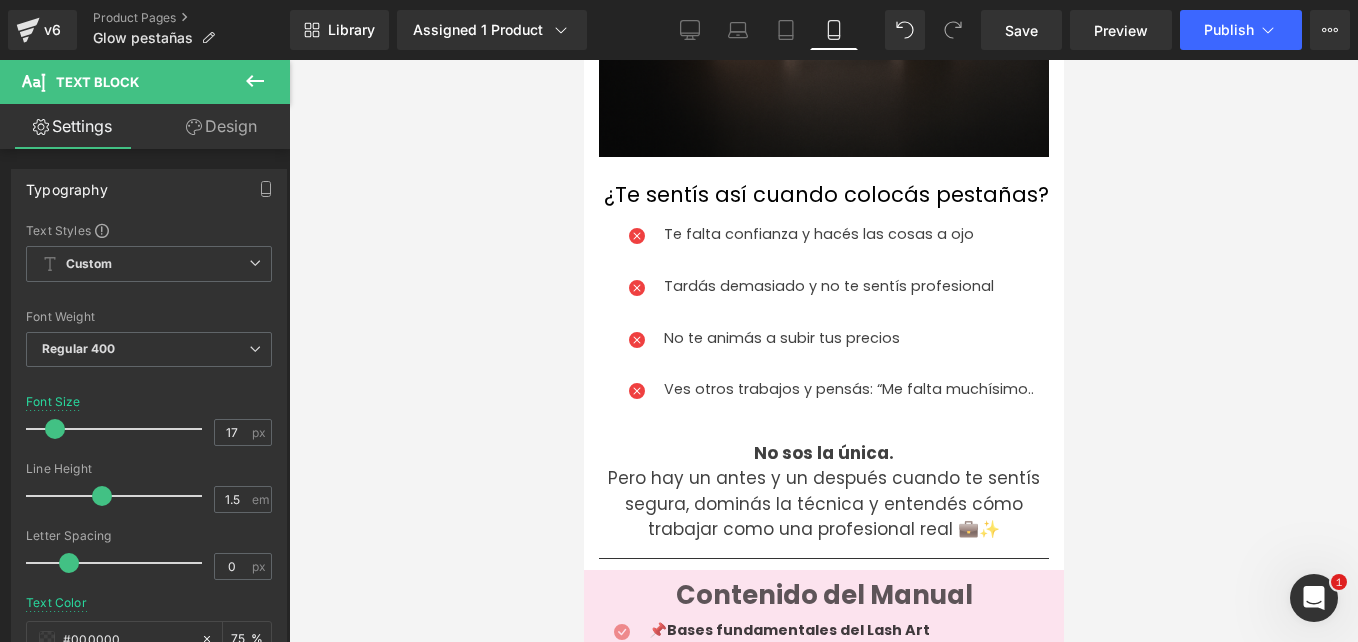 click at bounding box center (823, 351) 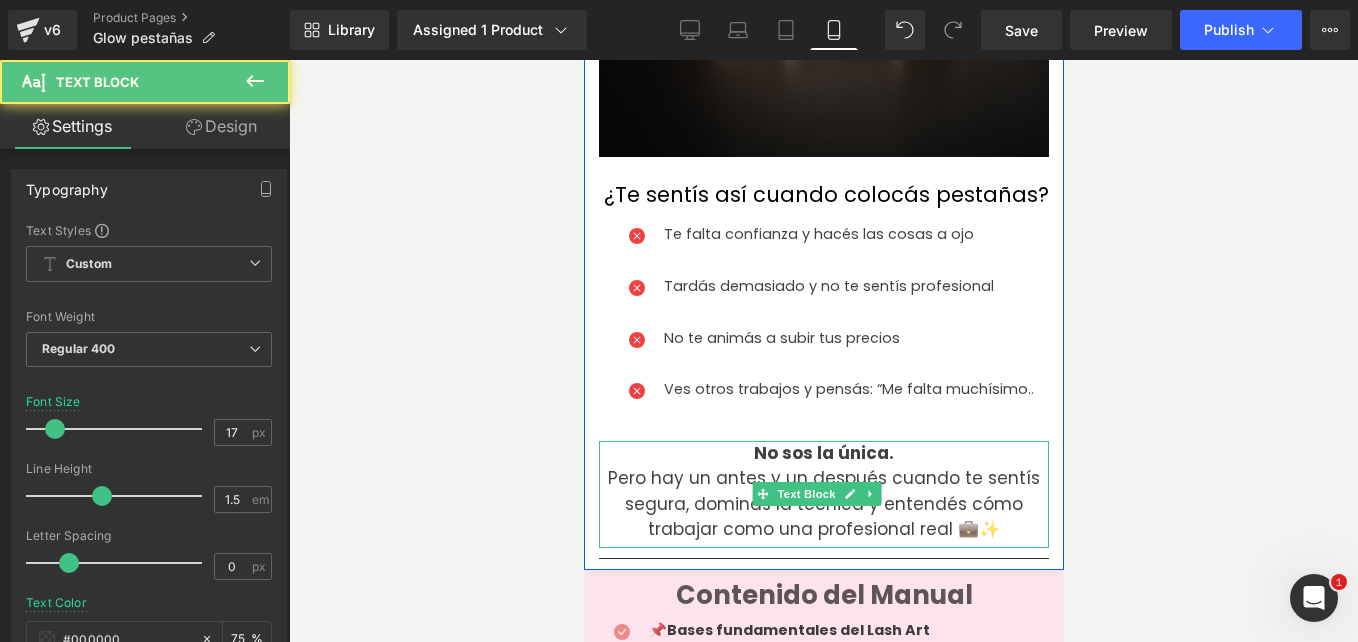 click on "Pero hay un antes y un después cuando te sentís segura, dominás la técnica y entendés cómo trabajar como una profesional real 💼✨" at bounding box center [823, 504] 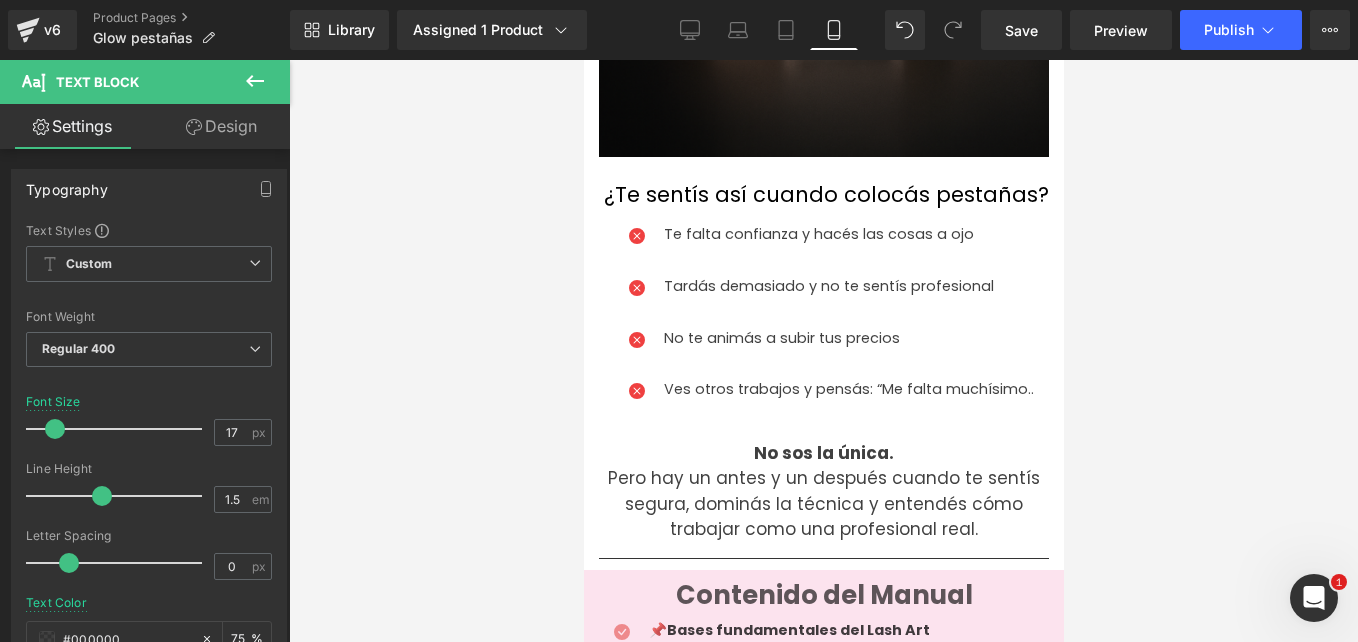 click at bounding box center [823, 351] 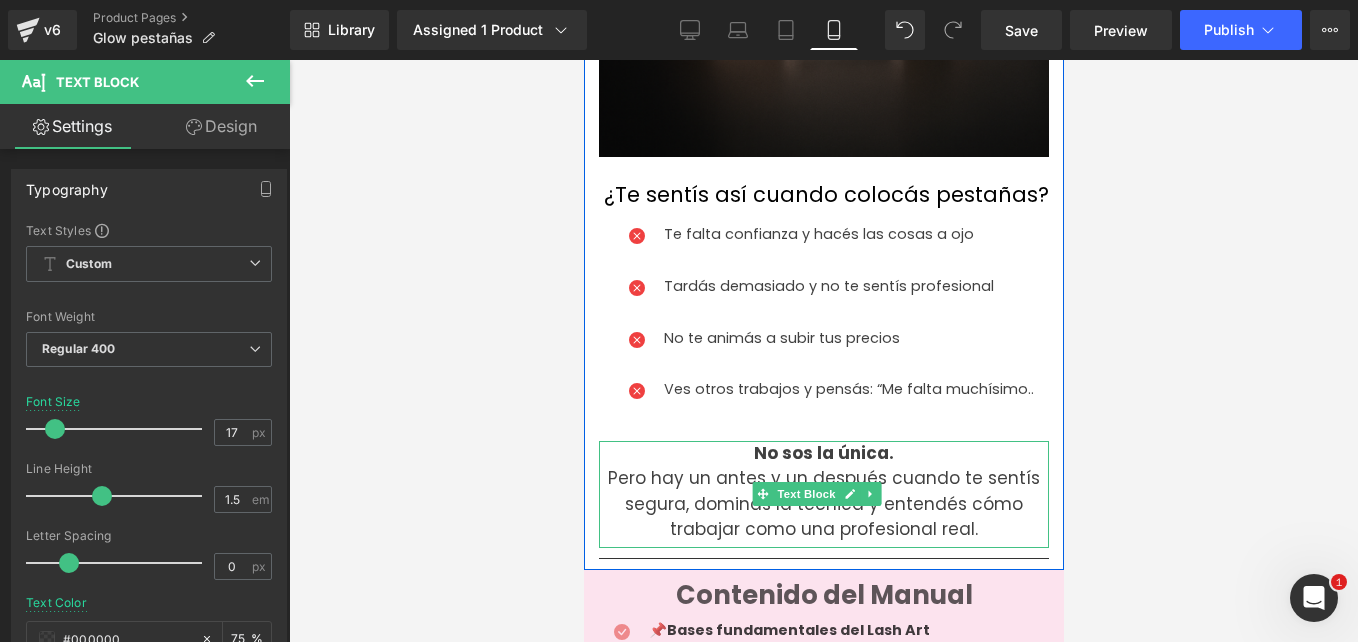scroll, scrollTop: 778, scrollLeft: 0, axis: vertical 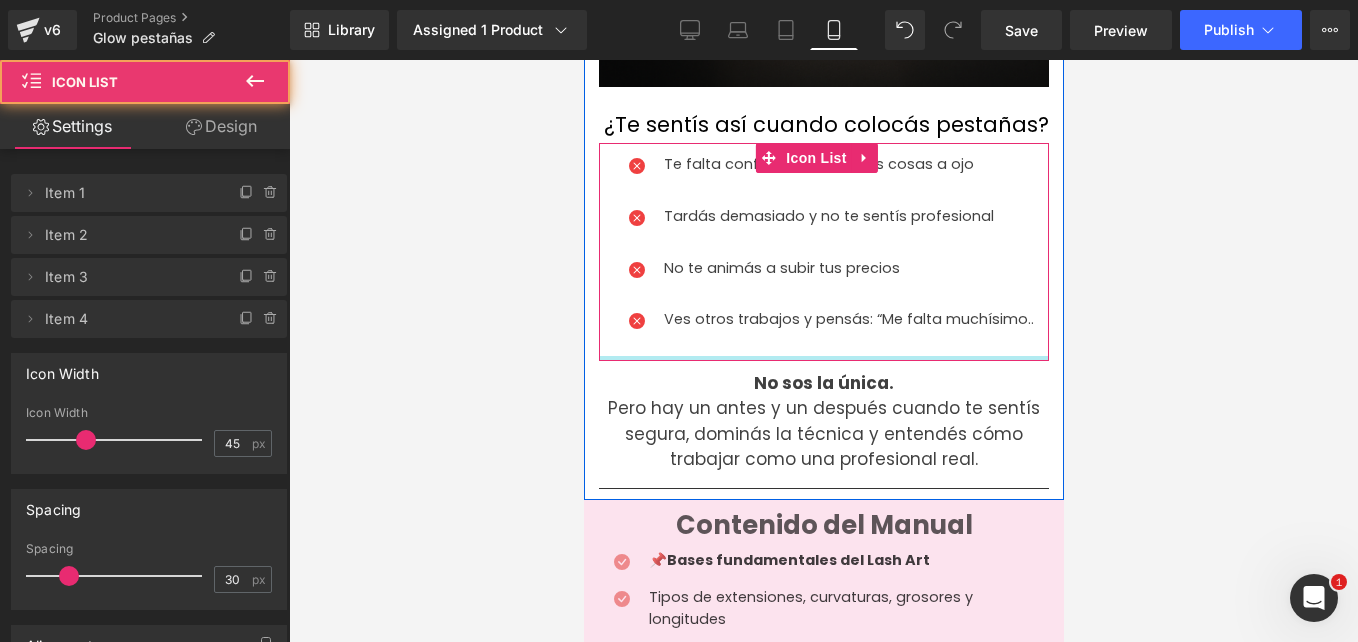 click on "Icon
Te falta confianza y hacés las cosas a ojo
Text Block
Icon
Tardás demasiado y no te sentís profesional Text Block
Icon
No te animás a subir tus precios Text Block
Icon
Ves otros trabajos y pensás: “Me falta muchísimo.. Text Block
Icon List" at bounding box center (823, 251) 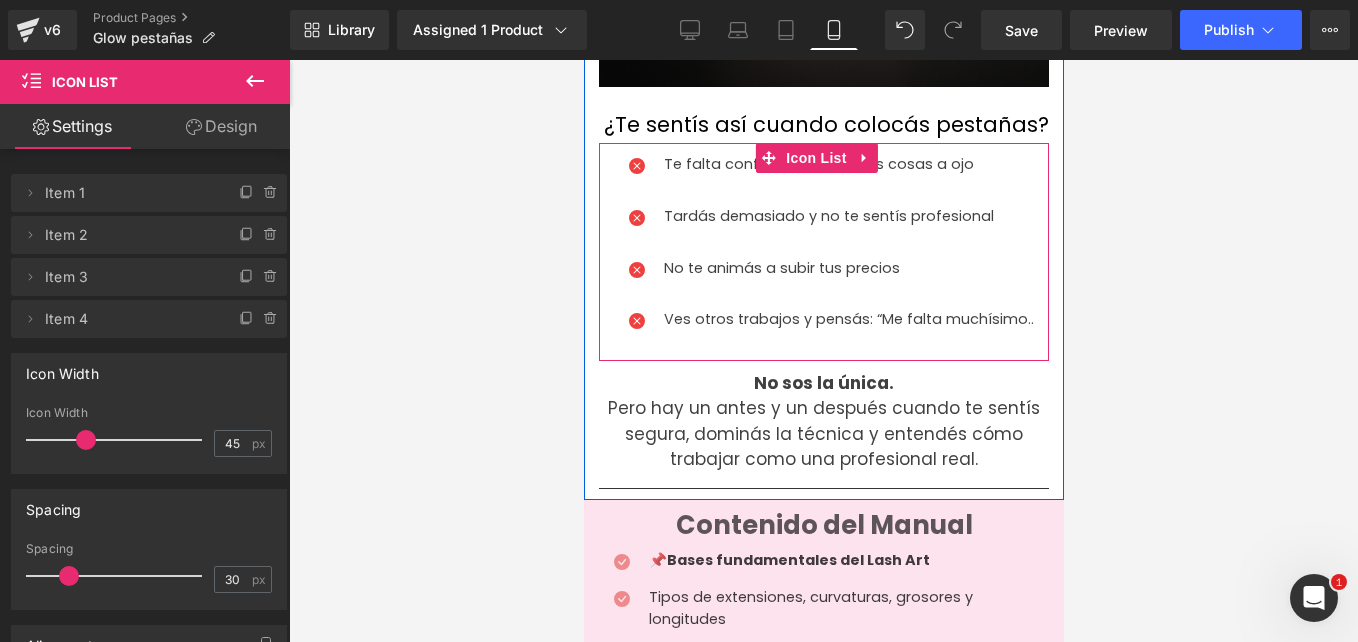 click at bounding box center [823, 358] 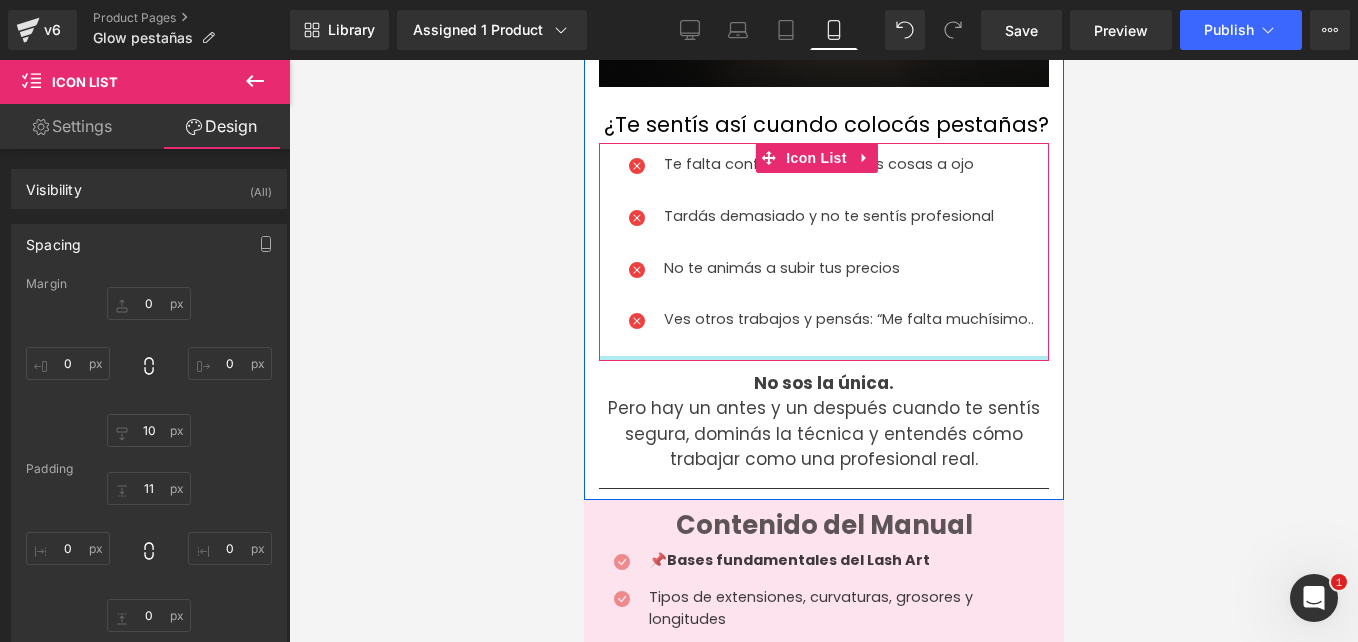 click on "Icon
Te falta confianza y hacés las cosas a ojo
Text Block
Icon
Tardás demasiado y no te sentís profesional Text Block
Icon
No te animás a subir tus precios Text Block
Icon
Ves otros trabajos y pensás: “Me falta muchísimo.. Text Block
Icon List" at bounding box center [823, 251] 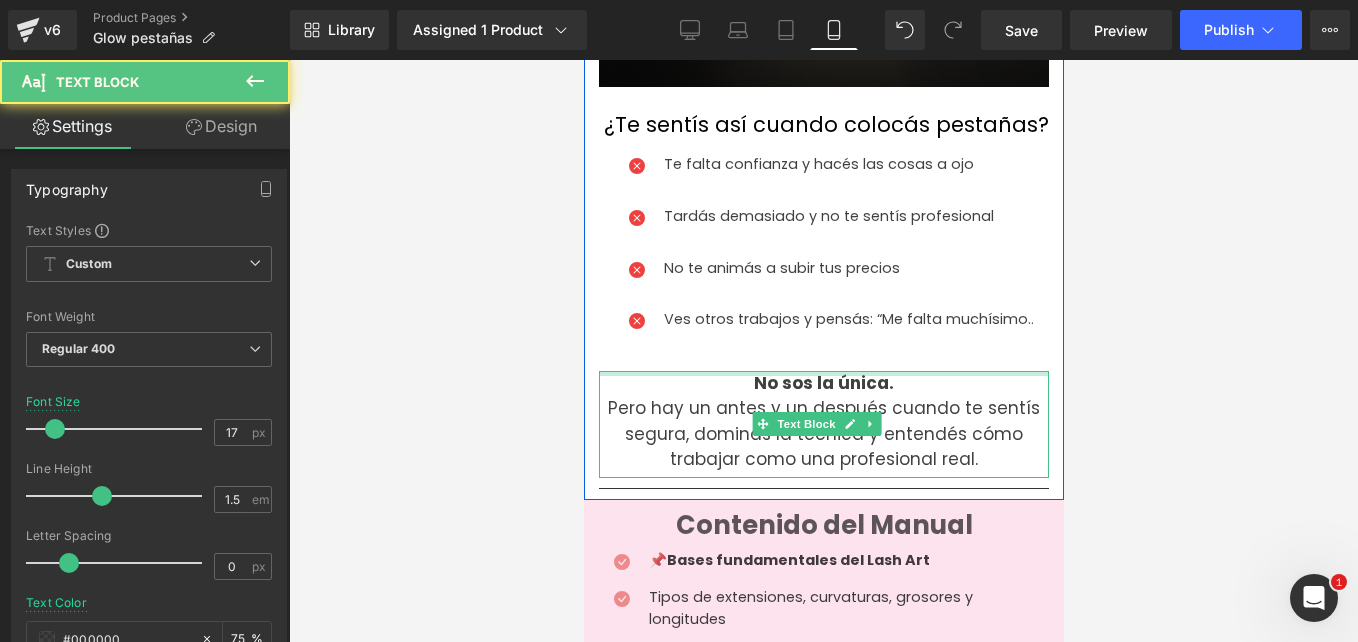 drag, startPoint x: 768, startPoint y: 353, endPoint x: 1166, endPoint y: 401, distance: 400.88403 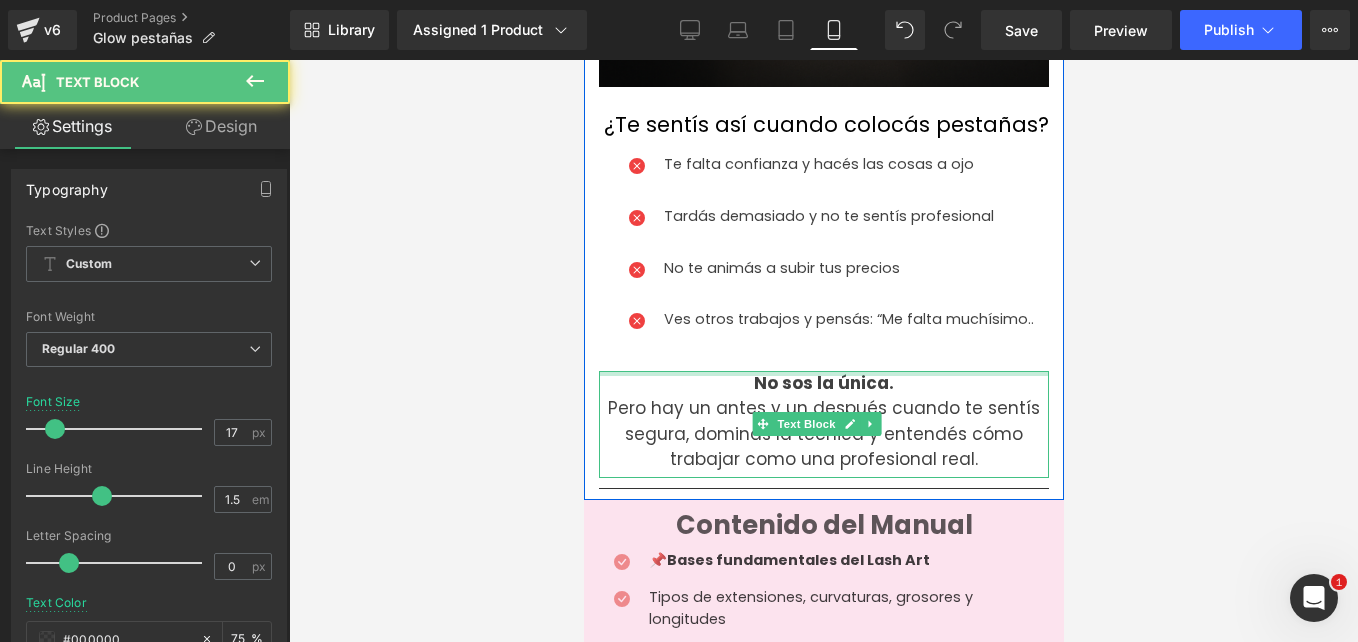 click on "PACK PREMIUM : MANUAL PROFESIONAL DE PESTAÑAS Heading         De lashista insegura... a profesional segura, rápida y bien pagada. Text Block         Image         Row           ¿Te sentís así cuando colocás pestañas? Heading
Icon
Te falta confianza y hacés las cosas a ojo
Text Block
Icon
Tardás demasiado y no te sentís profesional Text Block
Icon
No te animás a subir tus precios Text Block
Icon
Text Block" at bounding box center [823, -109] 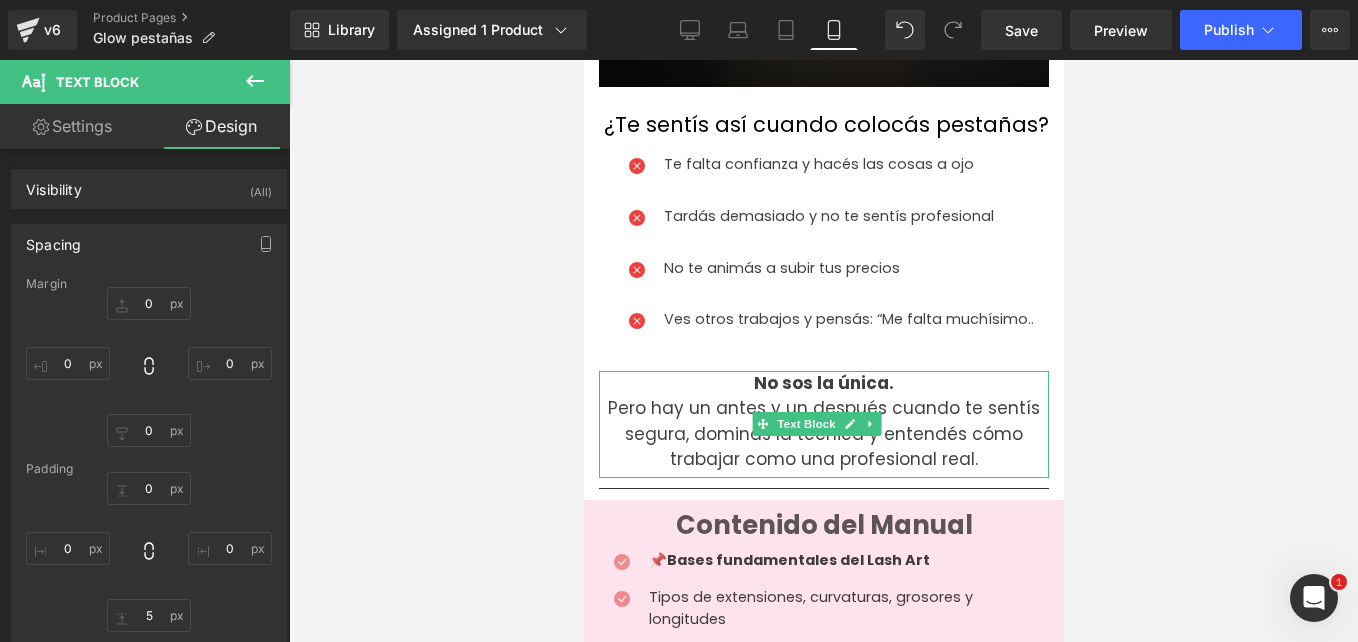 type on "0" 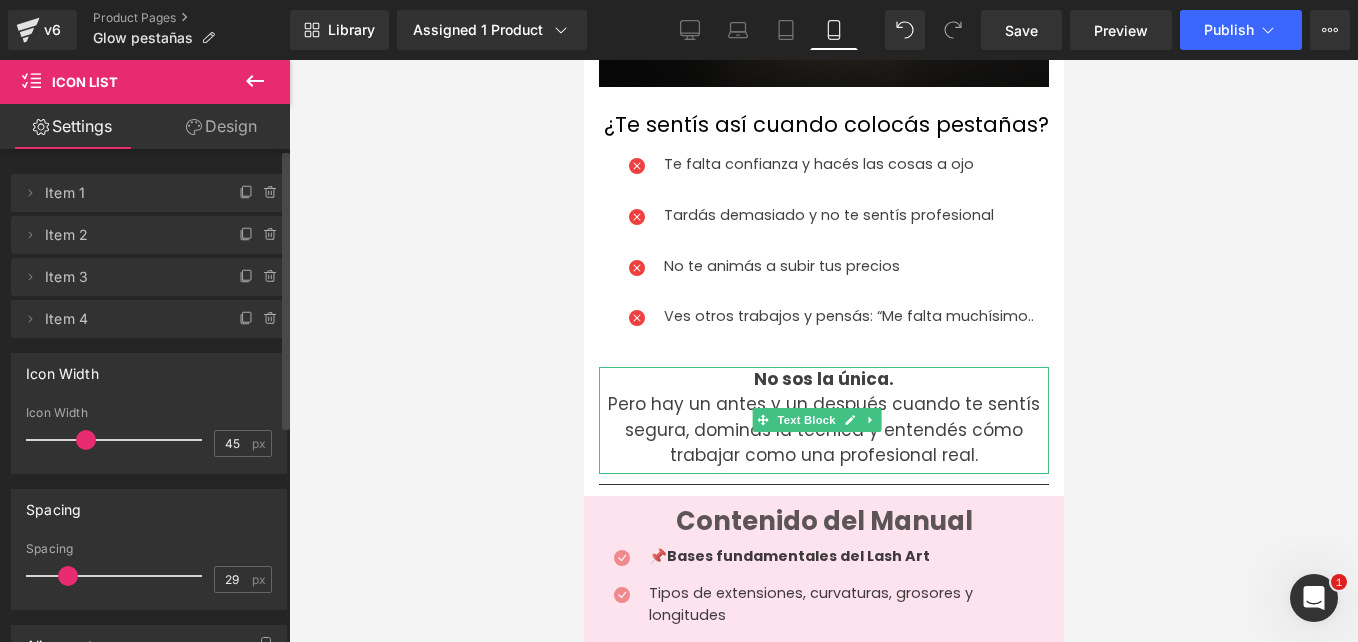 type on "30" 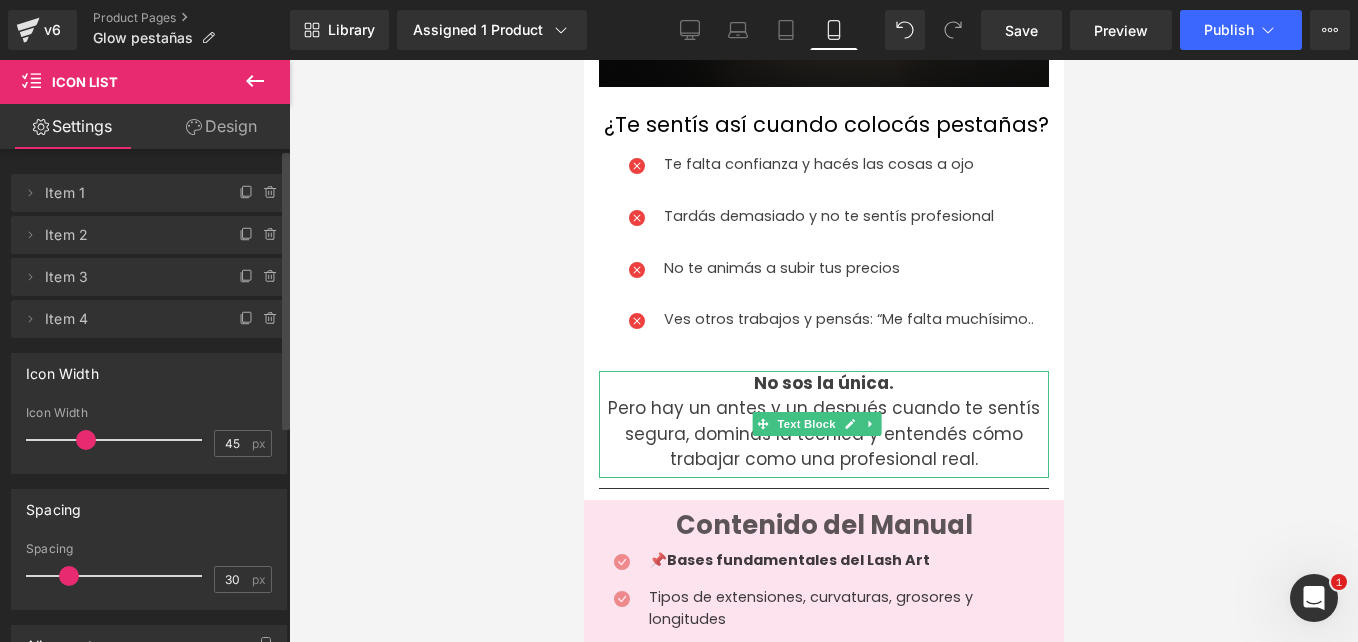 click at bounding box center (69, 576) 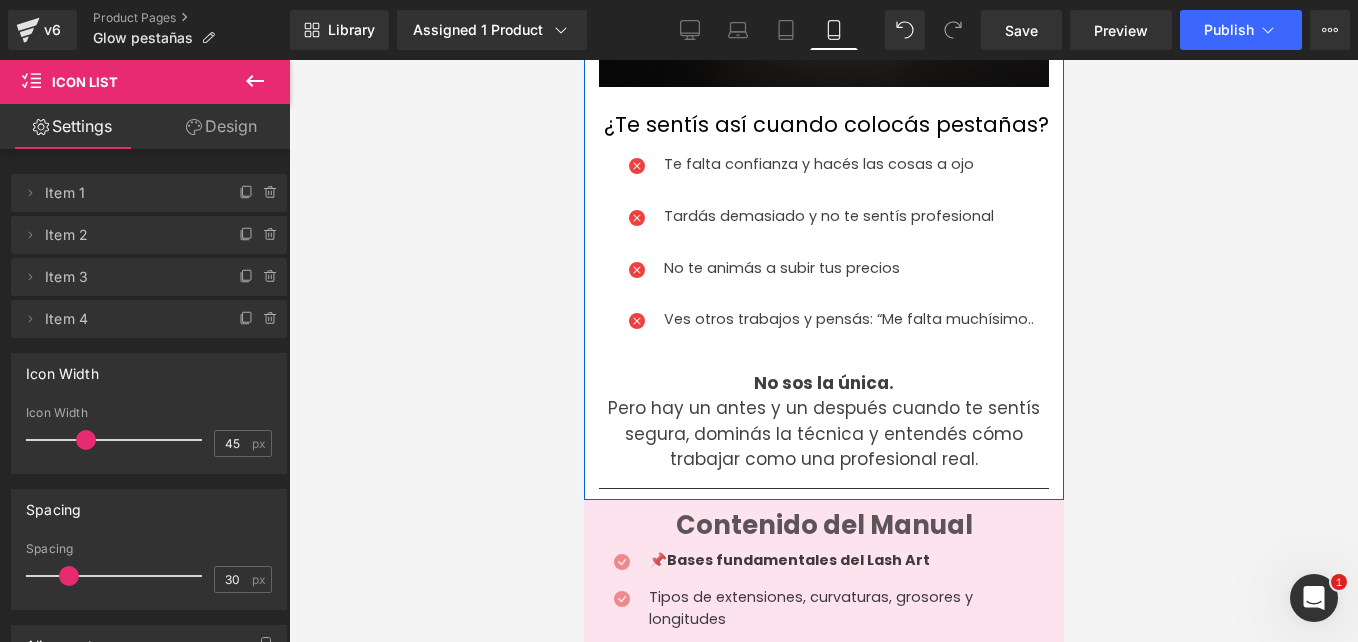 click on "PACK PREMIUM : MANUAL PROFESIONAL DE PESTAÑAS Heading         De lashista insegura... a profesional segura, rápida y bien pagada. Text Block         Image         Row           ¿Te sentís así cuando colocás pestañas? Heading
Icon
Te falta confianza y hacés las cosas a ojo
Text Block
Icon
Tardás demasiado y no te sentís profesional Text Block
Icon
No te animás a subir tus precios Text Block
Icon" at bounding box center (823, -109) 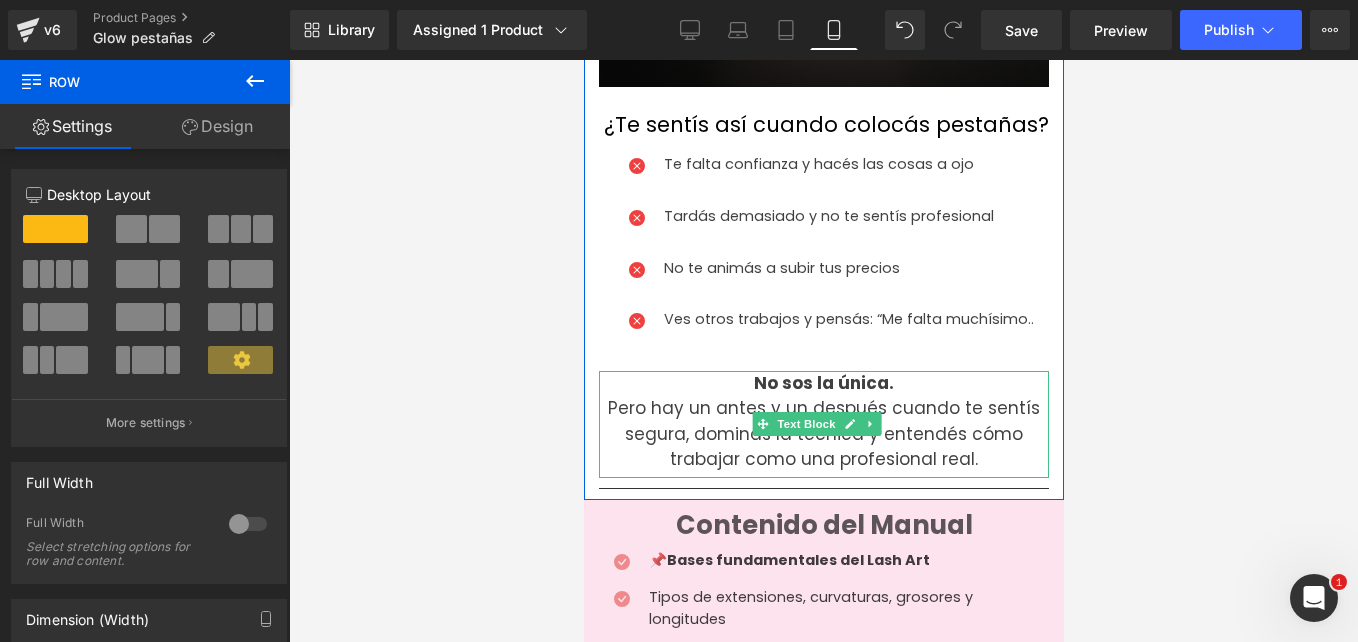 click on "No sos la única." at bounding box center (823, 384) 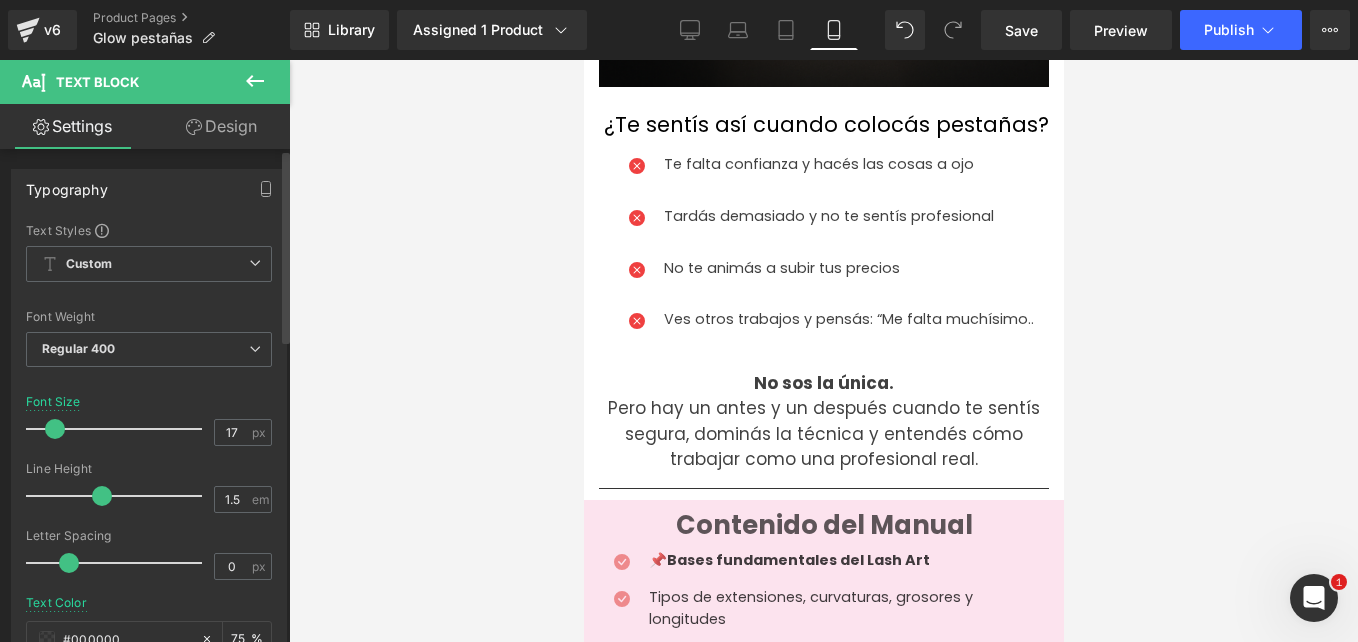 click on "Typography Text Styles Custom Paragraph 1 Paragraph 2 Paragraph 3 Paragraph 4
Custom
Custom
Paragraph 1
Paragraph 2
Paragraph 3
Paragraph 4 Thin 100 Semi Thin 200 Light 300 Regular 400 Medium 500 Semi Bold 600 Super Bold 800 Boldest 900 Bold 700 Lighter Bolder Font Weight
Regular 400
Thin 100 Semi Thin 200 Light 300 Regular 400 Medium 500 Semi Bold 600 Super Bold 800 Boldest 900 Bold 700 Lighter Bolder 17px Font Size 17 px 1.5em Line Height 1.5 em 0px Letter Spacing 0 px rgba(0, 0, 0, 0.75) Text Color #000000 75 % Poppins
Font
Default
Poppins
0" at bounding box center [149, 753] 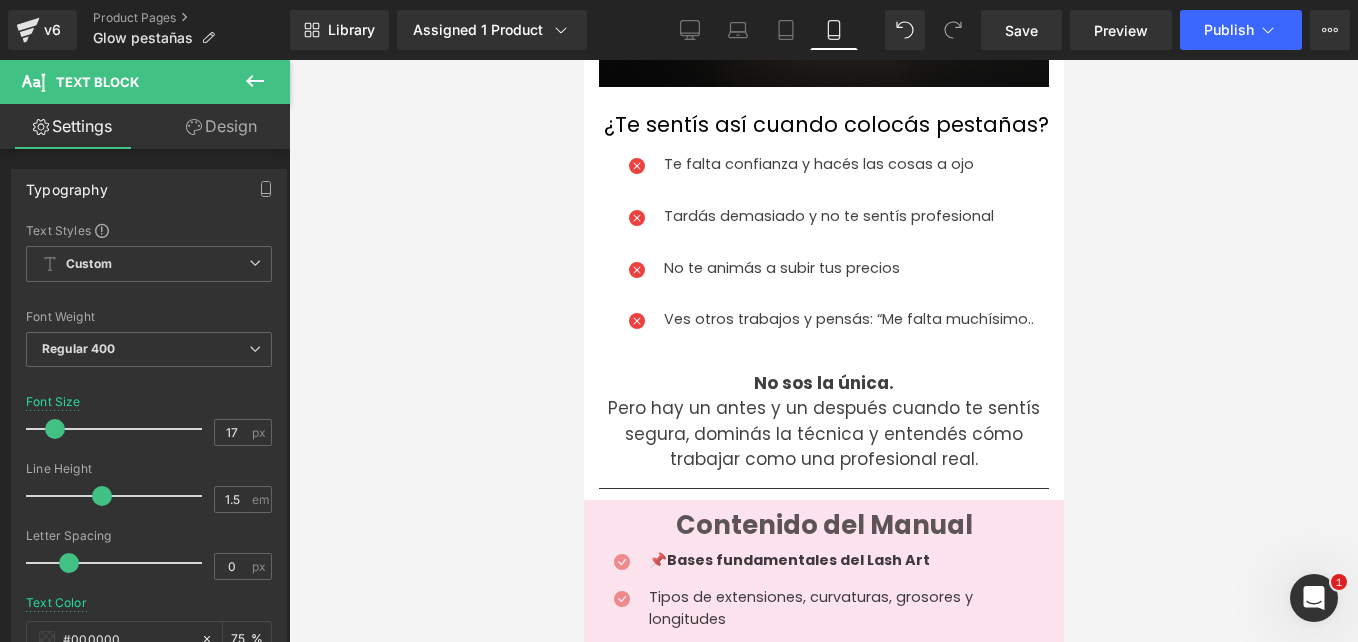click on "Design" at bounding box center (221, 126) 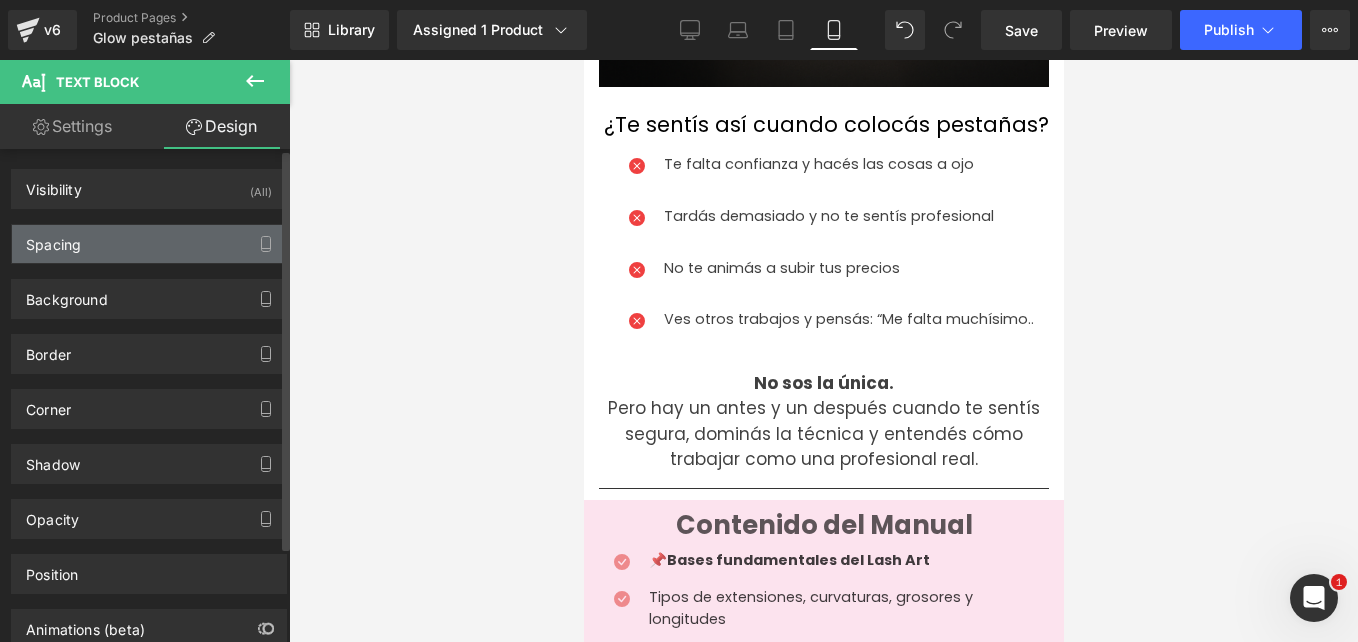 type on "0" 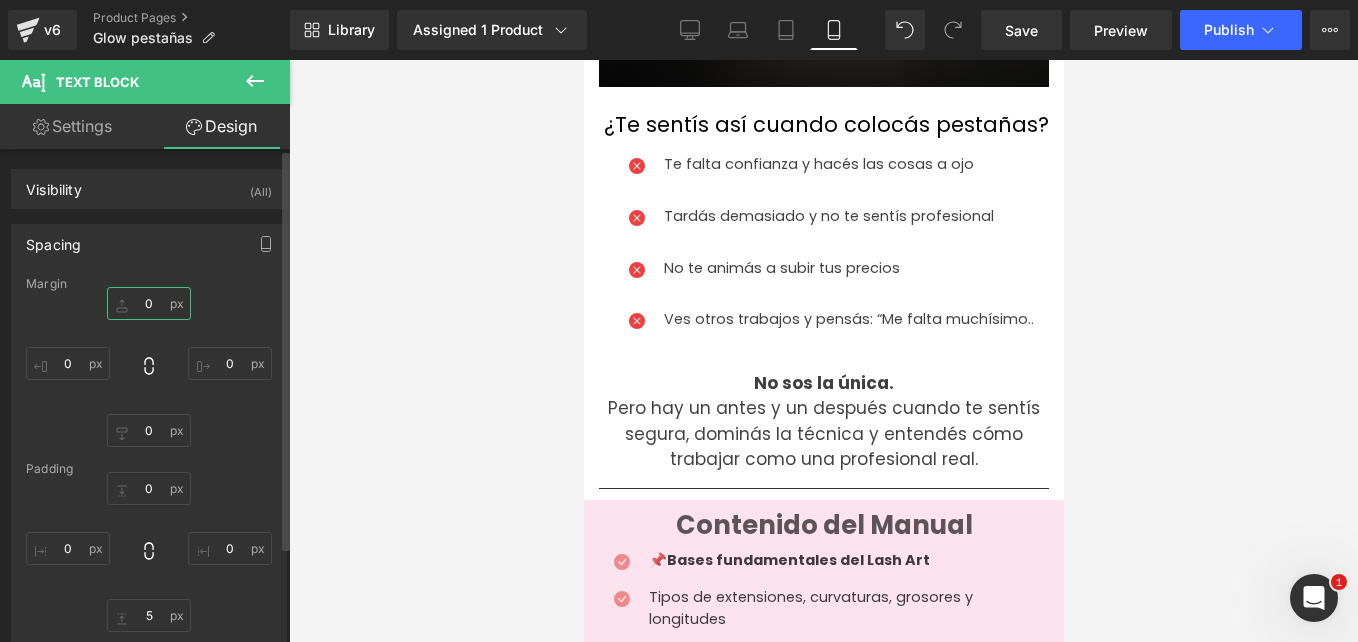 click on "0" at bounding box center [149, 303] 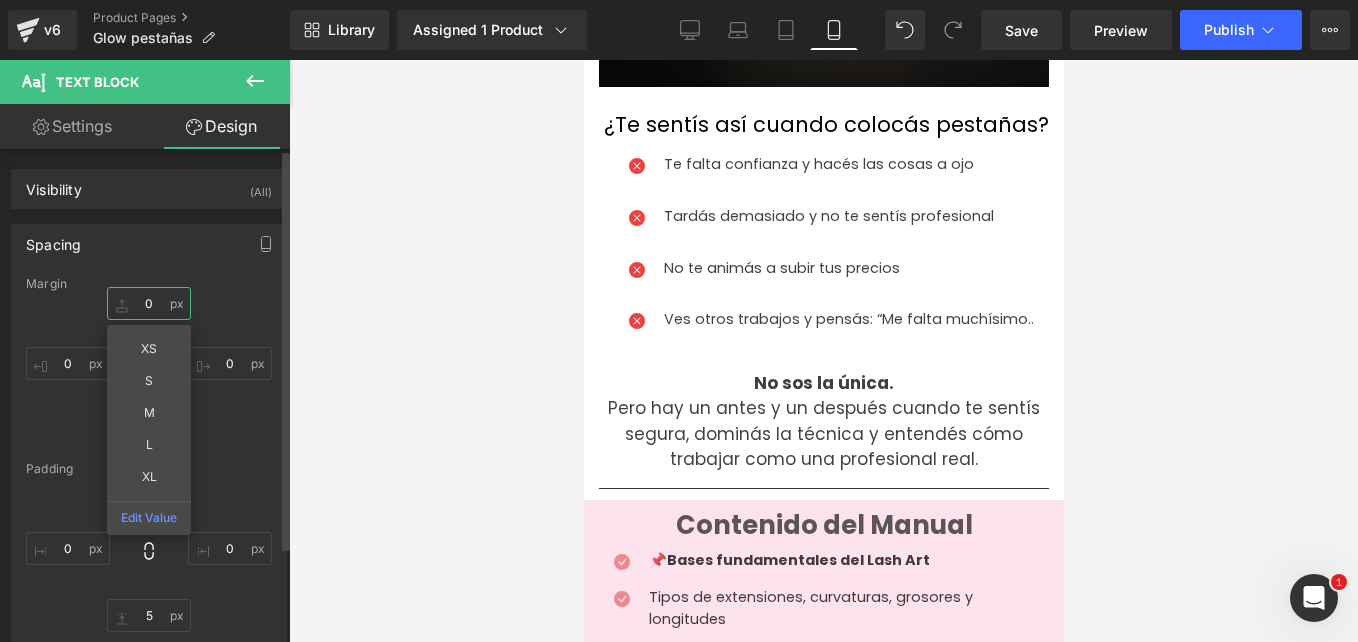 click on "0" at bounding box center [149, 303] 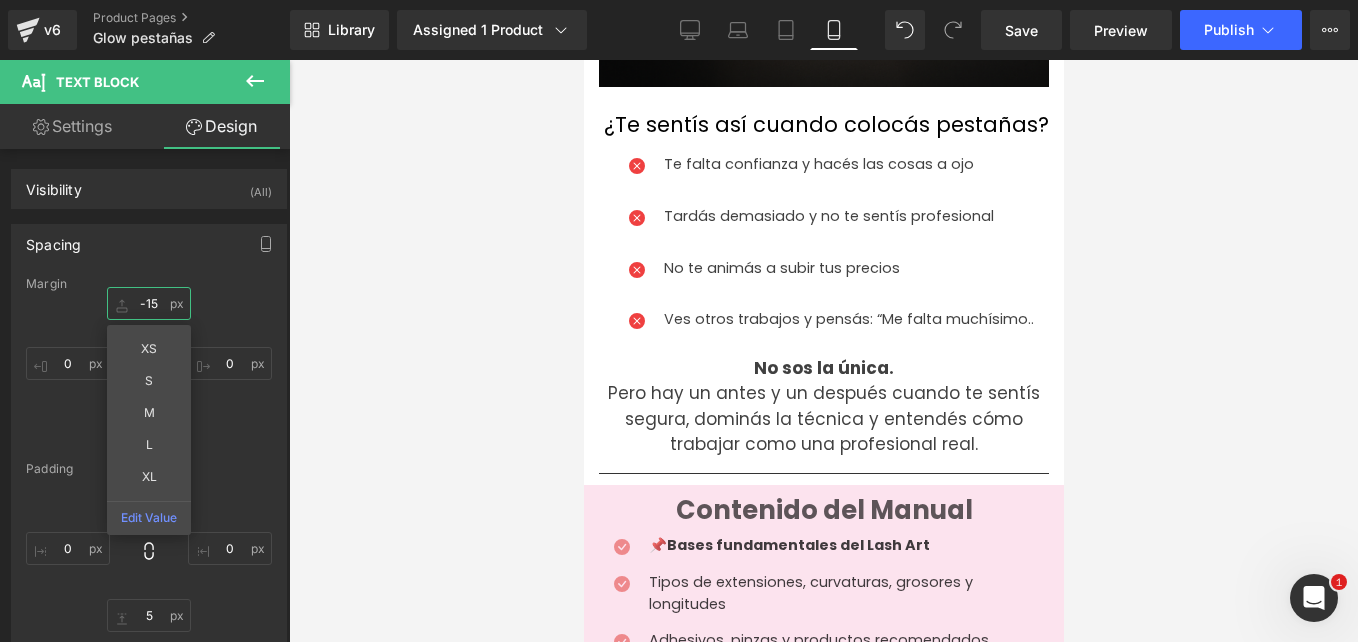 type on "-15" 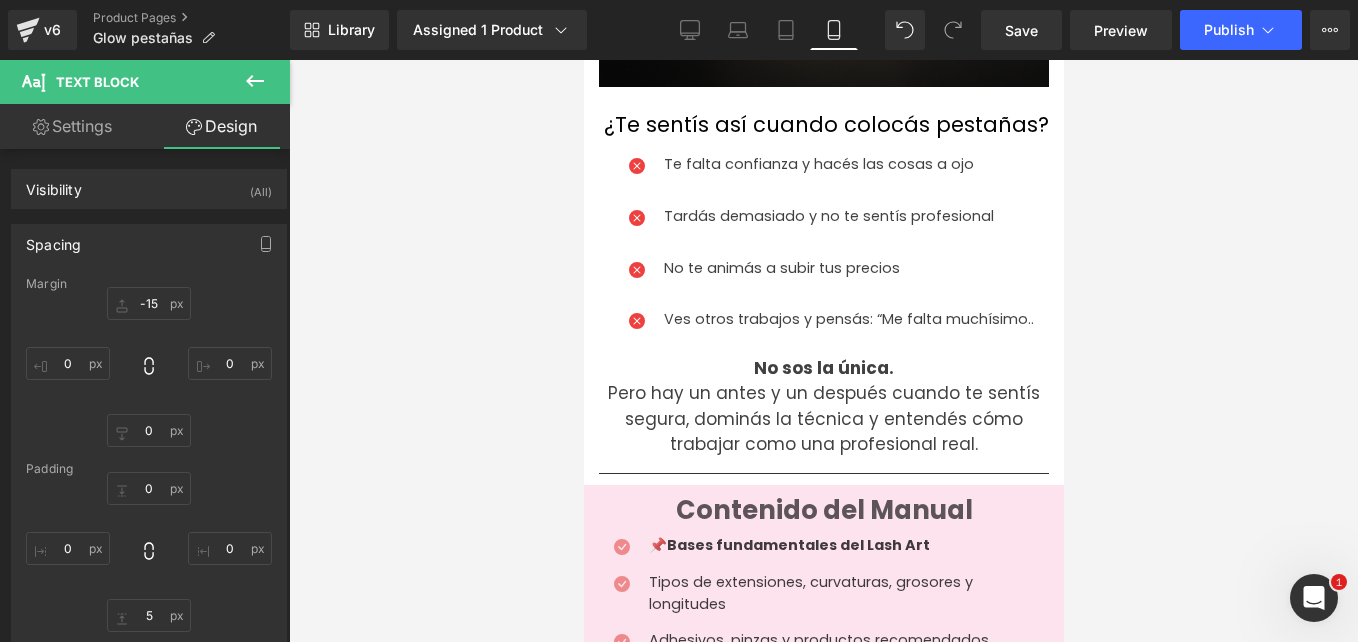 click at bounding box center (823, 351) 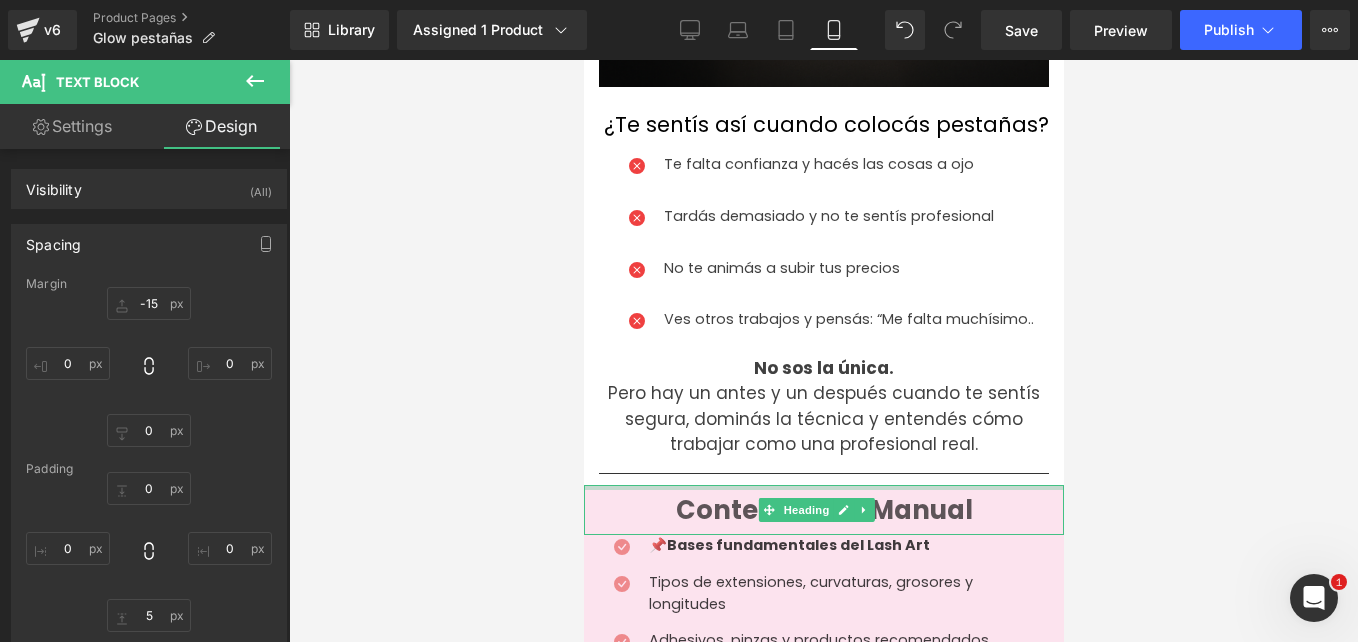 scroll, scrollTop: 881, scrollLeft: 0, axis: vertical 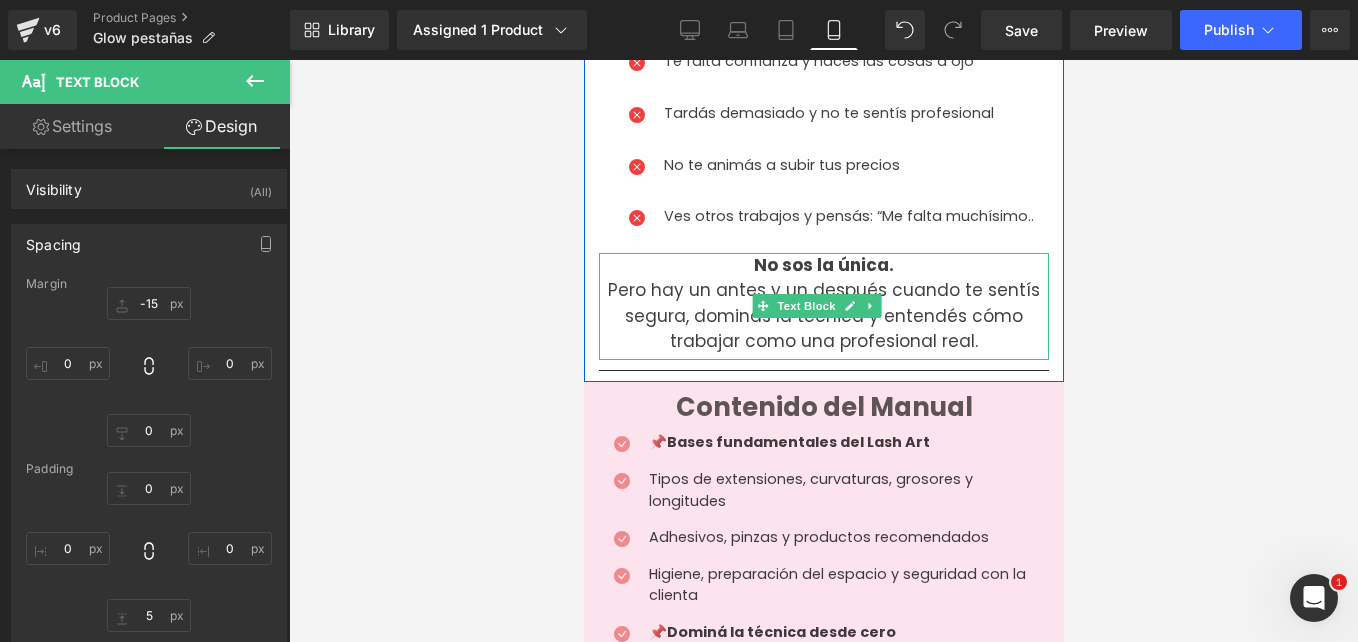 click on "Pero hay un antes y un después cuando te sentís segura, dominás la técnica y entendés cómo trabajar como una profesional real." at bounding box center [823, 316] 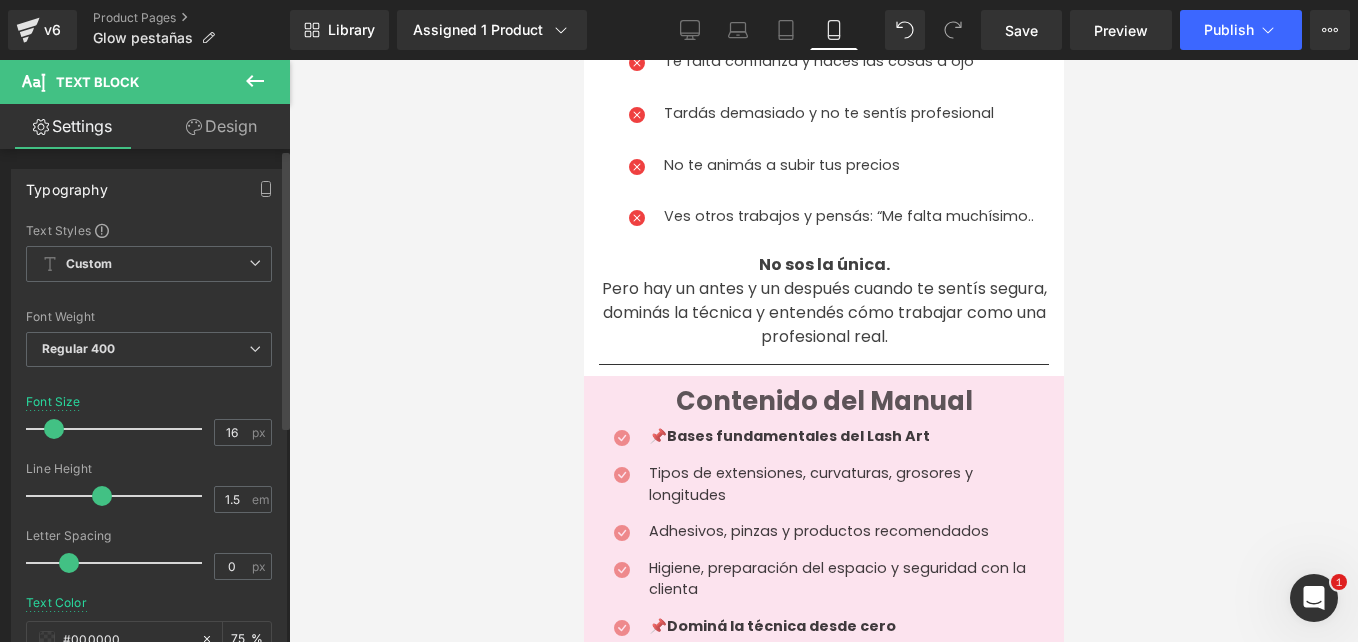 type on "15" 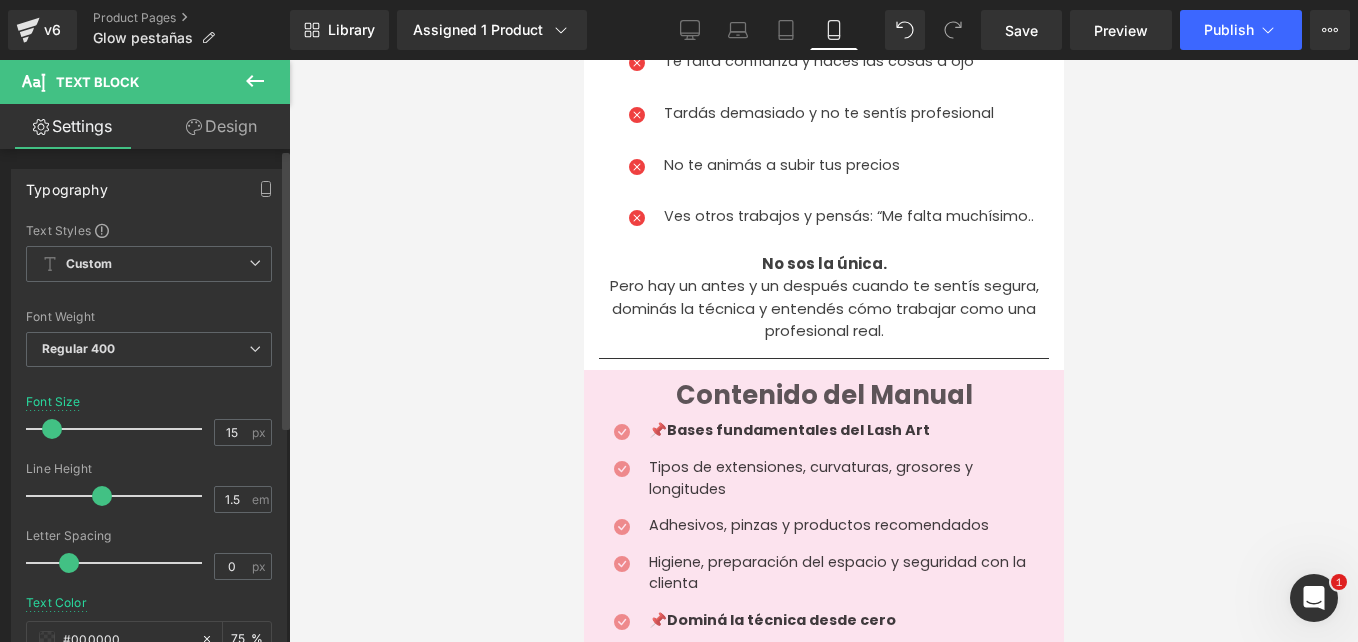 click at bounding box center [52, 429] 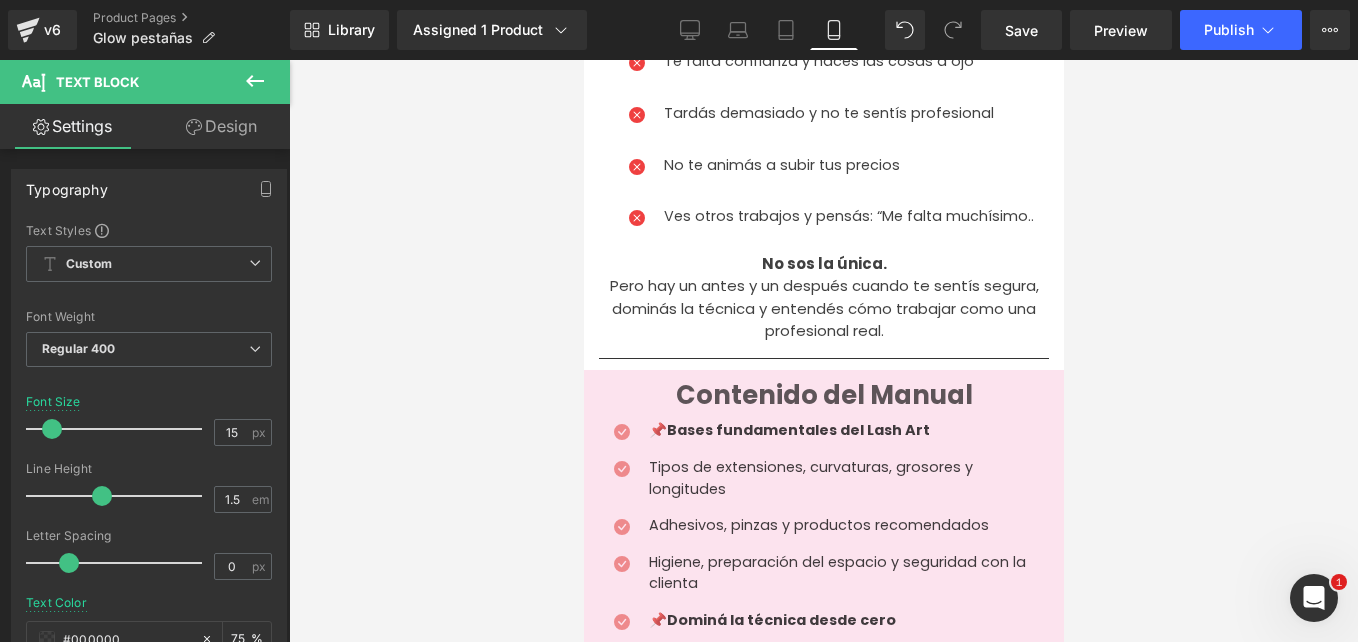 click at bounding box center (823, 351) 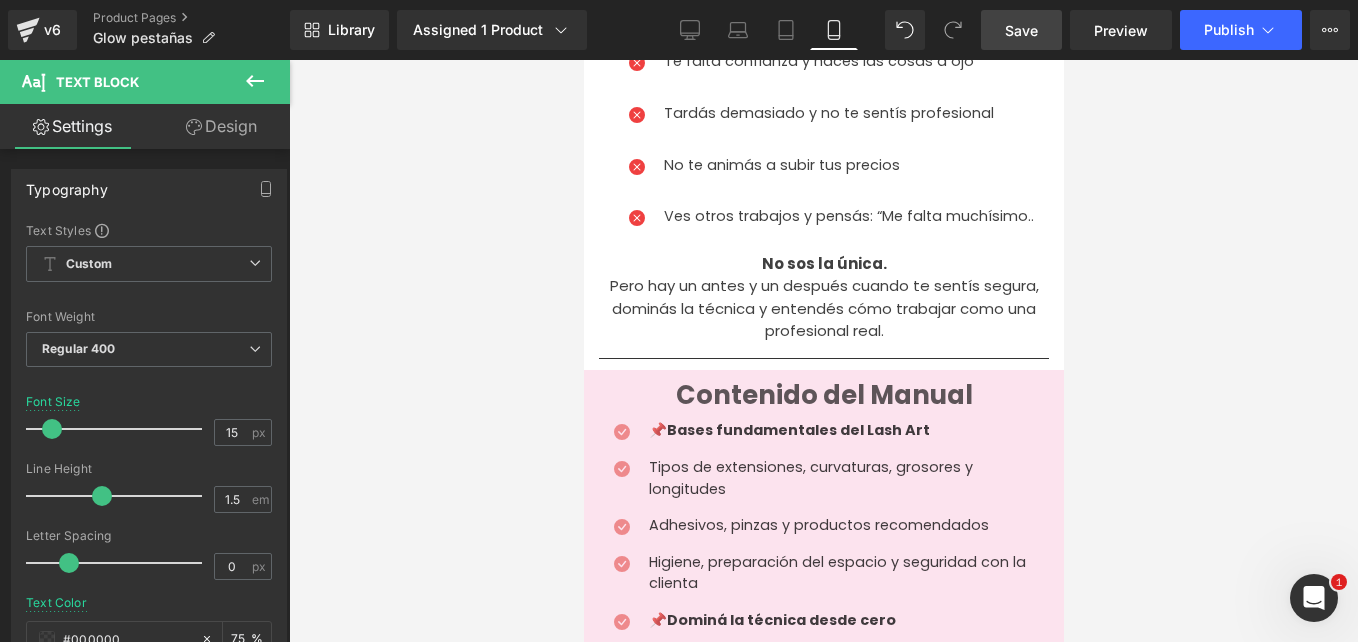 drag, startPoint x: 1021, startPoint y: 39, endPoint x: 243, endPoint y: 256, distance: 807.6961 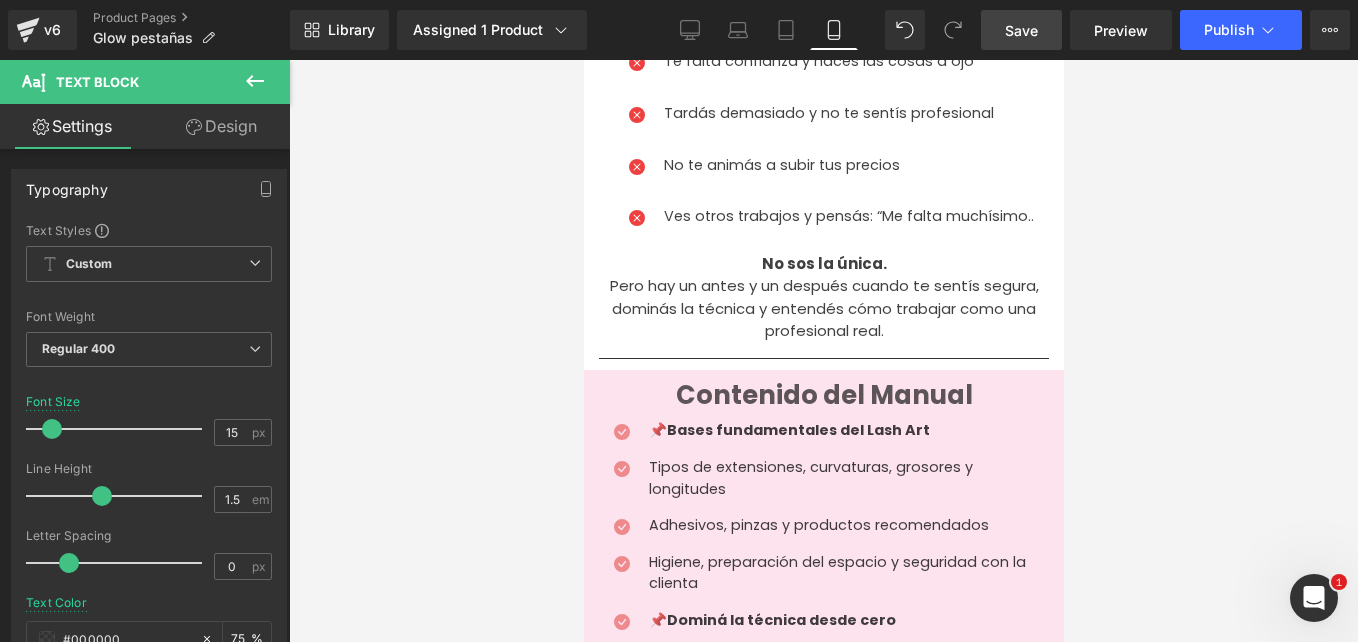 click on "Save" at bounding box center [1021, 30] 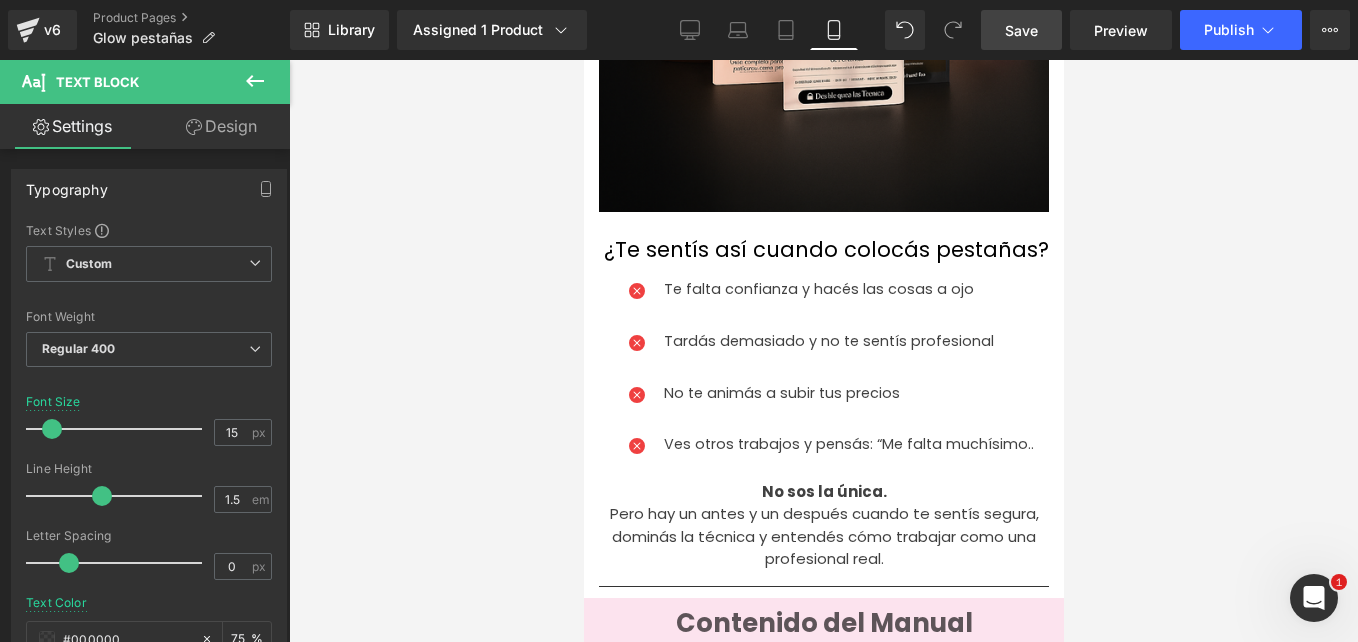 scroll, scrollTop: 652, scrollLeft: 0, axis: vertical 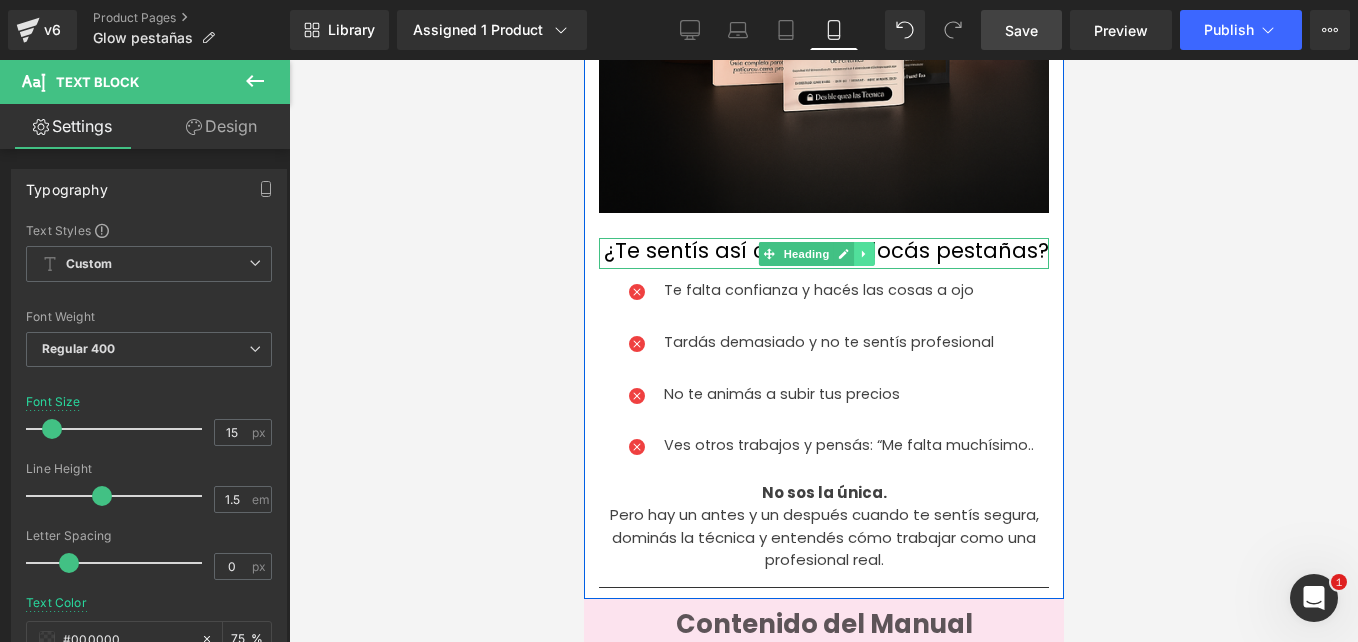 click 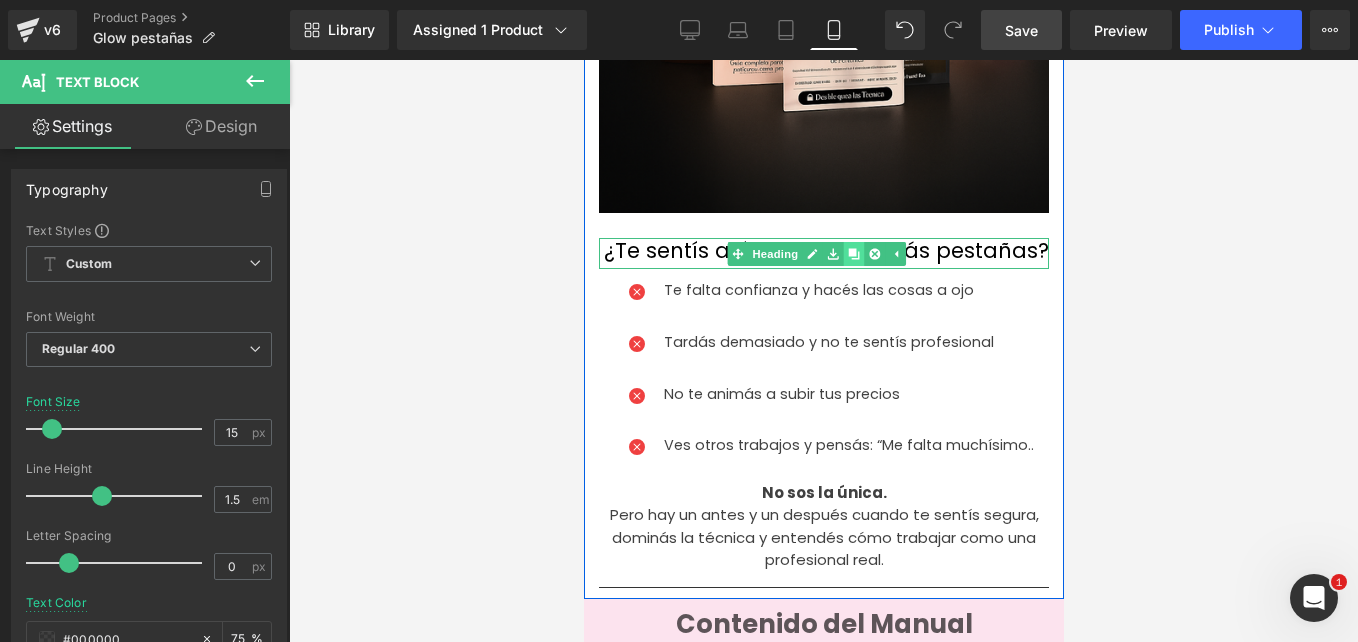 click at bounding box center [852, 254] 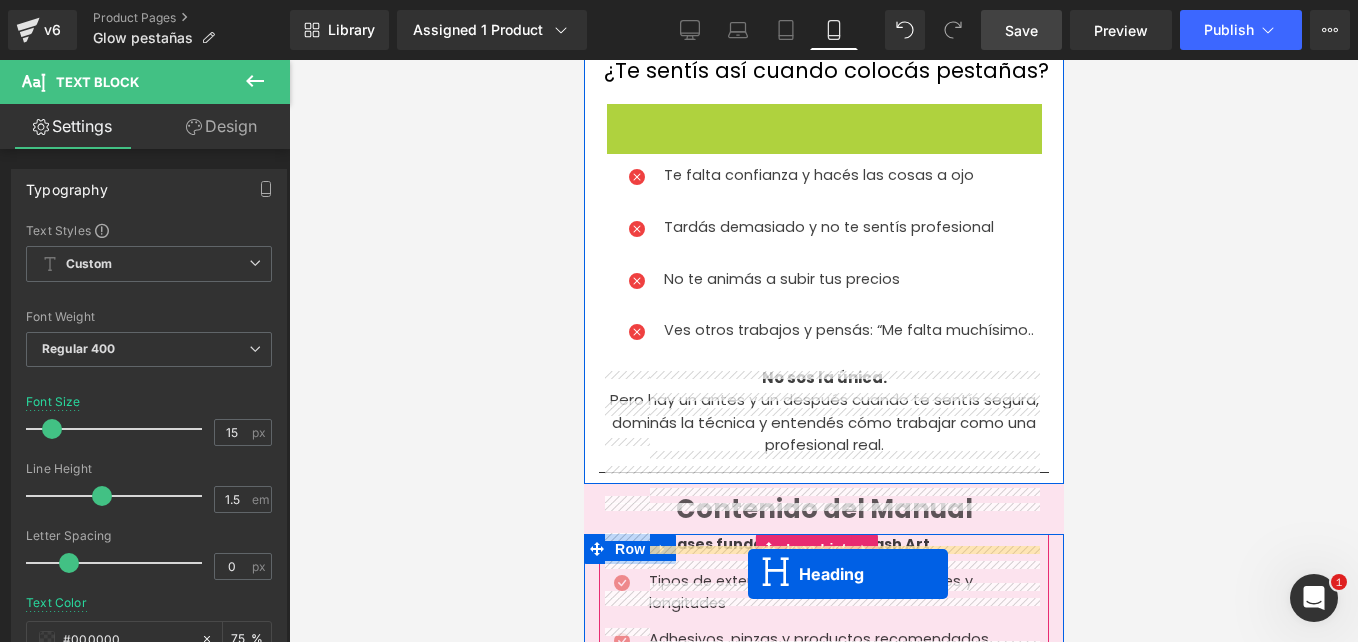scroll, scrollTop: 992, scrollLeft: 0, axis: vertical 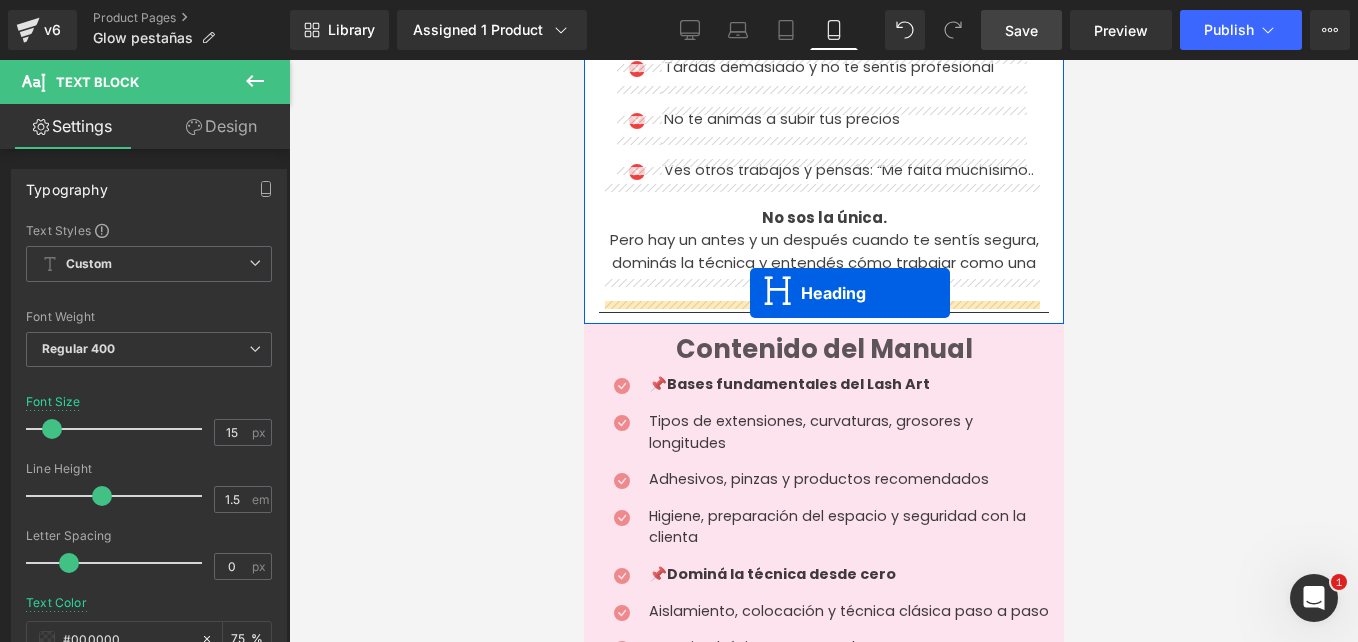 drag, startPoint x: 768, startPoint y: 276, endPoint x: 749, endPoint y: 292, distance: 24.839485 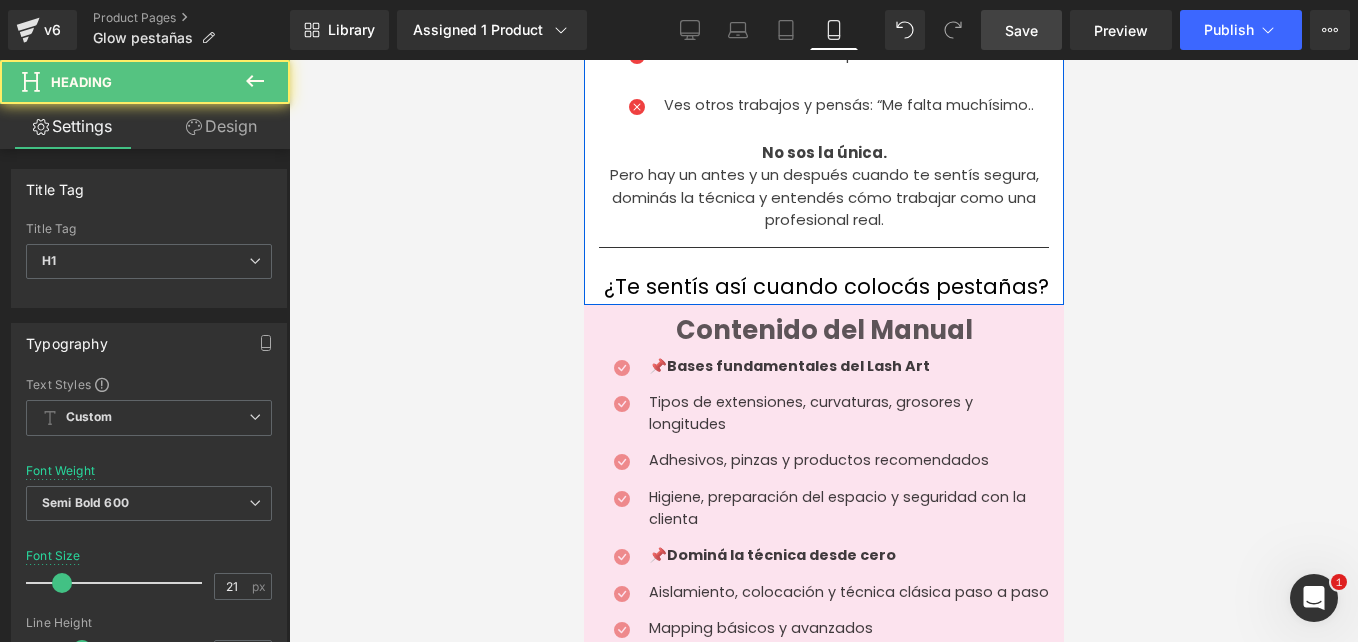scroll, scrollTop: 927, scrollLeft: 0, axis: vertical 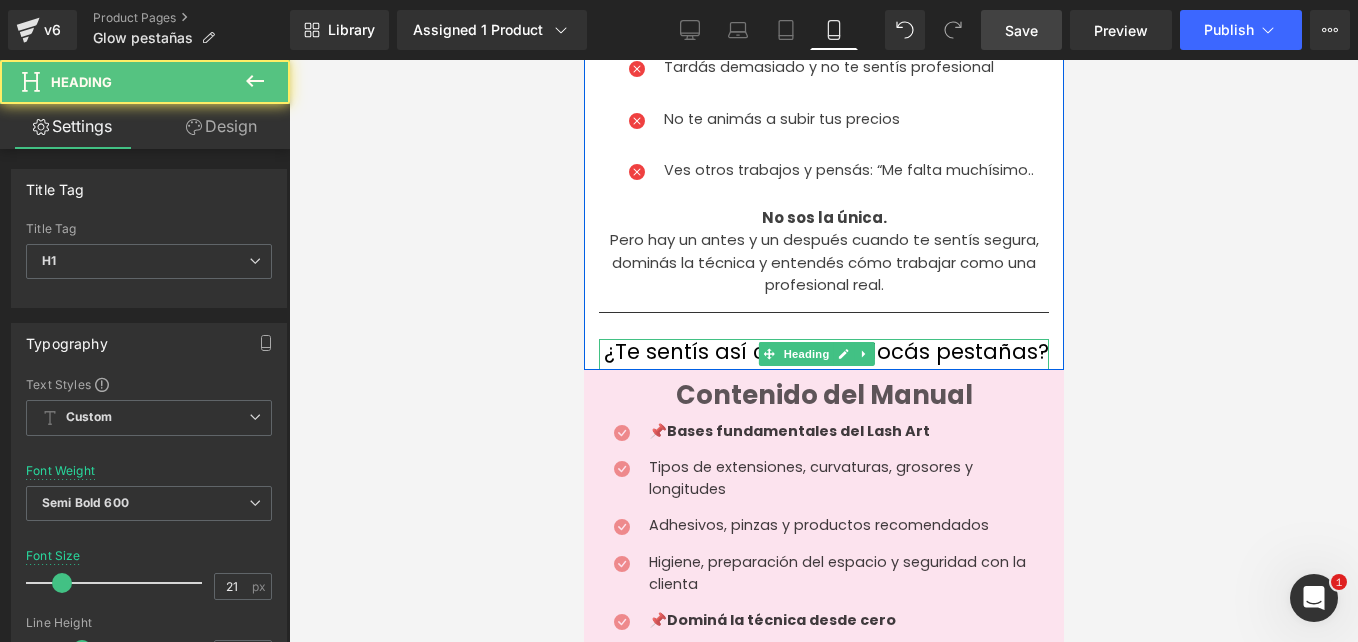 click on "¿Te sentís así cuando colocás pestañas?" at bounding box center [825, 351] 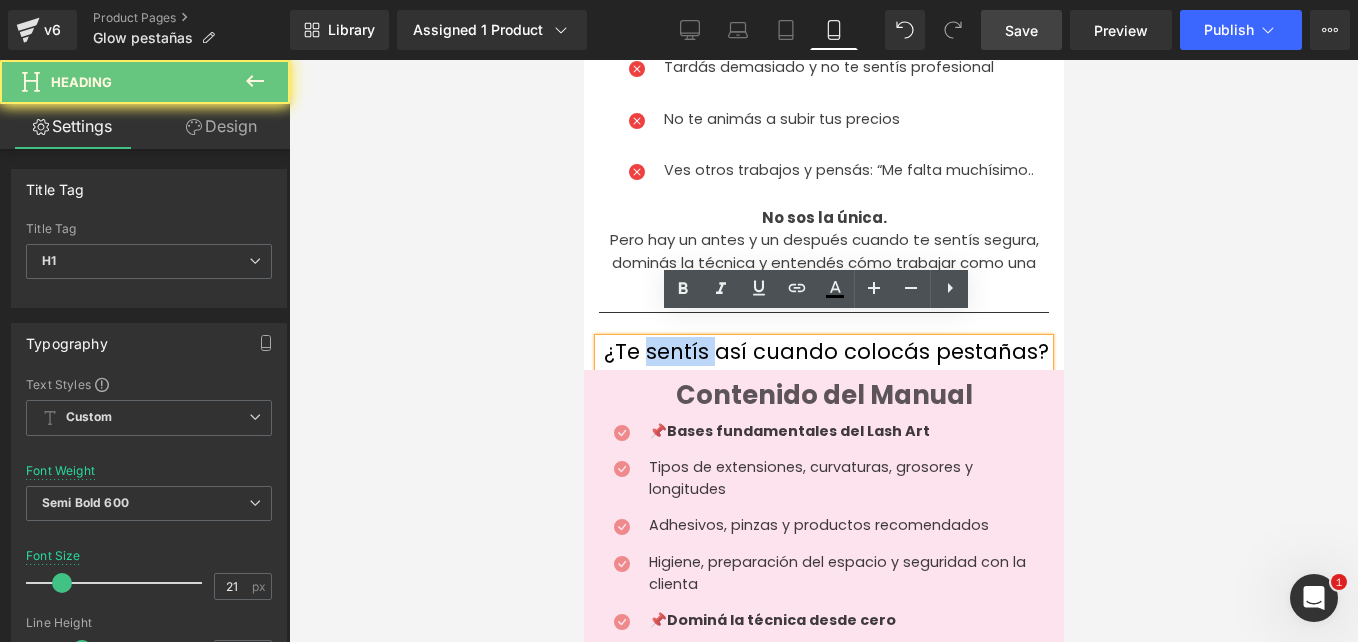 click on "¿Te sentís así cuando colocás pestañas?" at bounding box center [825, 351] 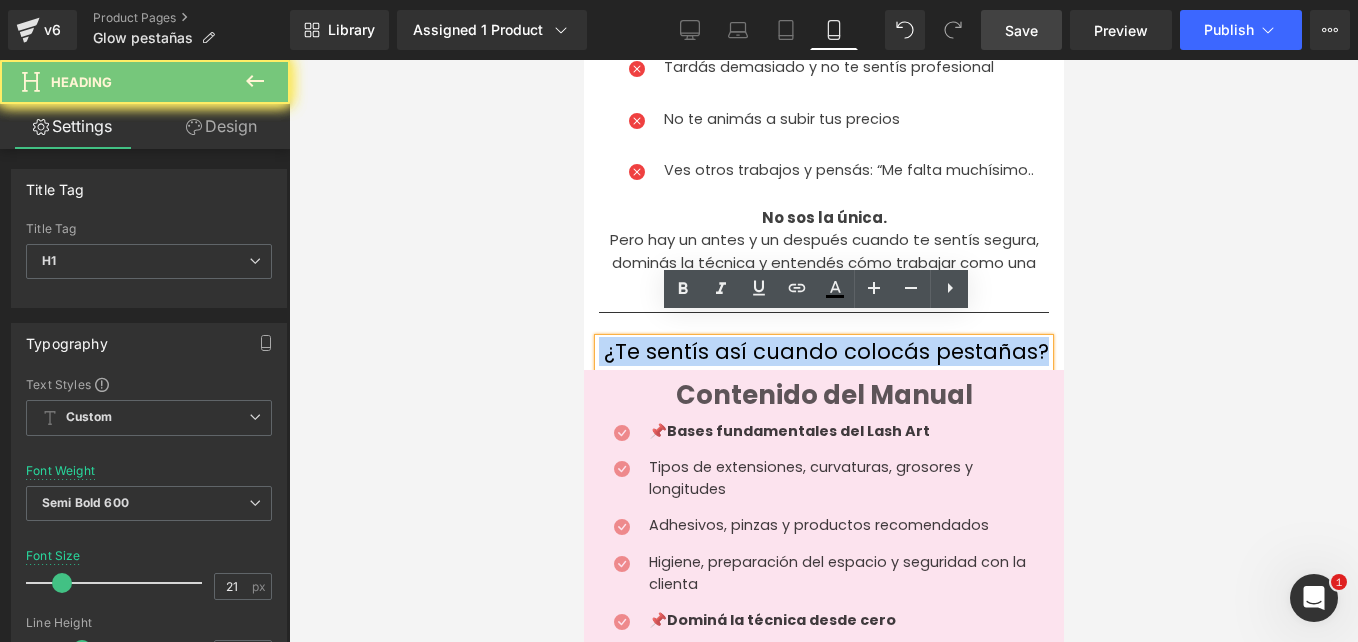 click on "¿Te sentís así cuando colocás pestañas?" at bounding box center [825, 351] 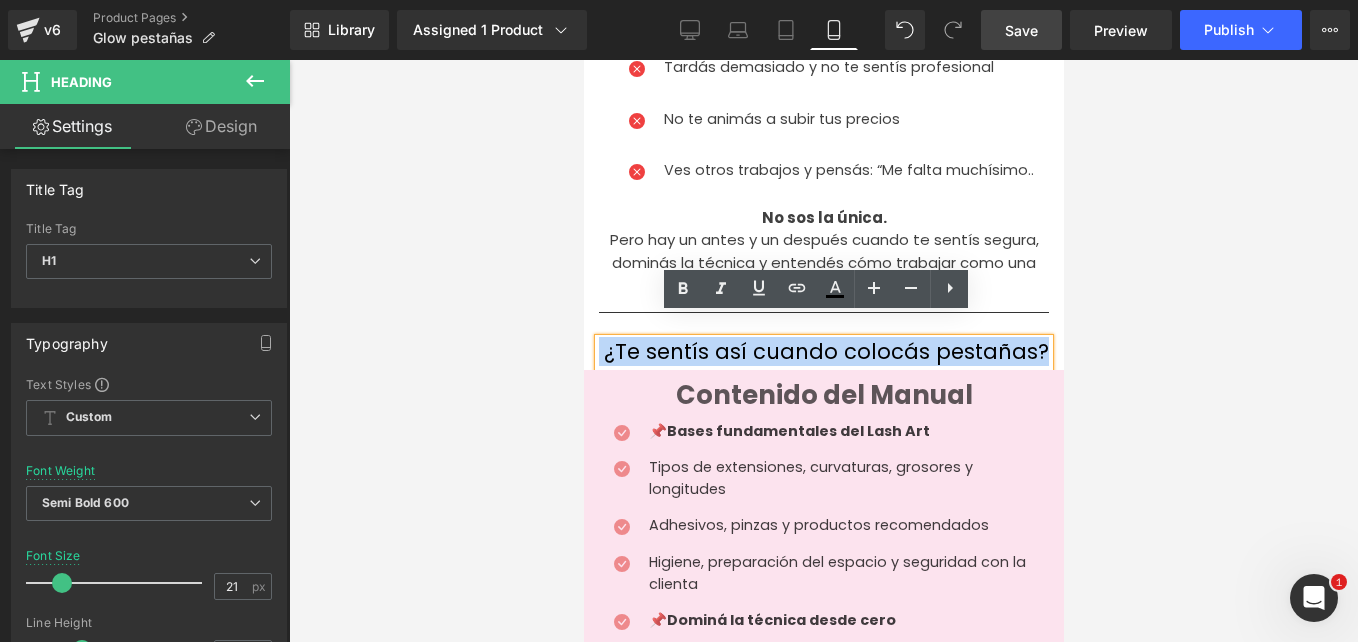 paste 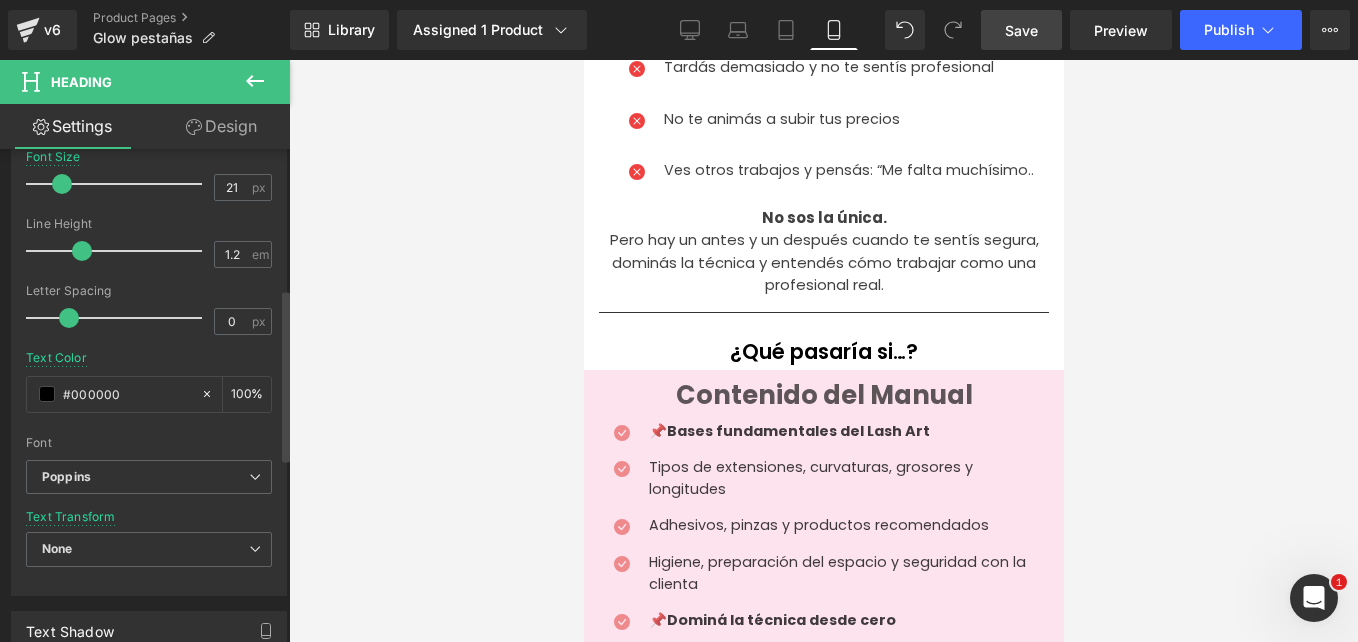 scroll, scrollTop: 223, scrollLeft: 0, axis: vertical 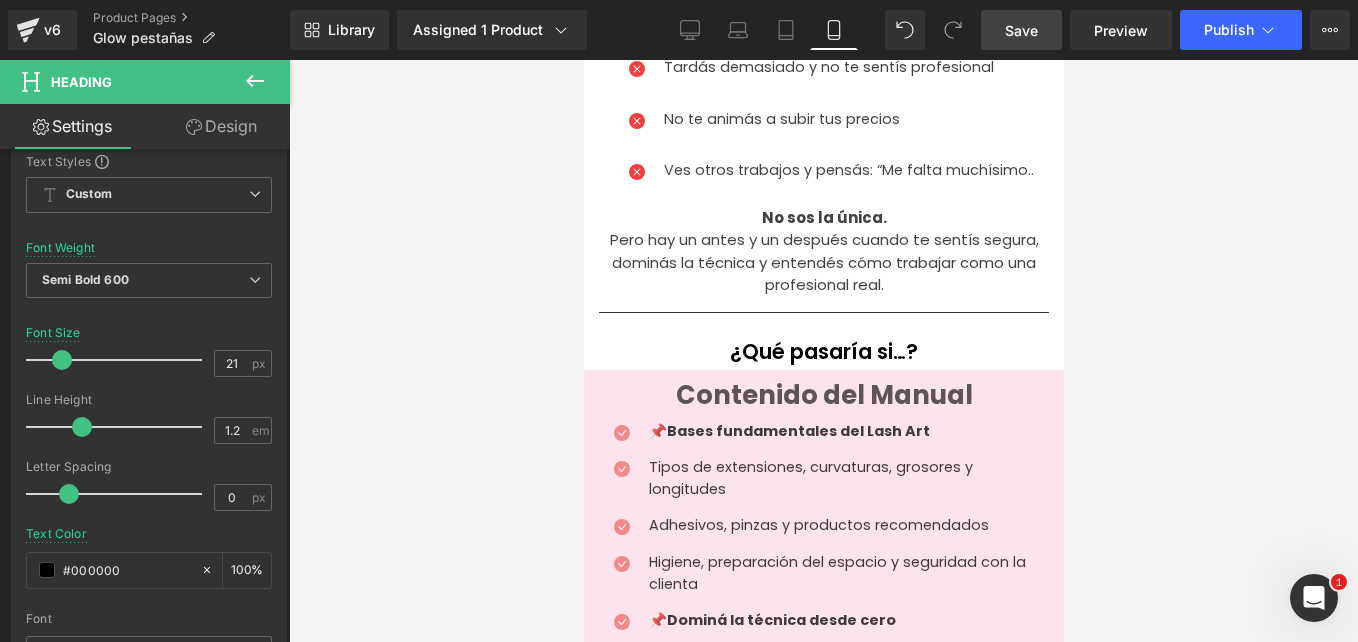 click at bounding box center (823, 351) 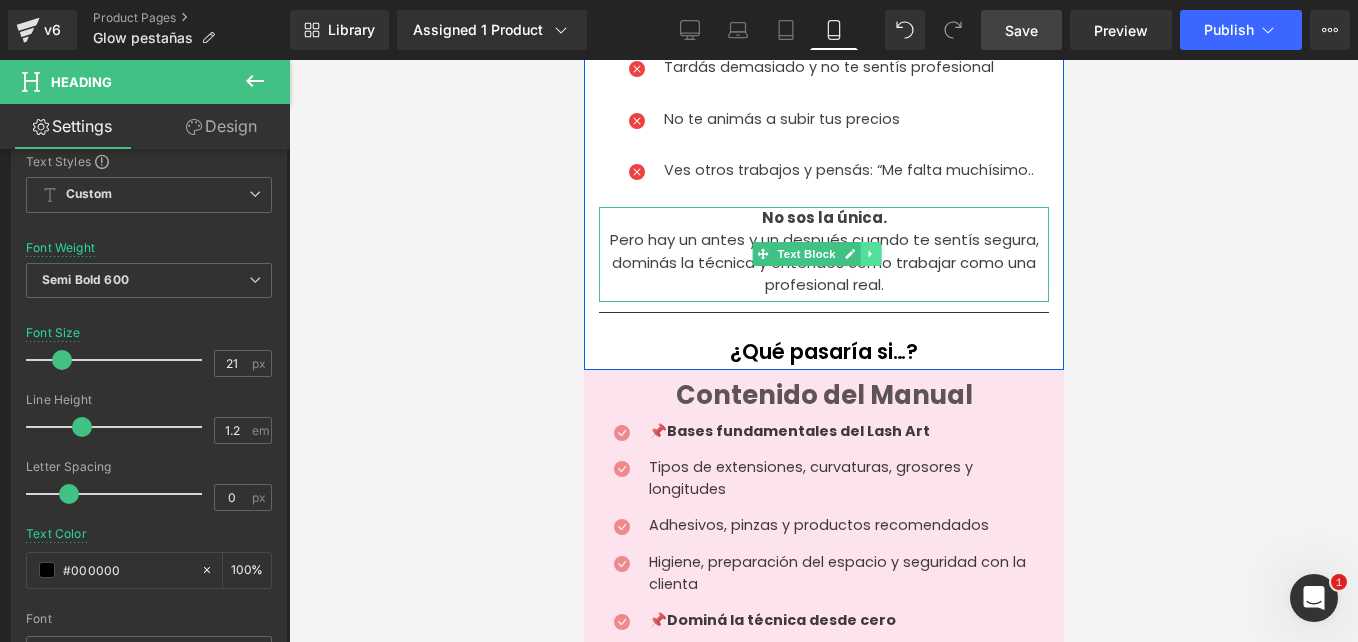 click 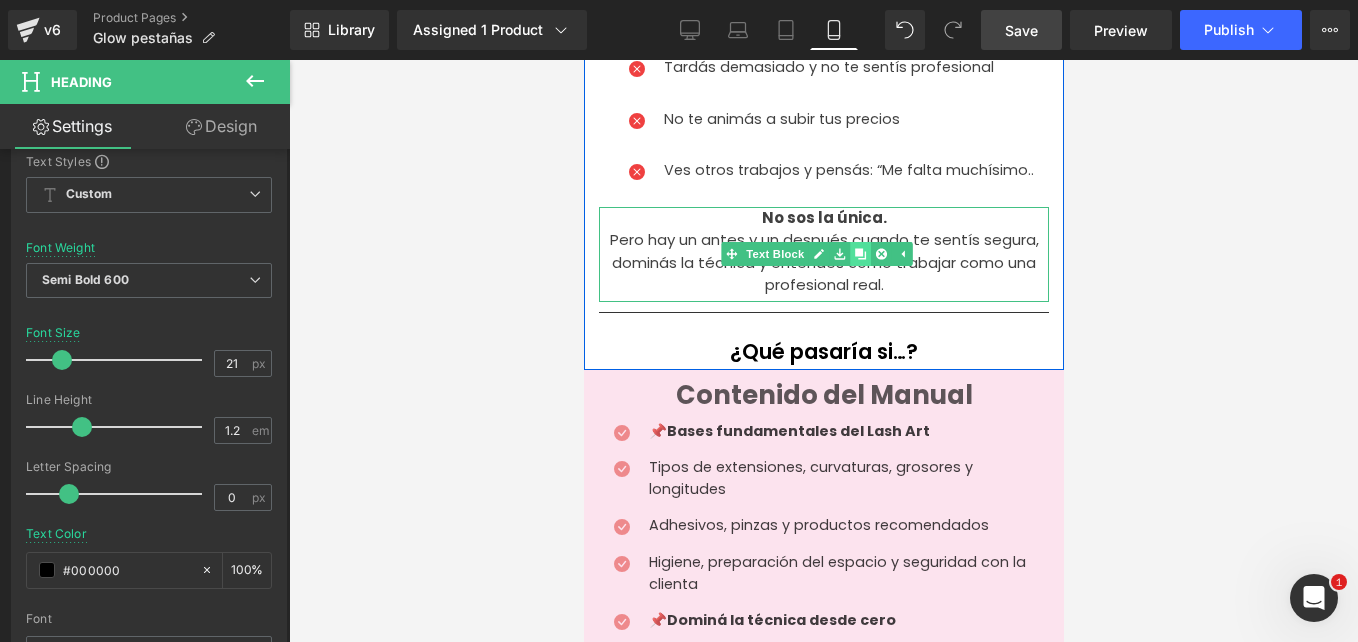 click 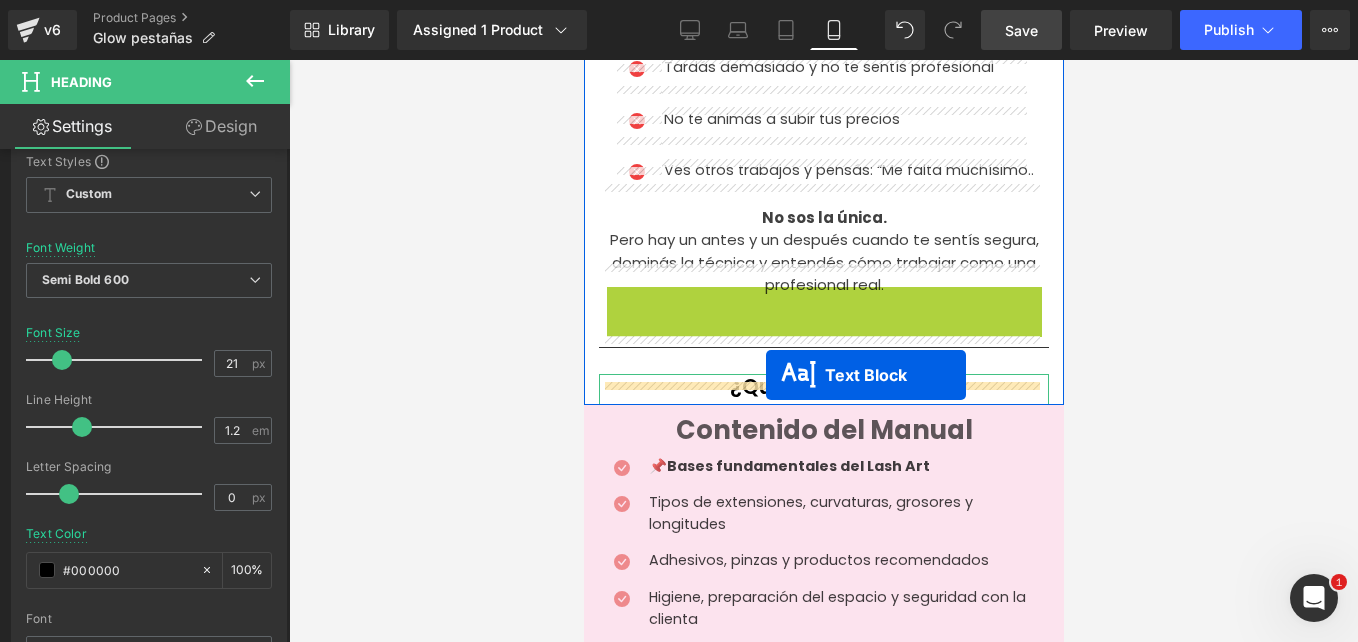 drag, startPoint x: 762, startPoint y: 310, endPoint x: 764, endPoint y: 376, distance: 66.0303 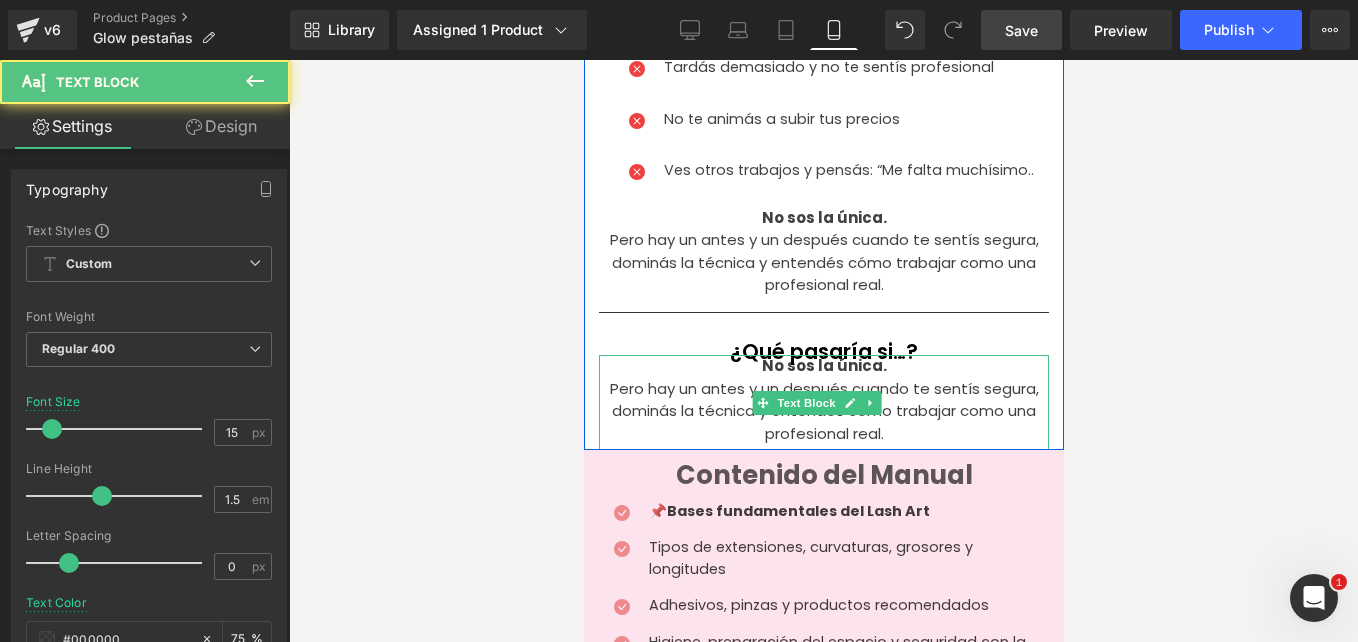 click on "Pero hay un antes y un después cuando te sentís segura, dominás la técnica y entendés cómo trabajar como una profesional real." at bounding box center (823, 412) 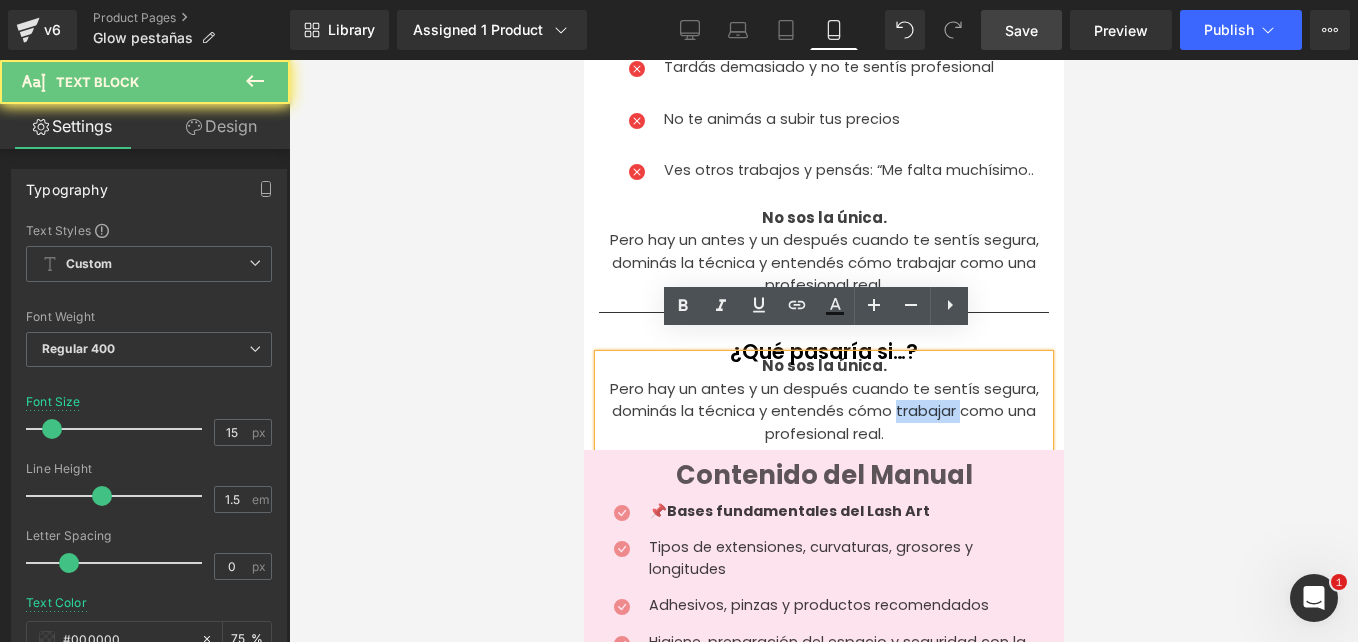 click on "Pero hay un antes y un después cuando te sentís segura, dominás la técnica y entendés cómo trabajar como una profesional real." at bounding box center [823, 412] 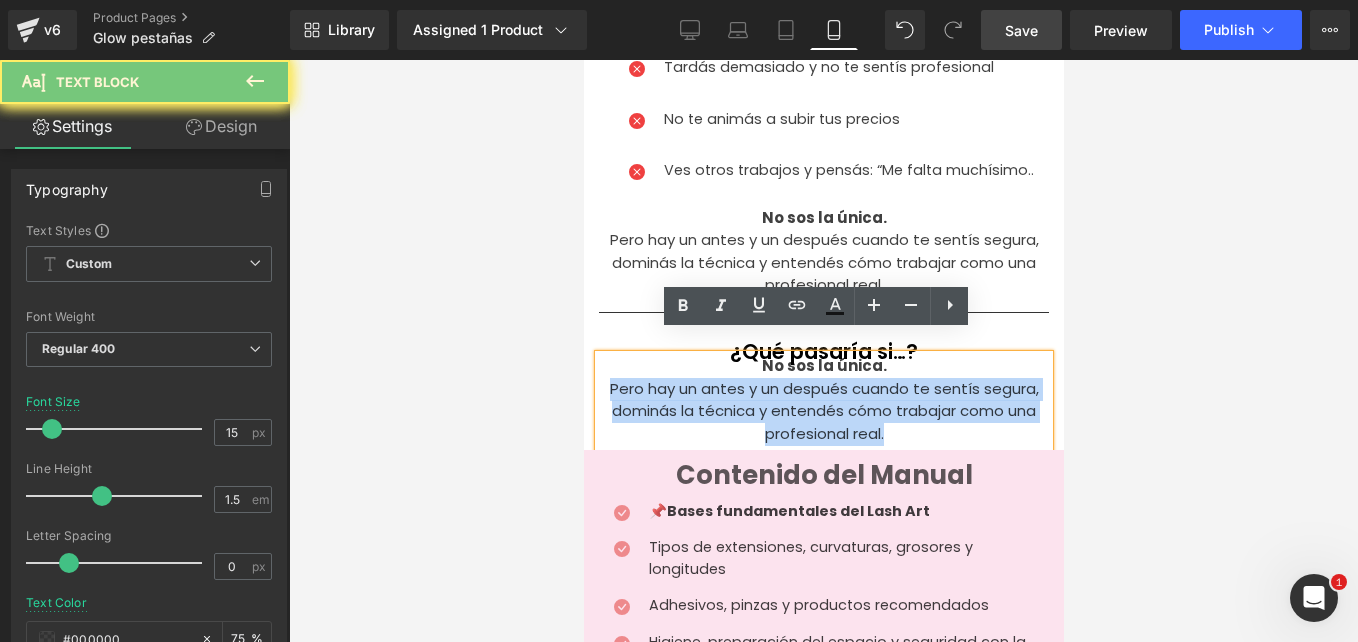 click on "Pero hay un antes y un después cuando te sentís segura, dominás la técnica y entendés cómo trabajar como una profesional real." at bounding box center (823, 412) 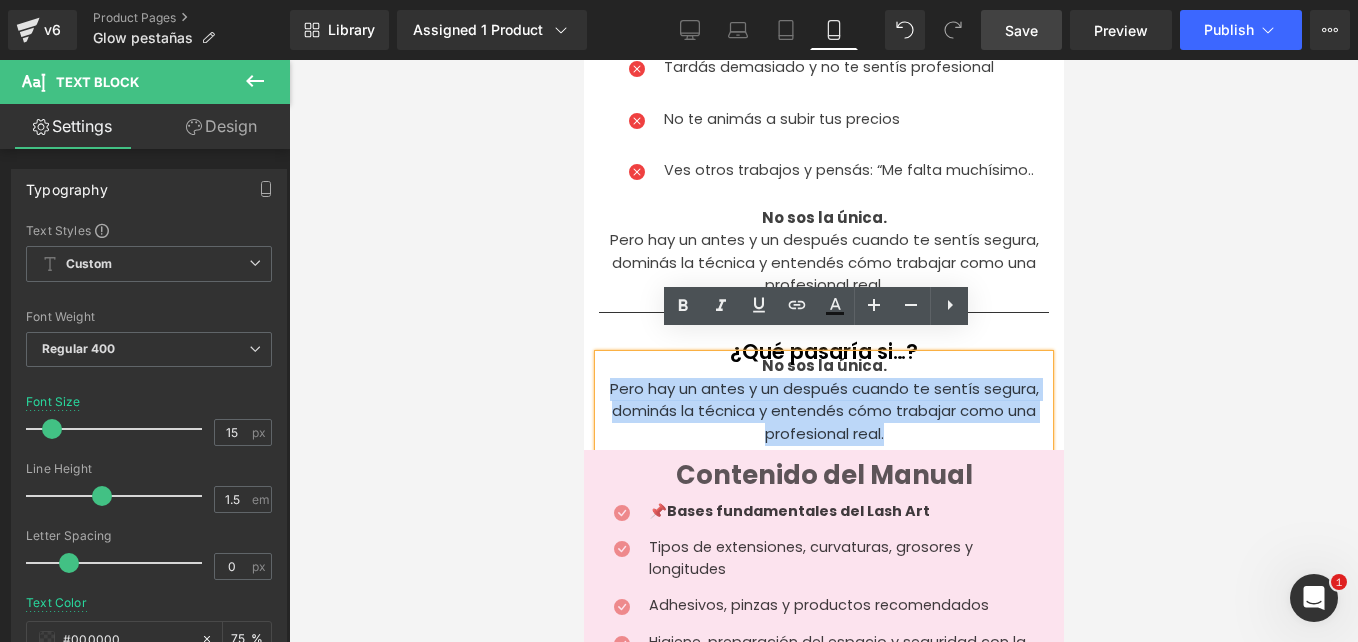 type 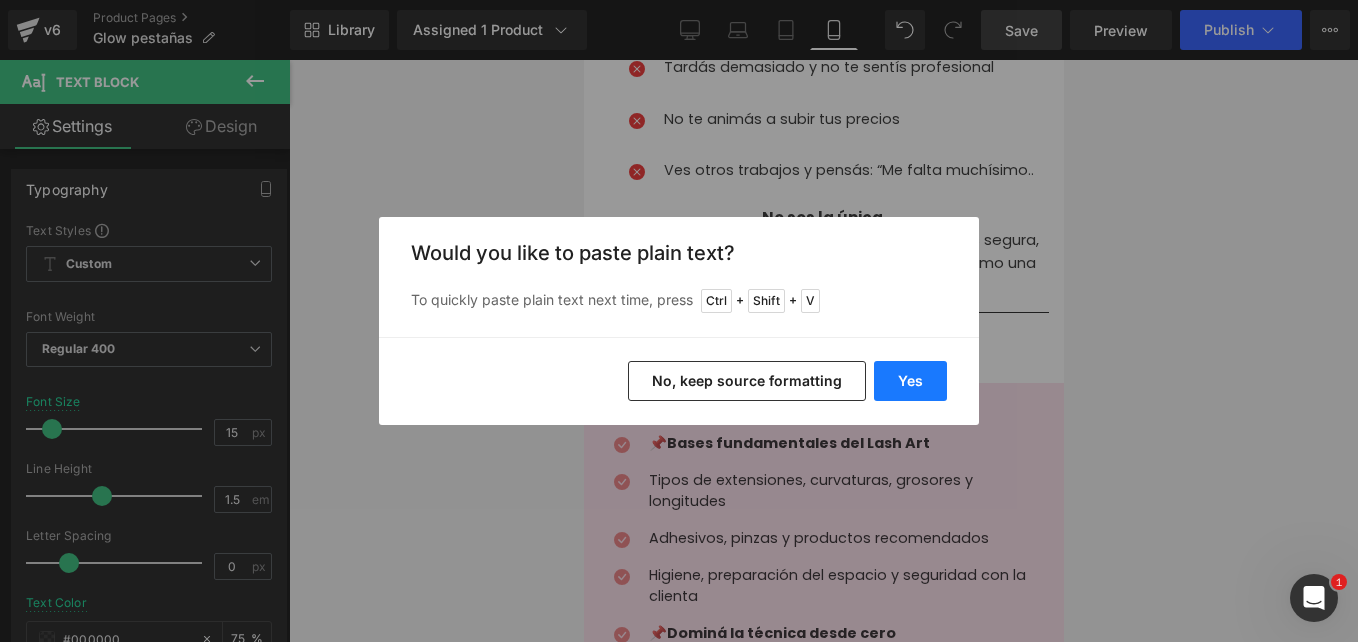 drag, startPoint x: 924, startPoint y: 393, endPoint x: 330, endPoint y: 309, distance: 599.91 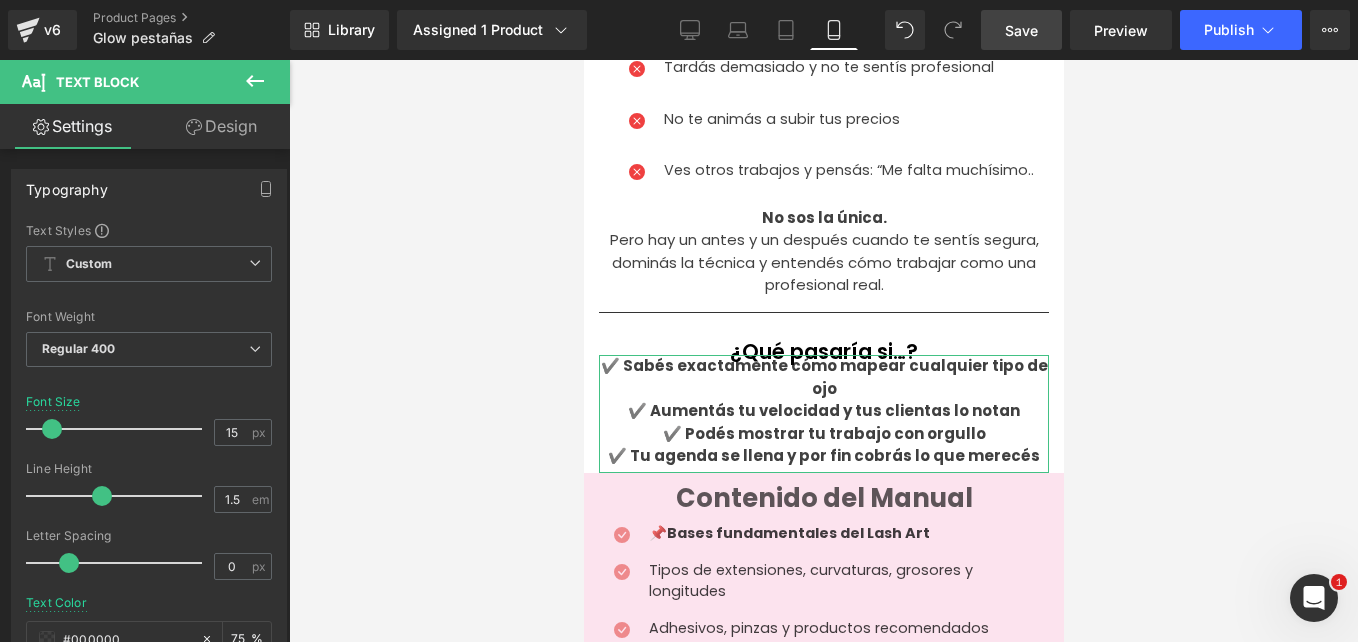 click on "Design" at bounding box center [221, 126] 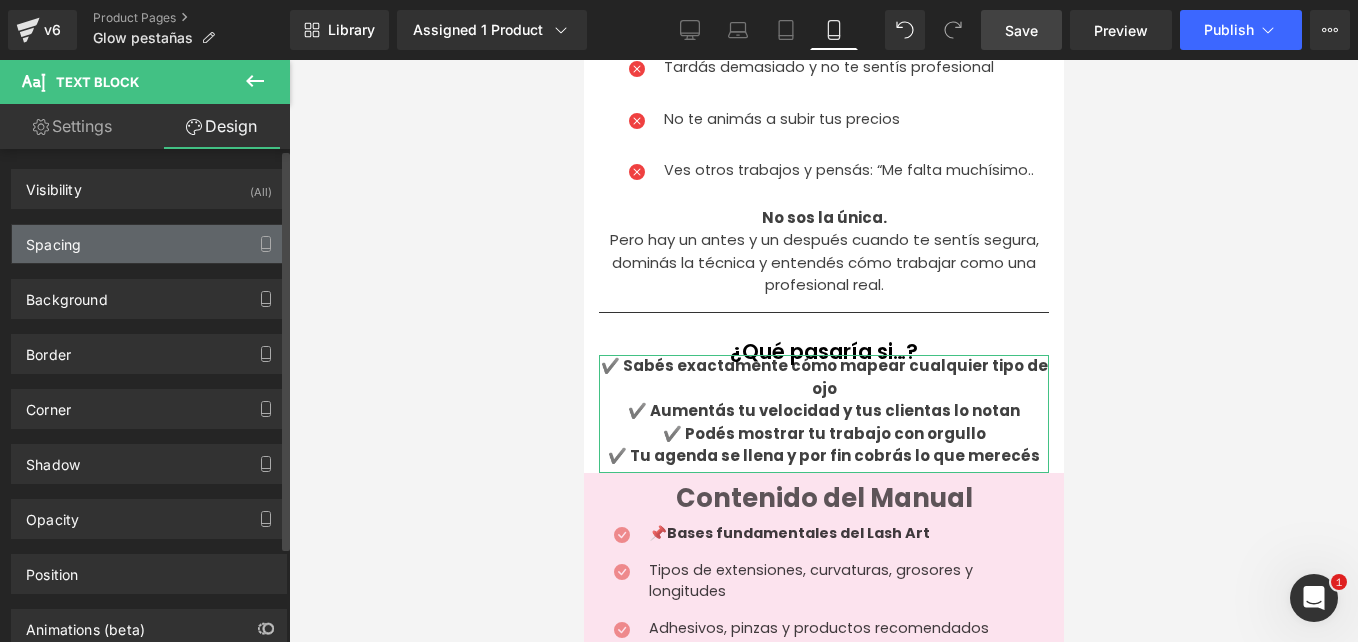 click on "Spacing" at bounding box center (149, 244) 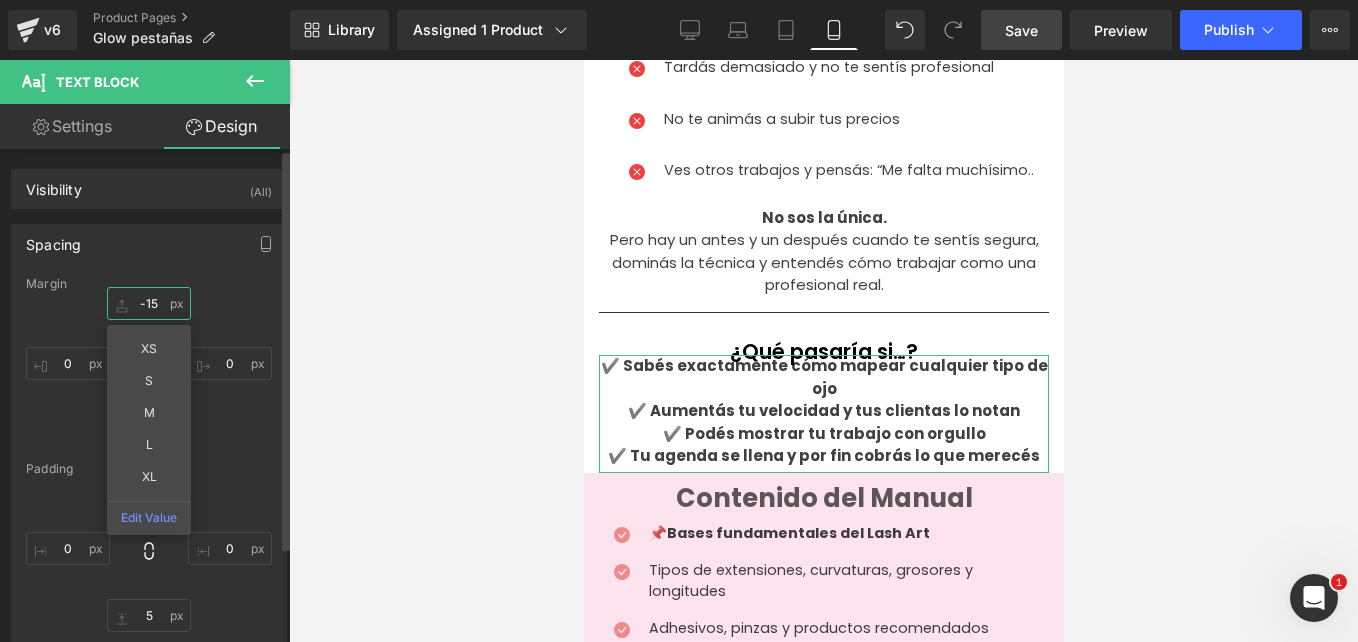 click on "-15" at bounding box center (149, 303) 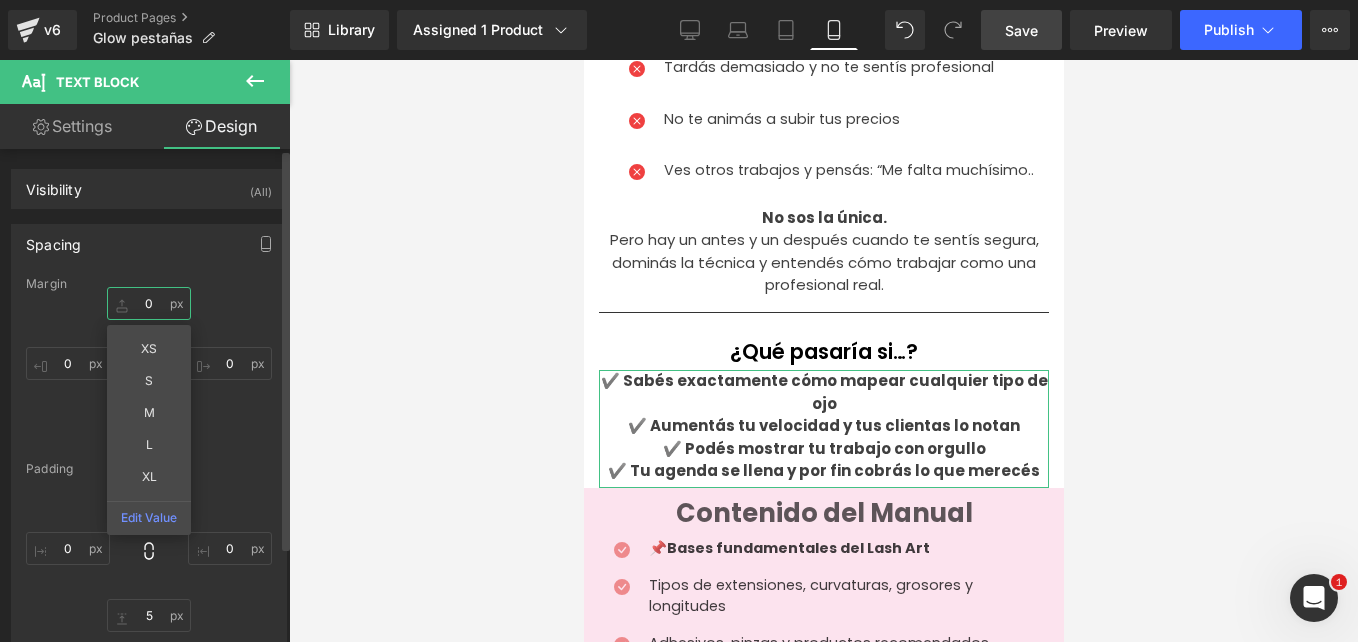 type on "0" 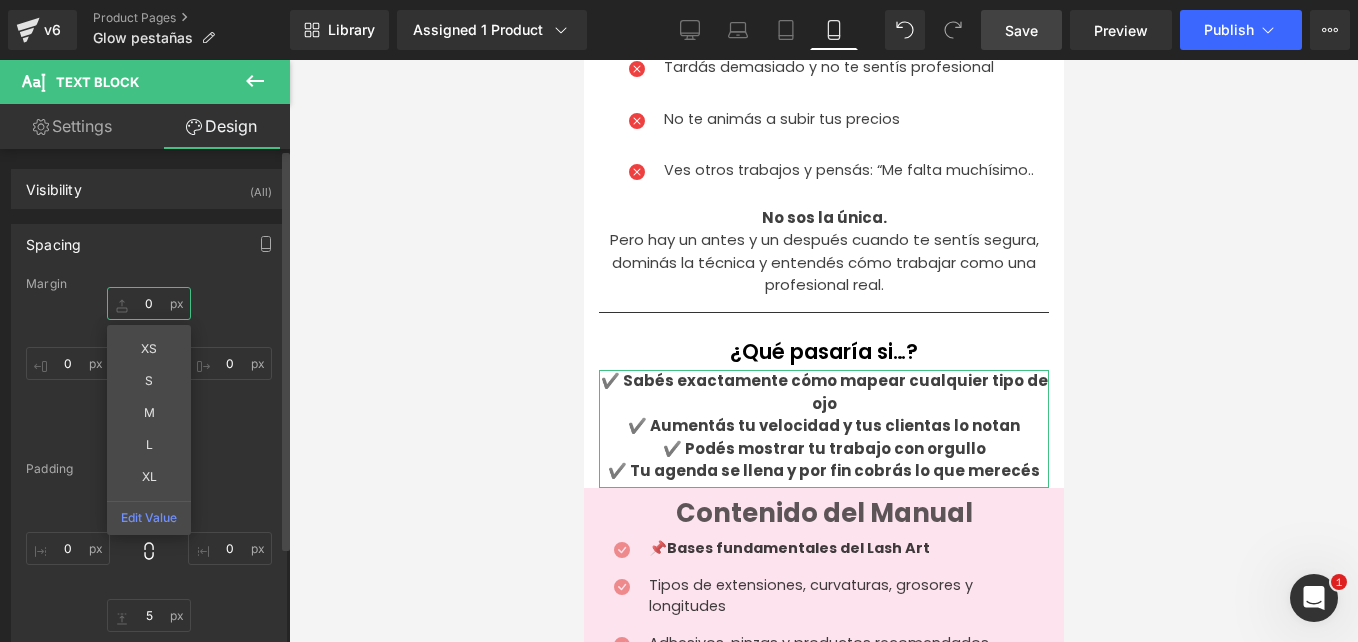 type on "5" 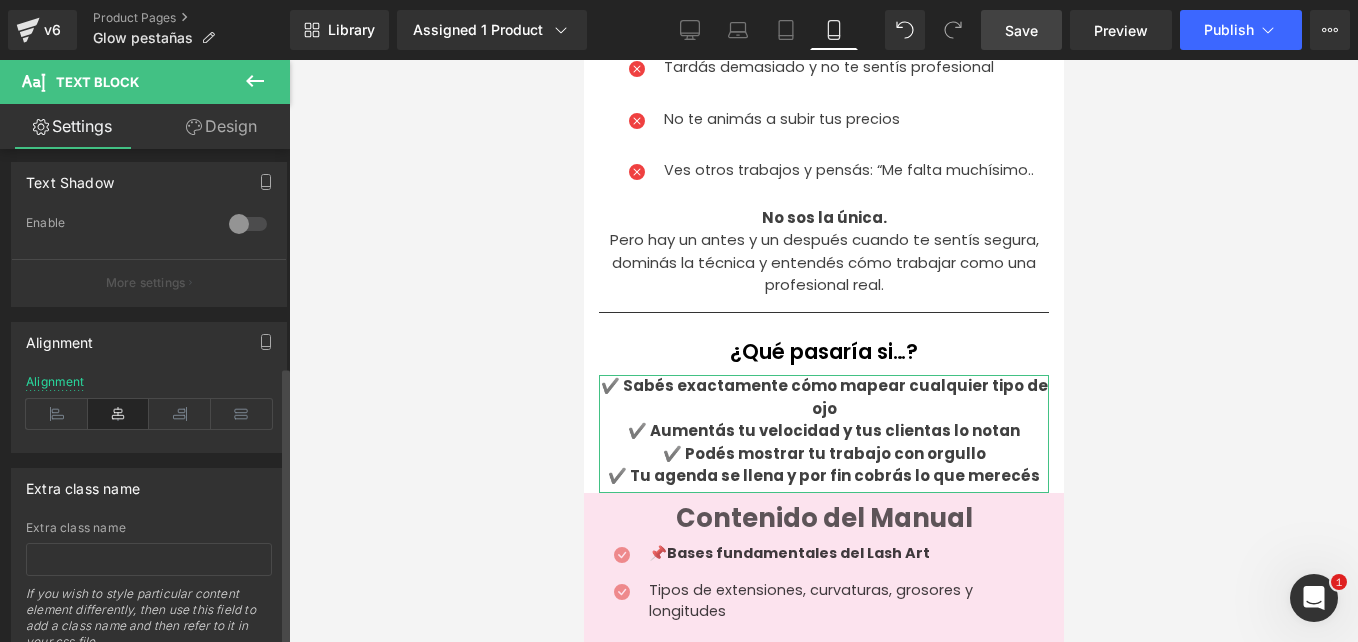 scroll, scrollTop: 772, scrollLeft: 0, axis: vertical 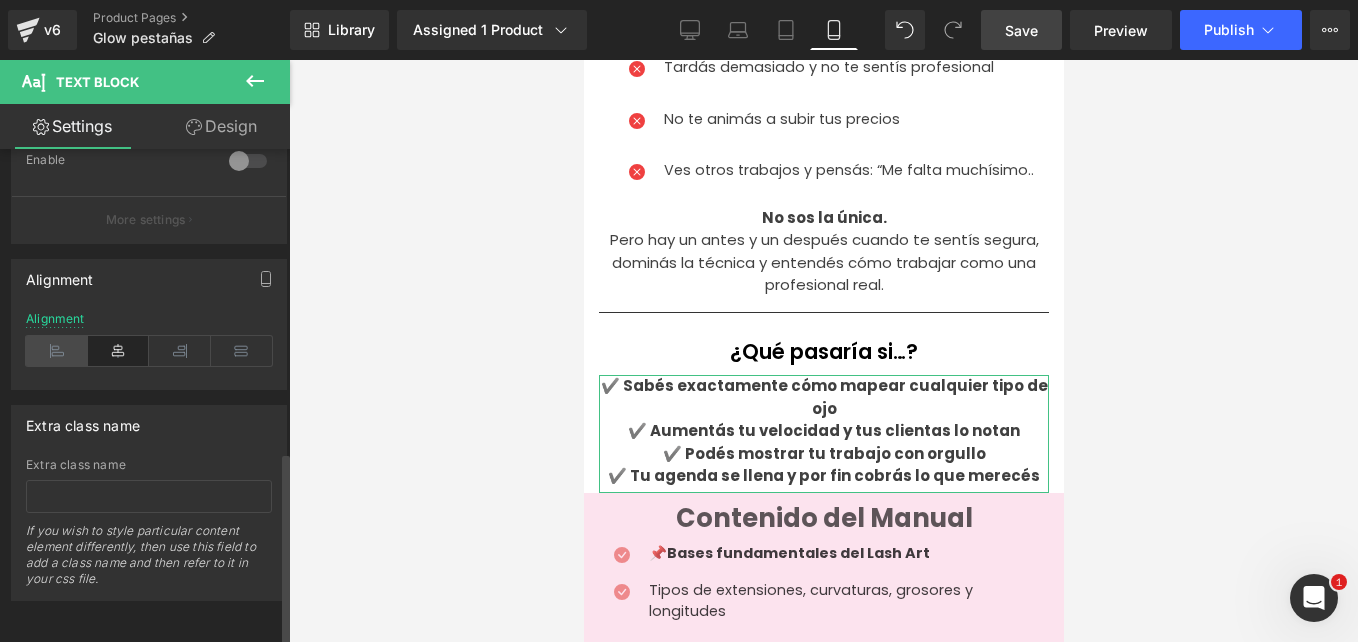 click at bounding box center [57, 351] 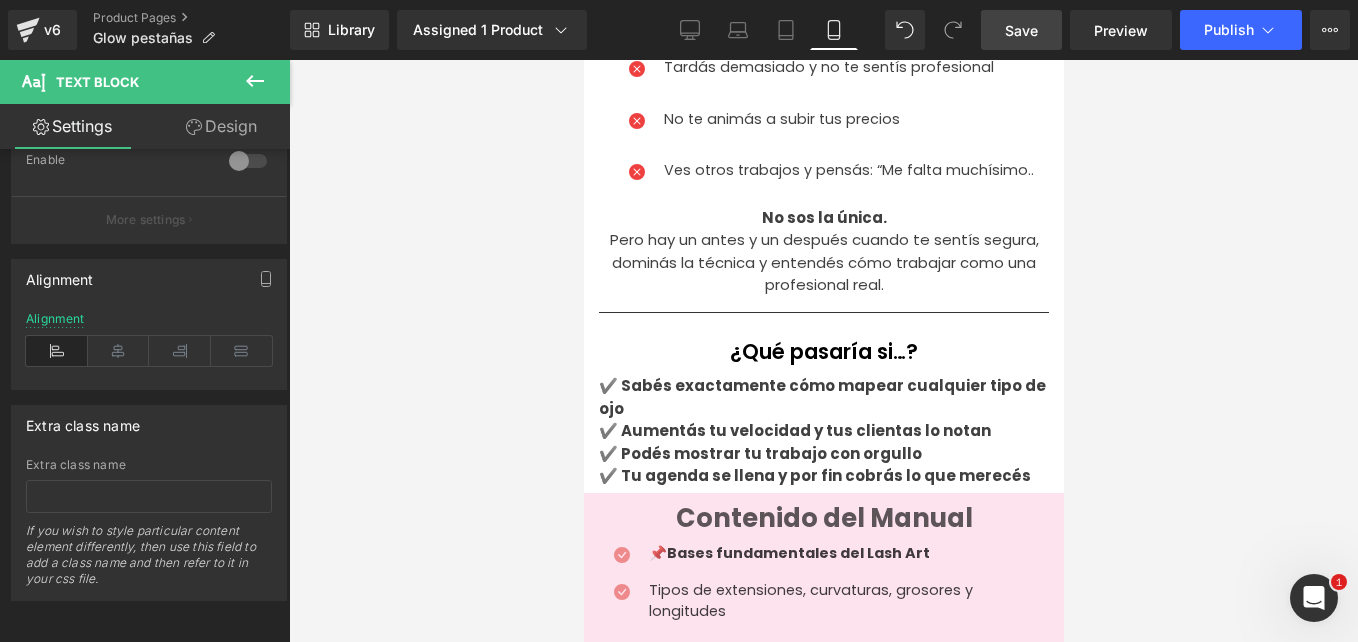 click at bounding box center (823, 351) 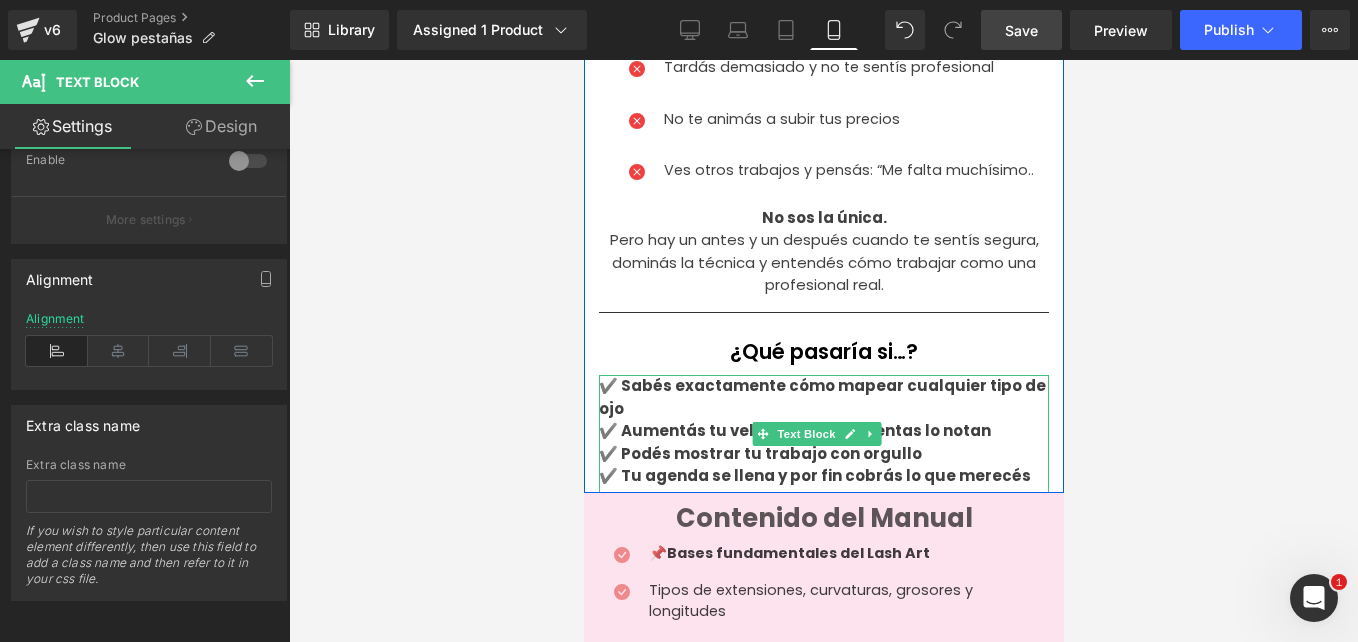 click on "✔️ Sabés exactamente cómo mapear cualquier tipo de ojo ✔️ Aumentás tu velocidad y tus clientas lo notan ✔️ Podés mostrar tu trabajo con orgullo ✔️ Tu agenda se llena y por fin cobrás lo que merecés" at bounding box center (823, 434) 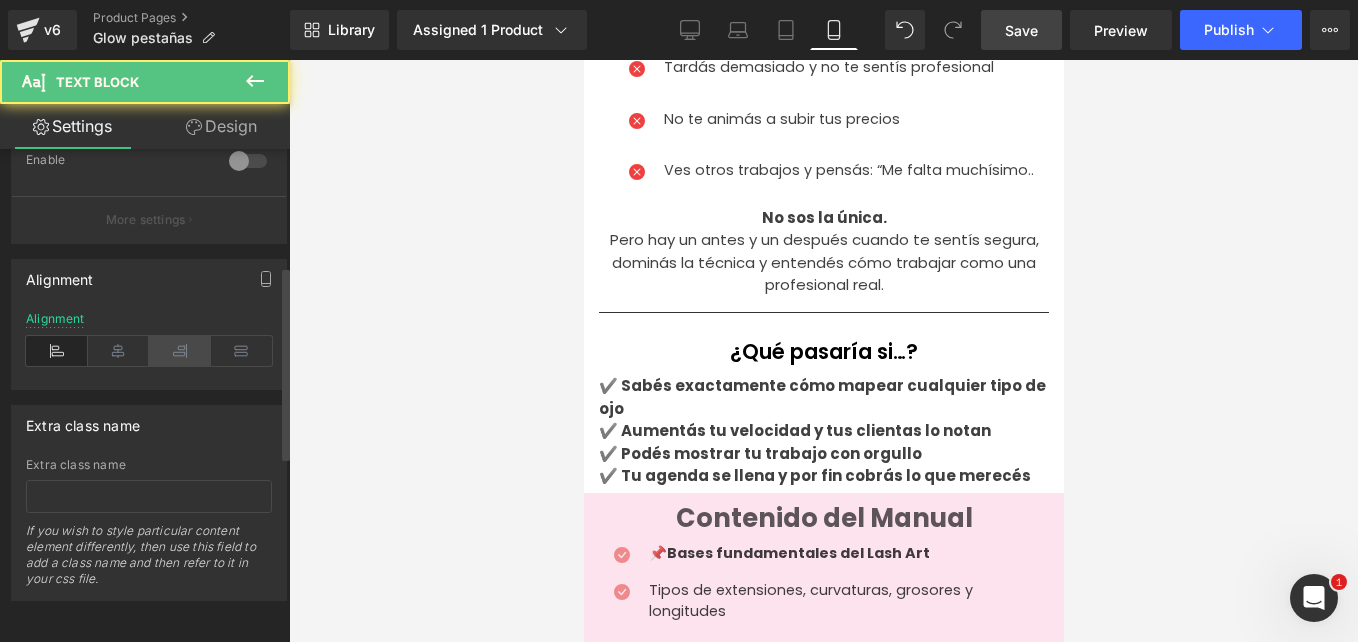 scroll, scrollTop: 0, scrollLeft: 0, axis: both 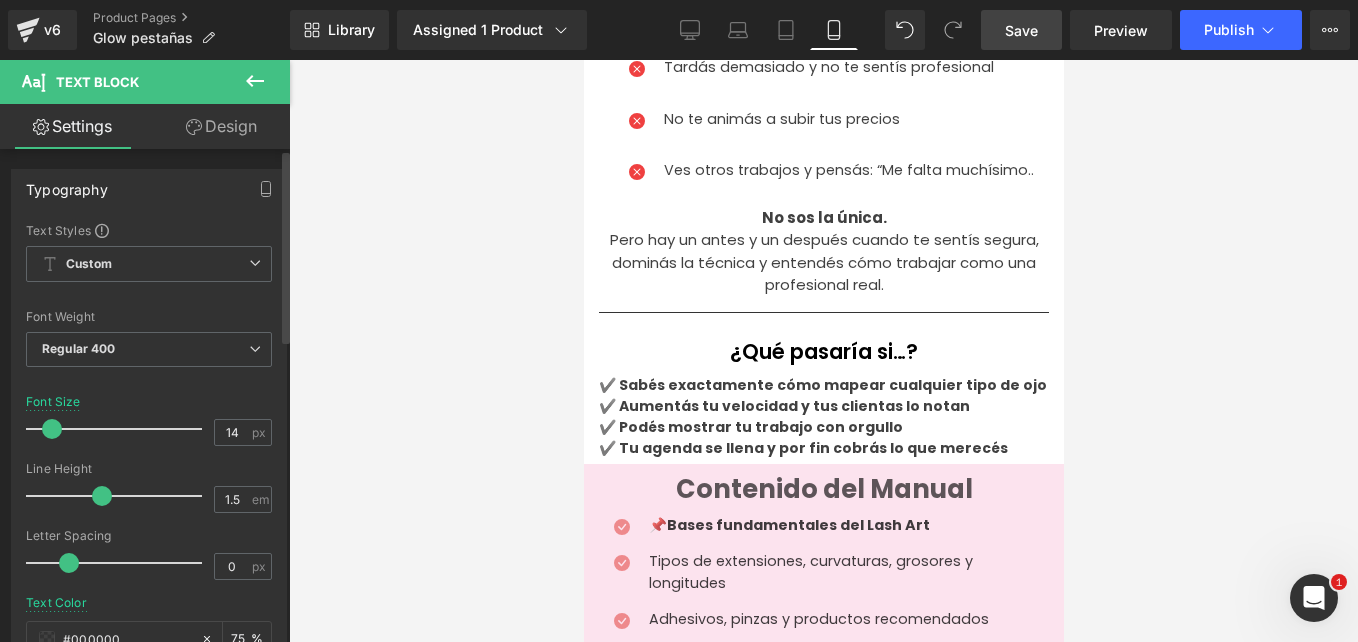 type on "13" 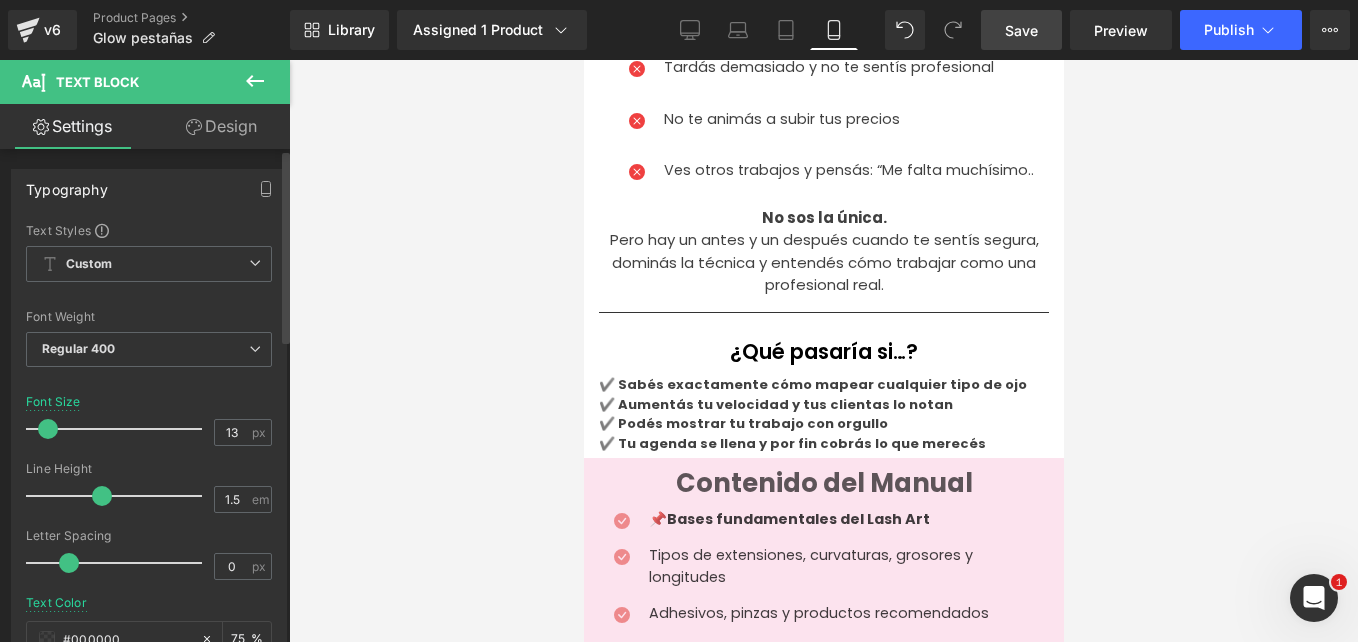 click at bounding box center (48, 429) 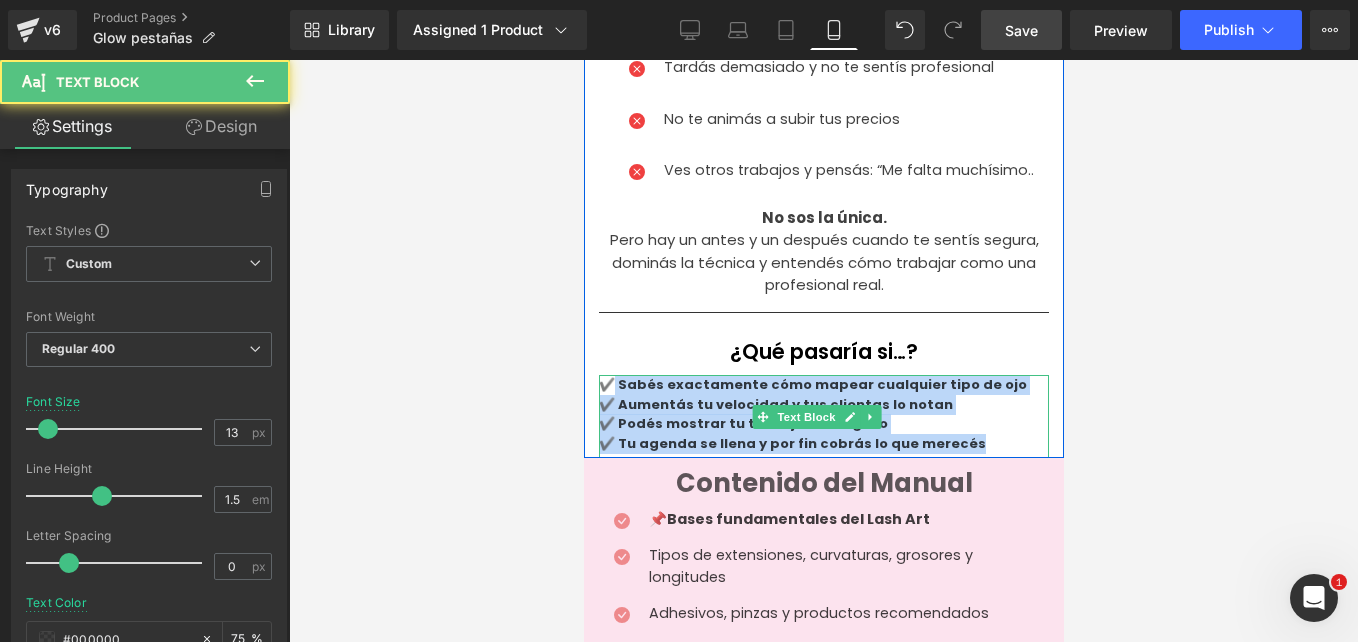 drag, startPoint x: 968, startPoint y: 418, endPoint x: 612, endPoint y: 364, distance: 360.0722 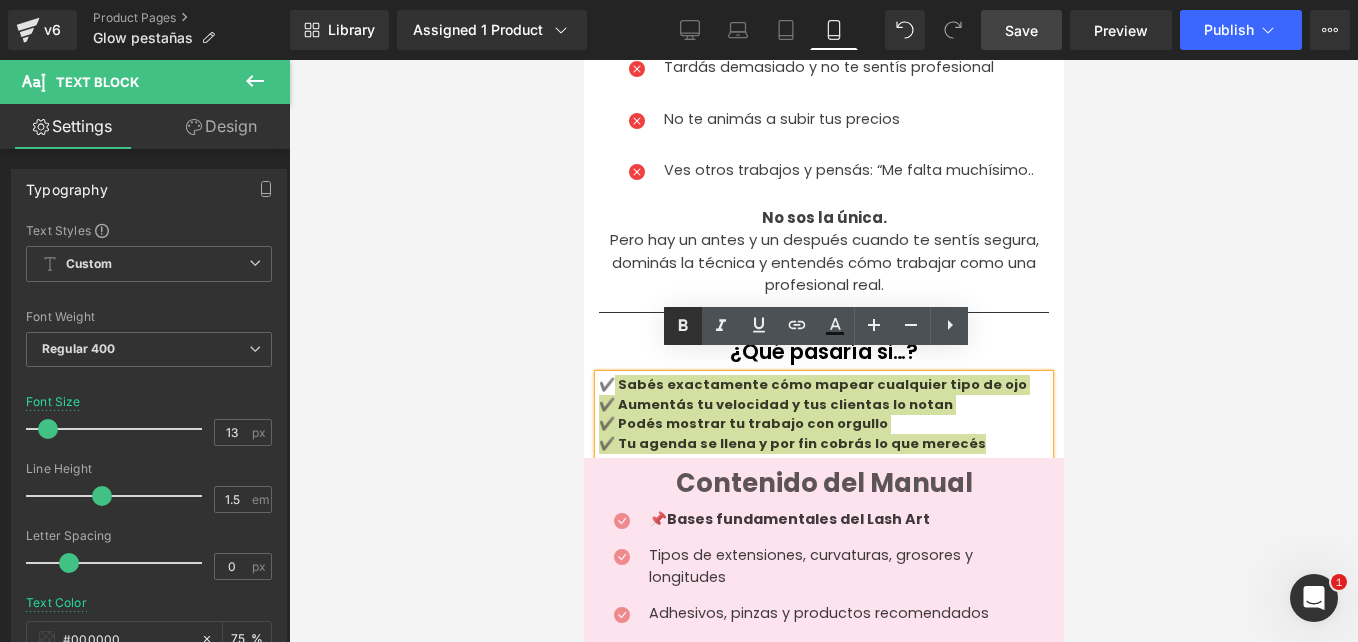 click at bounding box center [683, 326] 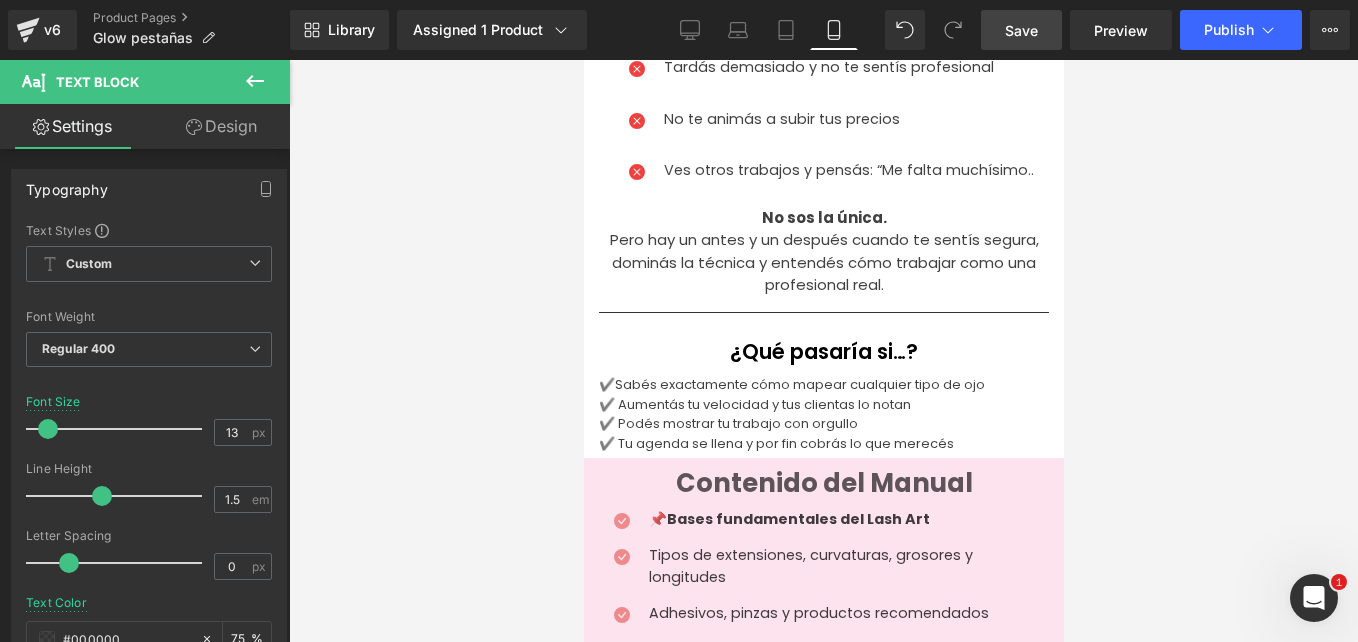 click at bounding box center [823, 351] 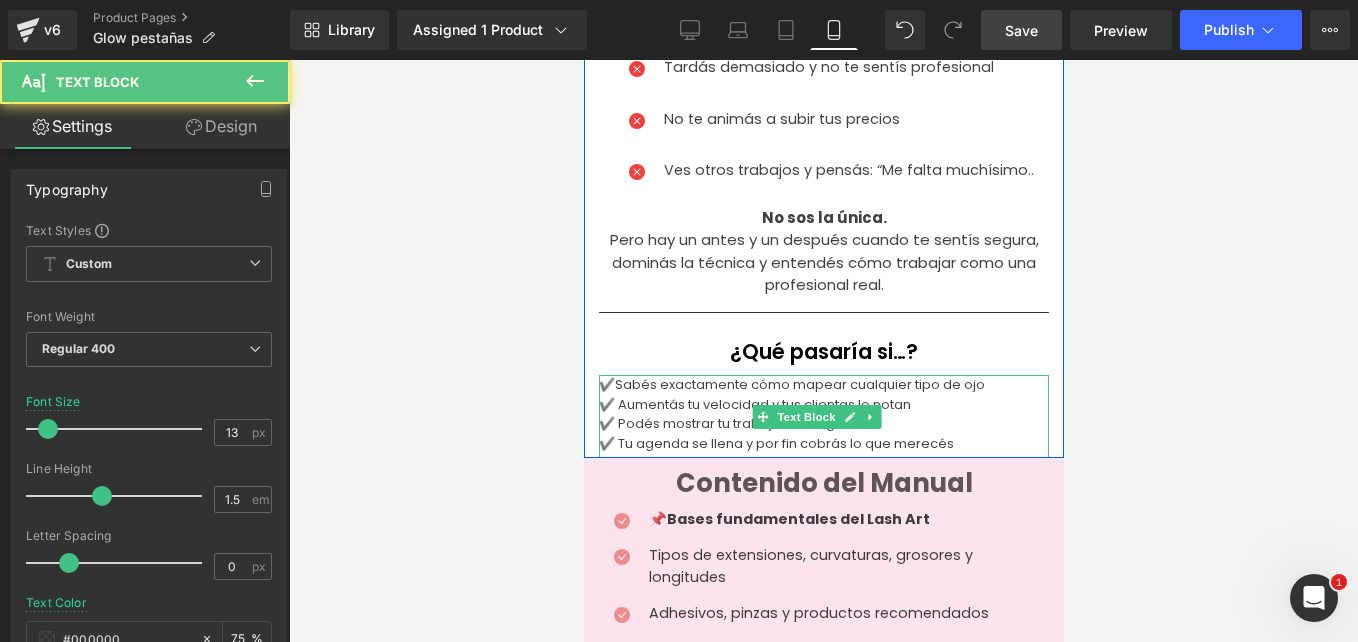 click on "✔️" at bounding box center (606, 384) 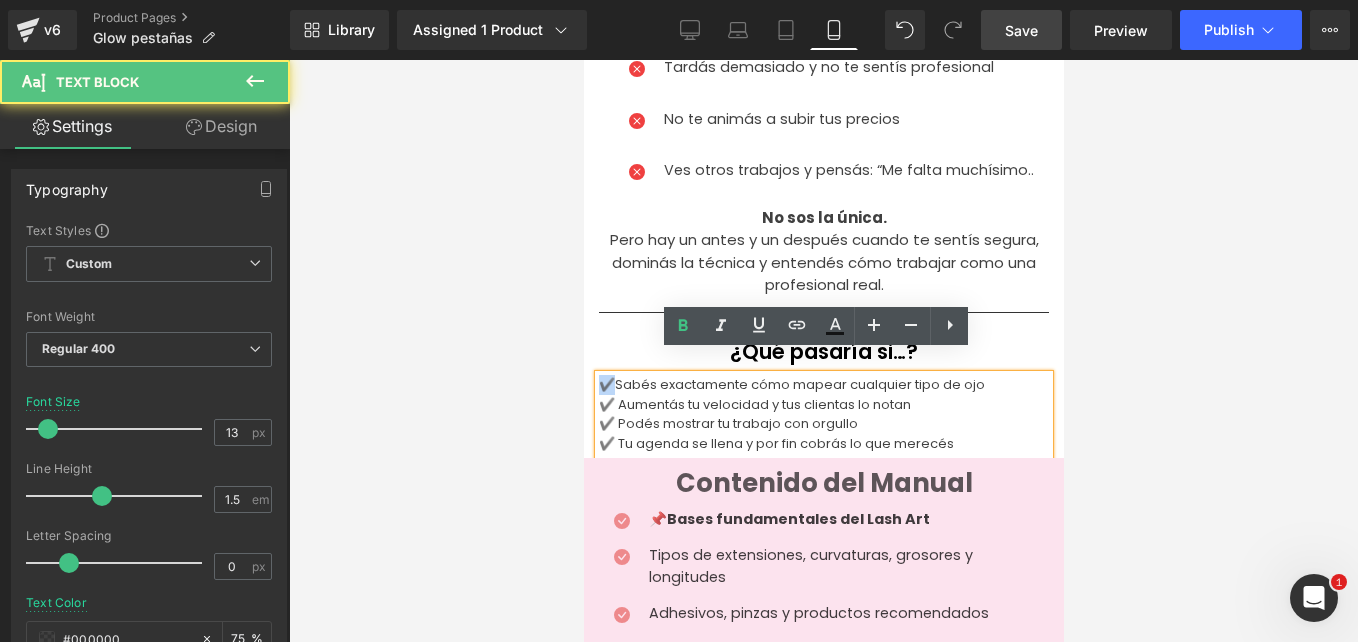drag, startPoint x: 607, startPoint y: 364, endPoint x: 596, endPoint y: 364, distance: 11 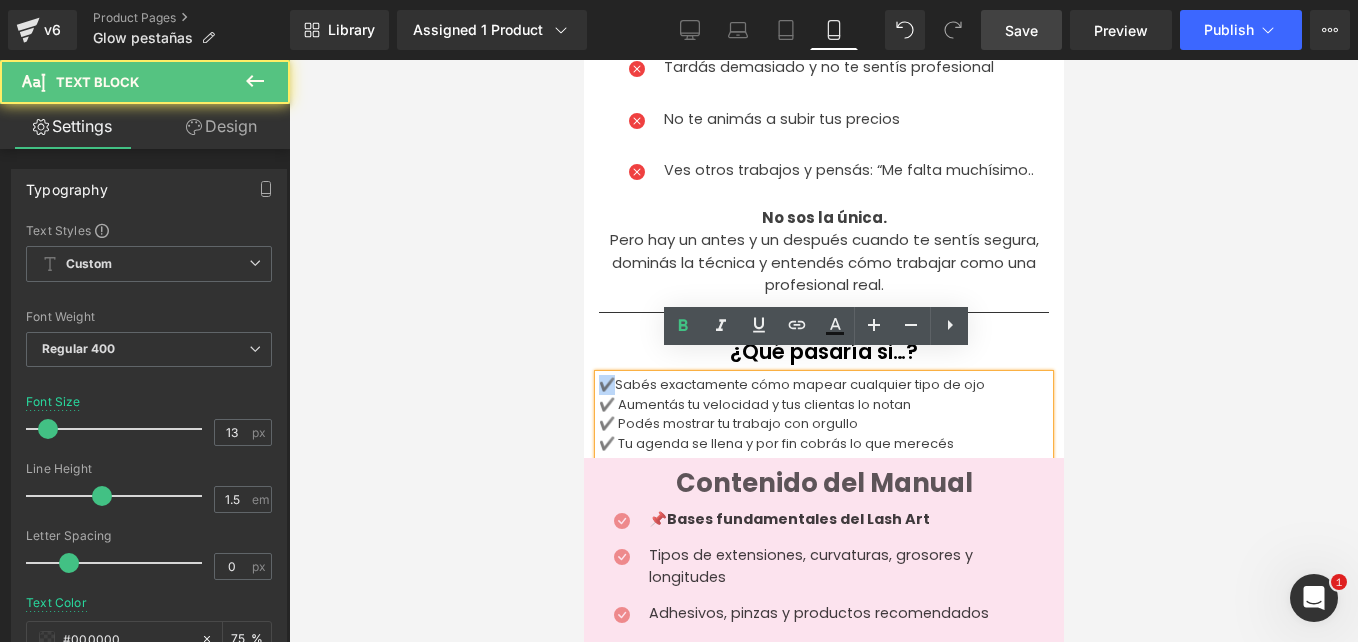 click on "✔️  Sabés exactamente cómo mapear cualquier tipo de ojo ✔️ Aumentás tu velocidad y tus clientas lo notan ✔️ Podés mostrar tu trabajo con orgullo ✔️ Tu agenda se llena y por fin cobrás lo que merecés" at bounding box center (823, 416) 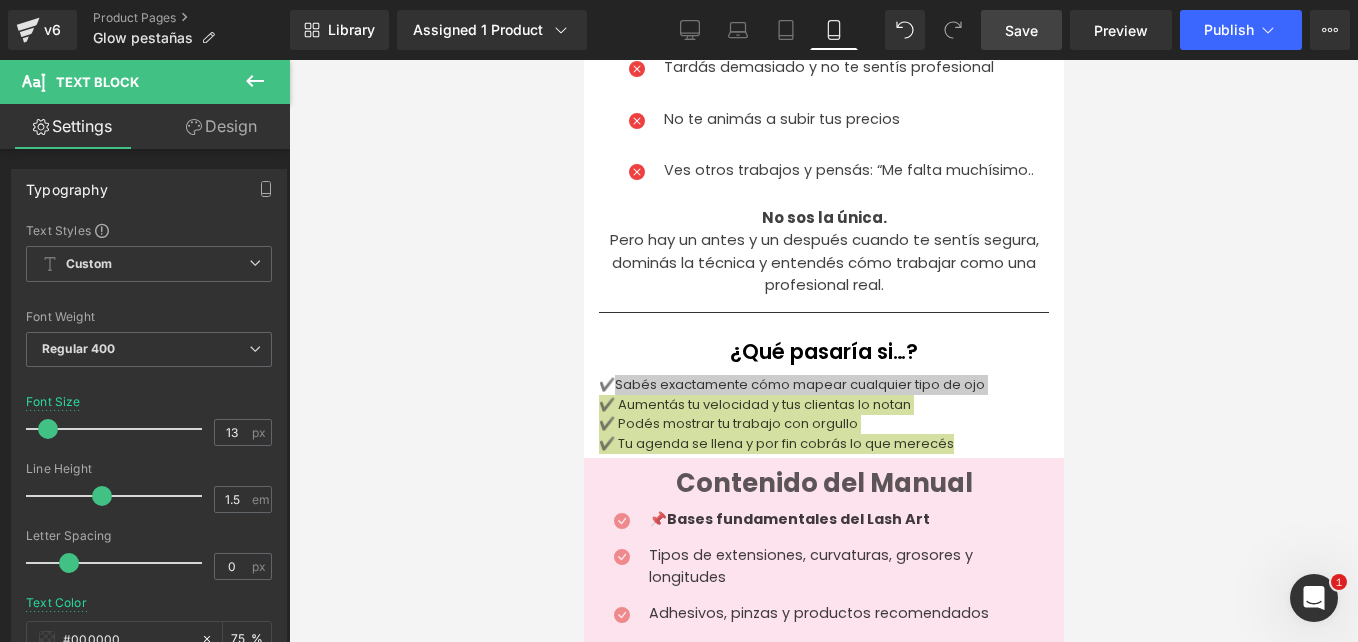 click at bounding box center (823, 351) 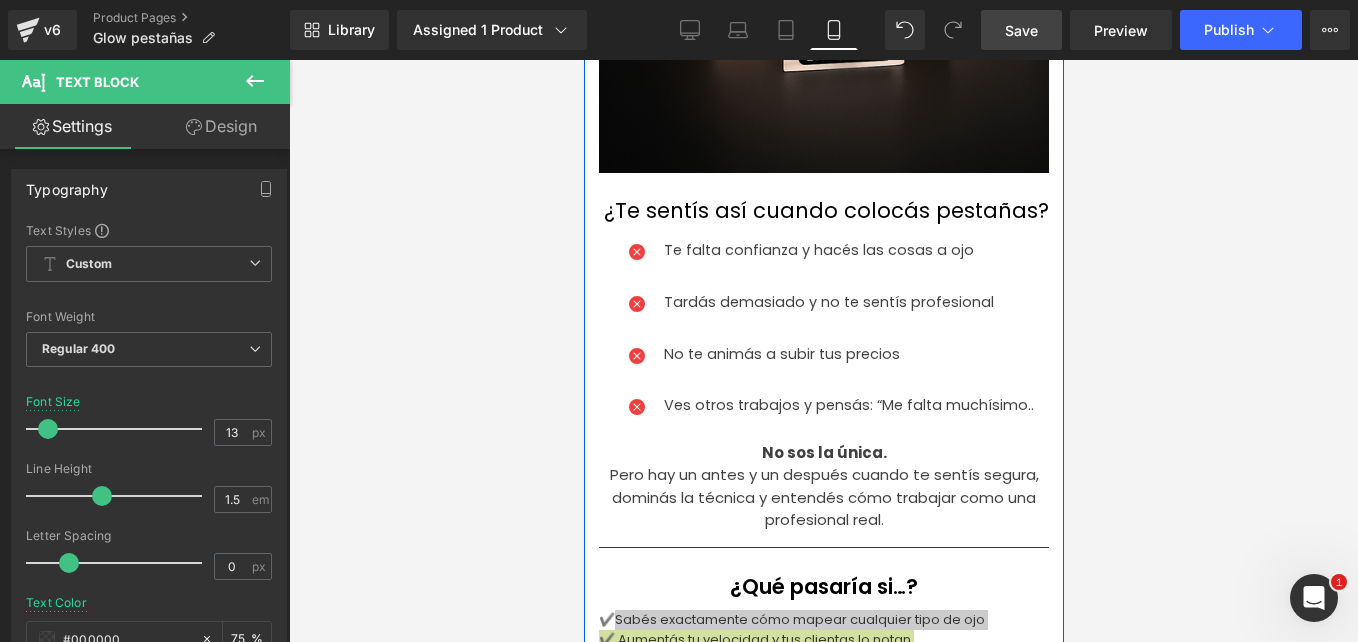 scroll, scrollTop: 689, scrollLeft: 0, axis: vertical 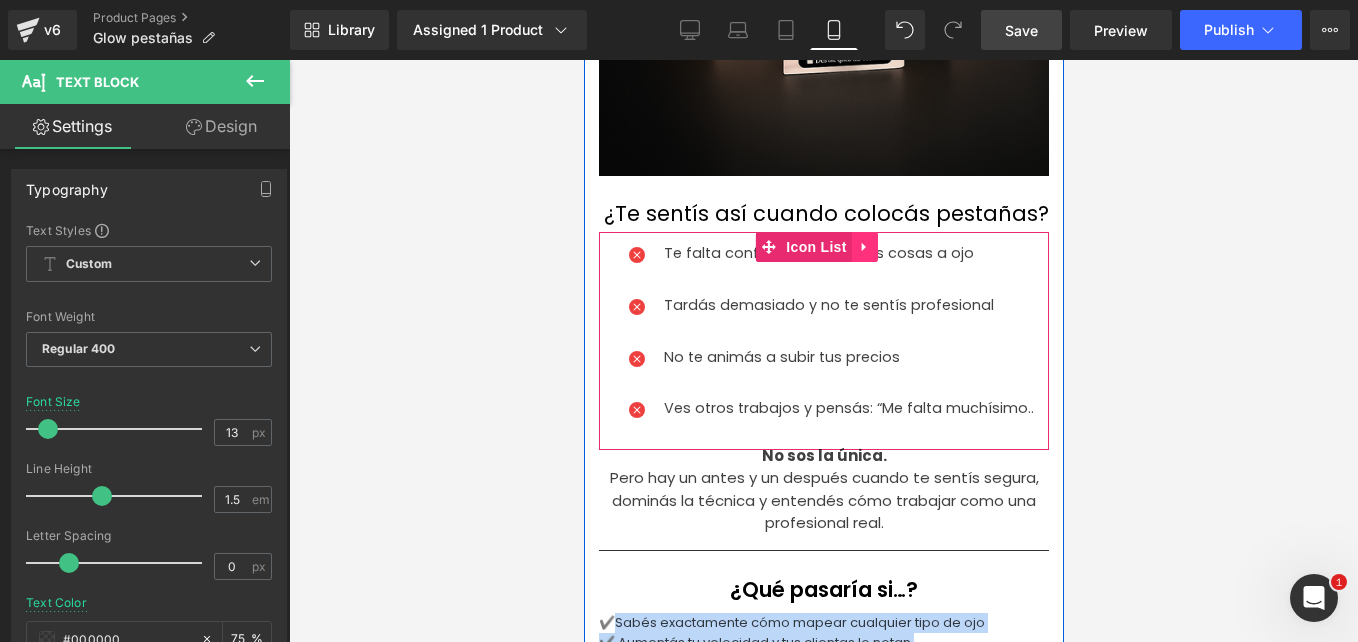 click 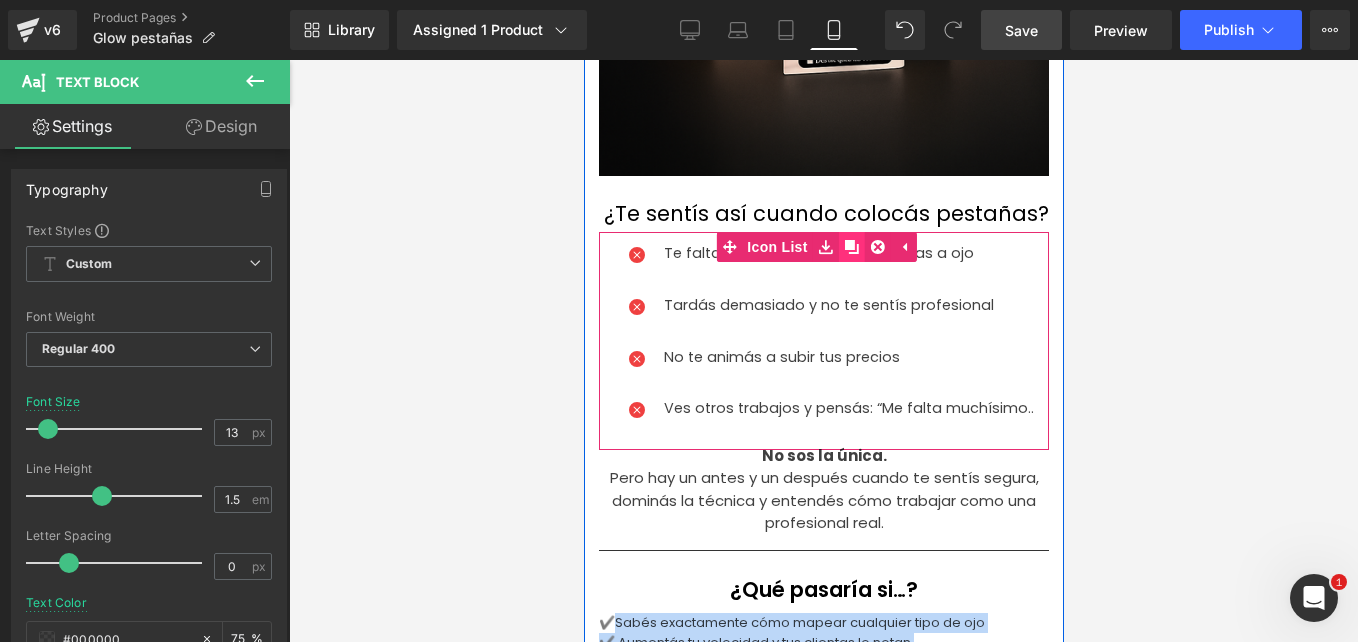 click at bounding box center (851, 247) 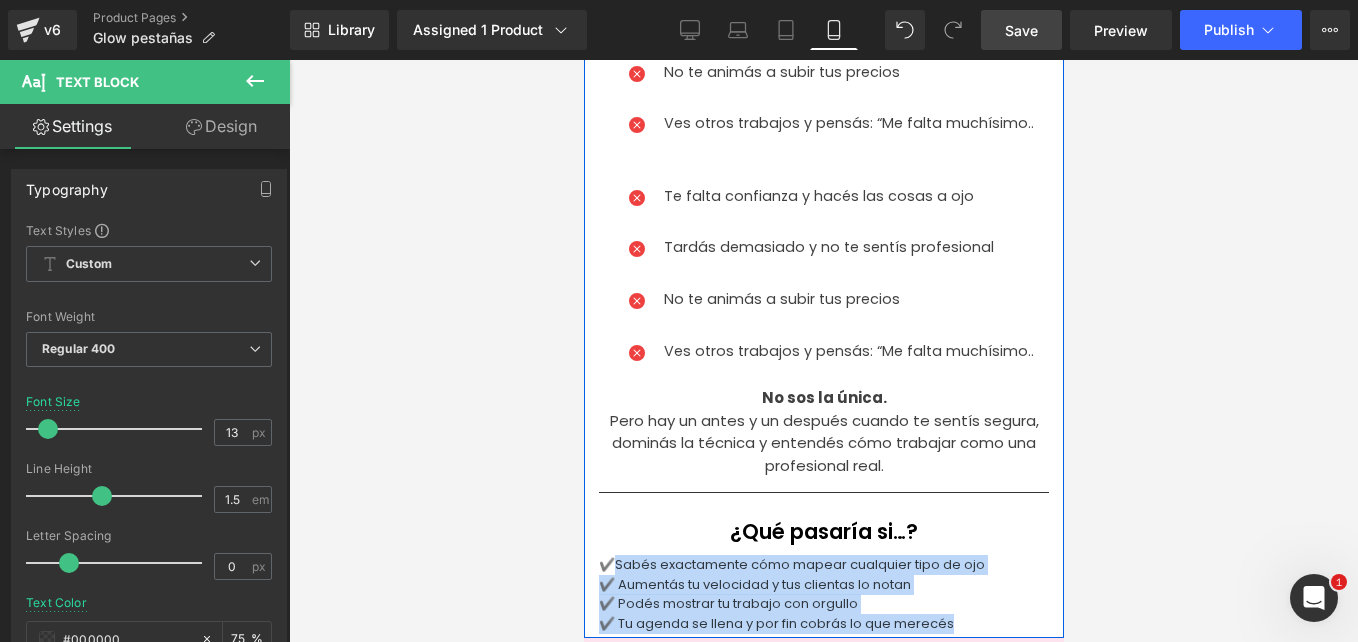 scroll, scrollTop: 986, scrollLeft: 0, axis: vertical 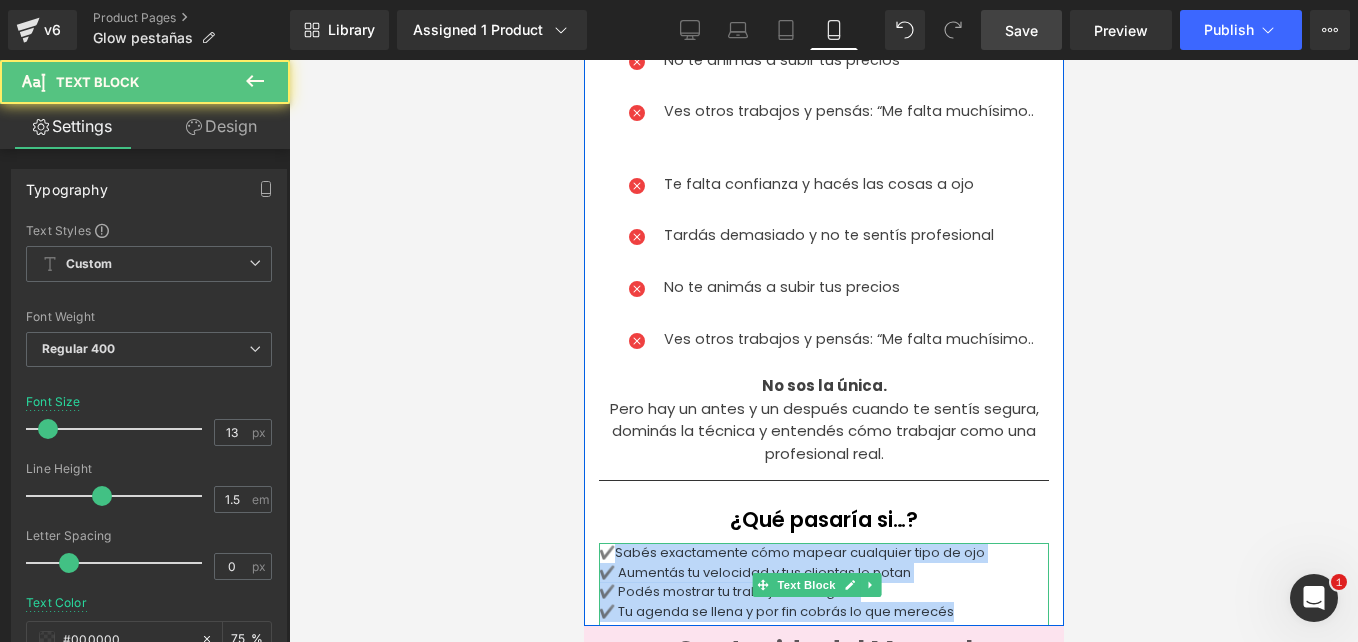 click on "✔️ Aumentás tu velocidad y tus clientas lo notan" at bounding box center [823, 573] 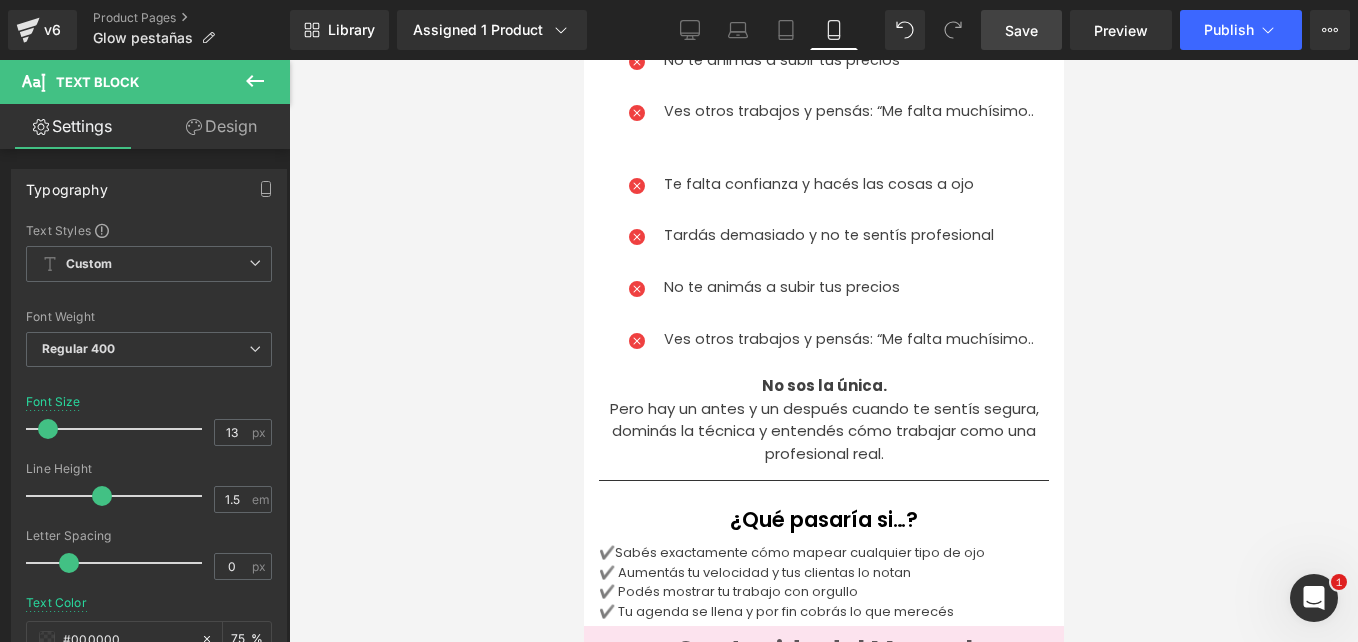 click at bounding box center [823, 351] 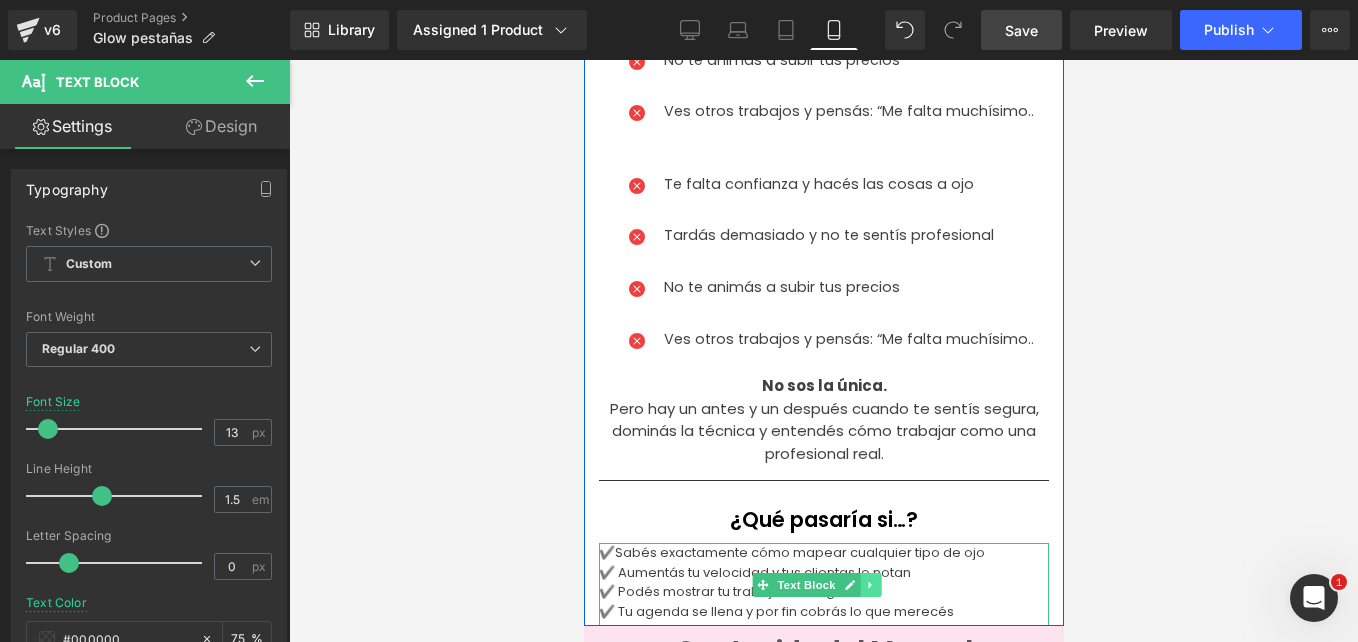 click 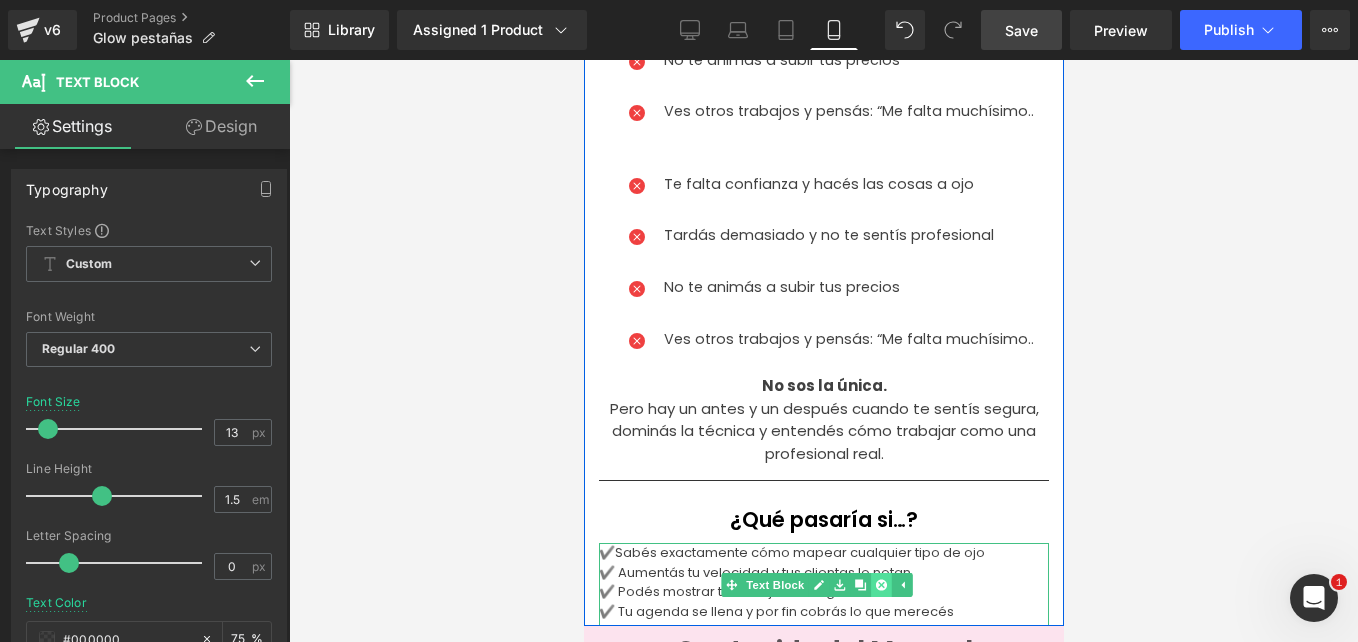 click 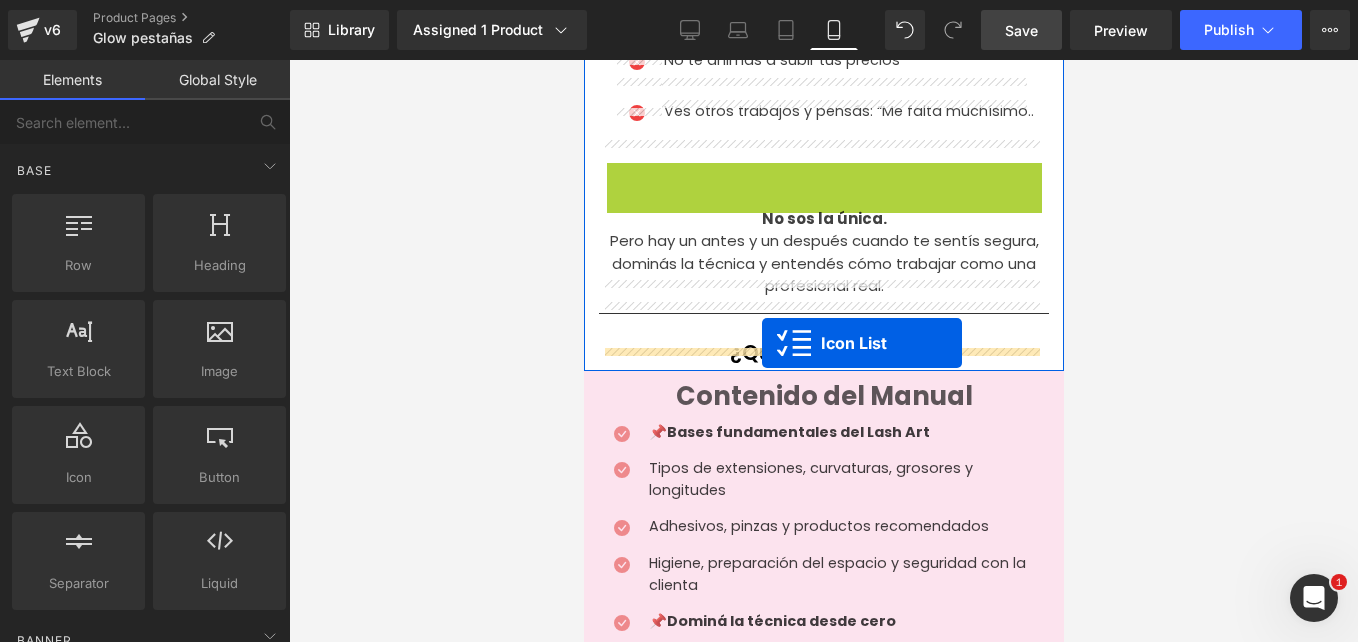 drag, startPoint x: 767, startPoint y: 162, endPoint x: 761, endPoint y: 345, distance: 183.09833 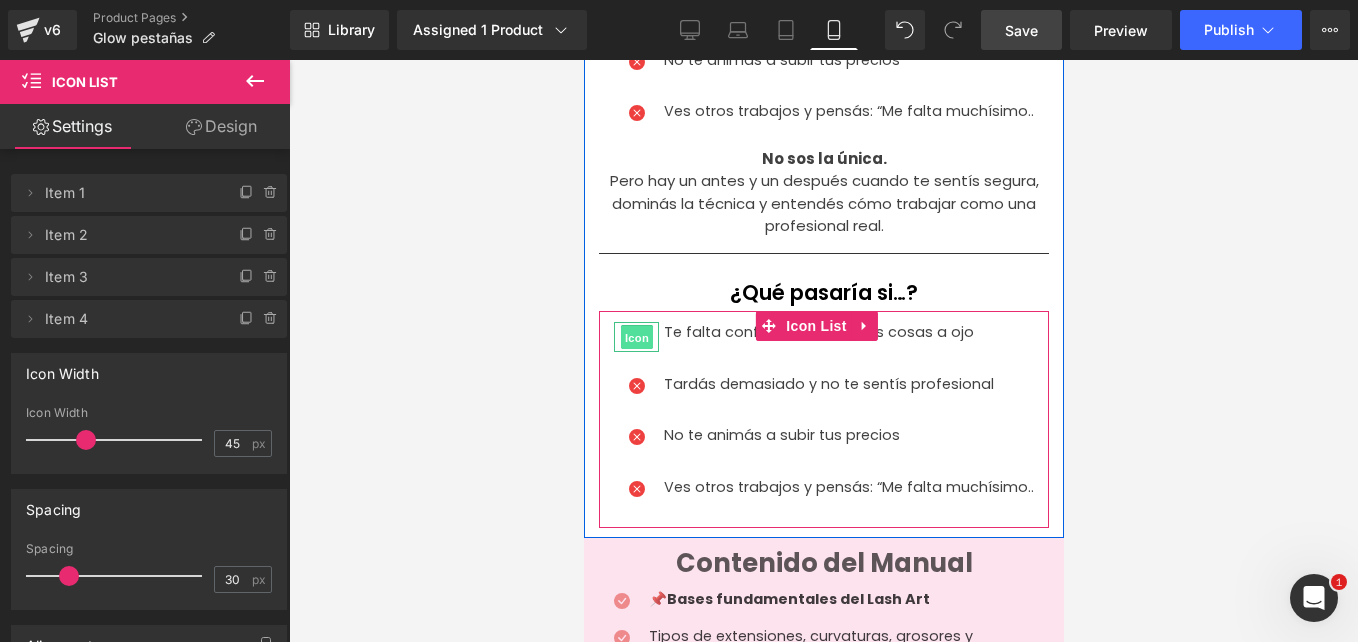 click on "Icon" at bounding box center (636, 338) 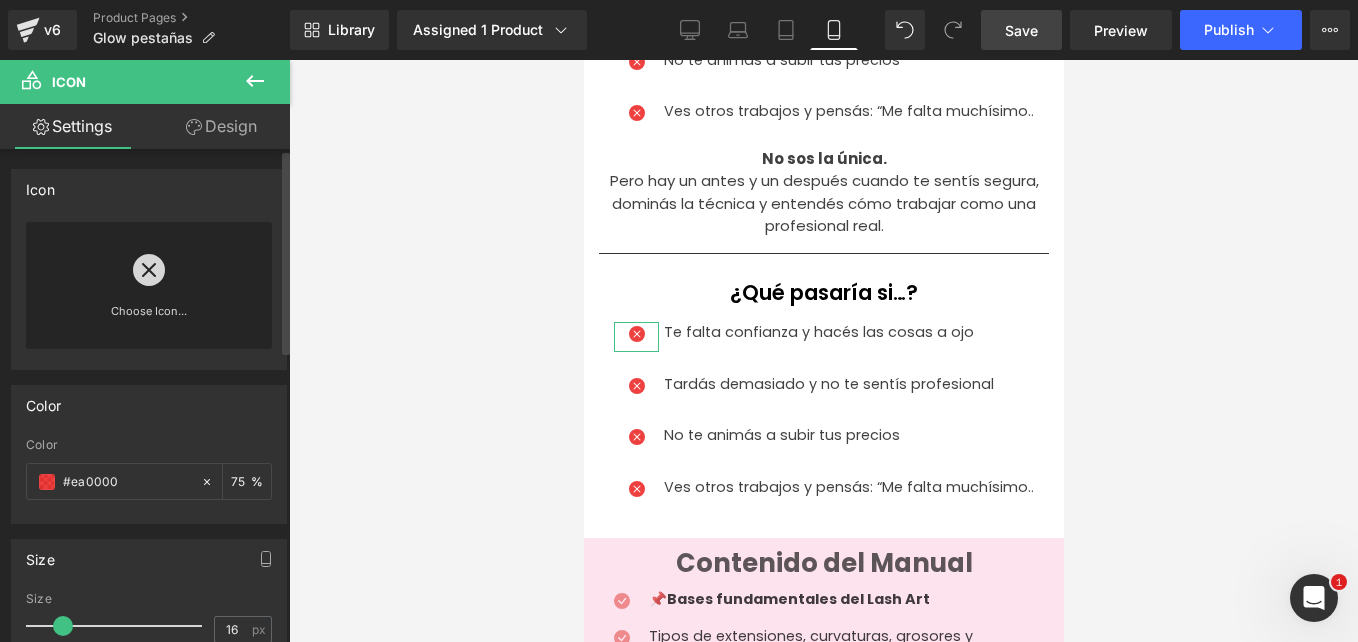 click 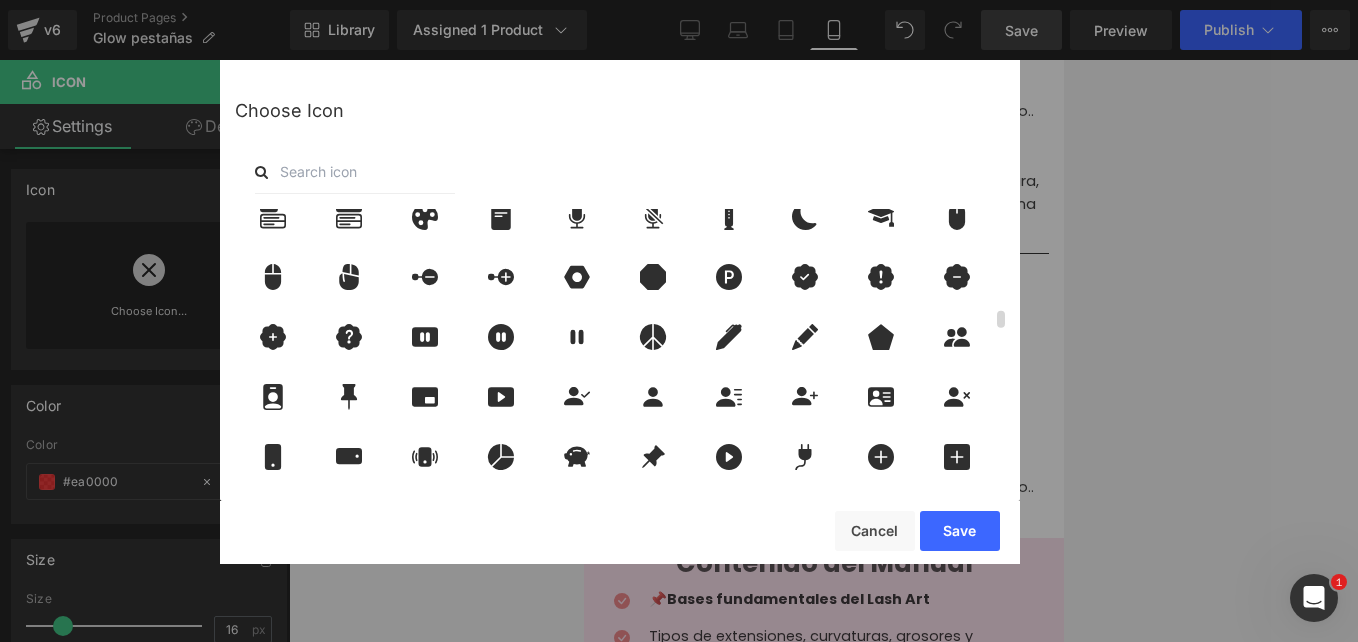 scroll, scrollTop: 2099, scrollLeft: 0, axis: vertical 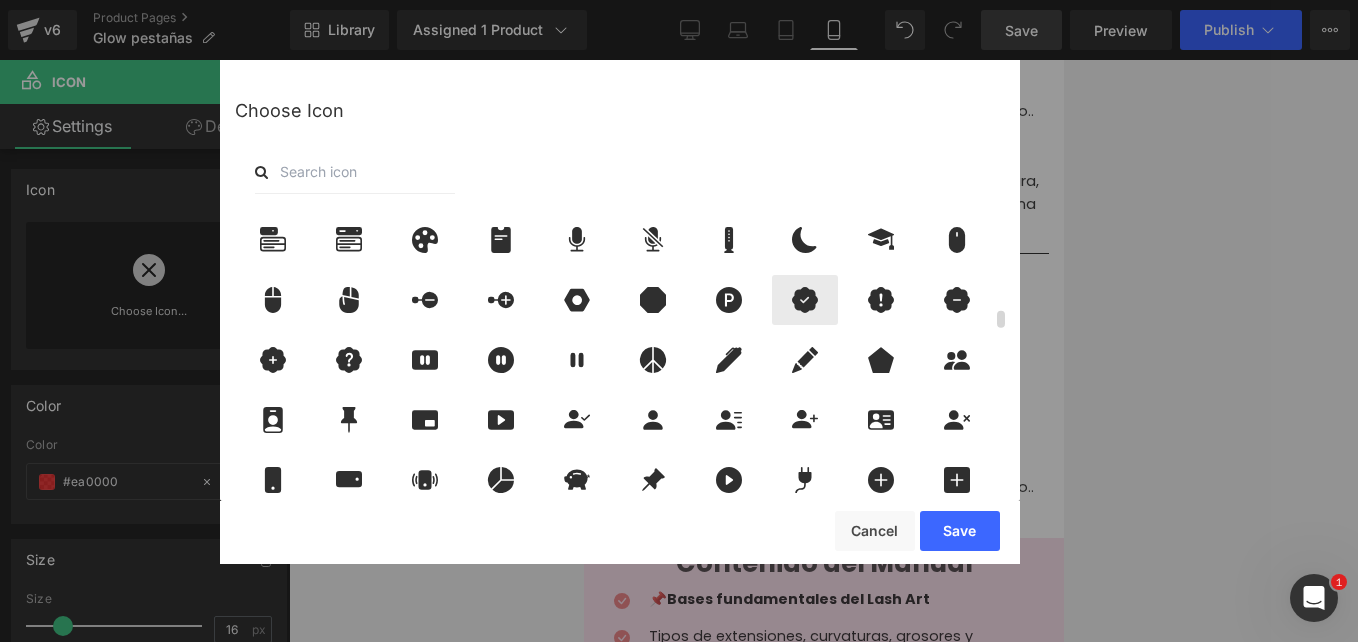 click 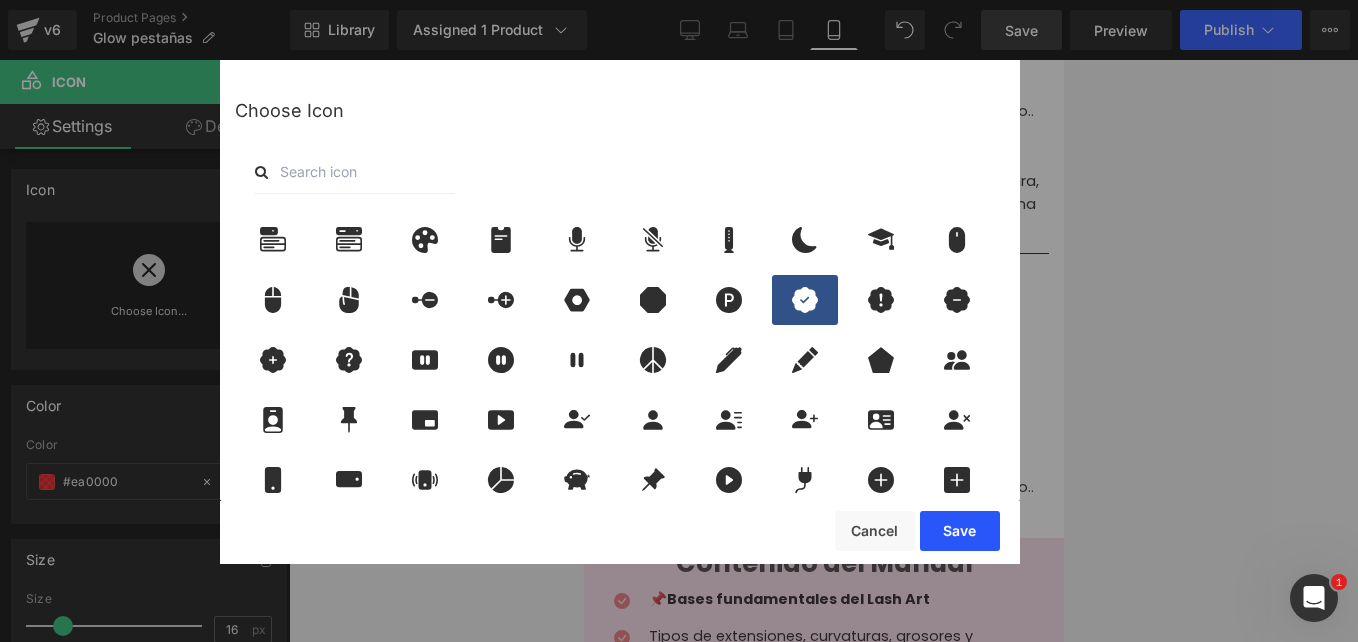 click on "Save" at bounding box center (960, 531) 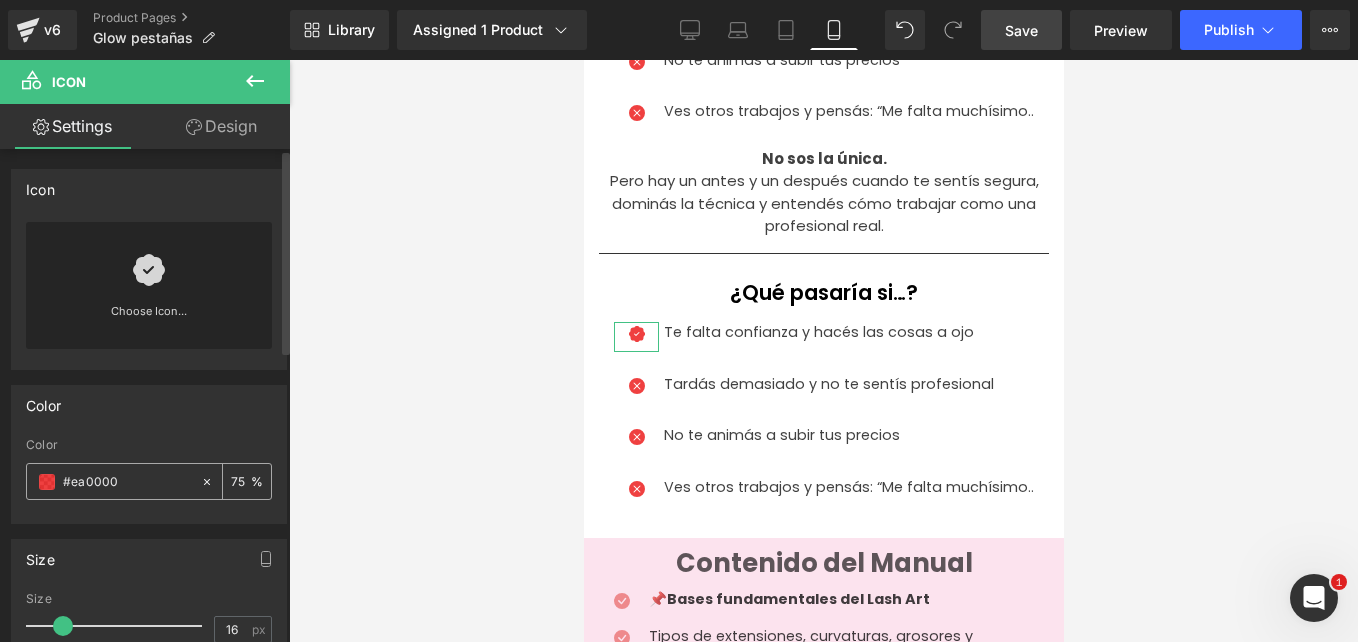 click on "#ea0000" at bounding box center (113, 481) 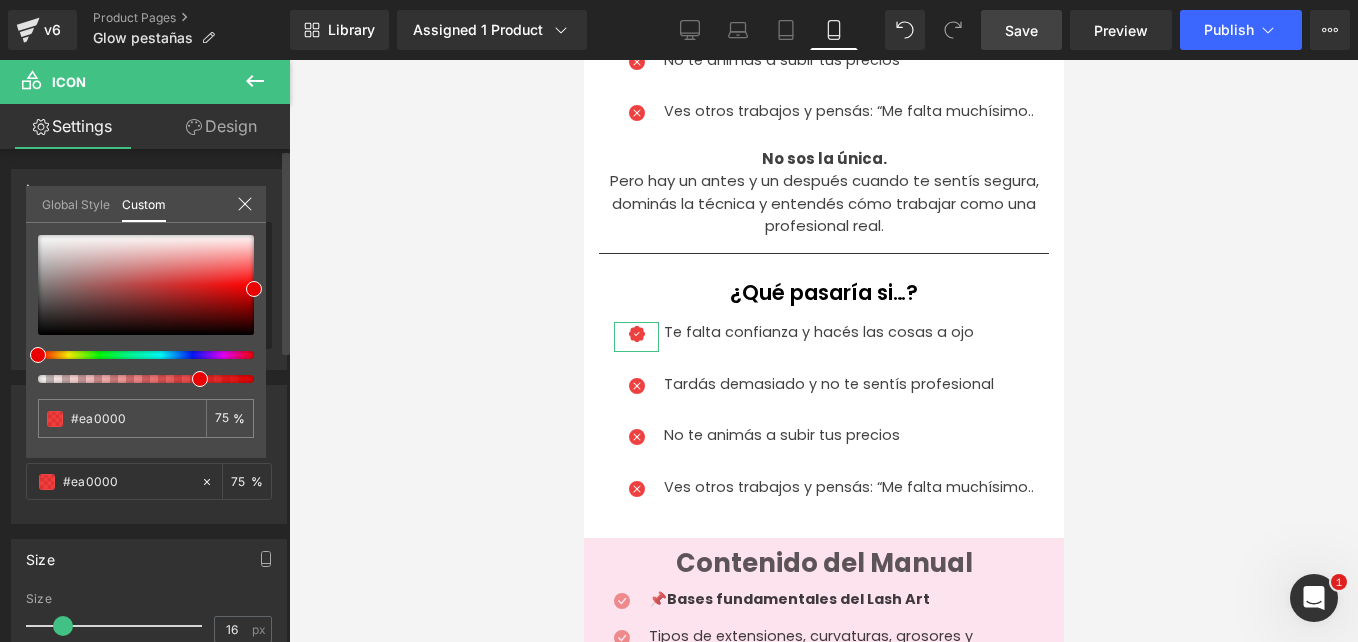 type on "#00ea00" 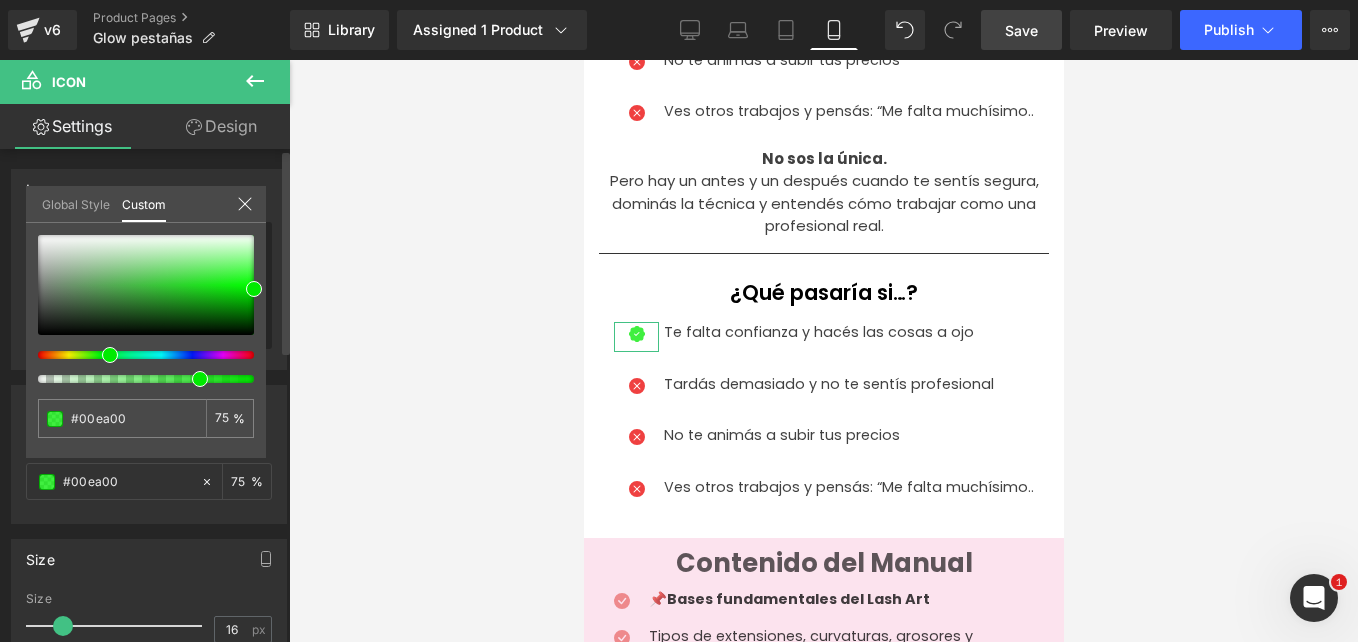click at bounding box center (138, 355) 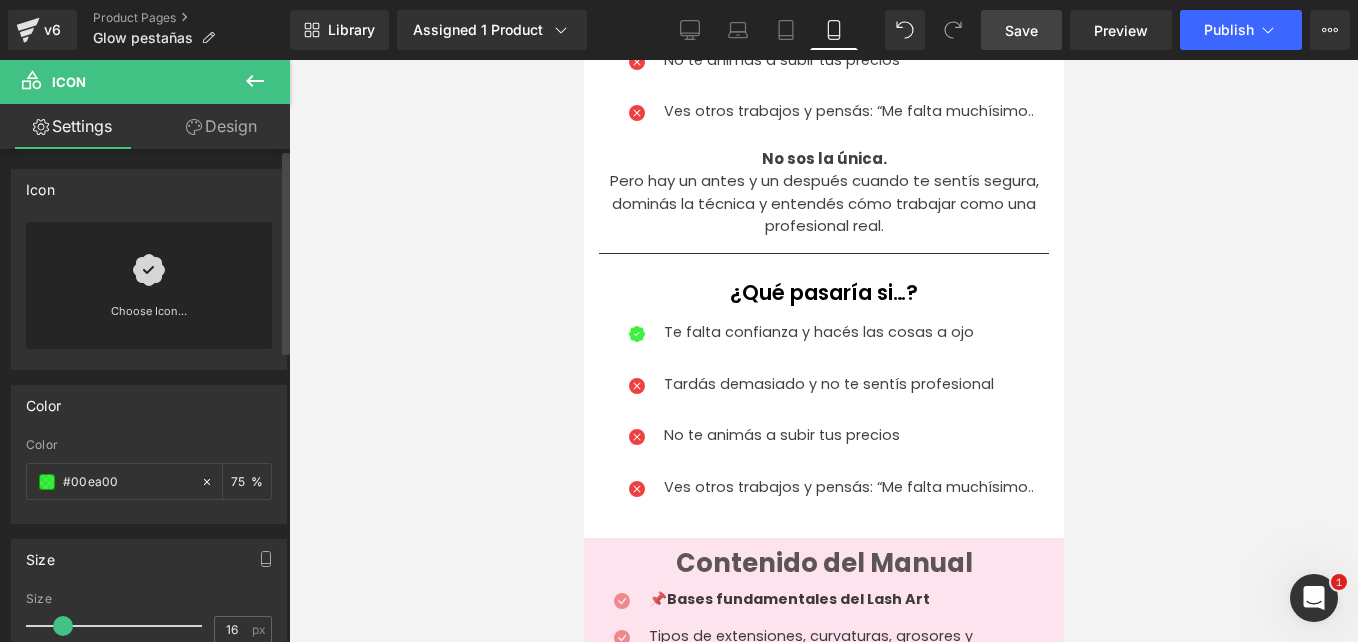 click on "PACK PREMIUM : MANUAL PROFESIONAL DE PESTAÑAS Heading         De lashista insegura... a profesional segura, rápida y bien pagada. Text Block         Image         Row           ¿Te sentís así cuando colocás pestañas? Heading
Icon
Te falta confianza y hacés las cosas a ojo
Text Block
Icon
Tardás demasiado y no te sentís profesional Text Block
Icon
No te animás a subir tus precios Text Block
Icon" at bounding box center [823, 5345] 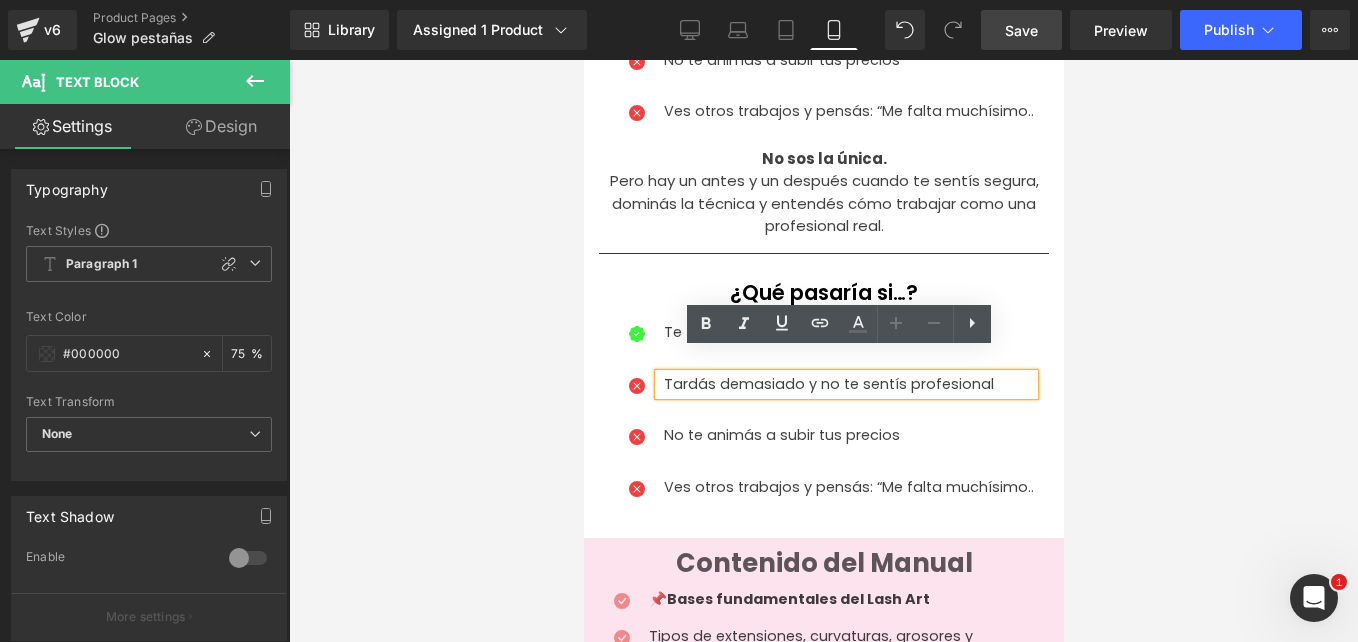 click on "Icon
Te falta confianza y hacés las cosas a ojo
Text Block
Icon
Tardás demasiado y no te sentís profesional Text Block
Icon
No te animás a subir tus precios Text Block
Icon
Ves otros trabajos y pensás: “Me falta muchísimo.. Text Block" at bounding box center (823, 425) 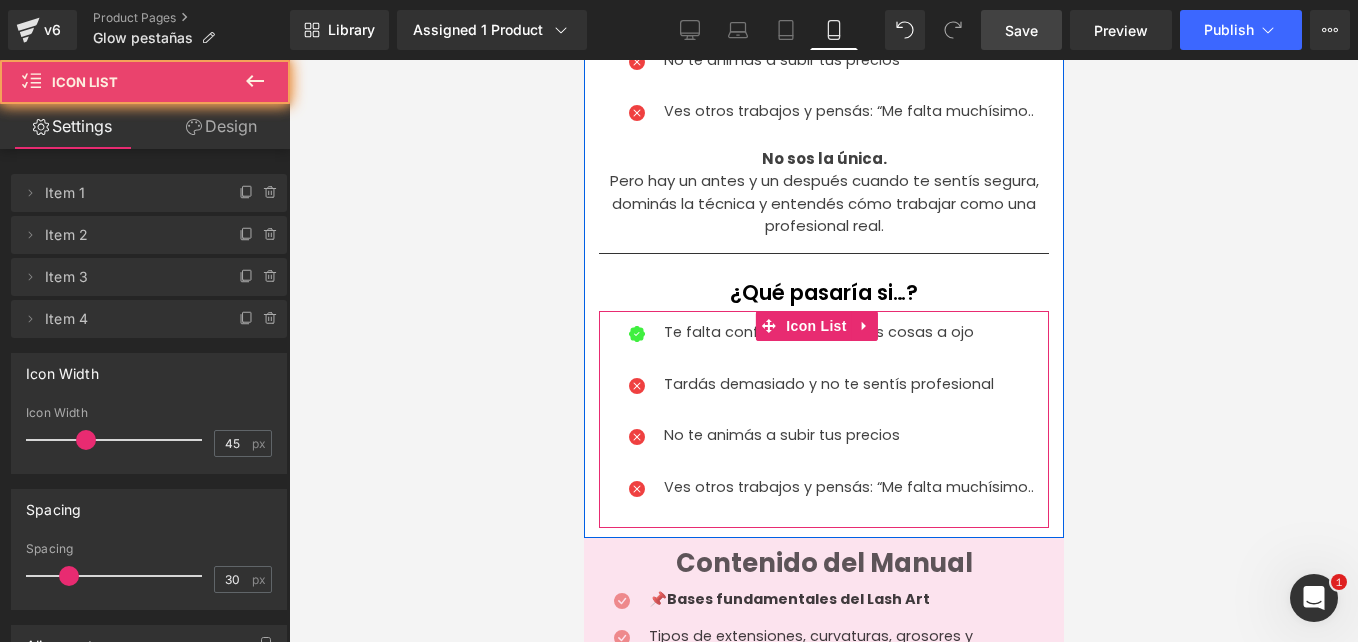 click on "Icon
Te falta confianza y hacés las cosas a ojo
Text Block
Icon
Tardás demasiado y no te sentís profesional Text Block
Icon
No te animás a subir tus precios Text Block
Icon
Ves otros trabajos y pensás: “Me falta muchísimo.. Text Block" at bounding box center (823, 425) 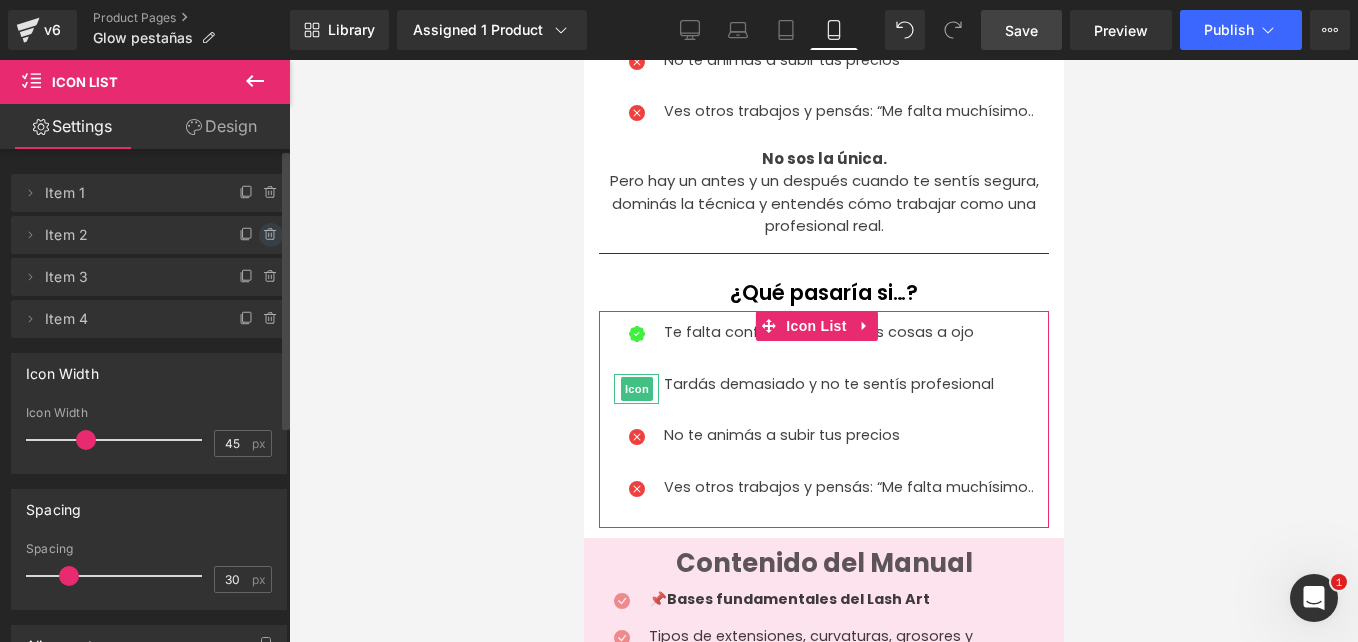 click 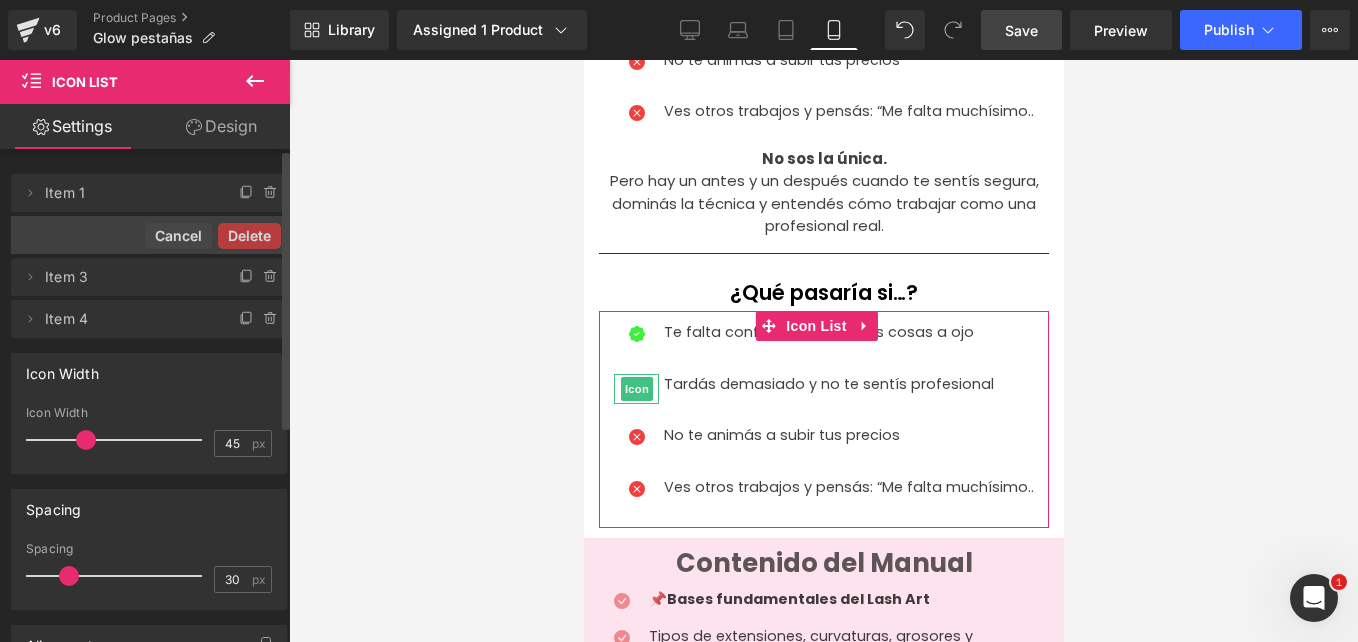 click on "Delete" at bounding box center (249, 236) 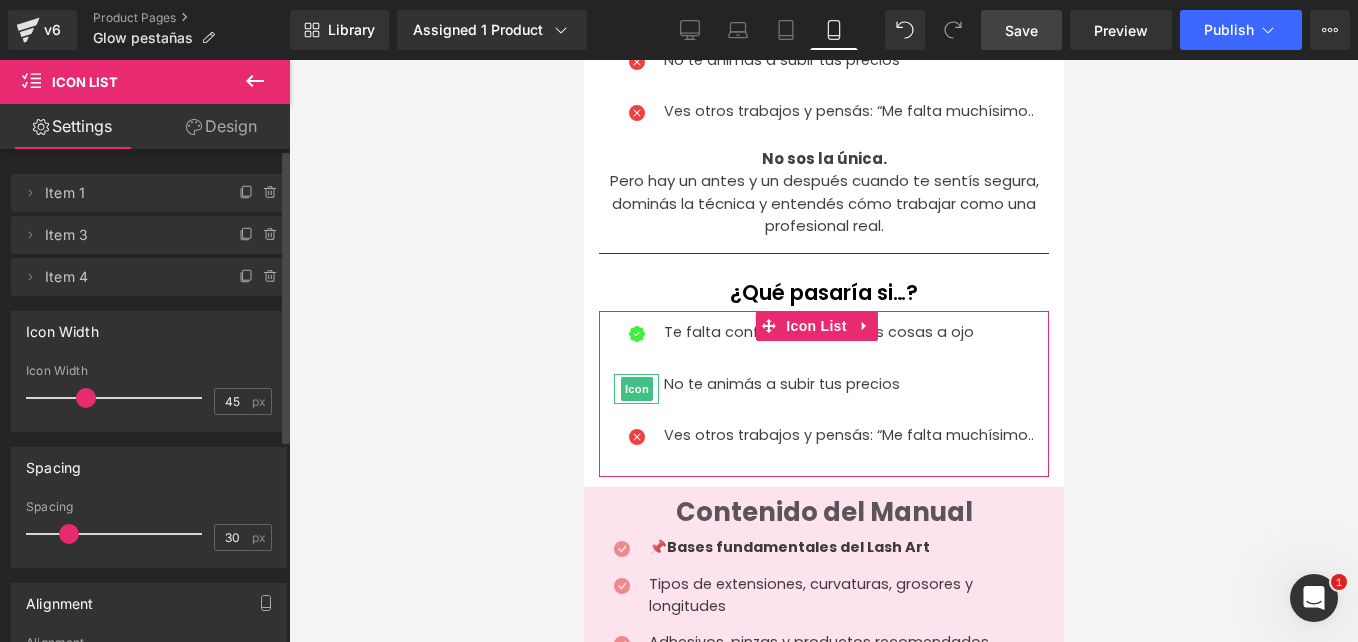 click 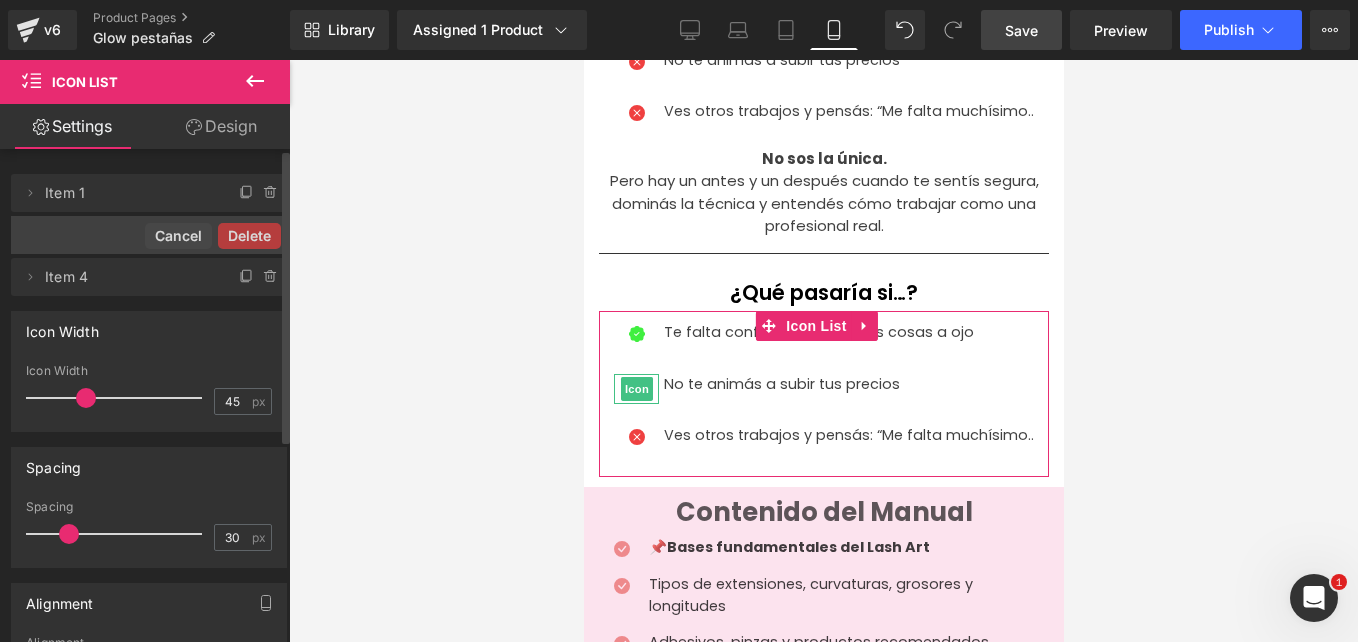 click on "Delete" at bounding box center (249, 236) 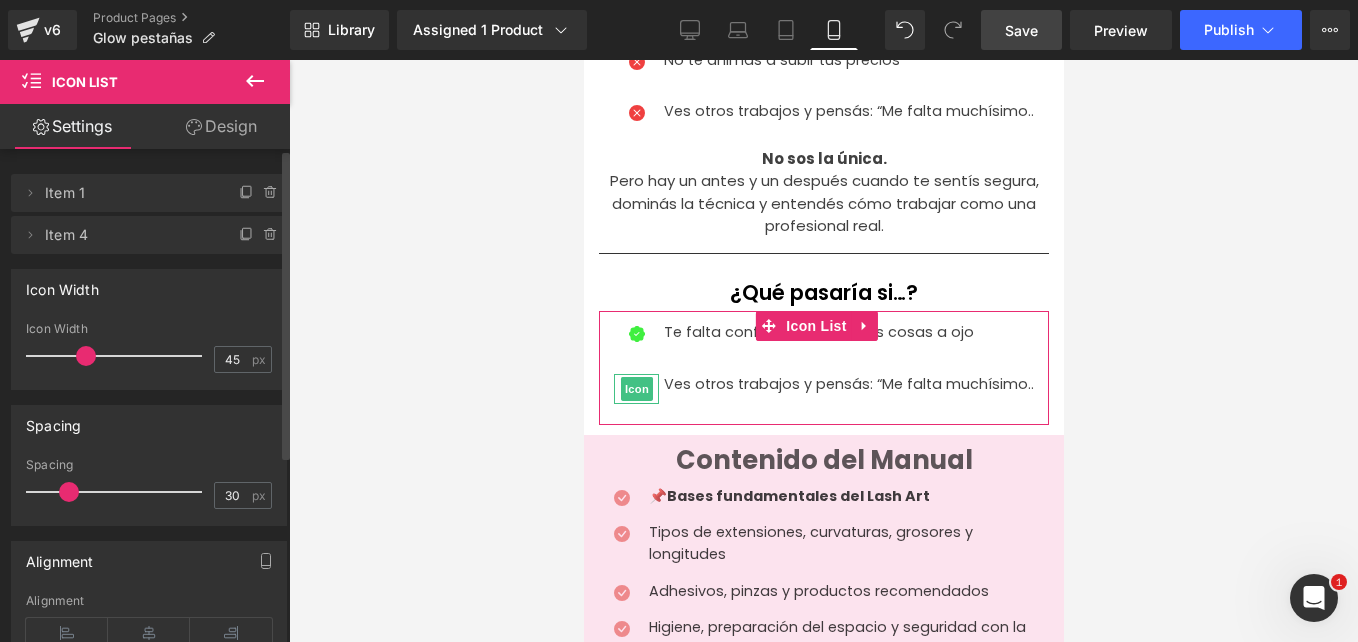click 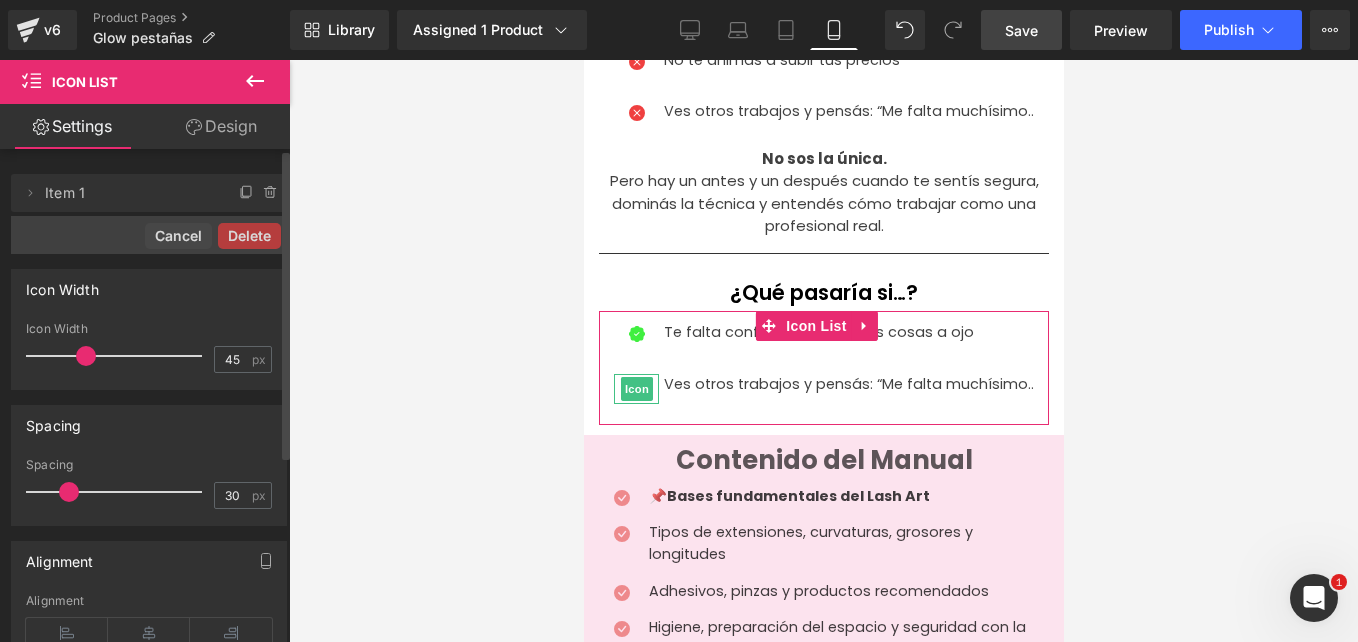 click on "Delete" at bounding box center (249, 236) 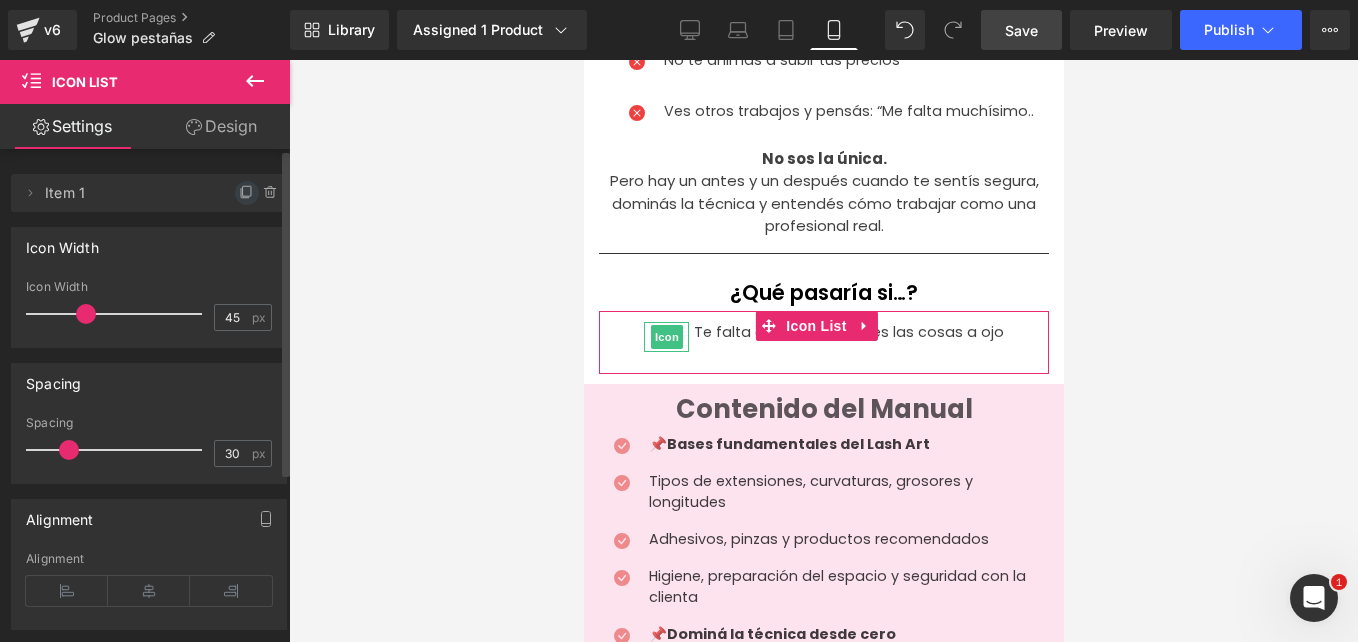 click 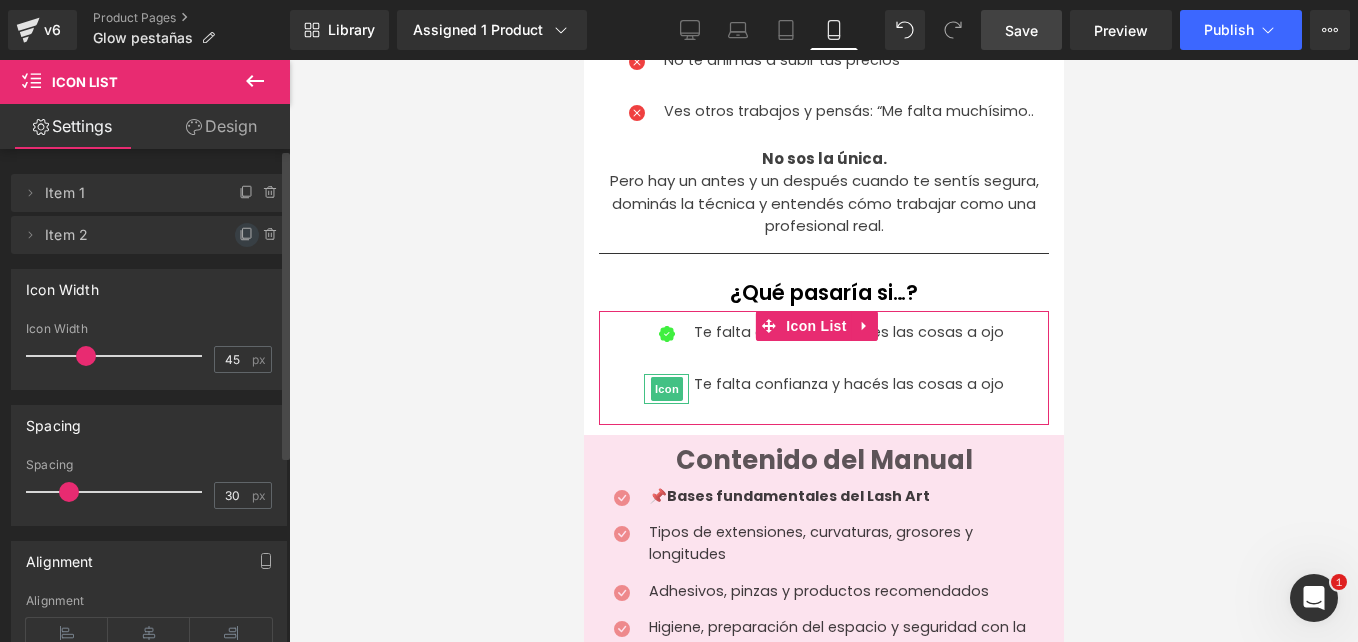 click 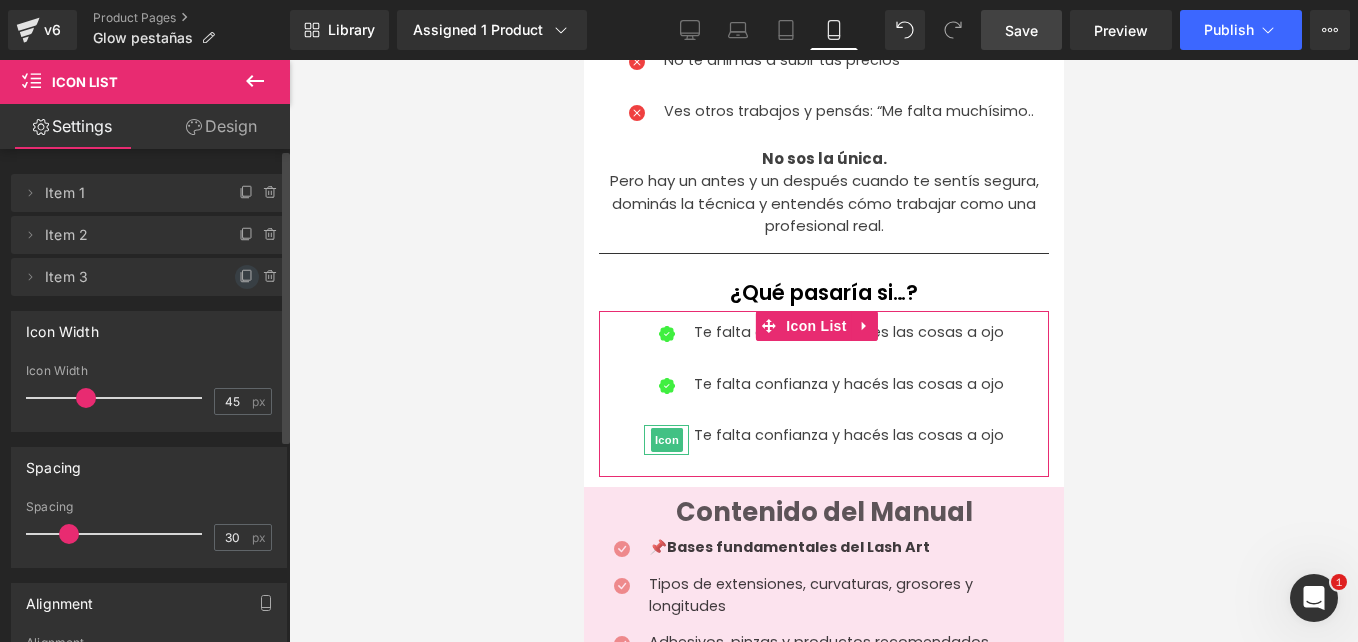 click 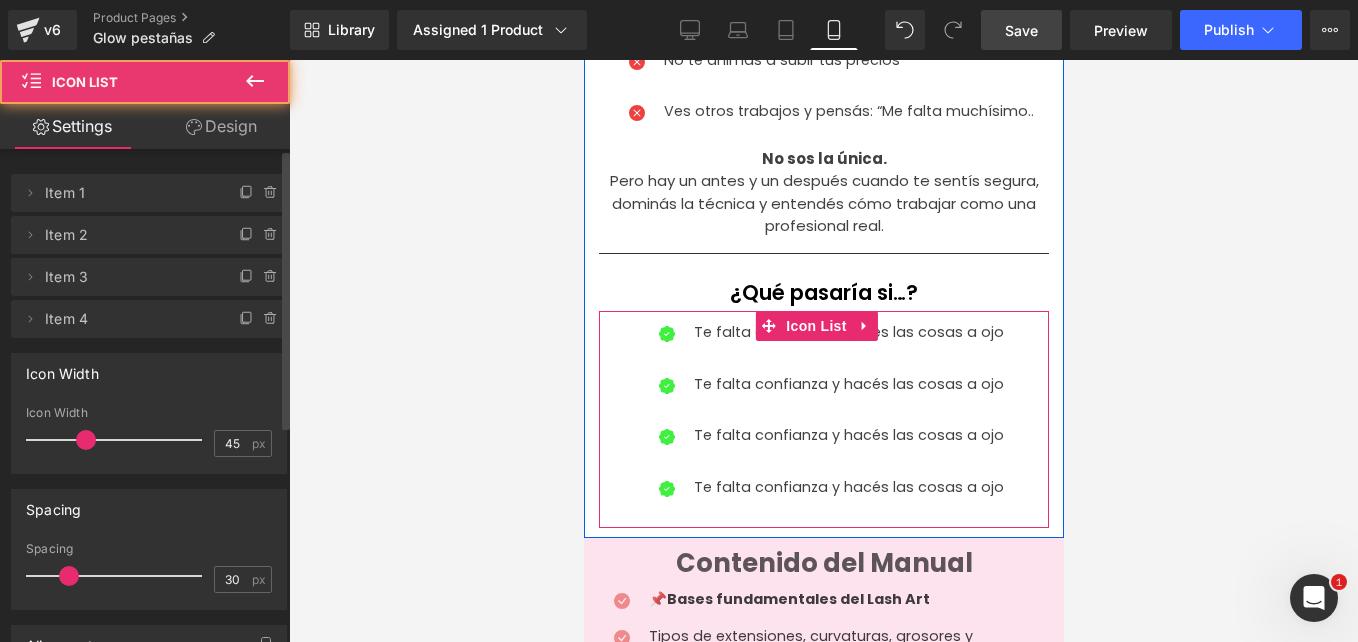 click on "Icon
Te falta confianza y hacés las cosas a ojo
Text Block
Icon
Te falta confianza y hacés las cosas a ojo Text Block
Icon
Te falta confianza y hacés las cosas a ojo Text Block
Icon
Te falta confianza y hacés las cosas a ojo Text Block" at bounding box center [823, 425] 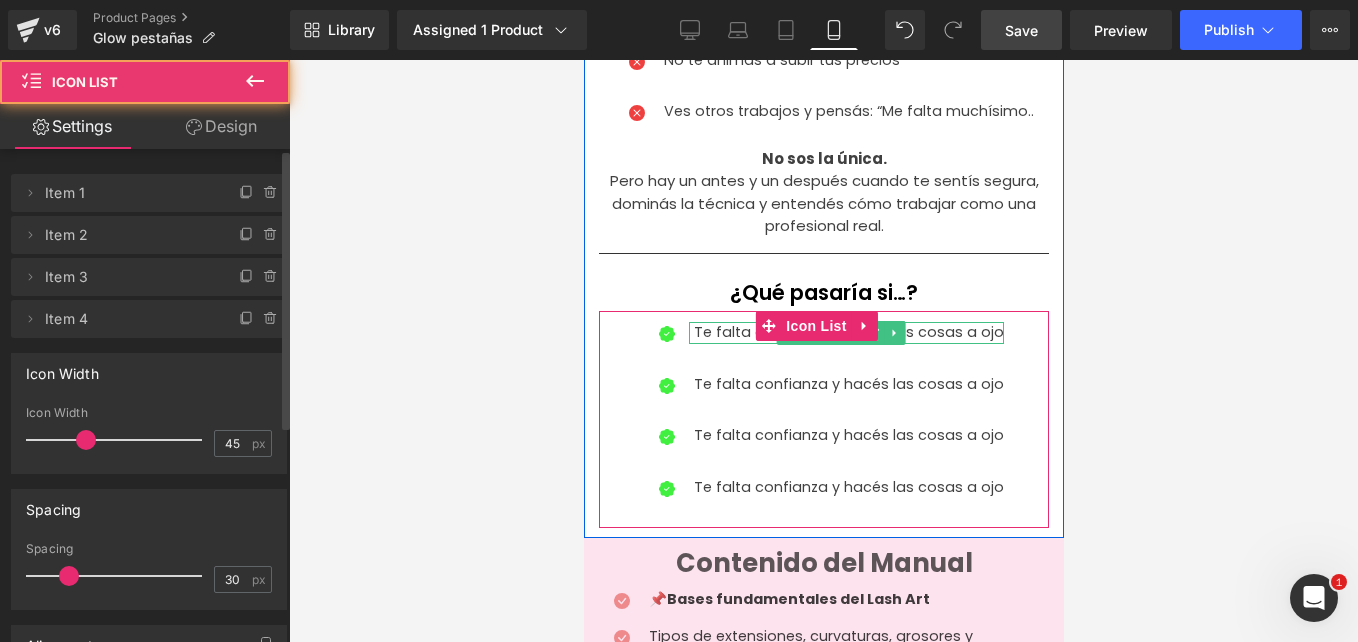 click on "Te falta confianza y hacés las cosas a ojo" at bounding box center [848, 333] 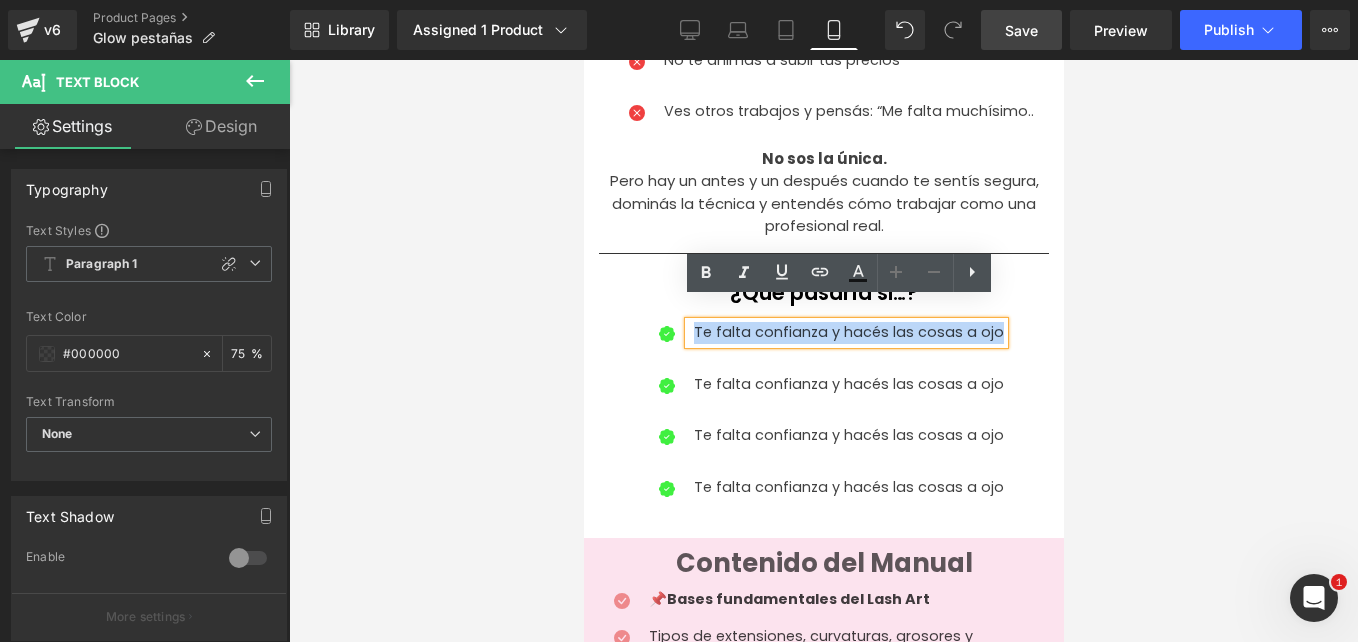 click on "Te falta confianza y hacés las cosas a ojo" at bounding box center (848, 333) 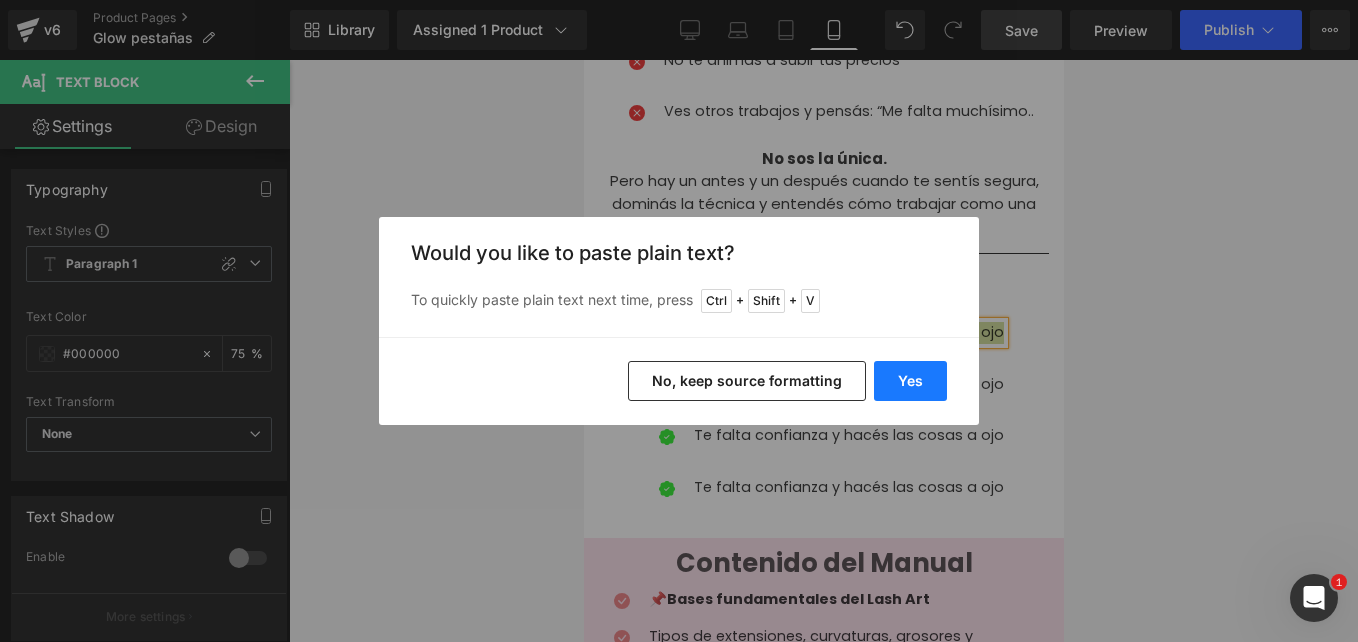 click on "Yes" at bounding box center [910, 381] 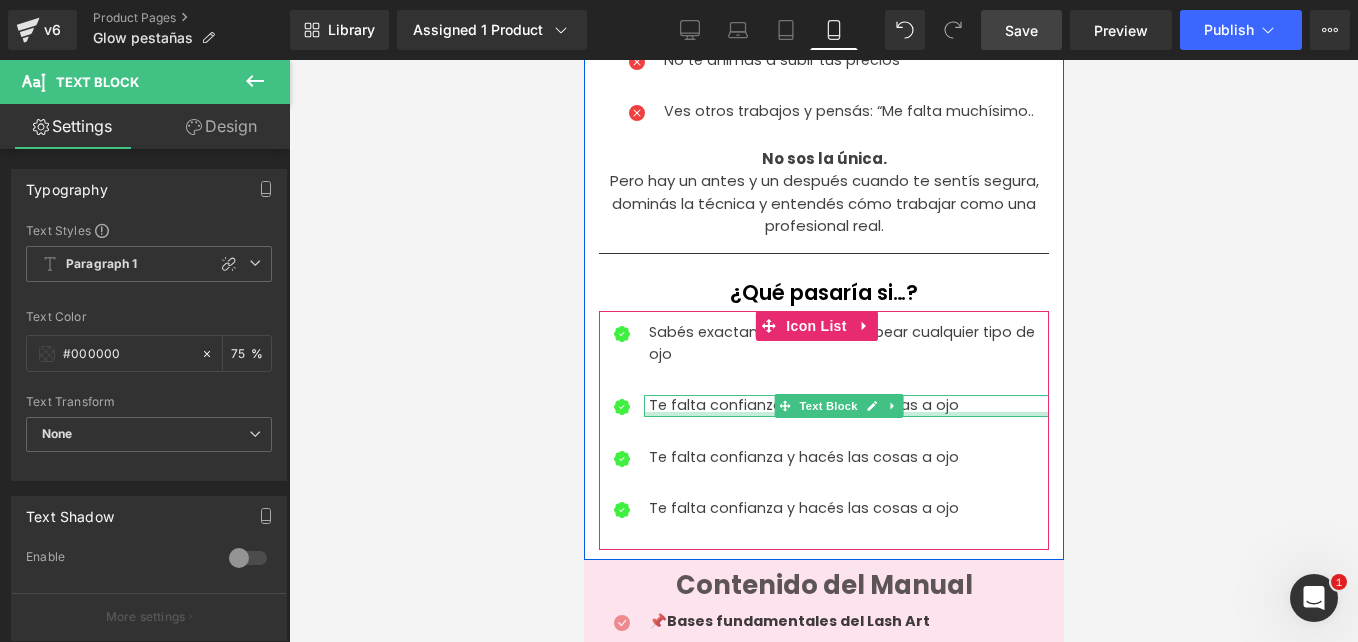click at bounding box center [845, 414] 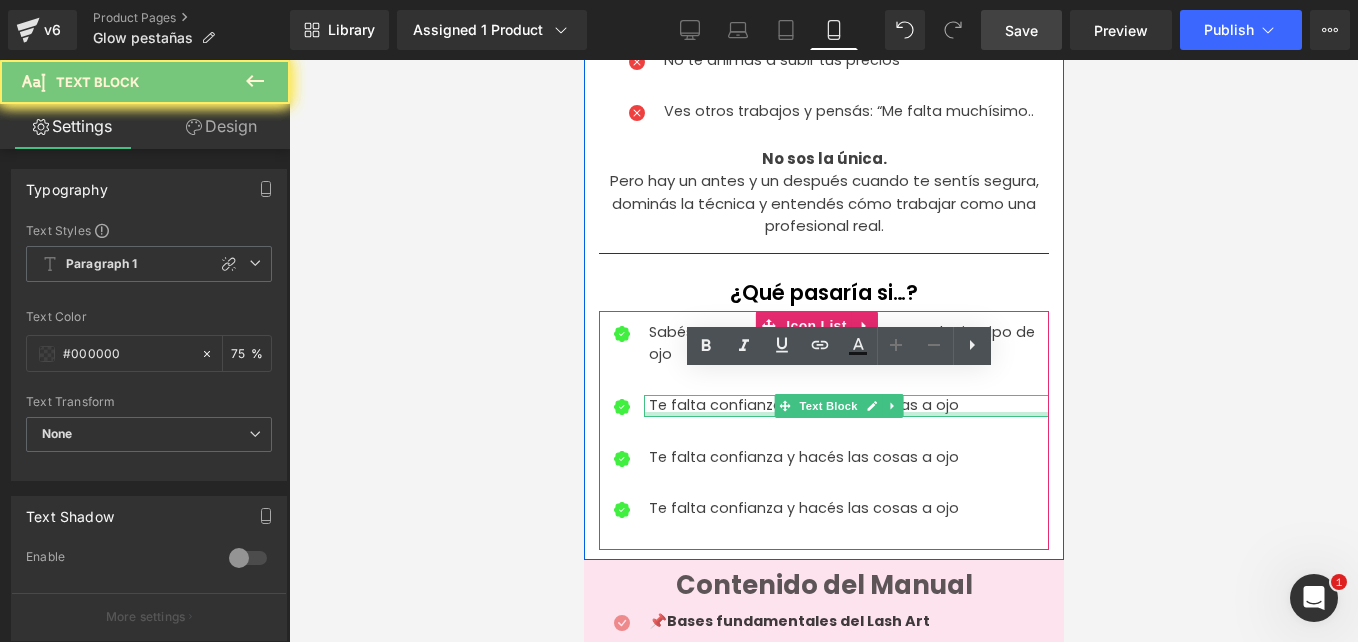 click on "Te falta confianza y hacés las cosas a ojo" at bounding box center (848, 406) 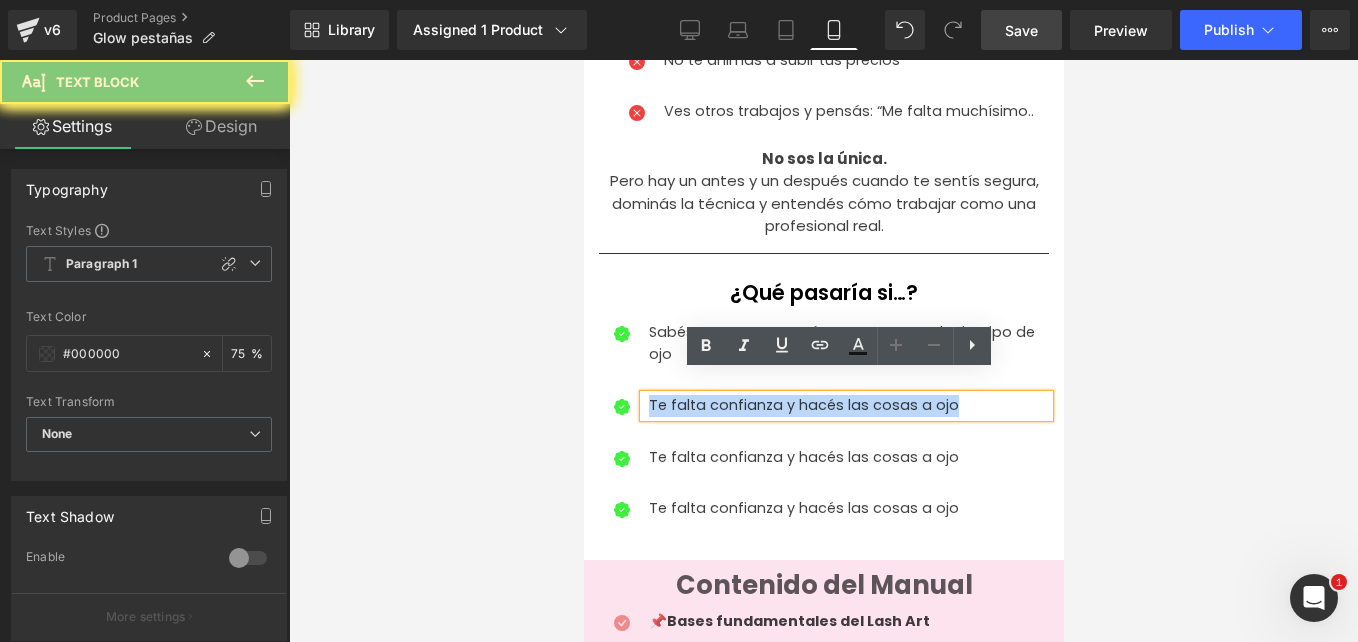 click on "Te falta confianza y hacés las cosas a ojo" at bounding box center [848, 406] 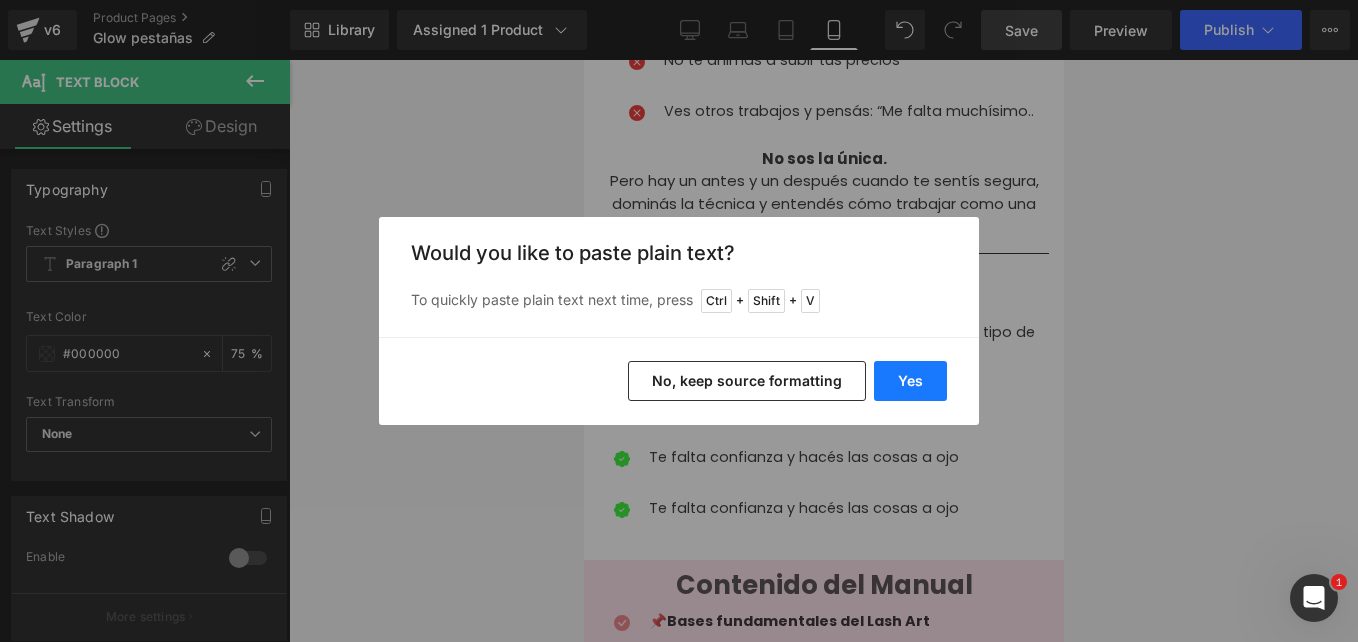 click on "Yes" at bounding box center [910, 381] 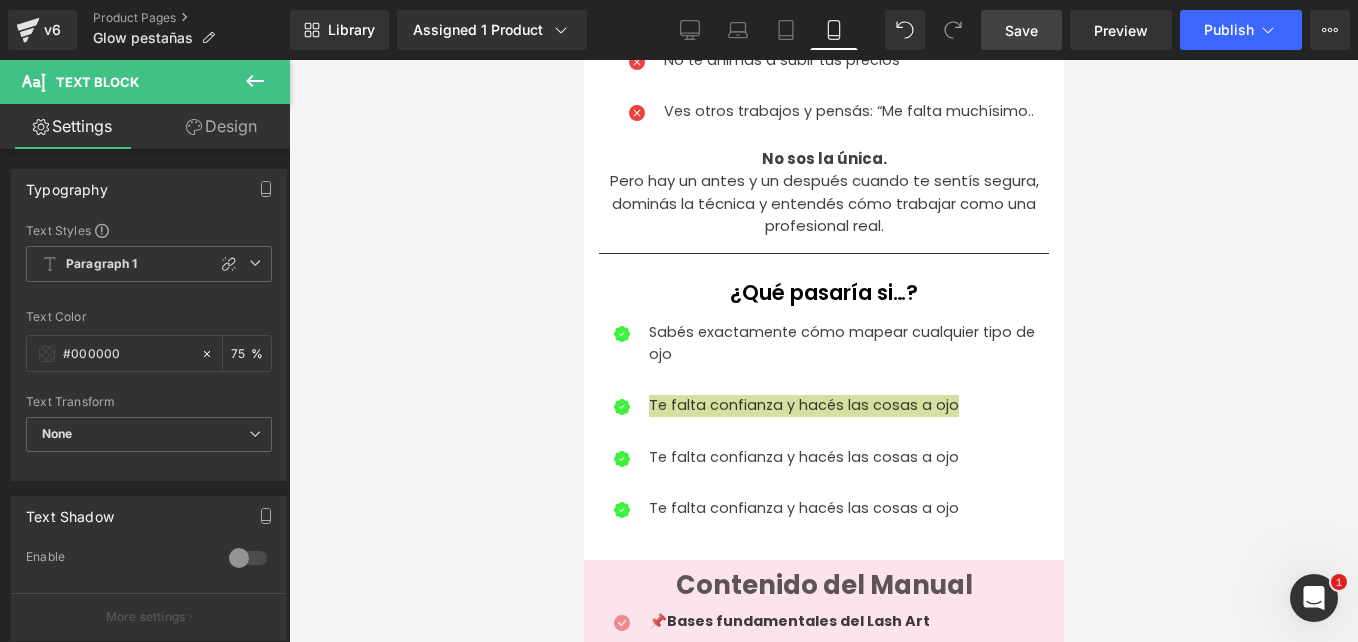 type 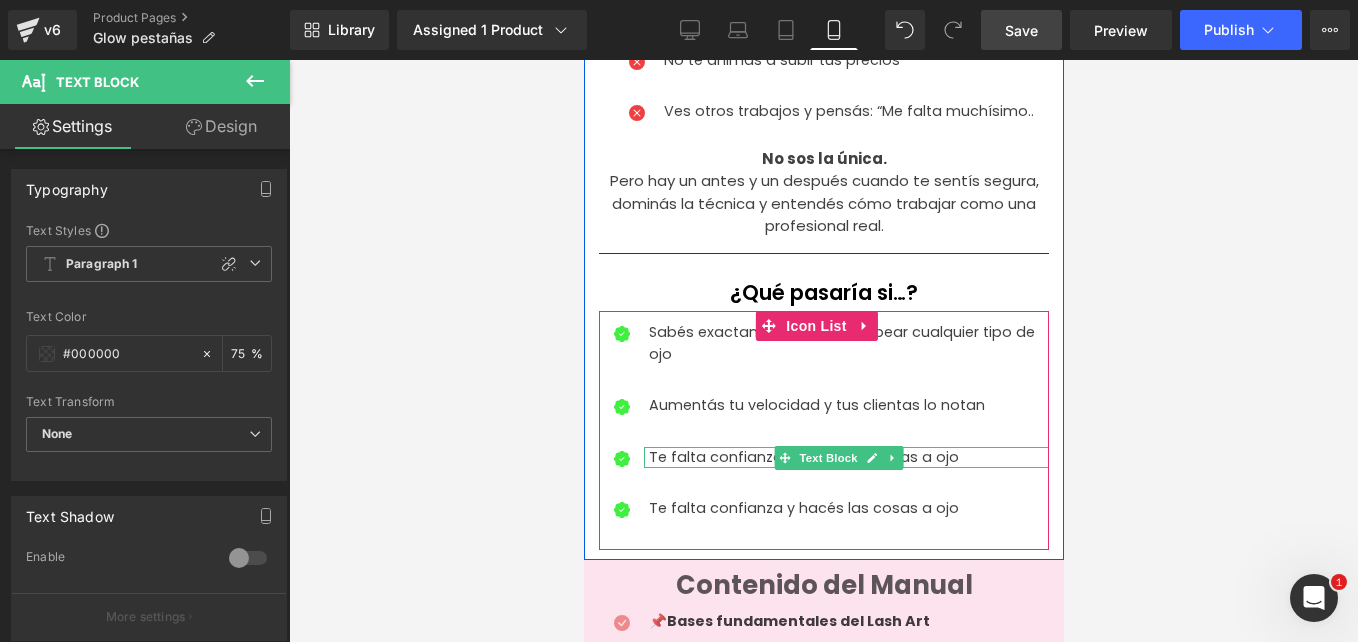 click on "Te falta confianza y hacés las cosas a ojo" at bounding box center [848, 458] 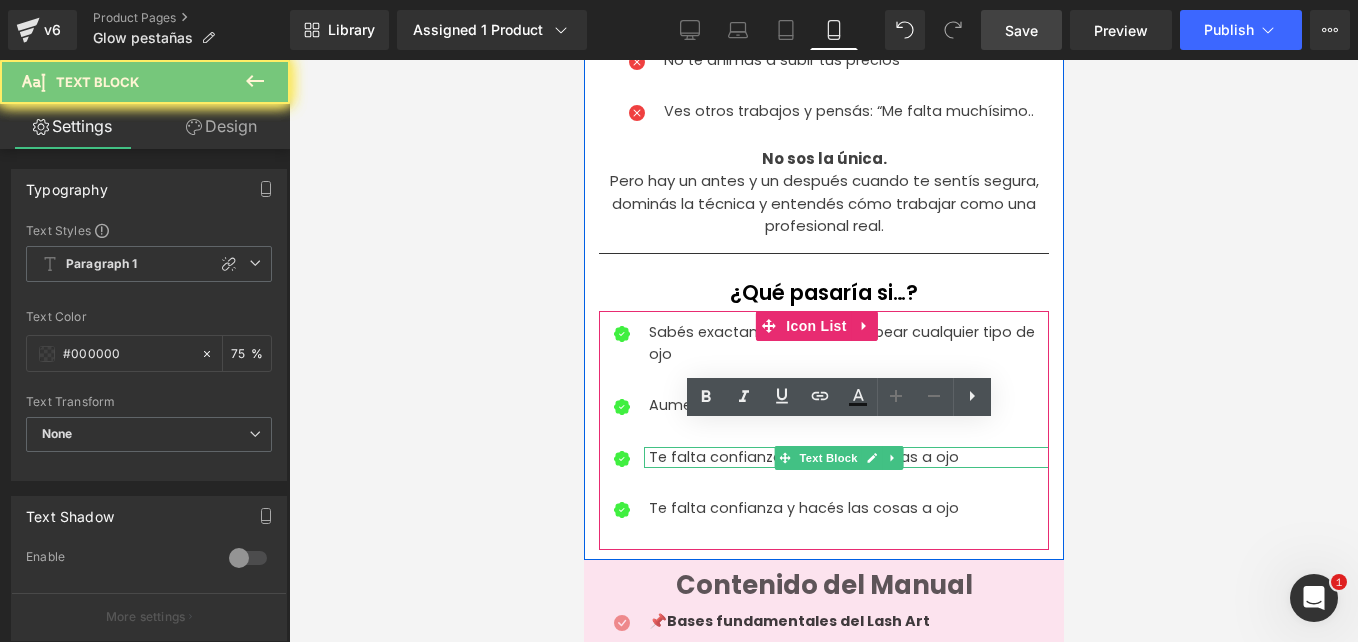click on "Te falta confianza y hacés las cosas a ojo" at bounding box center [848, 458] 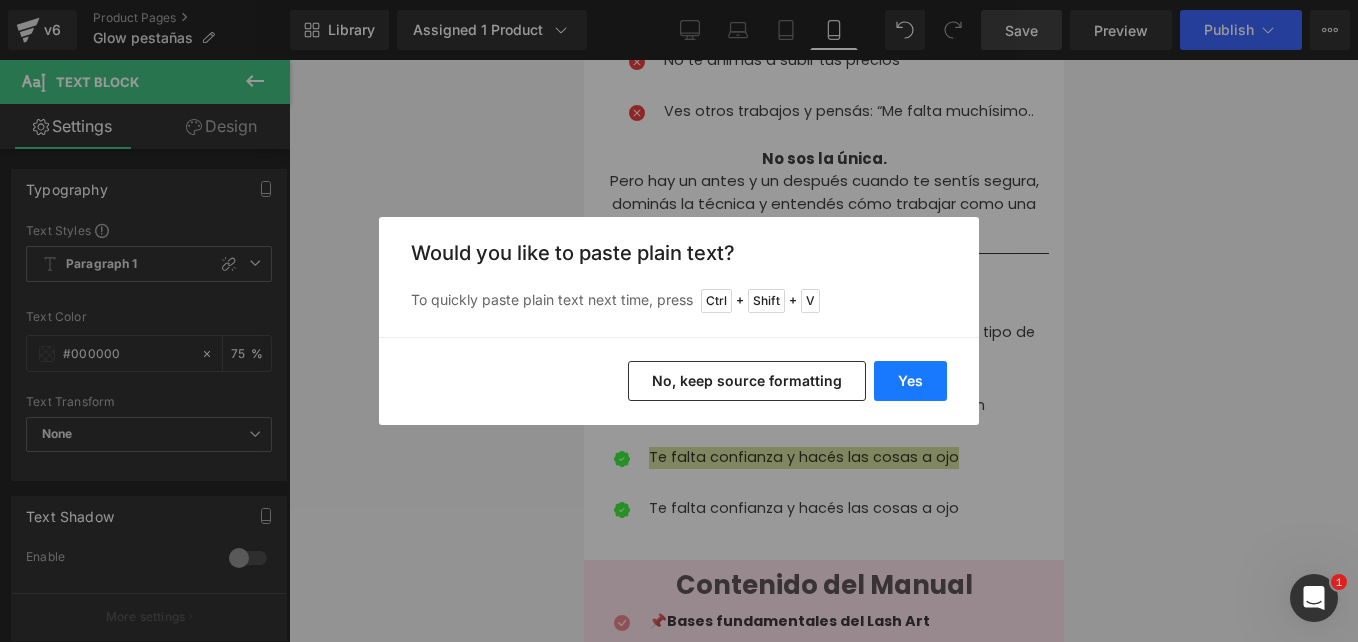 click on "Yes" at bounding box center [910, 381] 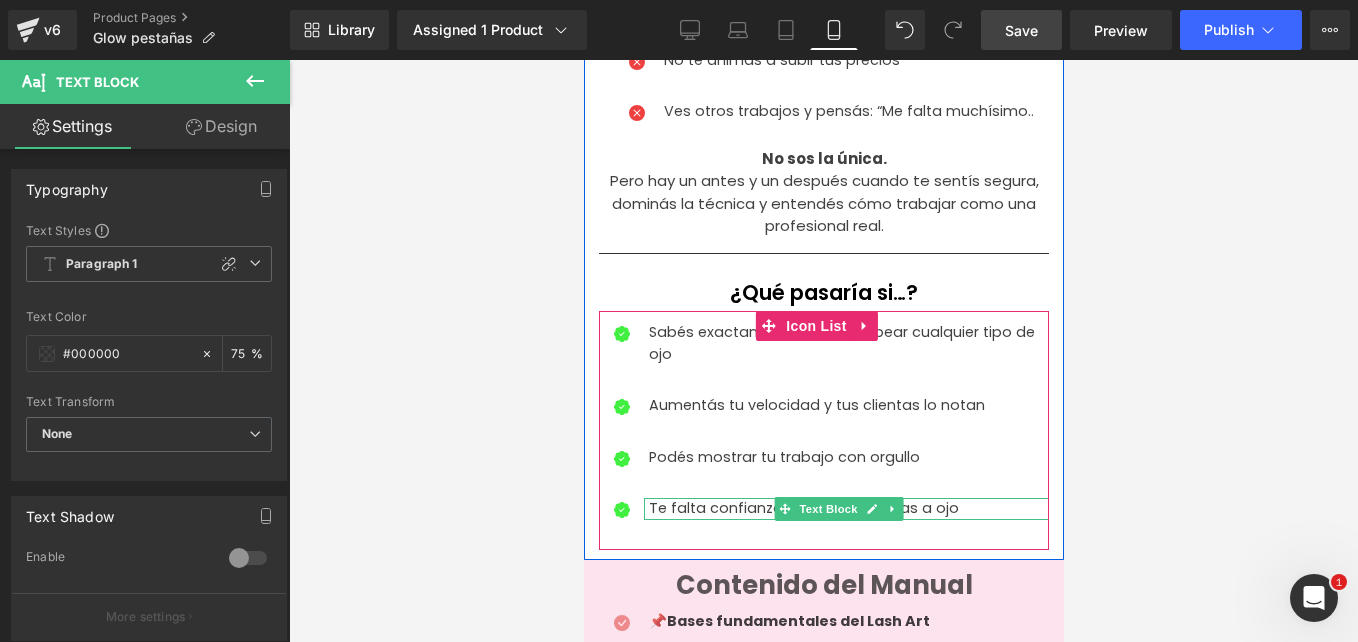 click on "Te falta confianza y hacés las cosas a ojo" at bounding box center [848, 509] 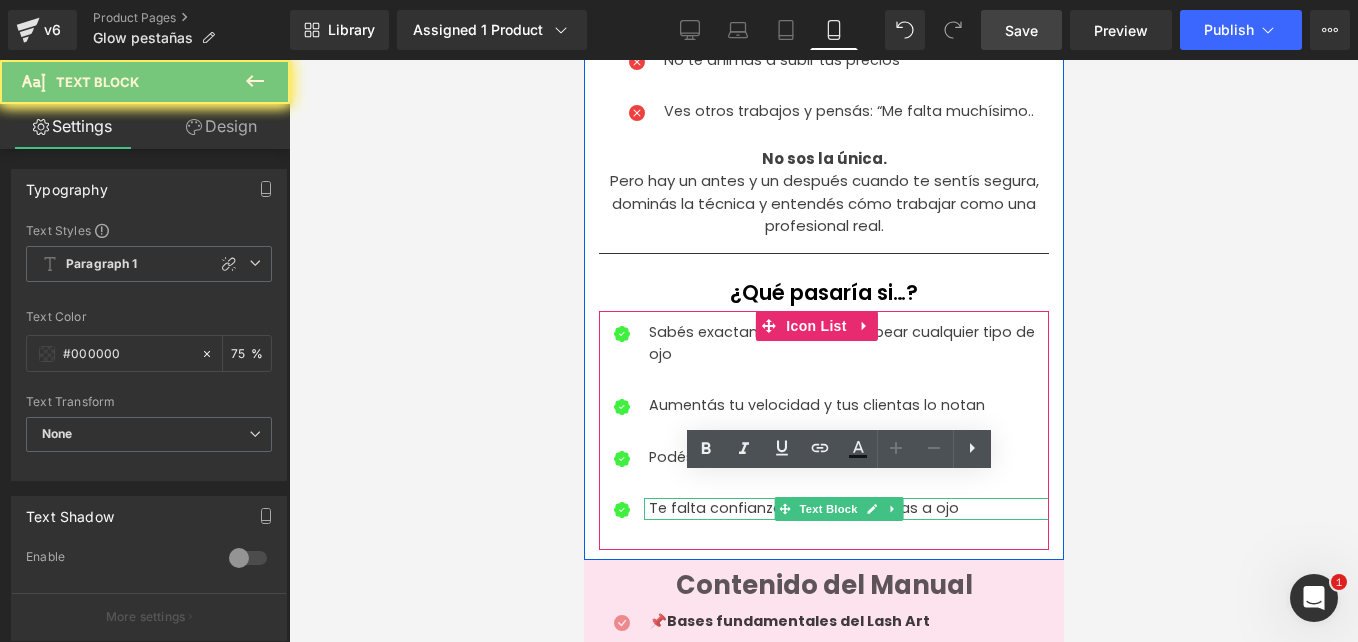 click on "Te falta confianza y hacés las cosas a ojo" at bounding box center (848, 509) 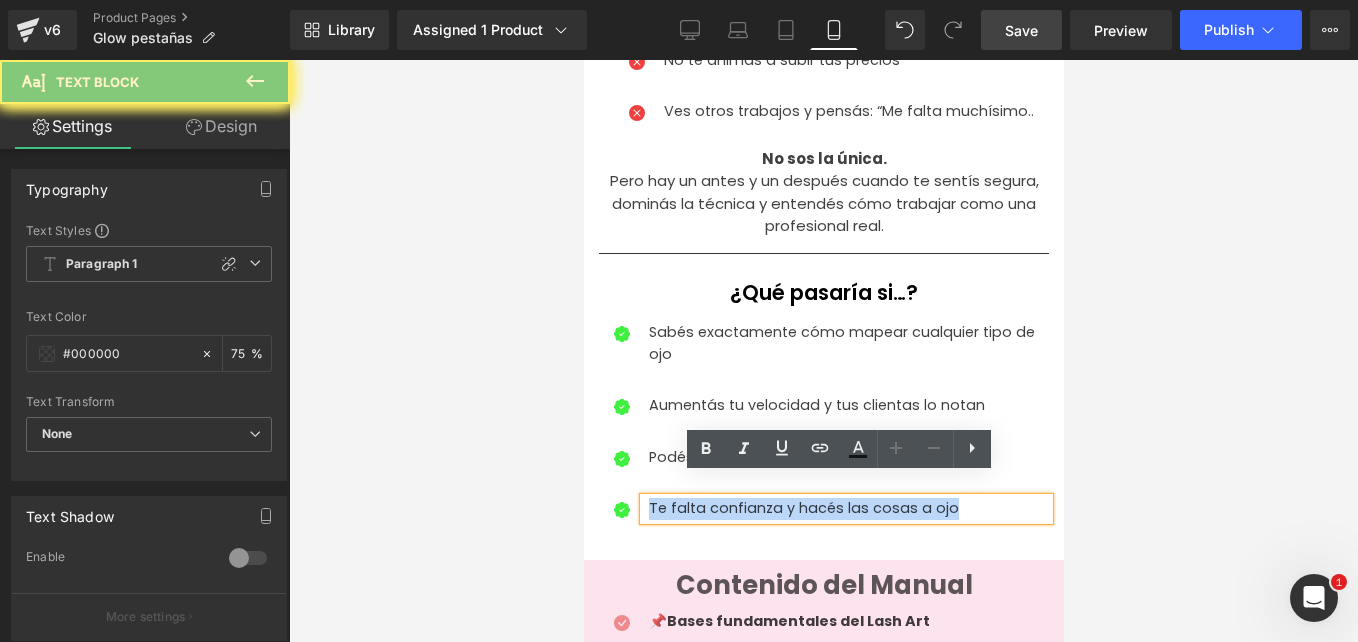 click on "Te falta confianza y hacés las cosas a ojo" at bounding box center (848, 509) 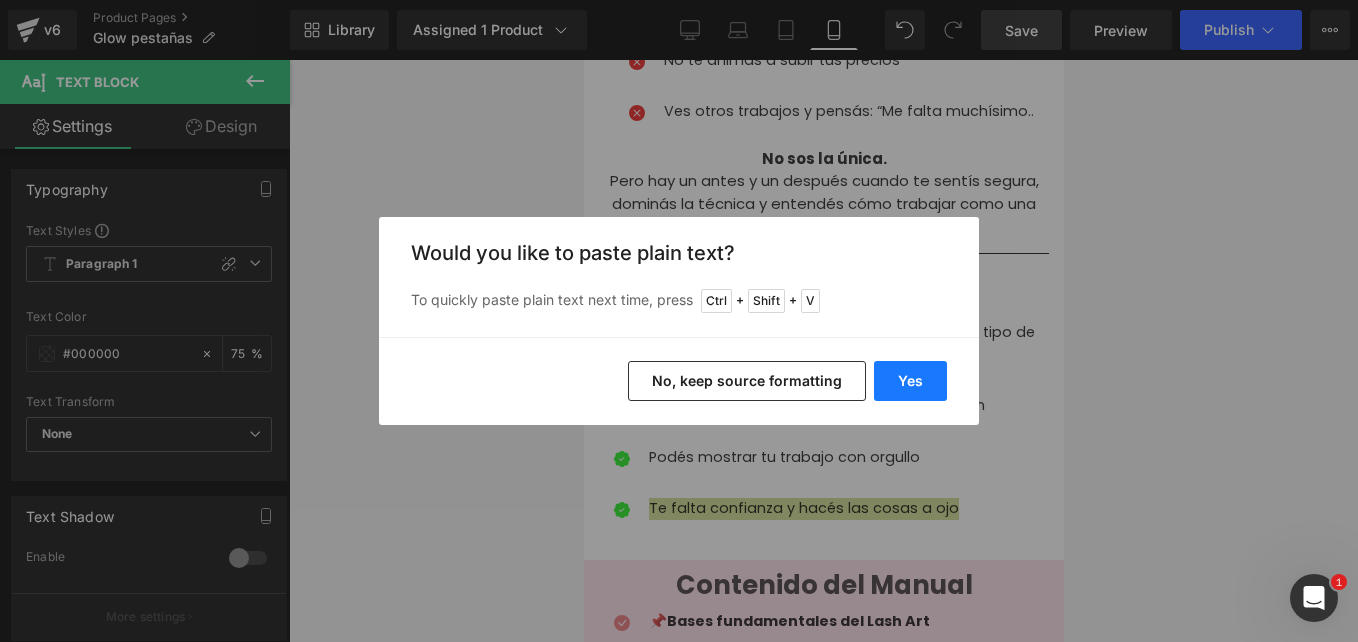 click on "Yes" at bounding box center [910, 381] 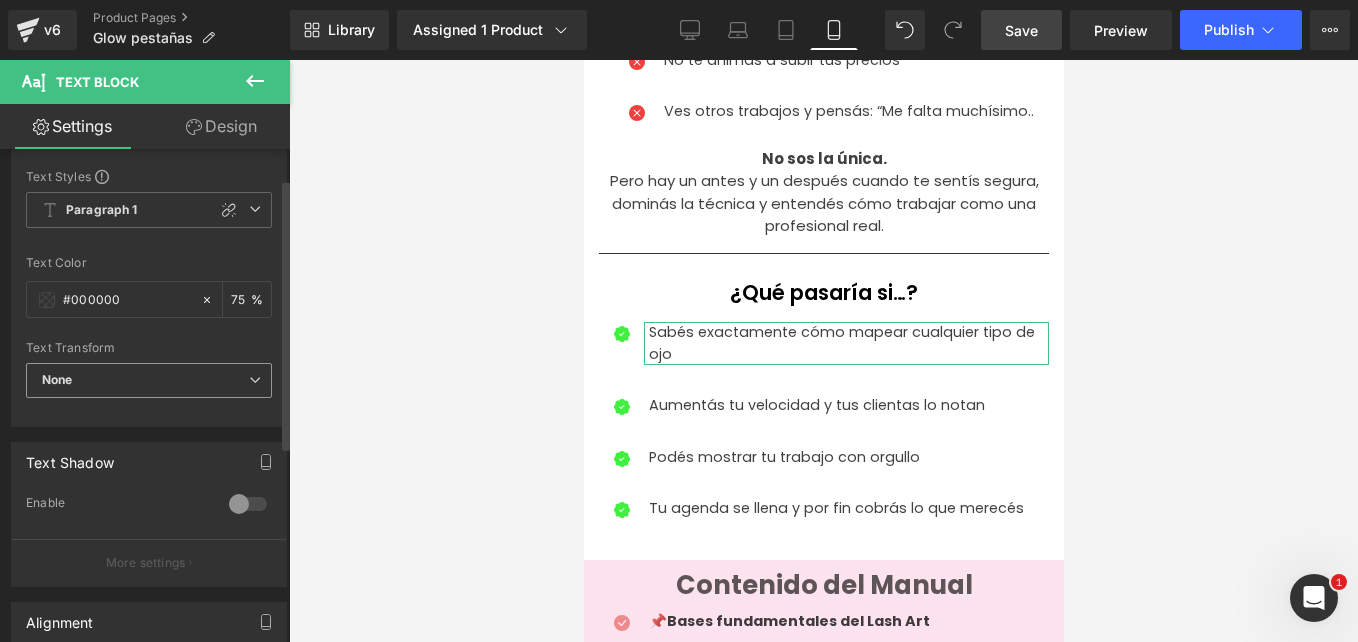 scroll, scrollTop: 0, scrollLeft: 0, axis: both 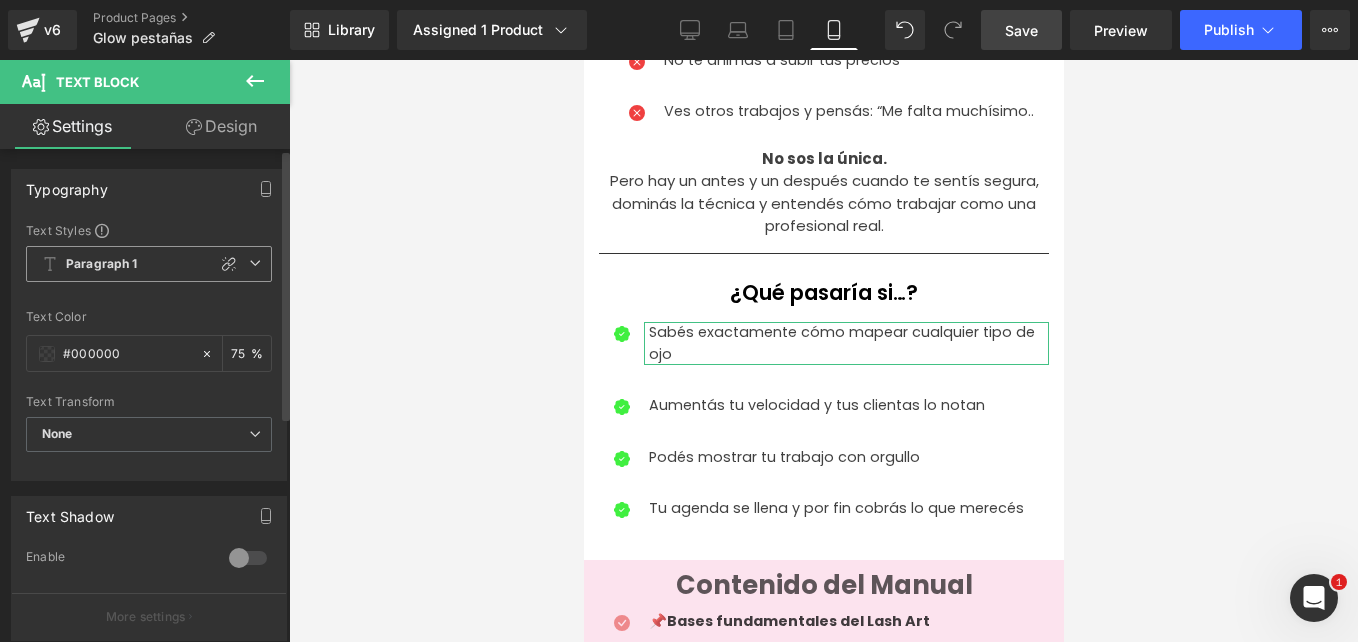 click at bounding box center [255, 263] 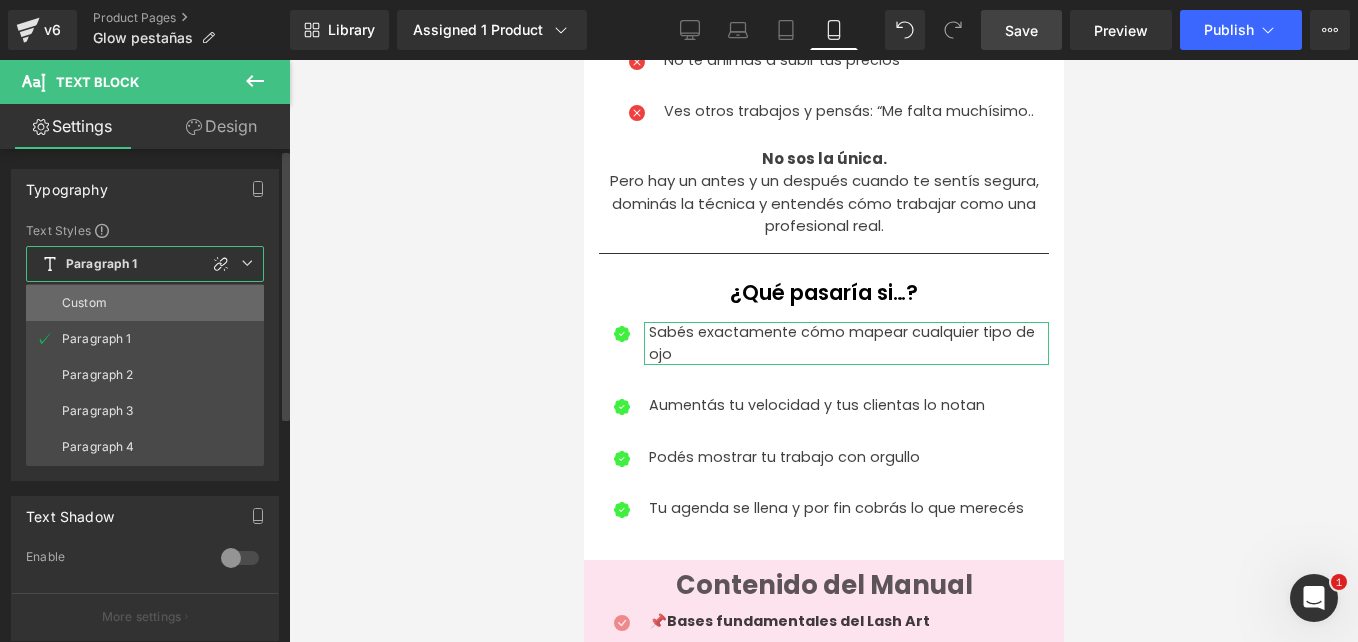 click on "Custom" at bounding box center [145, 303] 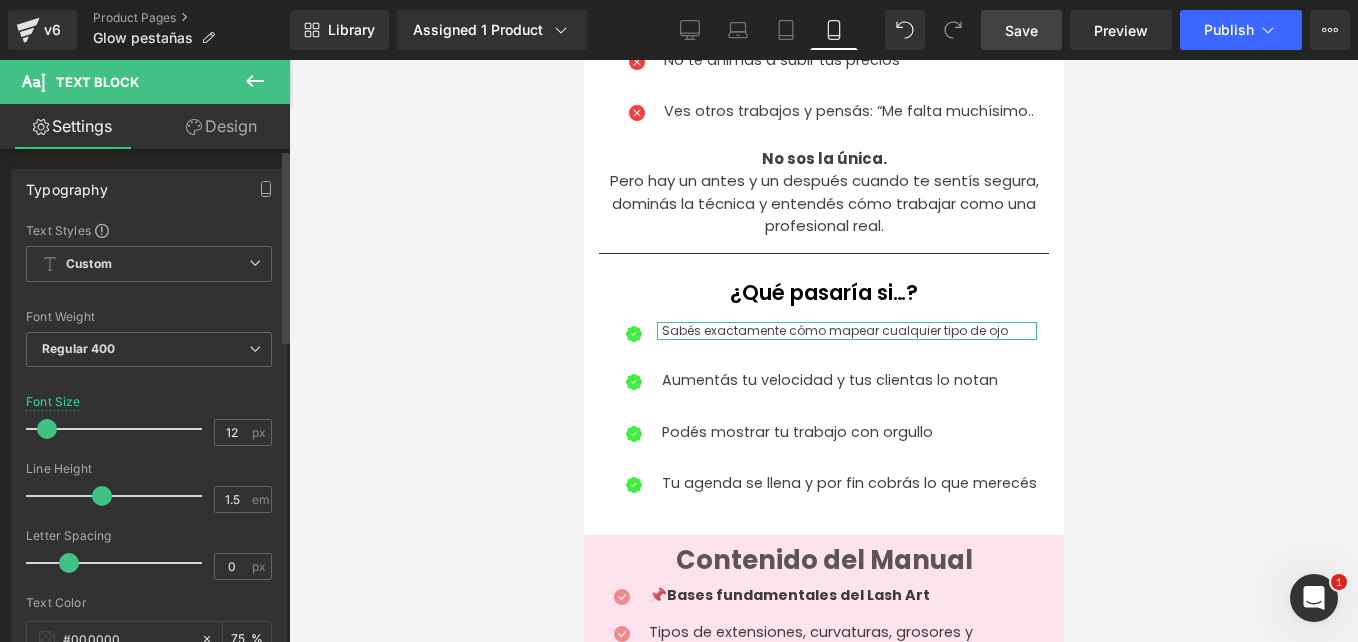 click at bounding box center [47, 429] 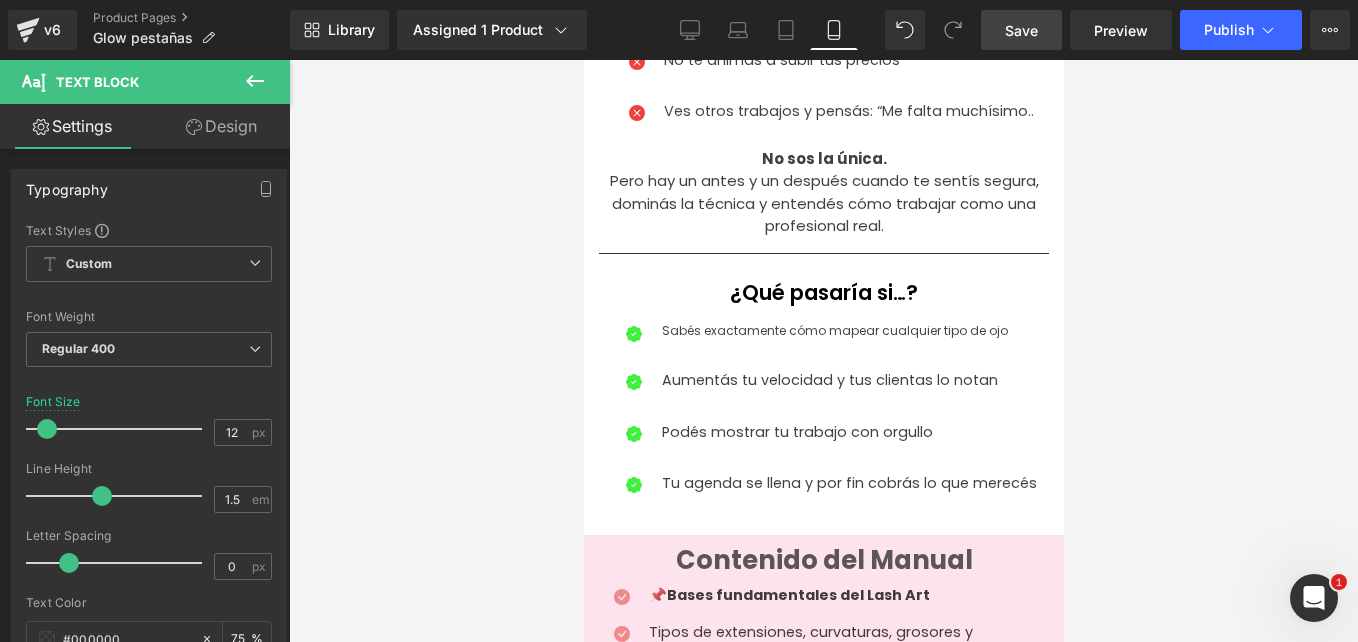 click at bounding box center [823, 351] 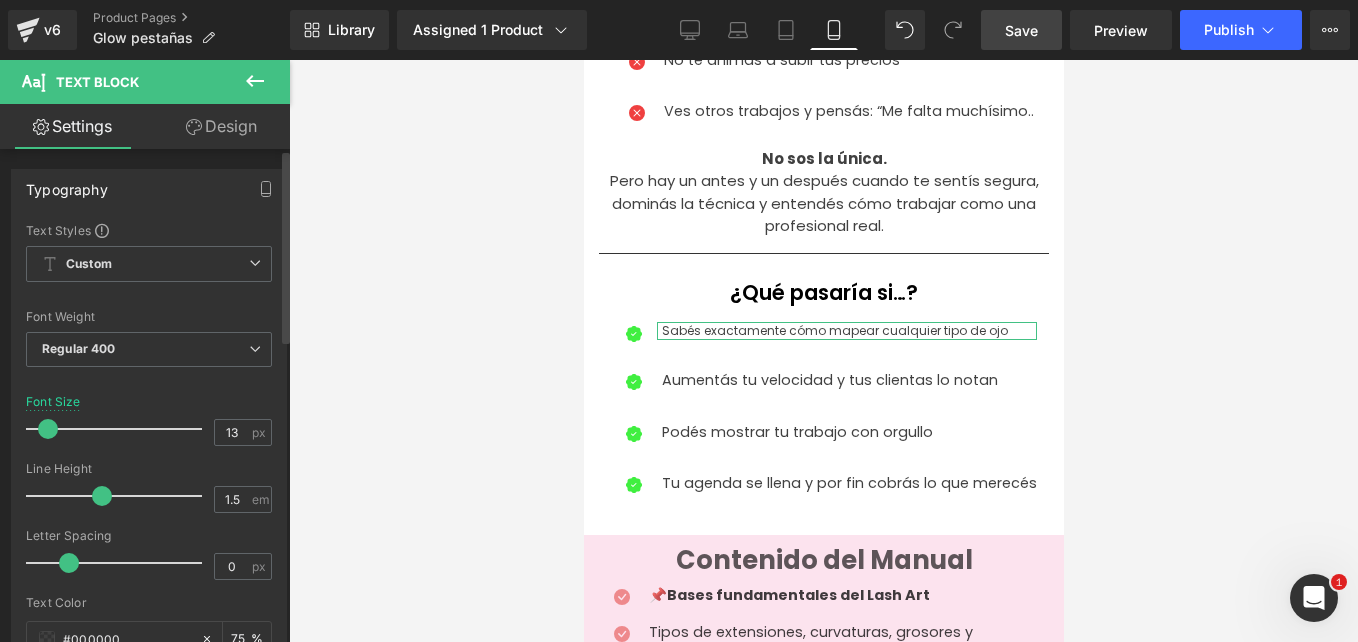 type on "14" 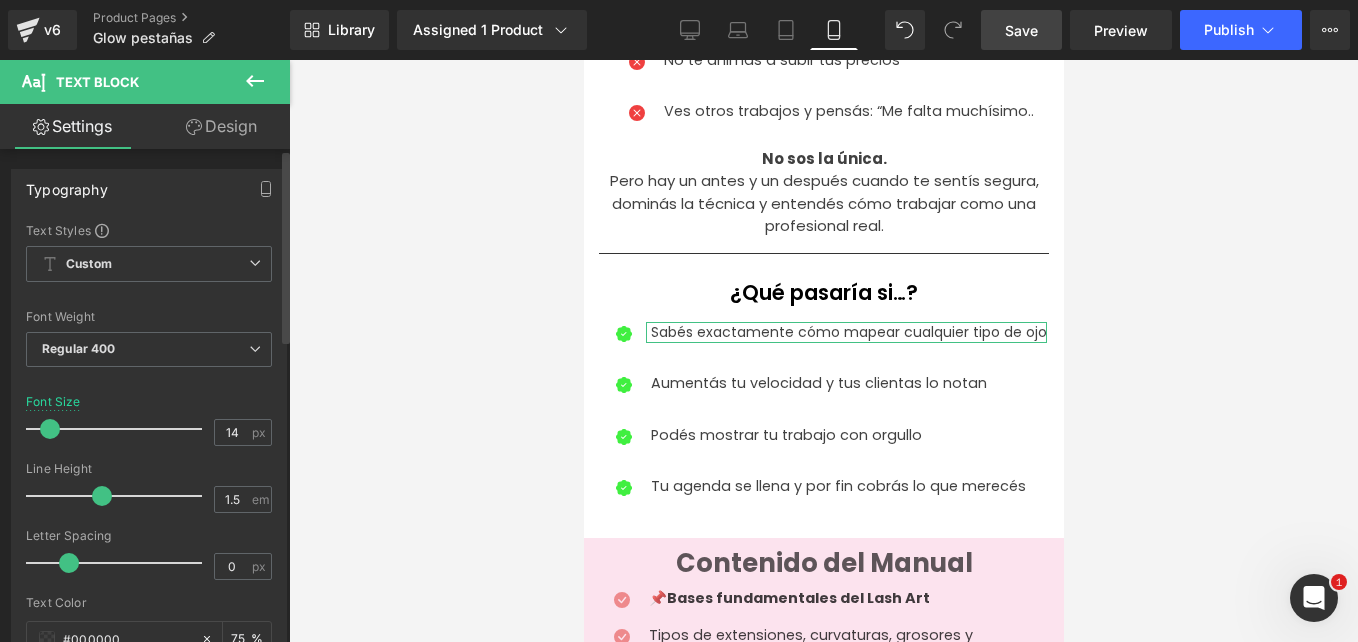 click at bounding box center [50, 429] 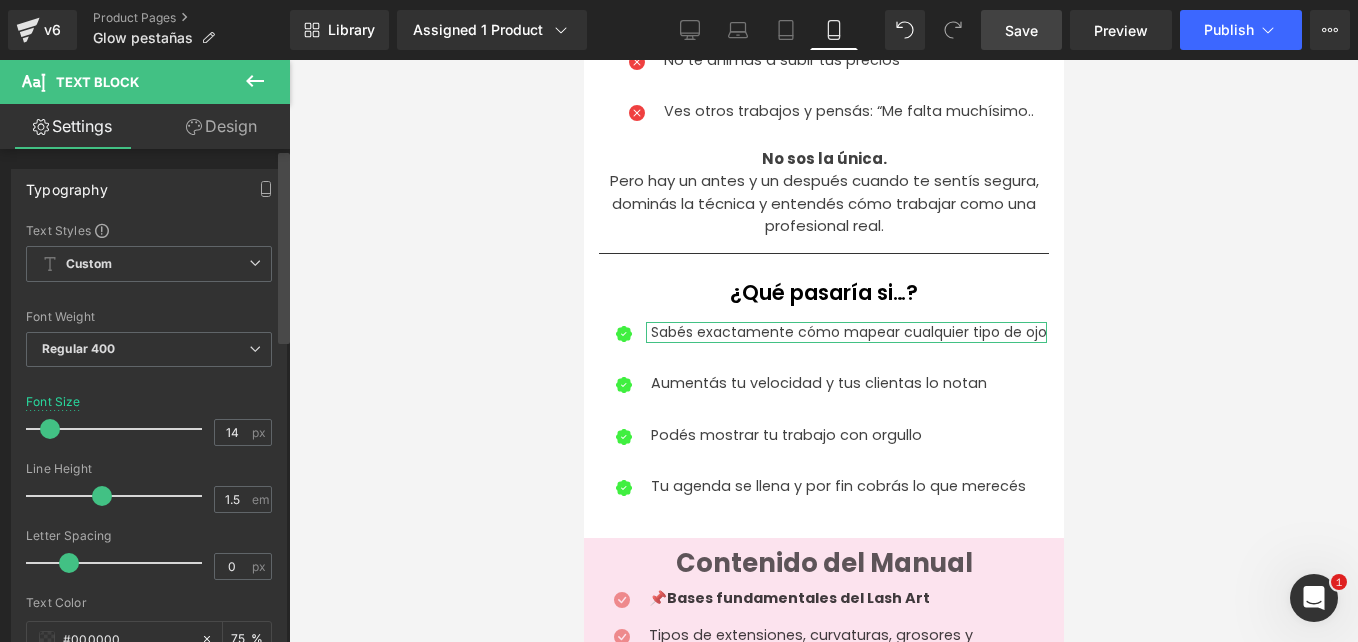 click at bounding box center (284, 400) 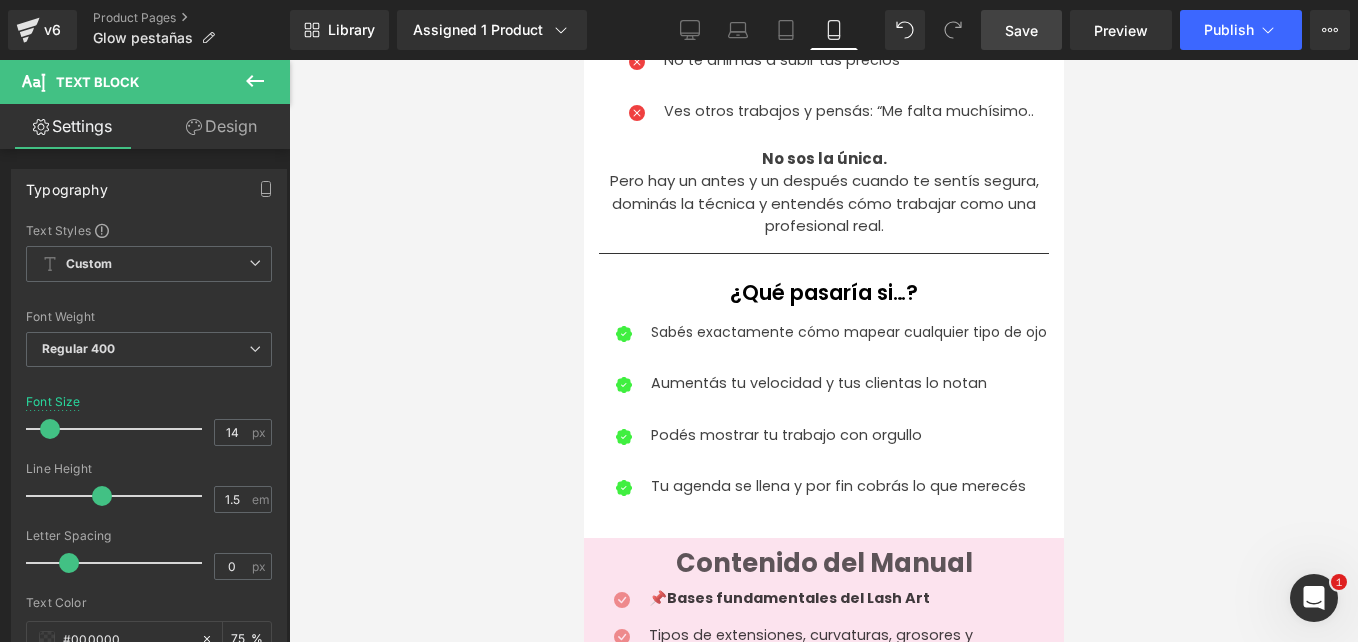 click at bounding box center [823, 351] 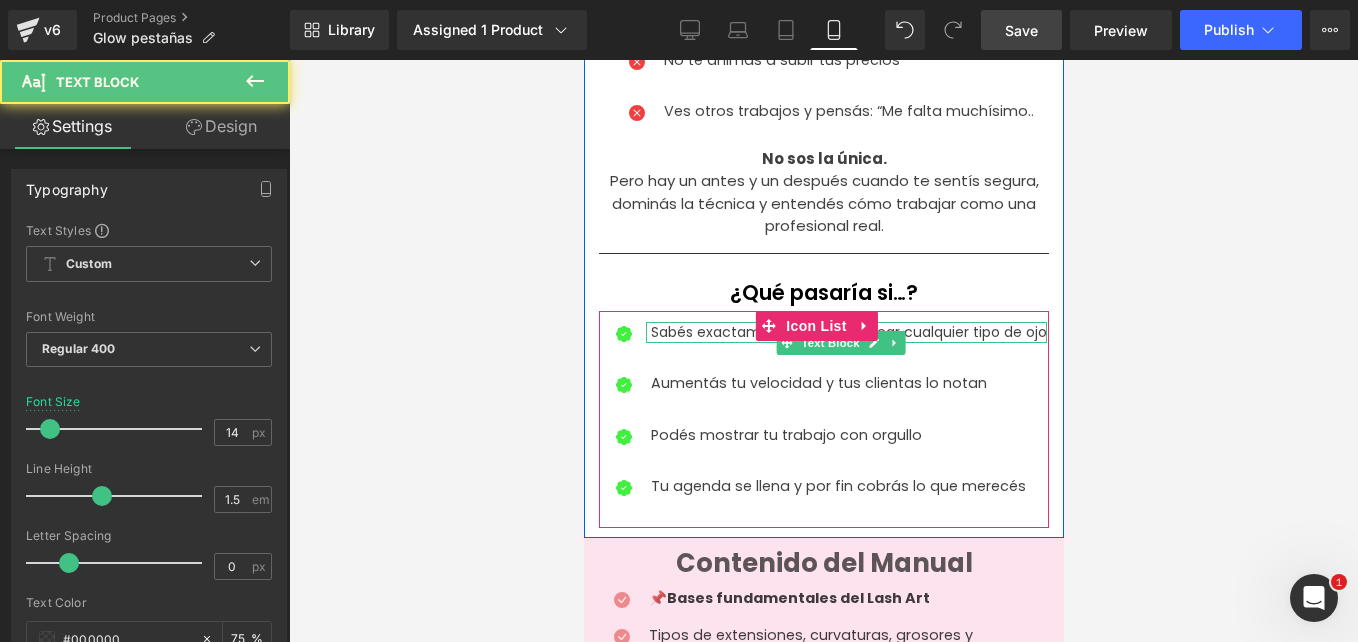 click on "Sabés exactamente cómo mapear cualquier tipo de ojo" at bounding box center [848, 332] 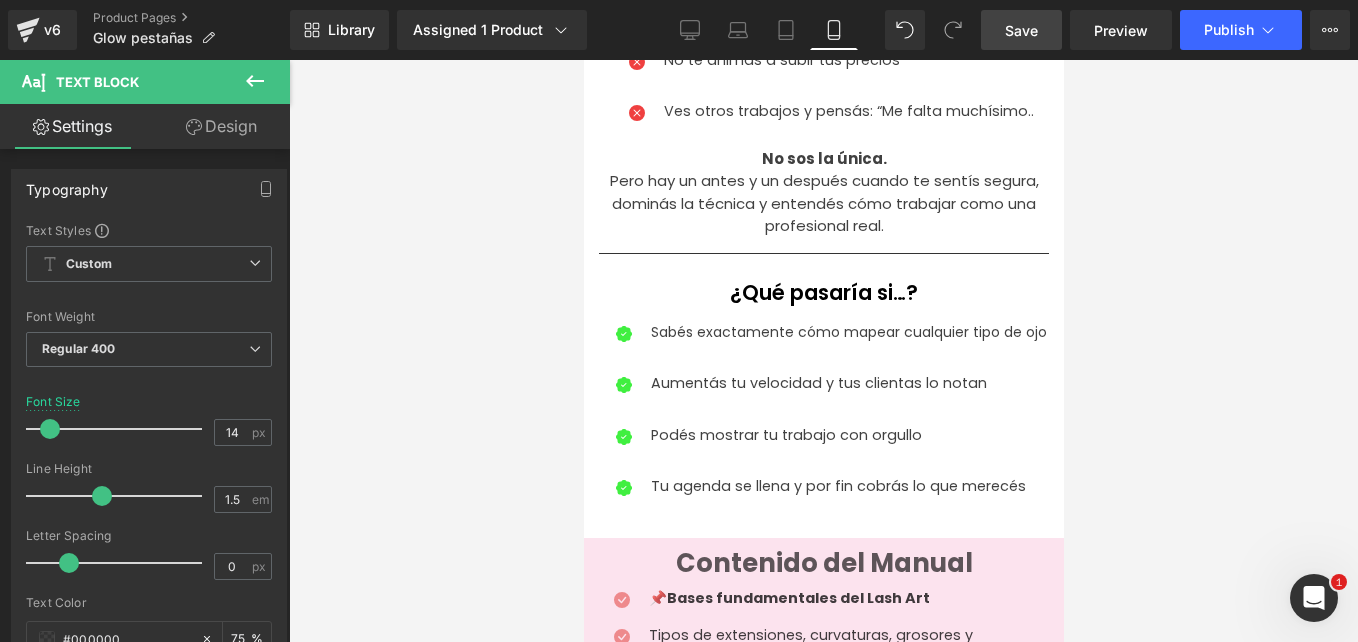 click at bounding box center (823, 351) 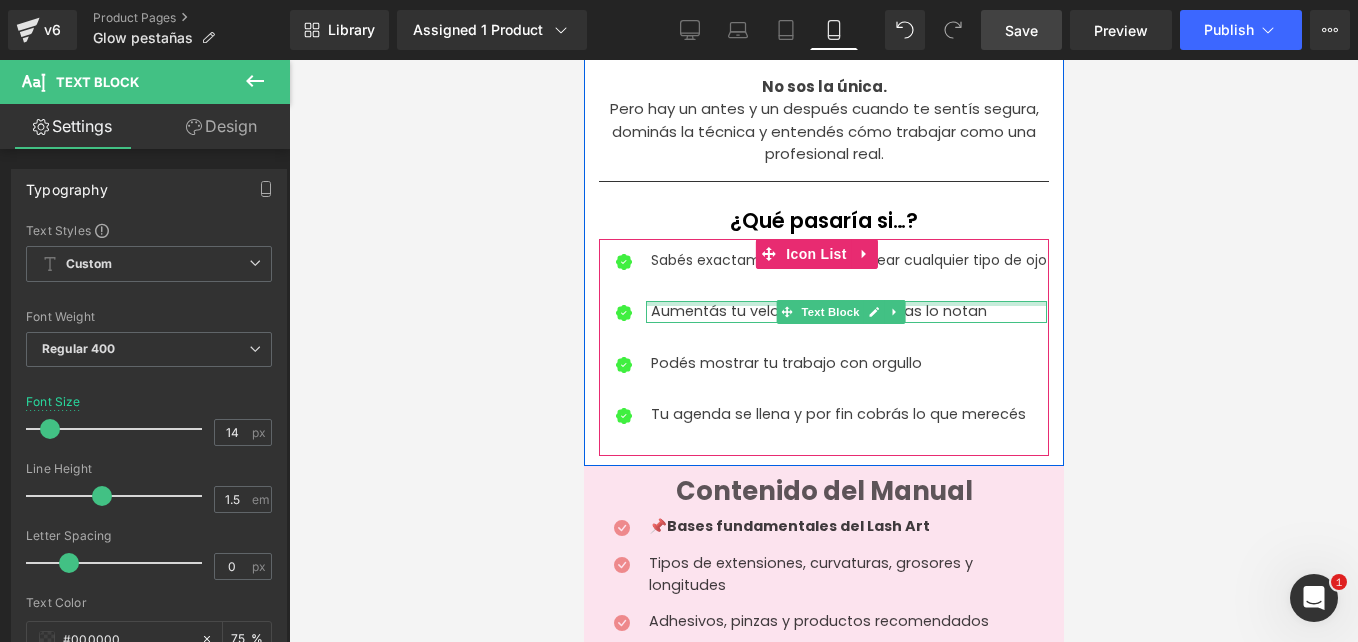 scroll, scrollTop: 1057, scrollLeft: 0, axis: vertical 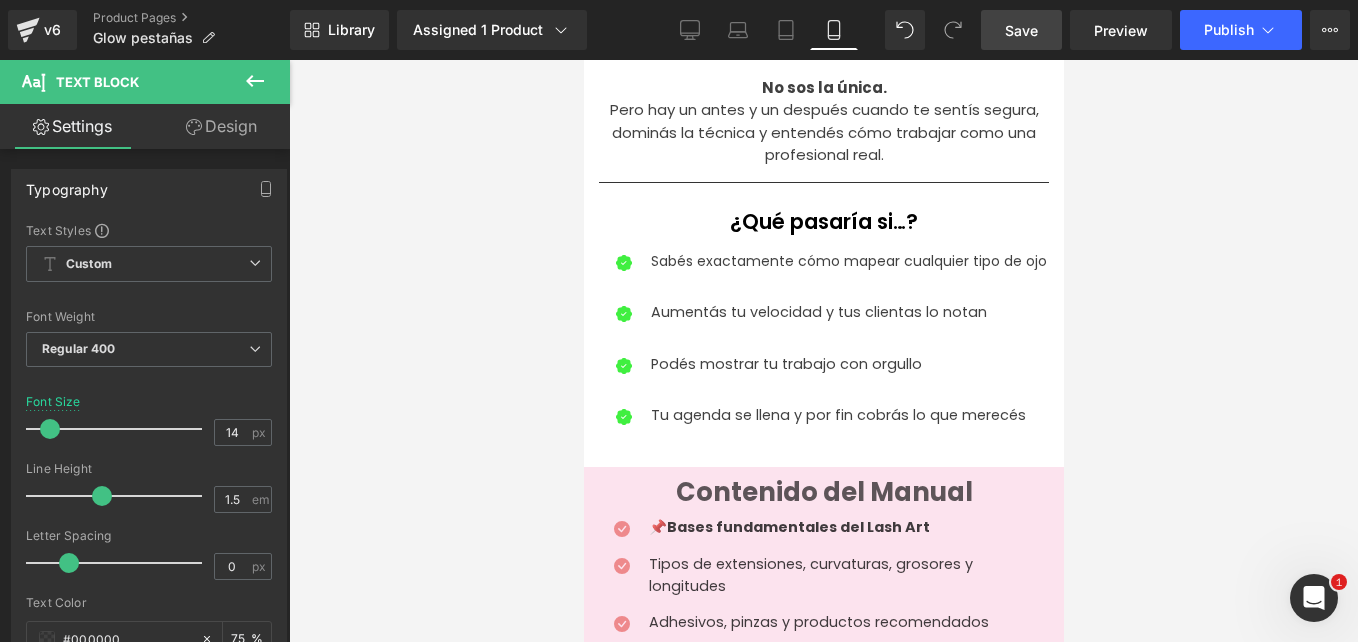 click at bounding box center [823, 351] 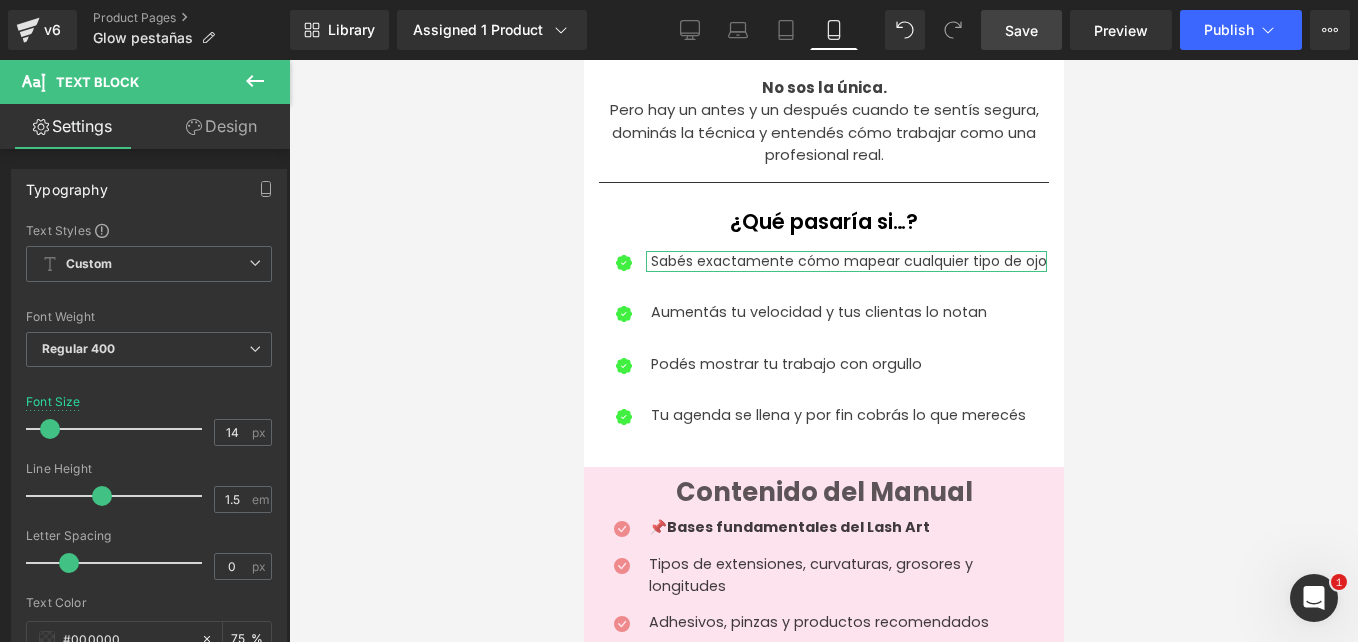 click on "Design" at bounding box center [221, 126] 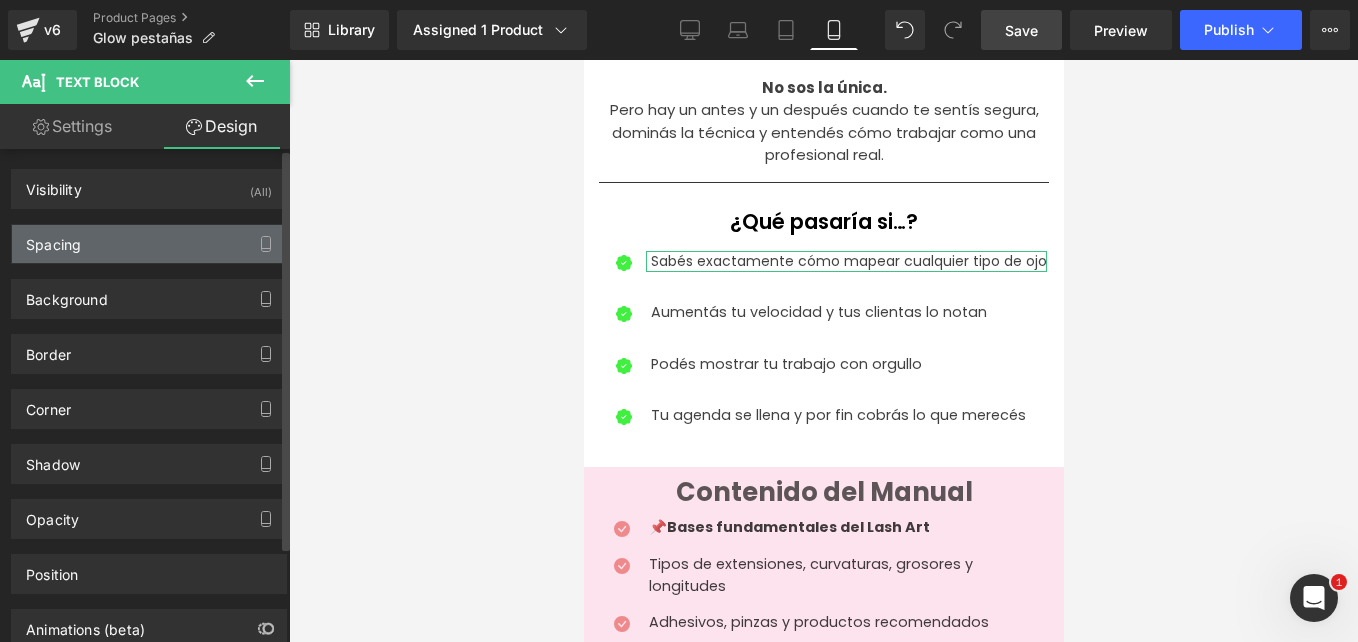 click on "Spacing" at bounding box center (149, 244) 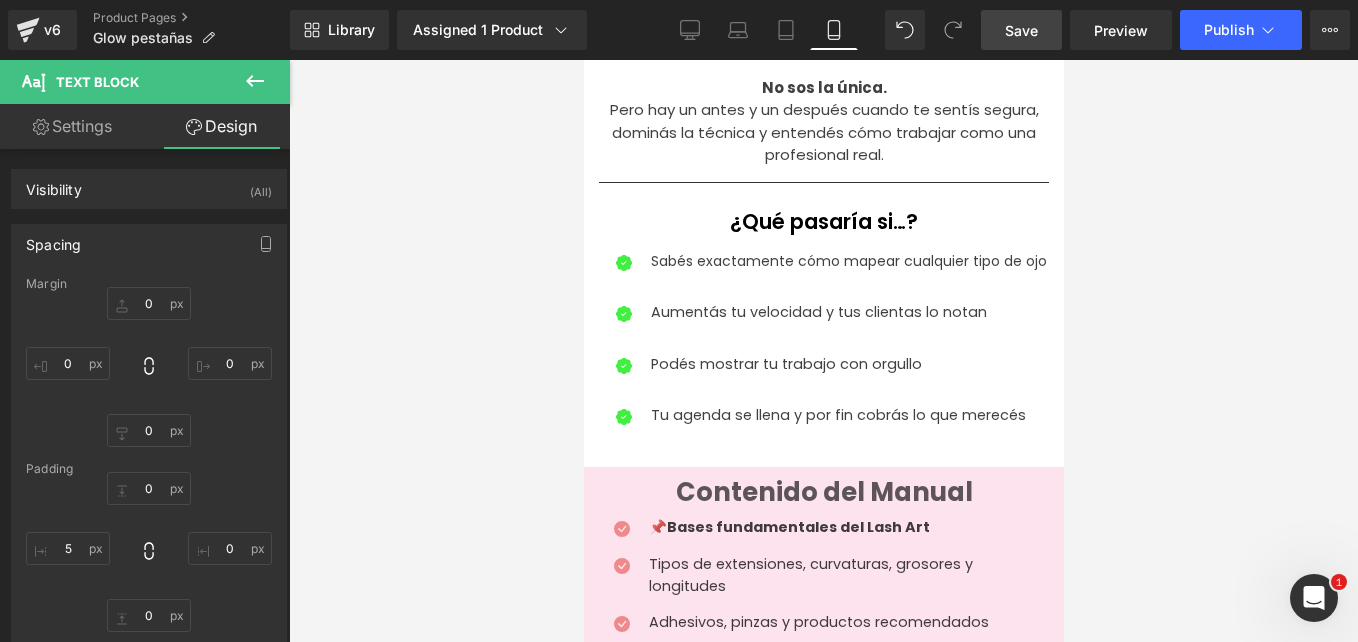 click at bounding box center (255, 82) 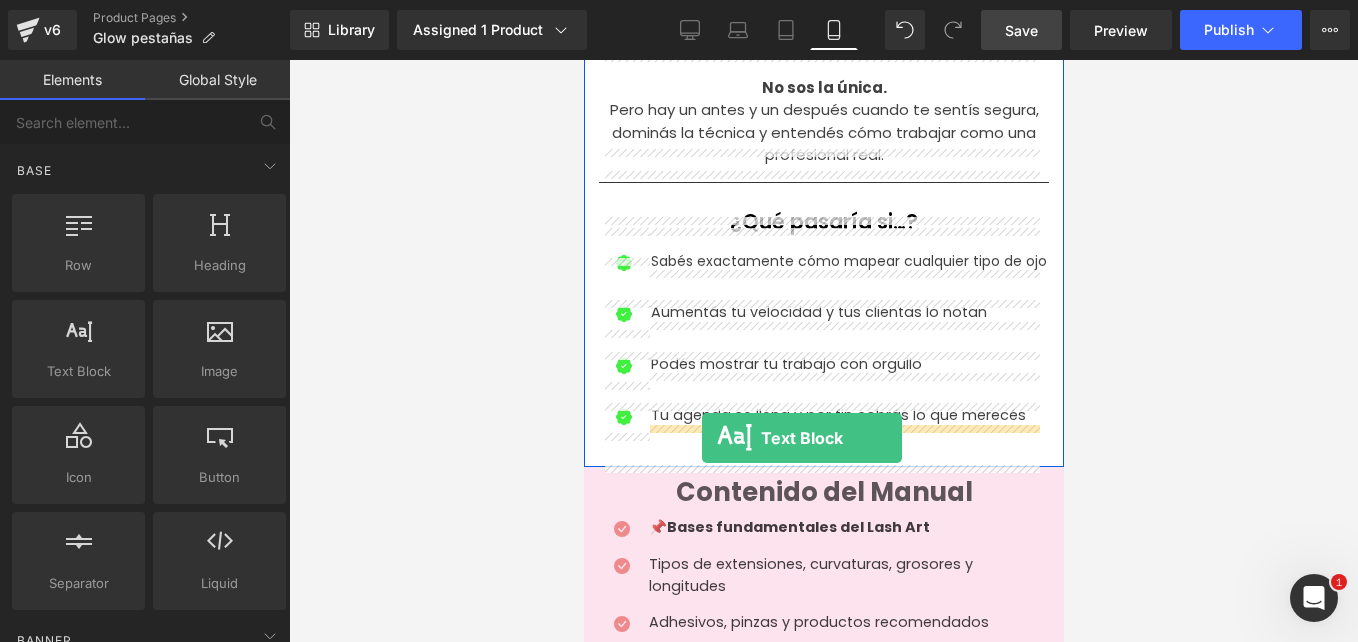 drag, startPoint x: 674, startPoint y: 387, endPoint x: 701, endPoint y: 437, distance: 56.82429 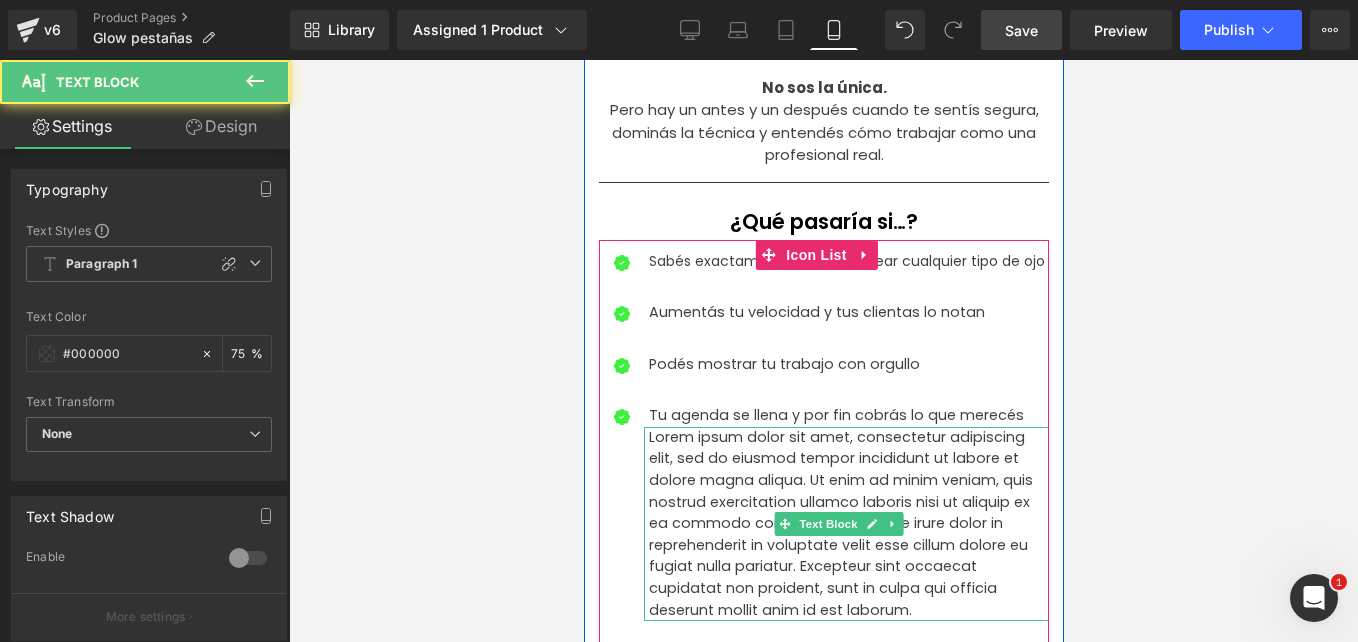 click on "Text Block" at bounding box center [827, 524] 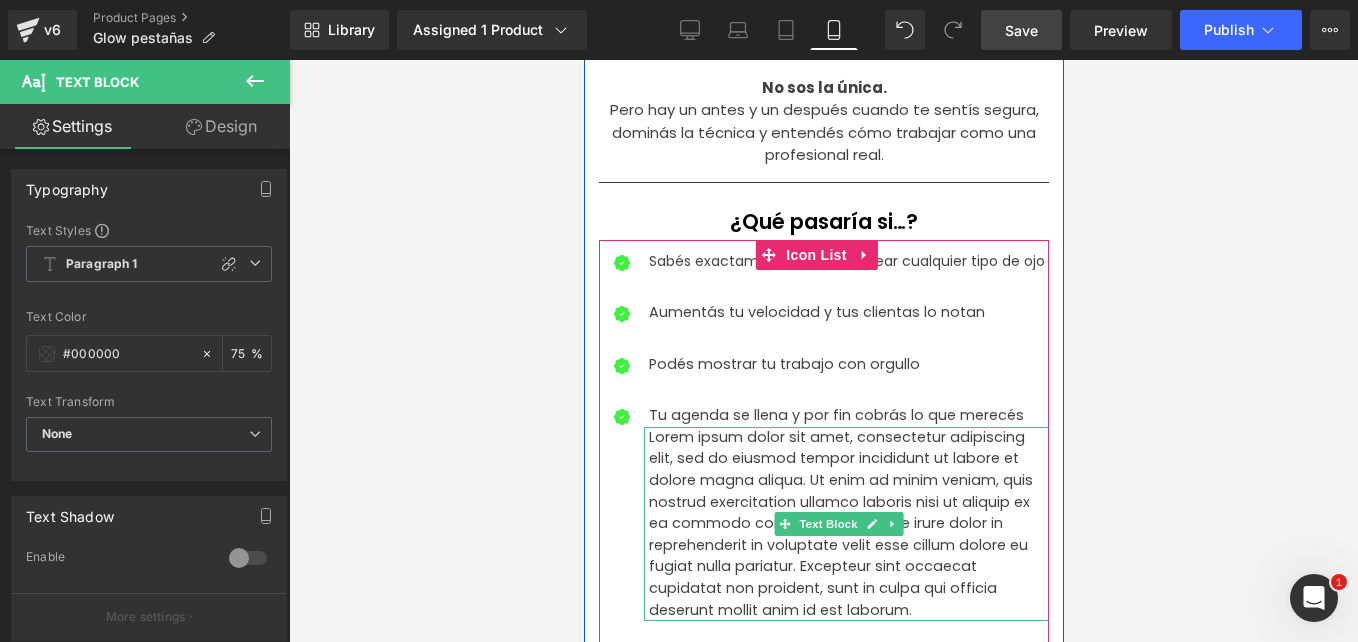 click on "Text Block" at bounding box center (827, 524) 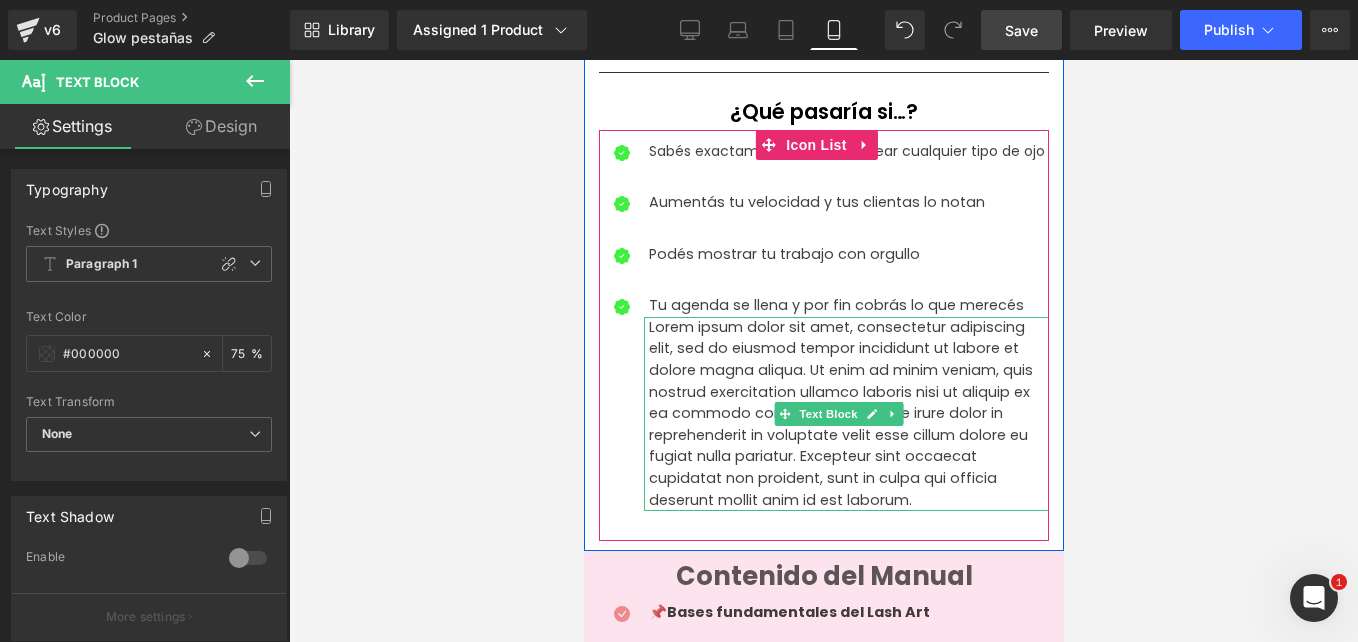 scroll, scrollTop: 1168, scrollLeft: 0, axis: vertical 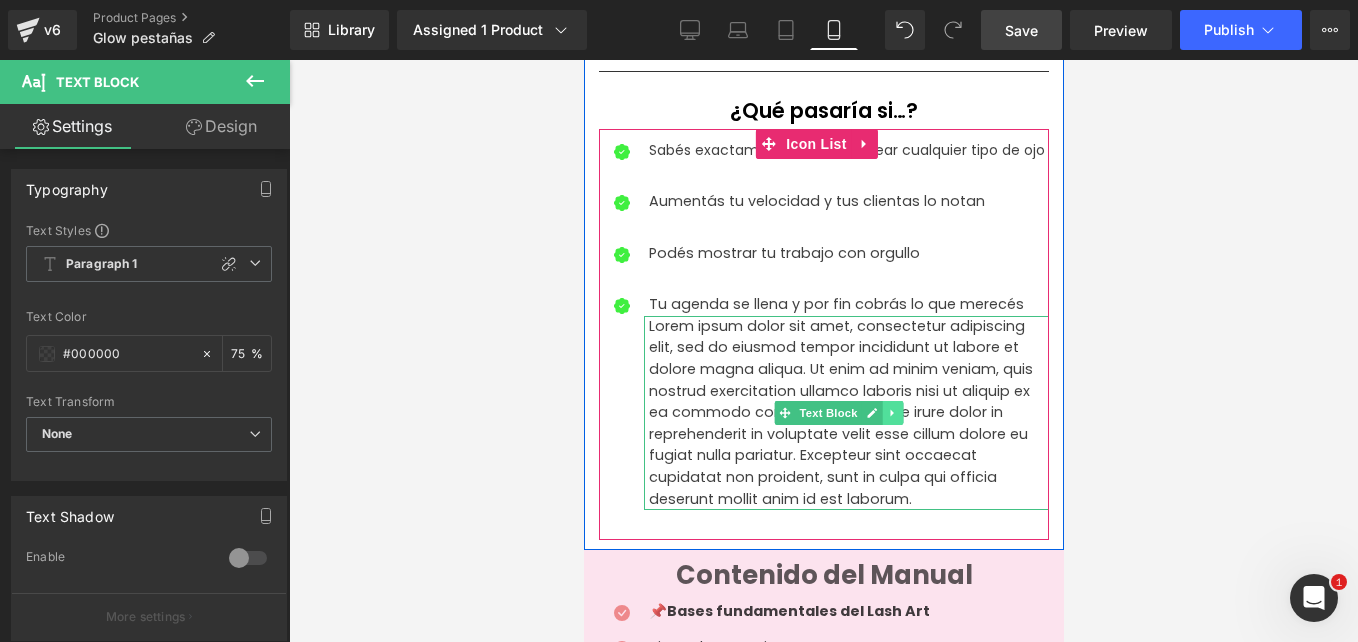 click 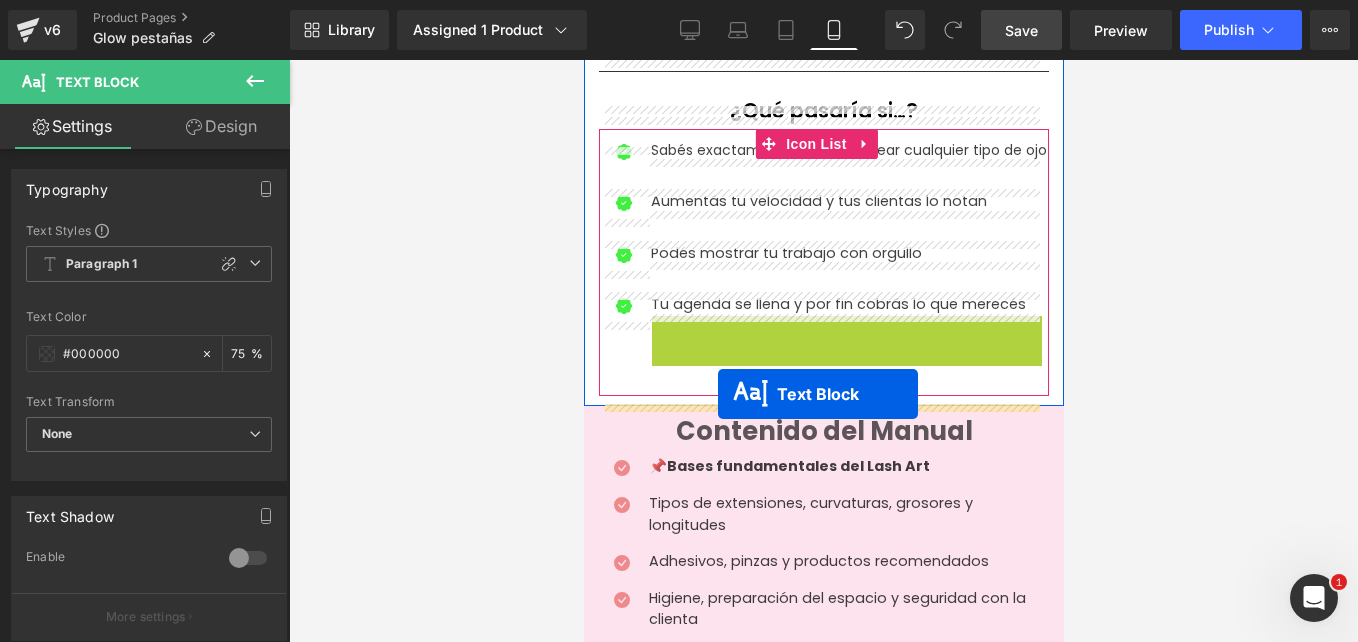 drag, startPoint x: 755, startPoint y: 408, endPoint x: 717, endPoint y: 394, distance: 40.496914 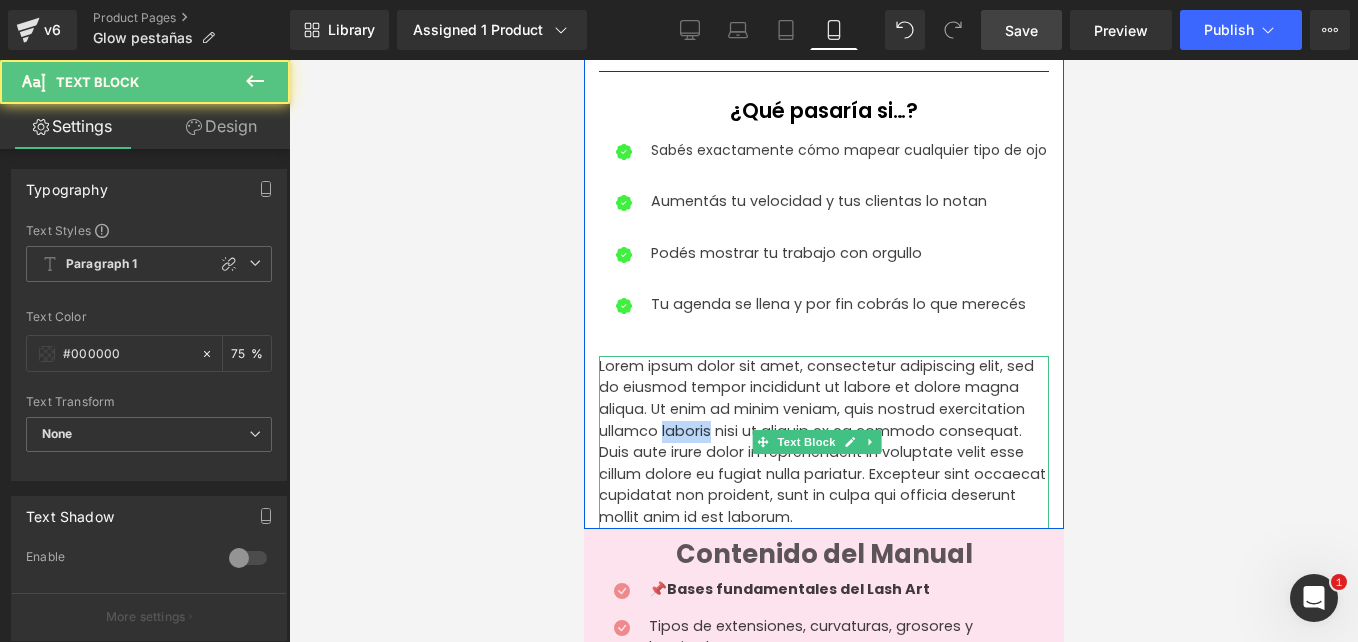 click on "Lorem ipsum dolor sit amet, consectetur adipiscing elit, sed do eiusmod tempor incididunt ut labore et dolore magna aliqua. Ut enim ad minim veniam, quis nostrud exercitation ullamco laboris nisi ut aliquip ex ea commodo consequat. Duis aute irure dolor in reprehenderit in voluptate velit esse cillum dolore eu fugiat nulla pariatur. Excepteur sint occaecat cupidatat non proident, sunt in culpa qui officia deserunt mollit anim id est laborum." at bounding box center [823, 442] 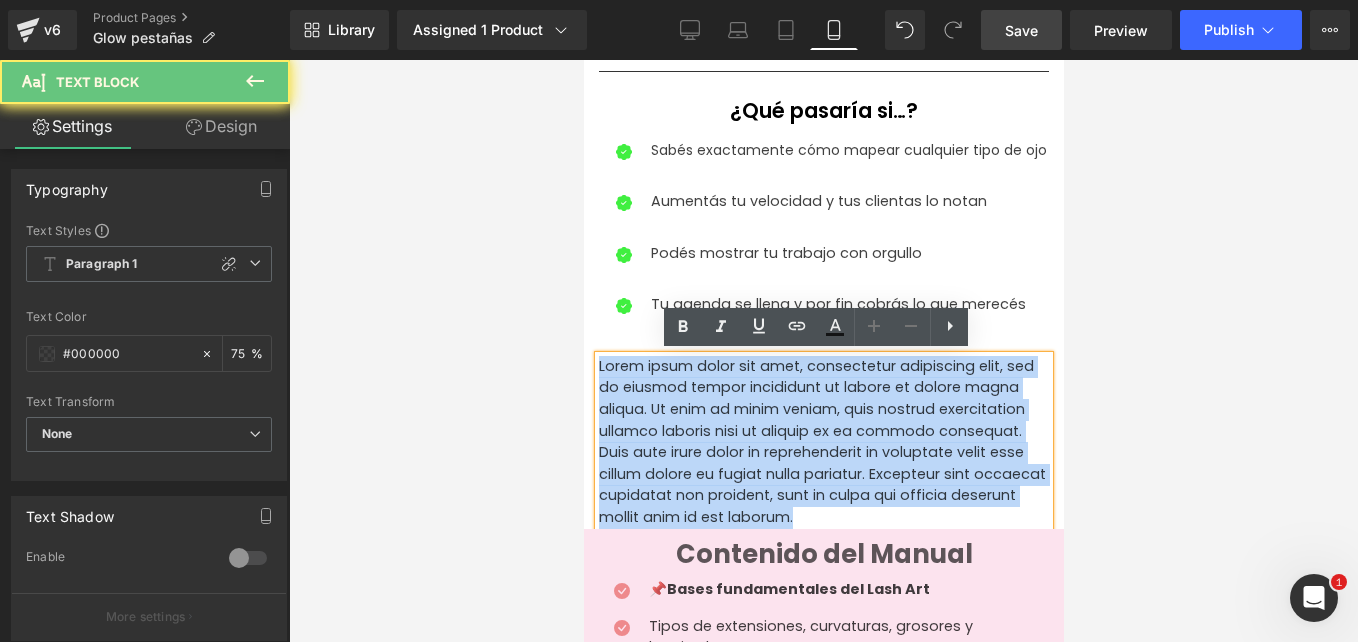 click on "Lorem ipsum dolor sit amet, consectetur adipiscing elit, sed do eiusmod tempor incididunt ut labore et dolore magna aliqua. Ut enim ad minim veniam, quis nostrud exercitation ullamco laboris nisi ut aliquip ex ea commodo consequat. Duis aute irure dolor in reprehenderit in voluptate velit esse cillum dolore eu fugiat nulla pariatur. Excepteur sint occaecat cupidatat non proident, sunt in culpa qui officia deserunt mollit anim id est laborum." at bounding box center [823, 442] 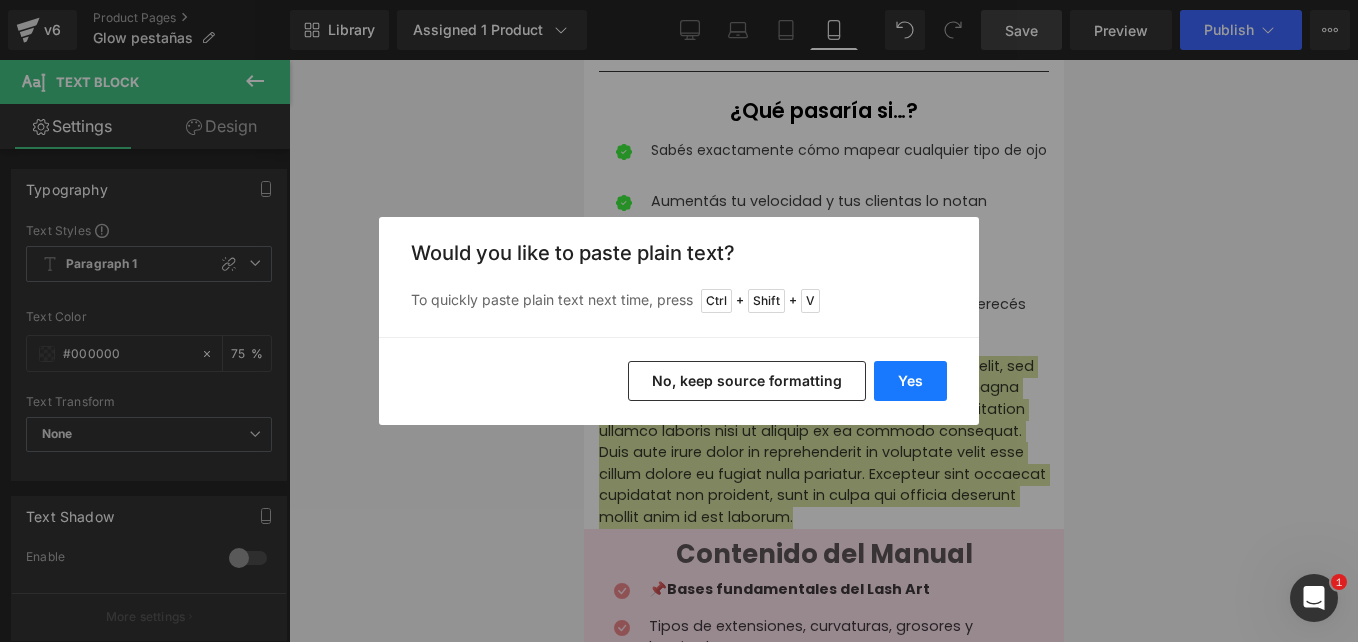 click on "Yes" at bounding box center (910, 381) 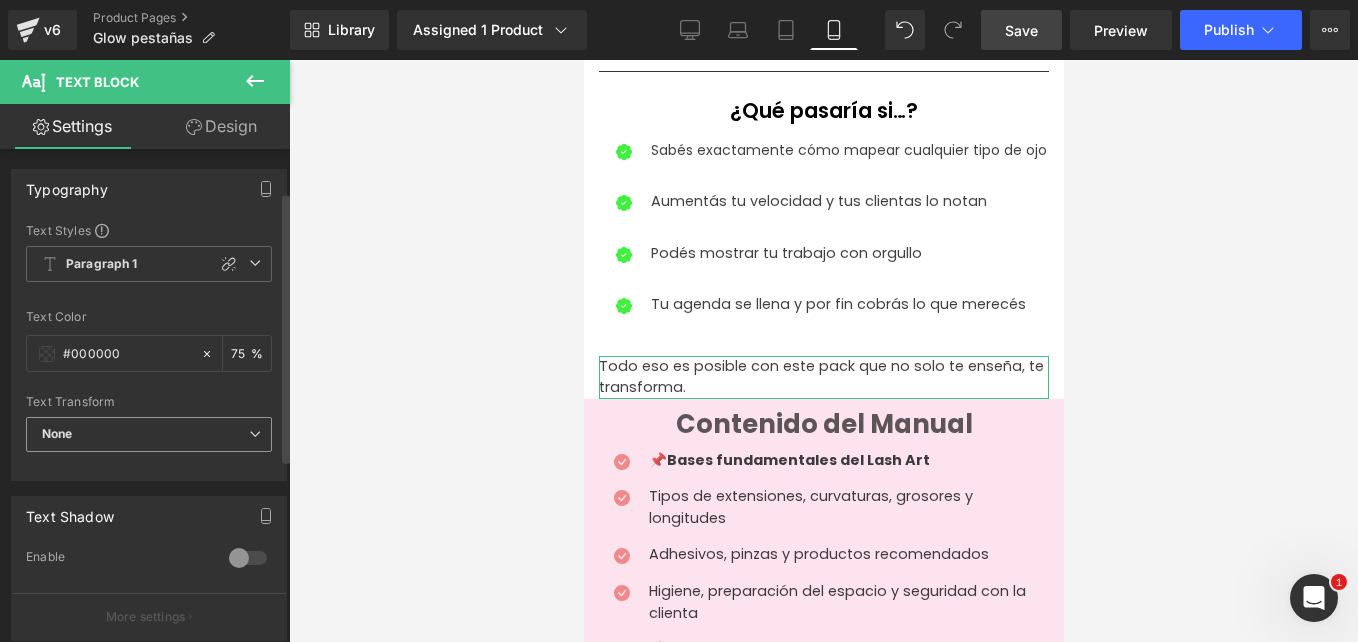 scroll, scrollTop: 412, scrollLeft: 0, axis: vertical 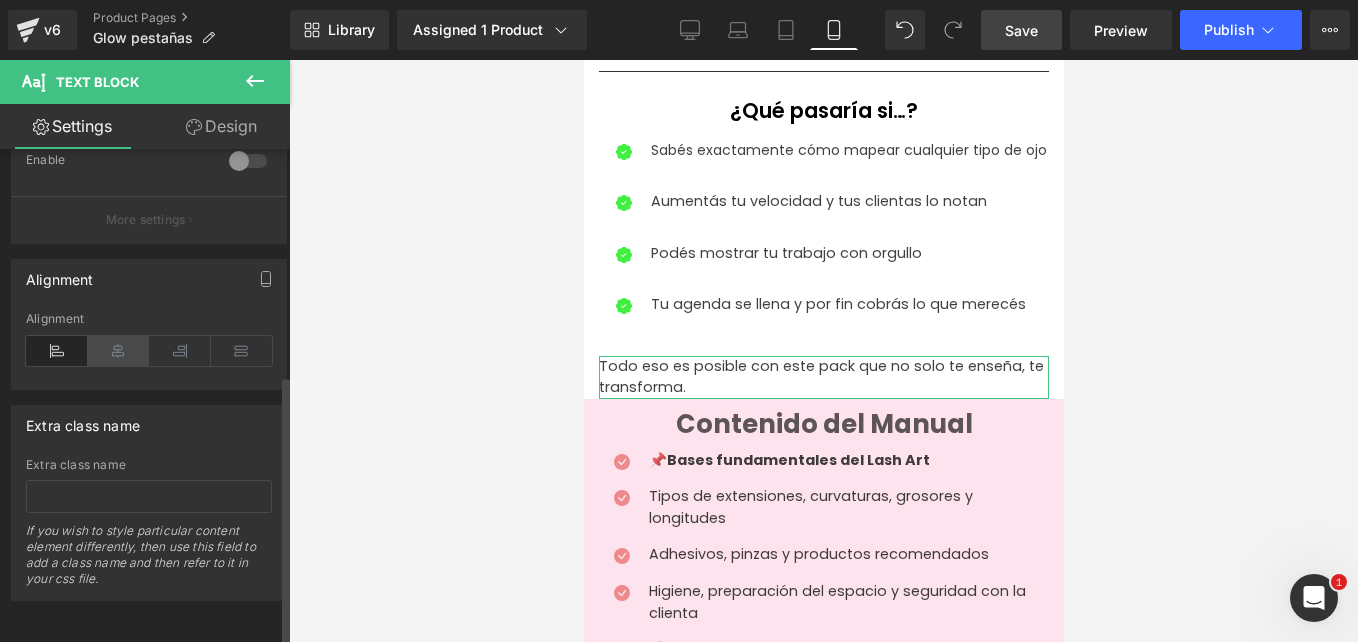 click at bounding box center [119, 351] 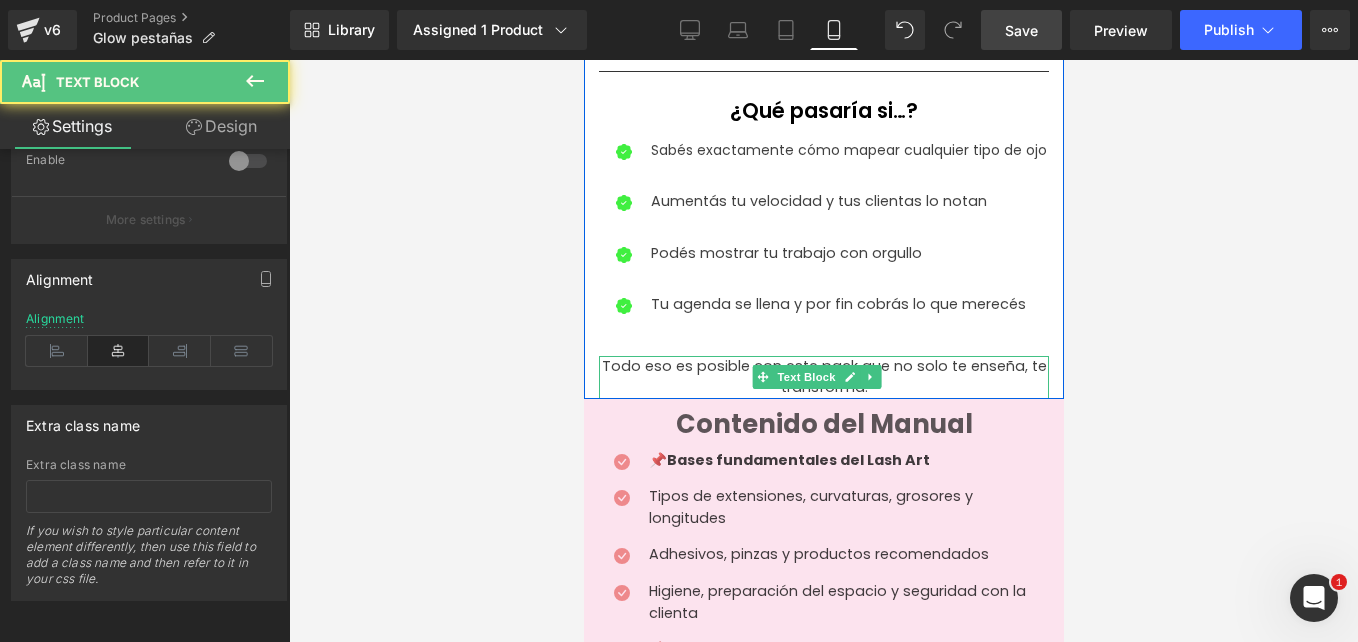 click on "Todo eso es posible con este pack que no solo te enseña, te transforma." at bounding box center [823, 377] 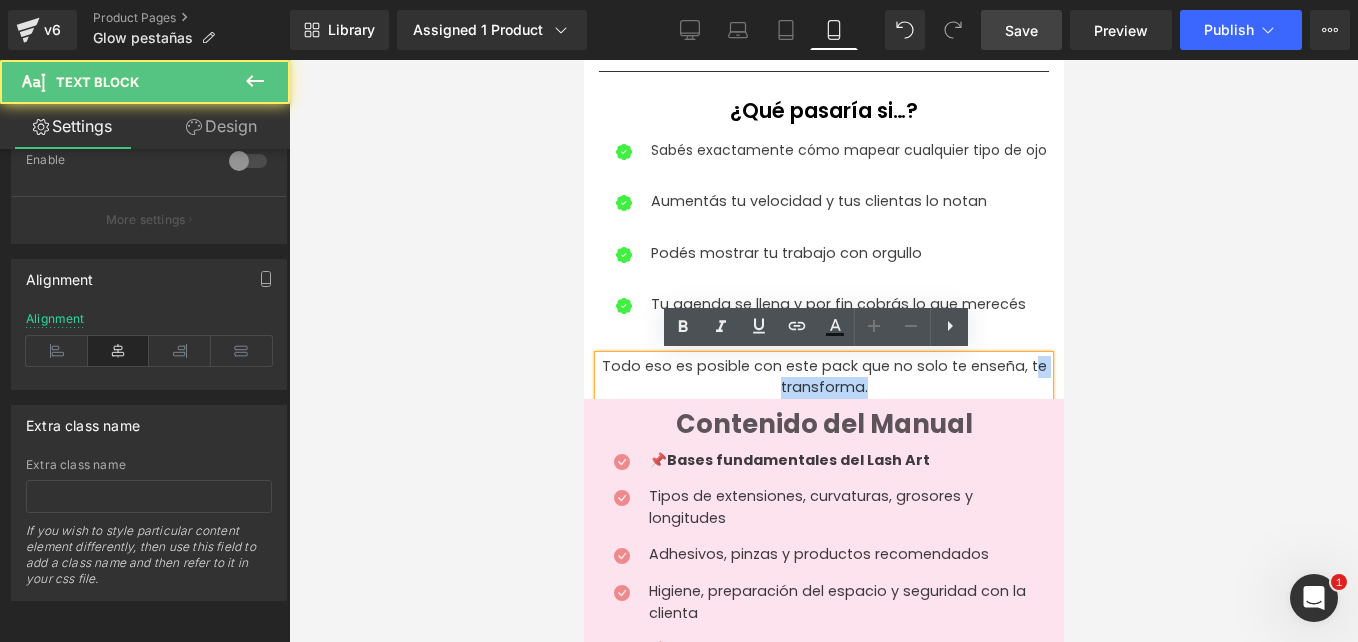 drag, startPoint x: 880, startPoint y: 392, endPoint x: 1019, endPoint y: 366, distance: 141.41075 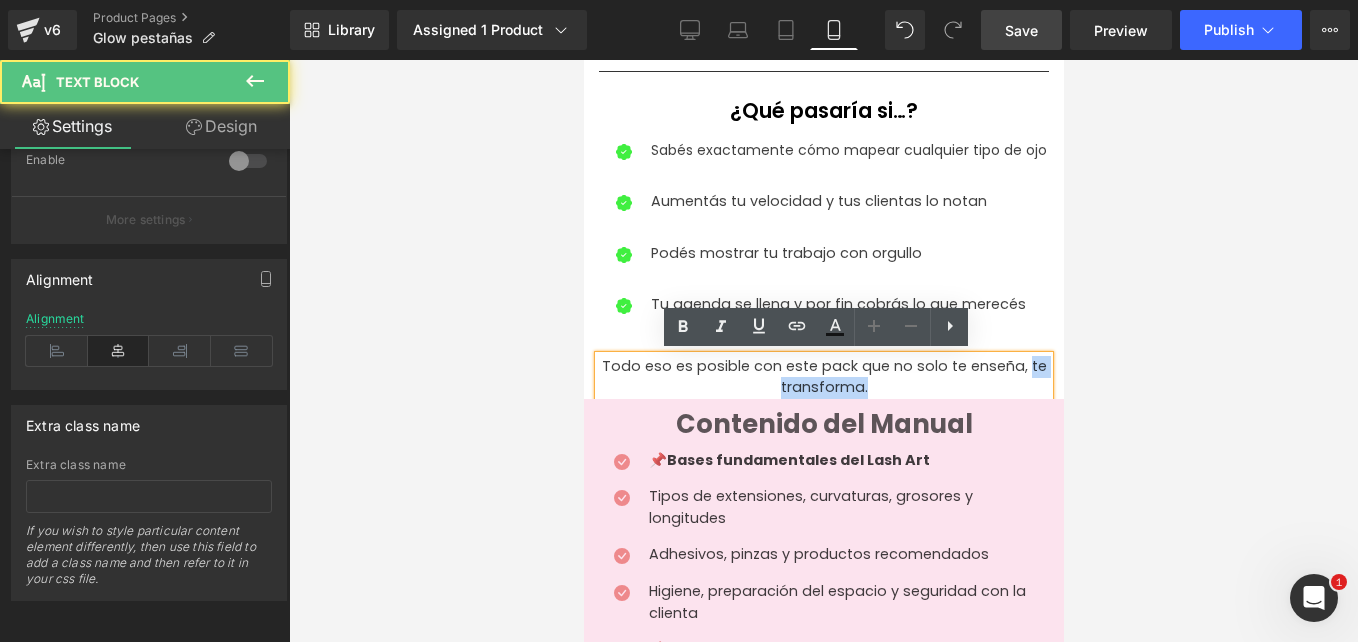 drag, startPoint x: 1014, startPoint y: 365, endPoint x: 873, endPoint y: 387, distance: 142.706 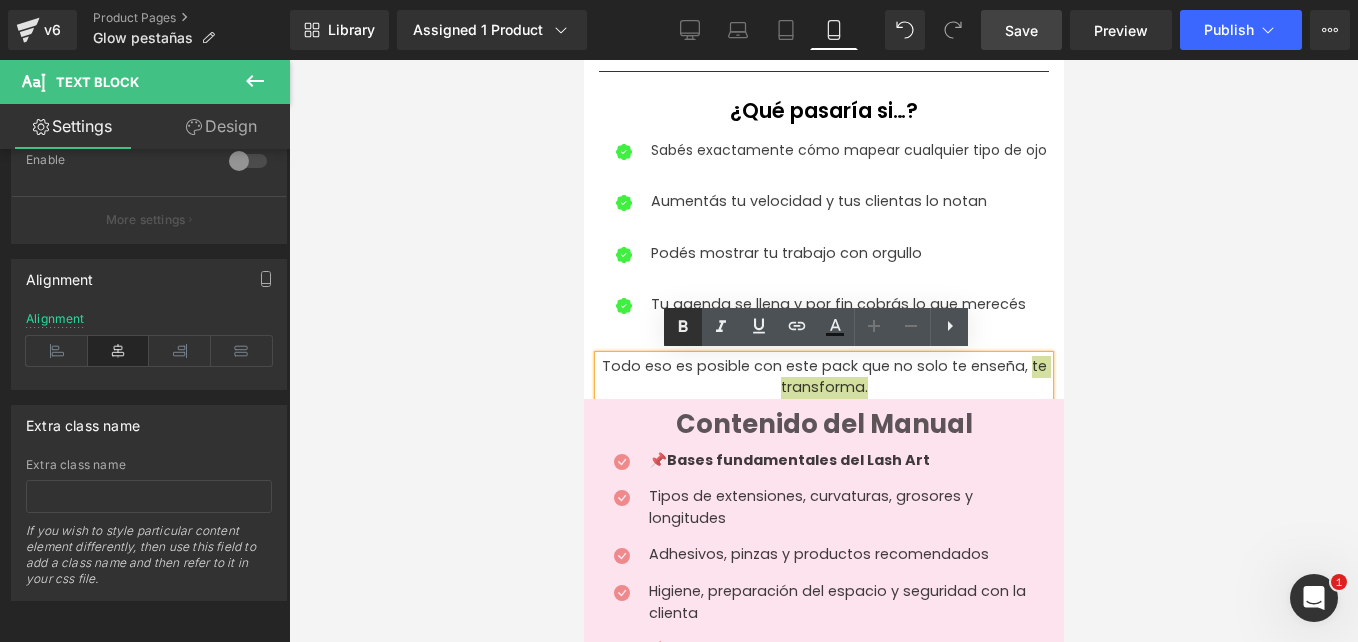 click 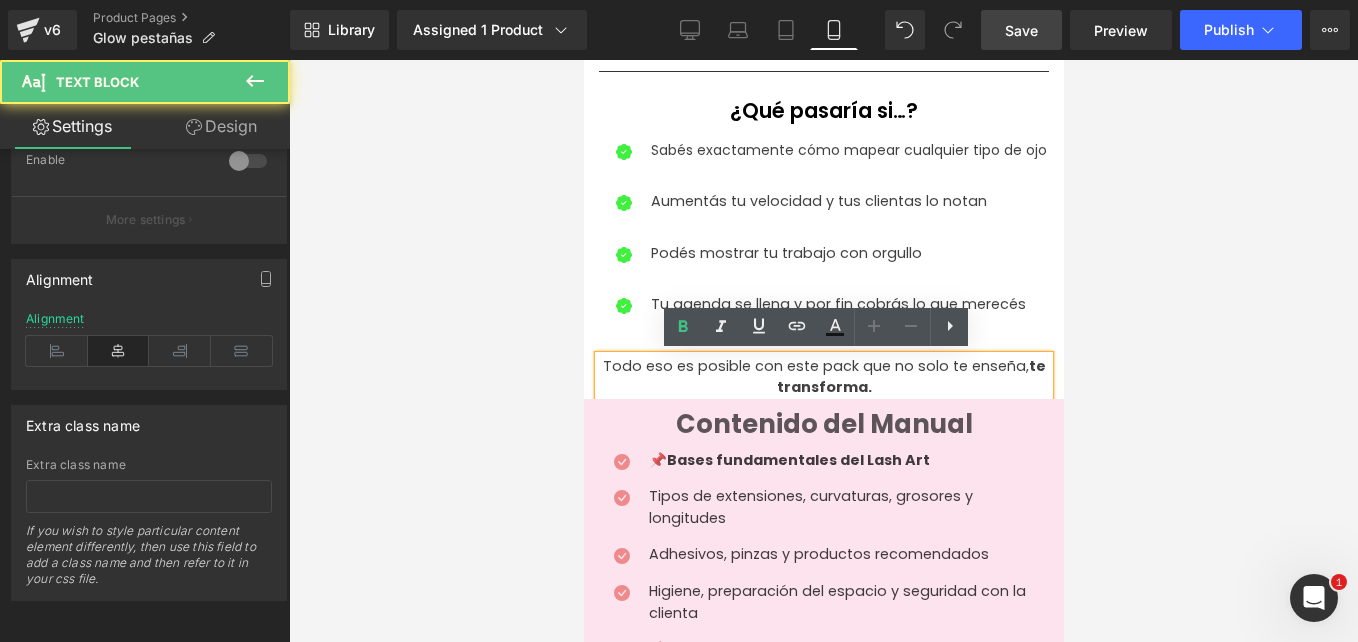 click on "Todo eso es posible con este pack que no solo te enseña,  te transforma." at bounding box center [823, 377] 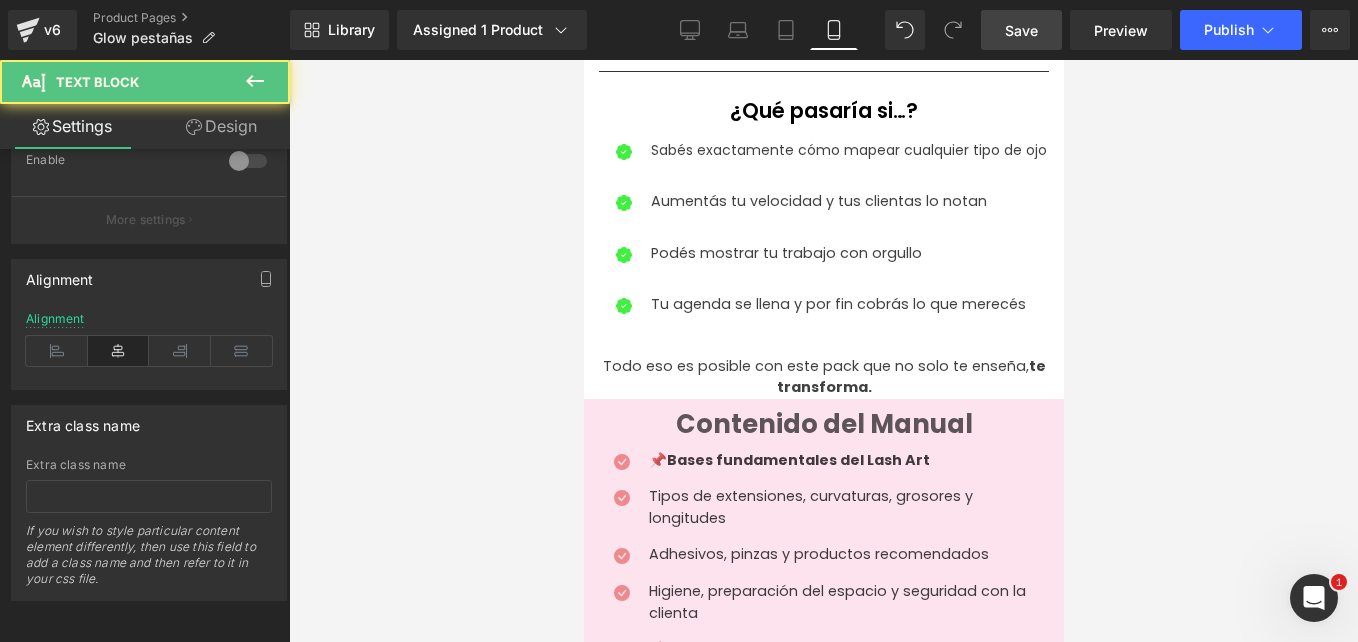 click at bounding box center [823, 351] 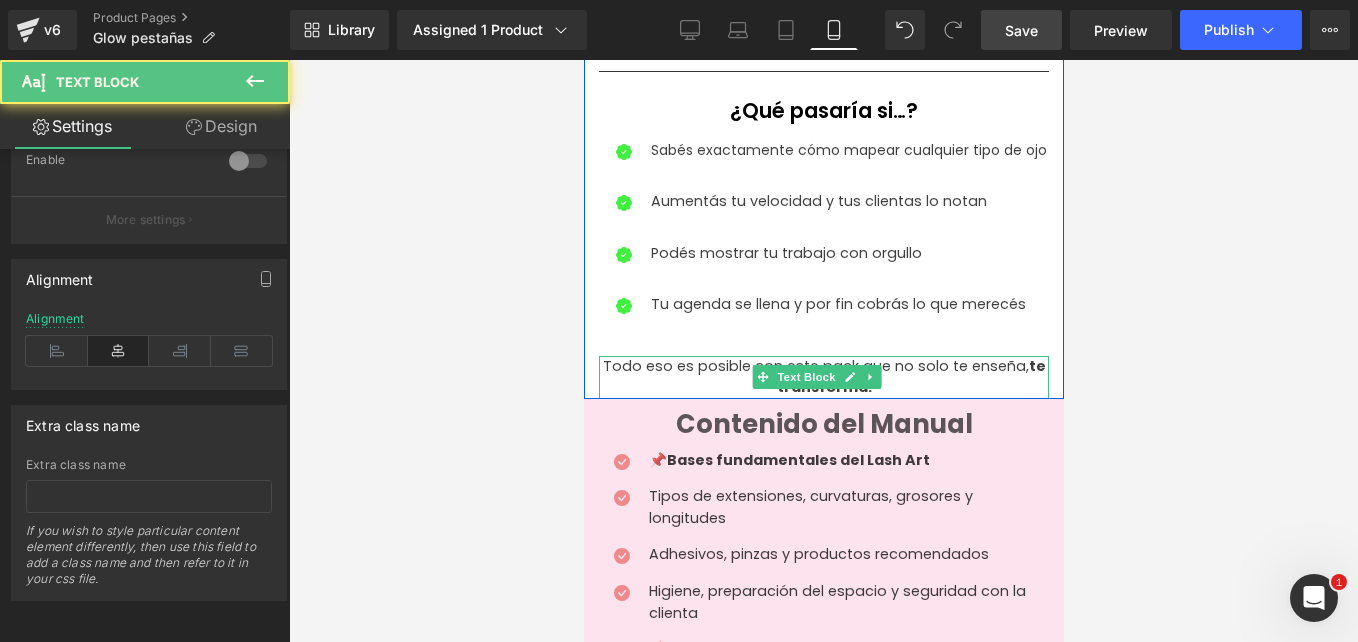 click on "Todo eso es posible con este pack que no solo te enseña,  te transforma." at bounding box center (823, 377) 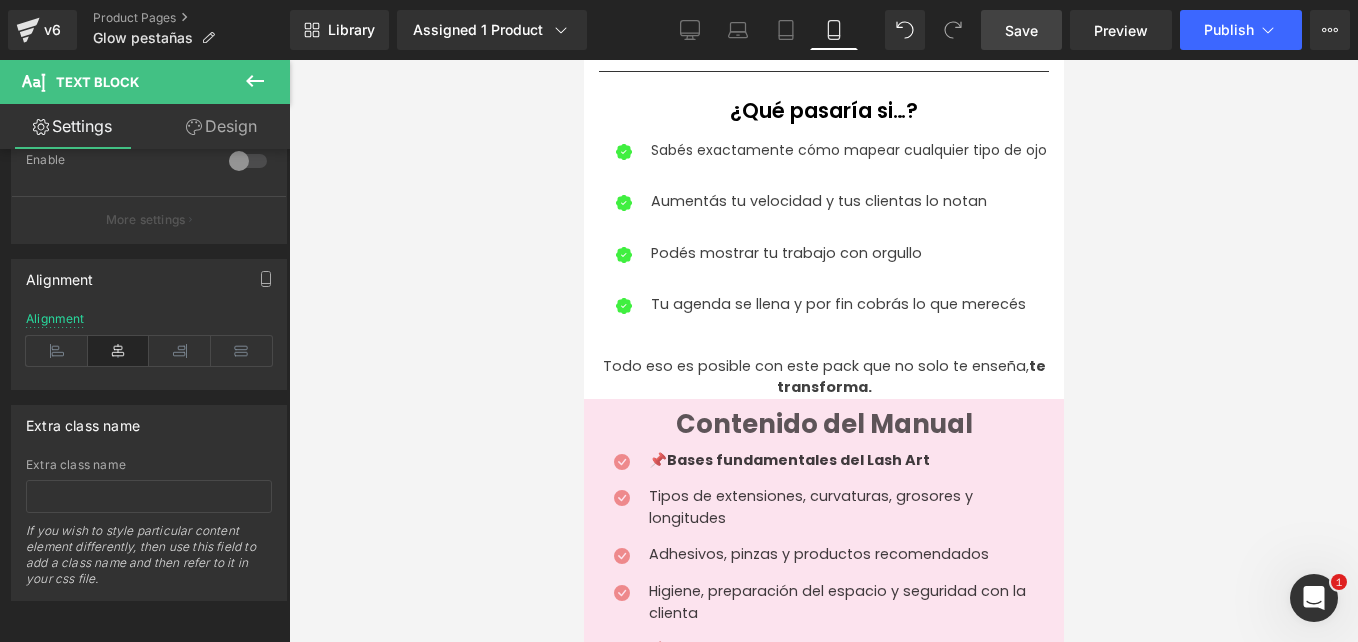 click at bounding box center [823, 351] 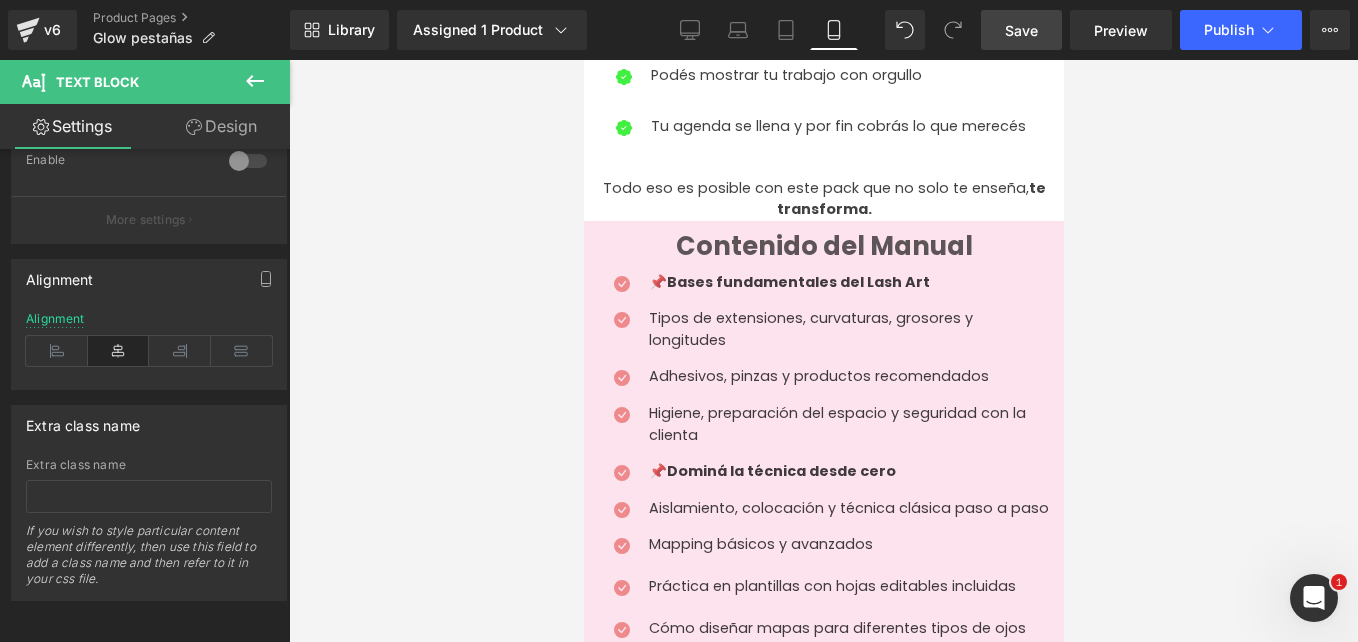 scroll, scrollTop: 1345, scrollLeft: 0, axis: vertical 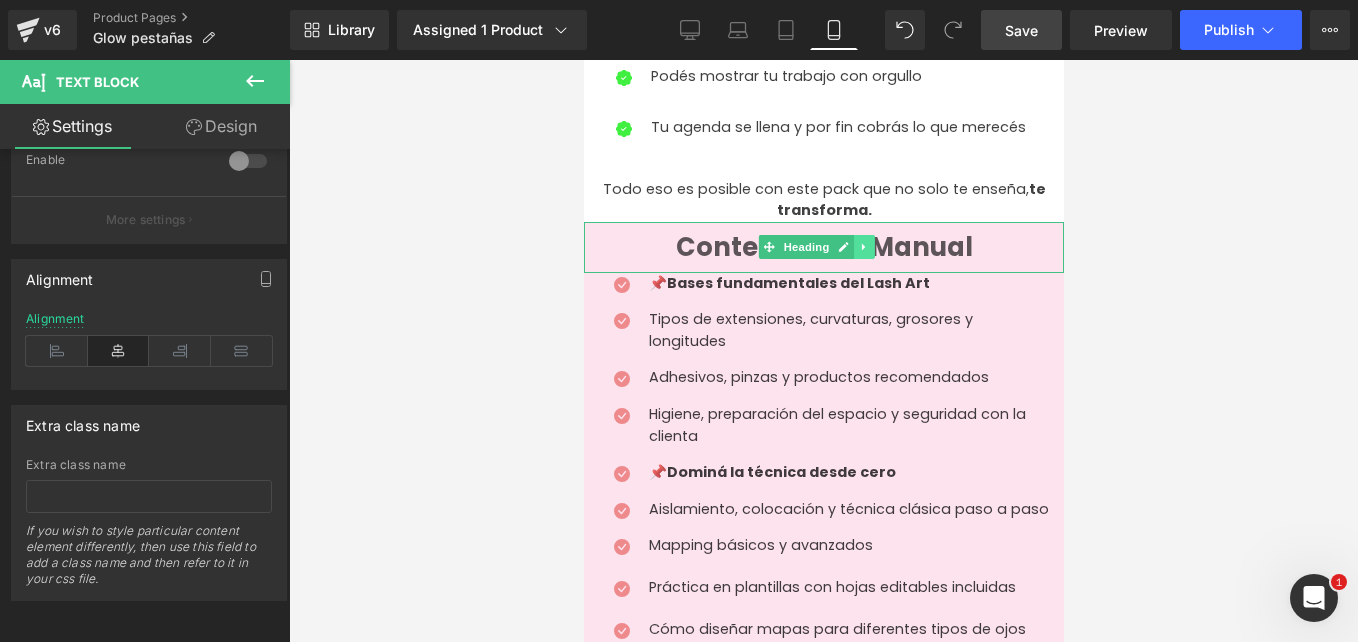 click at bounding box center (863, 247) 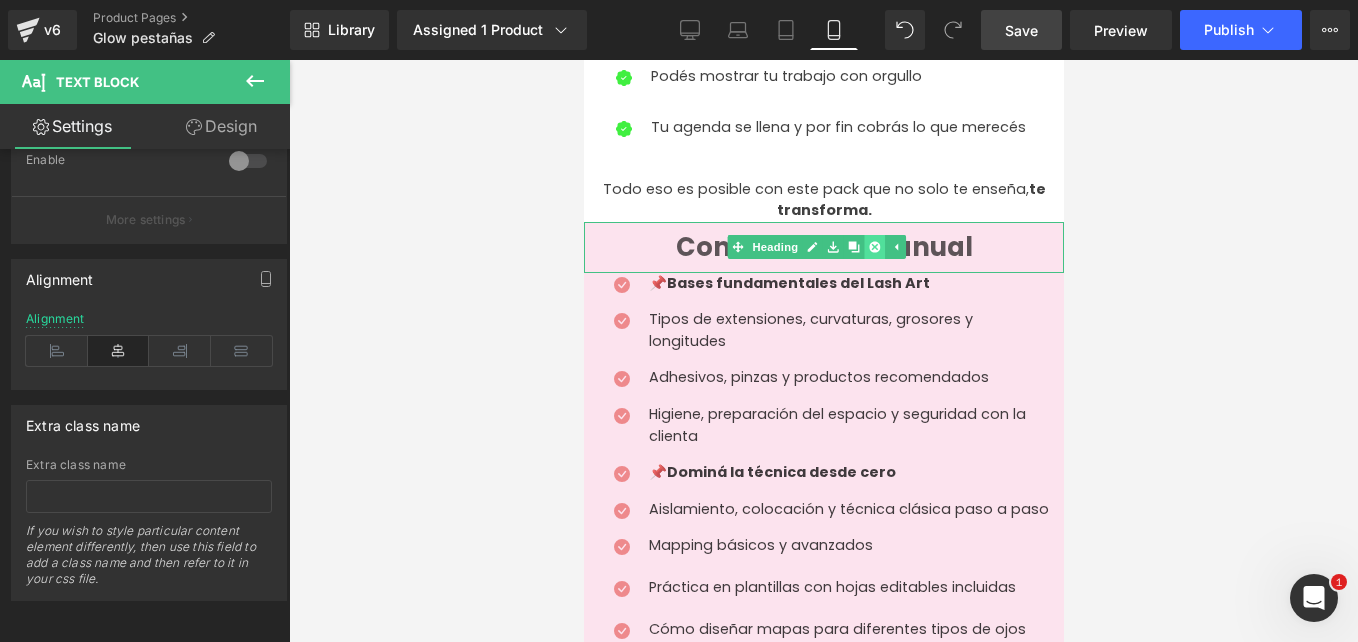 click 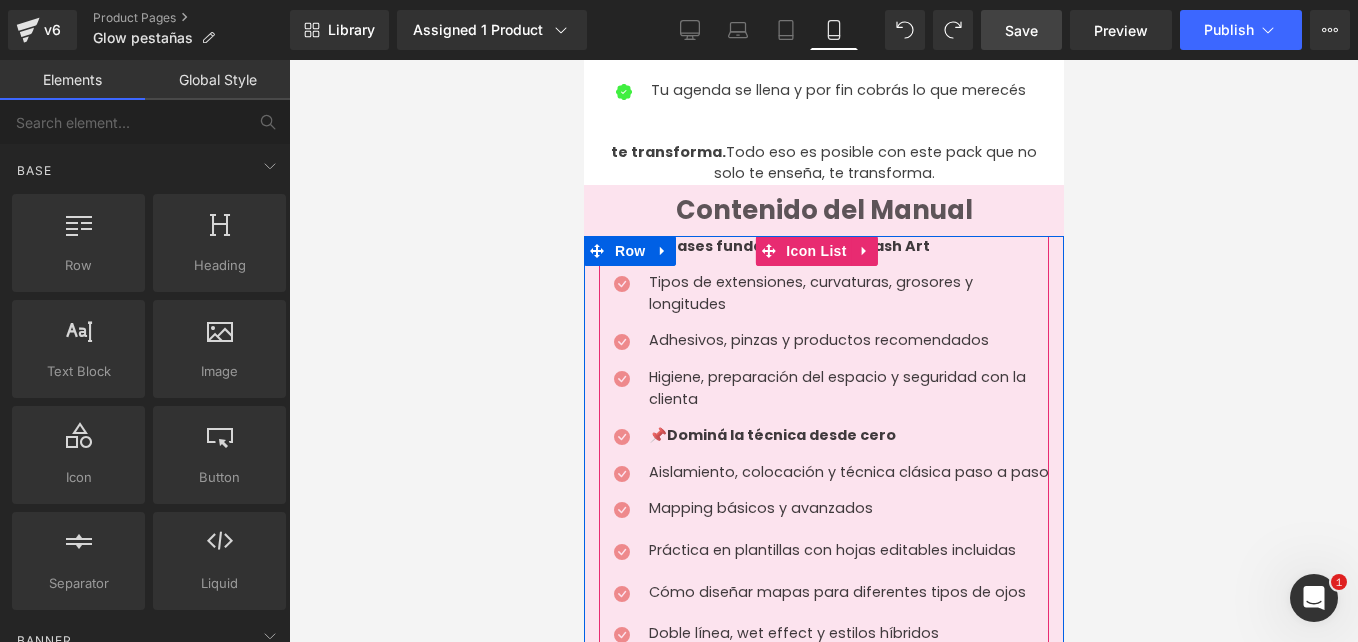 scroll, scrollTop: 1377, scrollLeft: 0, axis: vertical 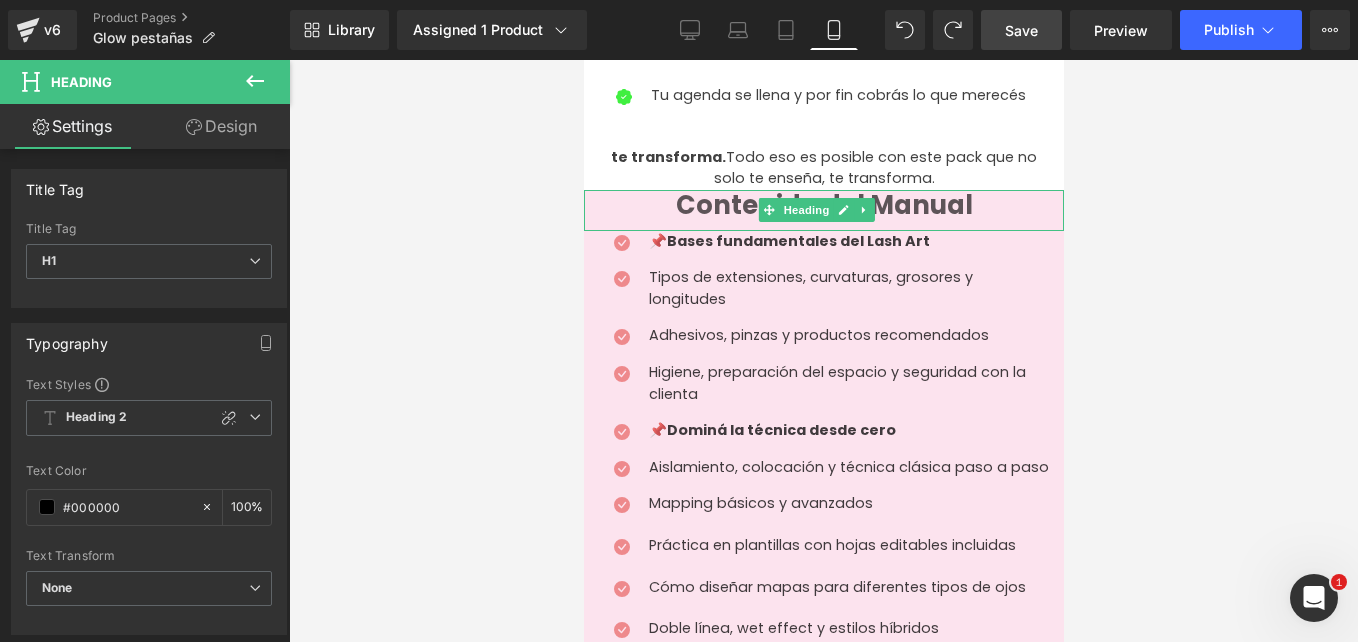 click at bounding box center (823, 192) 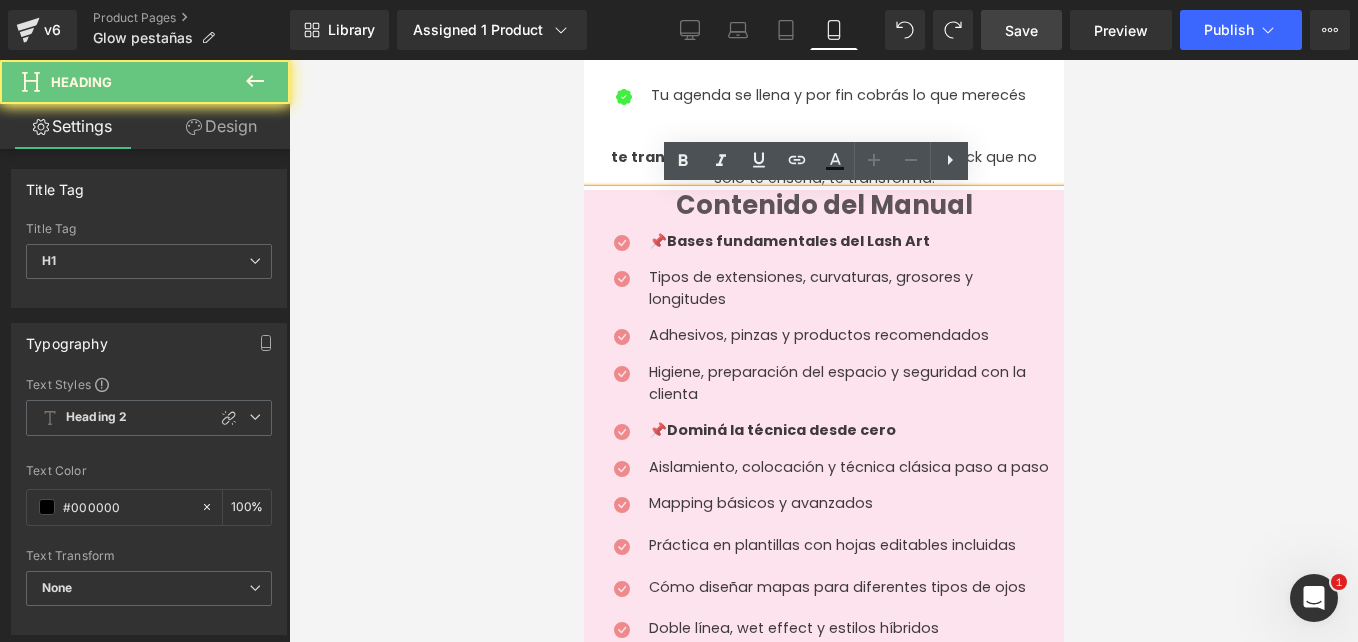 click on "Contenido del Manual" at bounding box center [823, 205] 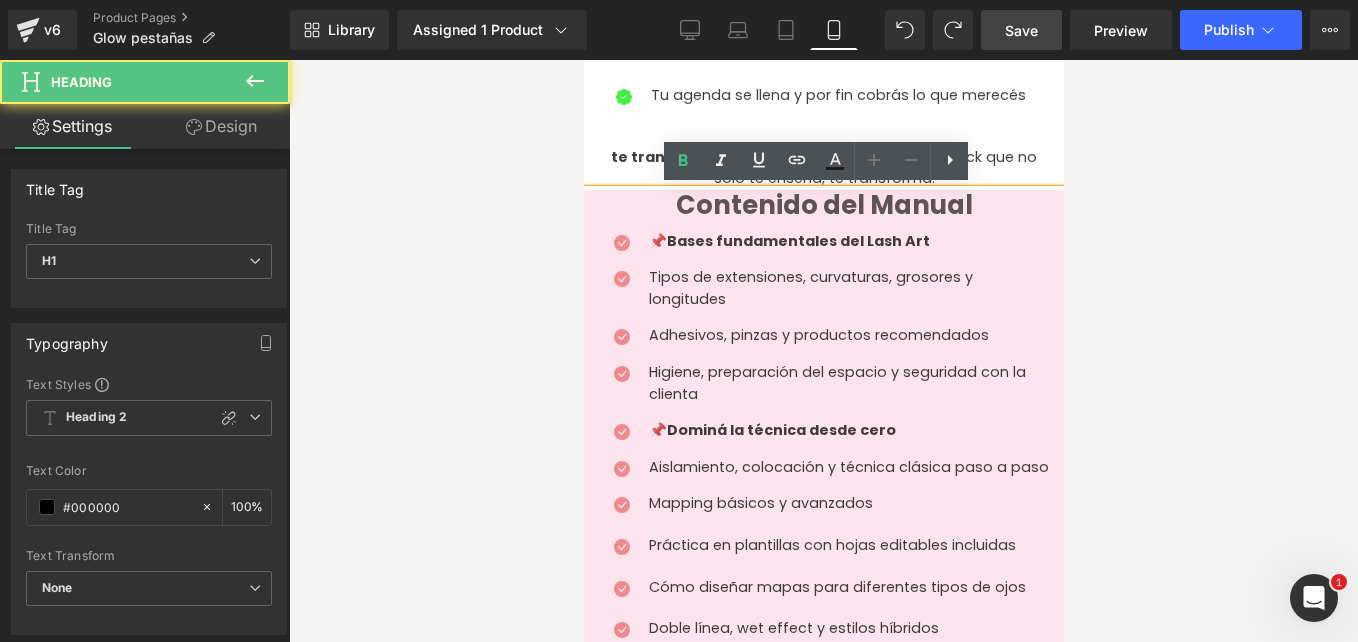 click on "Contenido del Manual" at bounding box center (823, 205) 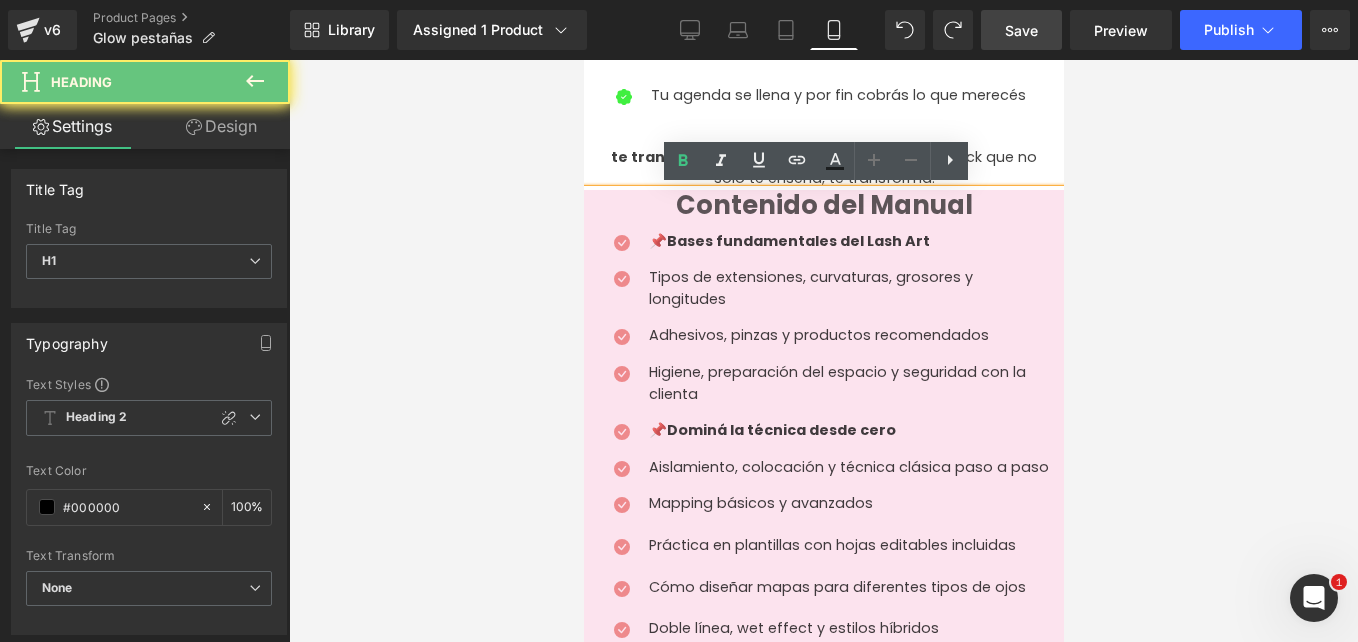 click on "Contenido del Manual" at bounding box center (823, 205) 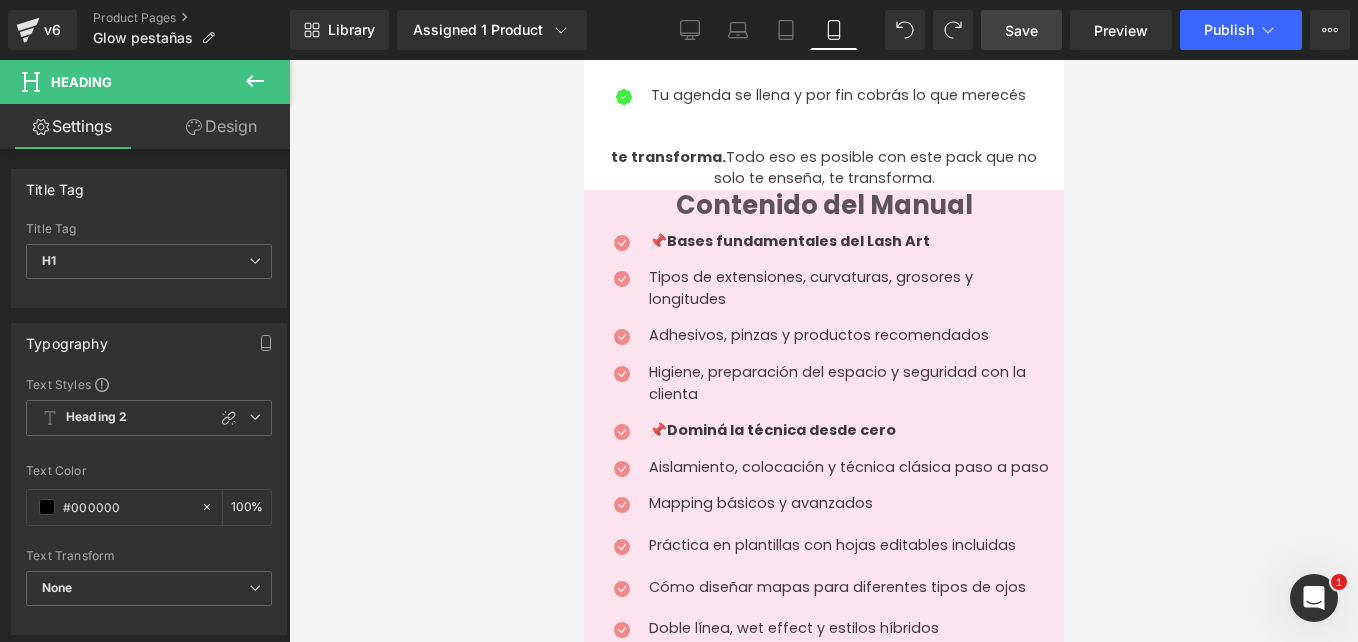 drag, startPoint x: 569, startPoint y: 184, endPoint x: 36, endPoint y: 121, distance: 536.7103 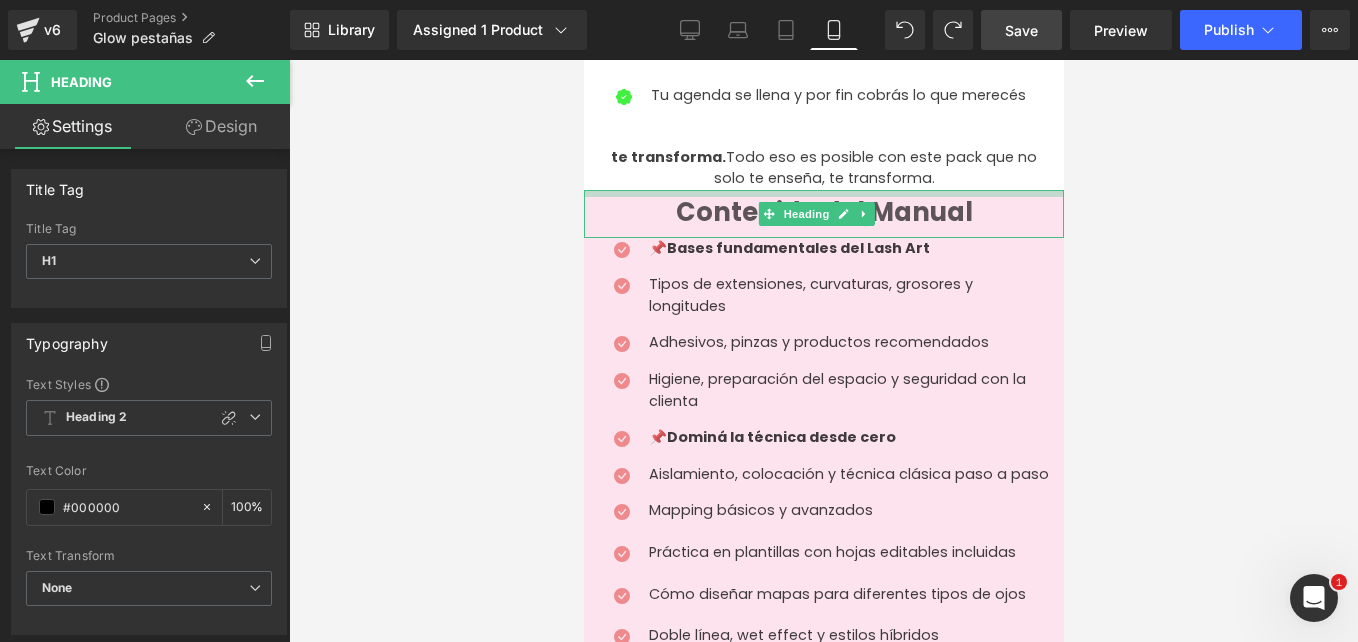 drag, startPoint x: 673, startPoint y: 193, endPoint x: 665, endPoint y: 184, distance: 12.0415945 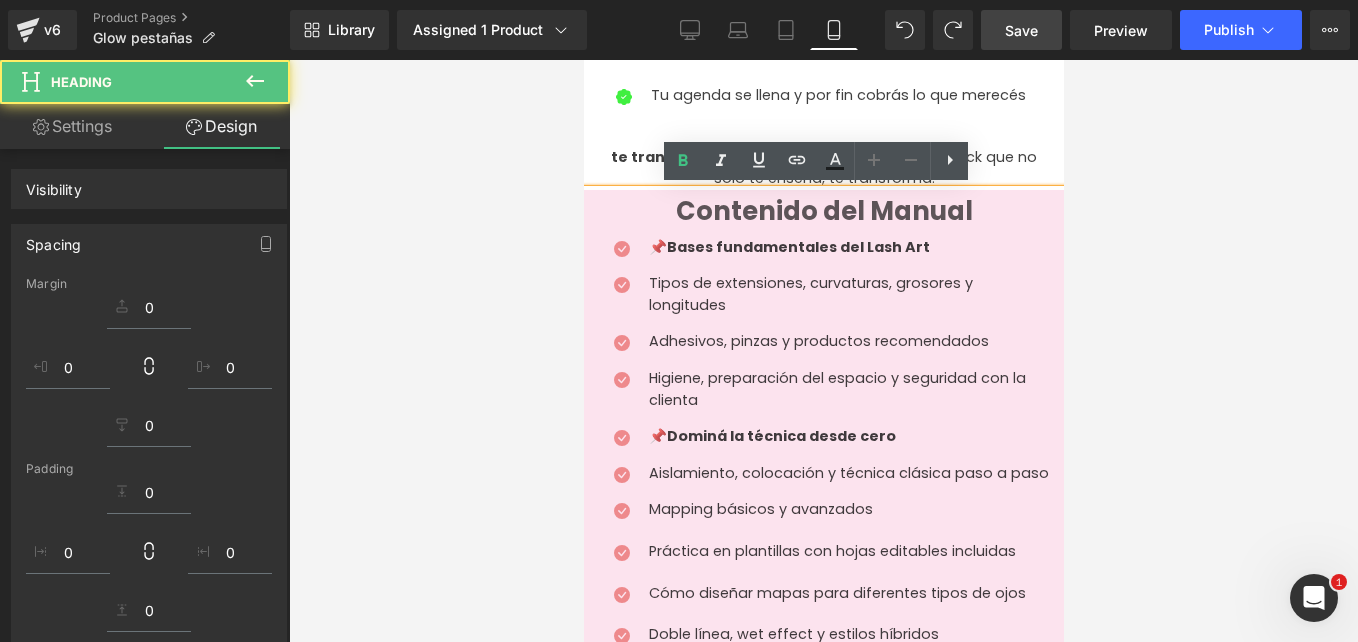 click on "te transforma. Todo eso es posible con este pack que no solo te enseña, te transforma." at bounding box center [823, 168] 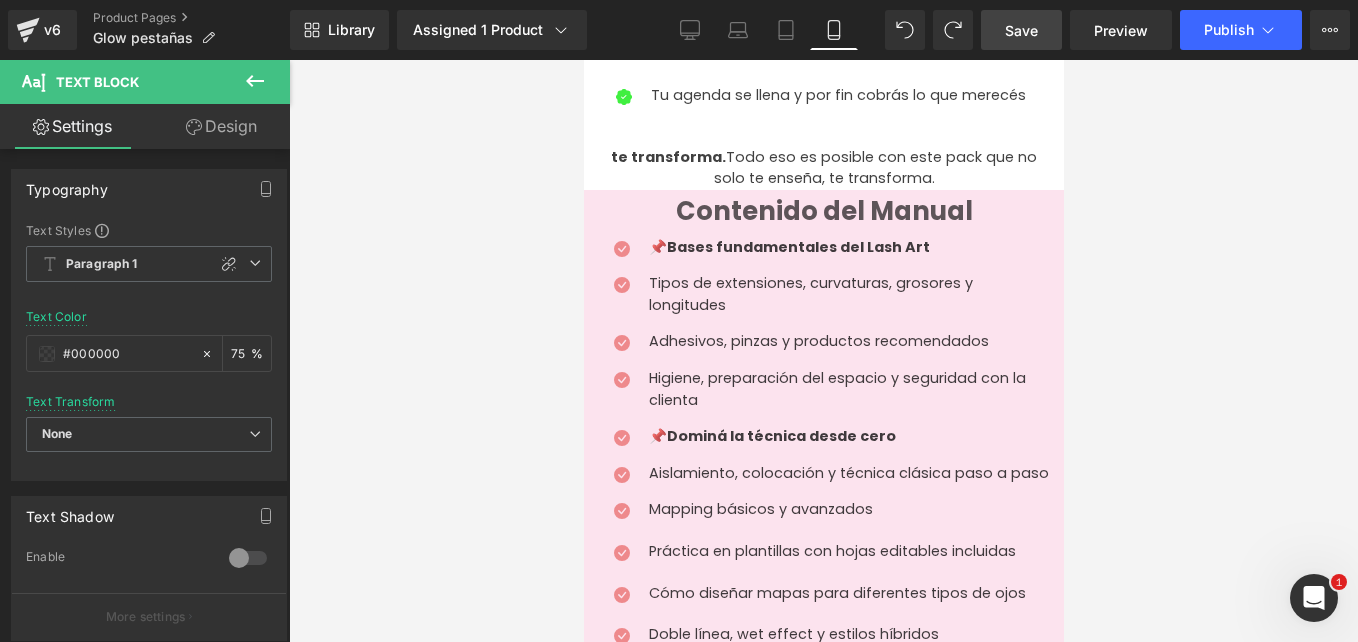 click on "Design" at bounding box center (221, 126) 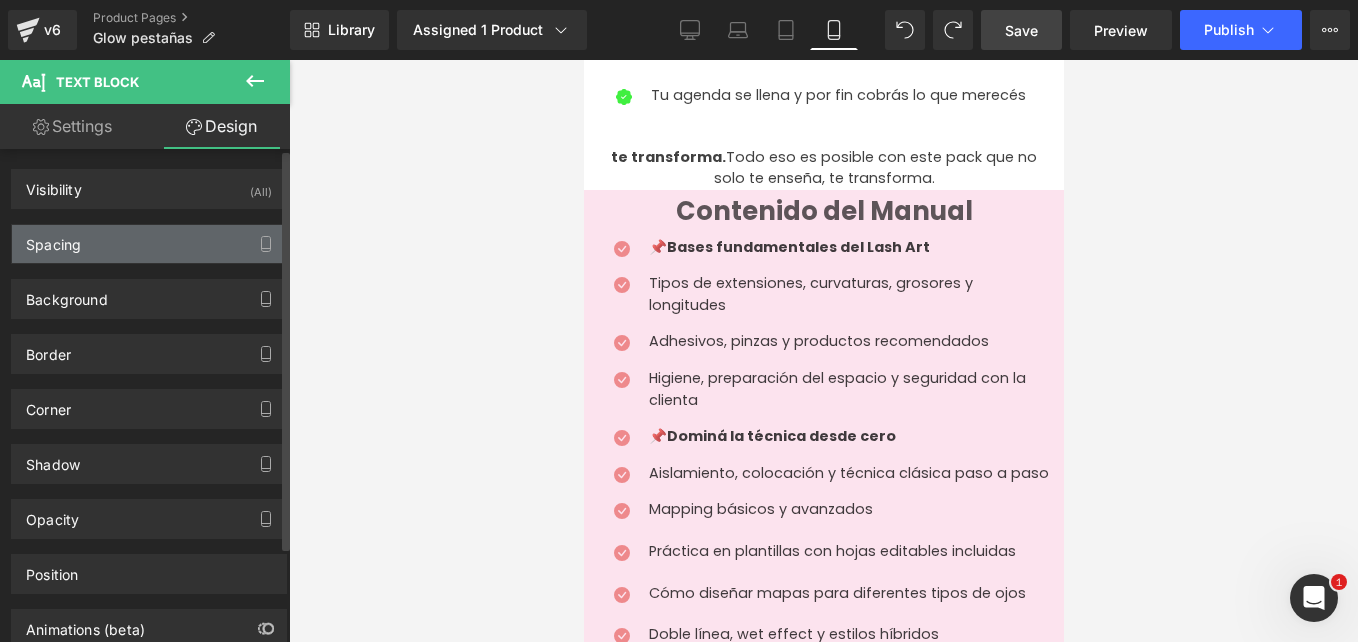 click on "Spacing" at bounding box center [149, 244] 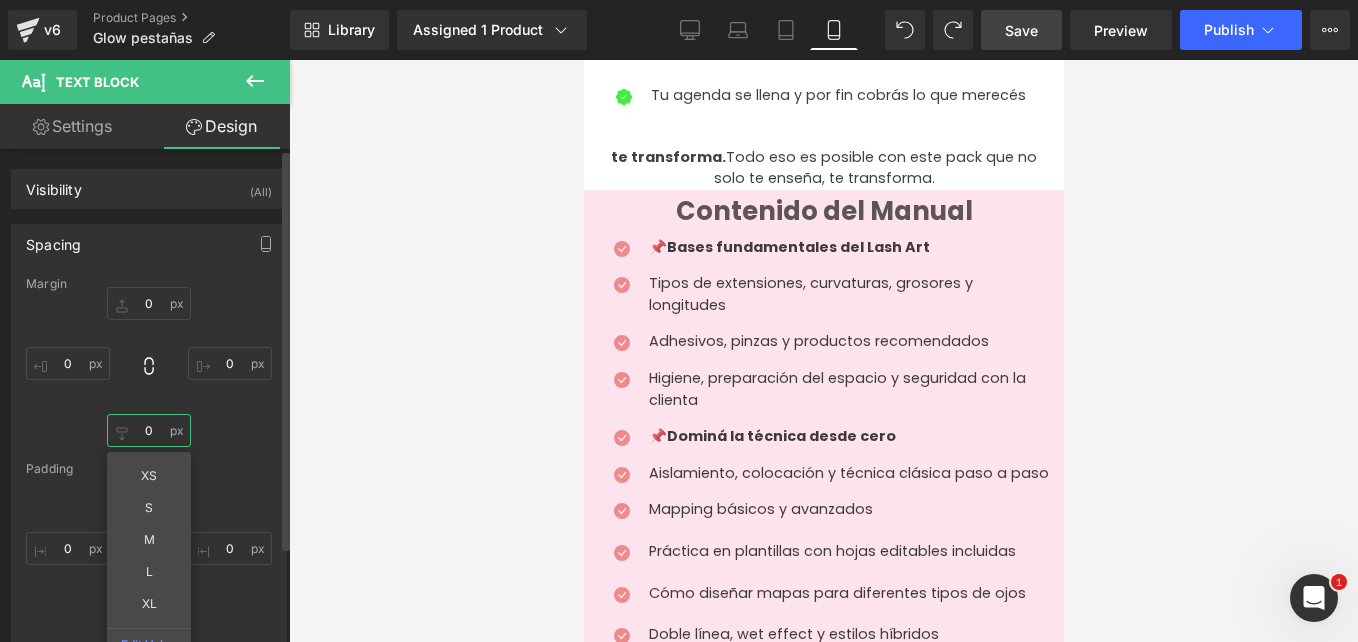 click on "0" at bounding box center [149, 430] 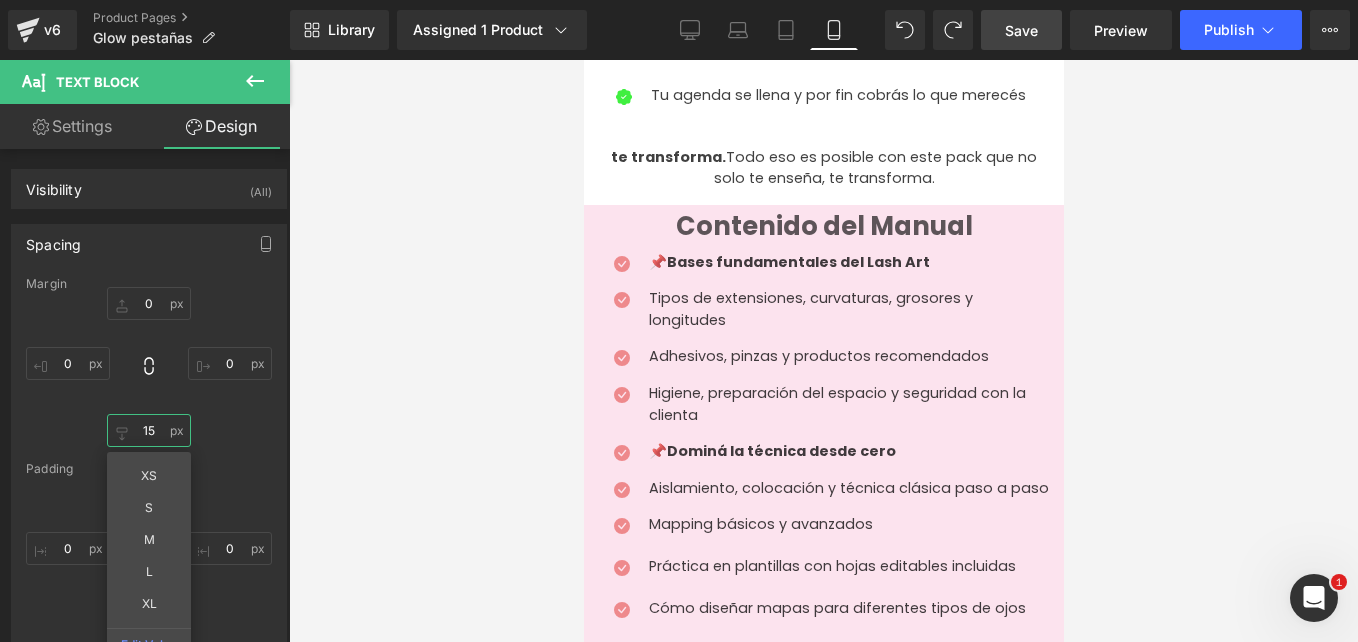 type on "15" 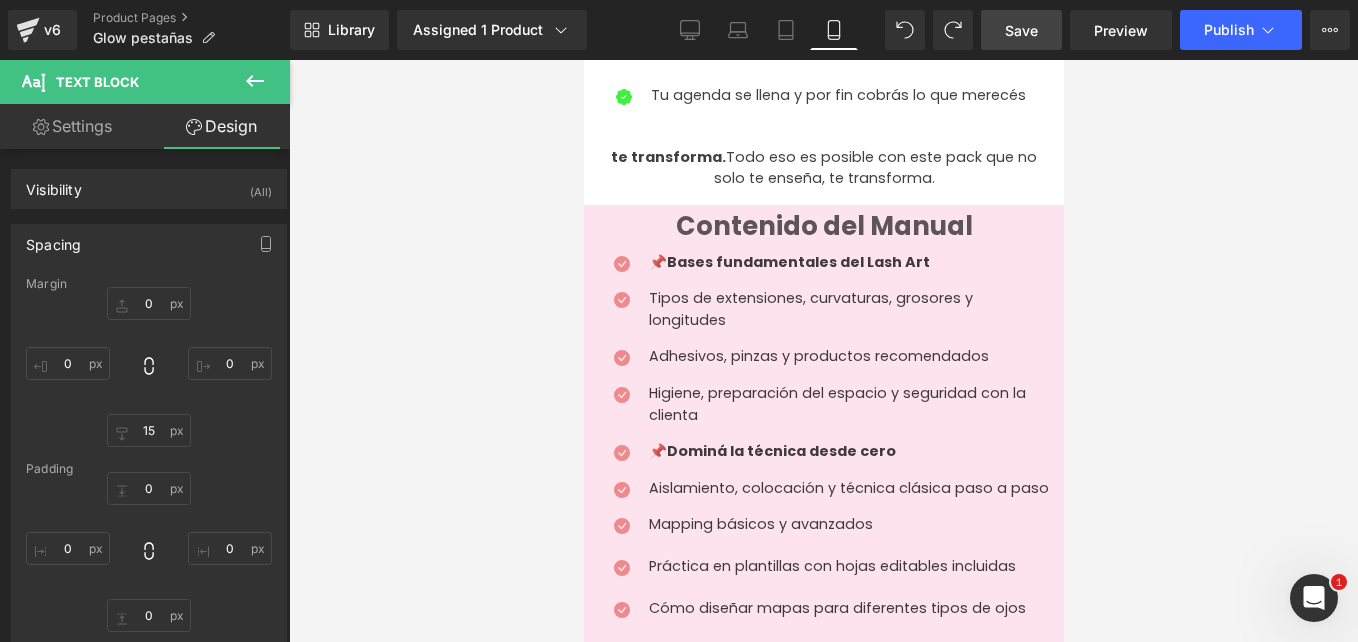 click at bounding box center (823, 351) 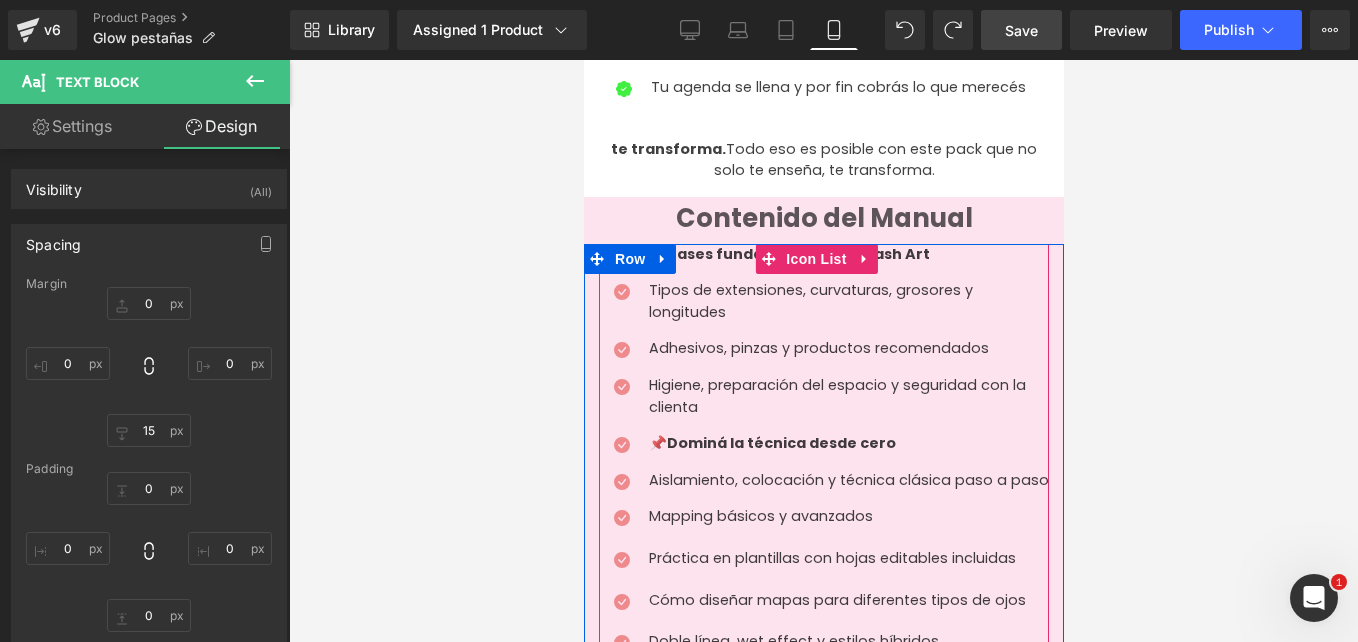 scroll, scrollTop: 1381, scrollLeft: 0, axis: vertical 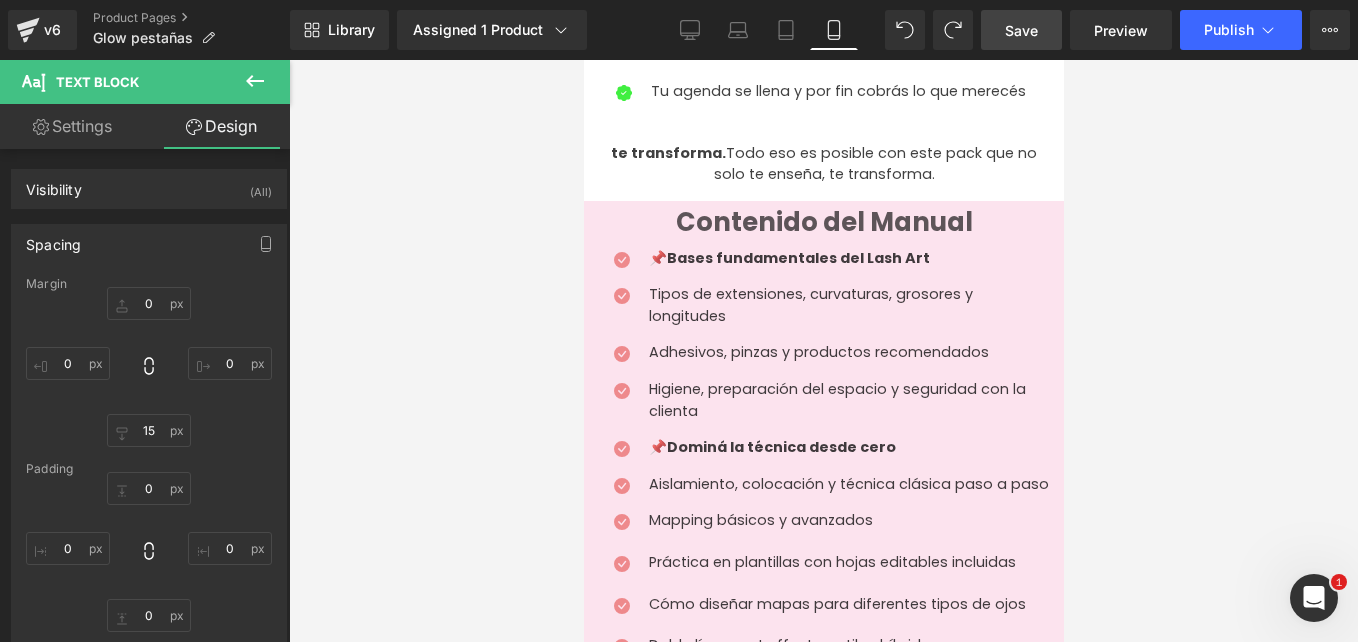 click at bounding box center (823, 351) 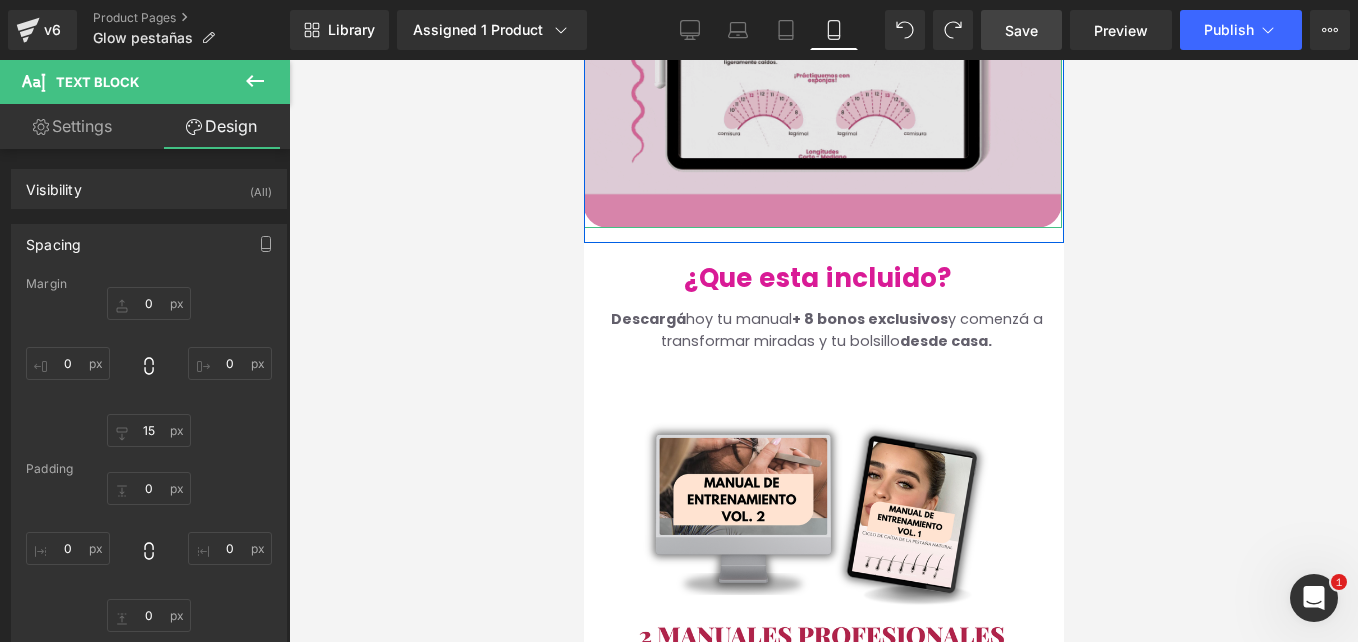 scroll, scrollTop: 2733, scrollLeft: 0, axis: vertical 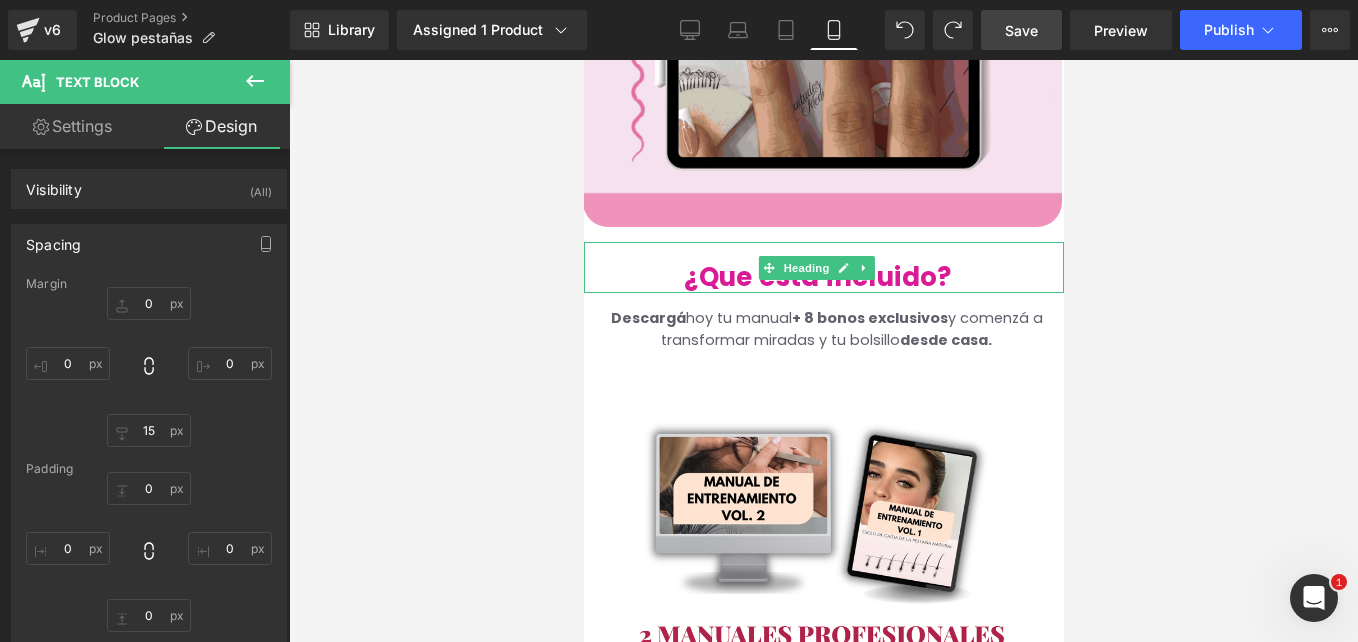 click on "¿Que esta incluido?" at bounding box center [817, 277] 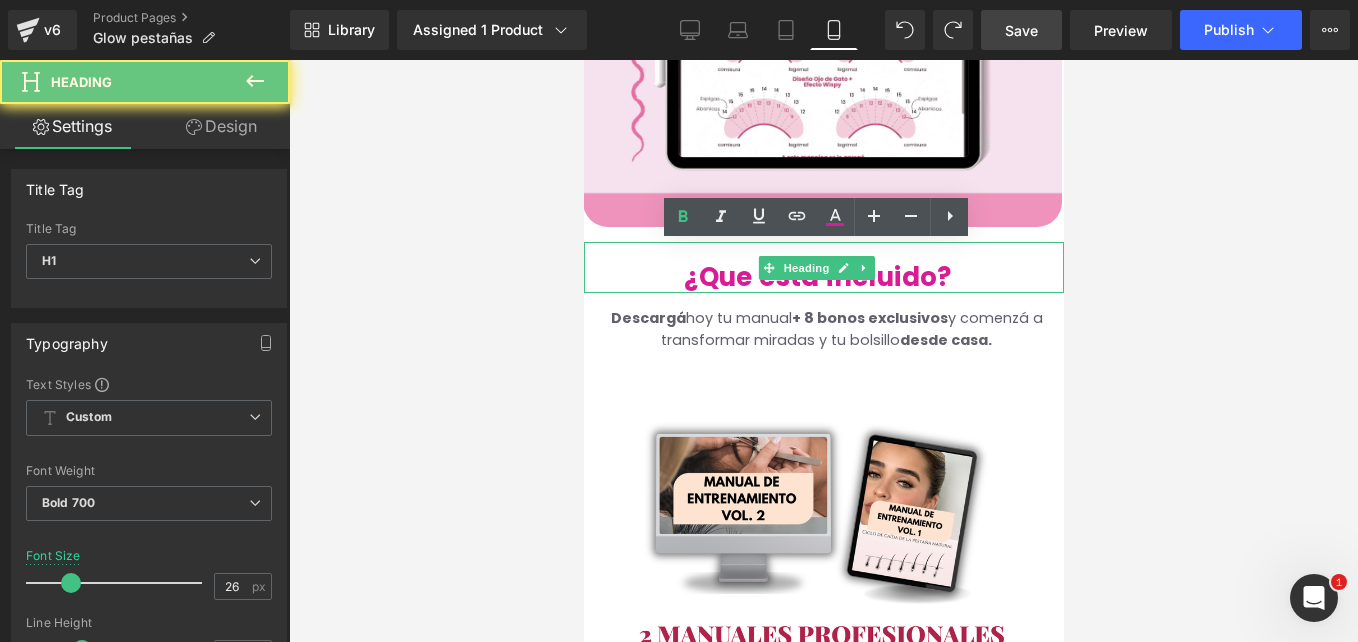 click on "¿Que esta incluido?" at bounding box center (817, 277) 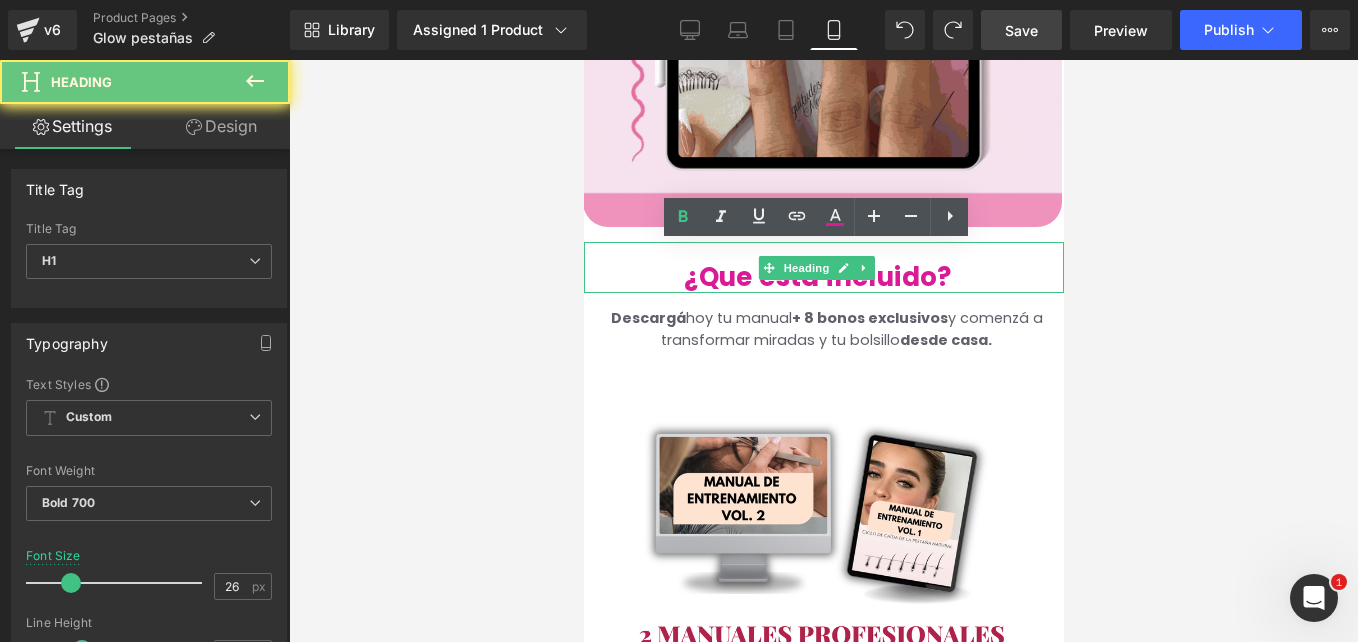 click on "¿Que esta incluido?" at bounding box center (817, 277) 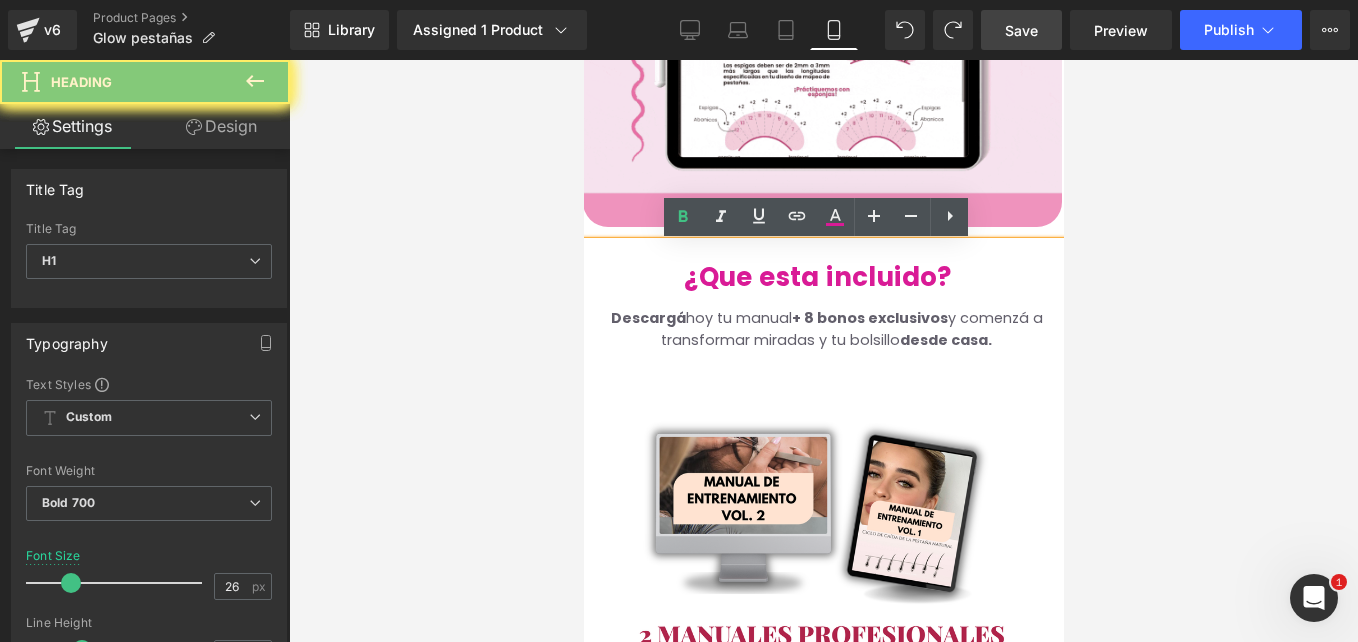 click on "¿Que esta incluido?" at bounding box center (817, 277) 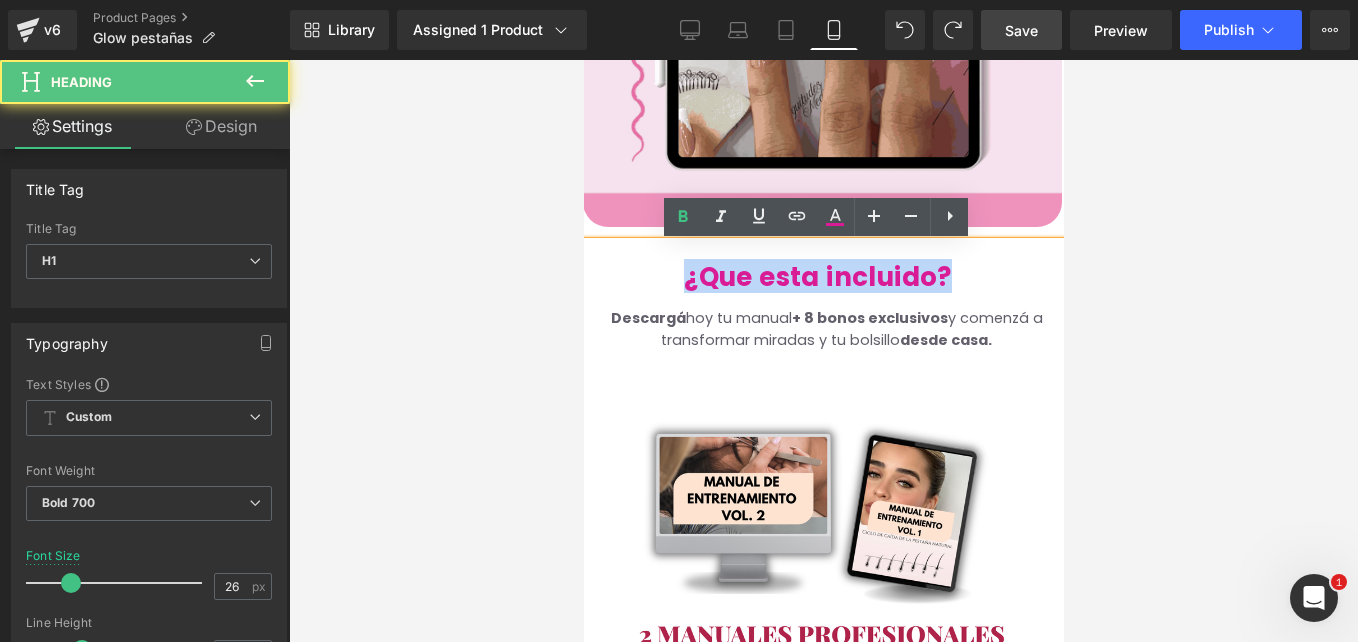 click on "¿Que esta incluido?" at bounding box center (817, 277) 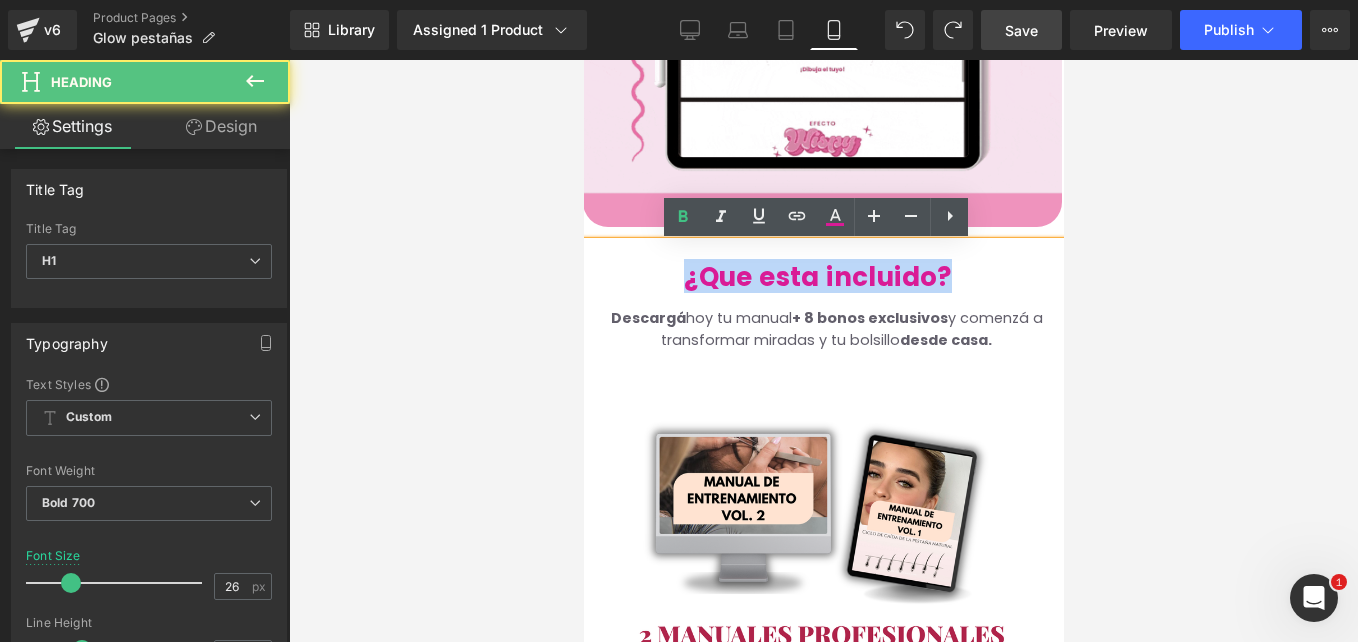 click on "¿Que esta incluido?" at bounding box center (817, 277) 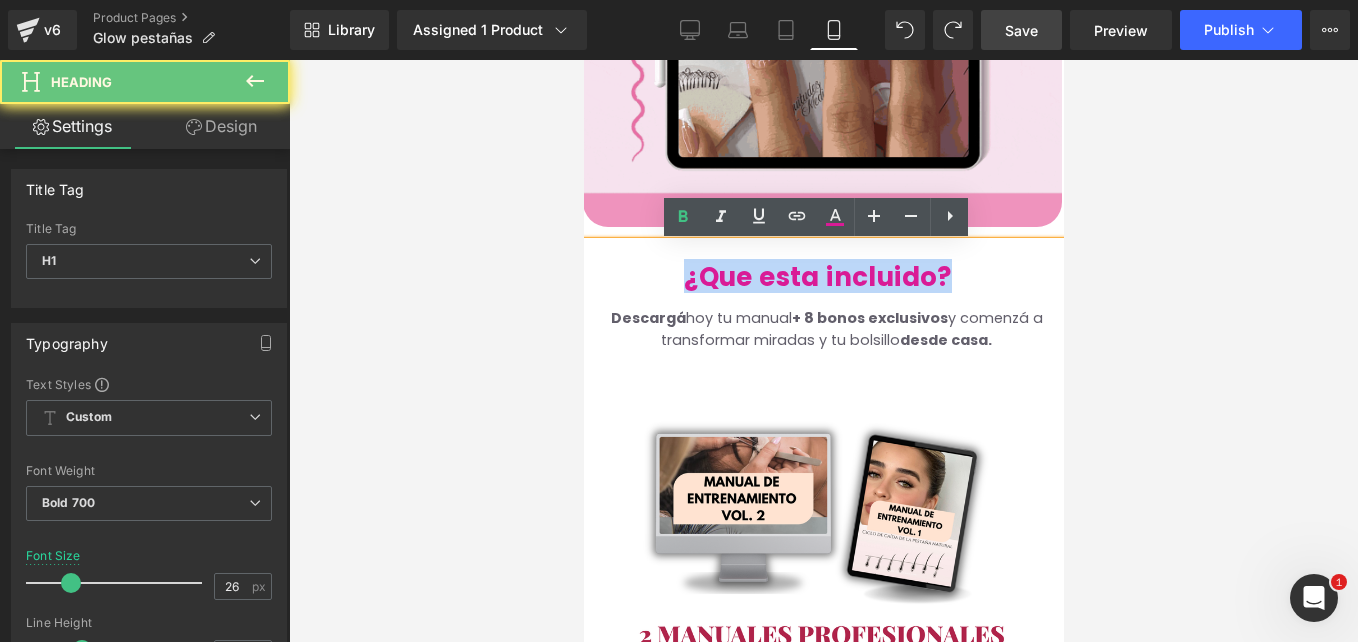 paste 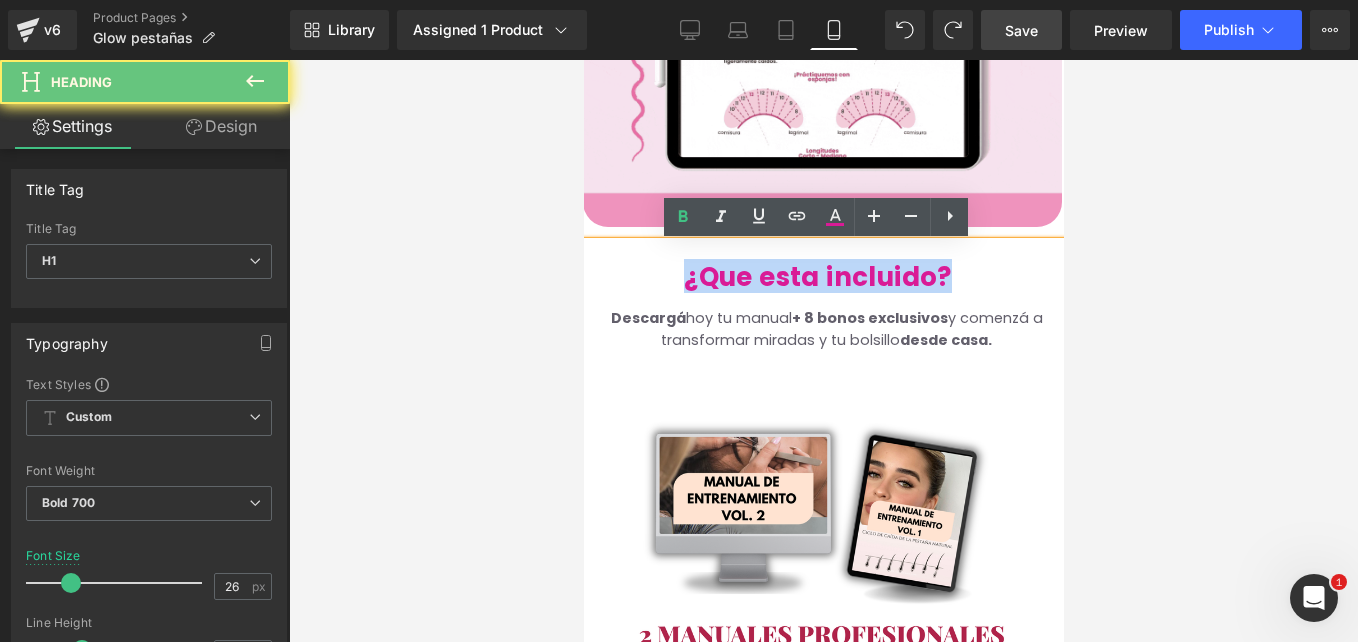 type 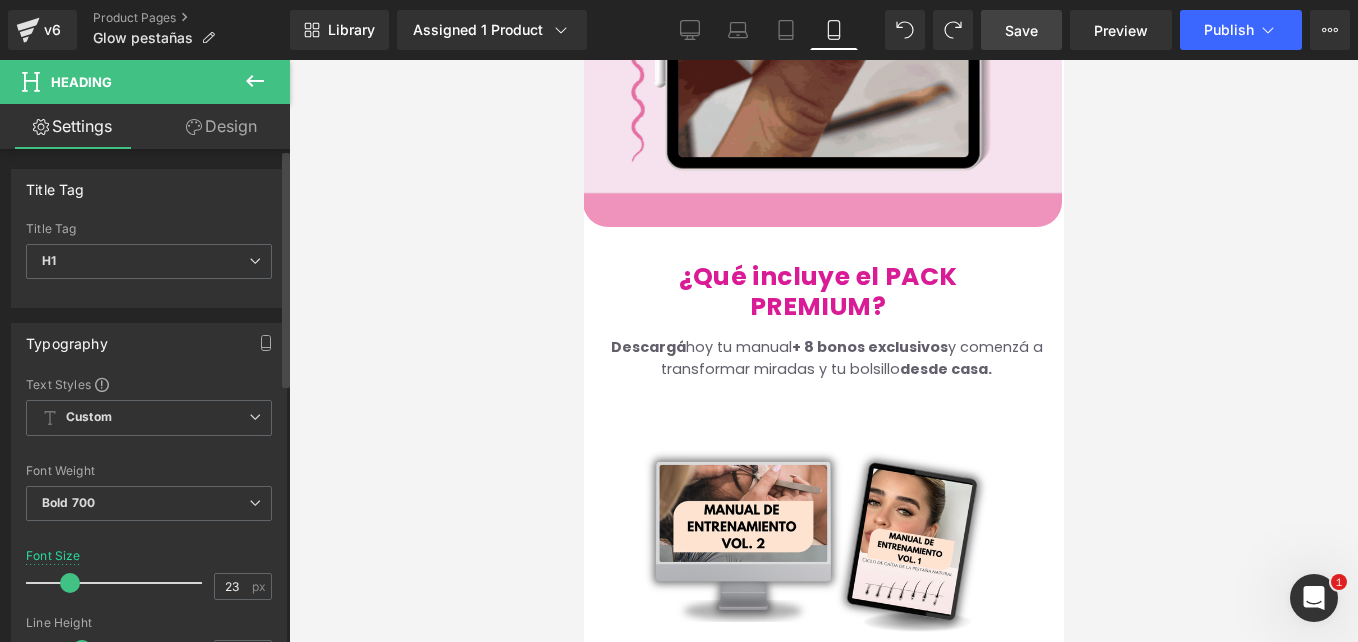 type on "22" 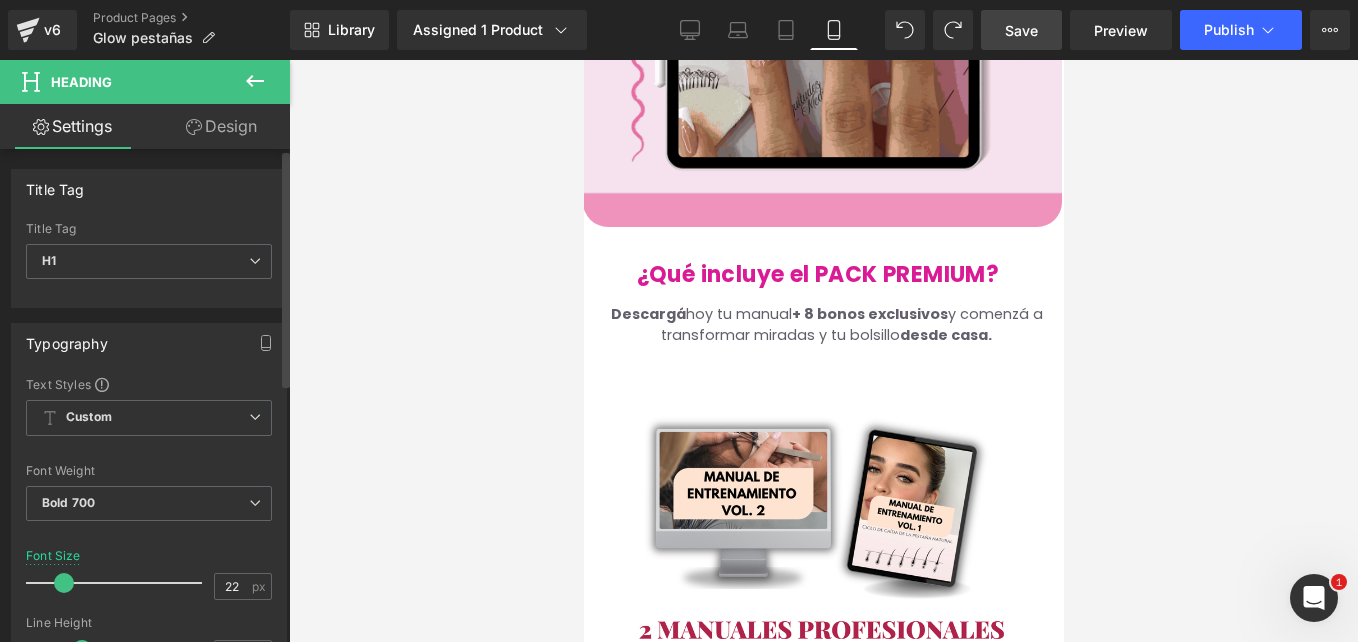 click at bounding box center [64, 583] 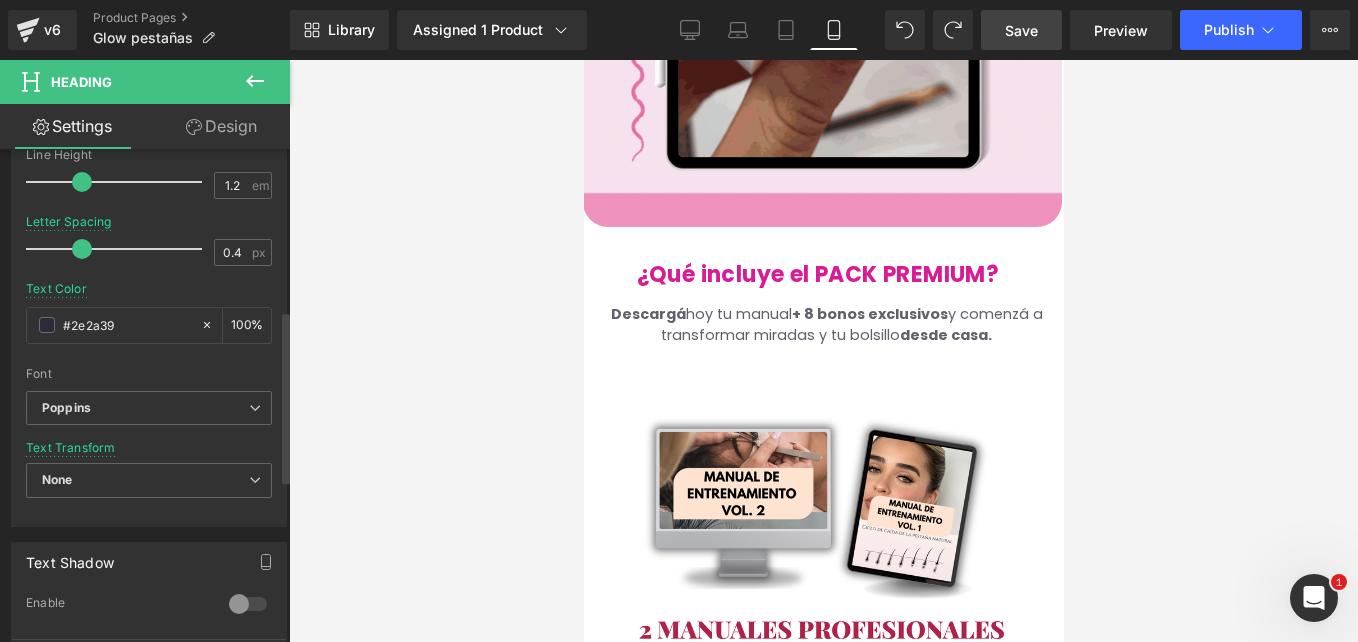 scroll, scrollTop: 469, scrollLeft: 0, axis: vertical 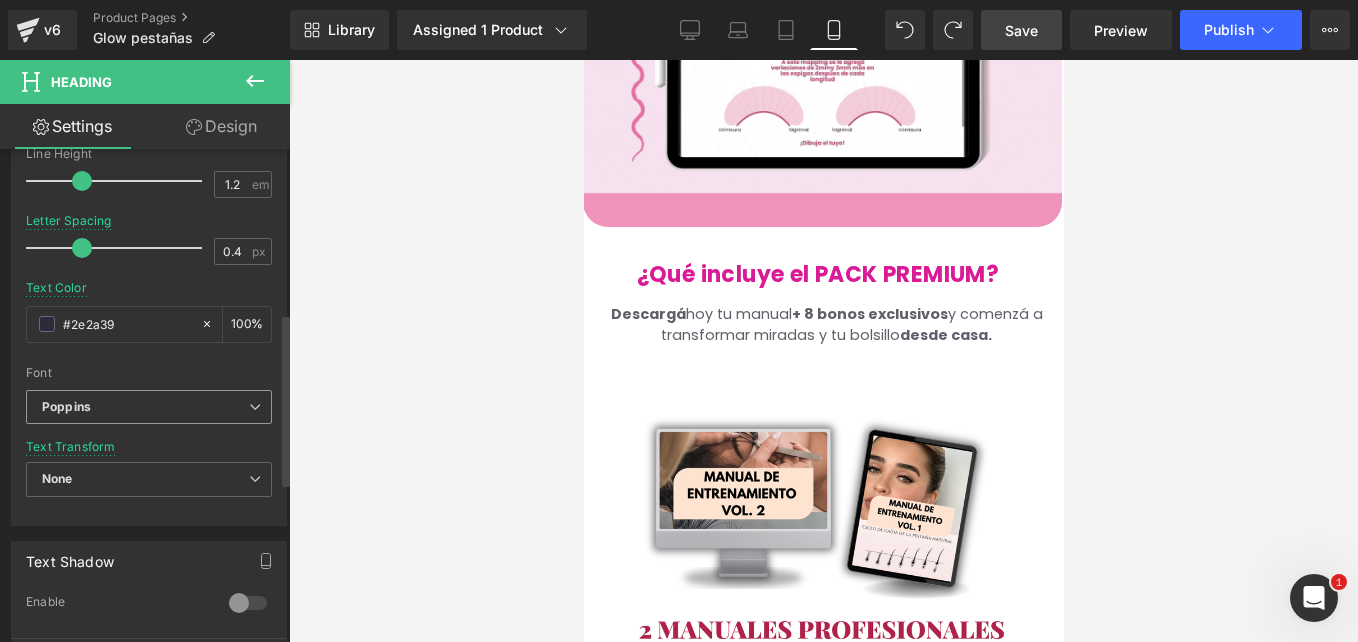 click on "Poppins" at bounding box center [145, 407] 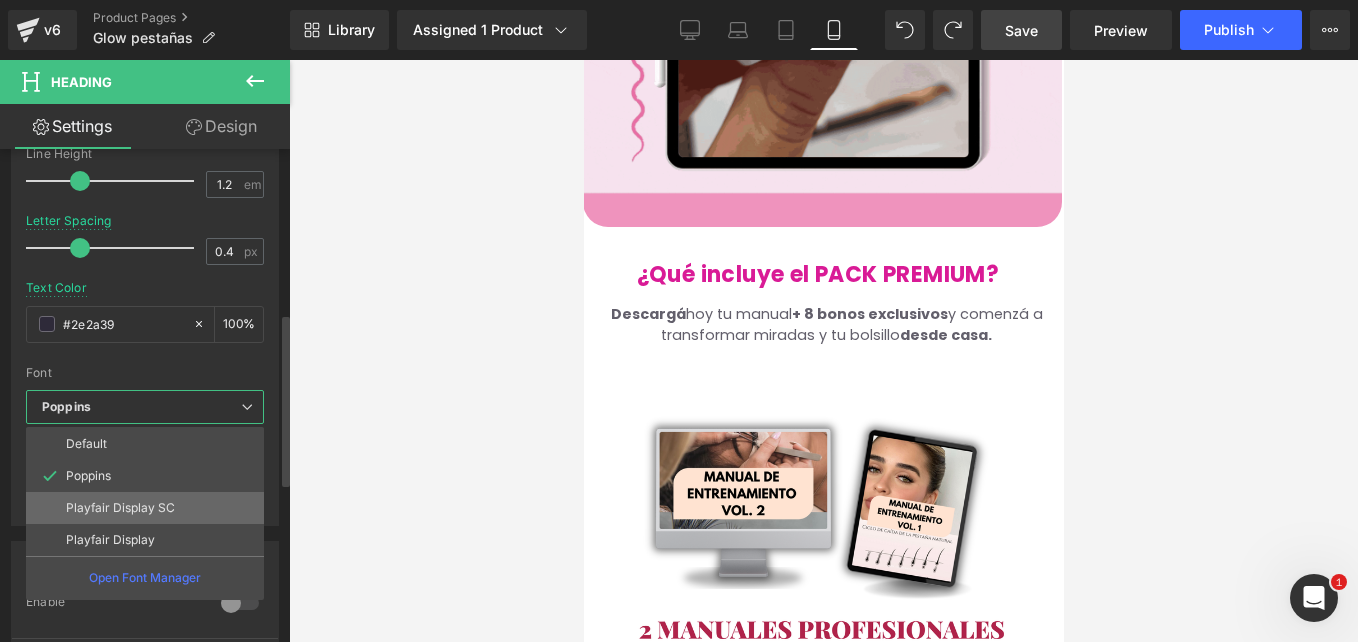 click on "Playfair Display SC" at bounding box center [120, 508] 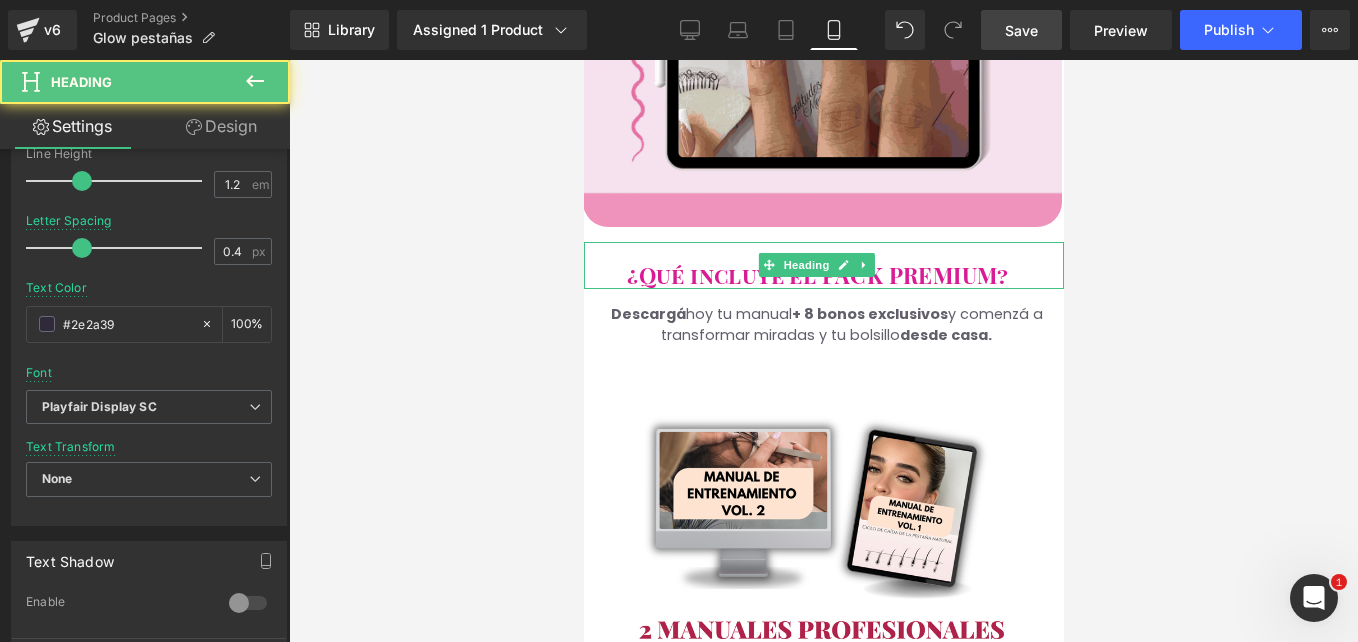 click on "¿Qué incluye el PACK PREMIUM?" at bounding box center (823, 265) 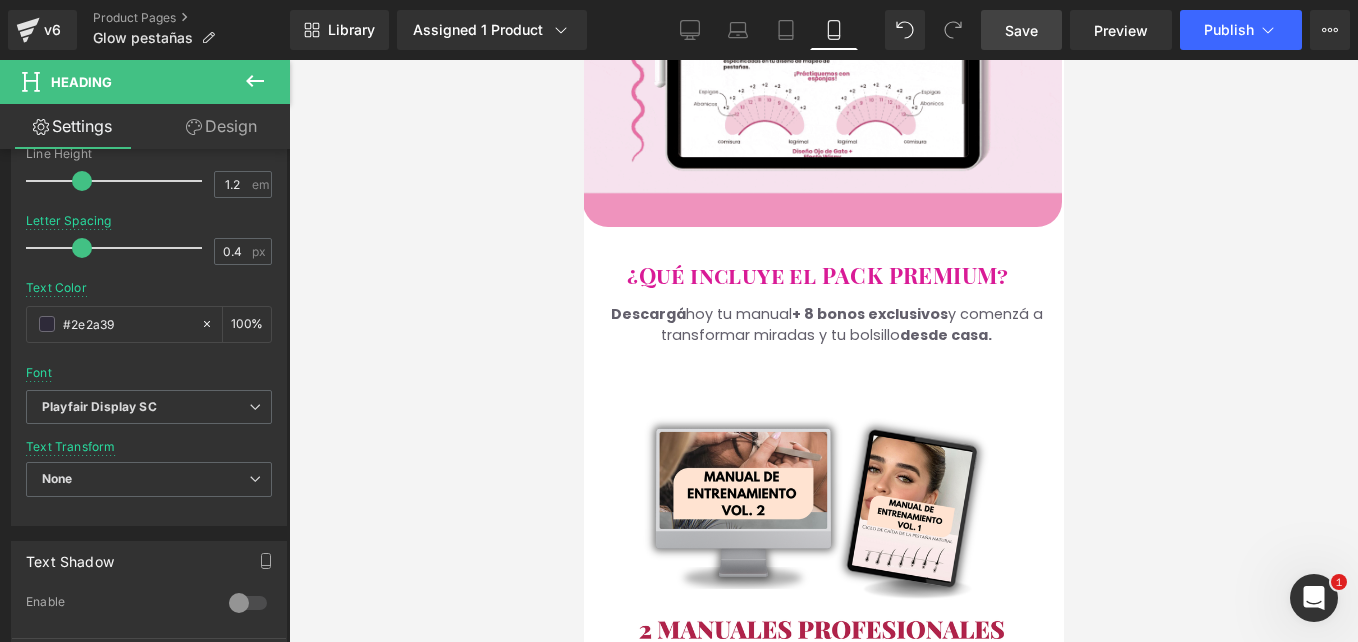 click at bounding box center [823, 351] 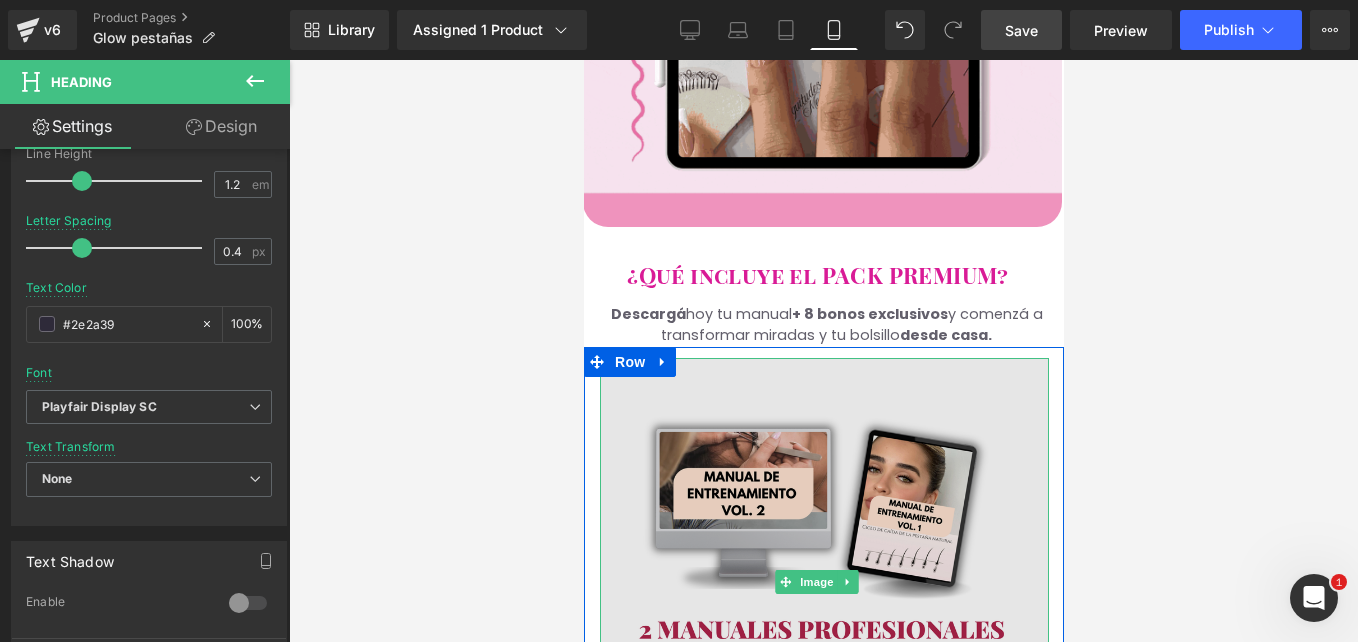 scroll, scrollTop: 2801, scrollLeft: 0, axis: vertical 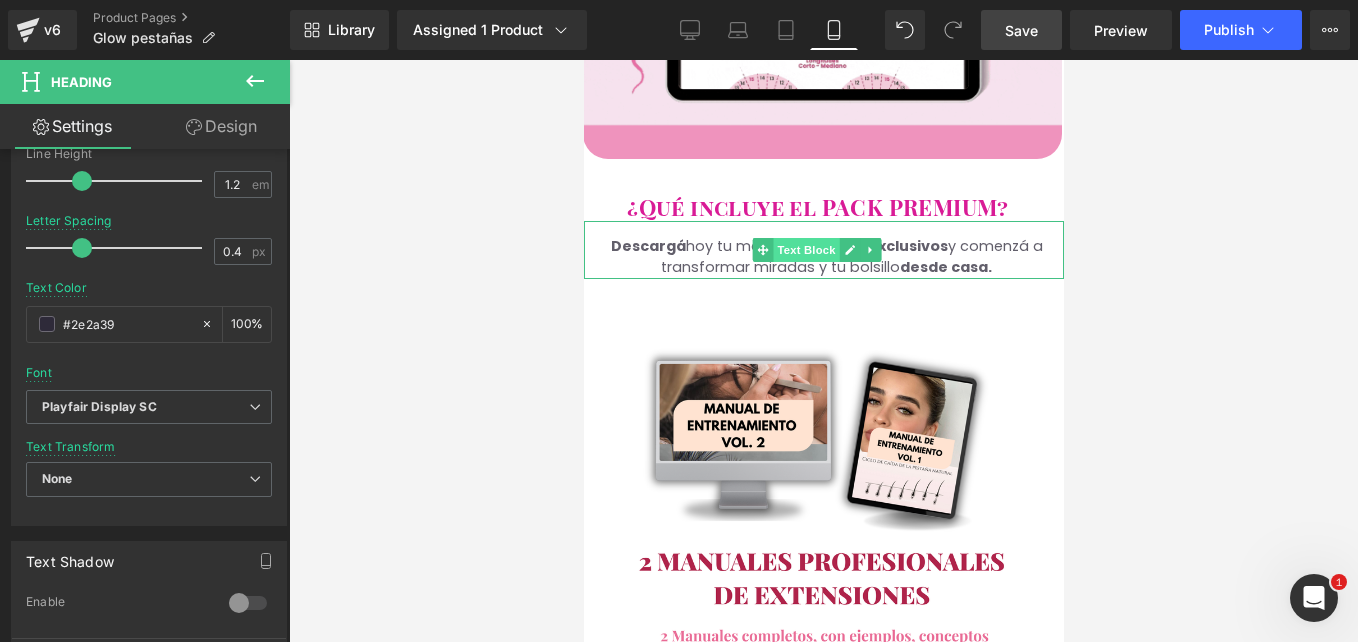 click on "Text Block" at bounding box center [805, 250] 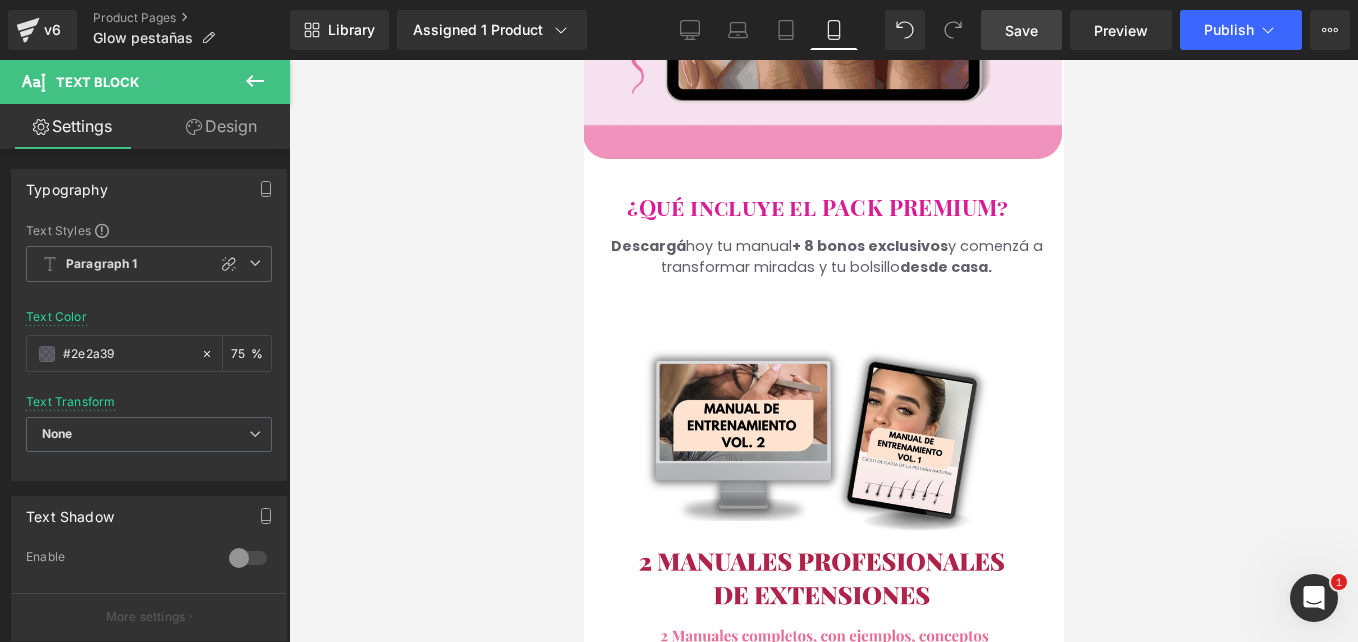 click at bounding box center (823, 351) 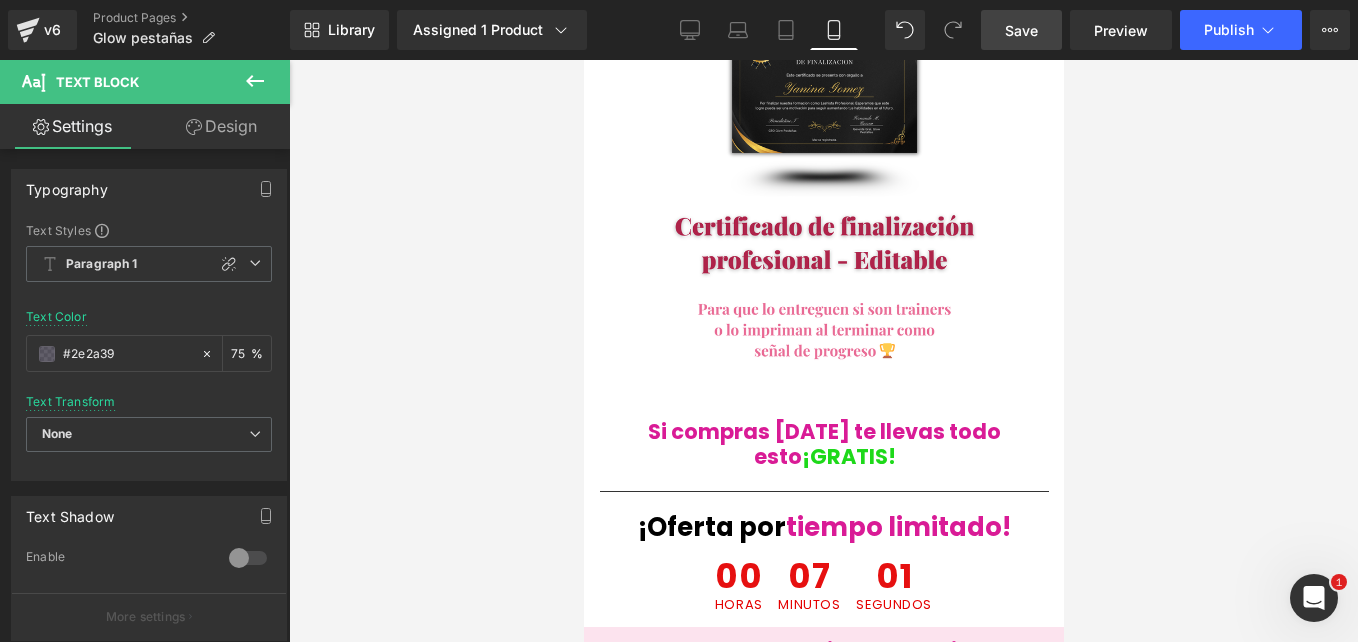 scroll, scrollTop: 7820, scrollLeft: 0, axis: vertical 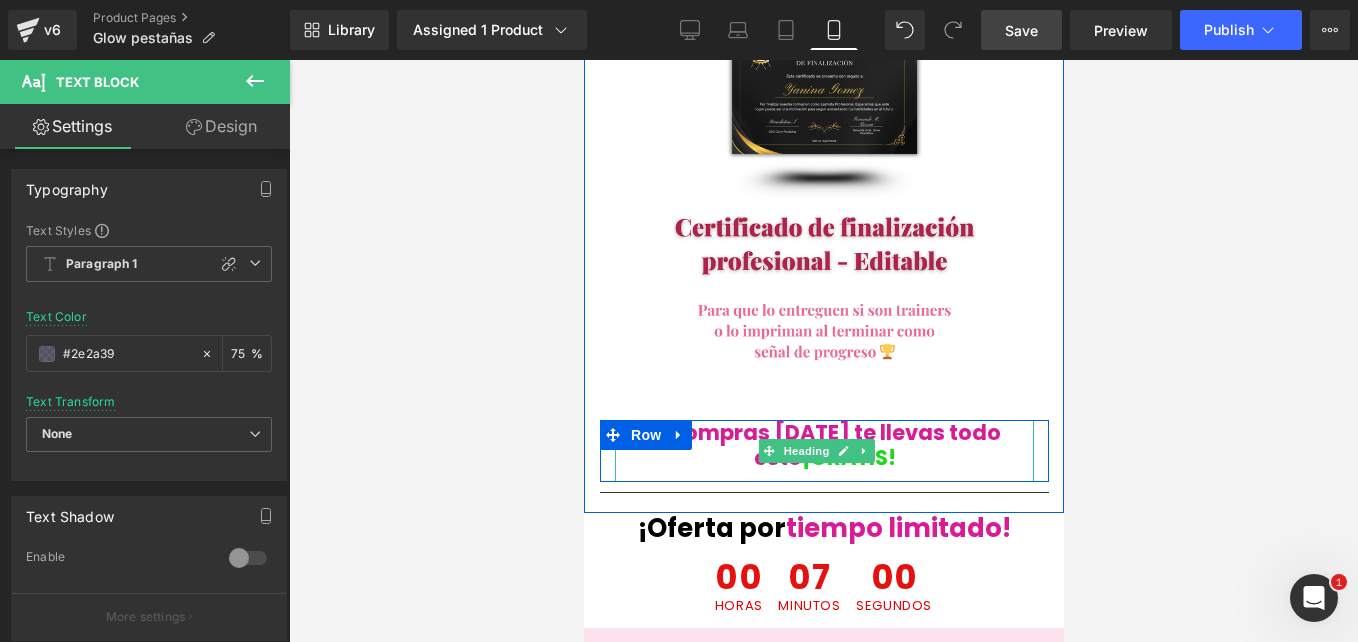 click on "Si compras [DATE] te llevas todo esto" at bounding box center (823, 445) 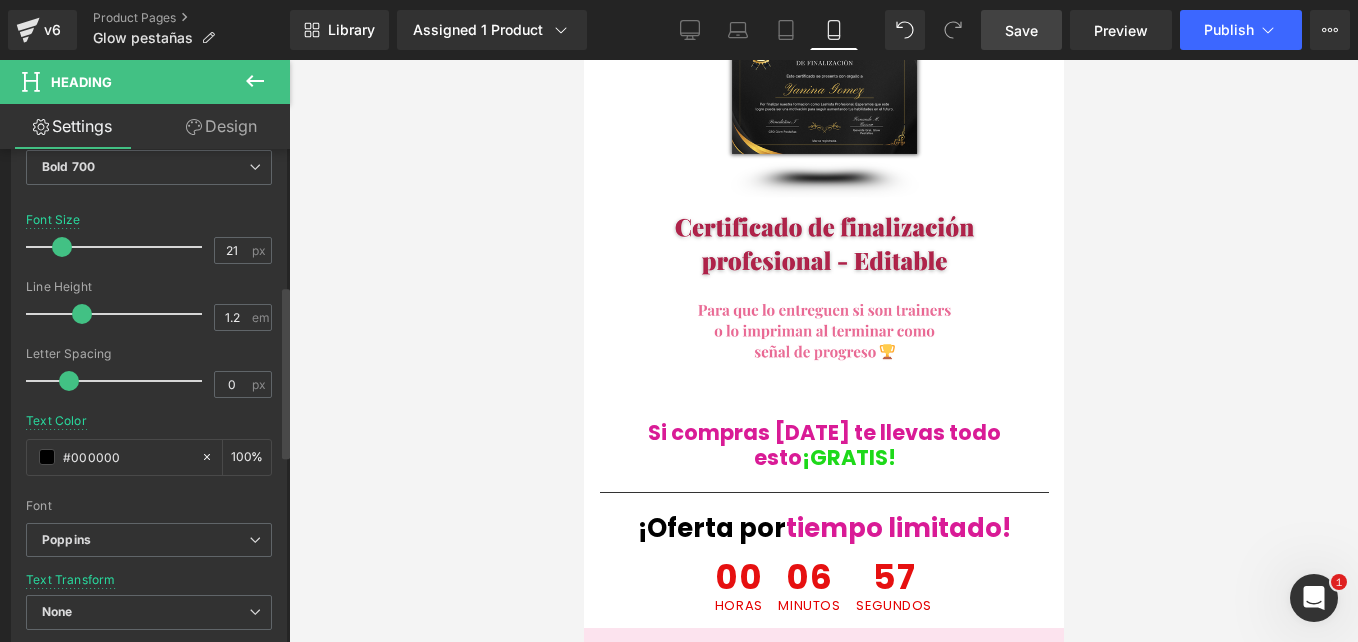 scroll, scrollTop: 390, scrollLeft: 0, axis: vertical 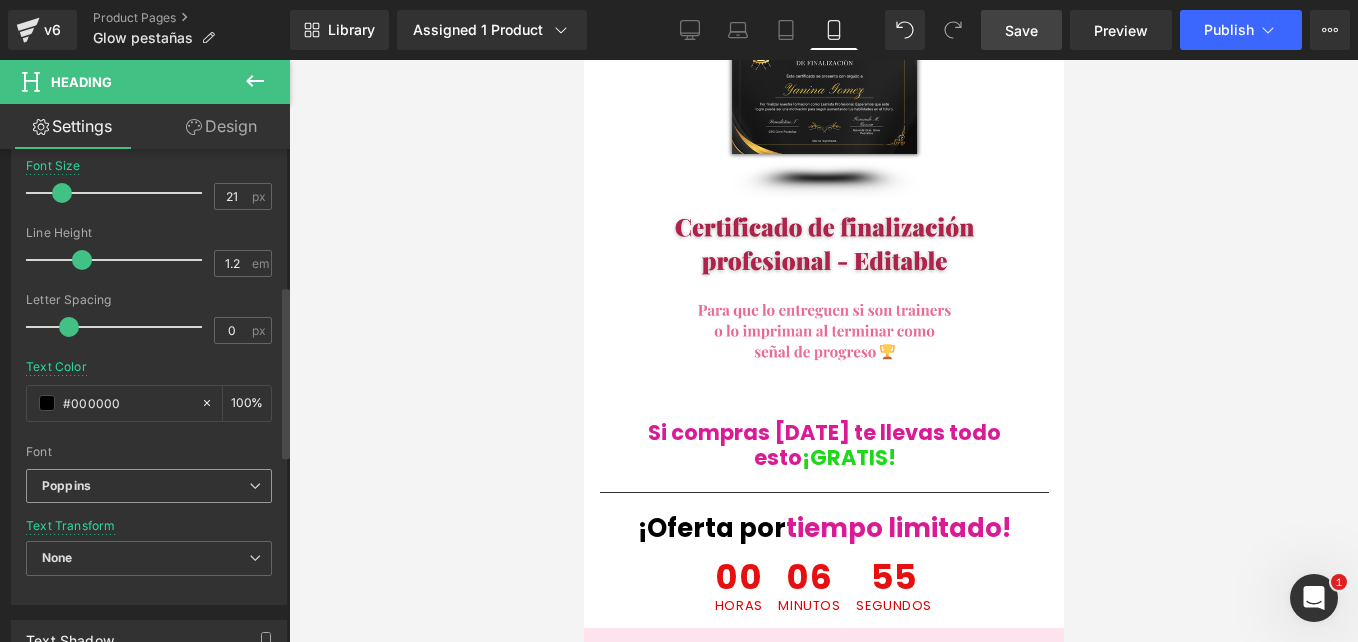 click on "Poppins" at bounding box center (145, 486) 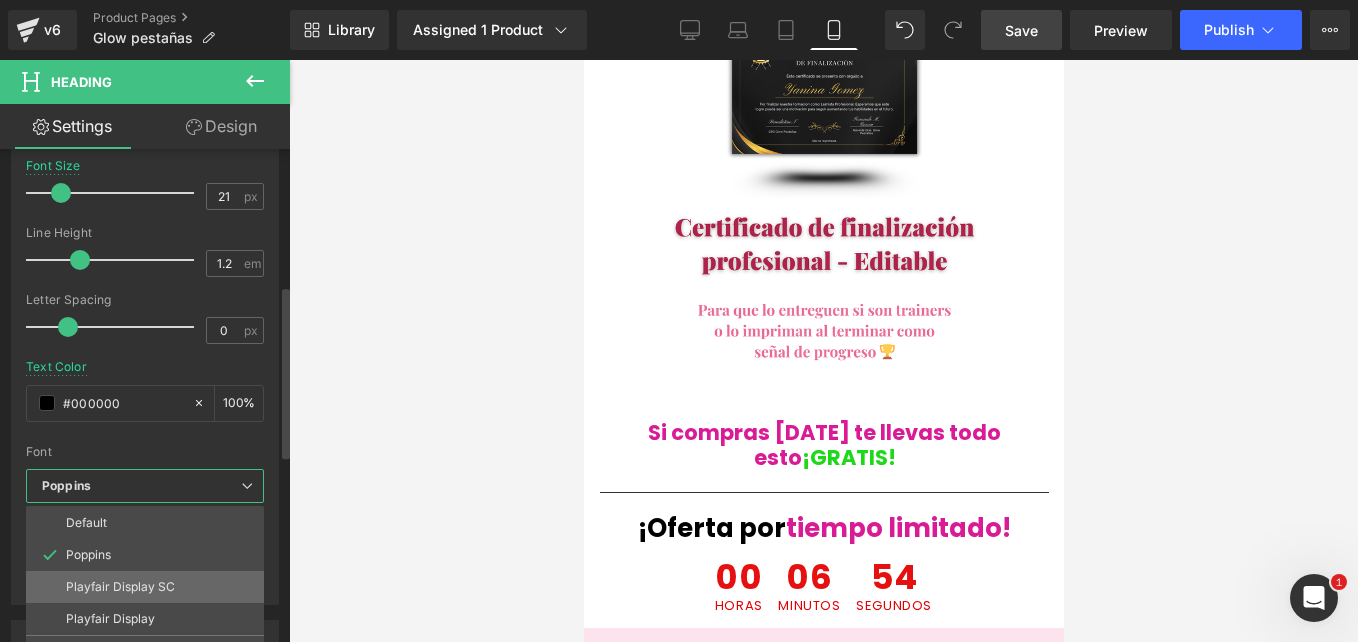 click on "Playfair Display SC" at bounding box center [120, 587] 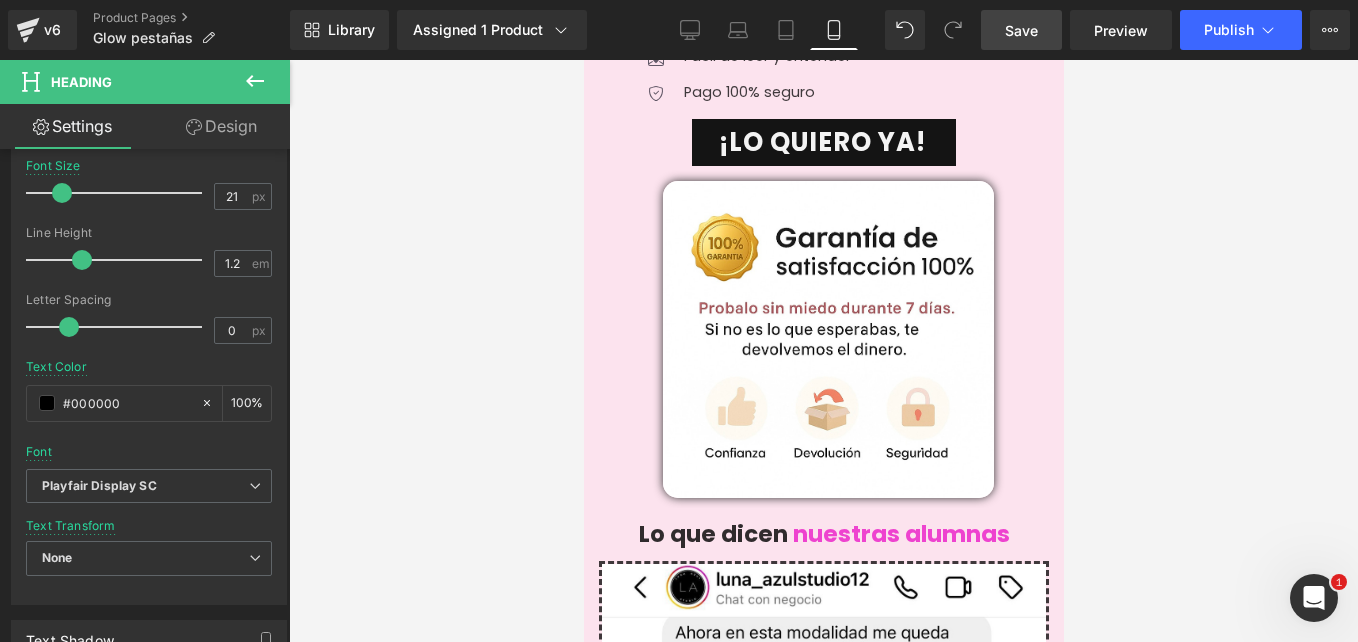 scroll, scrollTop: 8558, scrollLeft: 0, axis: vertical 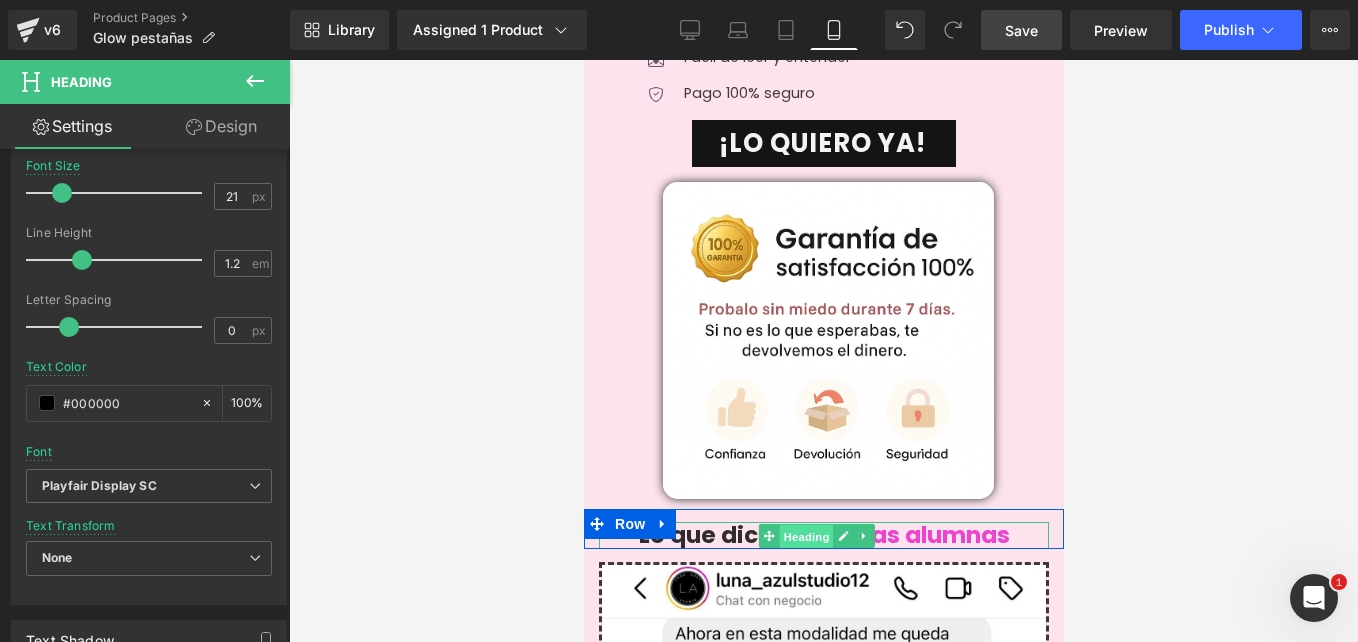 click on "Heading" at bounding box center [805, 536] 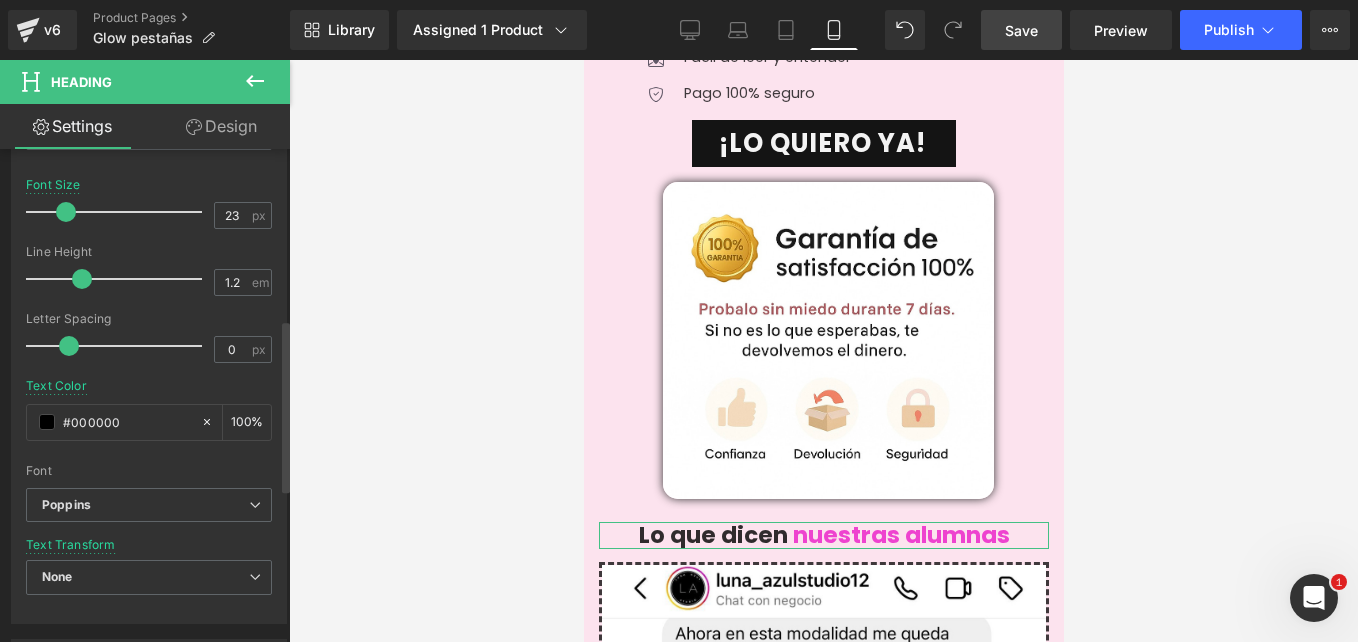 scroll, scrollTop: 487, scrollLeft: 0, axis: vertical 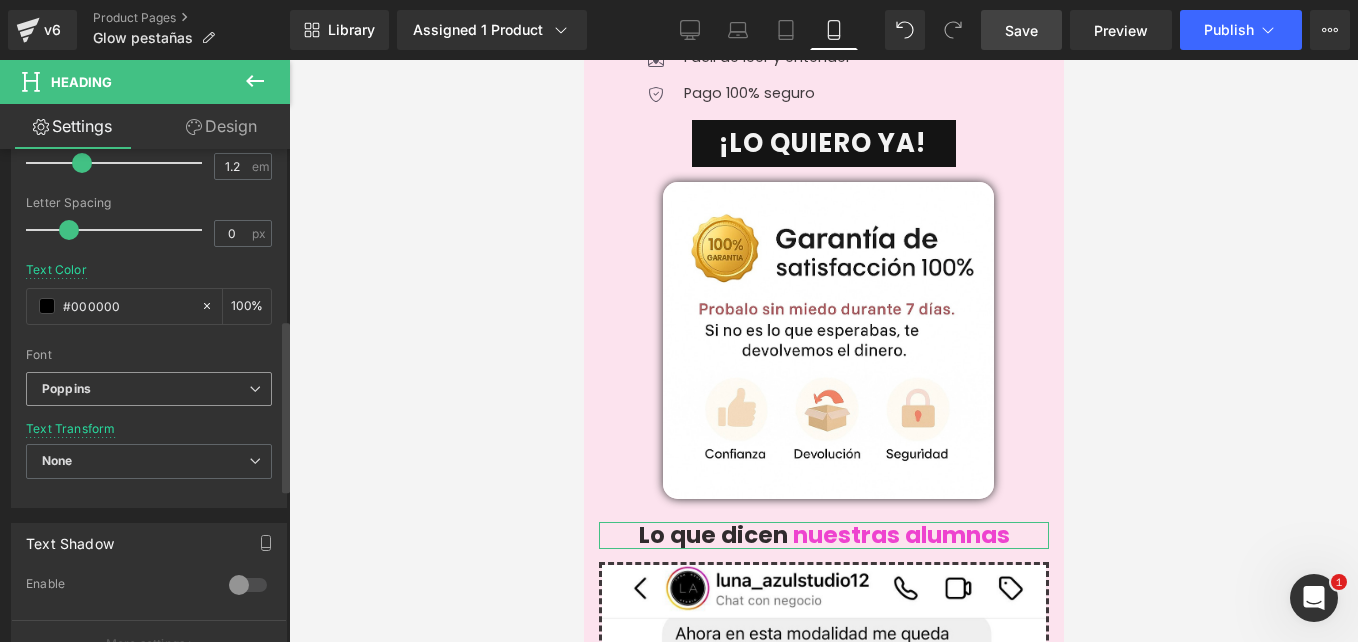 click on "Poppins" at bounding box center (149, 389) 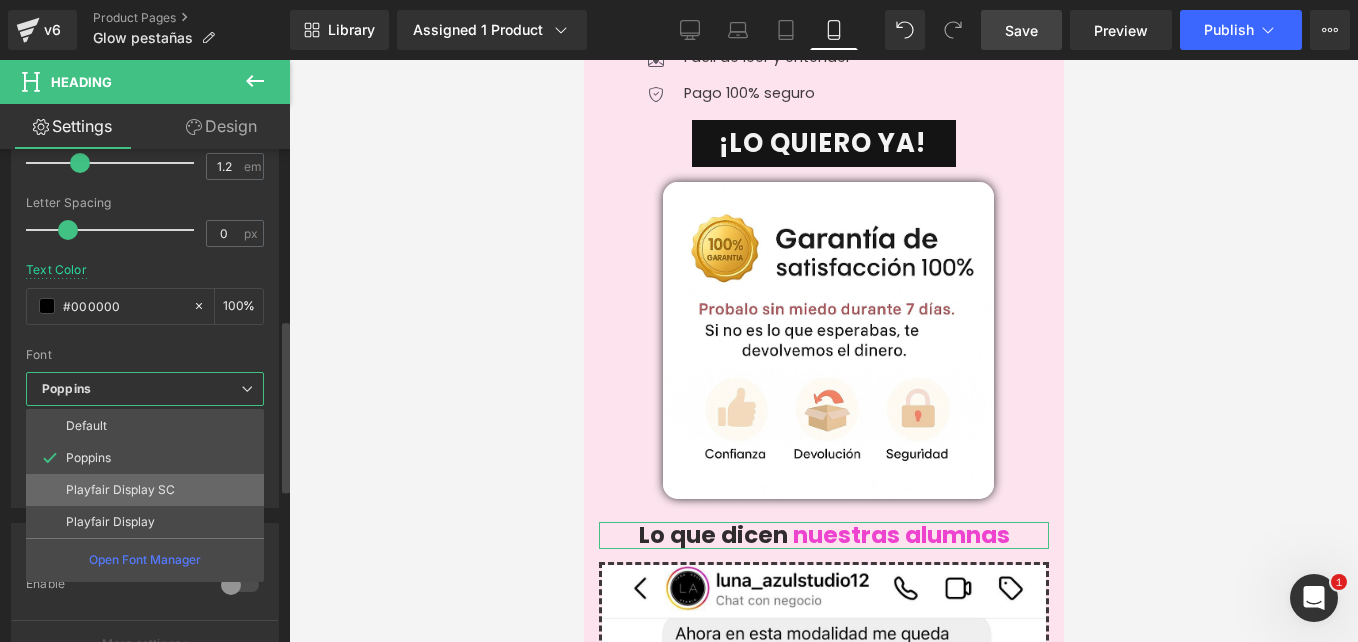 click on "Playfair Display SC" at bounding box center [145, 490] 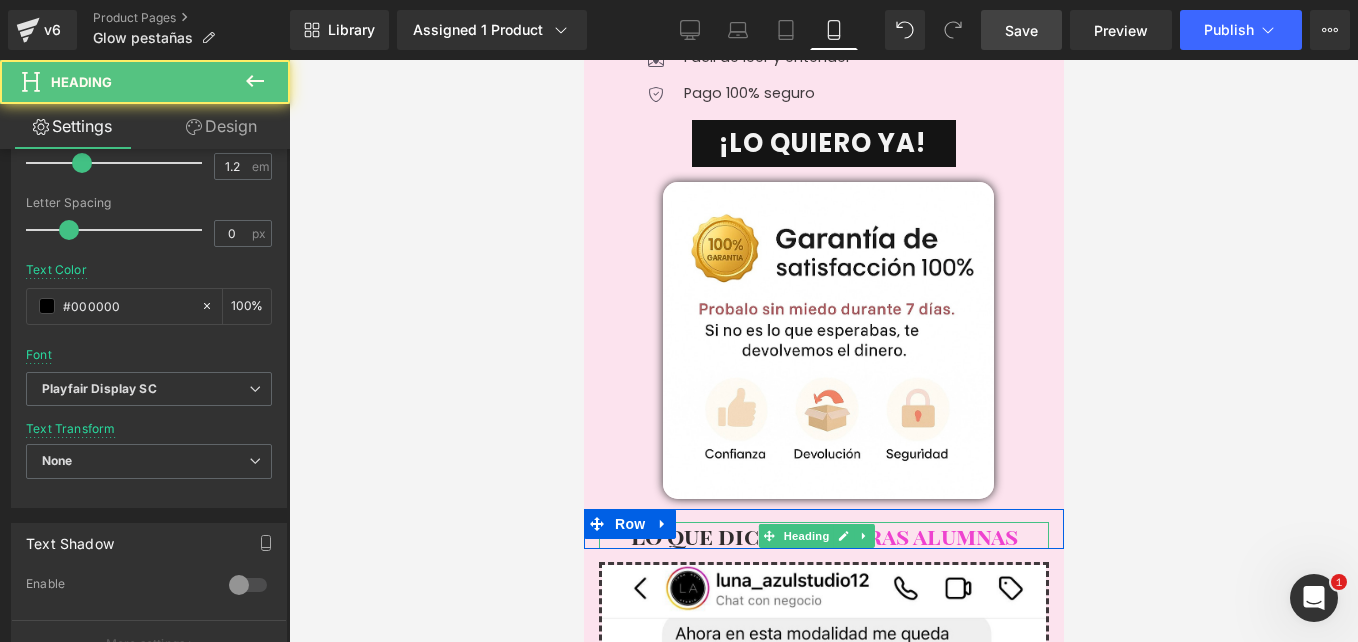 click on "nuestras alumnas" at bounding box center [905, 535] 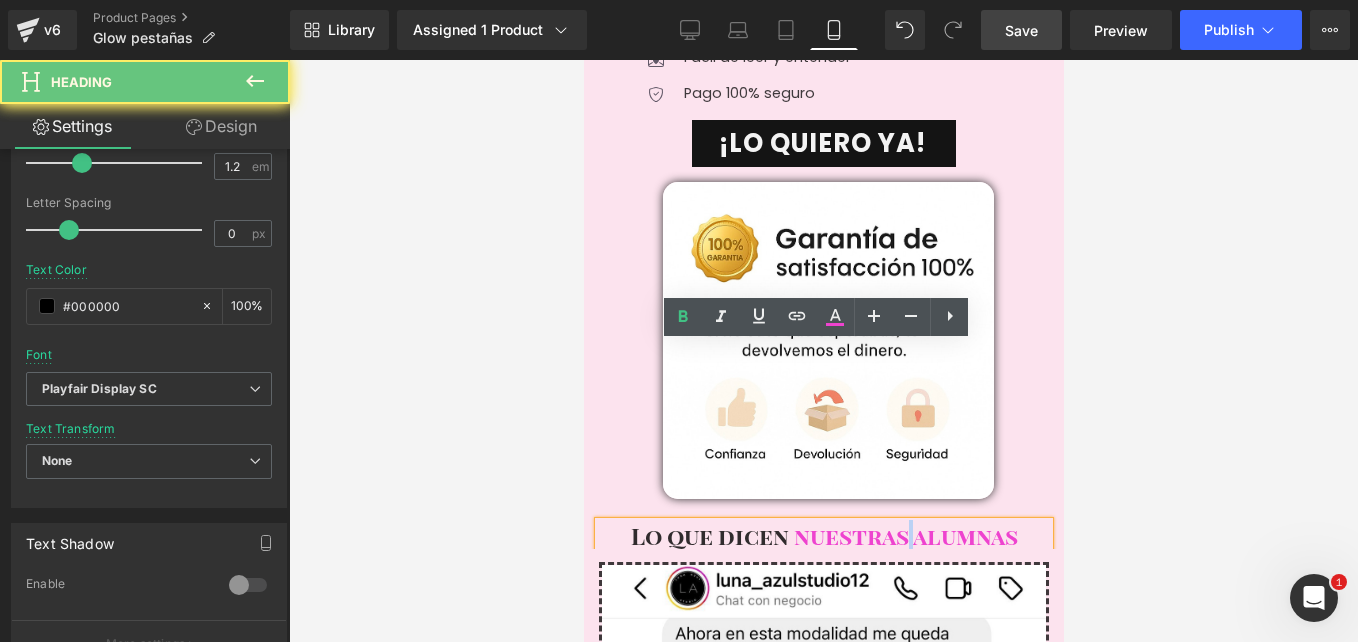 click on "nuestras alumnas" at bounding box center (905, 535) 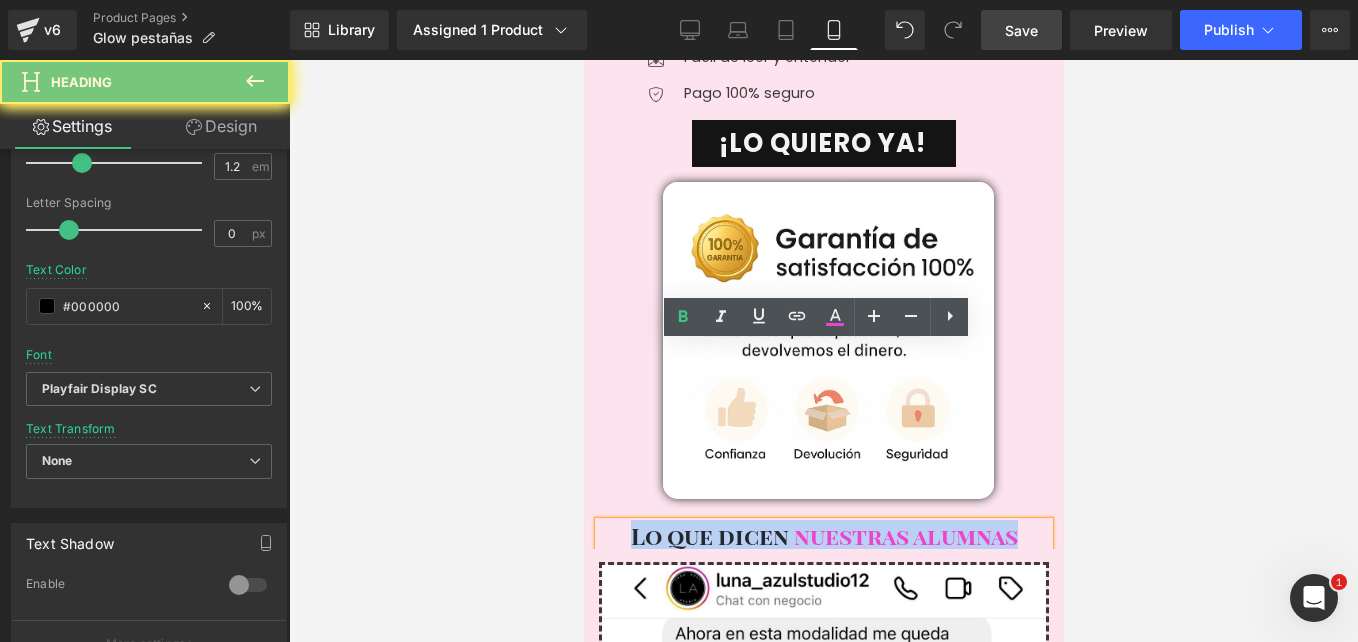 click on "nuestras alumnas" at bounding box center [905, 535] 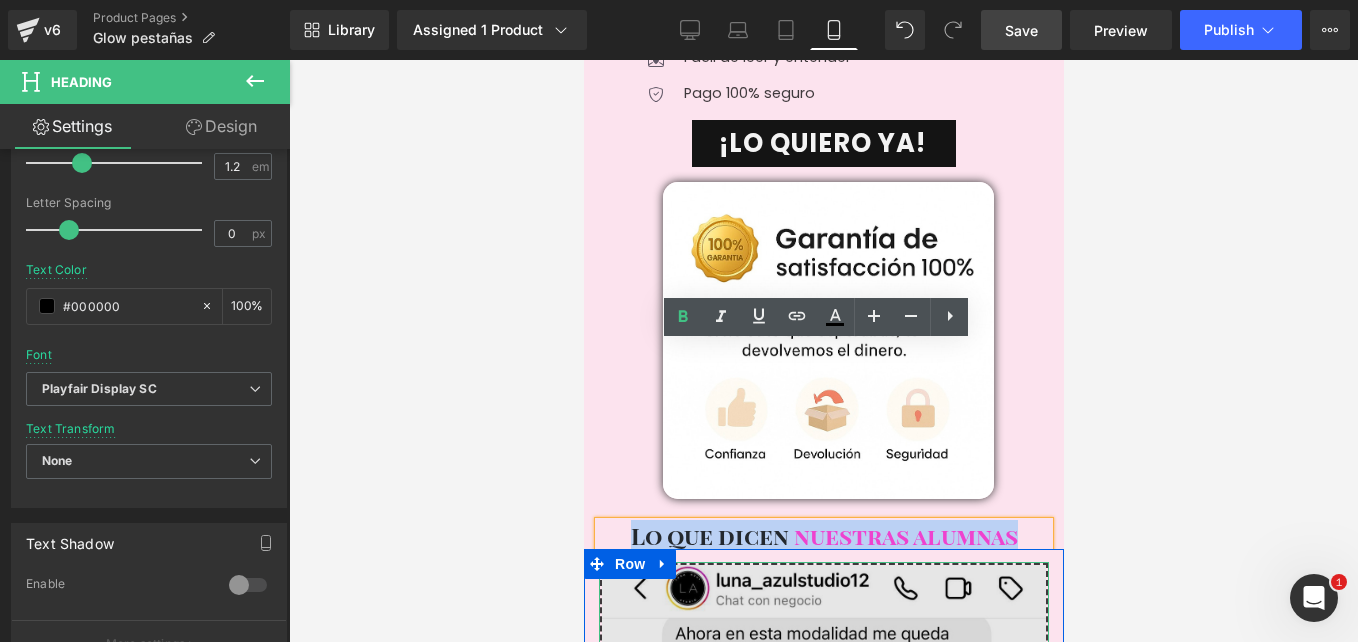 type 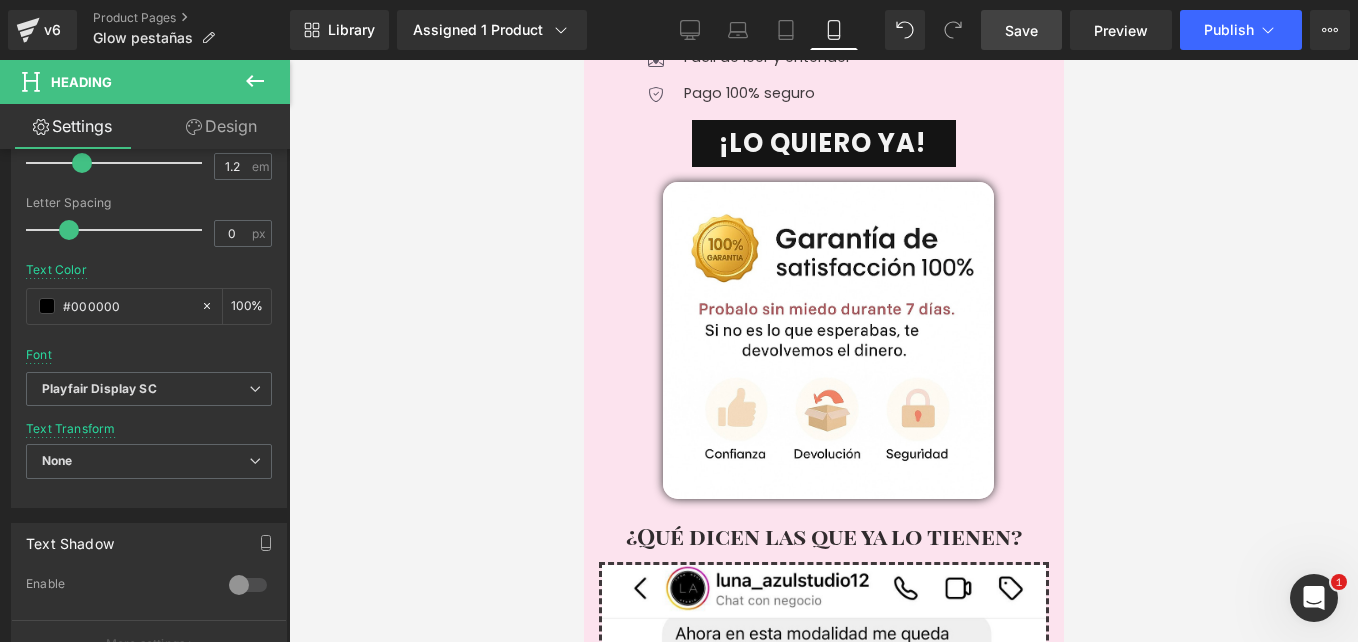 click at bounding box center [823, 351] 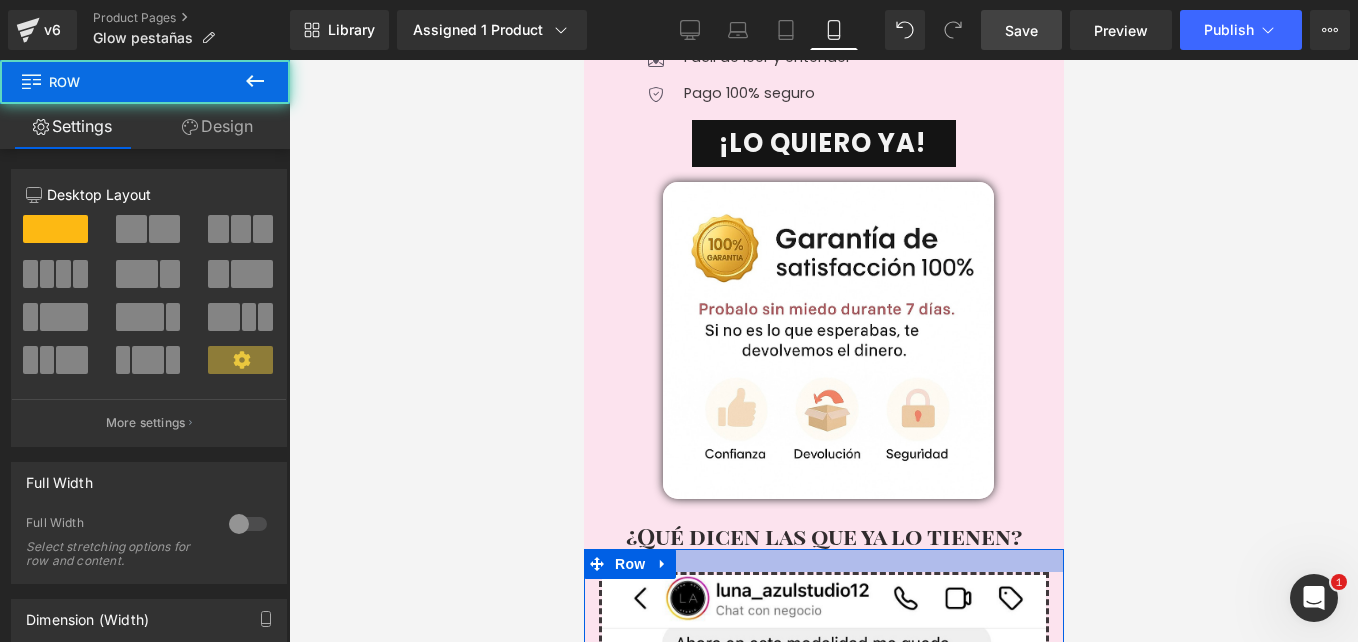 drag, startPoint x: 856, startPoint y: 375, endPoint x: 858, endPoint y: 385, distance: 10.198039 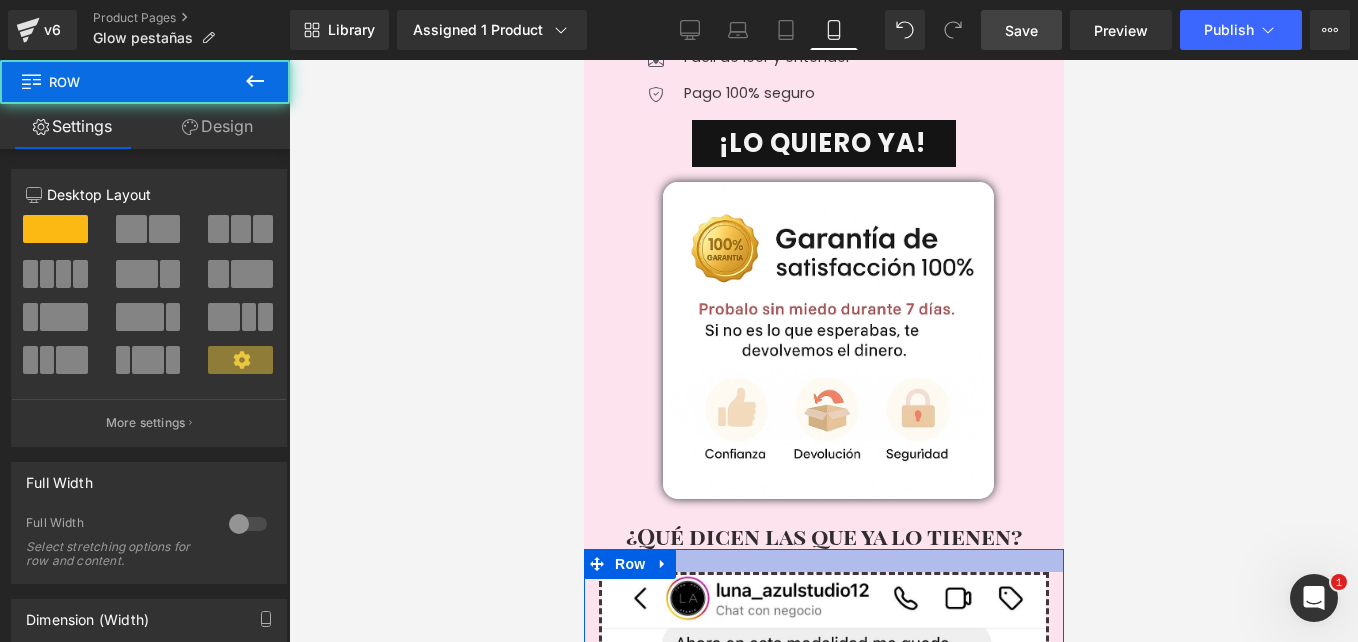 click at bounding box center (823, 560) 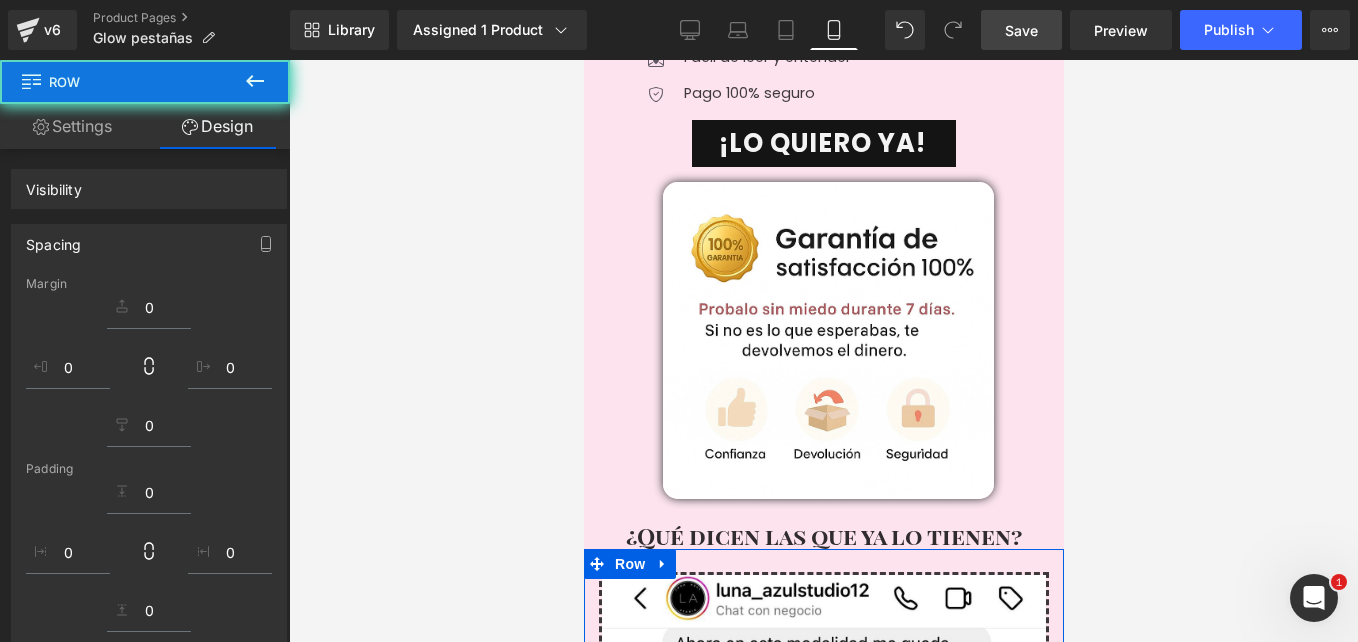 click at bounding box center [823, 351] 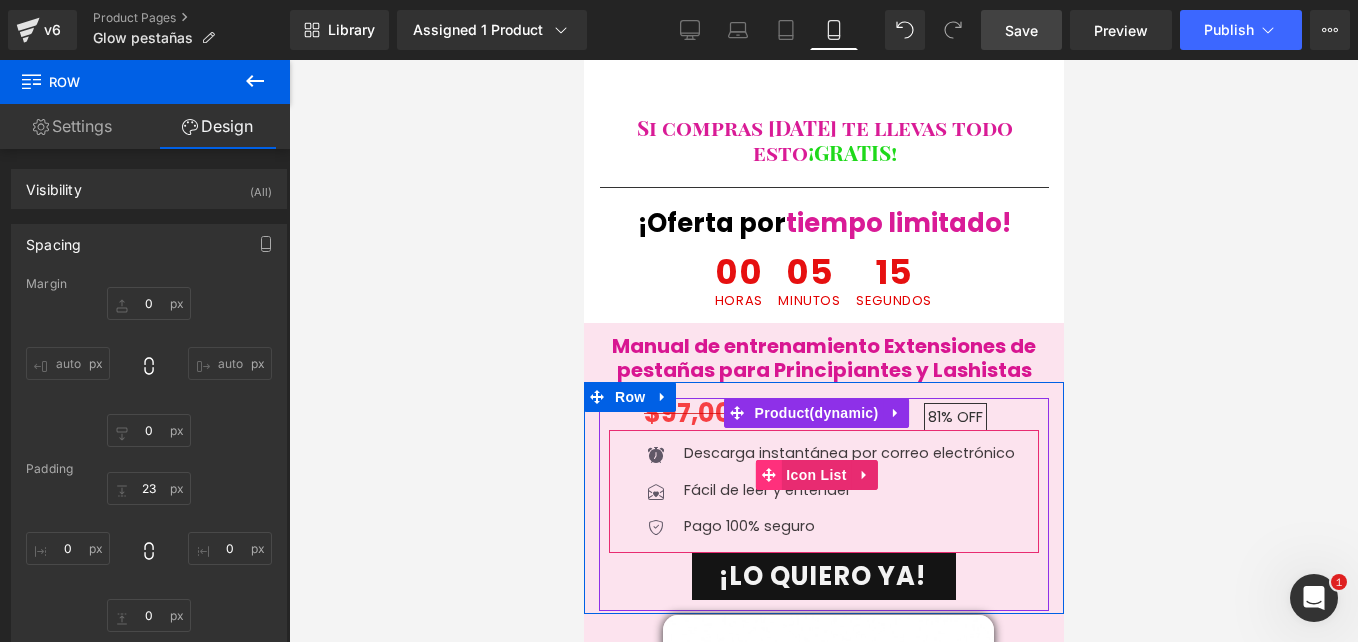 scroll, scrollTop: 8133, scrollLeft: 0, axis: vertical 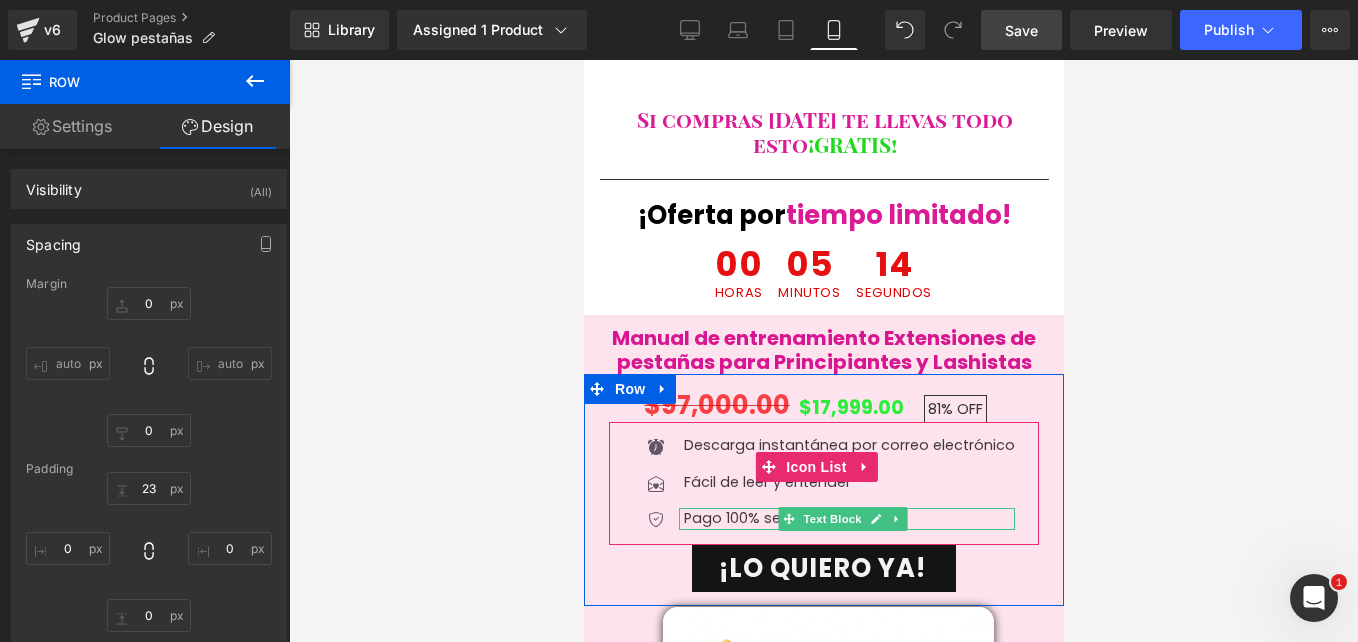 click on "Text Block" at bounding box center (832, 519) 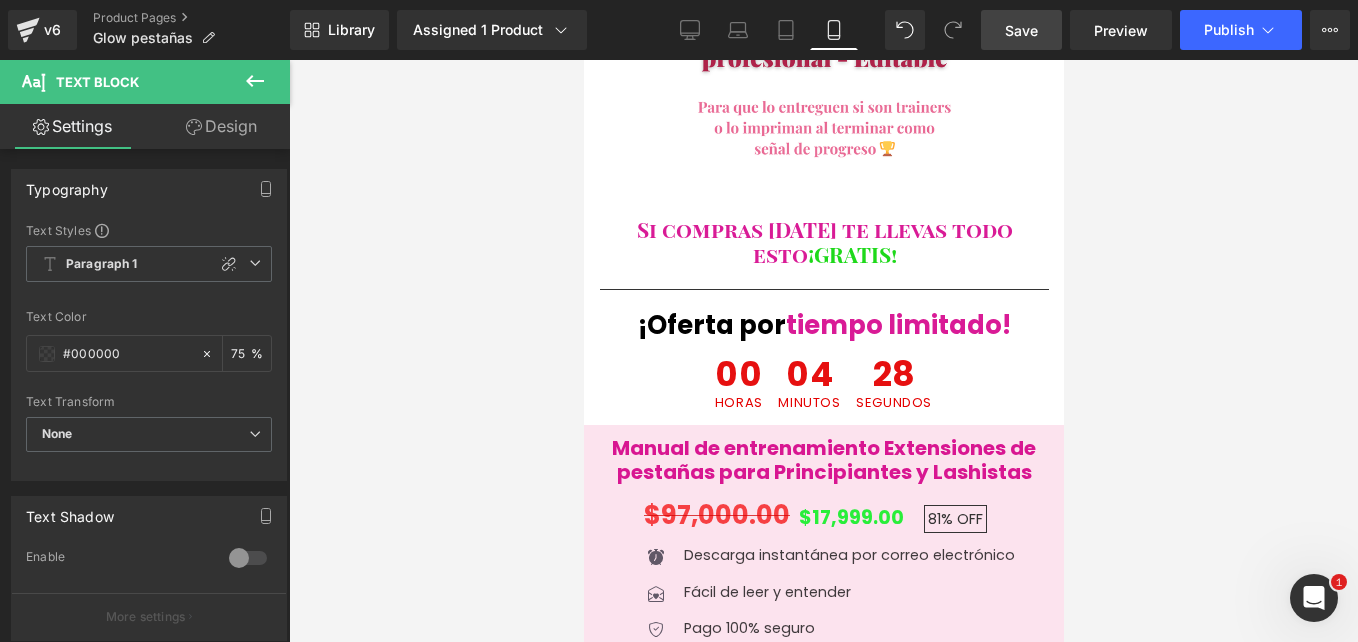 scroll, scrollTop: 8025, scrollLeft: 0, axis: vertical 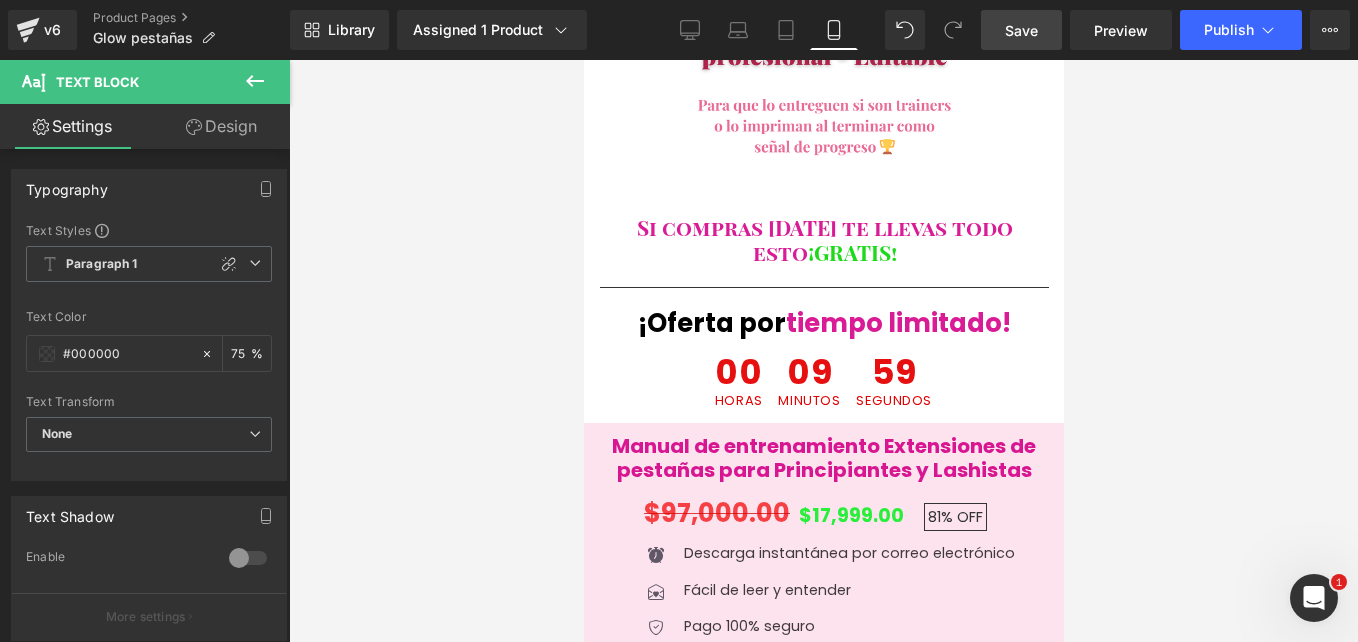 click at bounding box center (823, 351) 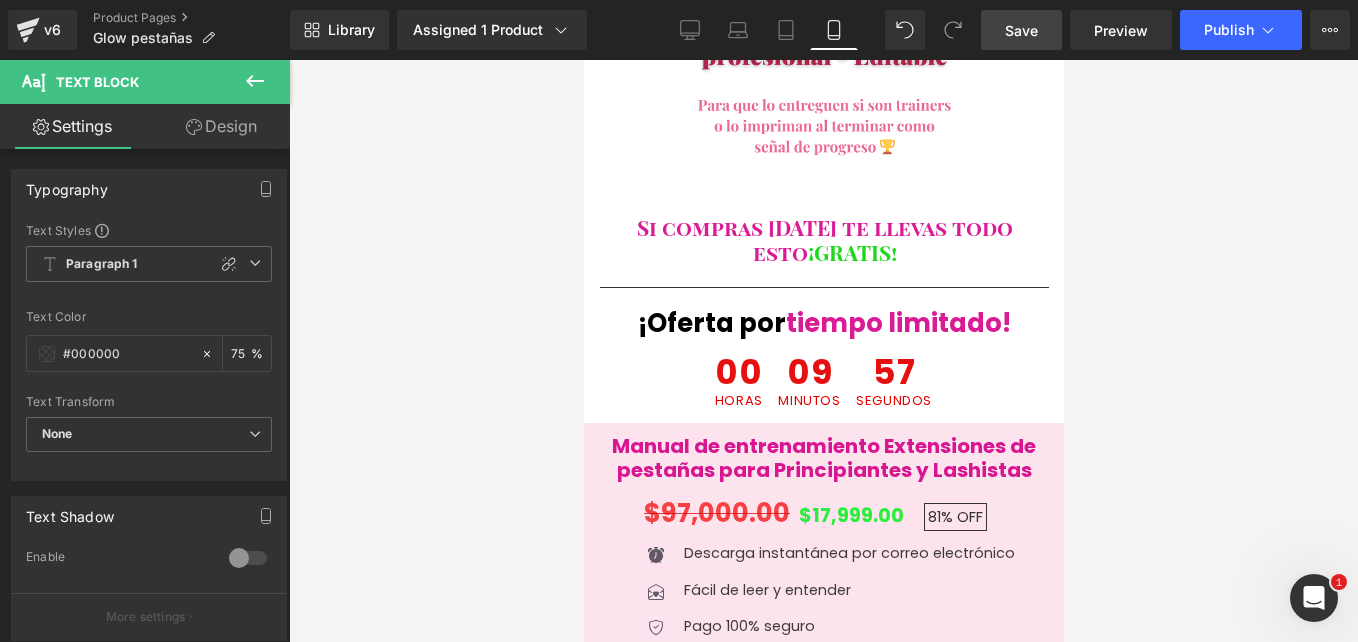 click at bounding box center (823, 351) 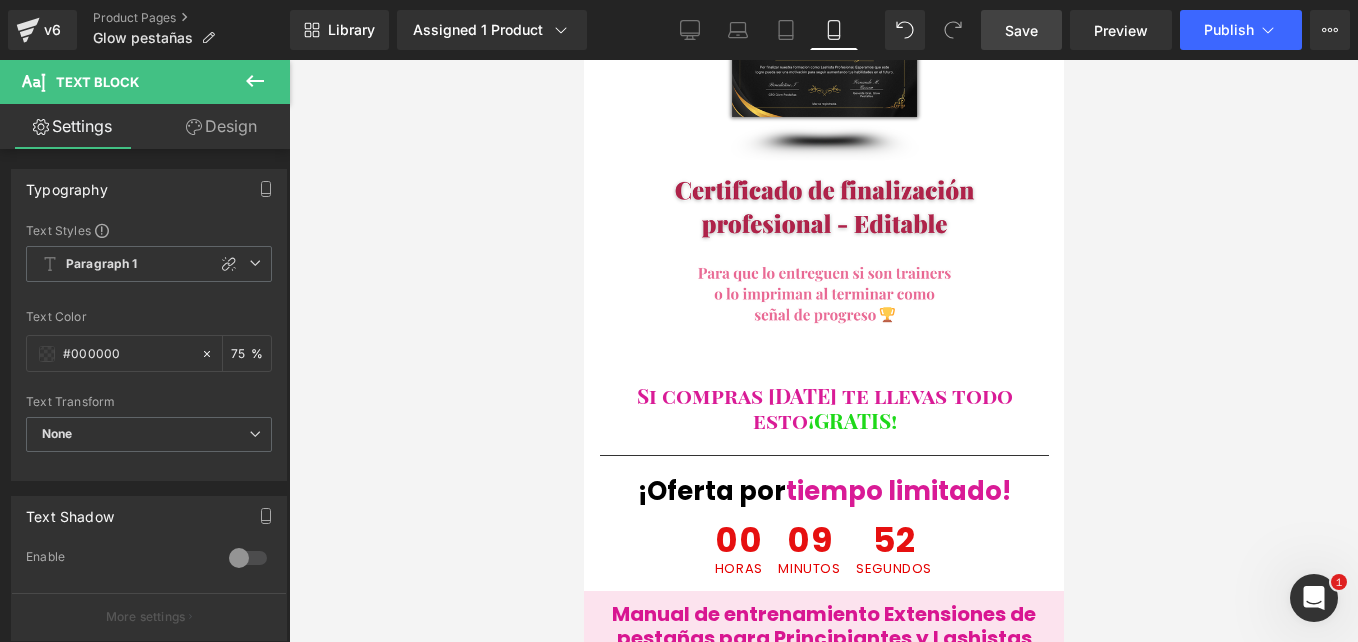 scroll, scrollTop: 7856, scrollLeft: 0, axis: vertical 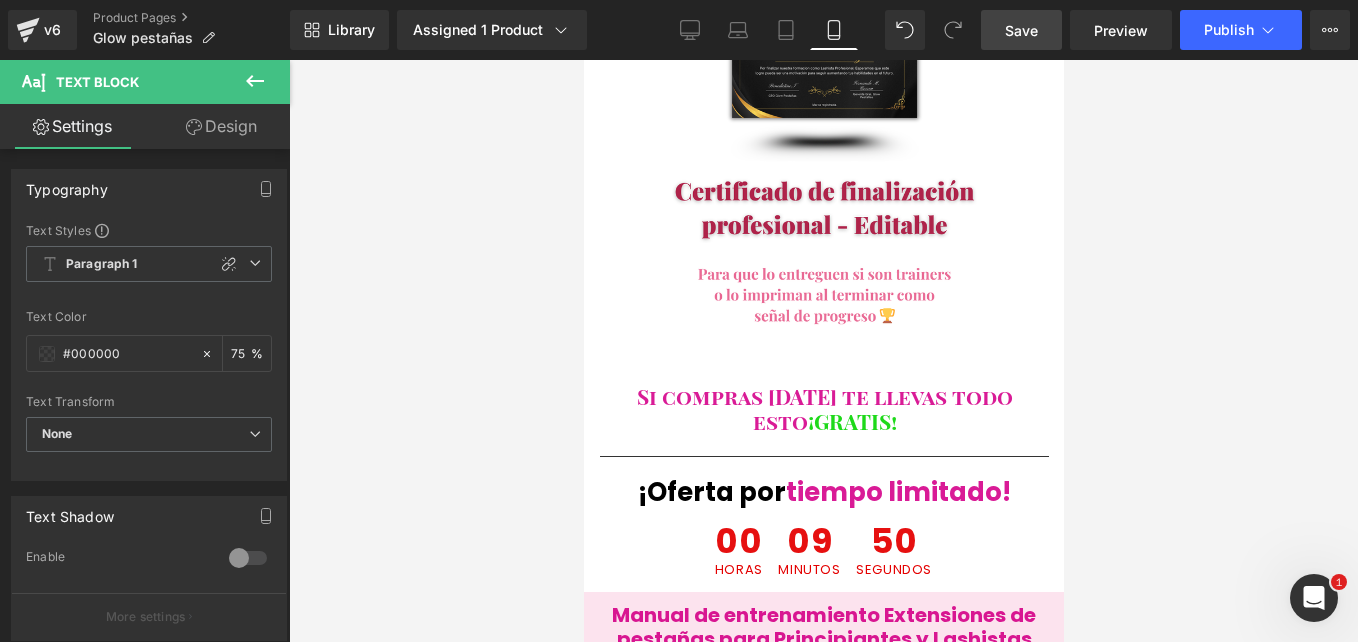 click 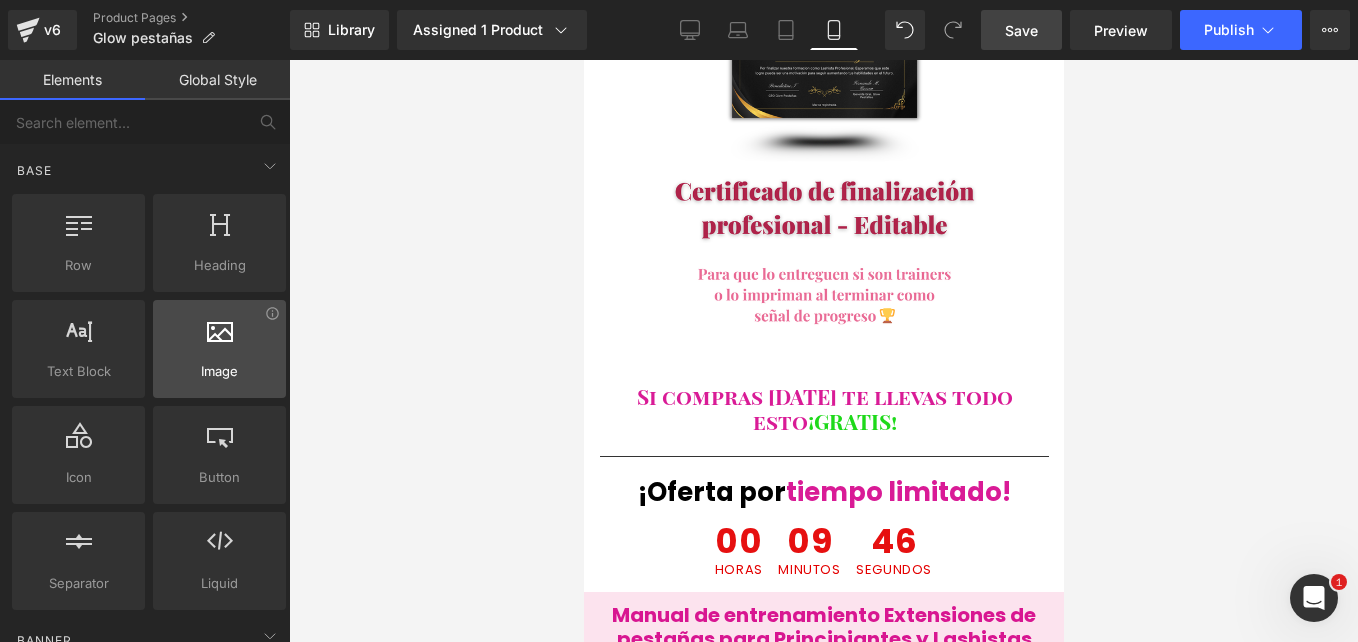 scroll, scrollTop: 0, scrollLeft: 0, axis: both 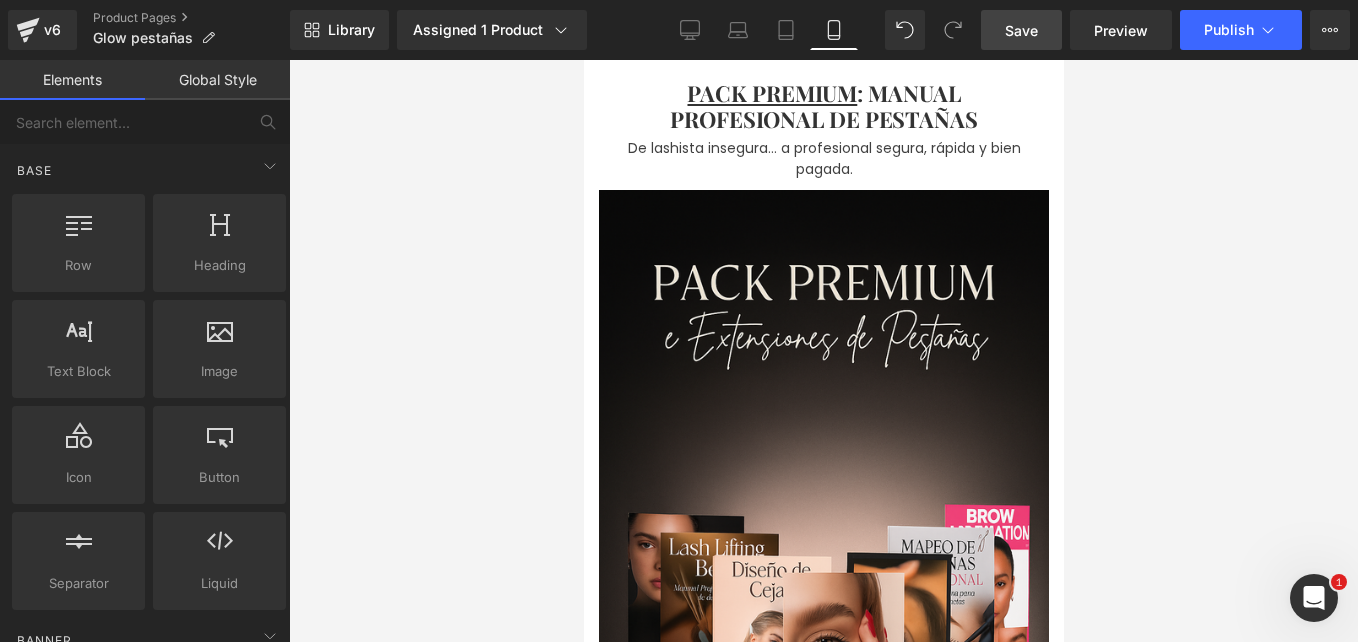 click on "Save" at bounding box center [1021, 30] 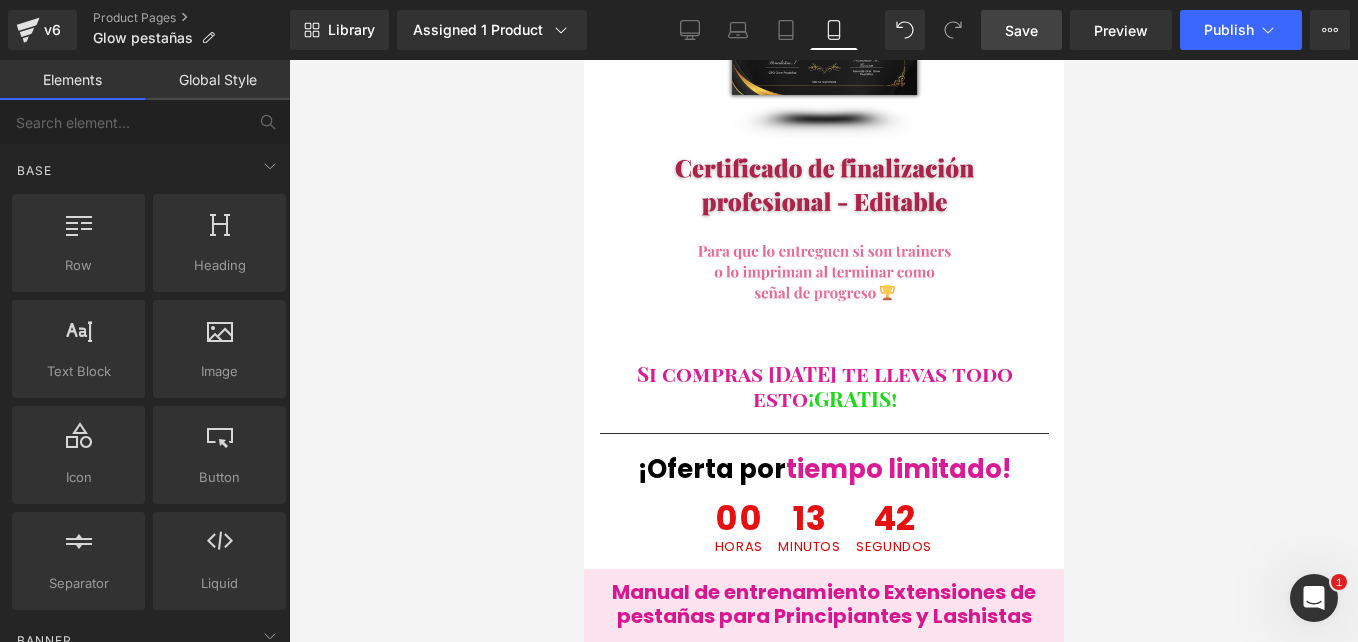 scroll, scrollTop: 7893, scrollLeft: 0, axis: vertical 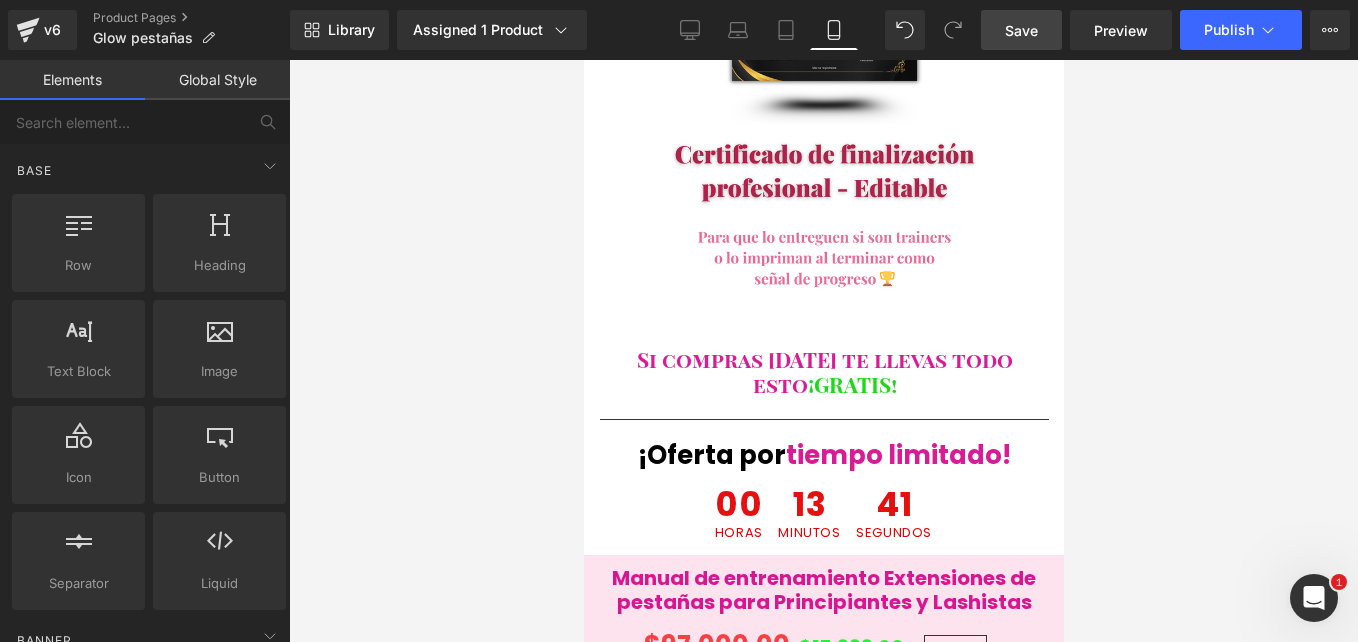 click on "¡Oferta por  tiempo limitado!" at bounding box center [823, 455] 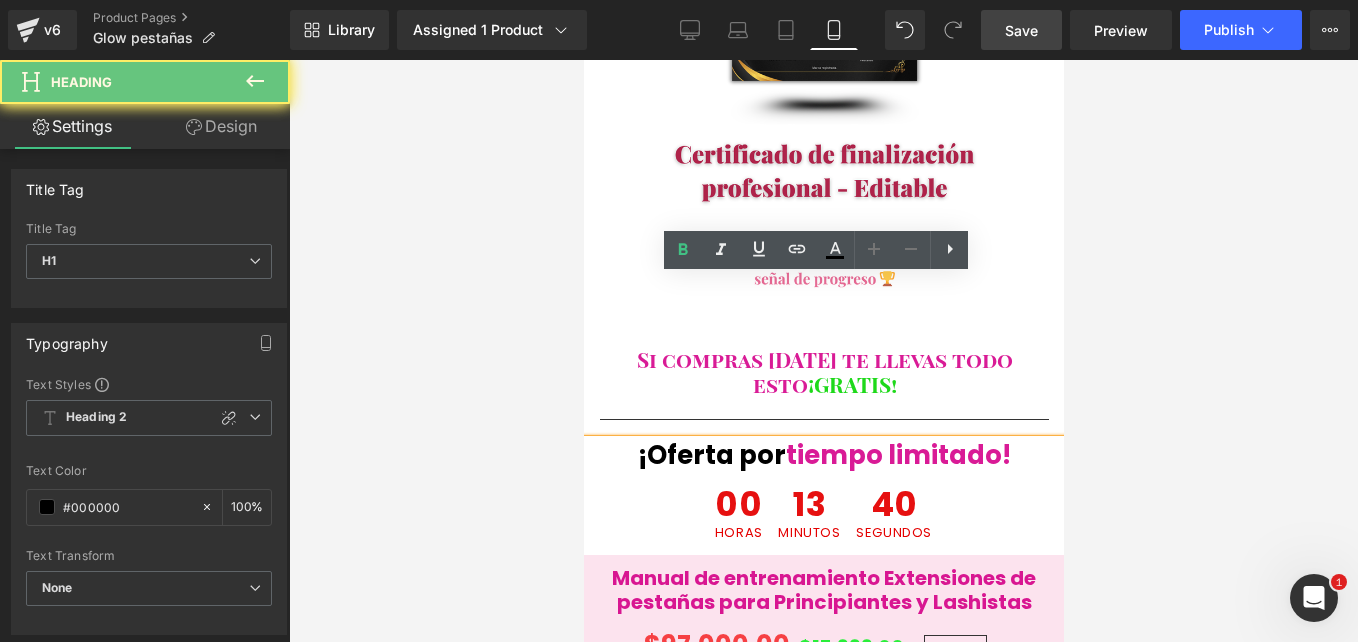 click on "¡Oferta por  tiempo limitado!" at bounding box center [823, 455] 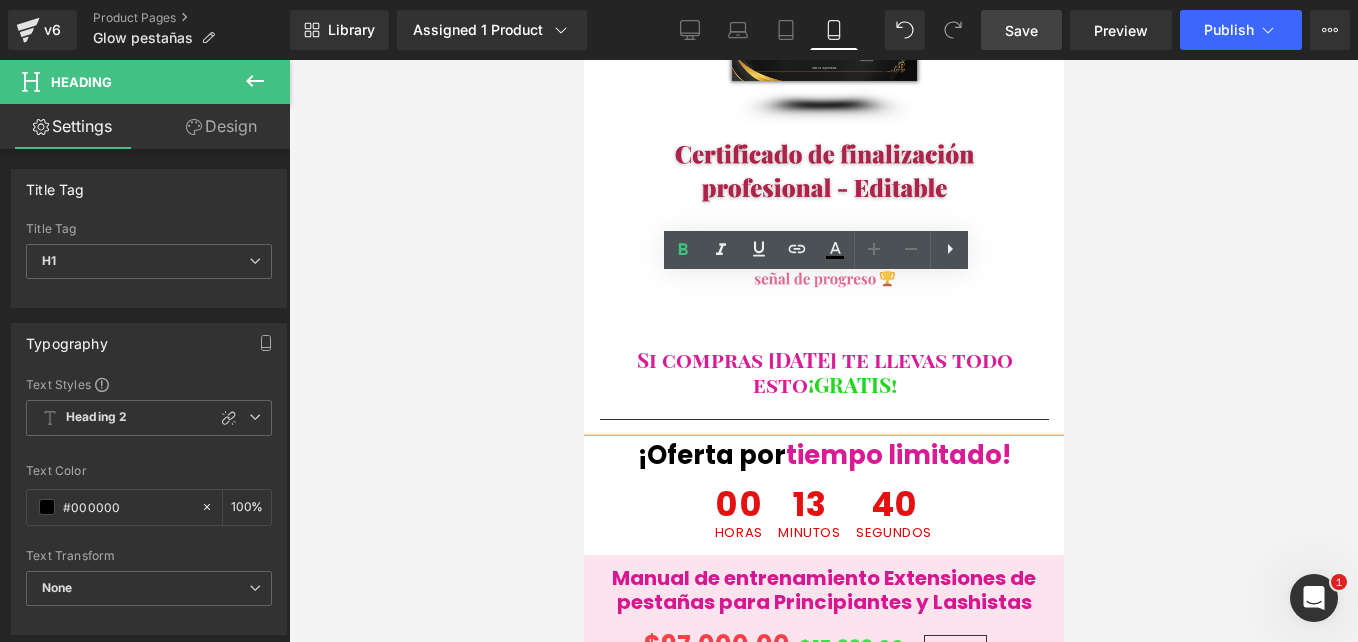 click on "¡Oferta por  tiempo limitado!" at bounding box center (823, 455) 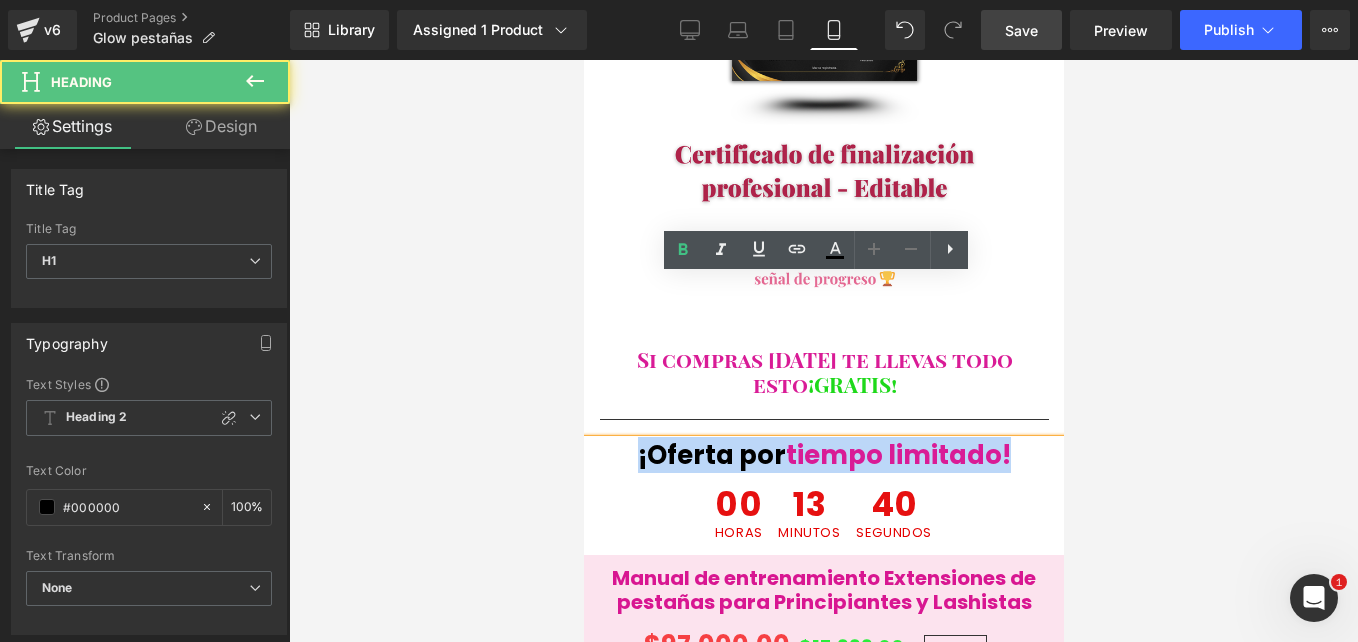 click on "¡Oferta por  tiempo limitado!" at bounding box center (823, 455) 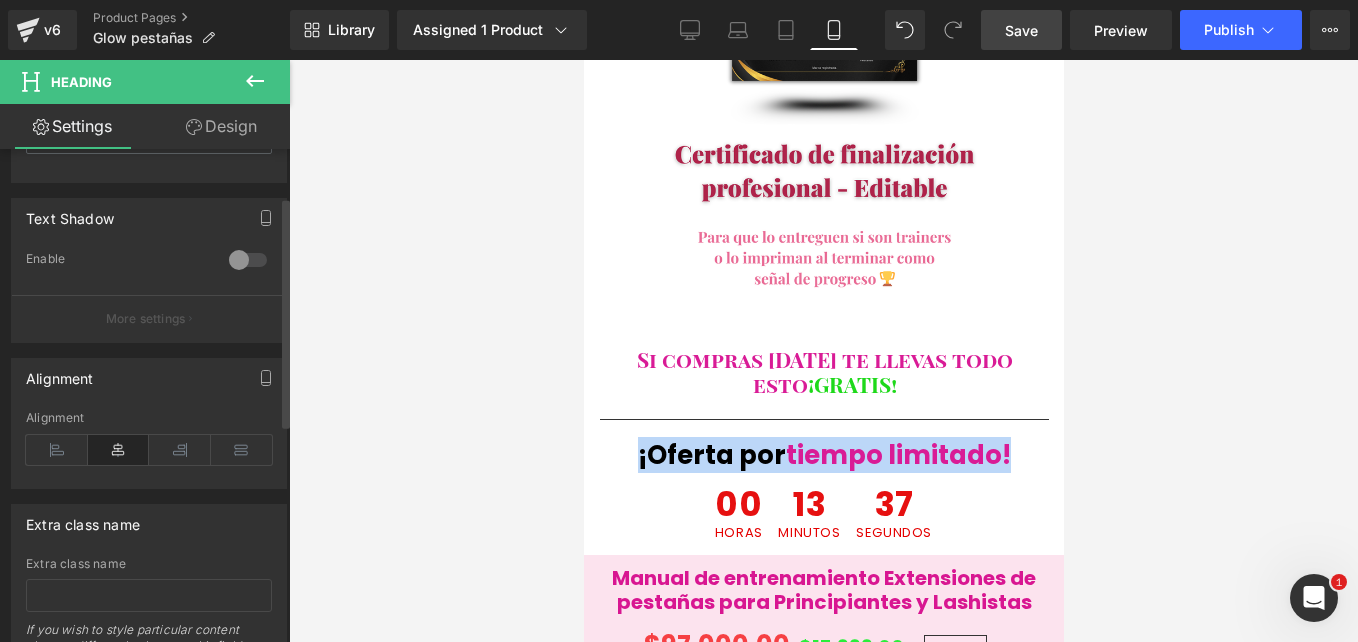 scroll, scrollTop: 0, scrollLeft: 0, axis: both 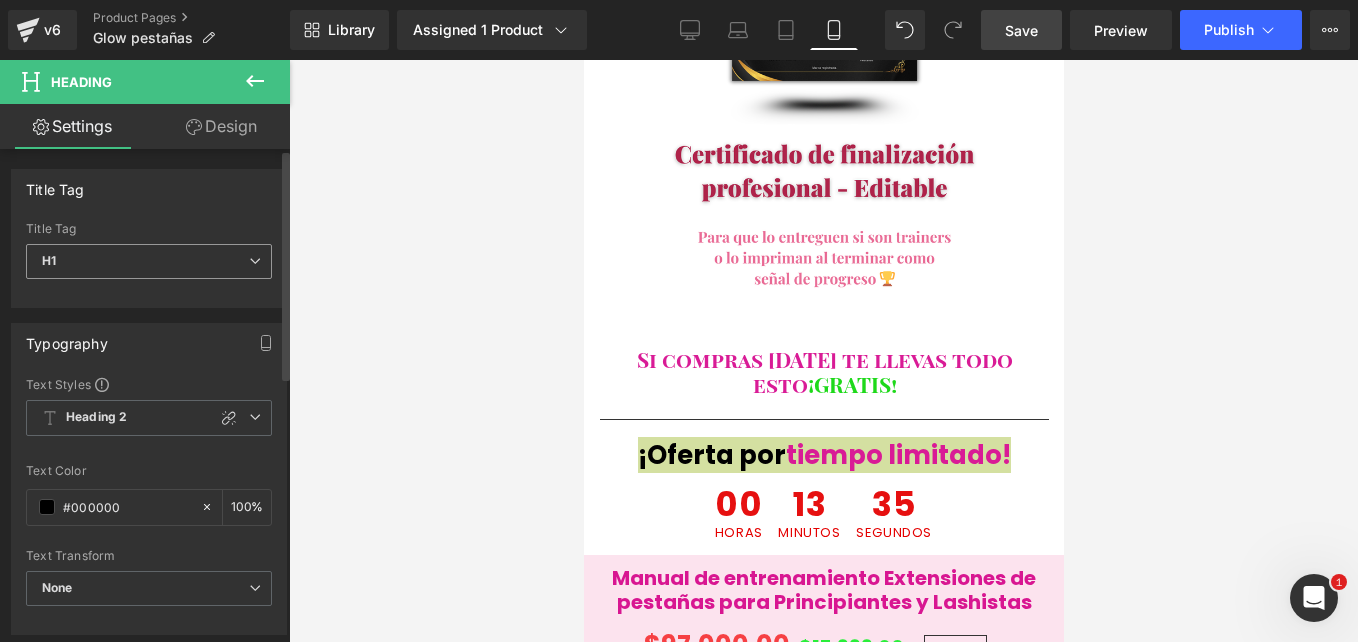 click on "H1" at bounding box center (149, 261) 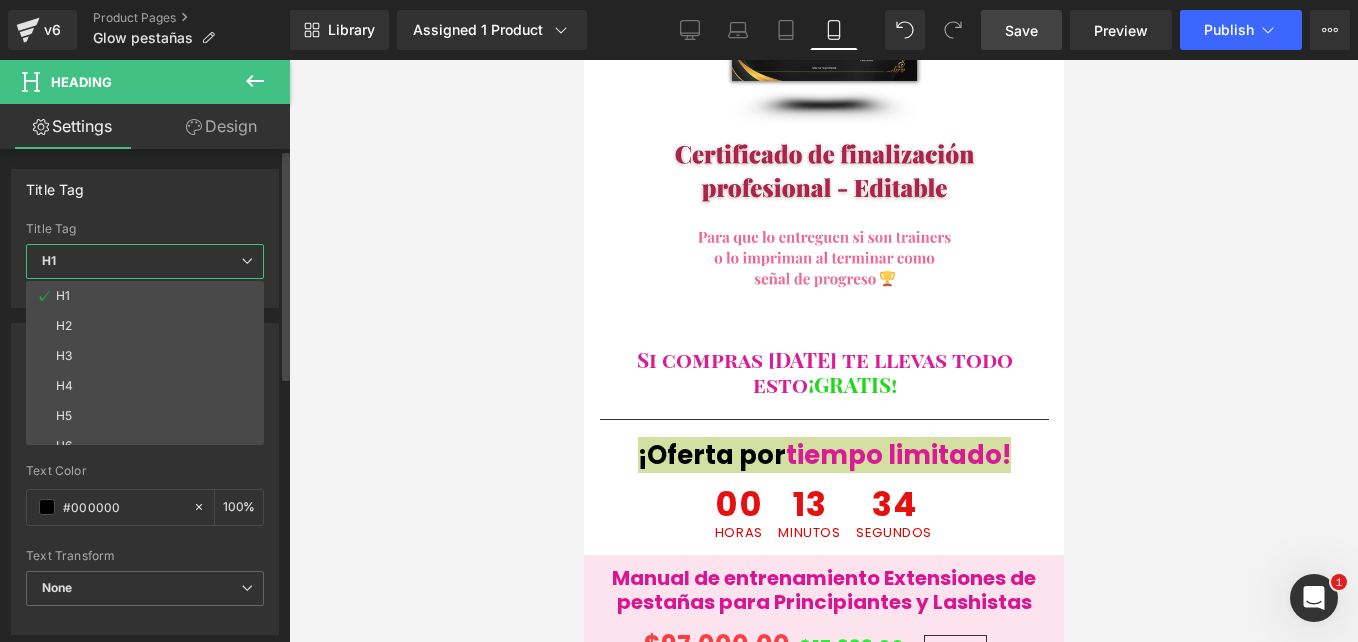 click on "H1" at bounding box center [145, 261] 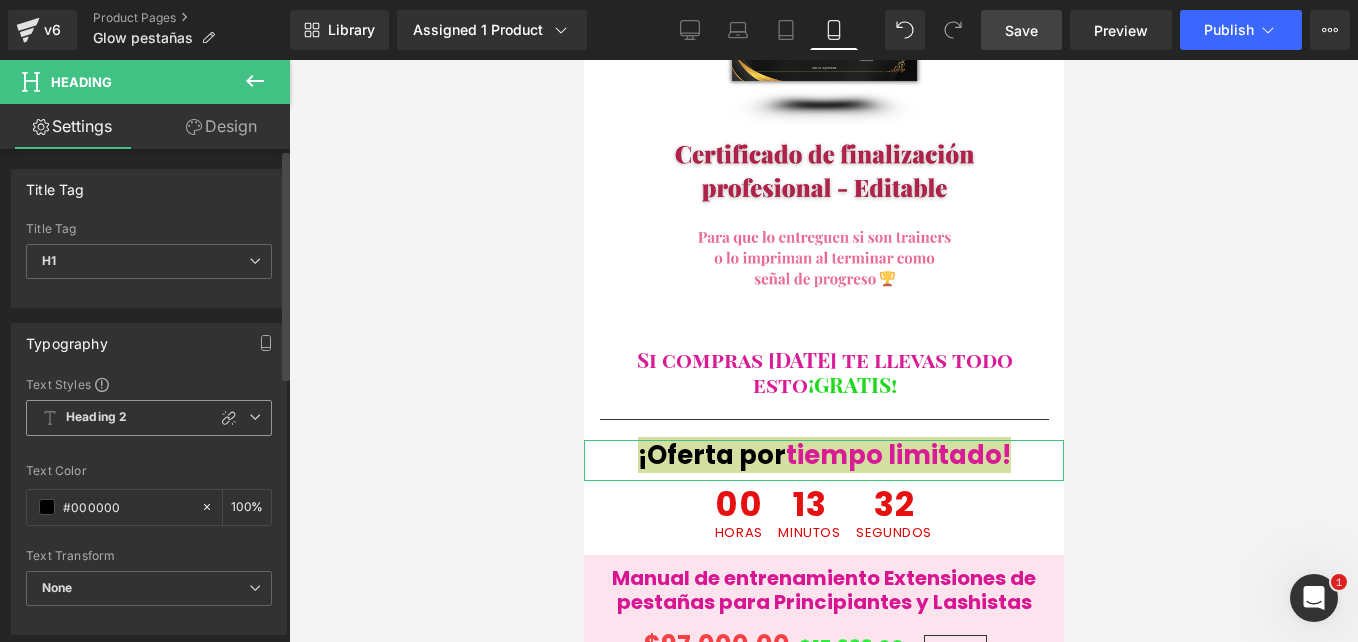 click on "Heading 2" at bounding box center (149, 418) 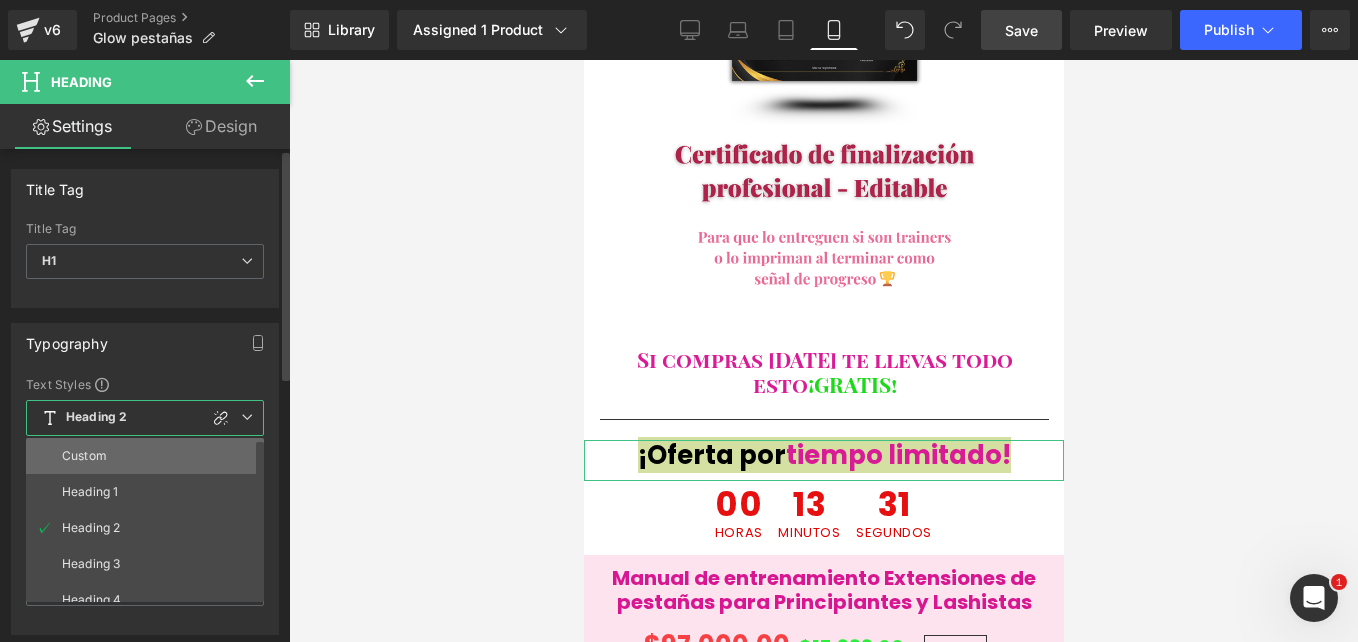 click on "Custom" at bounding box center (149, 456) 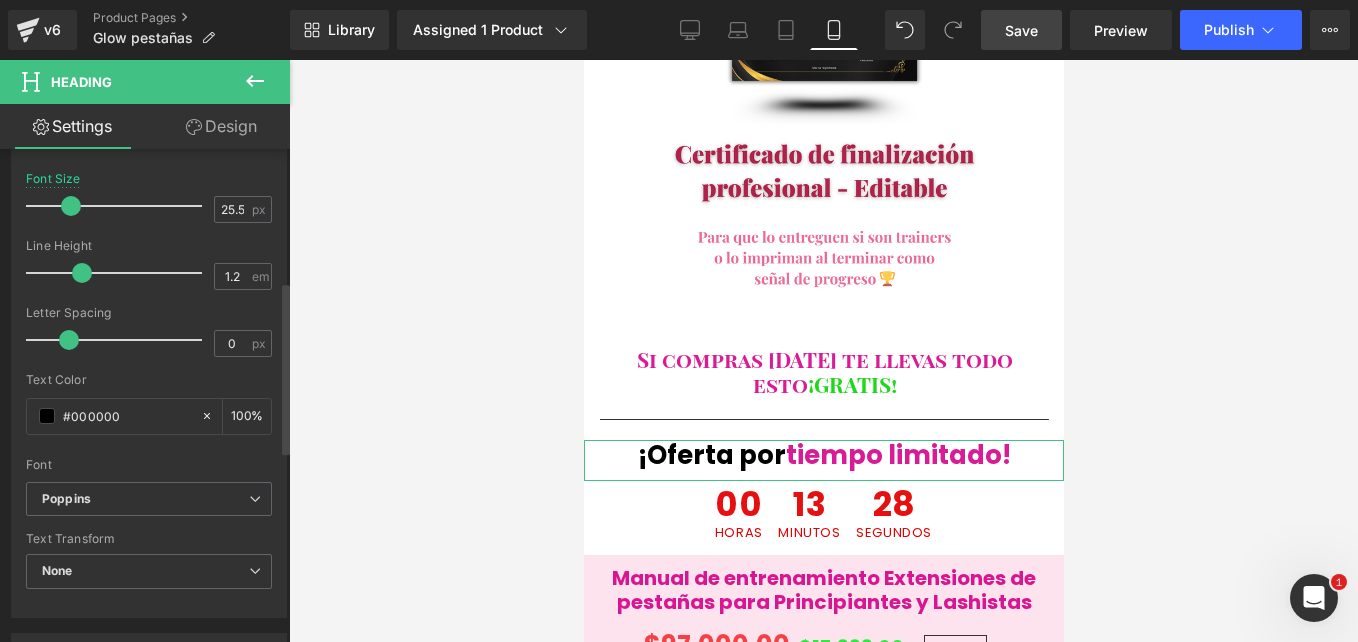 scroll, scrollTop: 378, scrollLeft: 0, axis: vertical 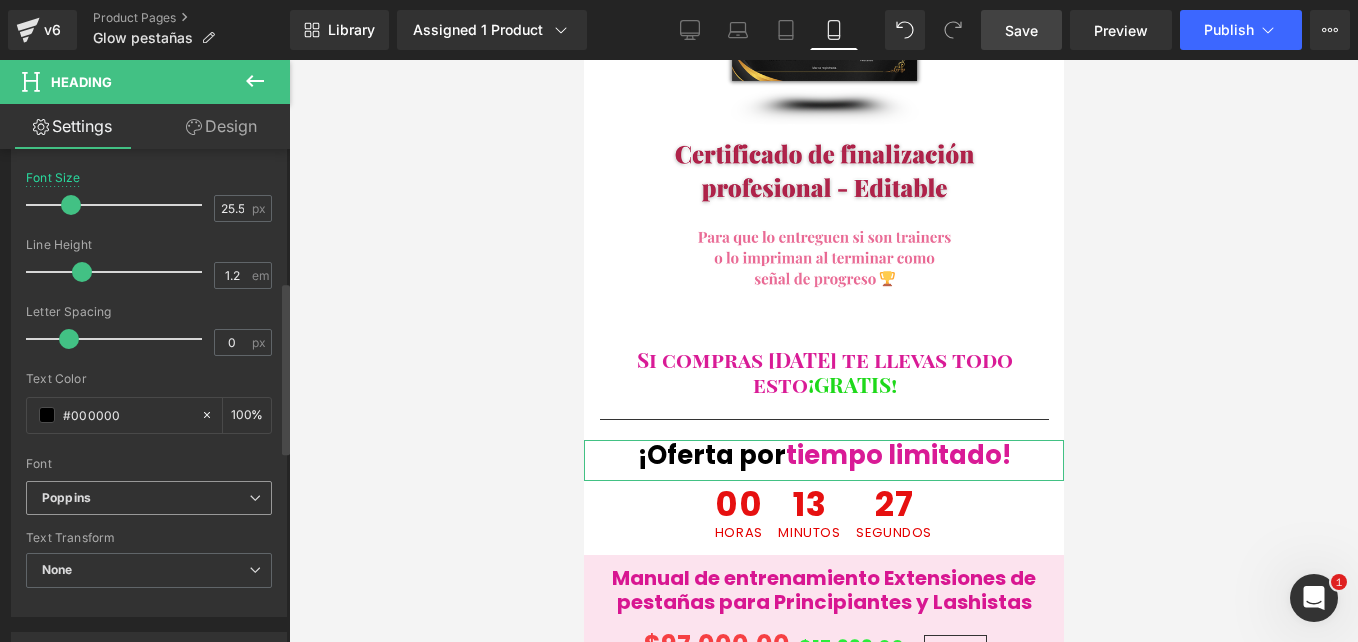 click on "Poppins" at bounding box center [149, 498] 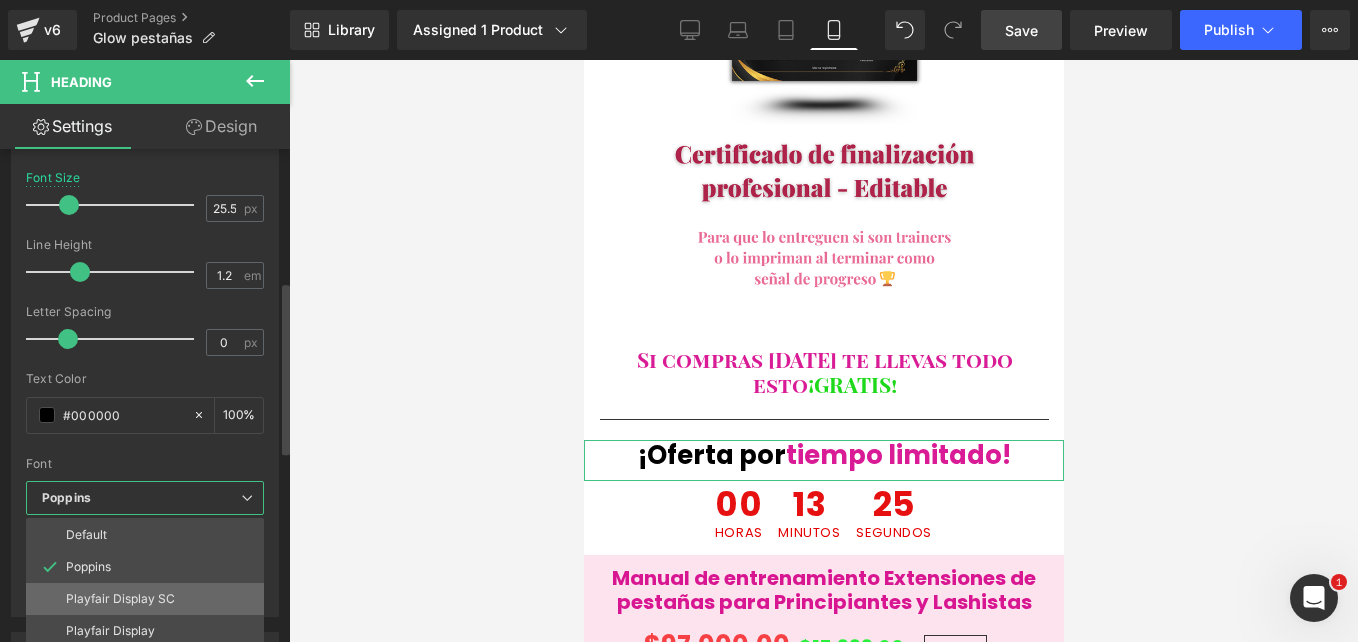 click on "Playfair Display SC" at bounding box center (145, 599) 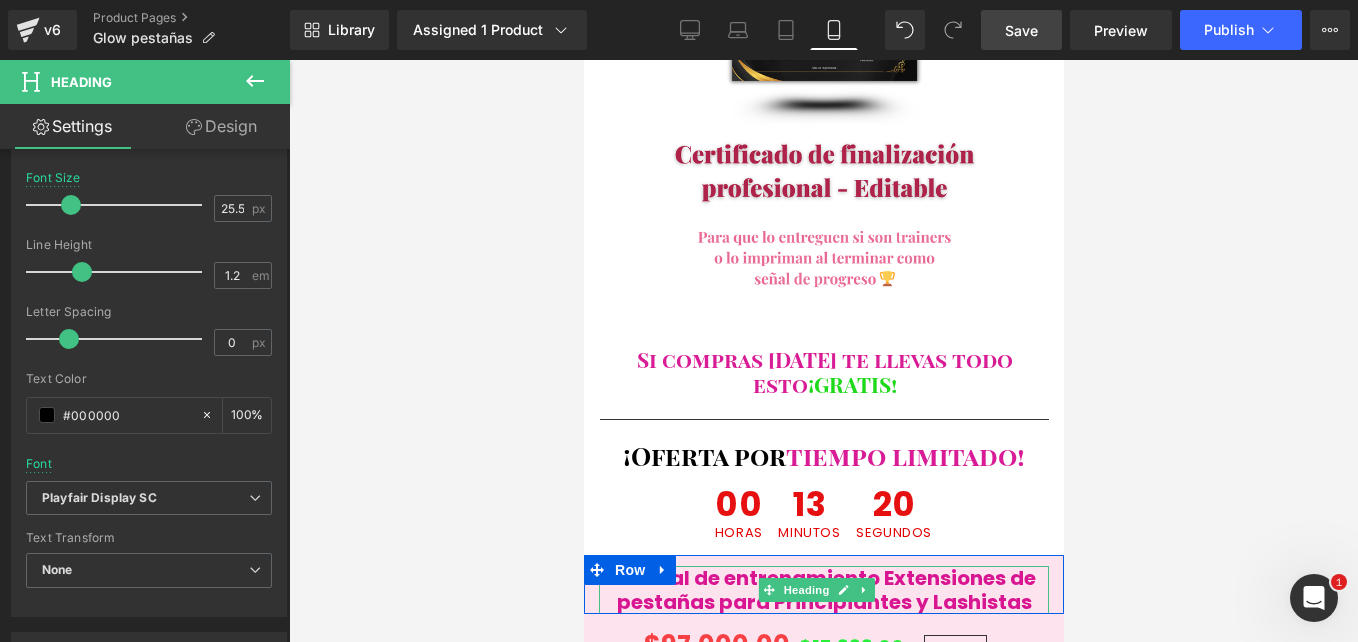 click on "Manual de entrenamiento Extensiones de pestañas para Principiantes y Lashistas" at bounding box center [823, 590] 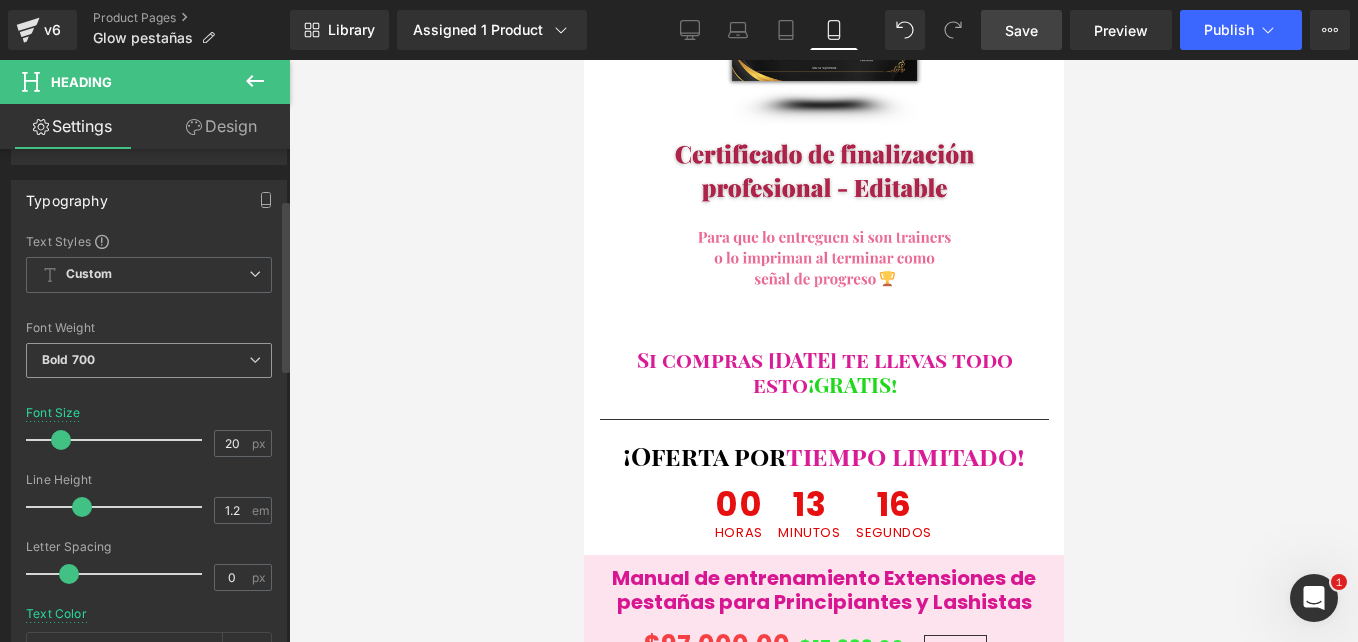 scroll, scrollTop: 144, scrollLeft: 0, axis: vertical 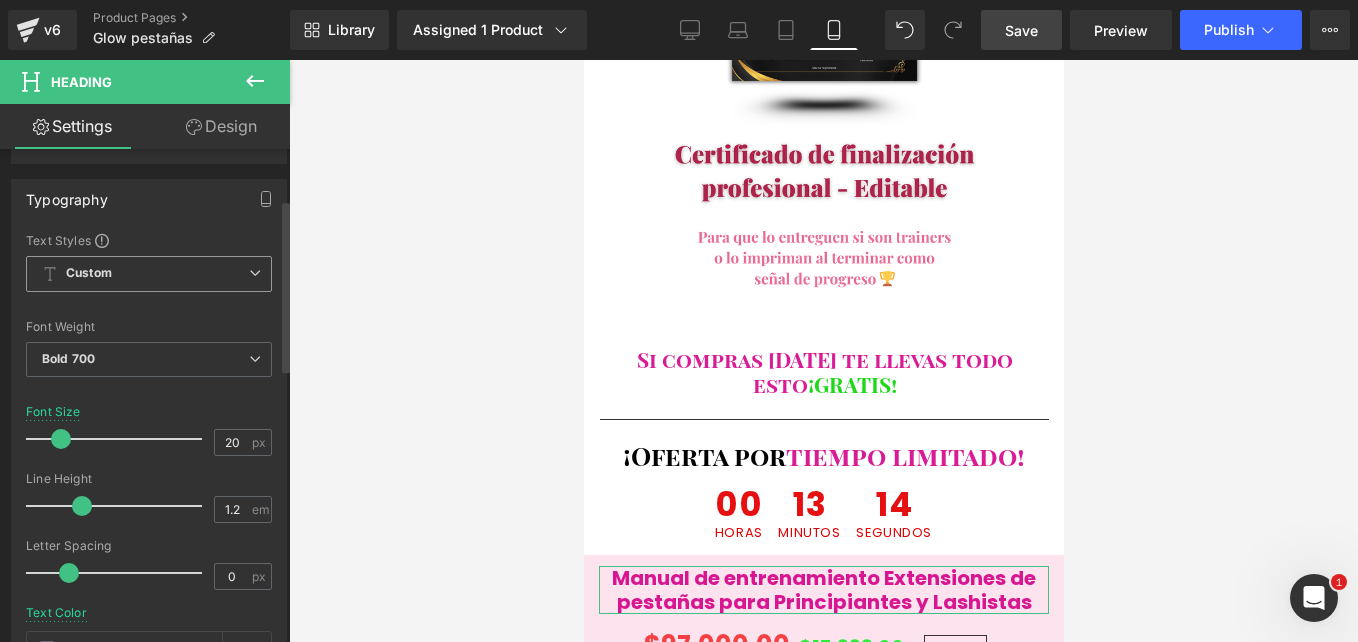 click on "Custom" at bounding box center (149, 274) 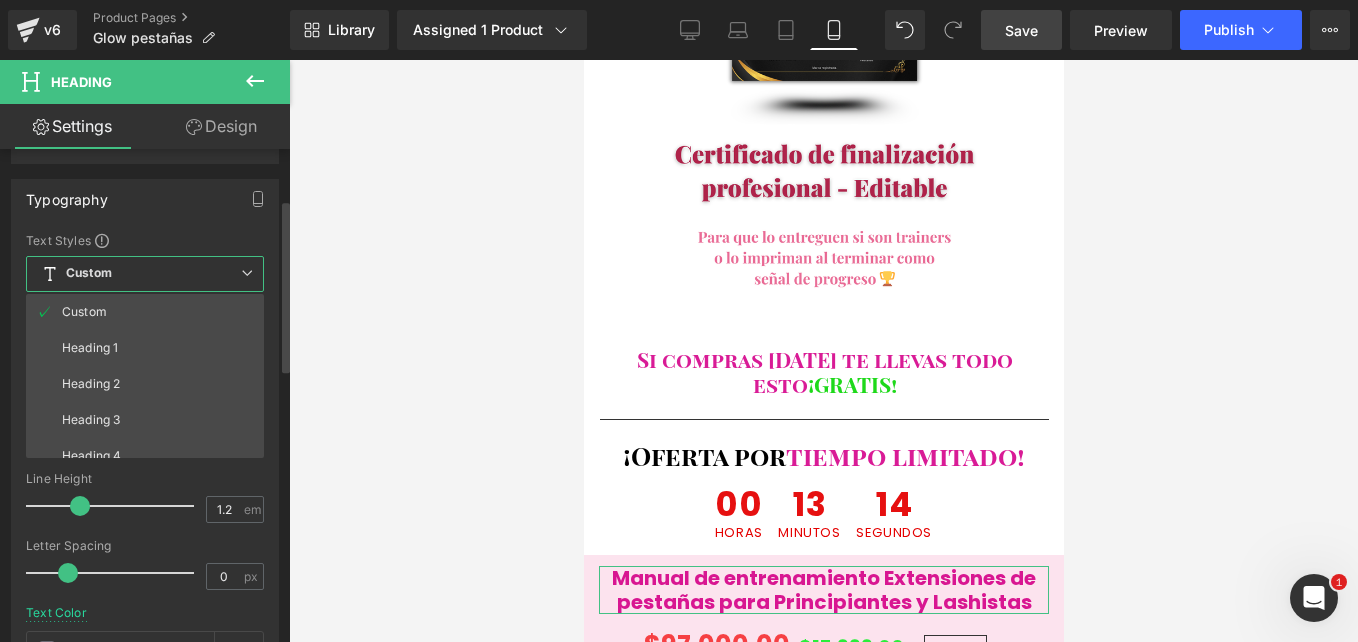 click on "Custom" at bounding box center (145, 274) 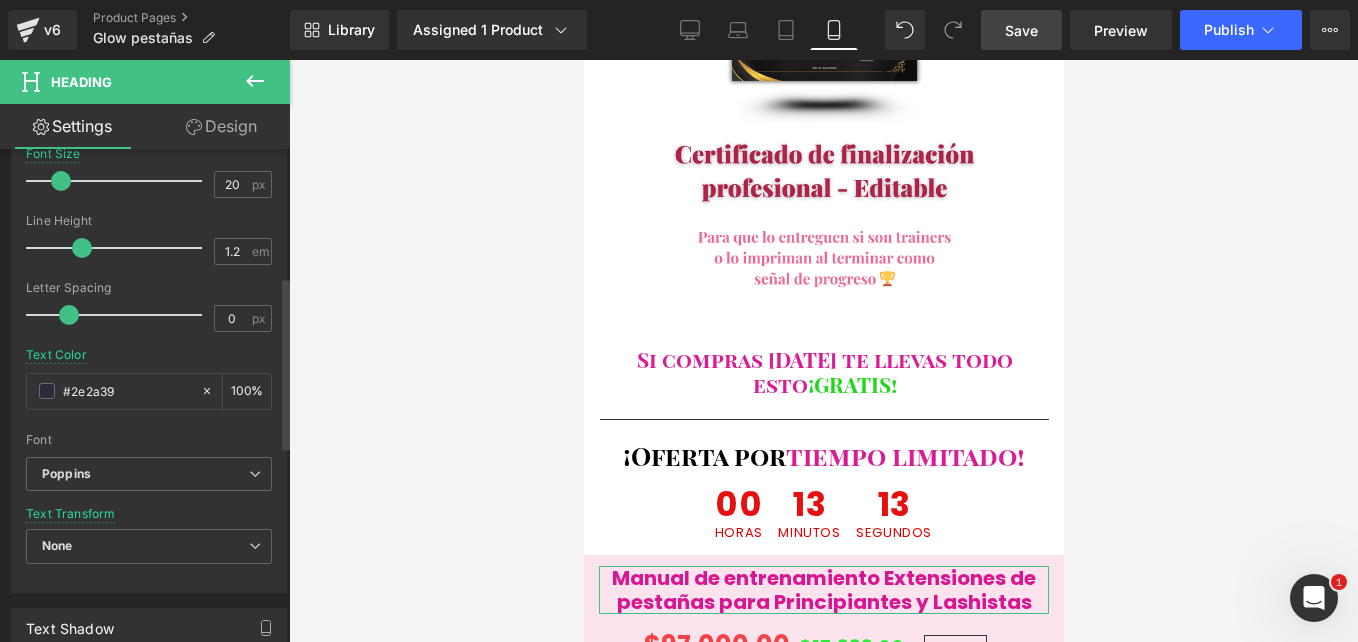 scroll, scrollTop: 402, scrollLeft: 0, axis: vertical 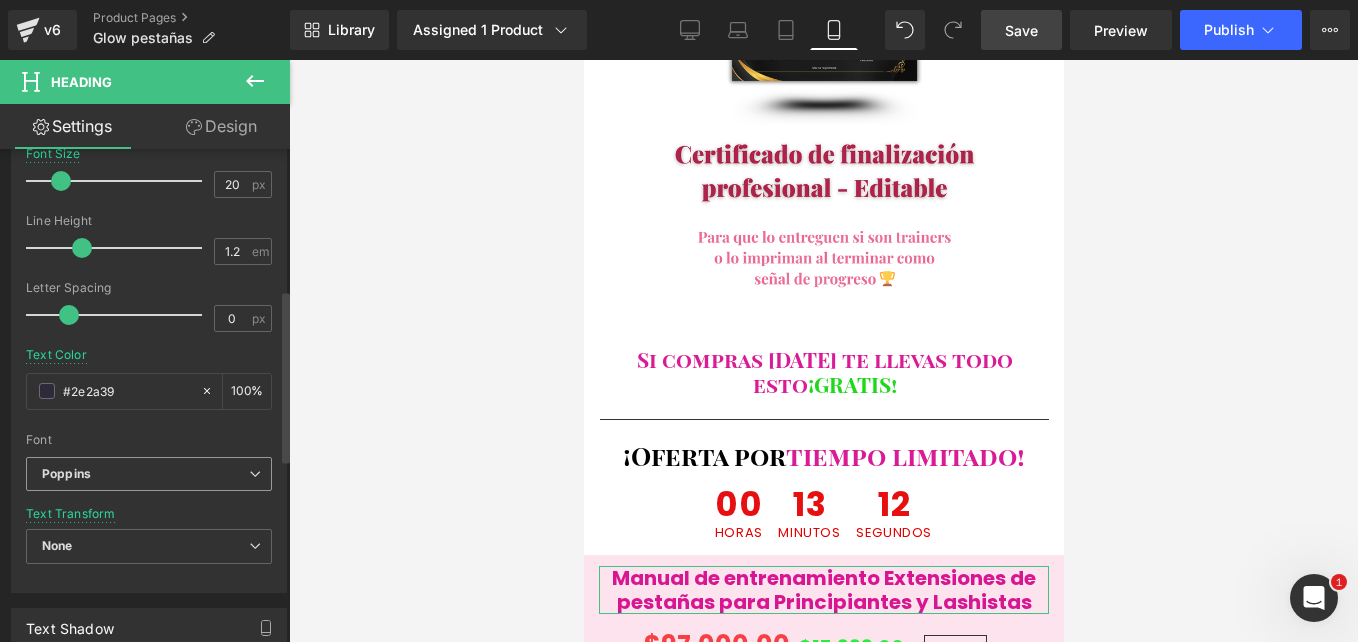 click on "Poppins
Default
Poppins
Playfair Display SC
Playfair Display
Open Font Manager" at bounding box center (149, 480) 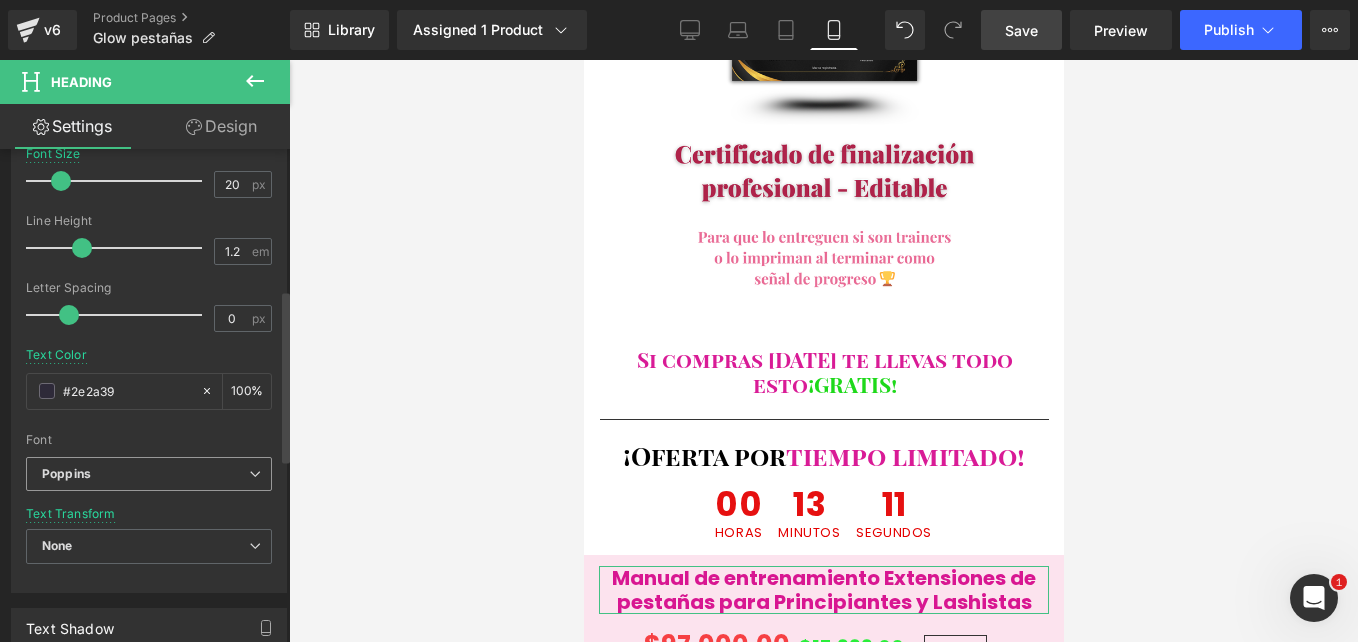 click on "Poppins" at bounding box center (145, 474) 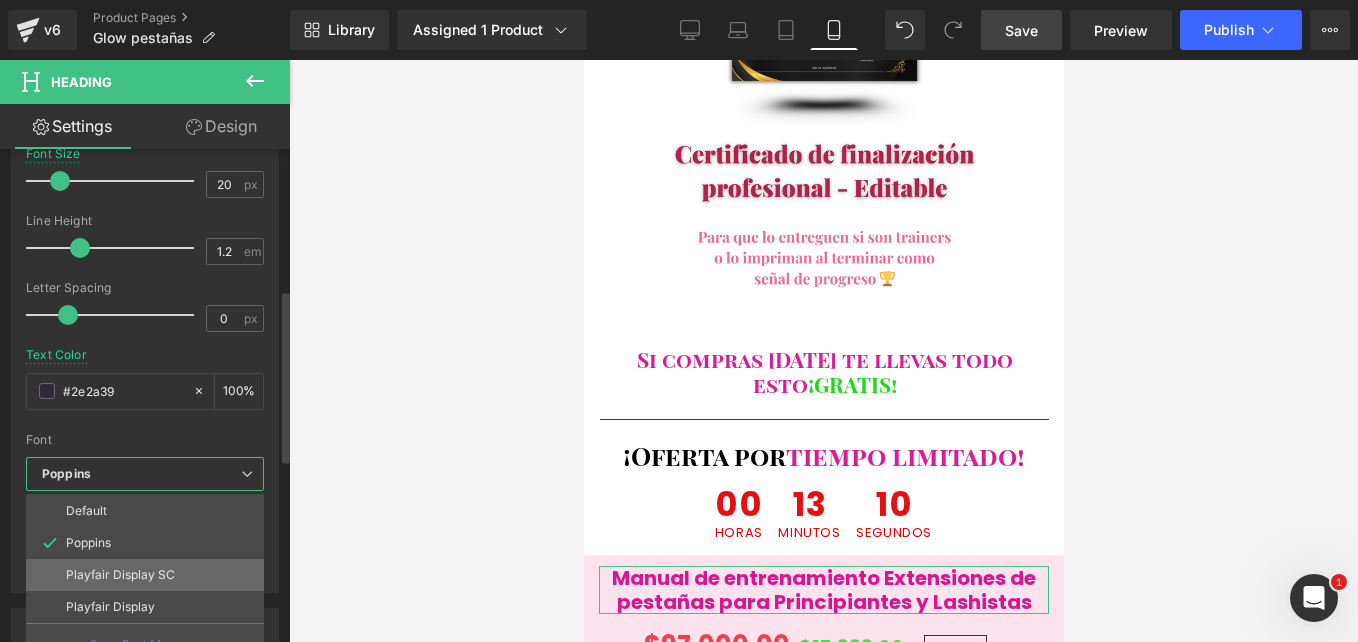 click on "Playfair Display SC" at bounding box center [145, 575] 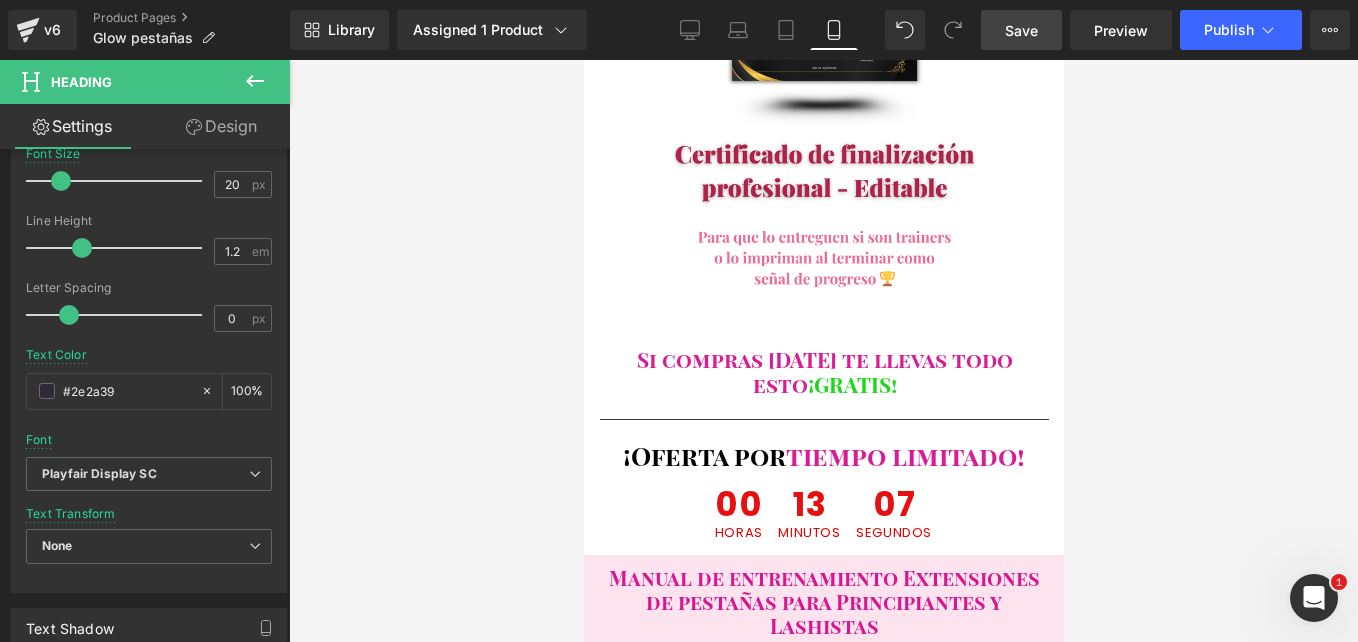 drag, startPoint x: 431, startPoint y: 449, endPoint x: 384, endPoint y: 507, distance: 74.65253 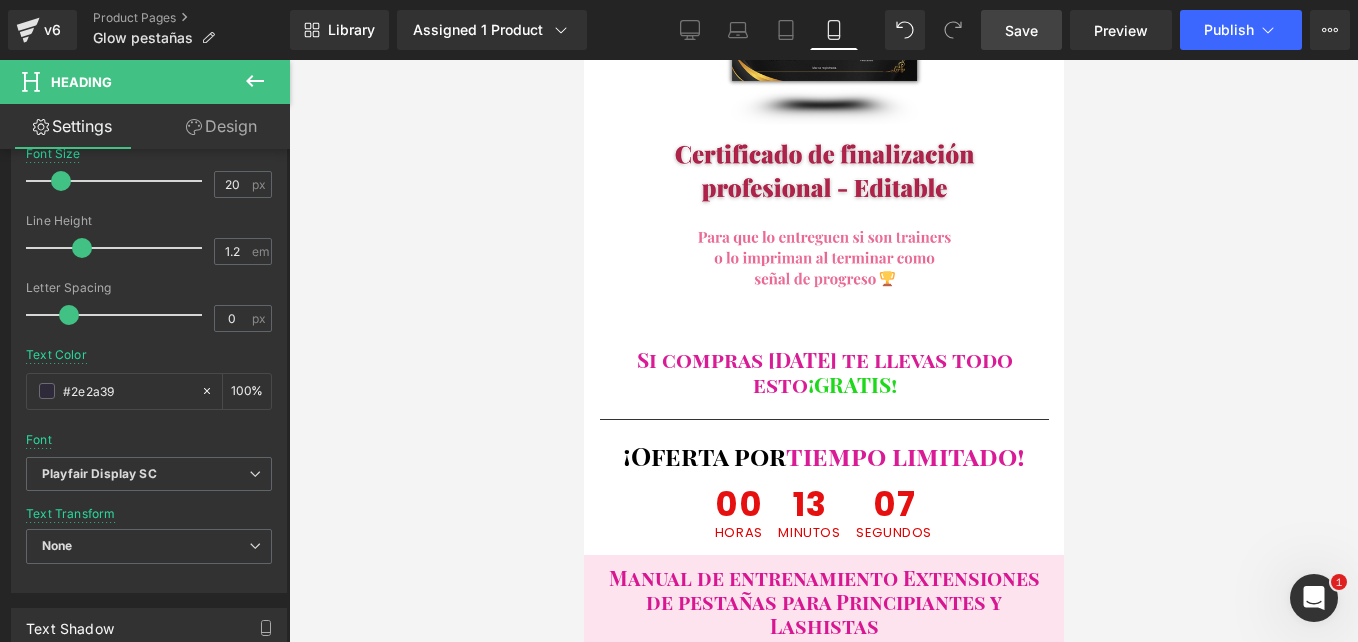 click at bounding box center [823, 351] 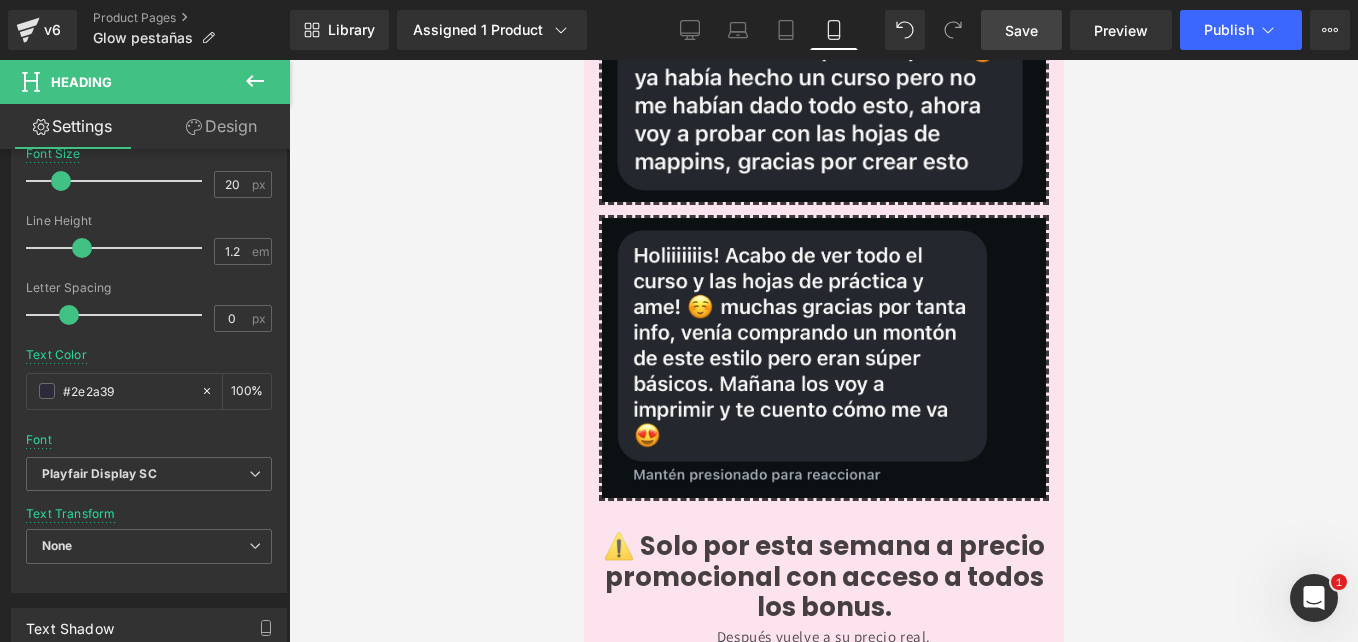 scroll, scrollTop: 10856, scrollLeft: 0, axis: vertical 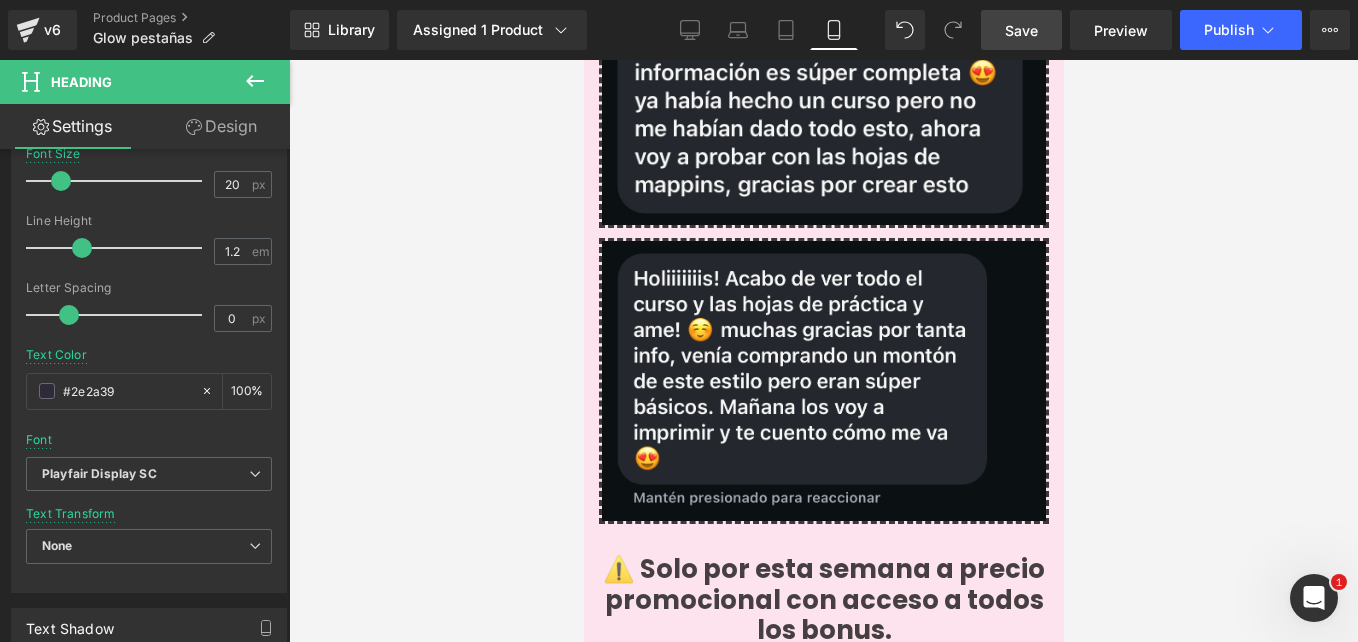 click on "⚠️ Solo por esta semana a precio promocional con acceso a todos los bonus. Después vuelve a su precio real. Heading" at bounding box center (823, 613) 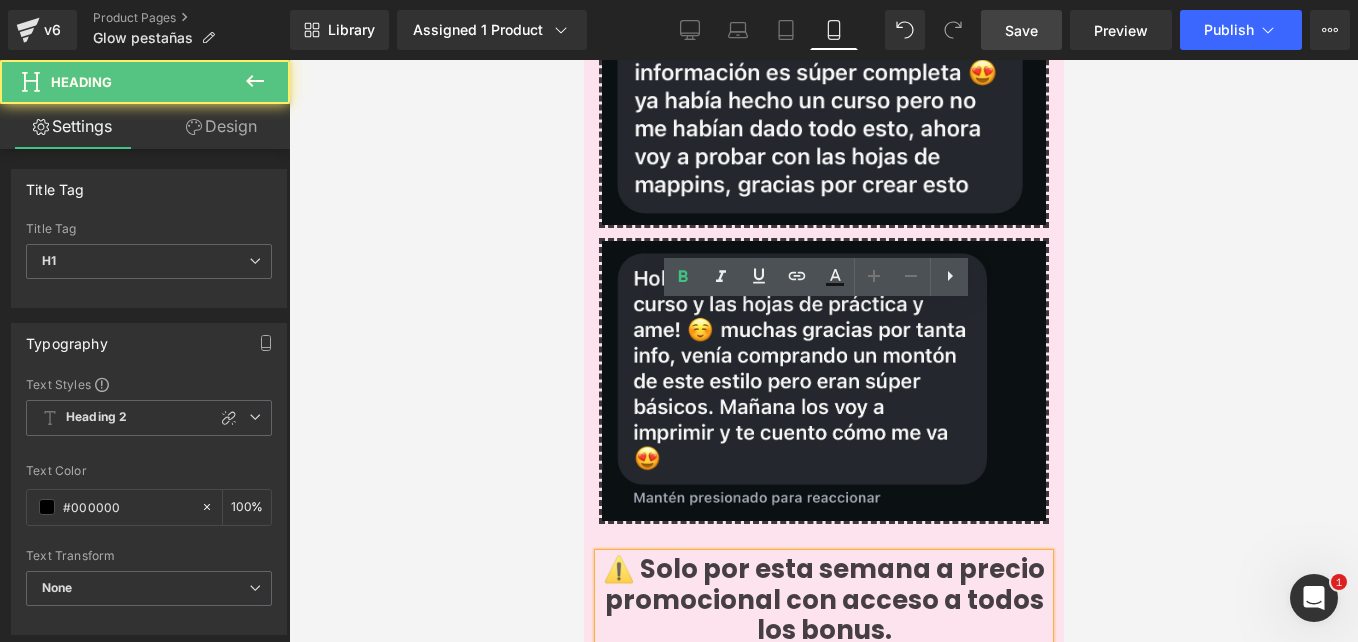 click on "⚠️ Solo por esta semana a precio promocional con acceso a todos los bonus." at bounding box center (823, 599) 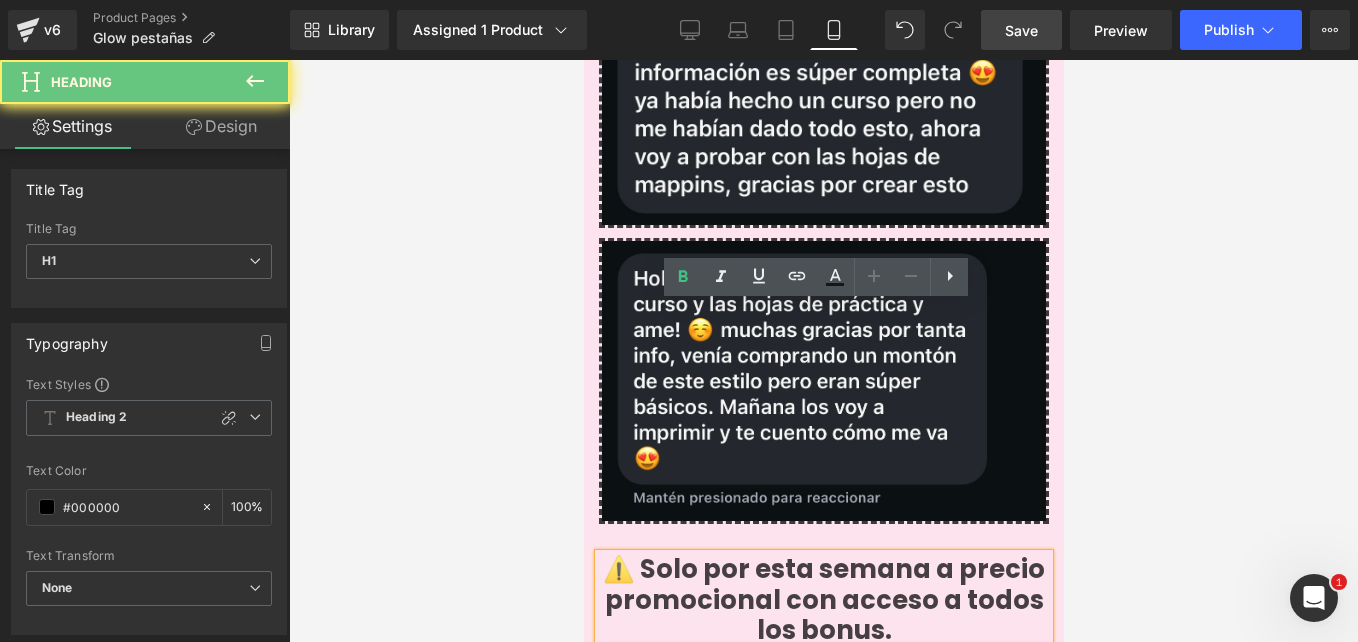 click on "⚠️ Solo por esta semana a precio promocional con acceso a todos los bonus." at bounding box center [823, 599] 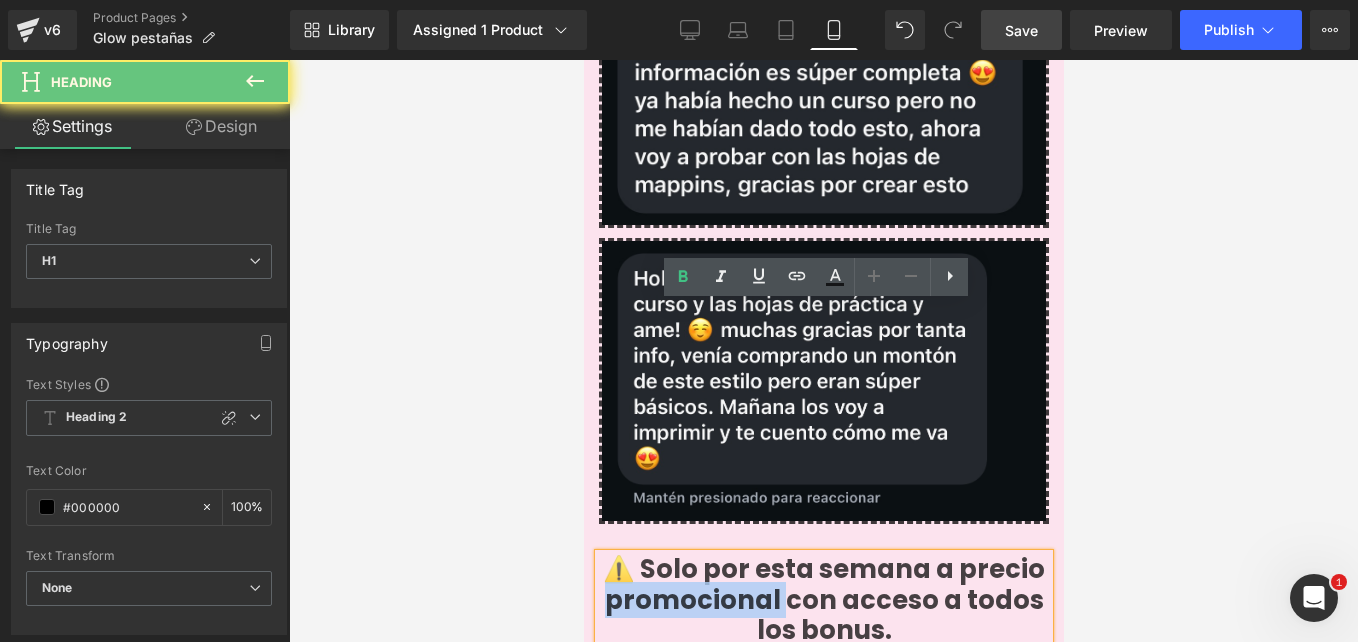 click on "⚠️ Solo por esta semana a precio promocional con acceso a todos los bonus." at bounding box center [823, 599] 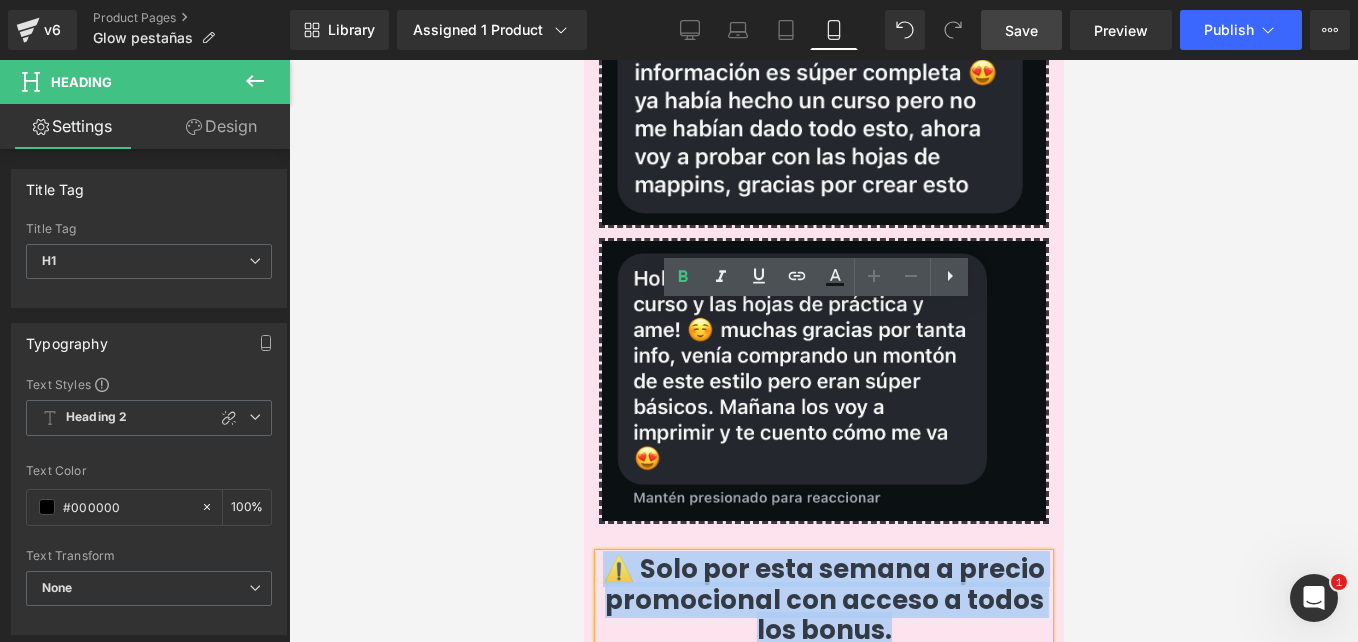 click on "⚠️ Solo por esta semana a precio promocional con acceso a todos los bonus." at bounding box center [823, 599] 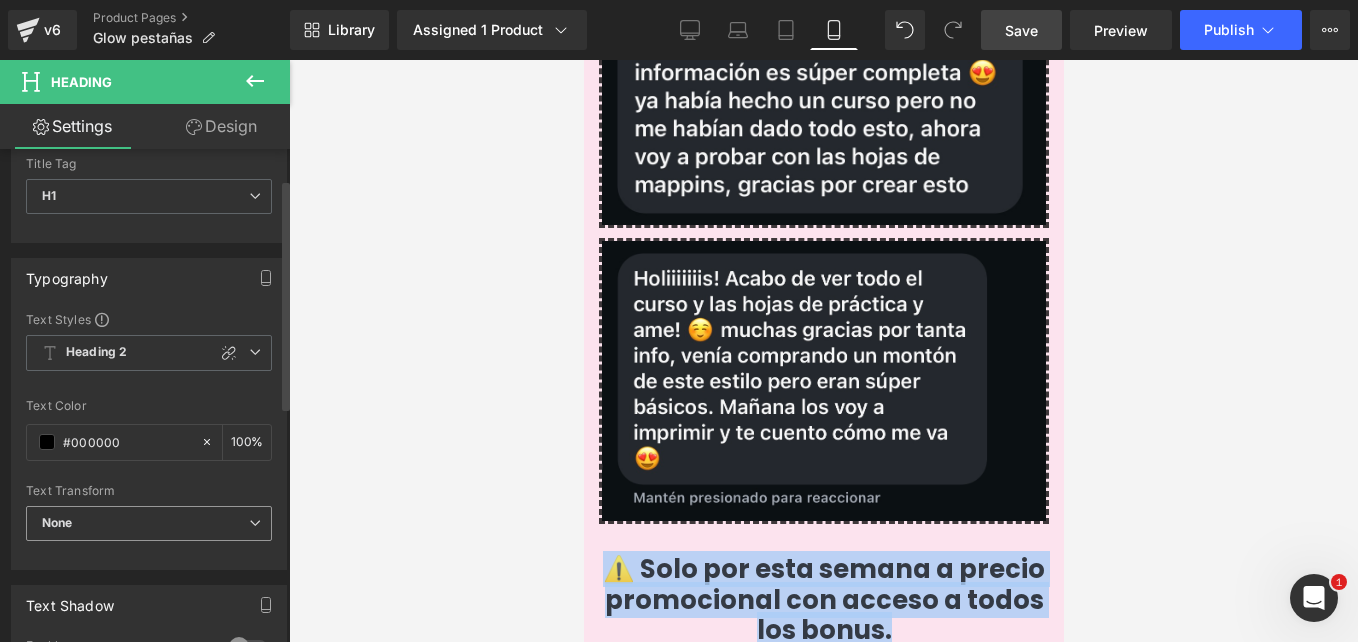 scroll, scrollTop: 64, scrollLeft: 0, axis: vertical 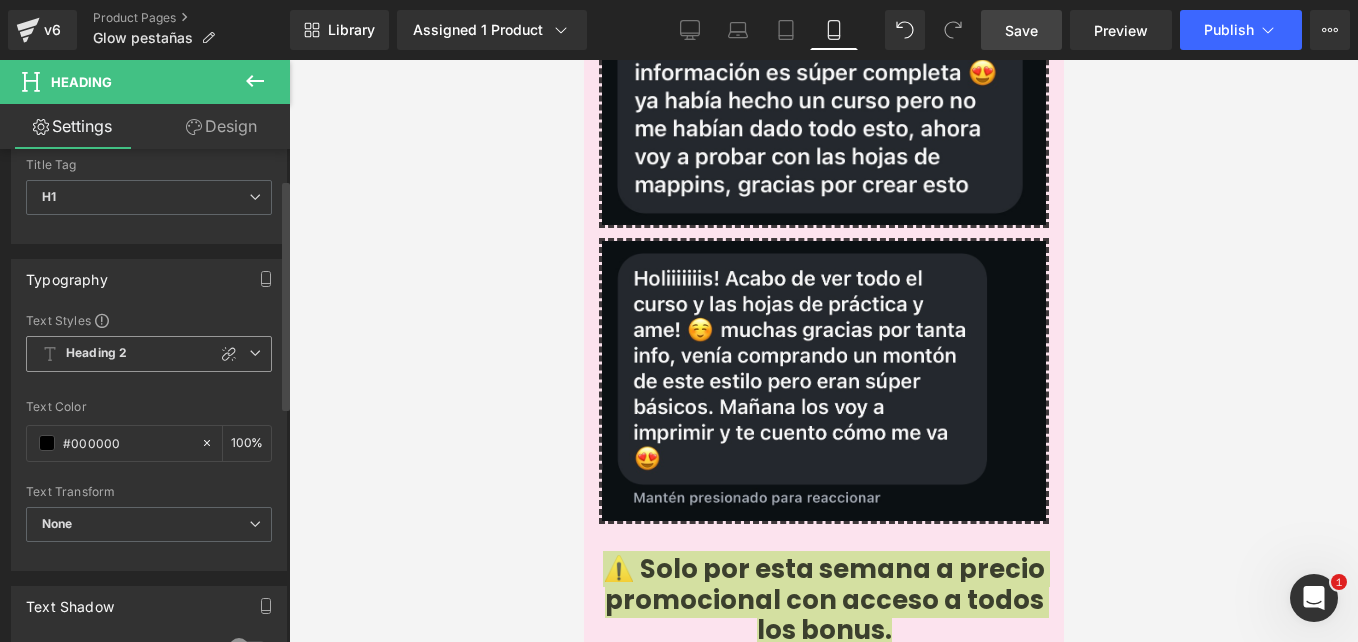 click on "Heading 2" at bounding box center [149, 354] 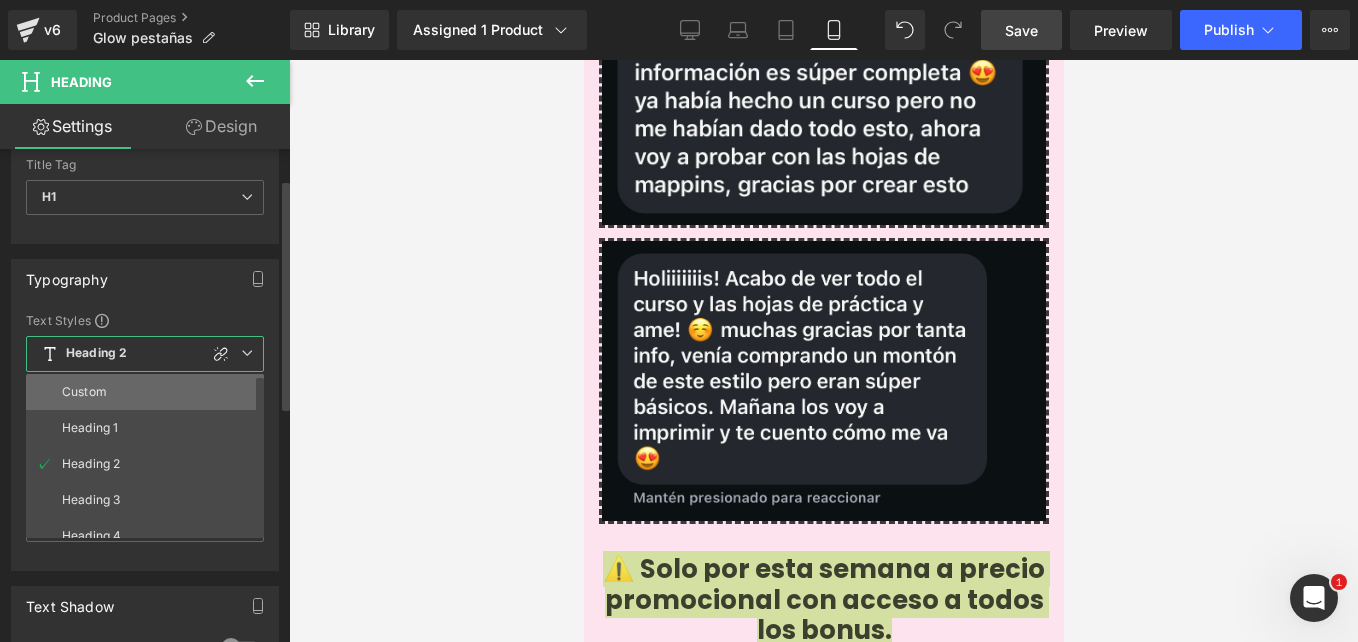 click on "Custom" at bounding box center (149, 392) 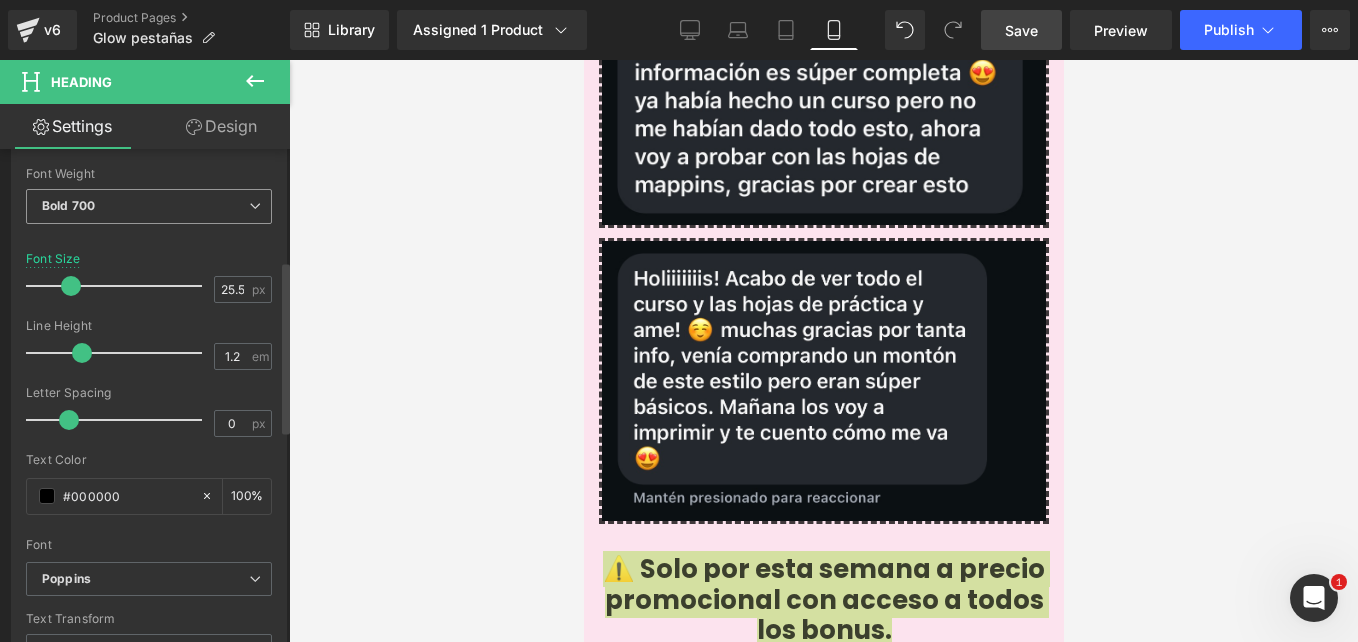 scroll, scrollTop: 320, scrollLeft: 0, axis: vertical 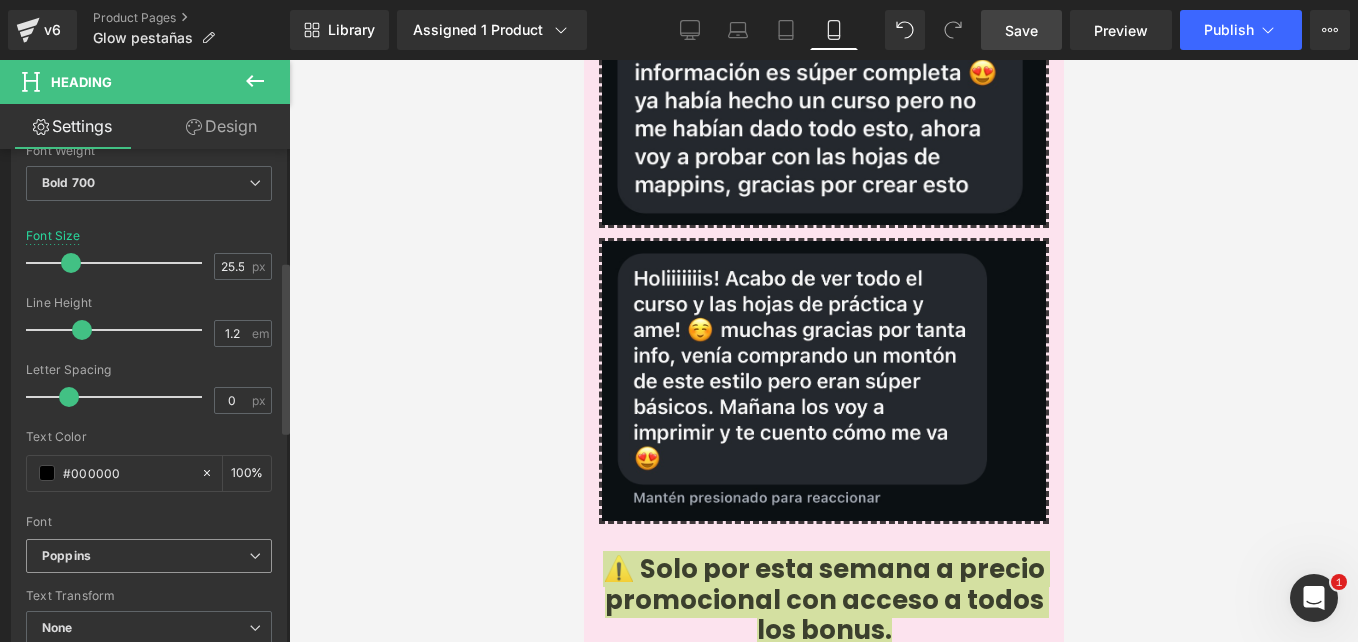 click on "Poppins" at bounding box center (149, 556) 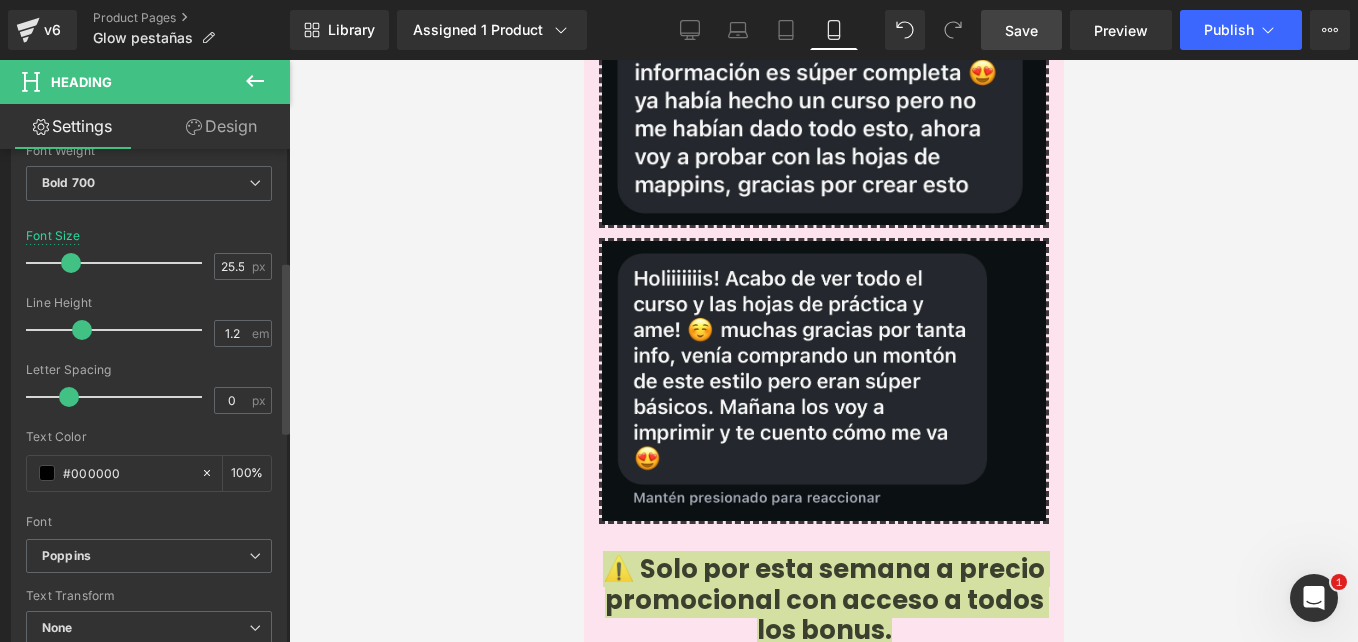 click at bounding box center [149, 423] 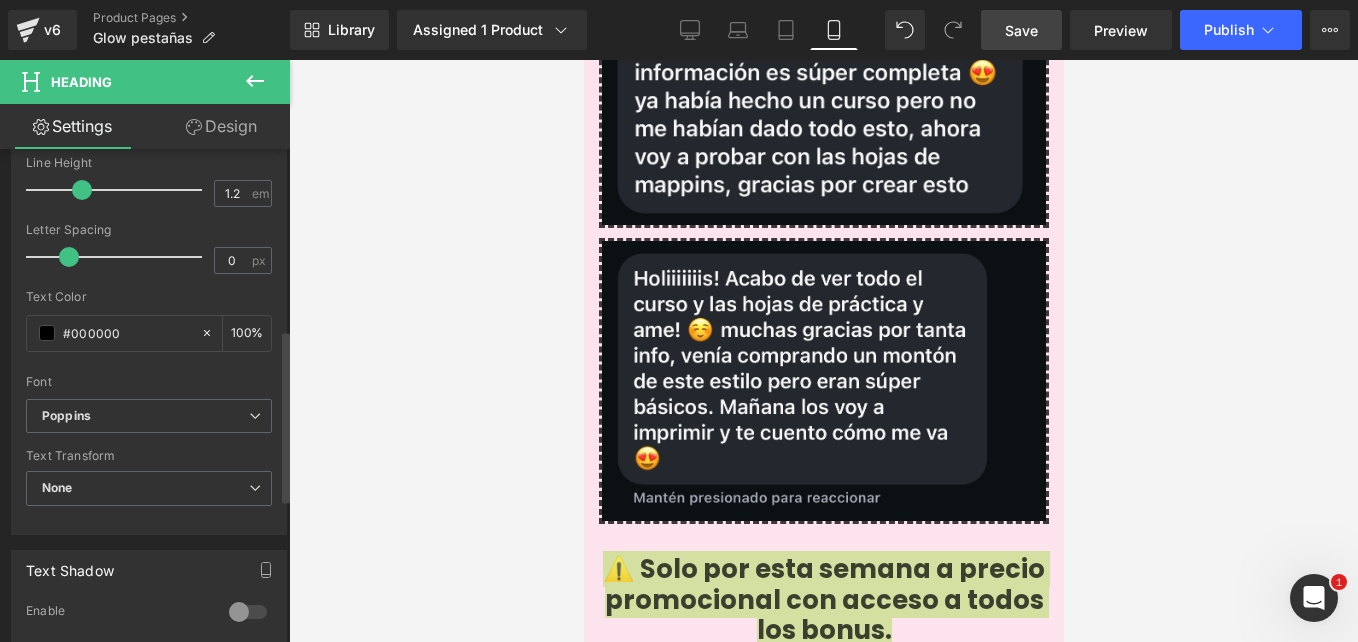 scroll, scrollTop: 524, scrollLeft: 0, axis: vertical 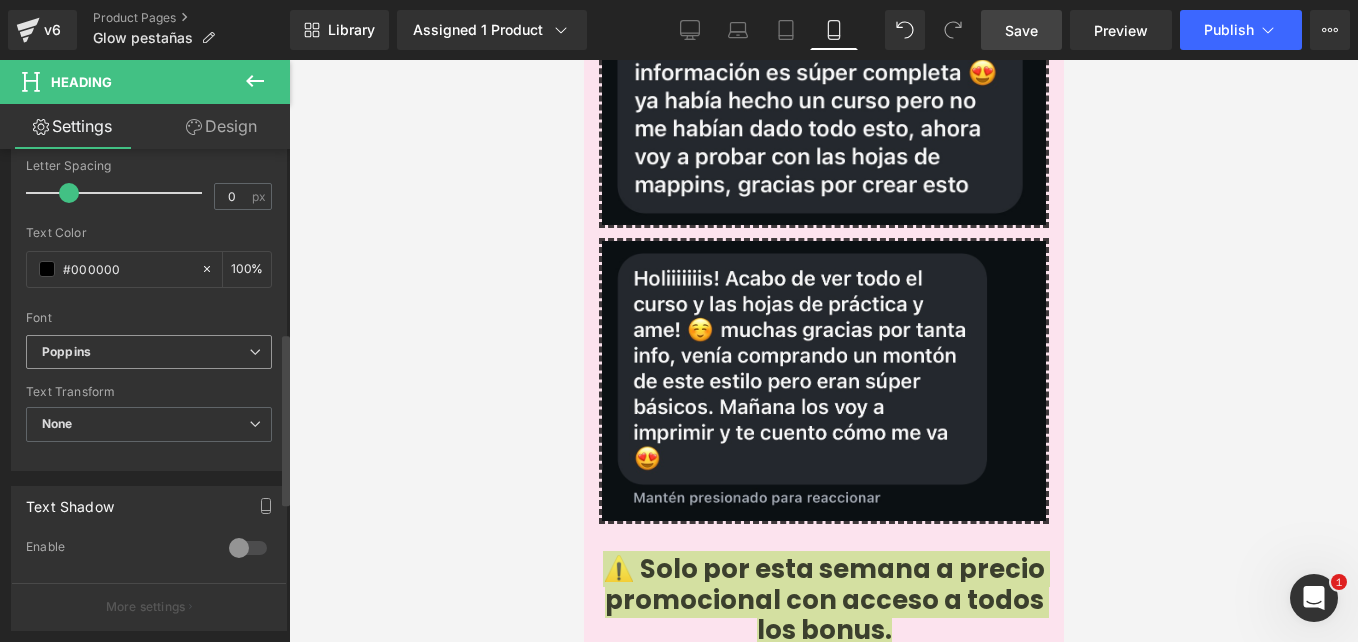 click on "Poppins" at bounding box center [145, 352] 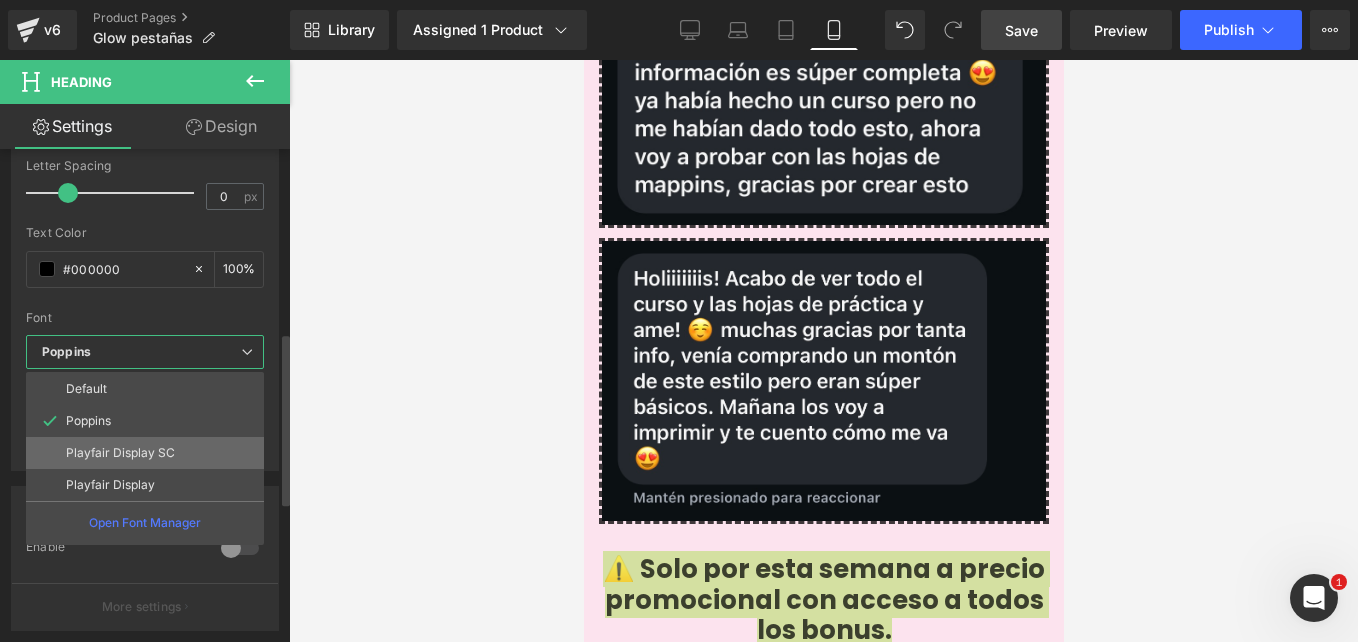 click on "Playfair Display SC" at bounding box center [120, 453] 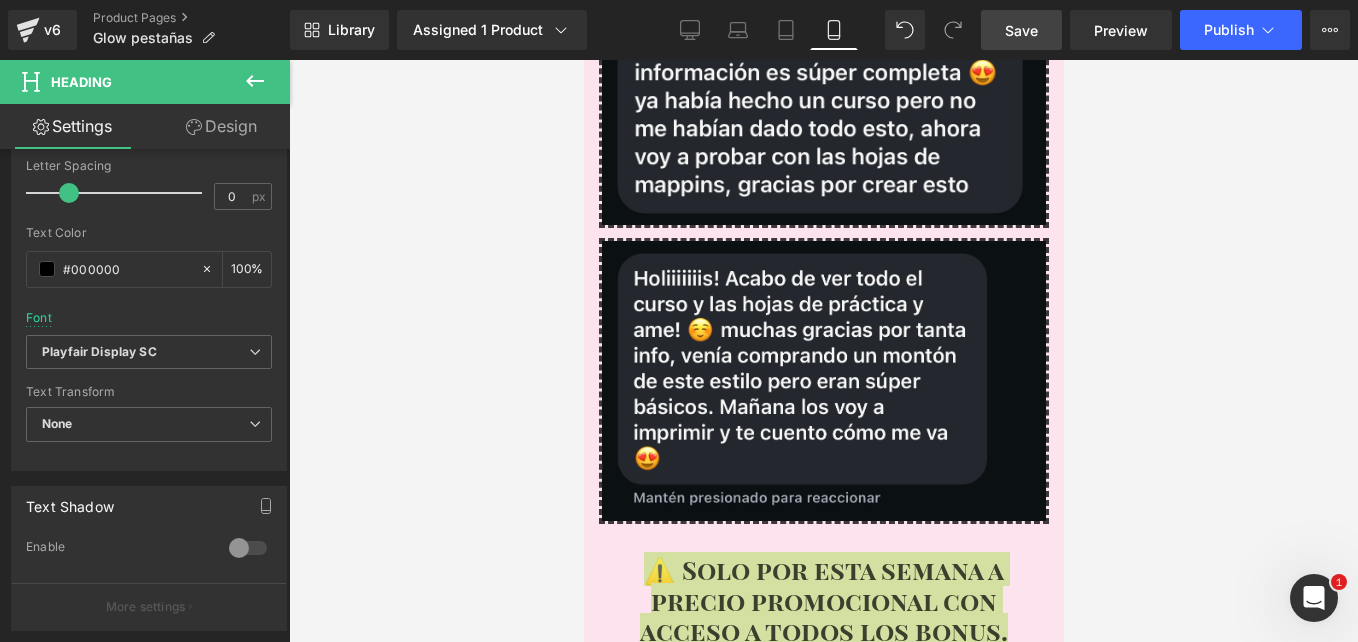 click at bounding box center (583, 60) 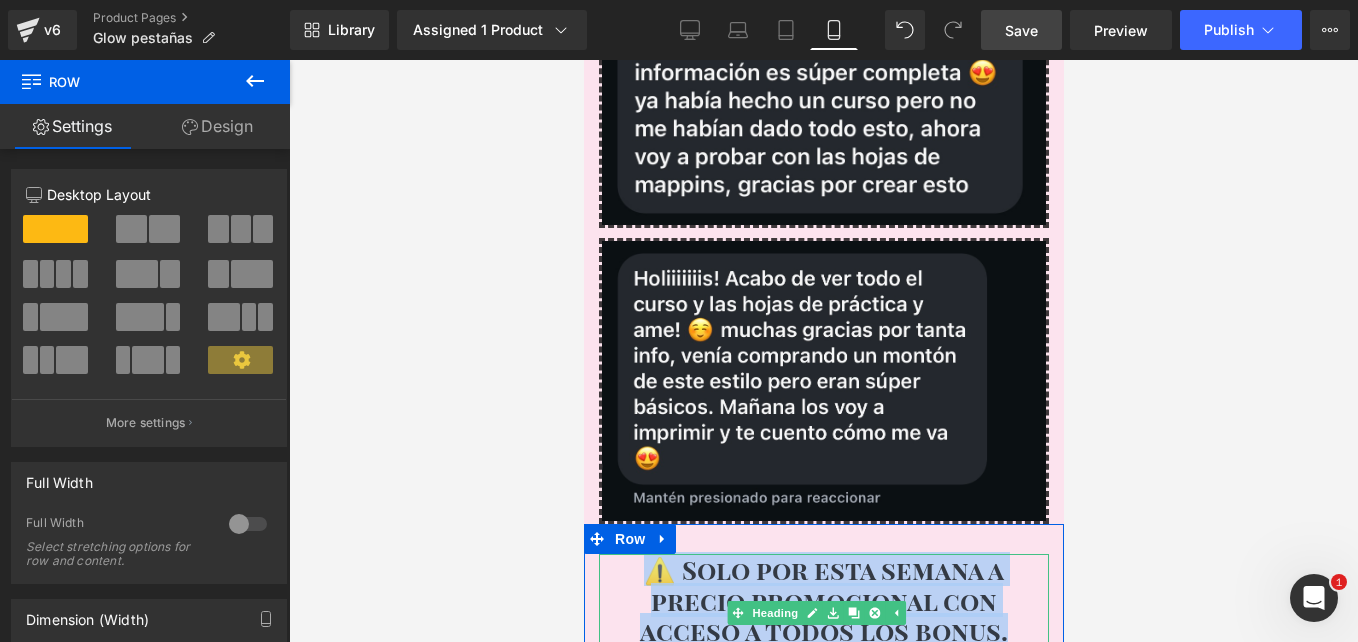 click on "⚠️ Solo por esta semana a precio promocional con acceso a todos los bonus." at bounding box center [823, 599] 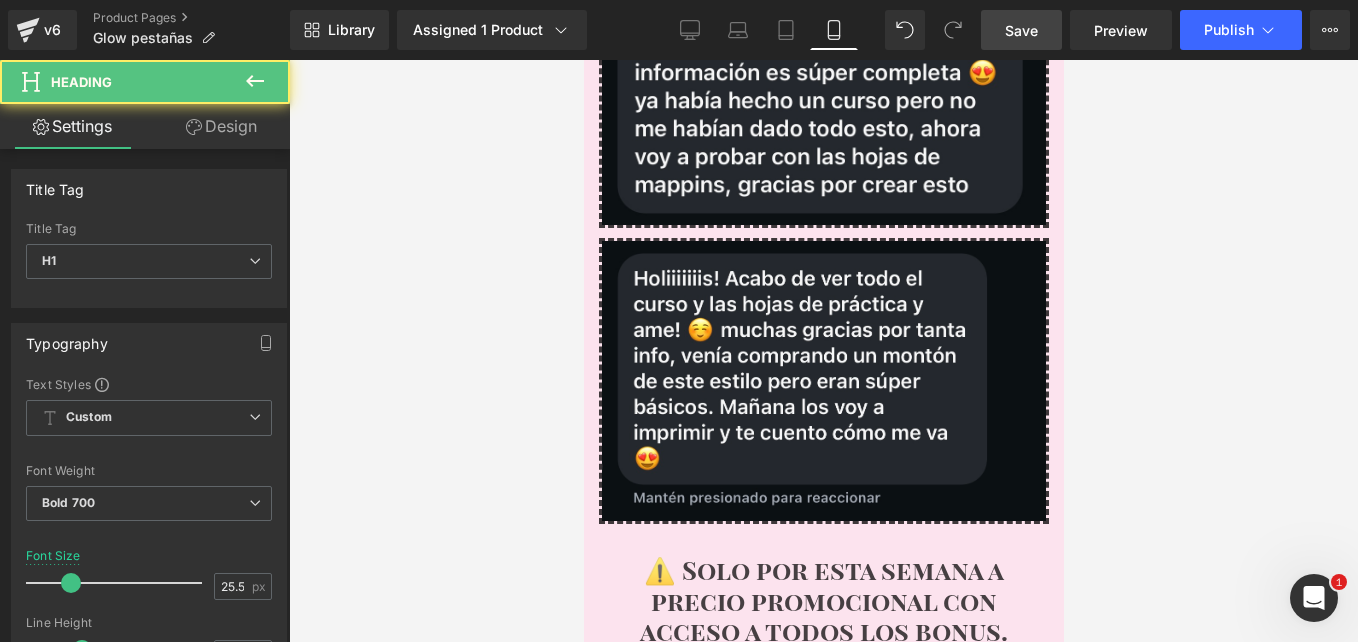 click at bounding box center (823, 351) 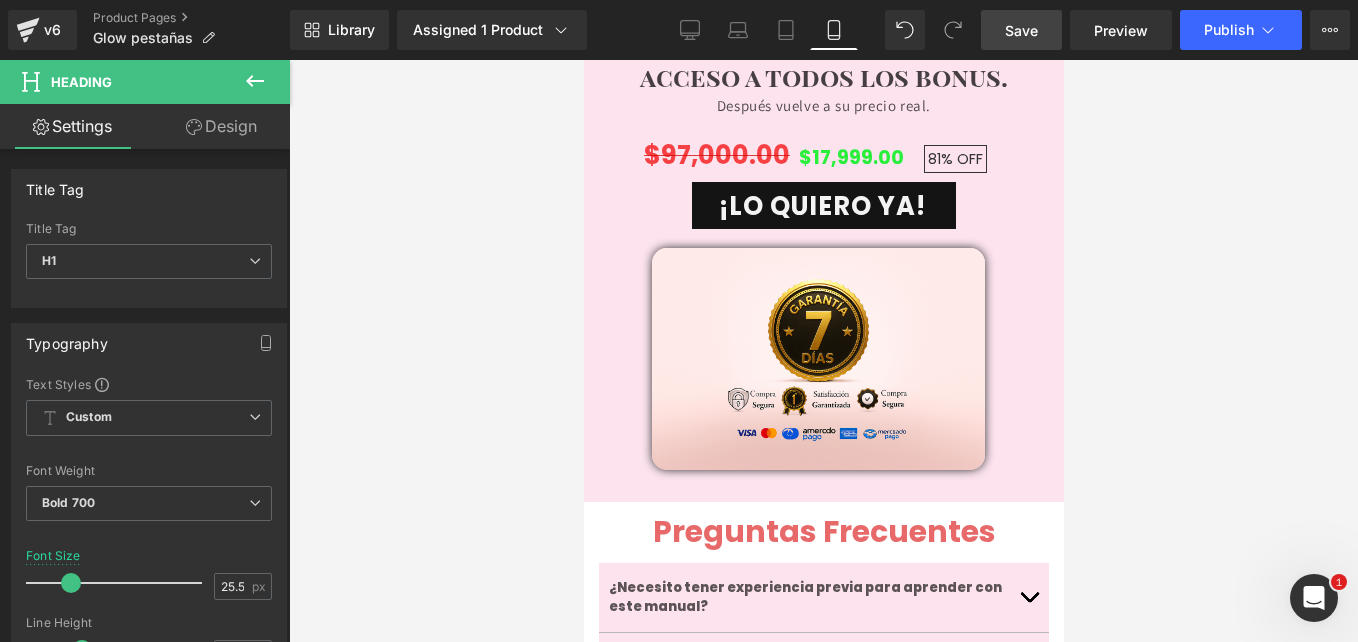 scroll, scrollTop: 11409, scrollLeft: 0, axis: vertical 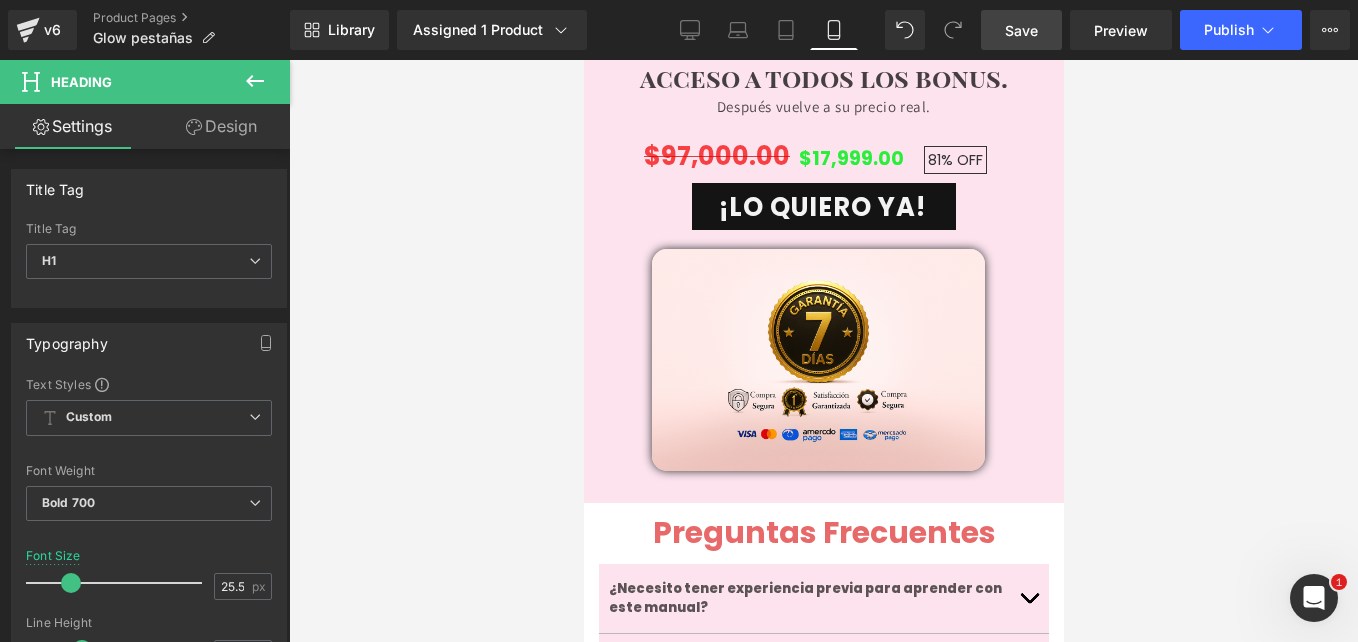 click on "Preguntas Frecuentes  Heading" at bounding box center (823, 539) 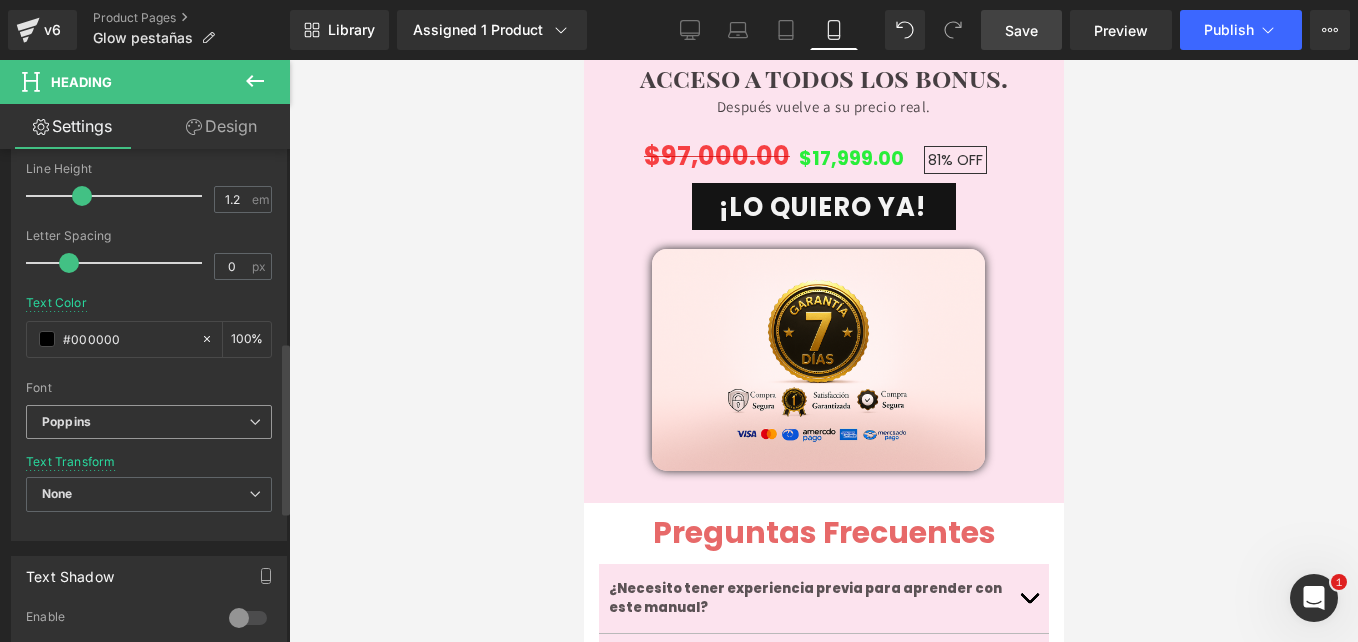scroll, scrollTop: 576, scrollLeft: 0, axis: vertical 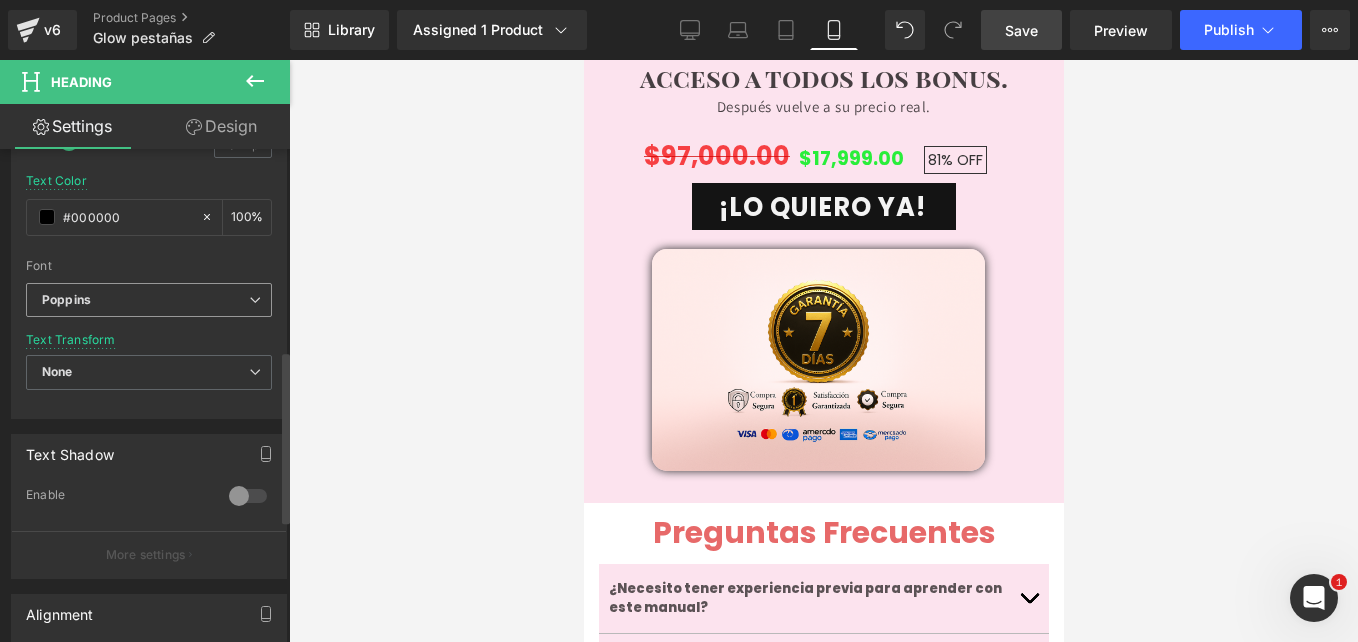 click on "Poppins" at bounding box center [145, 300] 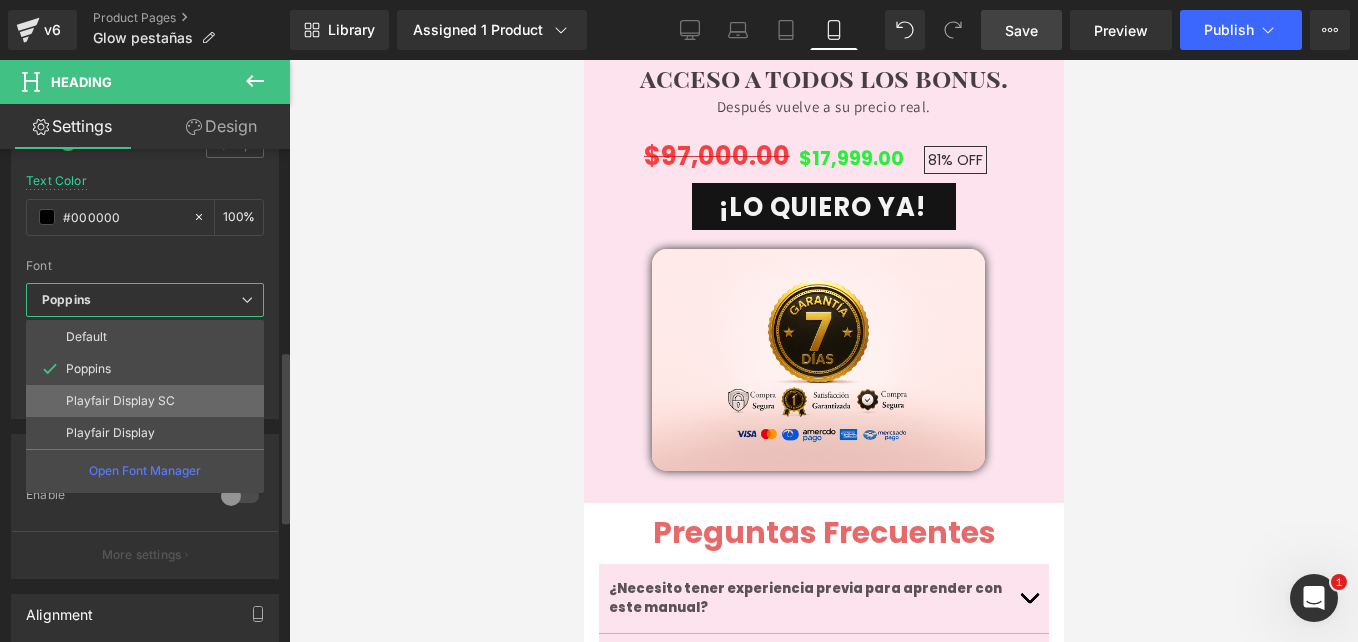 click on "Playfair Display SC" at bounding box center (120, 401) 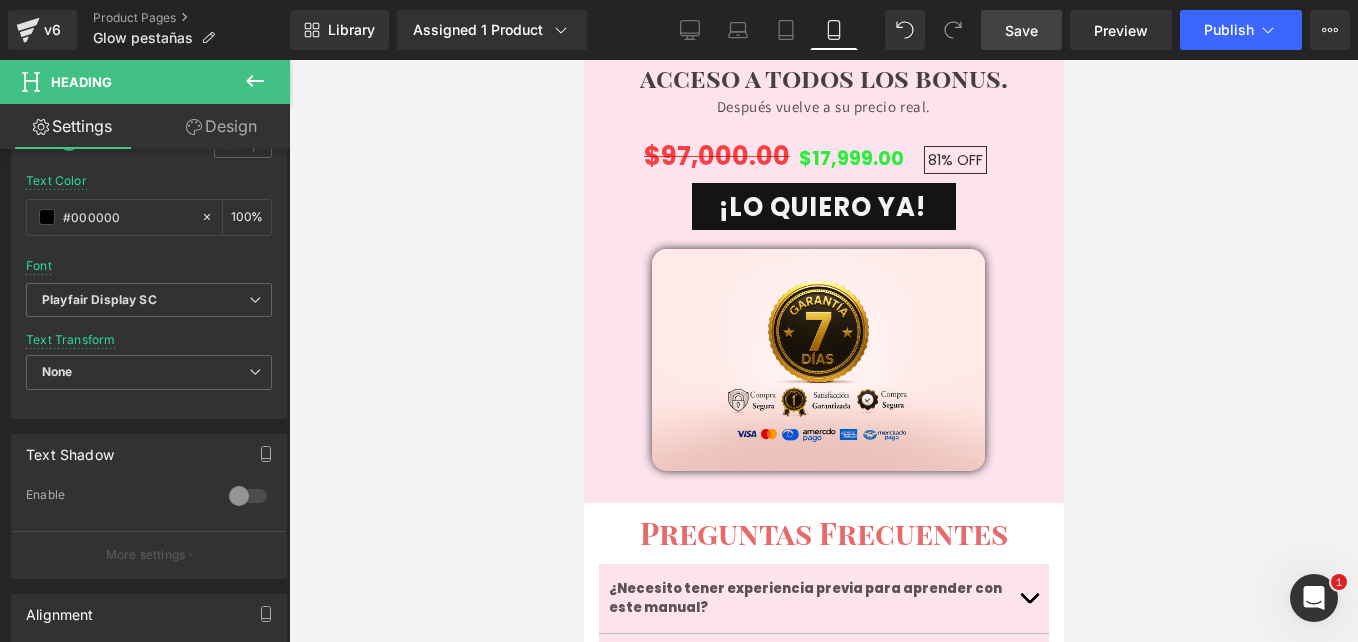 click at bounding box center (823, 351) 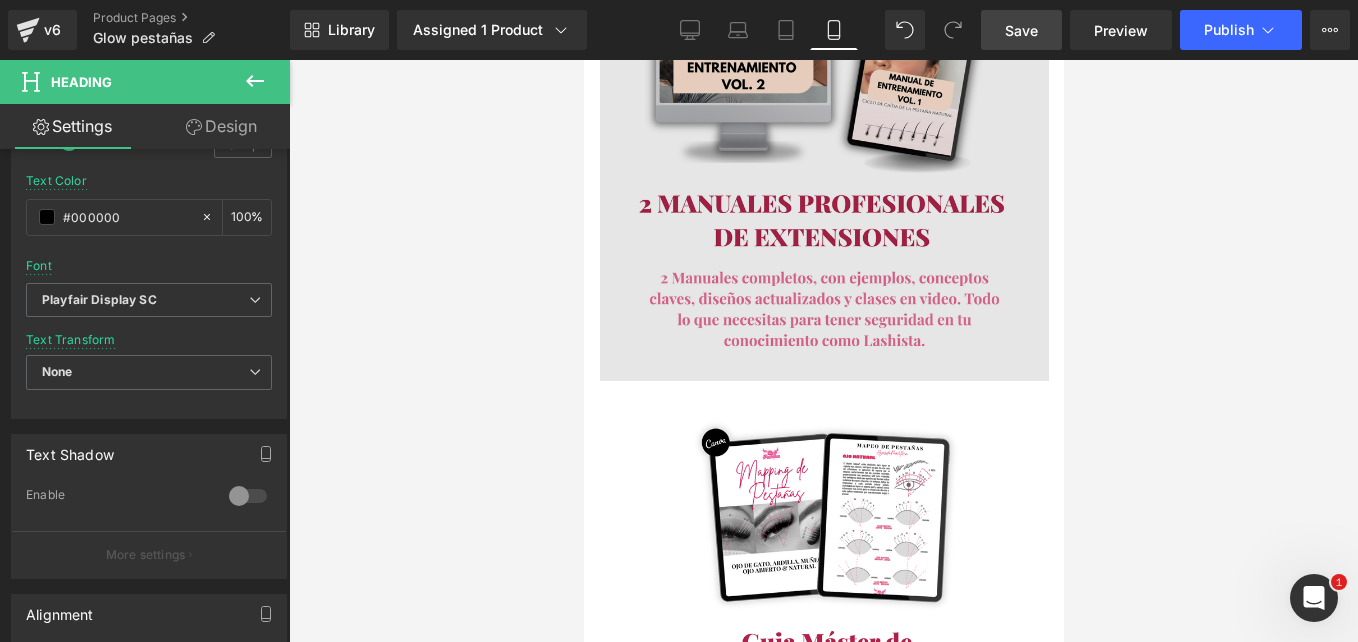 scroll, scrollTop: 3158, scrollLeft: 0, axis: vertical 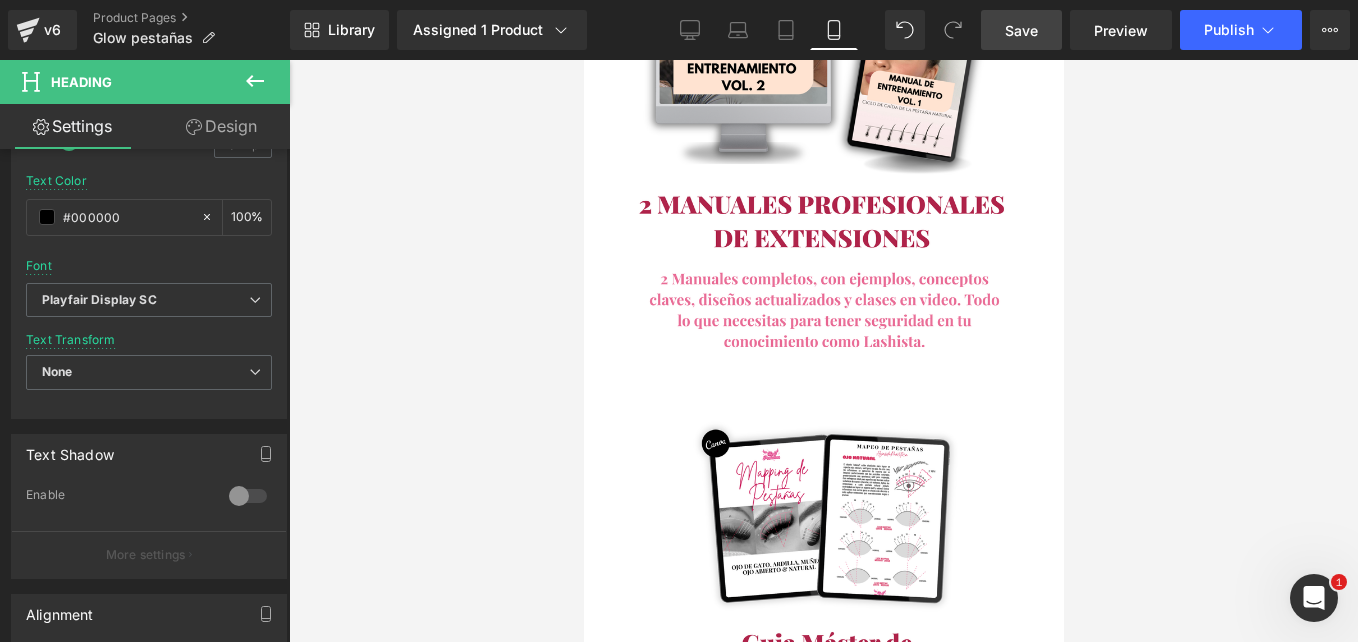 click on "Save" at bounding box center [1021, 30] 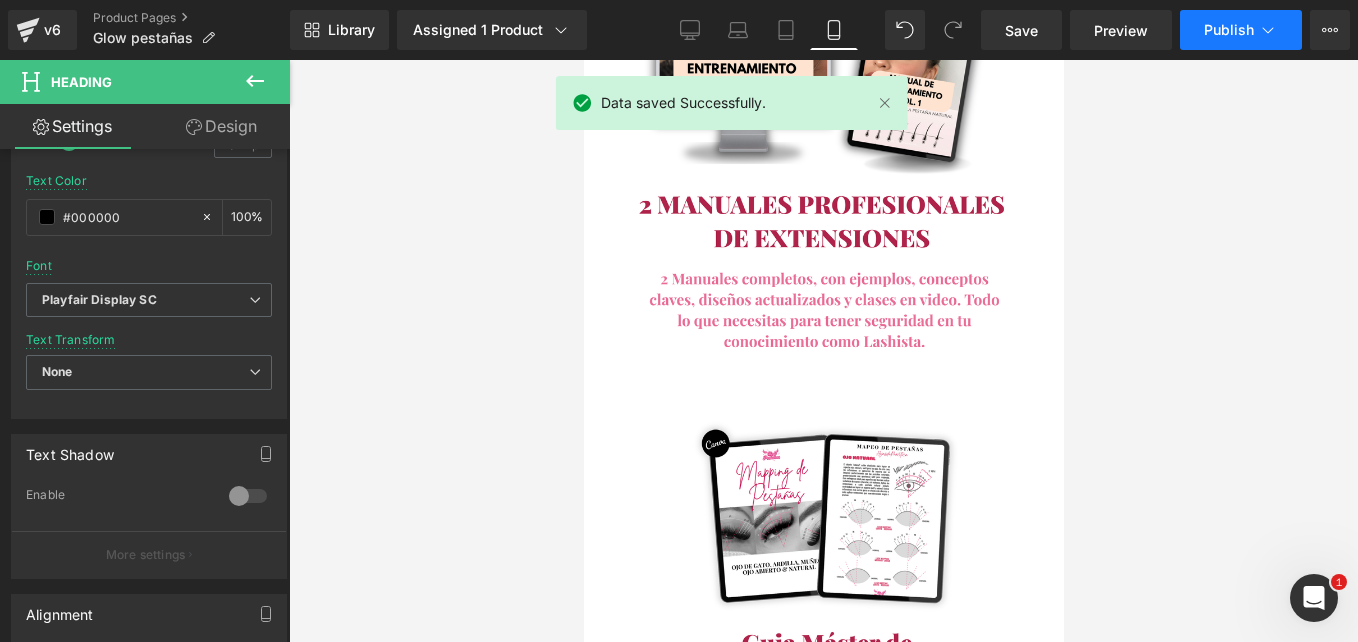 click on "Publish" at bounding box center [1229, 30] 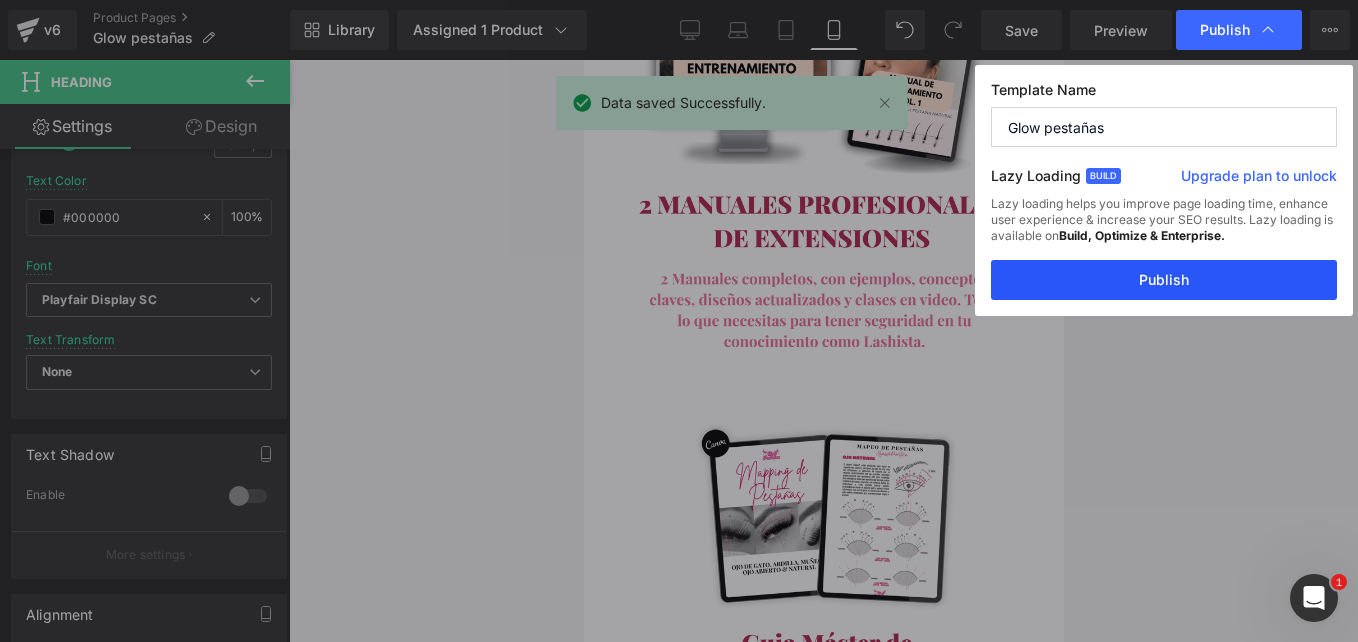 click on "Publish" at bounding box center [1164, 280] 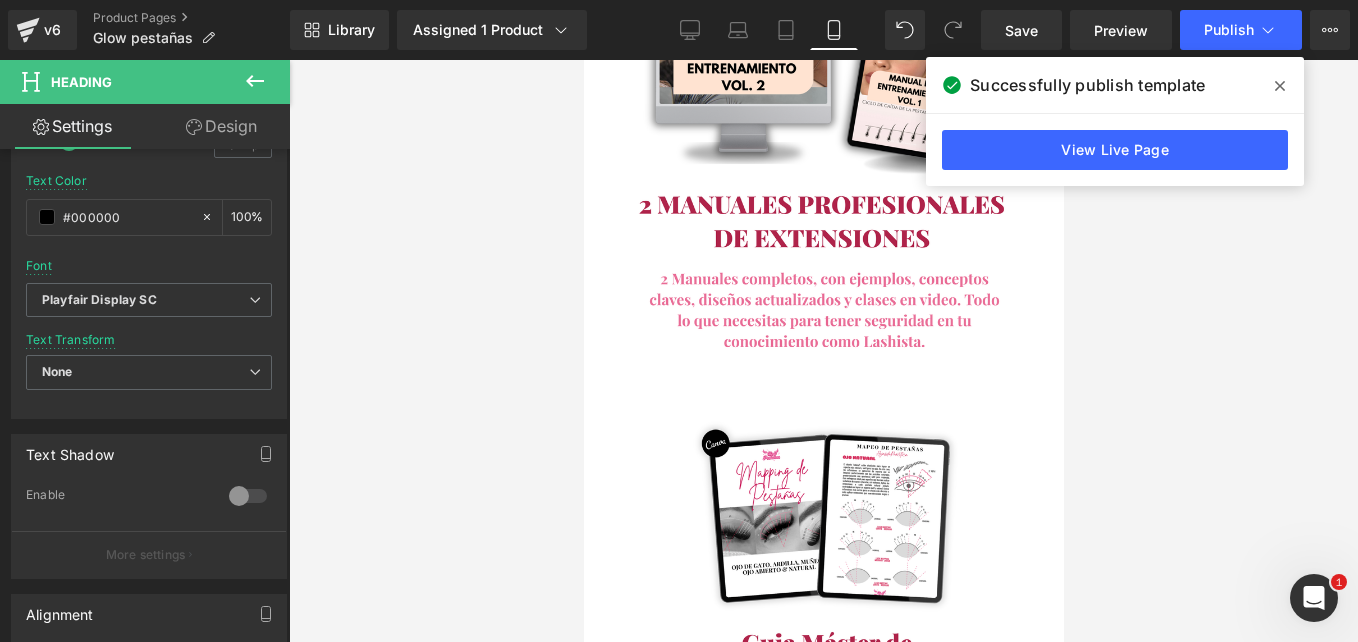 click at bounding box center [1280, 86] 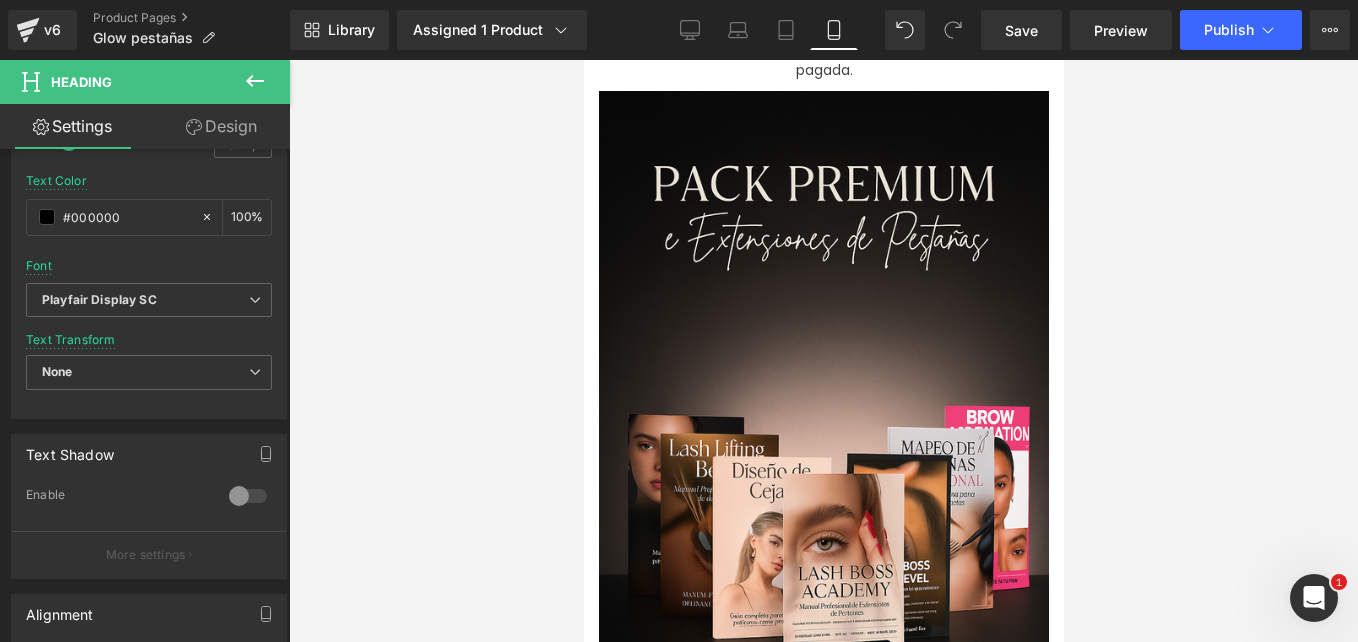 scroll, scrollTop: 0, scrollLeft: 0, axis: both 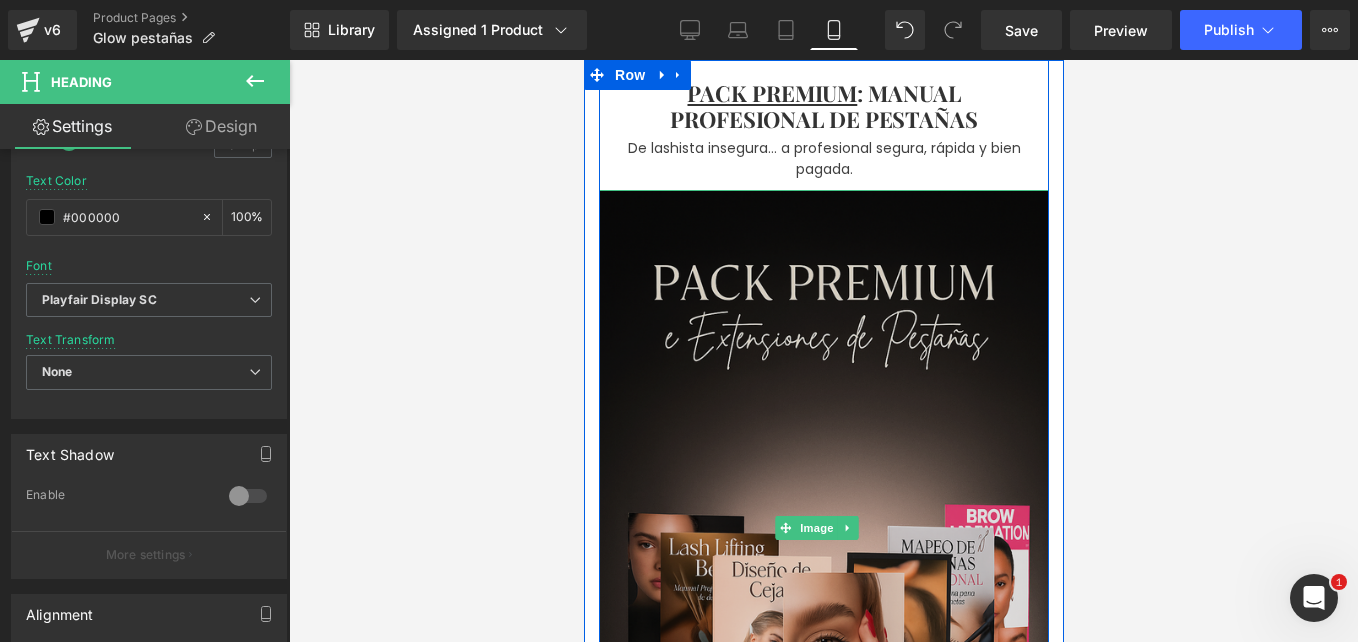 click at bounding box center [823, 527] 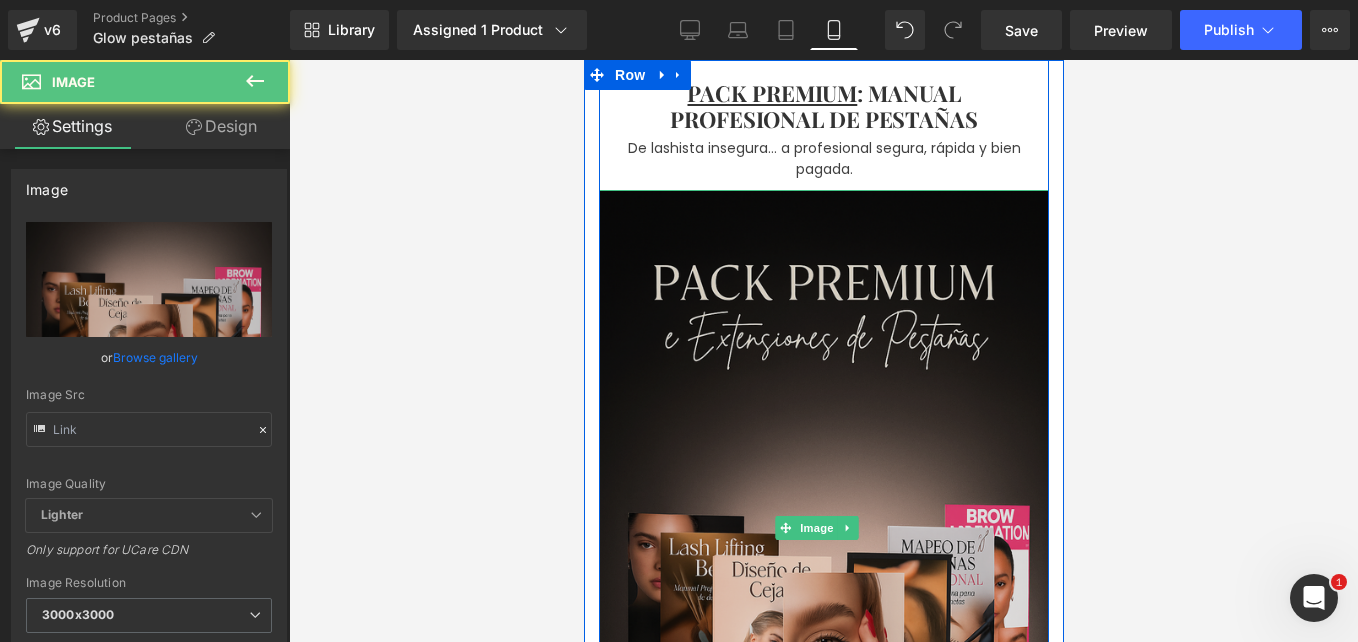 type on "[URL][DOMAIN_NAME]" 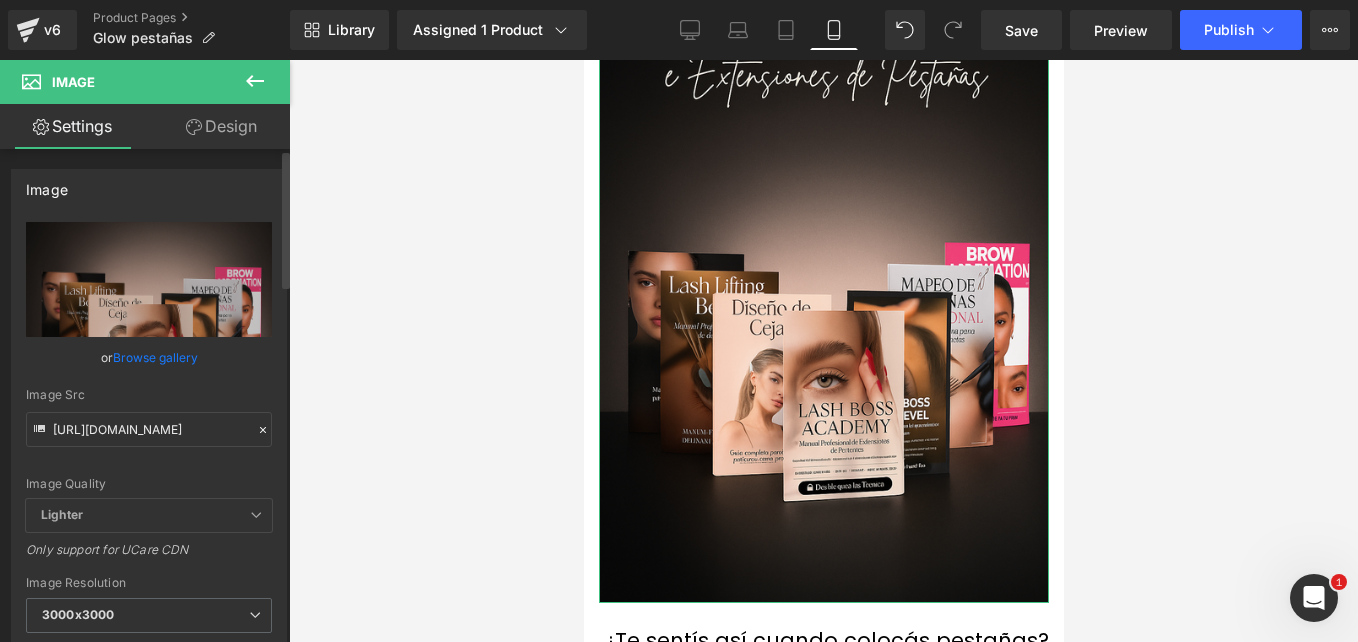 scroll, scrollTop: 353, scrollLeft: 0, axis: vertical 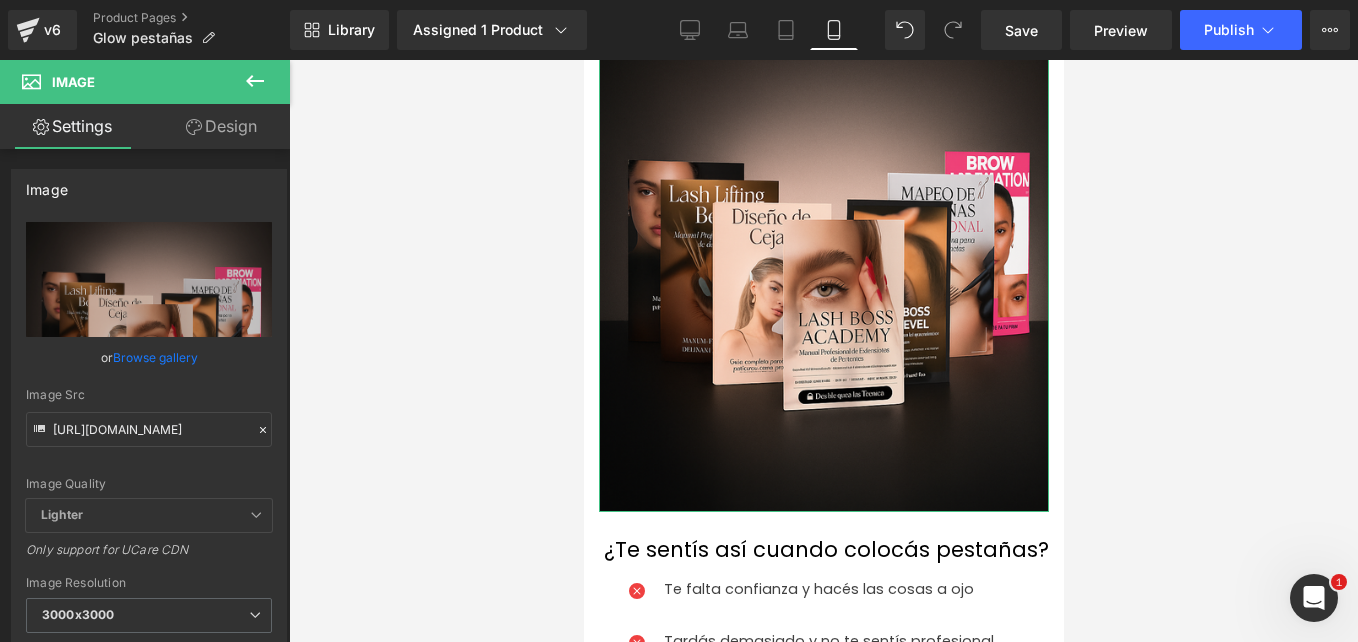 click on "Design" at bounding box center (221, 126) 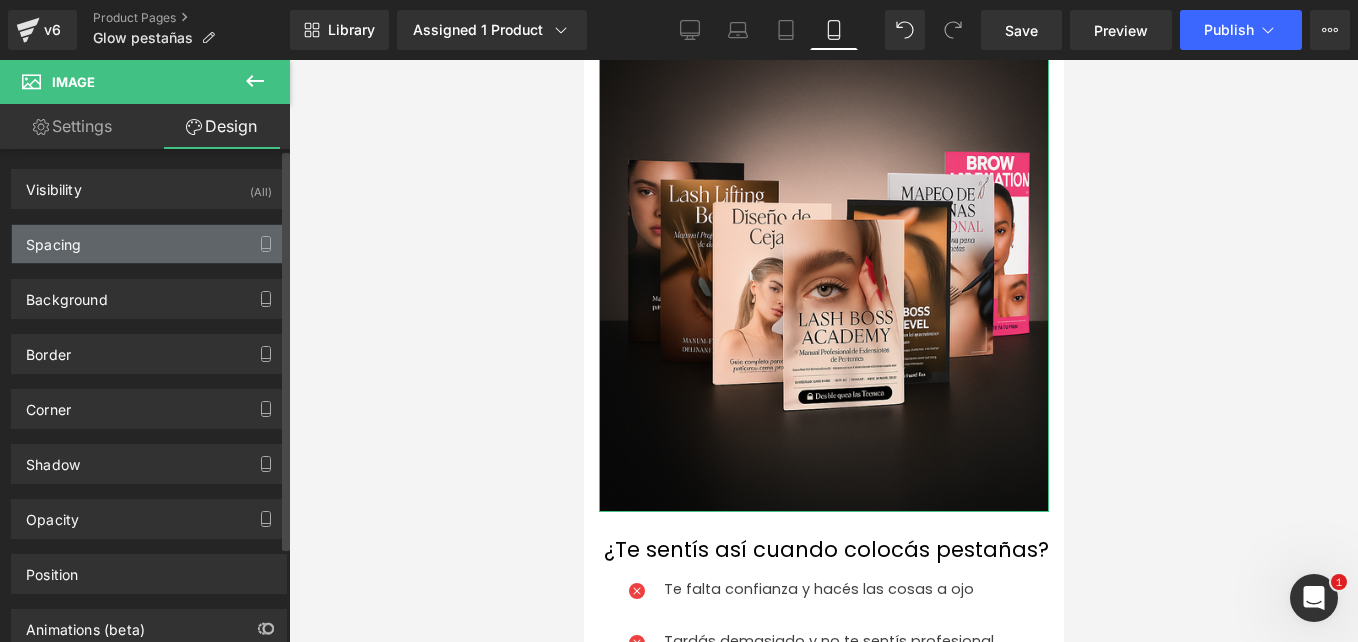 click on "Spacing" at bounding box center (149, 244) 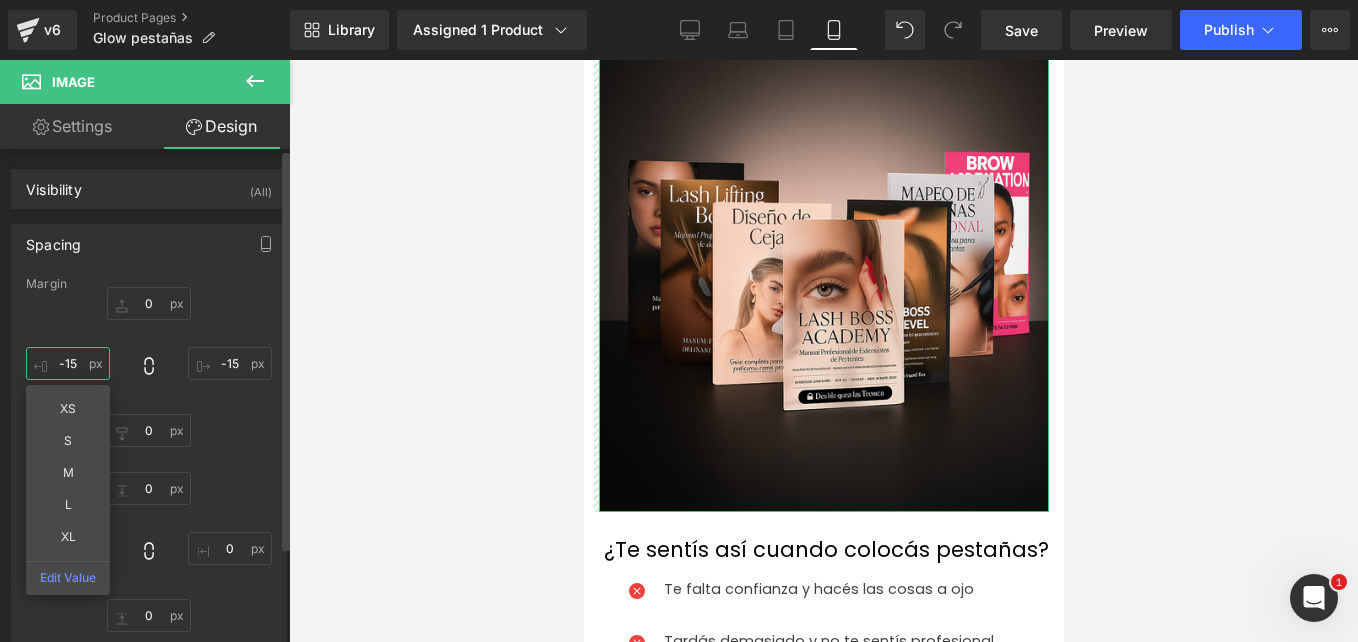 click on "-15" at bounding box center (68, 363) 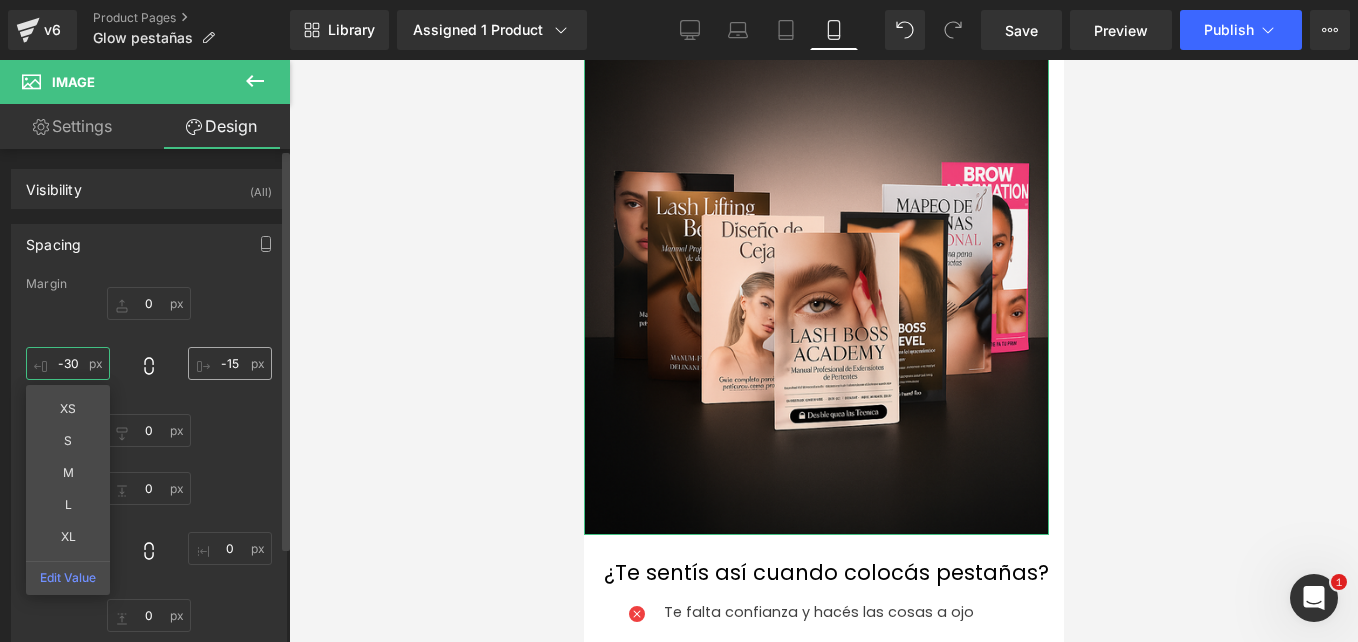 type on "-30" 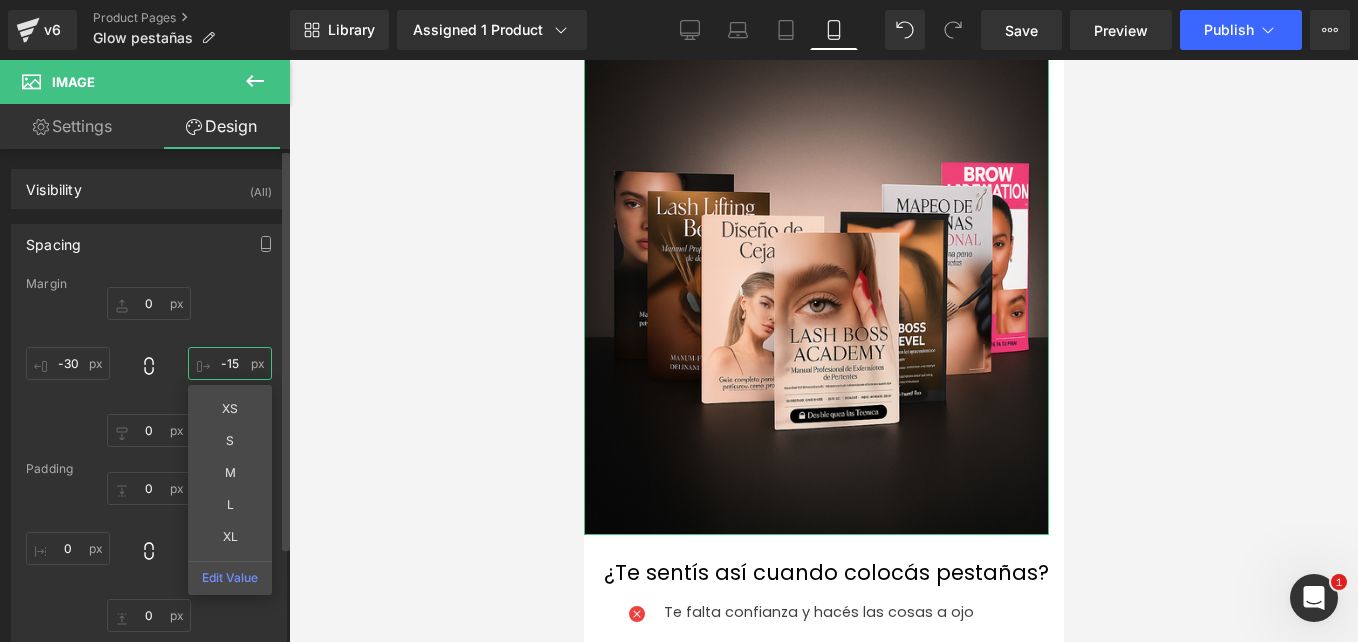 click on "-15" at bounding box center [230, 363] 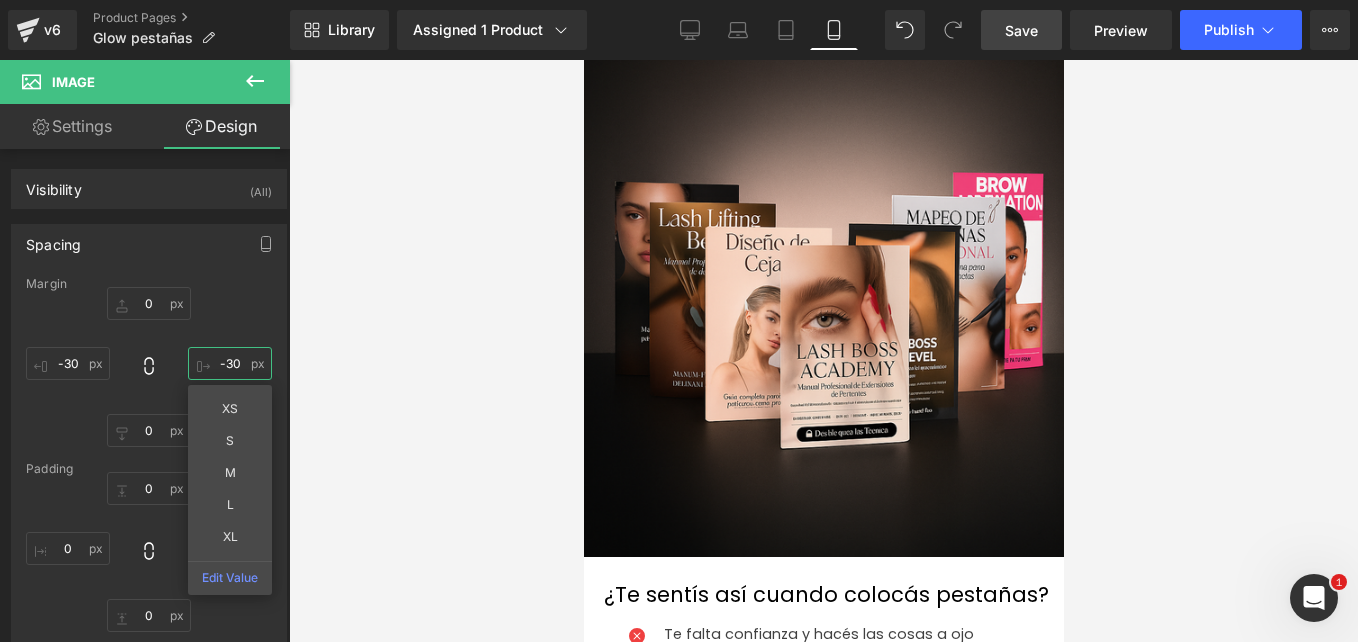 type on "-30" 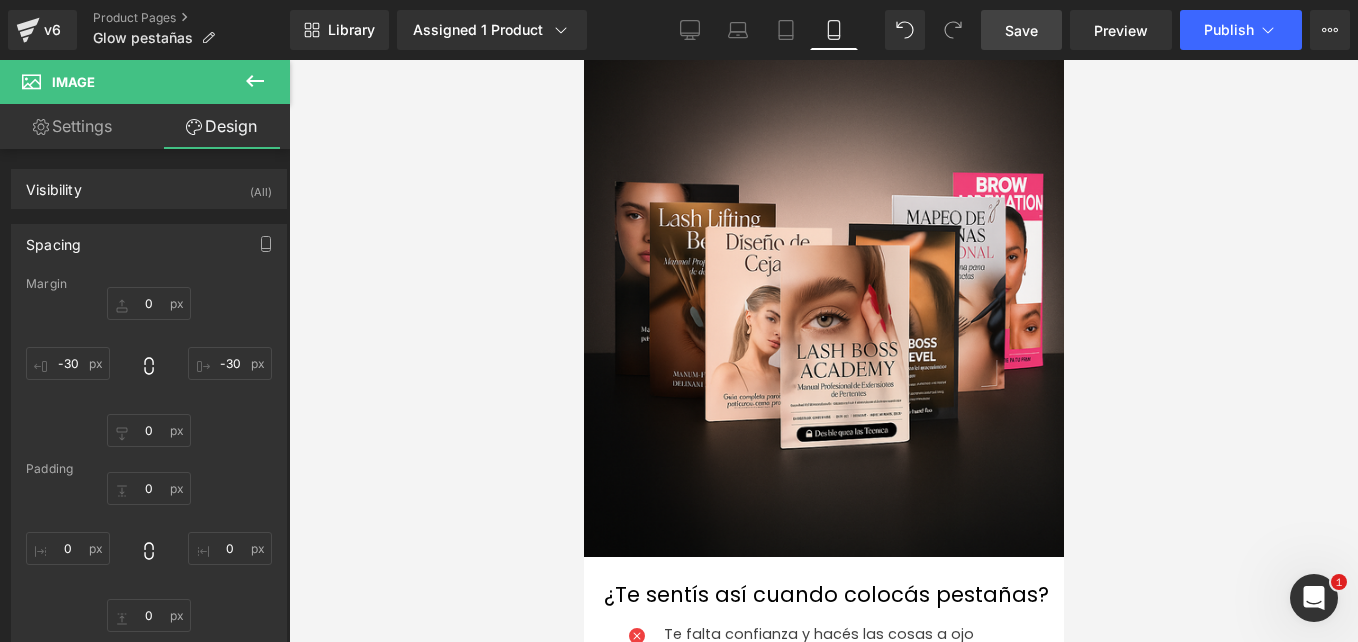click on "Save" at bounding box center [1021, 30] 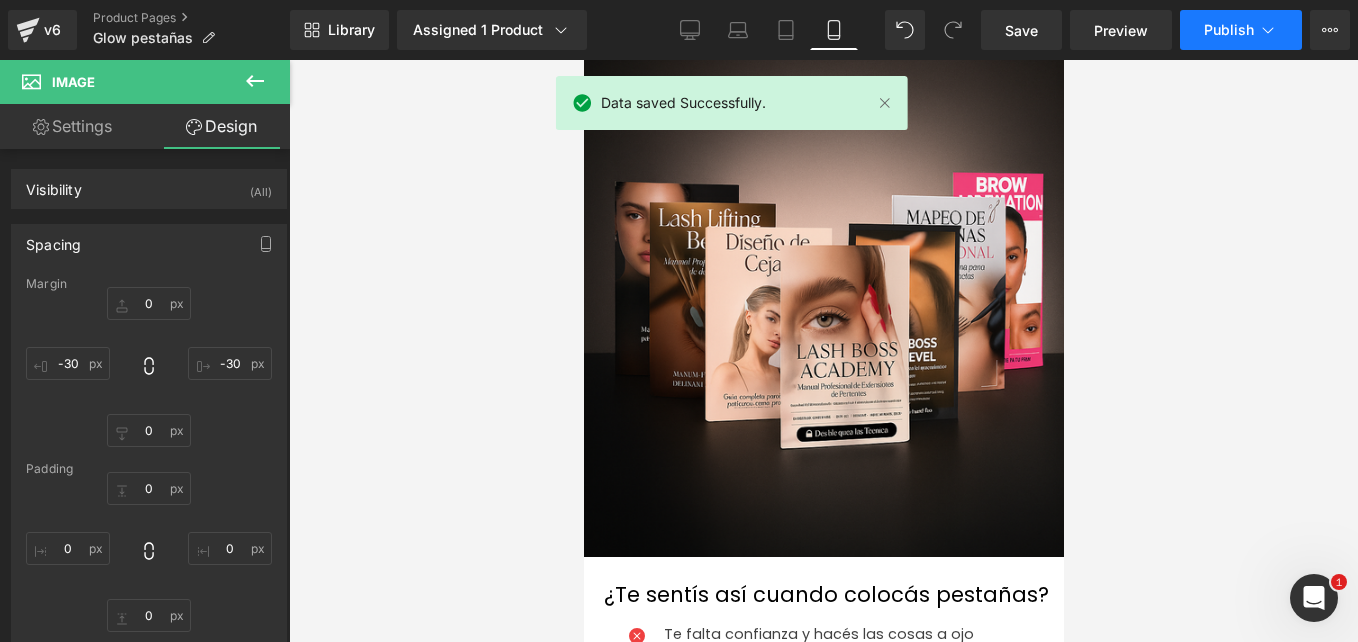 click on "Publish" at bounding box center [1241, 30] 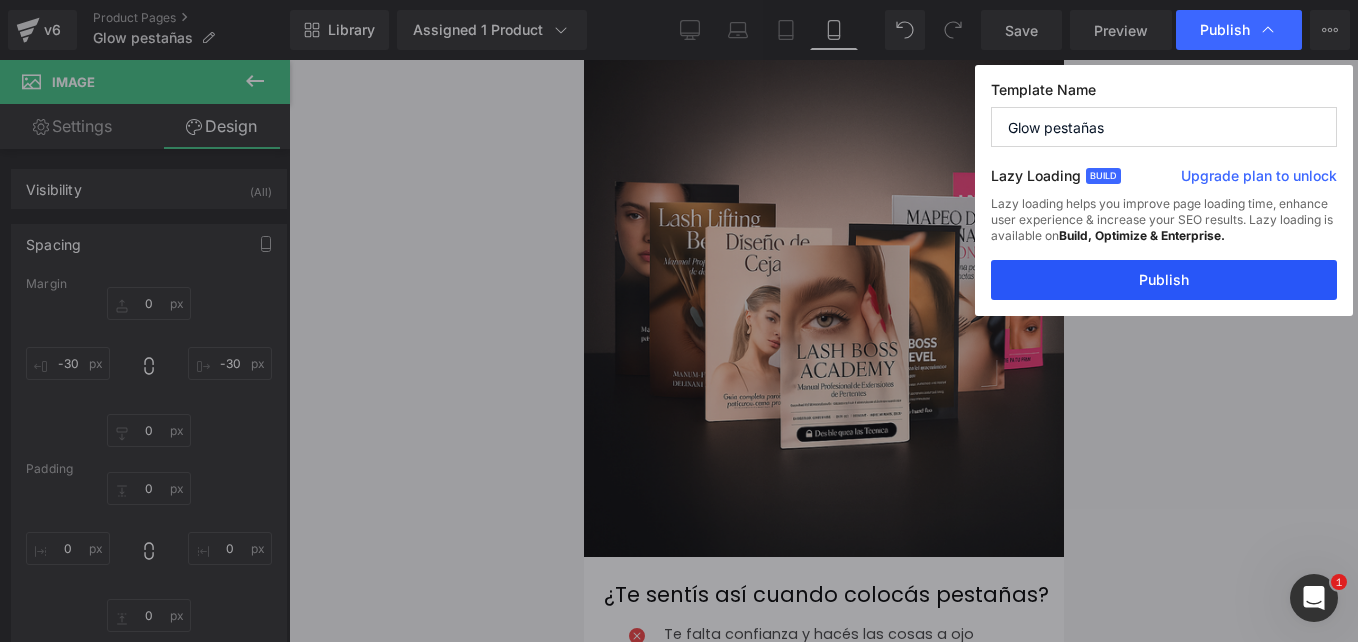 click on "Publish" at bounding box center [1164, 280] 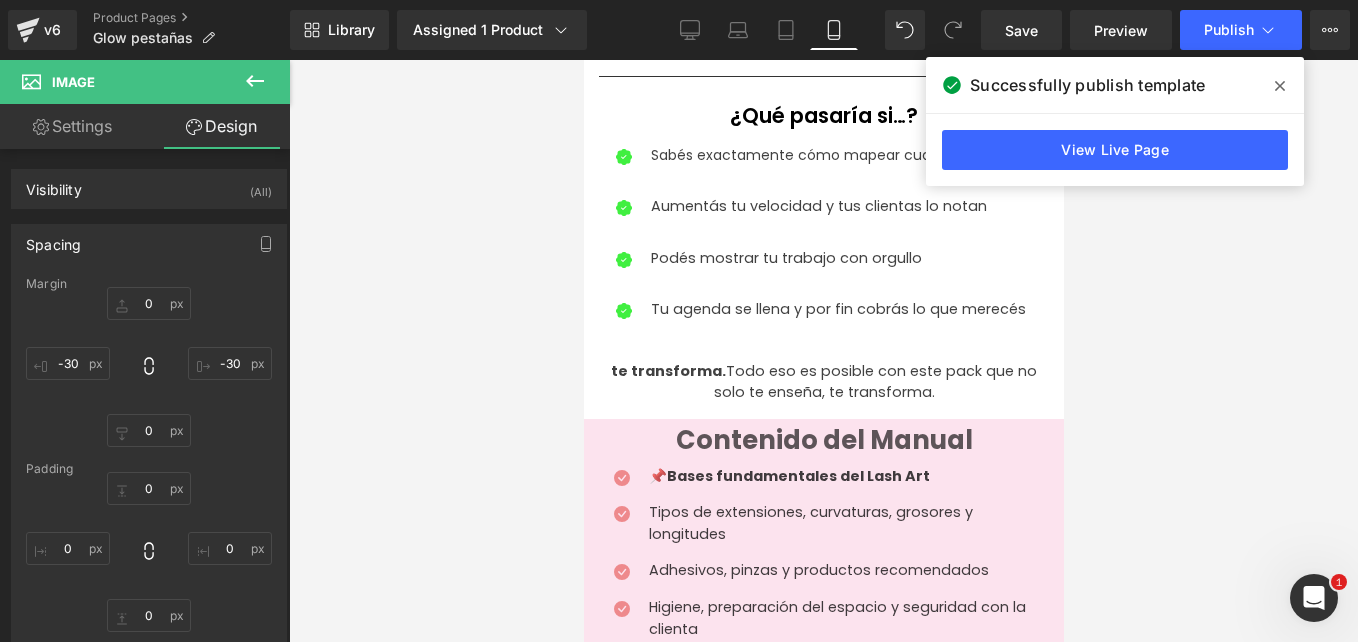 scroll, scrollTop: 1206, scrollLeft: 0, axis: vertical 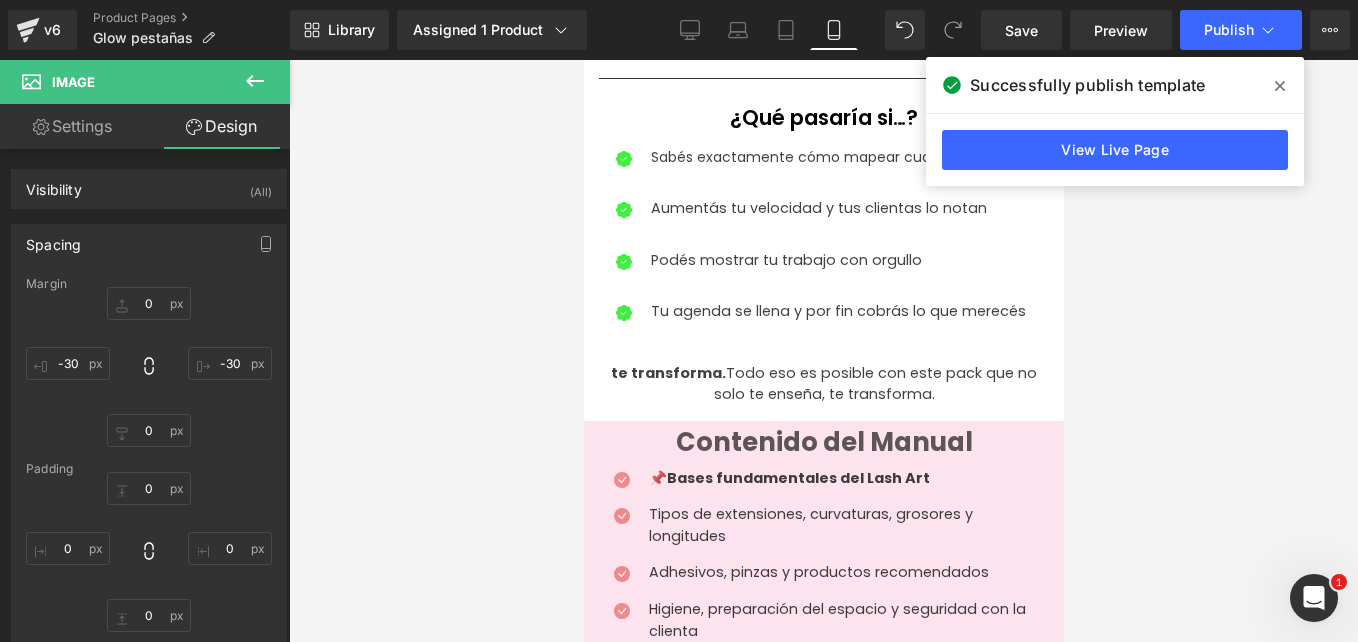 click on "te transforma. Todo eso es posible con este pack que no solo te enseña, te transforma.
Text Block" at bounding box center [823, 384] 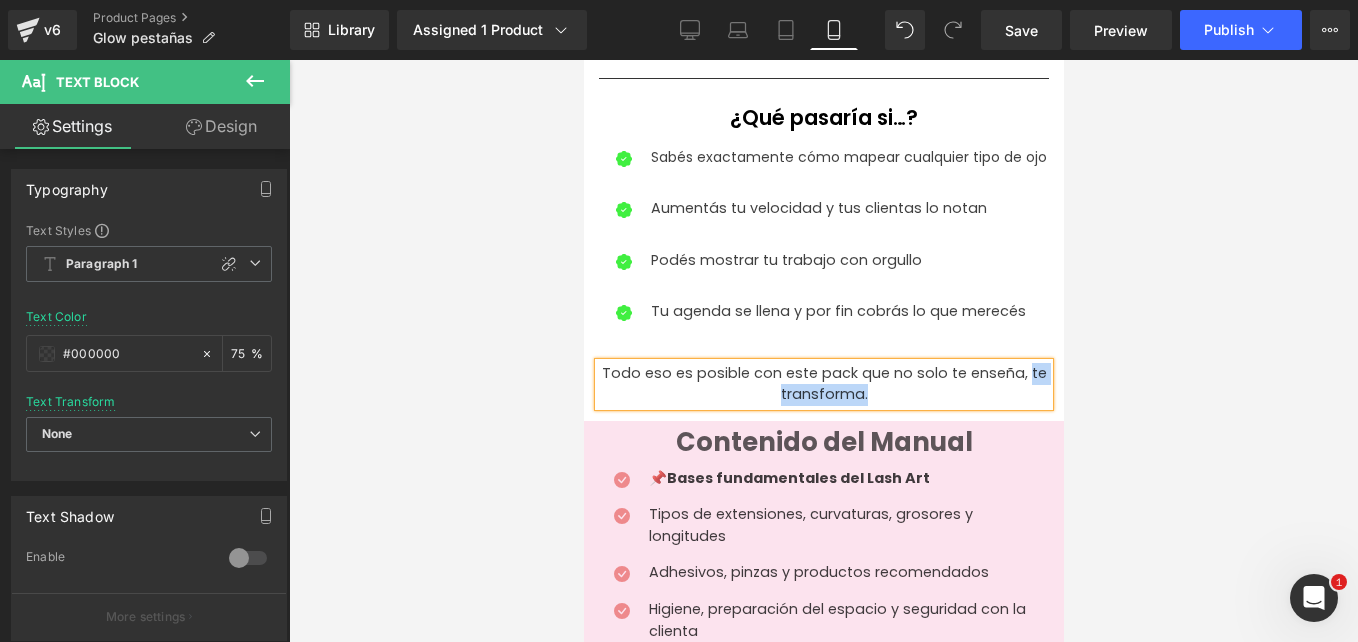 drag, startPoint x: 884, startPoint y: 395, endPoint x: 1017, endPoint y: 375, distance: 134.49535 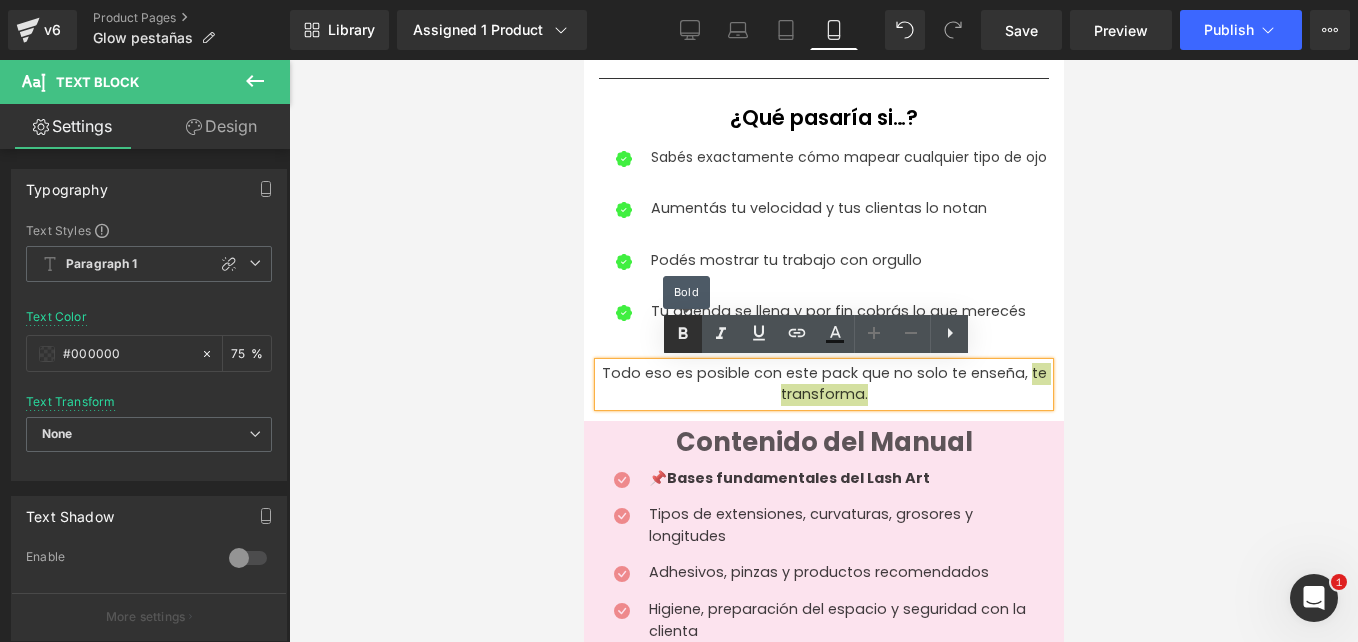 click 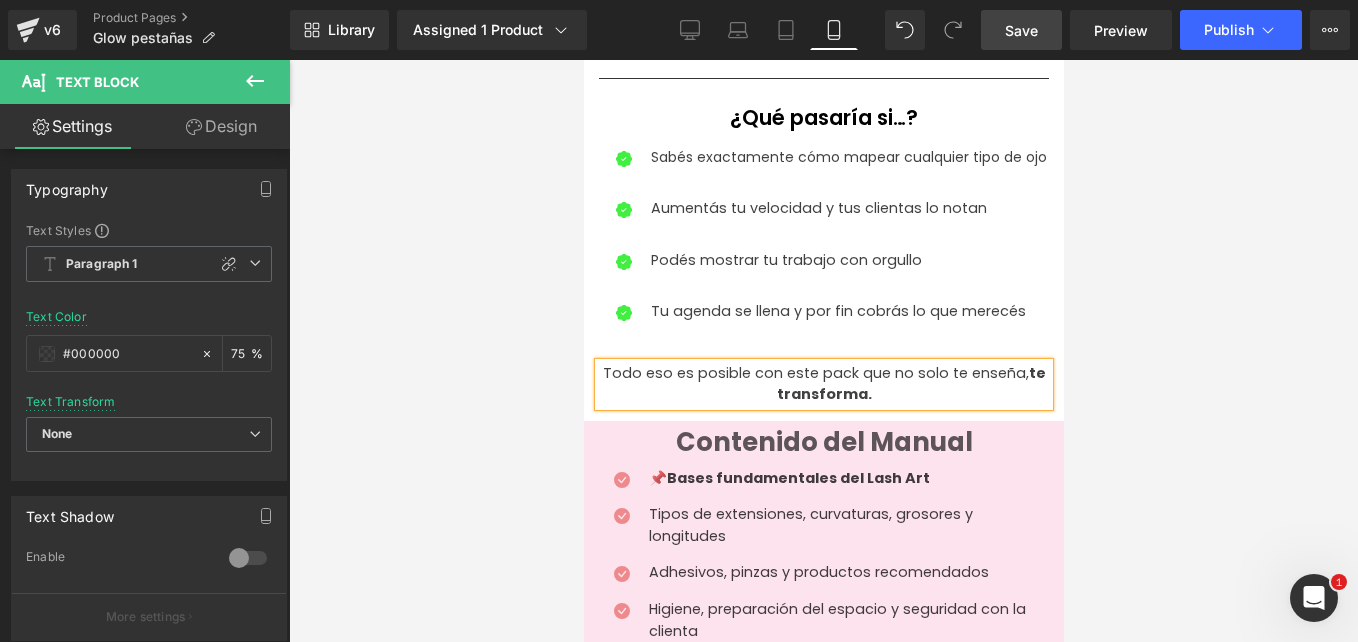 click on "Save" at bounding box center [1021, 30] 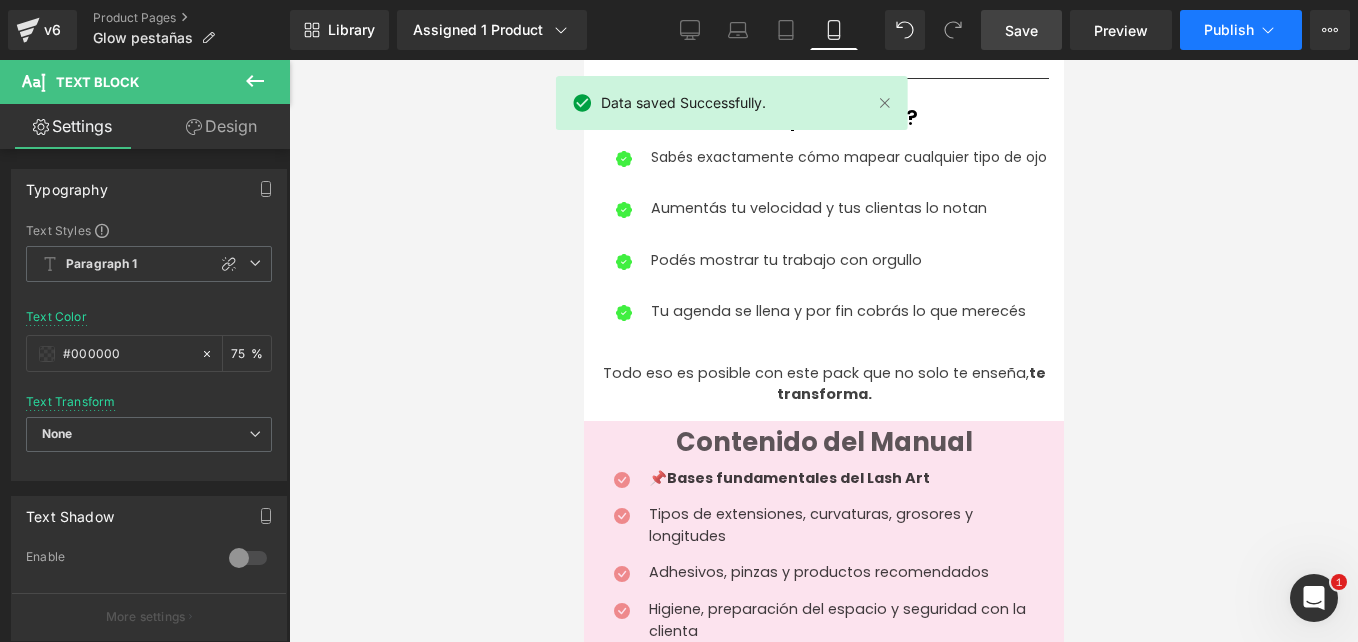 click on "Publish" at bounding box center [1229, 30] 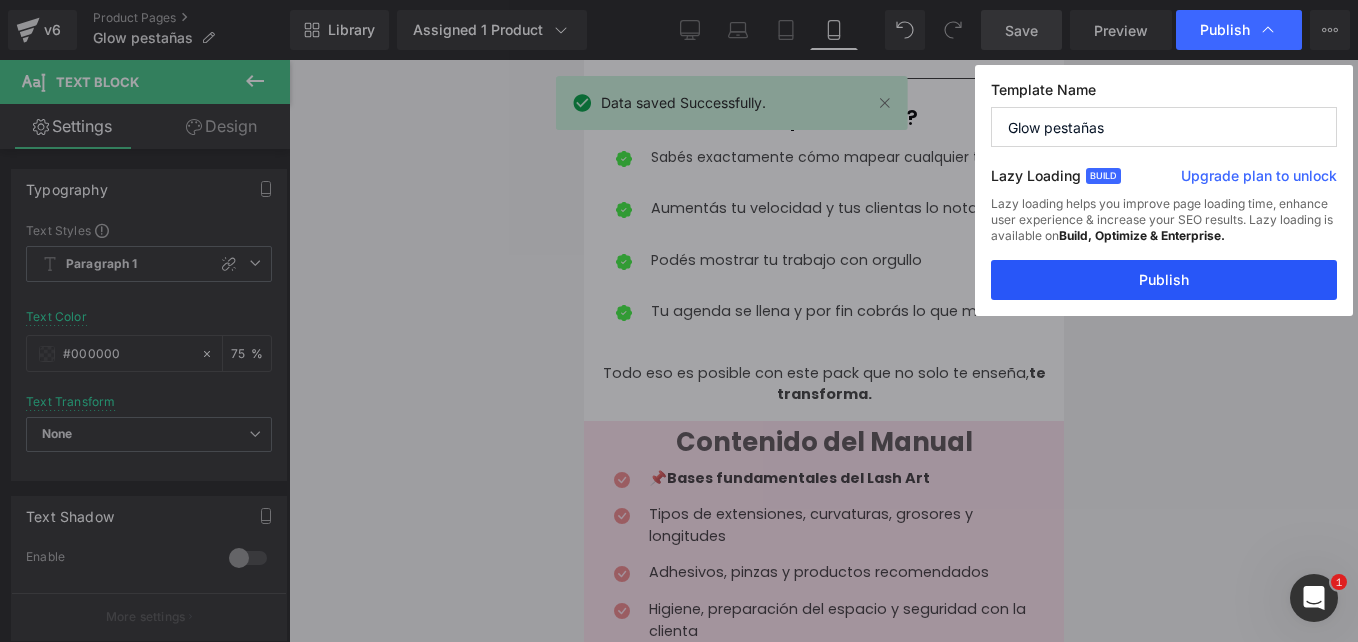 click on "Publish" at bounding box center (1164, 280) 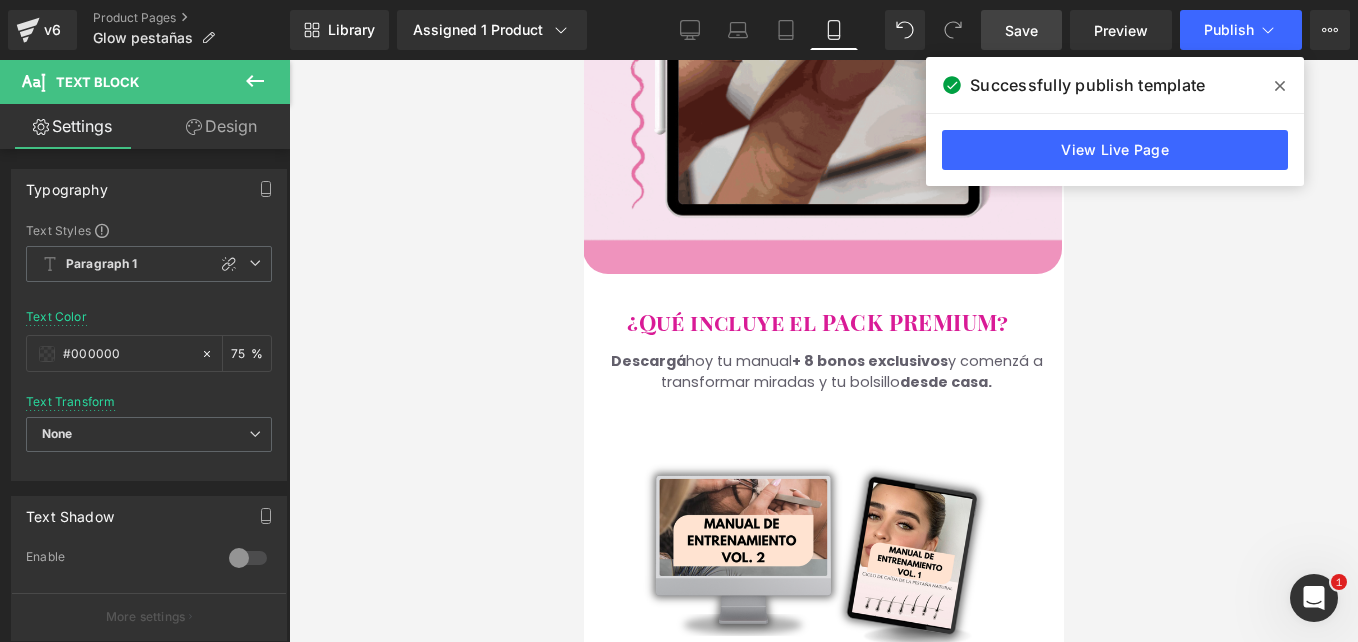 scroll, scrollTop: 2708, scrollLeft: 0, axis: vertical 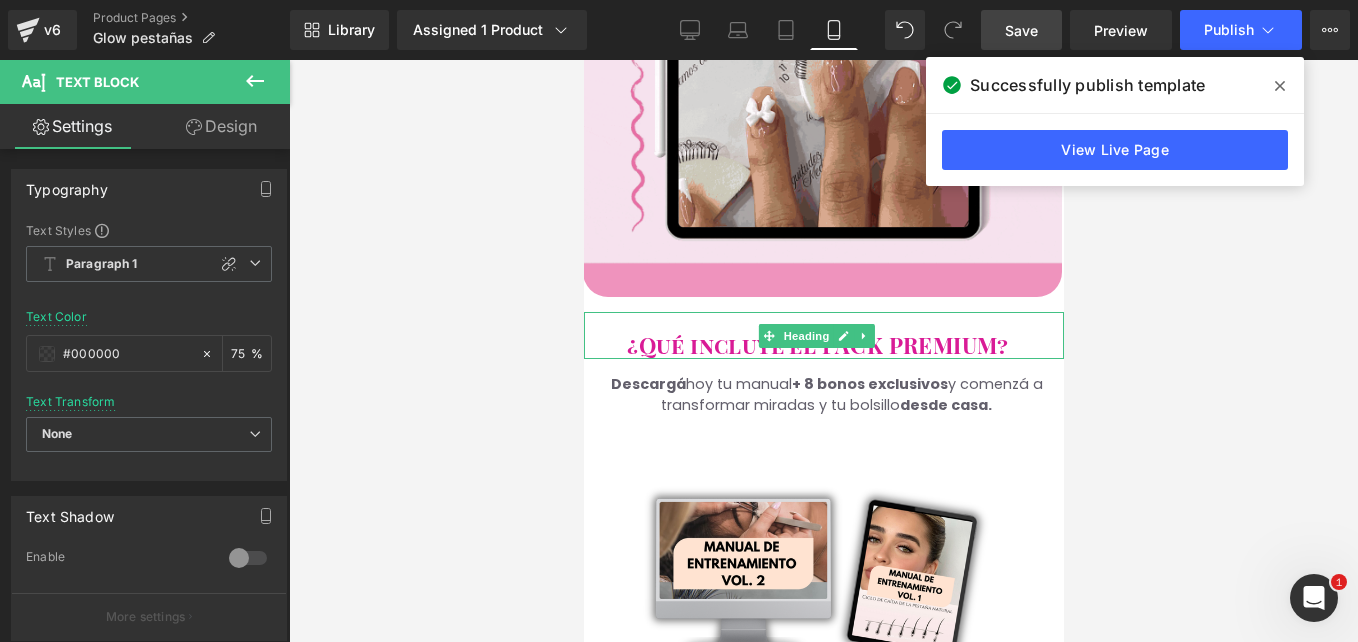 click on "¿Qué incluye el PACK PREMIUM?" at bounding box center (817, 345) 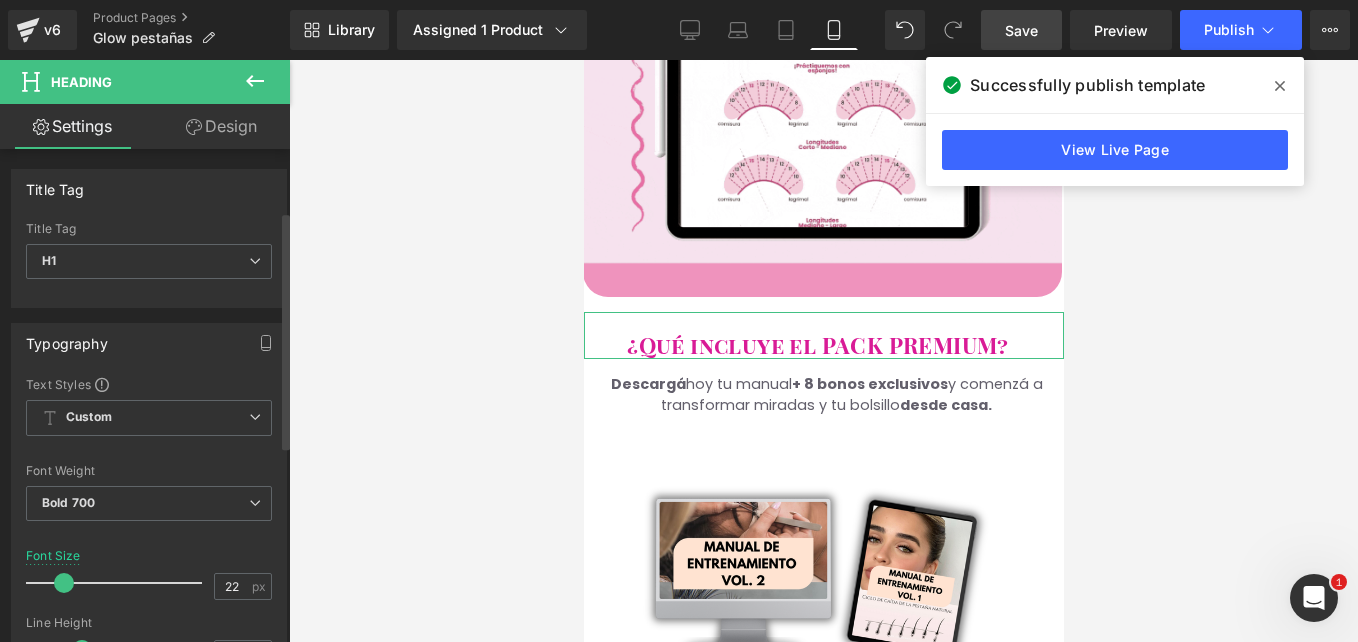 scroll, scrollTop: 138, scrollLeft: 0, axis: vertical 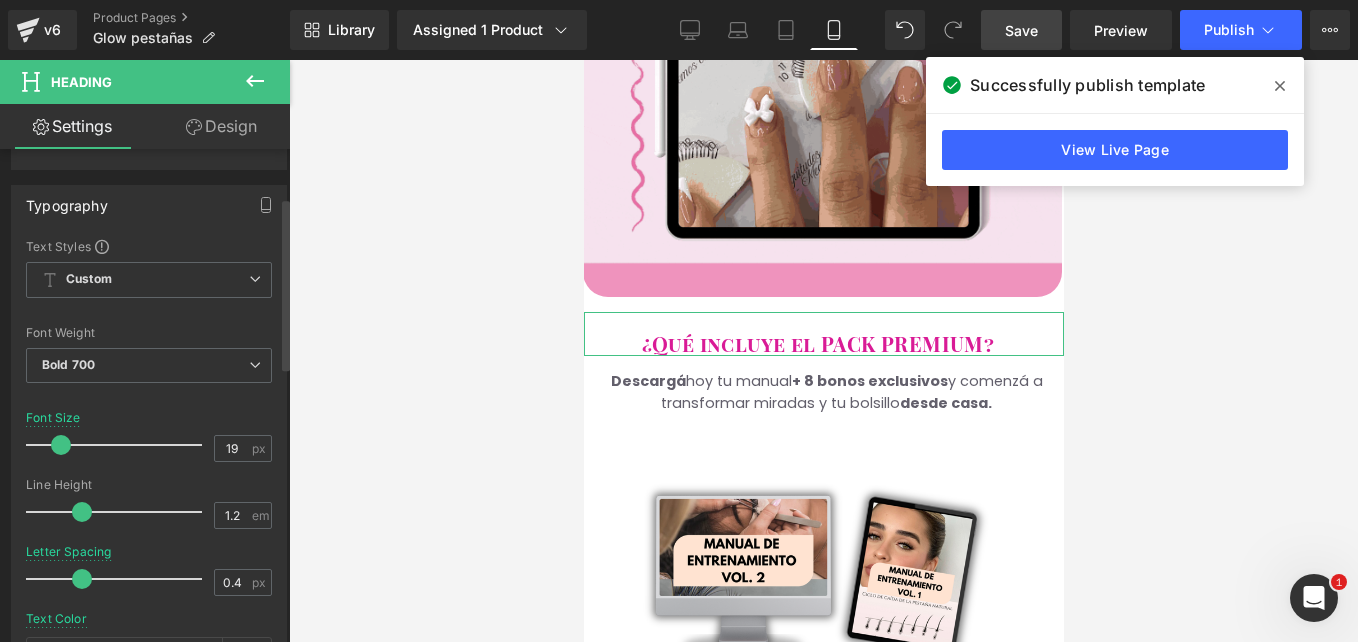type on "18" 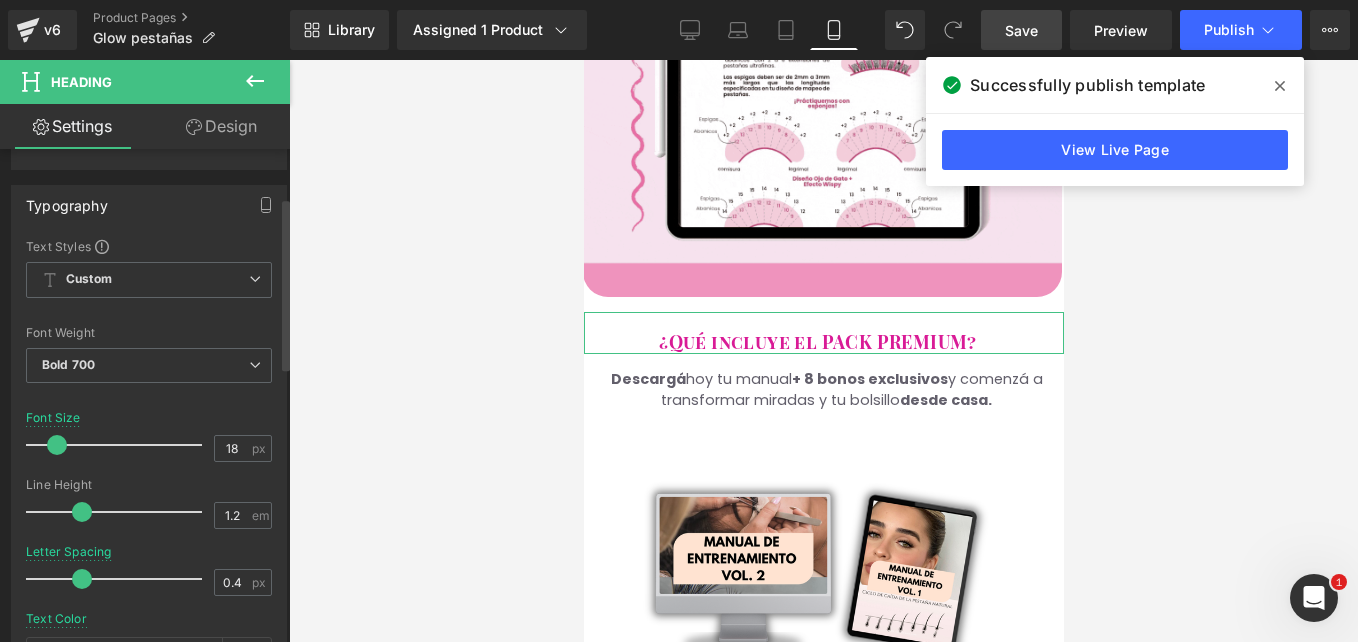 click at bounding box center (57, 445) 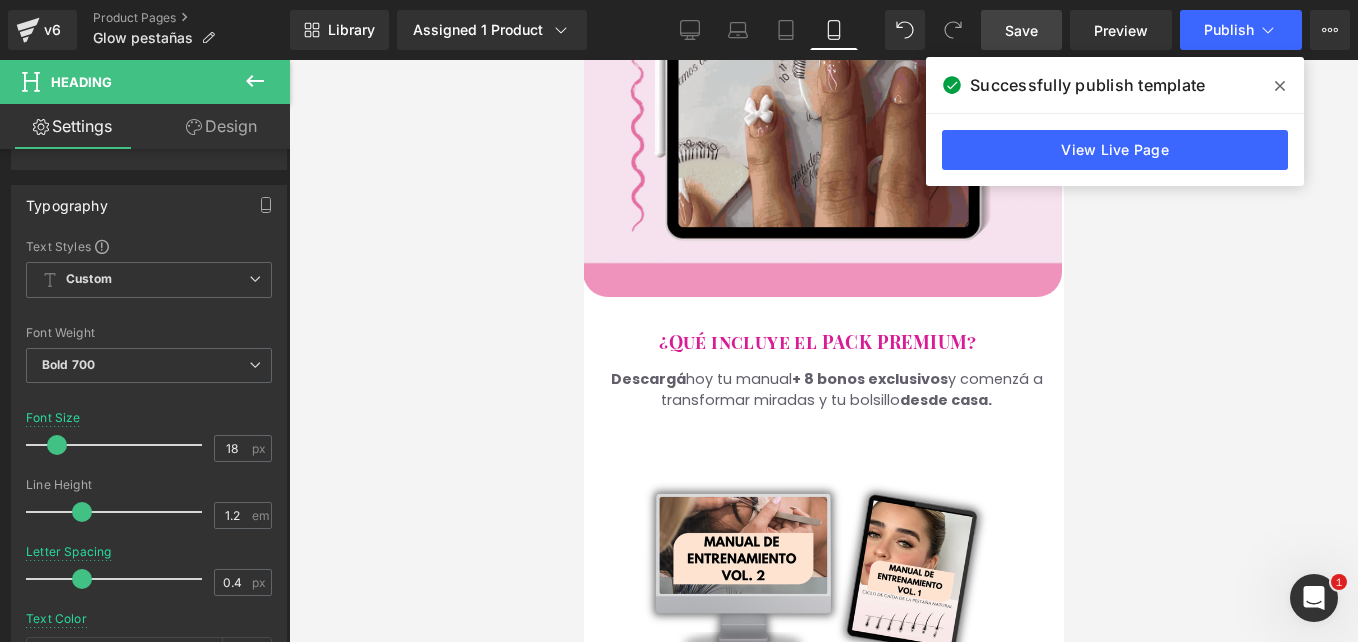 click on "Save" at bounding box center (1021, 30) 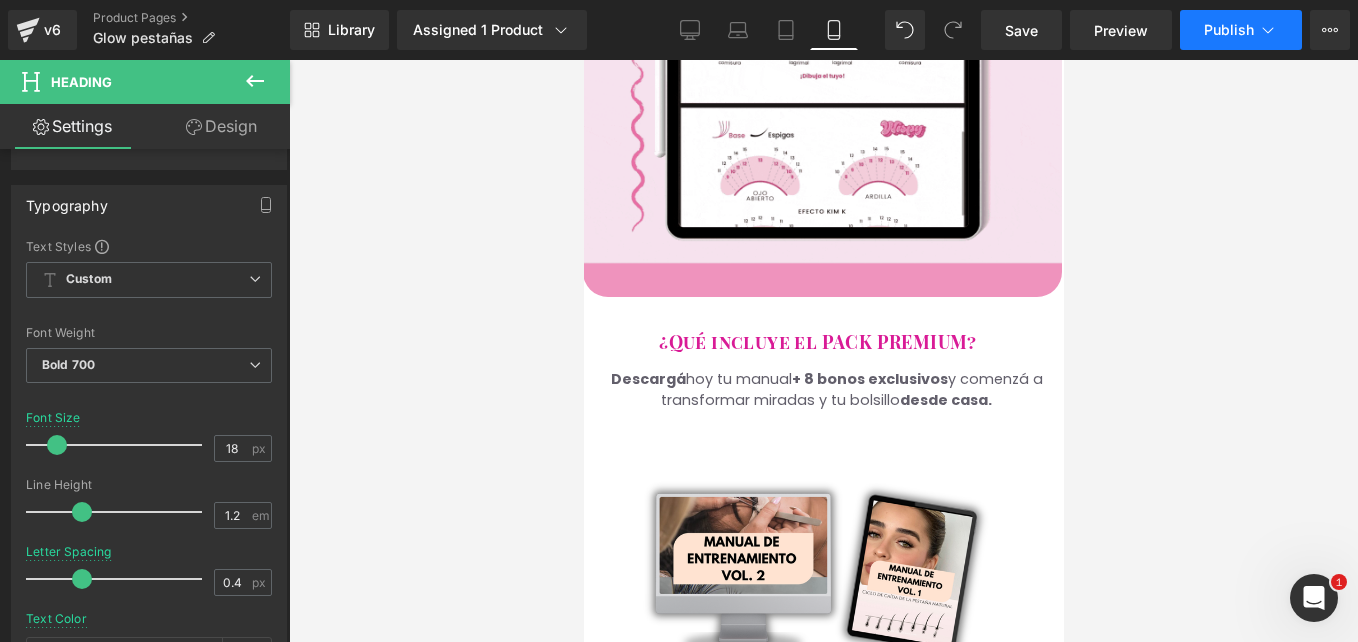 click on "Publish" at bounding box center [1229, 30] 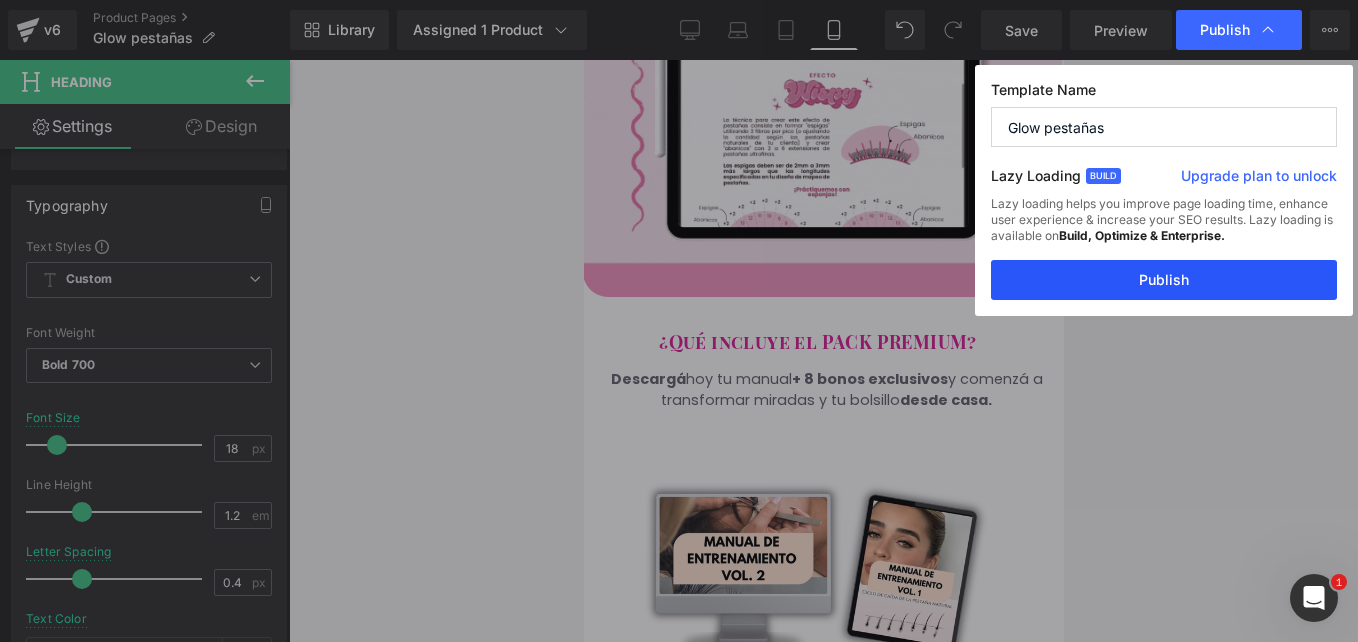 click on "Publish" at bounding box center (1164, 280) 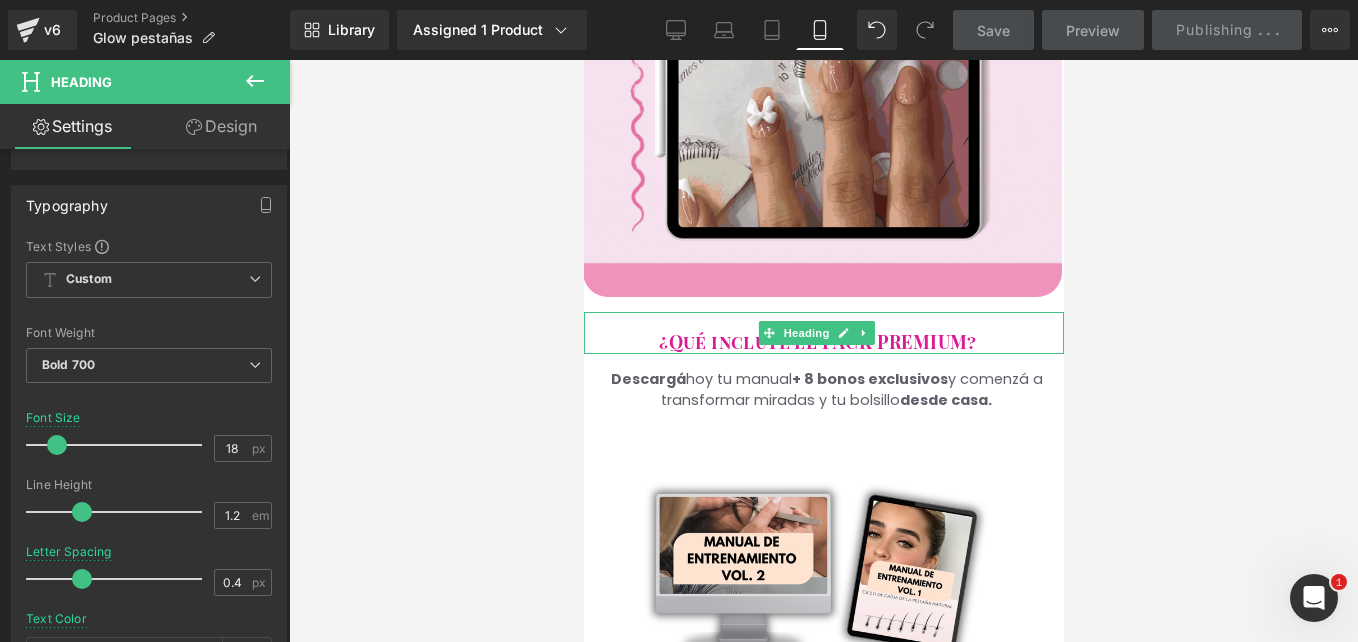 click at bounding box center (863, 333) 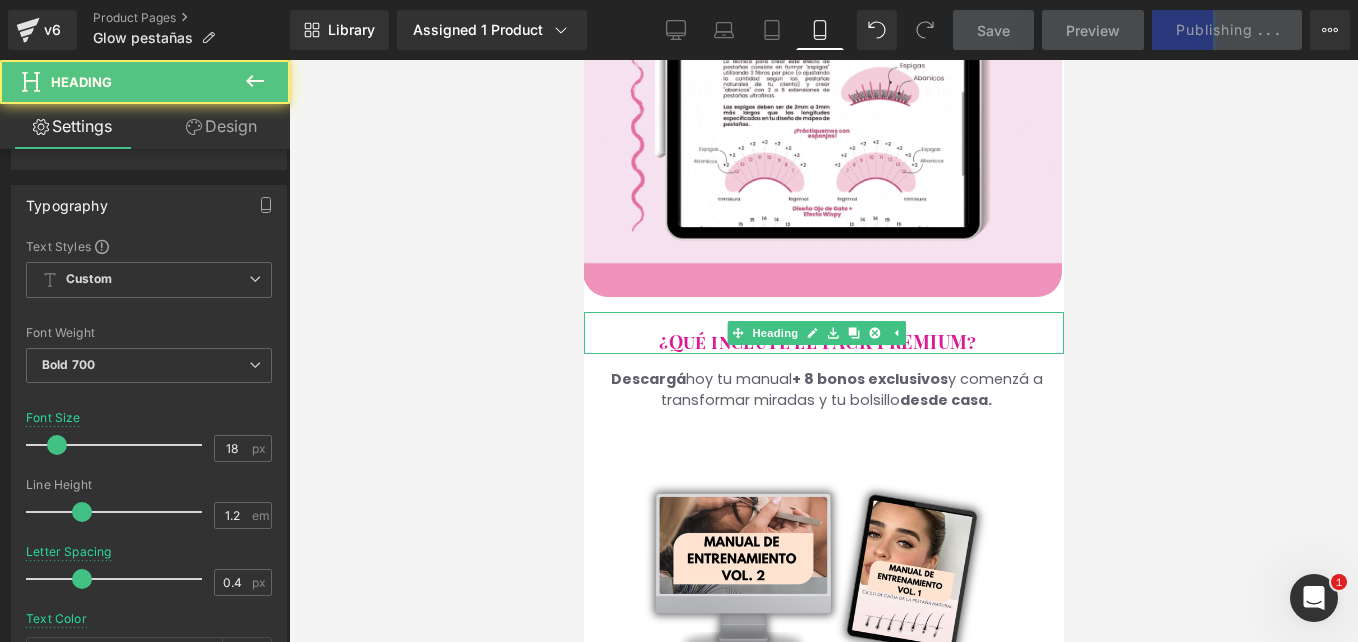 click on "¿Qué incluye el PACK PREMIUM?" at bounding box center [817, 342] 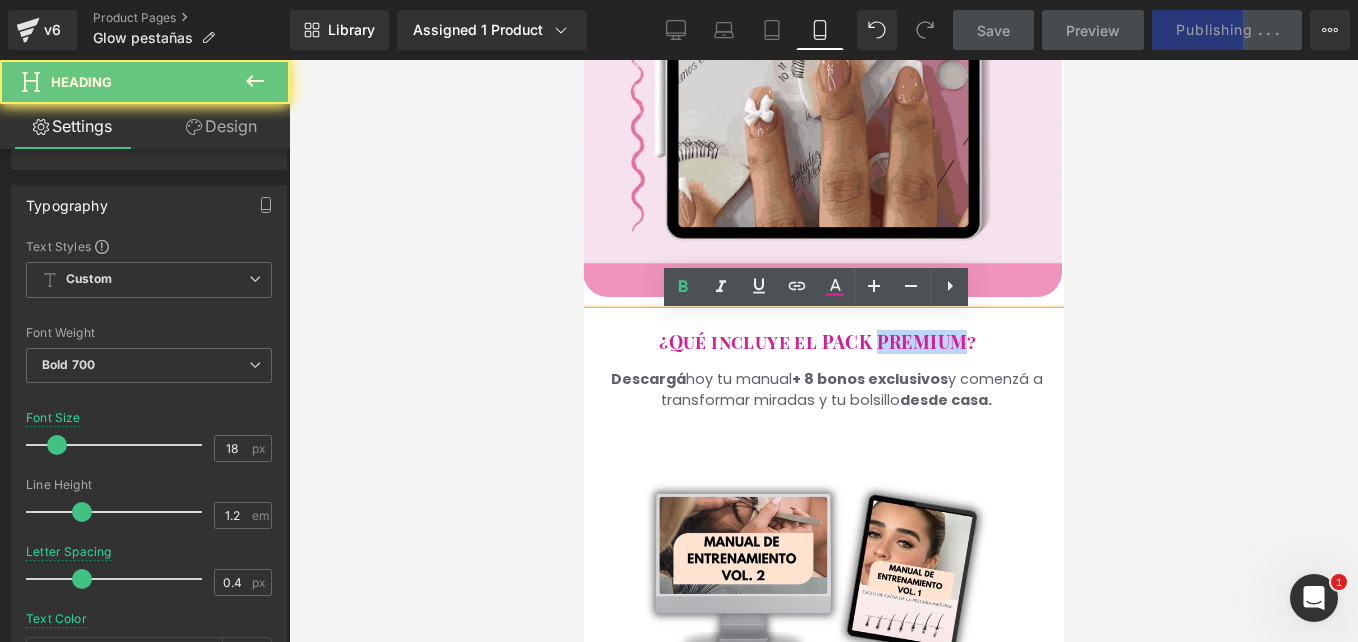click on "¿Qué incluye el PACK PREMIUM?" at bounding box center [817, 342] 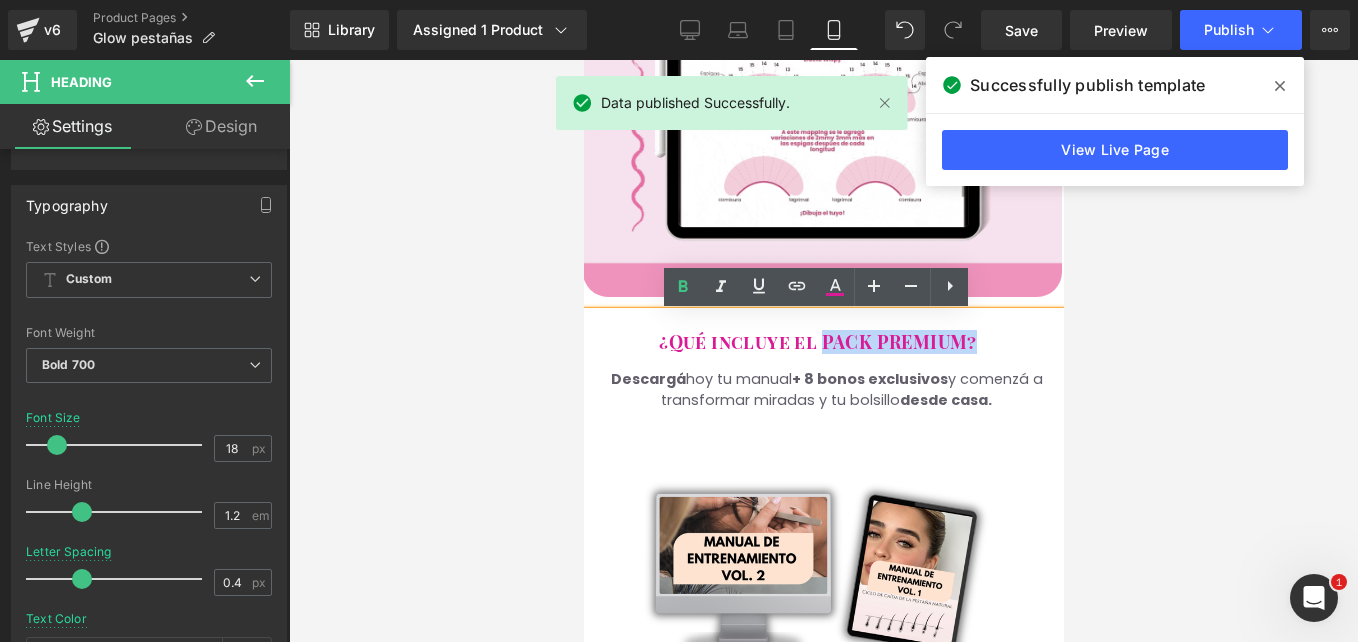 drag, startPoint x: 817, startPoint y: 345, endPoint x: 962, endPoint y: 344, distance: 145.00345 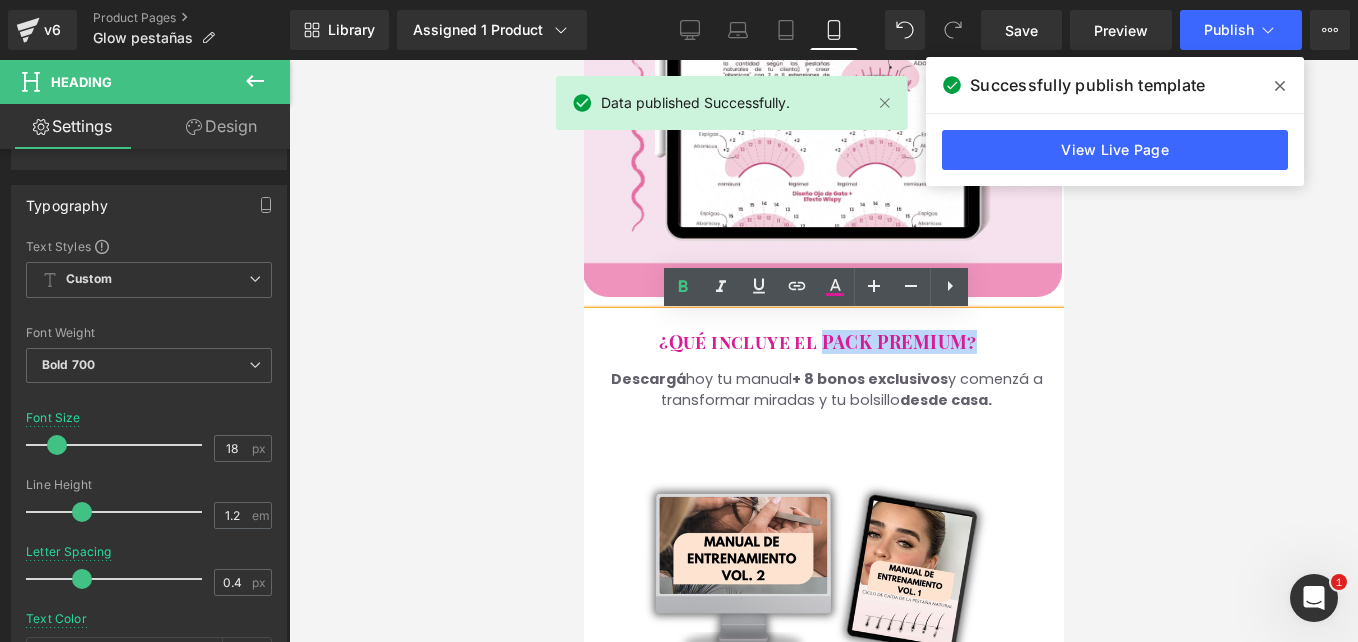 click on "¿Qué incluye el PACK PREMIUM?" at bounding box center [817, 342] 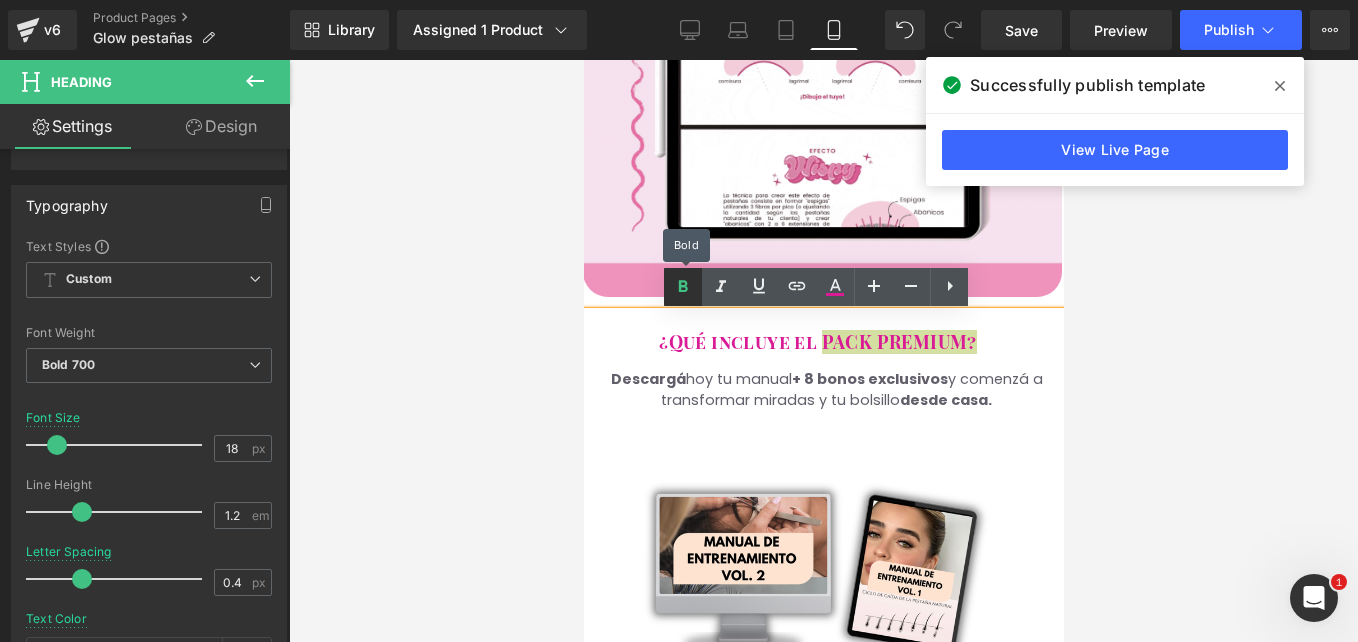 click 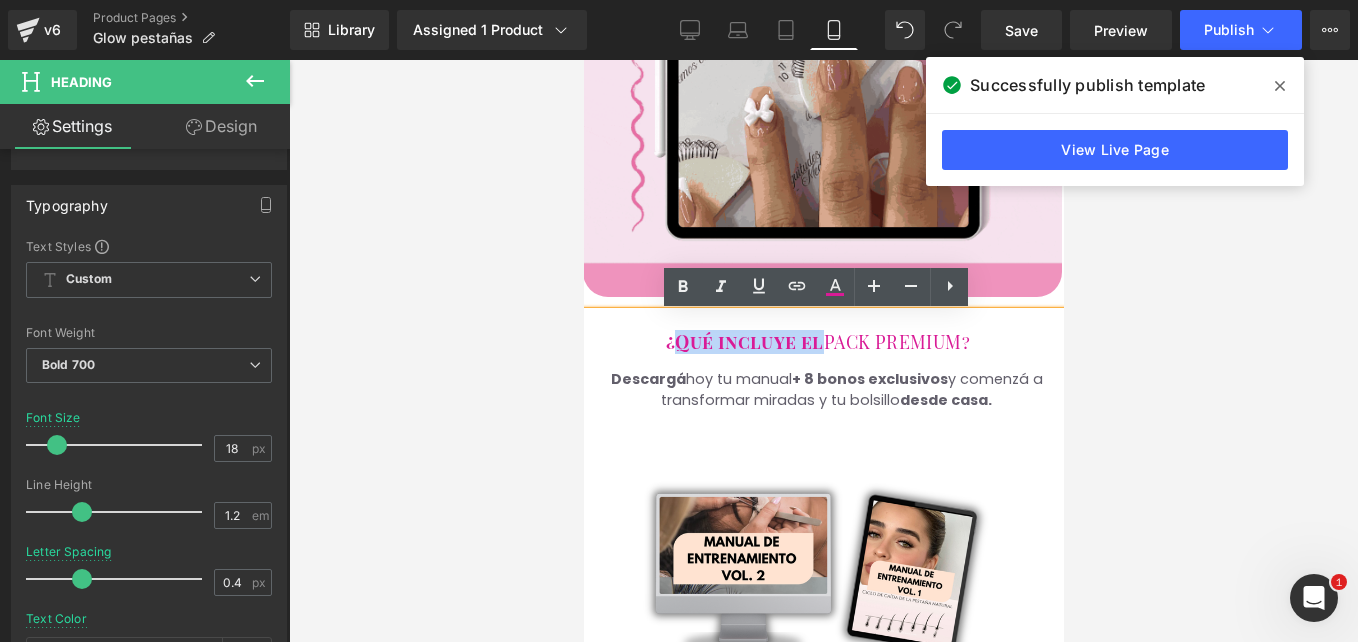 drag, startPoint x: 809, startPoint y: 342, endPoint x: 664, endPoint y: 341, distance: 145.00345 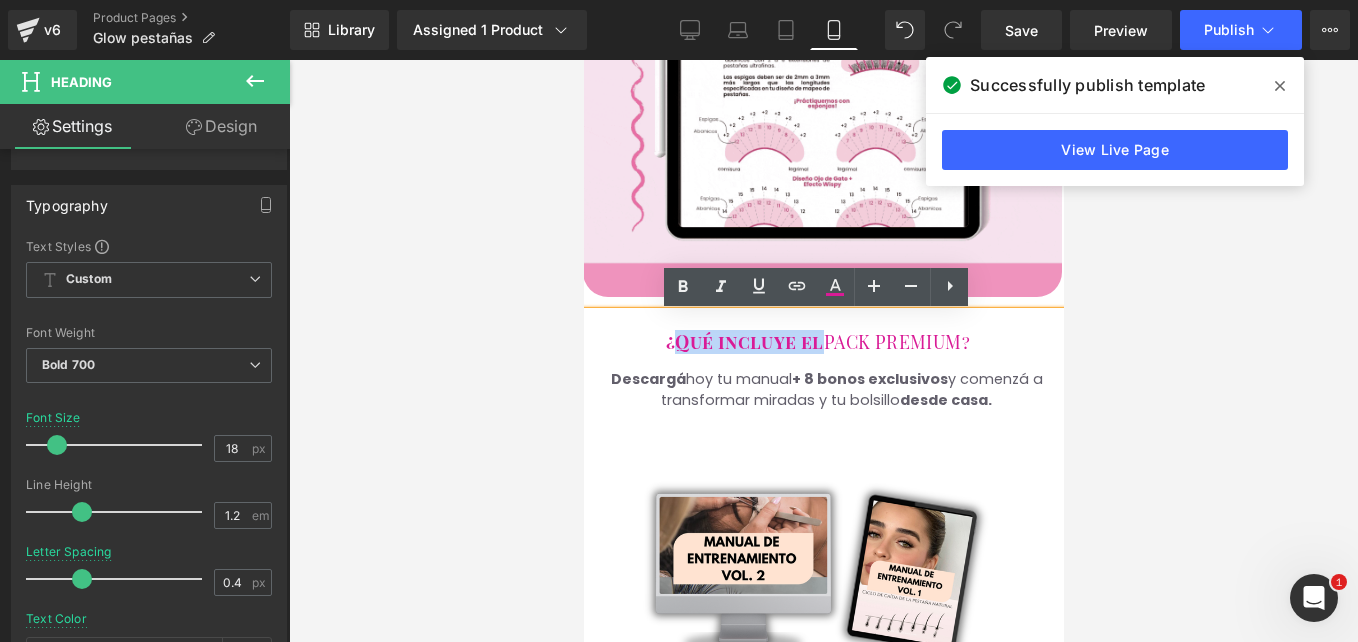click on "¿Qué incluye el  PACK PREMIUM?" at bounding box center (817, 342) 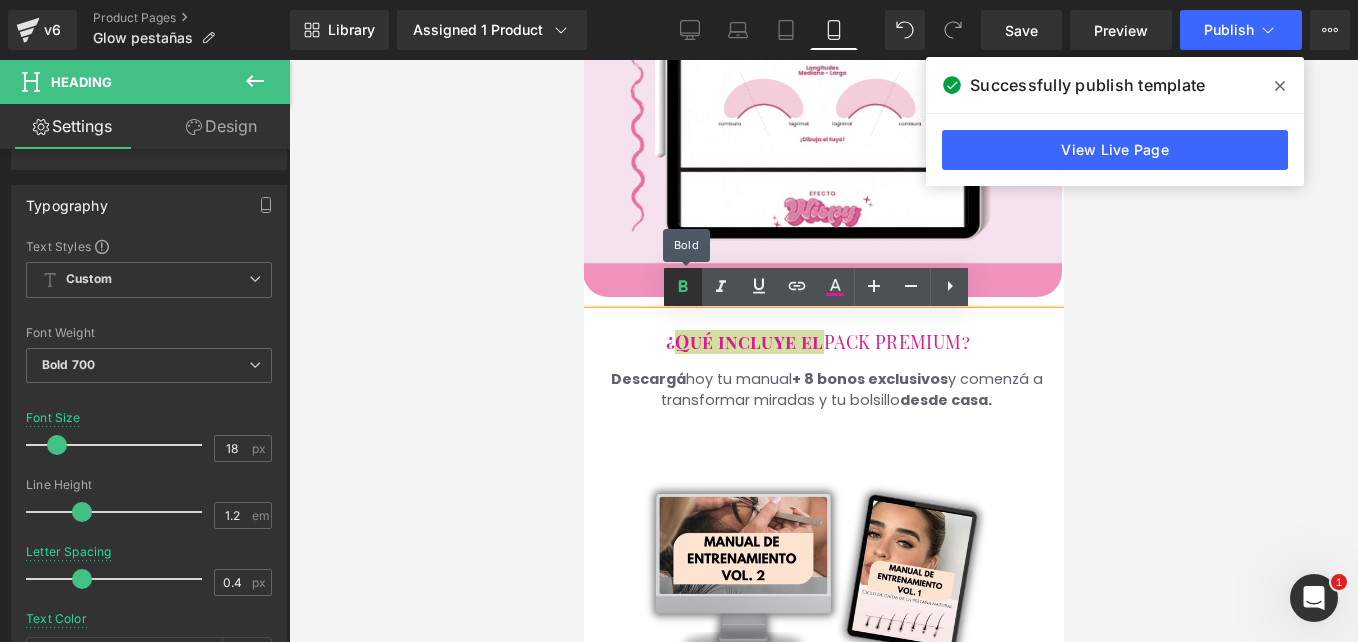 click 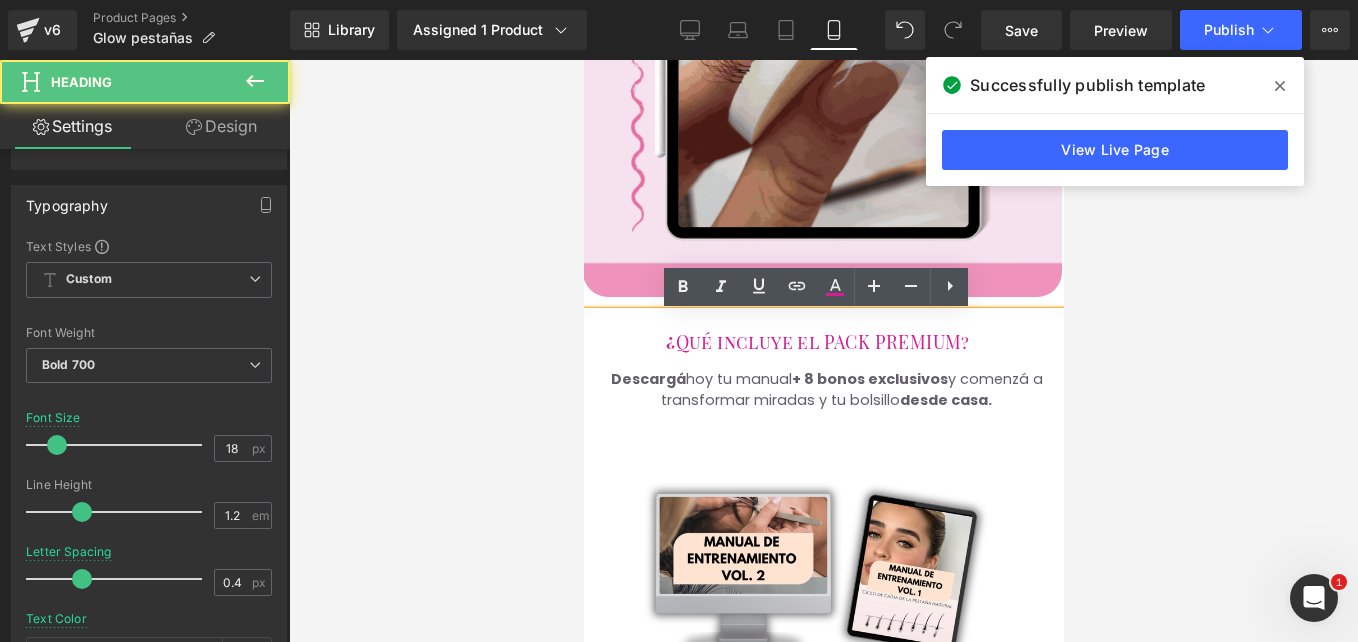 click on "¿ Qué incluye el   PACK PREMIUM?" at bounding box center [817, 342] 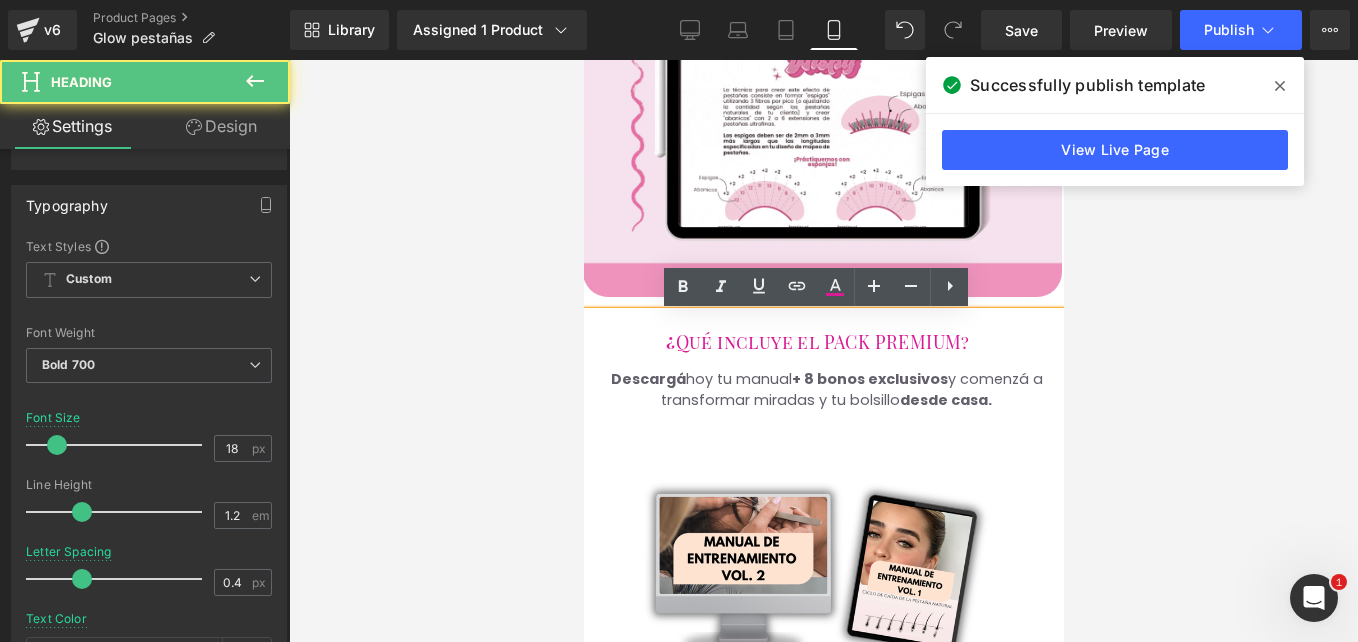 click on "PACK PREMIUM?" at bounding box center (896, 342) 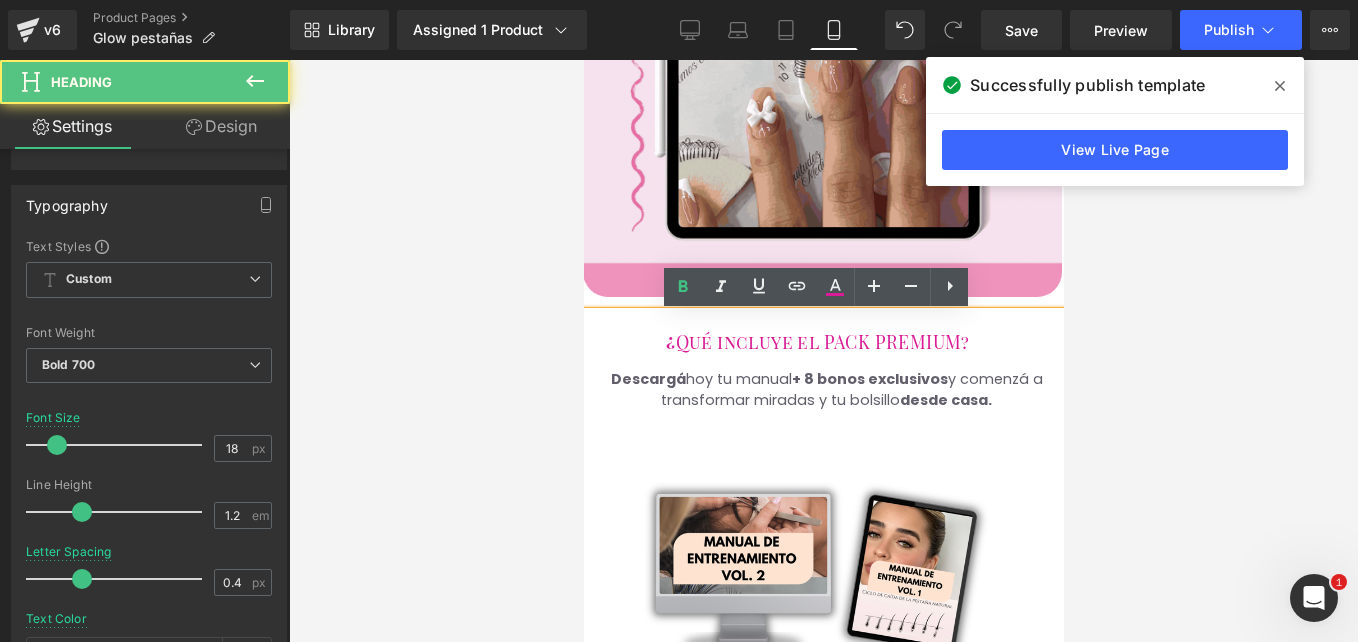 click on "PACK PREMIUM?" at bounding box center (896, 342) 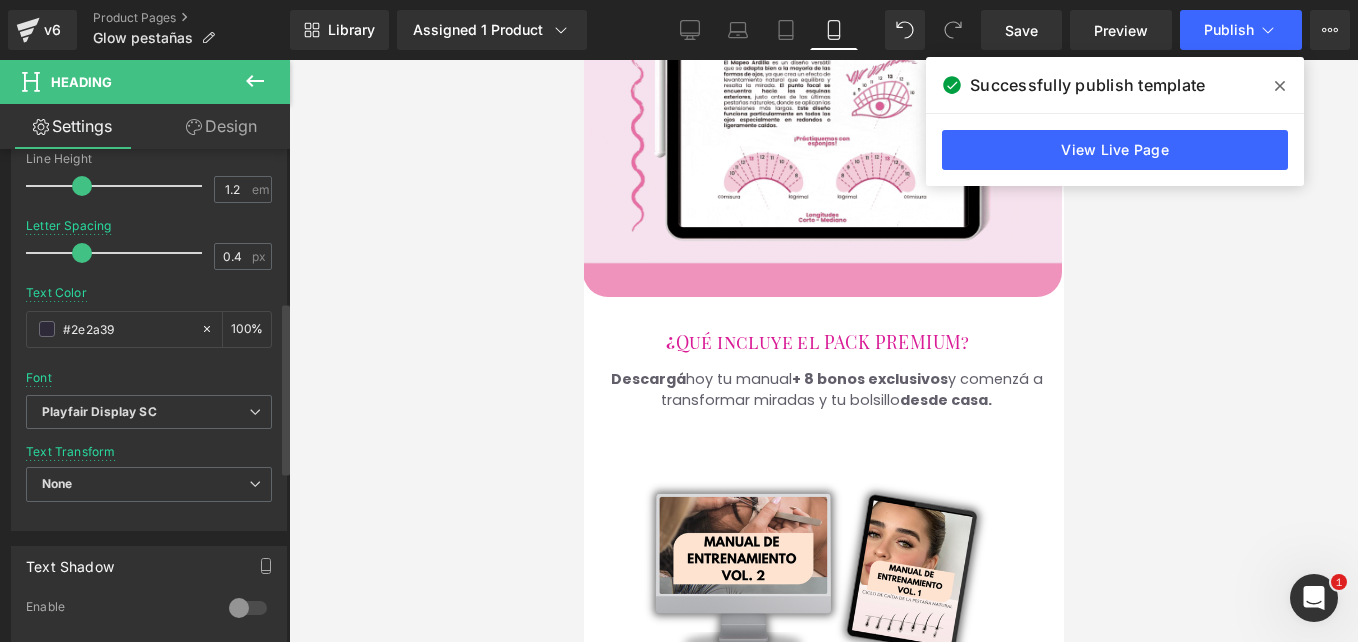 scroll, scrollTop: 465, scrollLeft: 0, axis: vertical 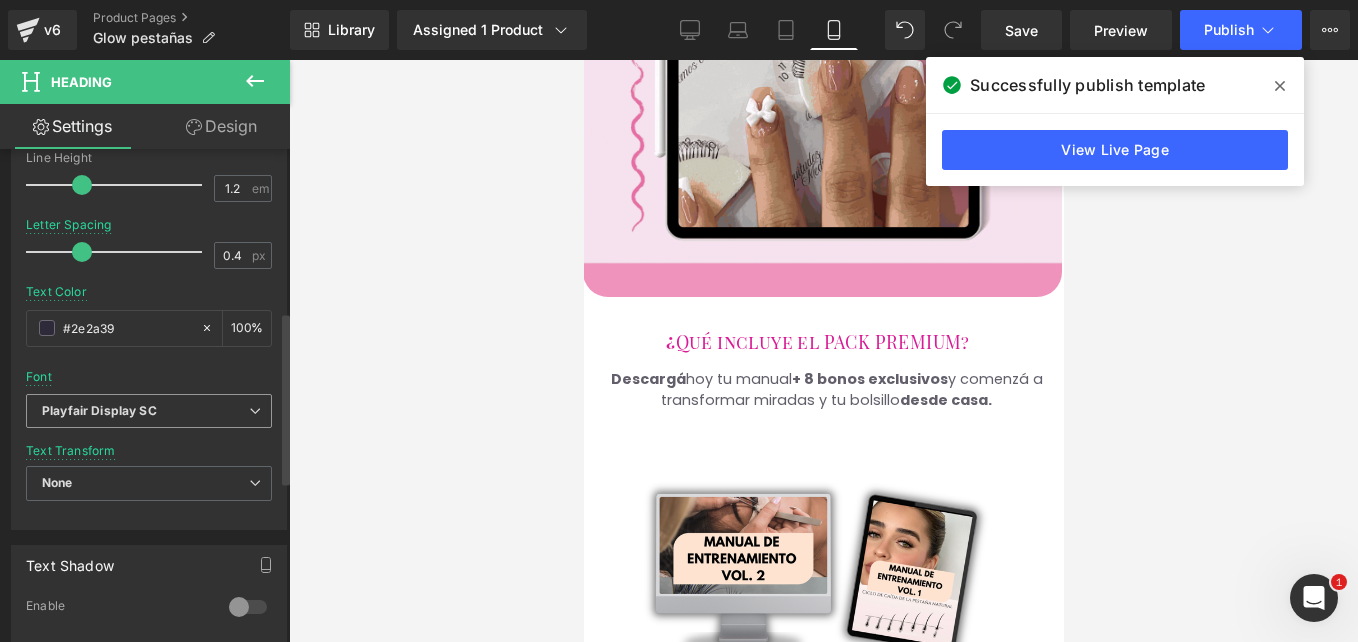 click on "Playfair Display SC" at bounding box center (145, 411) 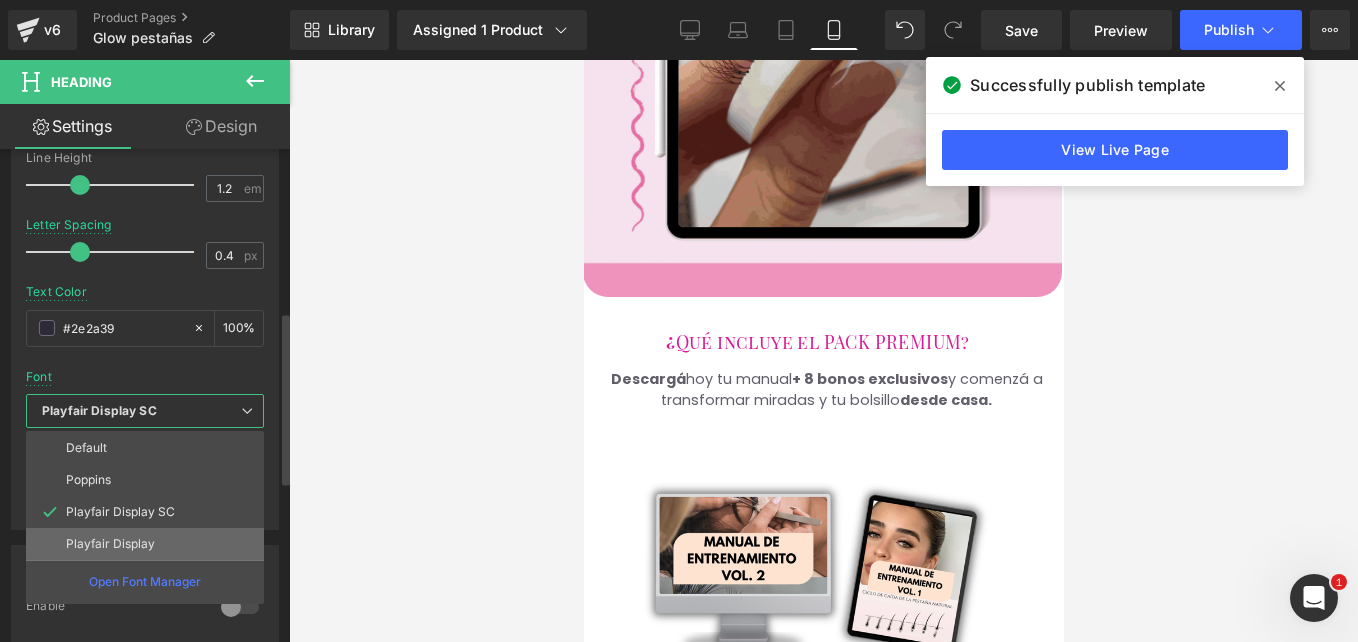click on "Playfair Display" at bounding box center (145, 544) 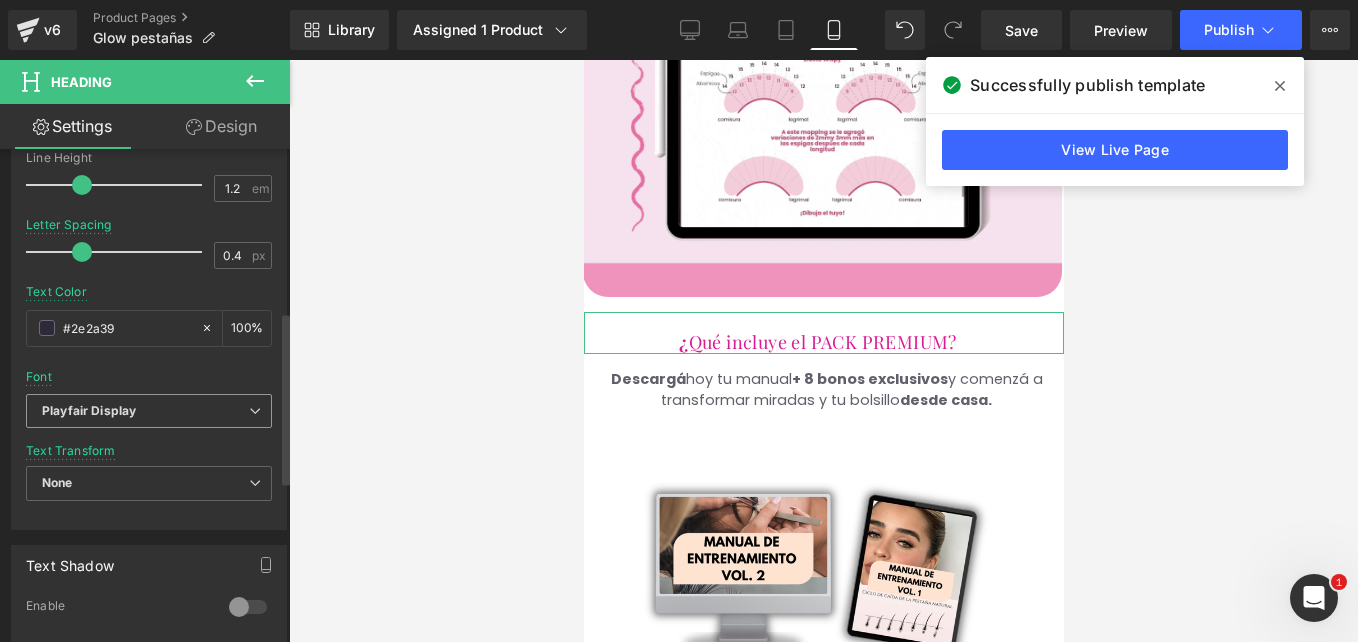 click on "Playfair Display" at bounding box center [145, 411] 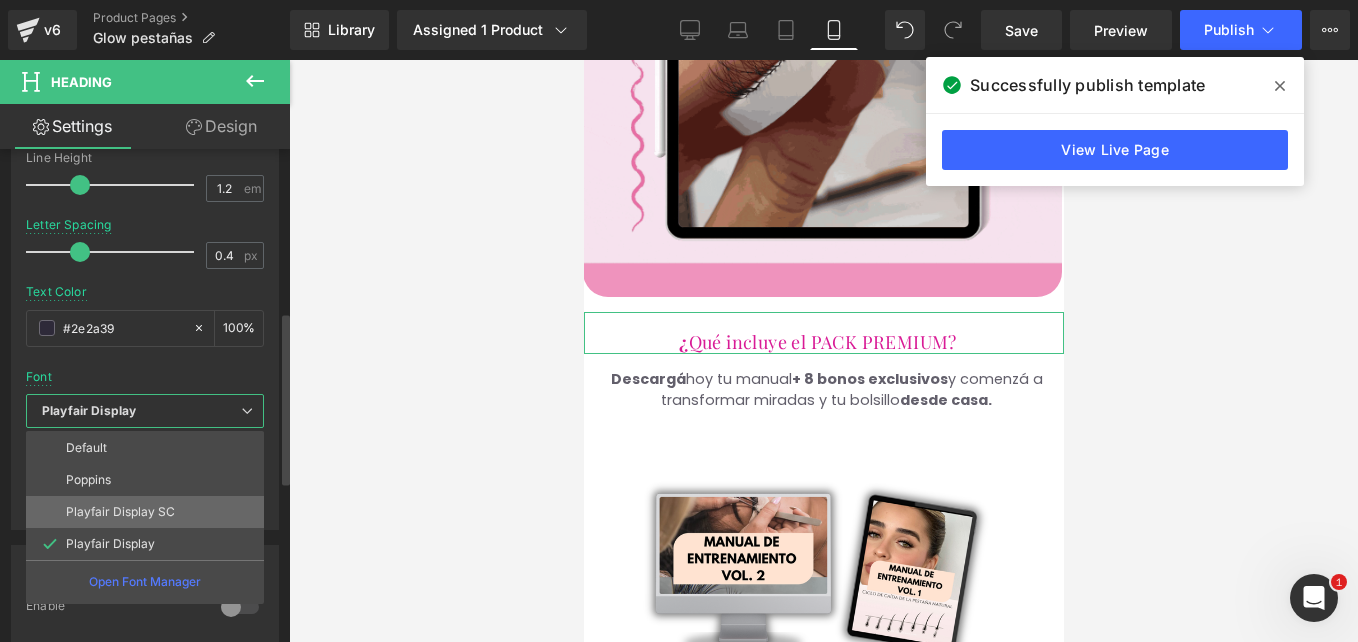 click on "Playfair Display SC" at bounding box center [145, 512] 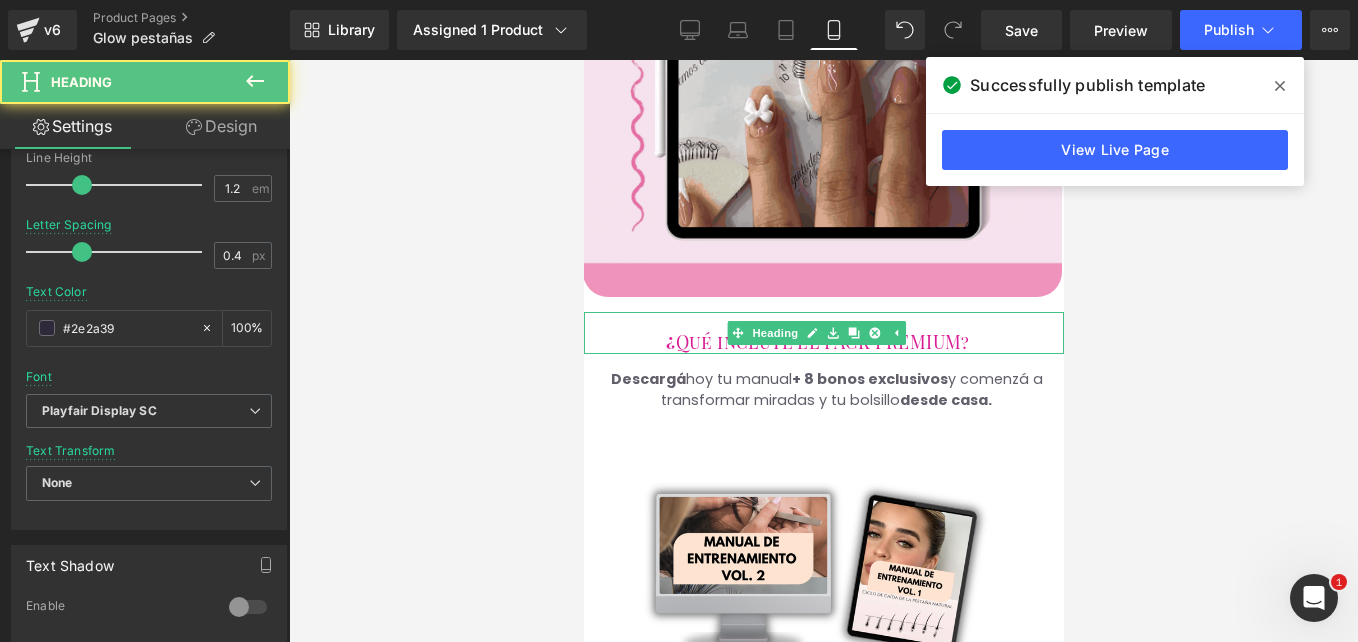 click on "¿ Qué incluye el   PACK PREMIUM?" at bounding box center [817, 343] 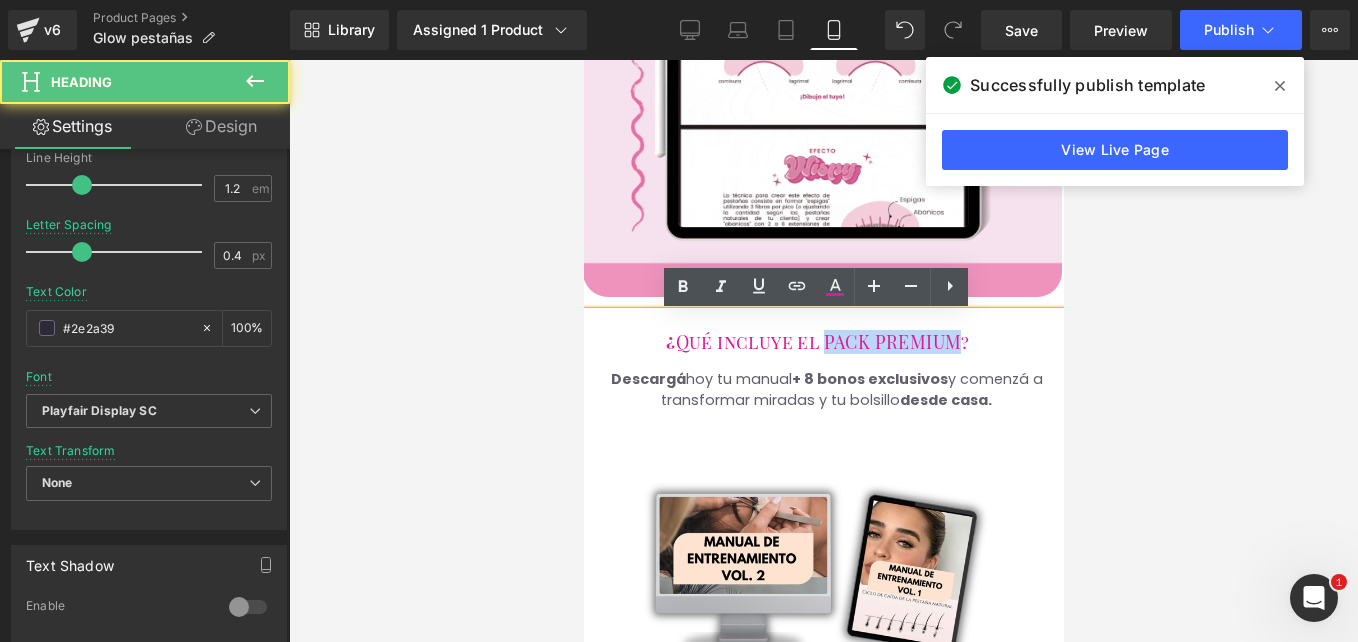 drag, startPoint x: 818, startPoint y: 338, endPoint x: 949, endPoint y: 339, distance: 131.00381 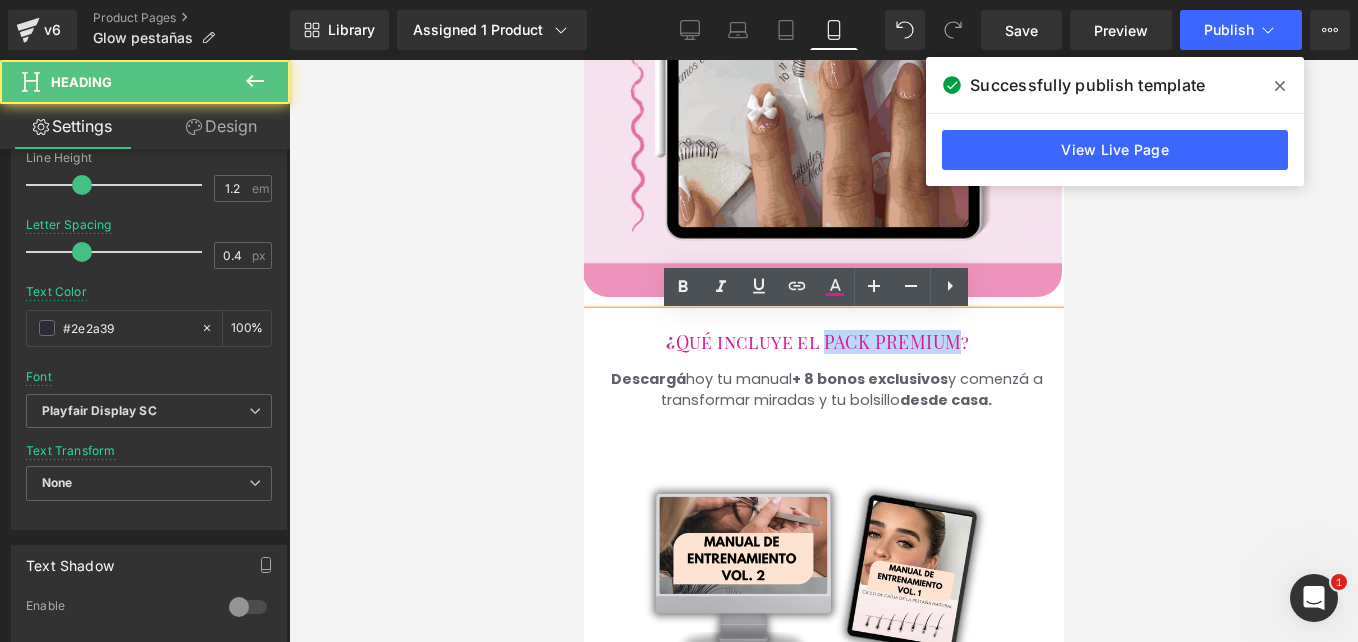 click on "PACK PREMIUM?" at bounding box center (896, 342) 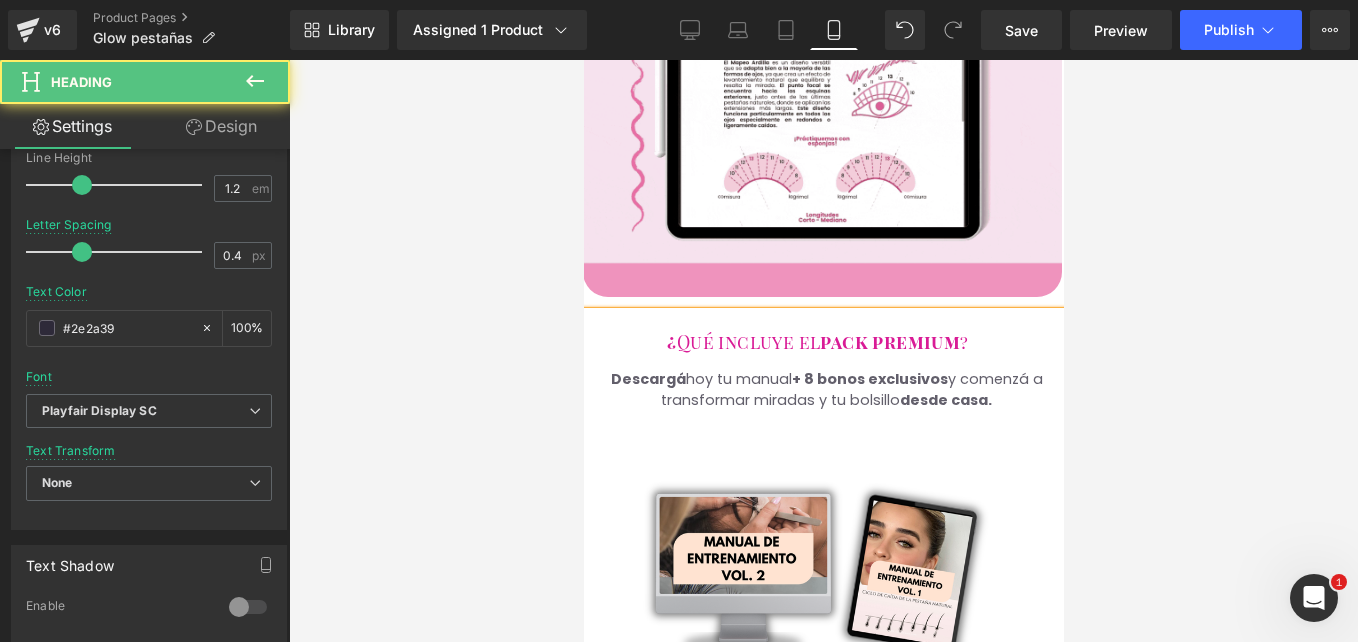 click on "¿ Qué incluye el  pack premium ?" at bounding box center (823, 333) 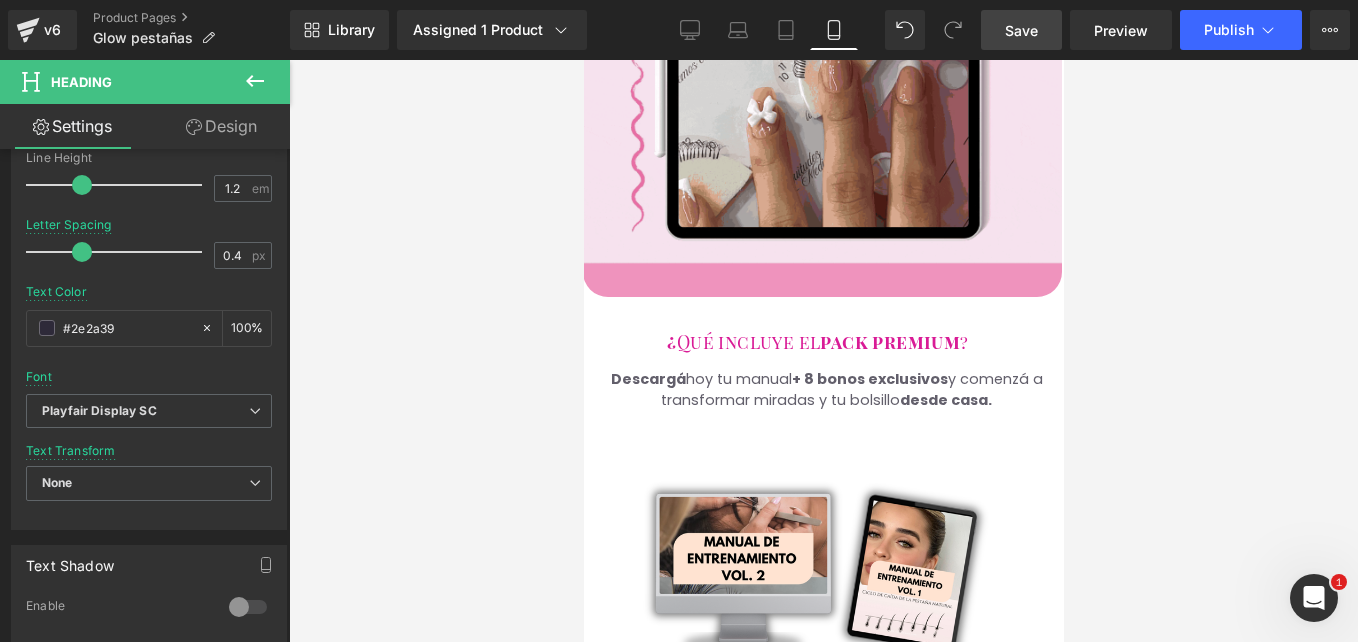 click on "Save" at bounding box center [1021, 30] 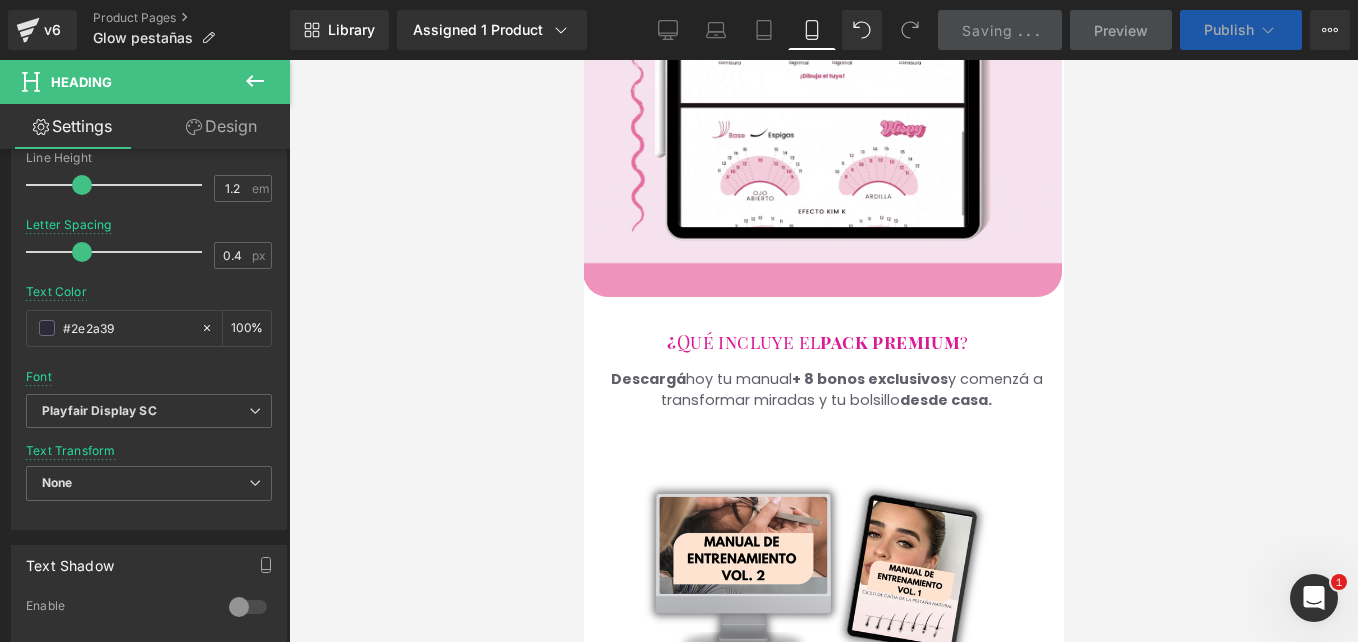 click on "Publish" at bounding box center [1229, 30] 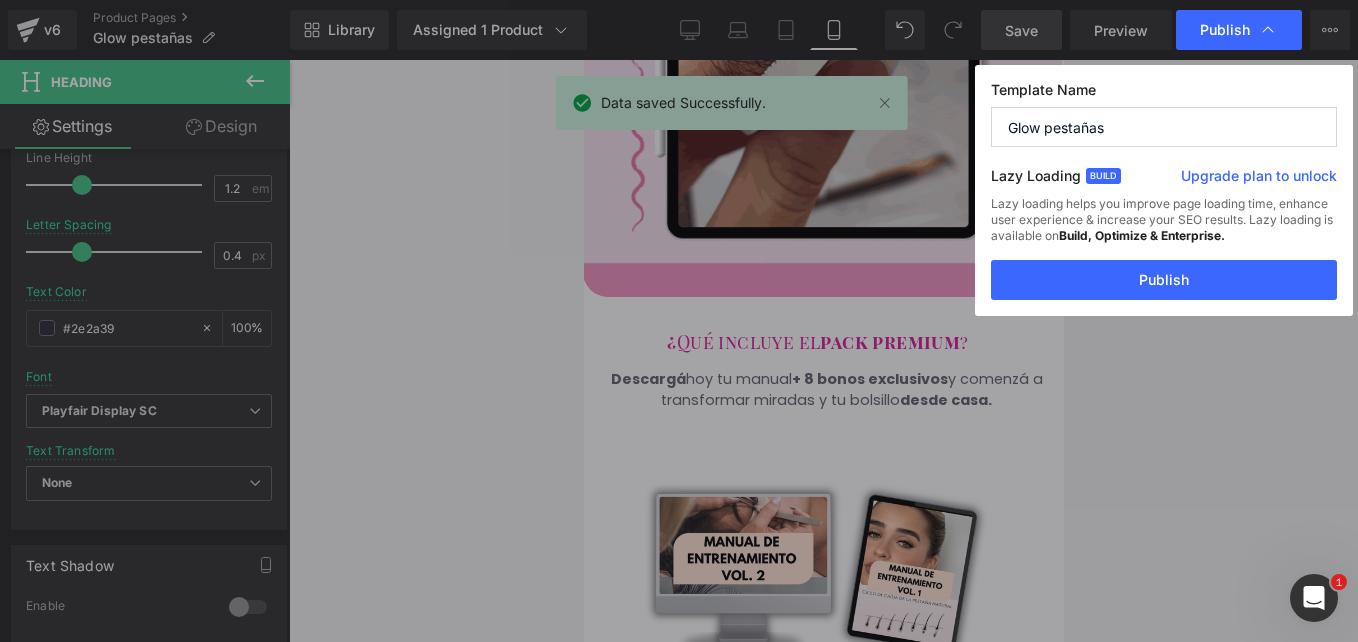 click on "Publish" at bounding box center (1225, 30) 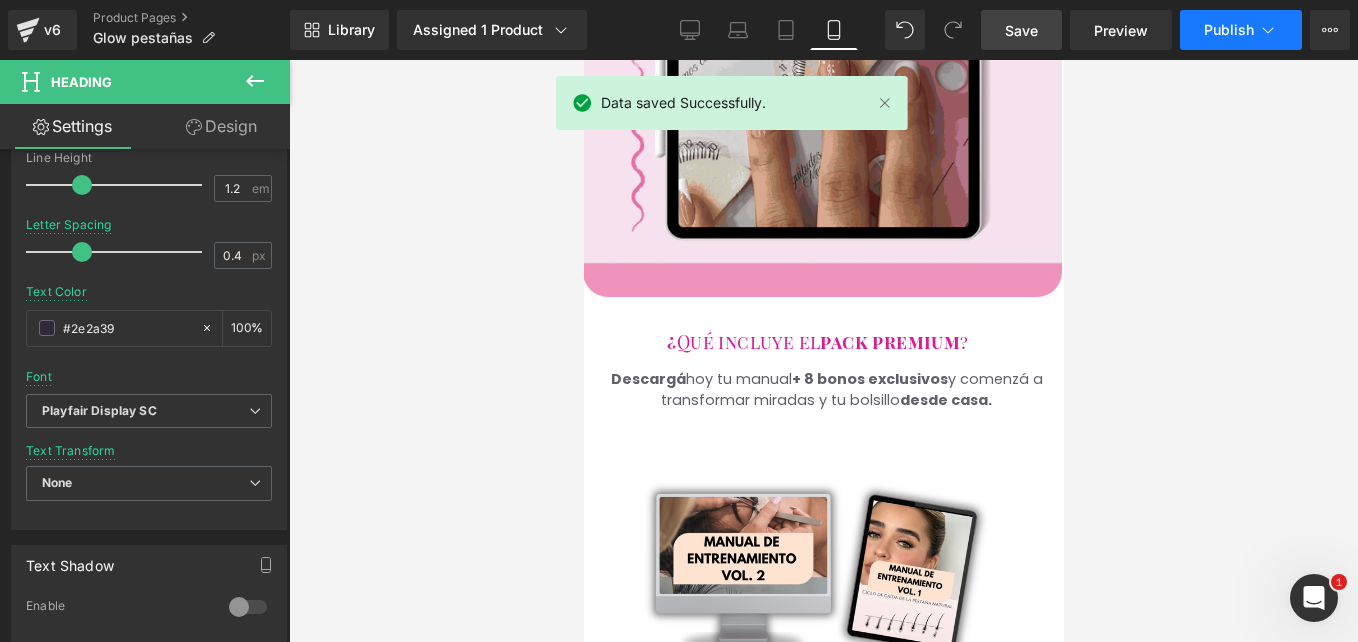 click on "Publish" at bounding box center (1229, 30) 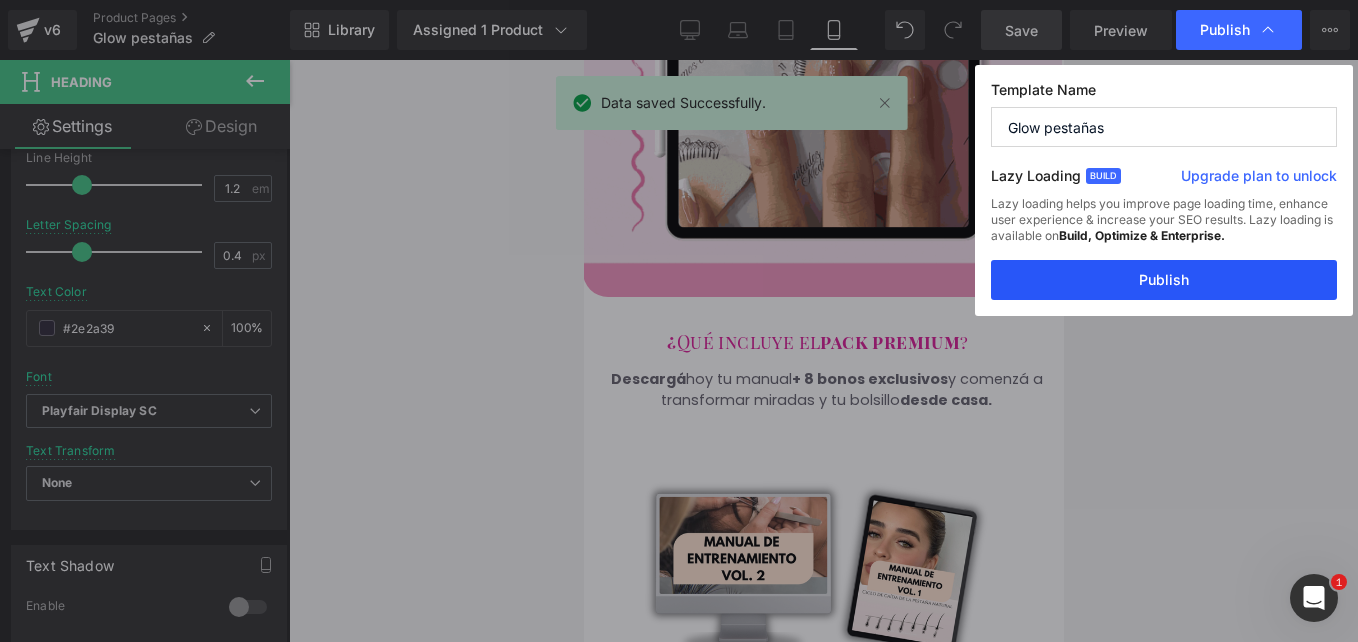 click on "Publish" at bounding box center [1164, 280] 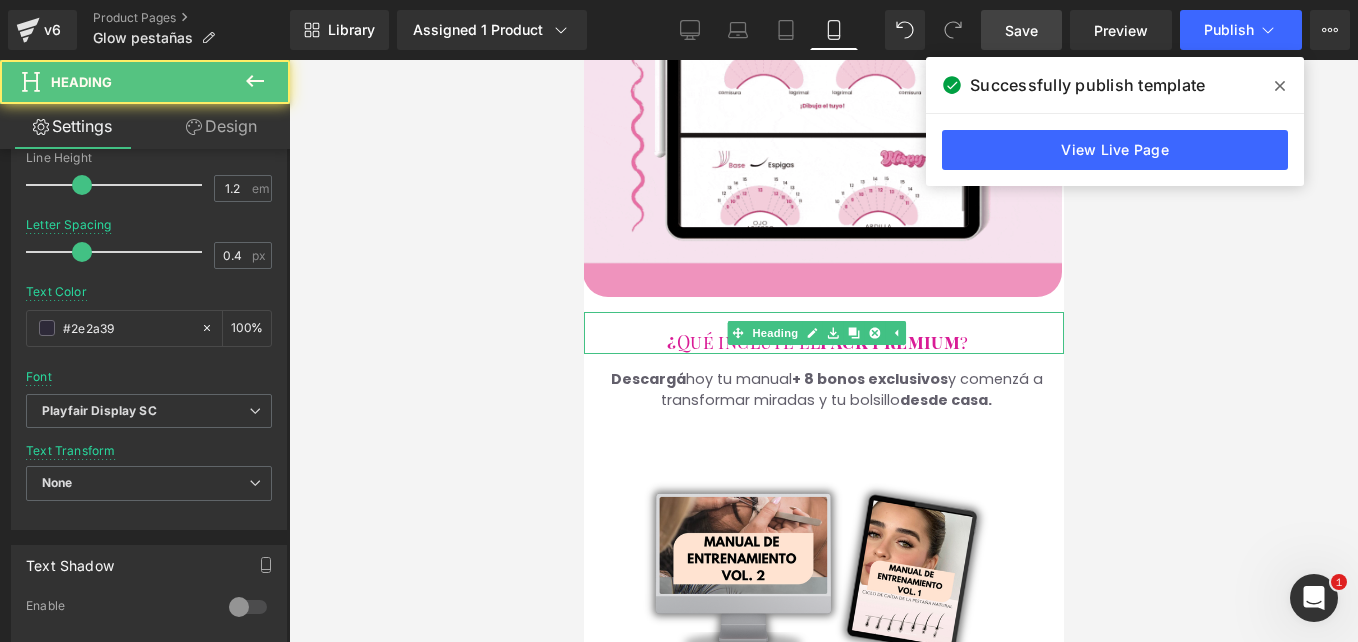 click on "¿ Qué incluye el  pack premium ?" at bounding box center [816, 342] 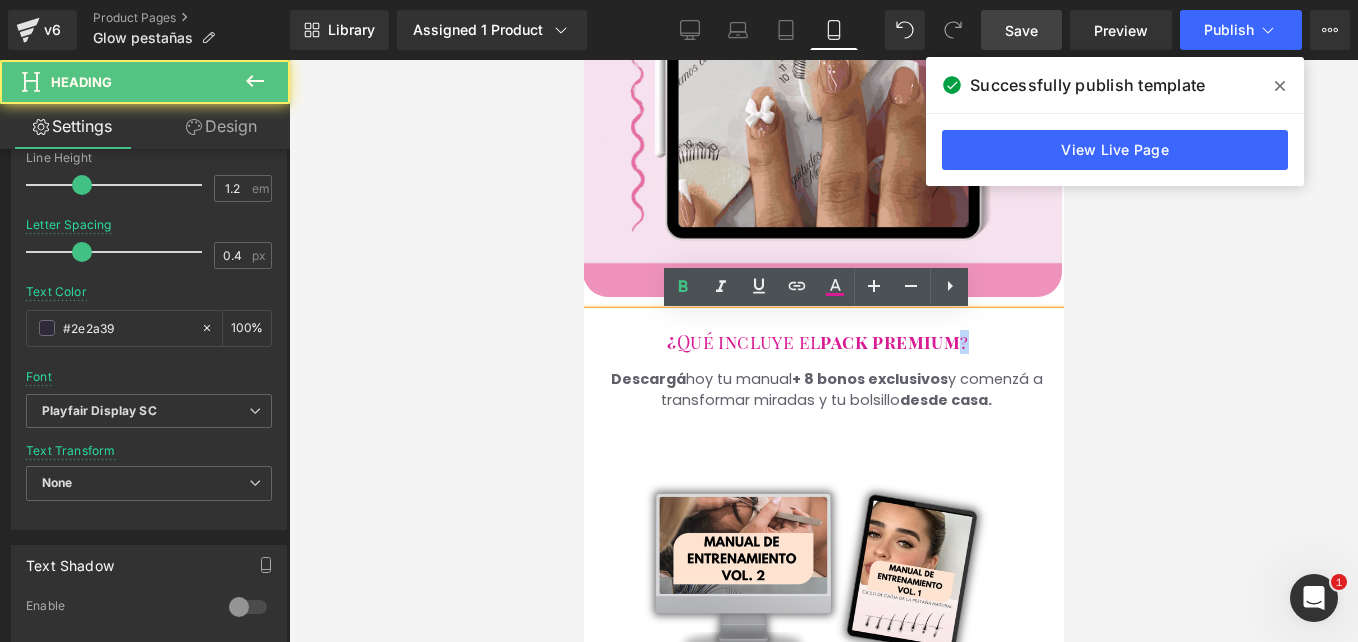 click on "¿ Qué incluye el  pack premium ?" at bounding box center (816, 342) 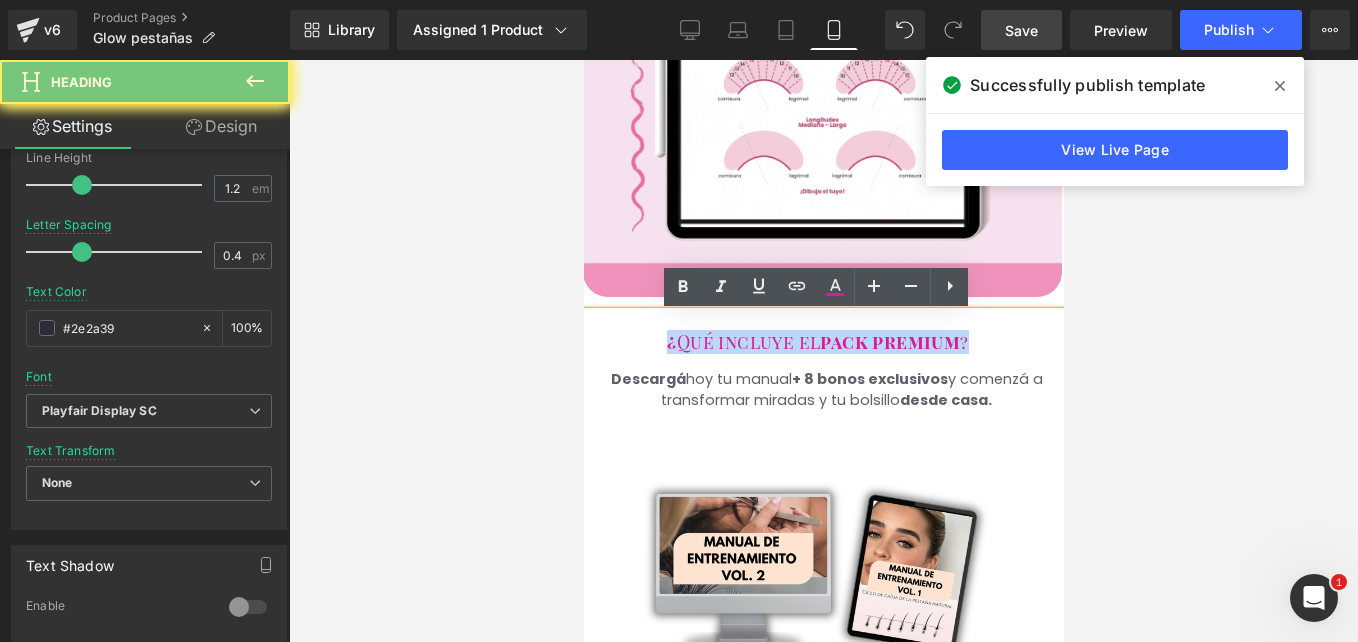 click on "¿ Qué incluye el  pack premium ?" at bounding box center (816, 342) 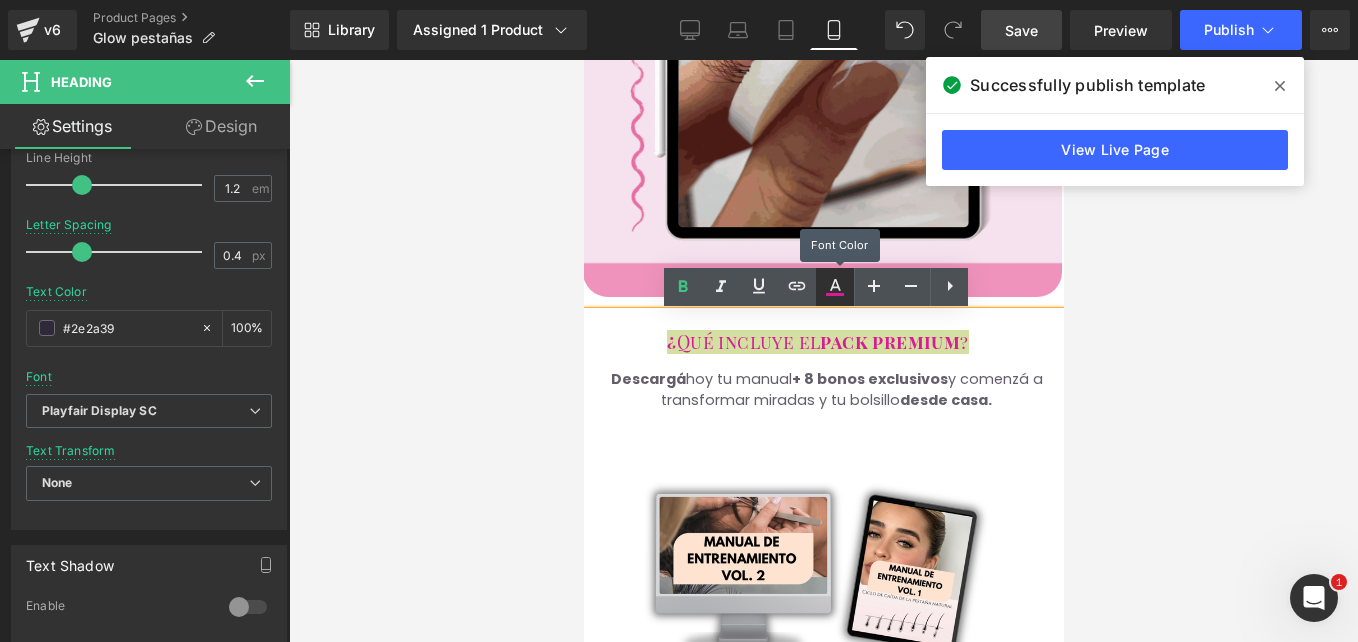 click 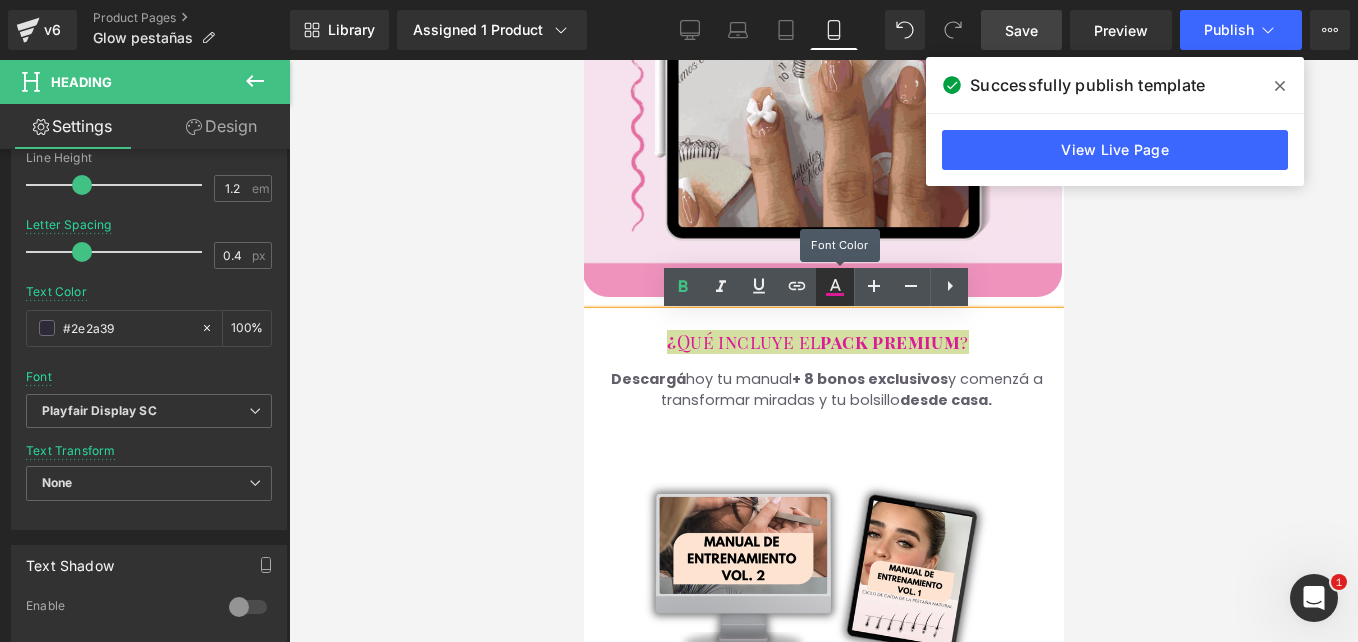type on "#d91b96" 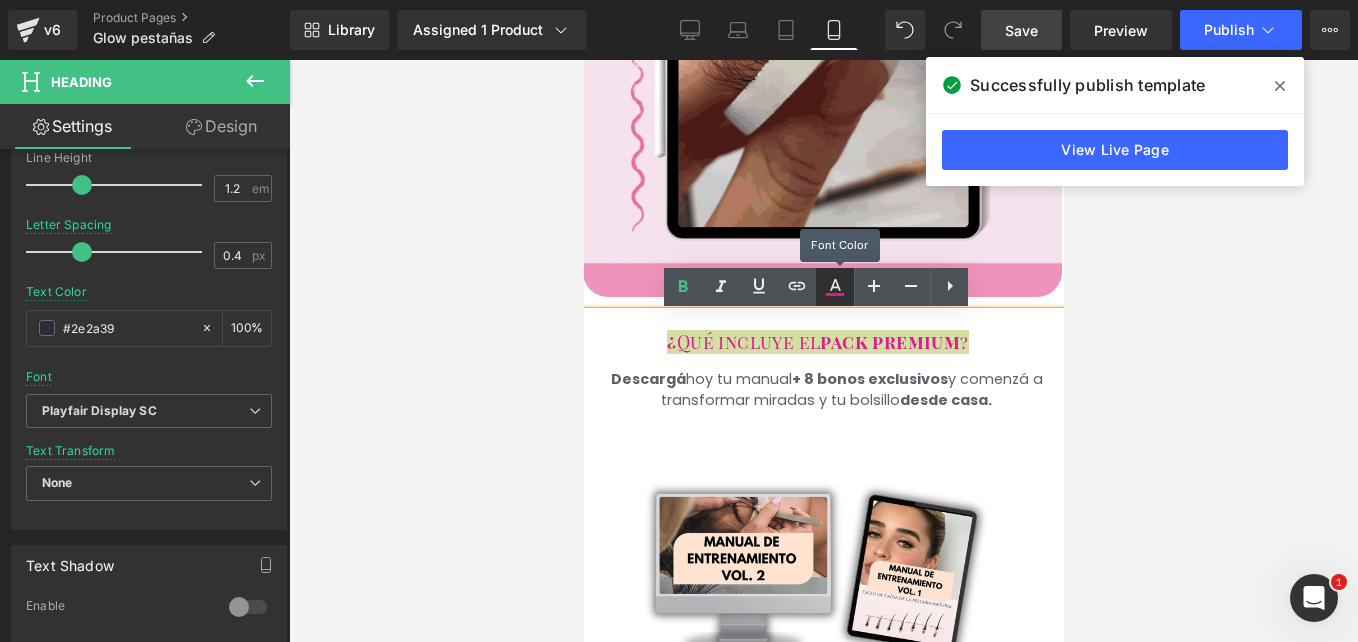 type on "100" 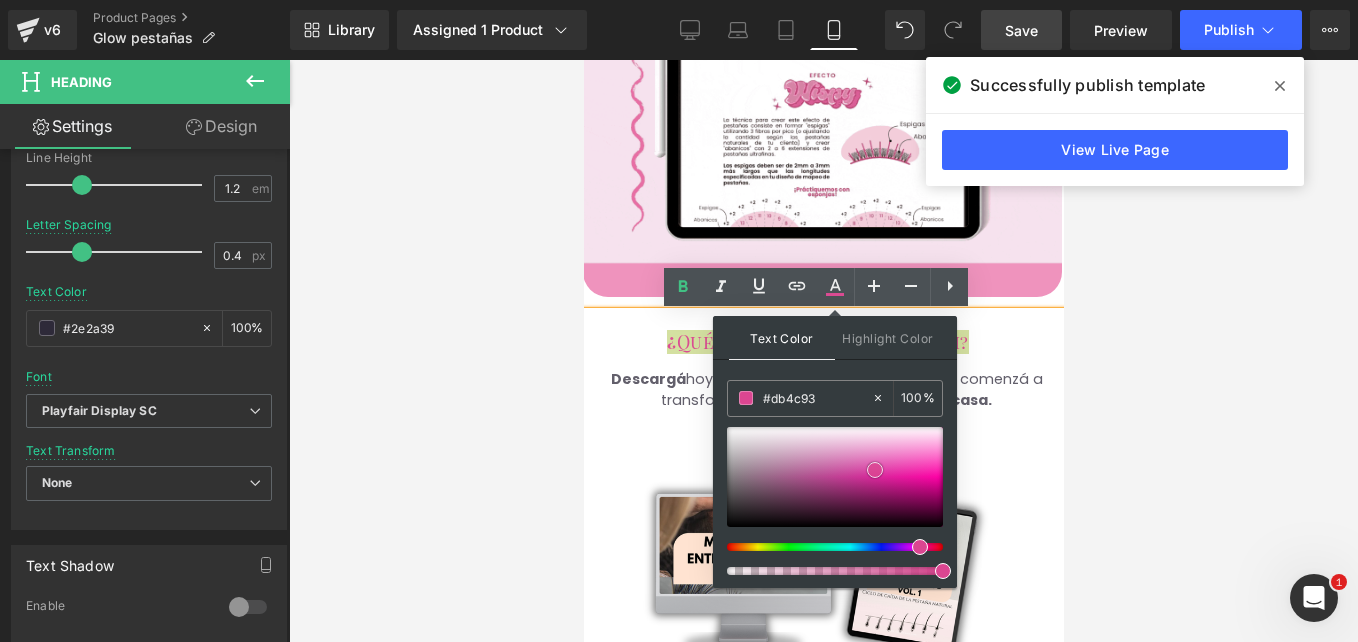 type on "#dd4591" 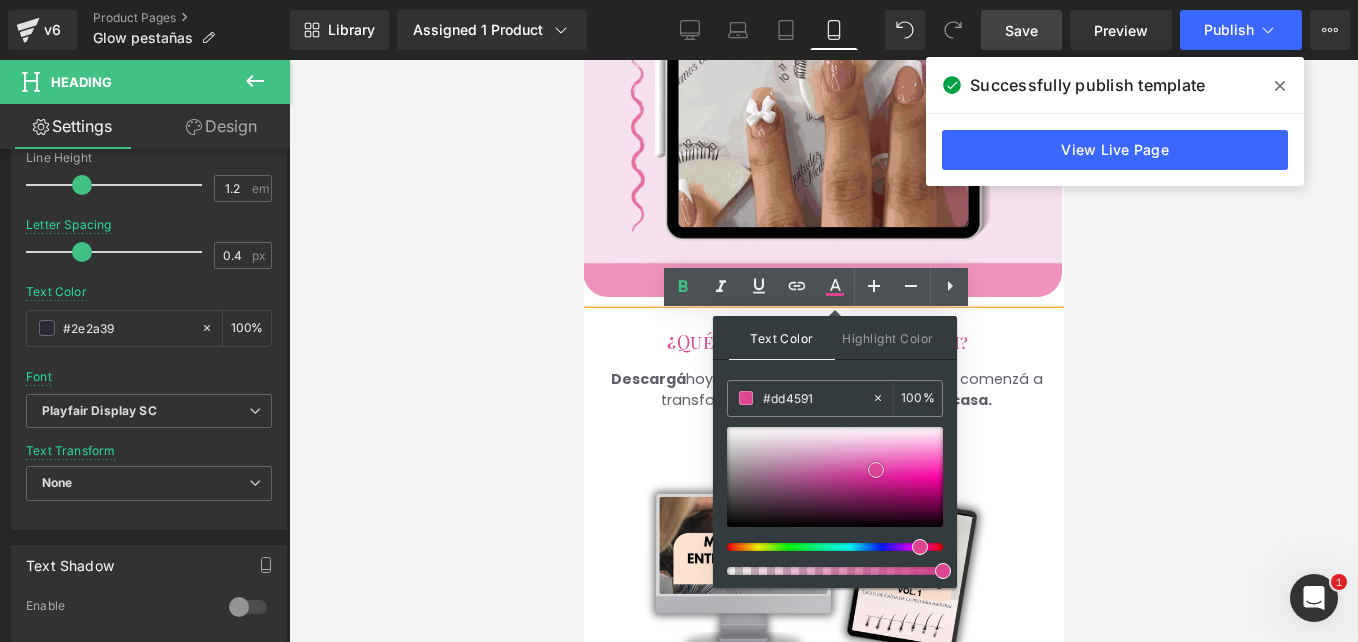 drag, startPoint x: 797, startPoint y: 491, endPoint x: 876, endPoint y: 470, distance: 81.7435 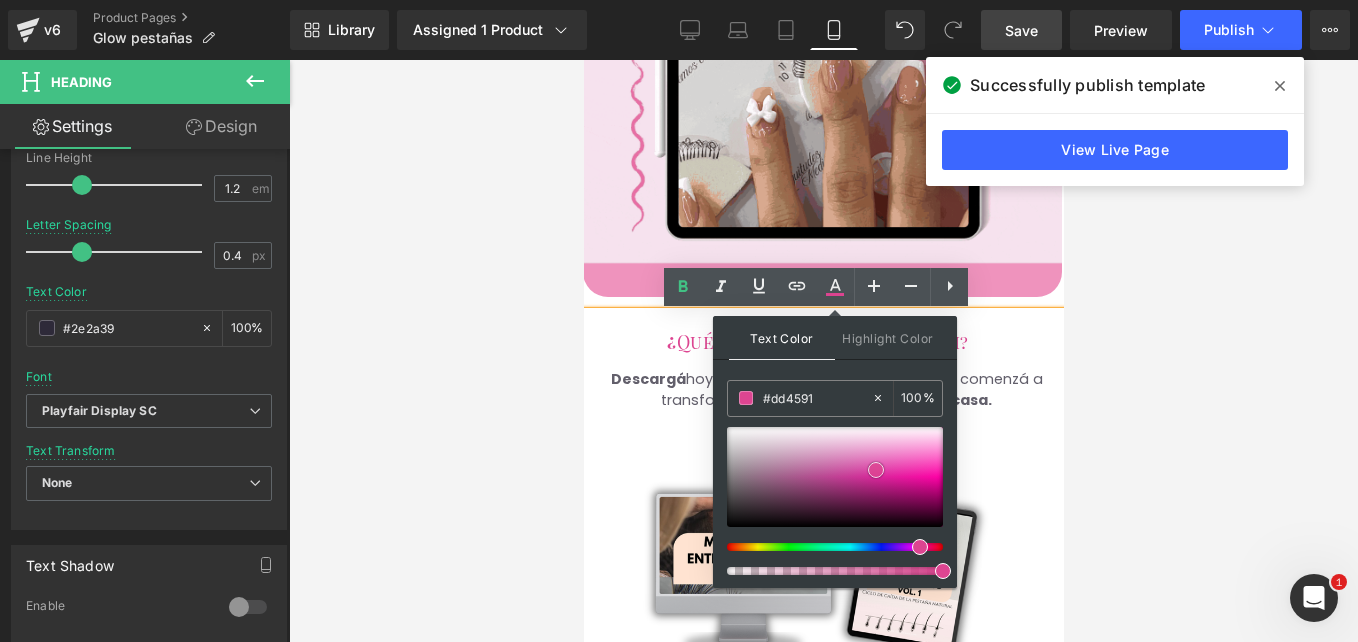 click at bounding box center (835, 477) 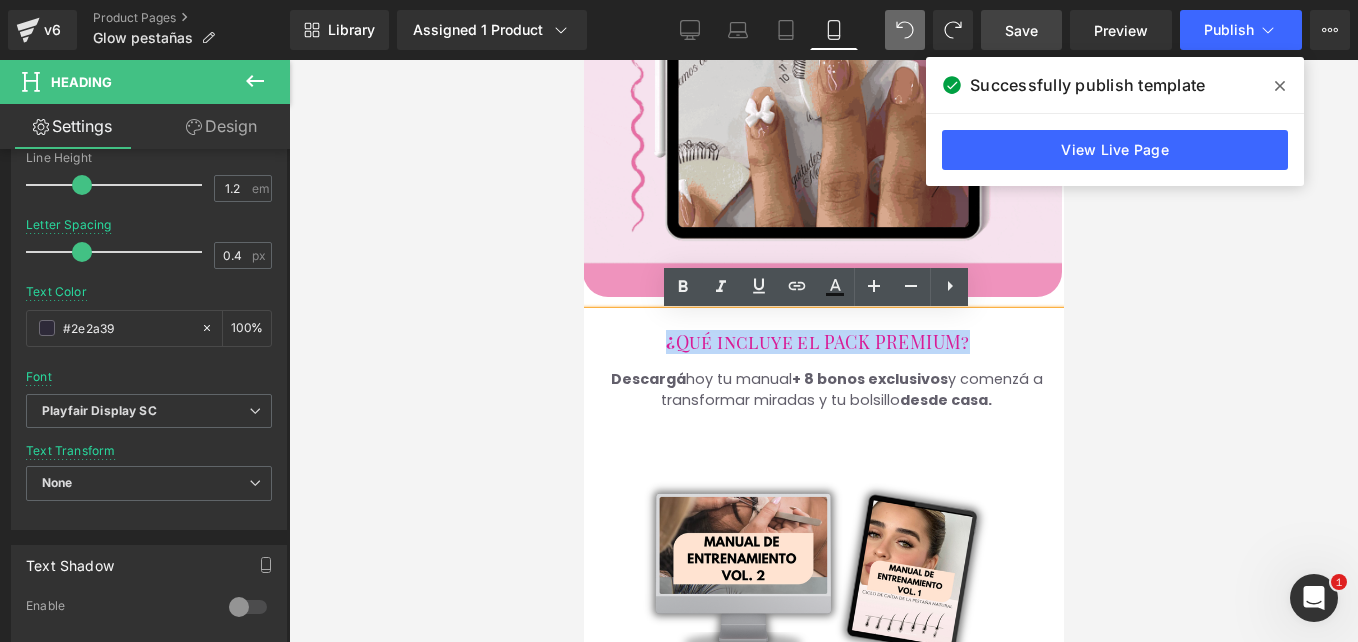 drag, startPoint x: 656, startPoint y: 339, endPoint x: 971, endPoint y: 331, distance: 315.10156 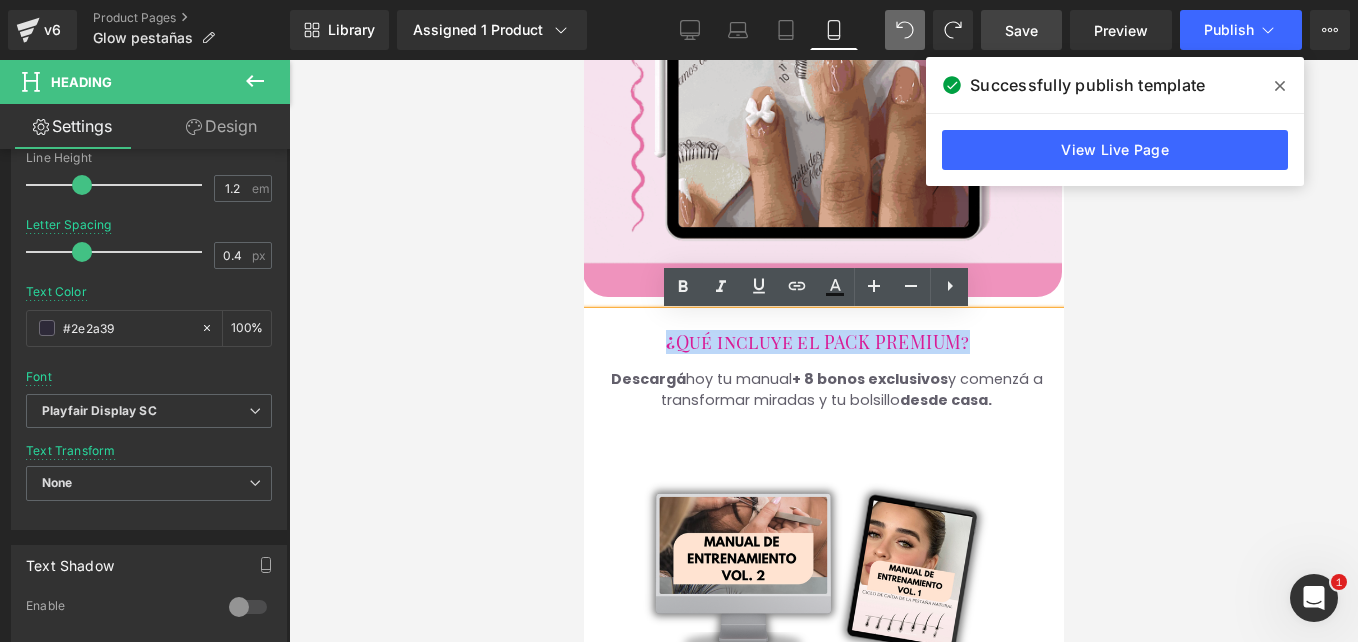 click on "¿ Qué incluye el   PACK PREMIUM?" at bounding box center [823, 333] 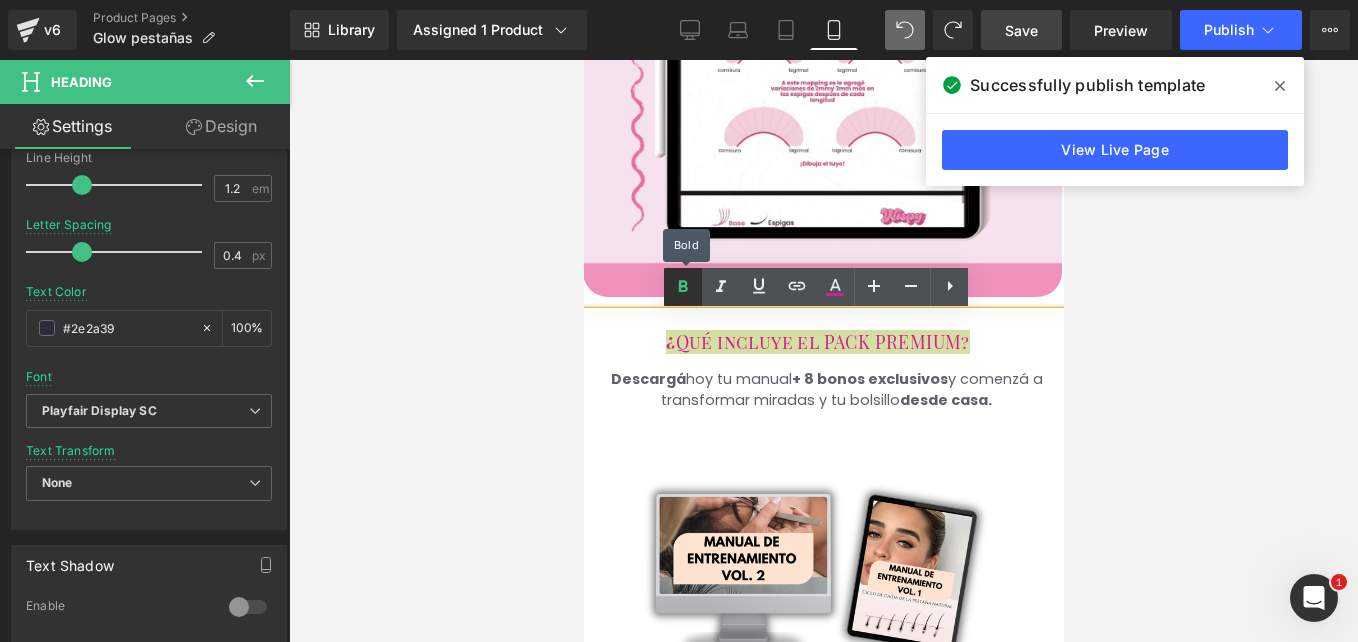 click 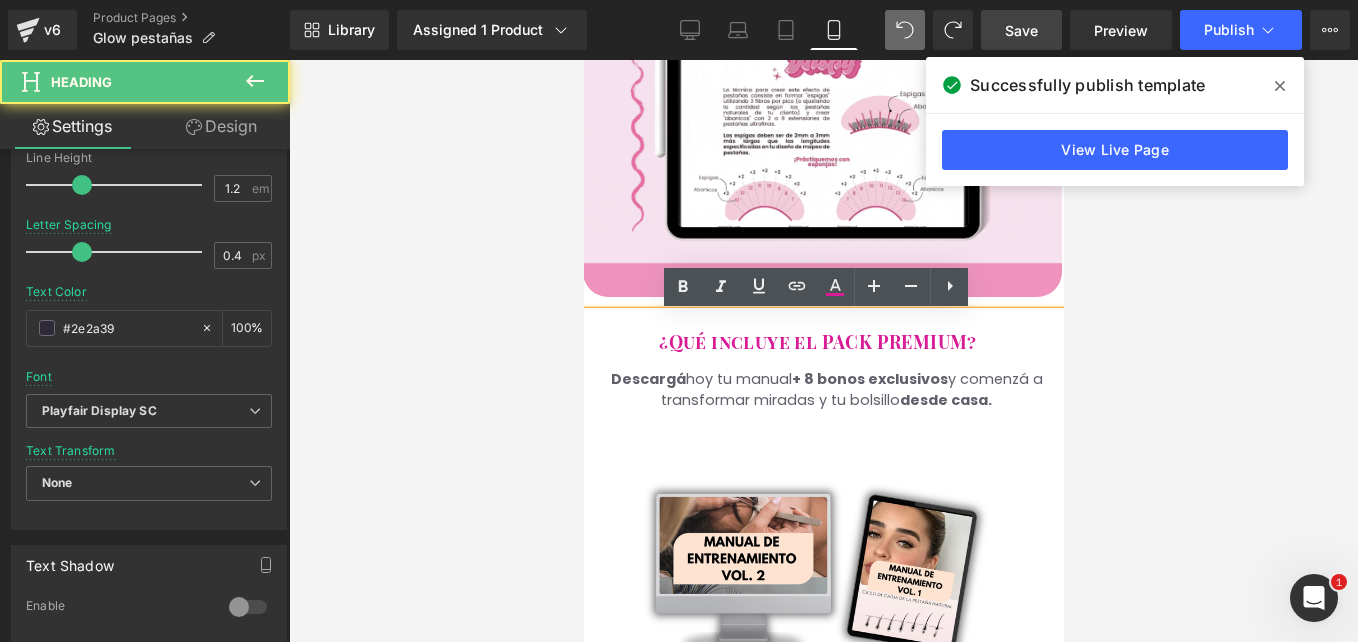 click on "¿Qué incluye el PACK PREMIUM?" at bounding box center [817, 343] 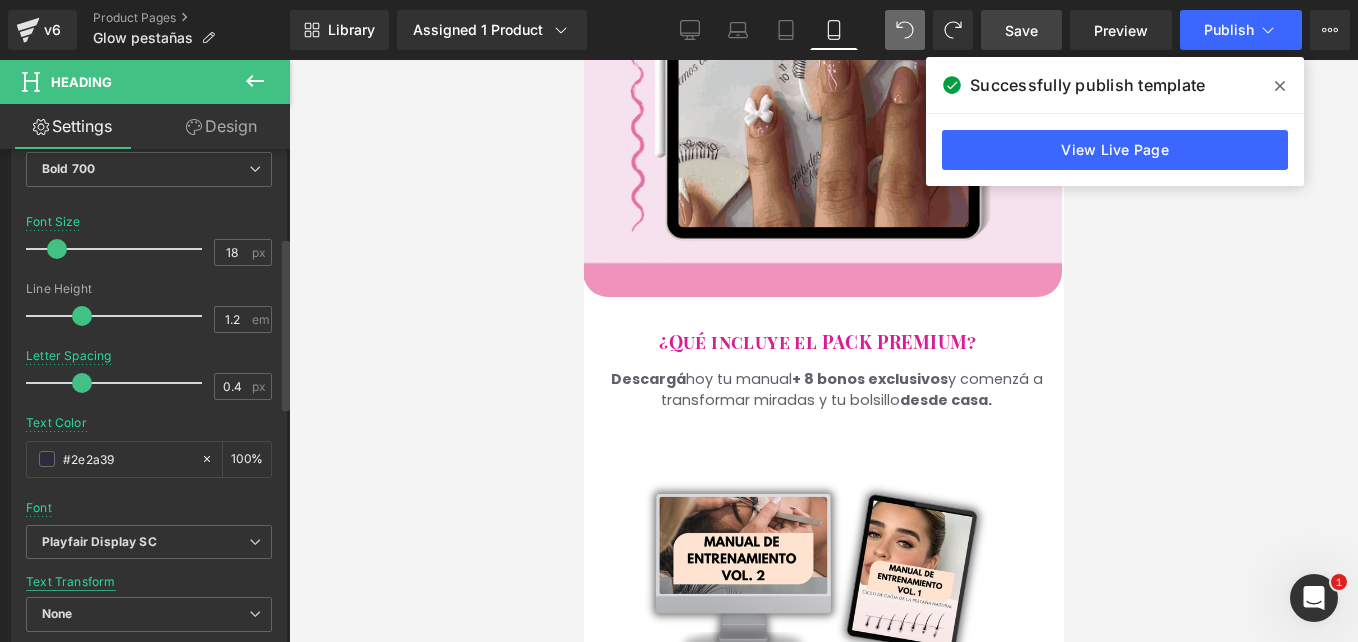 scroll, scrollTop: 244, scrollLeft: 0, axis: vertical 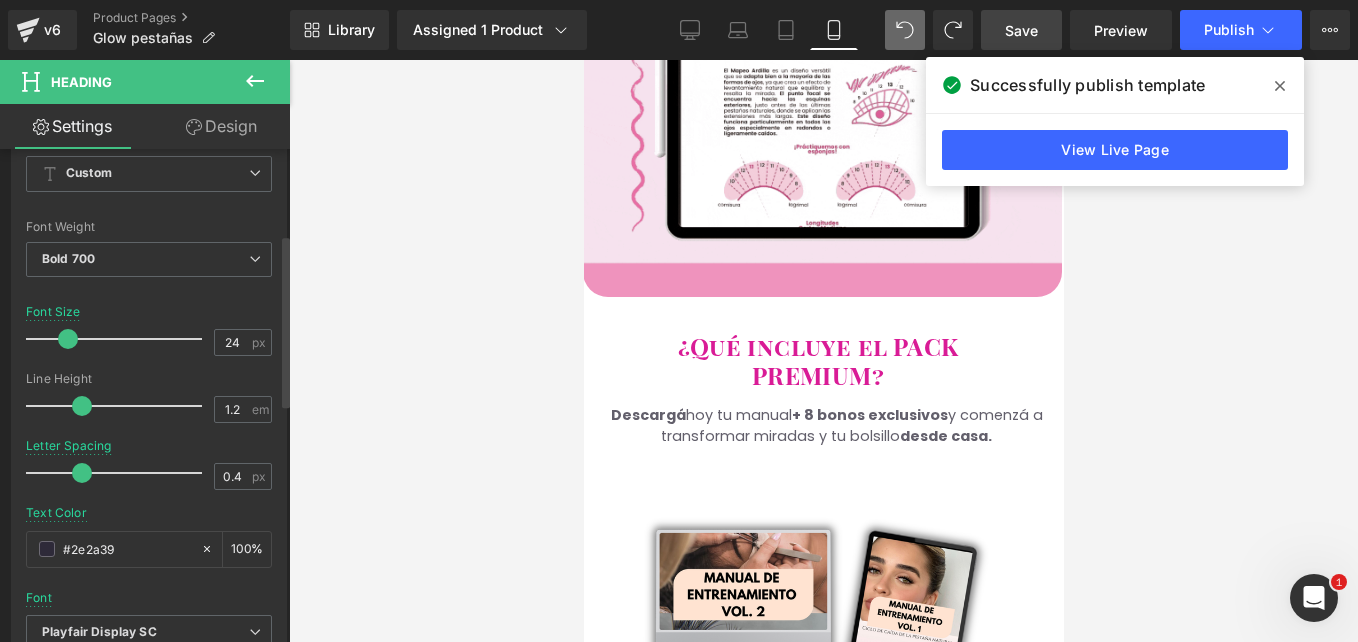 drag, startPoint x: 57, startPoint y: 338, endPoint x: 67, endPoint y: 340, distance: 10.198039 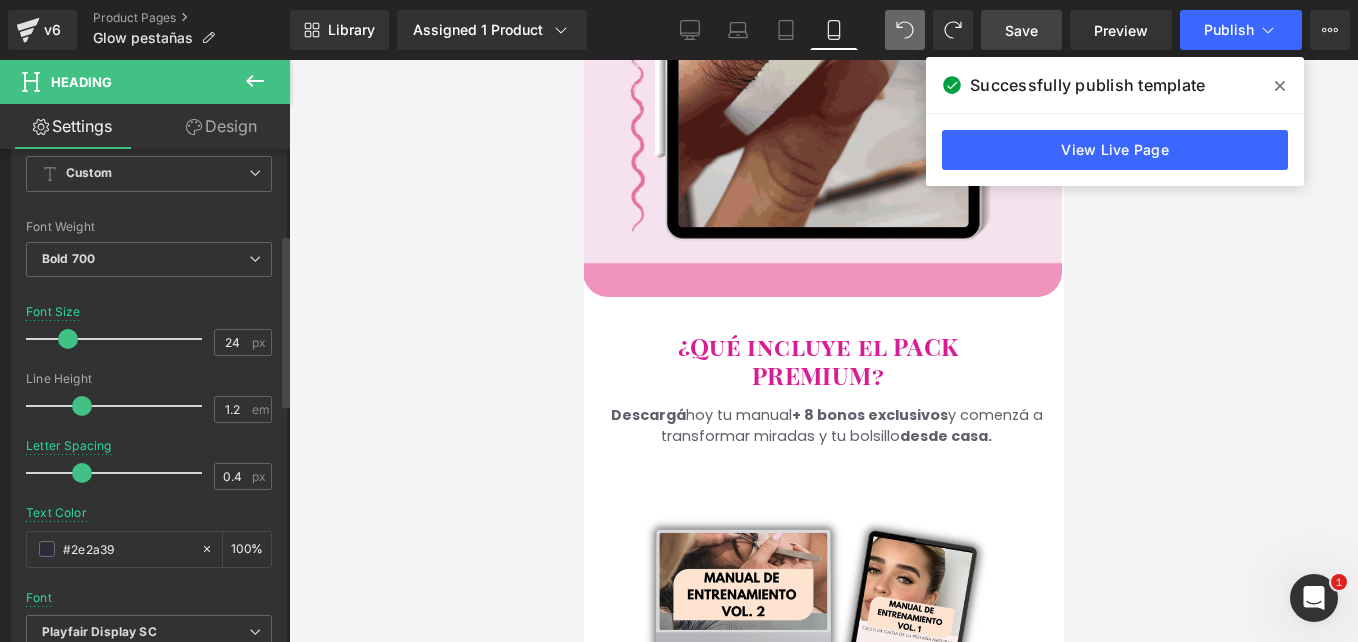 click at bounding box center [68, 339] 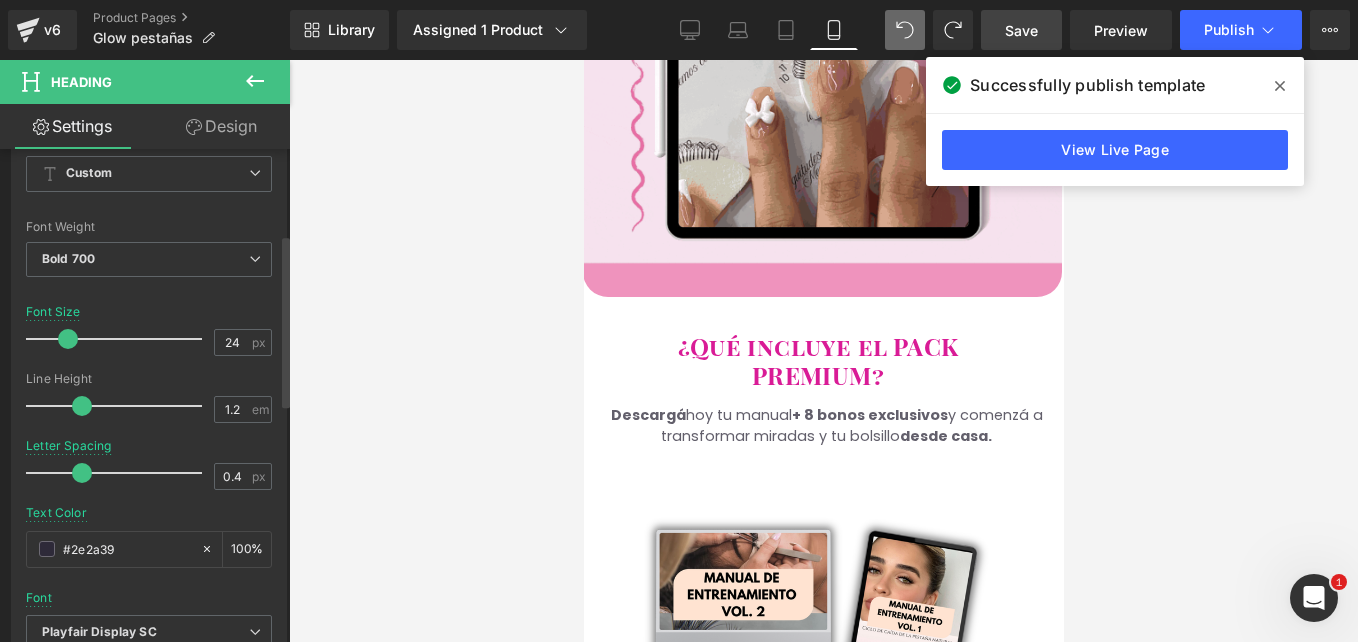 type on "25" 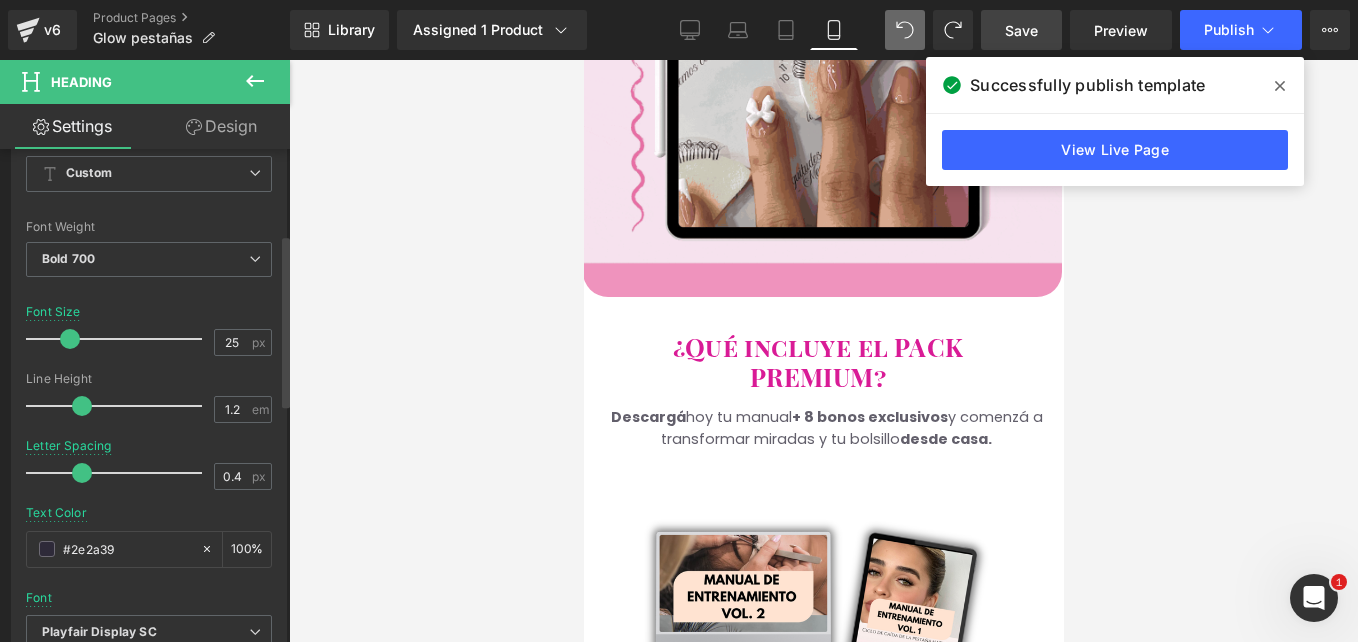 click at bounding box center [70, 339] 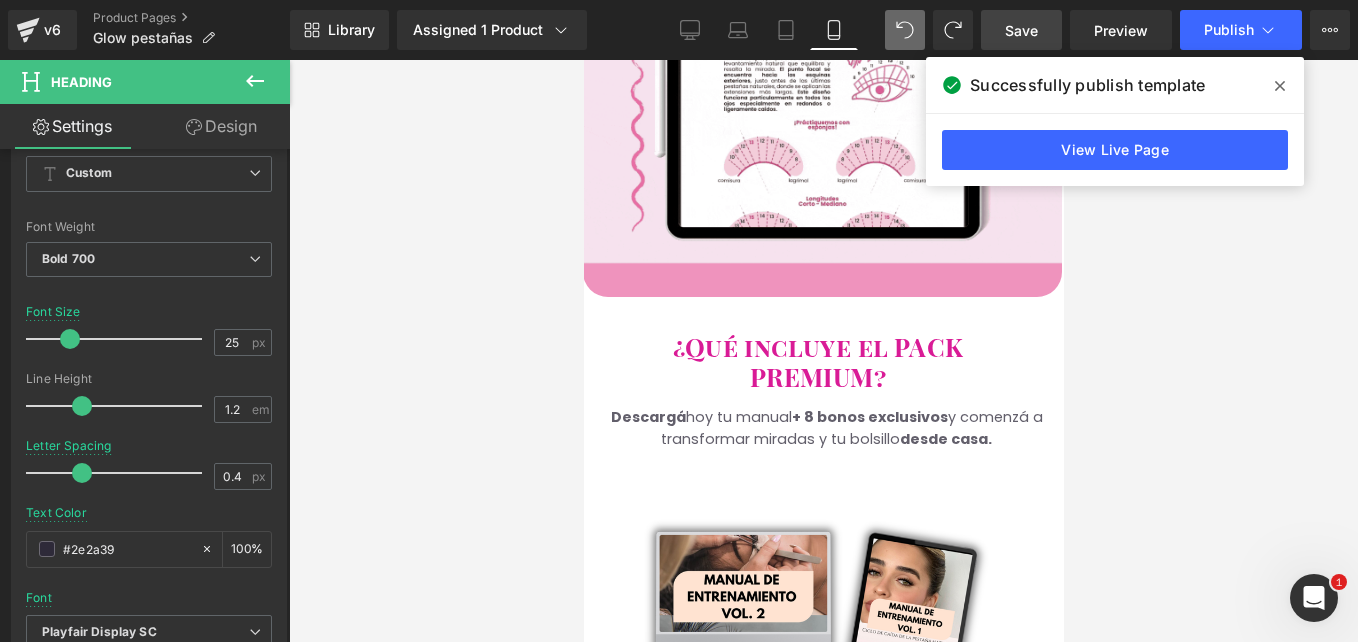 click on "Save" at bounding box center [1021, 30] 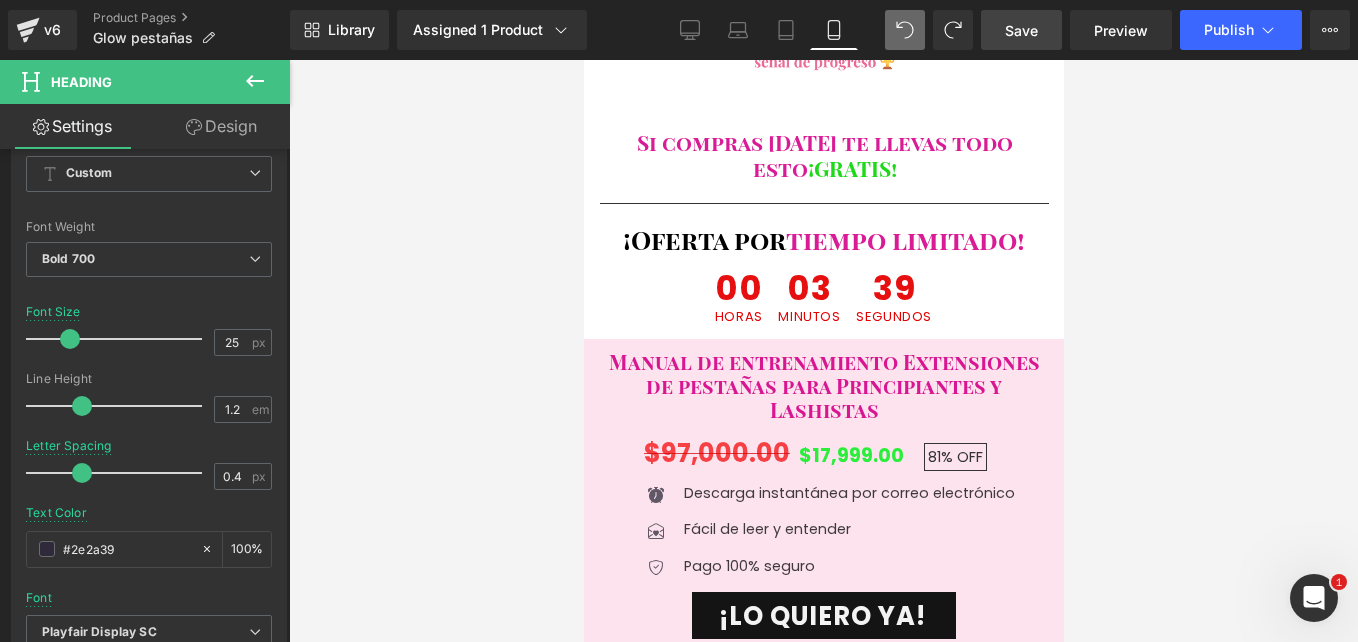 scroll, scrollTop: 8131, scrollLeft: 0, axis: vertical 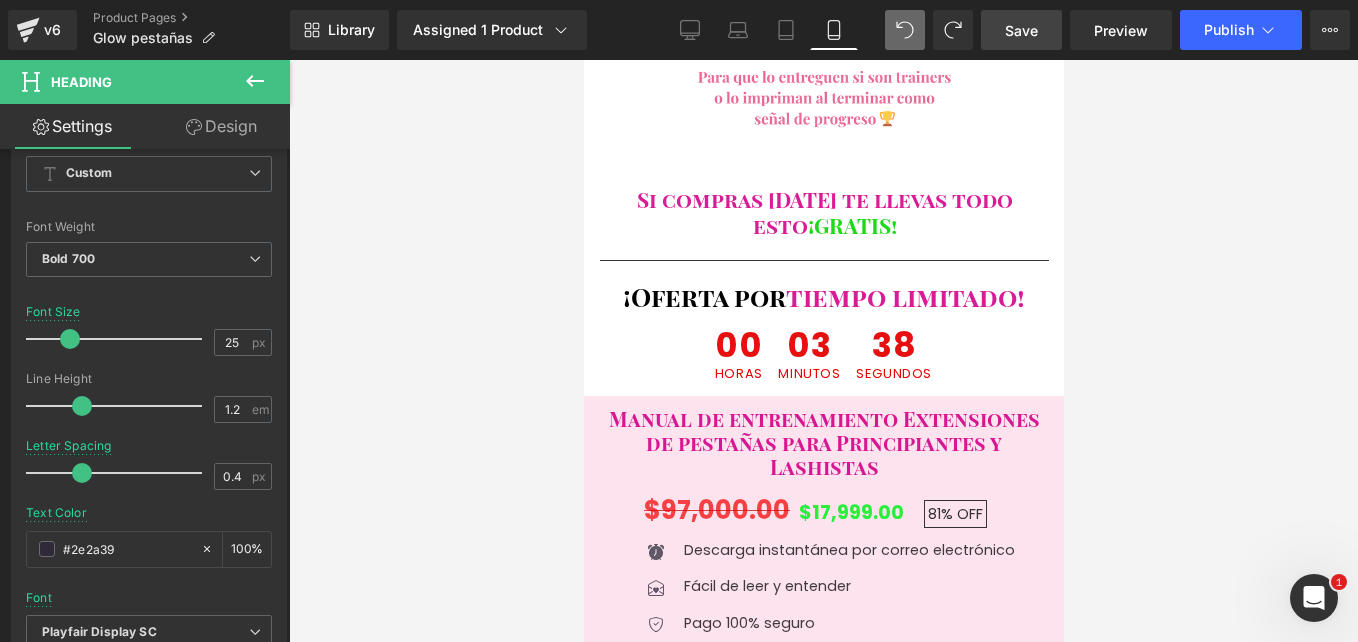 click on "Manual de entrenamiento Extensiones de pestañas para Principiantes y Lashistas" at bounding box center (823, 442) 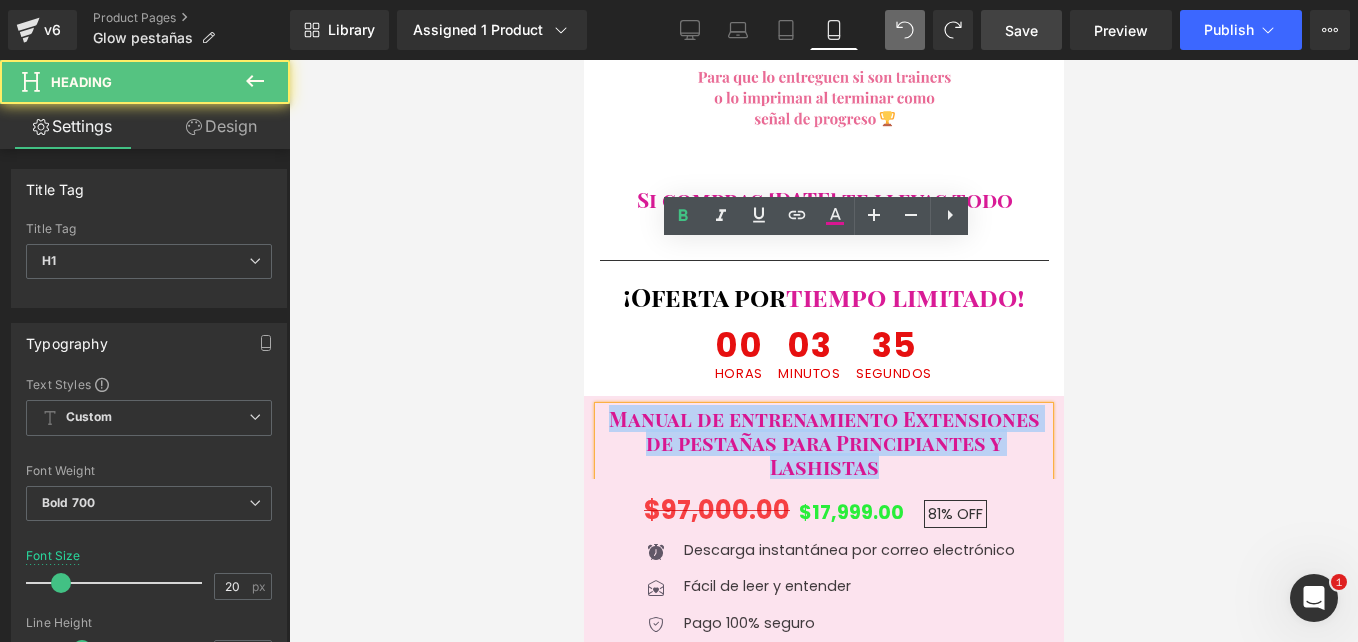 drag, startPoint x: 885, startPoint y: 312, endPoint x: 1107, endPoint y: 317, distance: 222.0563 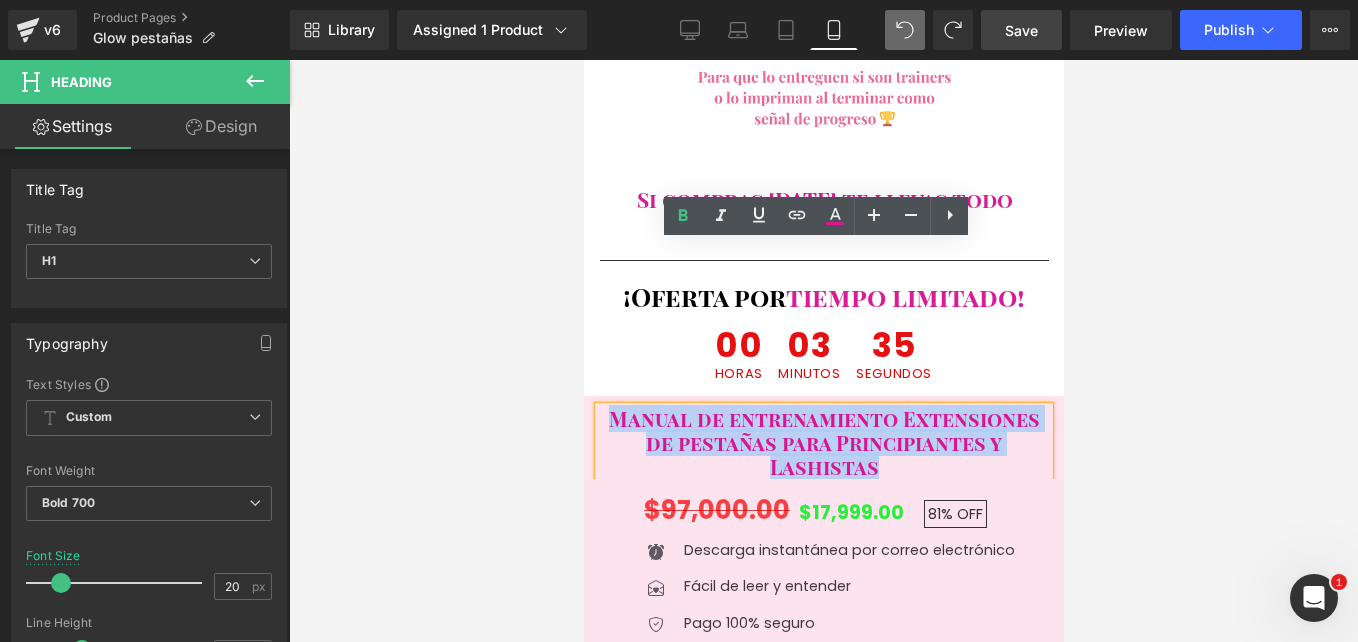 type 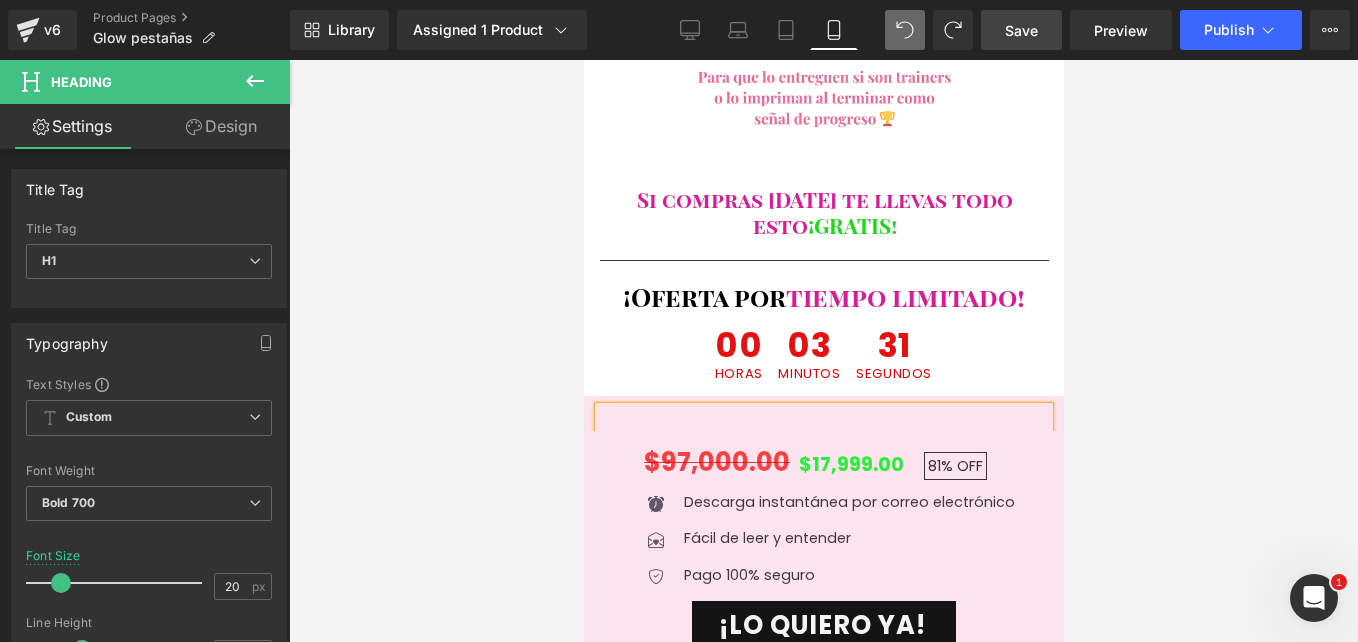 click at bounding box center (823, 419) 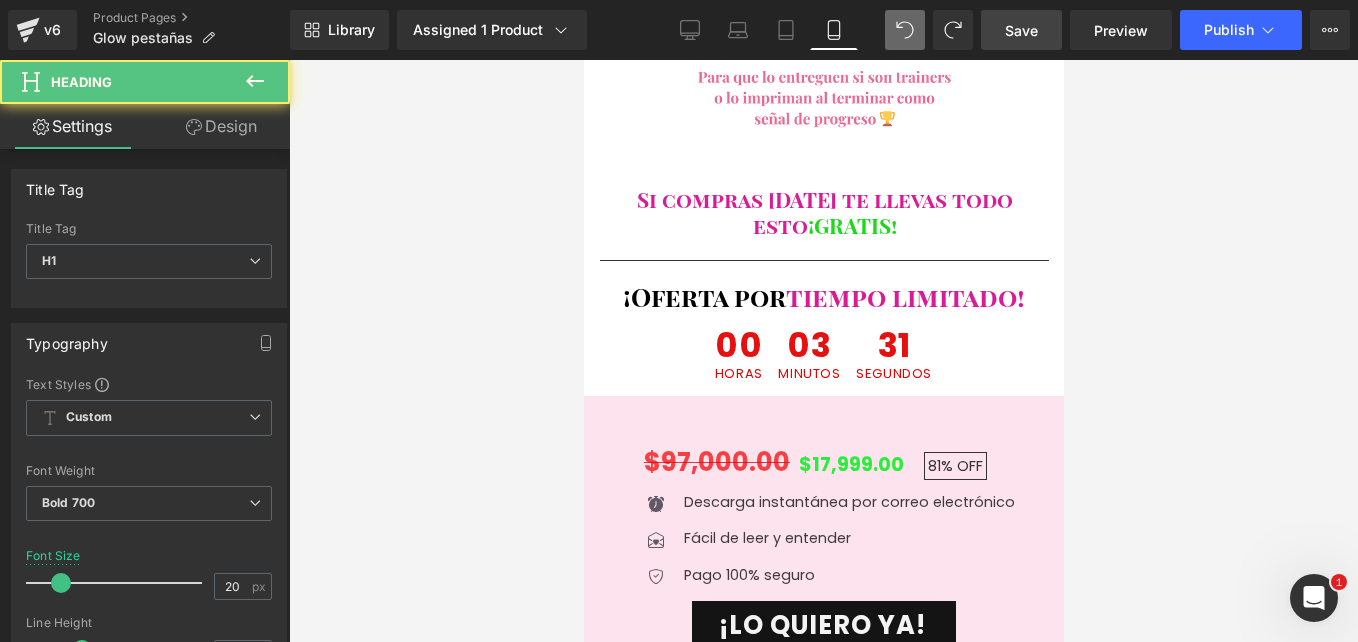 click at bounding box center [823, 351] 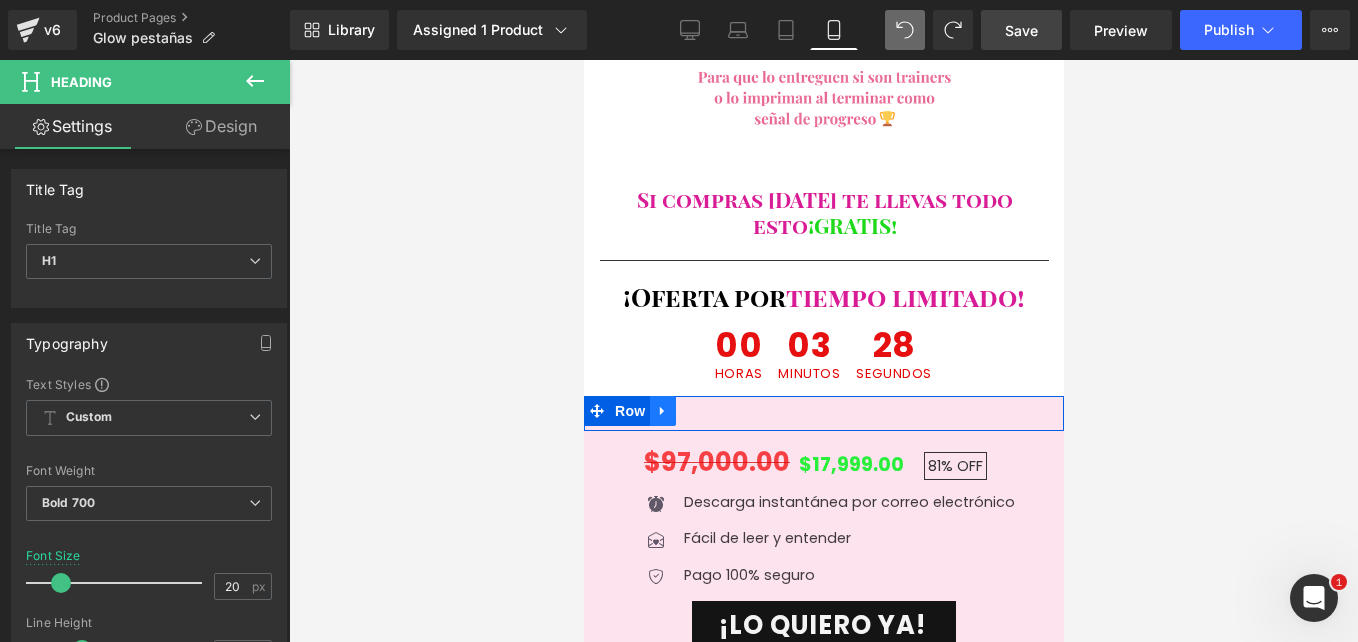 click 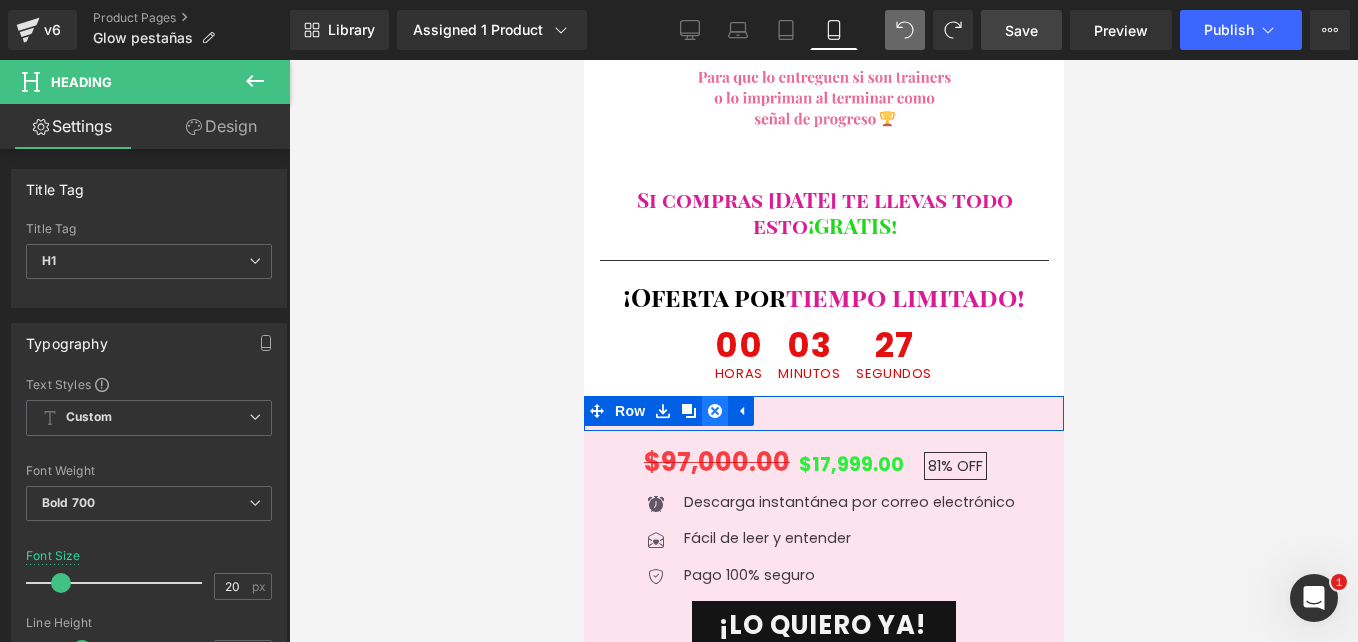 click 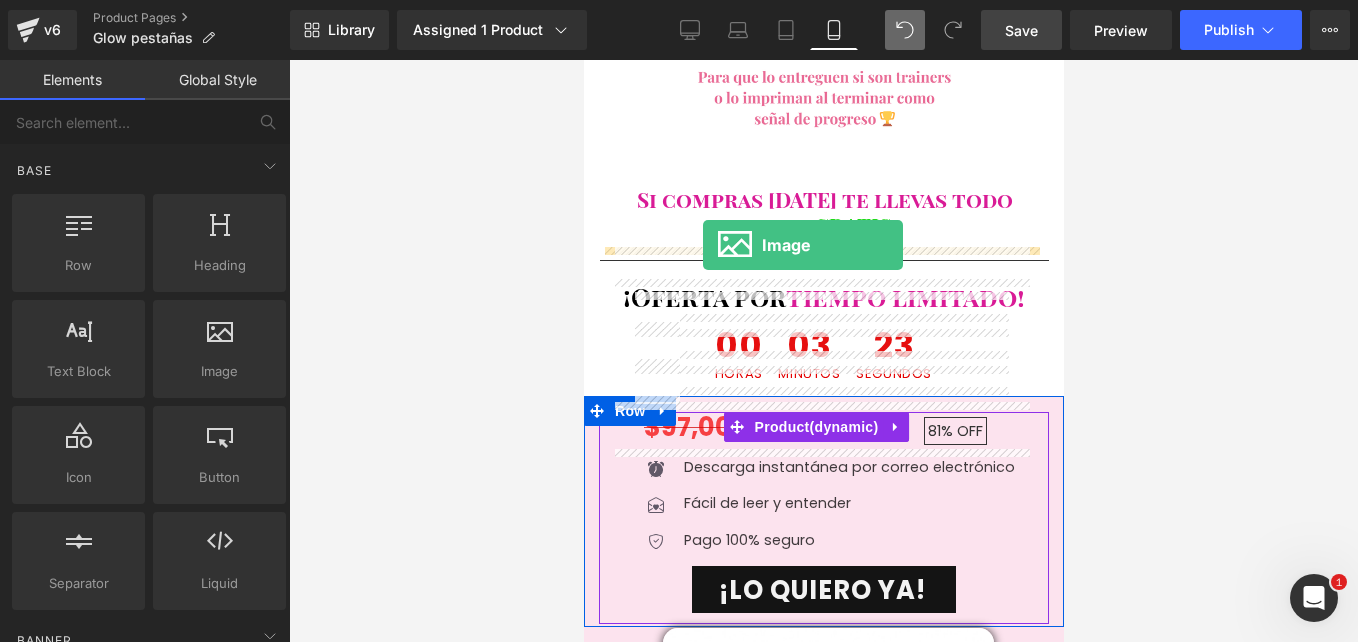 drag, startPoint x: 788, startPoint y: 416, endPoint x: 702, endPoint y: 245, distance: 191.40794 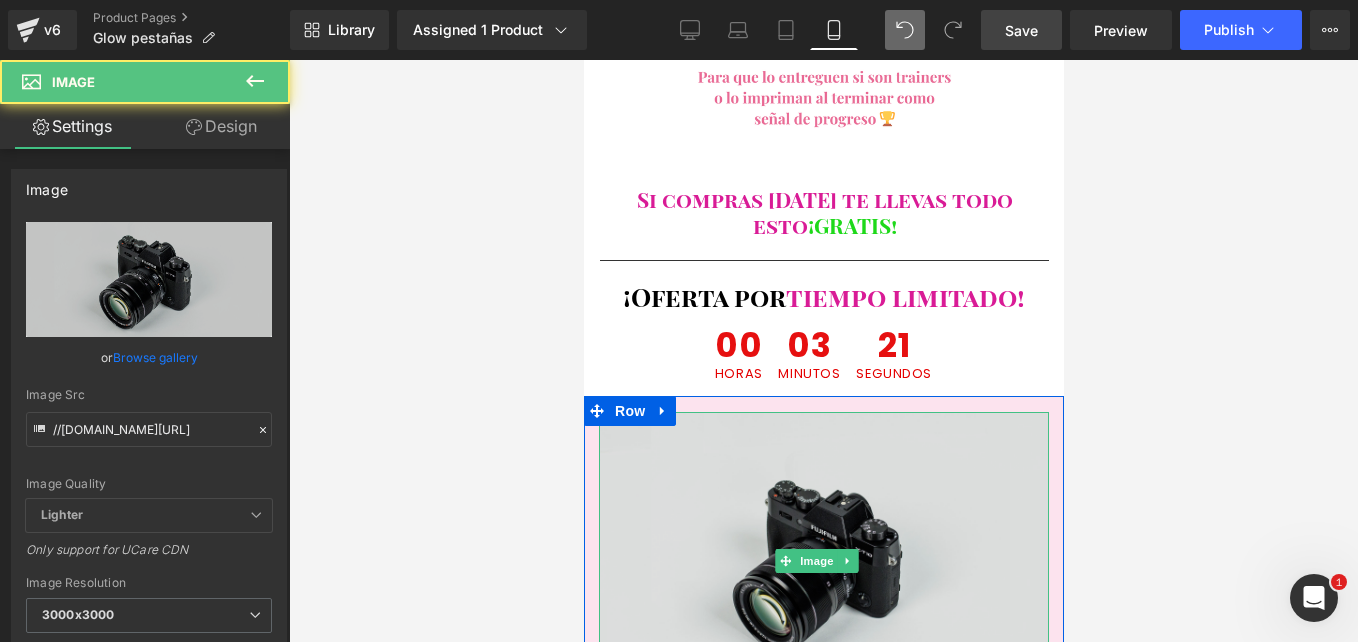 click at bounding box center [823, 561] 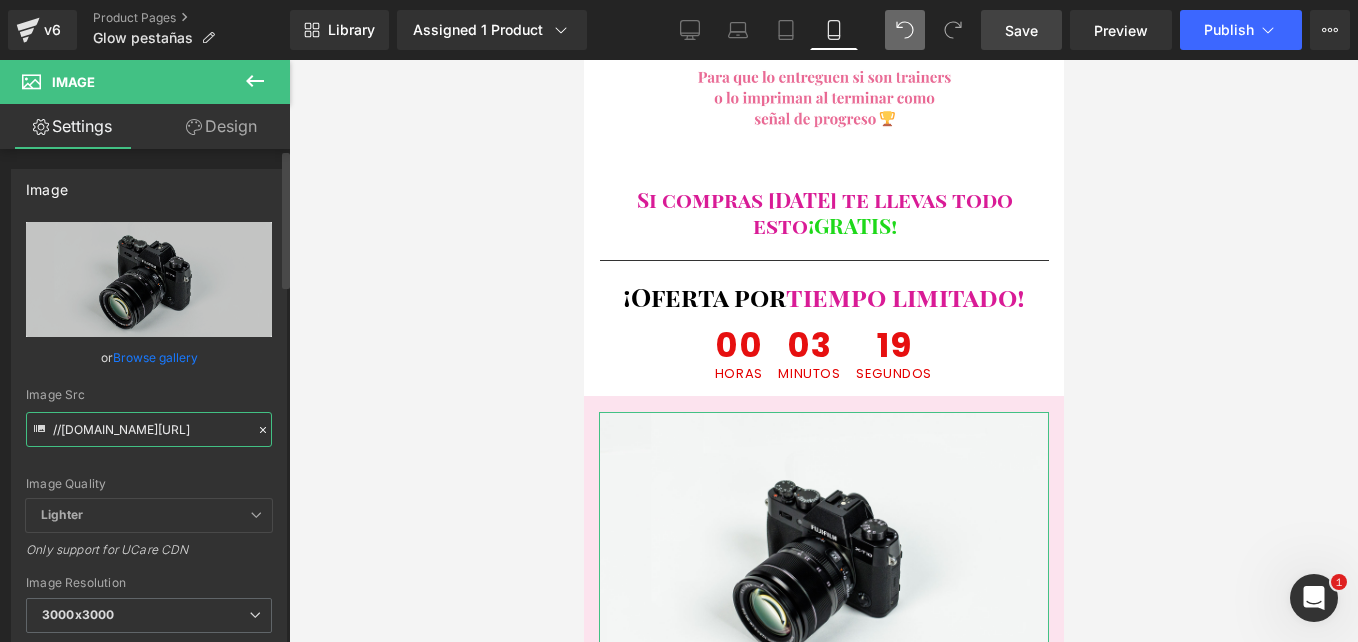 click on "//[DOMAIN_NAME][URL]" at bounding box center (149, 429) 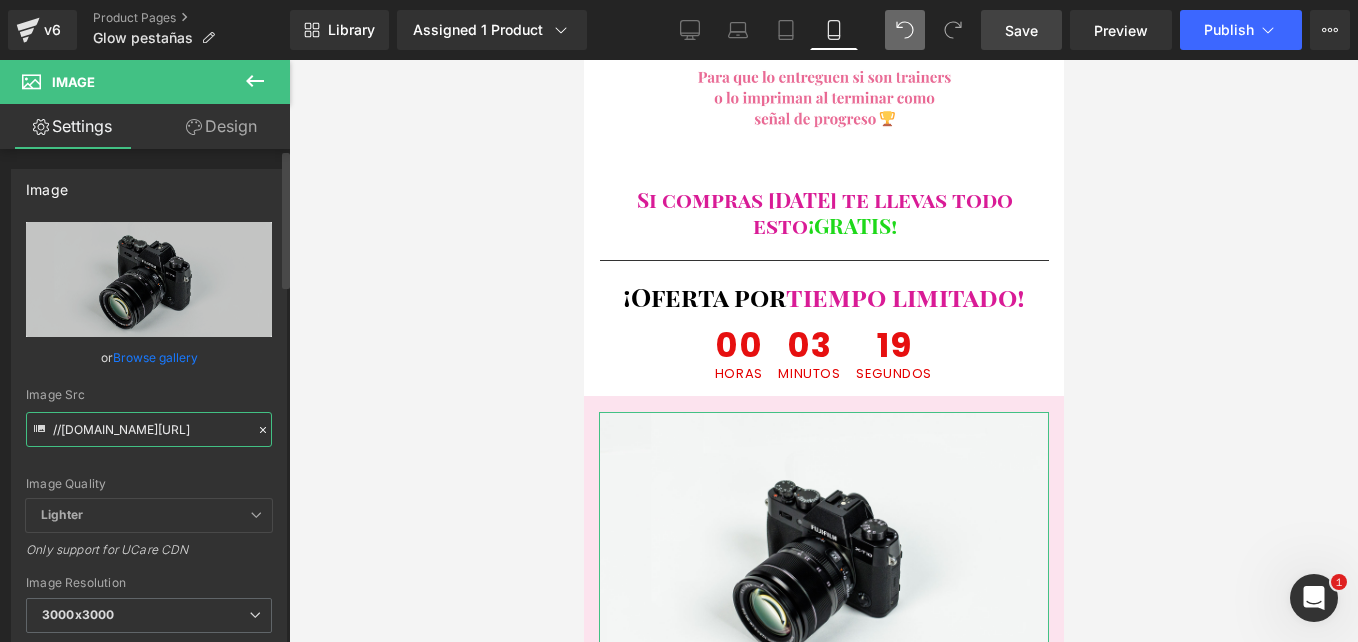 click on "//[DOMAIN_NAME][URL]" at bounding box center (149, 429) 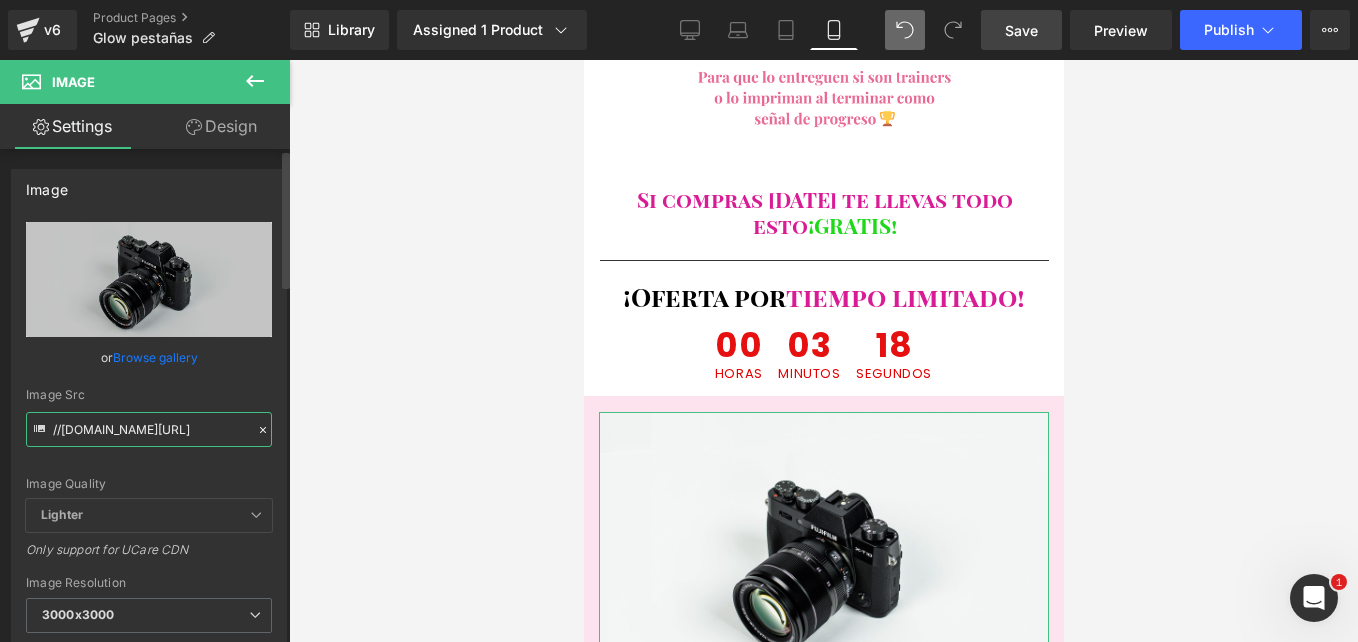 click on "//[DOMAIN_NAME][URL]" at bounding box center [149, 429] 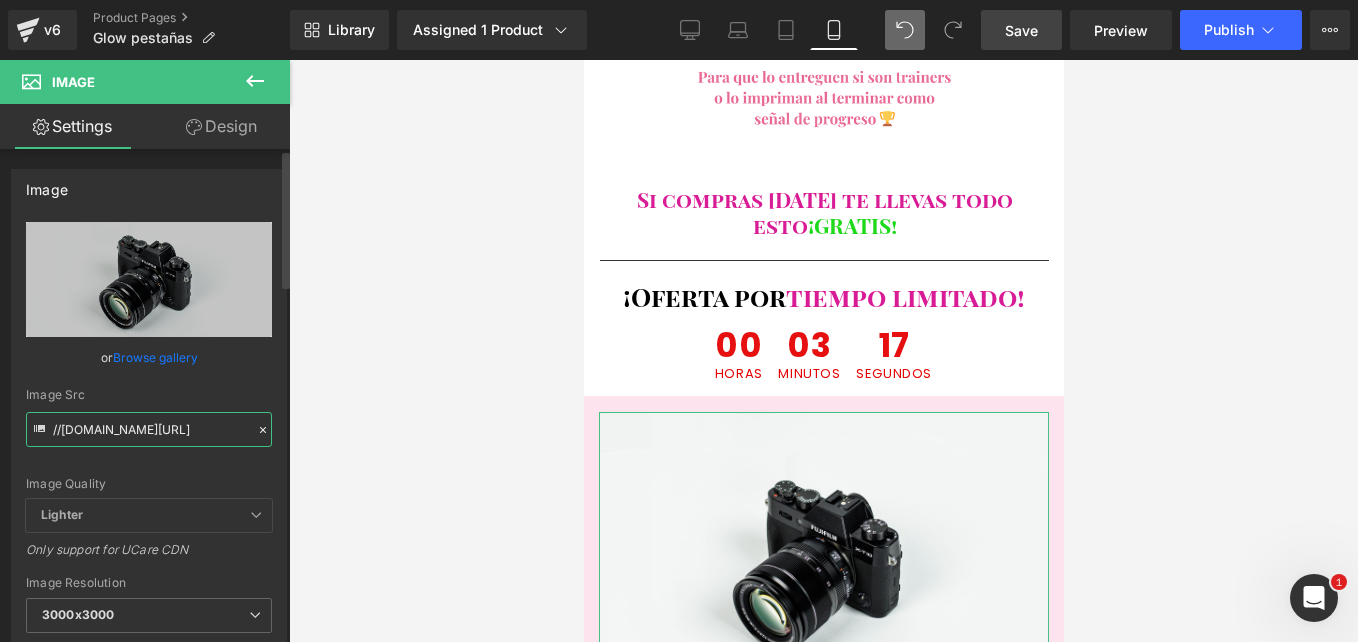 click on "//[DOMAIN_NAME][URL]" at bounding box center (149, 429) 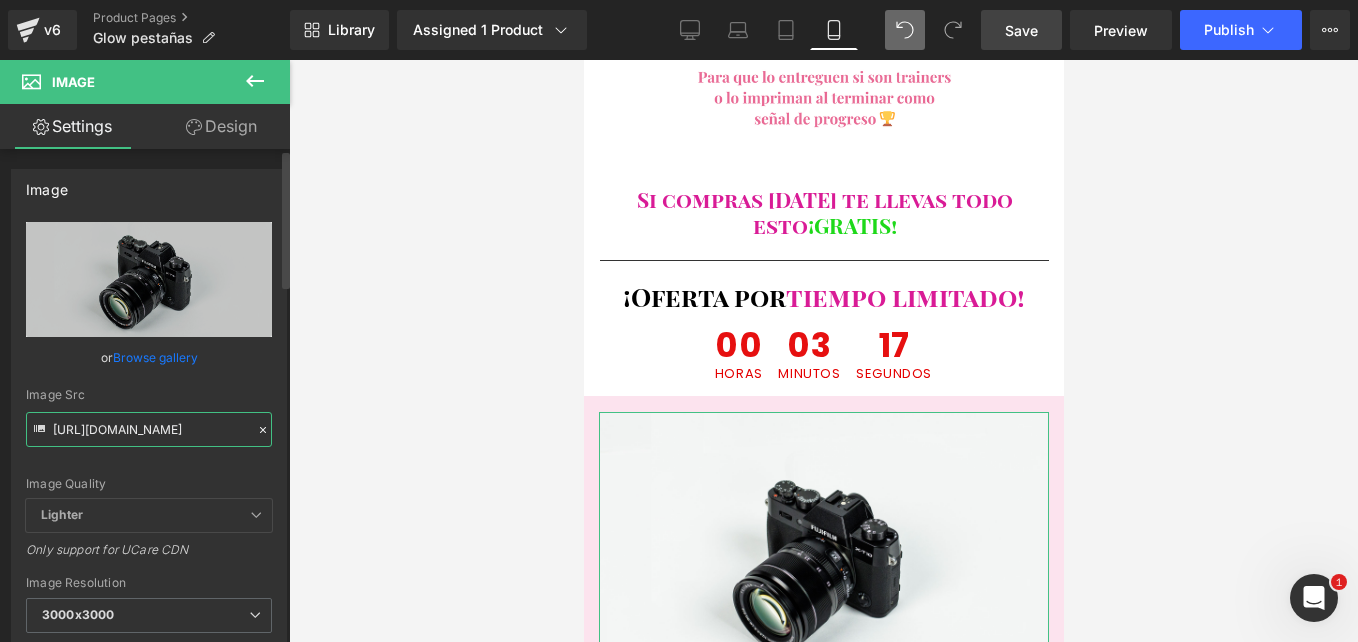 scroll, scrollTop: 0, scrollLeft: 275, axis: horizontal 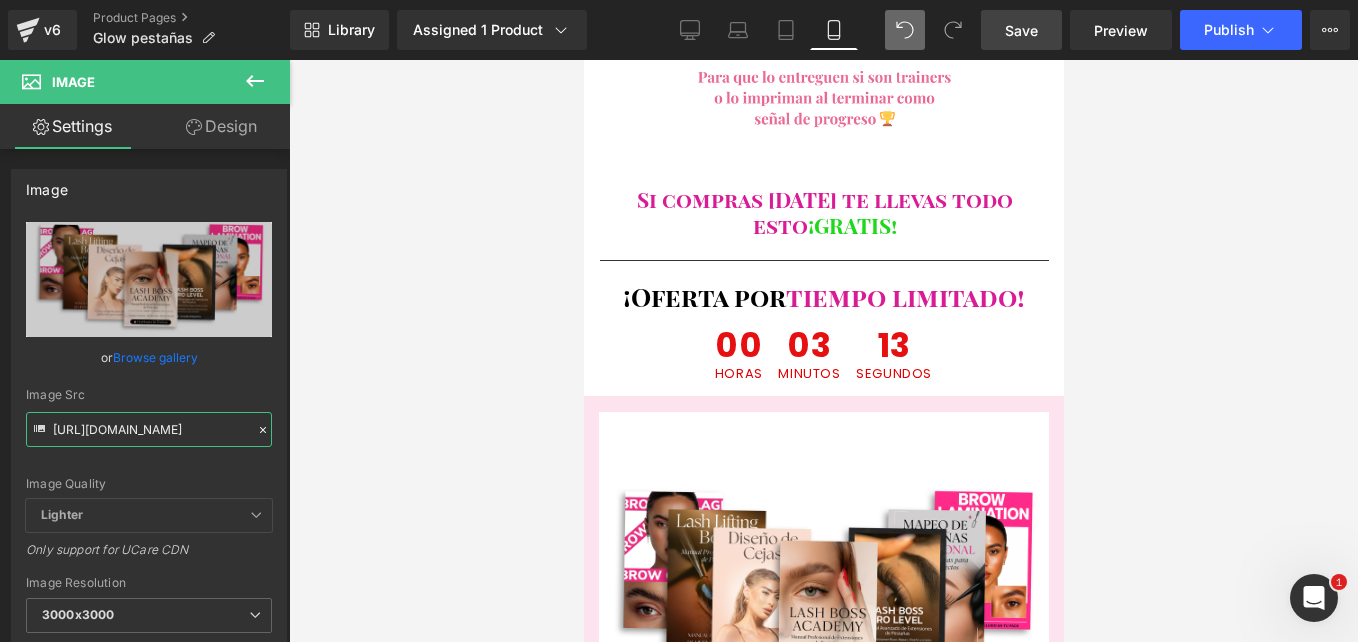 type on "[URL][DOMAIN_NAME]" 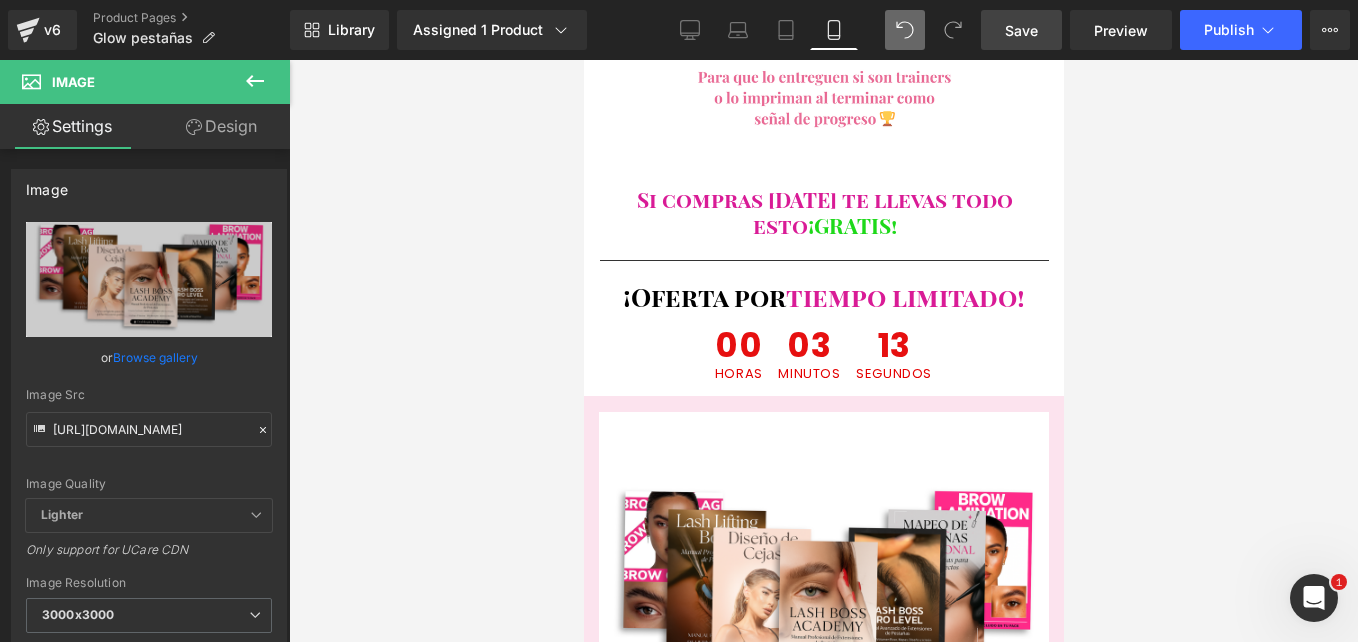 scroll, scrollTop: 0, scrollLeft: 0, axis: both 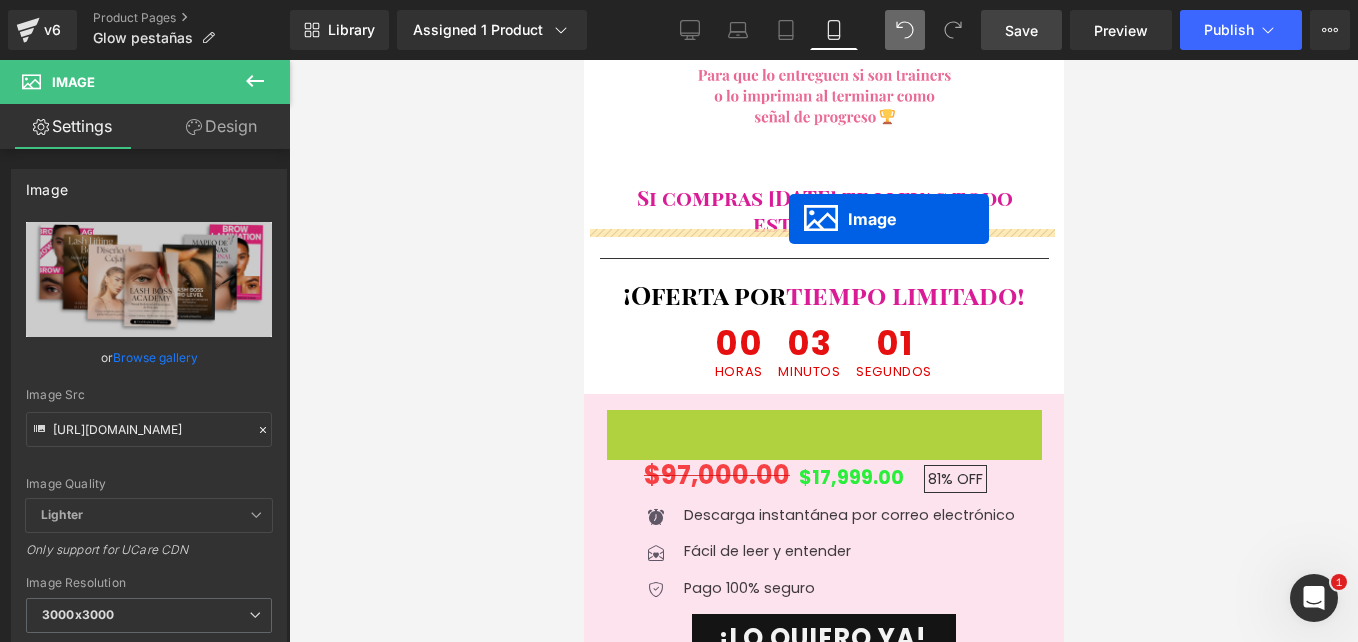 drag, startPoint x: 784, startPoint y: 418, endPoint x: 788, endPoint y: 219, distance: 199.04019 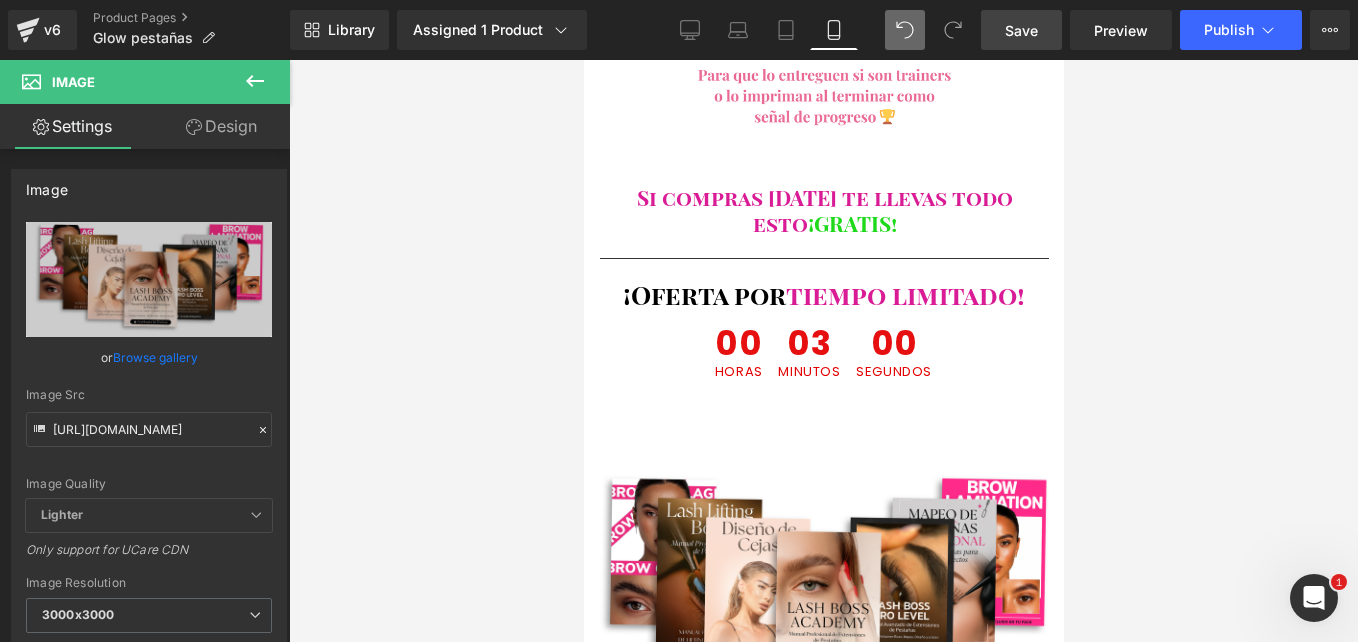 click at bounding box center (823, 351) 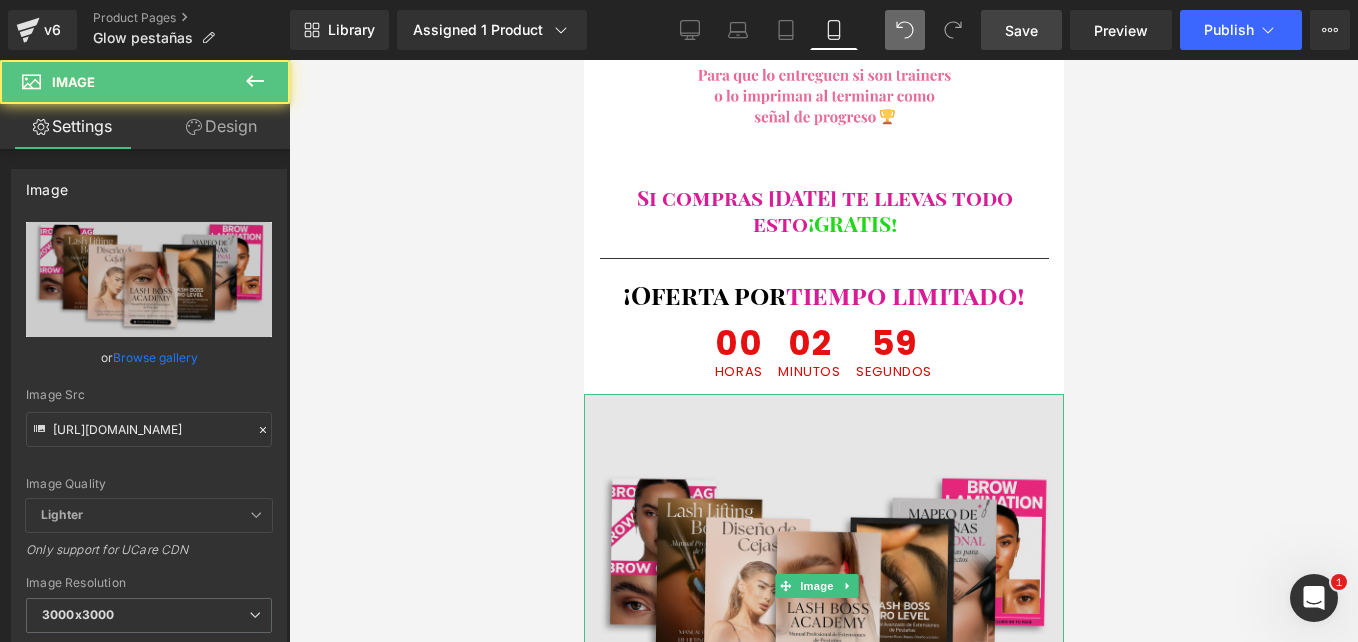 click at bounding box center [823, 586] 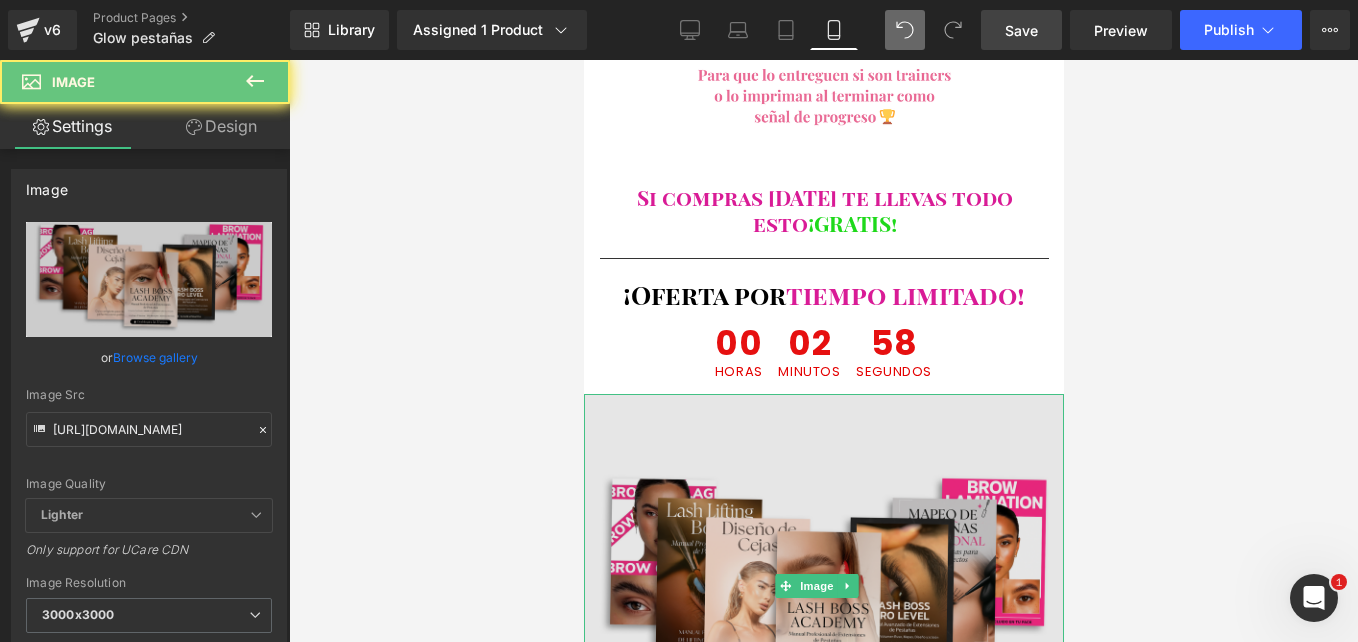 click at bounding box center (823, 586) 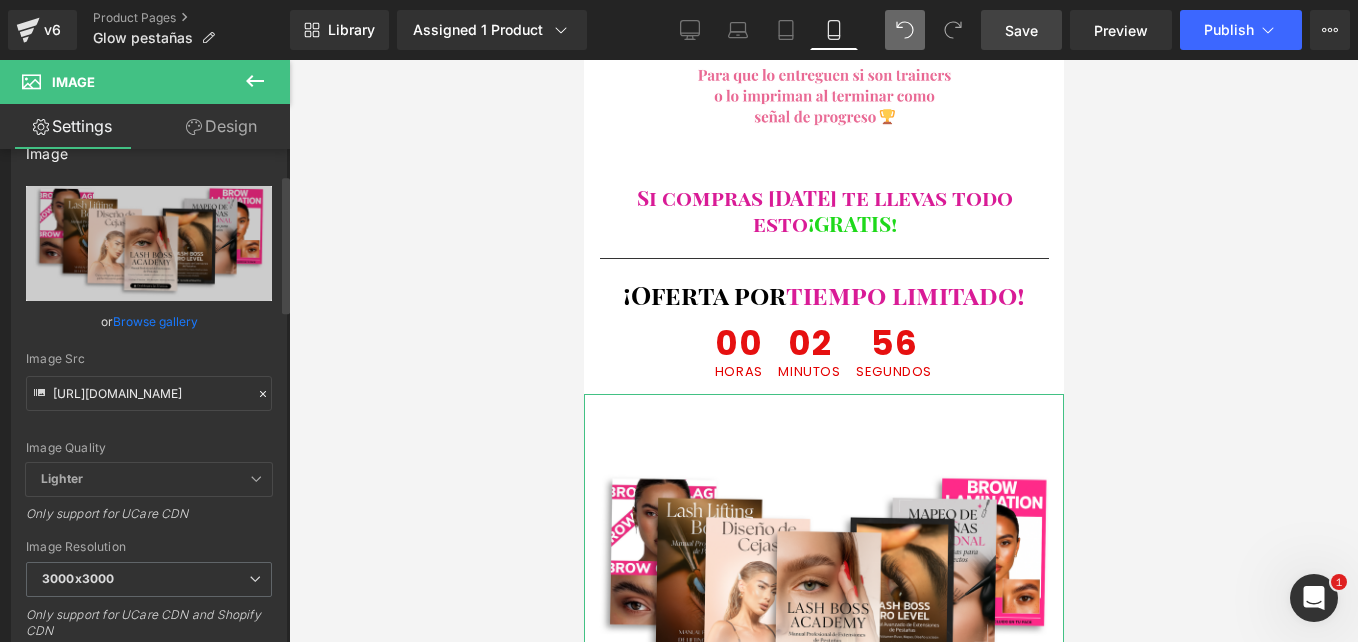 scroll, scrollTop: 0, scrollLeft: 0, axis: both 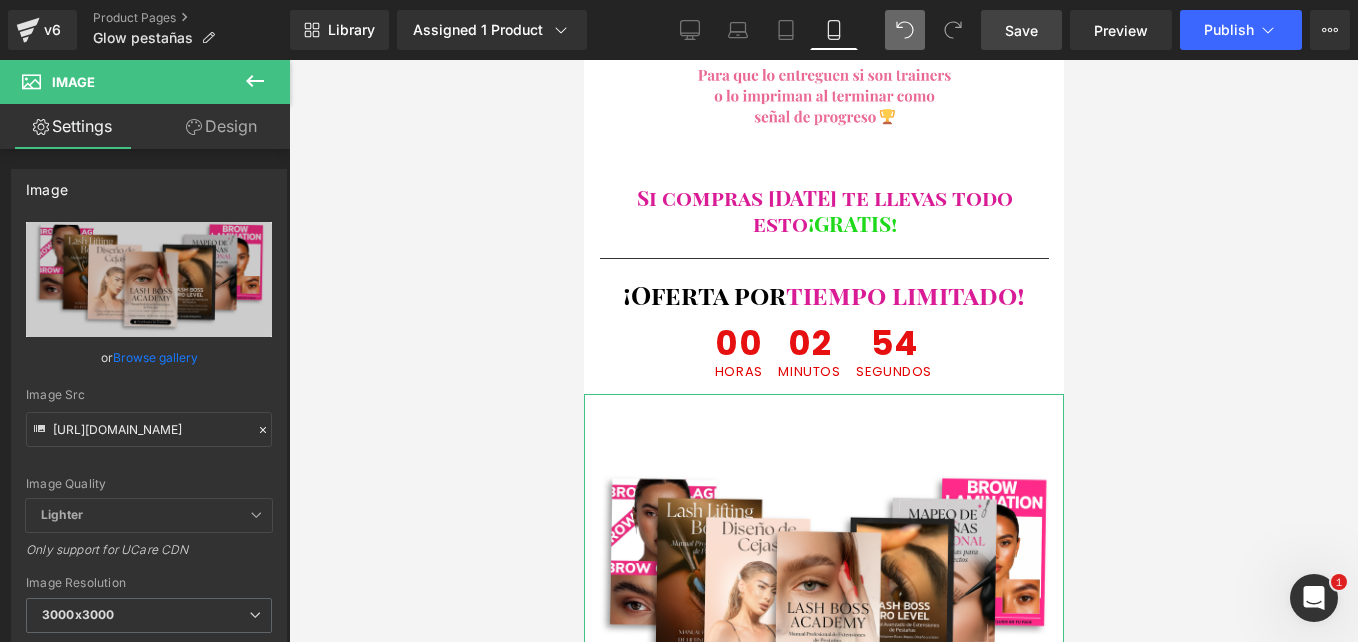 click on "Design" at bounding box center (221, 126) 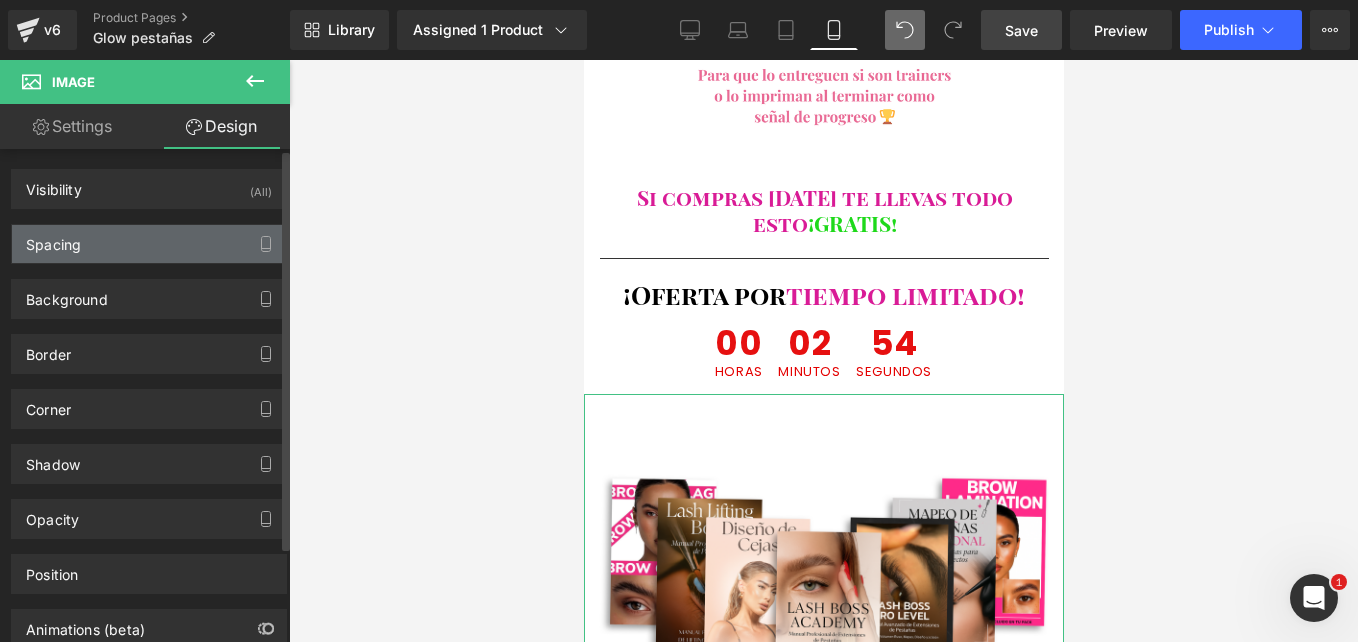 click on "Spacing" at bounding box center [149, 244] 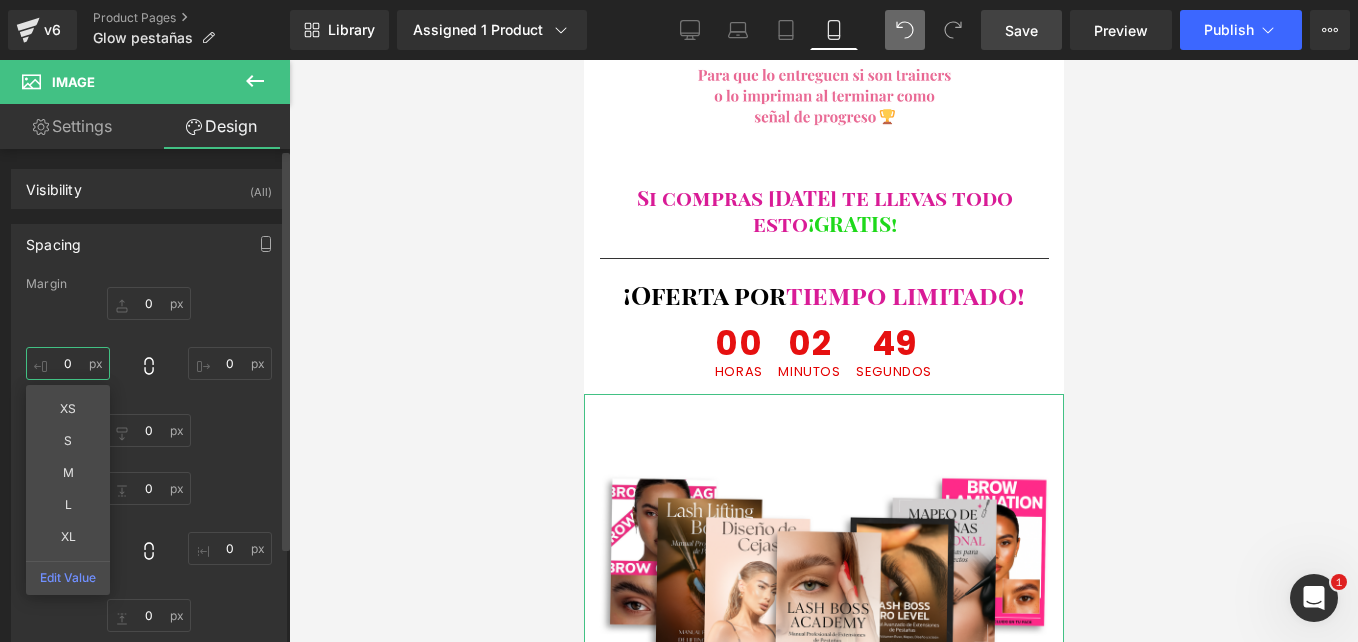 click on "0" at bounding box center (68, 363) 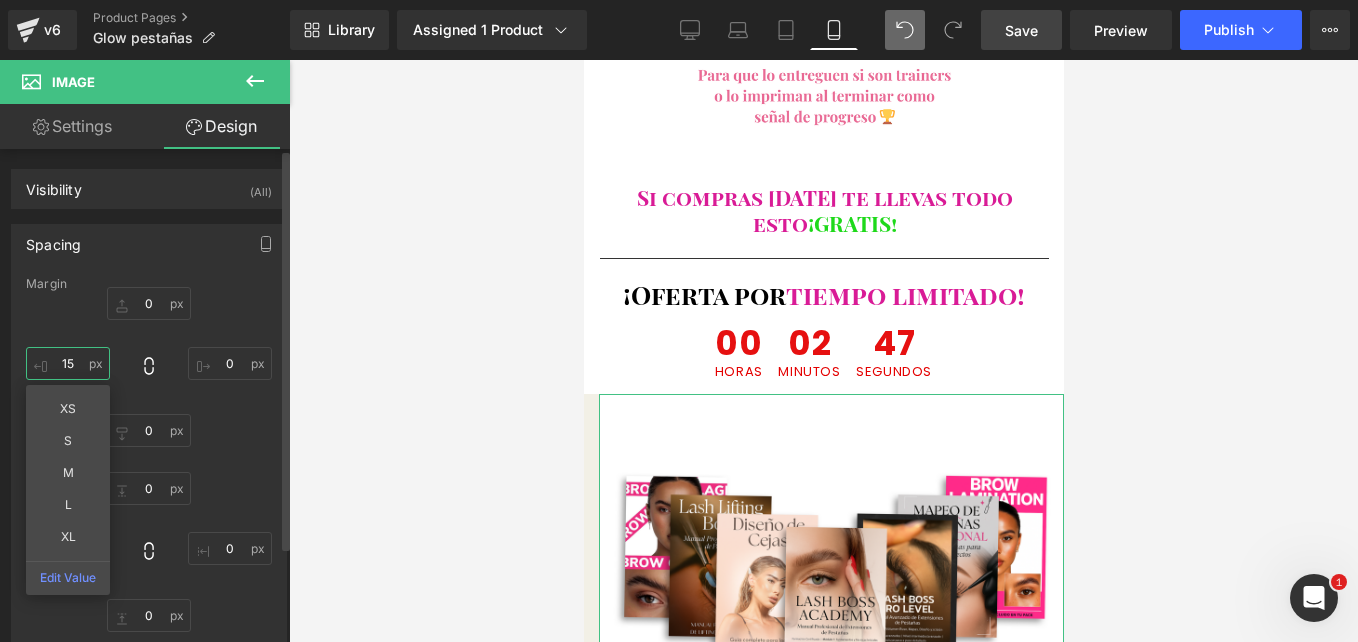 type on "1" 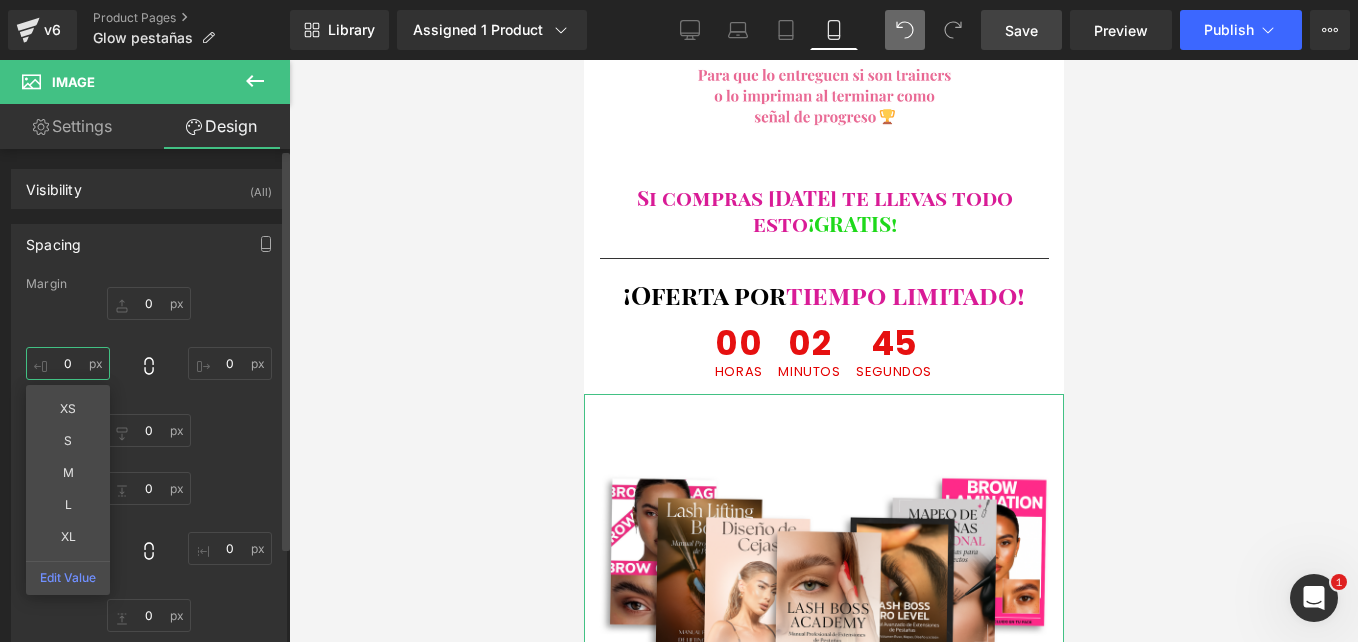 type 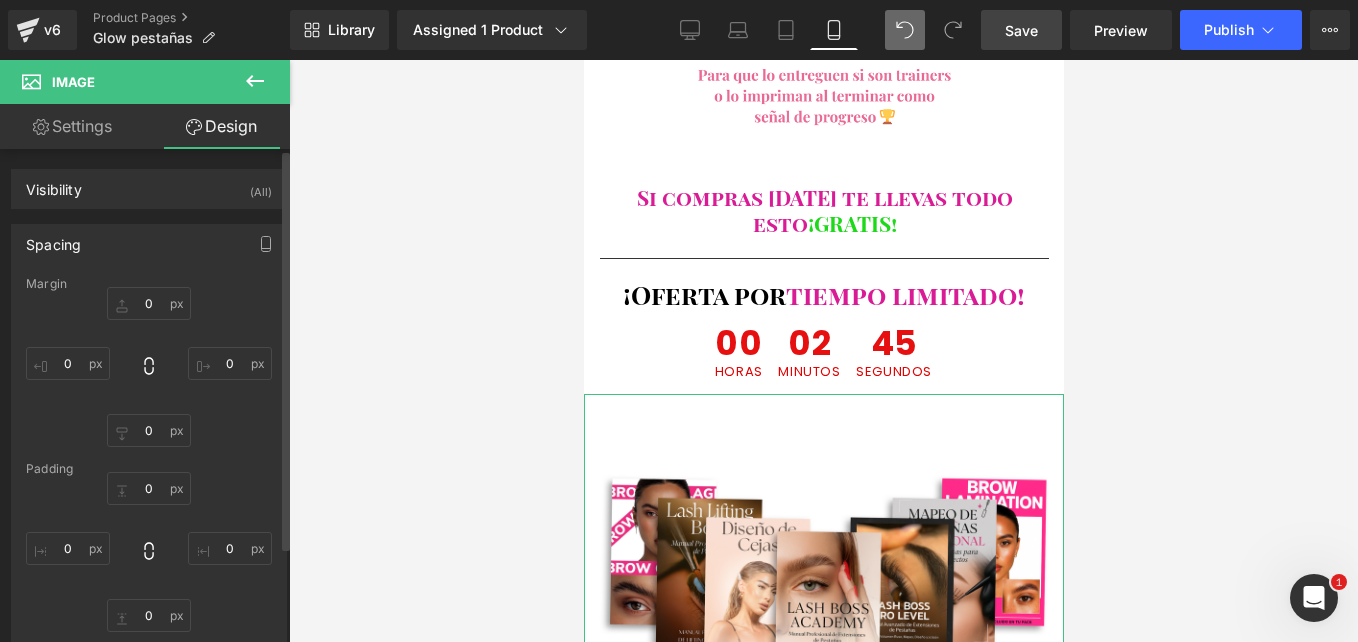 click on "Padding" at bounding box center [149, 469] 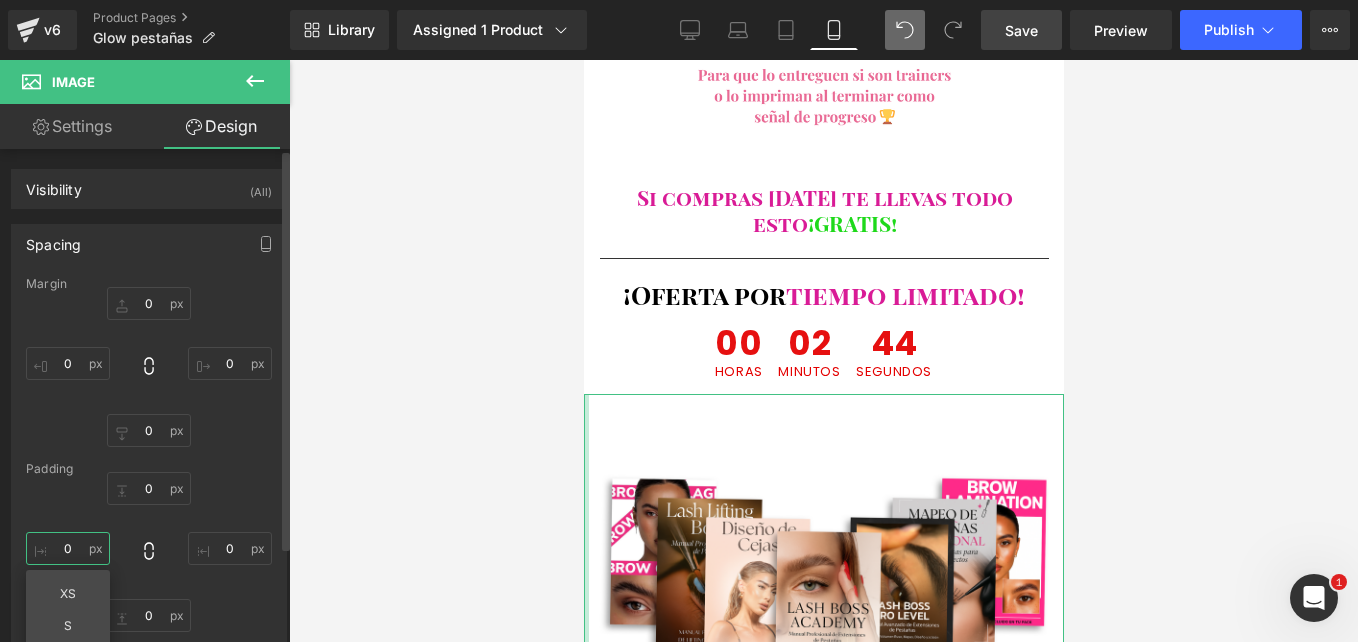 click on "0" at bounding box center [68, 548] 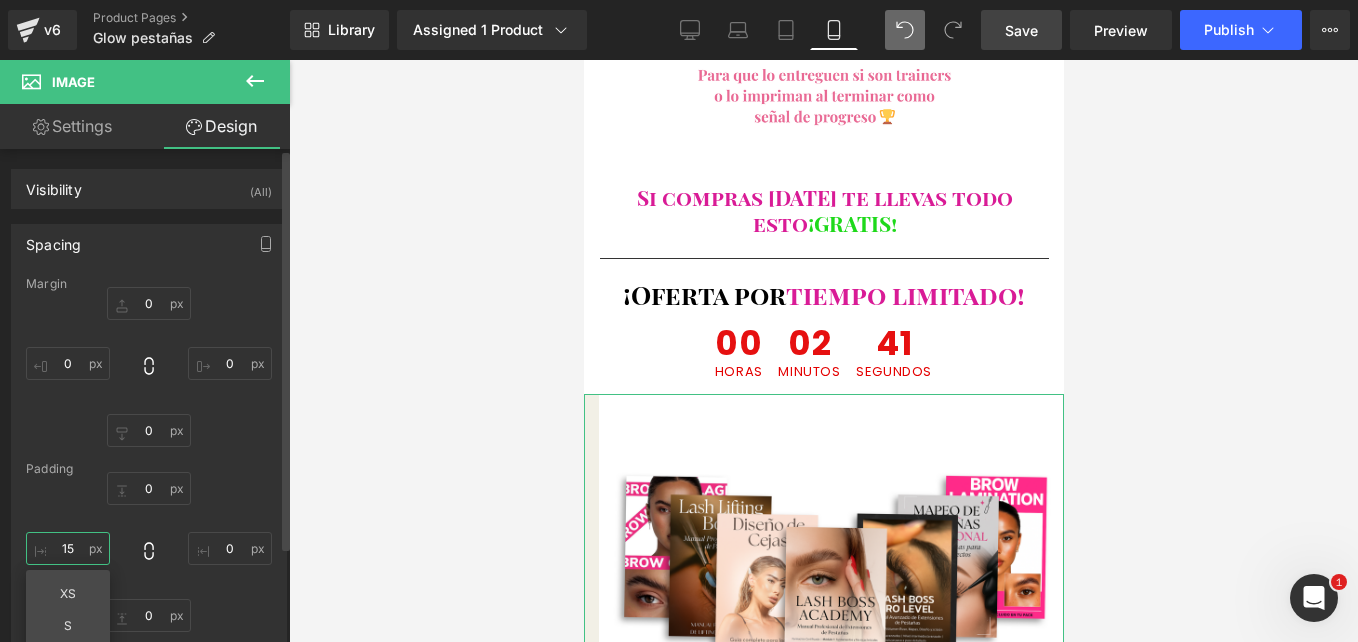 type on "1" 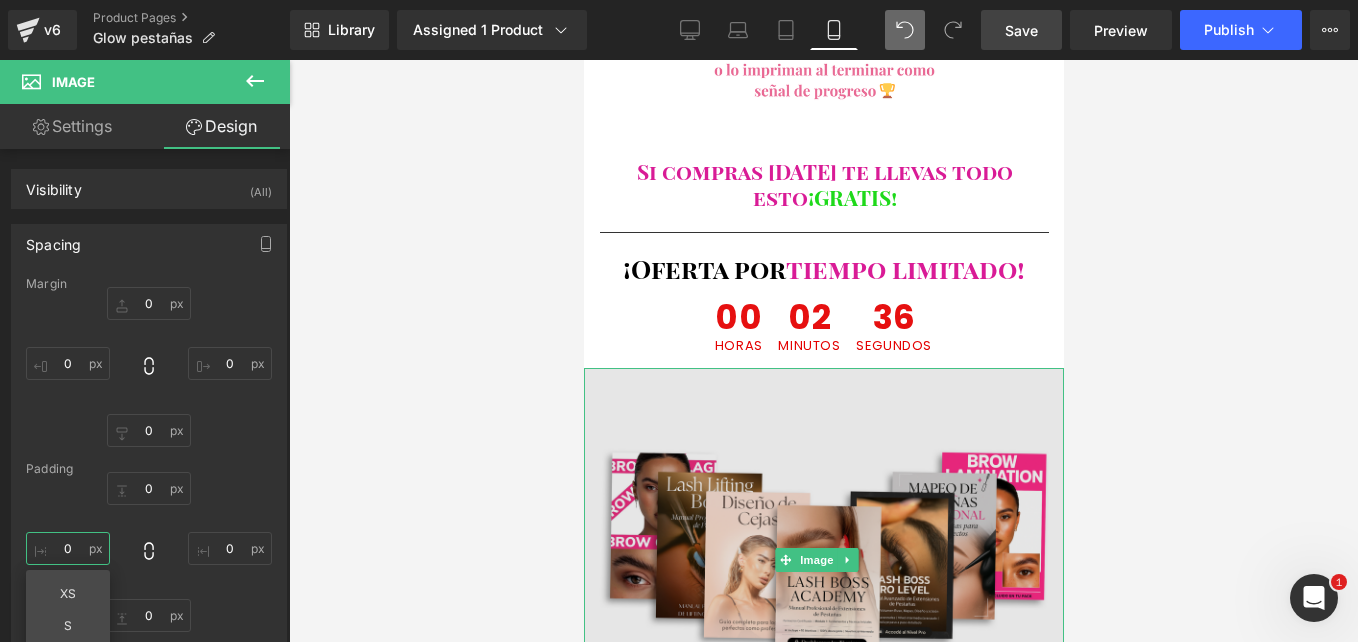 scroll, scrollTop: 8160, scrollLeft: 0, axis: vertical 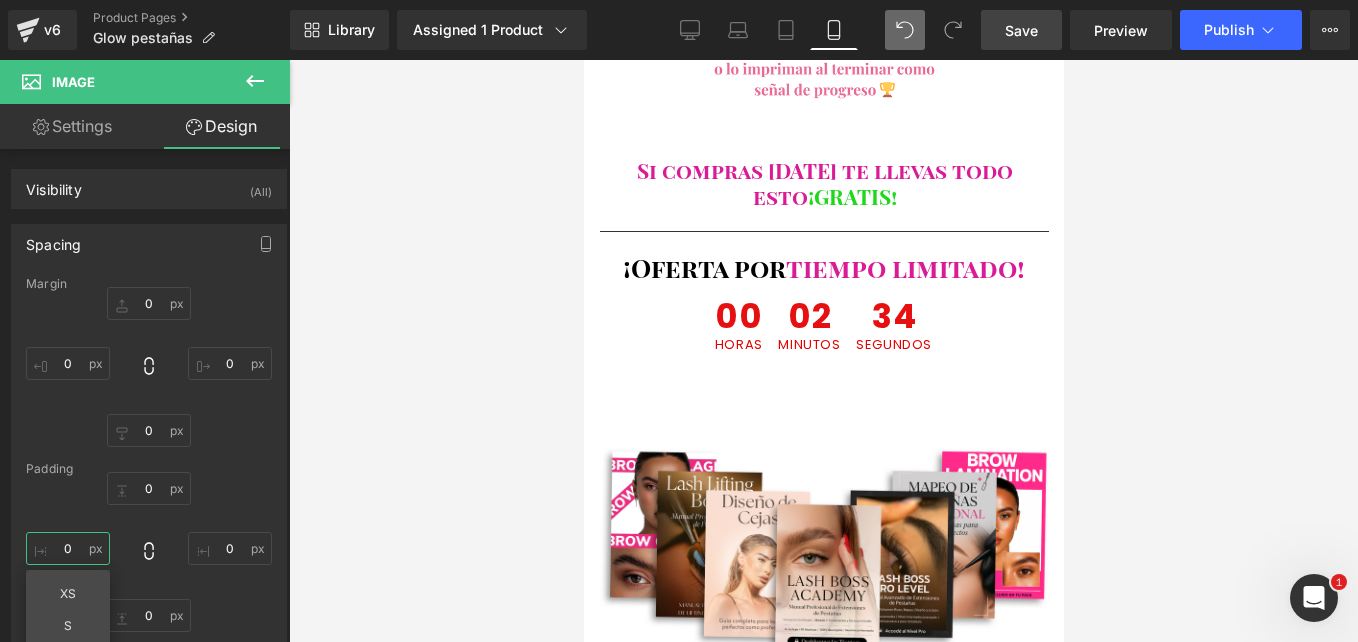 type 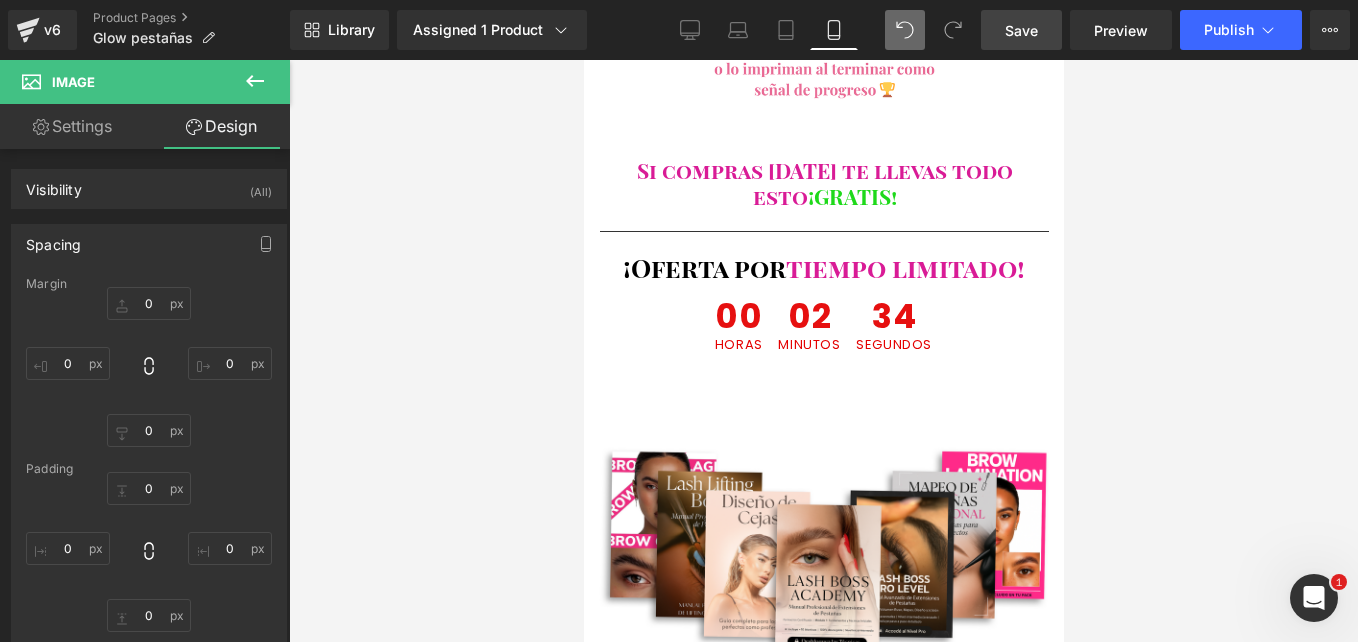 click at bounding box center (823, 351) 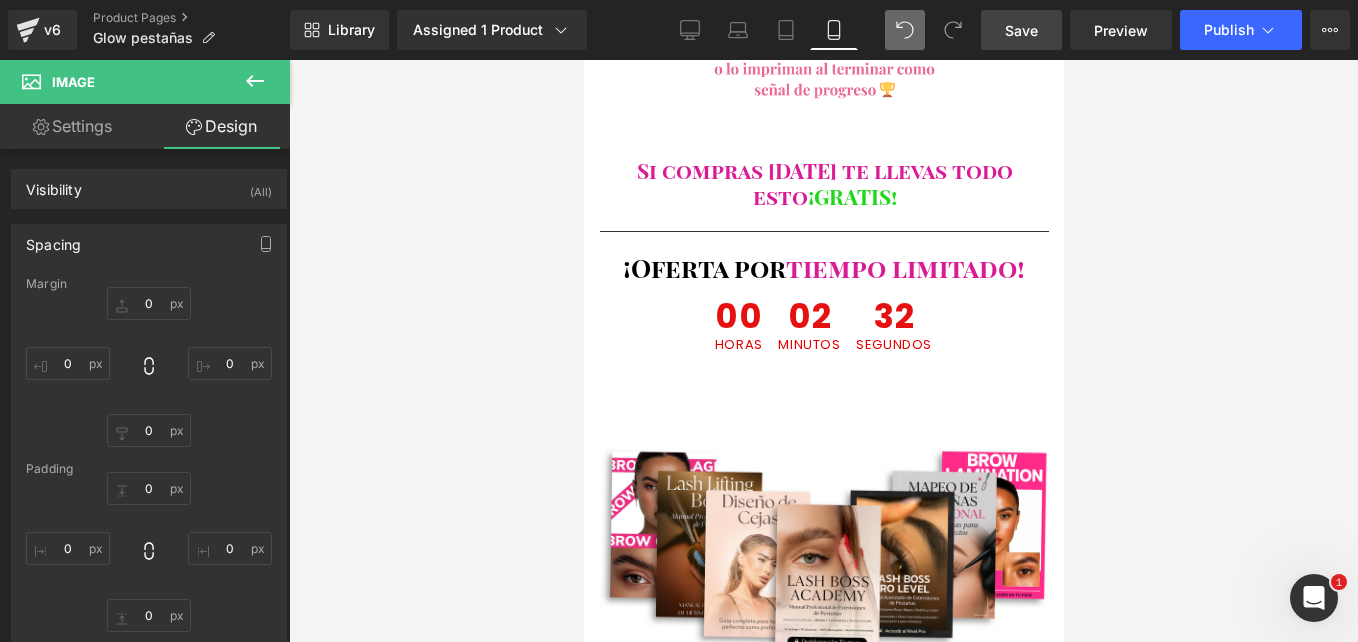 click 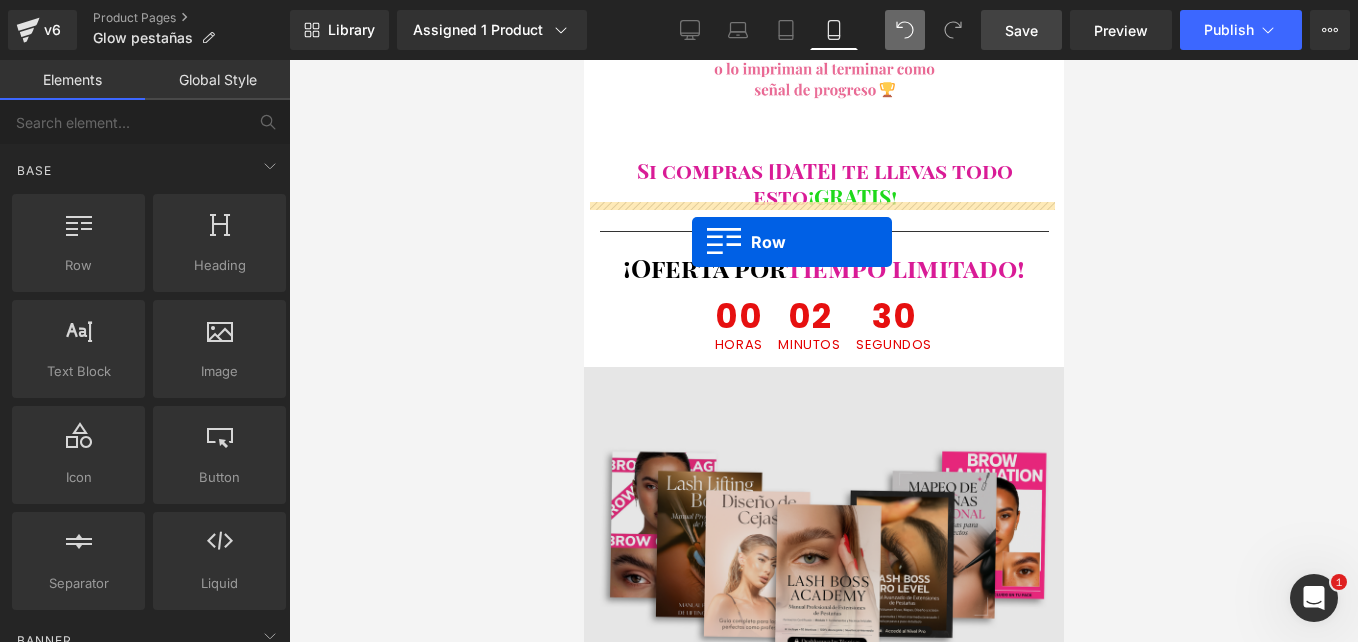 drag, startPoint x: 686, startPoint y: 291, endPoint x: 693, endPoint y: 241, distance: 50.48762 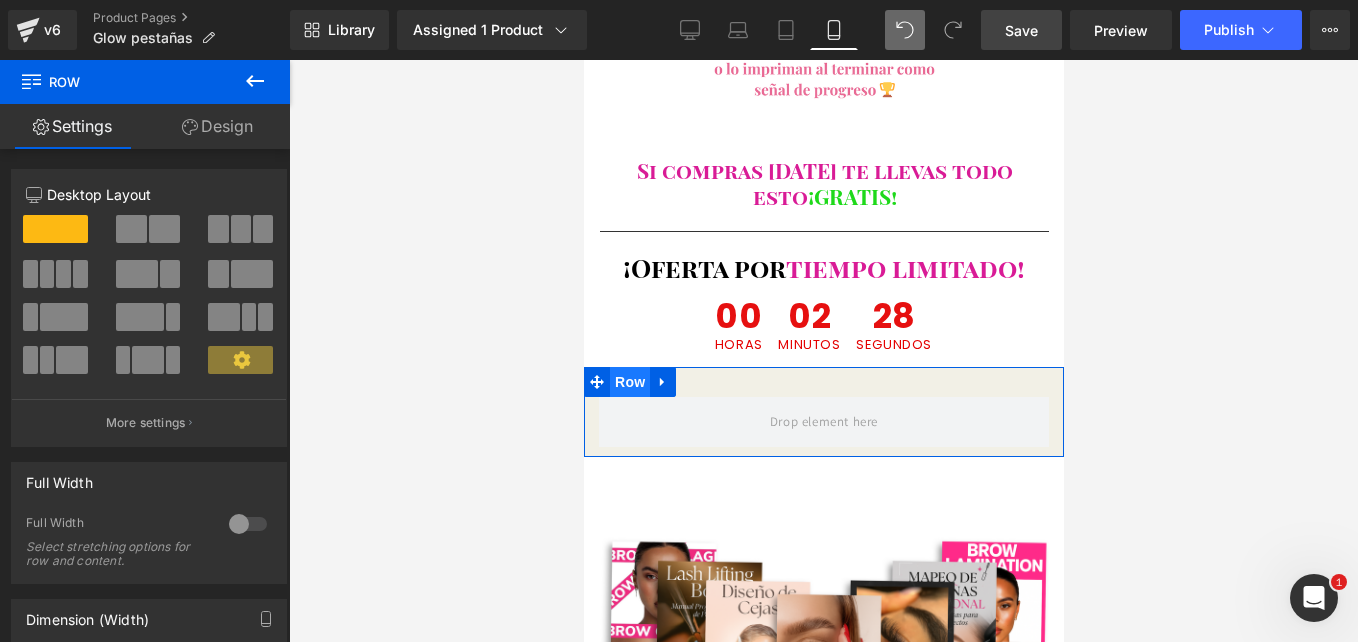 click on "Row" at bounding box center [629, 382] 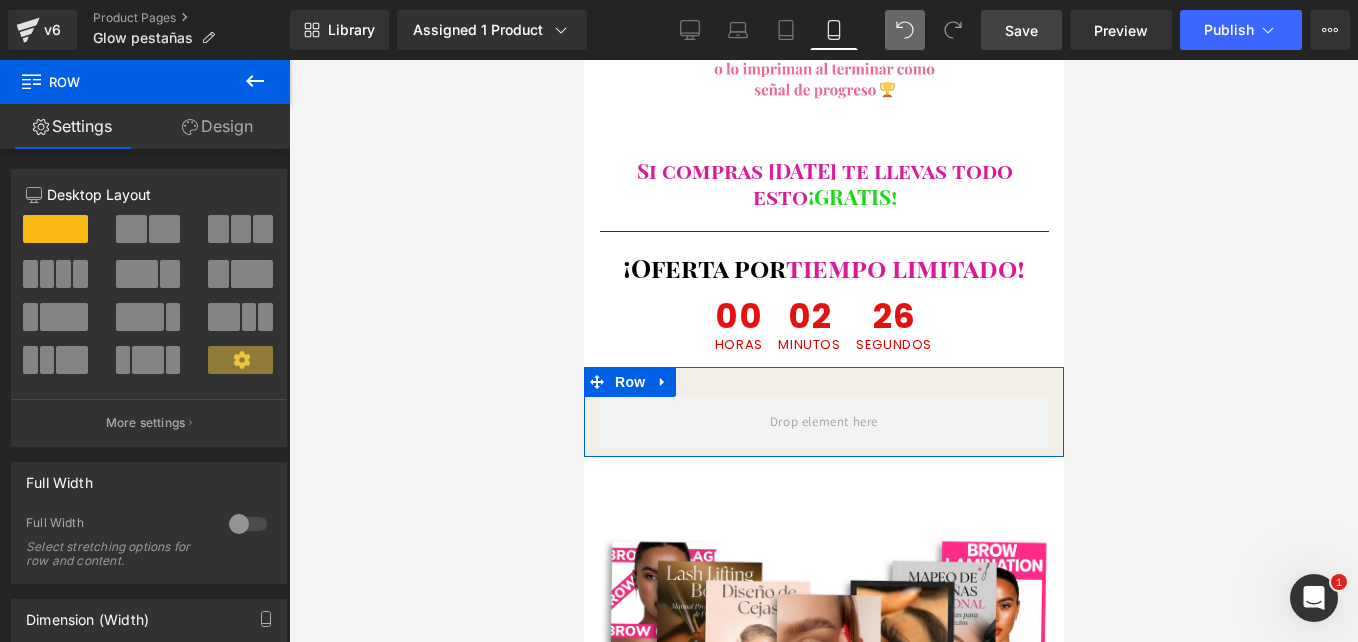 click on "Design" at bounding box center [217, 126] 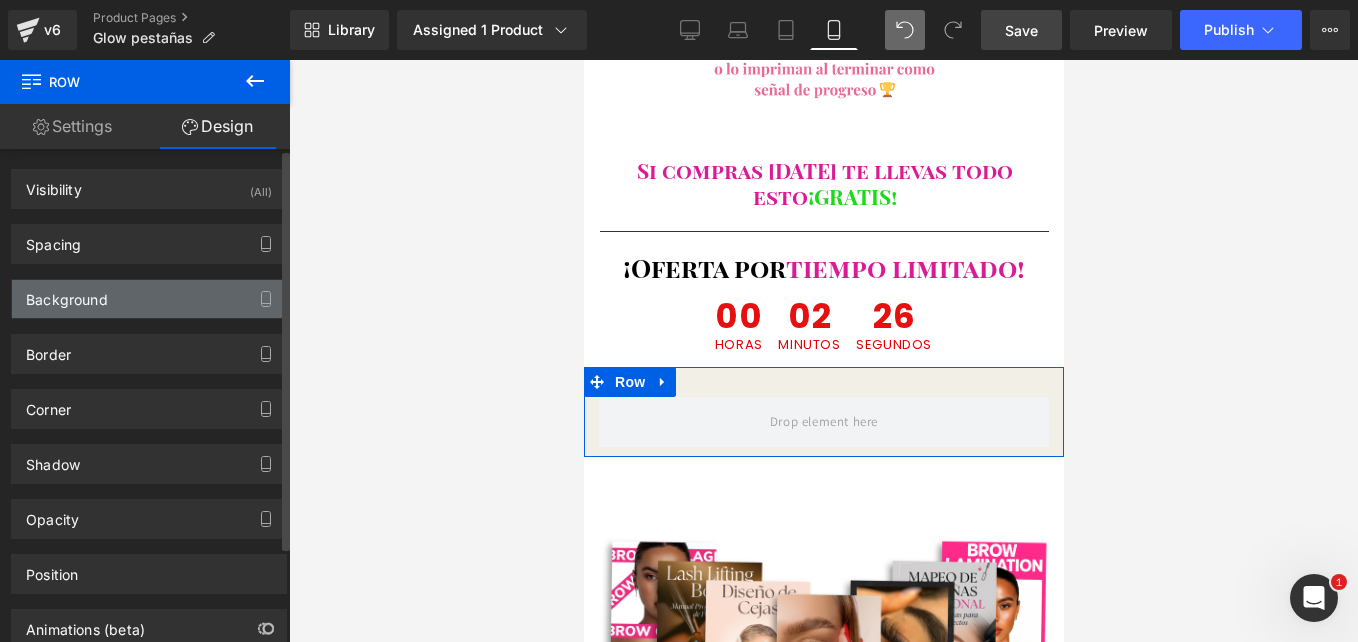 click on "Background" at bounding box center (149, 299) 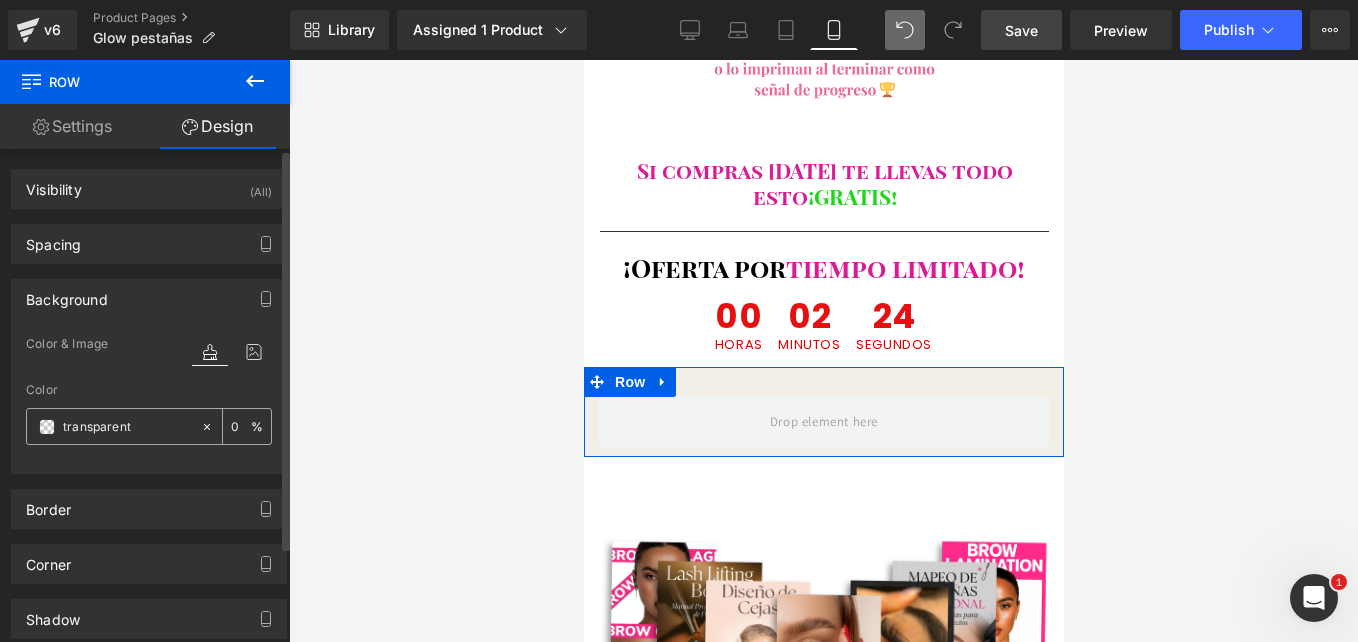 click at bounding box center (47, 427) 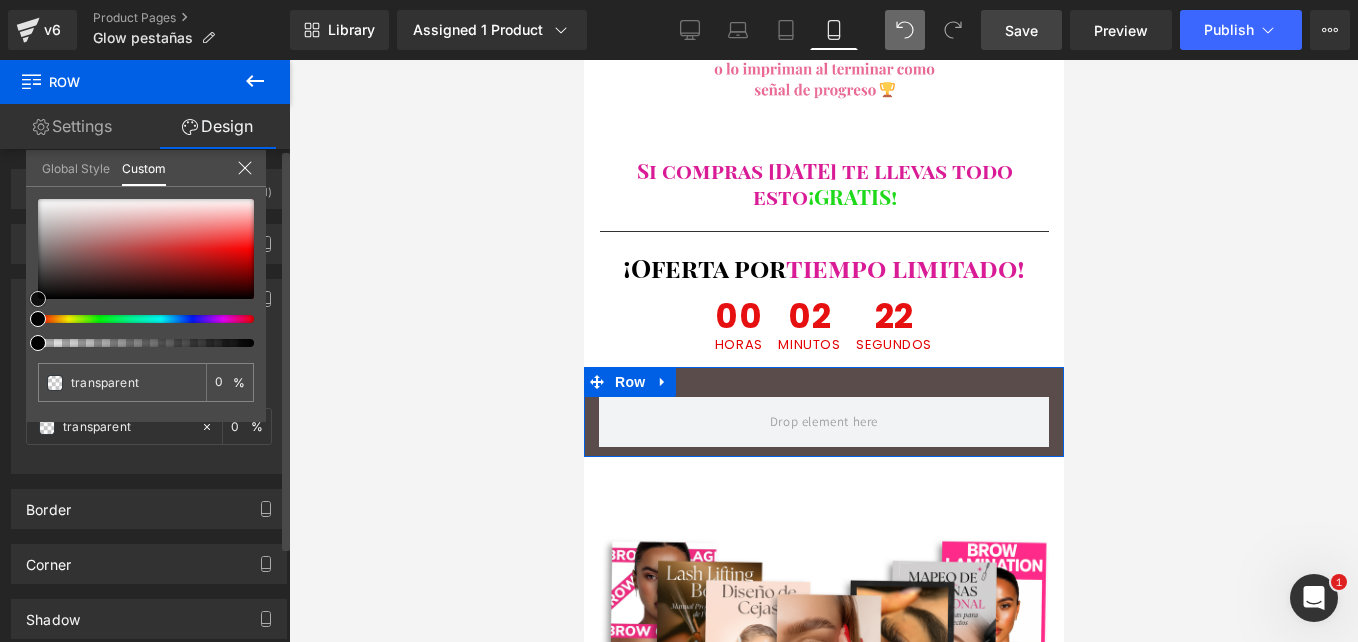 type on "#5b4c4c" 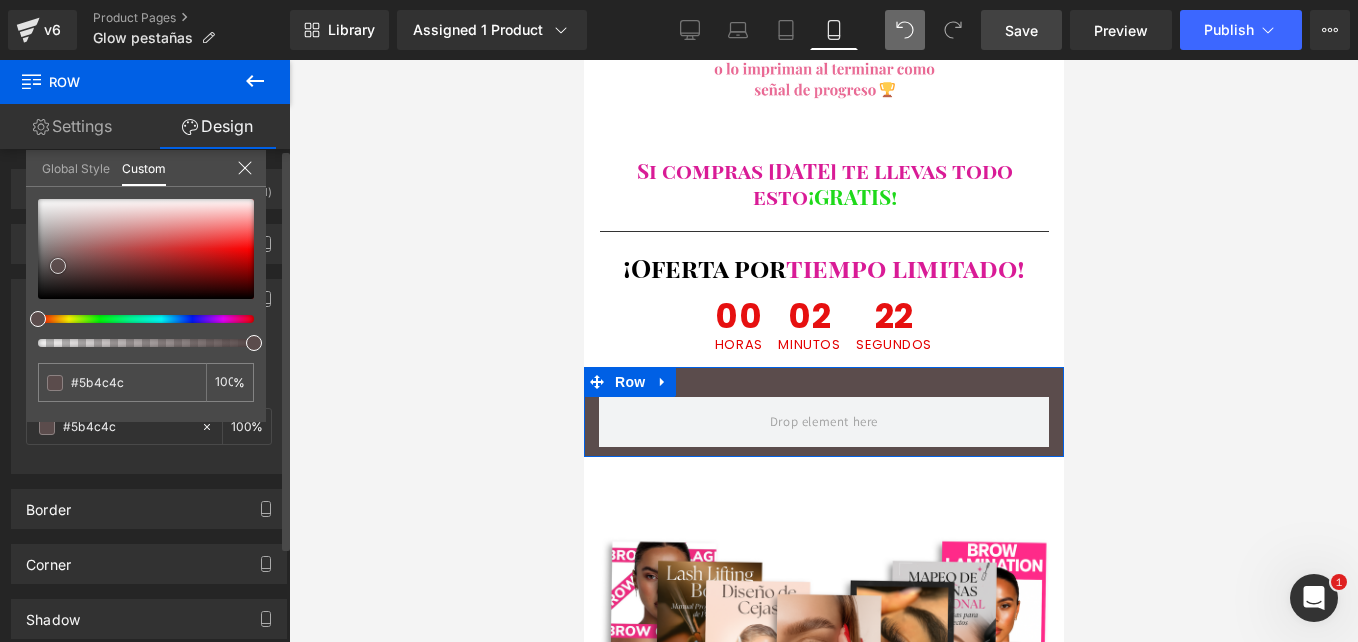 type on "#e7e3e3" 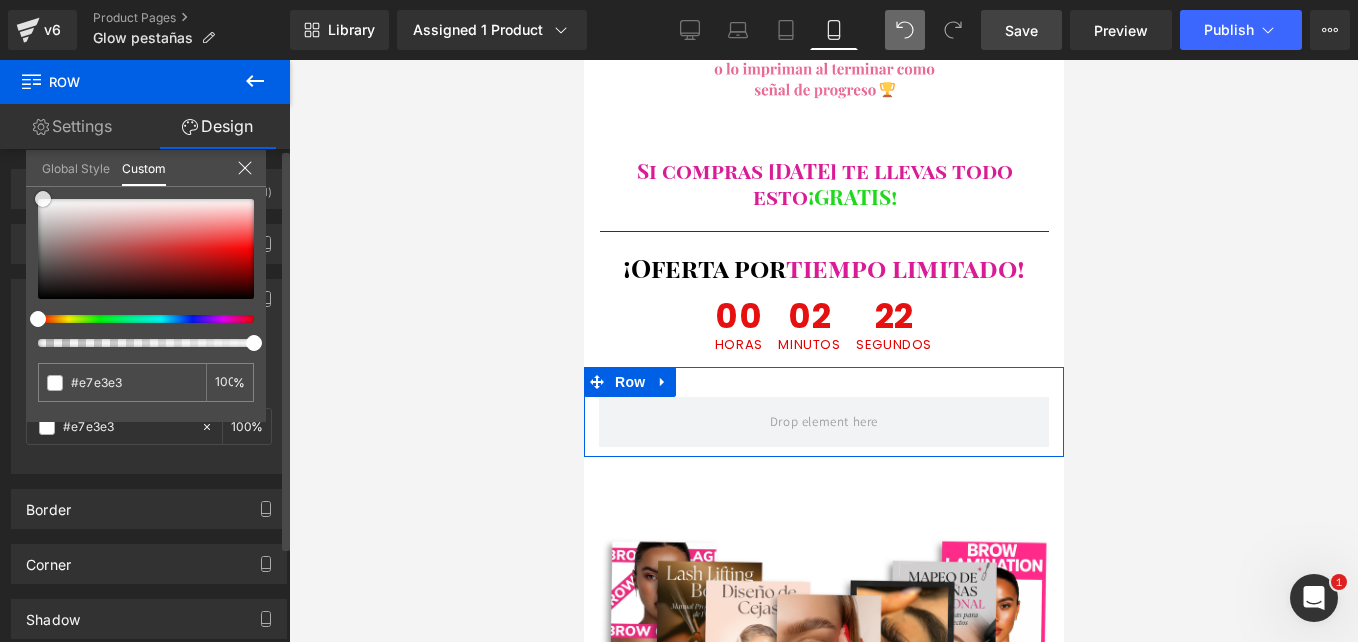 type on "#ffffff" 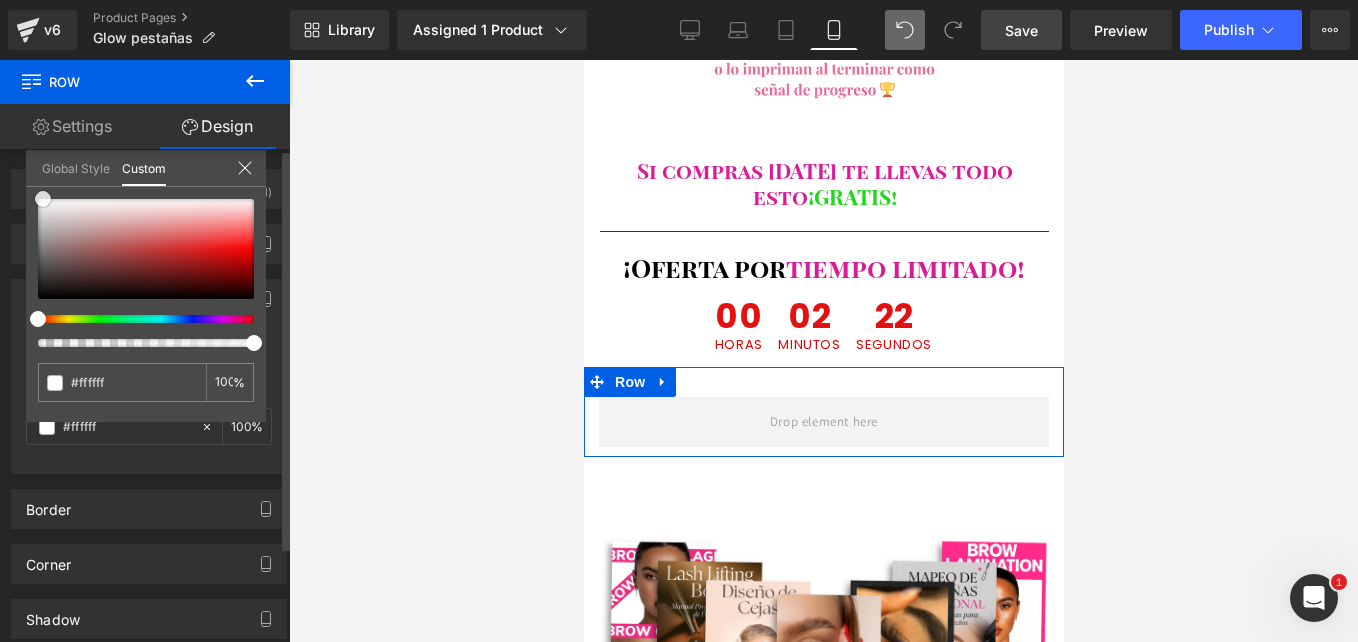 drag, startPoint x: 58, startPoint y: 266, endPoint x: 37, endPoint y: 168, distance: 100.22475 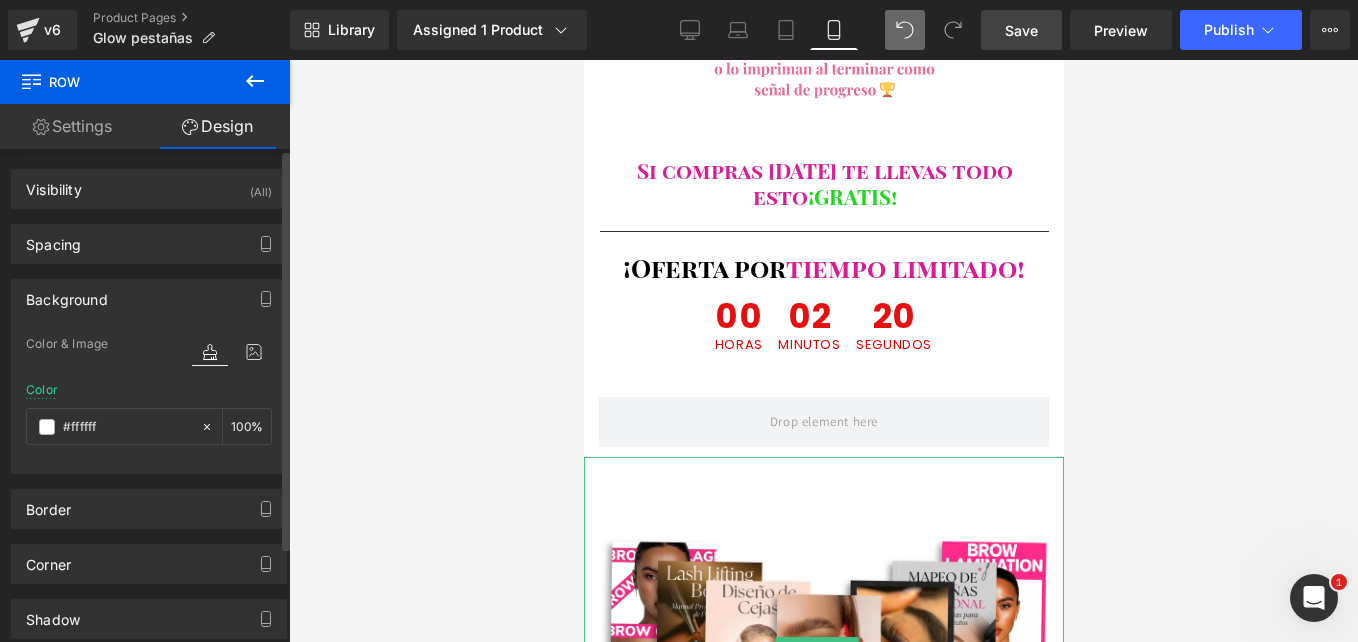 click on "PACK PREMIUM : MANUAL PROFESIONAL DE PESTAÑAS Heading         De lashista insegura... a profesional segura, rápida y bien pagada. Text Block         Image         Row           ¿Te sentís así cuando colocás pestañas? Heading
Icon
Te falta confianza y hacés las cosas a ojo
Text Block
Icon
Tardás demasiado y no te sentís profesional Text Block
Icon
No te animás a subir tus precios Text Block
Icon" at bounding box center [823, -1553] 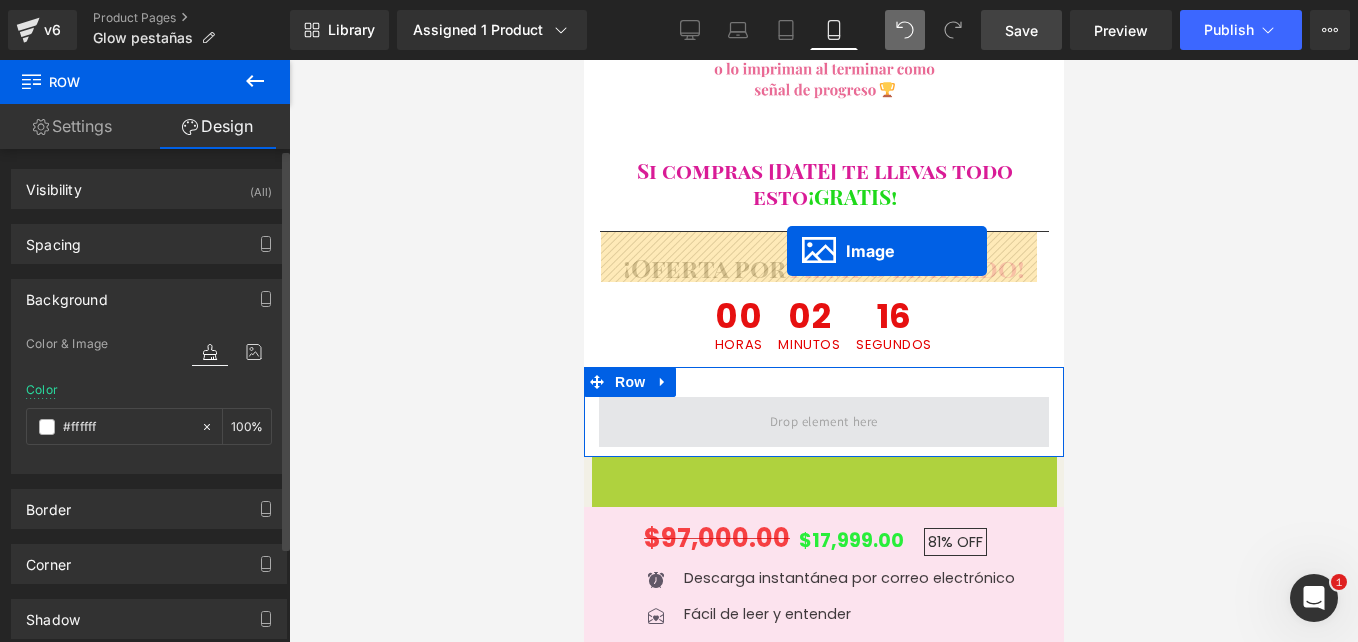 drag, startPoint x: 786, startPoint y: 479, endPoint x: 789, endPoint y: 255, distance: 224.0201 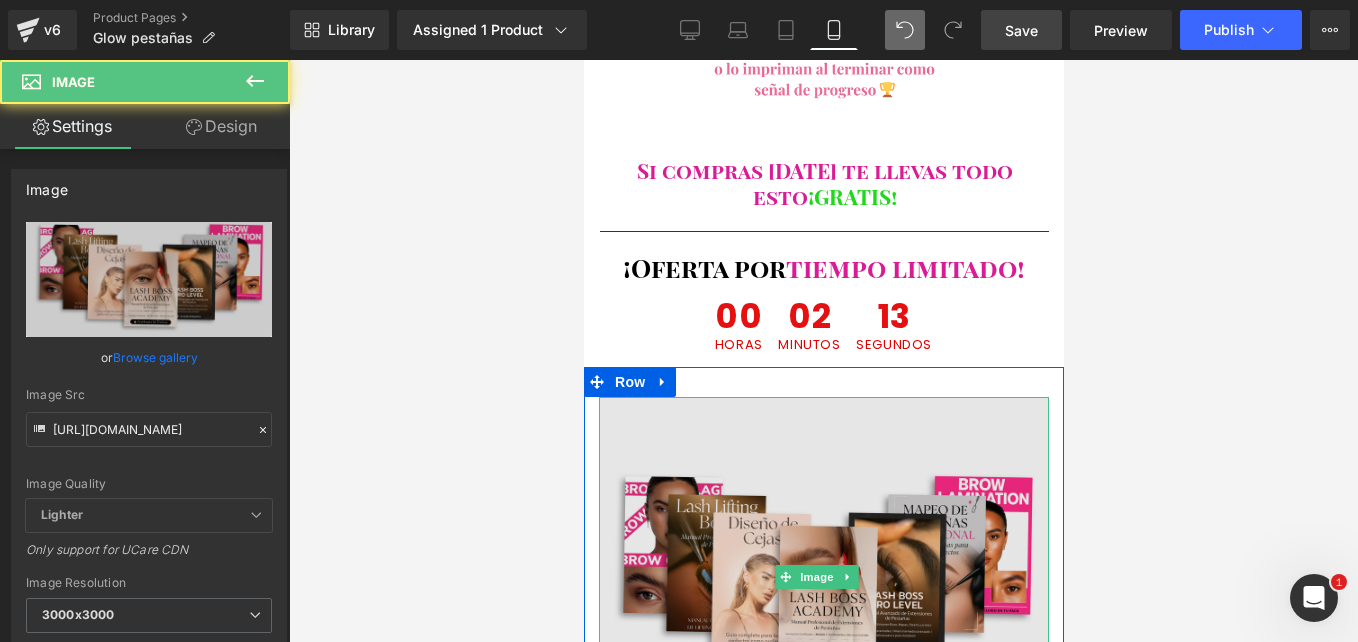 click at bounding box center [823, 577] 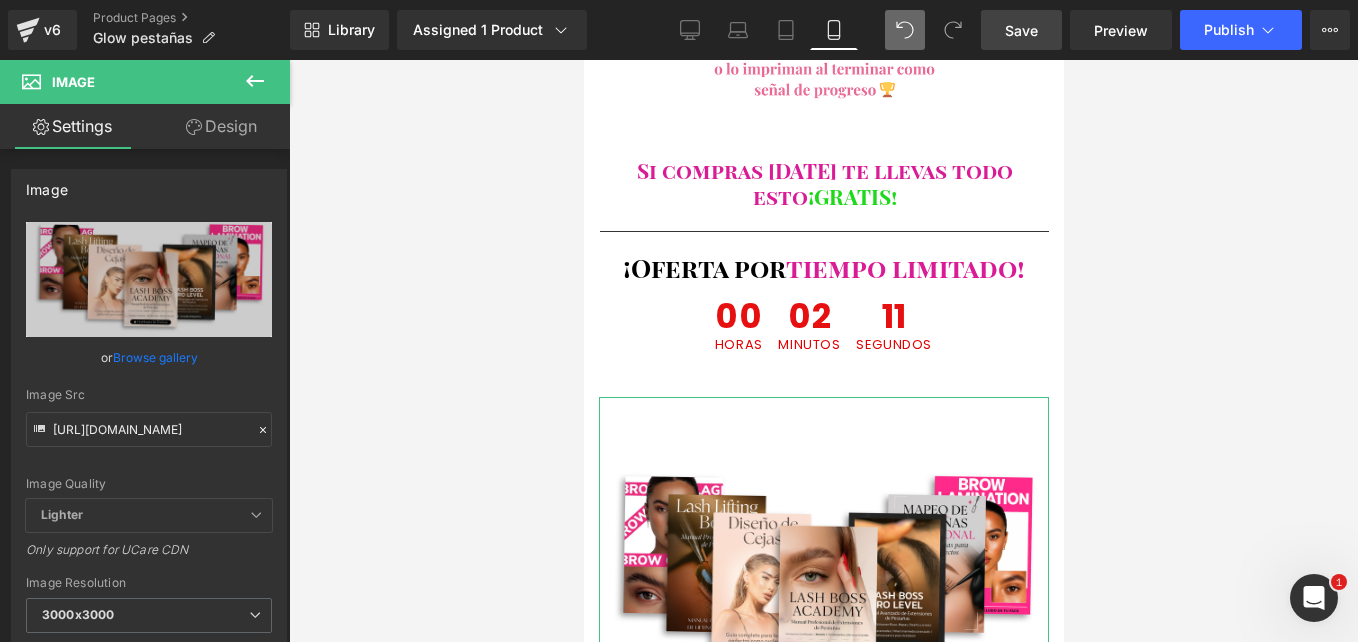 click on "Design" at bounding box center [221, 126] 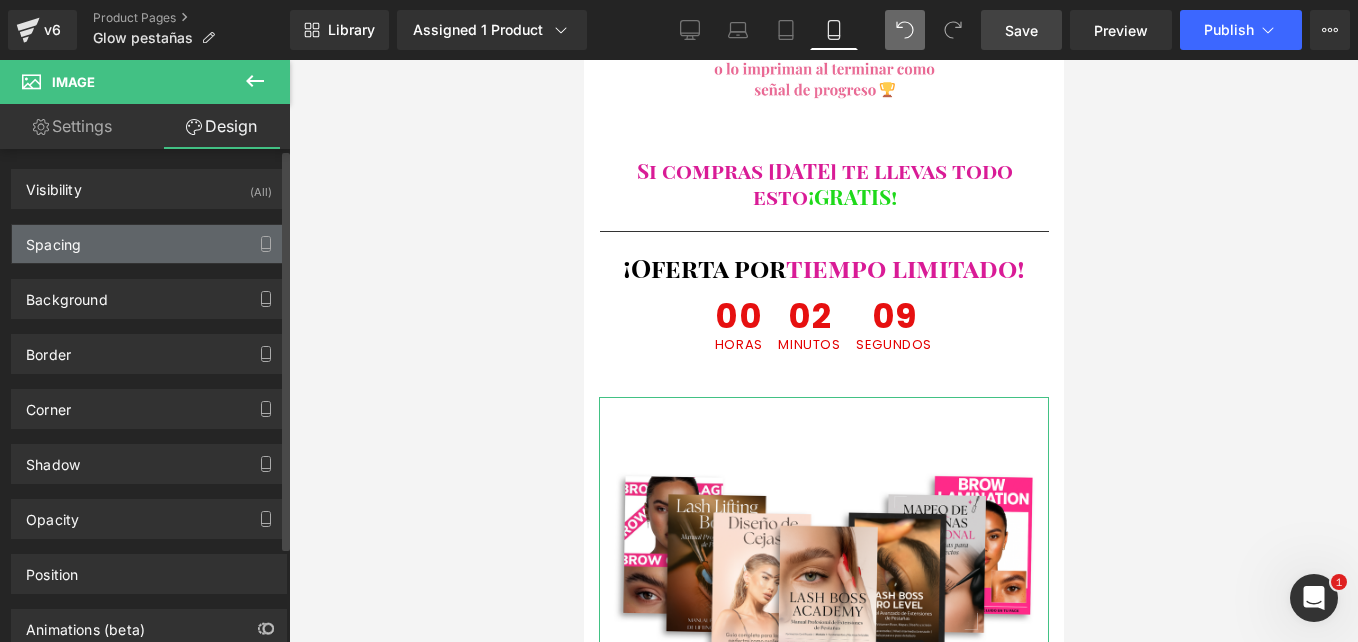 type on "0" 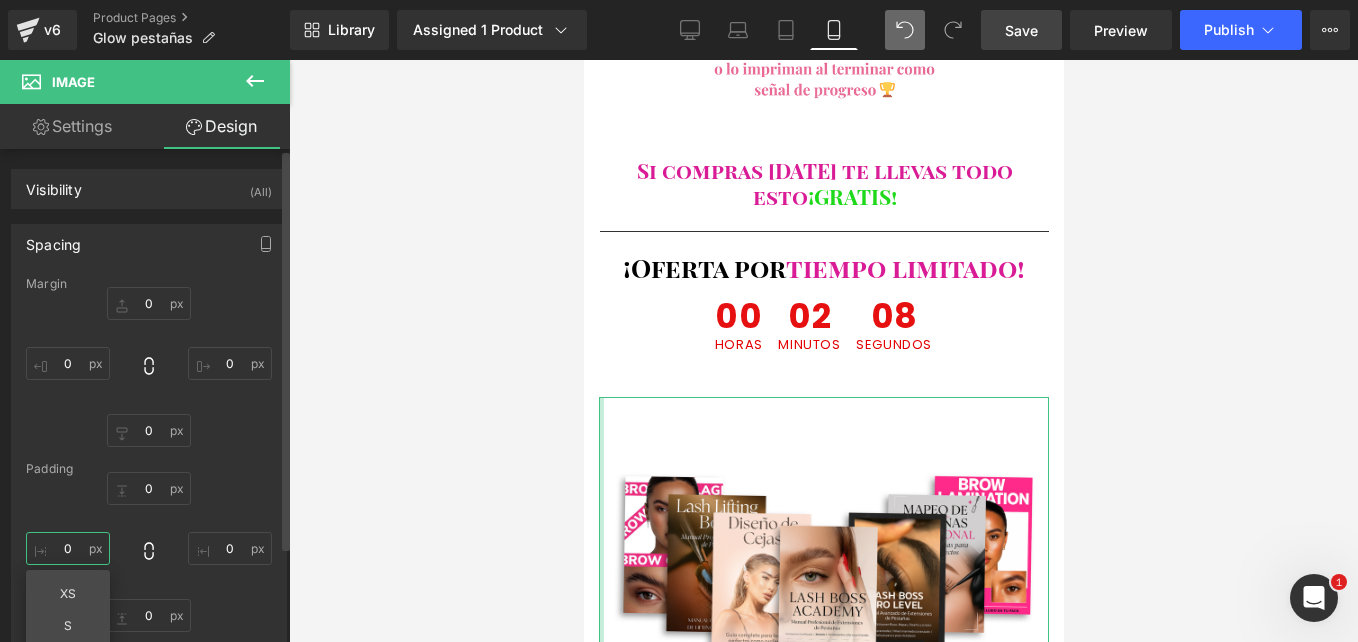click on "0" at bounding box center (68, 548) 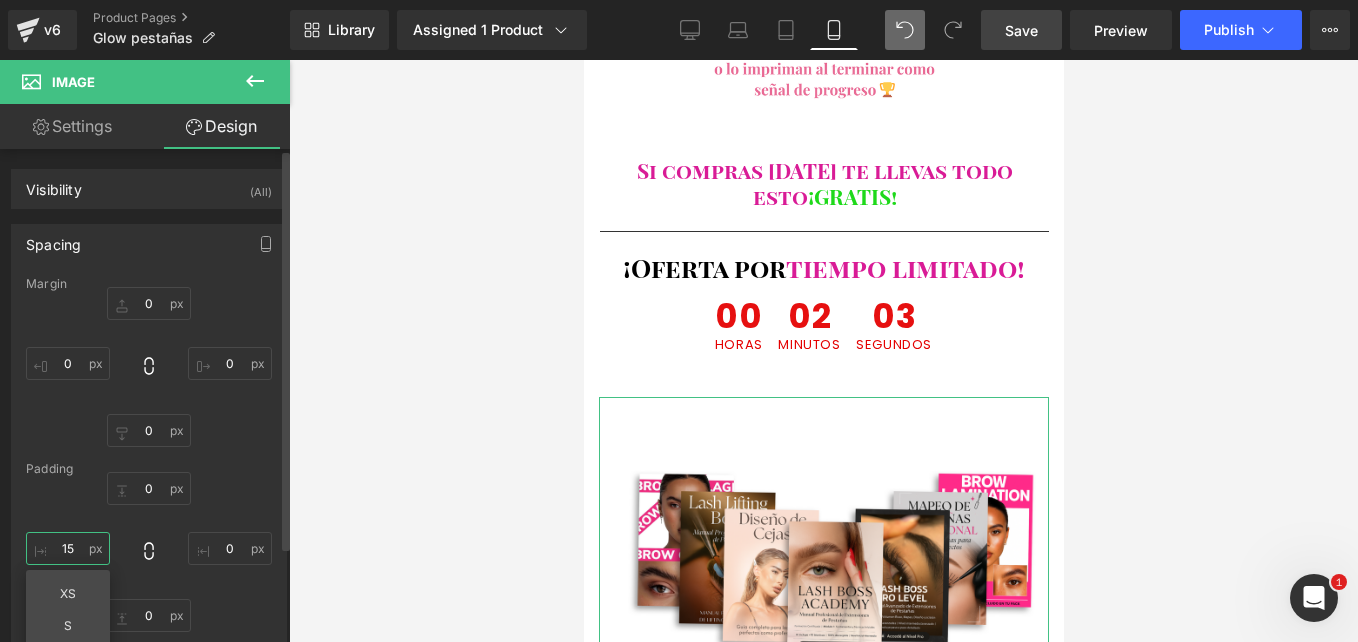 type on "1" 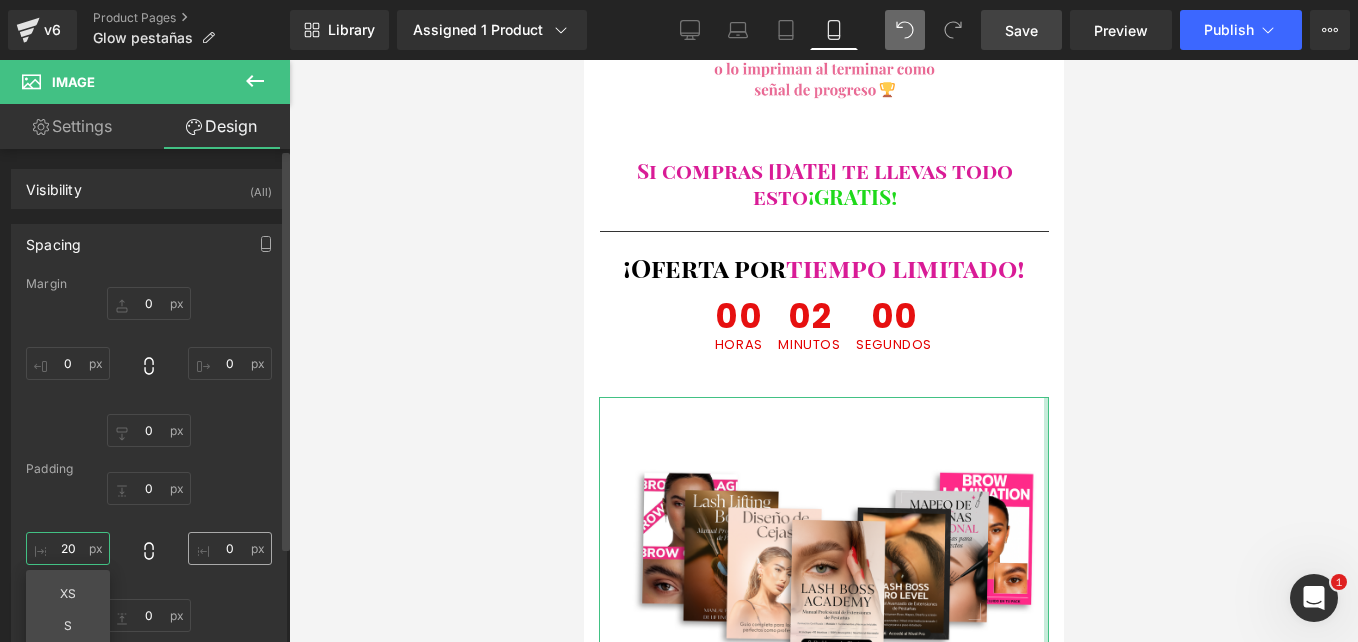 type on "20" 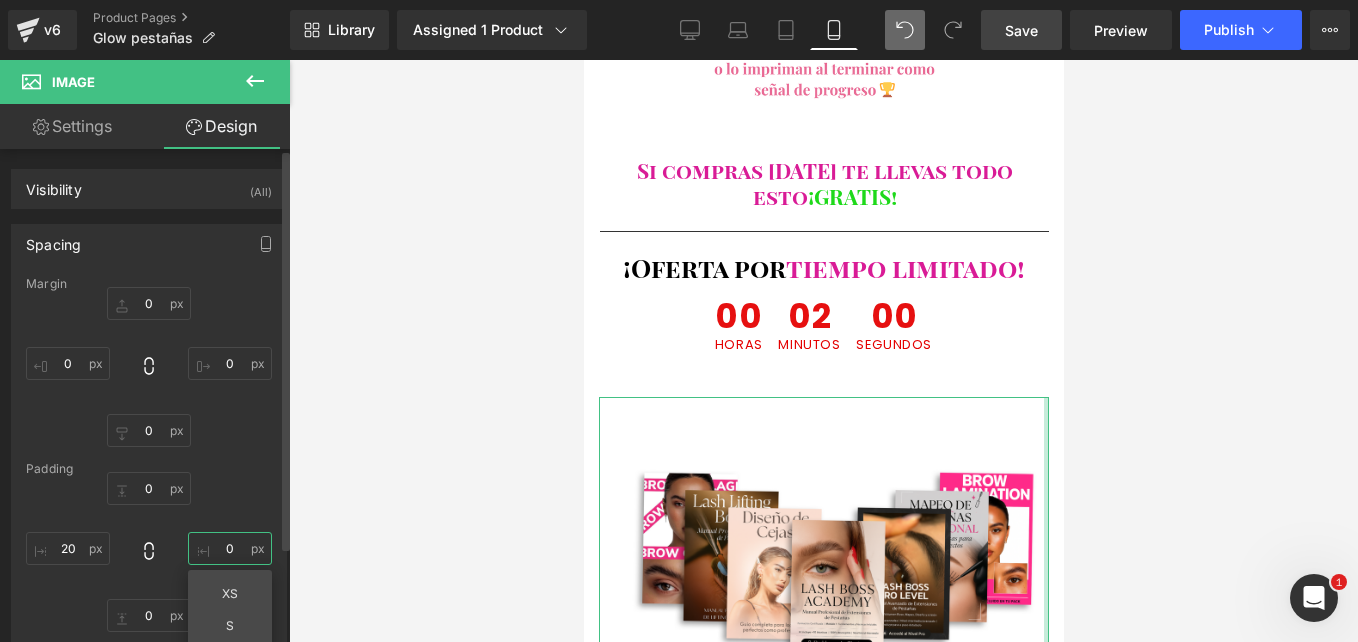 click on "0" at bounding box center [230, 548] 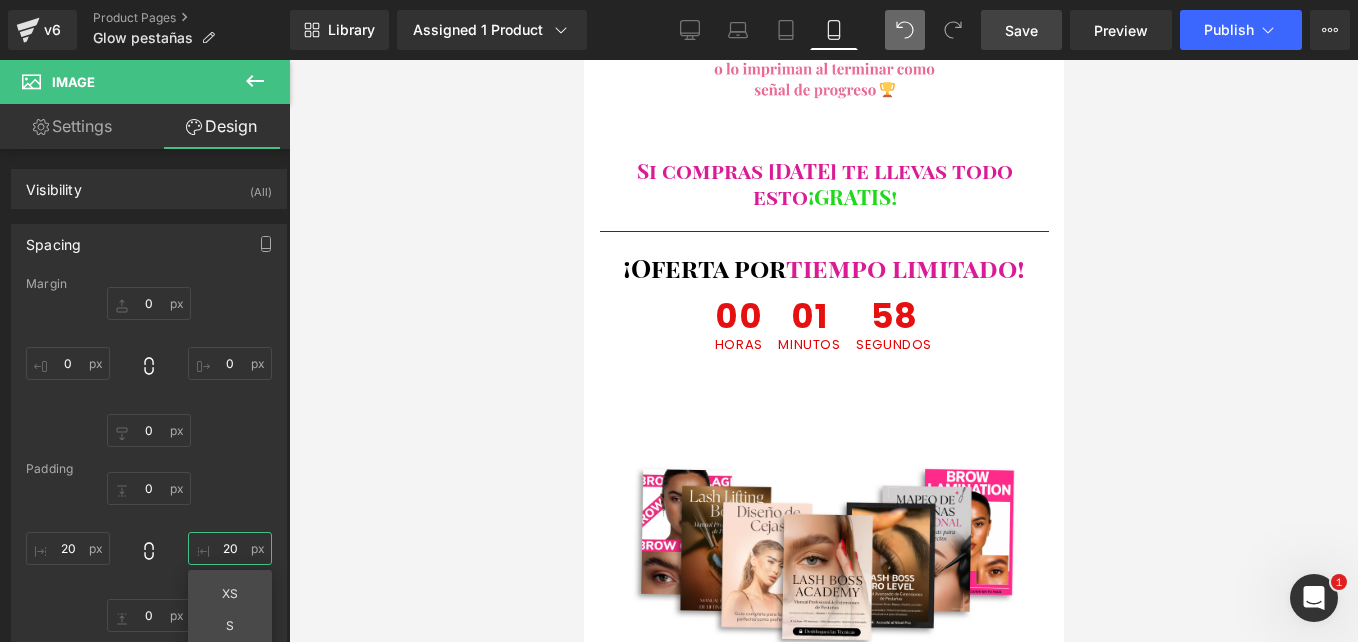 type on "20" 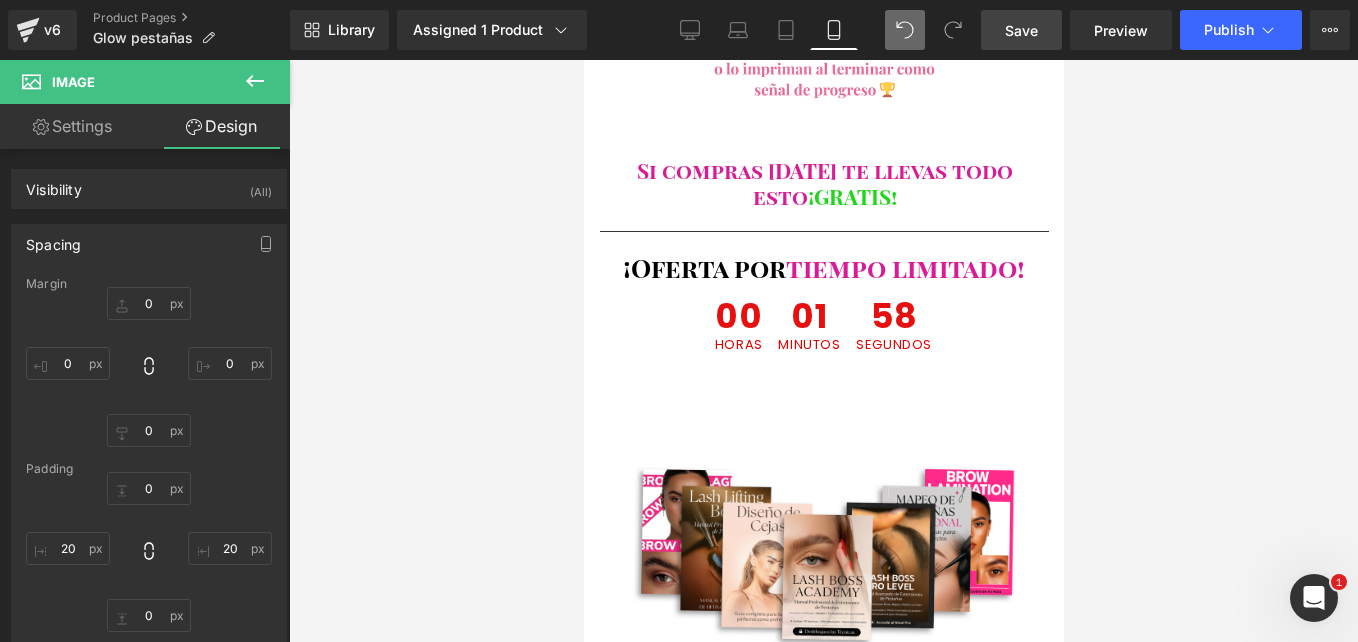 click at bounding box center (823, 351) 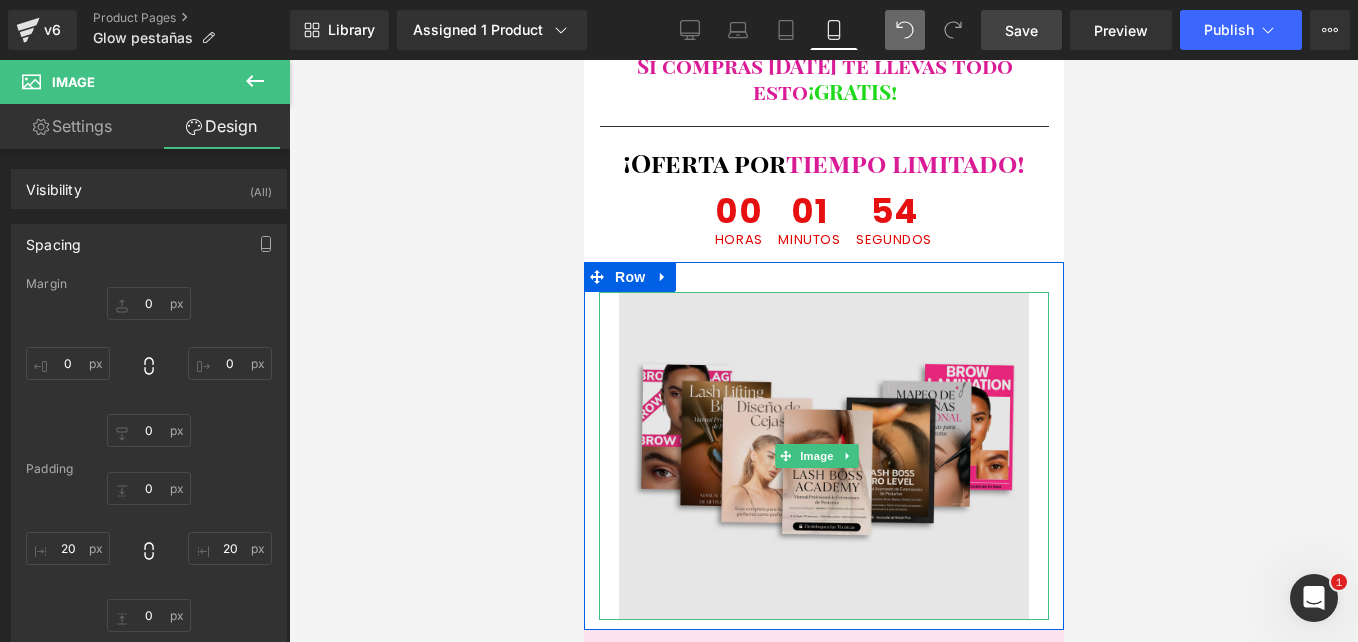 scroll, scrollTop: 8185, scrollLeft: 0, axis: vertical 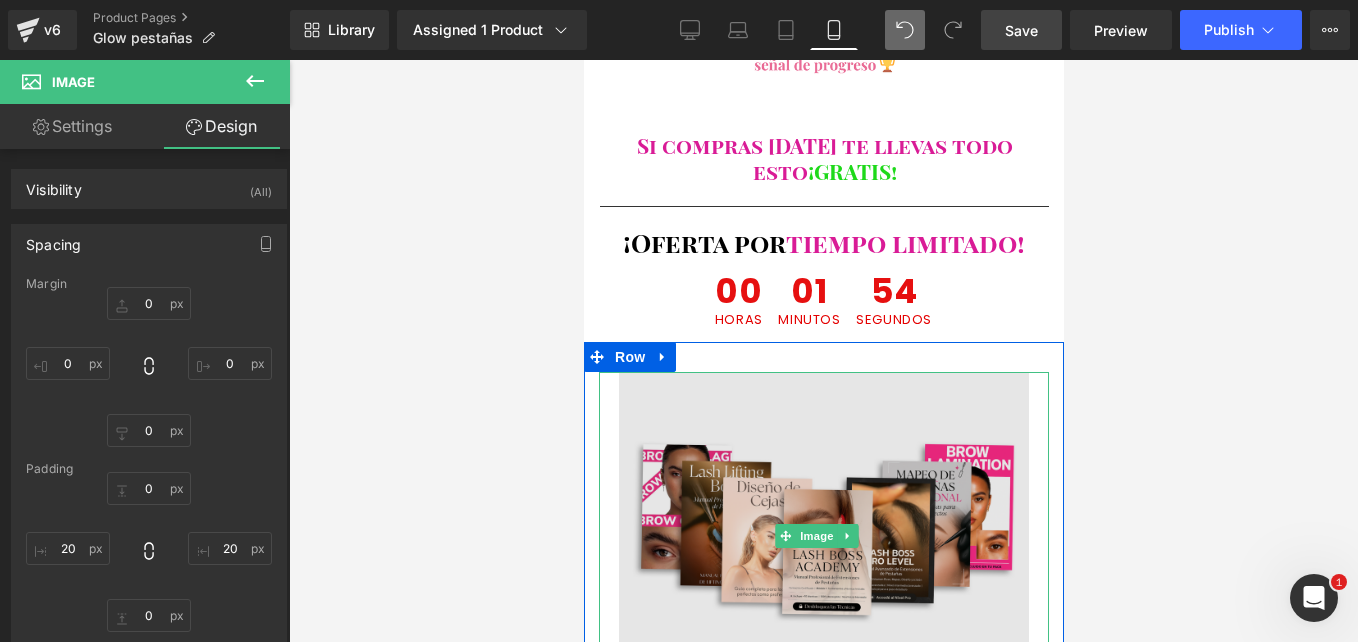 click at bounding box center (823, 536) 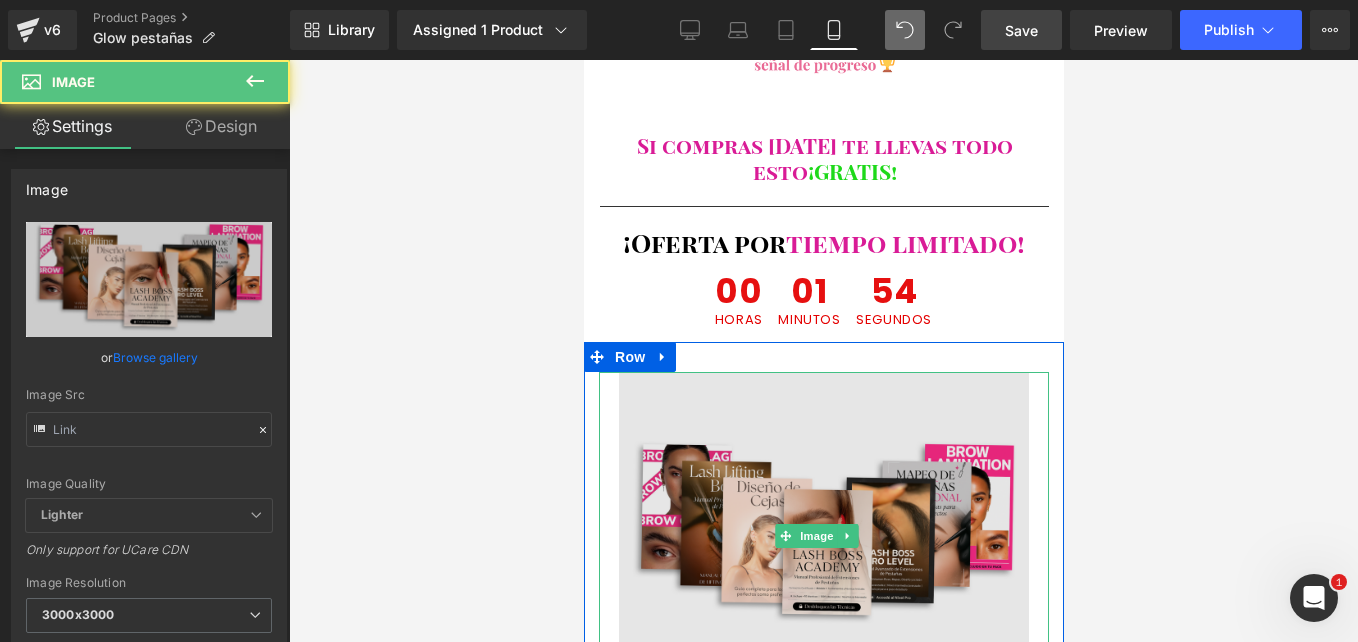 type on "[URL][DOMAIN_NAME]" 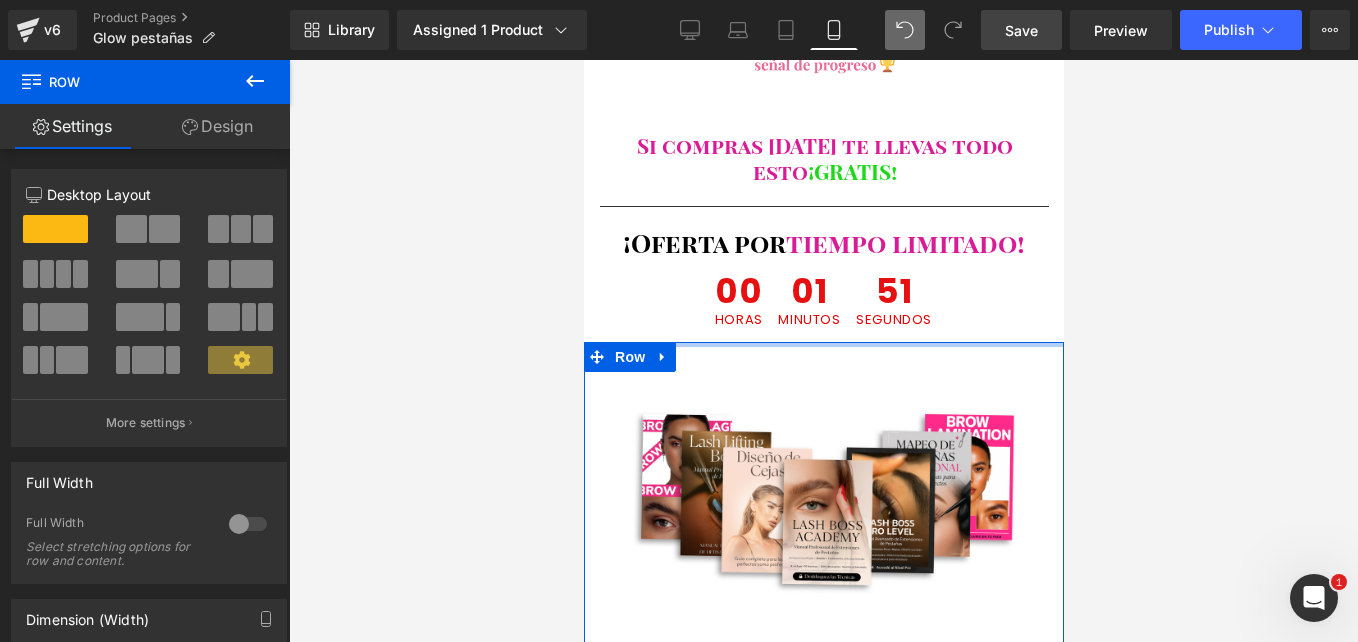 drag, startPoint x: 841, startPoint y: 204, endPoint x: 838, endPoint y: 167, distance: 37.12142 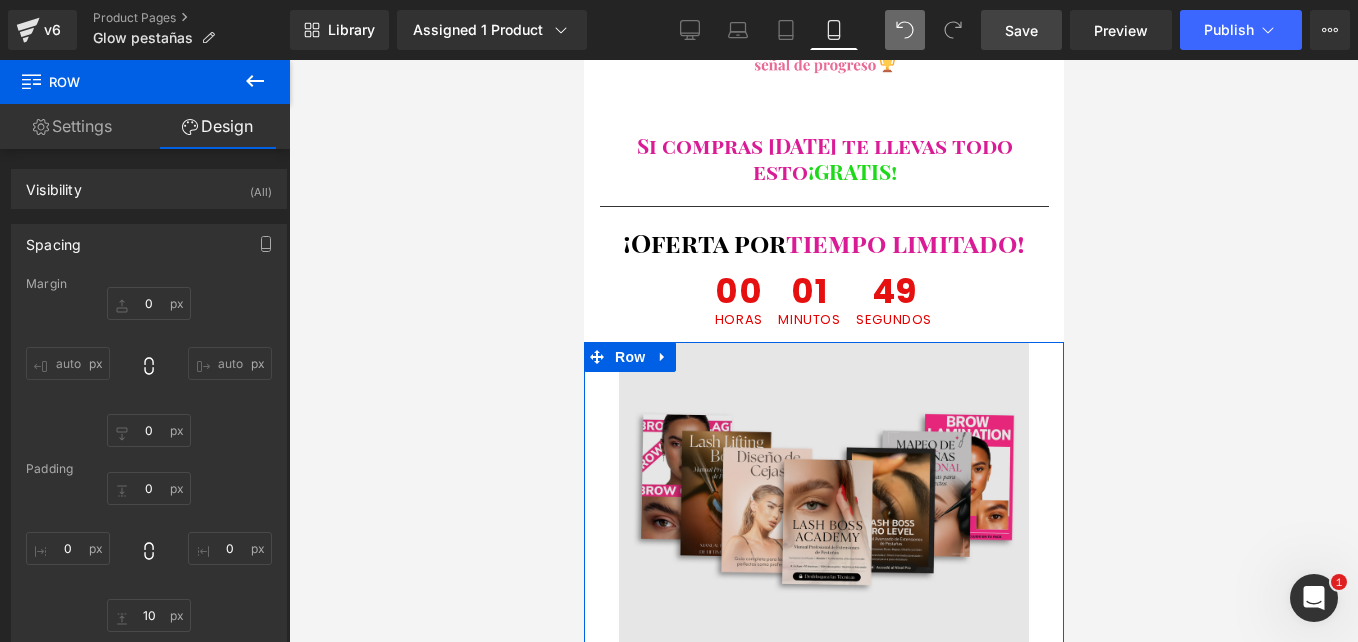 type on "0px" 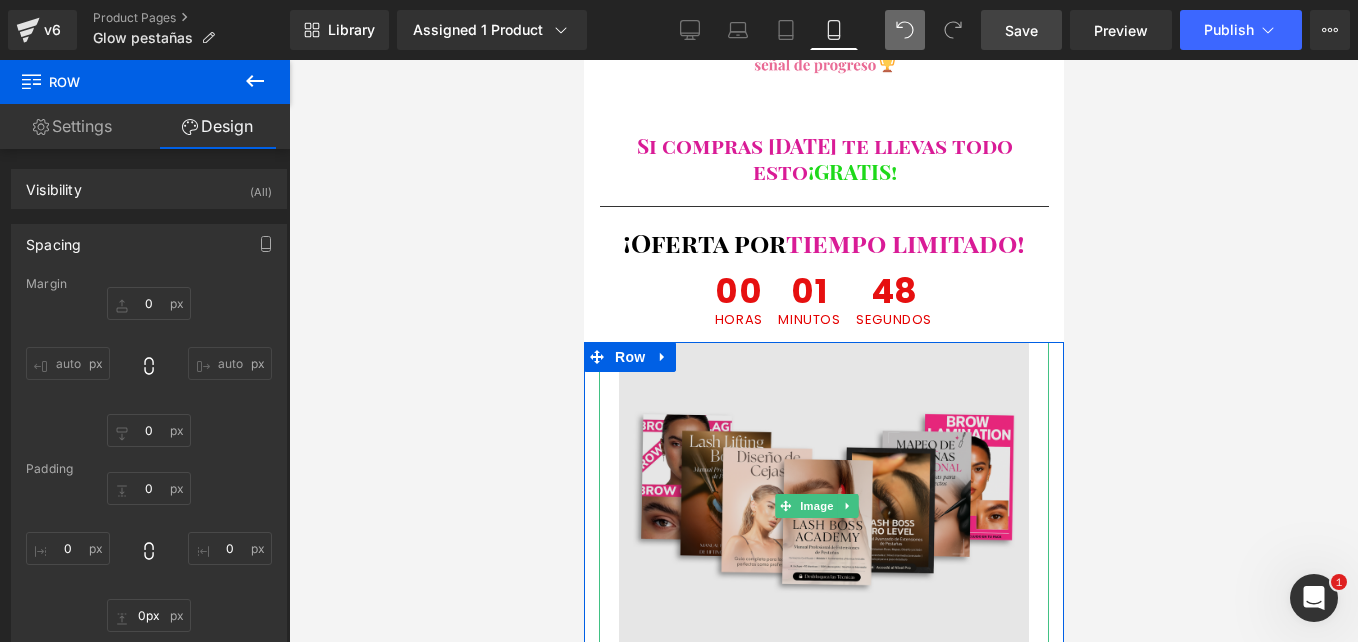 drag, startPoint x: 817, startPoint y: 499, endPoint x: 817, endPoint y: 484, distance: 15 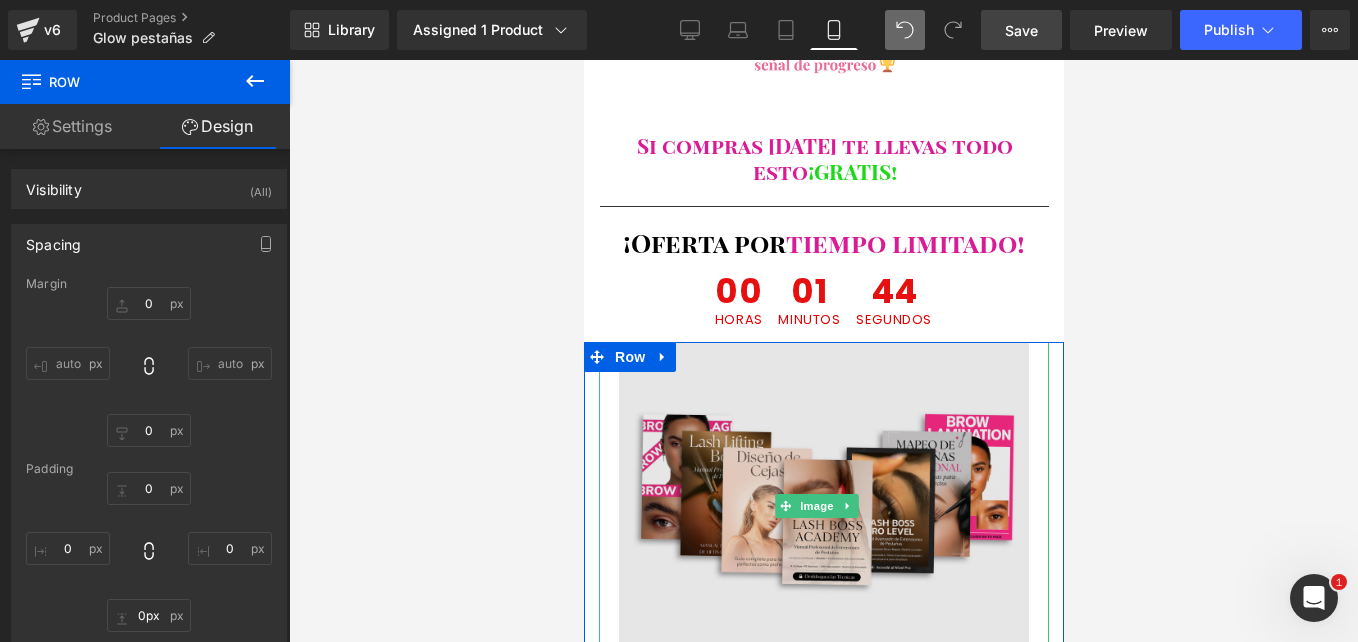 click at bounding box center [823, 506] 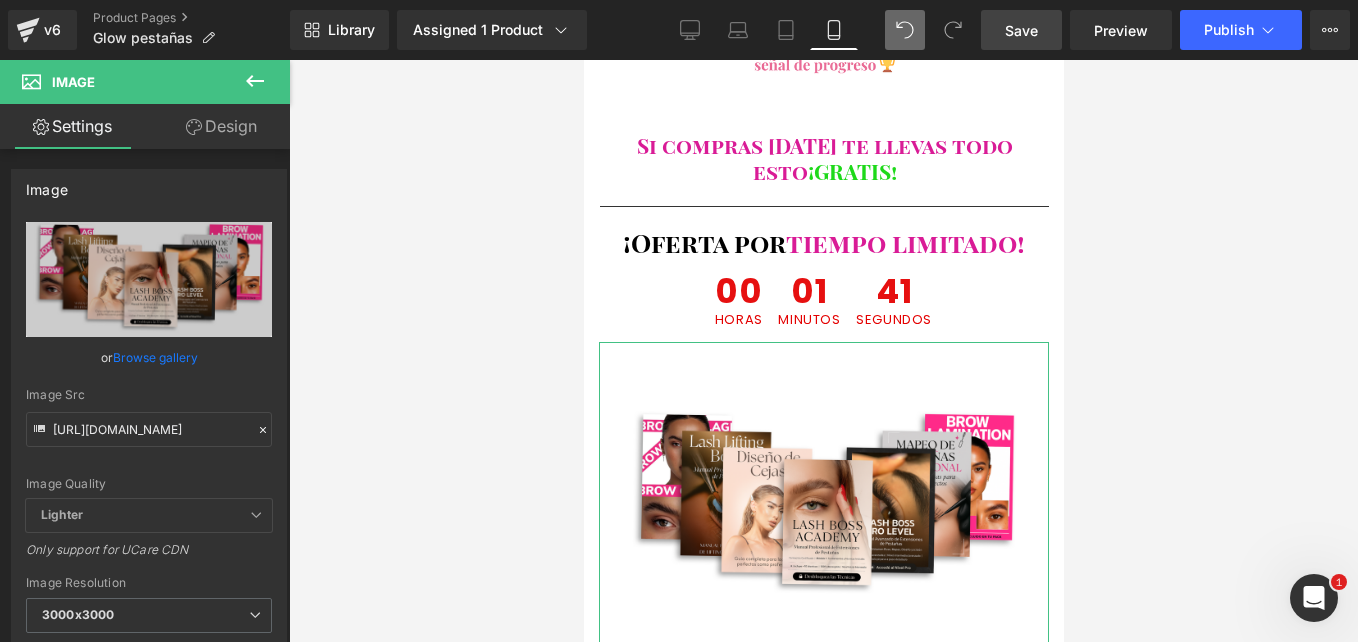 click on "Design" at bounding box center [221, 126] 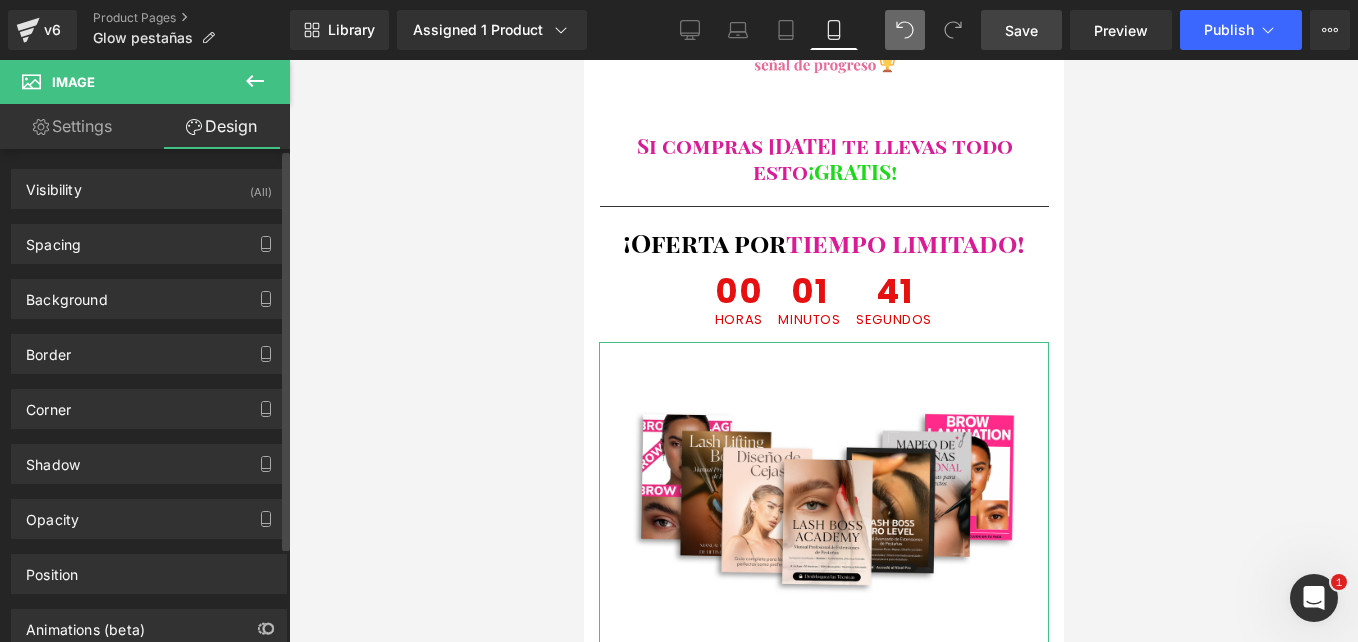 click on "Spacing
[GEOGRAPHIC_DATA]
[GEOGRAPHIC_DATA]" at bounding box center (149, 244) 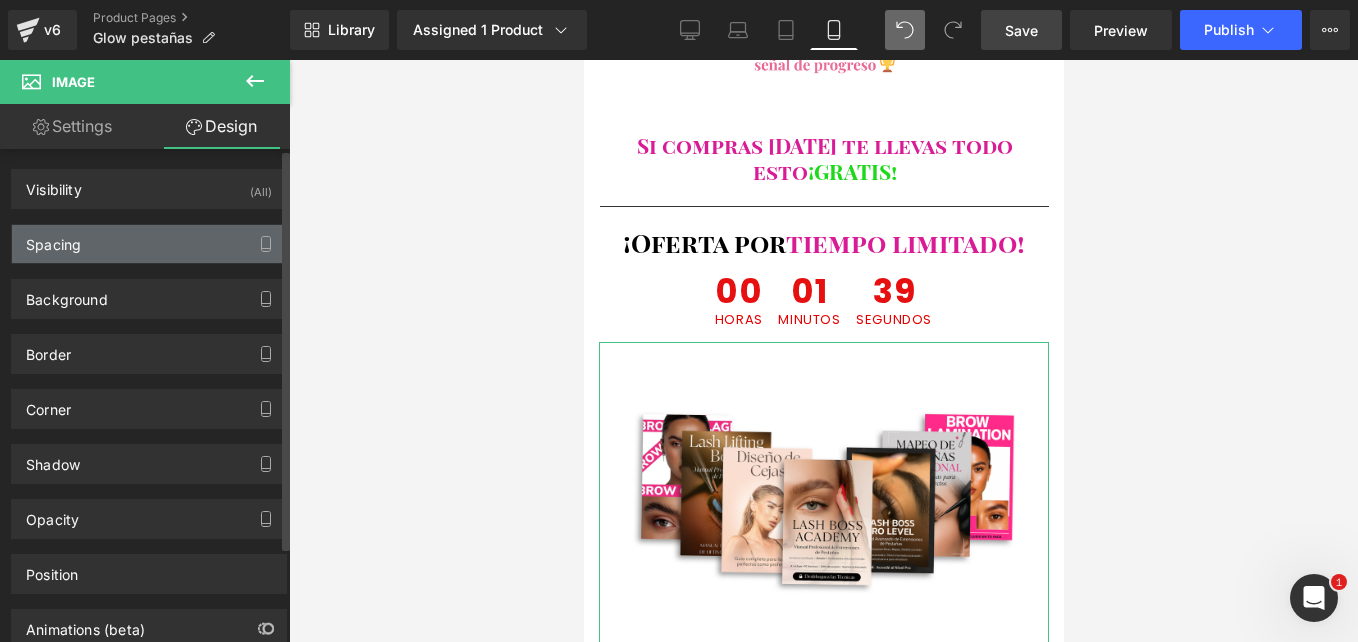 click on "Spacing" at bounding box center (149, 244) 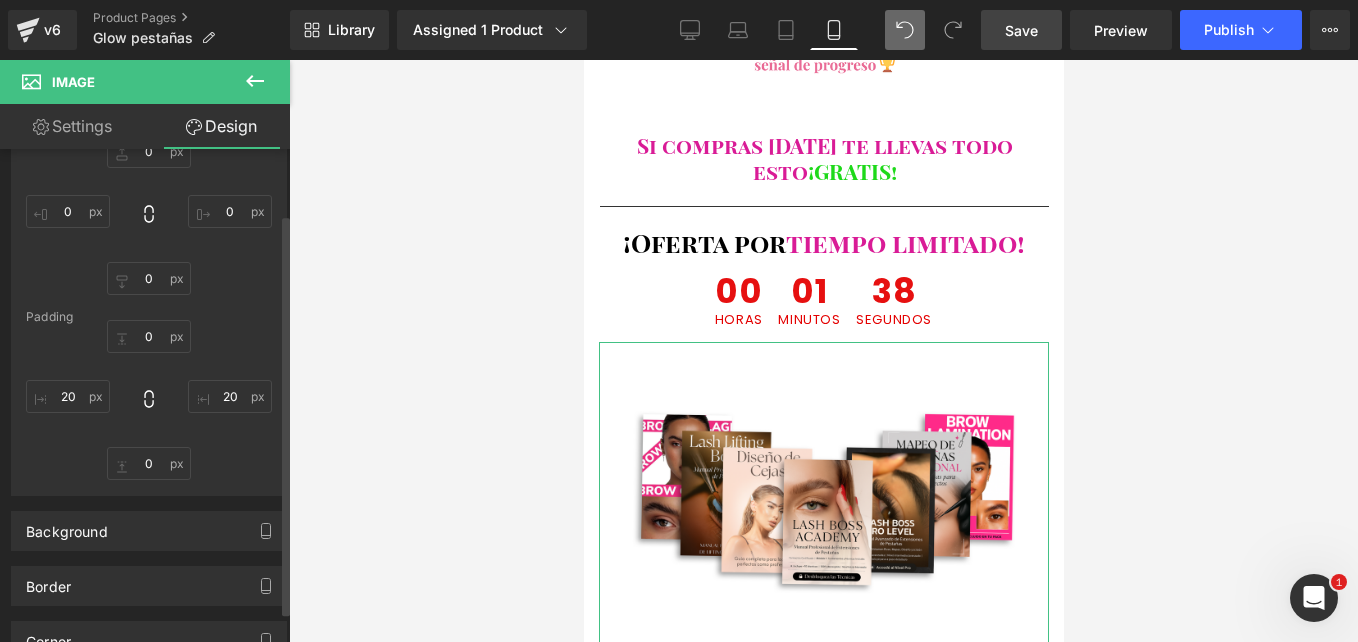 scroll, scrollTop: 155, scrollLeft: 0, axis: vertical 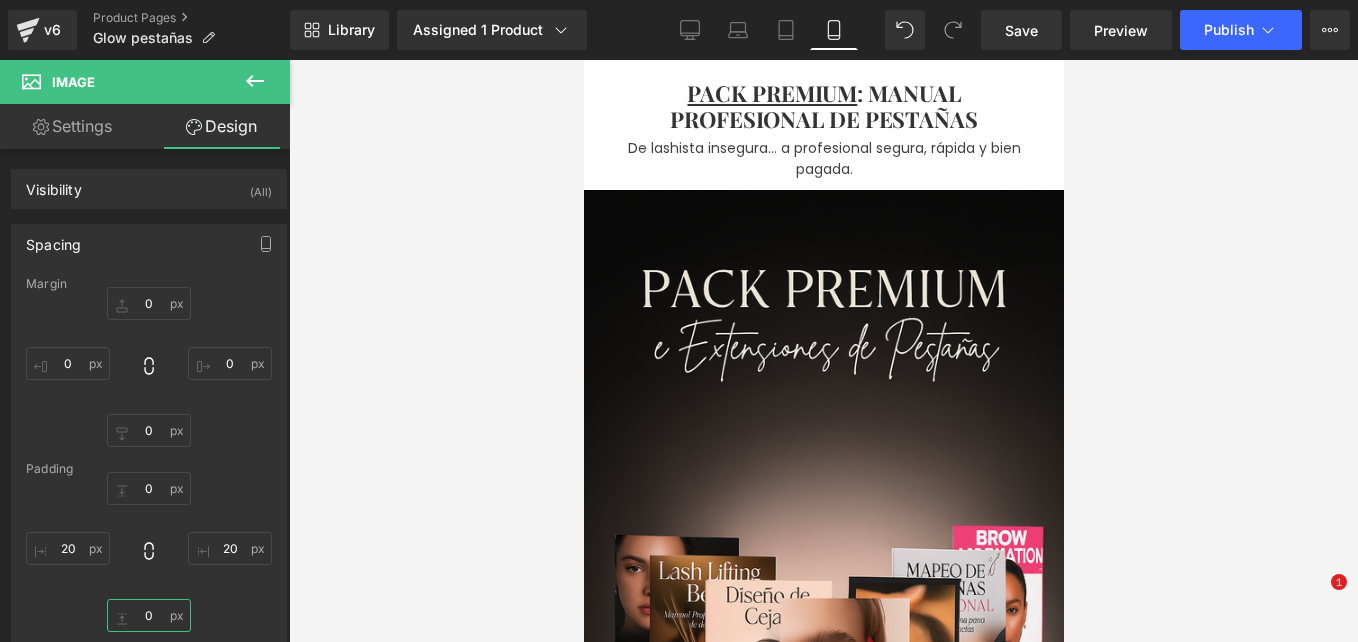 click on "0" at bounding box center [149, 615] 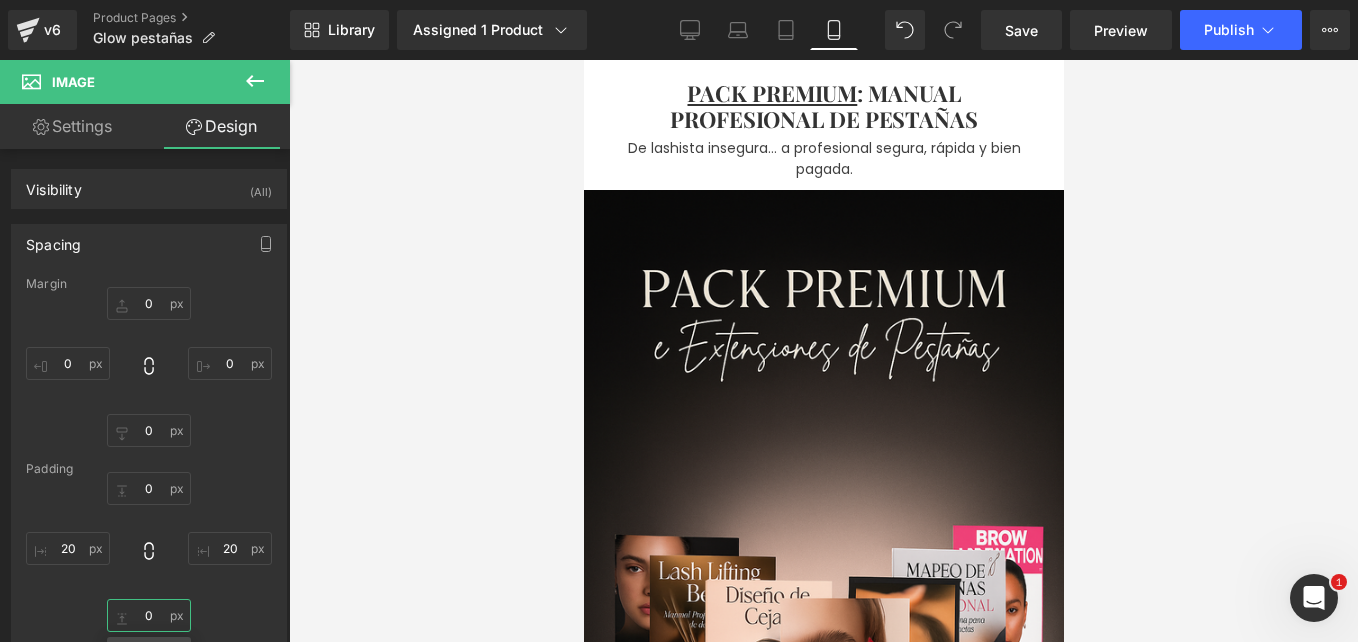 scroll, scrollTop: 155, scrollLeft: 0, axis: vertical 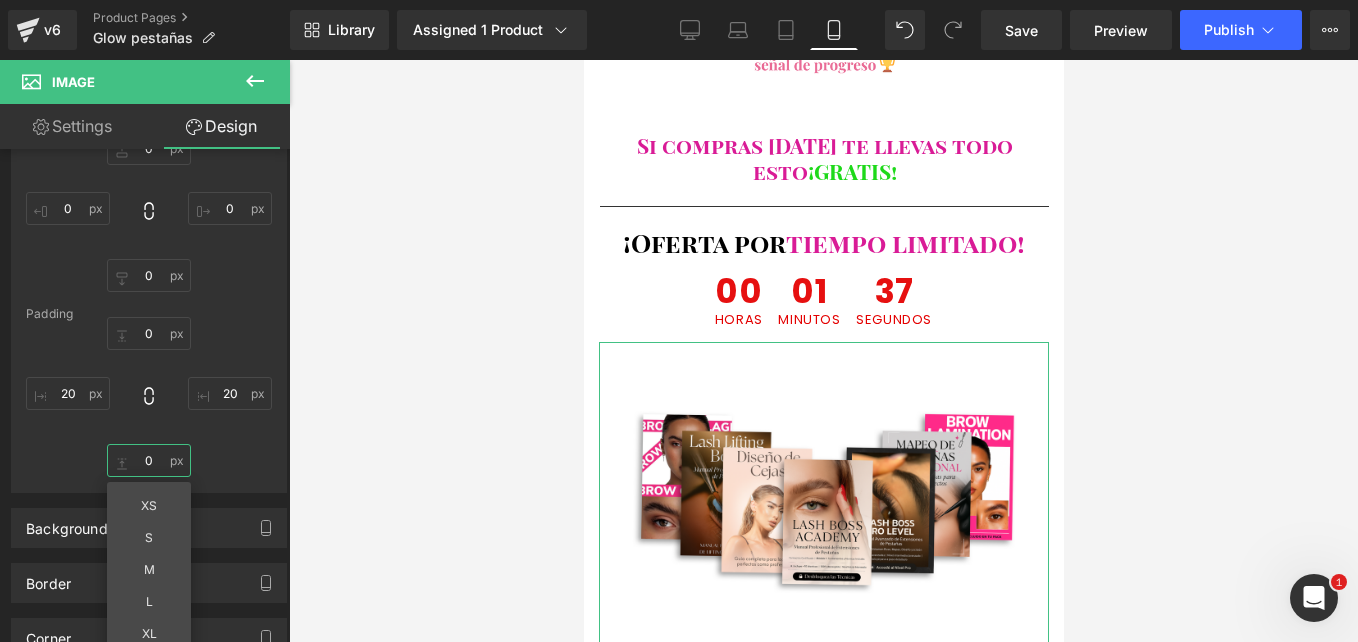click on "0" at bounding box center (149, 460) 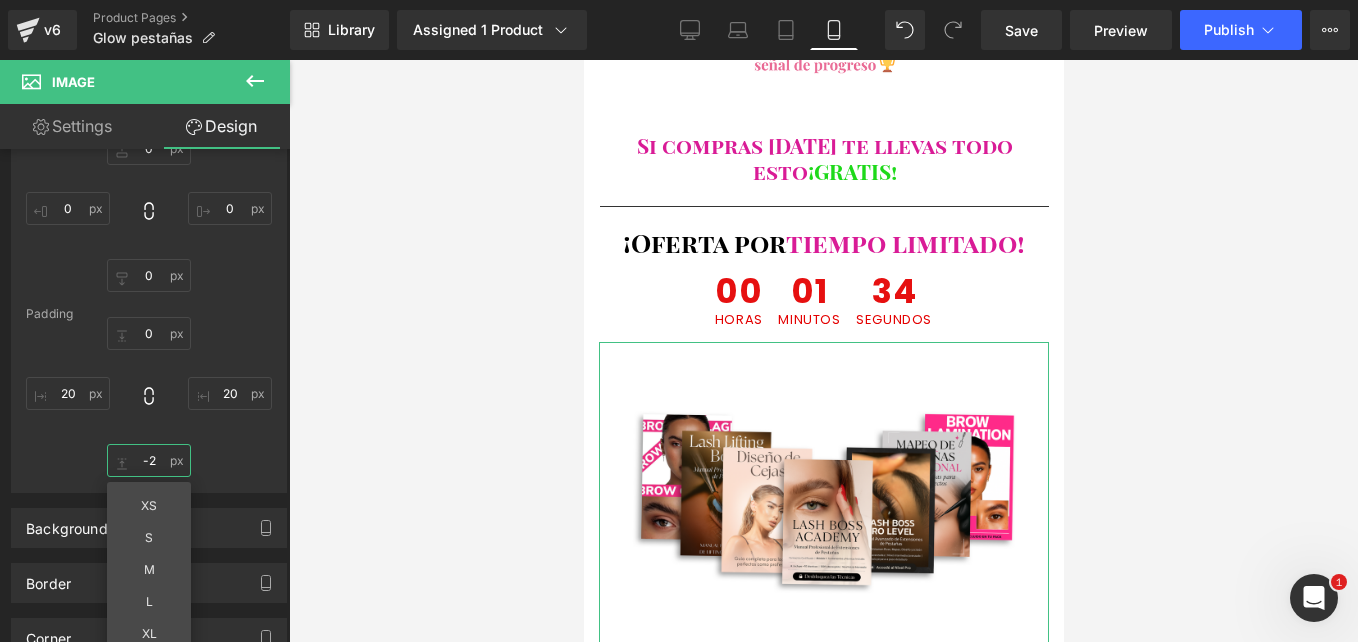 type on "-" 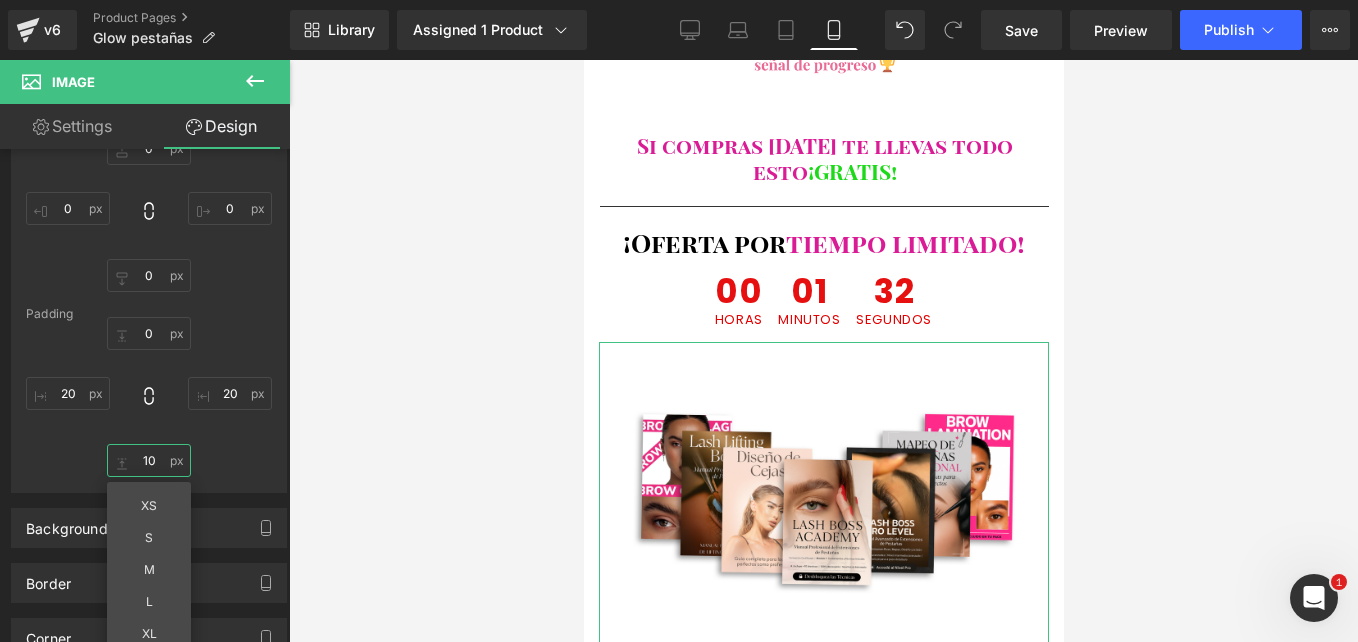 type on "1" 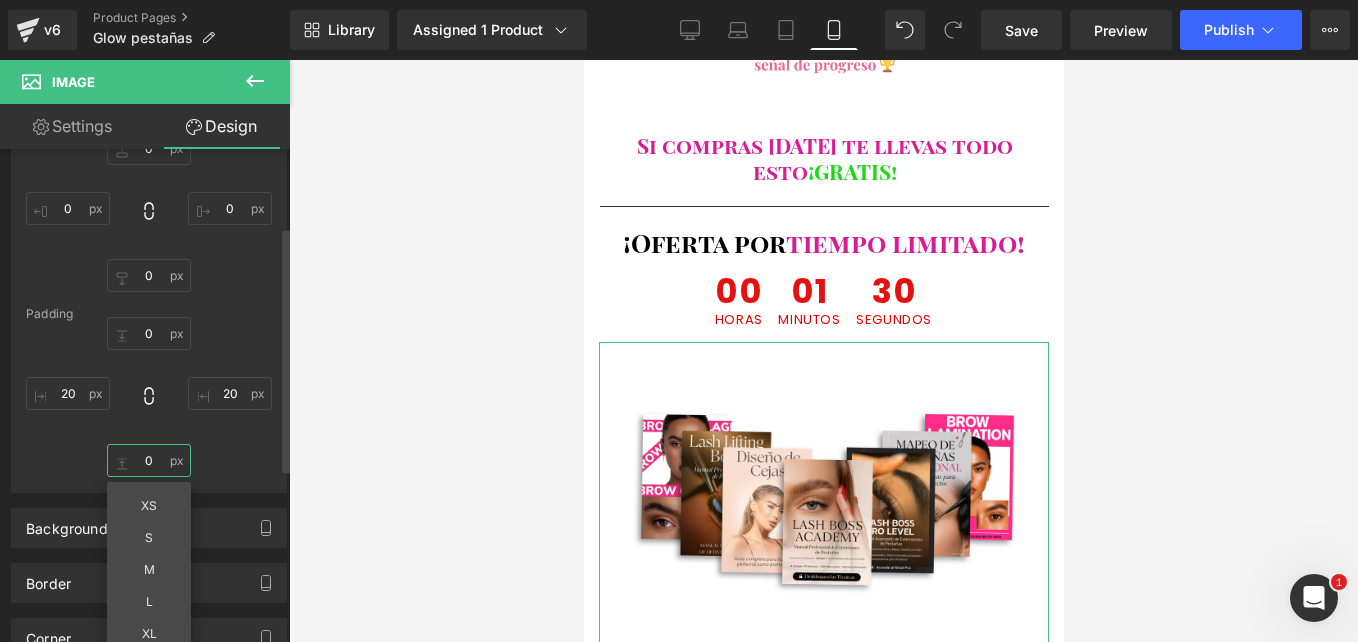 type 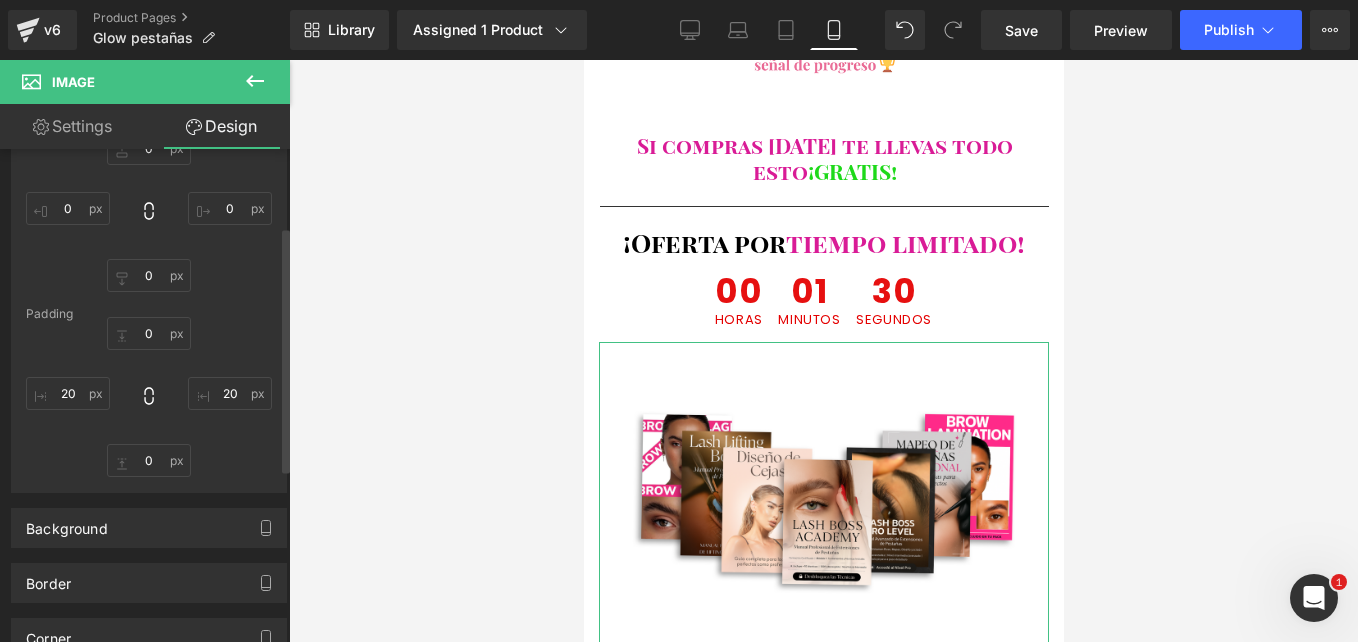 click on "0px 0
20px 20
20px 20" at bounding box center (149, 397) 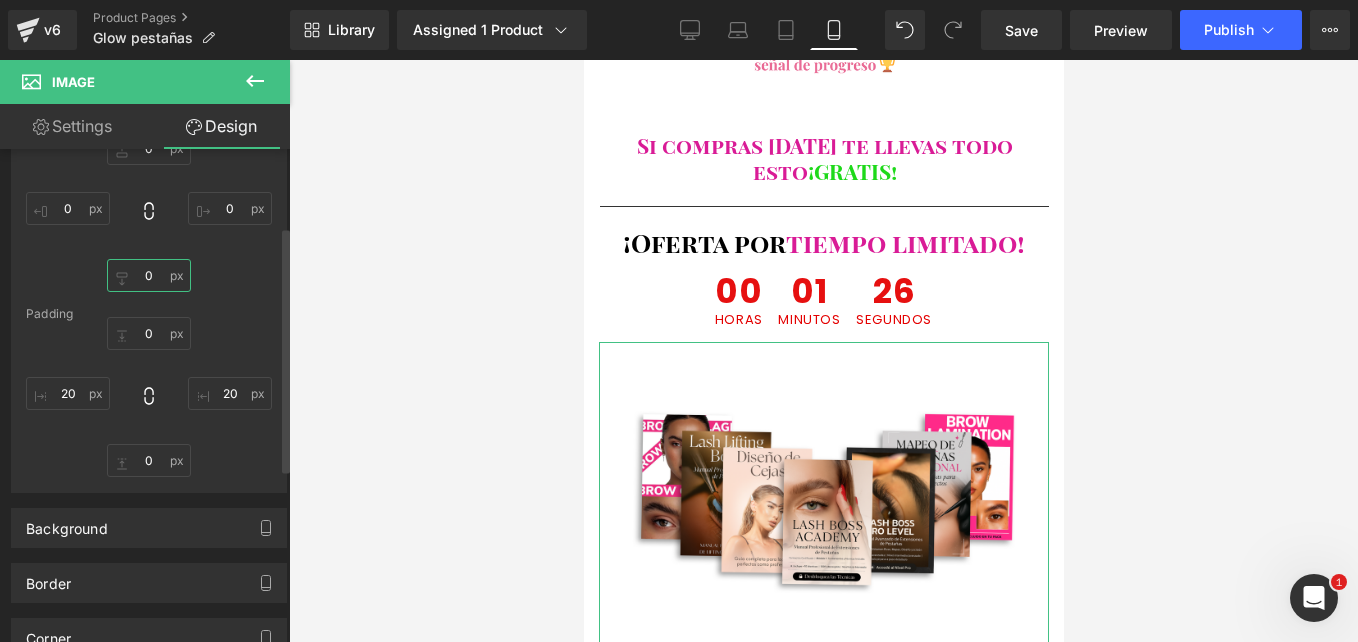 click on "0" at bounding box center (149, 275) 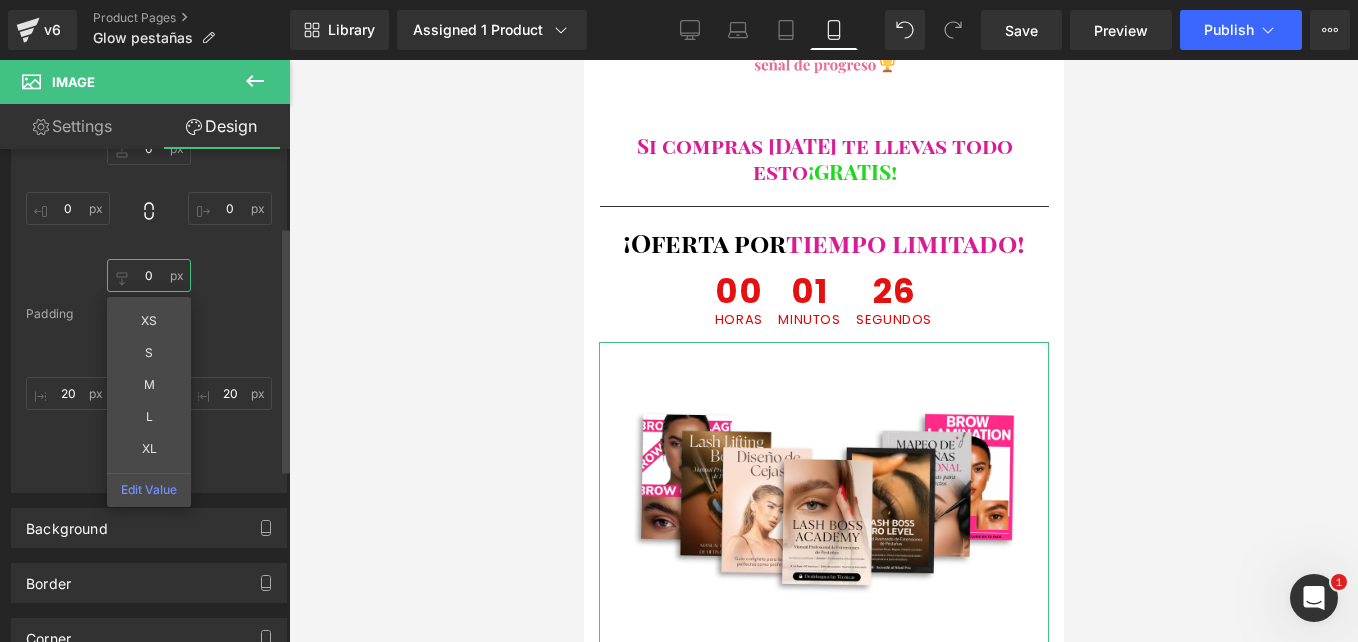 click on "0" at bounding box center [149, 275] 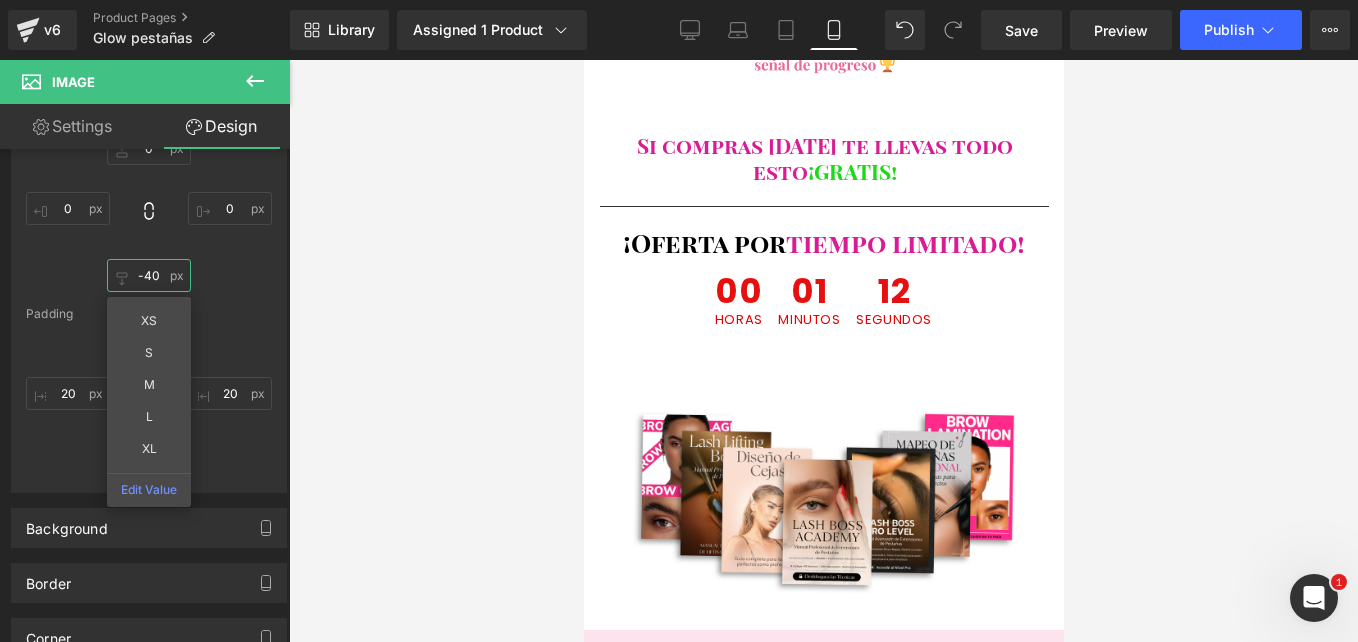 type on "-40" 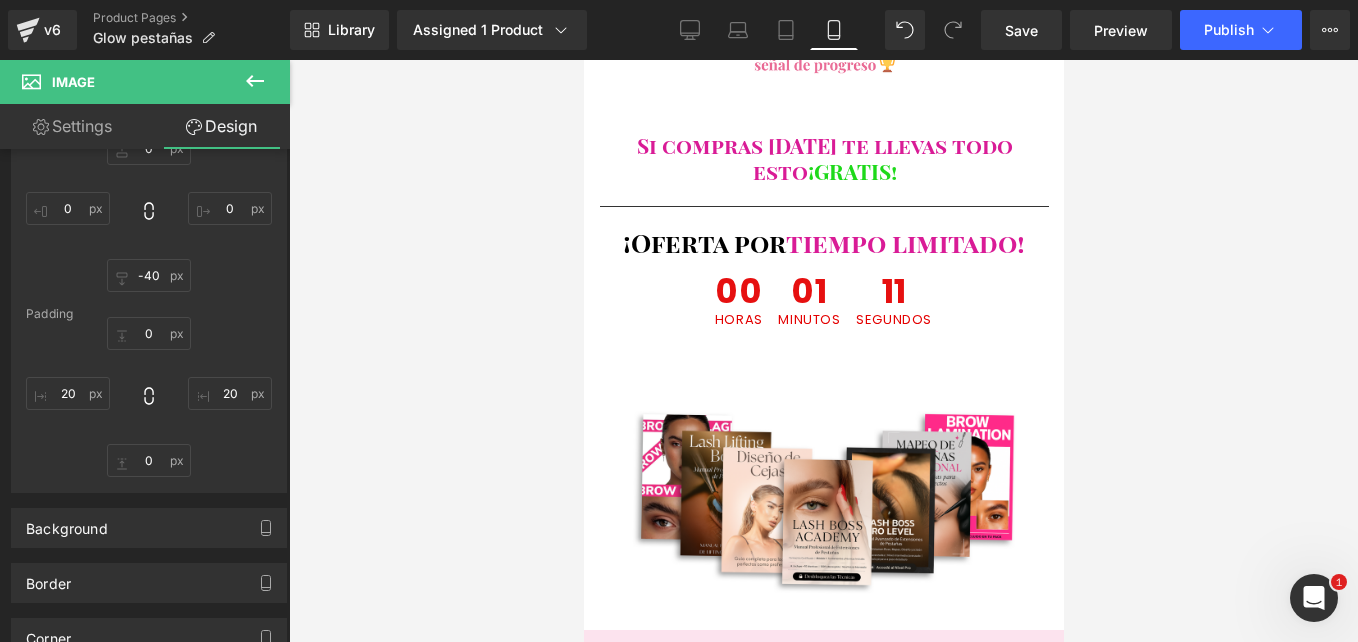 click at bounding box center [823, 351] 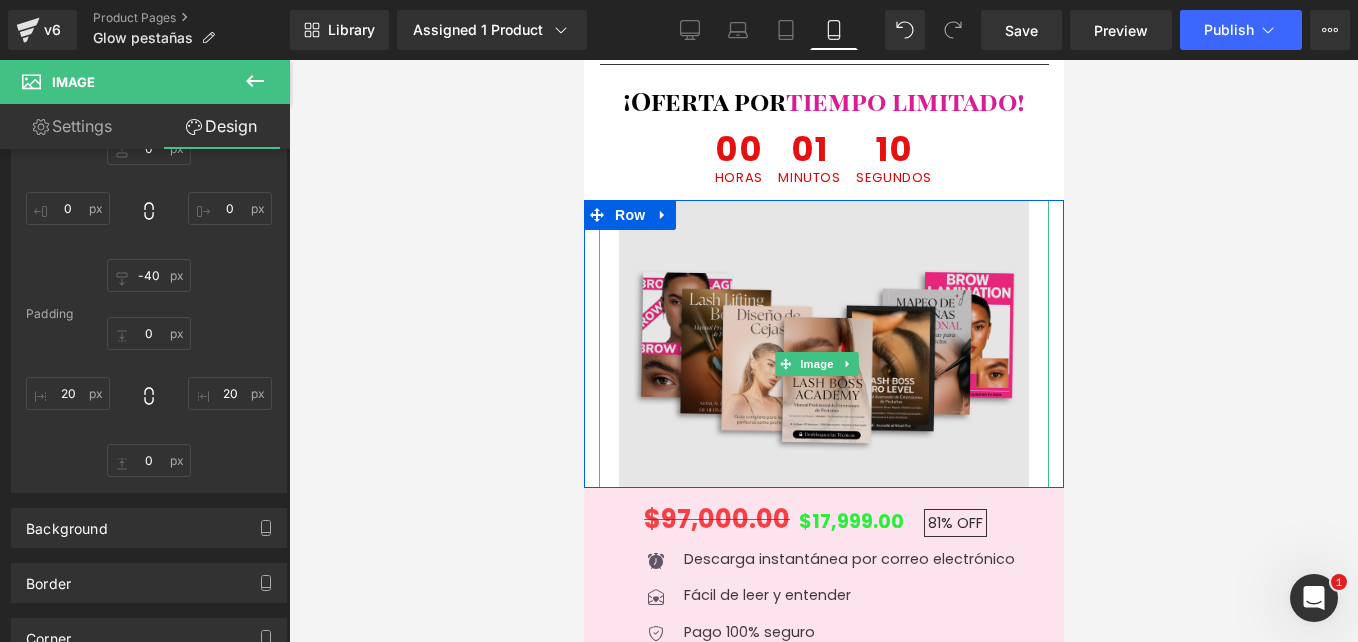 scroll, scrollTop: 8329, scrollLeft: 0, axis: vertical 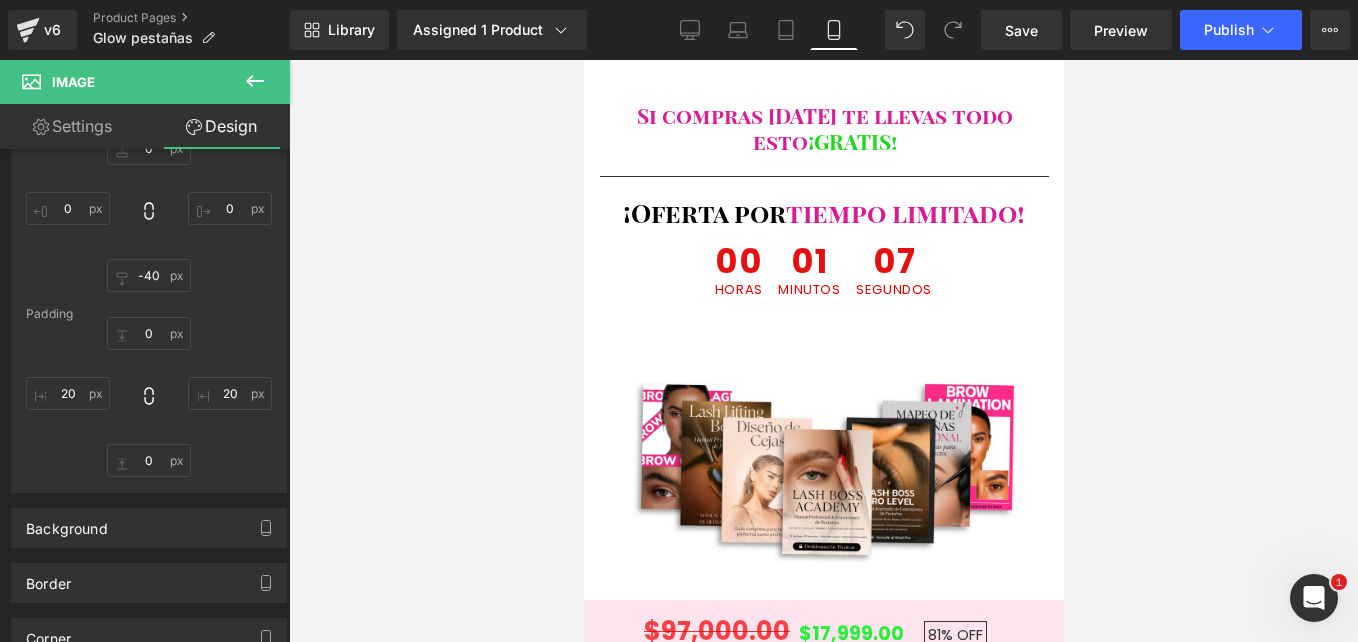 click at bounding box center [823, 351] 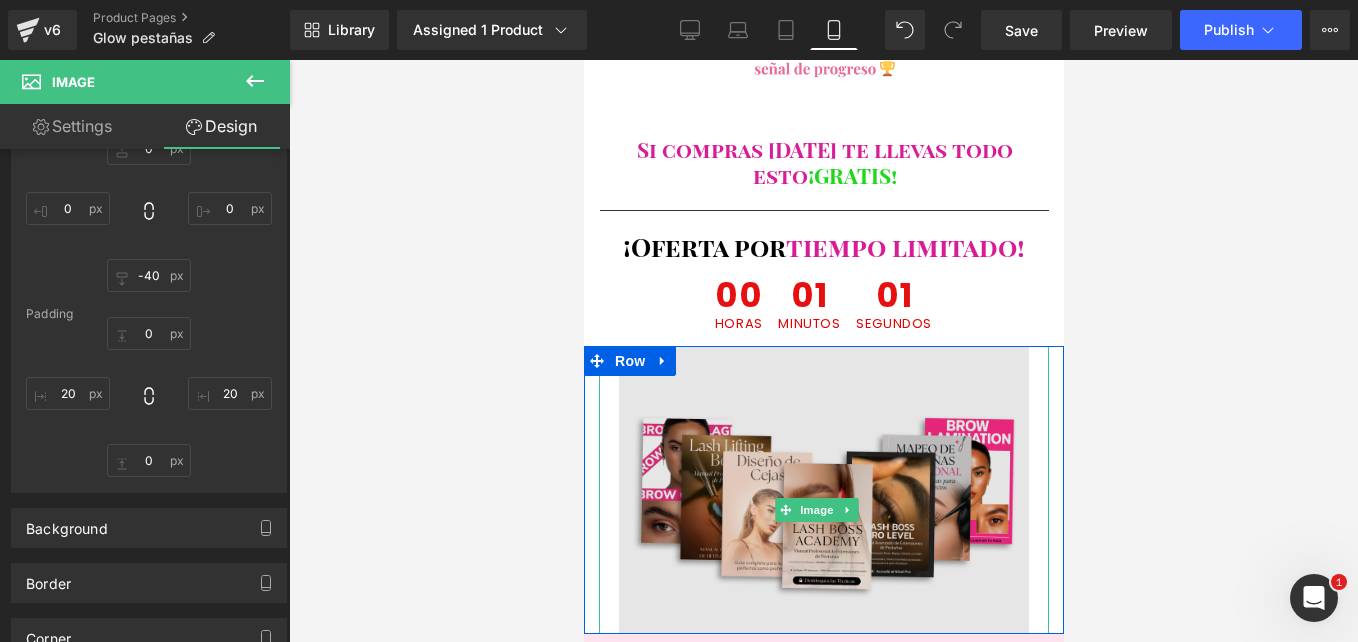 scroll, scrollTop: 8179, scrollLeft: 0, axis: vertical 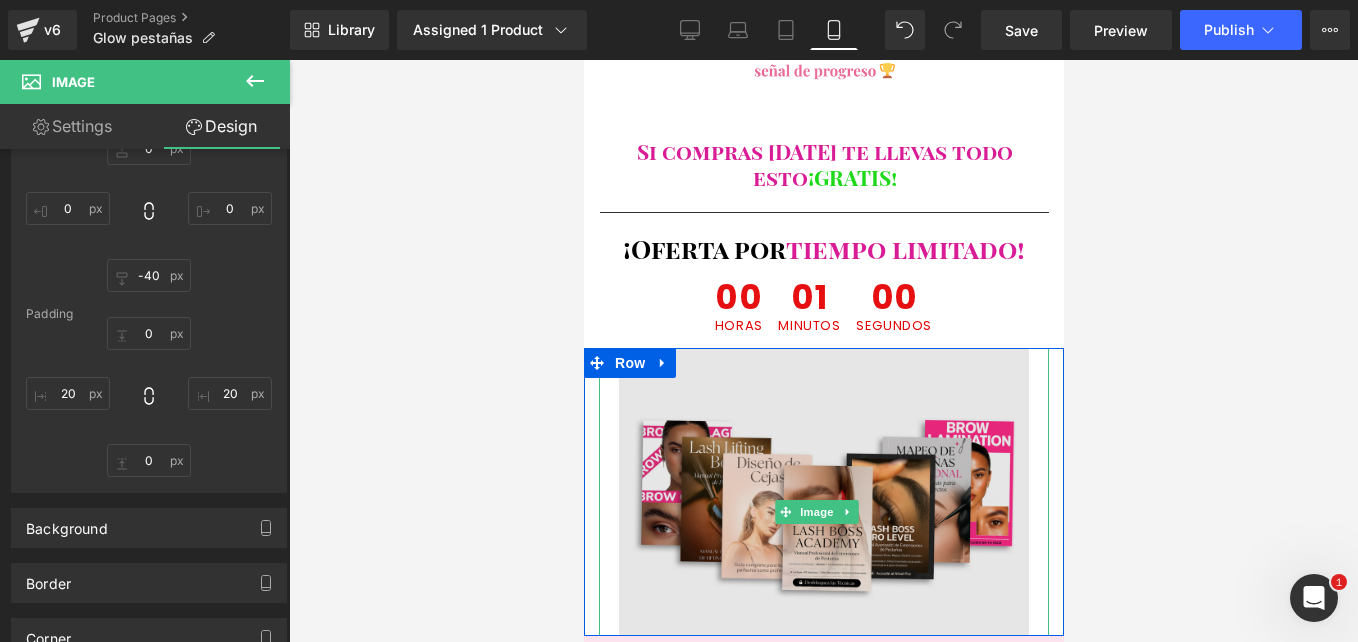 click at bounding box center [823, 512] 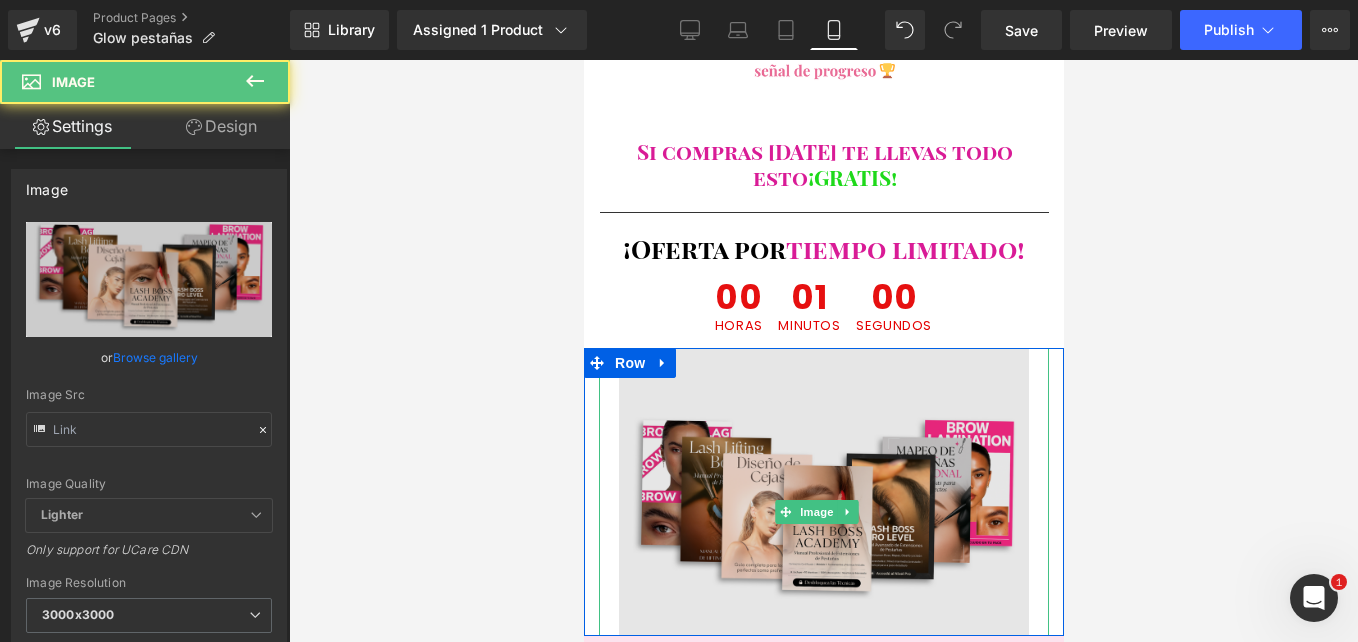 type on "[URL][DOMAIN_NAME]" 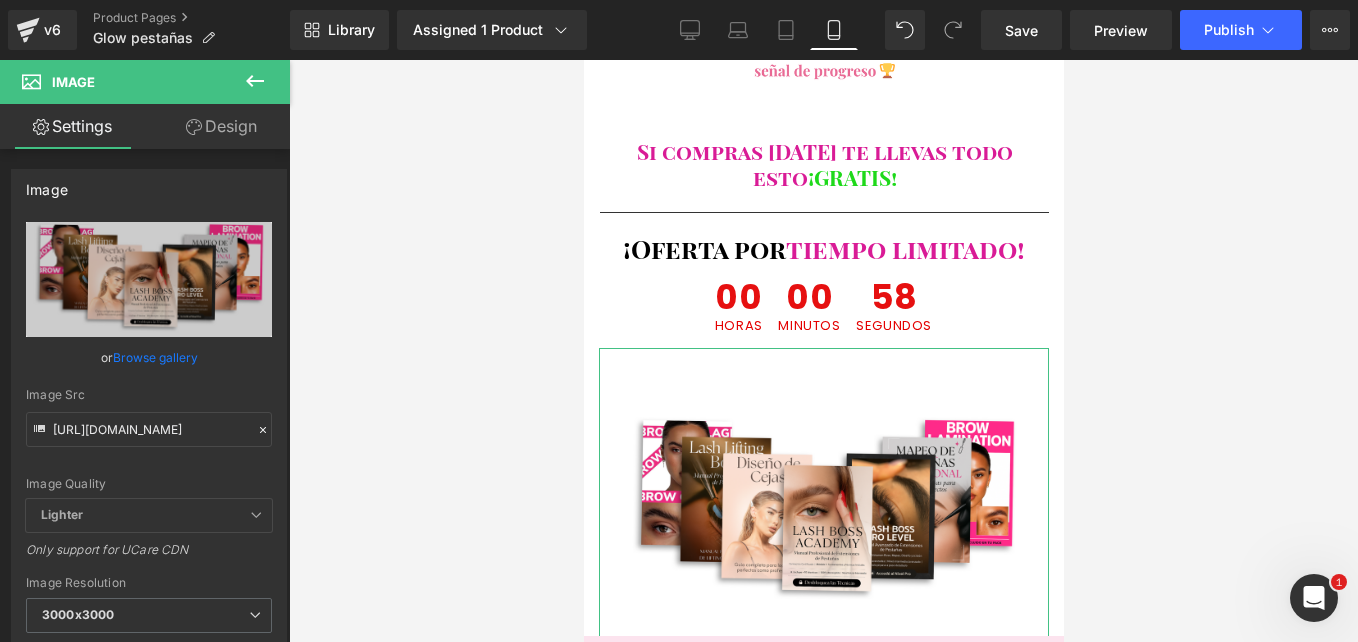 click on "Design" at bounding box center (221, 126) 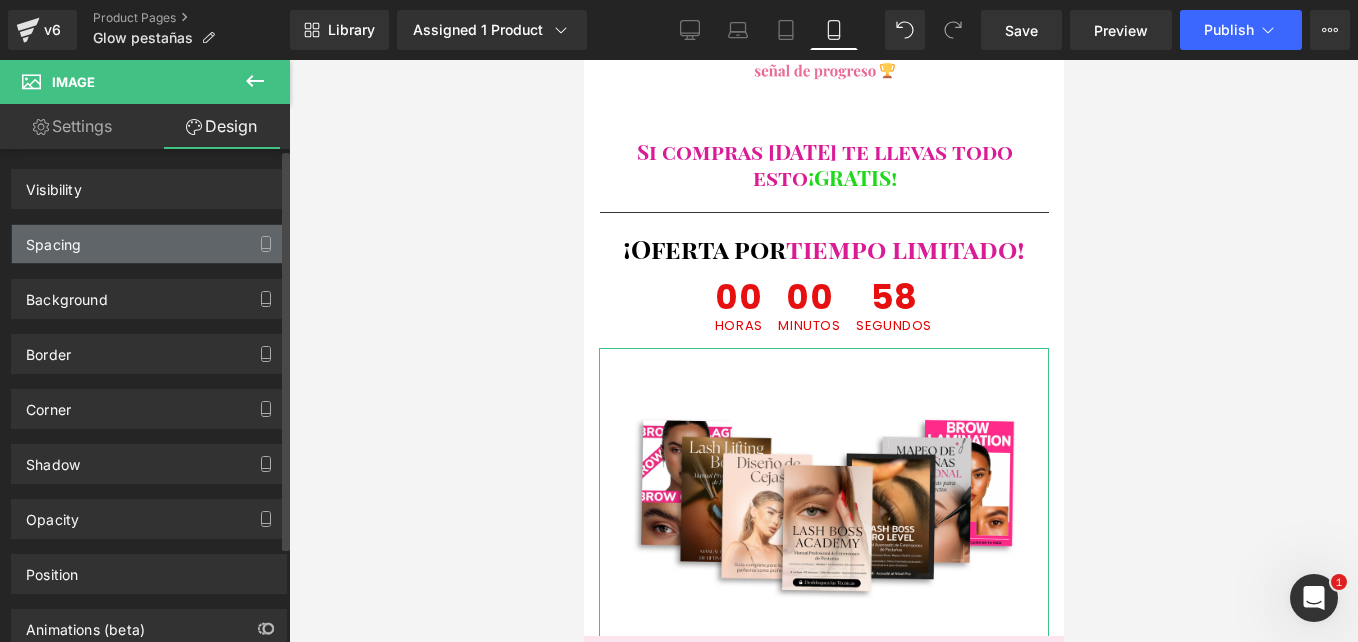 click on "Spacing" at bounding box center [149, 244] 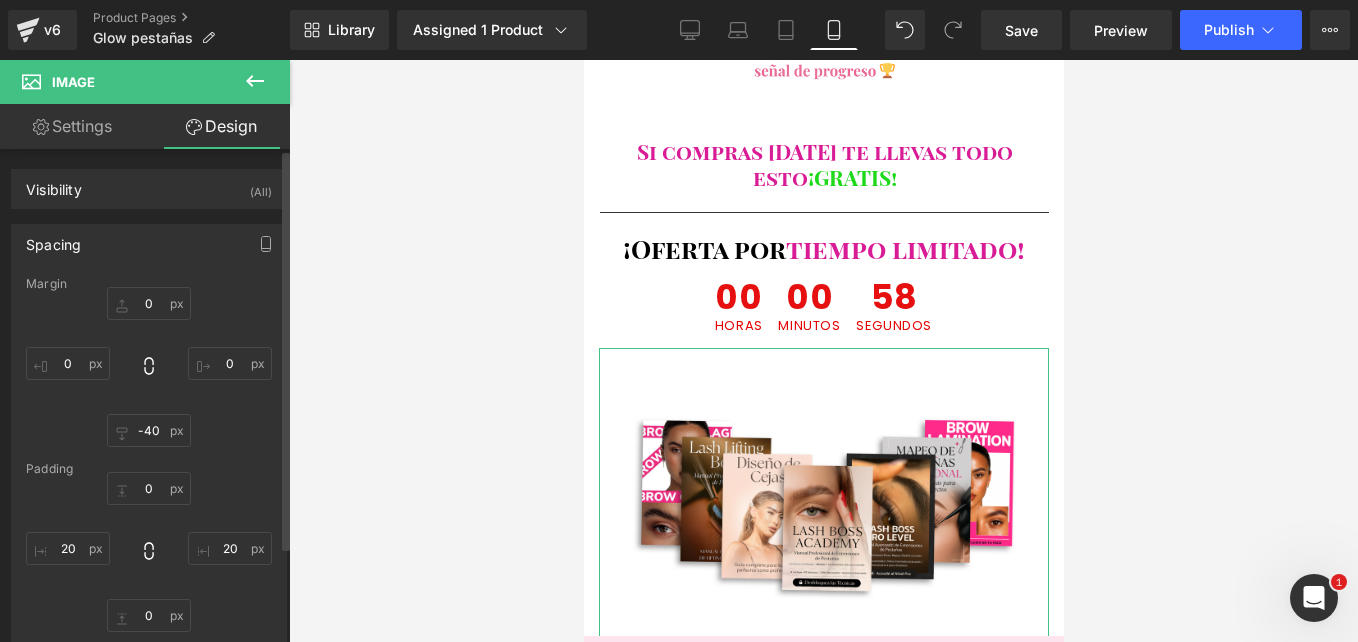 type on "0" 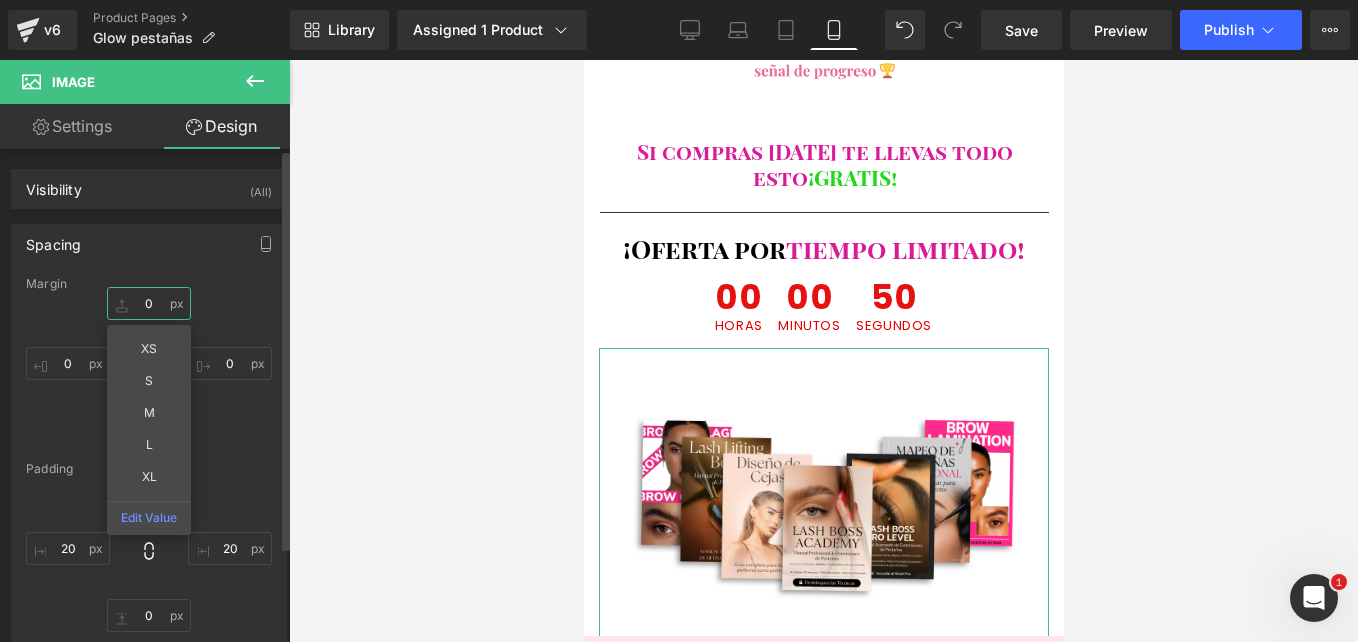 click on "0" at bounding box center [149, 303] 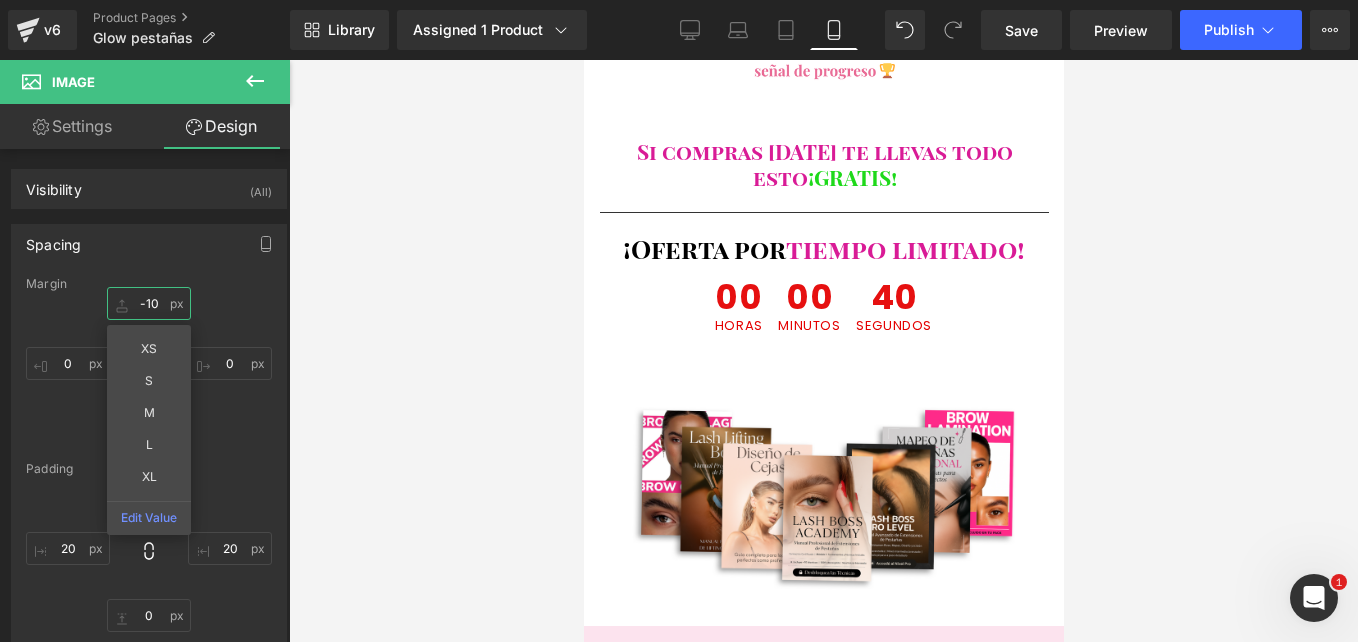 type on "-10" 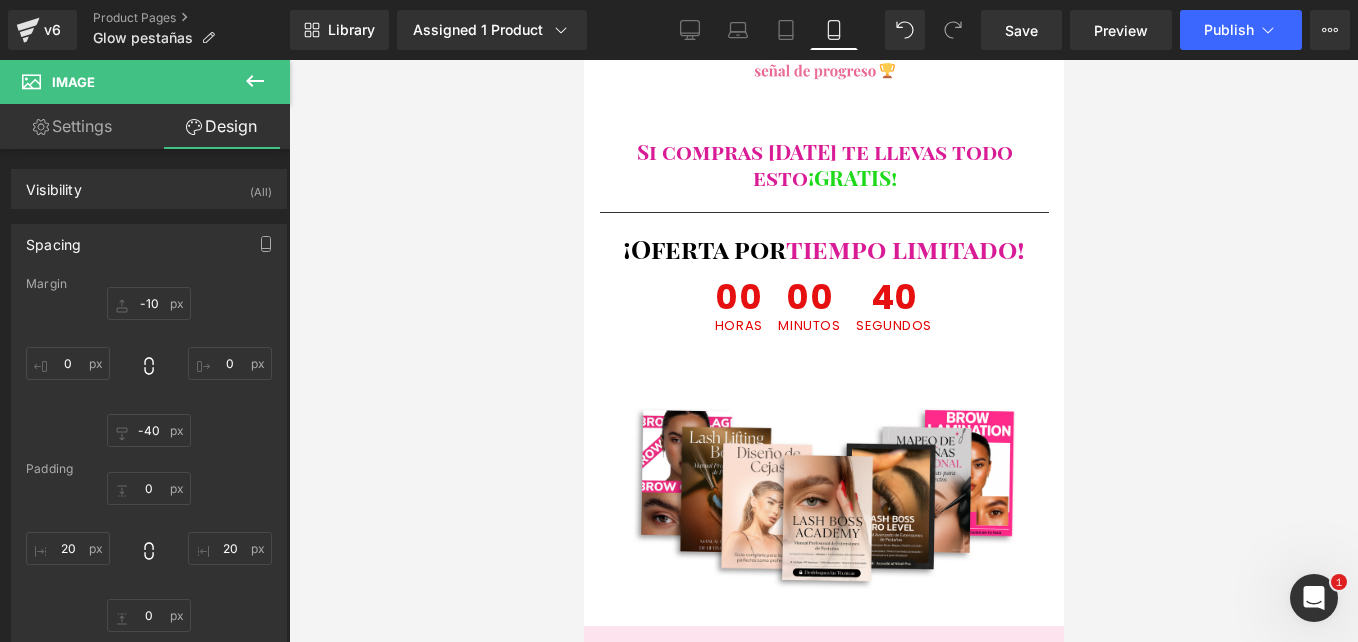 click at bounding box center (823, 351) 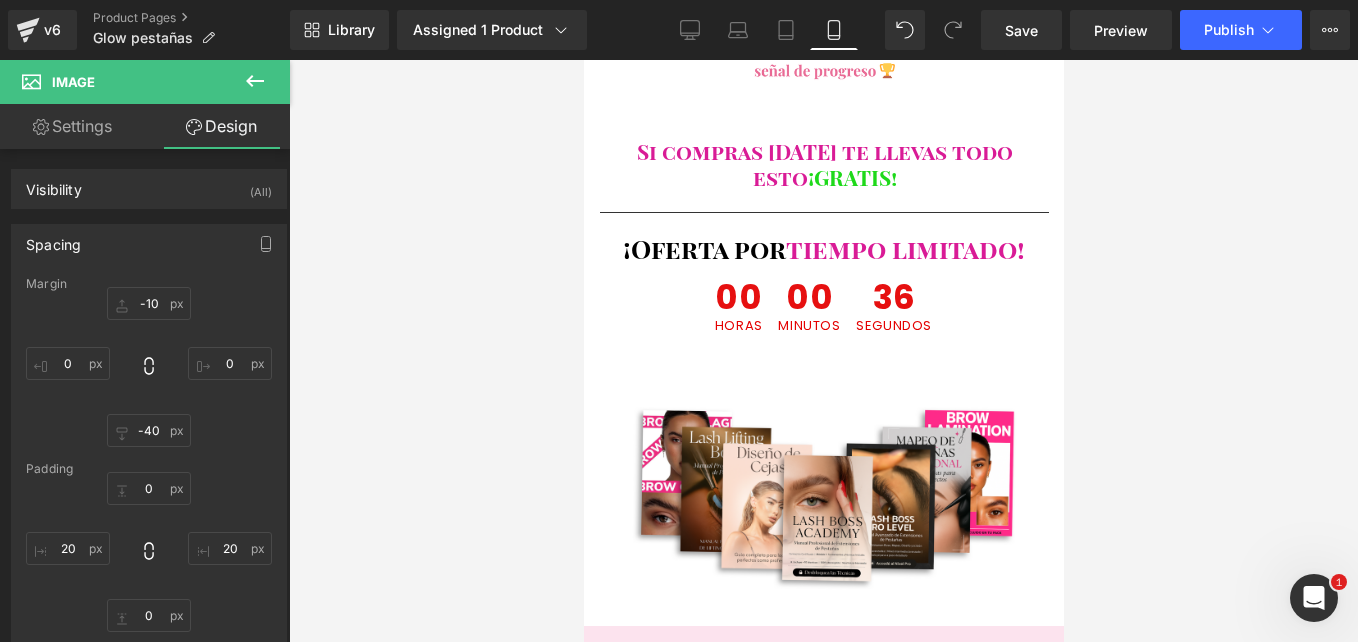 click at bounding box center (823, 351) 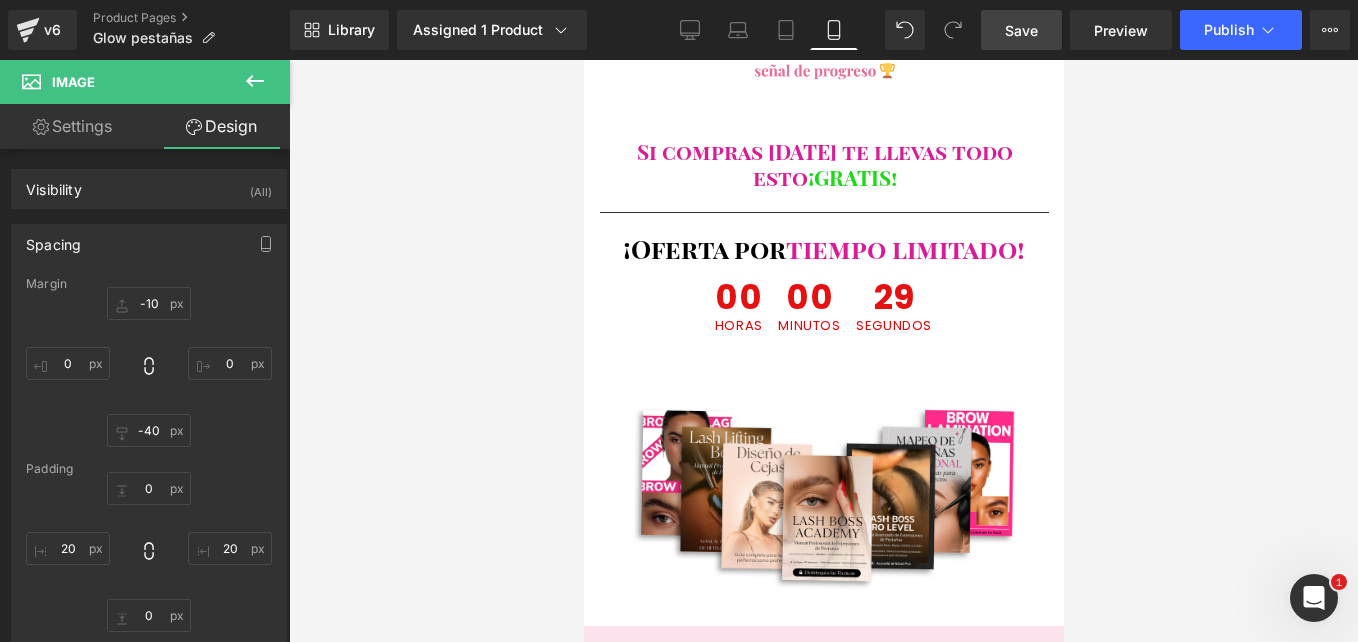 click on "Save" at bounding box center [1021, 30] 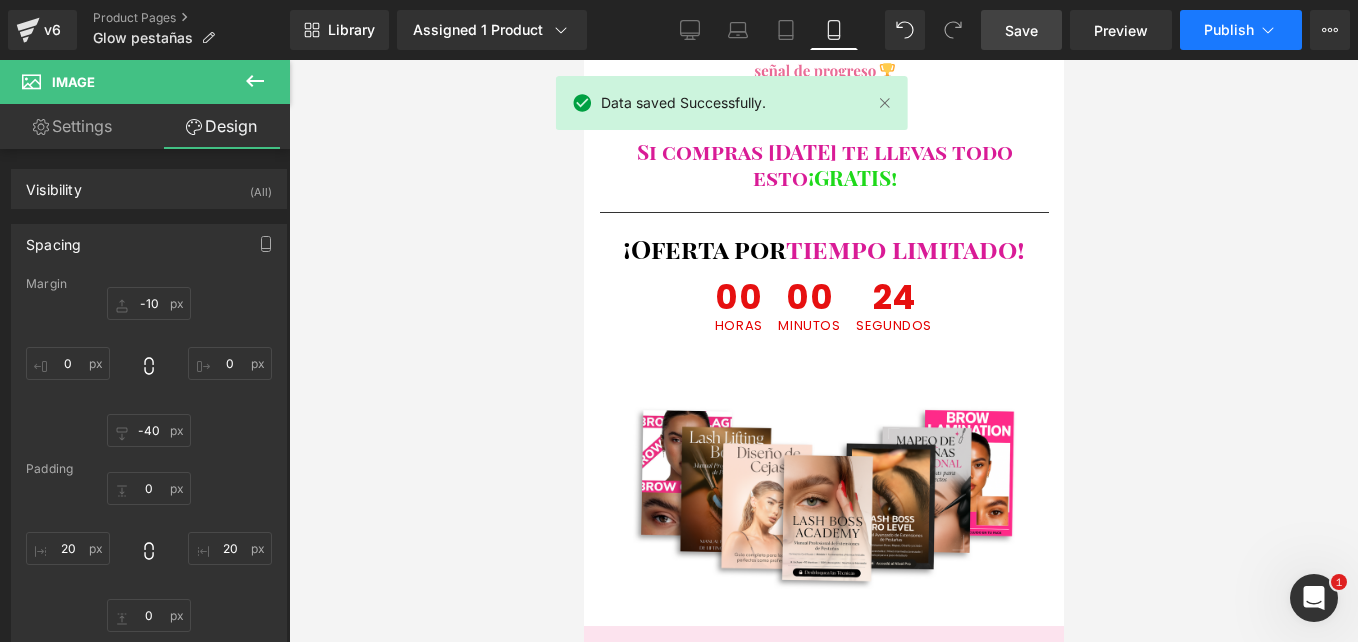 click on "Publish" at bounding box center (1229, 30) 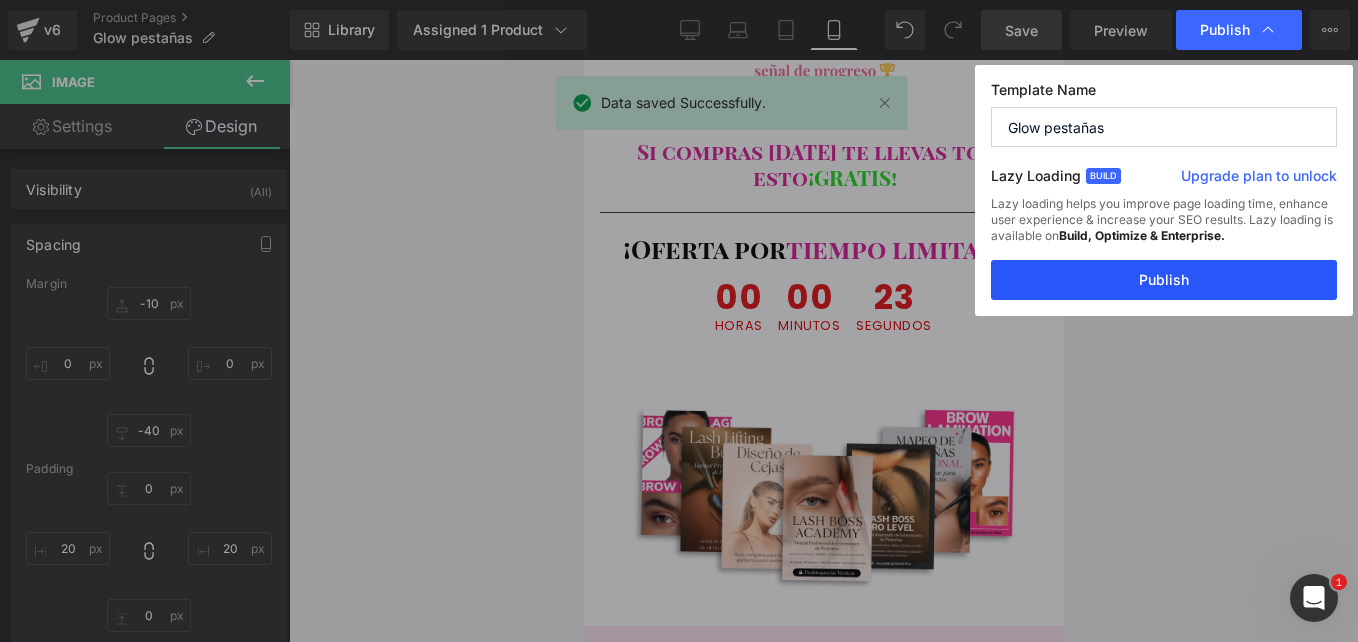 click on "Publish" at bounding box center (1164, 280) 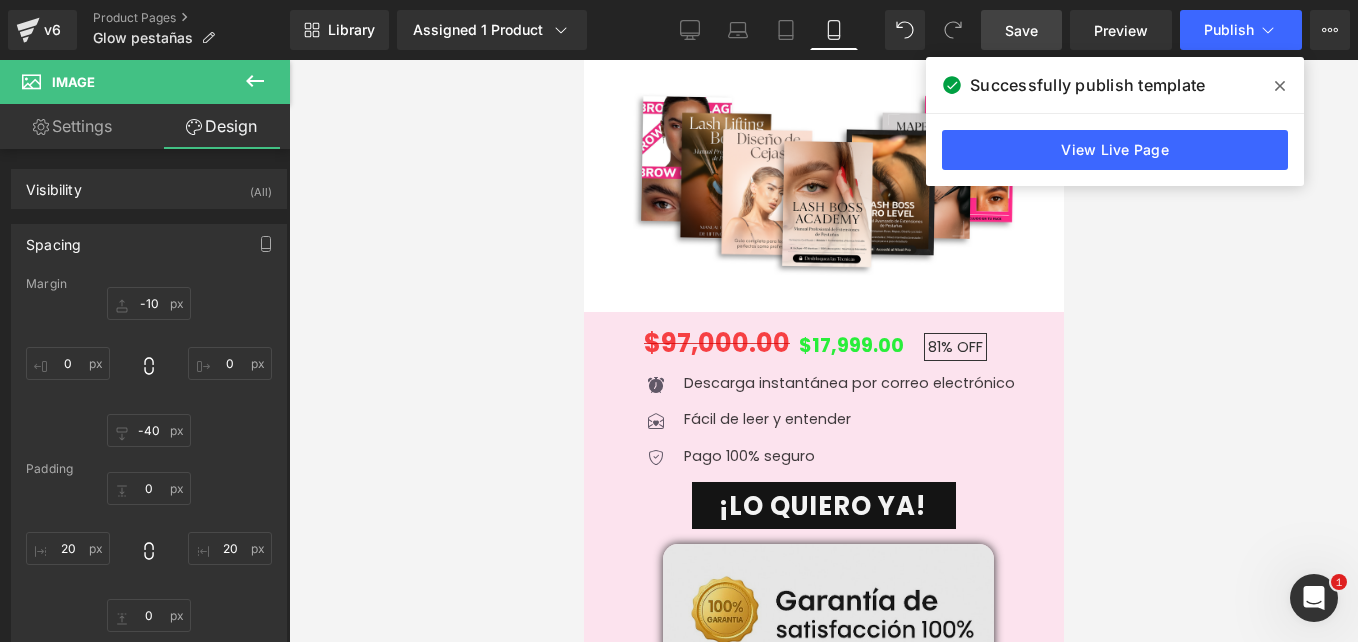 scroll, scrollTop: 8465, scrollLeft: 0, axis: vertical 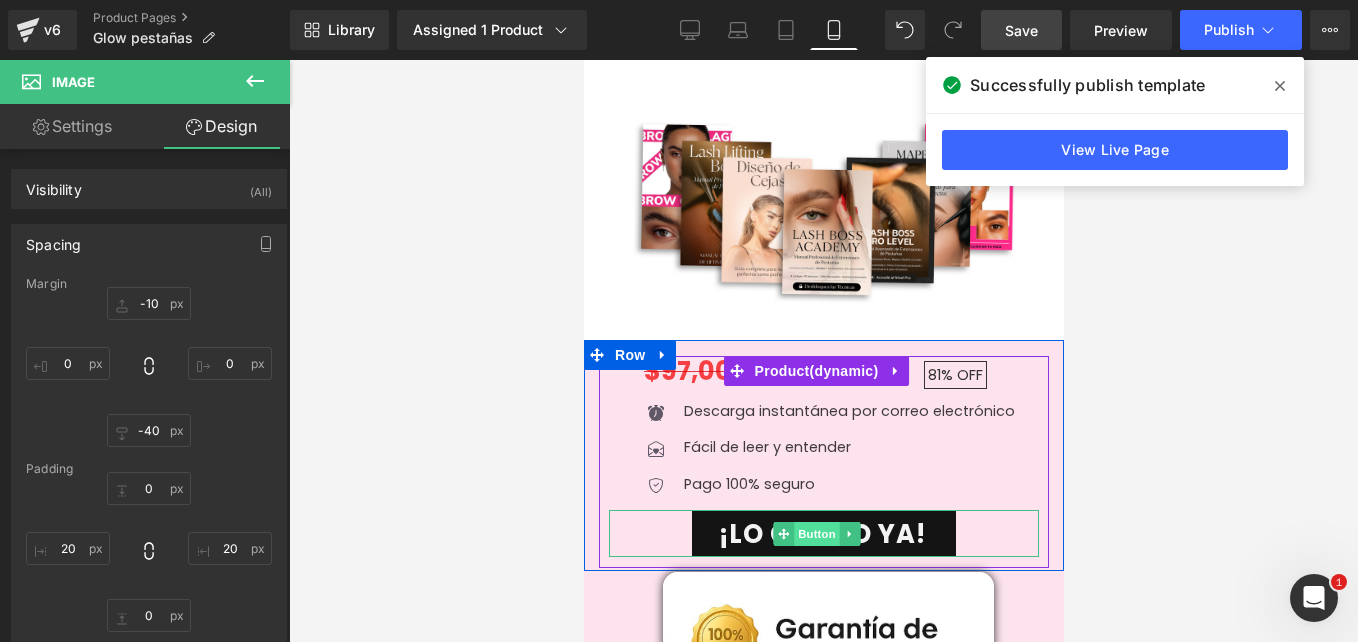 click on "Button" at bounding box center [816, 534] 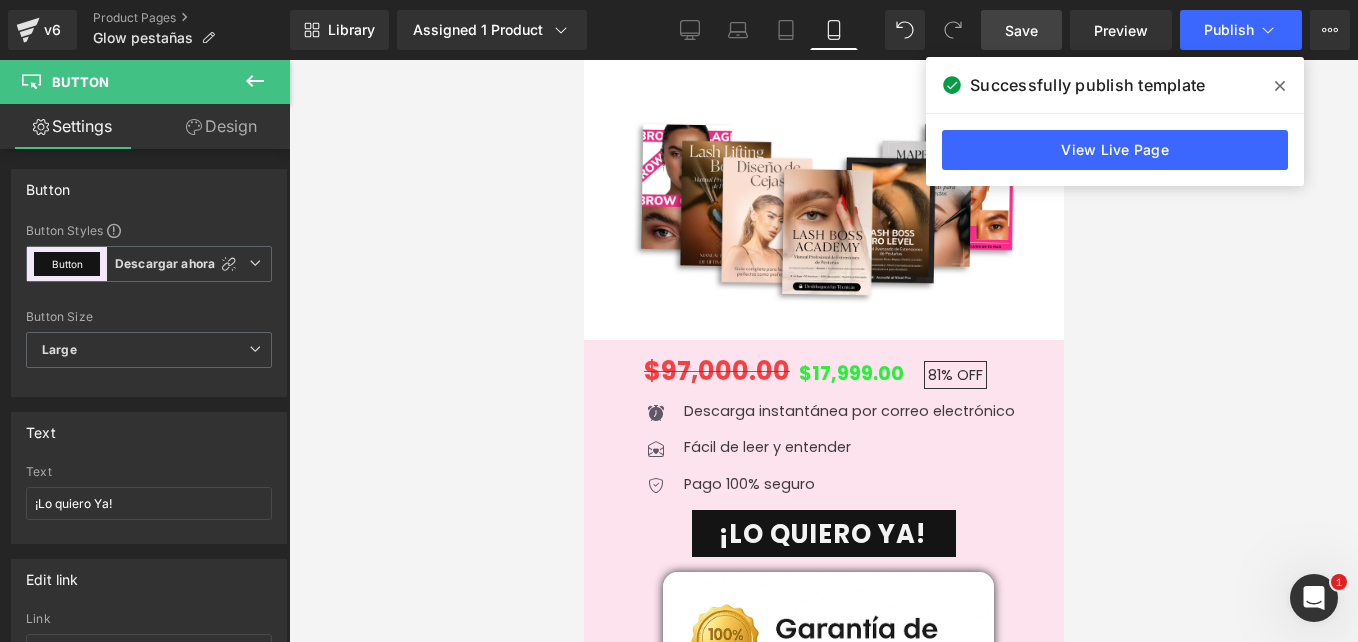 click at bounding box center [823, 351] 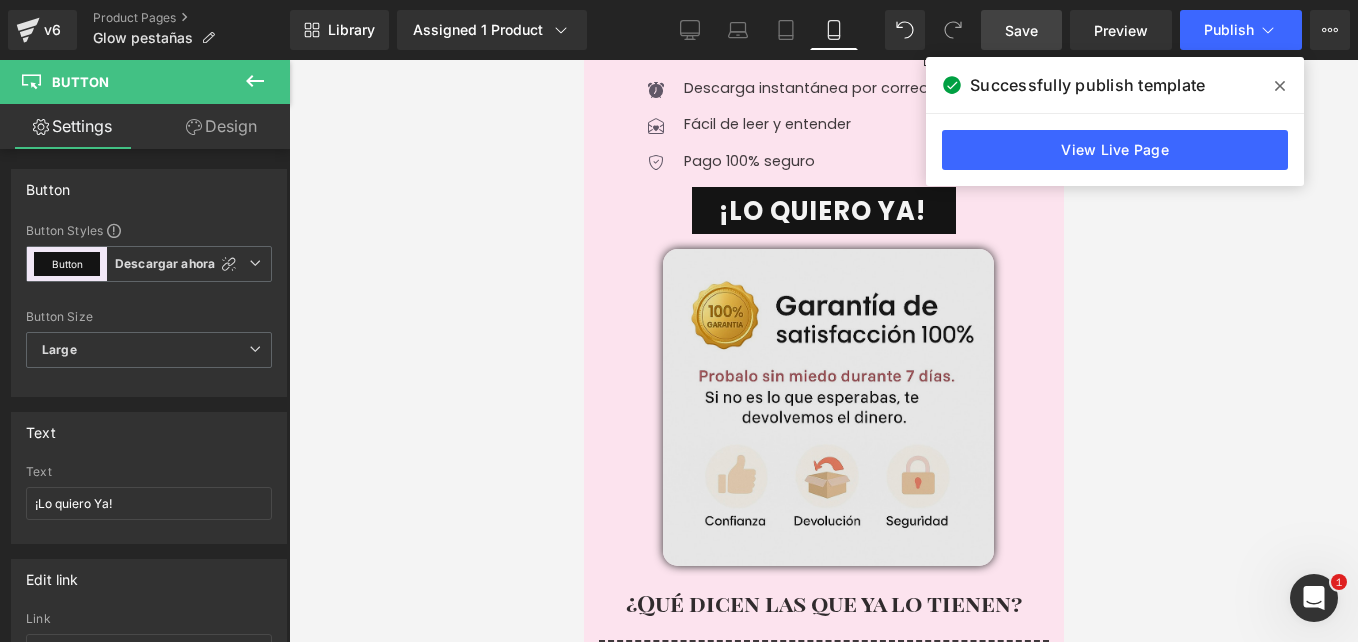 scroll, scrollTop: 8789, scrollLeft: 0, axis: vertical 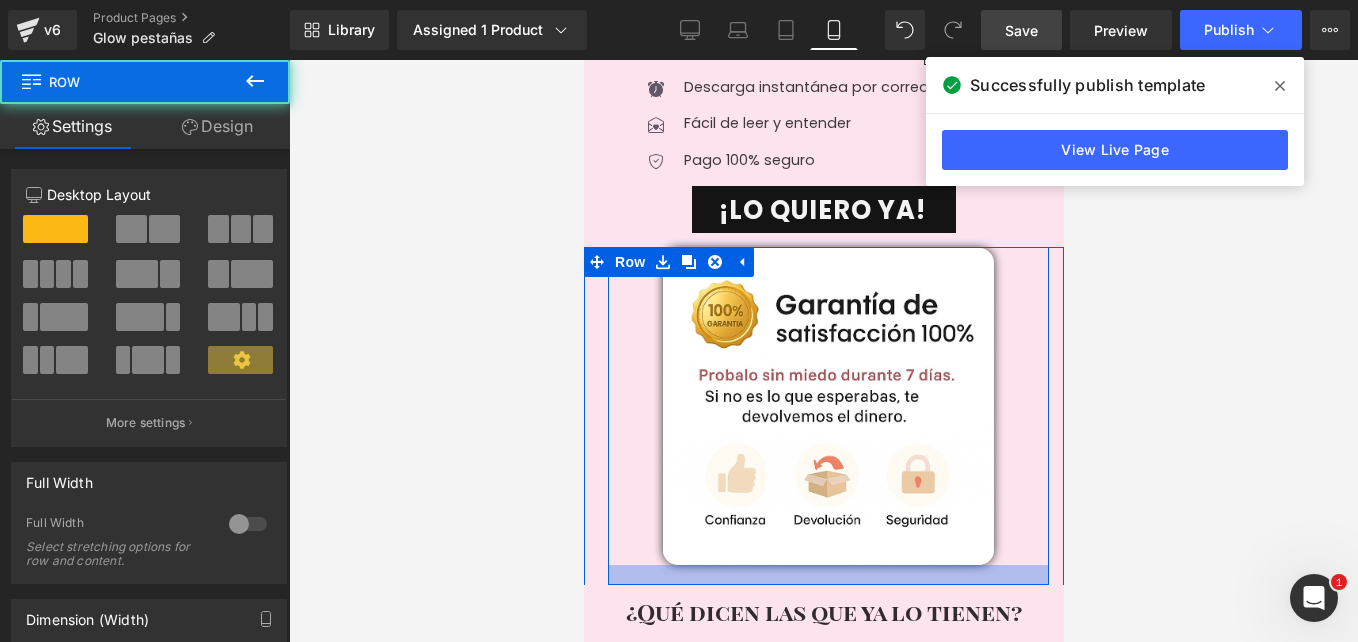 drag, startPoint x: 788, startPoint y: 382, endPoint x: 789, endPoint y: 392, distance: 10.049875 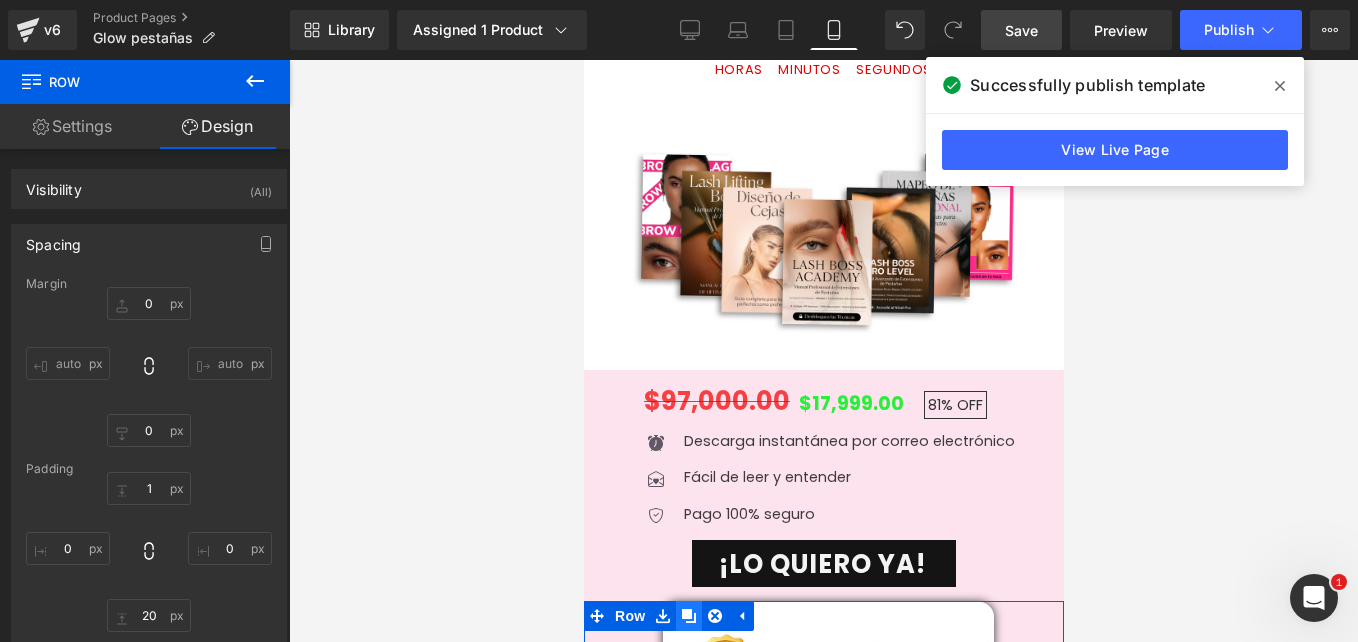 scroll, scrollTop: 8434, scrollLeft: 0, axis: vertical 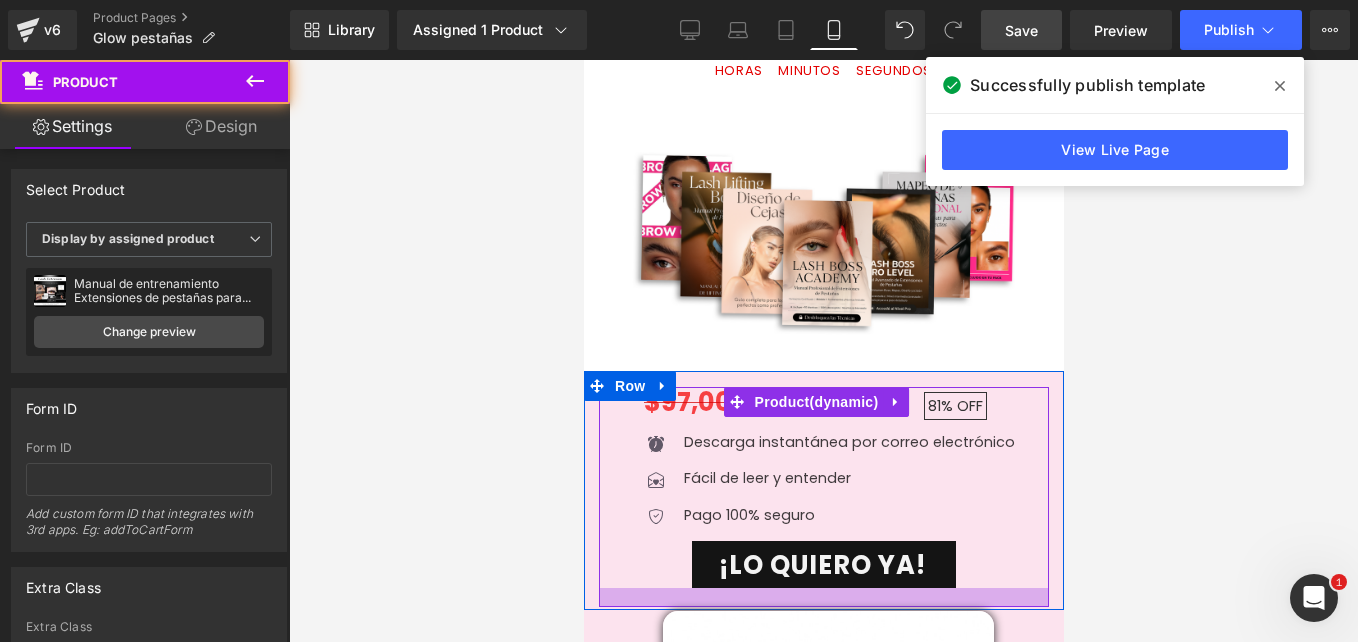 click at bounding box center [823, 597] 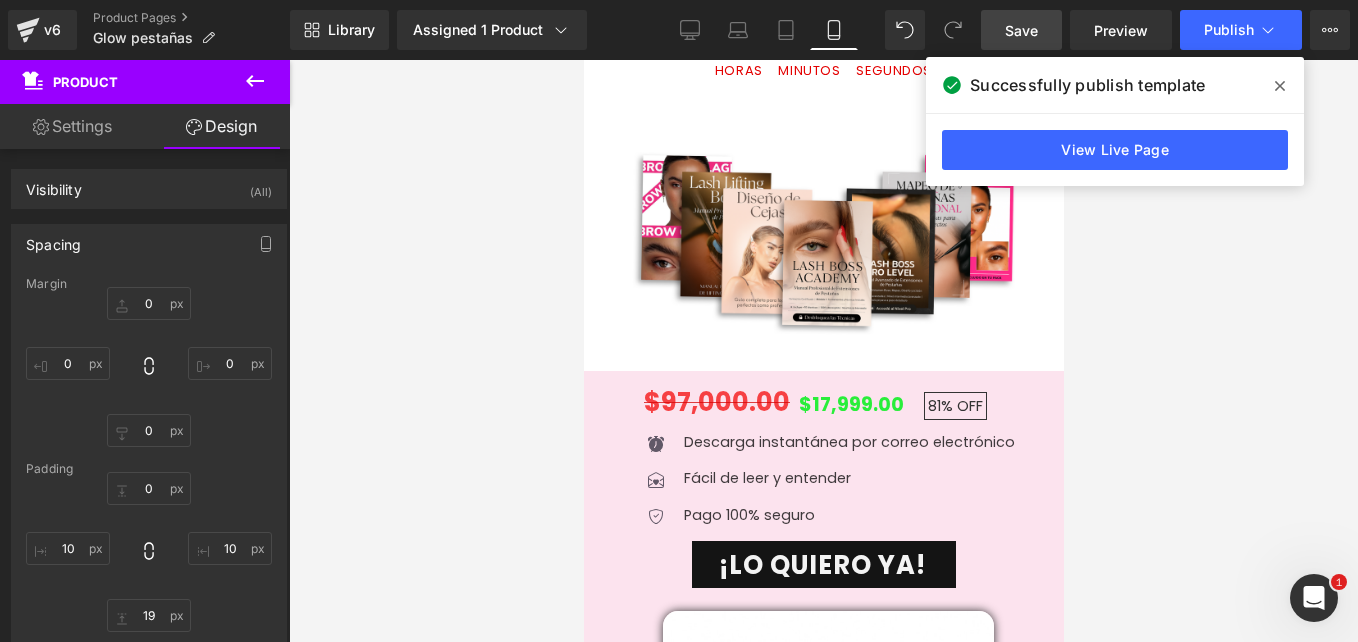 click at bounding box center (823, 351) 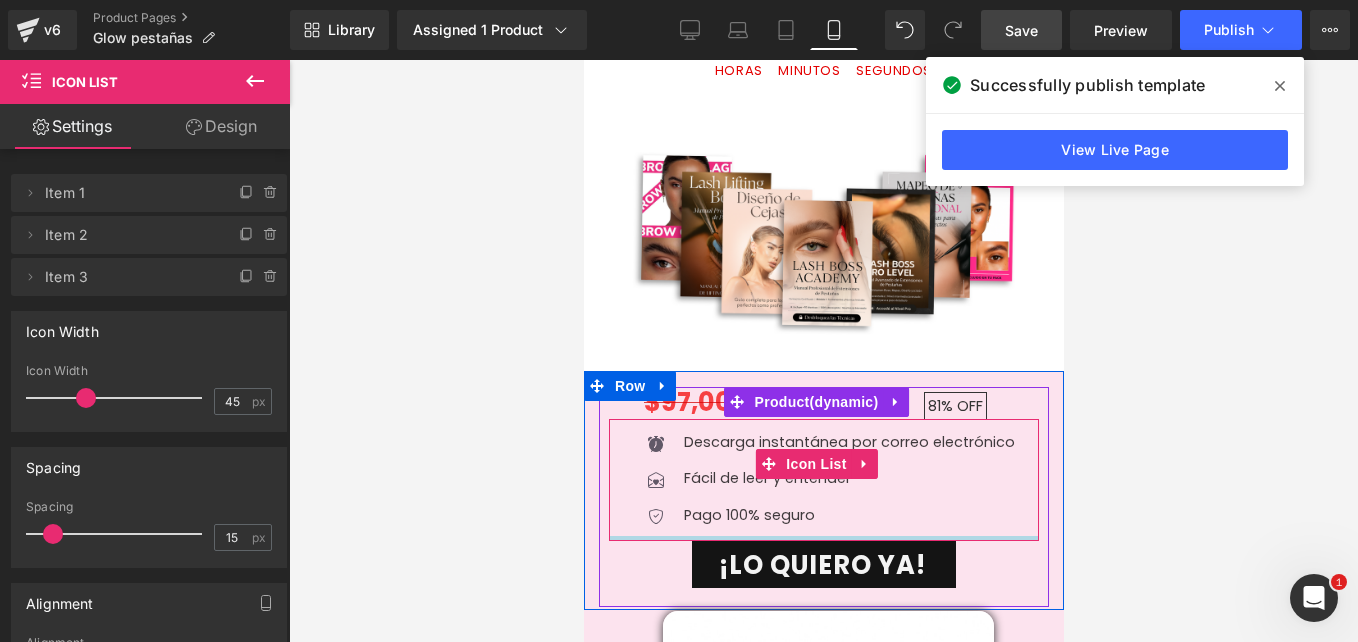 click at bounding box center (823, 538) 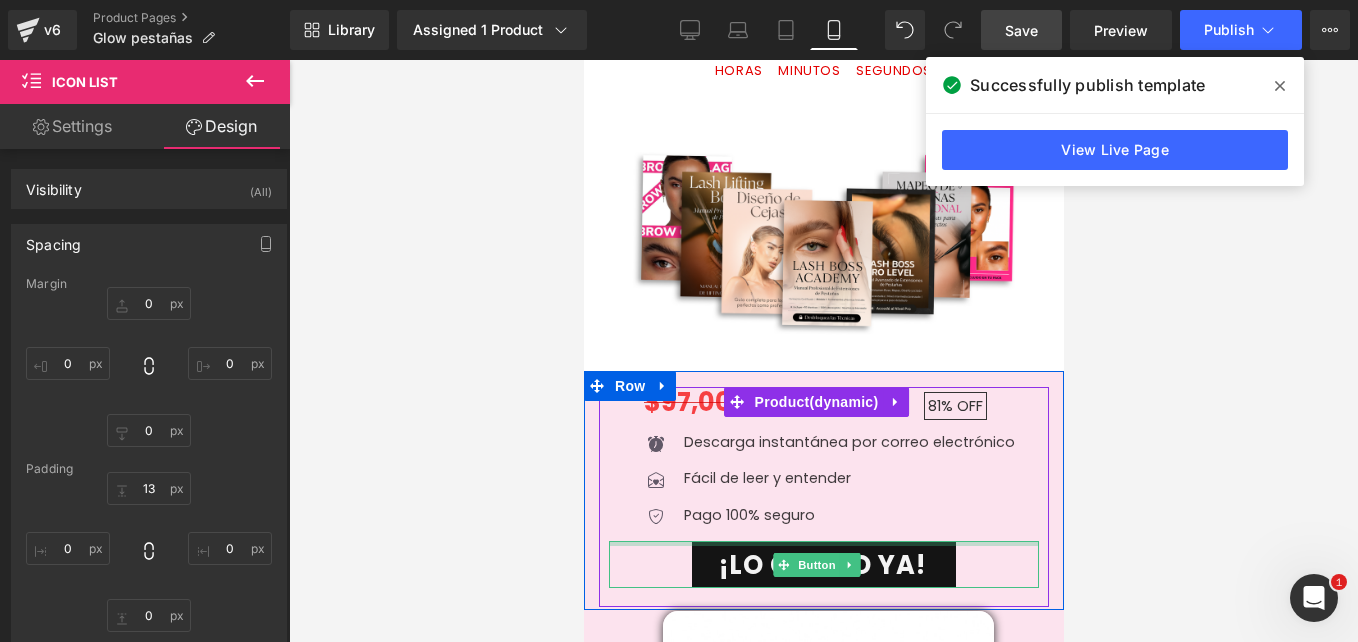 click on "$97,000.00
$17,999.00
81%
OFF
(P) Price
Icon
Descarga instantánea por correo electrónico
Text Block
Icon
Fácil de leer y entender
Text Block
Icon" at bounding box center [823, 488] 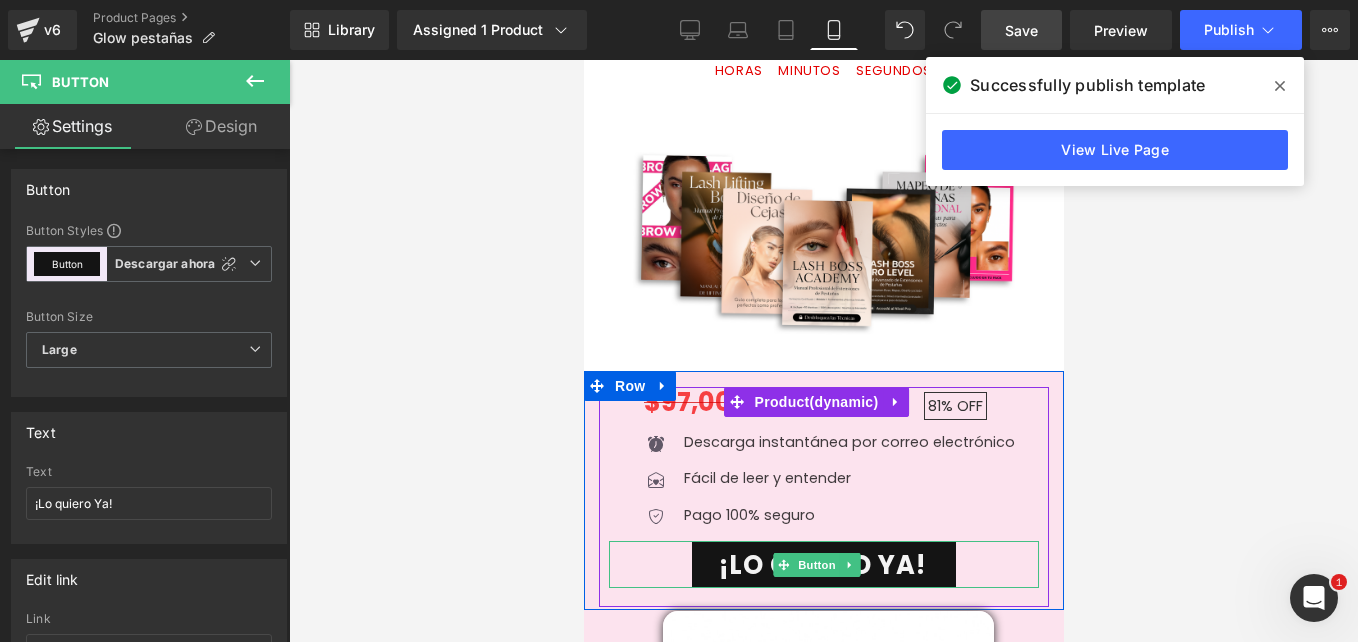drag, startPoint x: 751, startPoint y: 367, endPoint x: 721, endPoint y: 362, distance: 30.413813 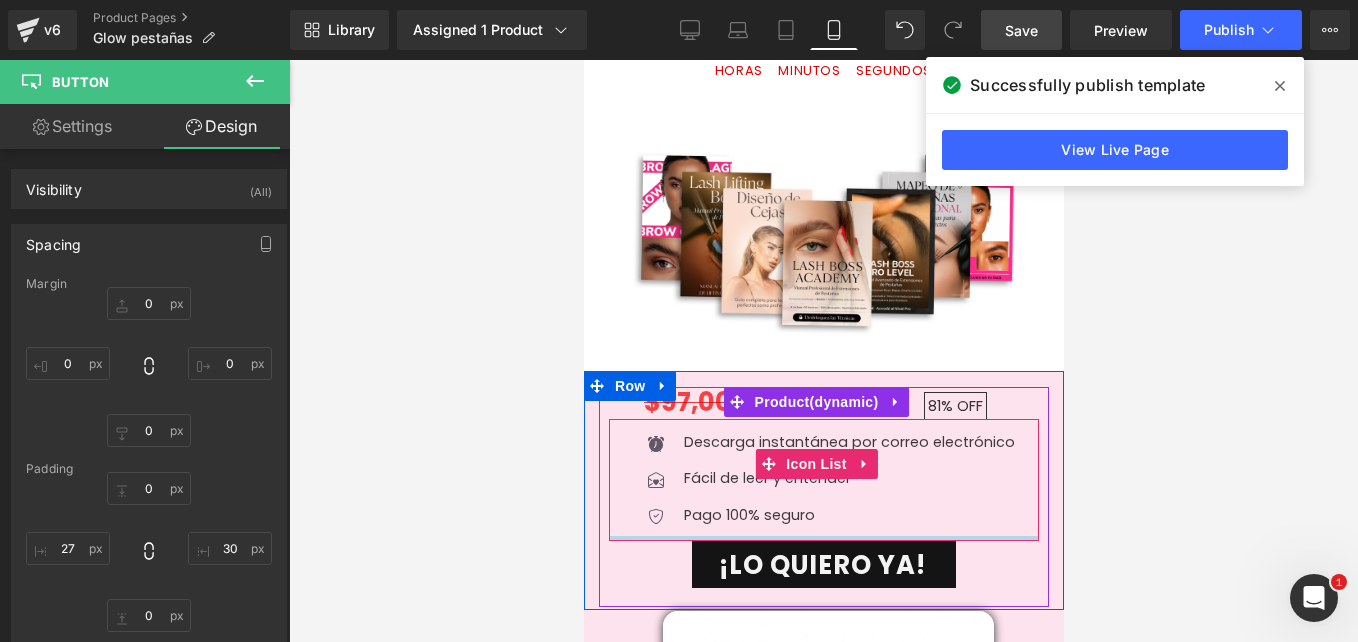 click at bounding box center [823, 538] 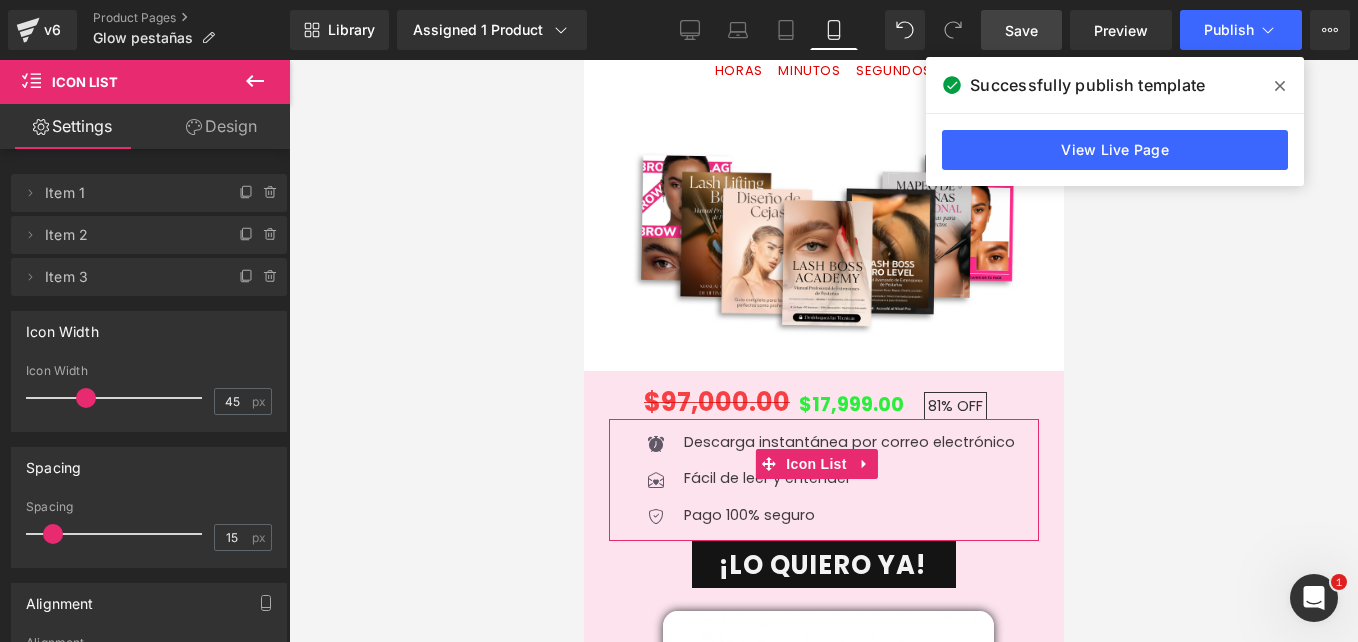 click on "Design" at bounding box center (221, 126) 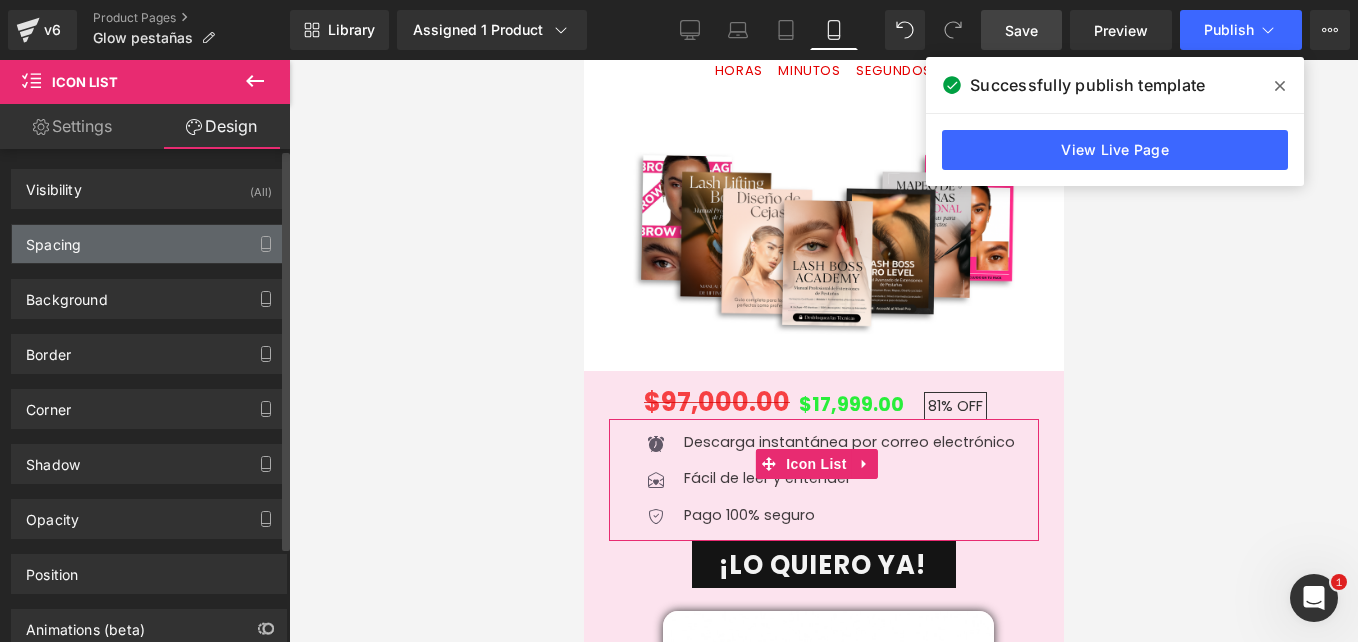 click on "Spacing" at bounding box center (149, 244) 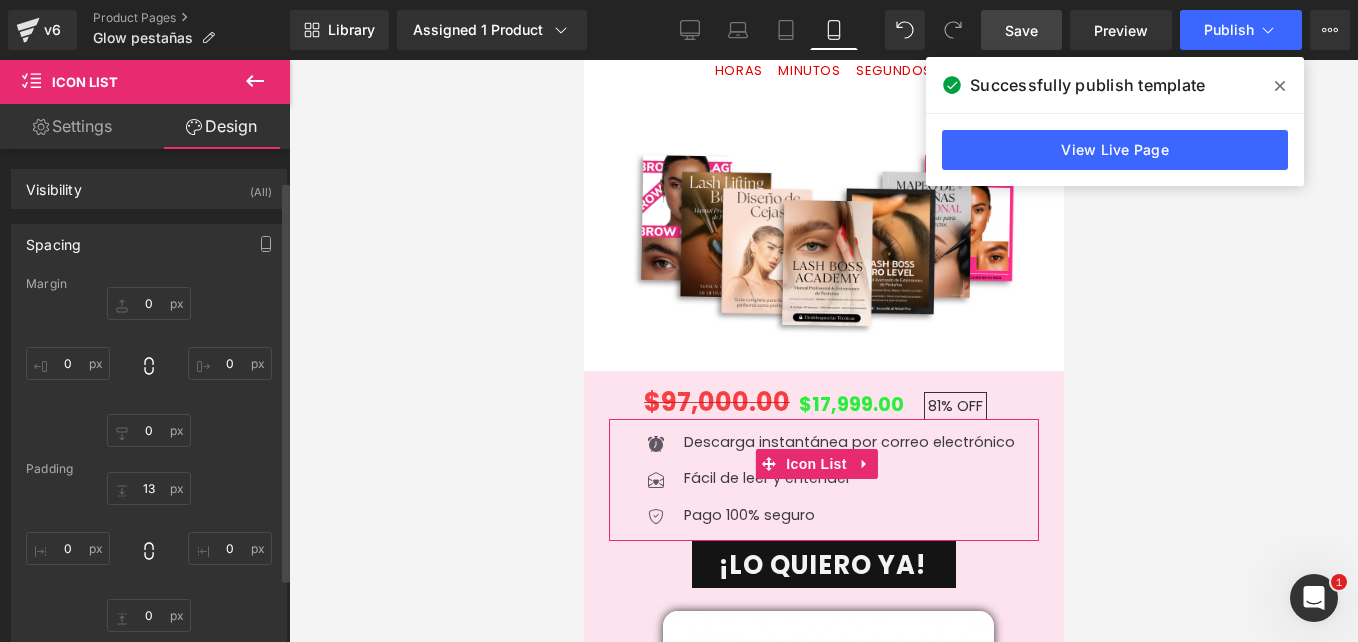 scroll, scrollTop: 40, scrollLeft: 0, axis: vertical 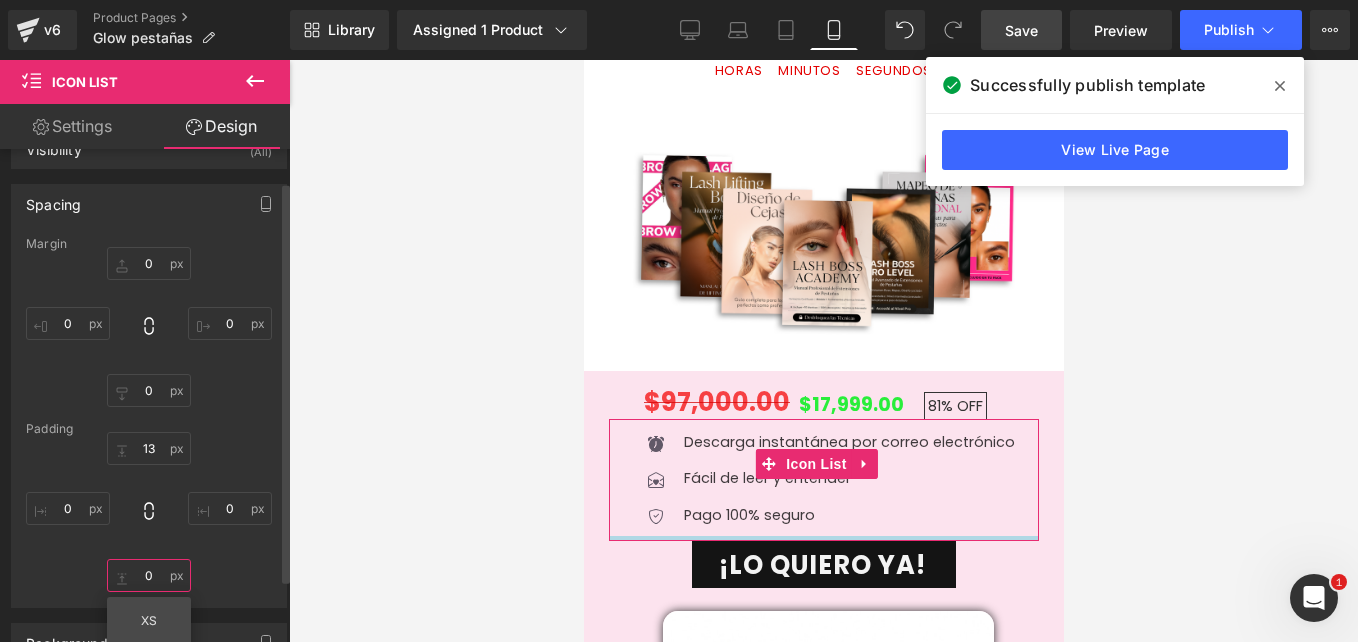 click on "0" at bounding box center [149, 575] 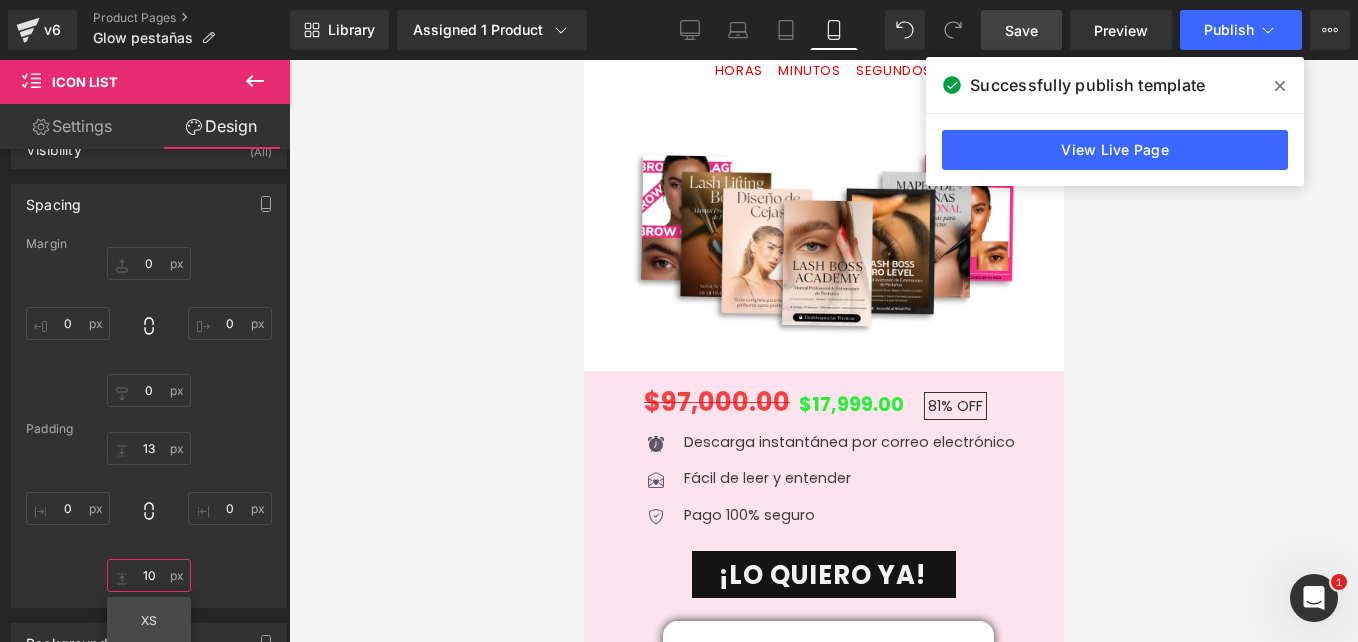 type on "10" 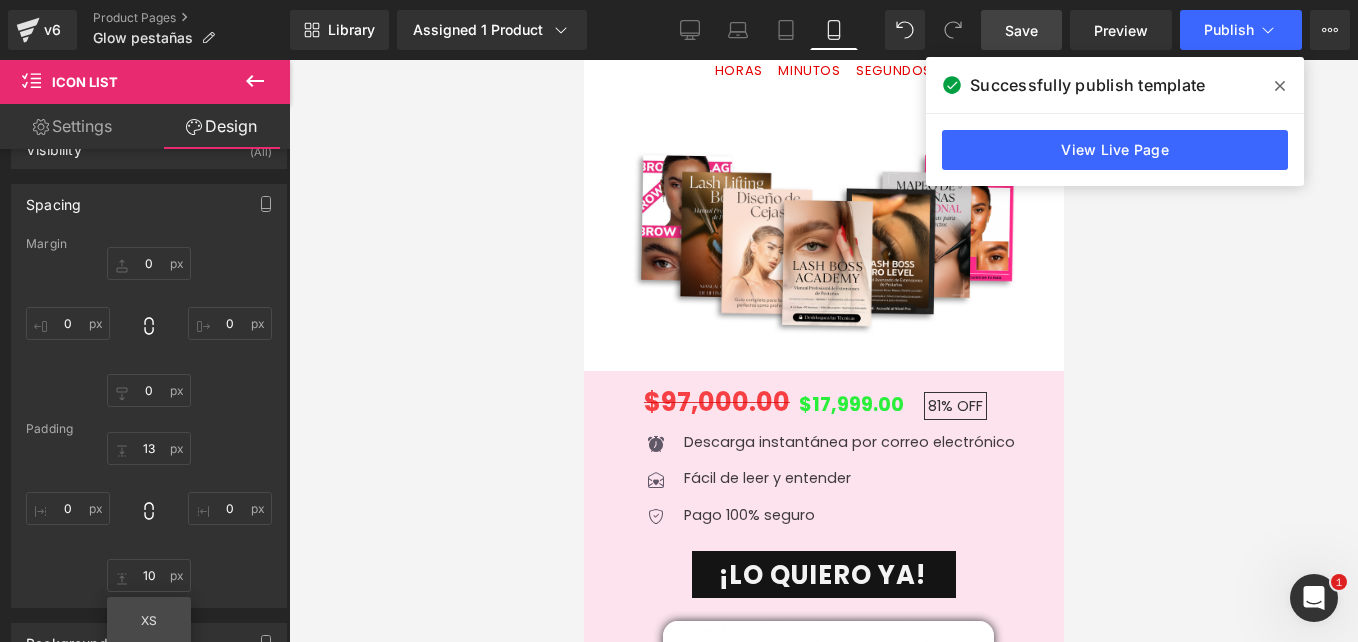 click at bounding box center [823, 351] 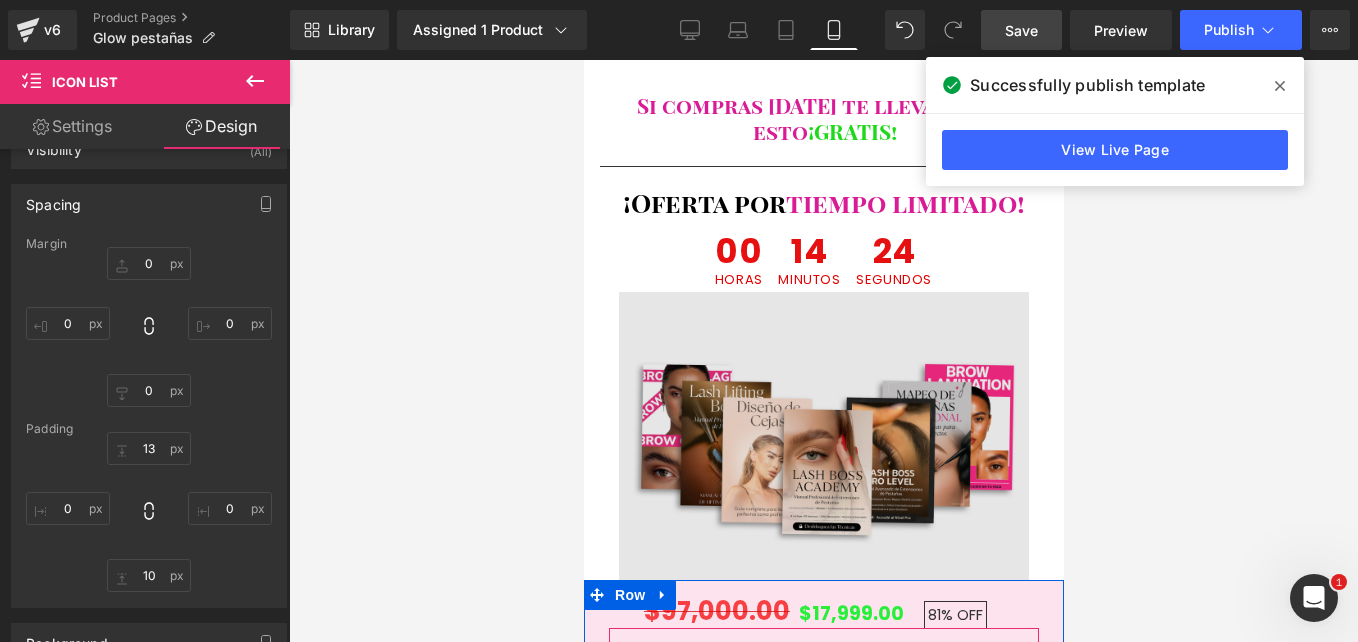 scroll, scrollTop: 8217, scrollLeft: 0, axis: vertical 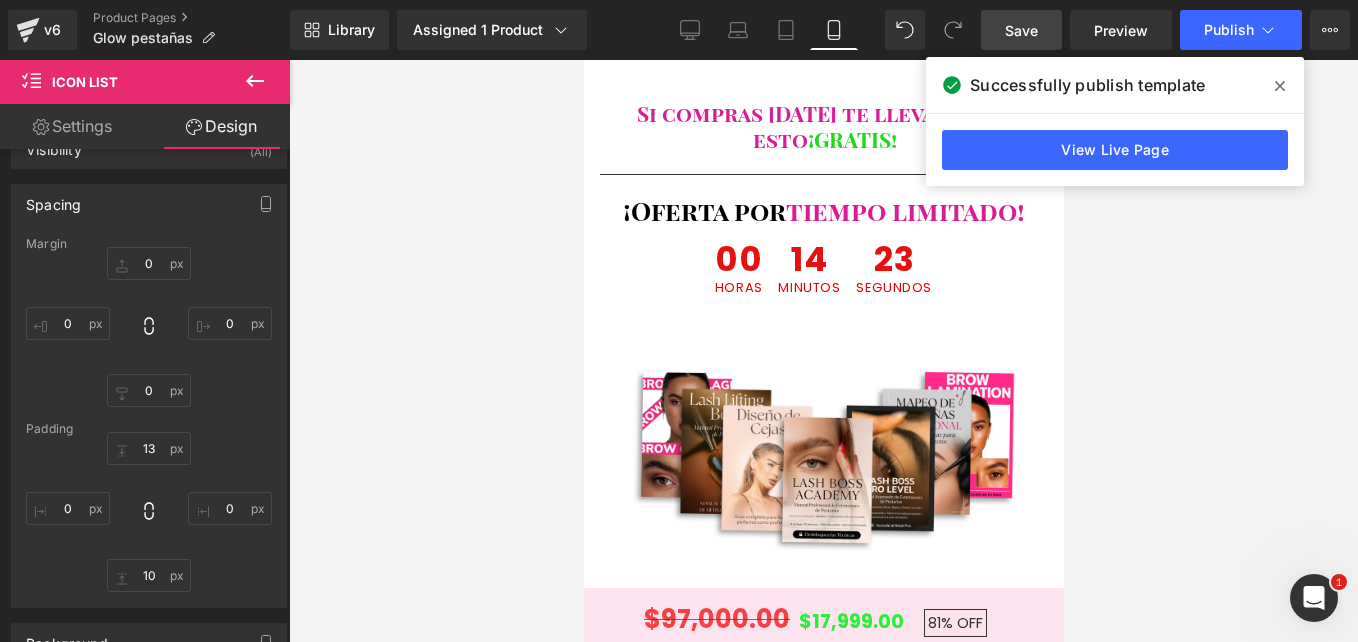 click on "Save" at bounding box center [1021, 30] 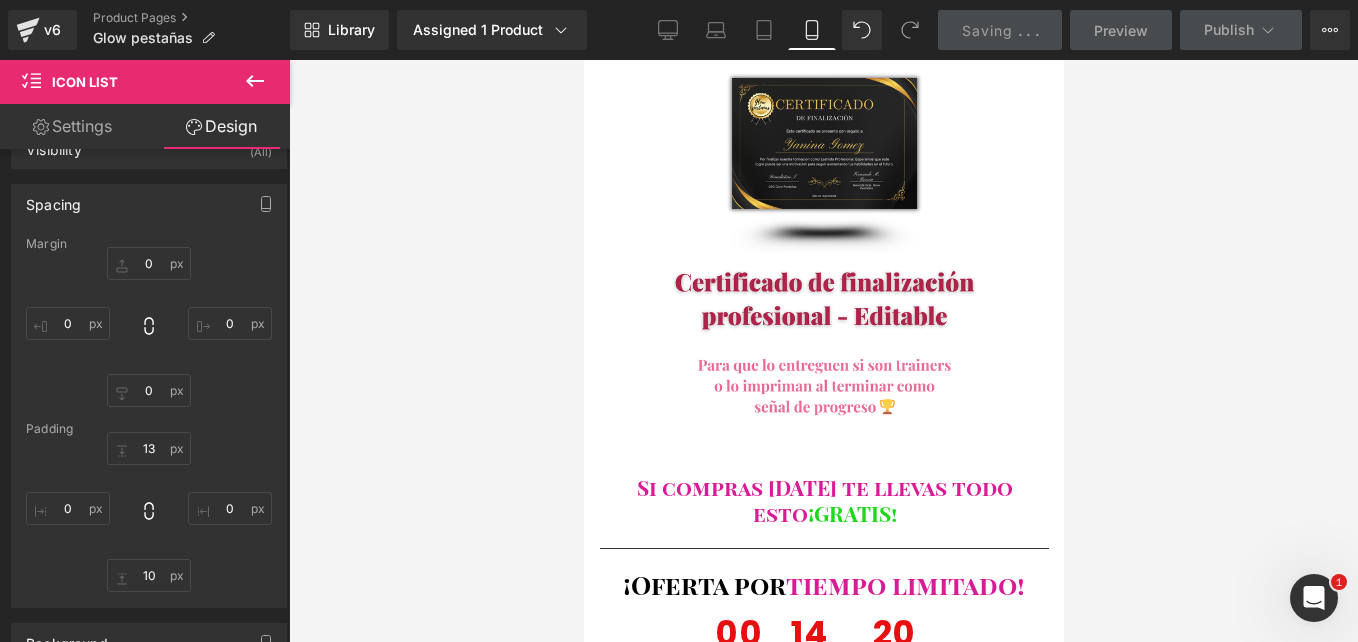 scroll, scrollTop: 7887, scrollLeft: 0, axis: vertical 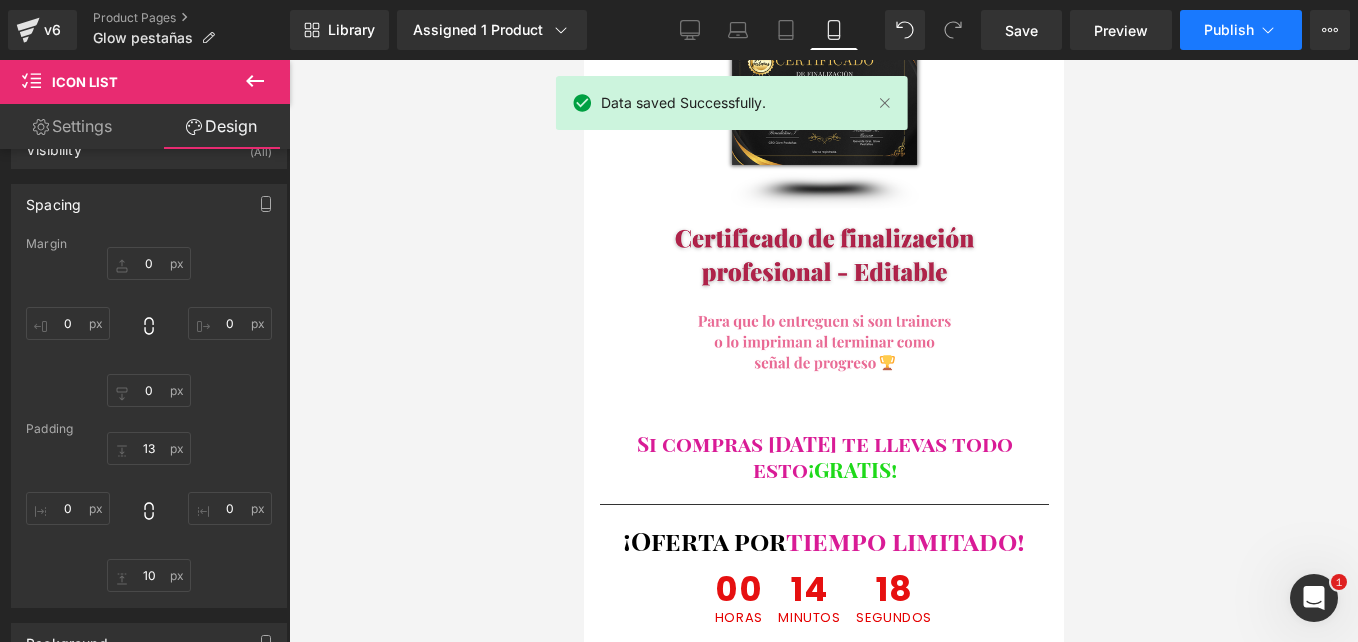 click on "Publish" at bounding box center [1229, 30] 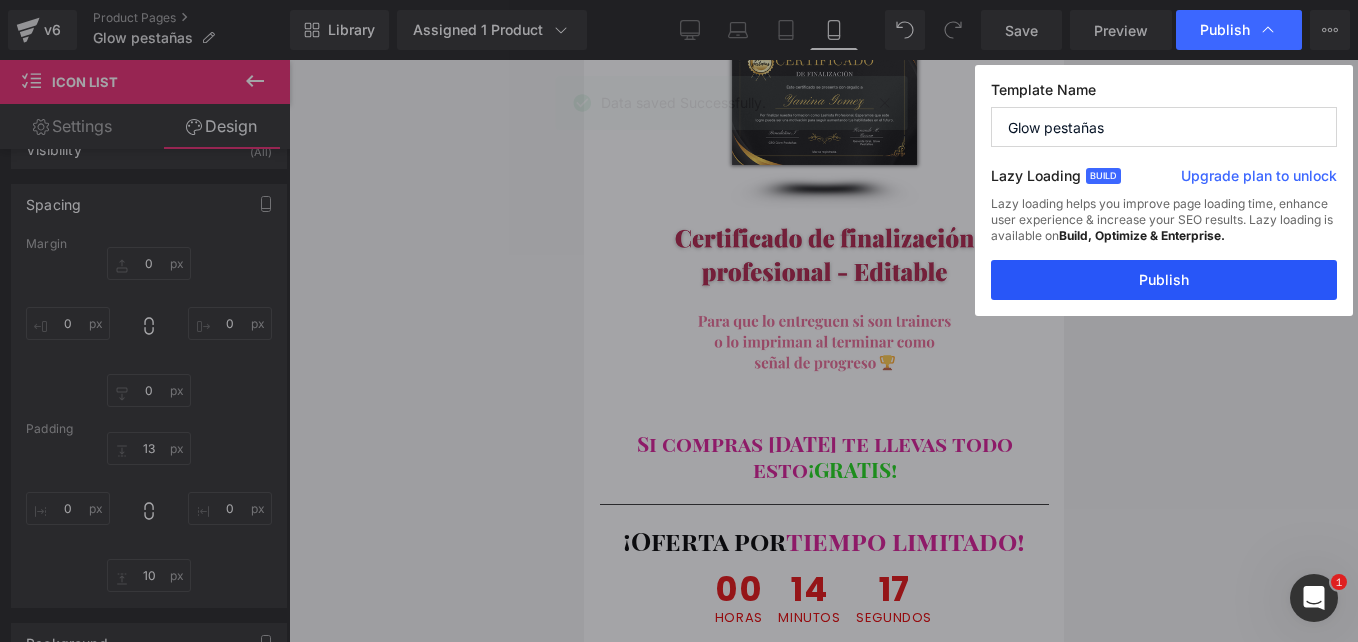 drag, startPoint x: 1198, startPoint y: 273, endPoint x: 292, endPoint y: 338, distance: 908.3287 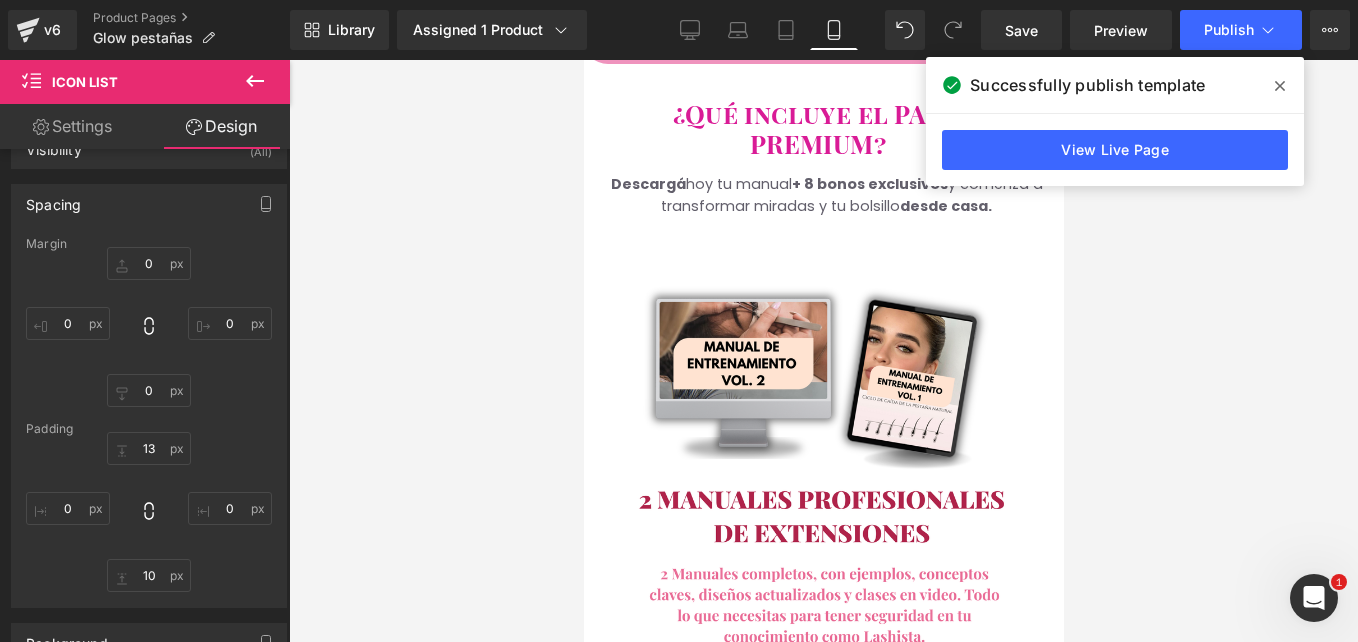 scroll, scrollTop: 2959, scrollLeft: 0, axis: vertical 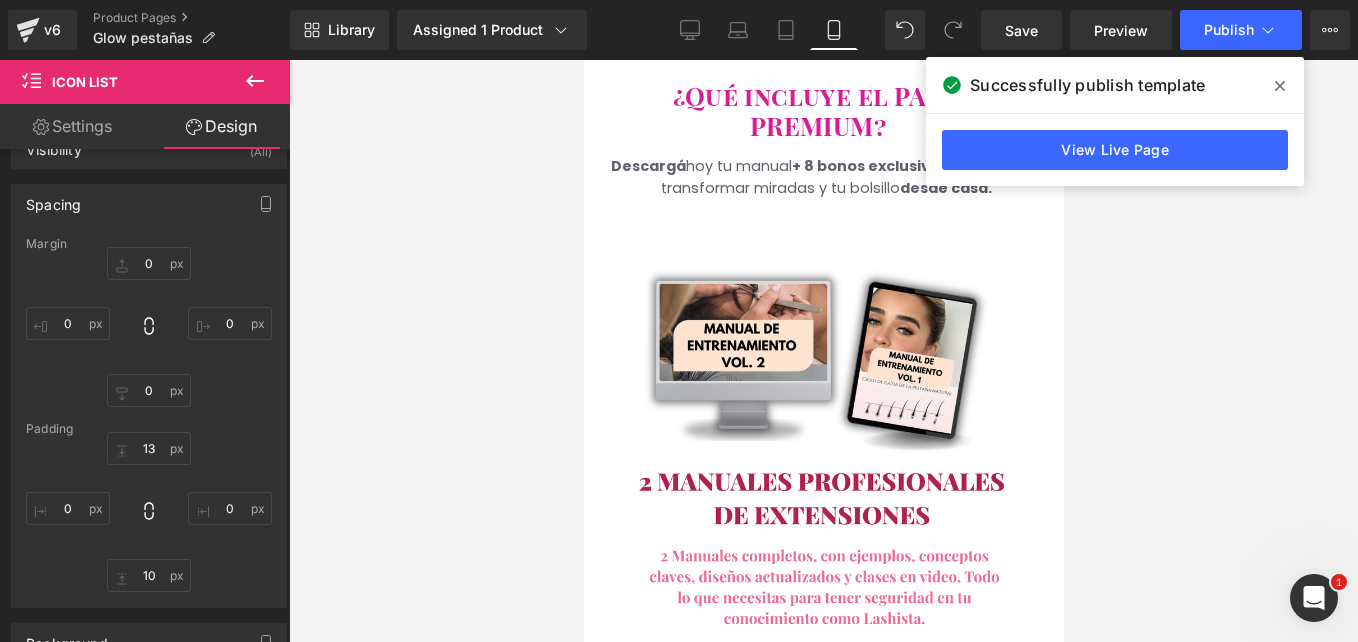 click 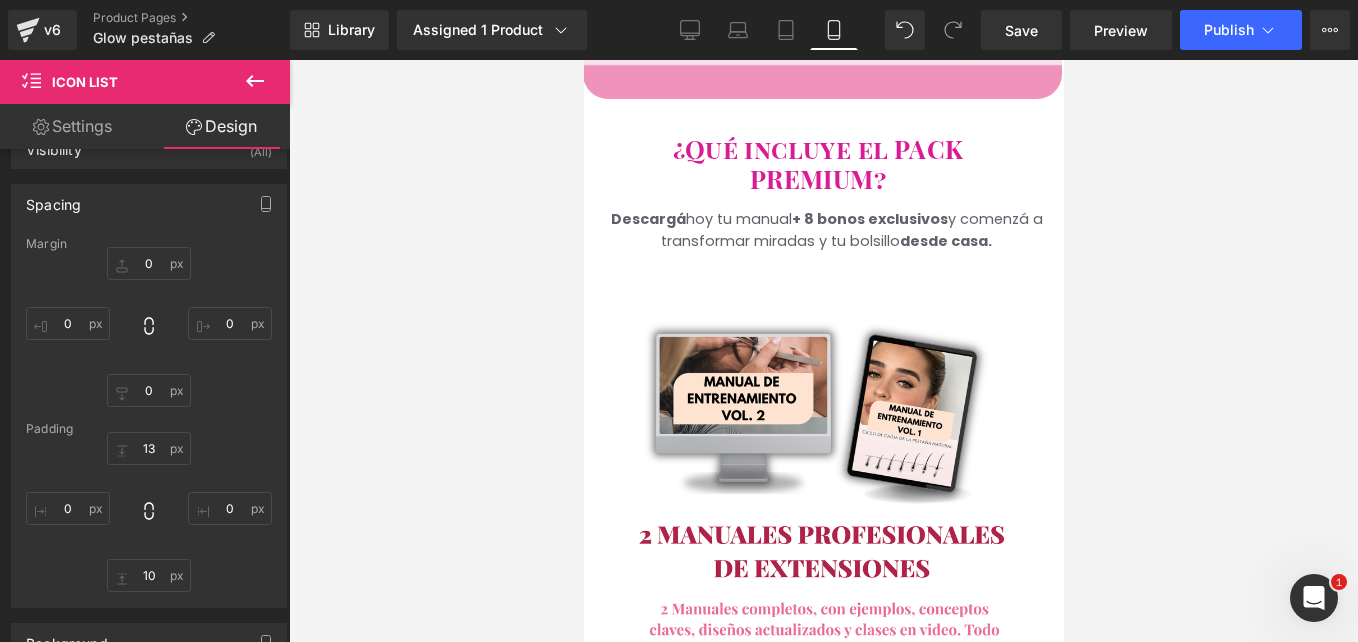 scroll, scrollTop: 2998, scrollLeft: 0, axis: vertical 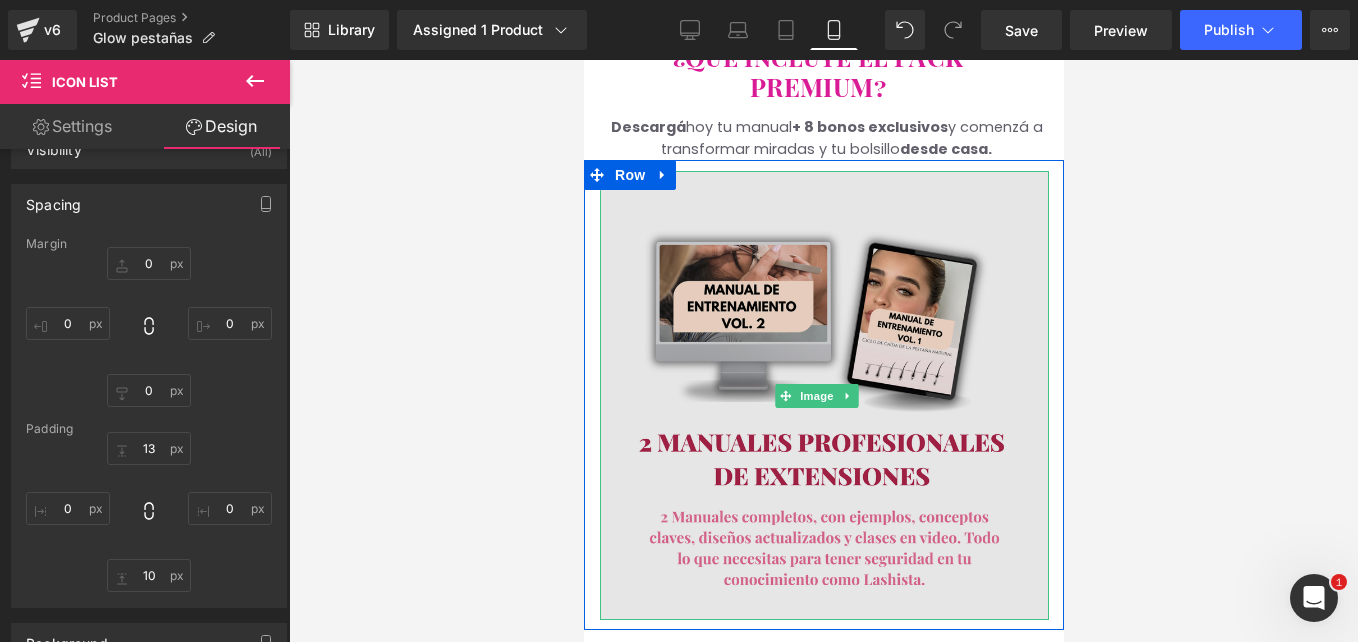 click at bounding box center [823, 395] 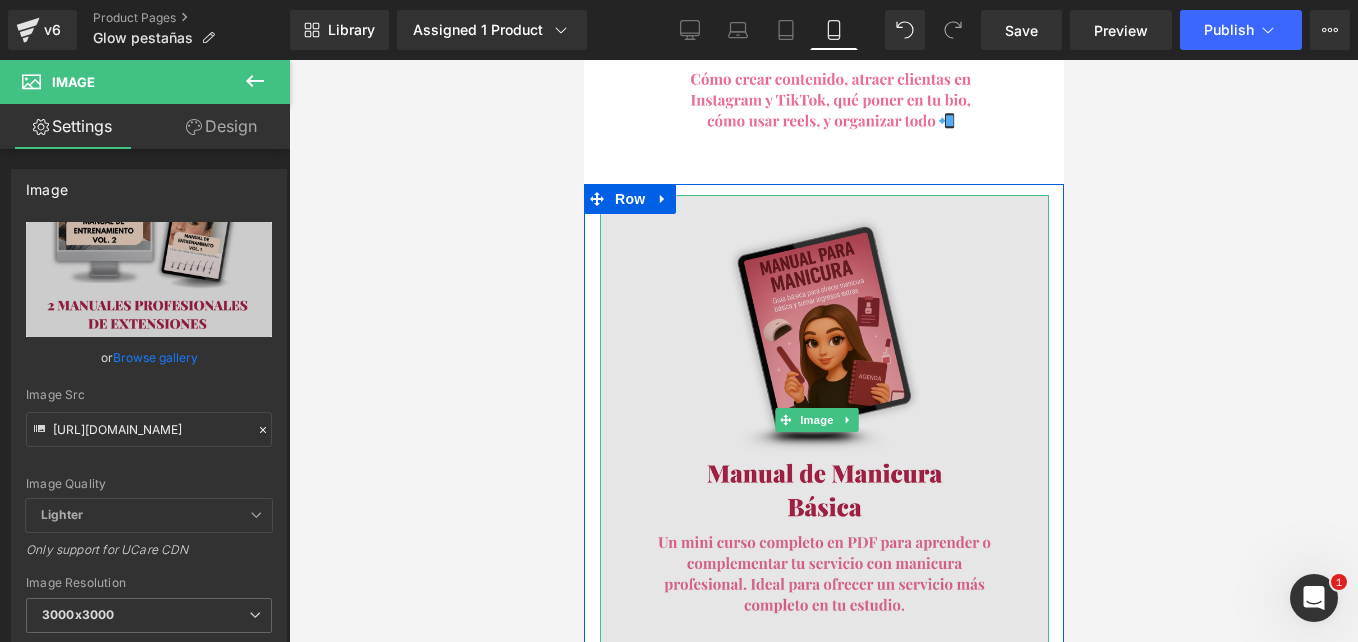 scroll, scrollTop: 5665, scrollLeft: 0, axis: vertical 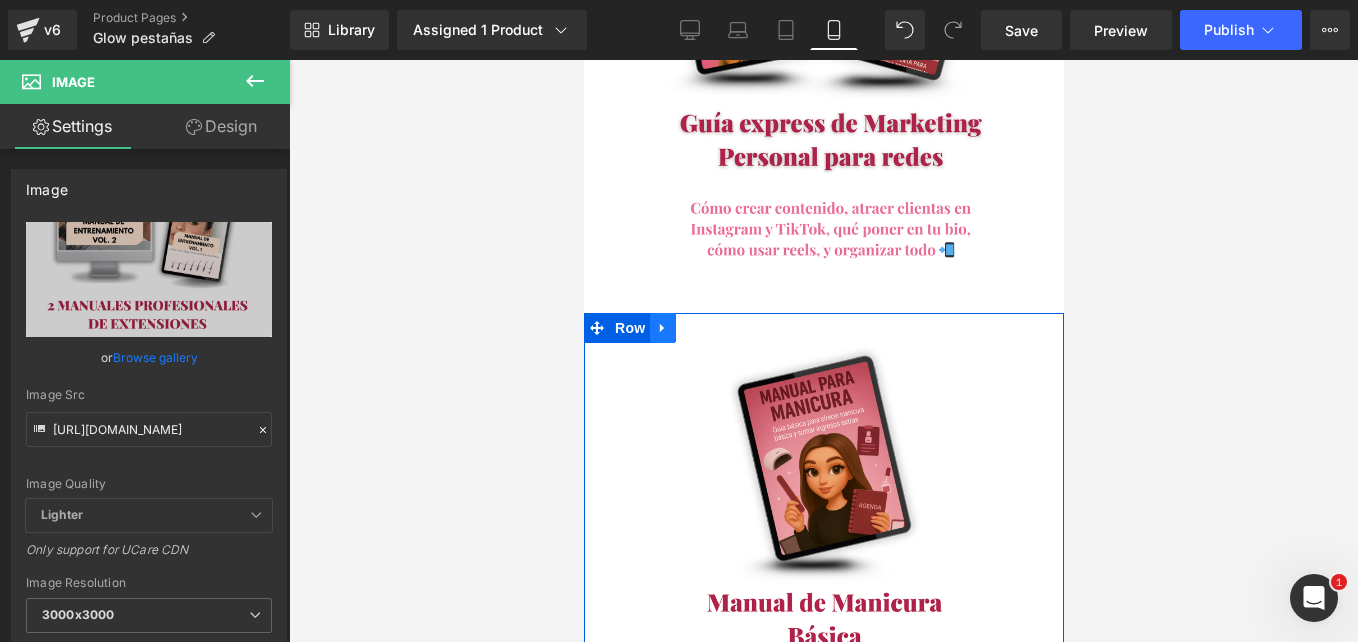 click at bounding box center [662, 328] 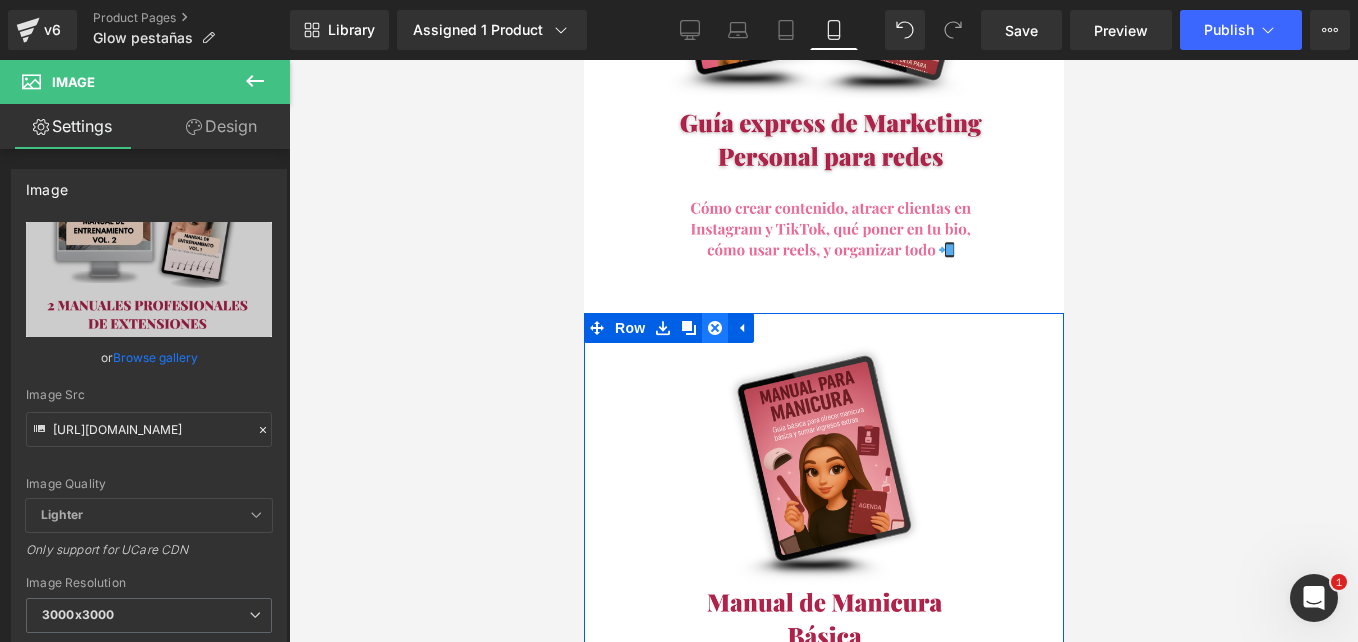 click 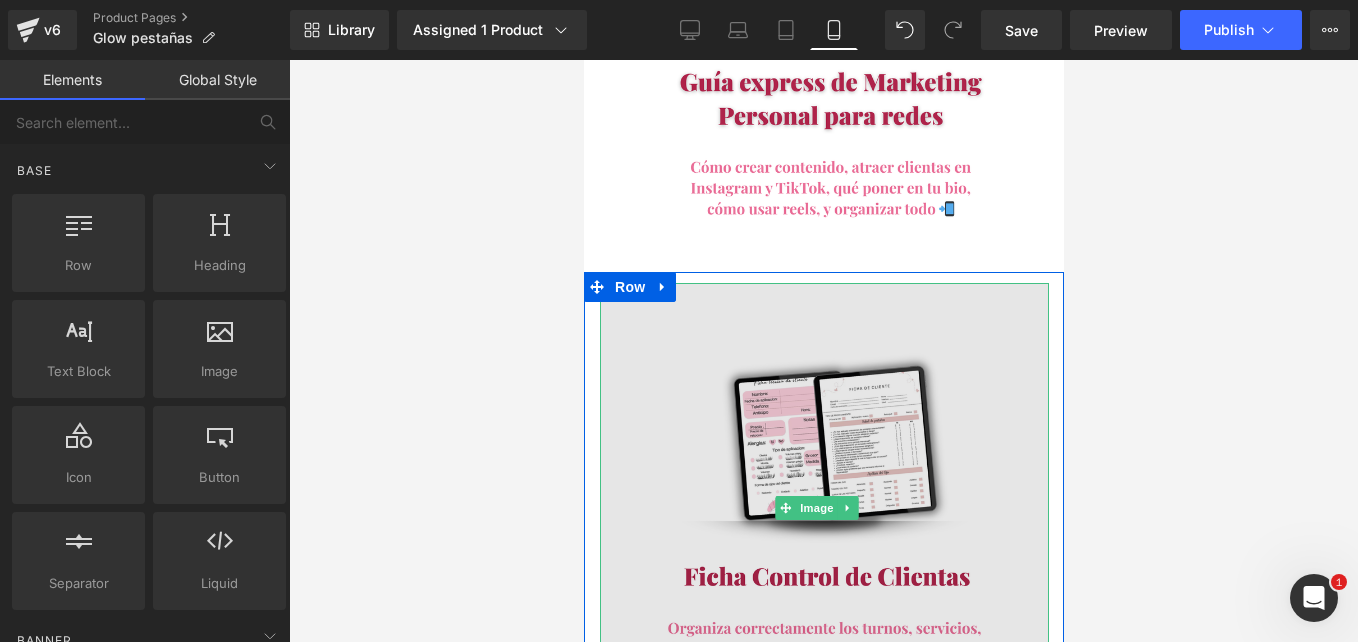 scroll, scrollTop: 5708, scrollLeft: 0, axis: vertical 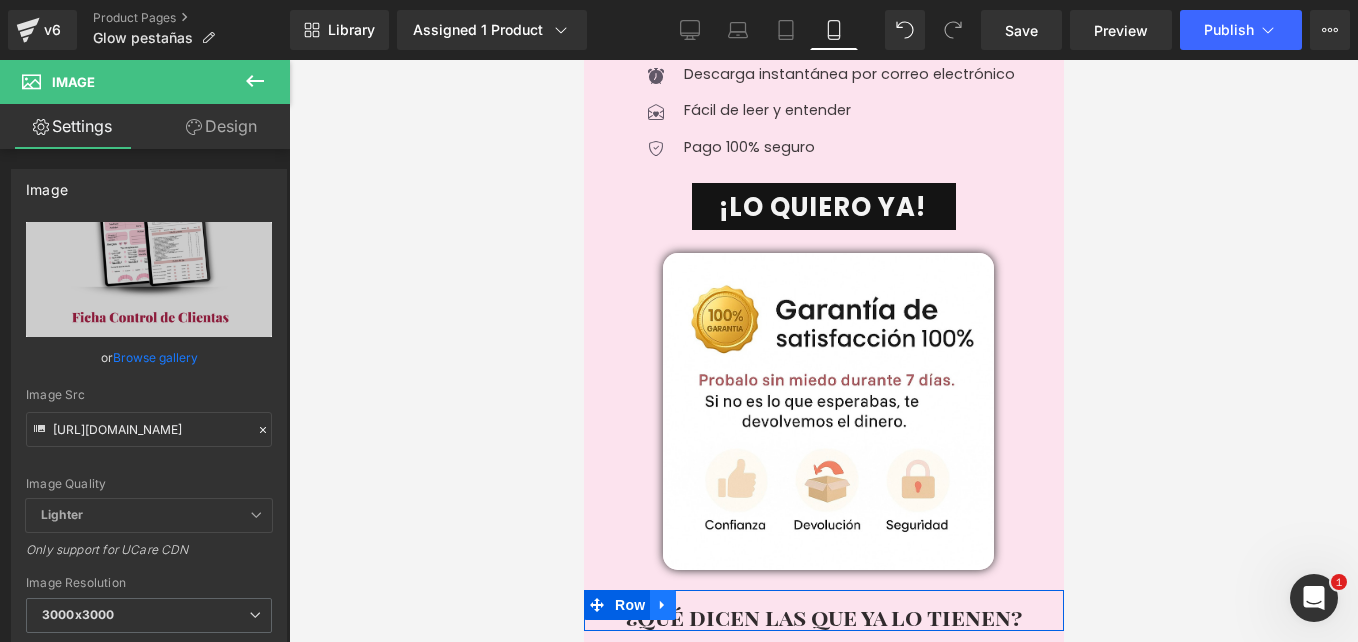 click 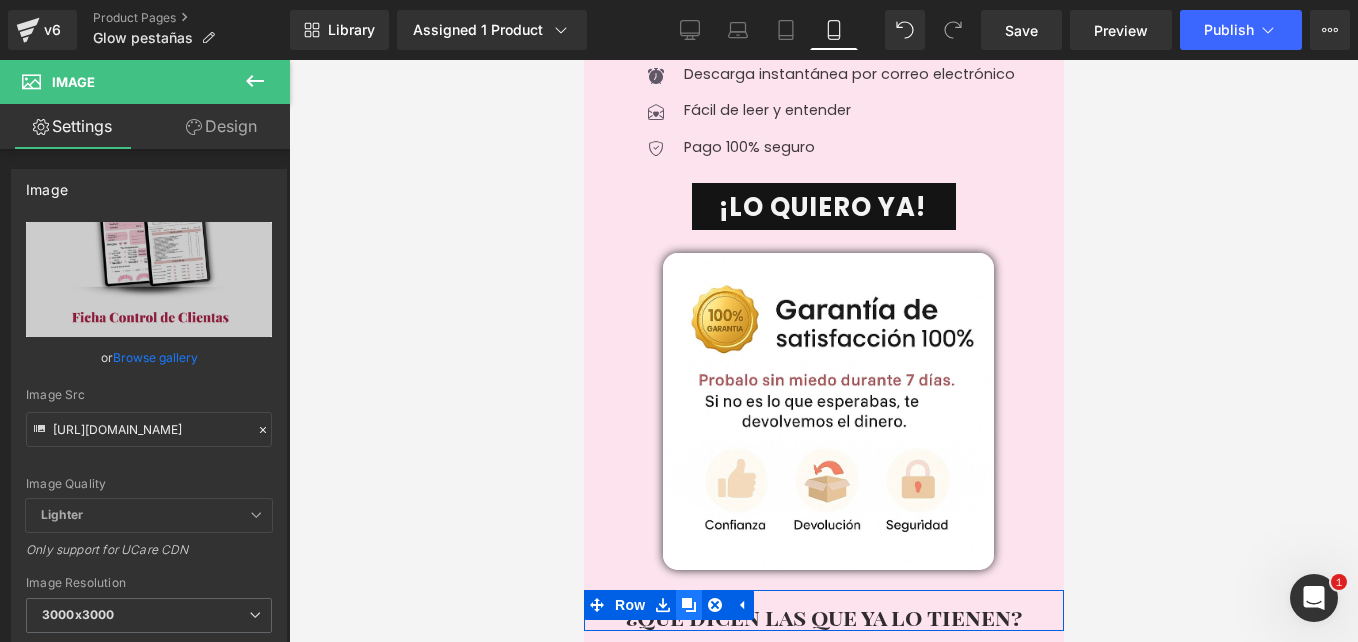 click 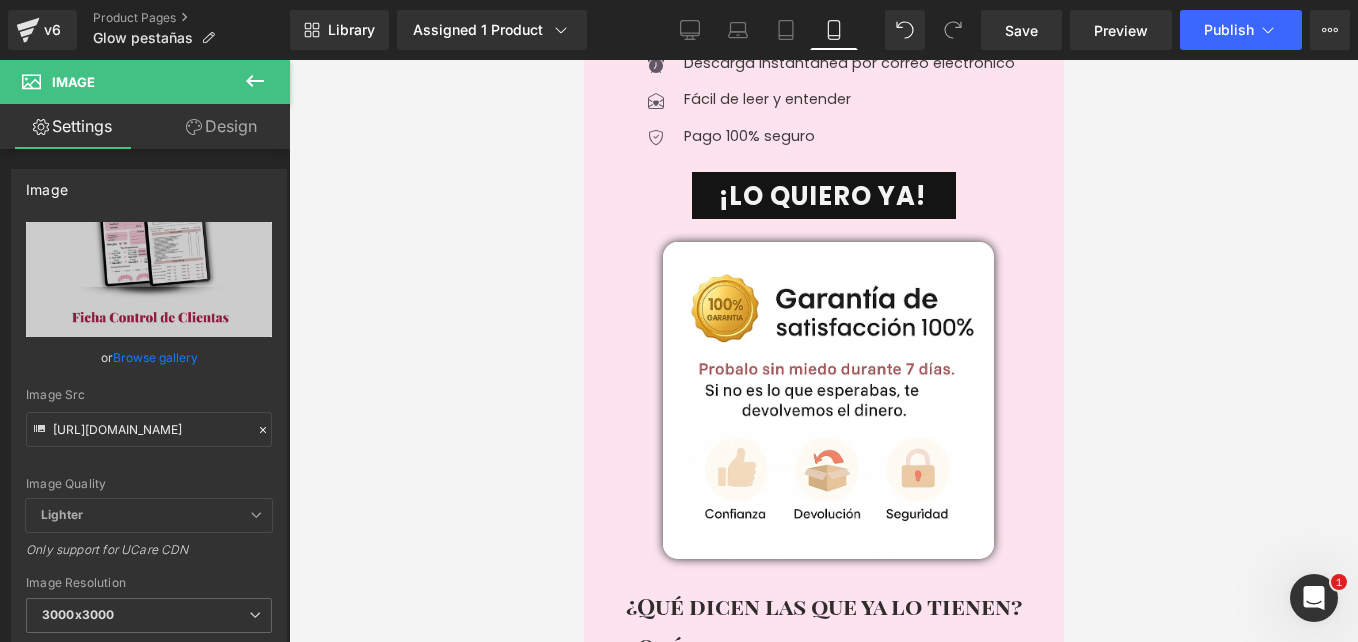 scroll, scrollTop: 8330, scrollLeft: 0, axis: vertical 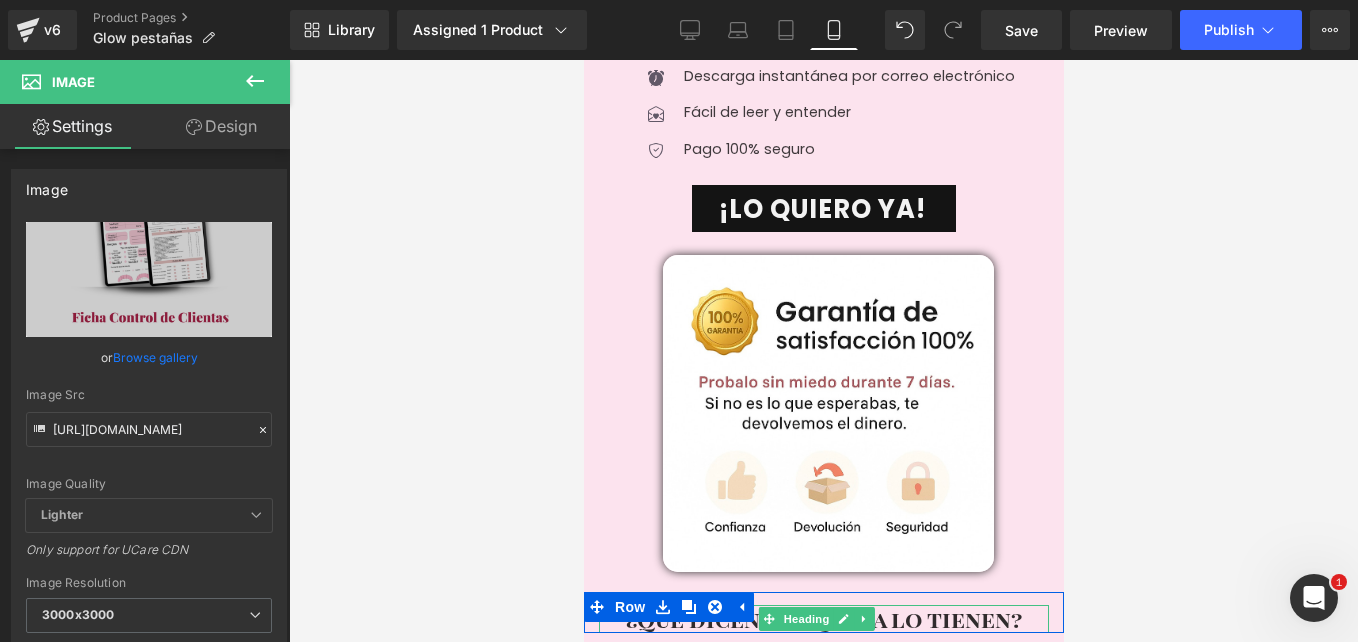 click on "¿Qué dicen las que ya lo tienen?" at bounding box center [823, 618] 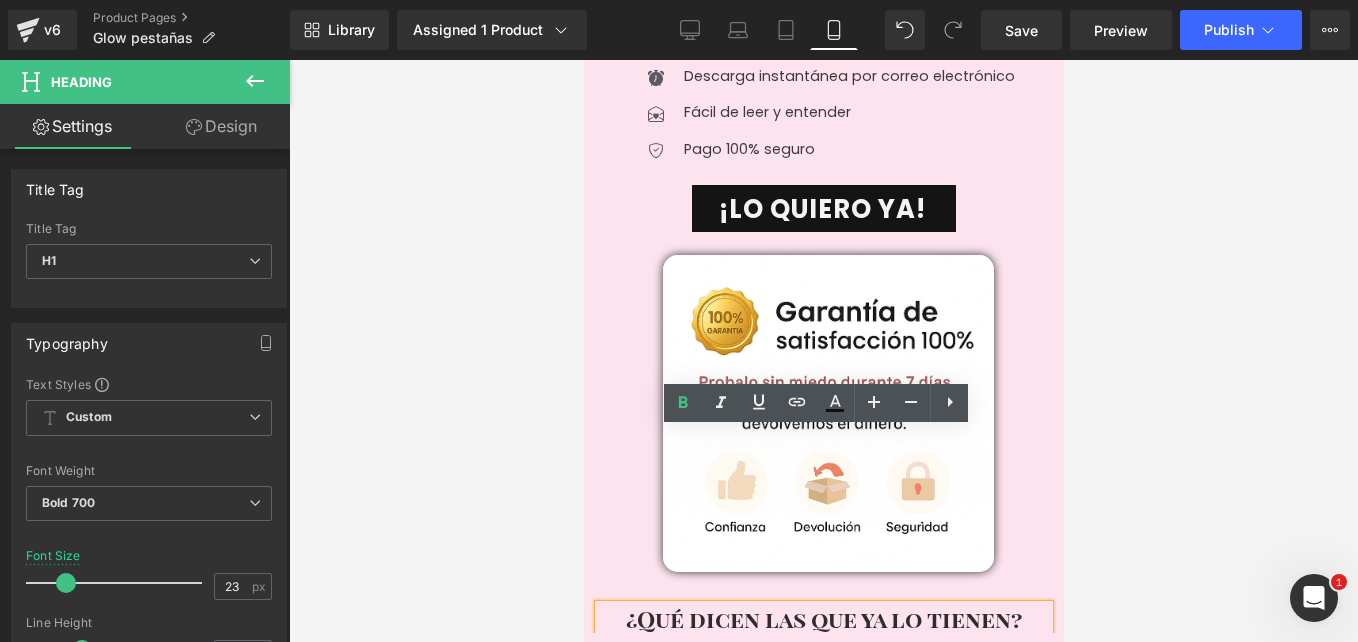 click on "¿Qué dicen las que ya lo tienen?" at bounding box center (823, 618) 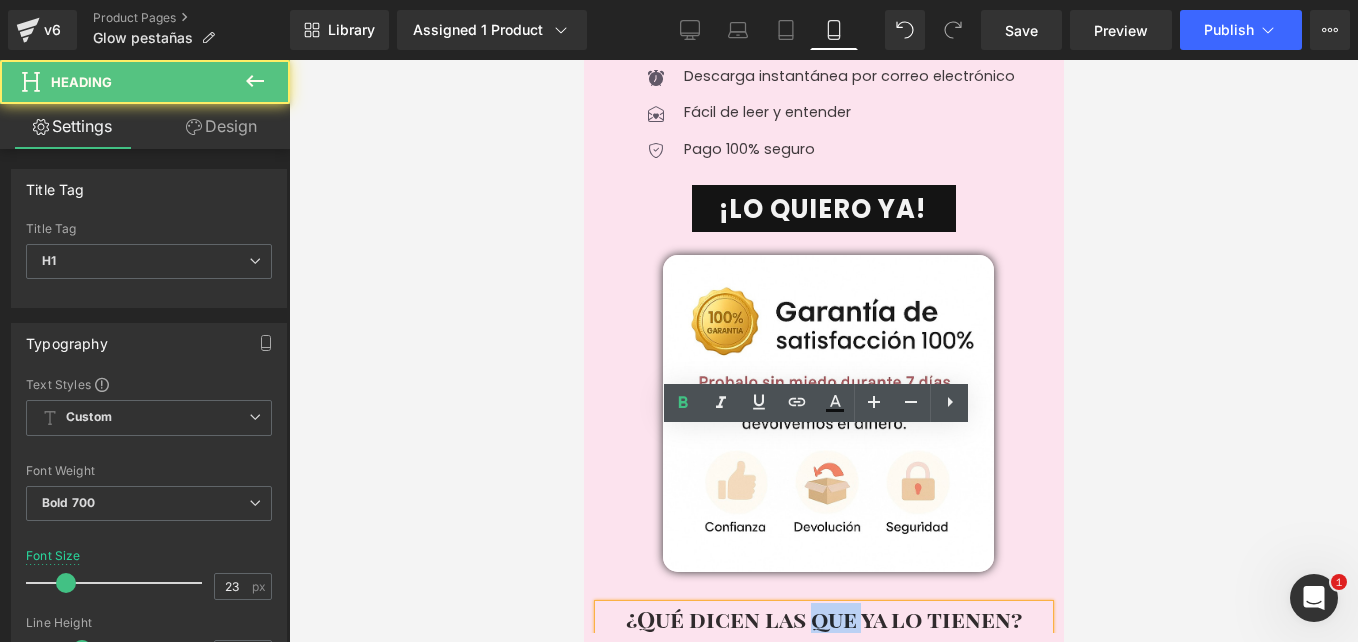 click on "¿Qué dicen las que ya lo tienen?" at bounding box center [823, 618] 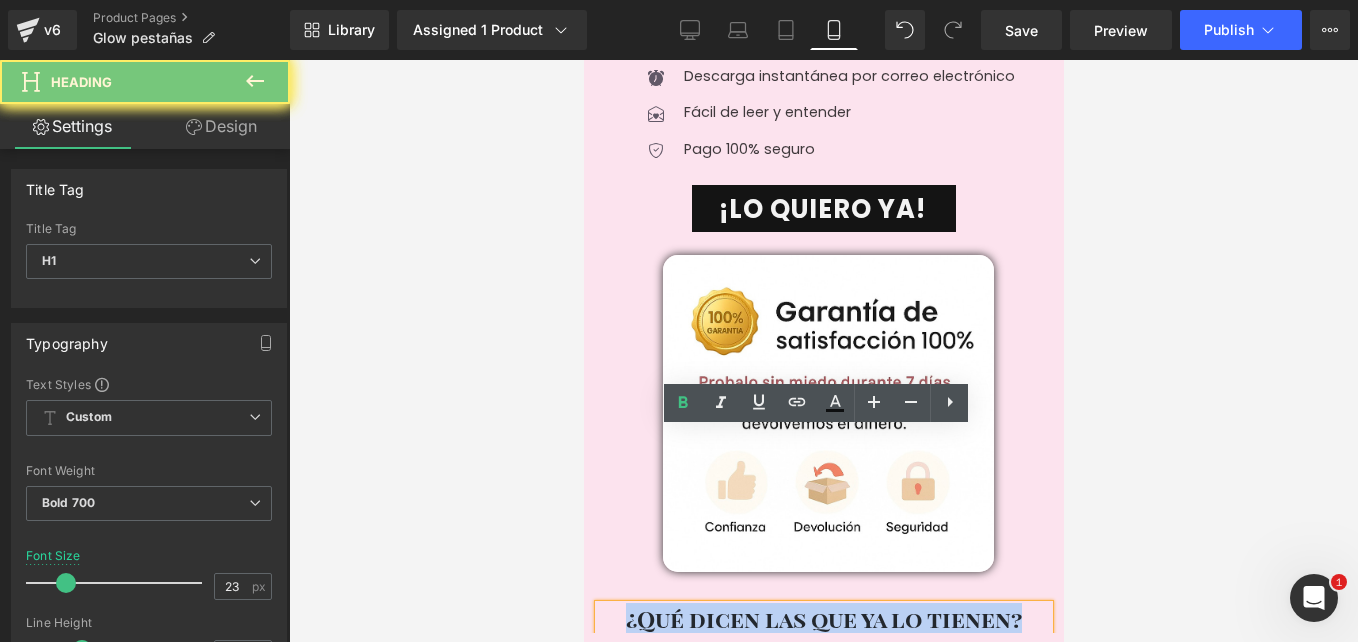 click on "¿Qué dicen las que ya lo tienen?" at bounding box center (823, 618) 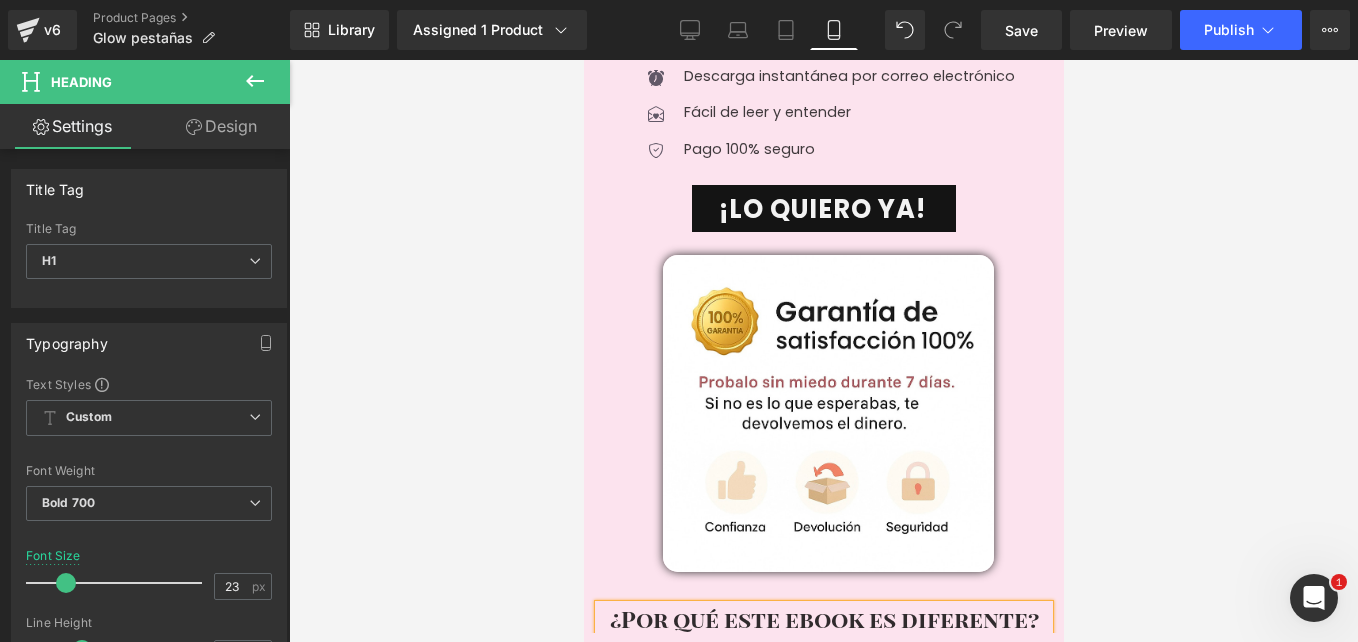 click at bounding box center (823, 351) 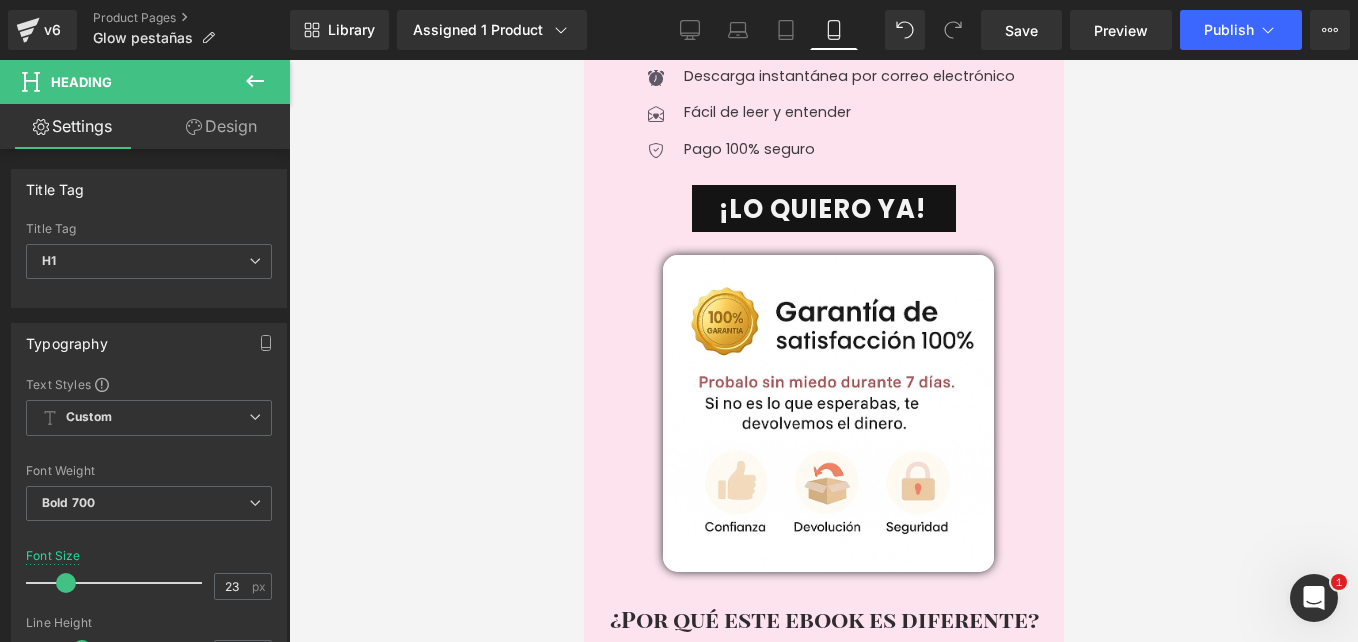 click at bounding box center [255, 82] 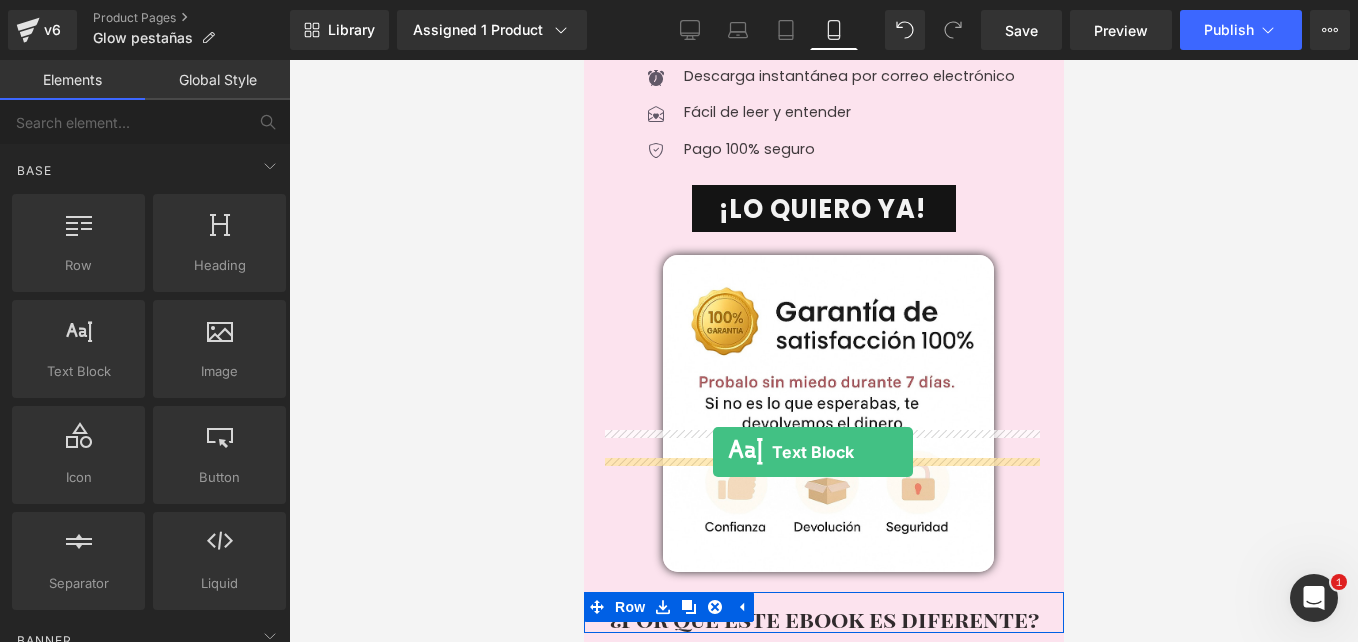 drag, startPoint x: 649, startPoint y: 407, endPoint x: 712, endPoint y: 452, distance: 77.42093 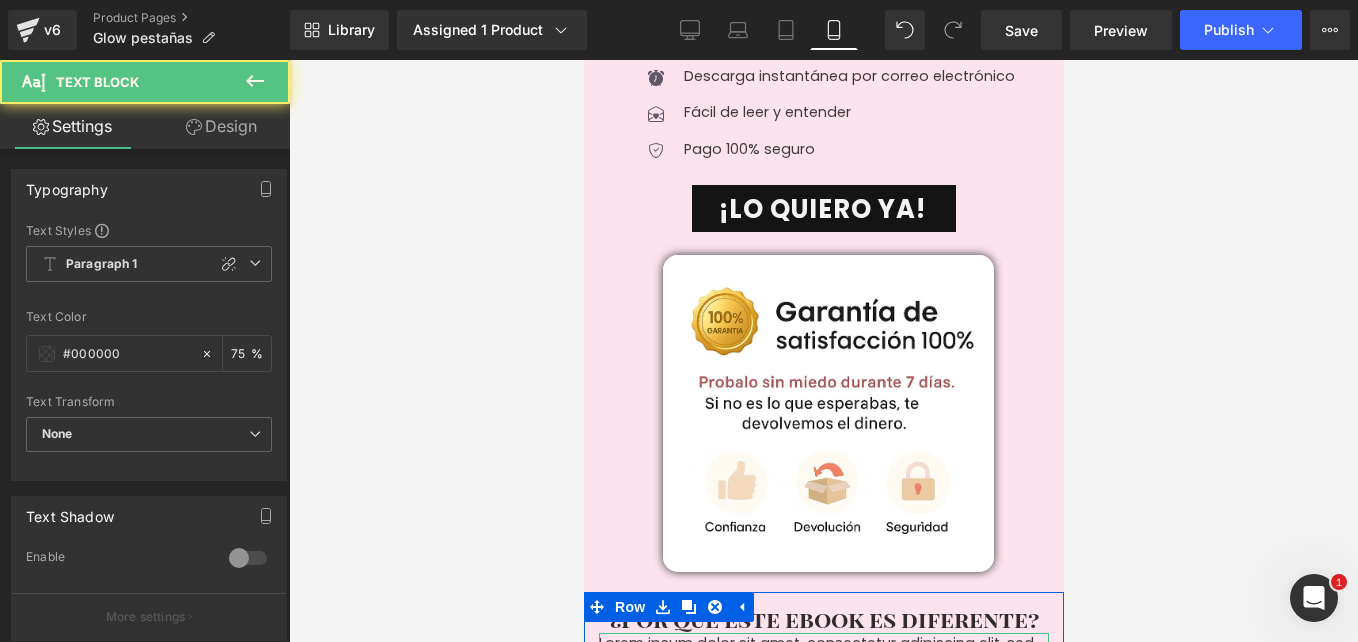 click on "Lorem ipsum dolor sit amet, consectetur adipiscing elit, sed do eiusmod tempor incididunt ut labore et dolore magna aliqua. Ut enim ad minim veniam, quis nostrud exercitation ullamco laboris nisi ut aliquip ex ea commodo consequat. Duis aute irure dolor in reprehenderit in voluptate velit esse cillum dolore eu fugiat nulla pariatur. Excepteur sint occaecat cupidatat non proident, sunt in culpa qui officia deserunt mollit anim id est laborum." at bounding box center (823, 719) 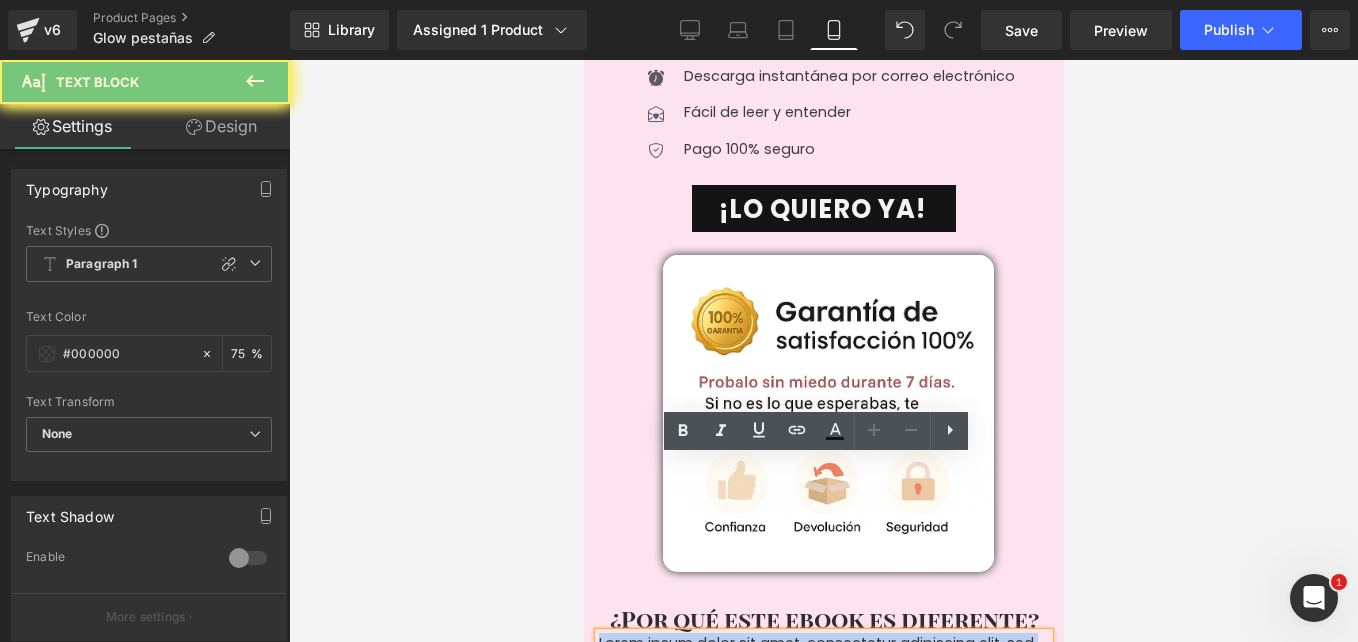 click on "Lorem ipsum dolor sit amet, consectetur adipiscing elit, sed do eiusmod tempor incididunt ut labore et dolore magna aliqua. Ut enim ad minim veniam, quis nostrud exercitation ullamco laboris nisi ut aliquip ex ea commodo consequat. Duis aute irure dolor in reprehenderit in voluptate velit esse cillum dolore eu fugiat nulla pariatur. Excepteur sint occaecat cupidatat non proident, sunt in culpa qui officia deserunt mollit anim id est laborum." at bounding box center (823, 719) 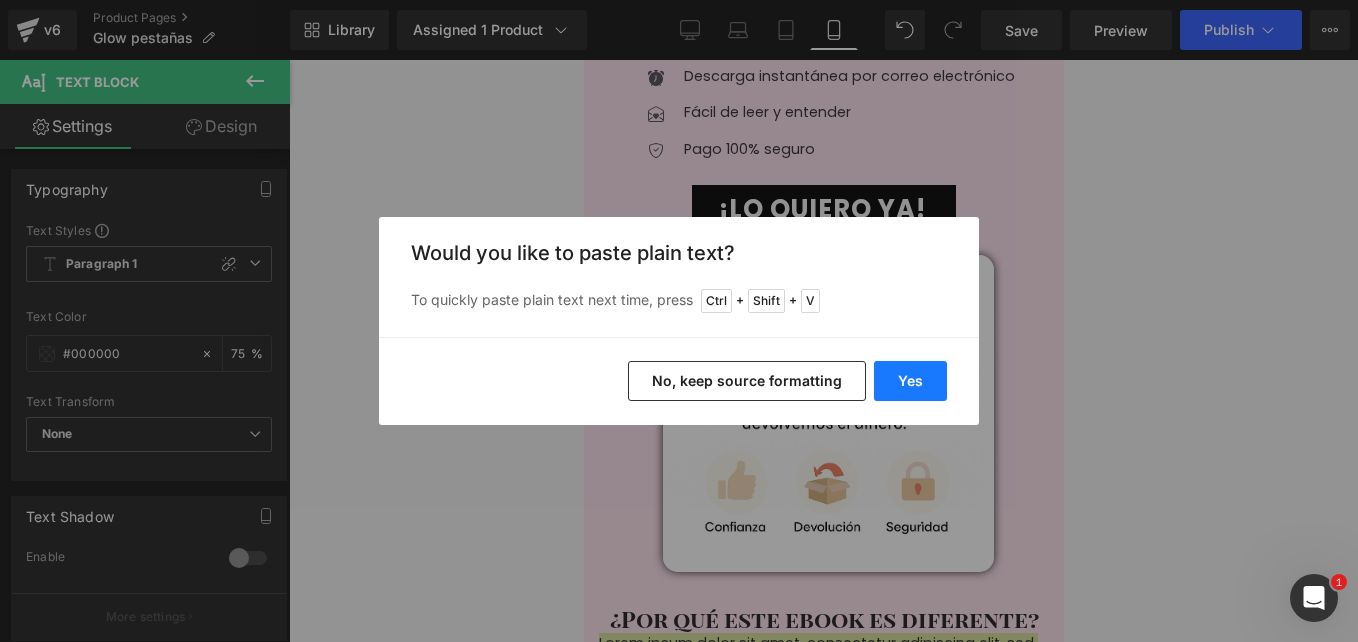 click on "Yes" at bounding box center [910, 381] 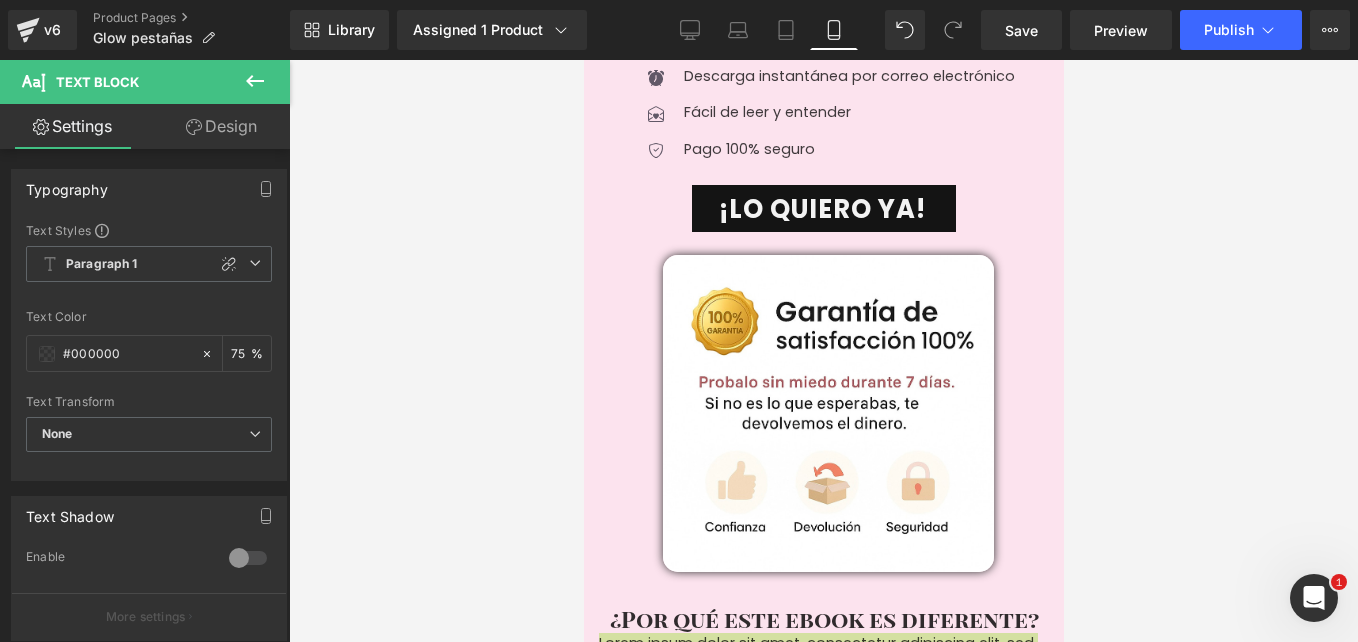 type 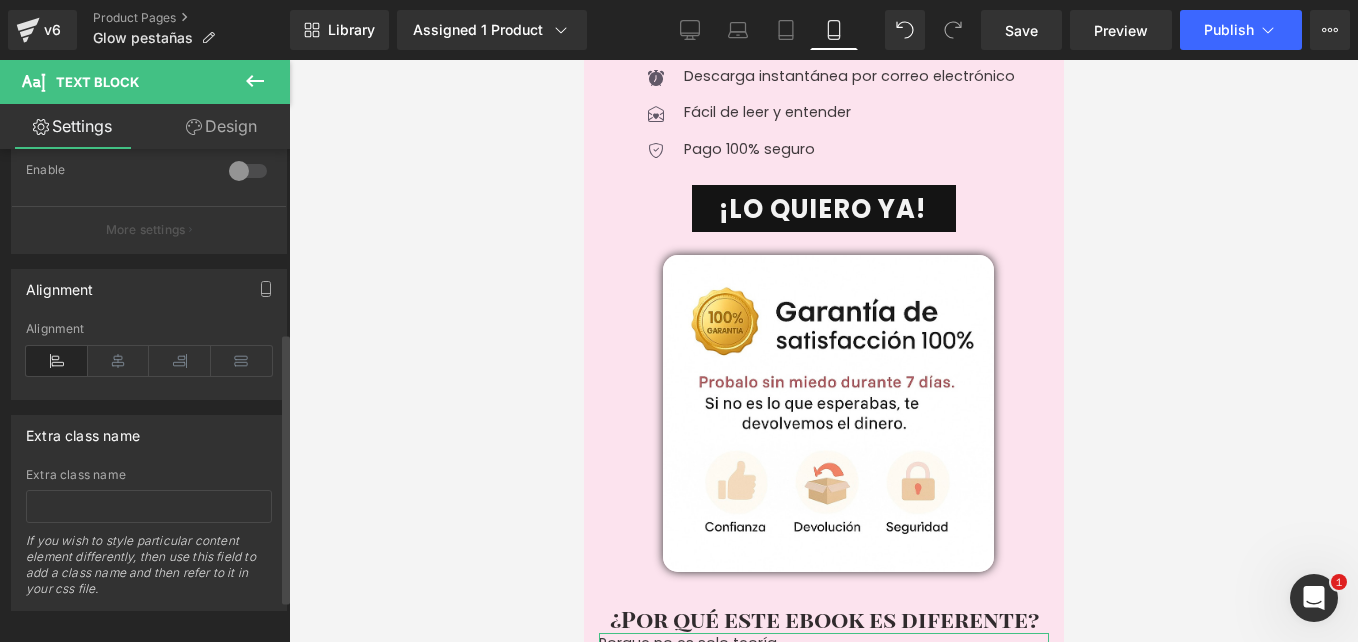 scroll, scrollTop: 412, scrollLeft: 0, axis: vertical 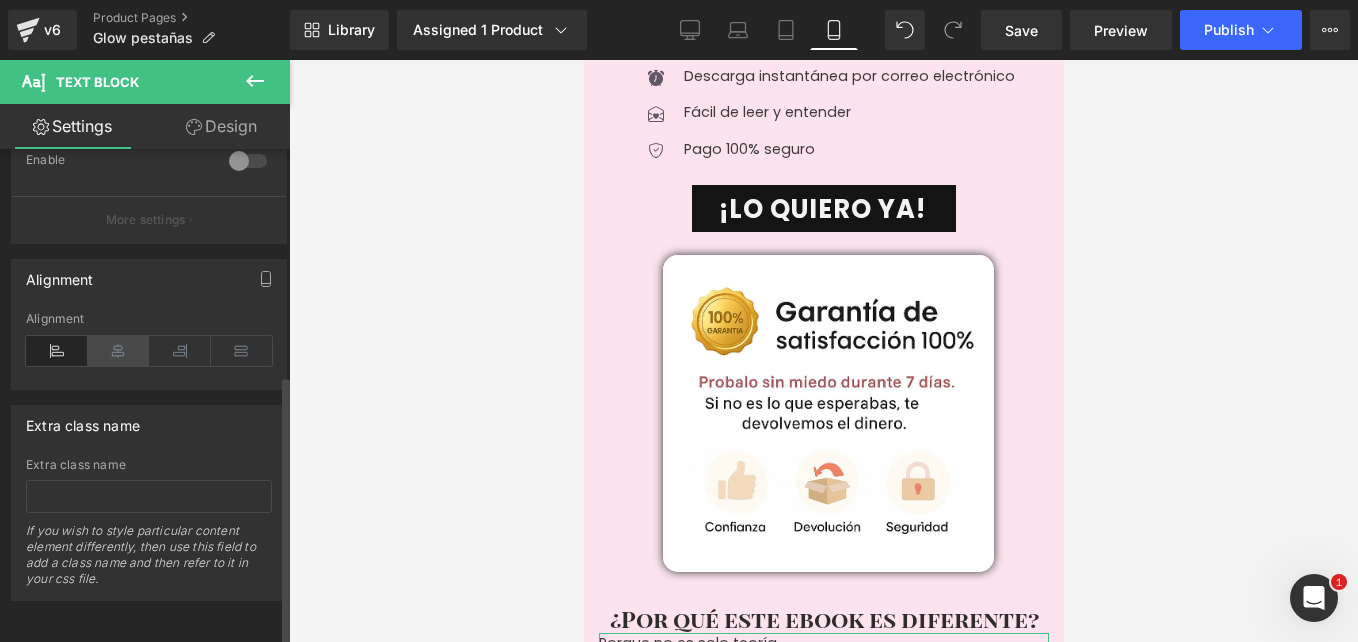 click at bounding box center (119, 351) 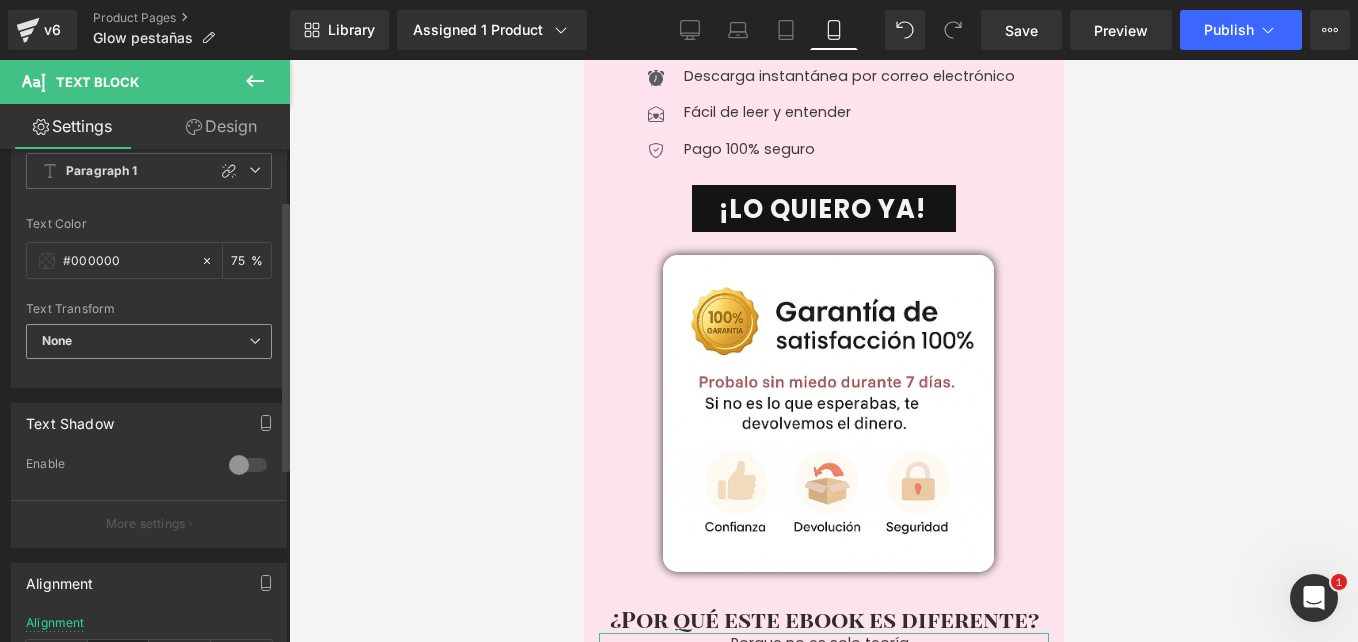 scroll, scrollTop: 0, scrollLeft: 0, axis: both 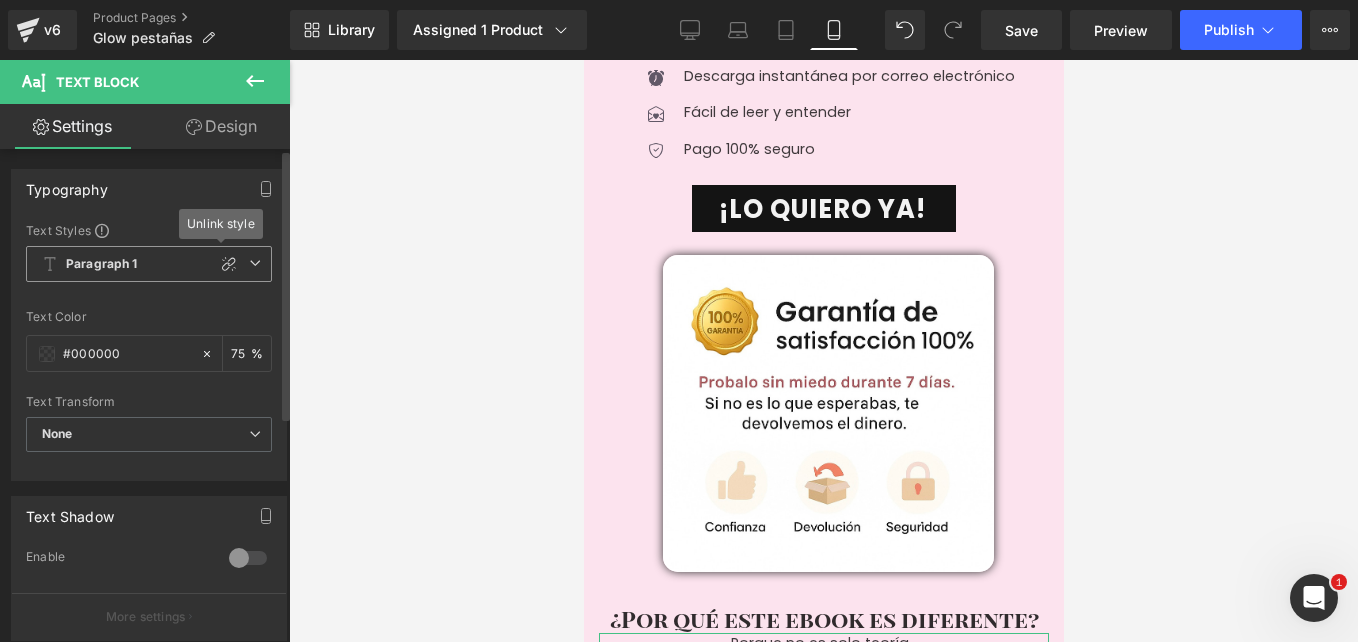 click at bounding box center (255, 263) 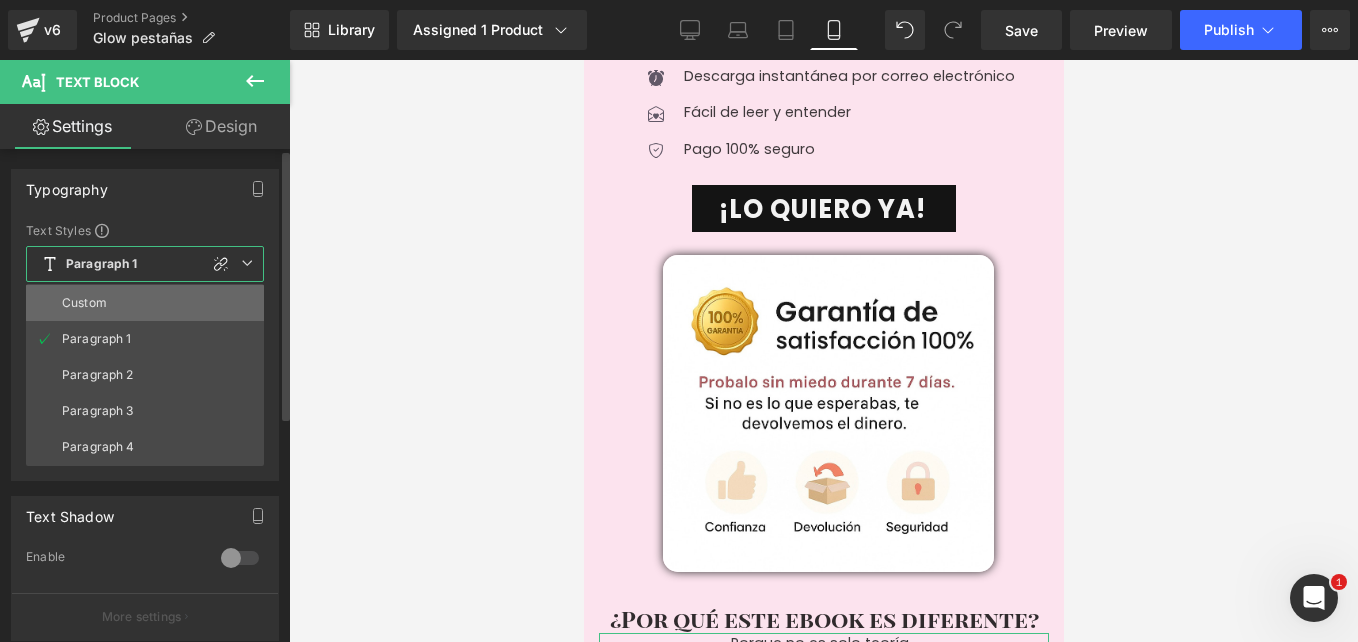 click on "Custom" at bounding box center [84, 303] 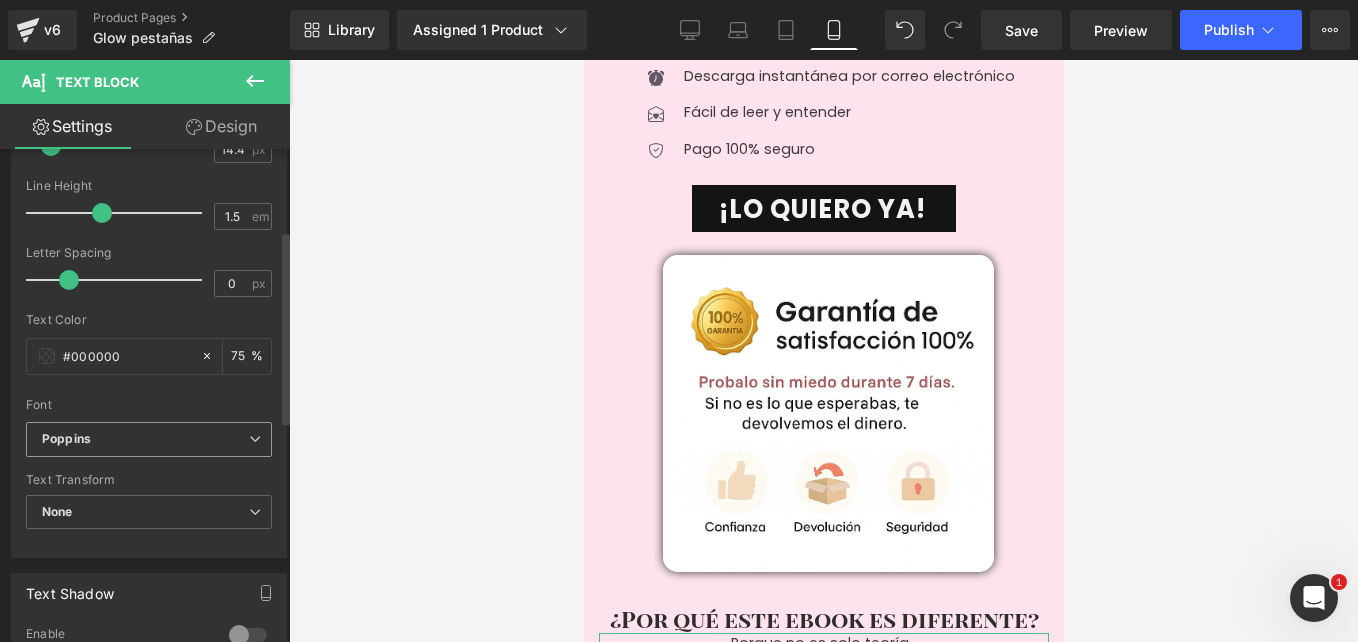 scroll, scrollTop: 0, scrollLeft: 0, axis: both 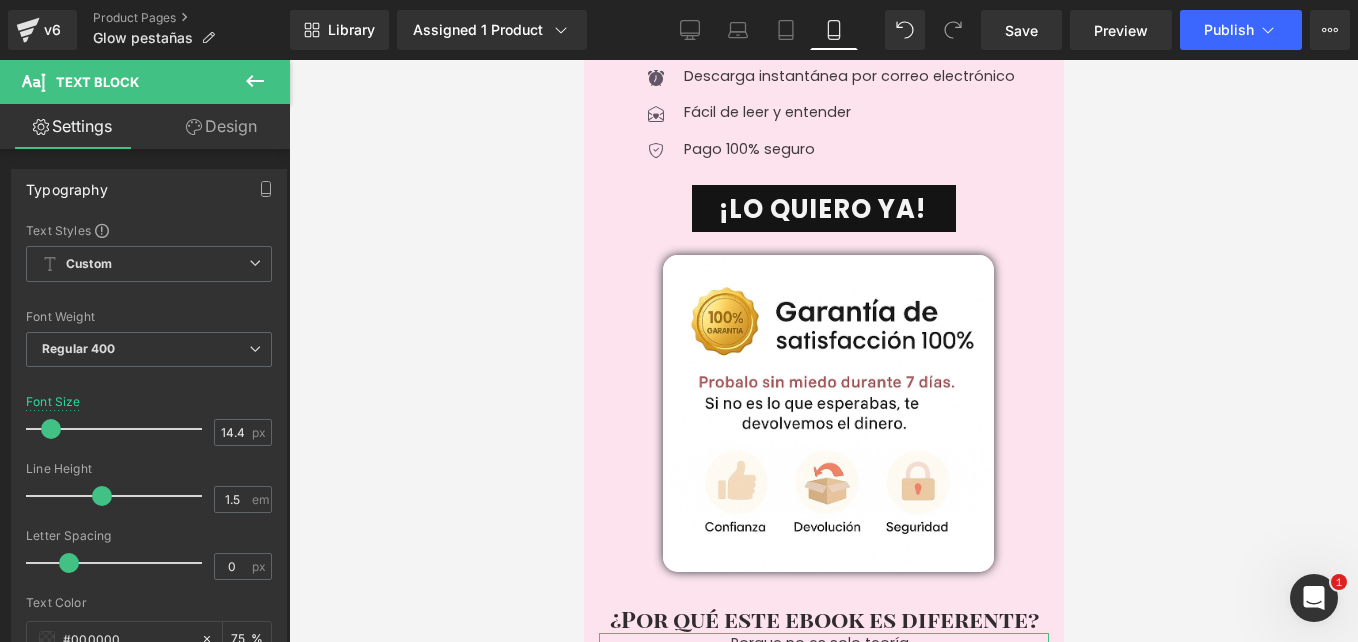 click on "Design" at bounding box center [221, 126] 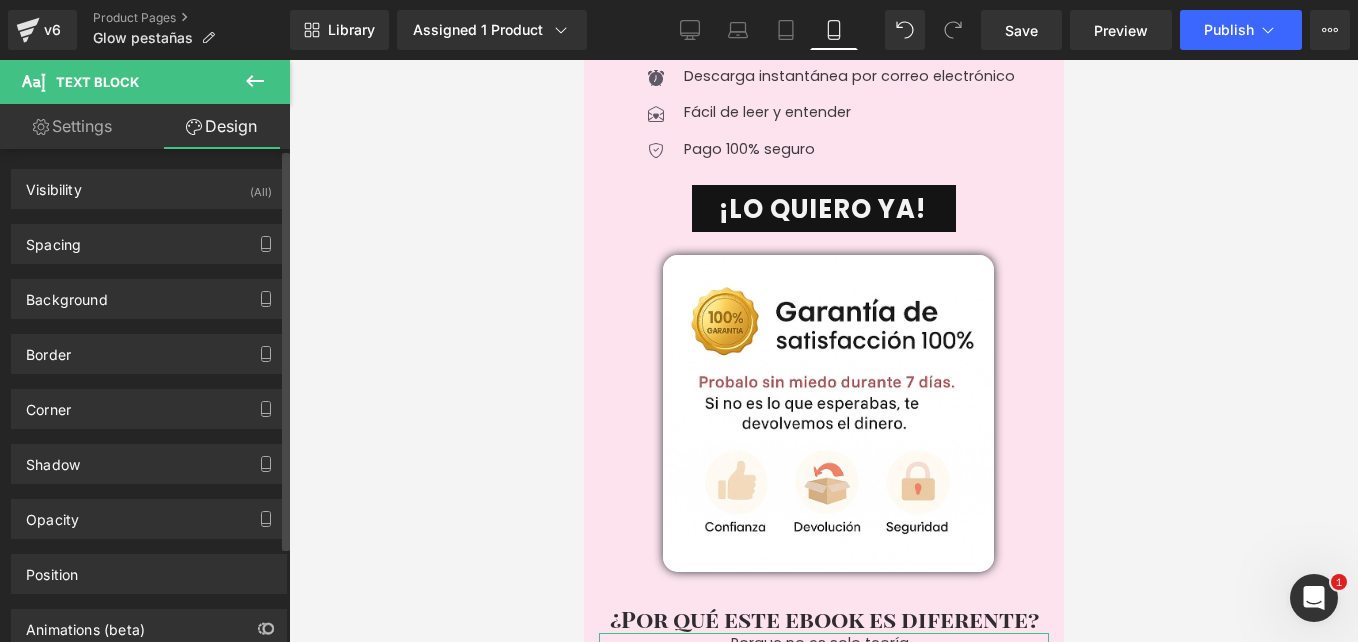 type on "0" 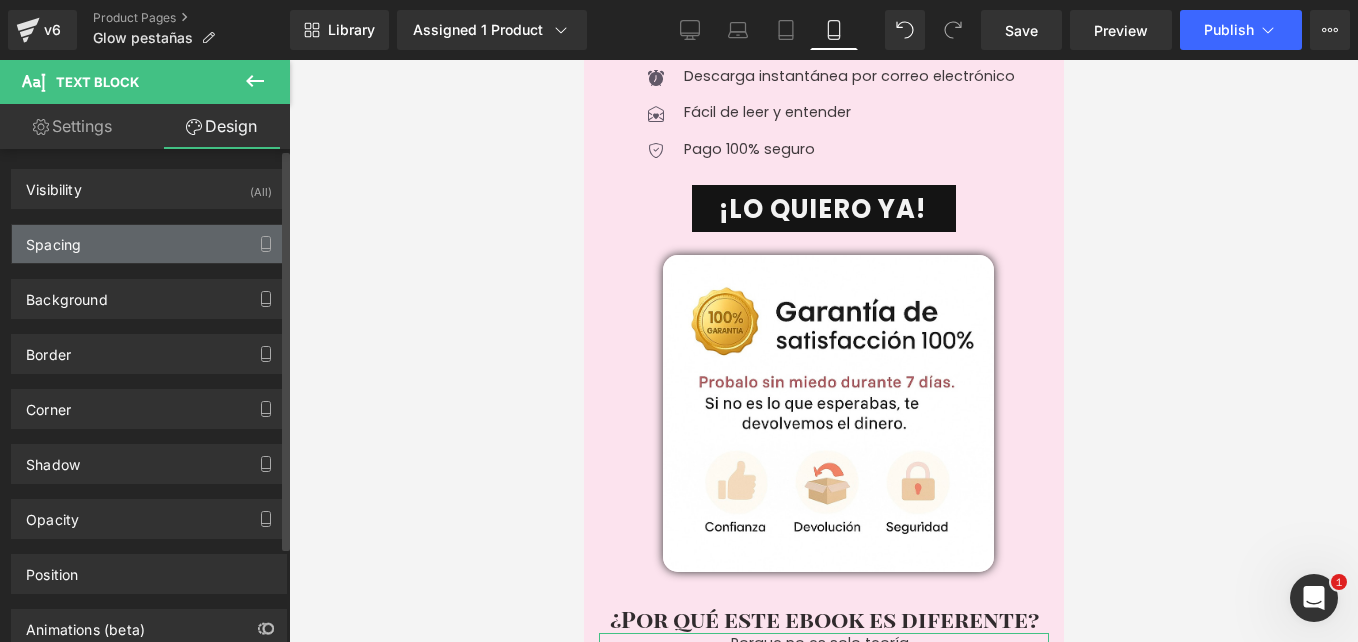 click on "Spacing" at bounding box center (149, 244) 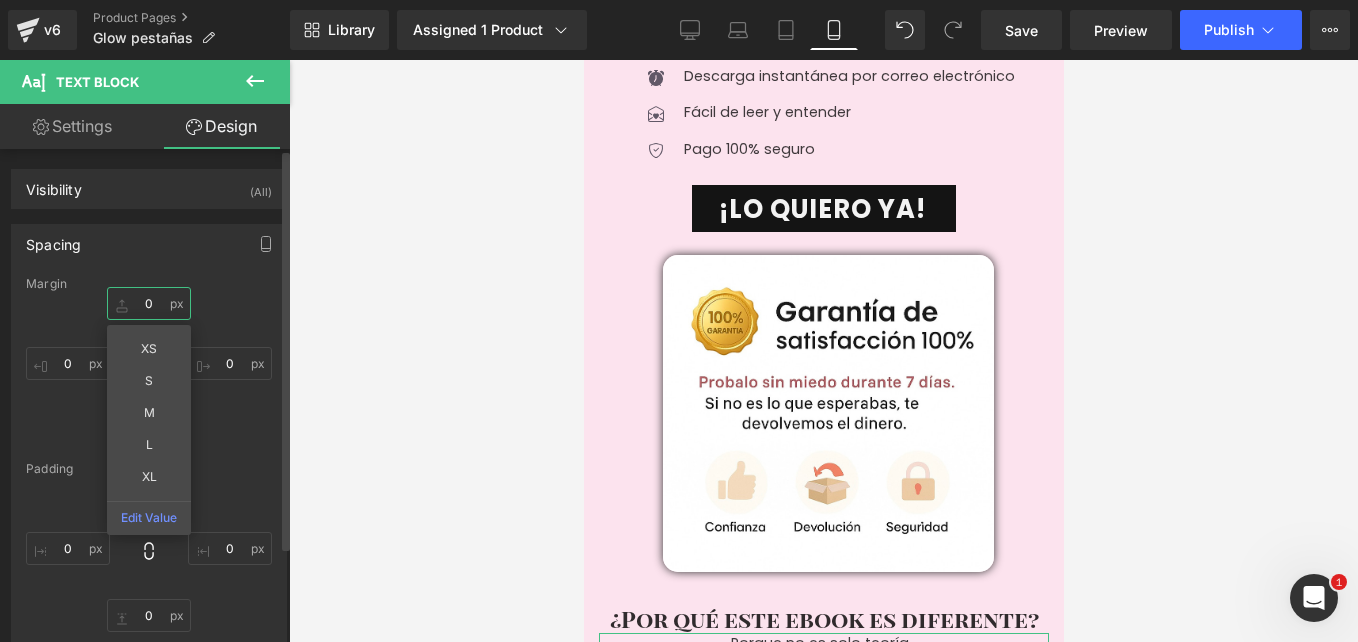 click on "0" at bounding box center (149, 303) 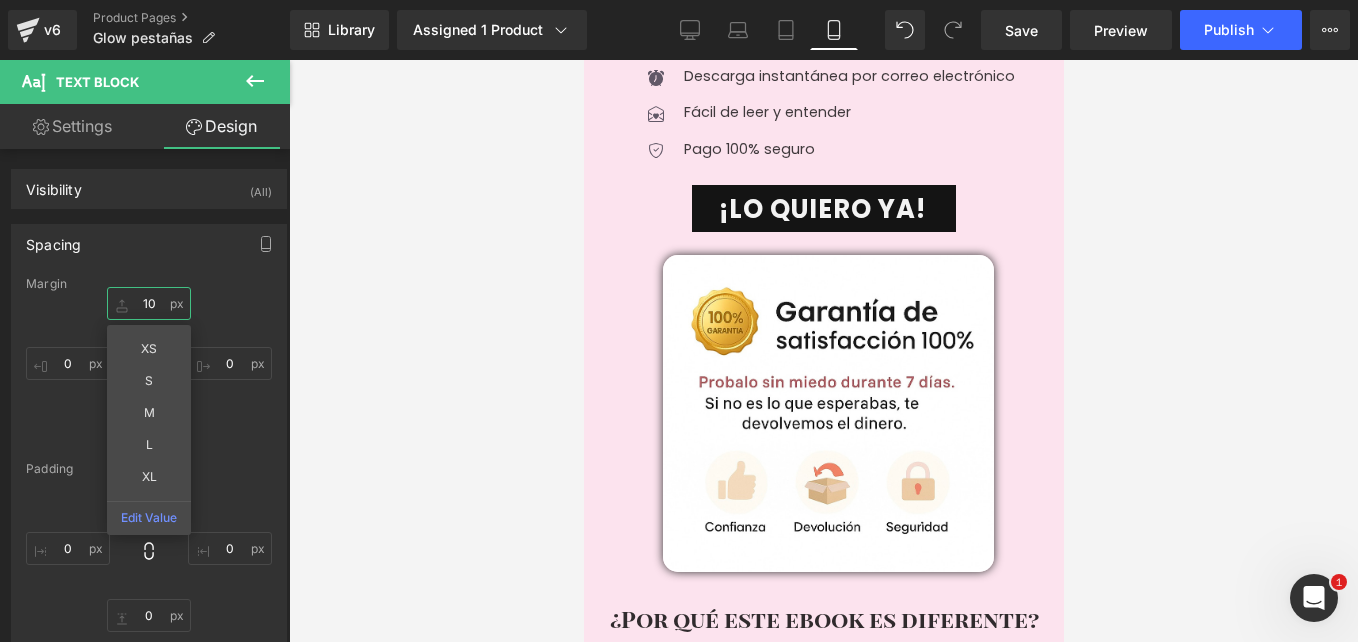 type on "10" 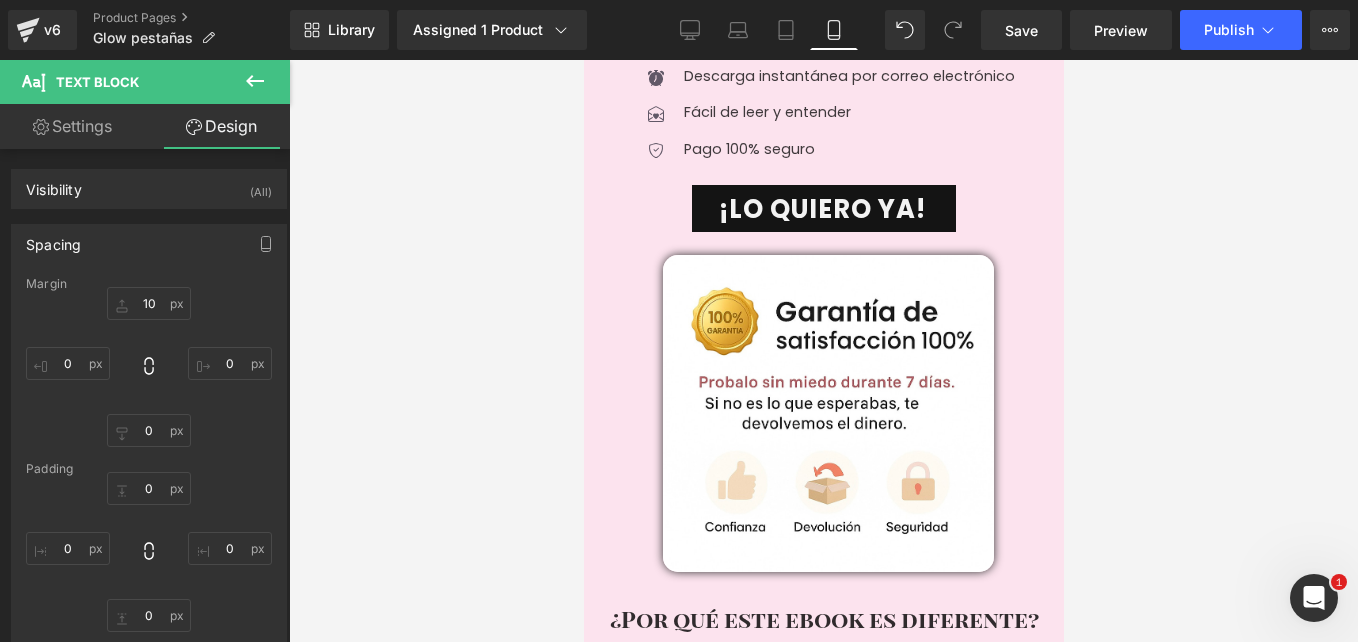 click at bounding box center [823, 351] 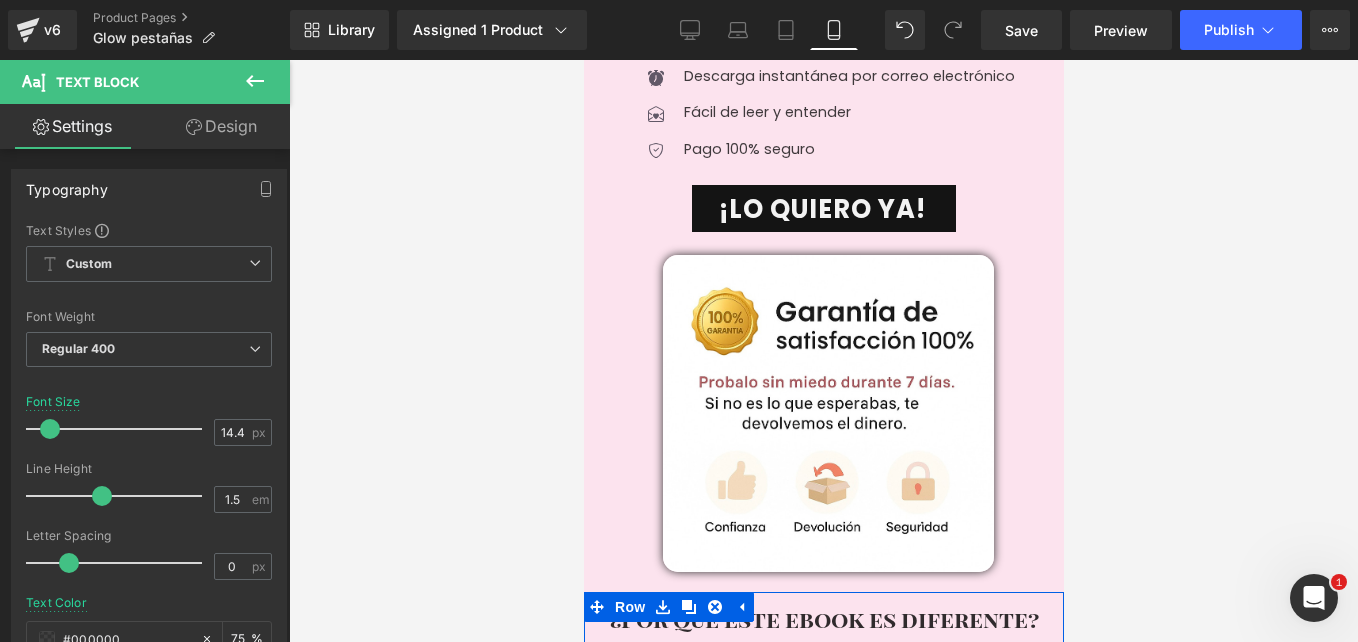 drag, startPoint x: 637, startPoint y: 502, endPoint x: 997, endPoint y: 498, distance: 360.02222 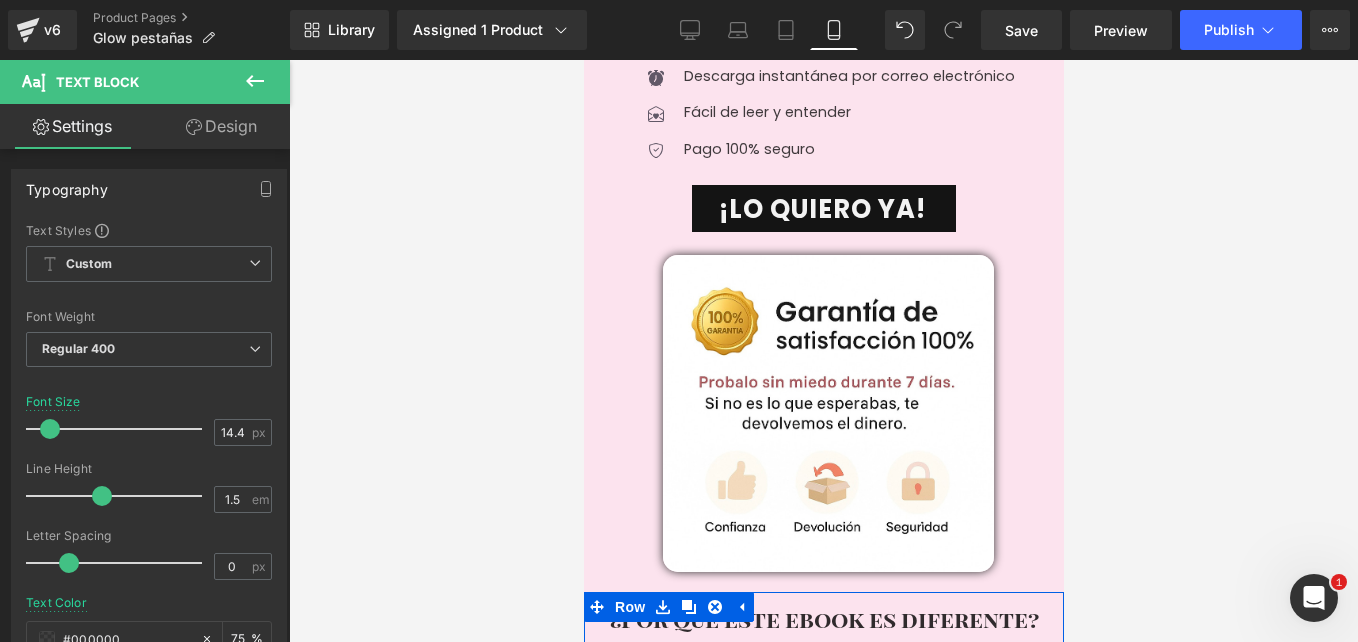 click on "Vas a practicar. Vas a mejorar. Vas a destacarte." at bounding box center [823, 676] 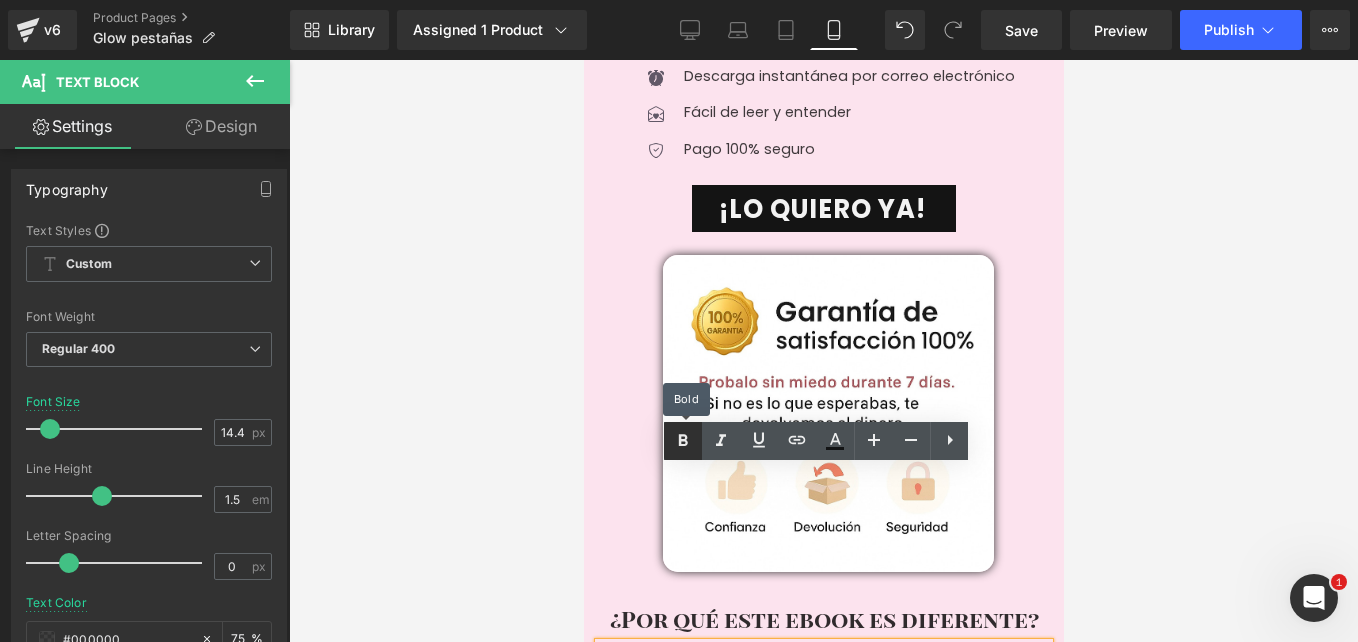 click 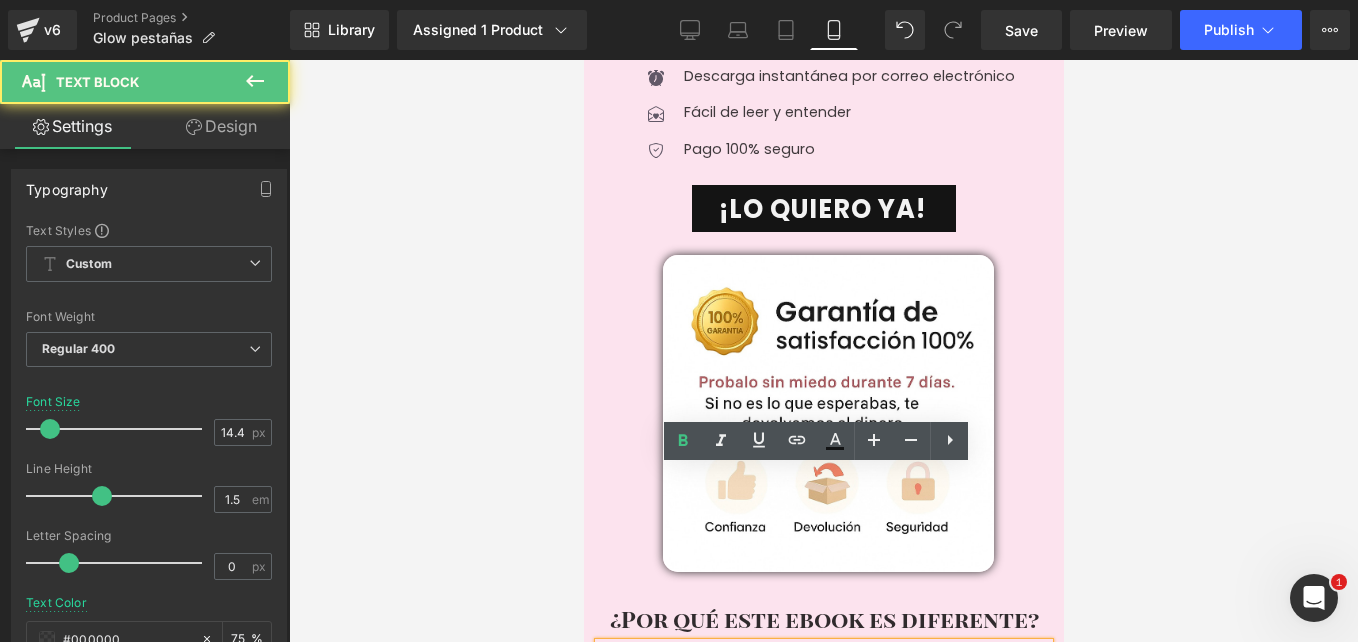 drag, startPoint x: 924, startPoint y: 521, endPoint x: 950, endPoint y: 543, distance: 34.058773 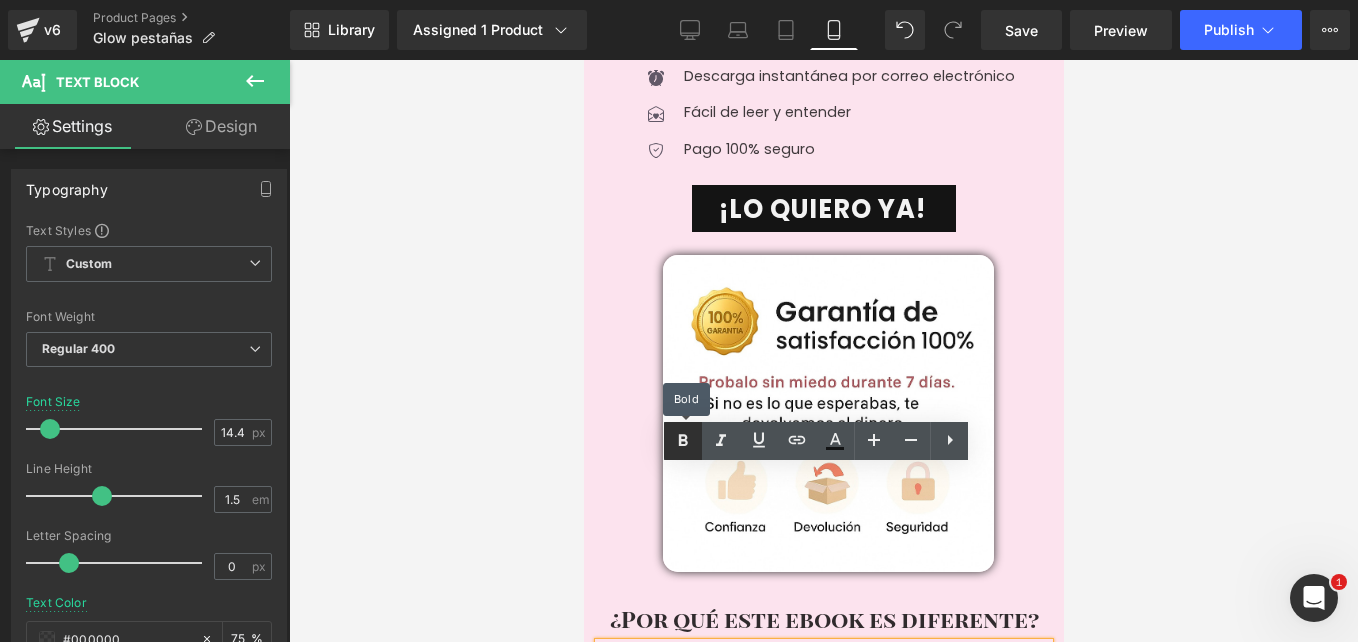 click 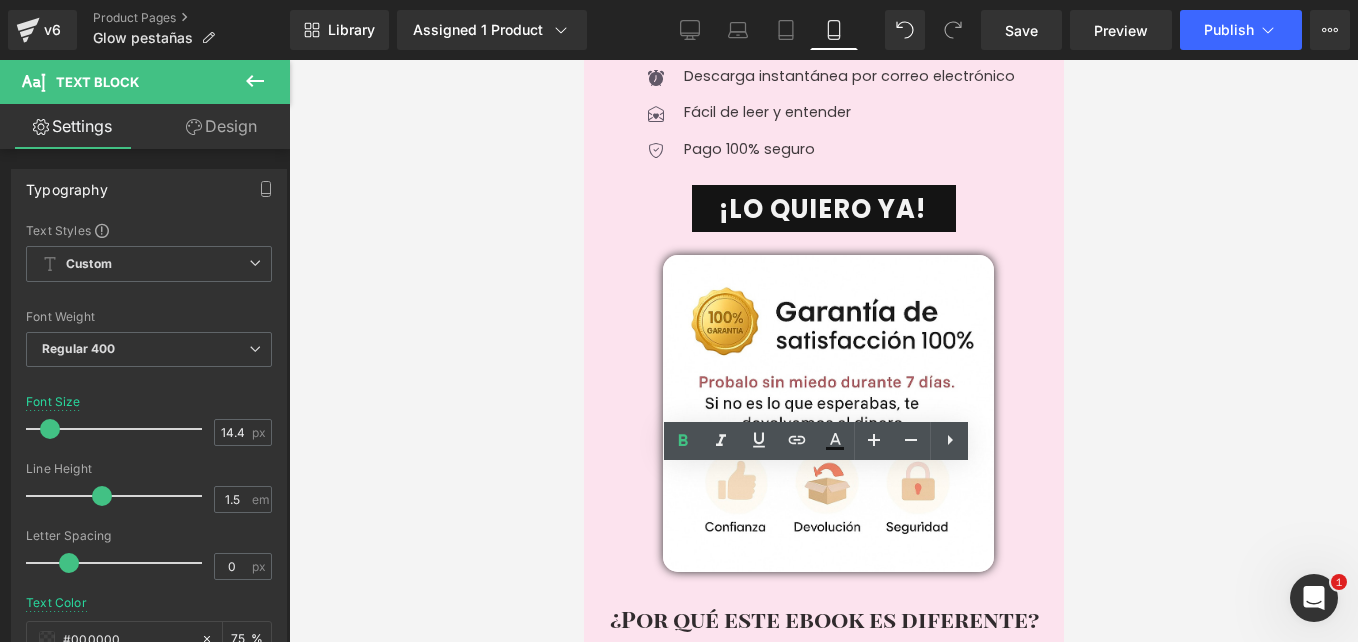 click at bounding box center (823, 351) 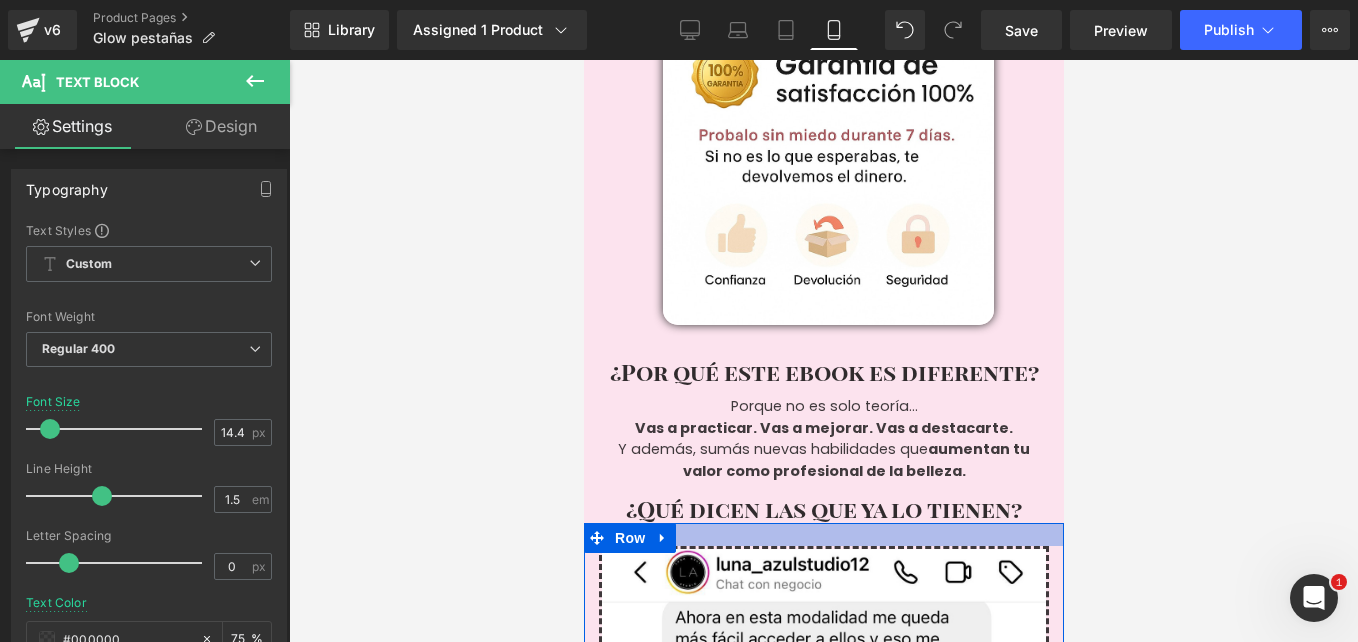 scroll, scrollTop: 8546, scrollLeft: 0, axis: vertical 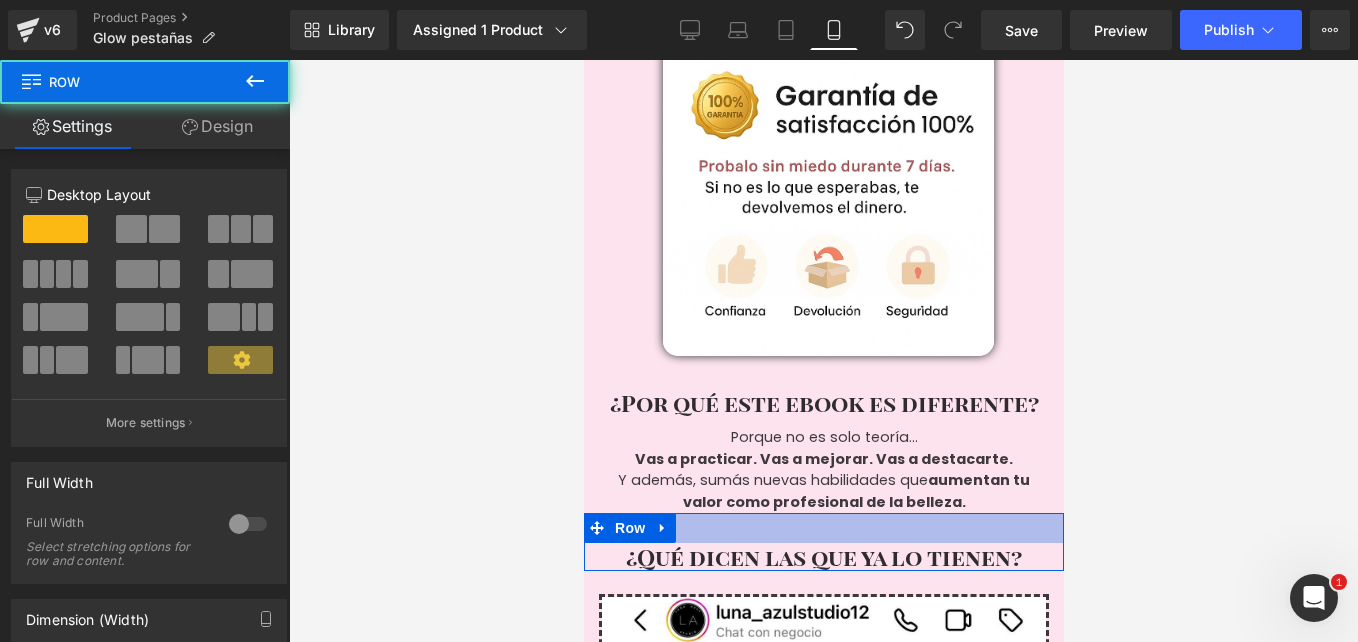drag, startPoint x: 767, startPoint y: 345, endPoint x: 770, endPoint y: 362, distance: 17.262676 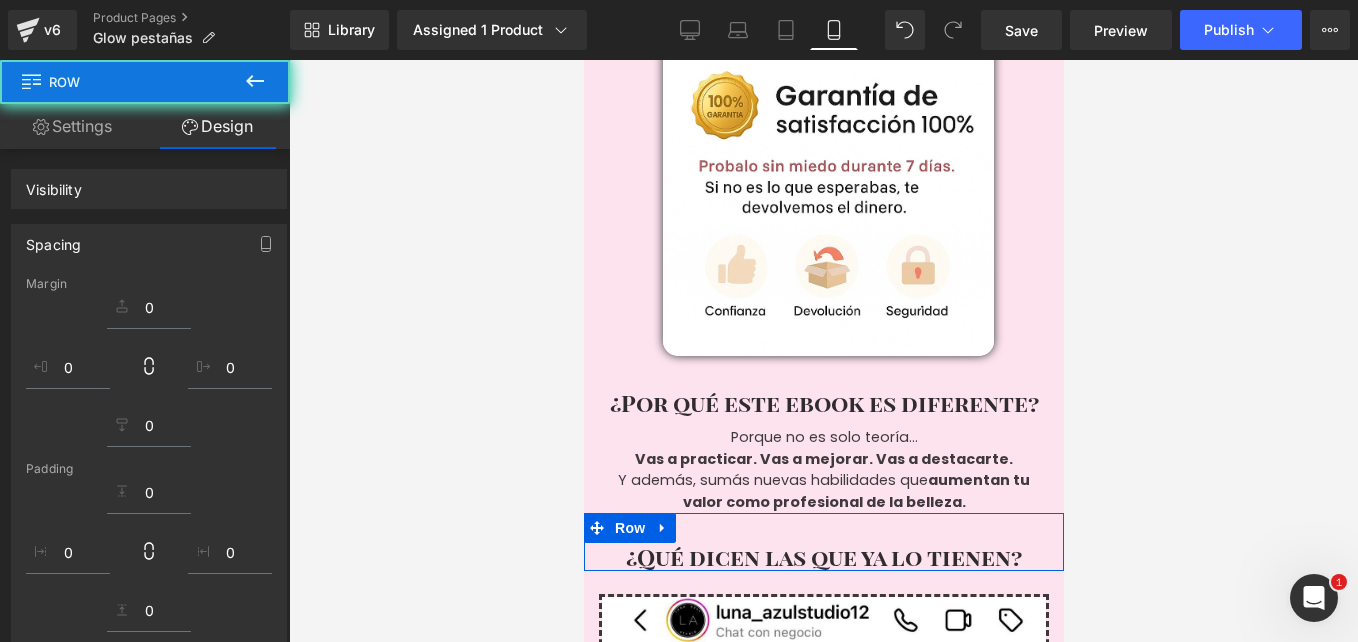 click at bounding box center [823, 351] 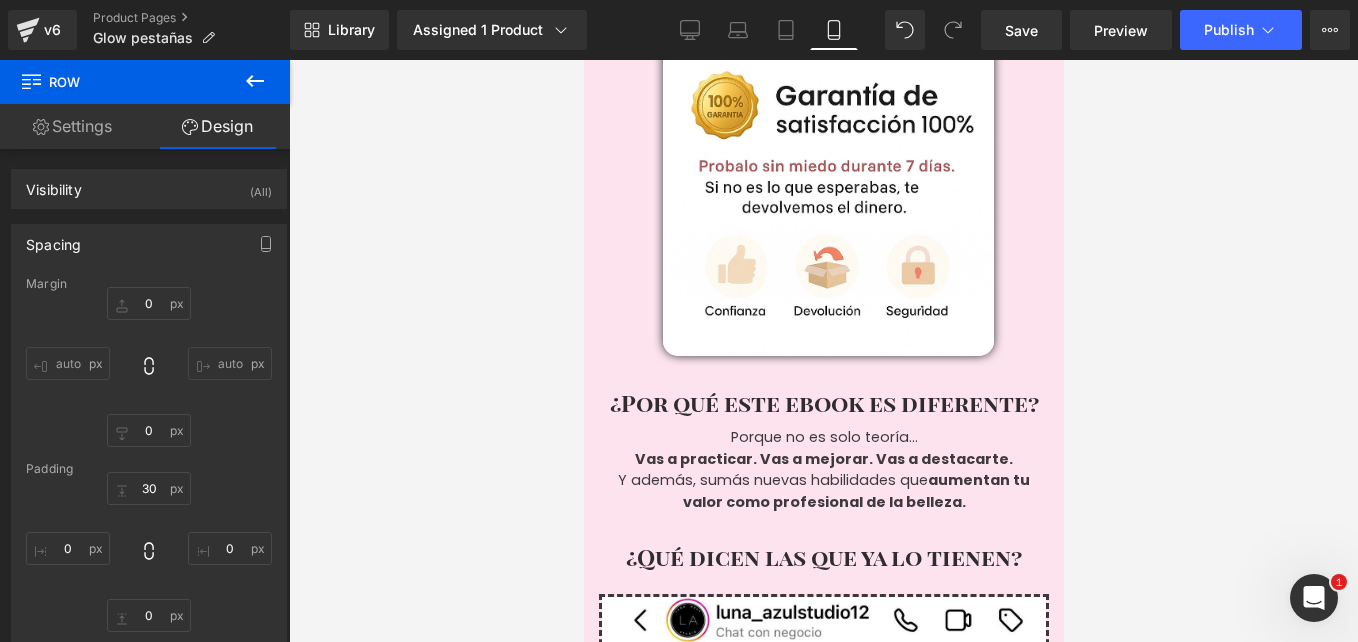 click at bounding box center [823, 351] 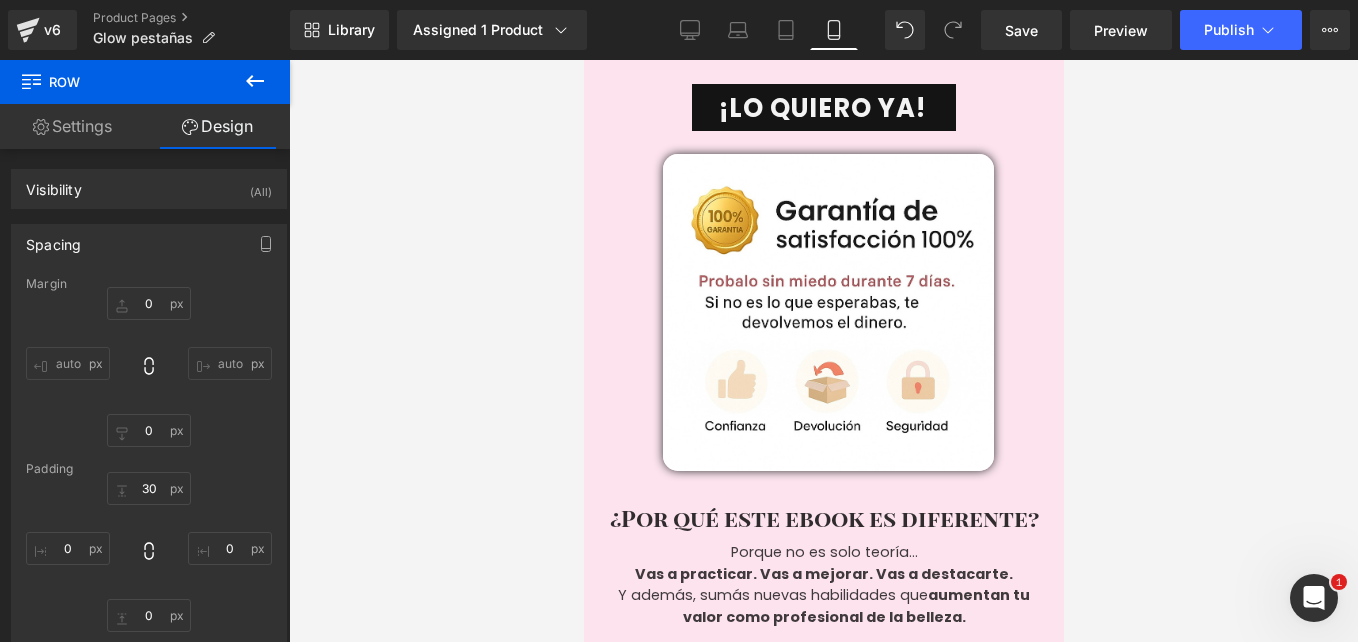 scroll, scrollTop: 8429, scrollLeft: 0, axis: vertical 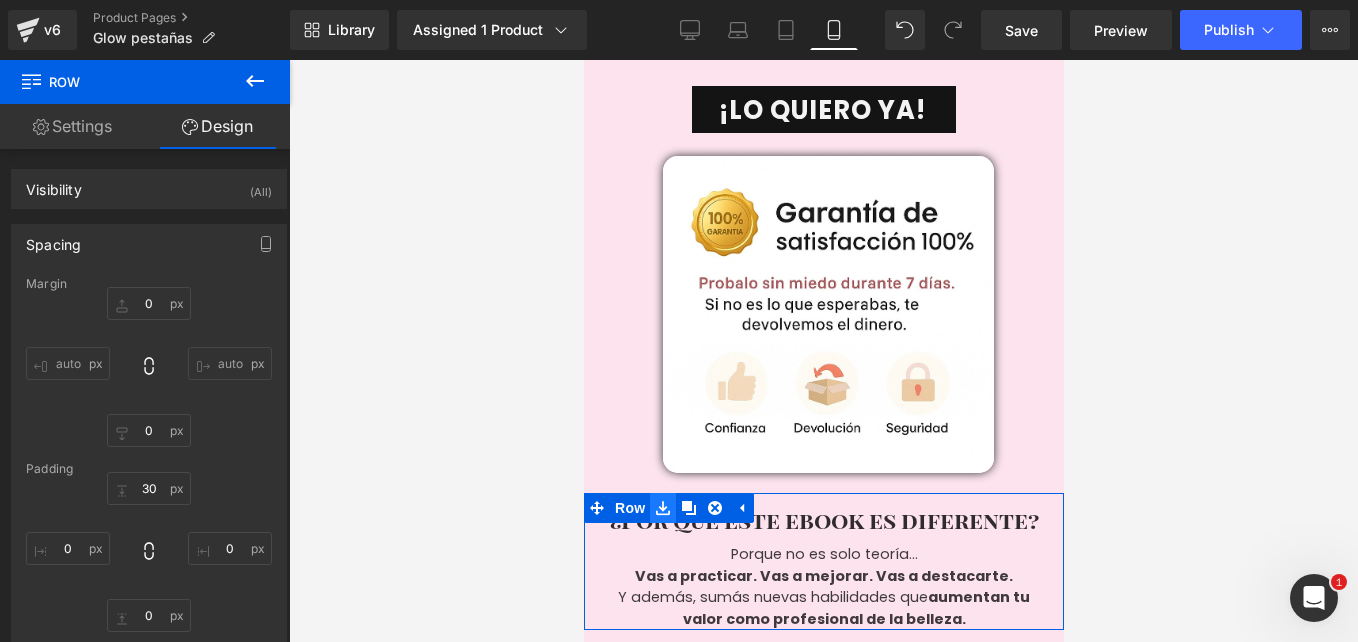 click at bounding box center (662, 508) 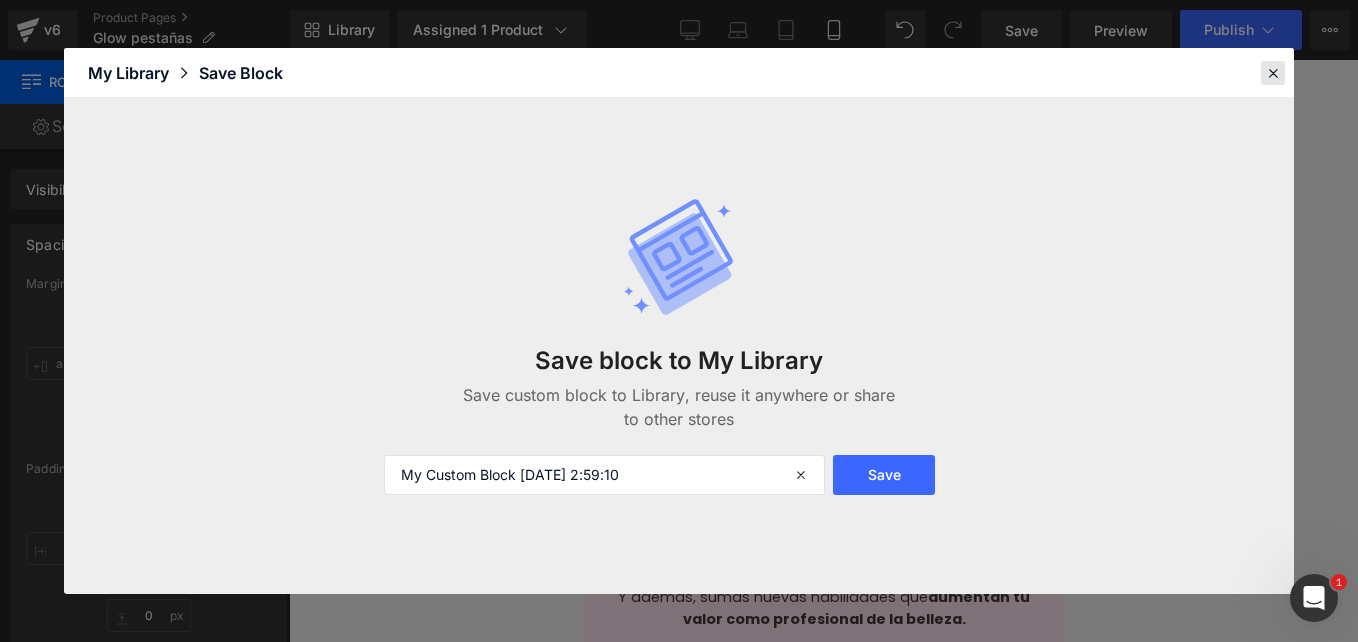 click at bounding box center (1273, 73) 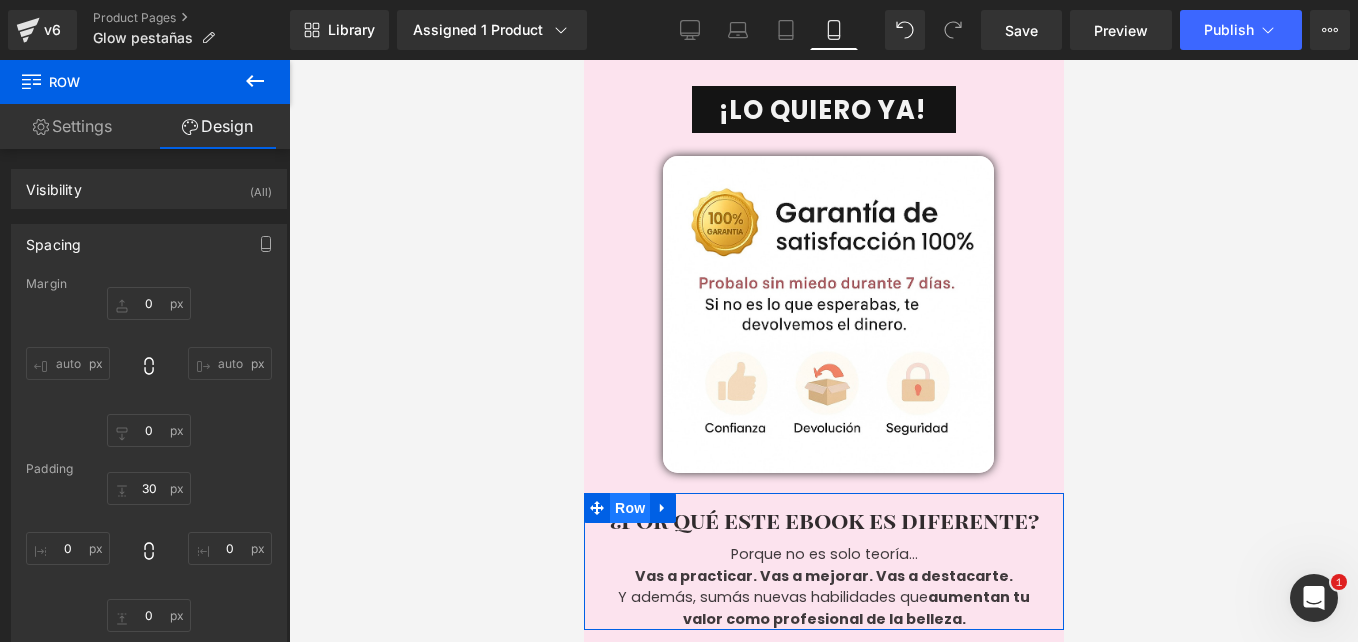 click on "Row" at bounding box center (629, 508) 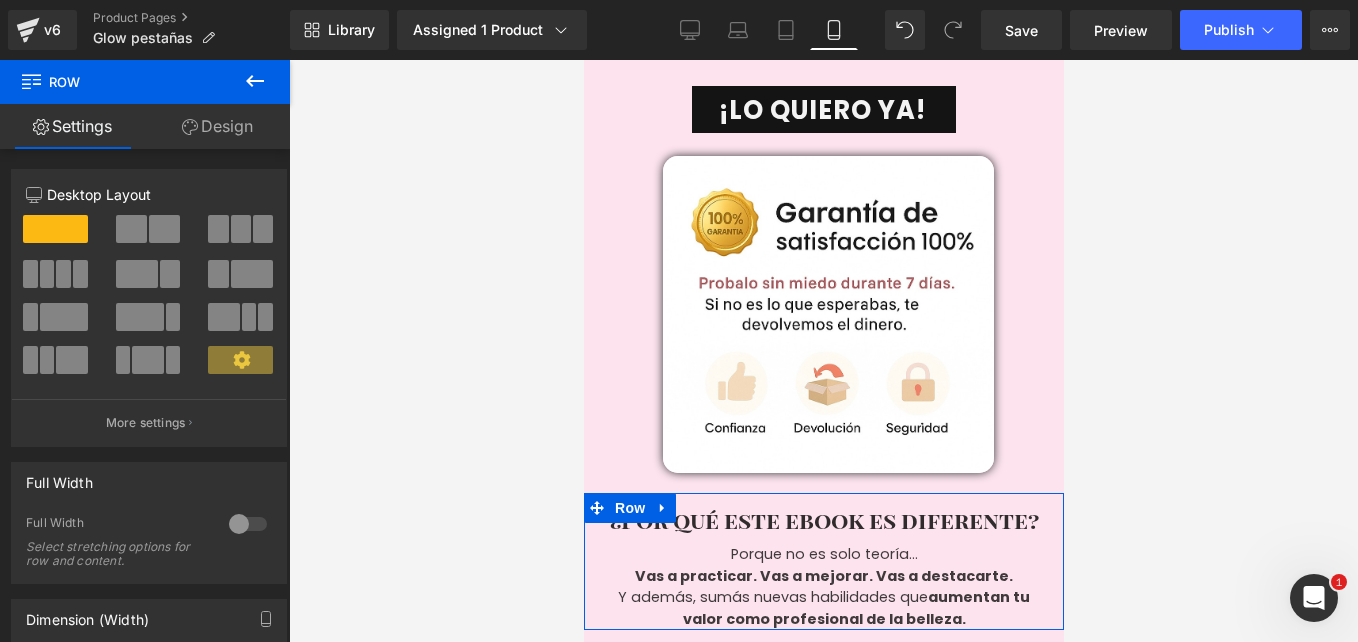 click on "Design" at bounding box center [217, 126] 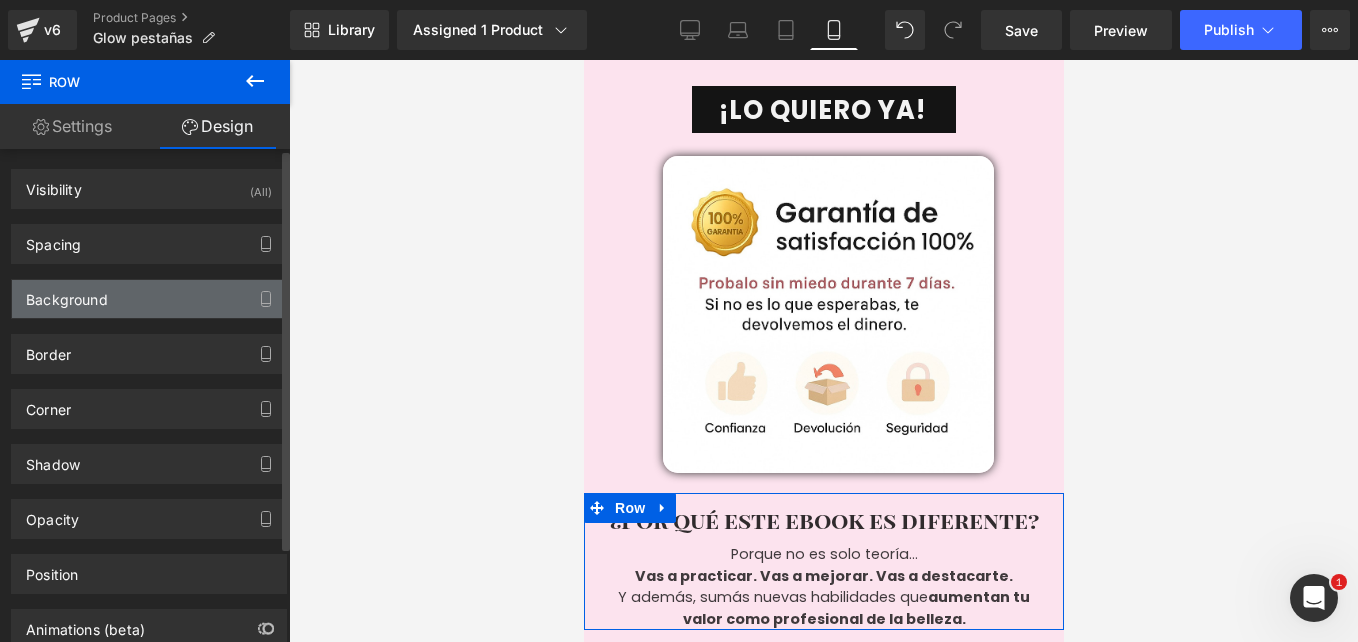 type on "#fce3ee" 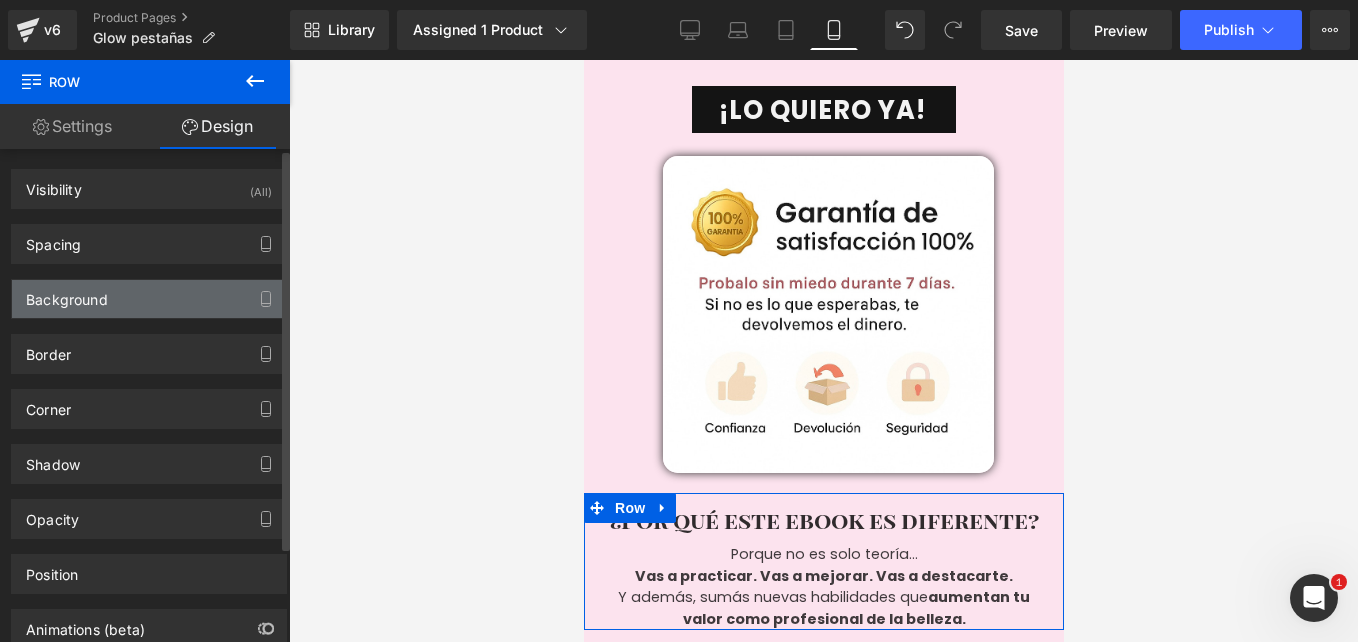 type on "100" 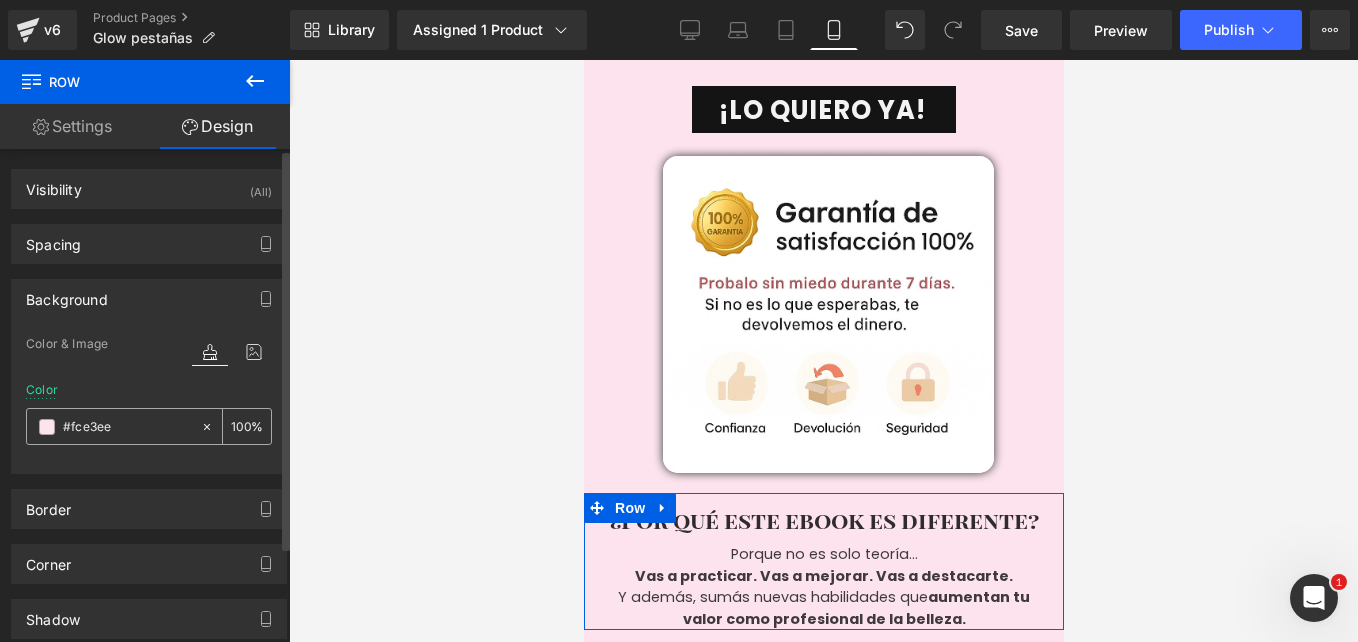 click at bounding box center [47, 427] 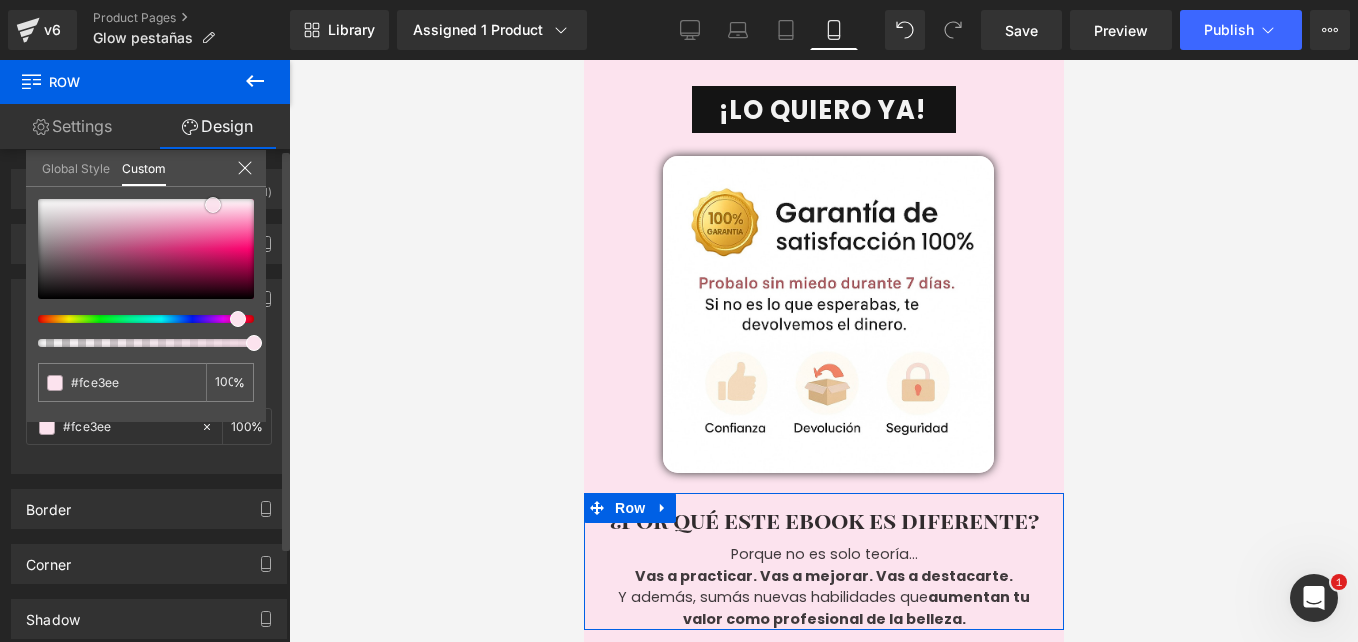 type on "#b7a3ac" 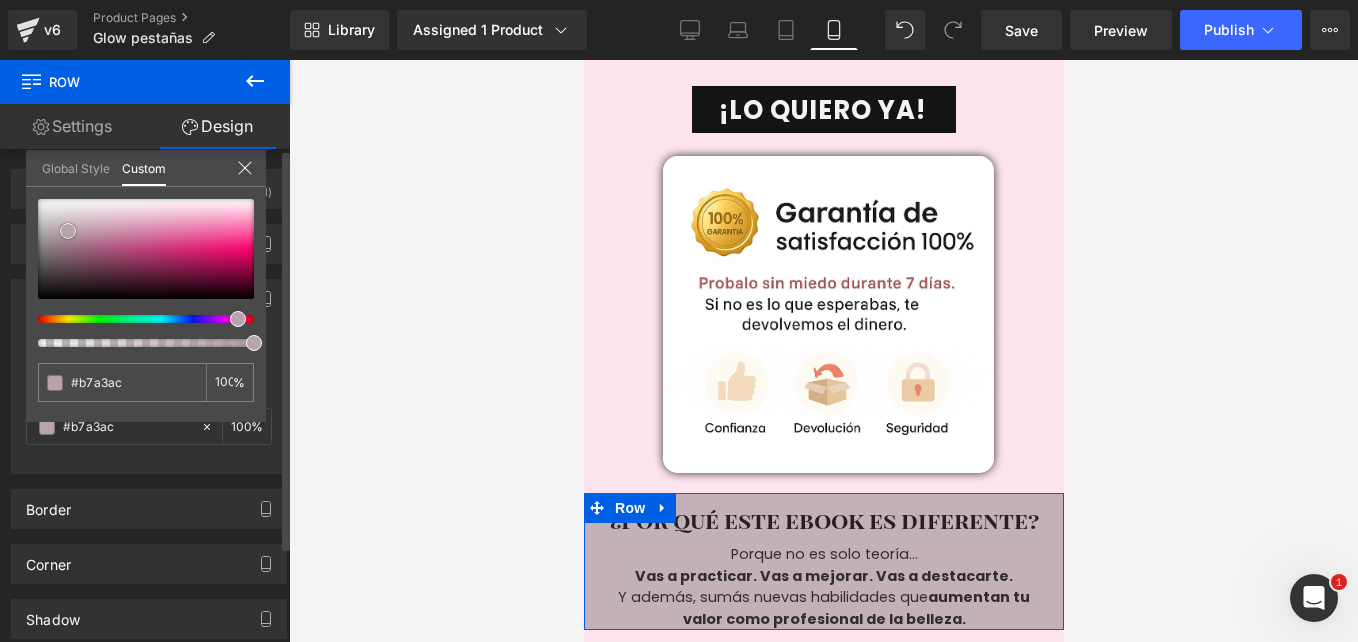 type on "#c3b1b9" 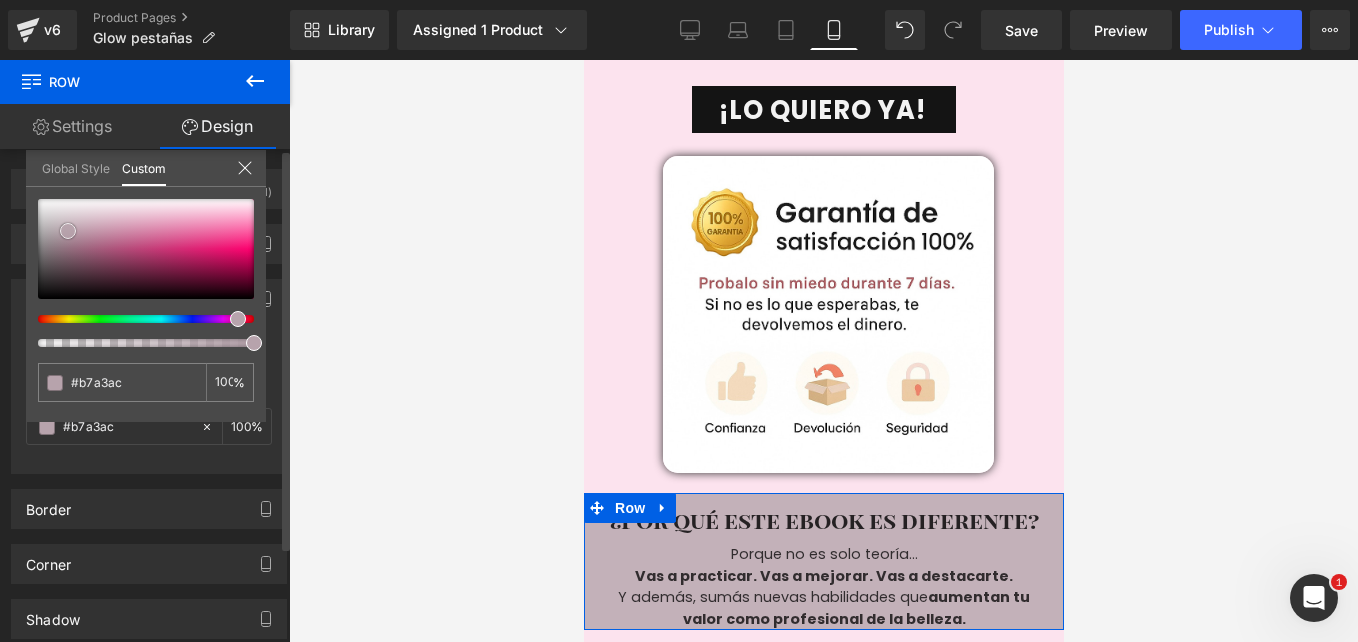 type on "#c3b1b9" 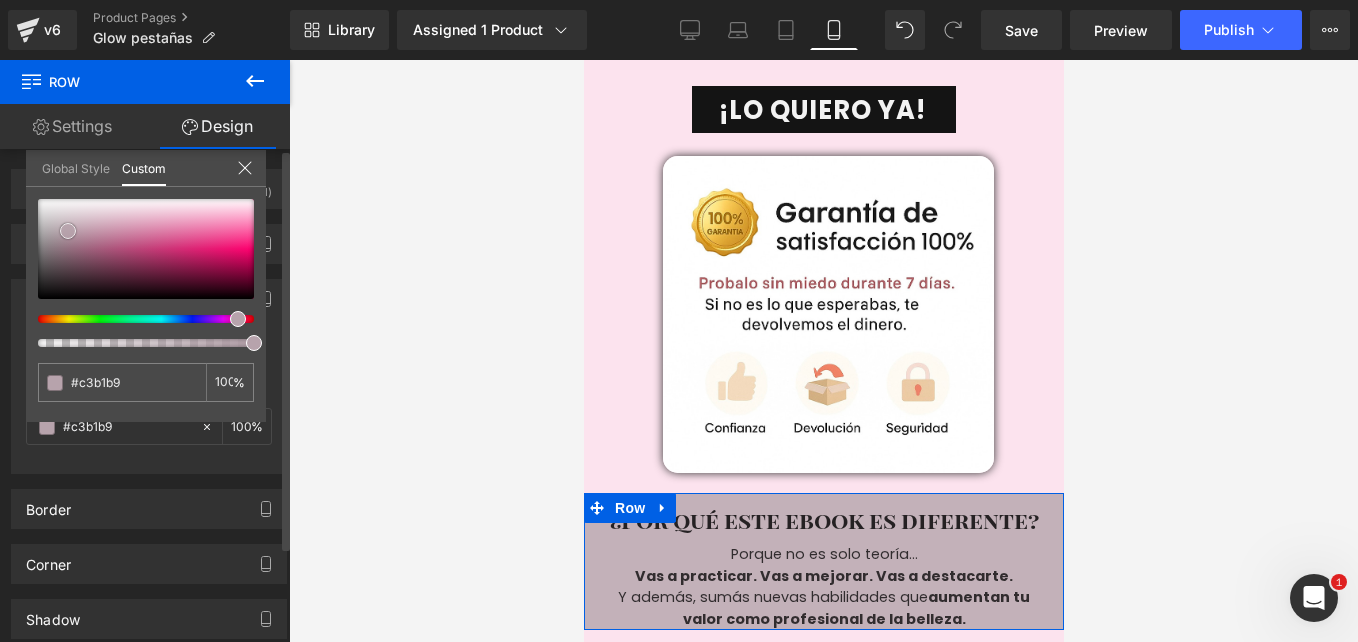 type on "#e8e2e4" 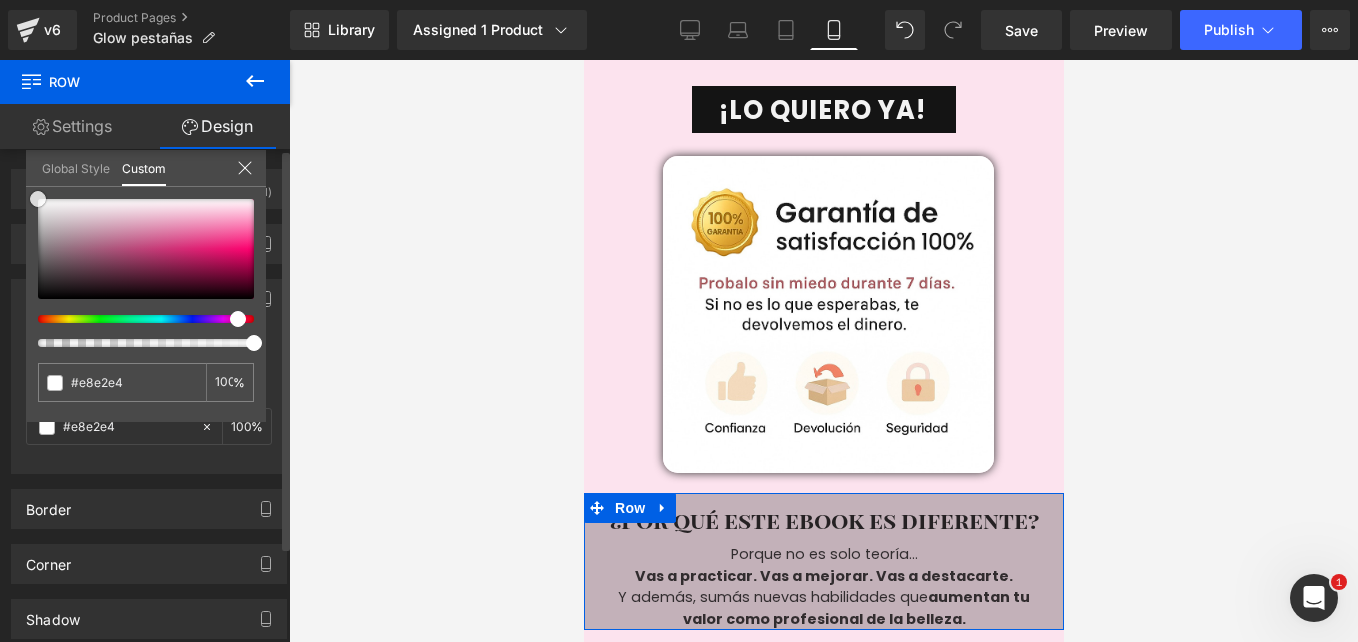 type on "#ffffff" 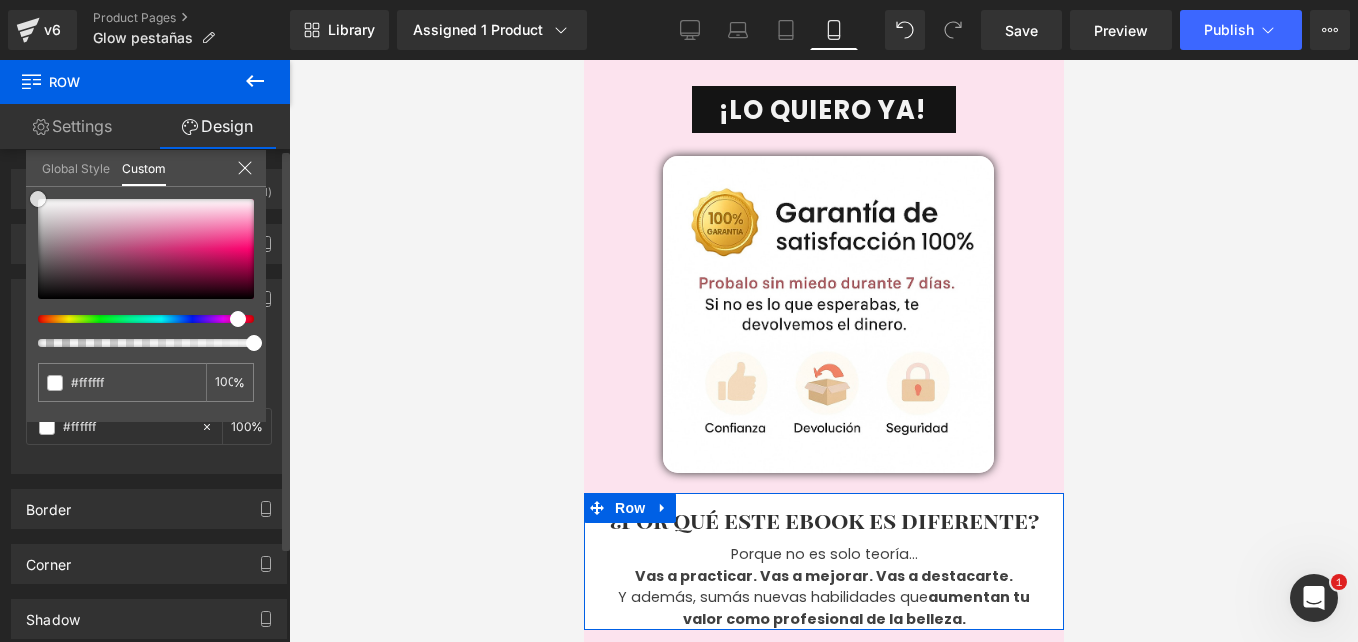 drag, startPoint x: 68, startPoint y: 231, endPoint x: 16, endPoint y: 175, distance: 76.41989 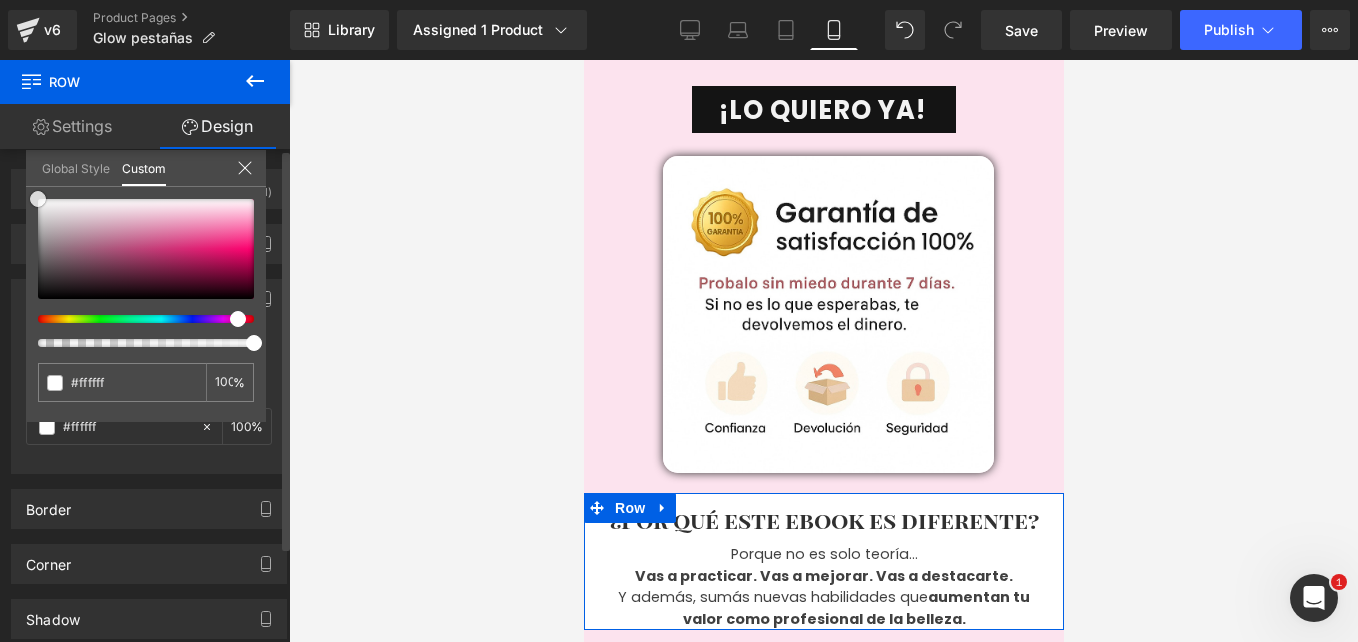 click on "Background
Color & Image color
rgba(255, 255, 255, 1) Color #ffffff 100 %
Image  Replace Image  Upload image or  Browse gallery Image Src Image Quality Lighter Lightest
Lighter
Lighter Lightest Only support for UCare CDN
More settings
Global Style Custom Edit styles #ffffff 100 %" at bounding box center [149, 369] 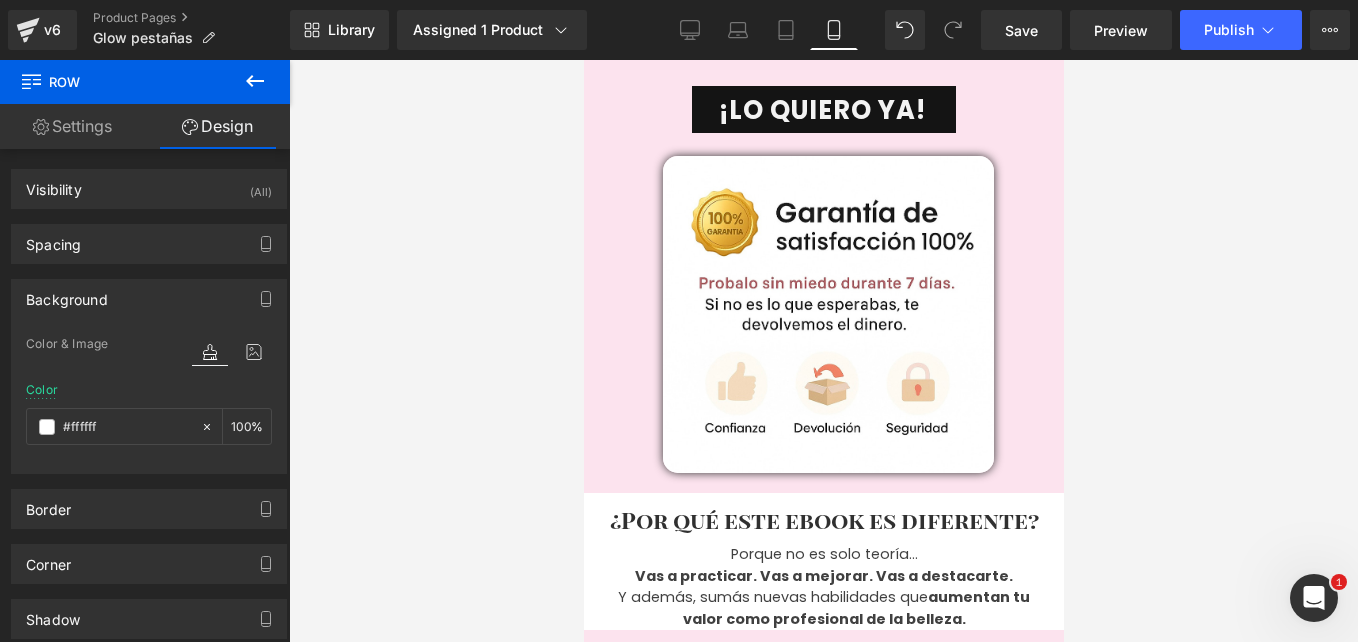 click at bounding box center (823, 351) 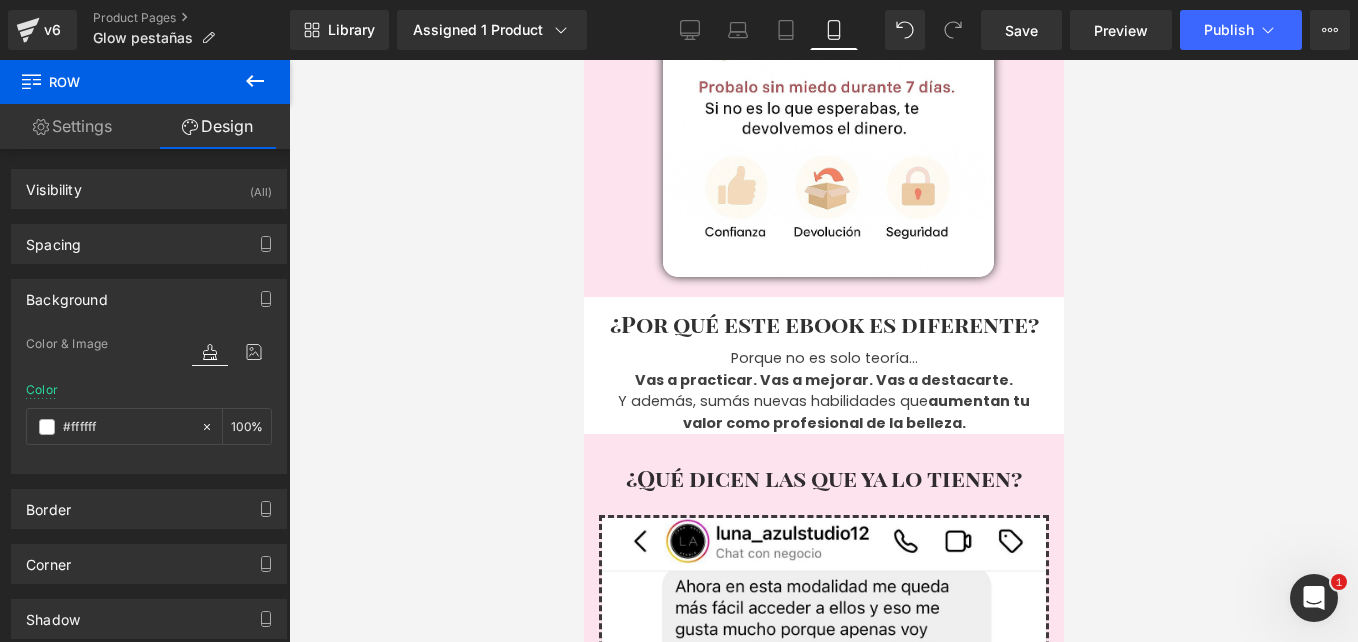 scroll, scrollTop: 8618, scrollLeft: 0, axis: vertical 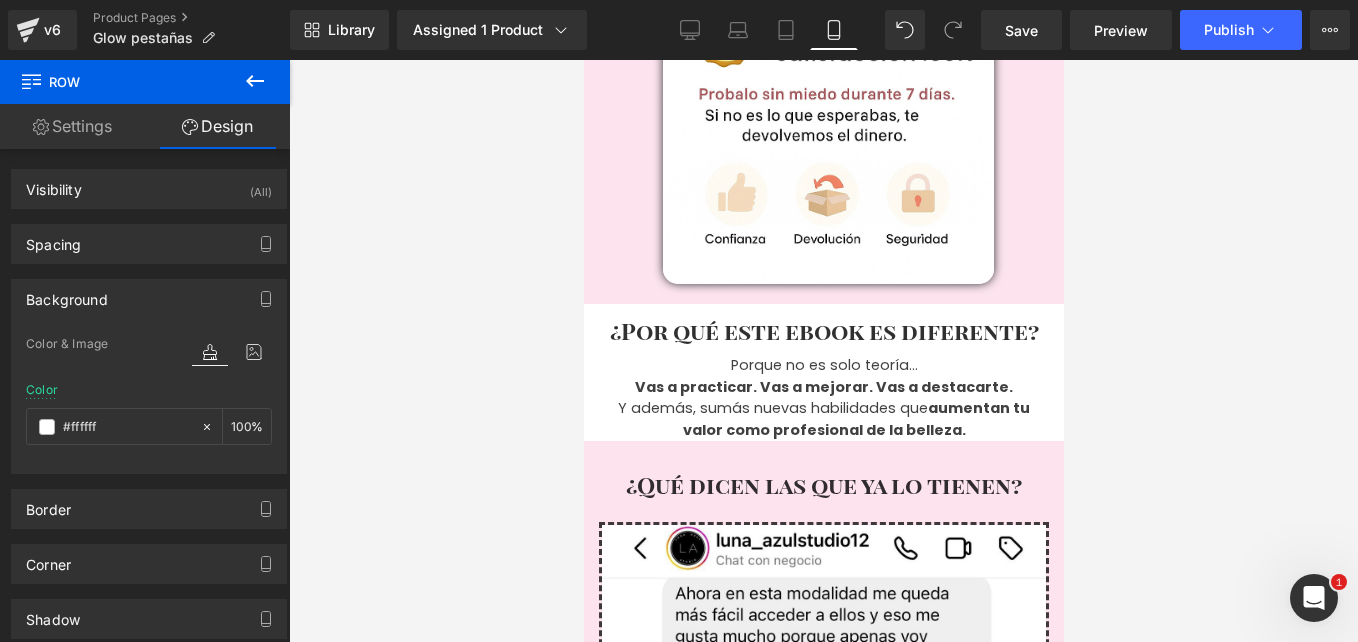 click at bounding box center (823, 351) 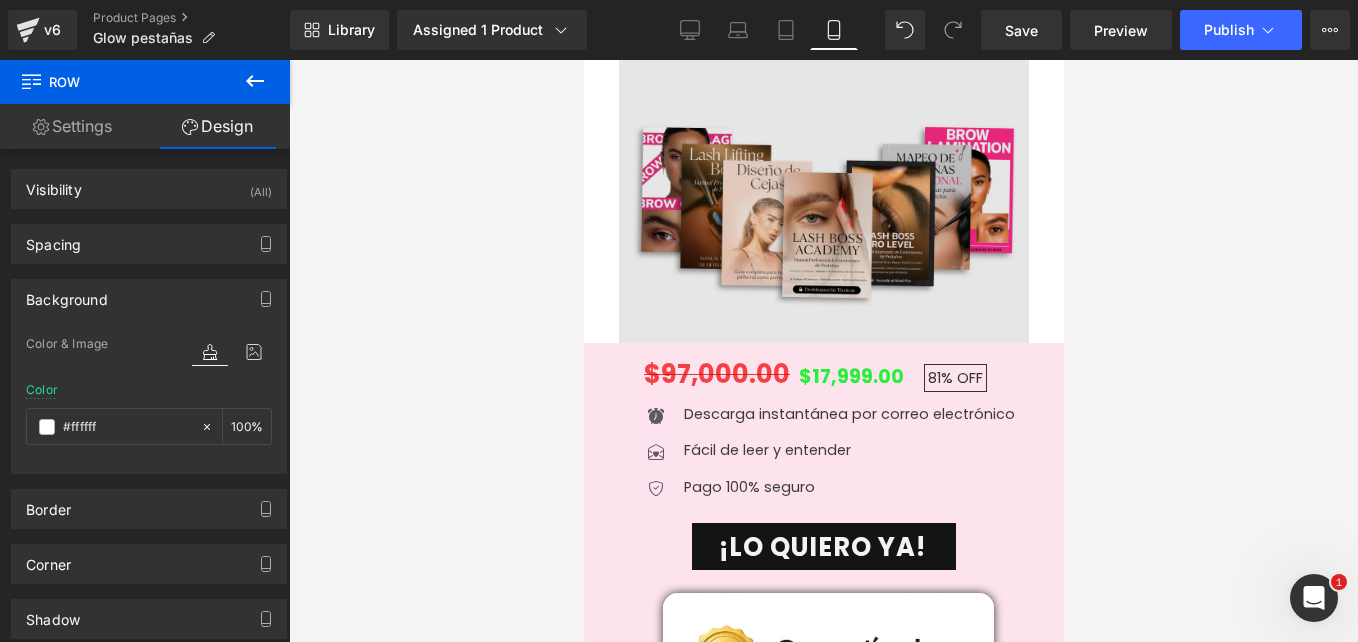scroll, scrollTop: 7936, scrollLeft: 0, axis: vertical 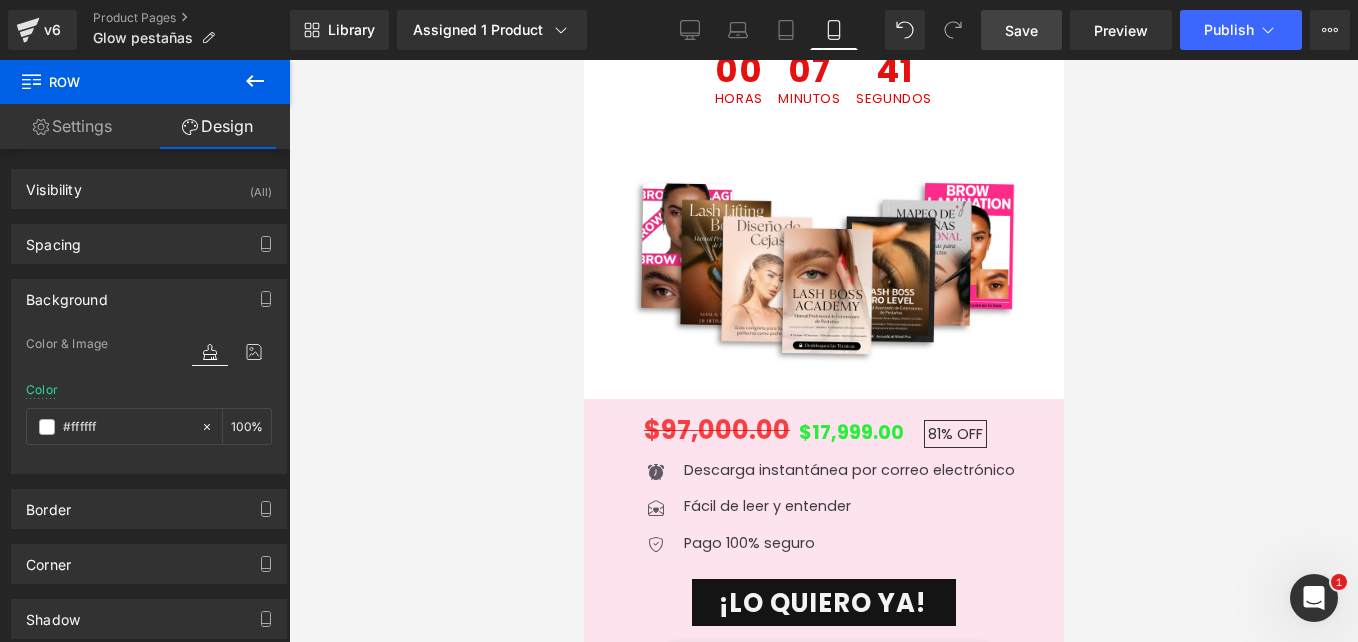 click on "Save" at bounding box center [1021, 30] 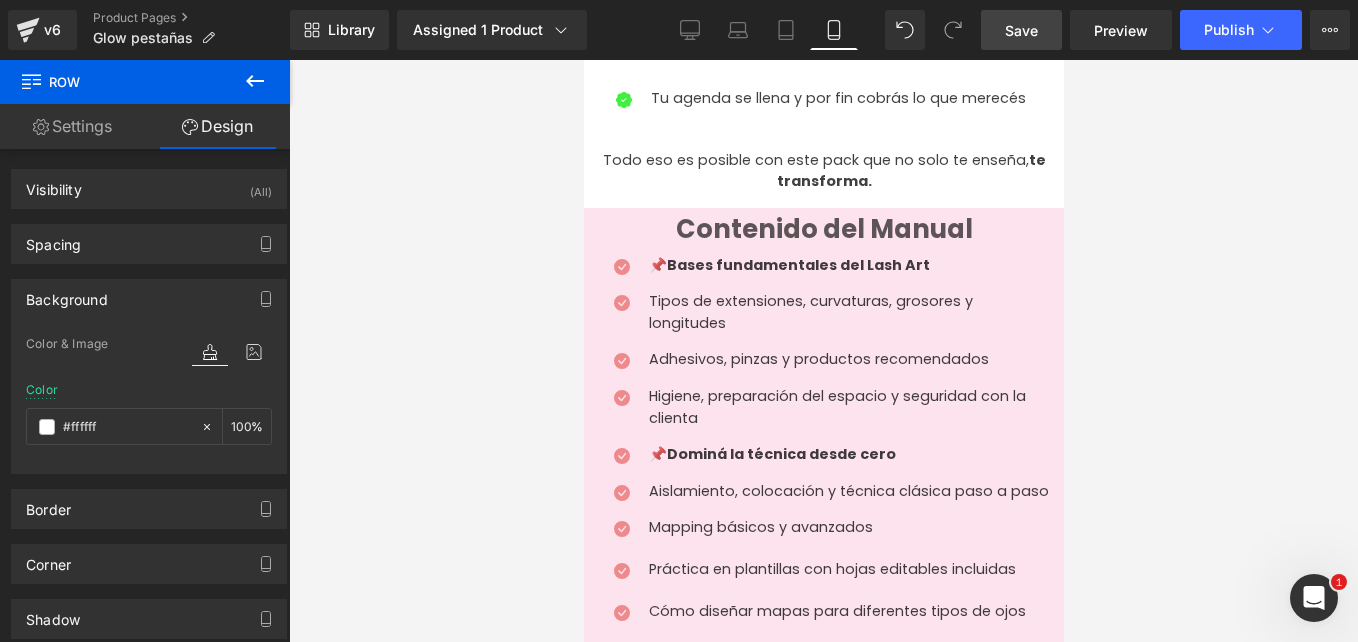 scroll, scrollTop: 1418, scrollLeft: 0, axis: vertical 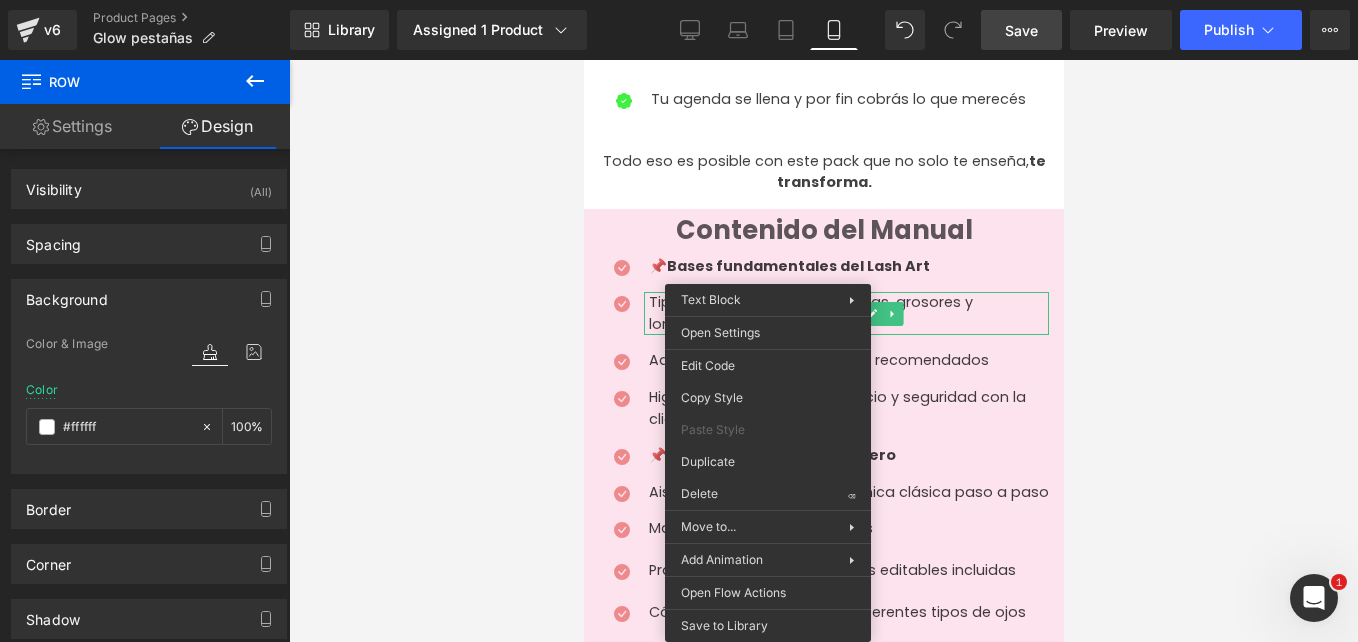 click on "Text Block Row Icon List Text Block" at bounding box center [768, 300] 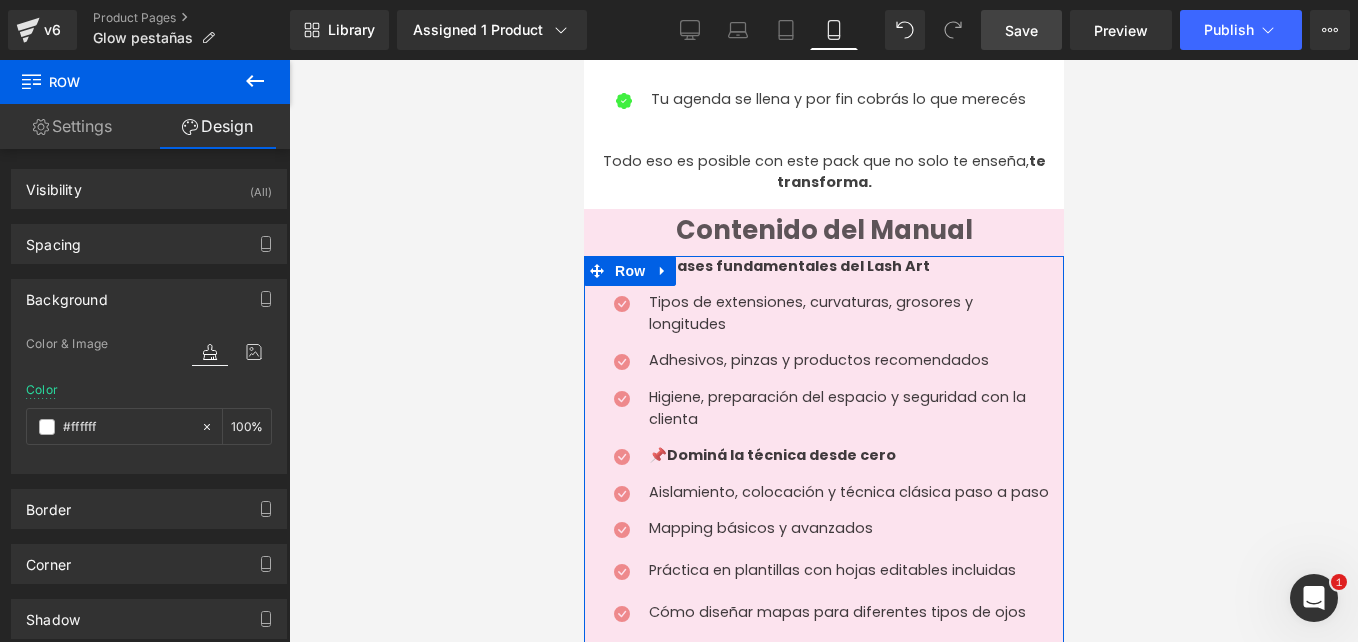 click on "Row" at bounding box center [629, 271] 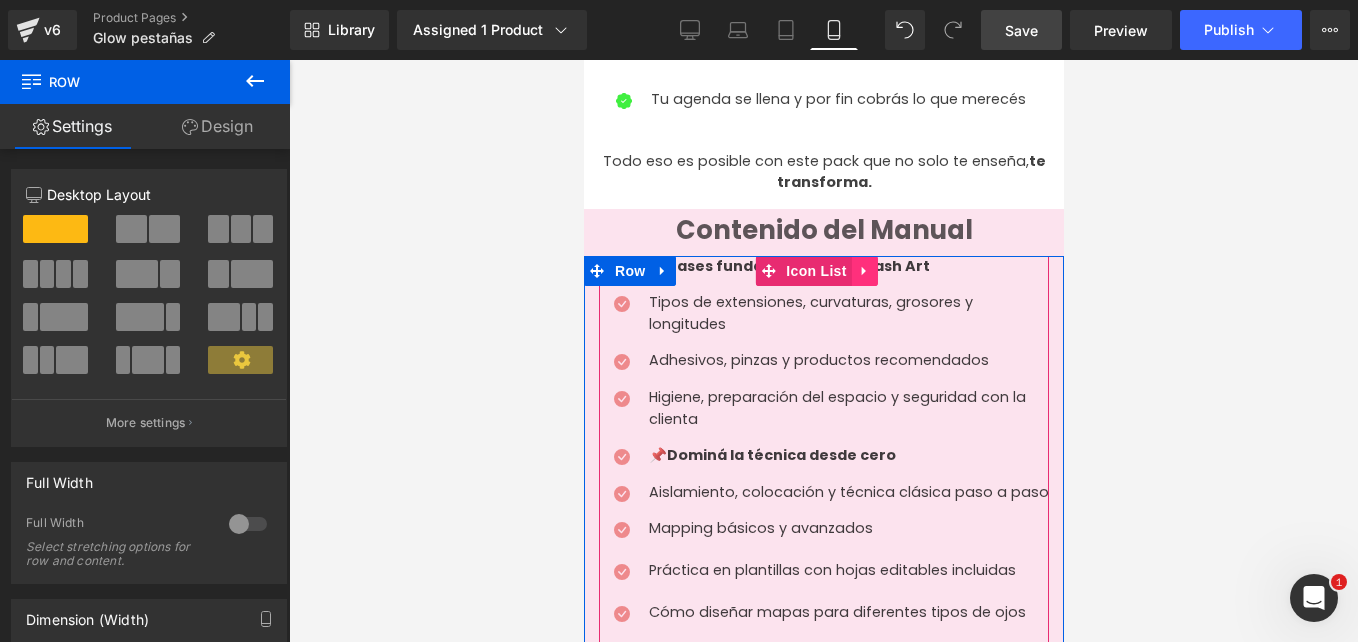 click 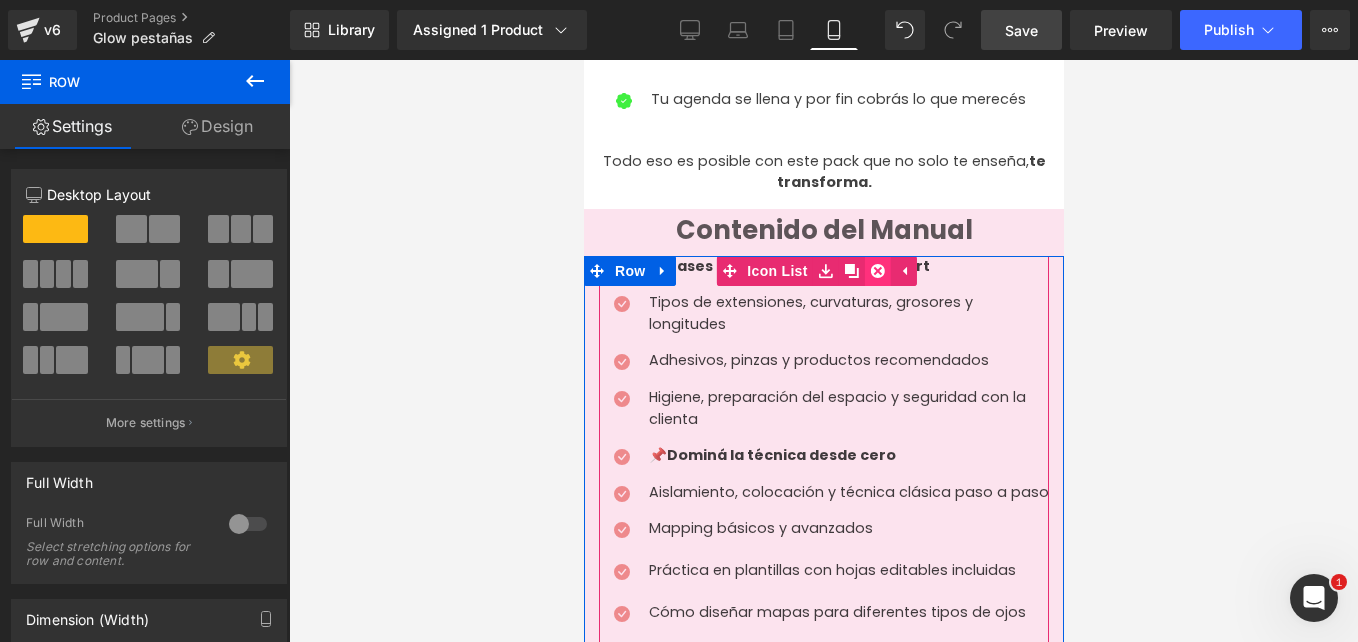click 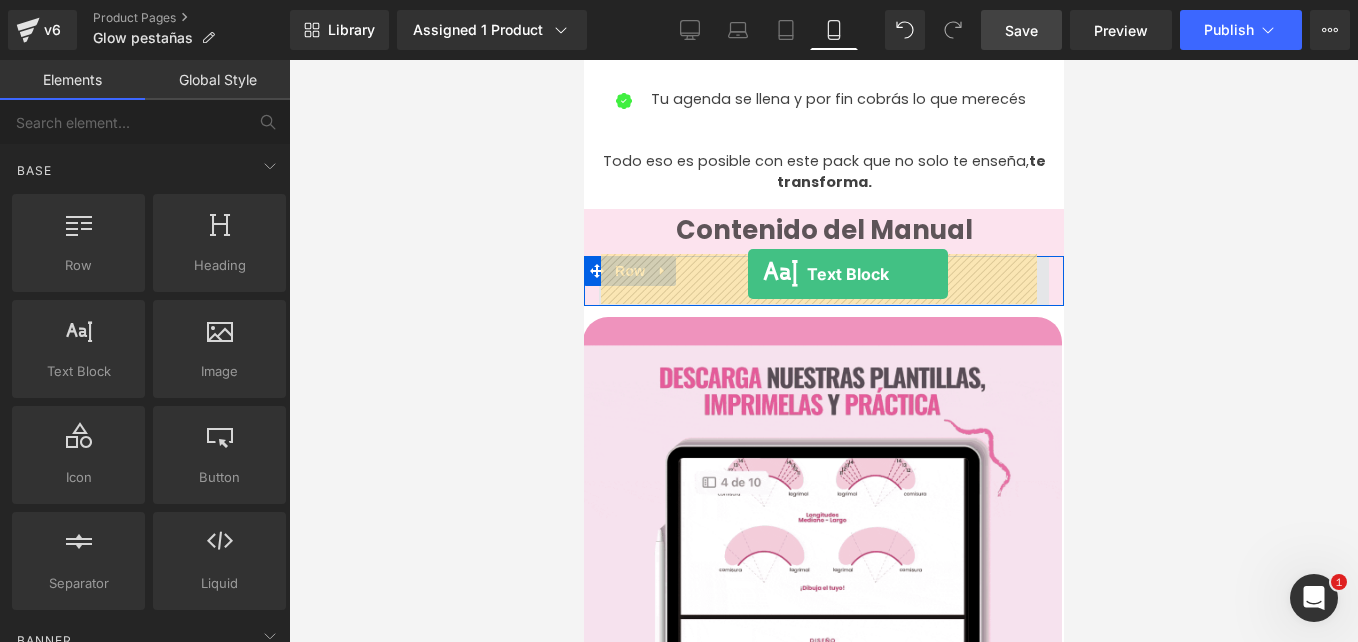 drag, startPoint x: 664, startPoint y: 440, endPoint x: 747, endPoint y: 274, distance: 185.59364 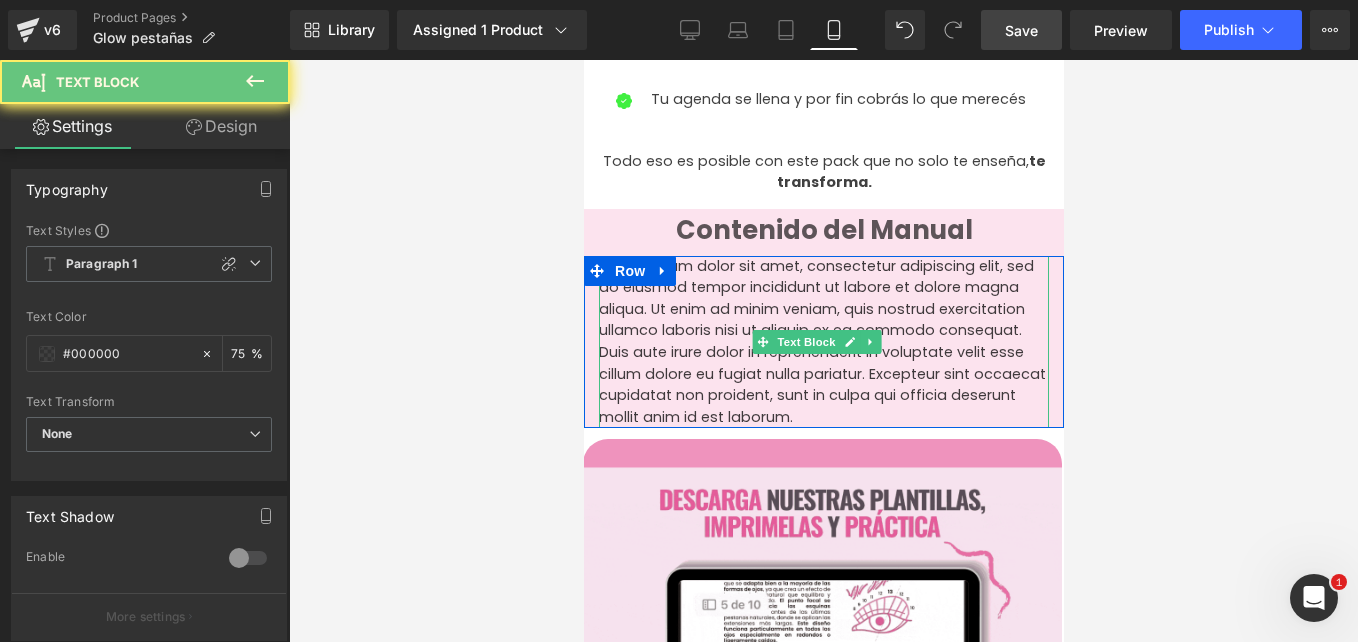click on "Lorem ipsum dolor sit amet, consectetur adipiscing elit, sed do eiusmod tempor incididunt ut labore et dolore magna aliqua. Ut enim ad minim veniam, quis nostrud exercitation ullamco laboris nisi ut aliquip ex ea commodo consequat. Duis aute irure dolor in reprehenderit in voluptate velit esse cillum dolore eu fugiat nulla pariatur. Excepteur sint occaecat cupidatat non proident, sunt in culpa qui officia deserunt mollit anim id est laborum." at bounding box center (823, 342) 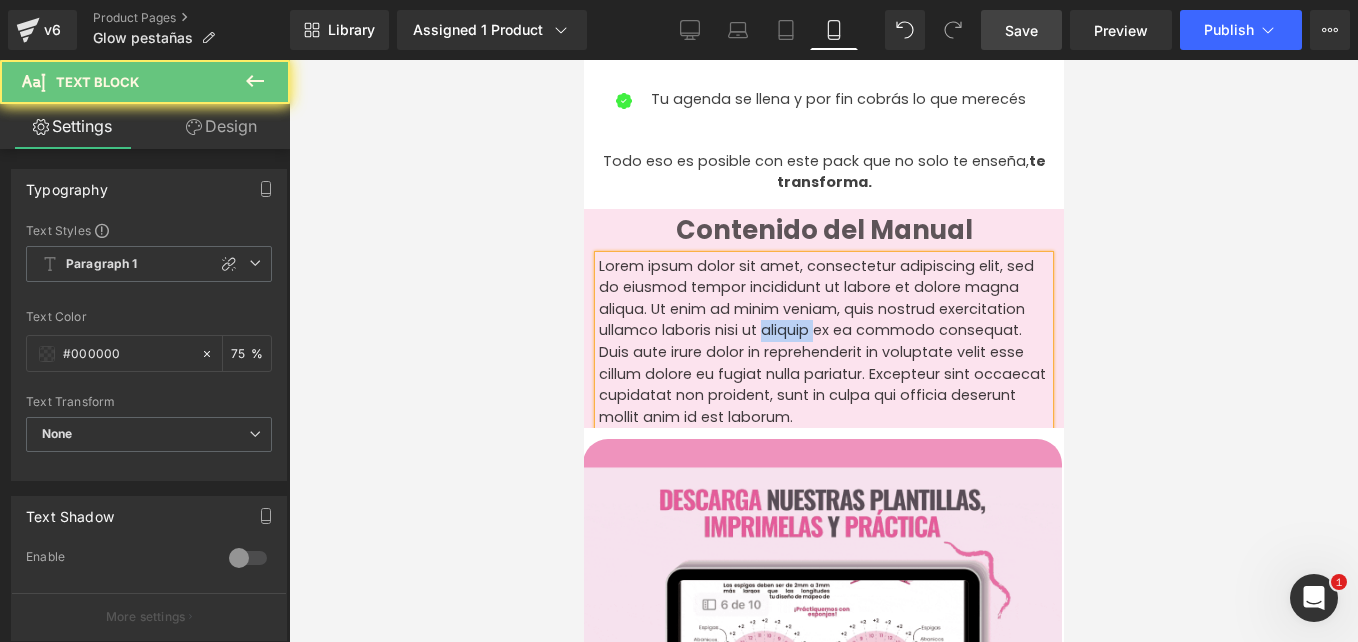 click on "Lorem ipsum dolor sit amet, consectetur adipiscing elit, sed do eiusmod tempor incididunt ut labore et dolore magna aliqua. Ut enim ad minim veniam, quis nostrud exercitation ullamco laboris nisi ut aliquip ex ea commodo consequat. Duis aute irure dolor in reprehenderit in voluptate velit esse cillum dolore eu fugiat nulla pariatur. Excepteur sint occaecat cupidatat non proident, sunt in culpa qui officia deserunt mollit anim id est laborum." at bounding box center [823, 342] 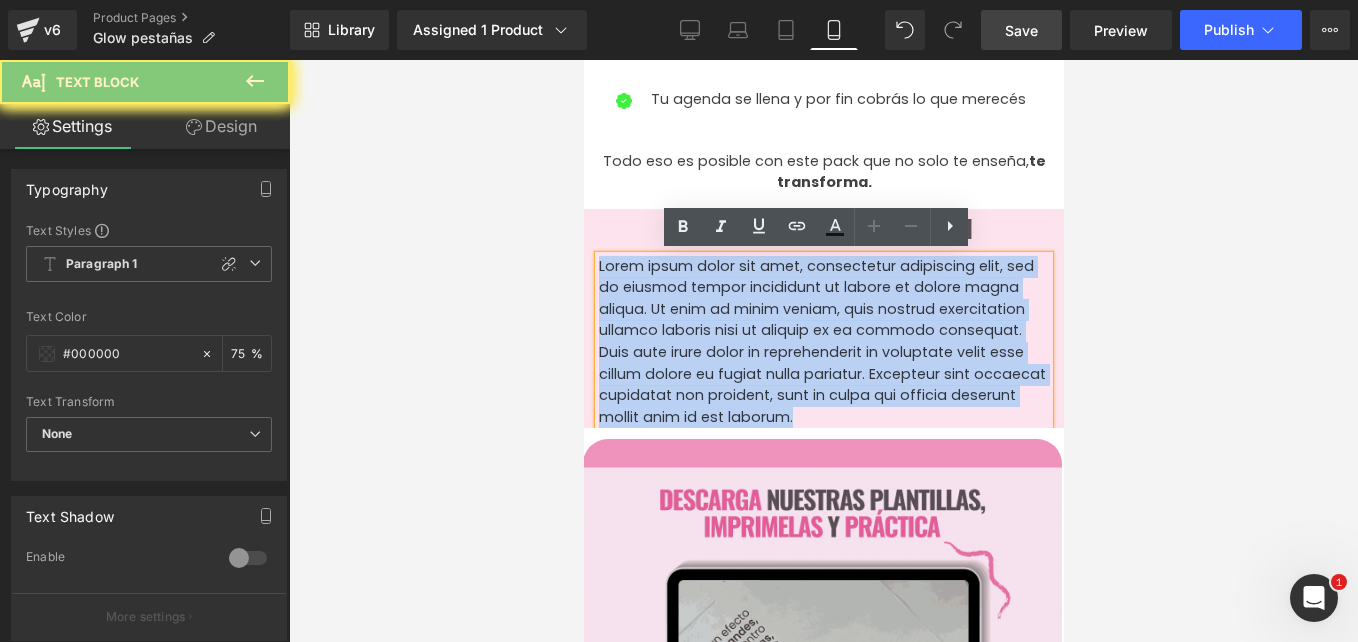 click on "Lorem ipsum dolor sit amet, consectetur adipiscing elit, sed do eiusmod tempor incididunt ut labore et dolore magna aliqua. Ut enim ad minim veniam, quis nostrud exercitation ullamco laboris nisi ut aliquip ex ea commodo consequat. Duis aute irure dolor in reprehenderit in voluptate velit esse cillum dolore eu fugiat nulla pariatur. Excepteur sint occaecat cupidatat non proident, sunt in culpa qui officia deserunt mollit anim id est laborum." at bounding box center (823, 342) 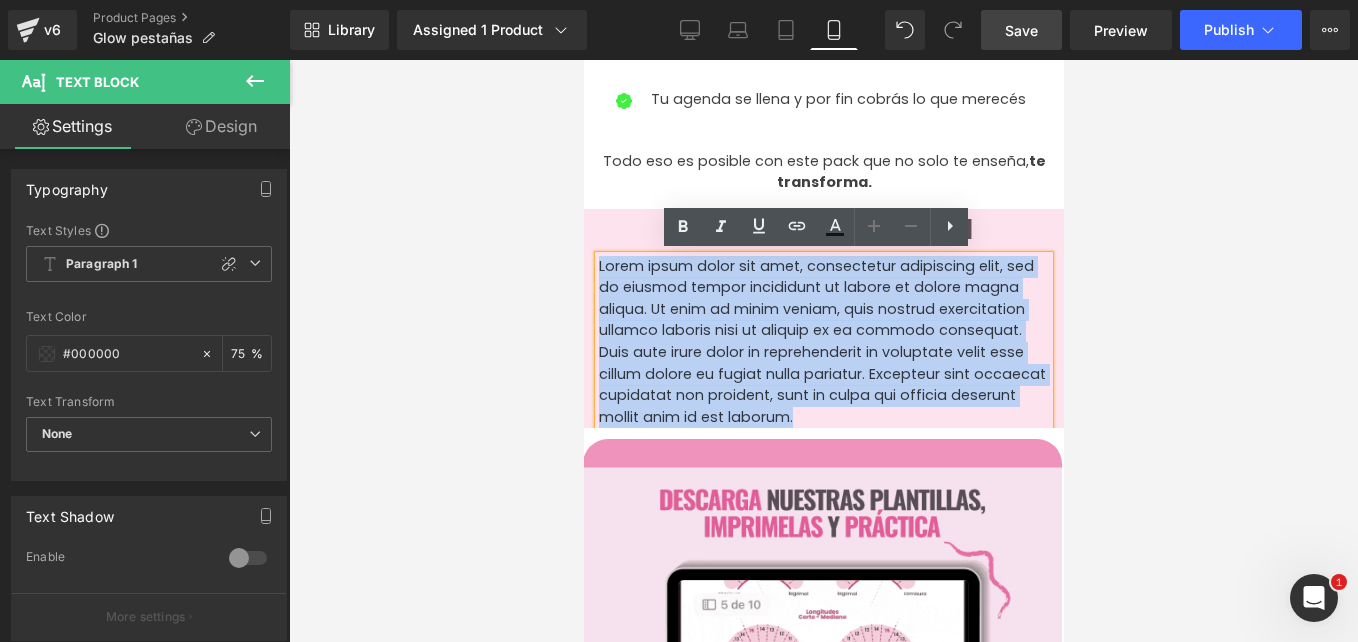 paste 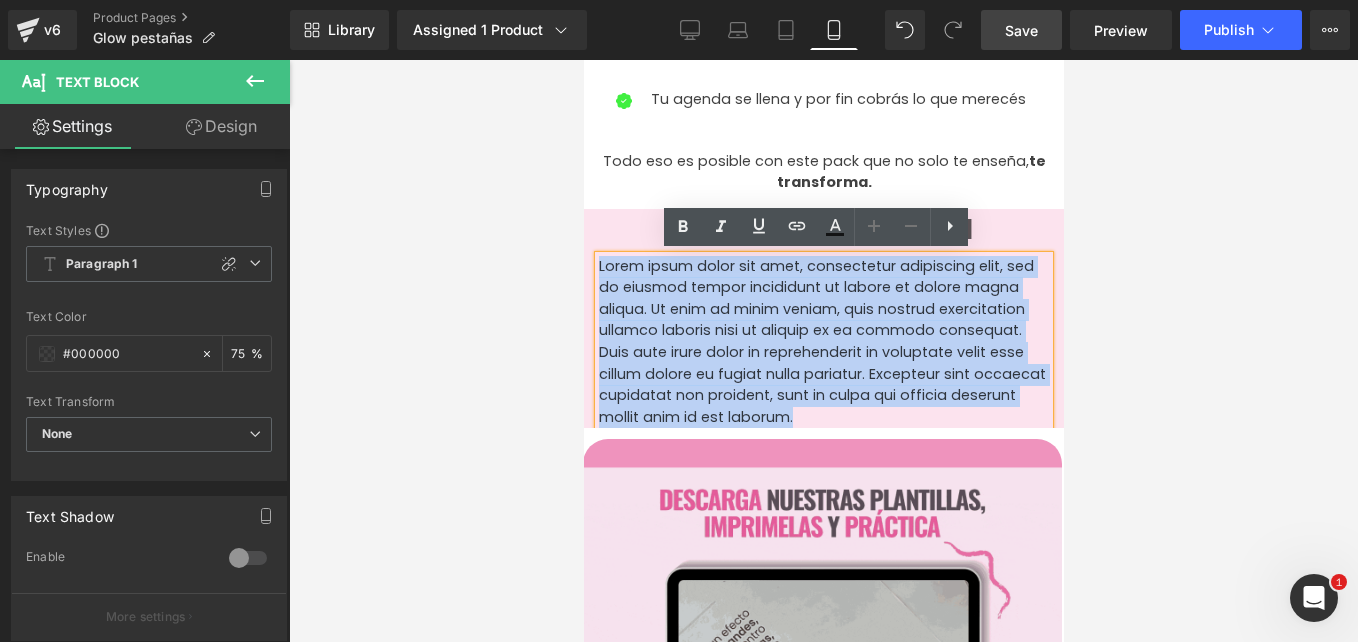 type 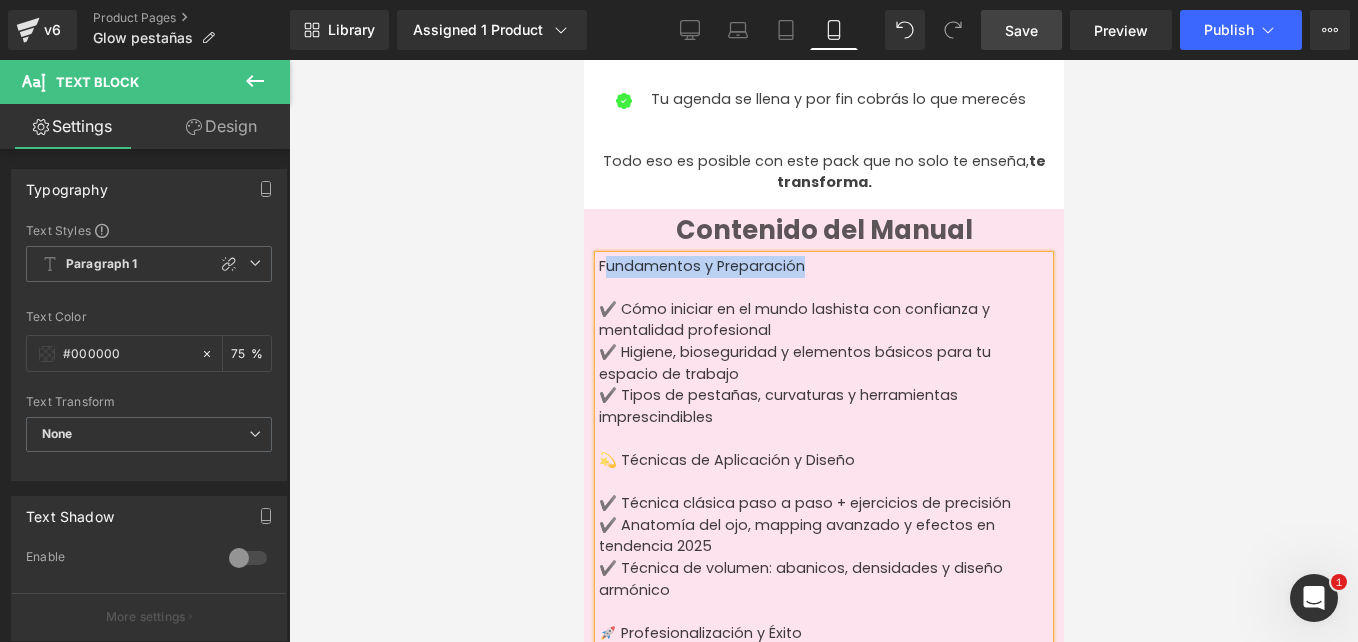 drag, startPoint x: 818, startPoint y: 258, endPoint x: 602, endPoint y: 259, distance: 216.00232 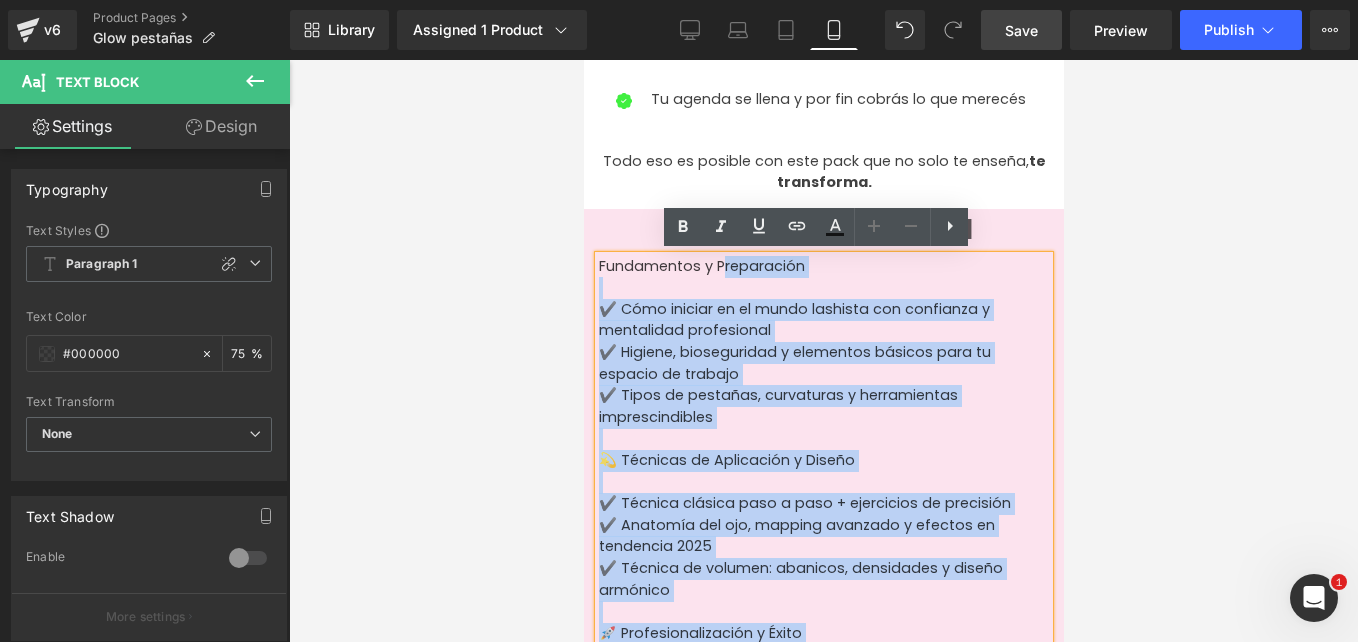 drag, startPoint x: 595, startPoint y: 264, endPoint x: 722, endPoint y: 259, distance: 127.09839 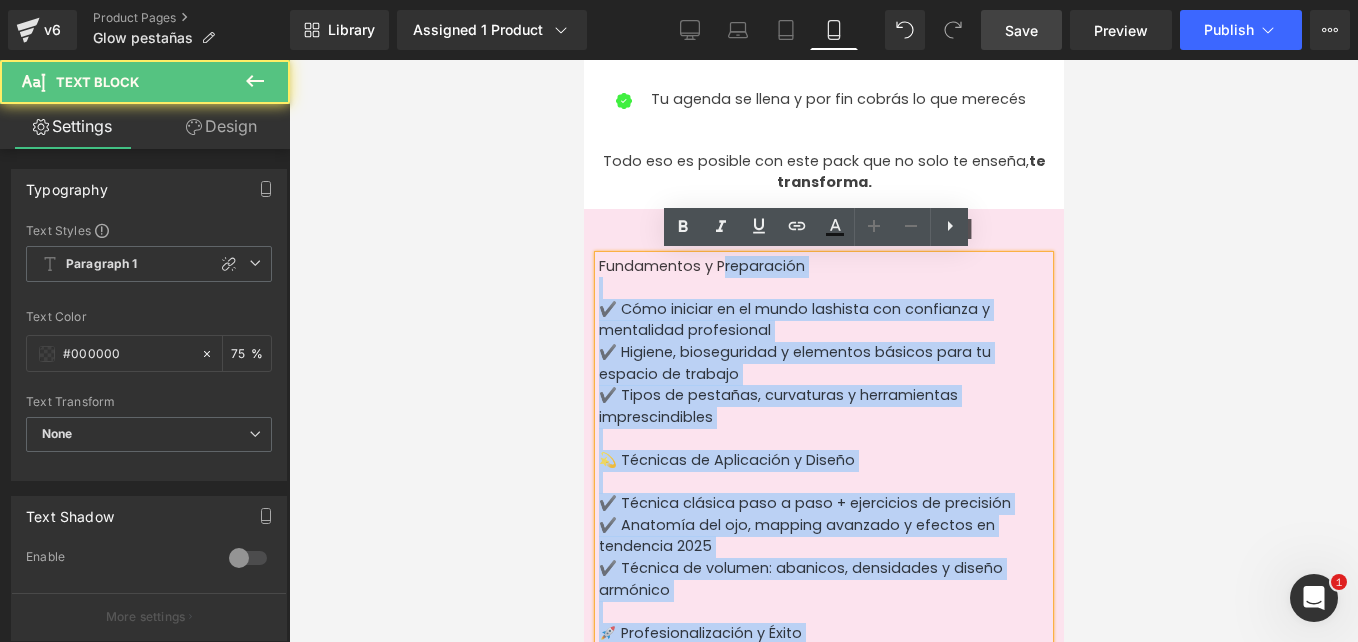 click on "Fundamentos y Preparación" at bounding box center (823, 267) 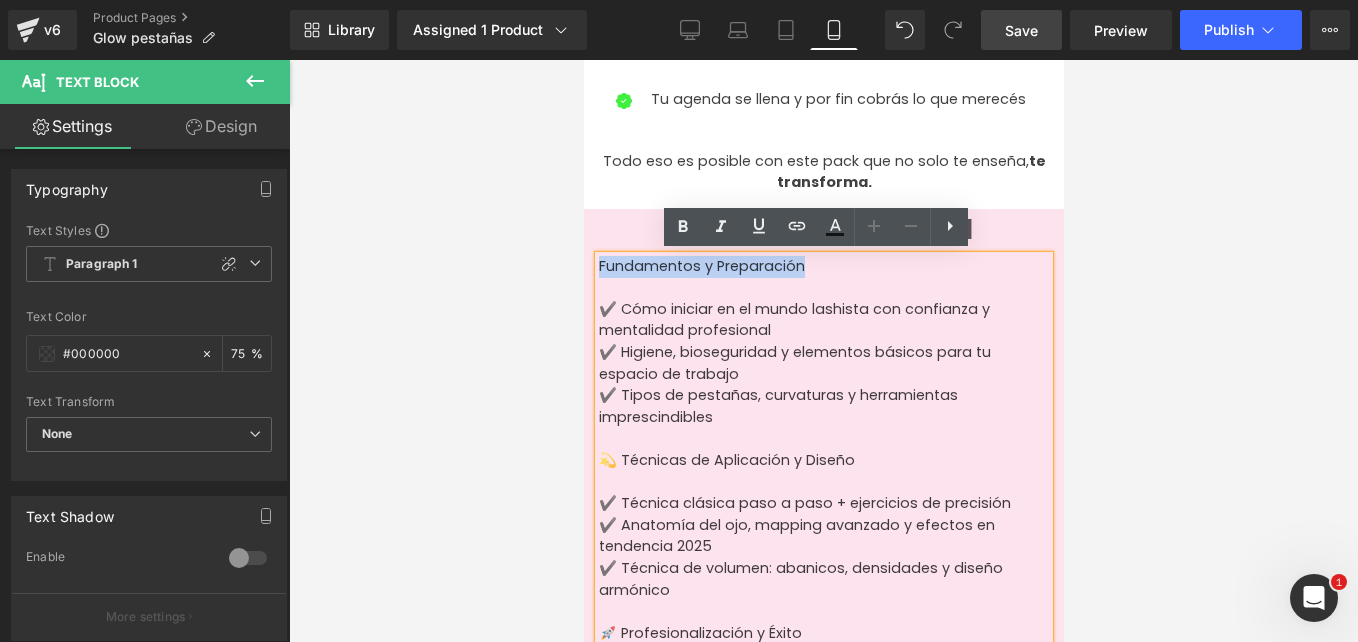drag, startPoint x: 599, startPoint y: 262, endPoint x: 846, endPoint y: 261, distance: 247.00203 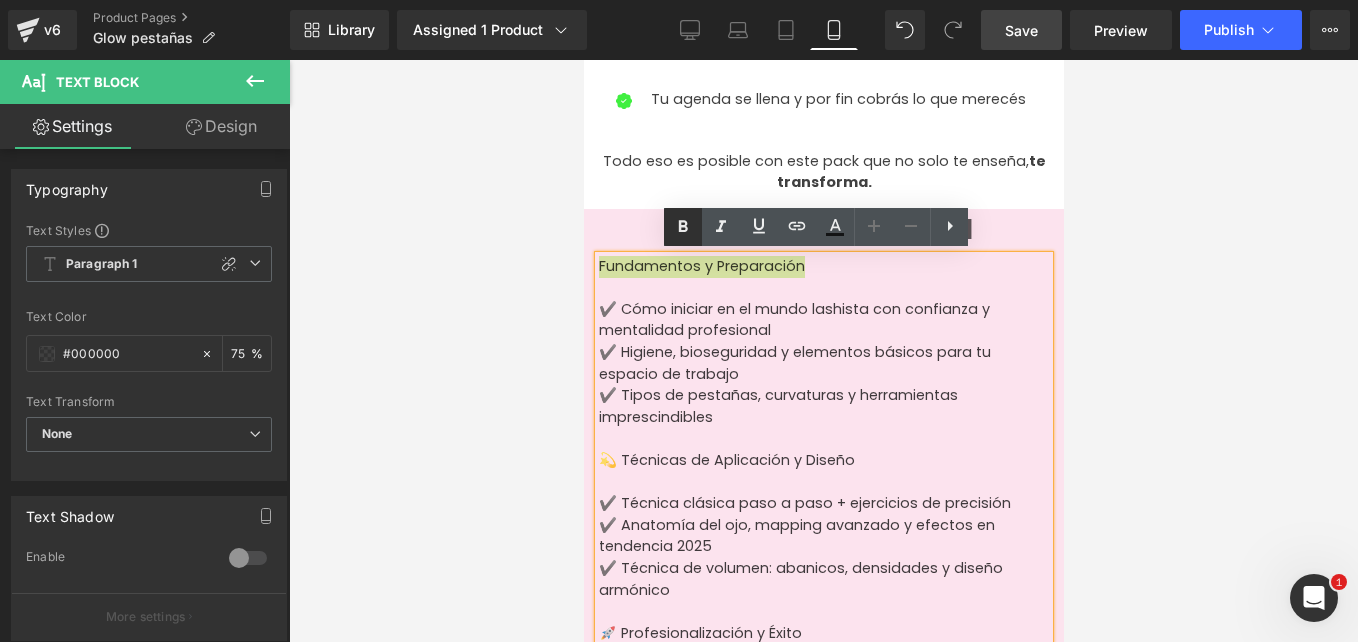 click 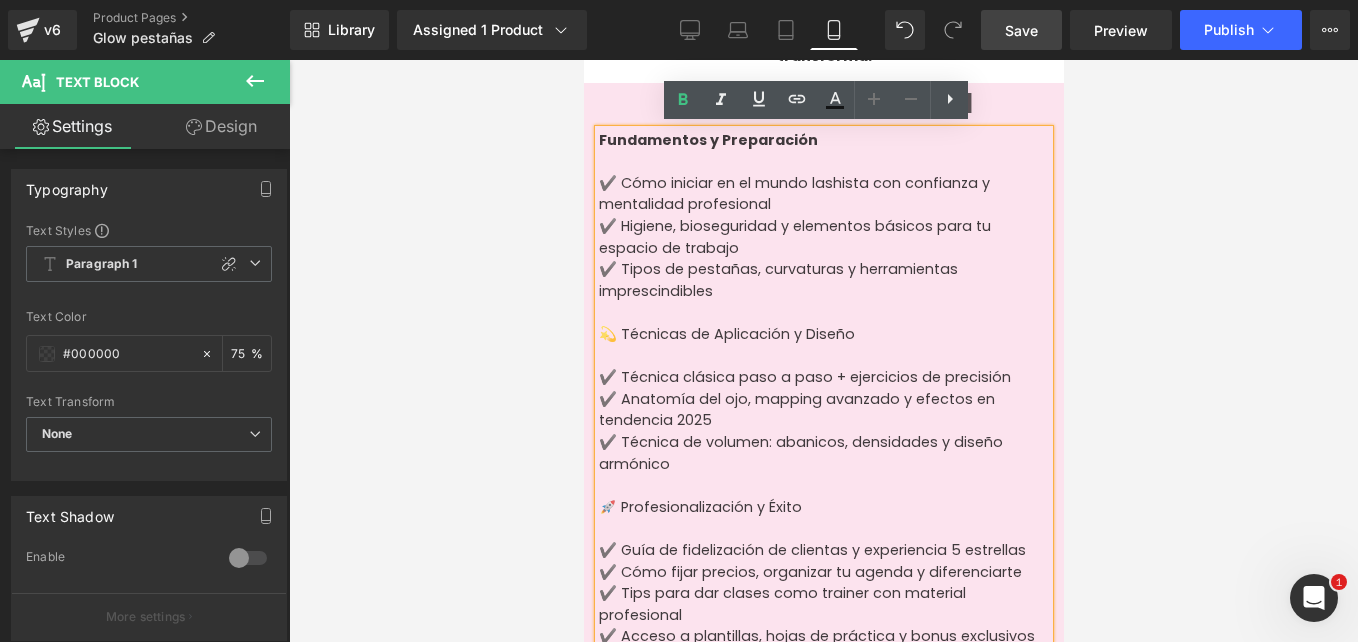 scroll, scrollTop: 1545, scrollLeft: 0, axis: vertical 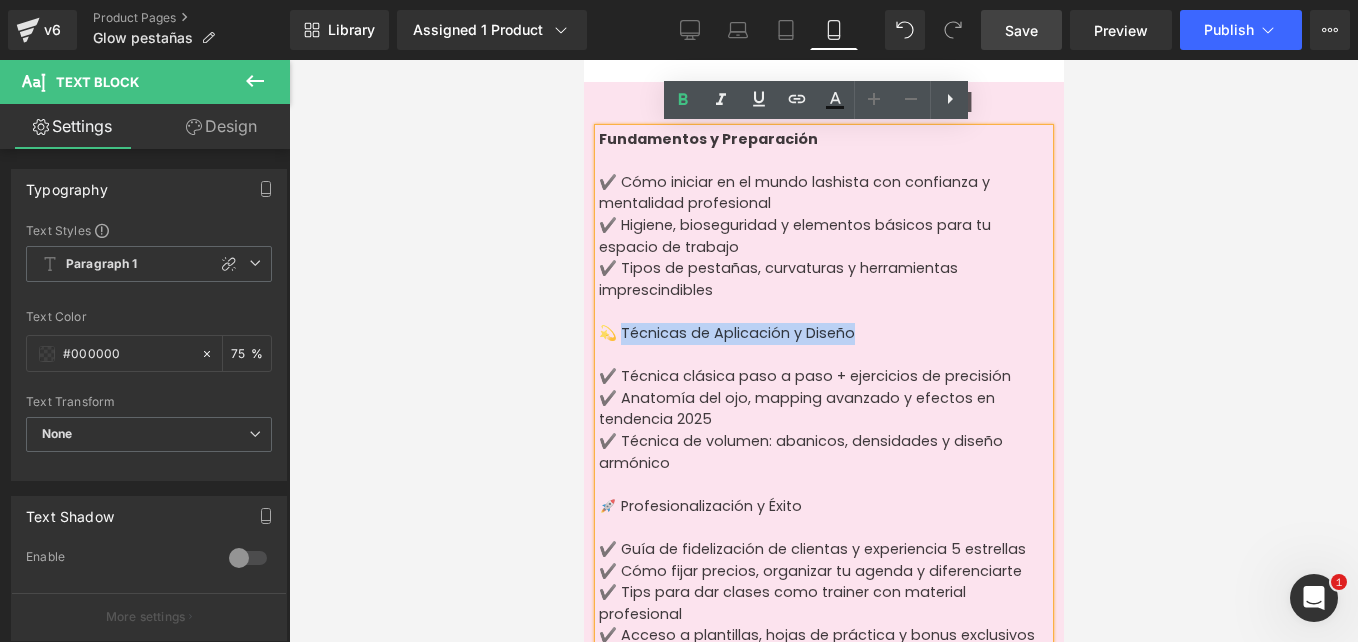 drag, startPoint x: 621, startPoint y: 328, endPoint x: 862, endPoint y: 329, distance: 241.00208 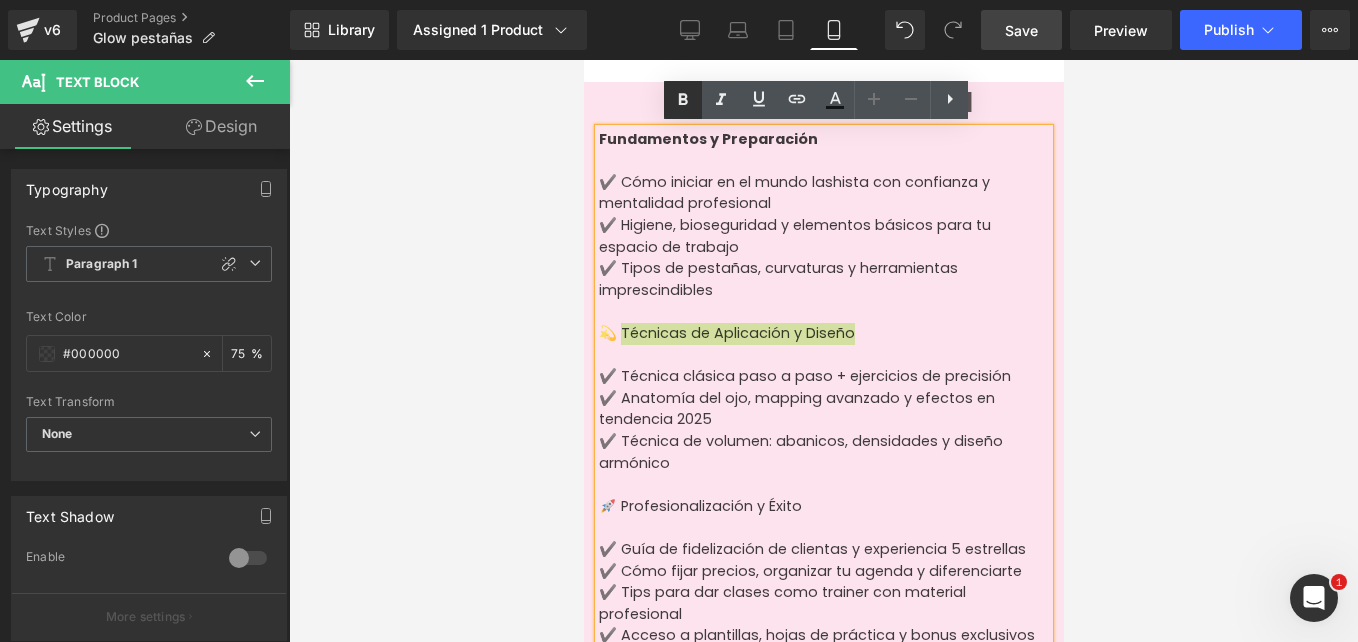 click 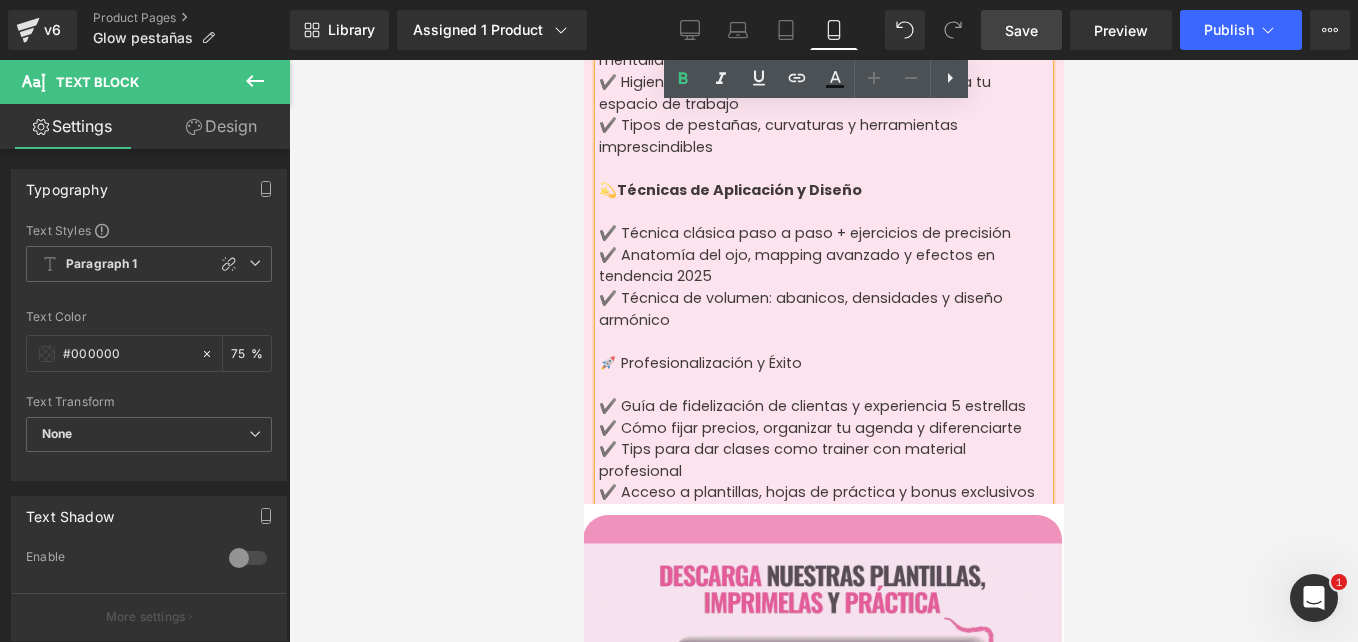 scroll, scrollTop: 1704, scrollLeft: 0, axis: vertical 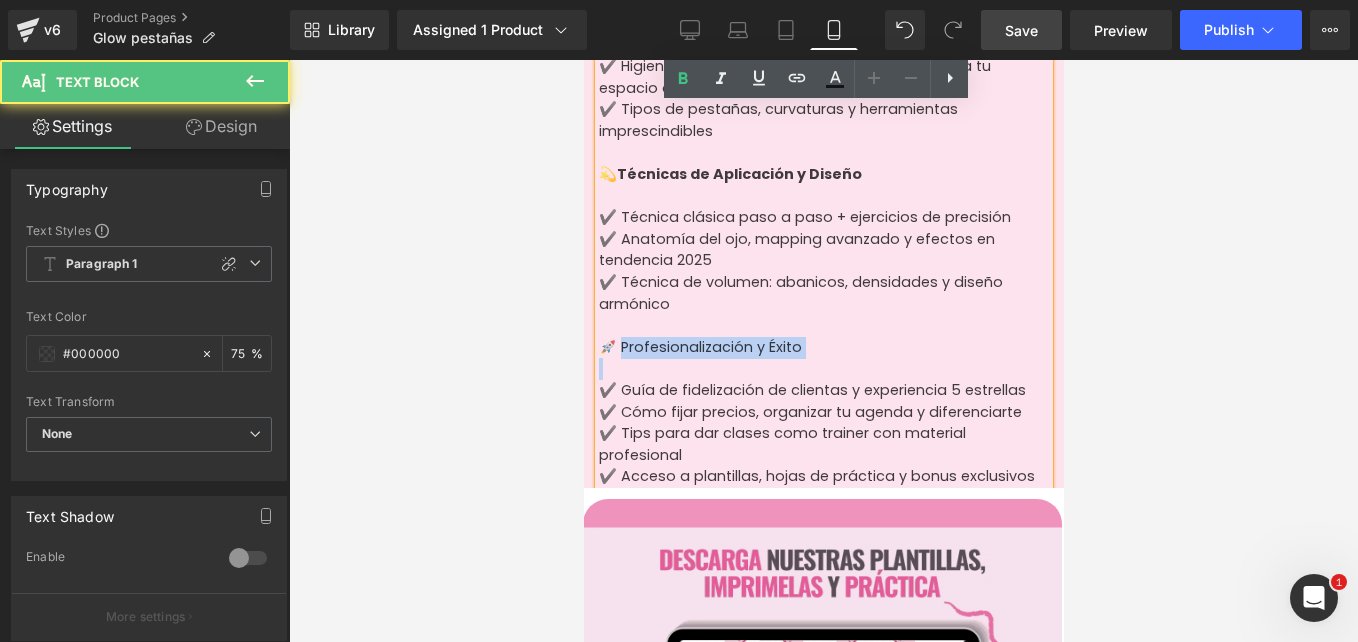 drag, startPoint x: 620, startPoint y: 338, endPoint x: 793, endPoint y: 358, distance: 174.15224 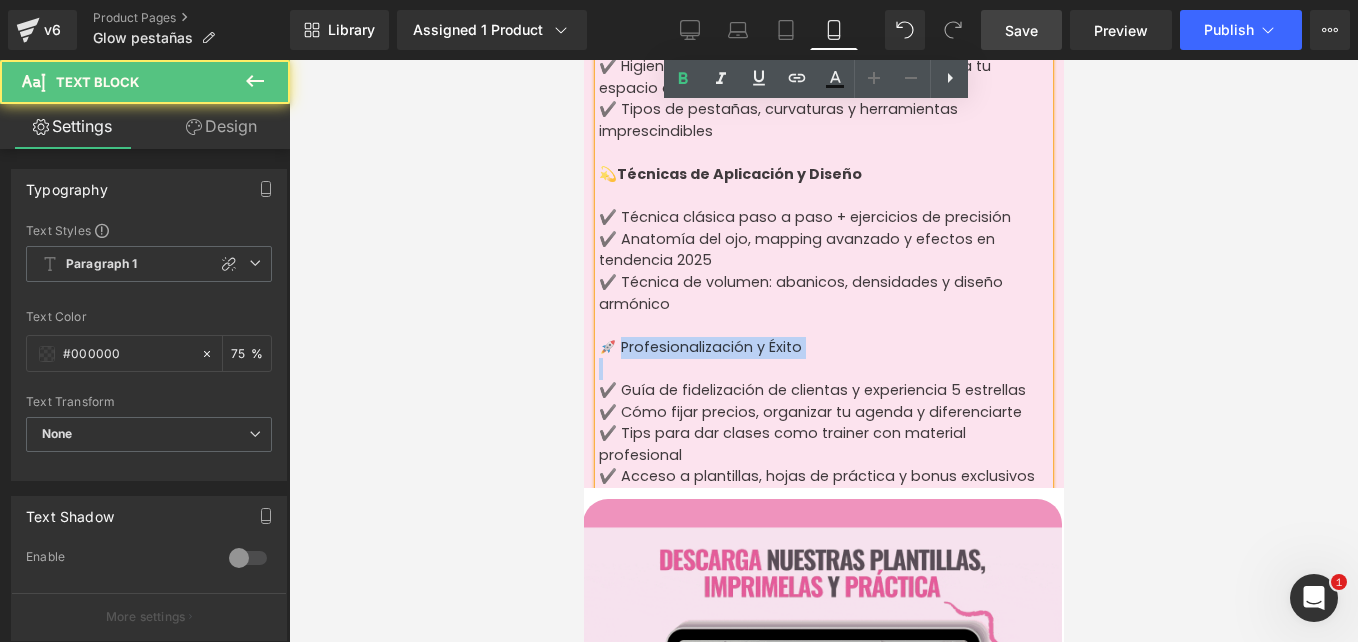 click on "Fundamentos y Preparación ✔️ Cómo iniciar en el mundo lashista con confianza y mentalidad profesional ✔️ Higiene, bioseguridad y elementos básicos para tu espacio de trabajo ✔️ Tipos de pestañas, curvaturas y herramientas imprescindibles 💫  Técnicas de Aplicación y Diseño ✔️ Técnica clásica paso a paso + ejercicios de precisión ✔️ Anatomía del ojo, mapping avanzado y efectos en tendencia 2025 ✔️ Técnica de volumen: abanicos, densidades y diseño armónico 🚀 Profesionalización y Éxito ✔️ Guía de fidelización de clientas y experiencia 5 estrellas ✔️ Cómo fijar precios, organizar tu agenda y diferenciarte ✔️ Tips para dar clases como trainer con material profesional ✔️ Acceso a plantillas, hojas de práctica y bonus exclusivos" at bounding box center [823, 229] 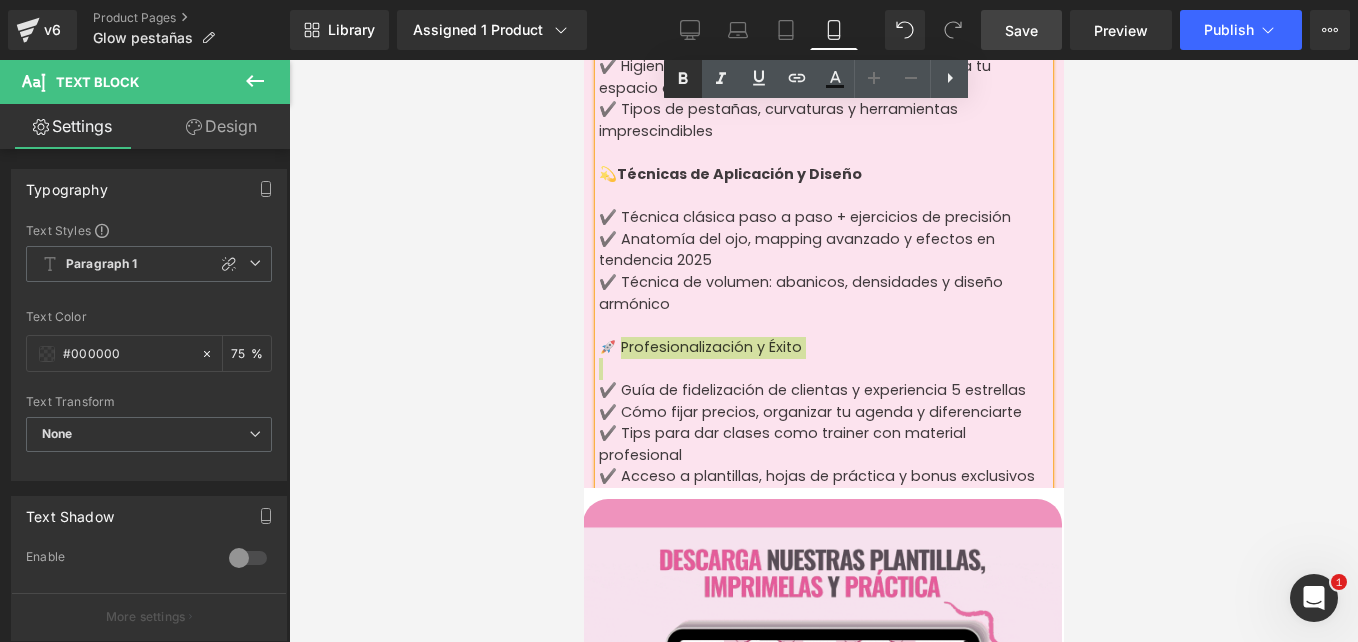 click 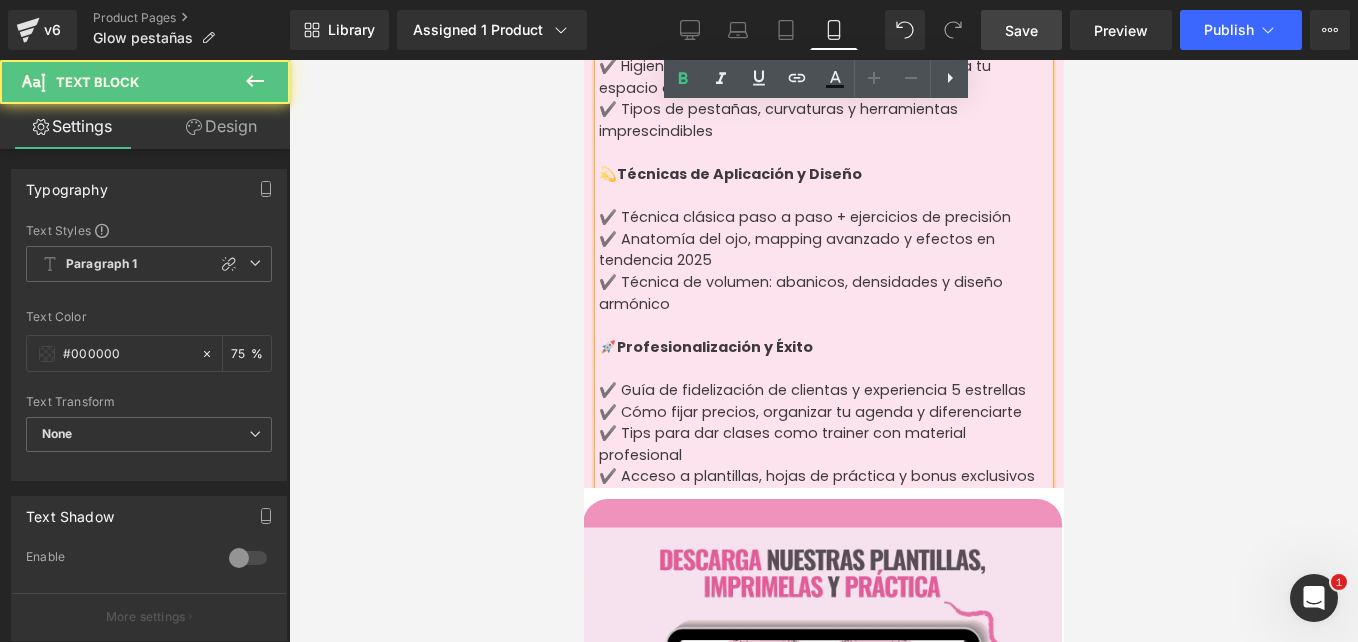click at bounding box center [823, 326] 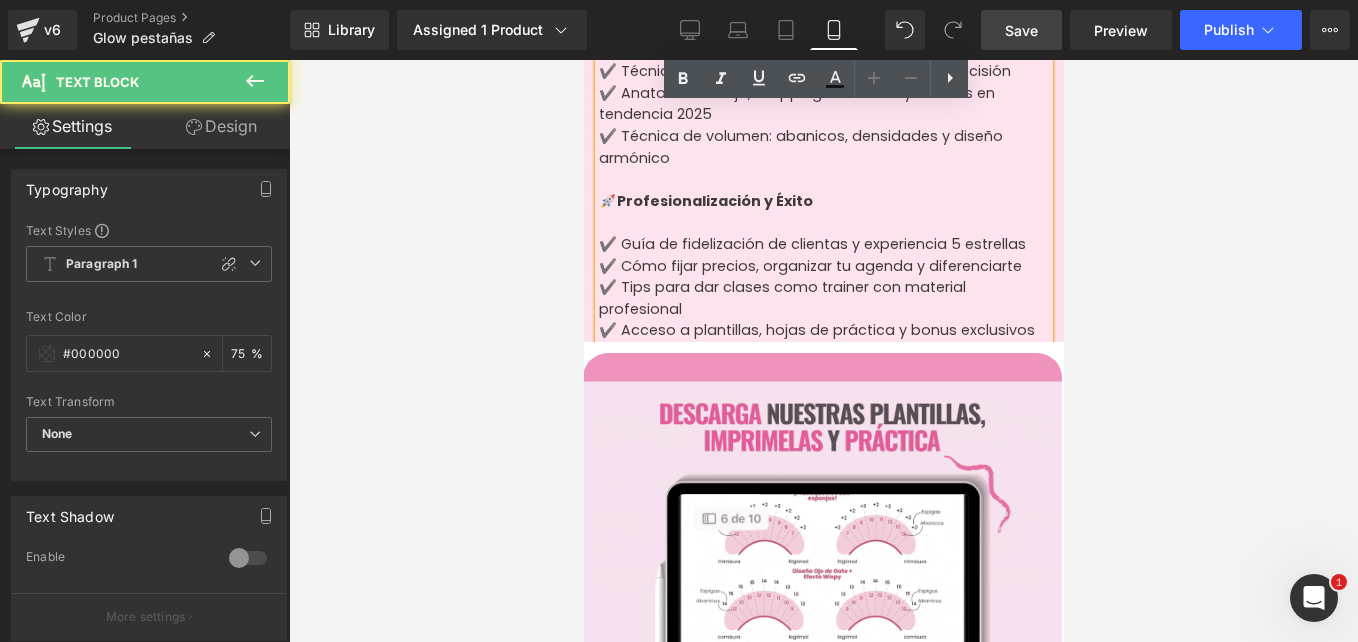 scroll, scrollTop: 1849, scrollLeft: 0, axis: vertical 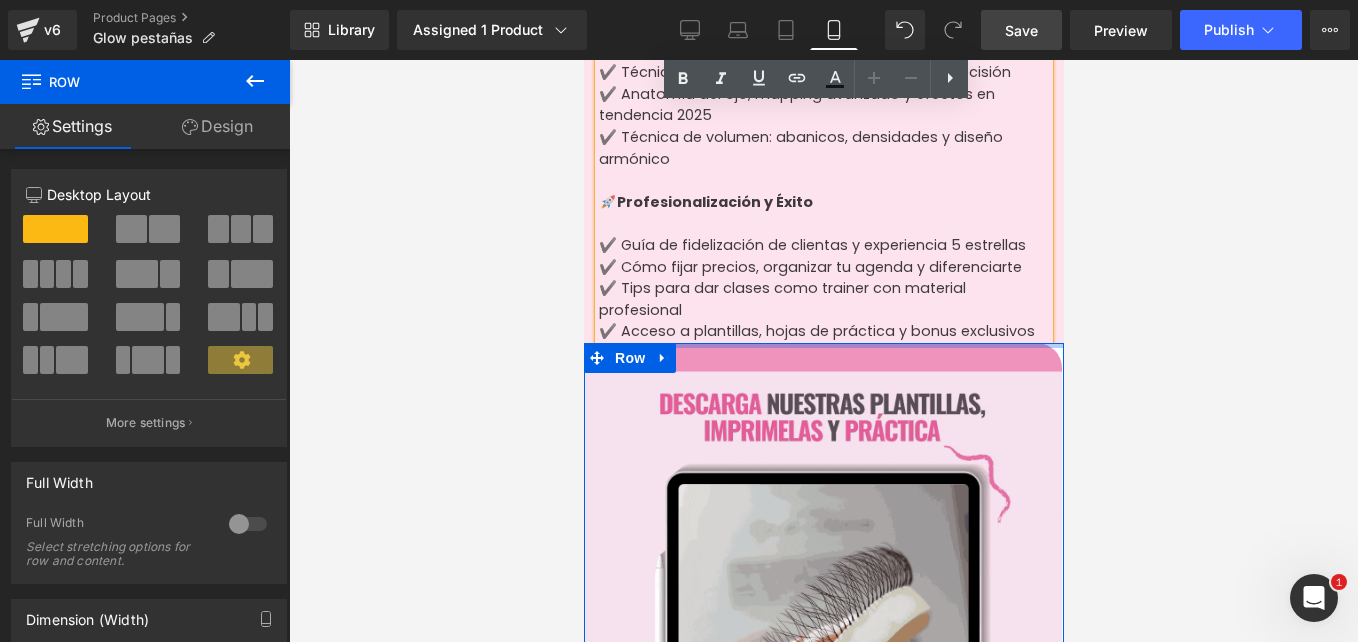 drag, startPoint x: 685, startPoint y: 342, endPoint x: 699, endPoint y: 343, distance: 14.035668 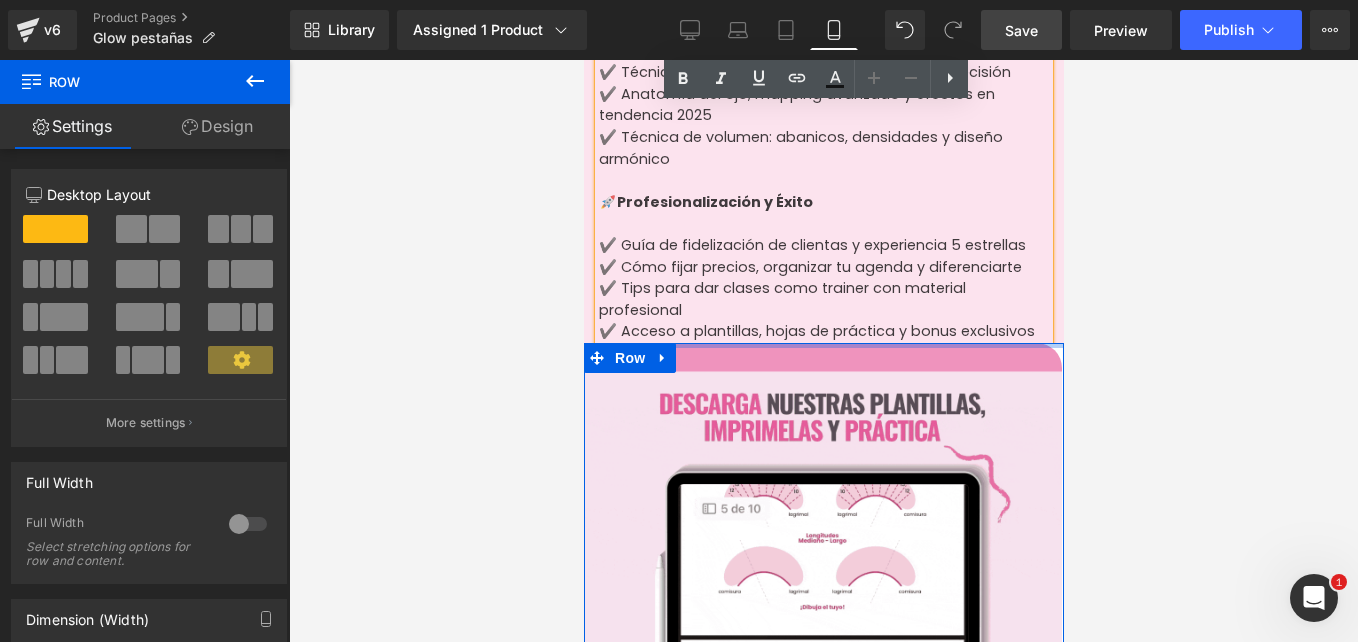 click at bounding box center (823, 345) 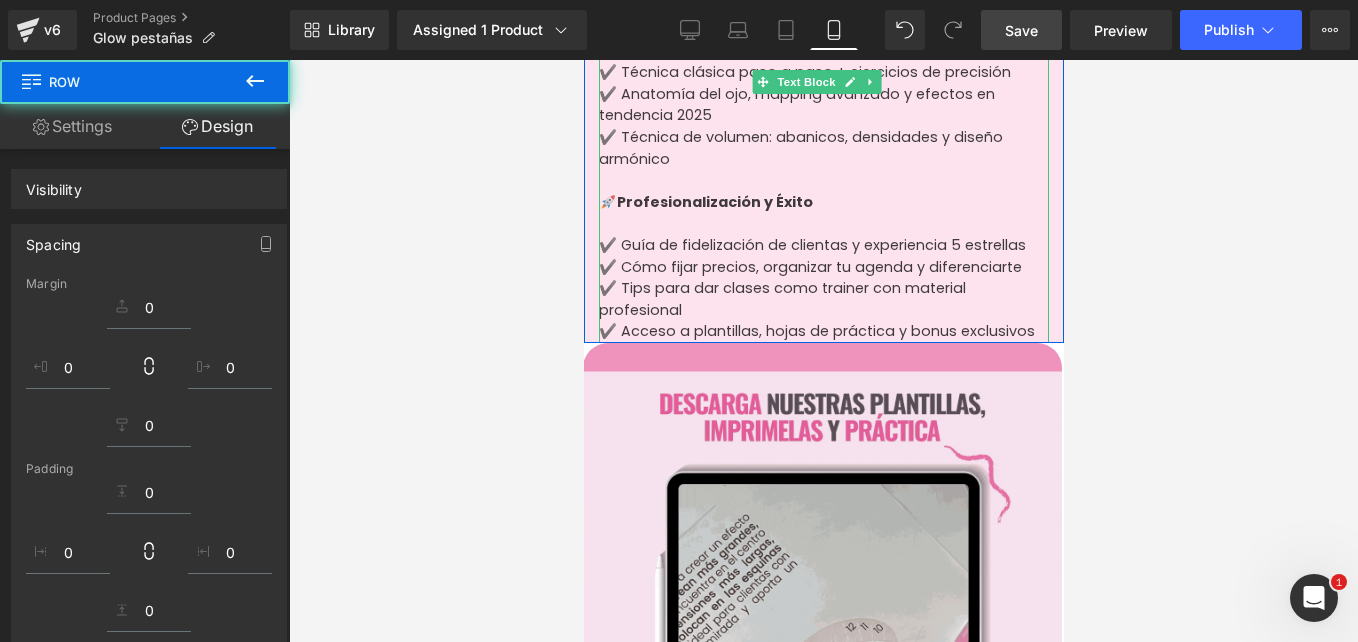 click on "✔️ Tips para dar clases como trainer con material profesional" at bounding box center [823, 299] 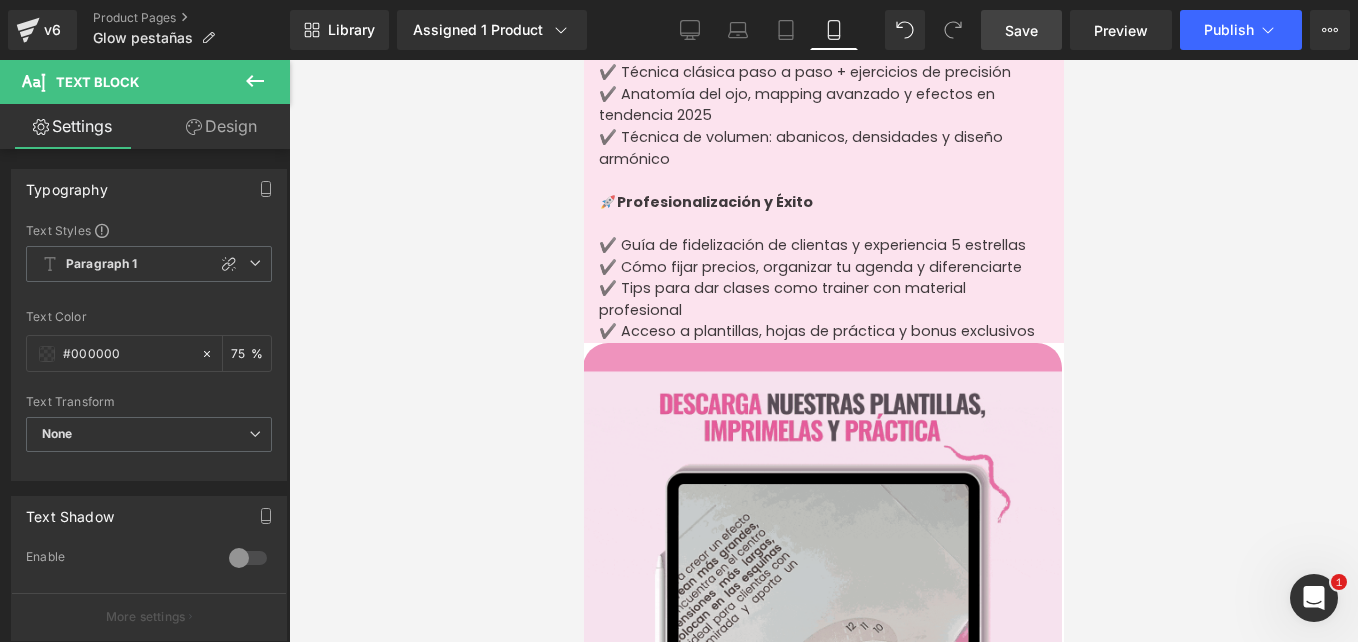 click on "Design" at bounding box center (221, 126) 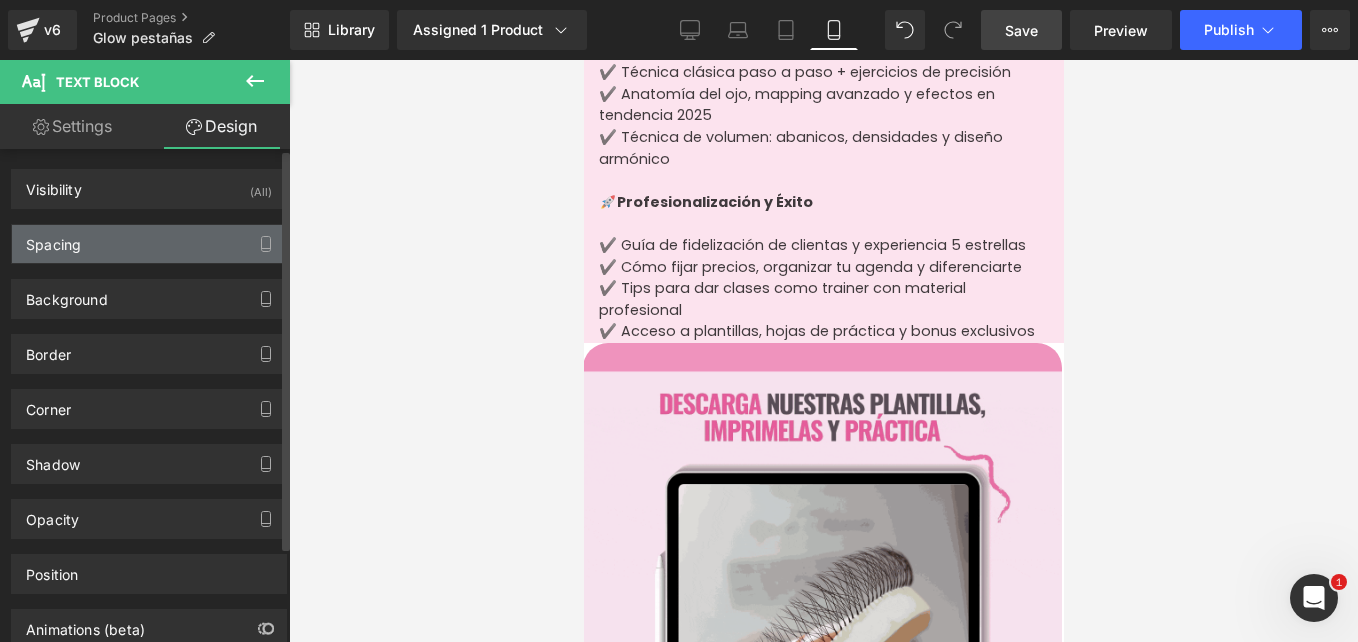type on "0" 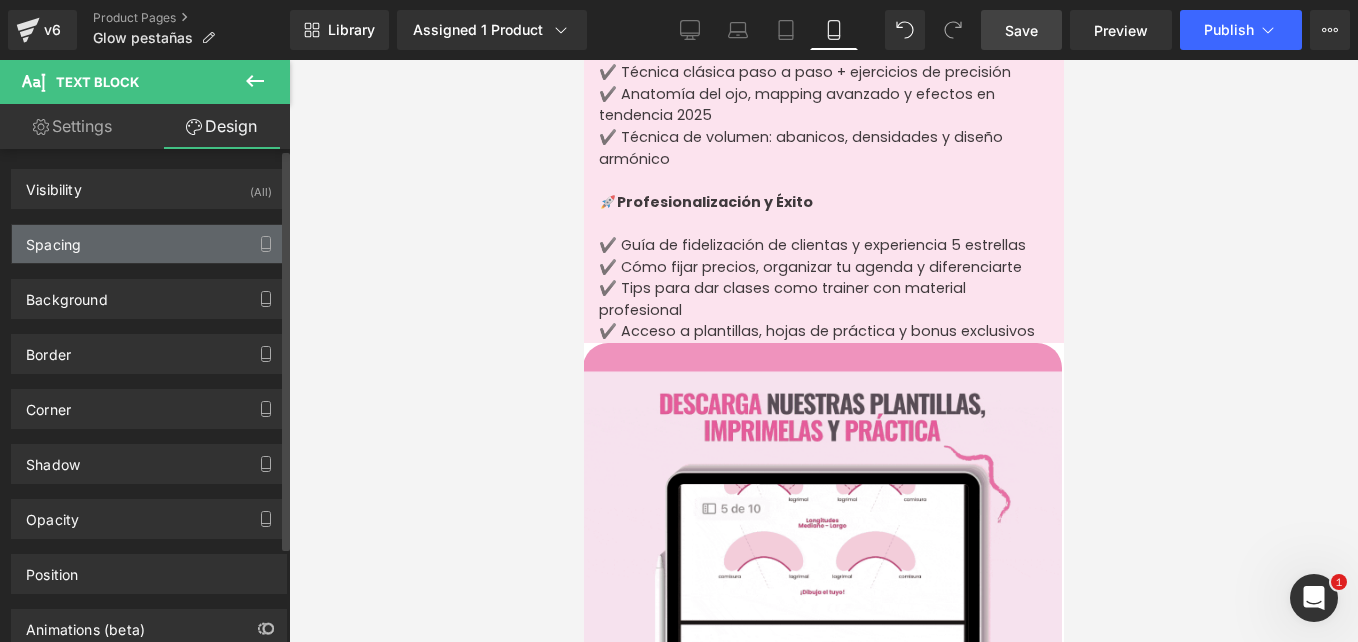 type on "0" 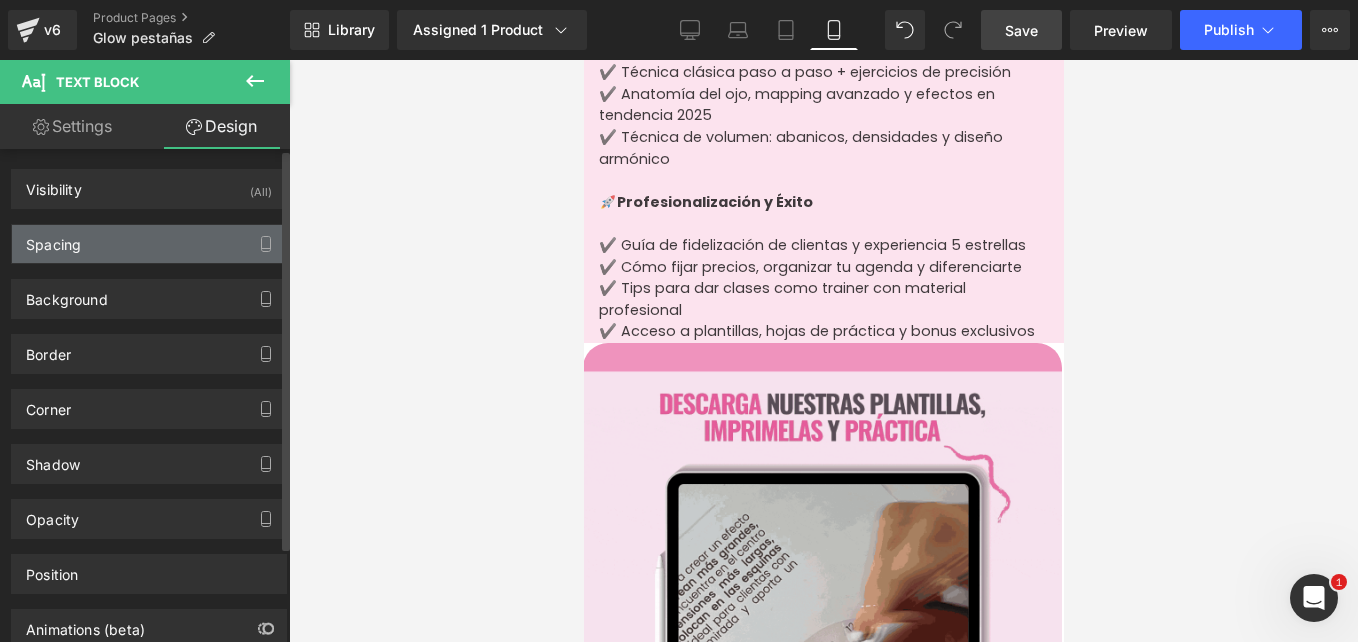 type on "0" 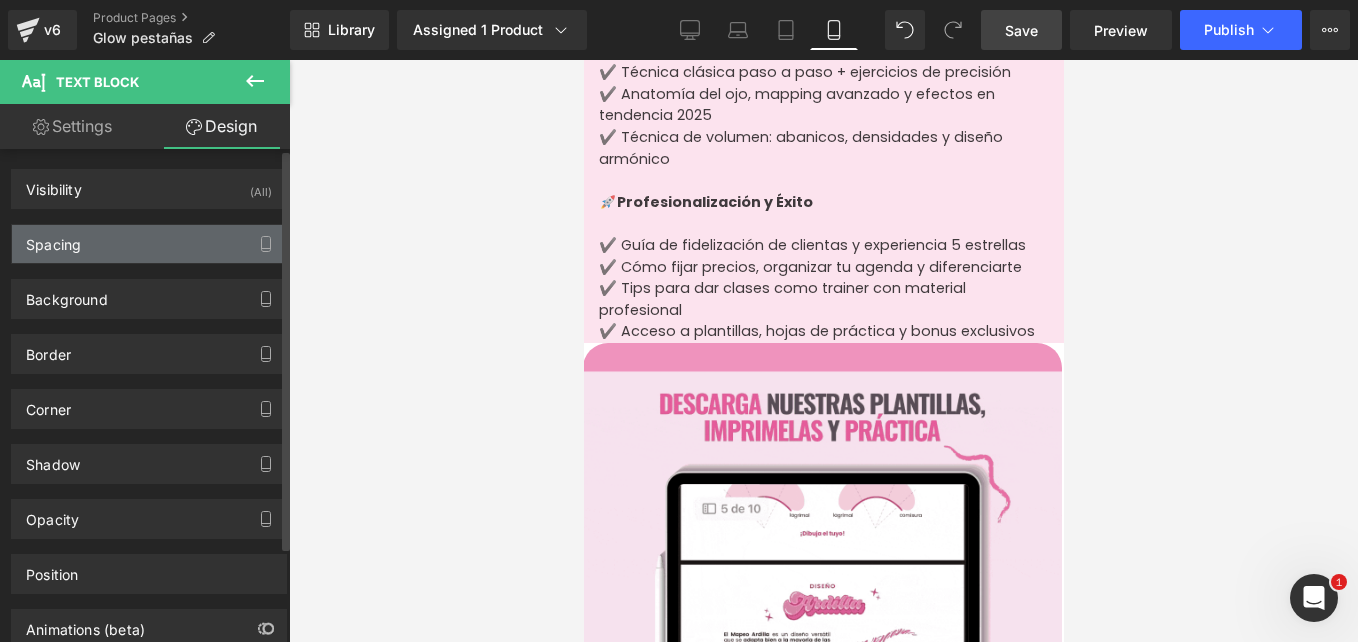 type on "0" 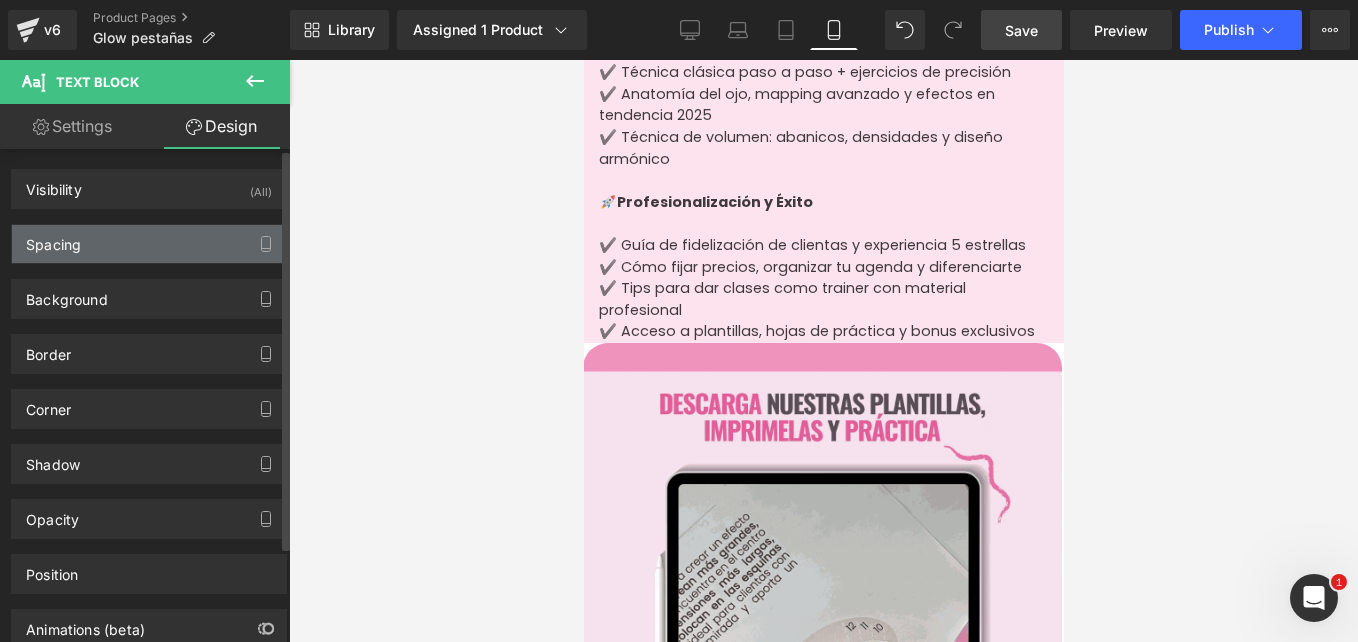 type on "0" 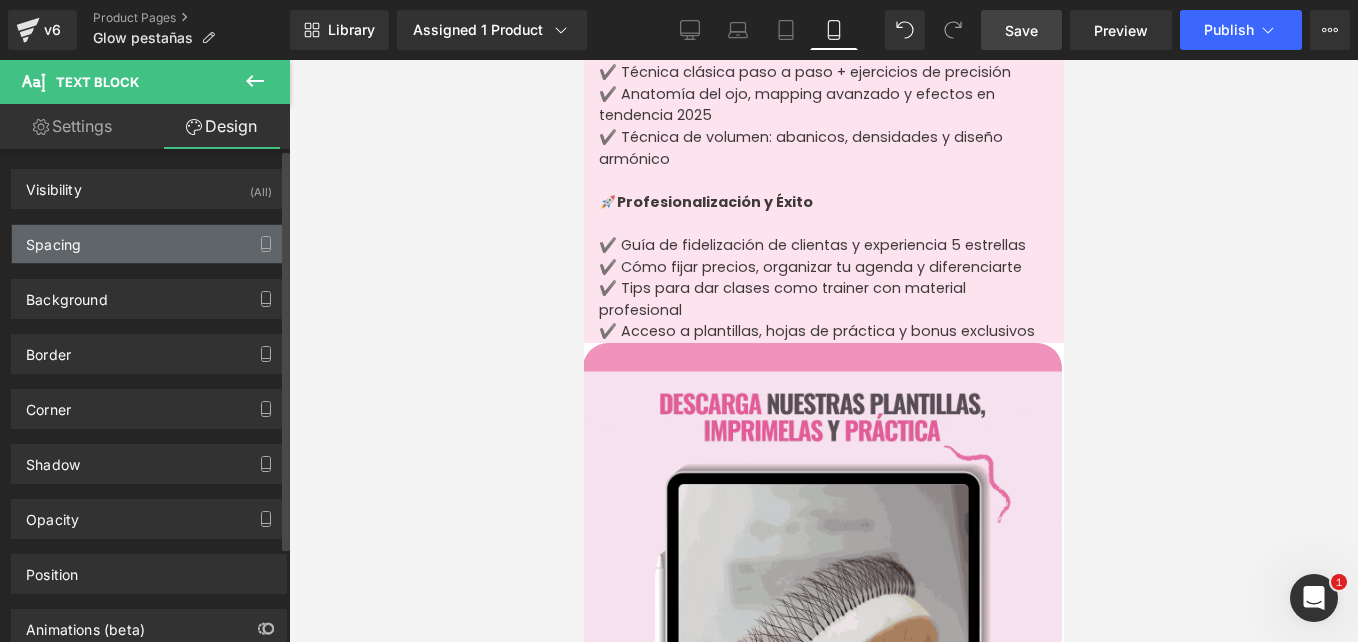 type on "0" 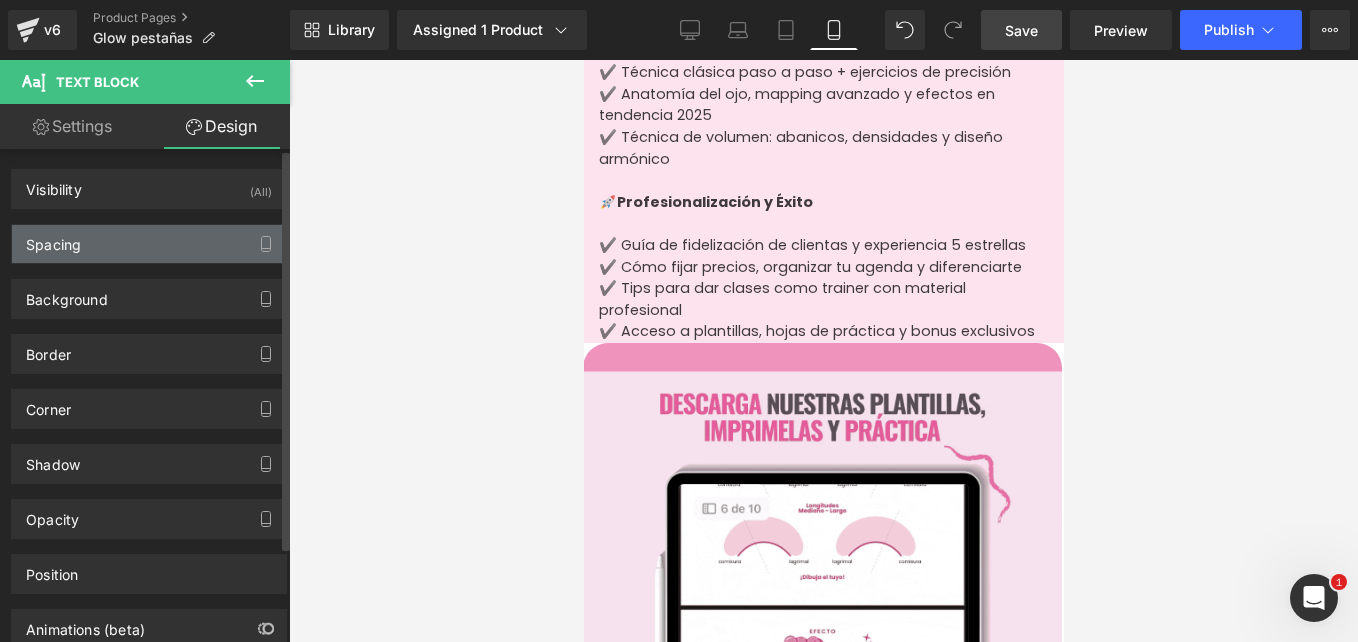 type on "0" 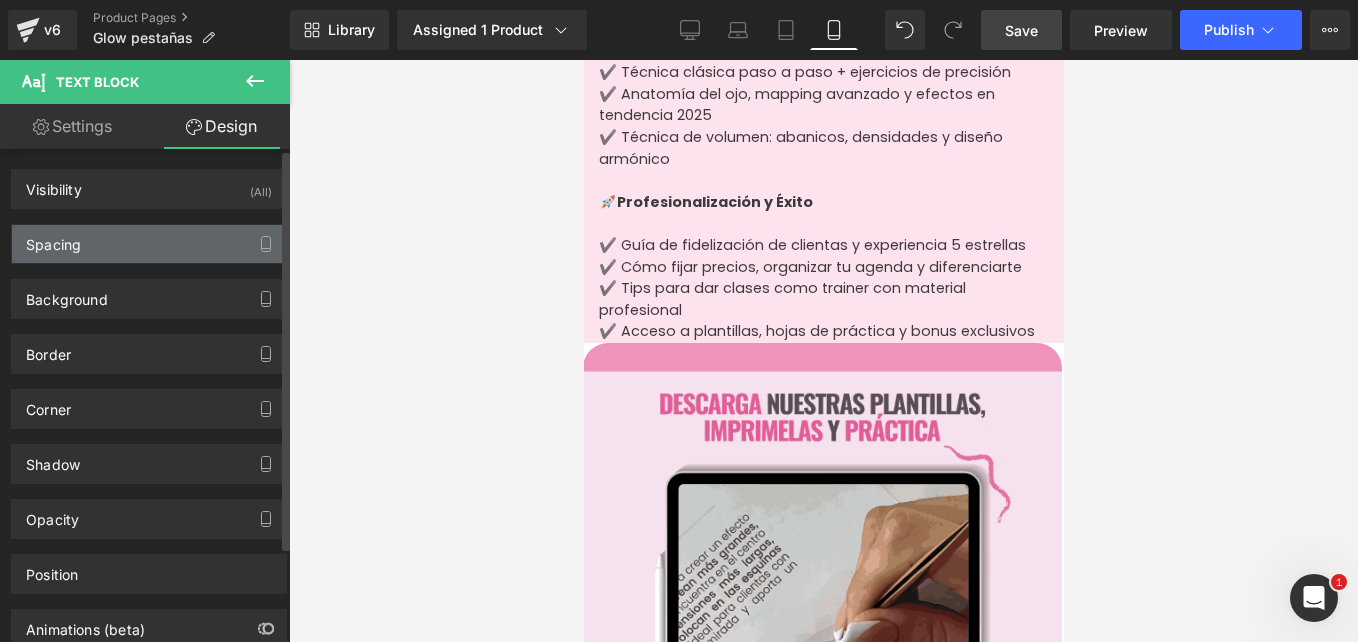 type on "0" 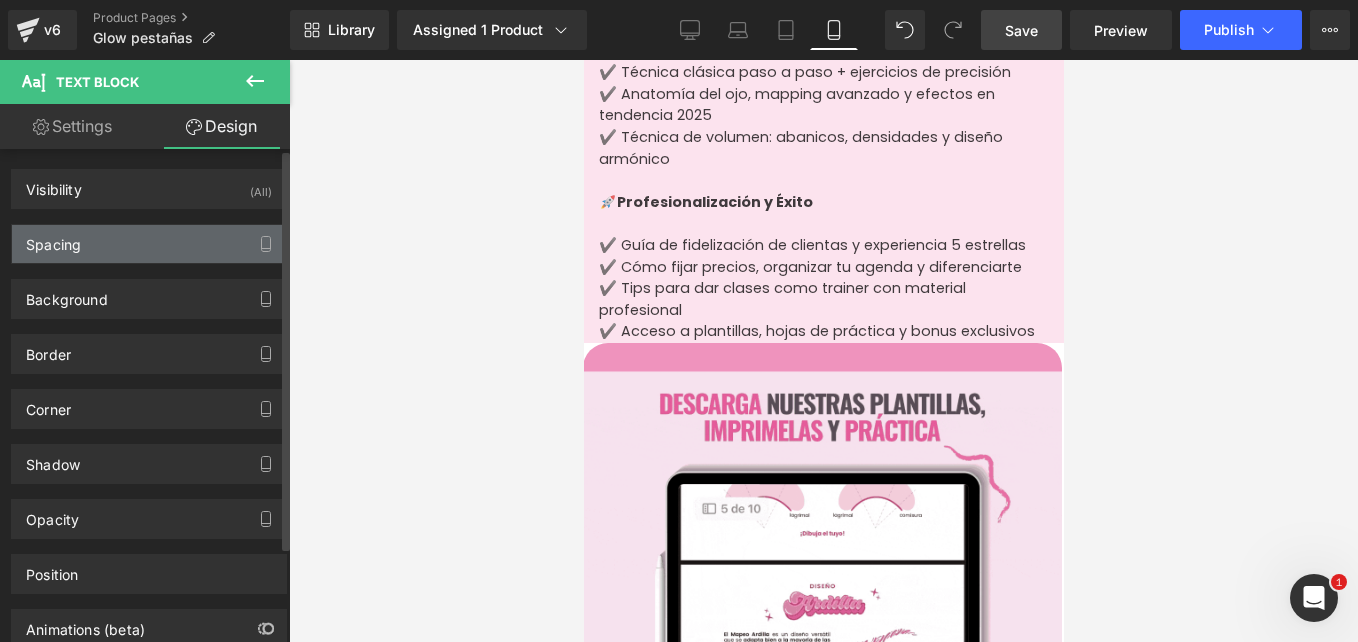 click on "Spacing" at bounding box center (149, 244) 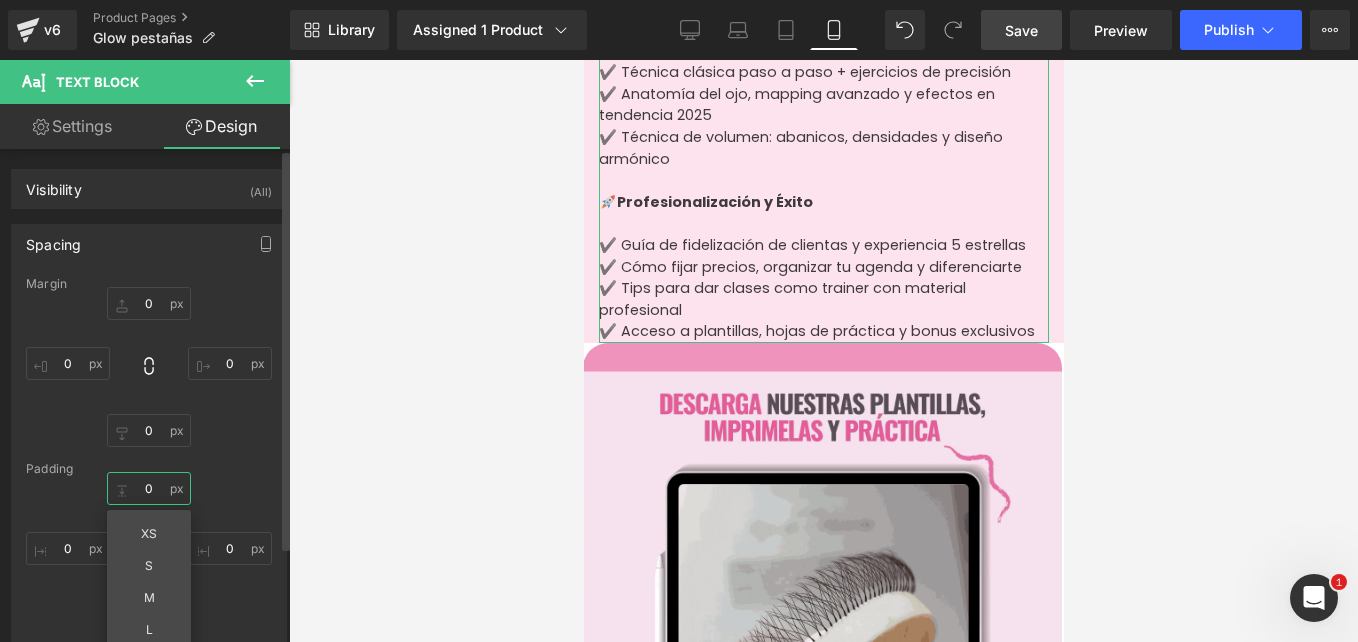 click on "0" at bounding box center (149, 488) 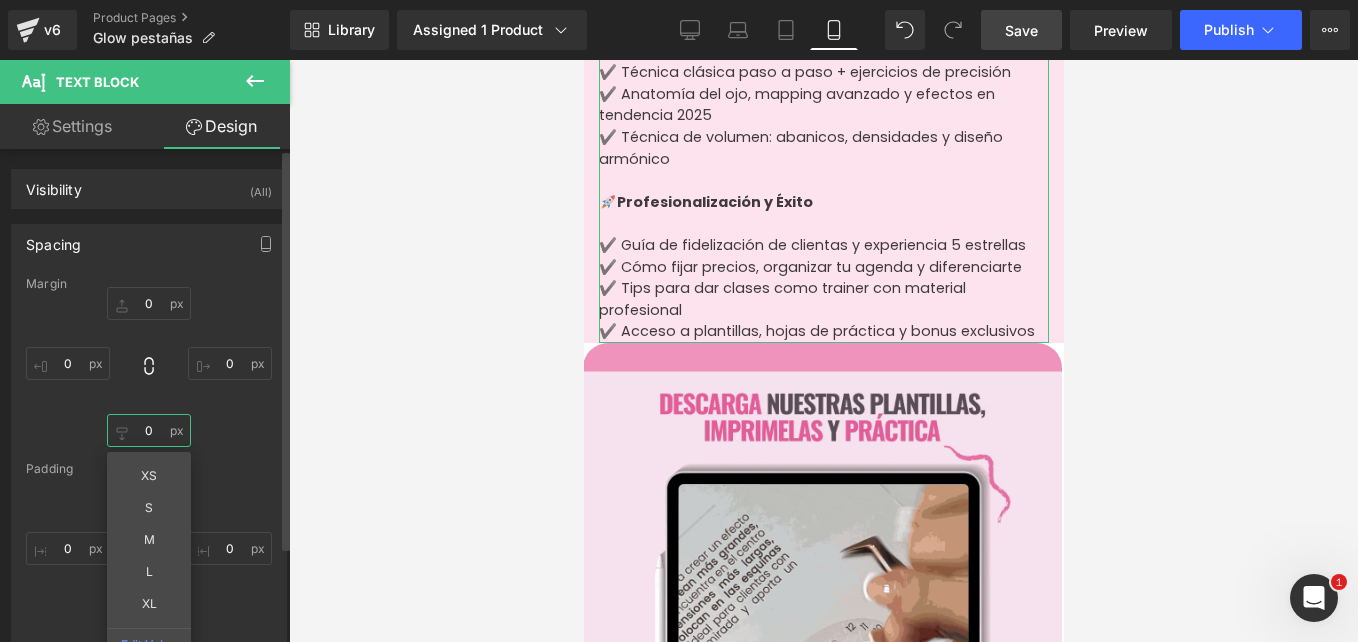 click on "0" at bounding box center (149, 430) 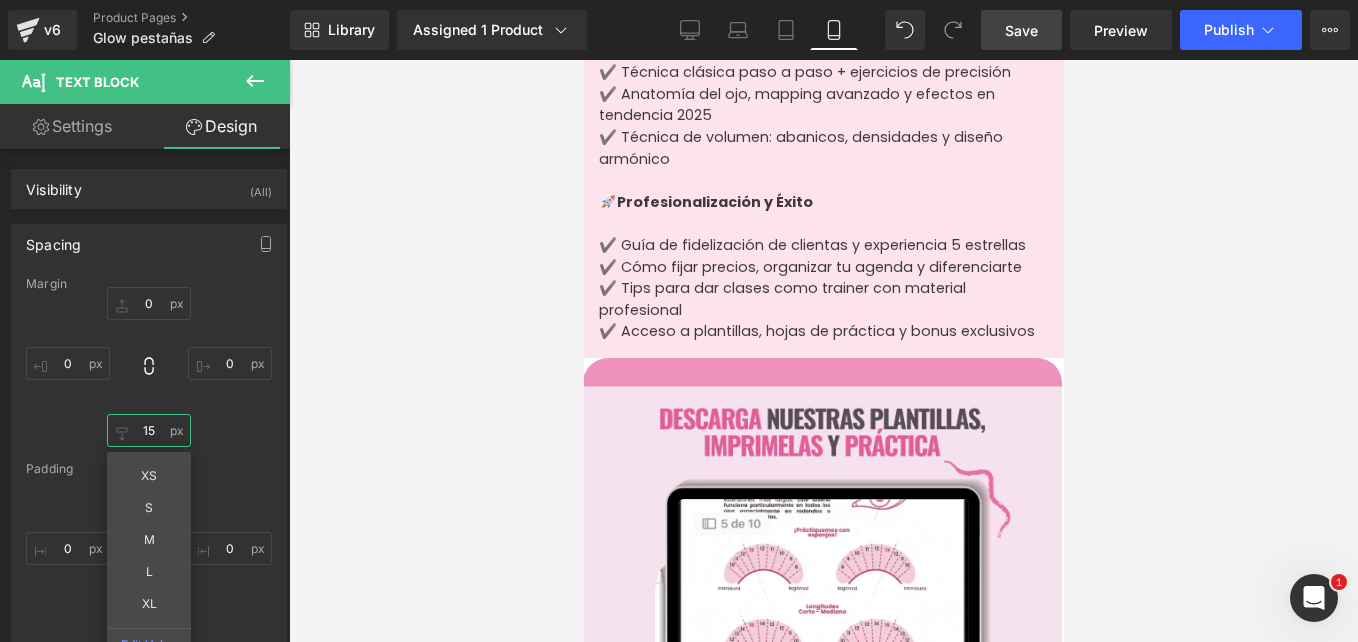 type on "15" 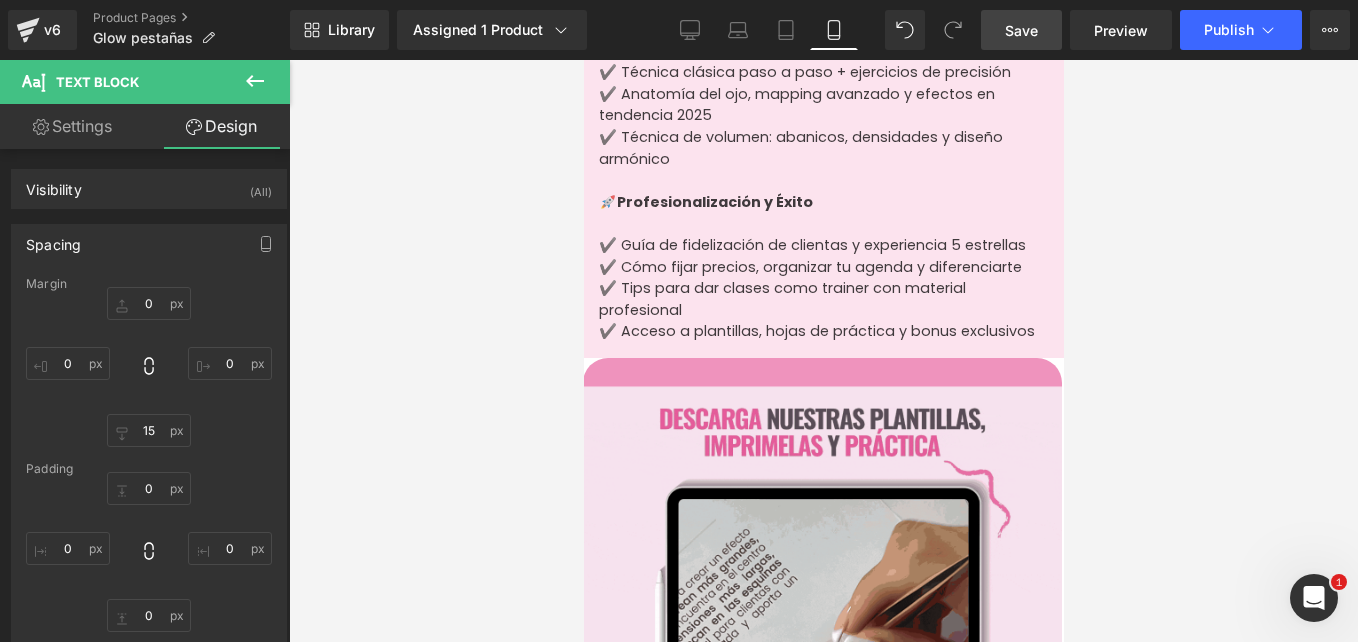 click at bounding box center [823, 351] 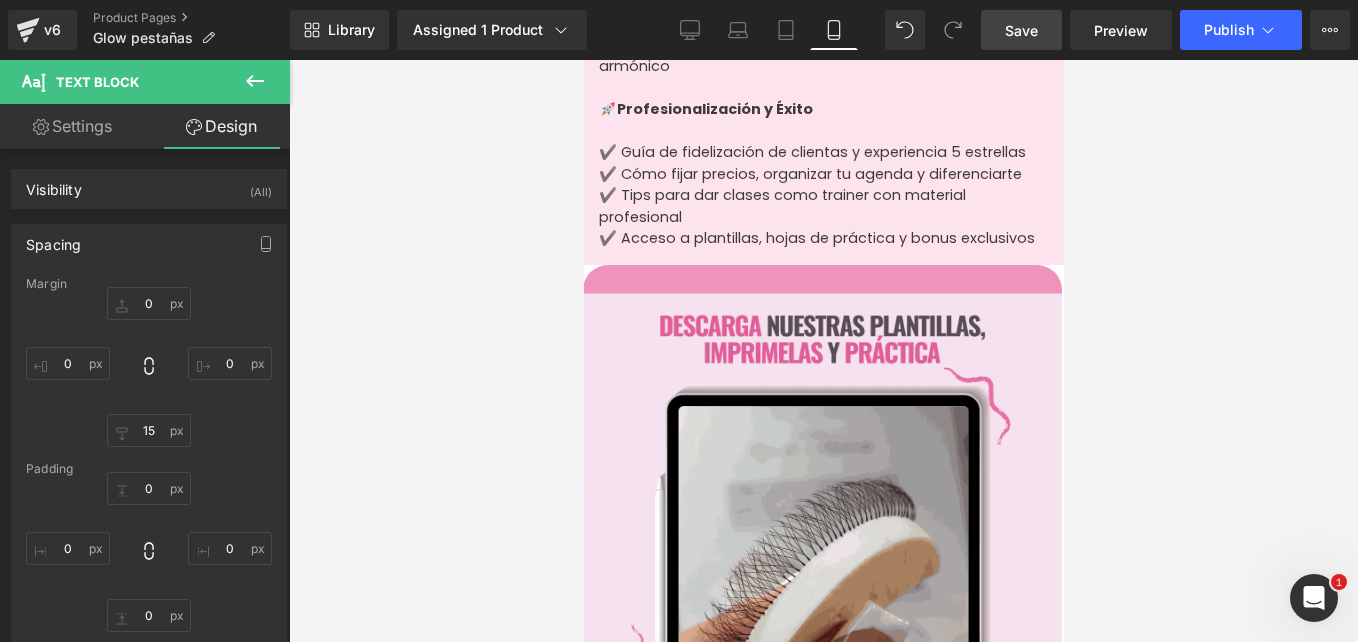 scroll, scrollTop: 1943, scrollLeft: 0, axis: vertical 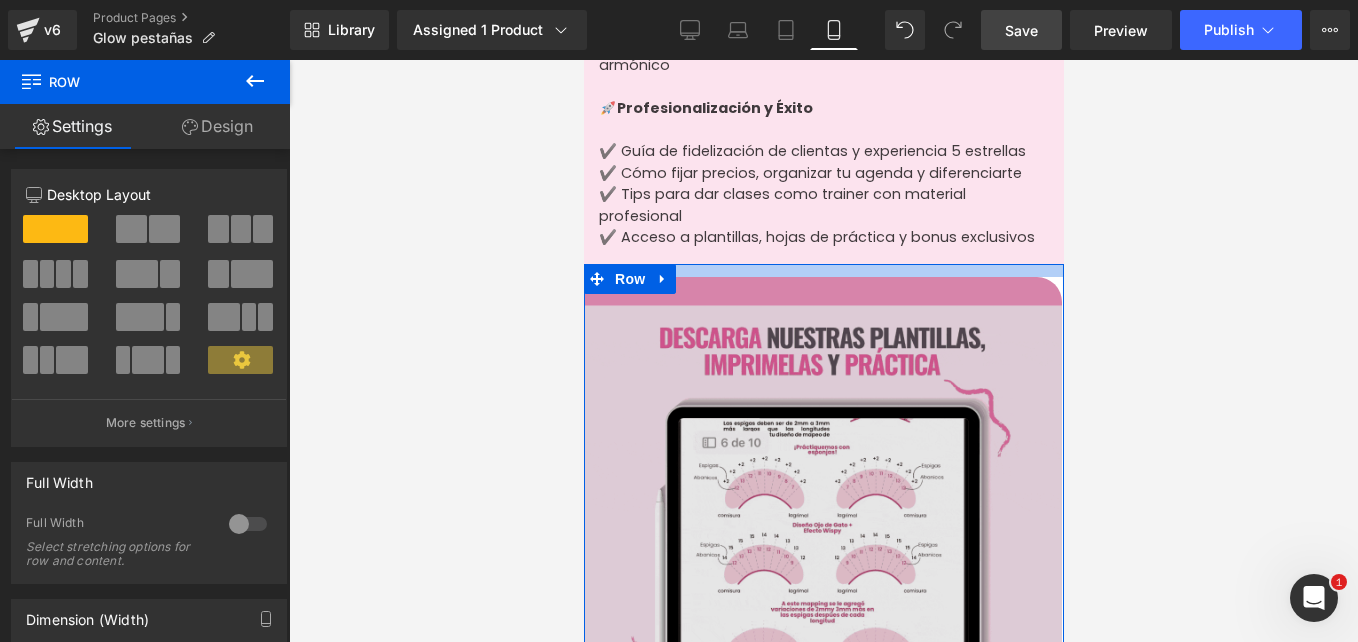 drag, startPoint x: 717, startPoint y: 263, endPoint x: 717, endPoint y: 275, distance: 12 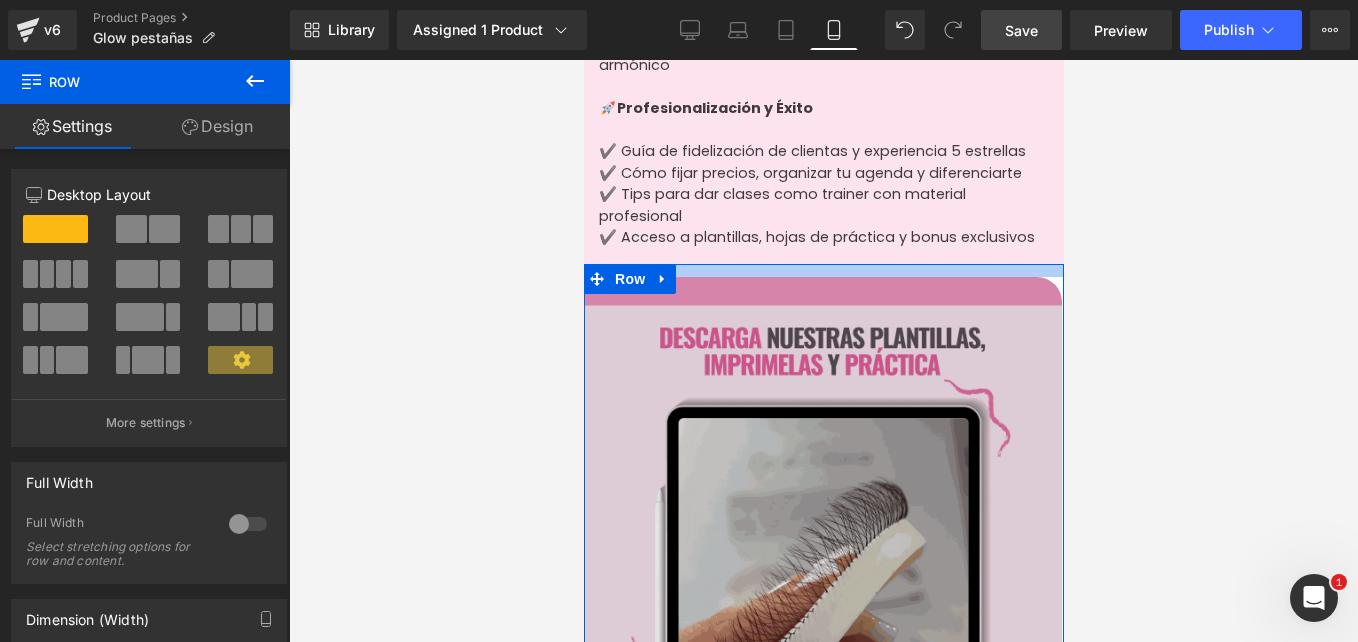 click on "Image         Row         77px" at bounding box center [823, 577] 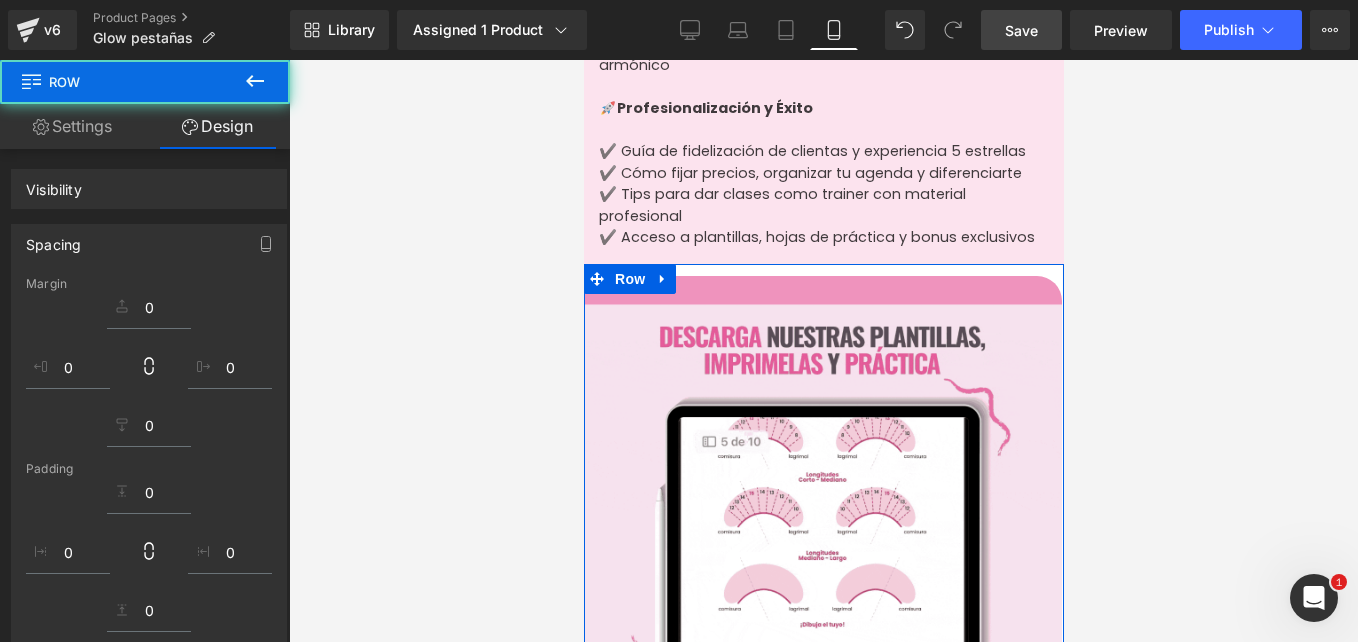 click at bounding box center [823, 351] 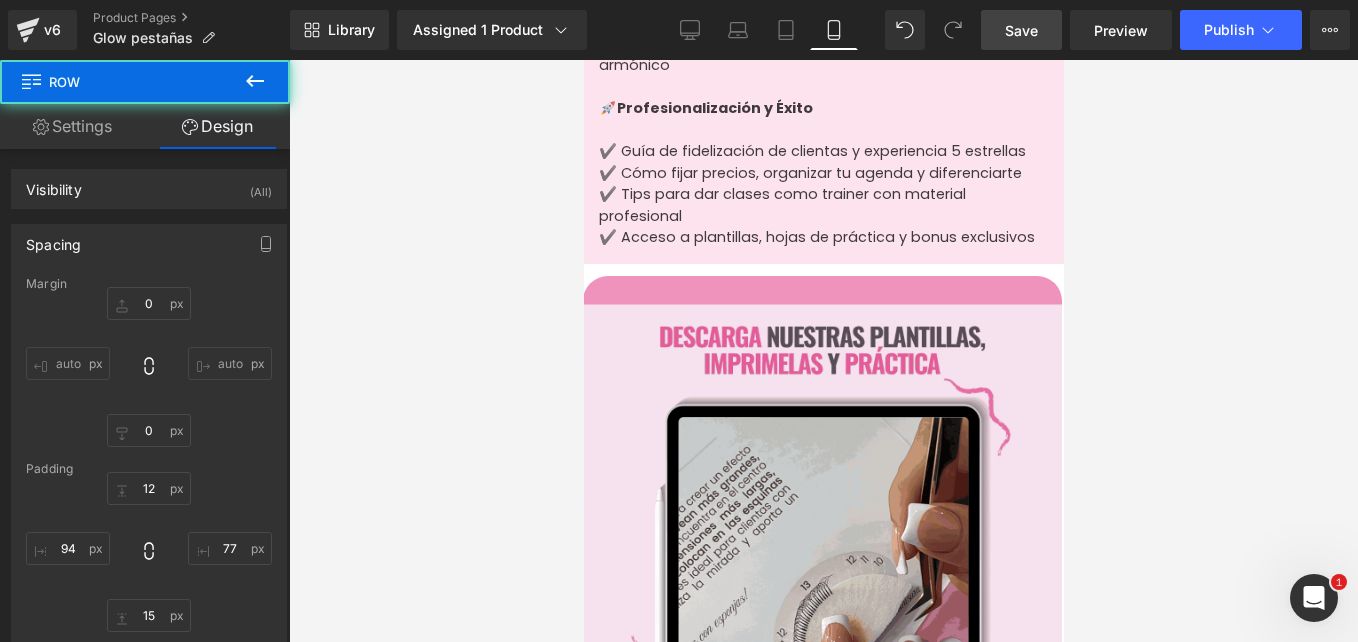 type on "0" 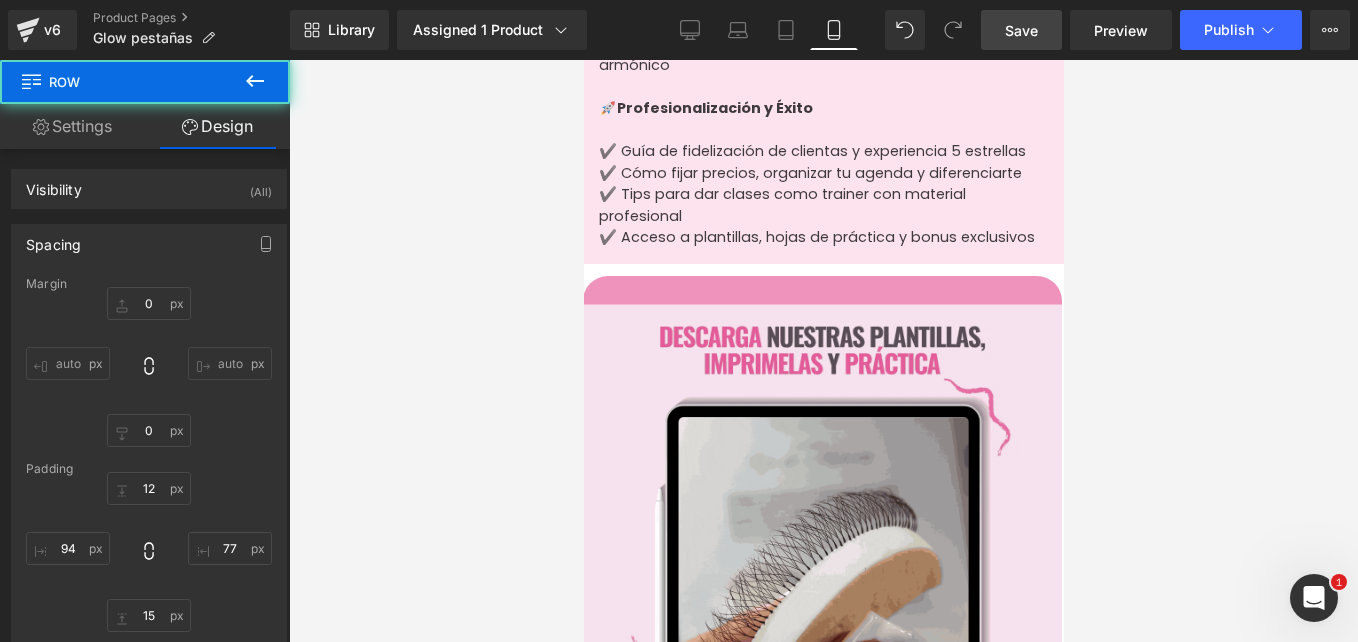 type on "0" 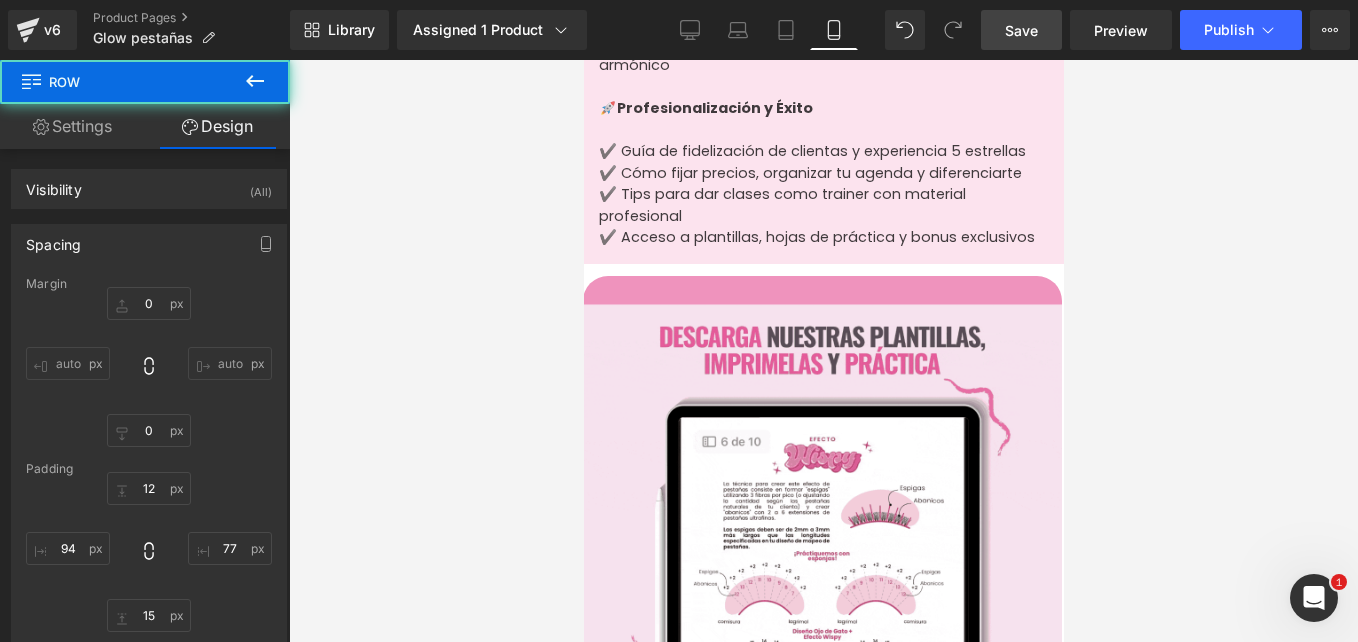 type on "12" 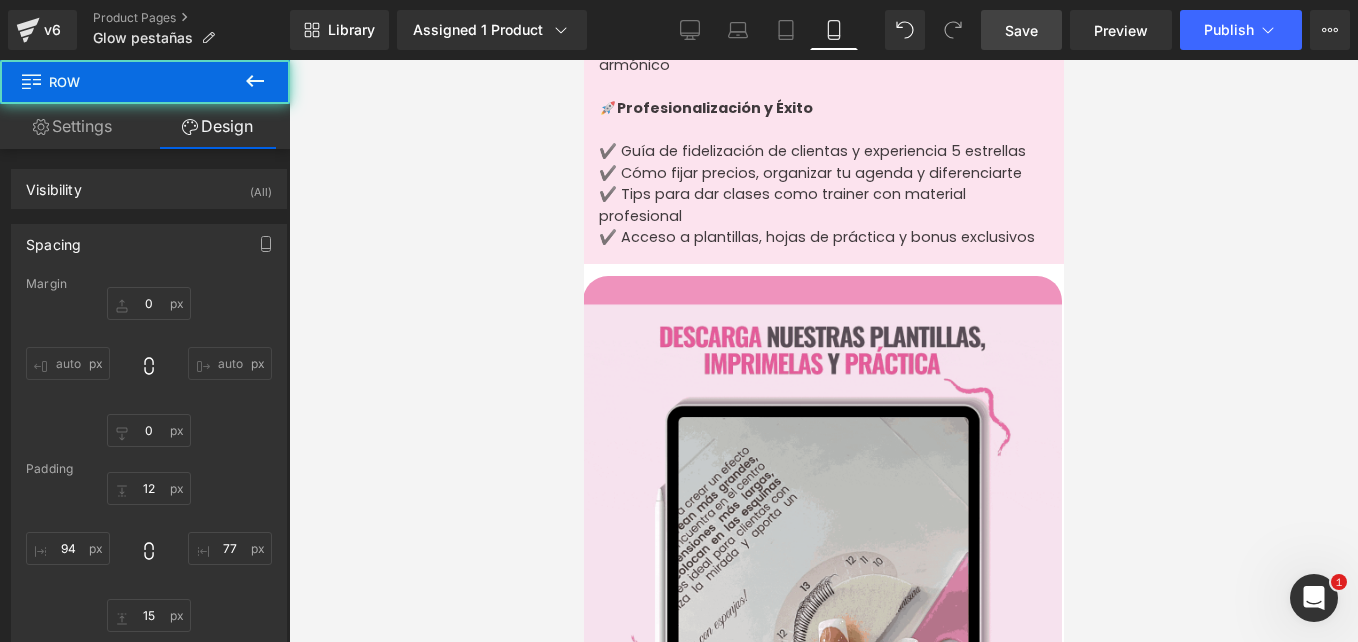 type on "77" 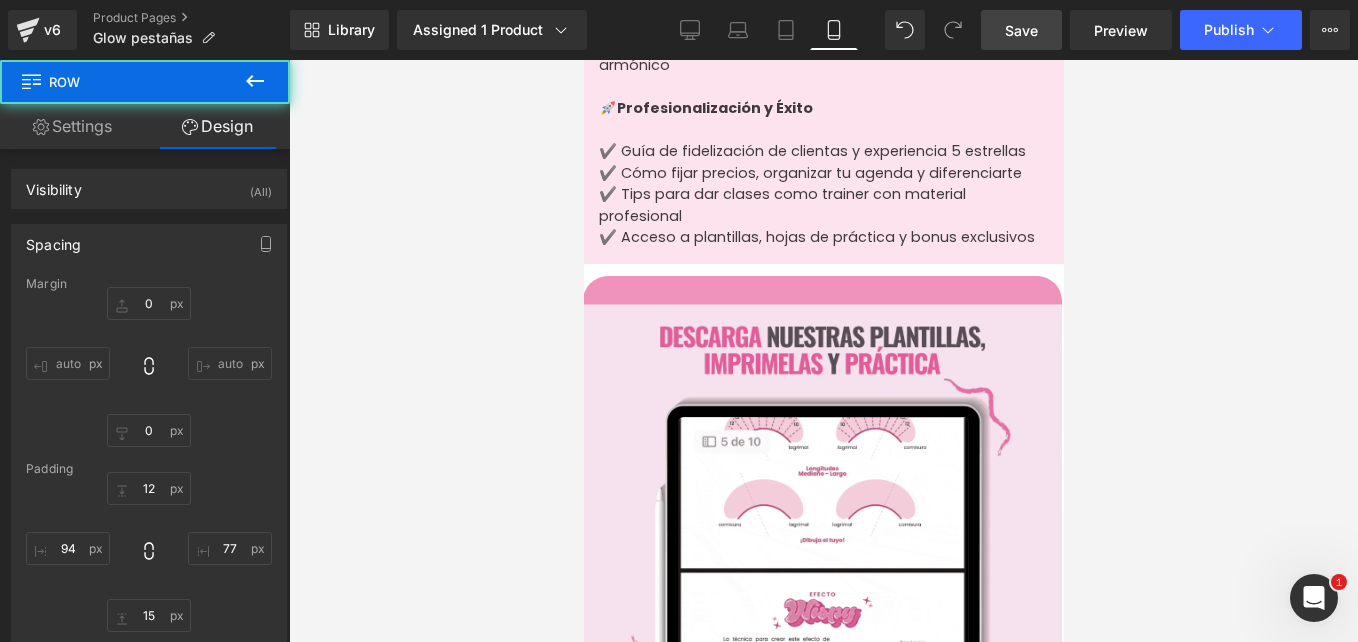 type on "15" 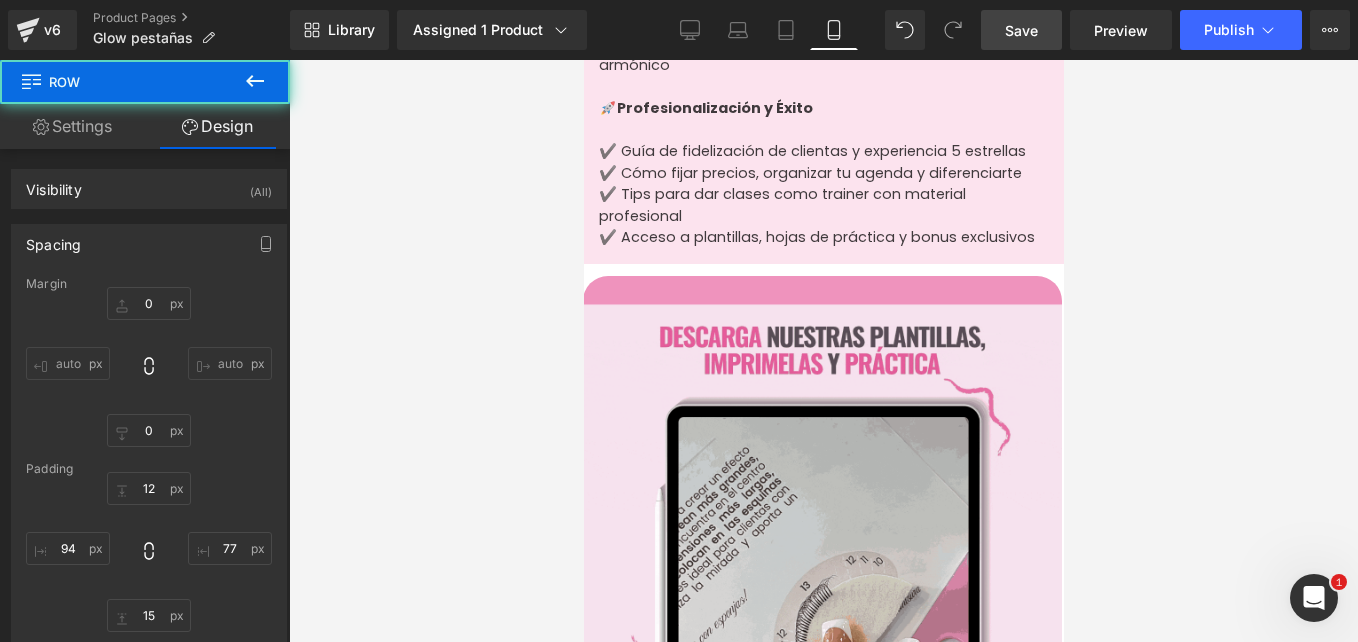 type on "94" 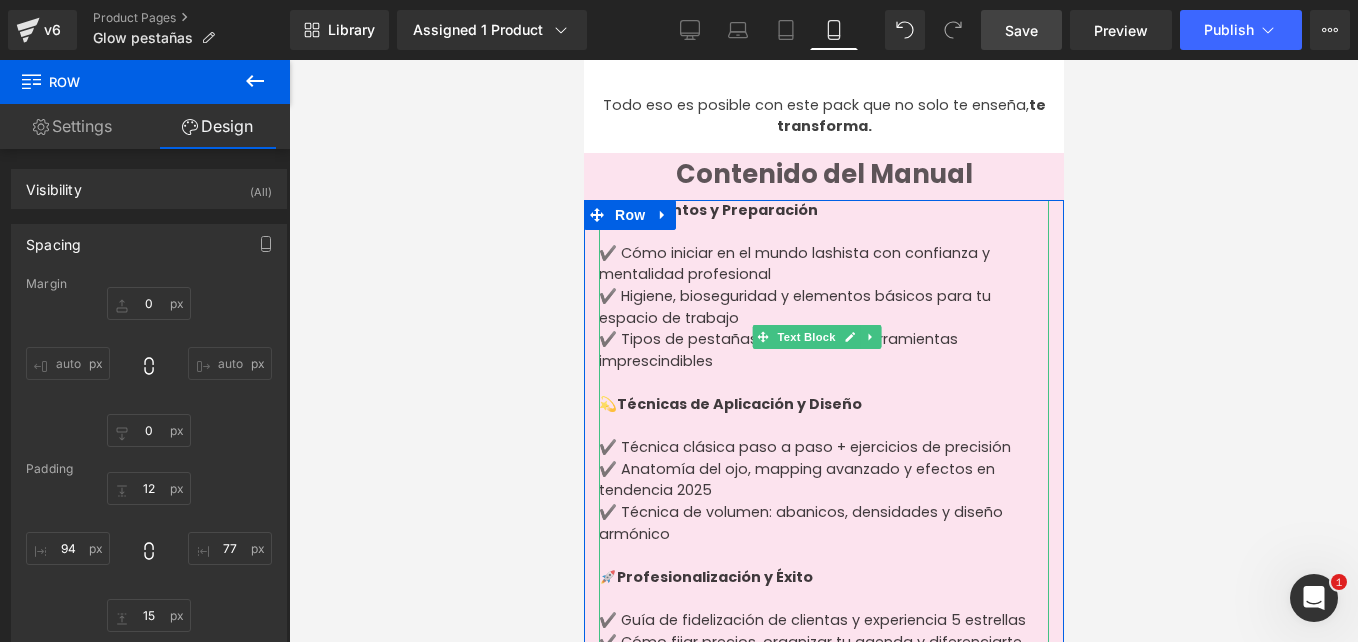 scroll, scrollTop: 1473, scrollLeft: 0, axis: vertical 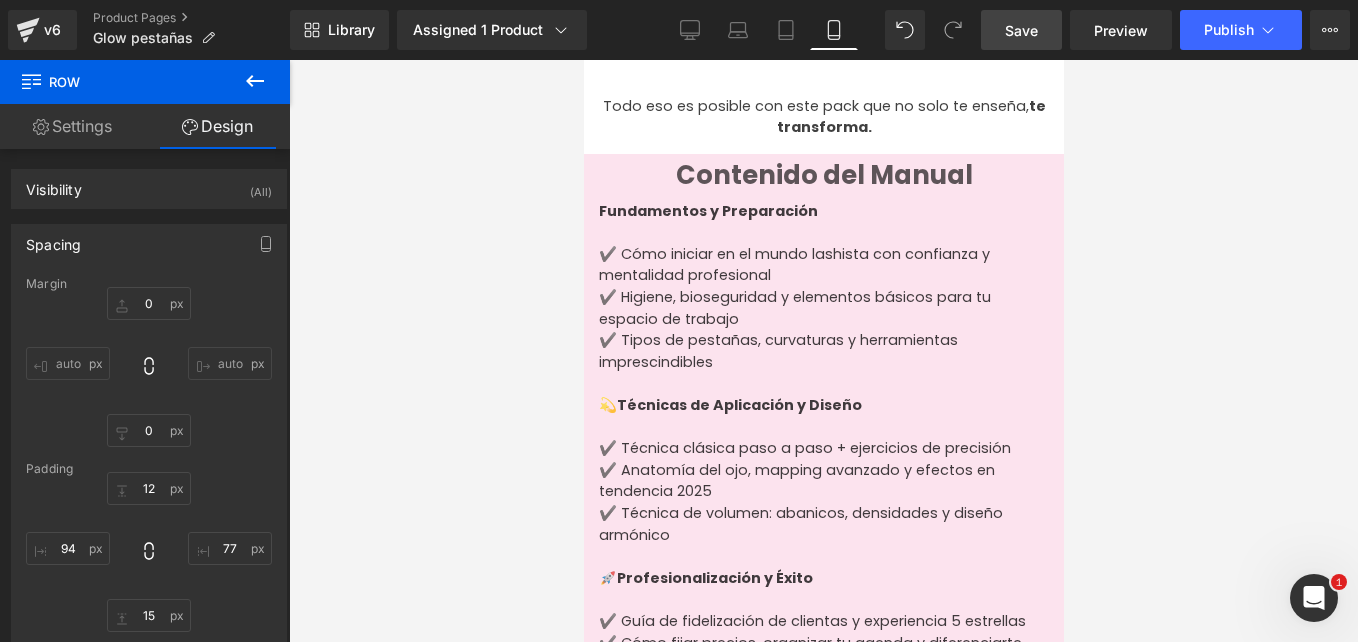 click at bounding box center [823, 351] 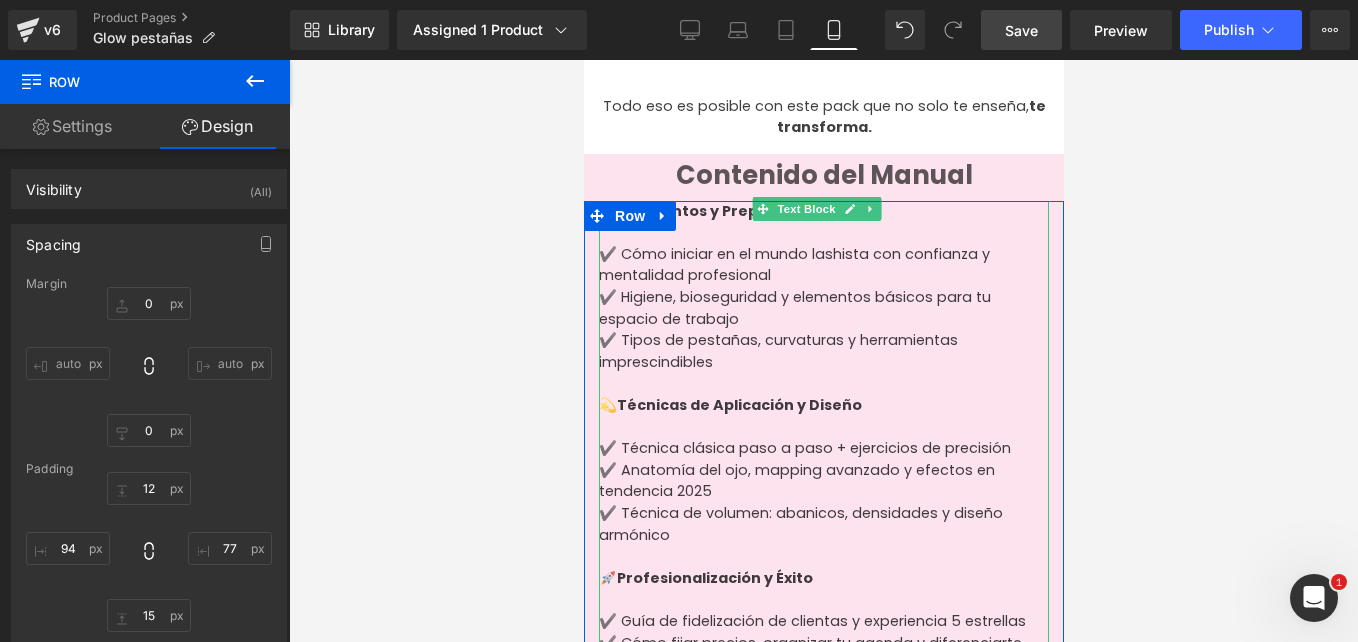 click on "✔️ Cómo iniciar en el mundo lashista con confianza y mentalidad profesional" at bounding box center [823, 265] 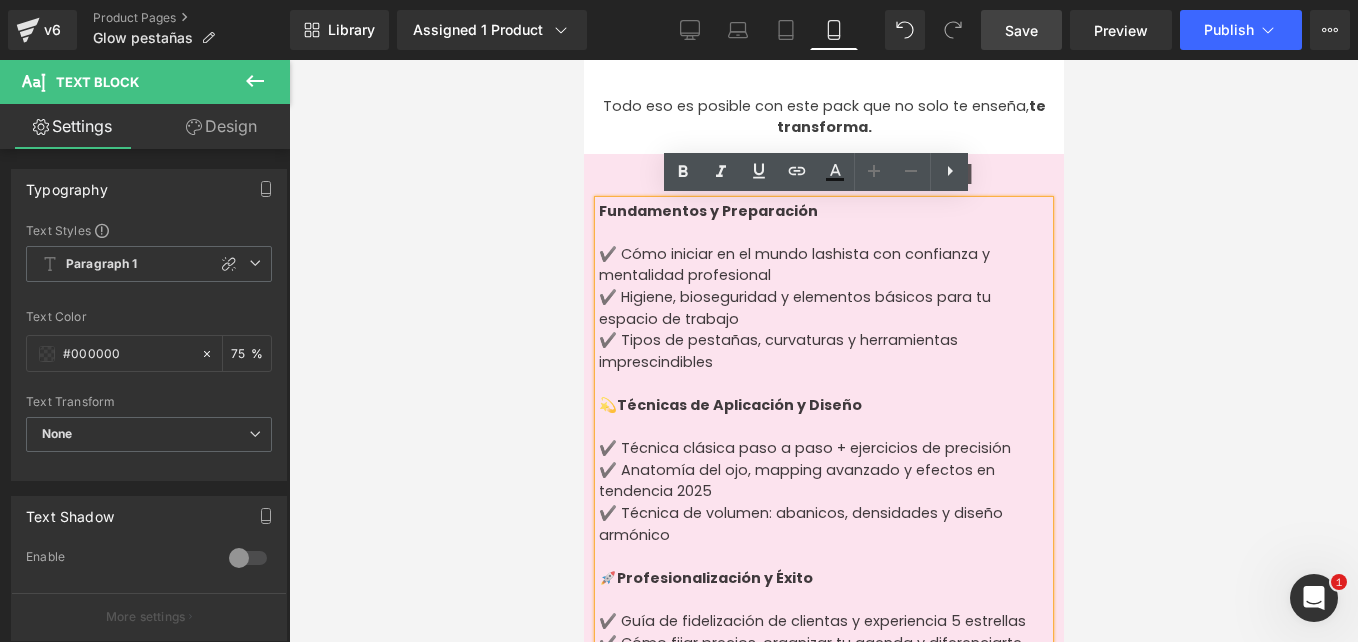 type 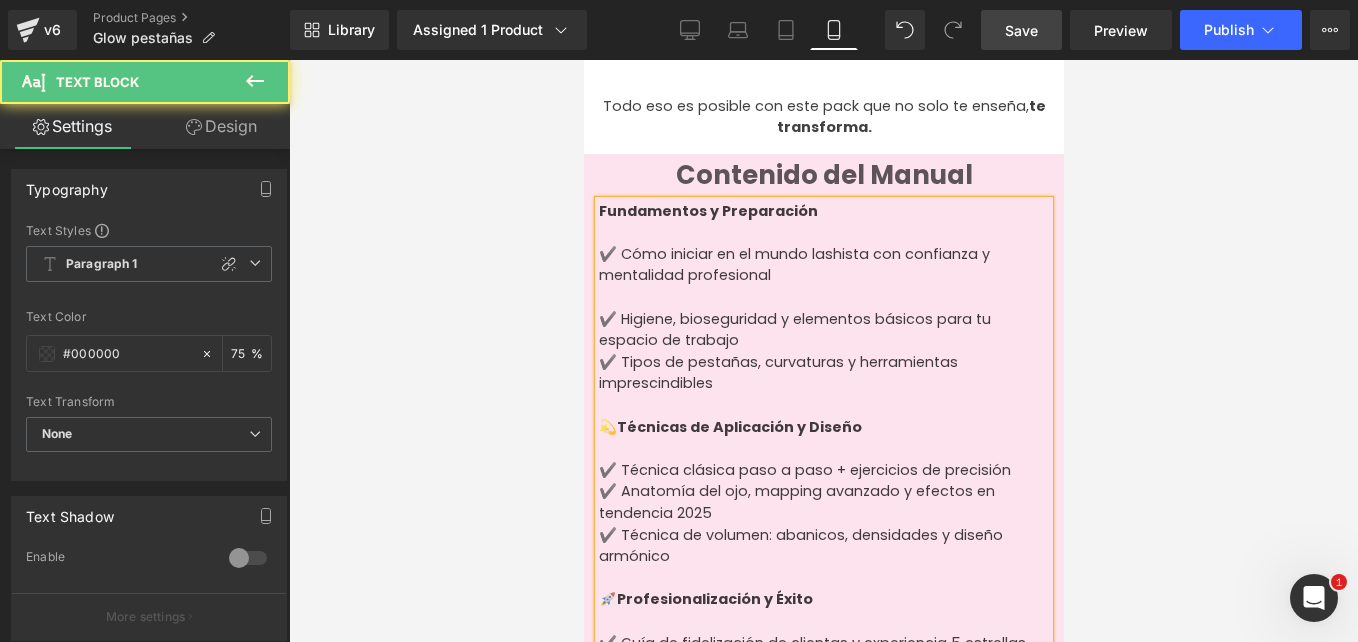 click on "✔️ Higiene, bioseguridad y elementos básicos para tu espacio de trabajo" at bounding box center (823, 330) 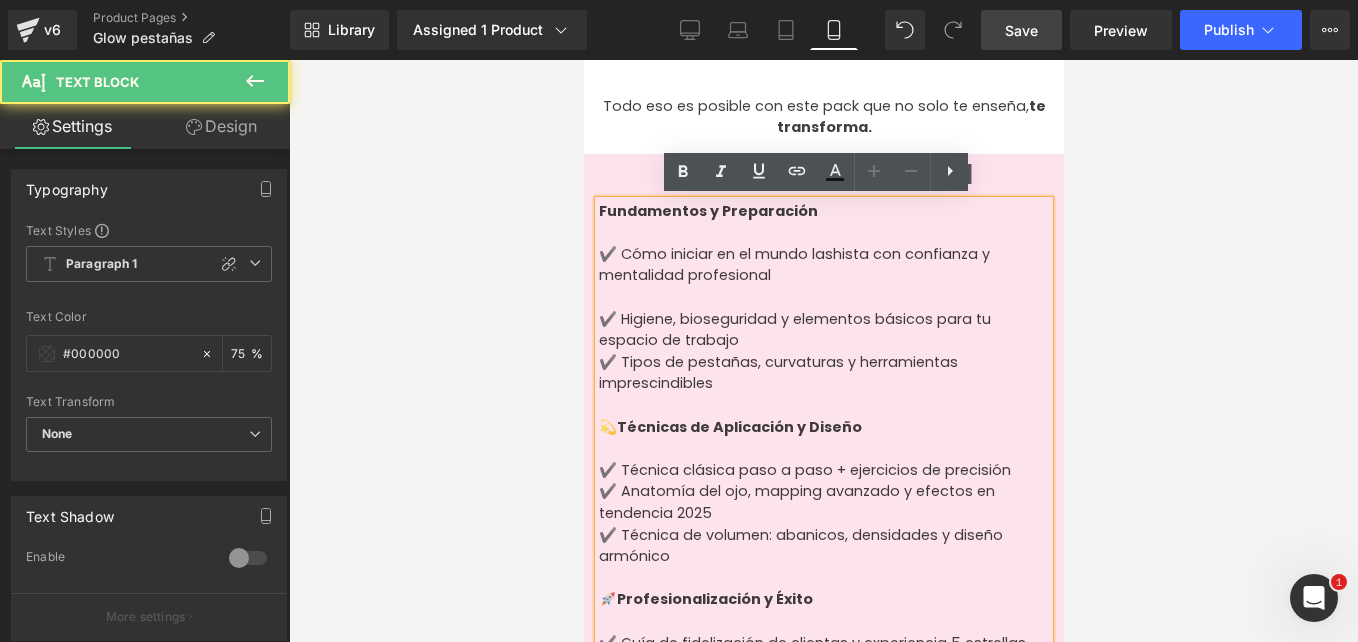 click on "✔️ Higiene, bioseguridad y elementos básicos para tu espacio de trabajo" at bounding box center [823, 330] 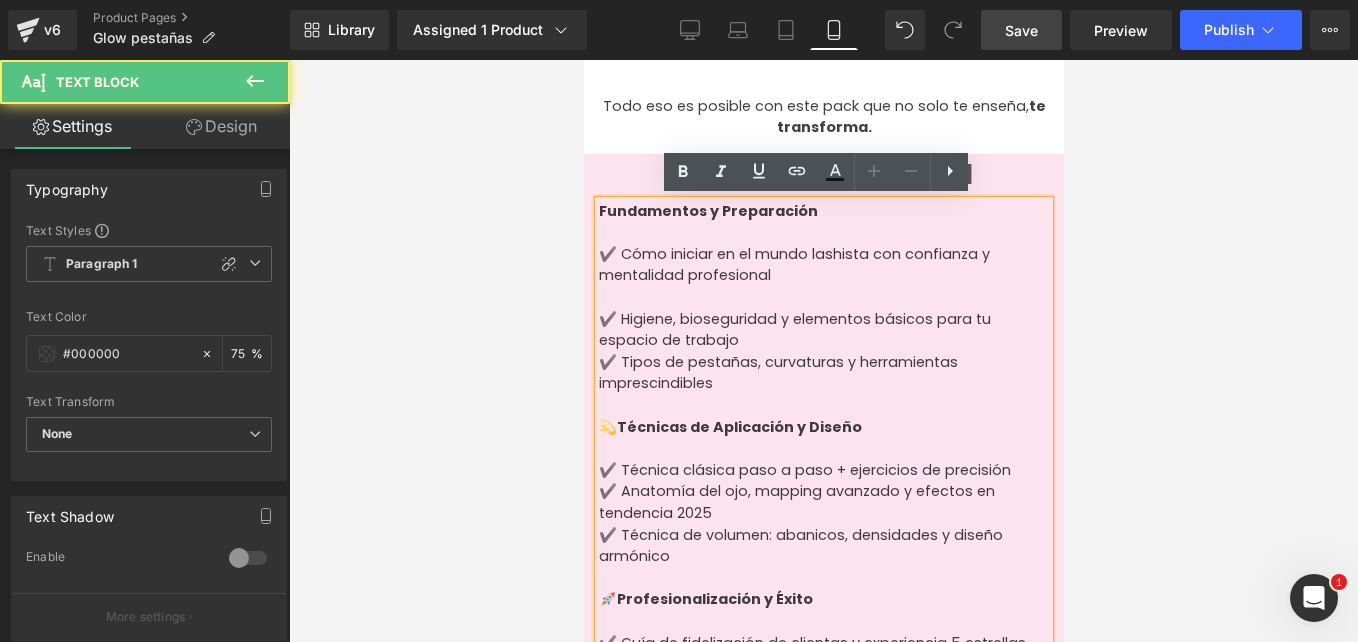 click on "✔️ Higiene, bioseguridad y elementos básicos para tu espacio de trabajo" at bounding box center [823, 330] 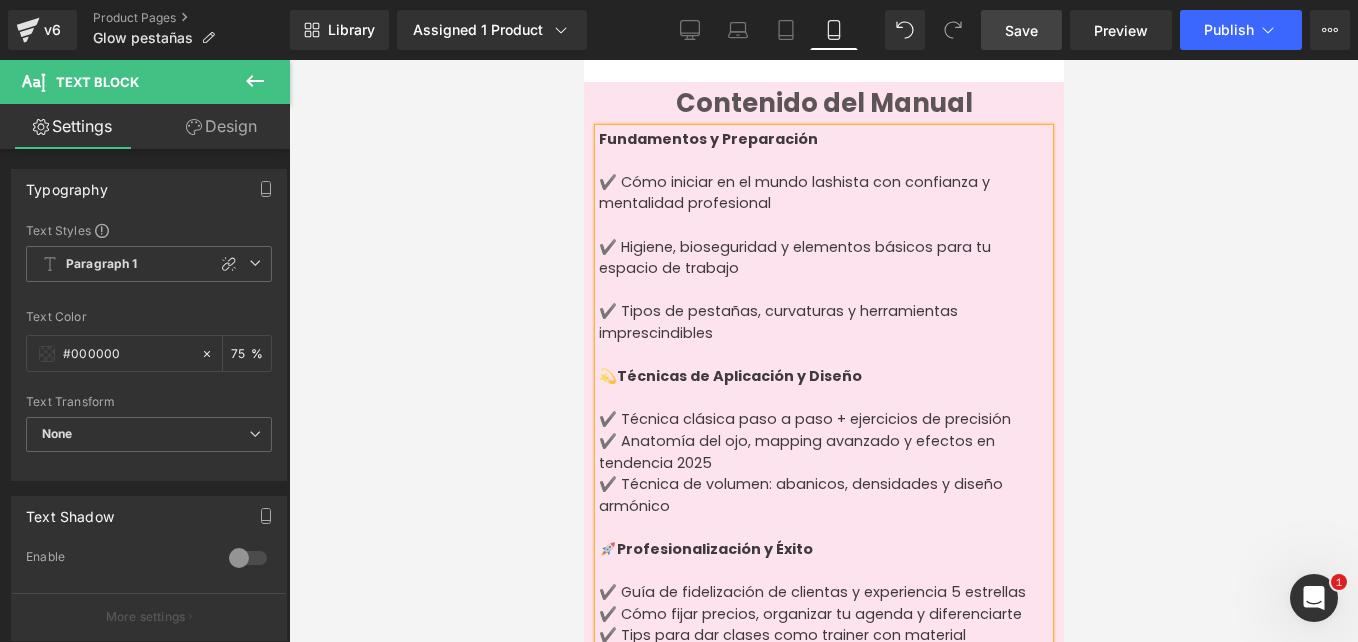 scroll, scrollTop: 1510, scrollLeft: 0, axis: vertical 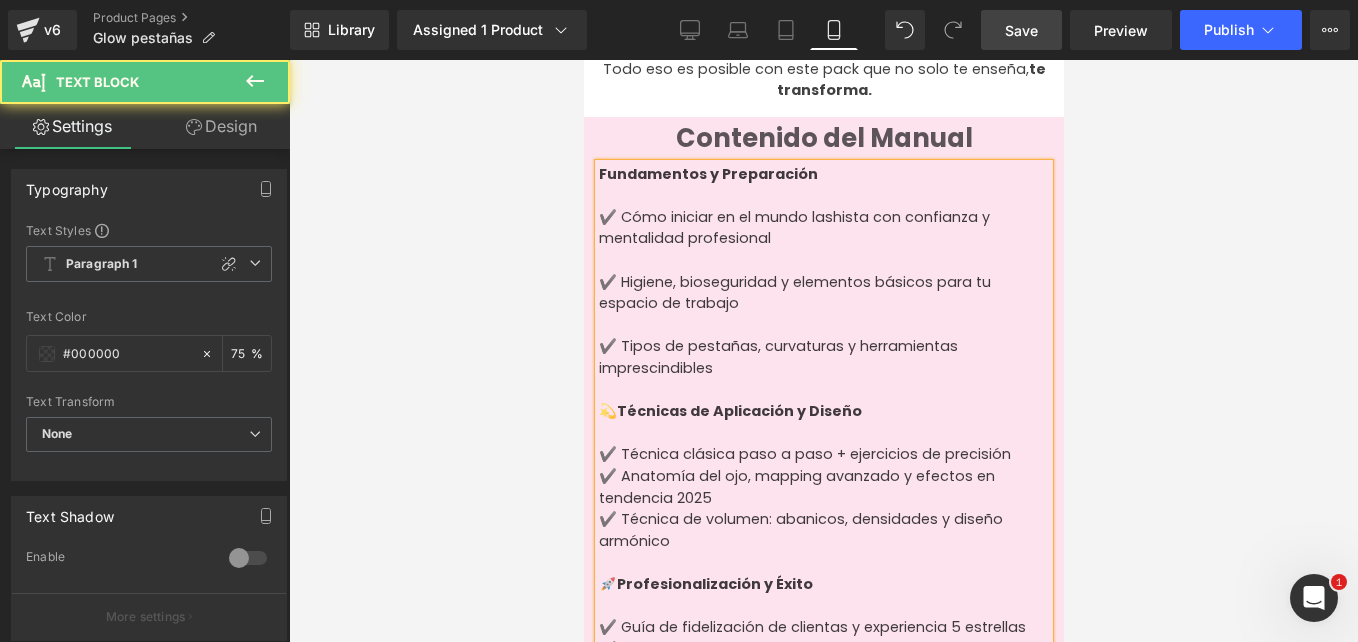 click on "✔️ Tipos de pestañas, curvaturas y herramientas imprescindibles" at bounding box center [823, 357] 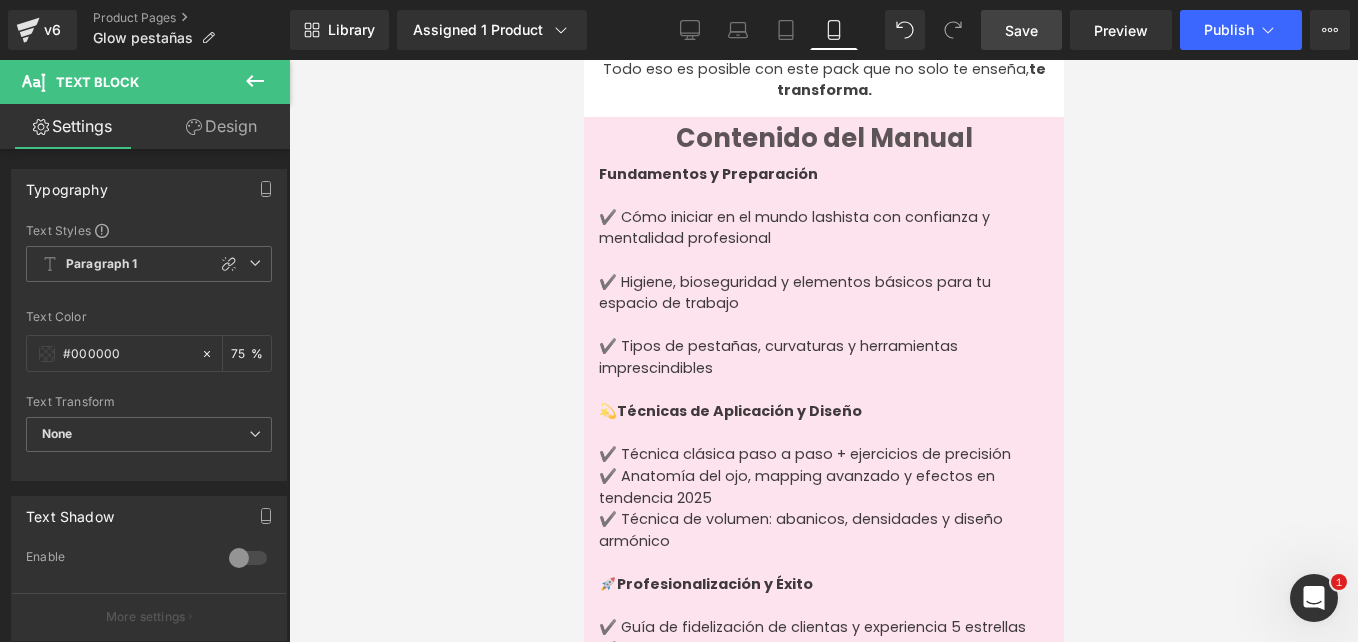 click at bounding box center (823, 351) 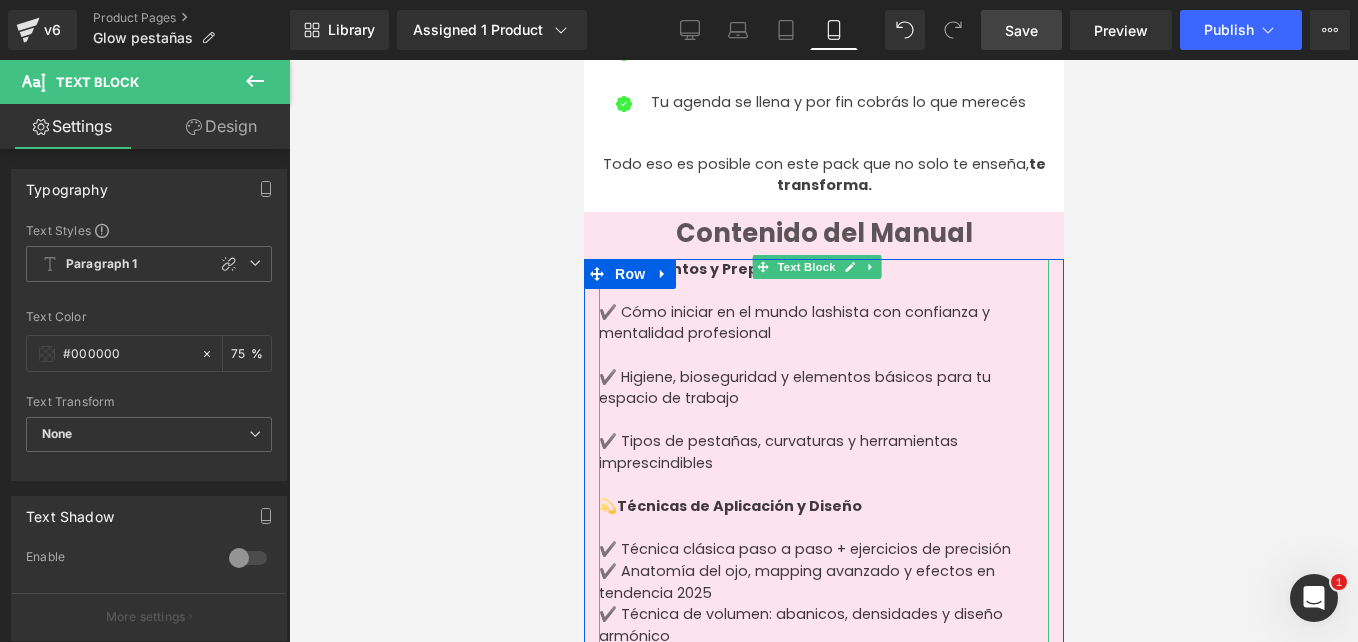 scroll, scrollTop: 1407, scrollLeft: 0, axis: vertical 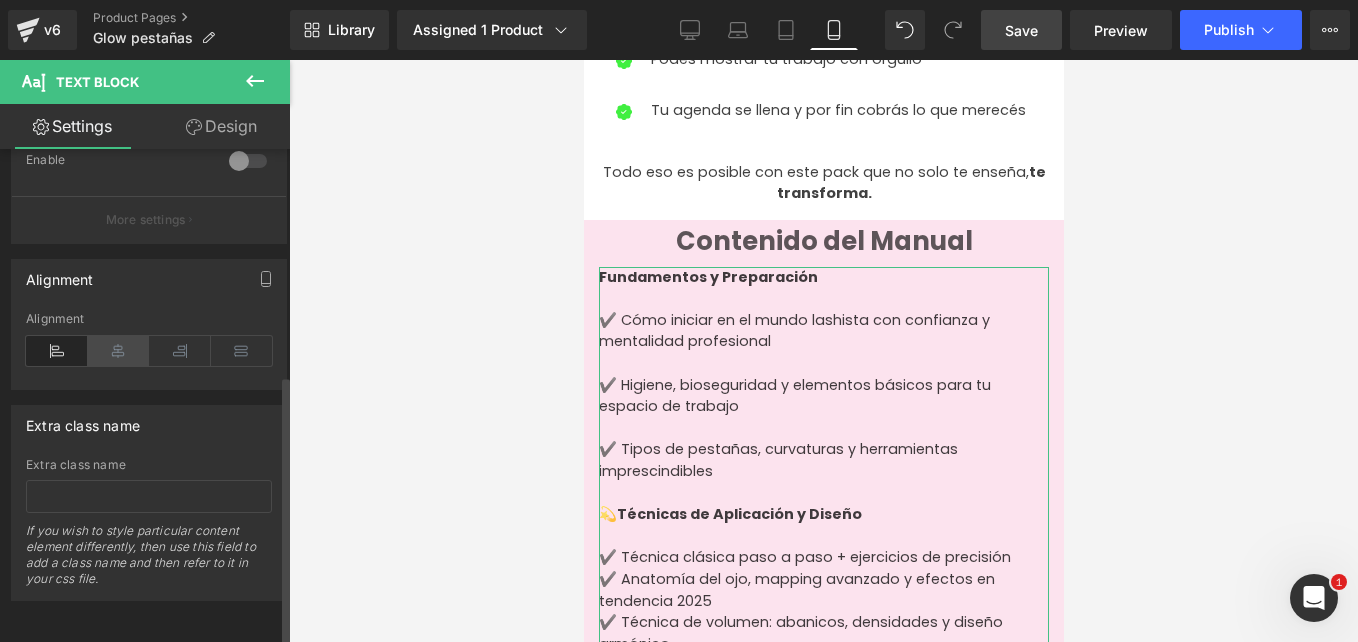 click at bounding box center (119, 351) 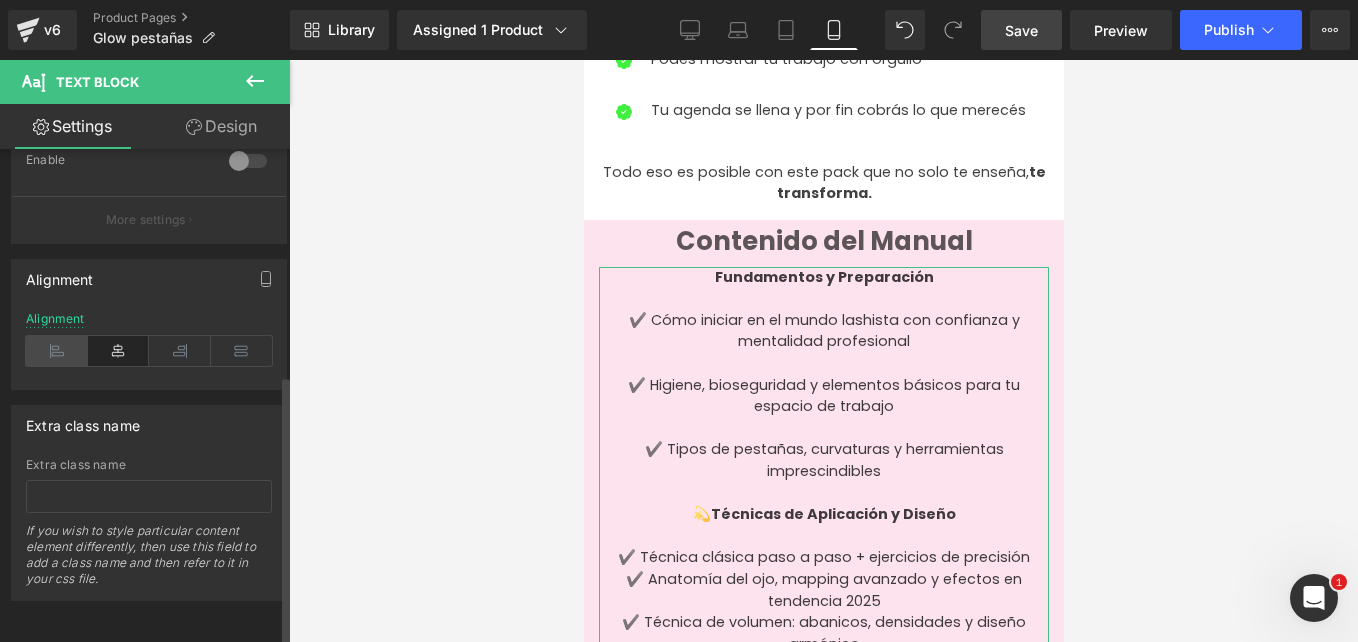 click at bounding box center [57, 351] 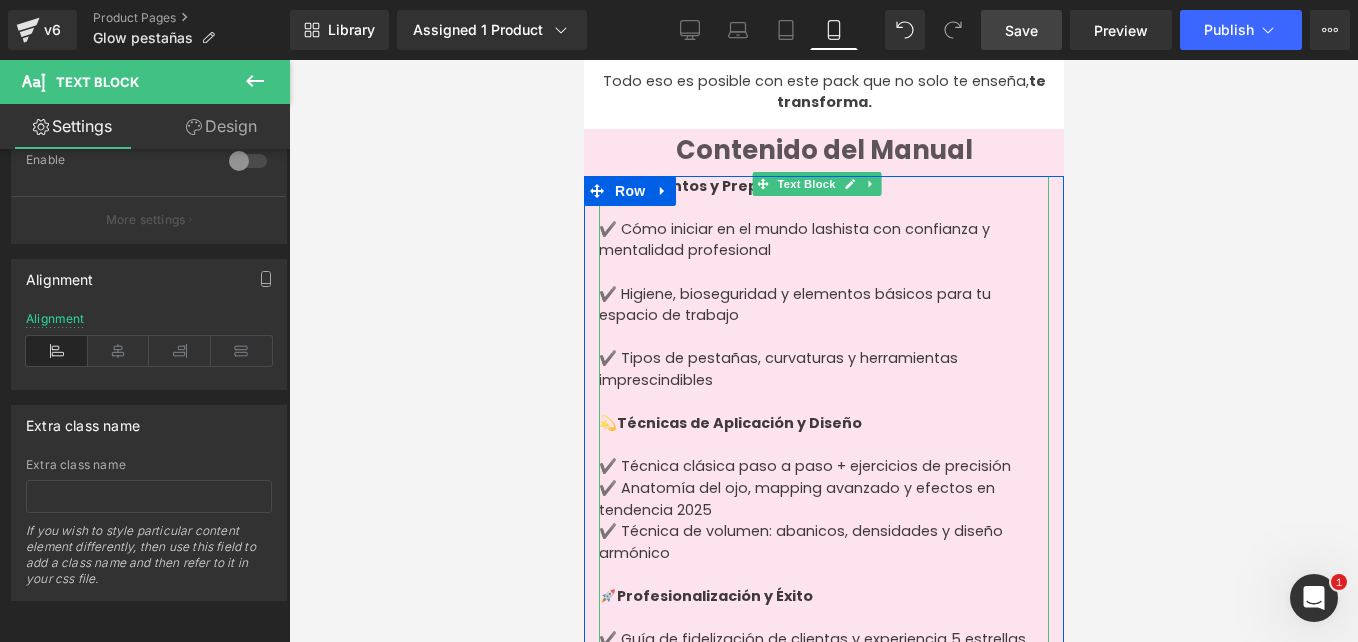 scroll, scrollTop: 1557, scrollLeft: 0, axis: vertical 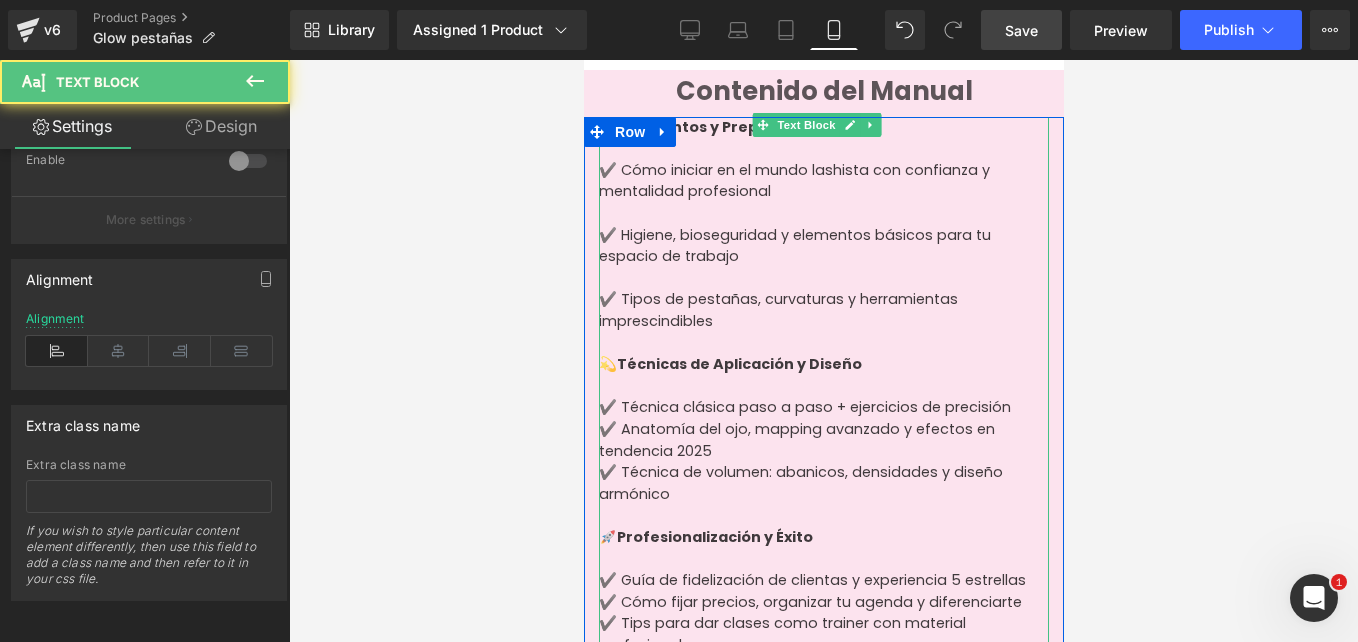 click on "✔️ Técnica clásica paso a paso + ejercicios de precisión" at bounding box center [823, 408] 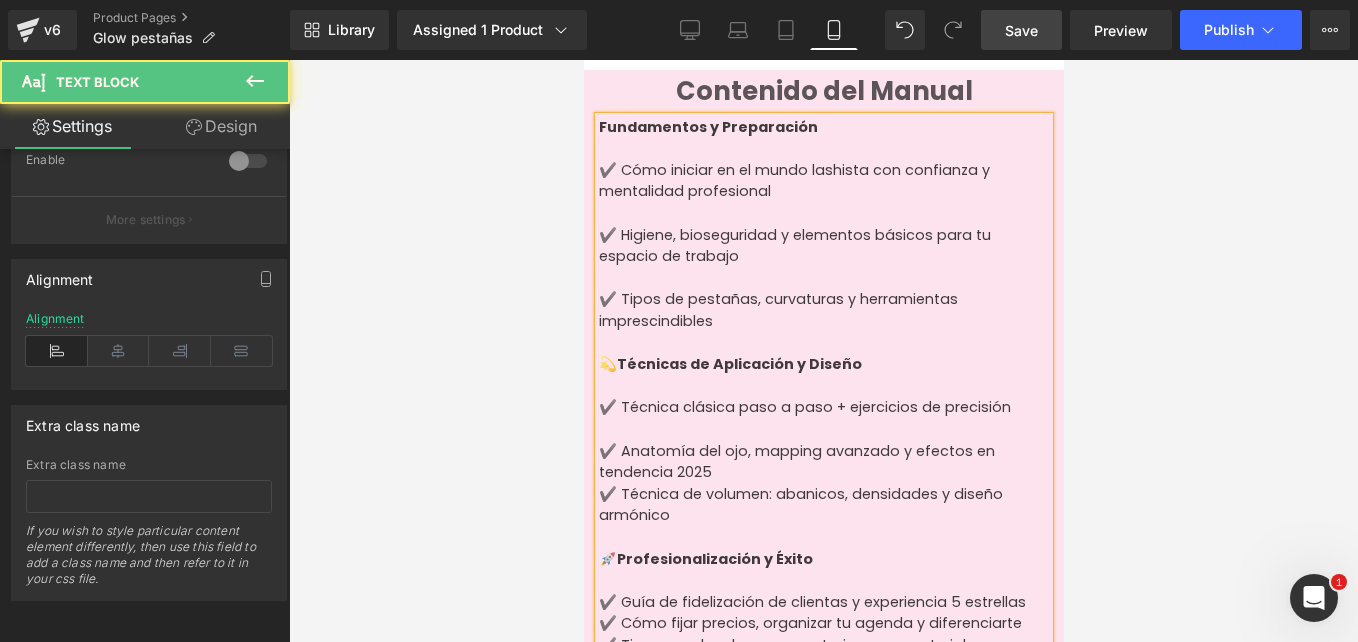 click on "✔️ Anatomía del ojo, mapping avanzado y efectos en tendencia 2025" at bounding box center (823, 462) 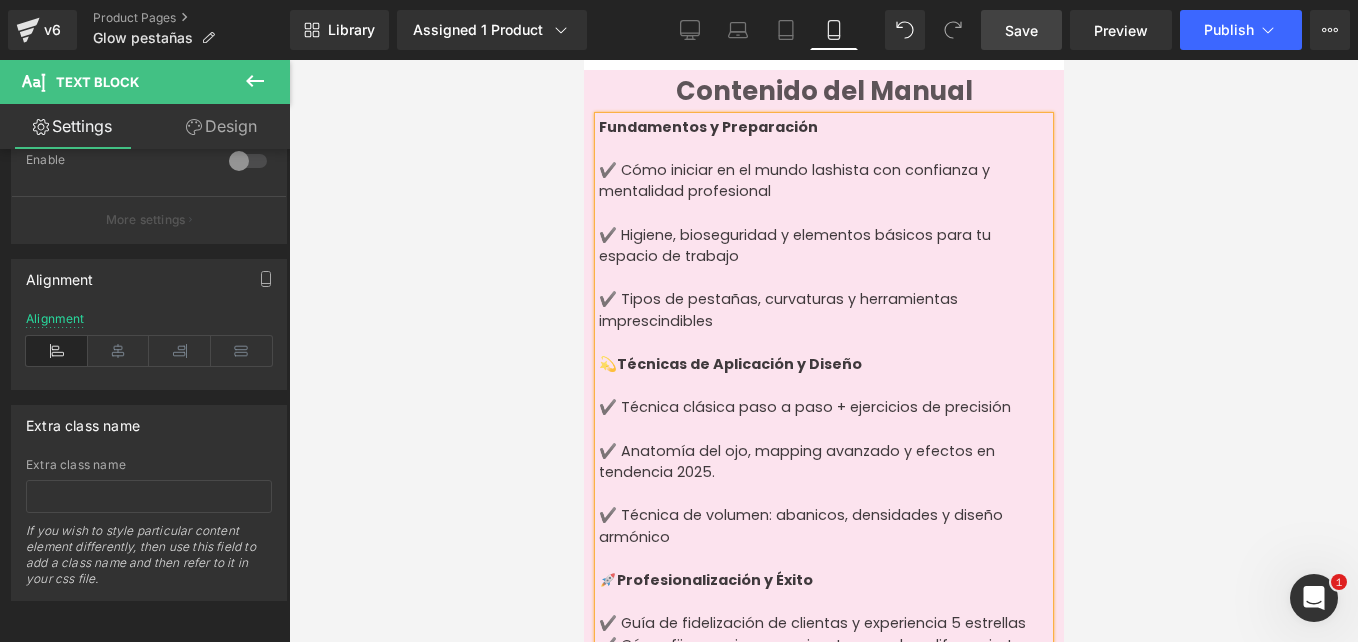 scroll, scrollTop: 1723, scrollLeft: 0, axis: vertical 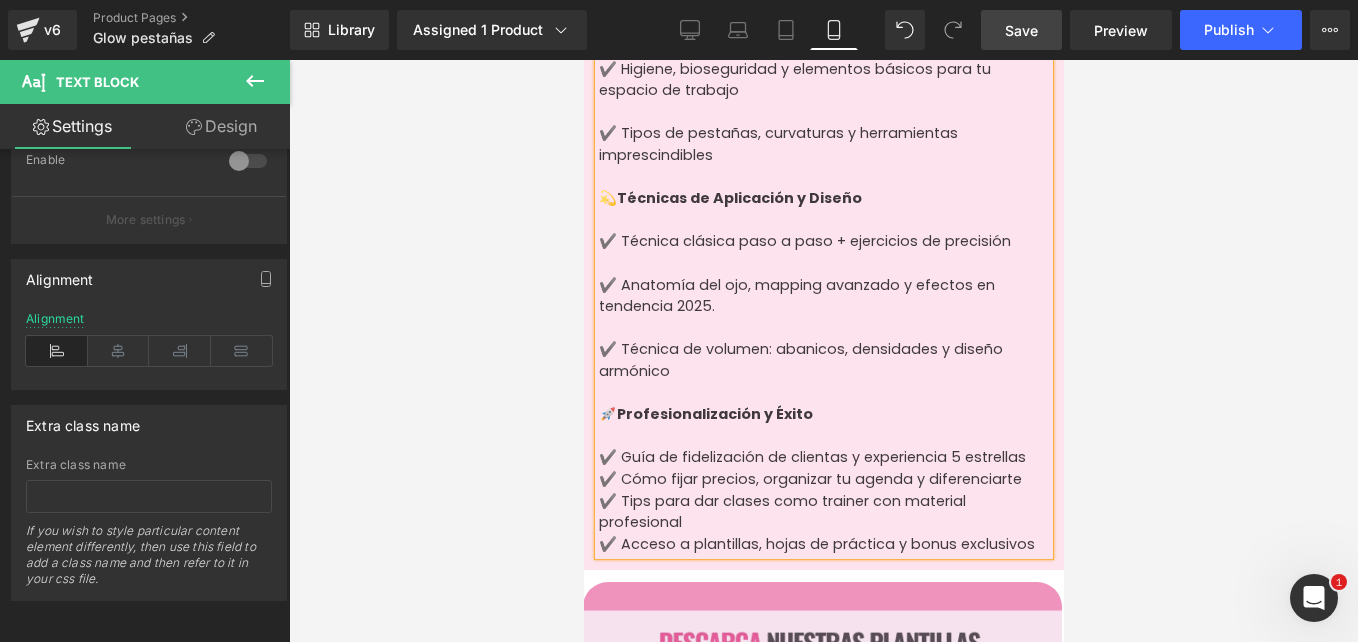 click on "✔️ Guía de fidelización de clientas y experiencia 5 estrellas" at bounding box center [823, 458] 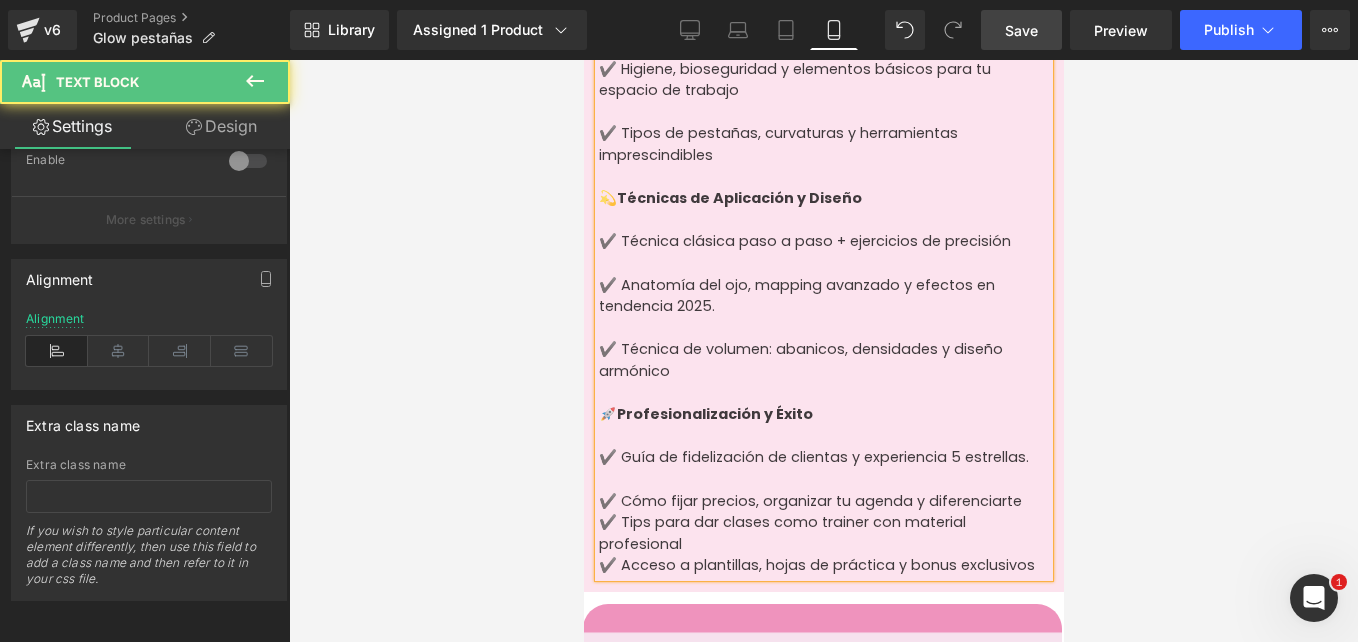 click on "✔️ Cómo fijar precios, organizar tu agenda y diferenciarte" at bounding box center [823, 502] 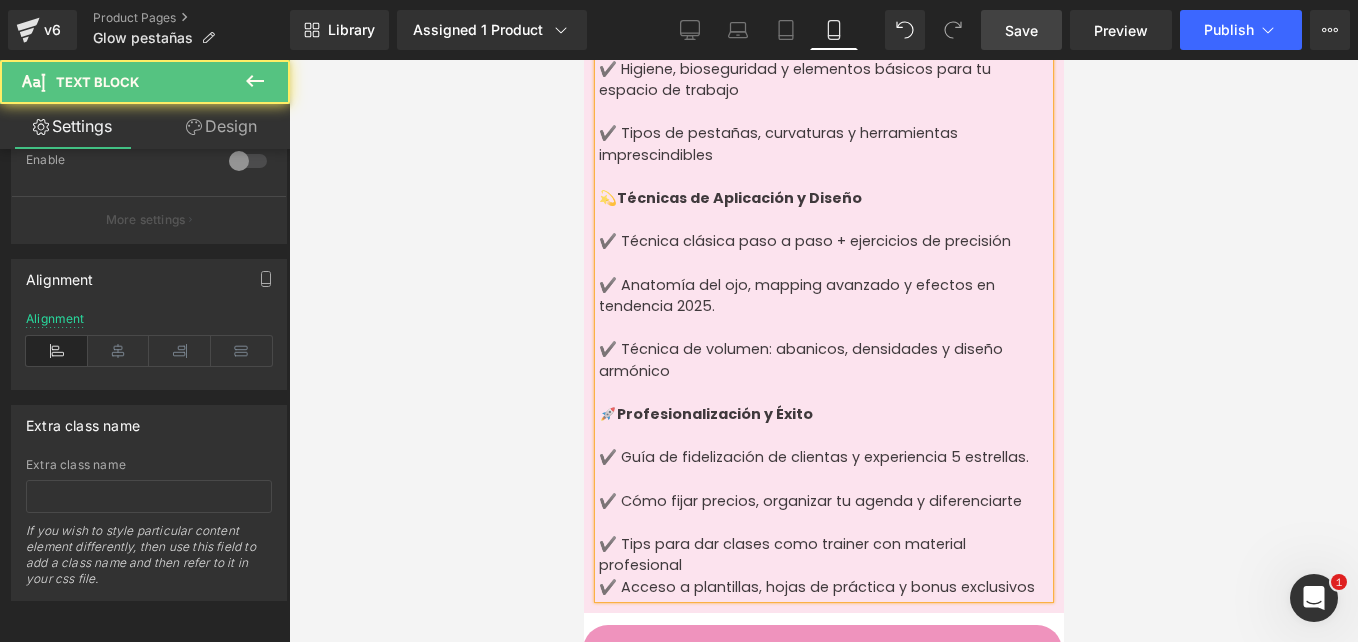 click on "✔️ Tips para dar clases como trainer con material profesional" at bounding box center [823, 555] 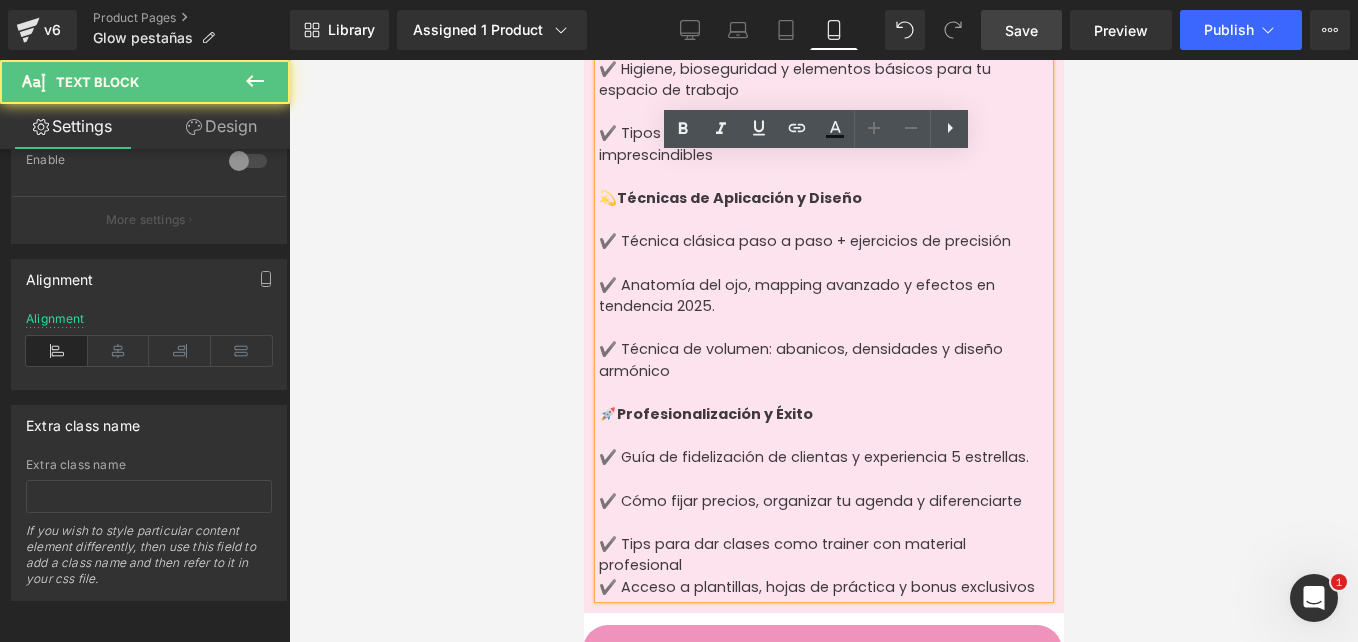 click on "✔️ Tips para dar clases como trainer con material profesional" at bounding box center [823, 555] 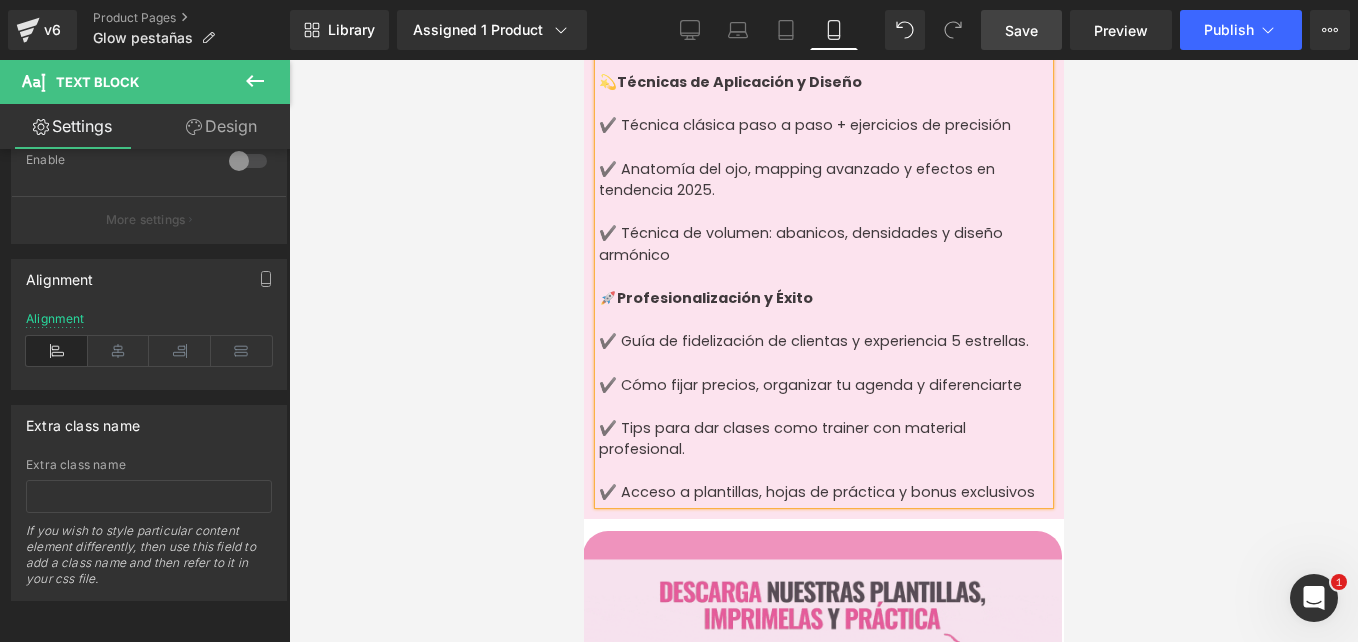 scroll, scrollTop: 1907, scrollLeft: 0, axis: vertical 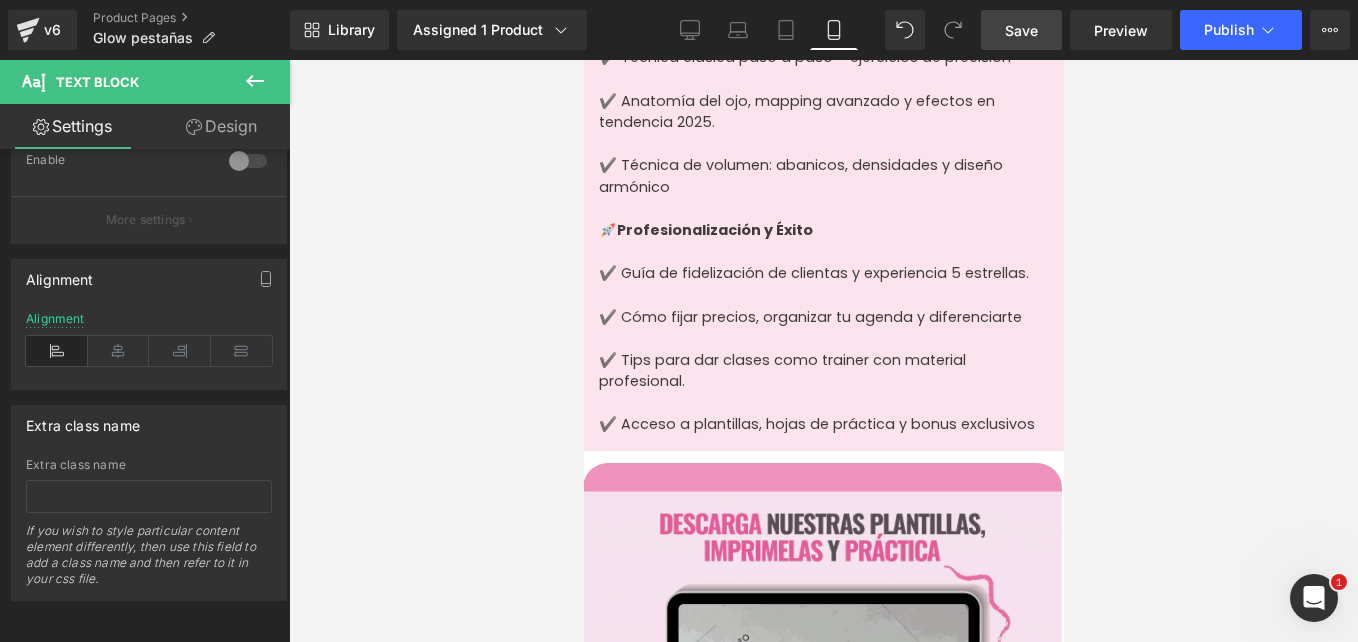 click at bounding box center (823, 351) 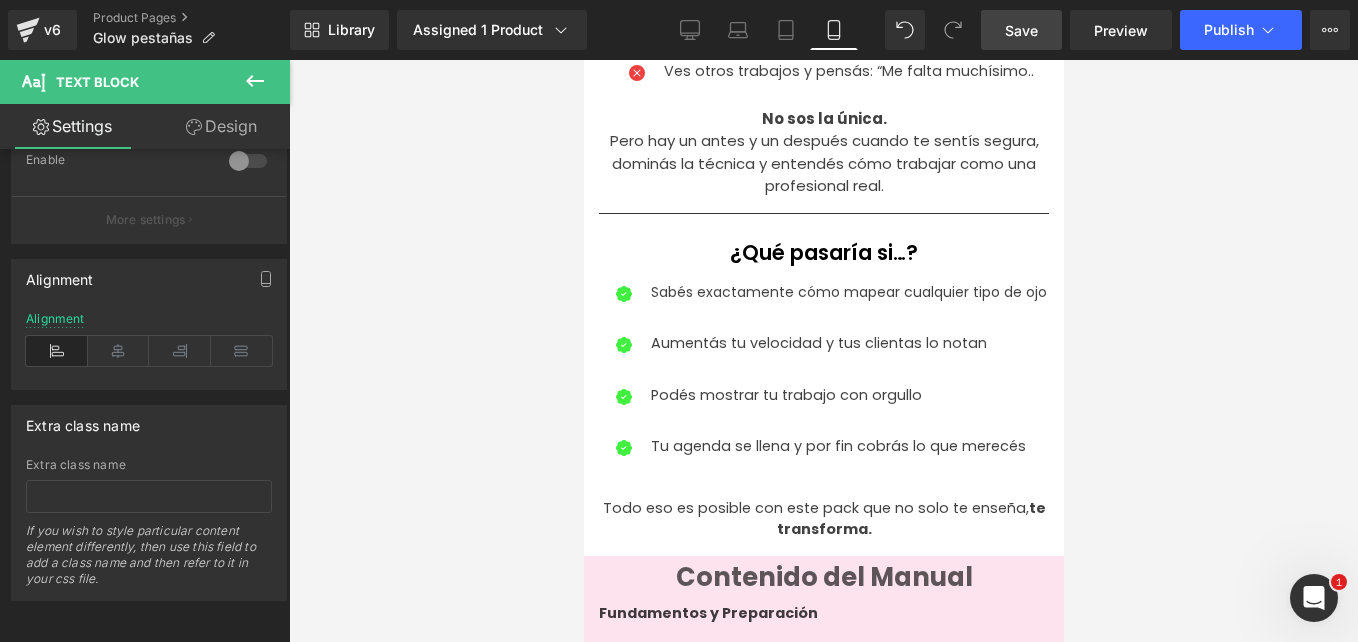 scroll, scrollTop: 1072, scrollLeft: 0, axis: vertical 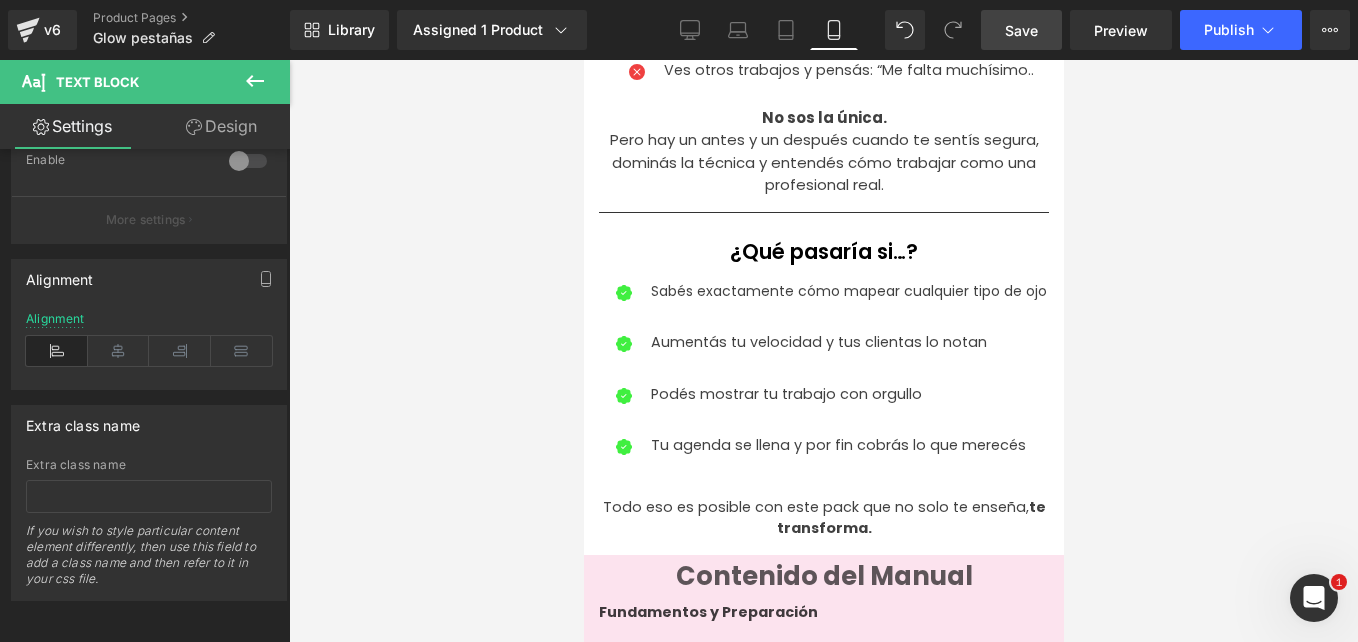 click on "Save" at bounding box center (1021, 30) 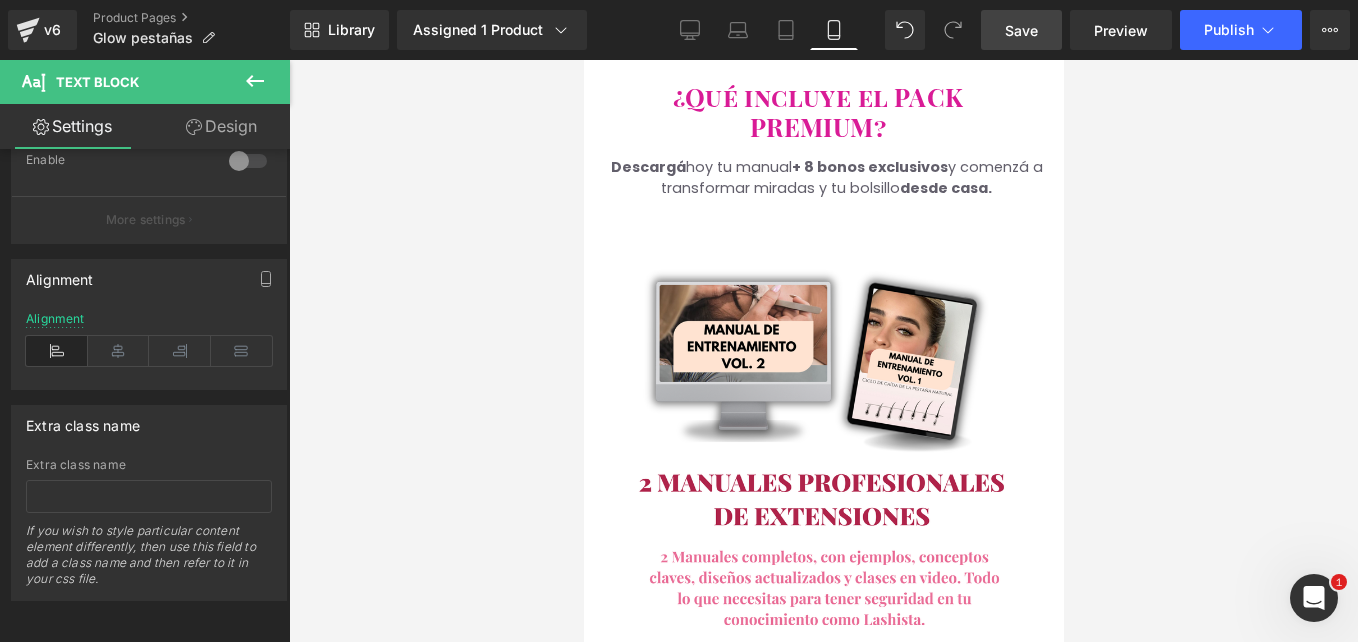 scroll, scrollTop: 2932, scrollLeft: 0, axis: vertical 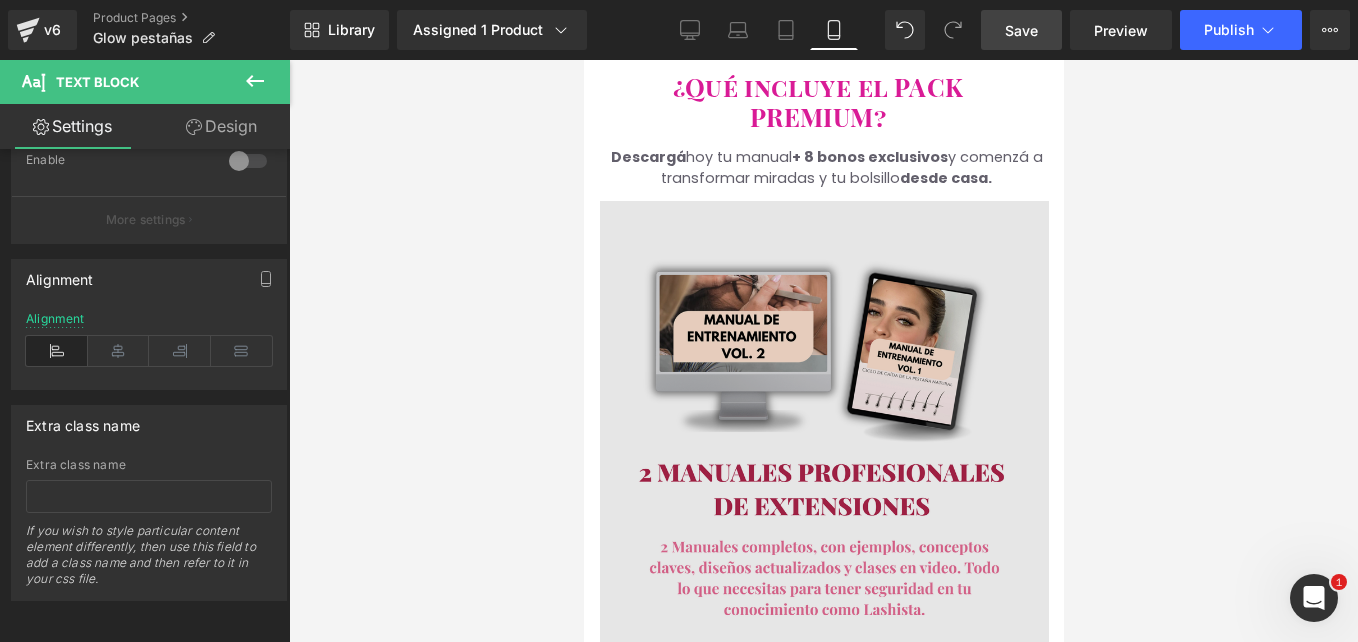click at bounding box center (823, 425) 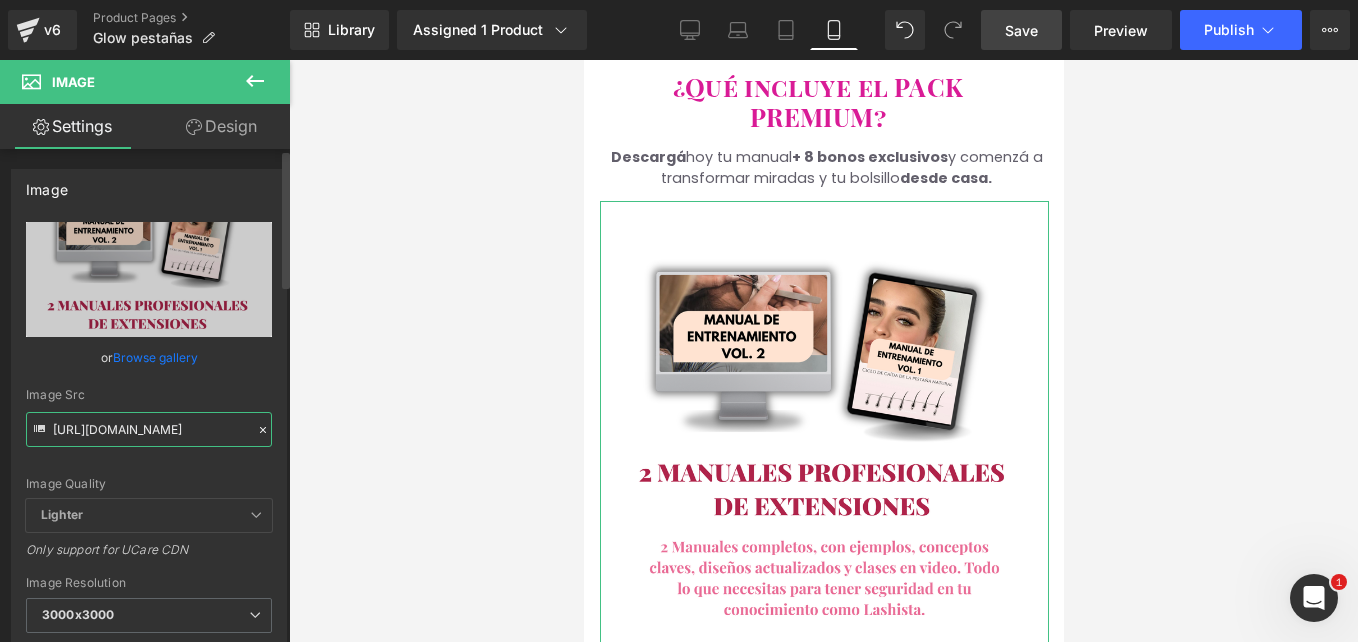 click on "https://i.postimg.cc/qvDvHZKg/6.png" at bounding box center [149, 429] 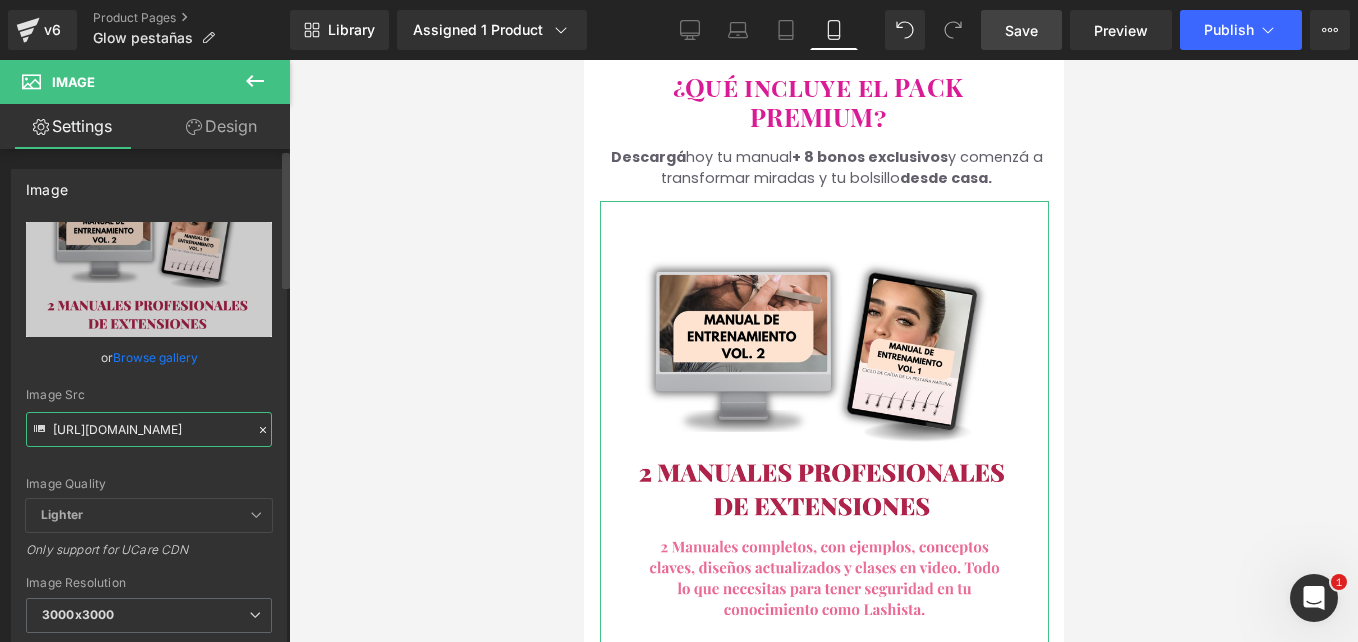 click on "https://i.postimg.cc/qvDvHZKg/6.png" at bounding box center [149, 429] 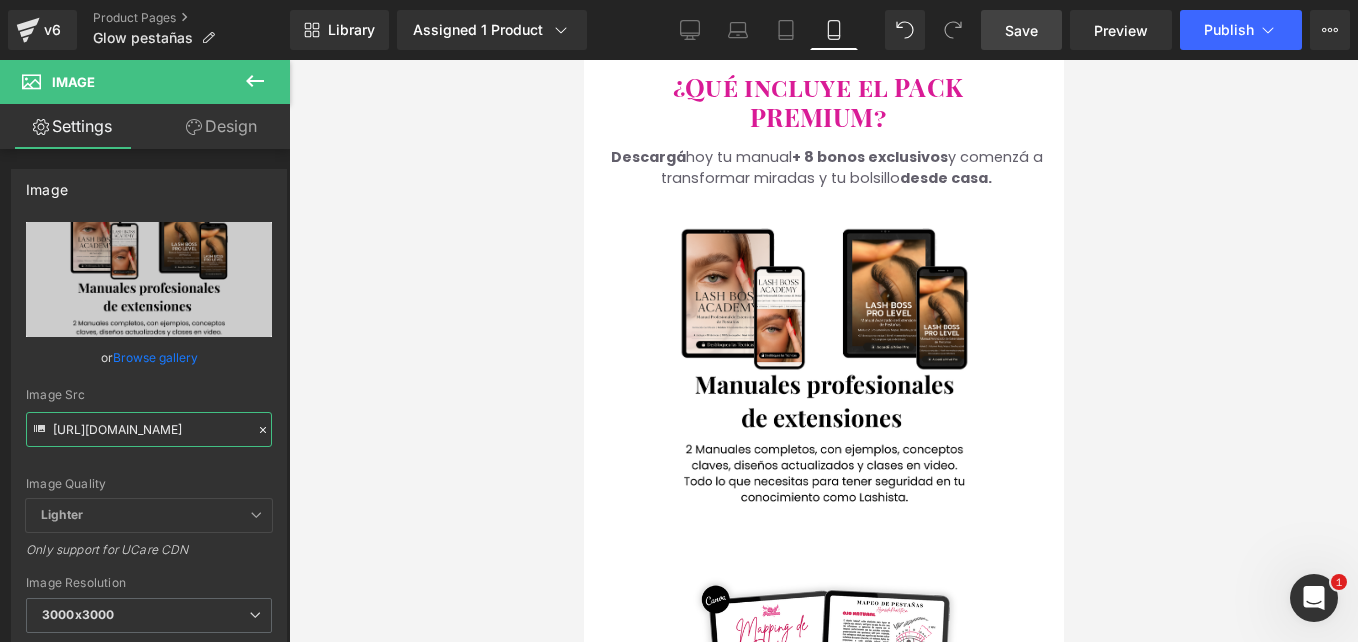 type on "https://i.postimg.cc/kX8nfys0/162.png" 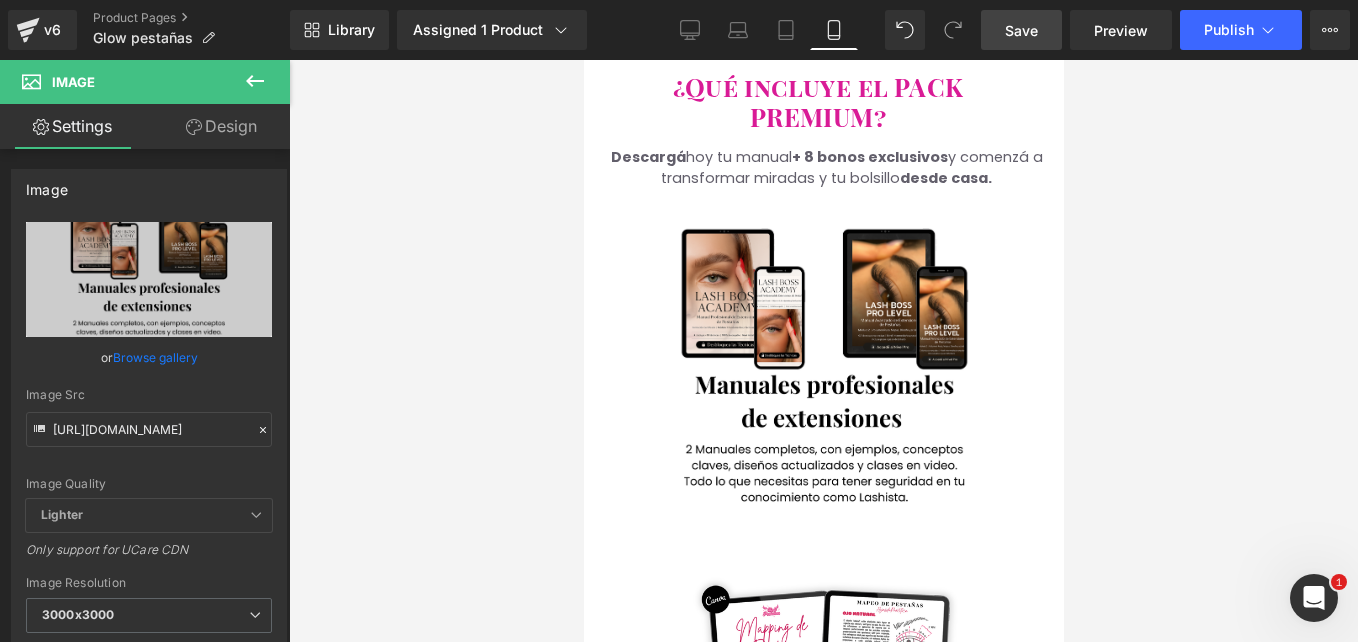 scroll, scrollTop: 0, scrollLeft: 0, axis: both 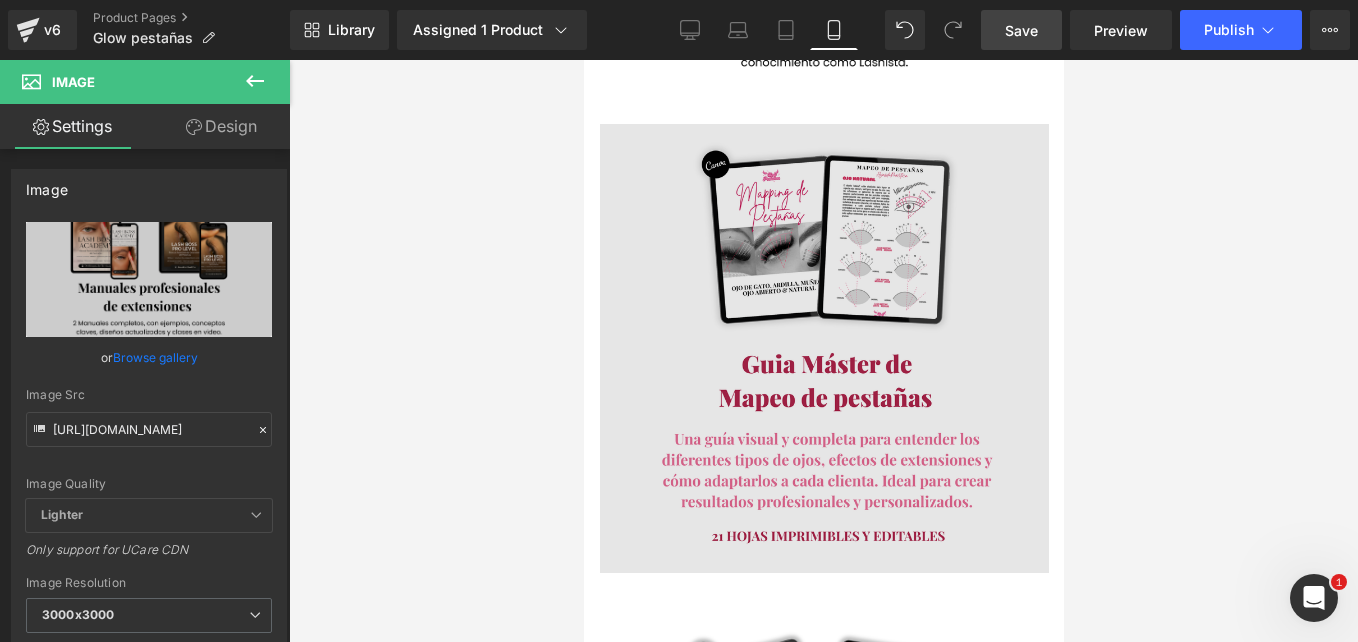 click at bounding box center [823, 348] 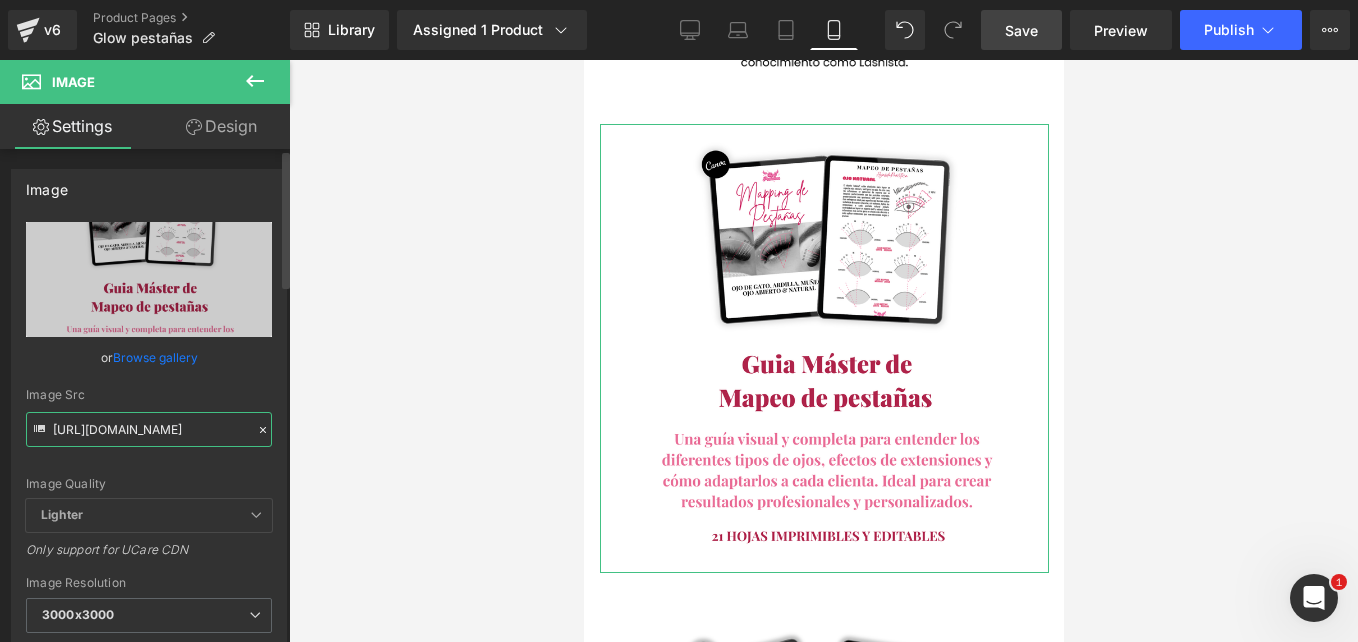 click on "https://i.postimg.cc/CKZLhHC7/8.png" at bounding box center (149, 429) 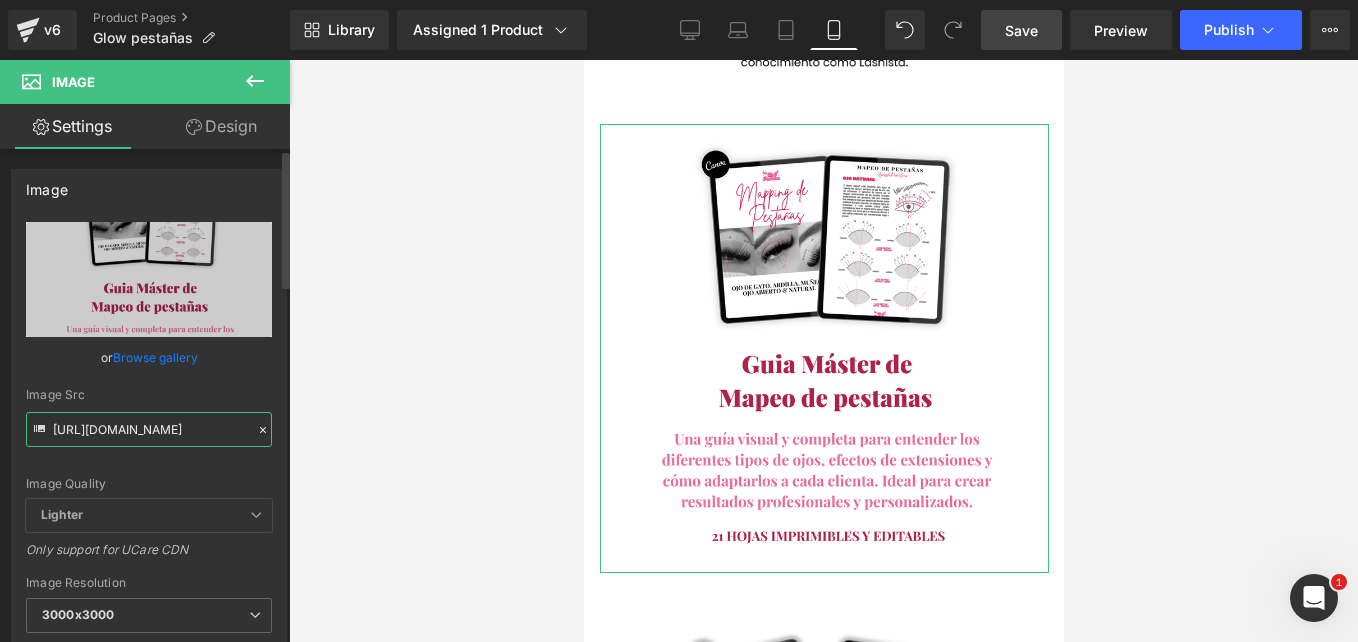 click on "https://i.postimg.cc/CKZLhHC7/8.png" at bounding box center (149, 429) 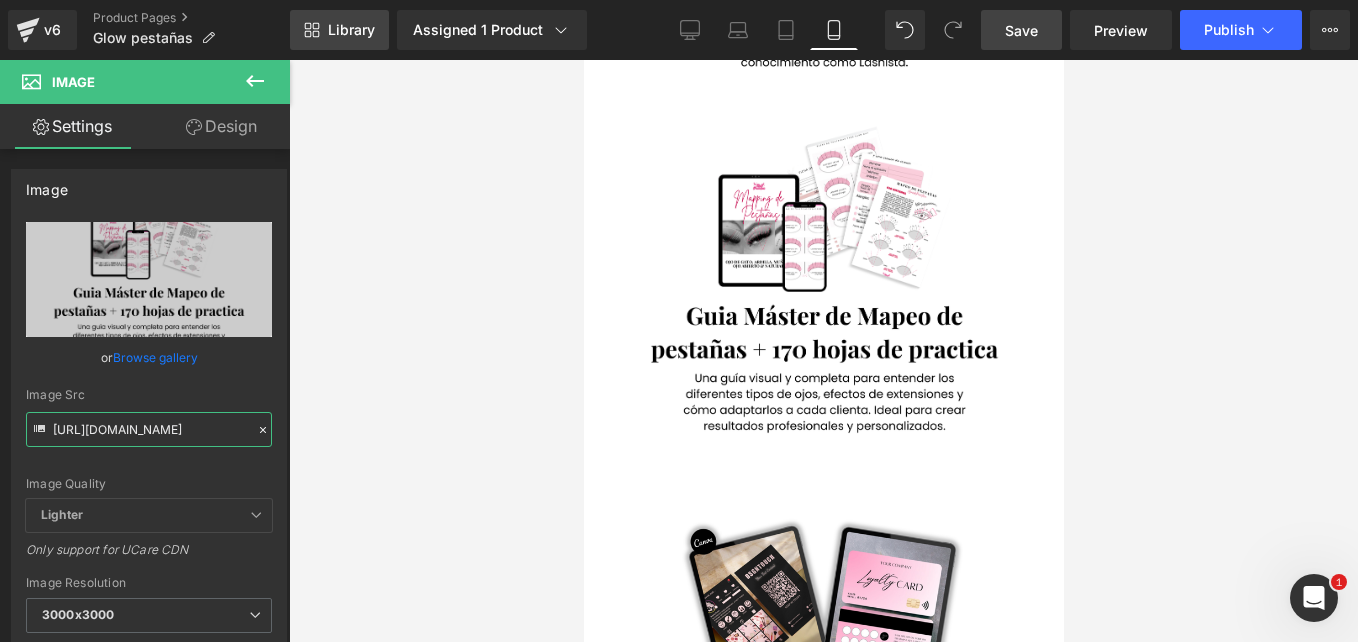 type on "https://i.postimg.cc/ydkK9hWr/165.png" 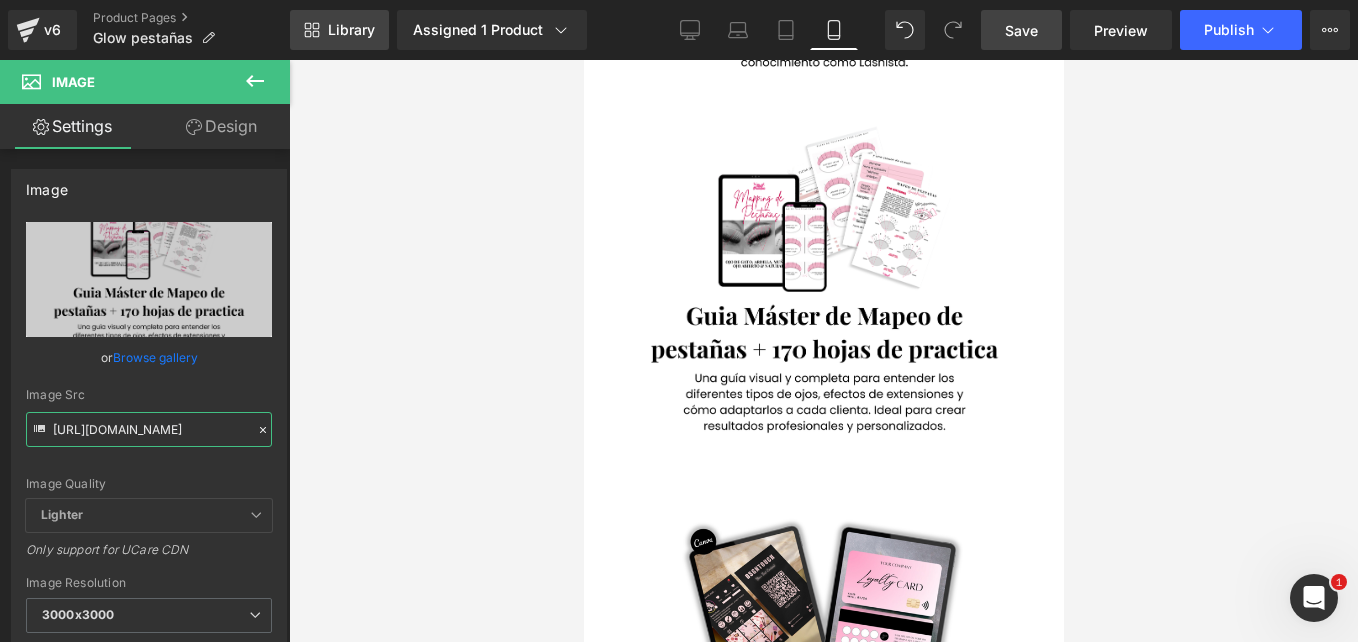 scroll, scrollTop: 0, scrollLeft: 0, axis: both 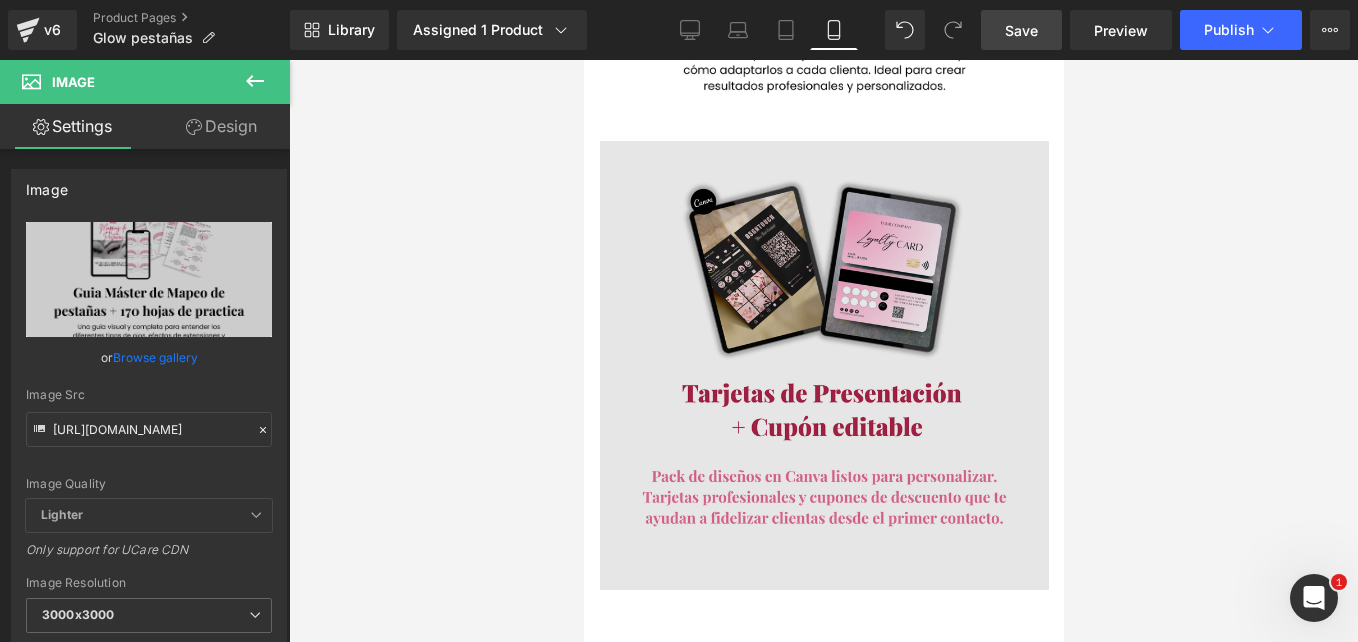 click at bounding box center (823, 365) 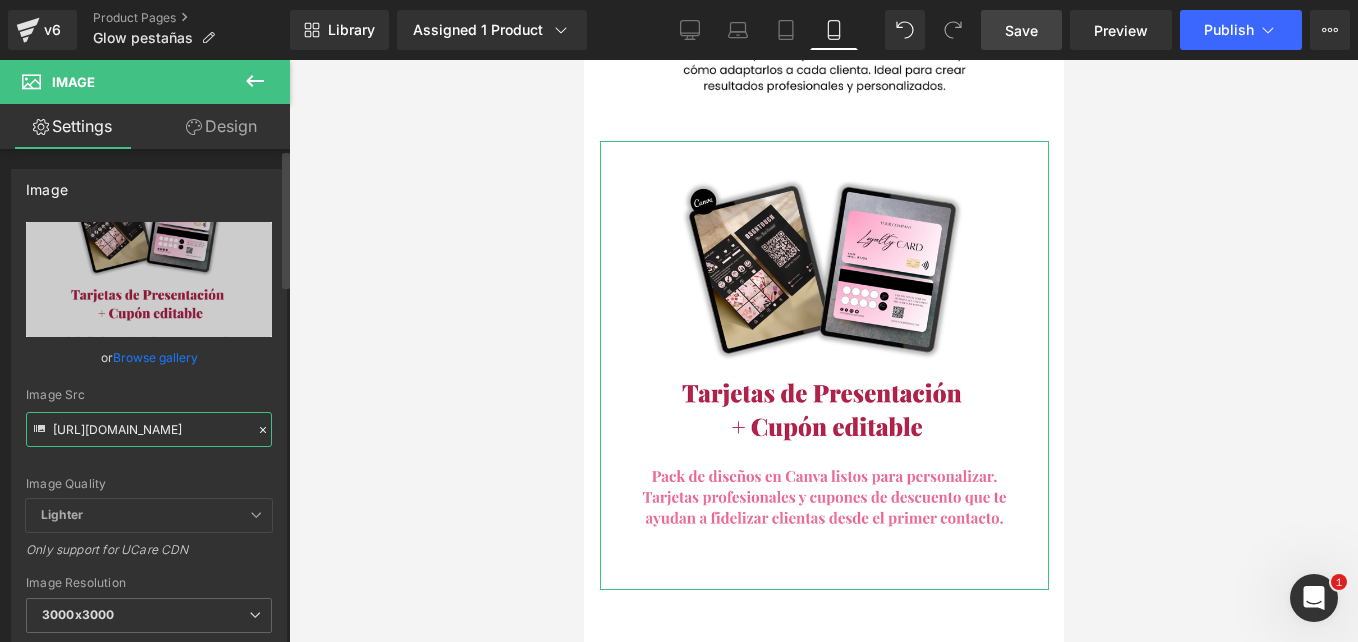 click on "https://i.postimg.cc/wBSx7y0p/10.png" at bounding box center (149, 429) 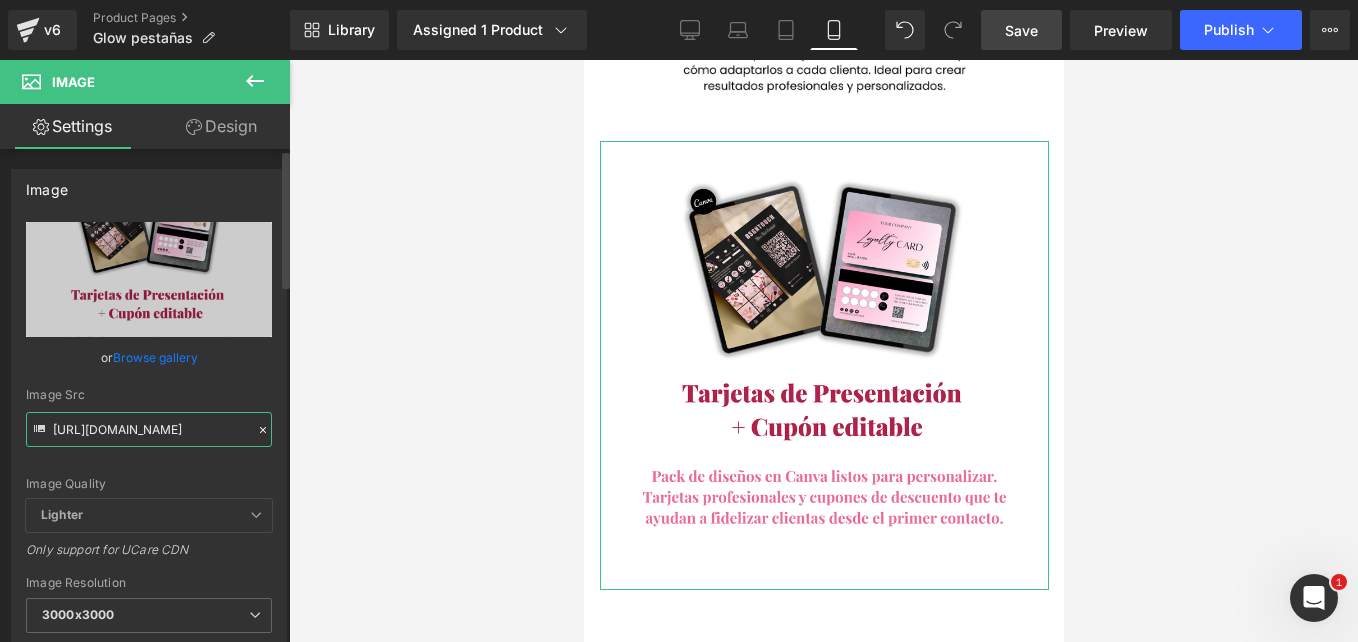 click on "https://i.postimg.cc/wBSx7y0p/10.png" at bounding box center [149, 429] 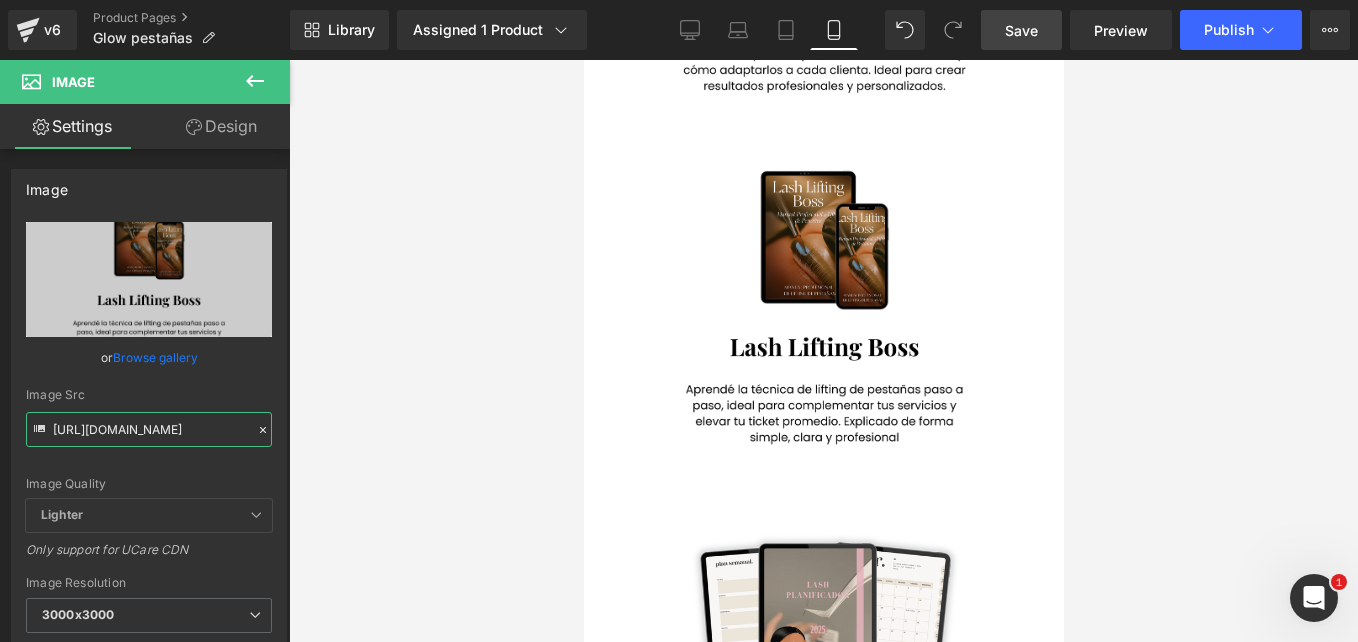 type on "https://i.postimg.cc/5tgTsXZd/161.png" 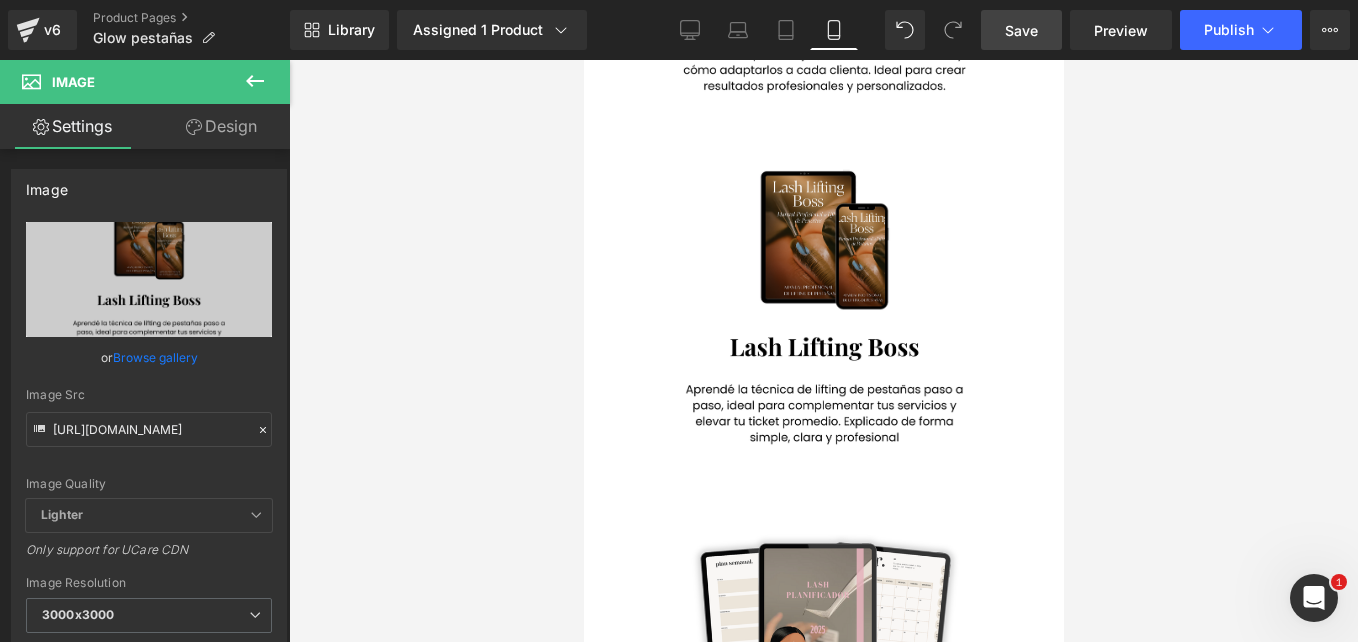 scroll, scrollTop: 0, scrollLeft: 0, axis: both 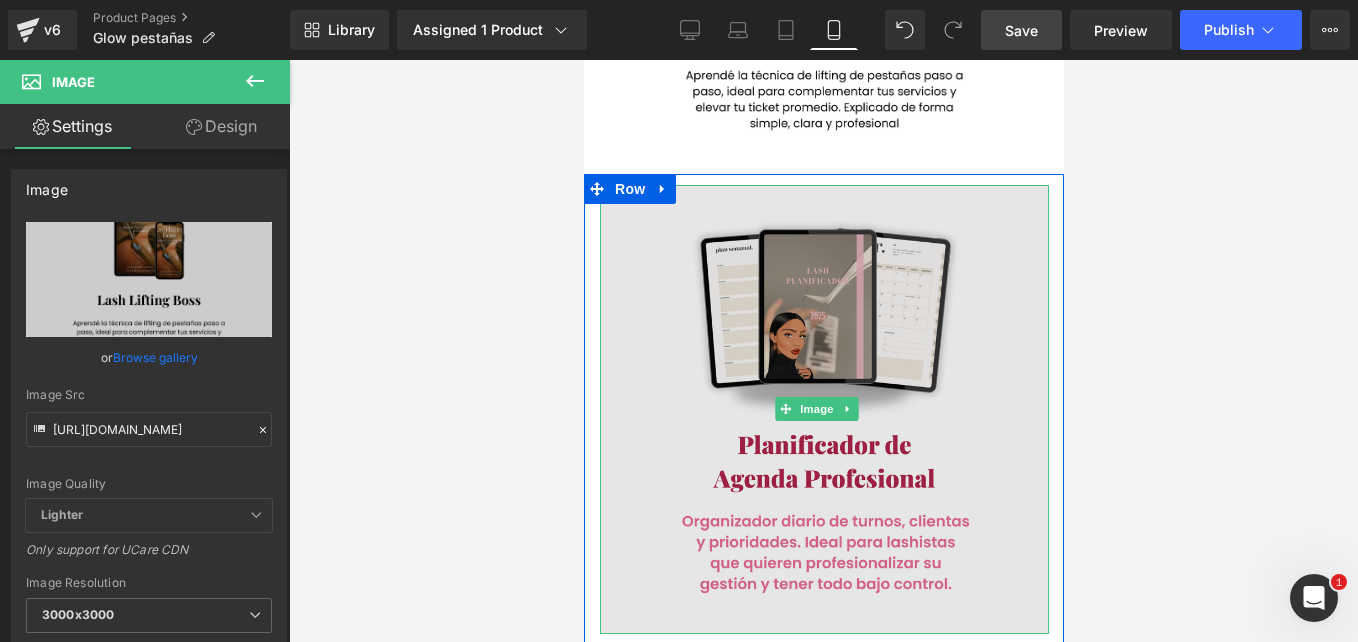 click at bounding box center (823, 409) 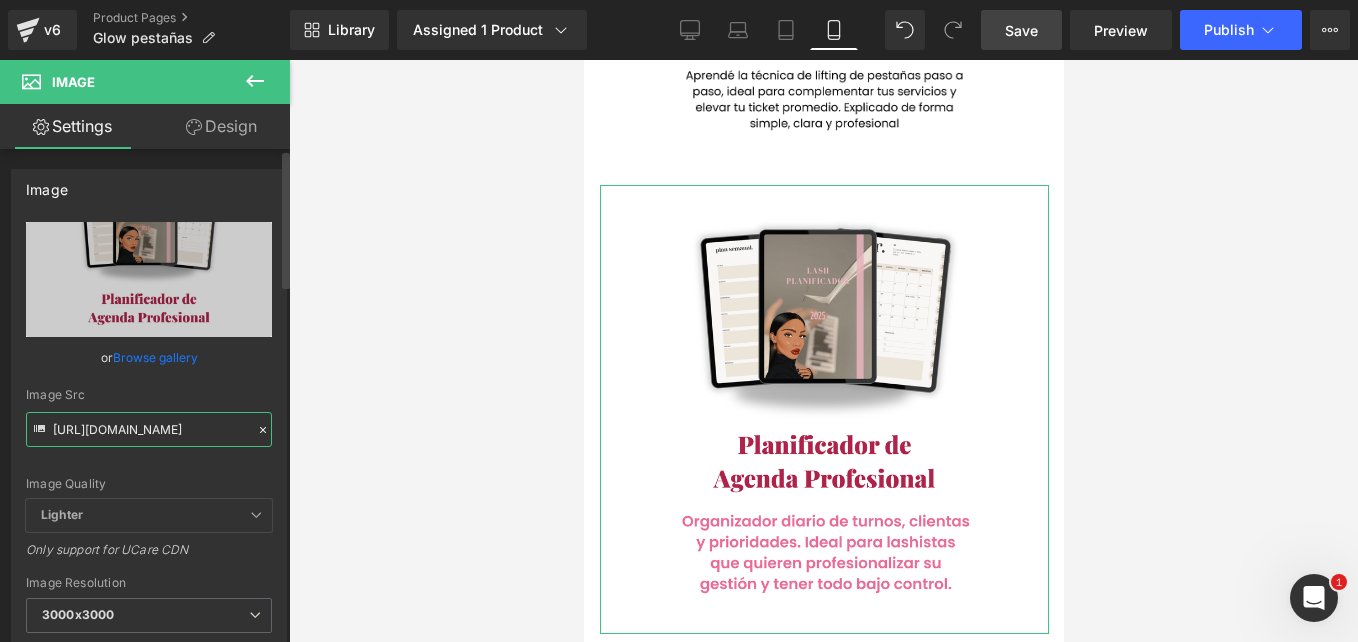 click on "https://i.postimg.cc/qRyJnJ5C/11.png" at bounding box center [149, 429] 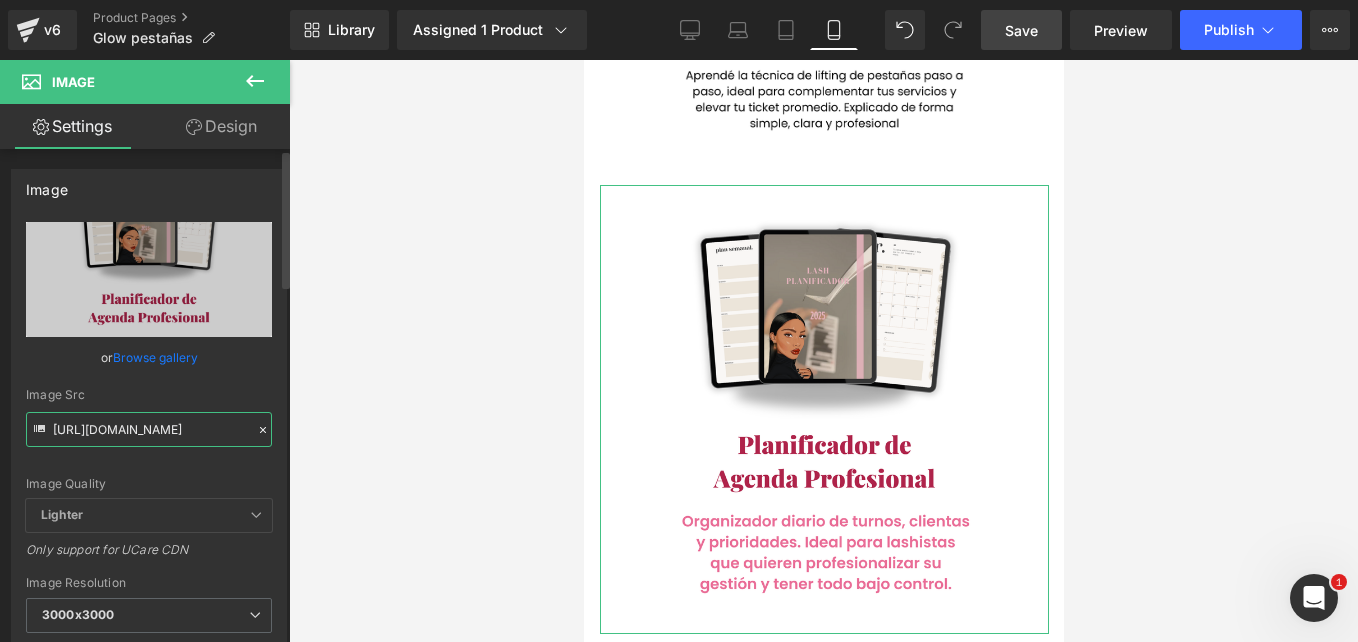 click on "https://i.postimg.cc/qRyJnJ5C/11.png" at bounding box center [149, 429] 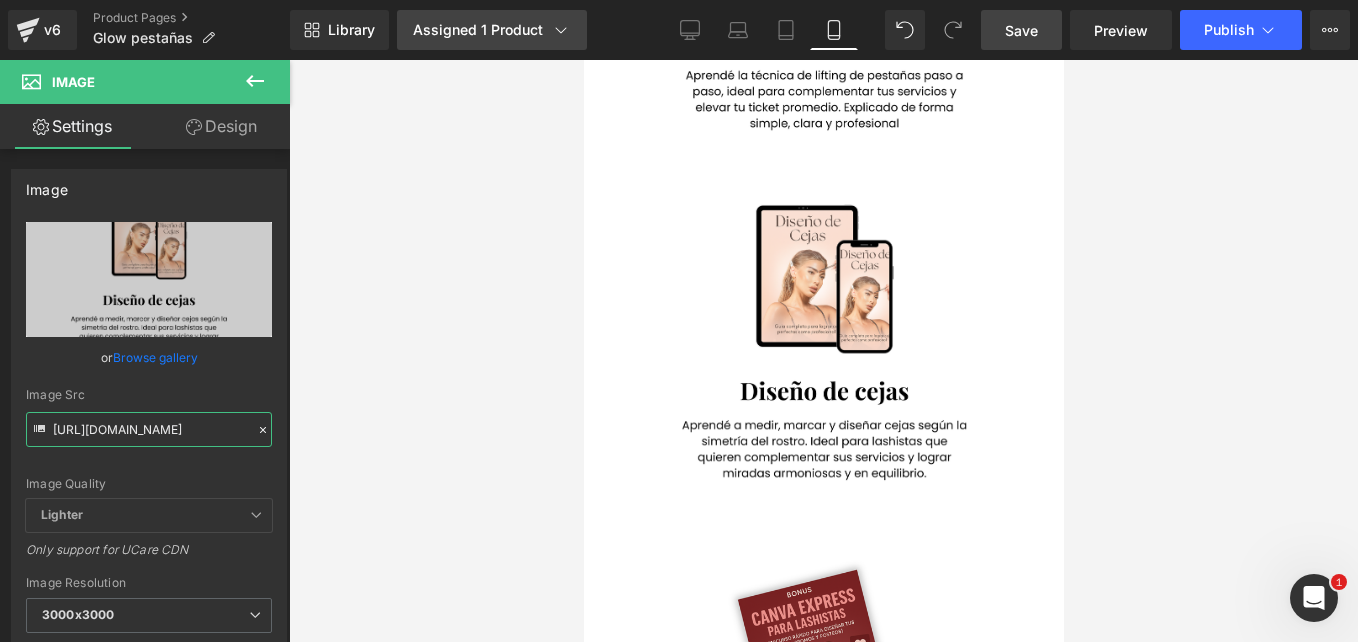 type on "https://i.postimg.cc/qRZYd9J1/164.png" 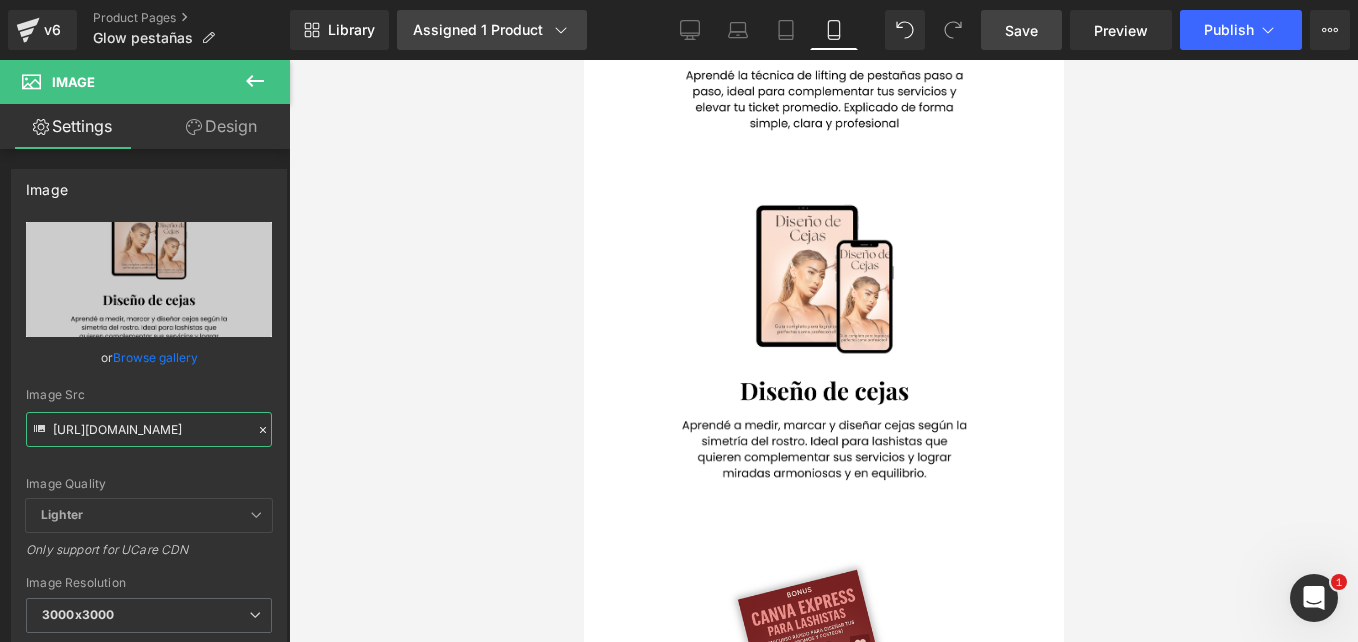 scroll, scrollTop: 0, scrollLeft: 0, axis: both 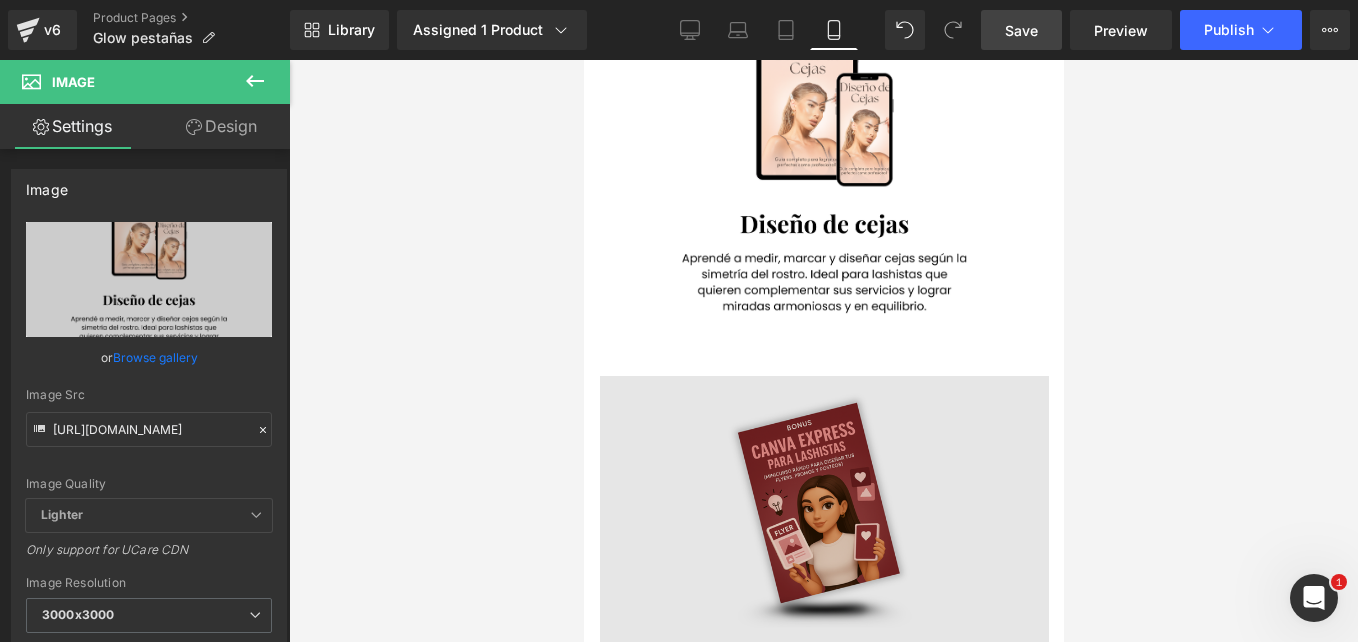 click at bounding box center [823, 600] 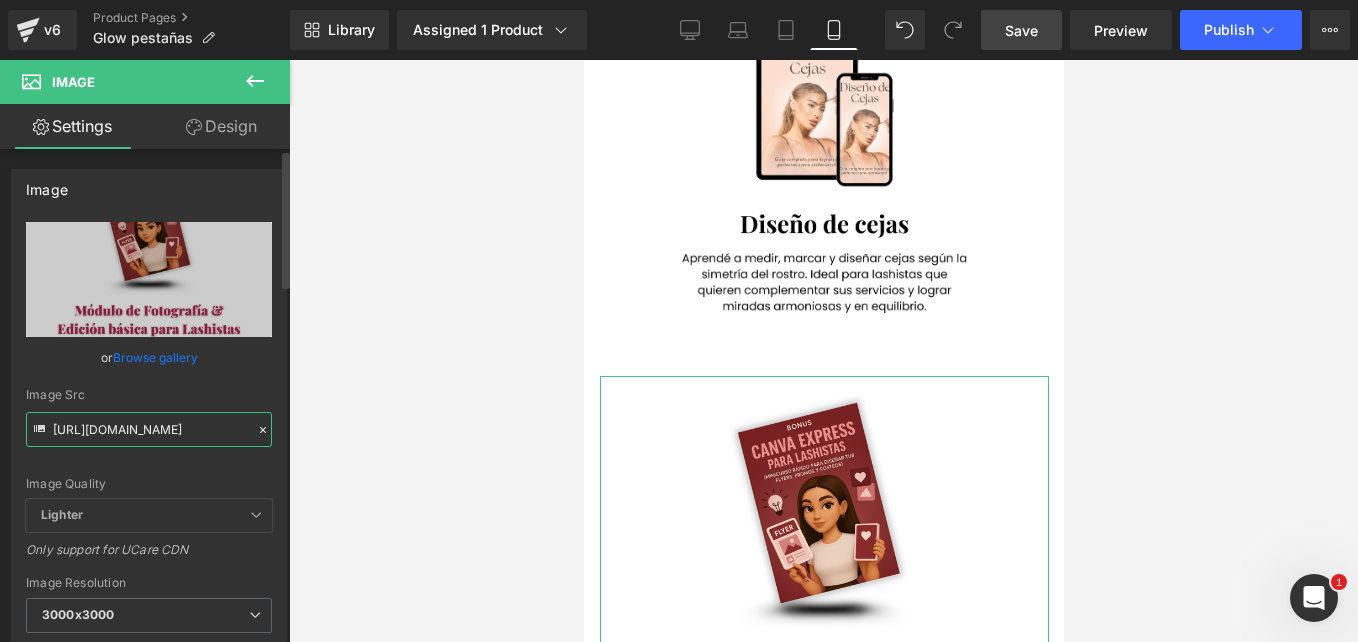 click on "https://i.postimg.cc/yxT7QfB1/12.png" at bounding box center (149, 429) 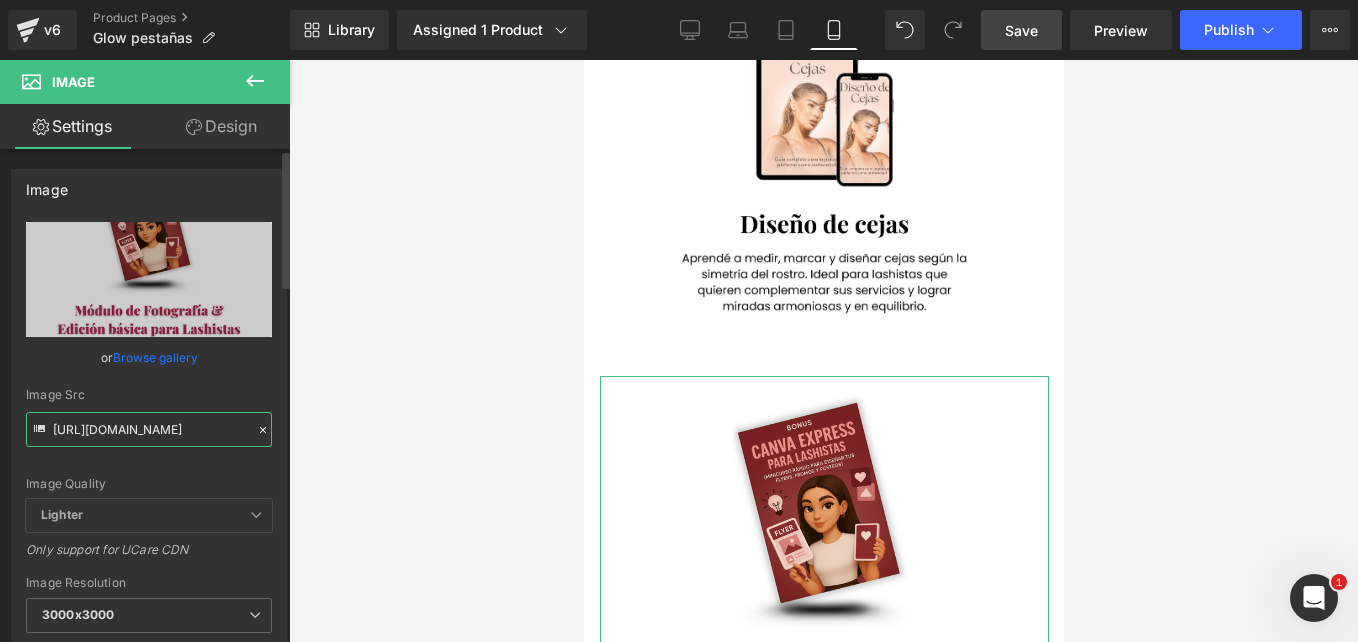 click on "https://i.postimg.cc/yxT7QfB1/12.png" at bounding box center (149, 429) 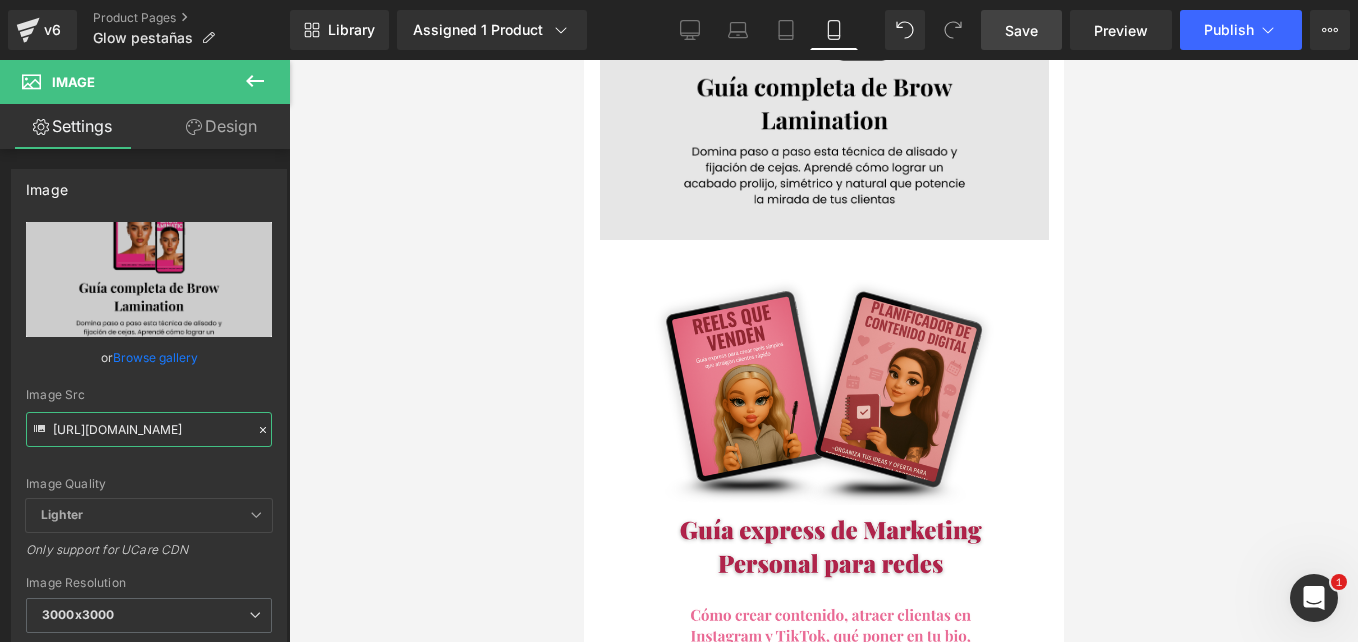 scroll, scrollTop: 4666, scrollLeft: 0, axis: vertical 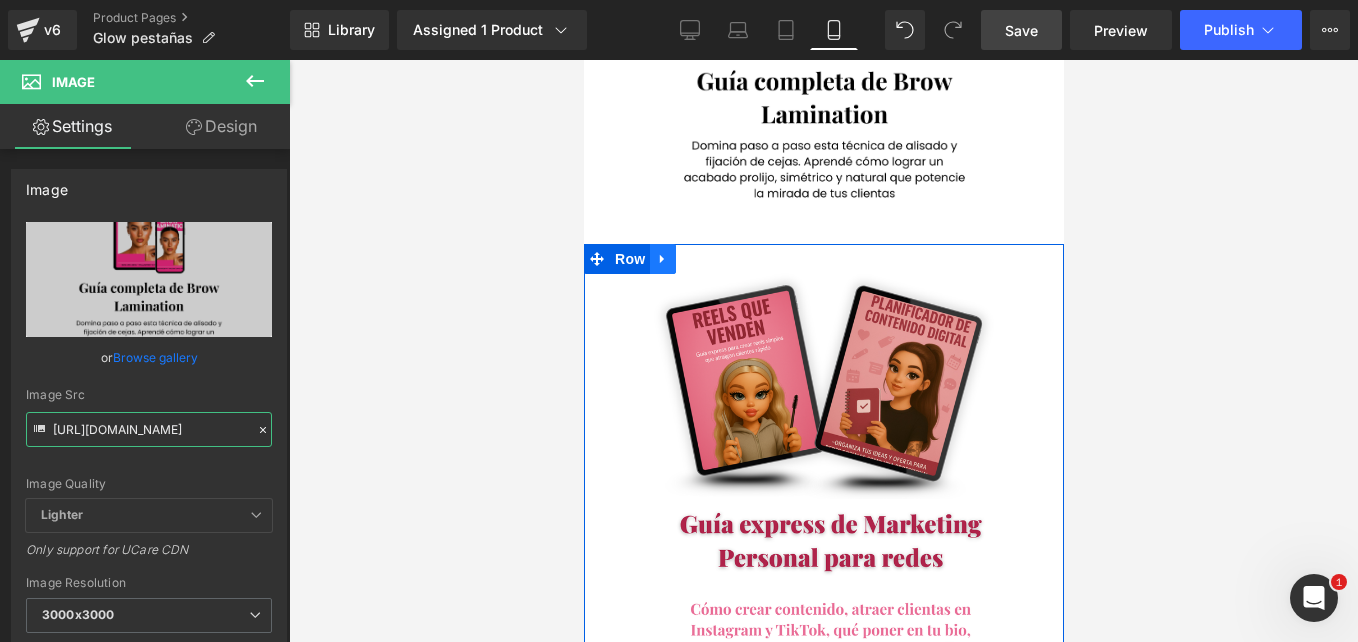 type on "https://i.postimg.cc/ydN5tVHJ/163.png" 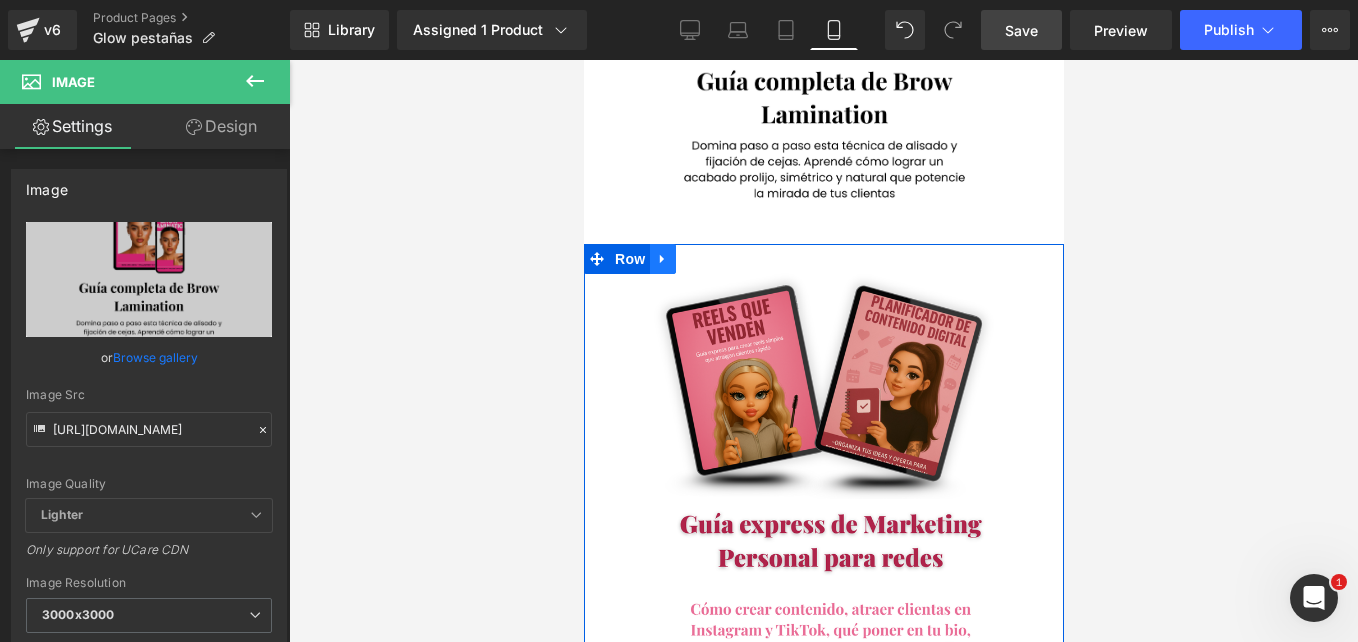 scroll, scrollTop: 0, scrollLeft: 0, axis: both 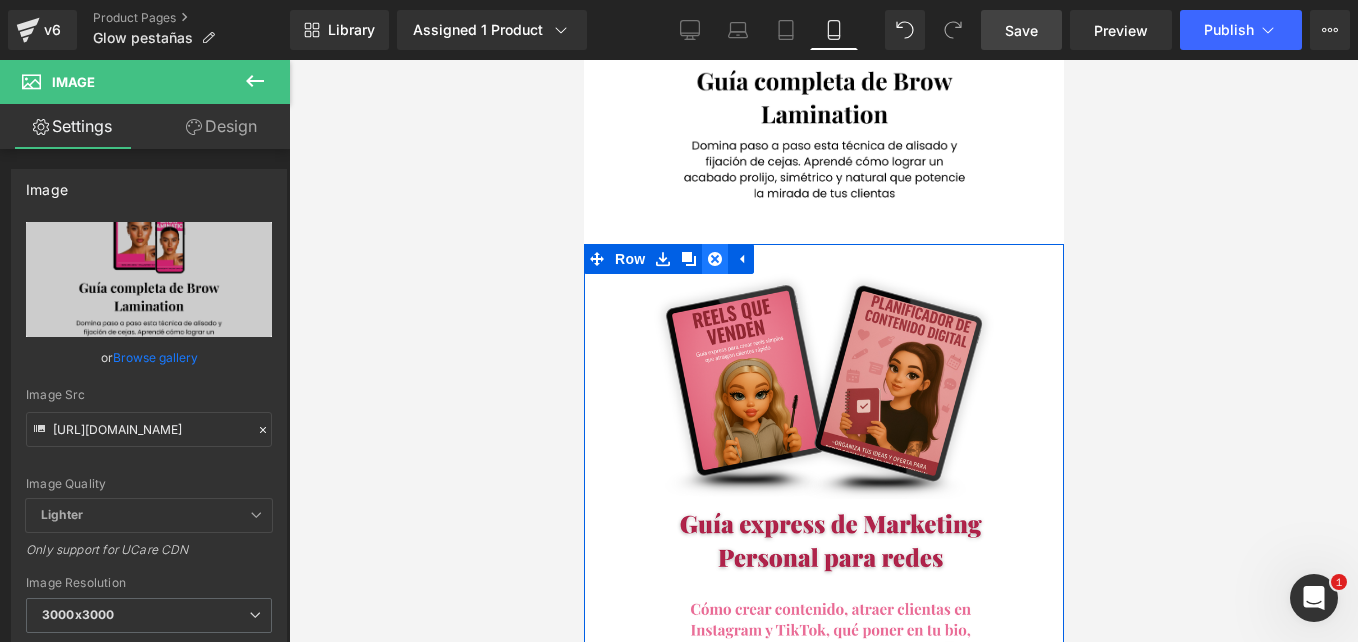 click at bounding box center (714, 259) 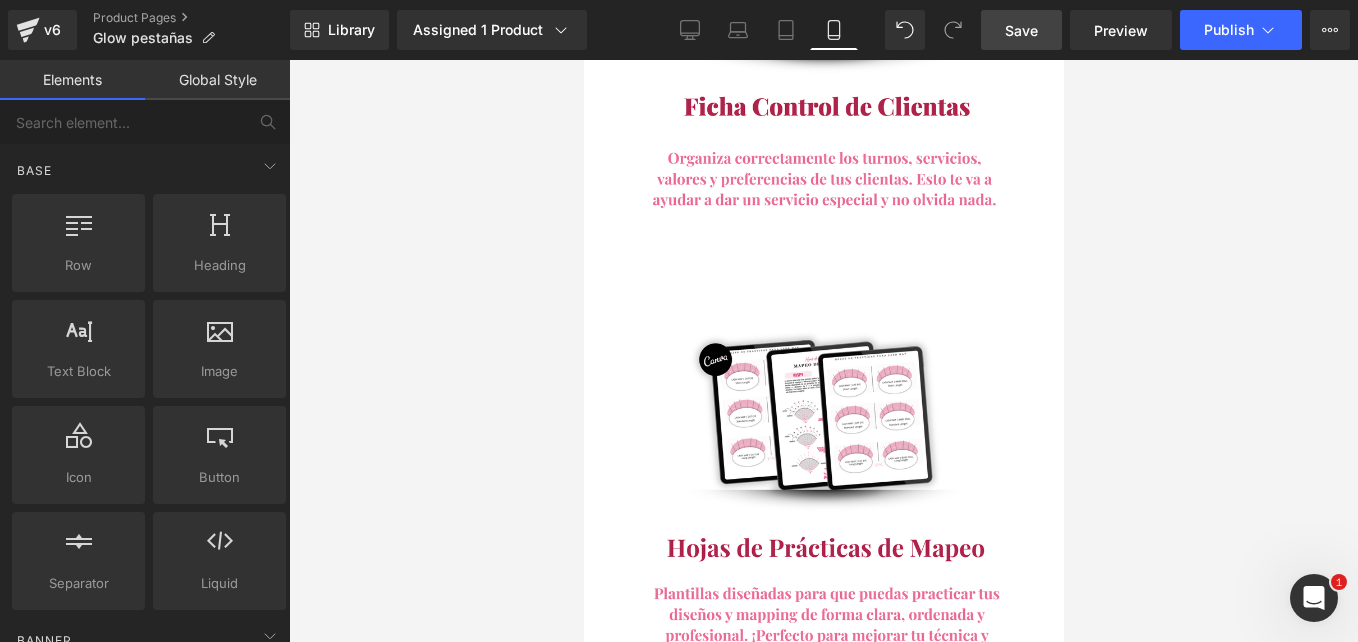 scroll, scrollTop: 5157, scrollLeft: 0, axis: vertical 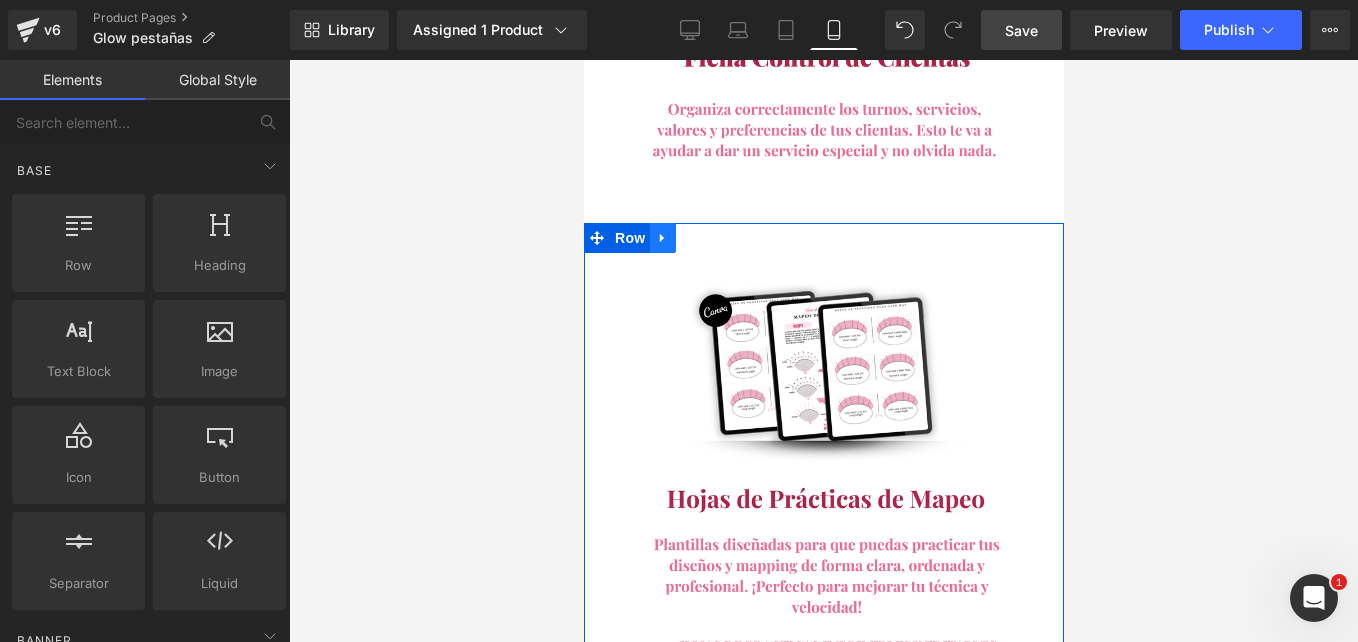 click 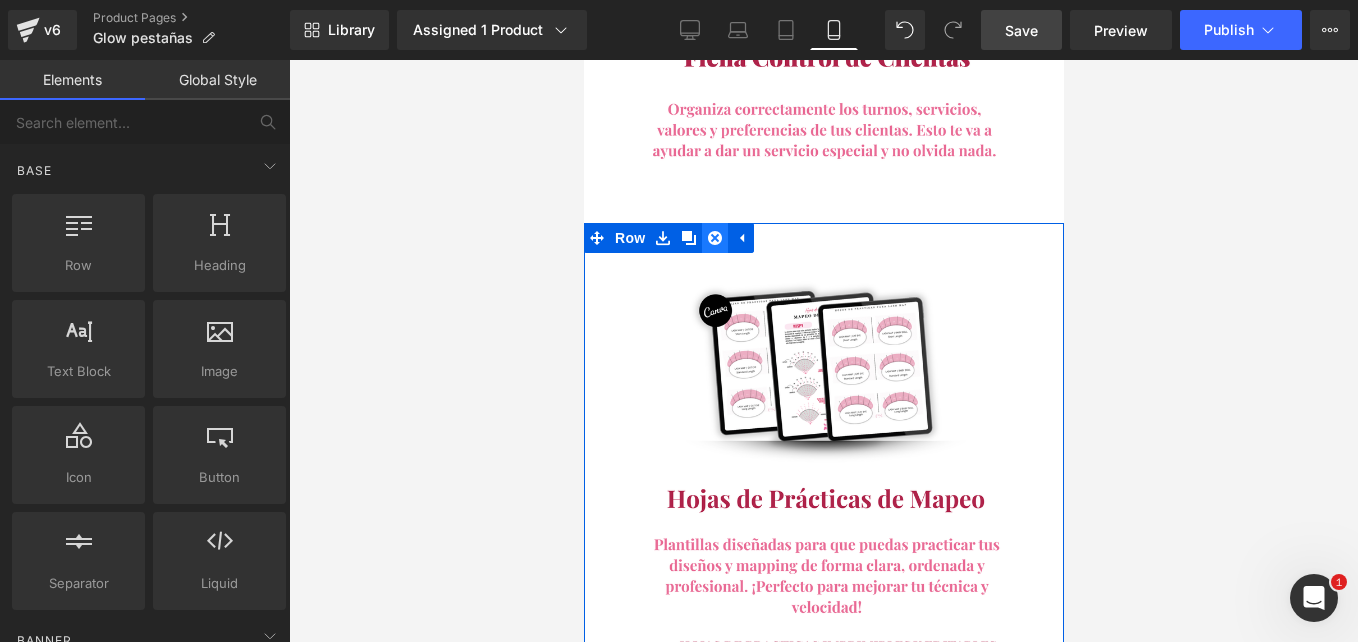 click at bounding box center [714, 238] 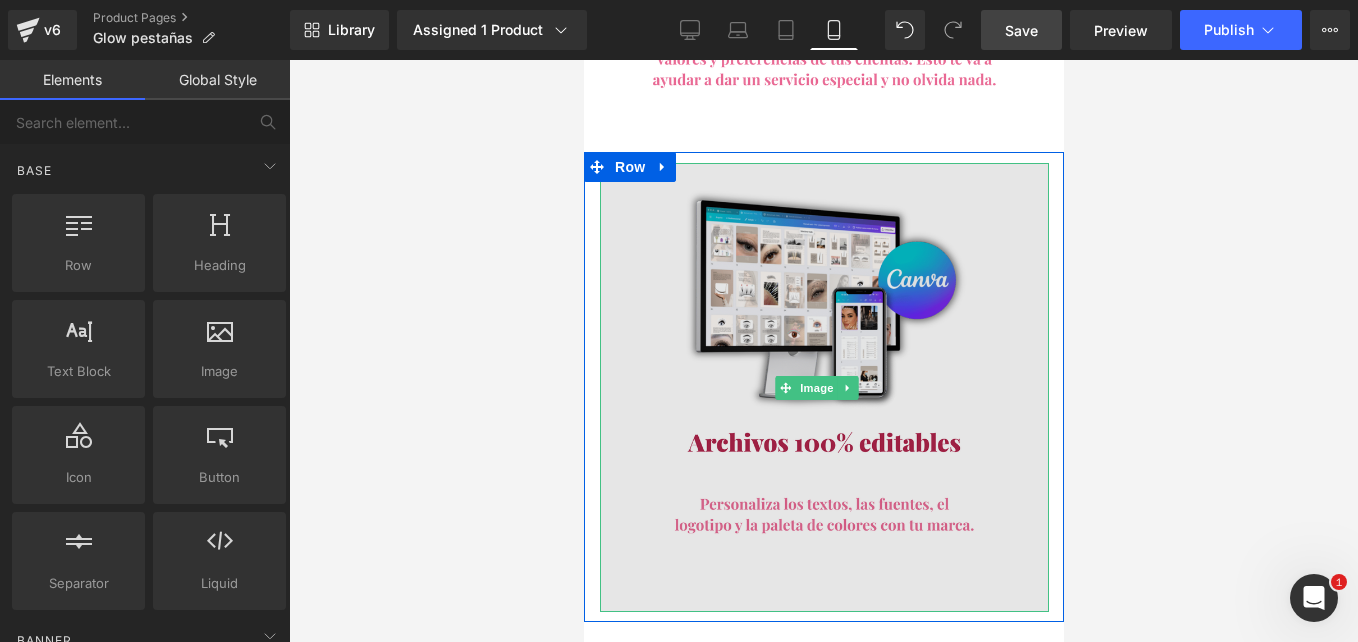 scroll, scrollTop: 5144, scrollLeft: 0, axis: vertical 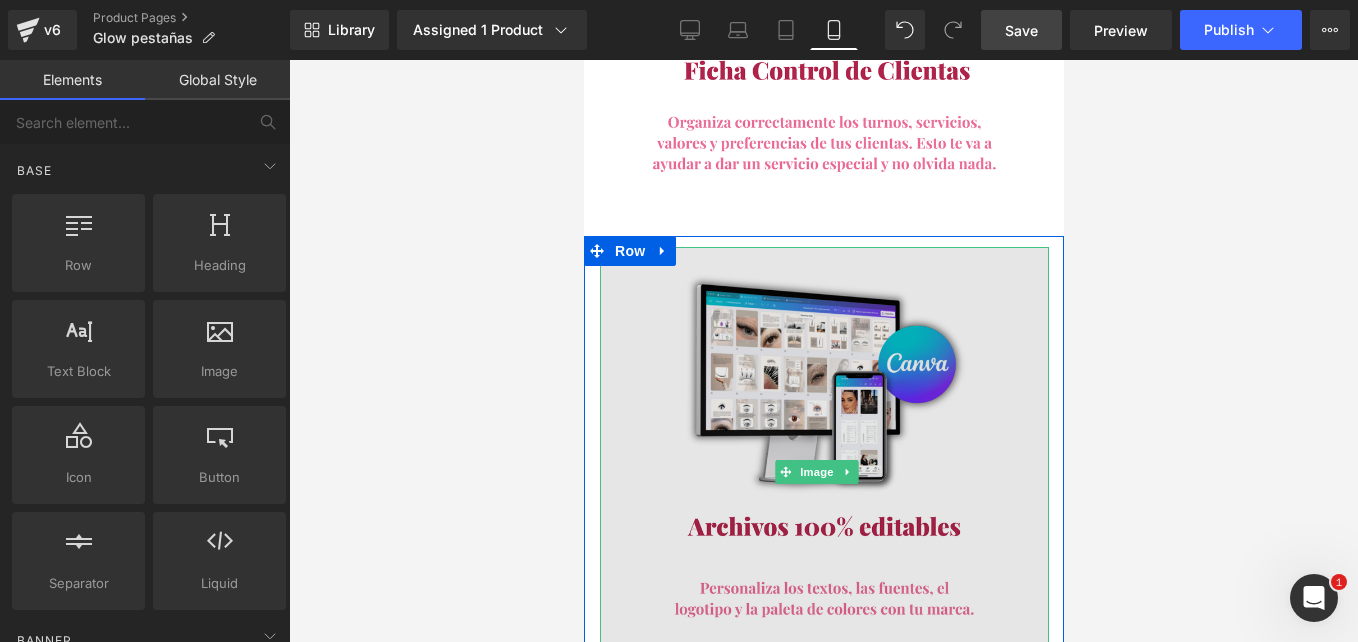 click at bounding box center (823, 471) 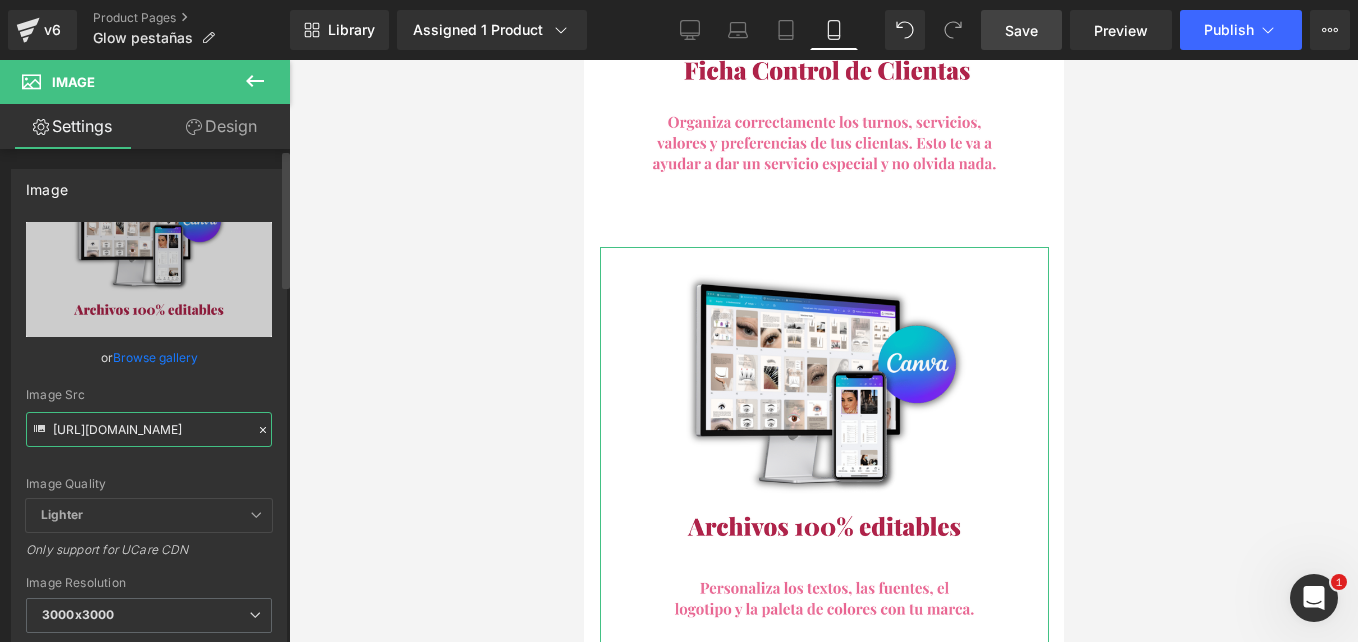 click on "https://i.postimg.cc/prv2Jwwc/9.png" at bounding box center (149, 429) 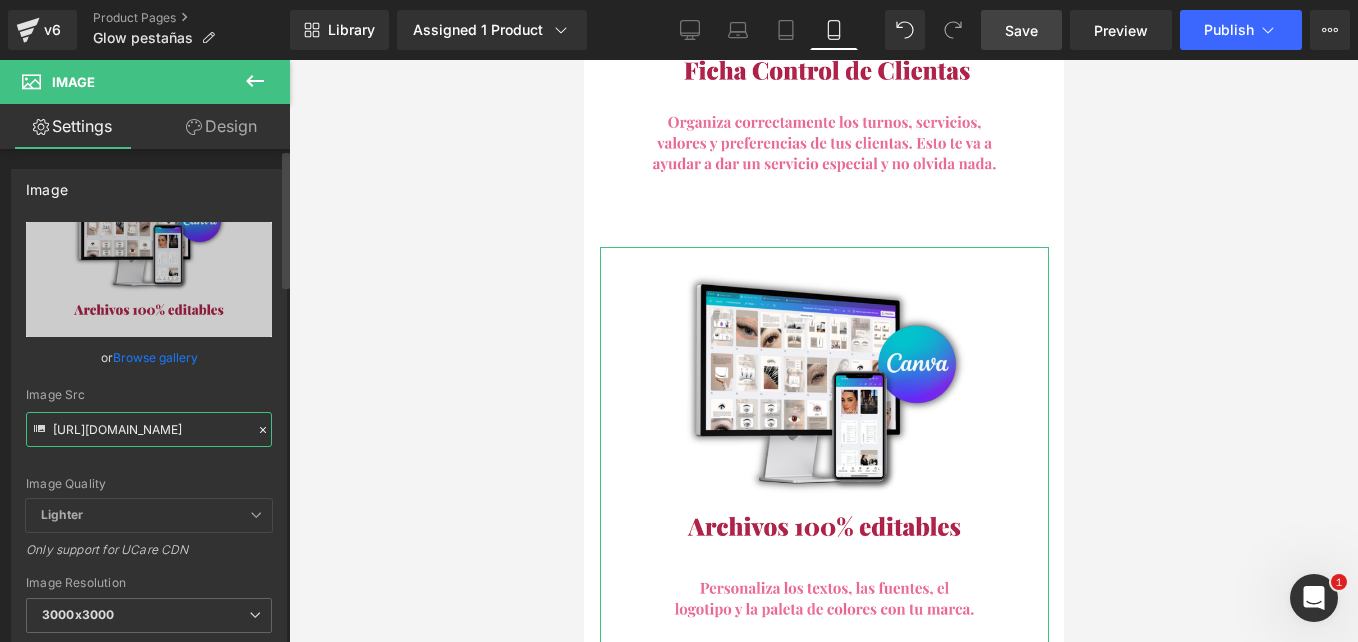 click on "https://i.postimg.cc/prv2Jwwc/9.png" at bounding box center [149, 429] 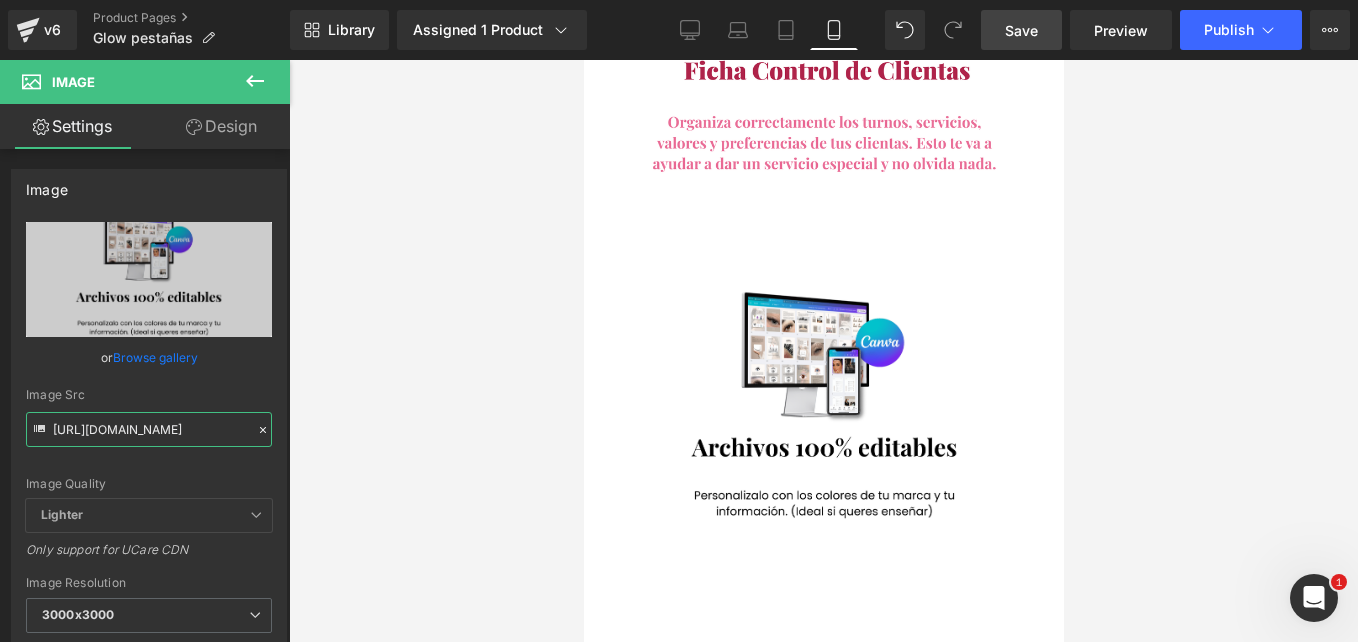 type on "https://i.postimg.cc/qqKdDkss/167.png" 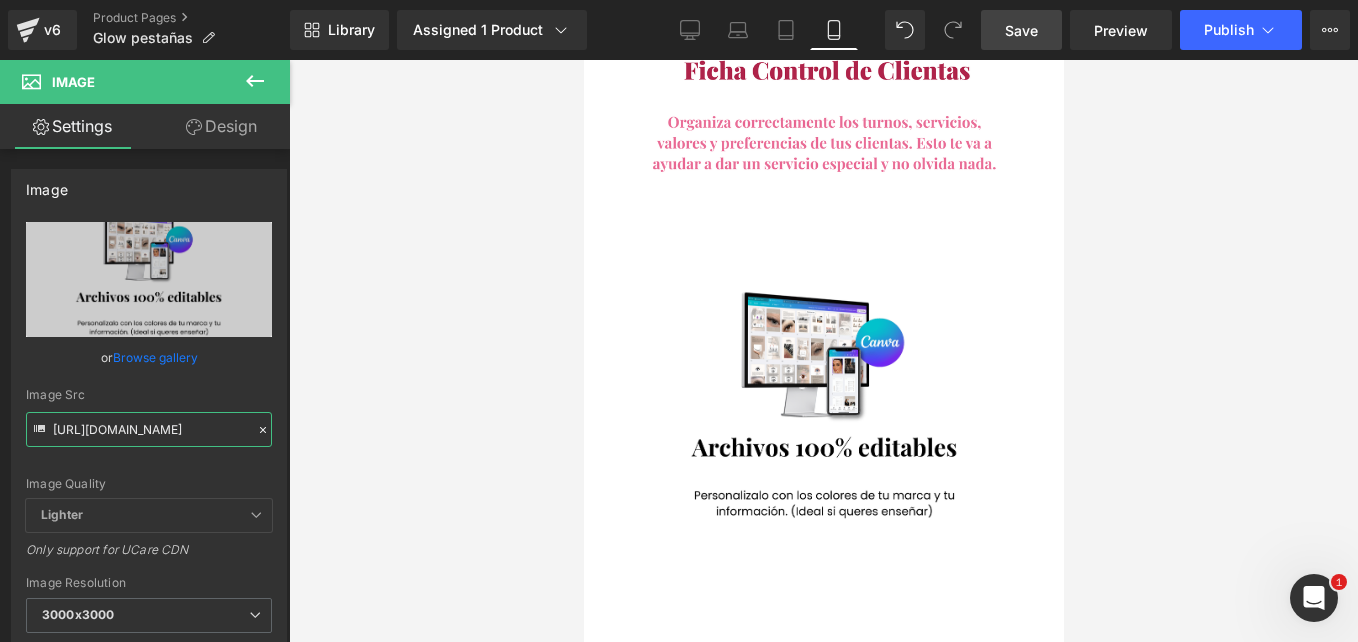 scroll, scrollTop: 0, scrollLeft: 0, axis: both 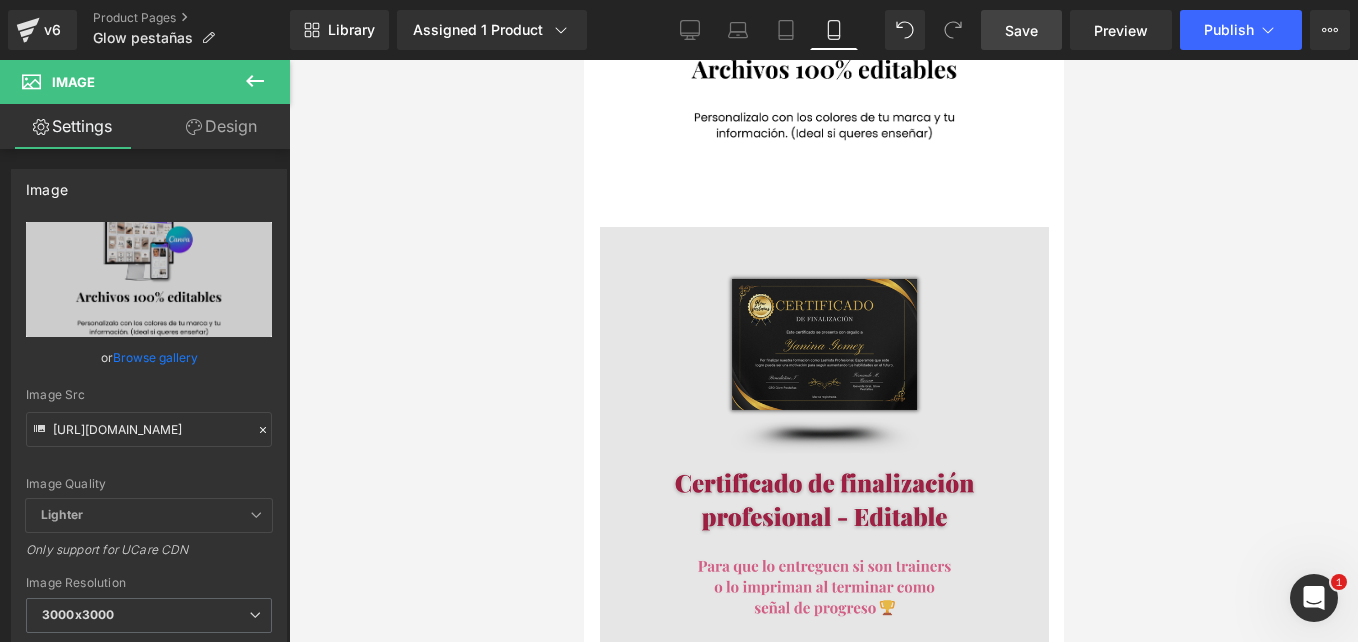 click at bounding box center [823, 451] 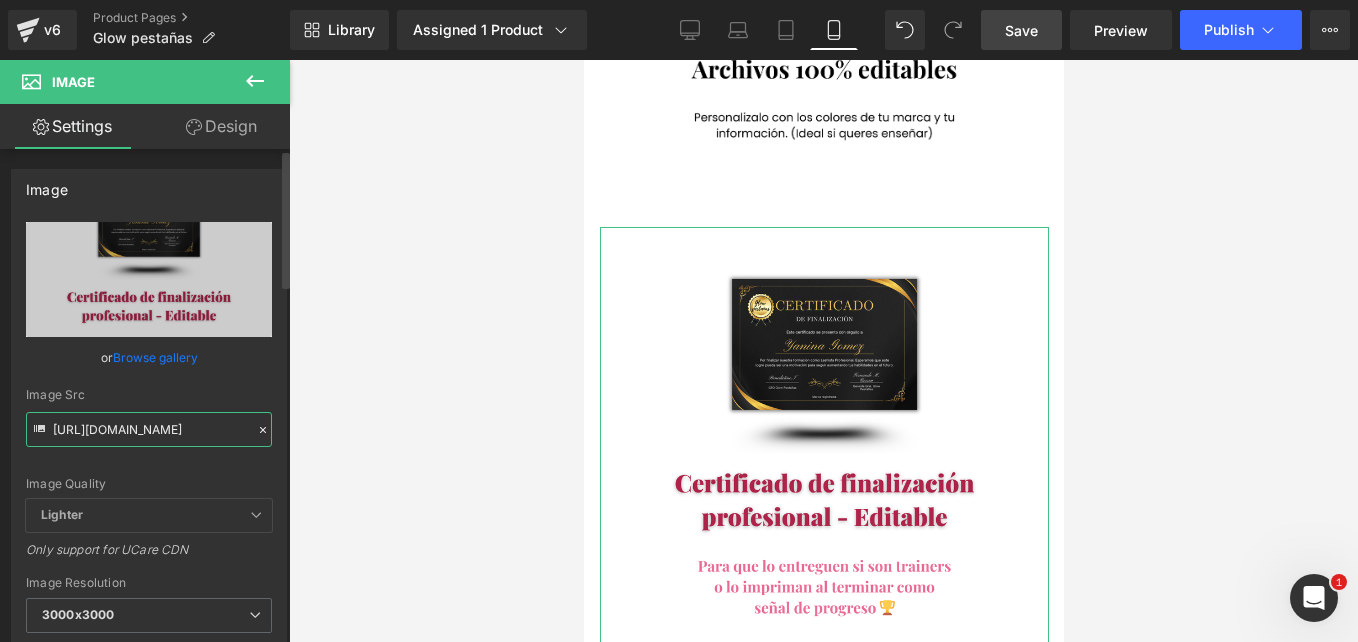 click on "https://i.postimg.cc/HsBpbPB3/15.png" at bounding box center (149, 429) 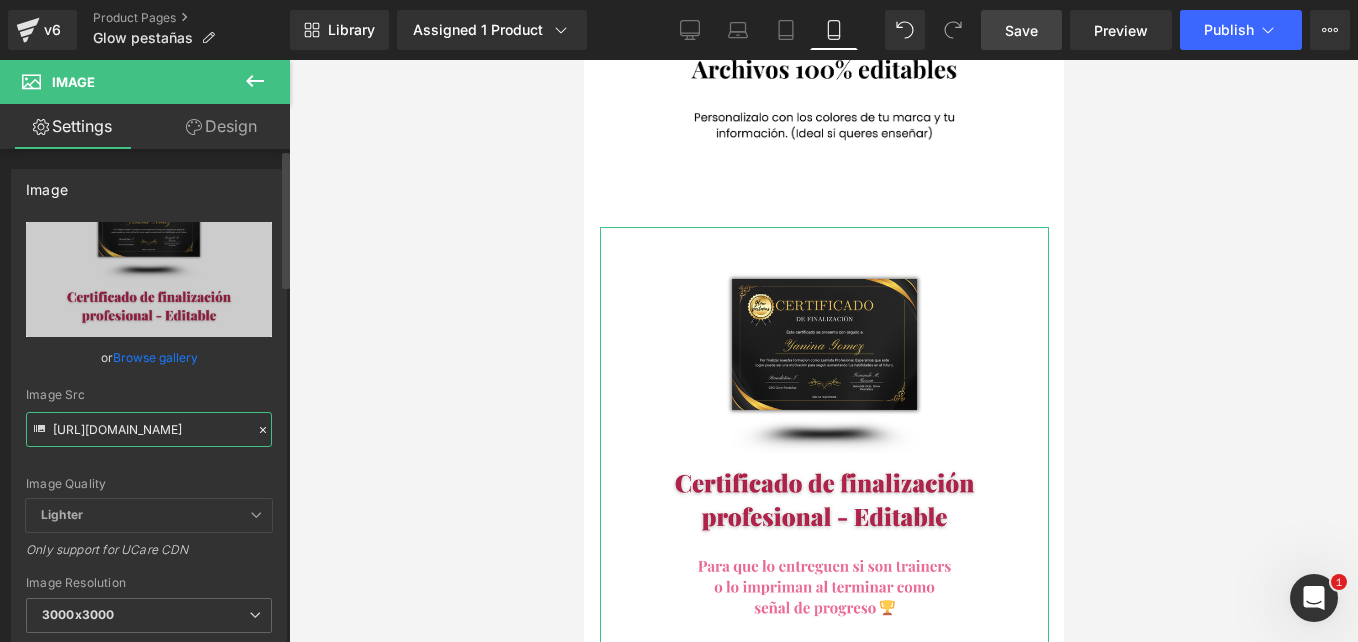 click on "https://i.postimg.cc/HsBpbPB3/15.png" at bounding box center (149, 429) 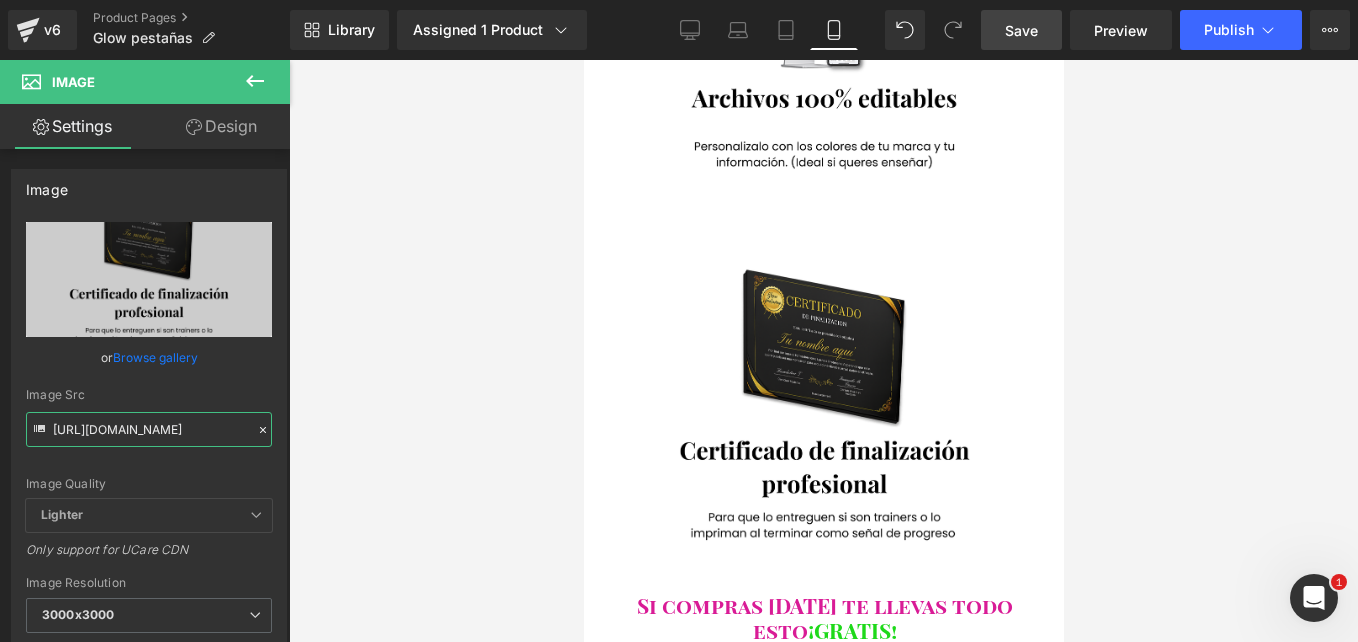 scroll, scrollTop: 5678, scrollLeft: 0, axis: vertical 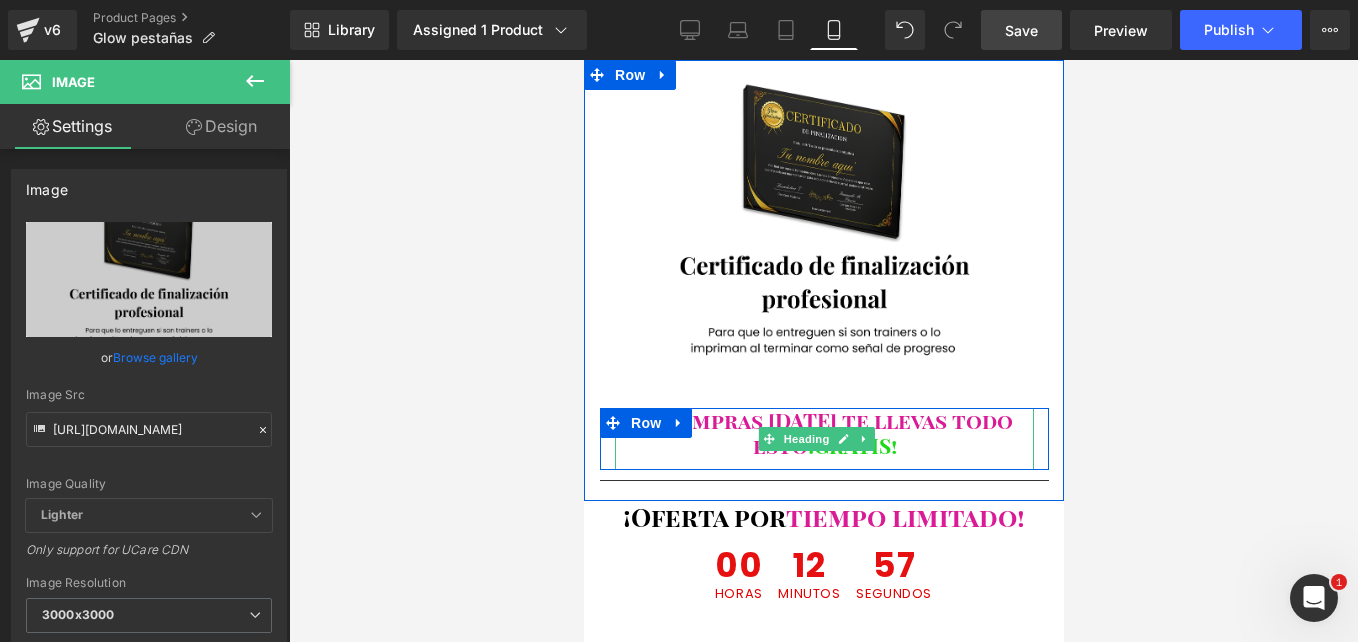click on "Si compras [DATE] te llevas todo esto  ¡GRATIS!" at bounding box center (823, 433) 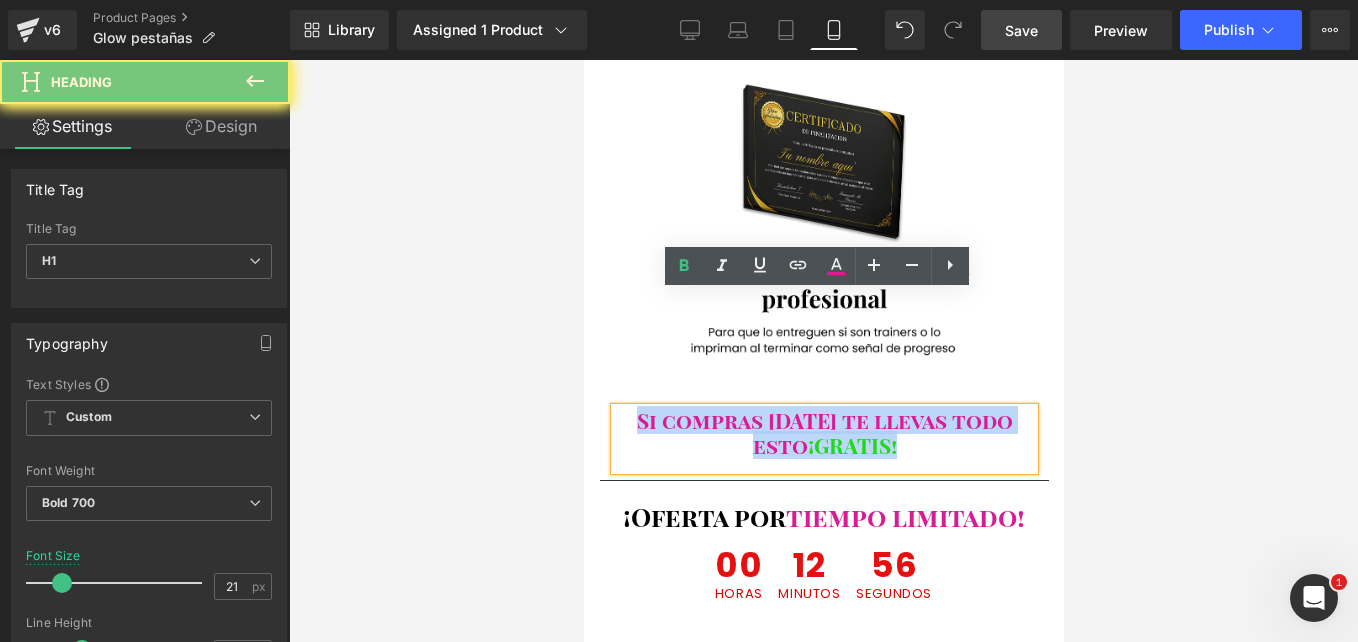 click on "Si compras [DATE] te llevas todo esto  ¡GRATIS!" at bounding box center (823, 433) 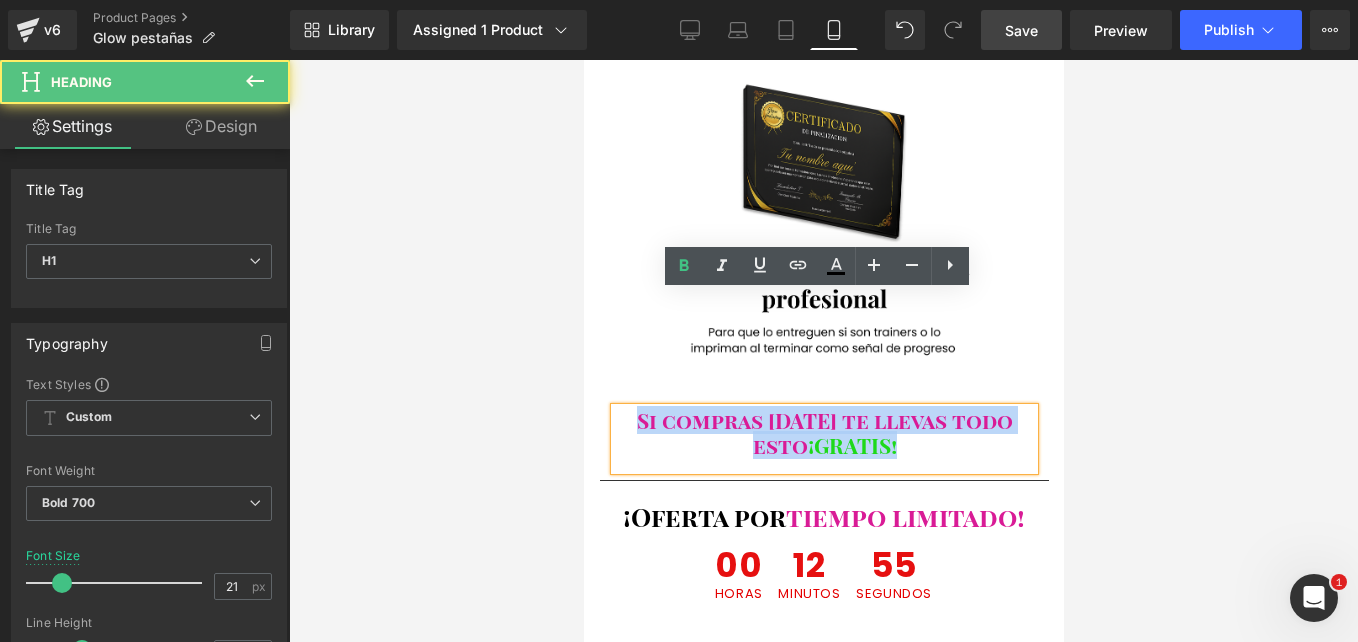 click on "Si compras [DATE] te llevas todo esto" at bounding box center (824, 432) 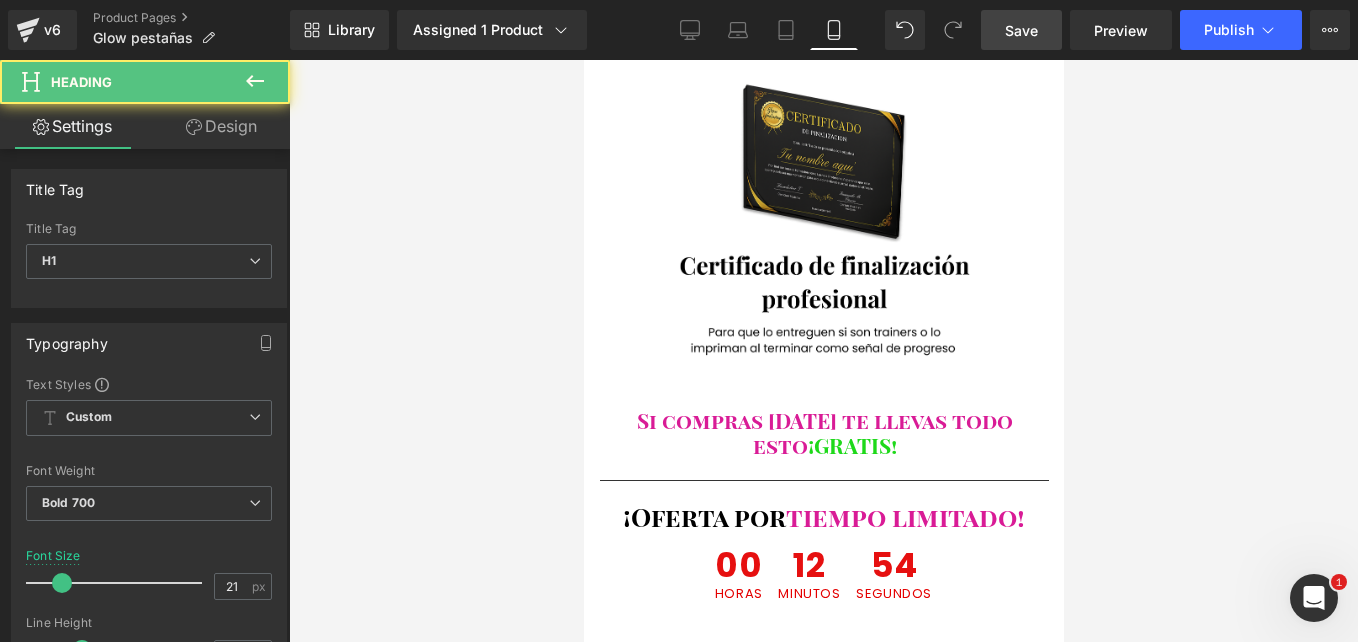 click at bounding box center [823, 351] 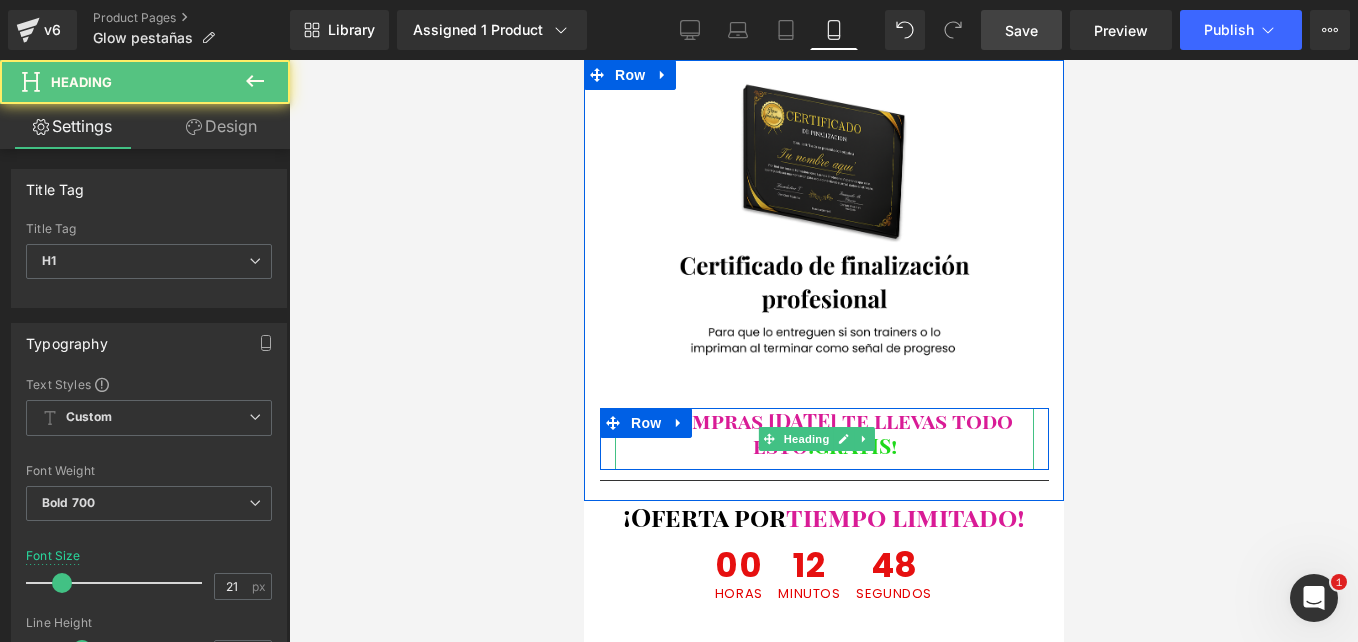 click on "Si compras [DATE] te llevas todo esto" at bounding box center (824, 432) 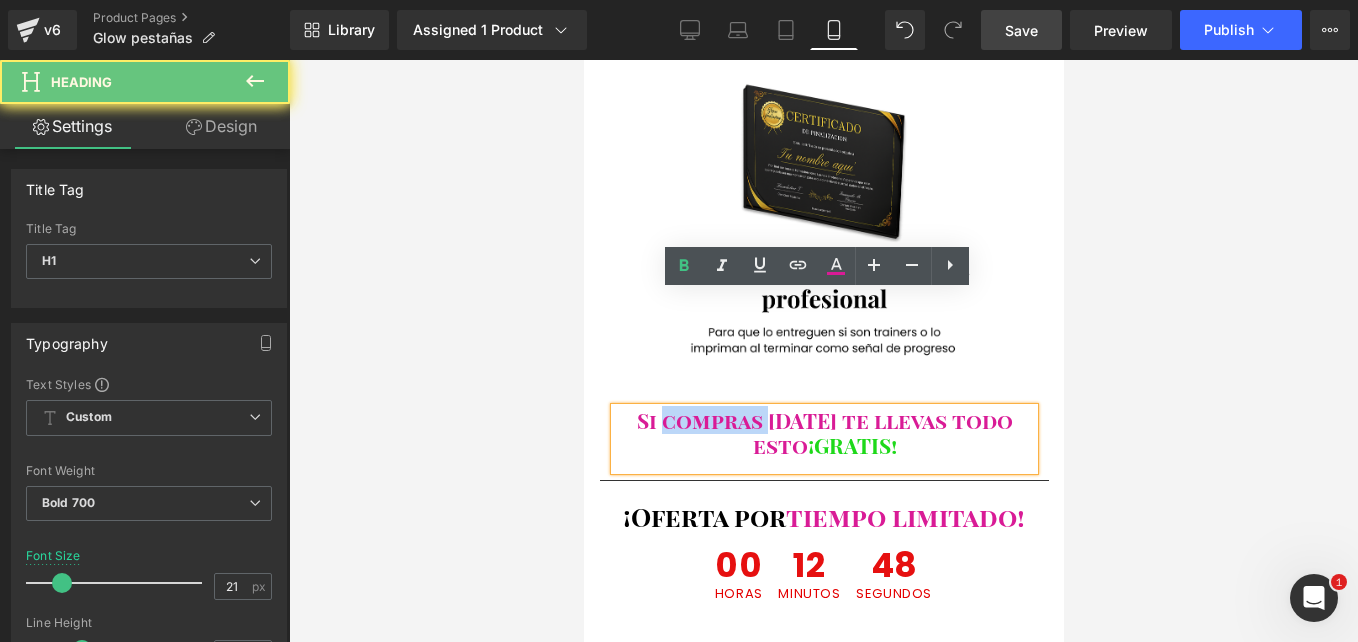 click on "Si compras [DATE] te llevas todo esto" at bounding box center (824, 432) 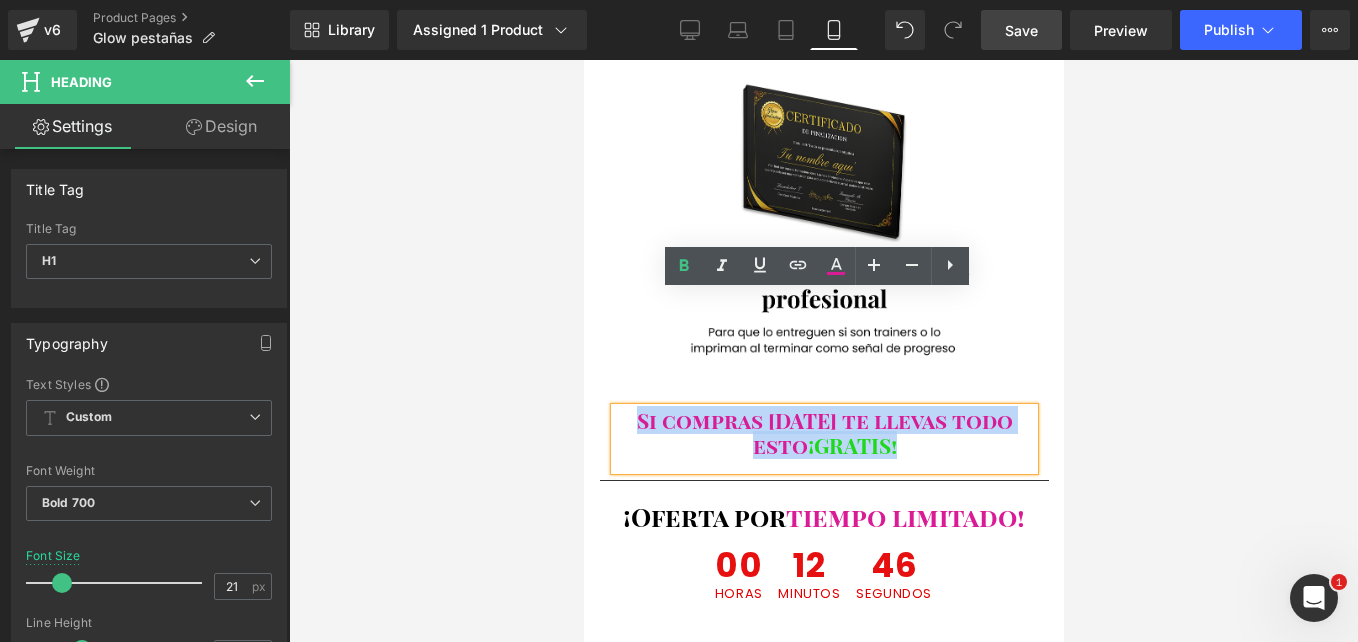drag, startPoint x: 739, startPoint y: 312, endPoint x: 777, endPoint y: 313, distance: 38.013157 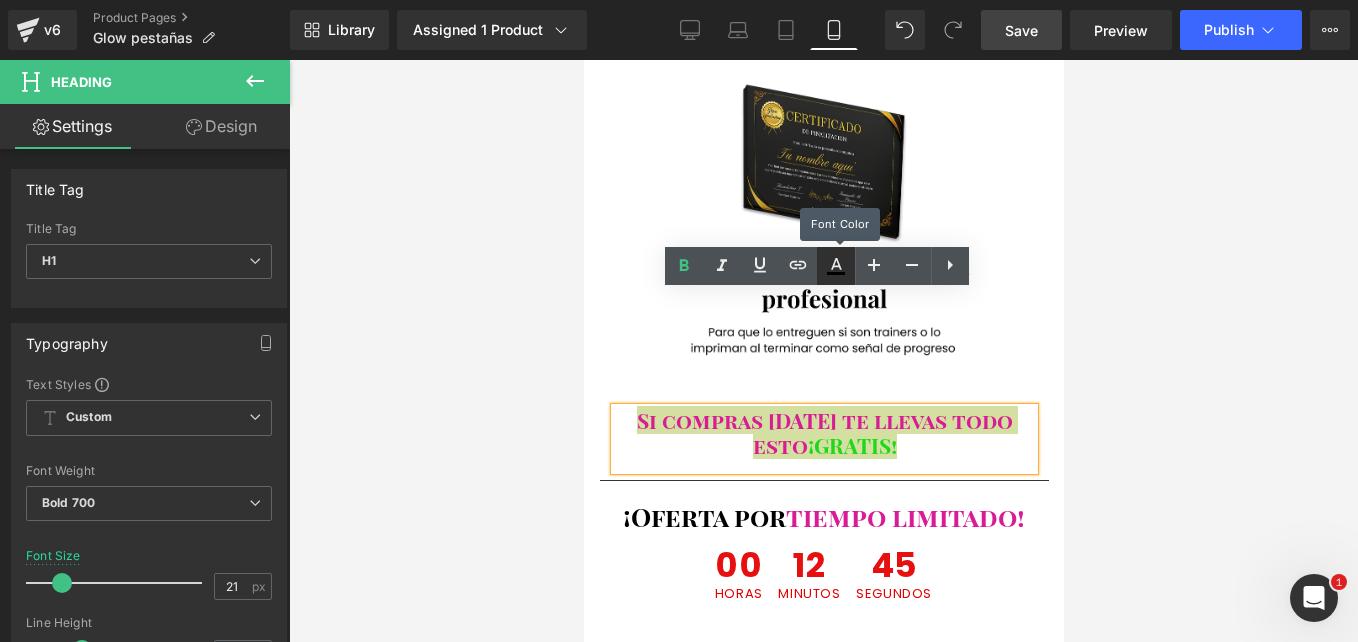 click 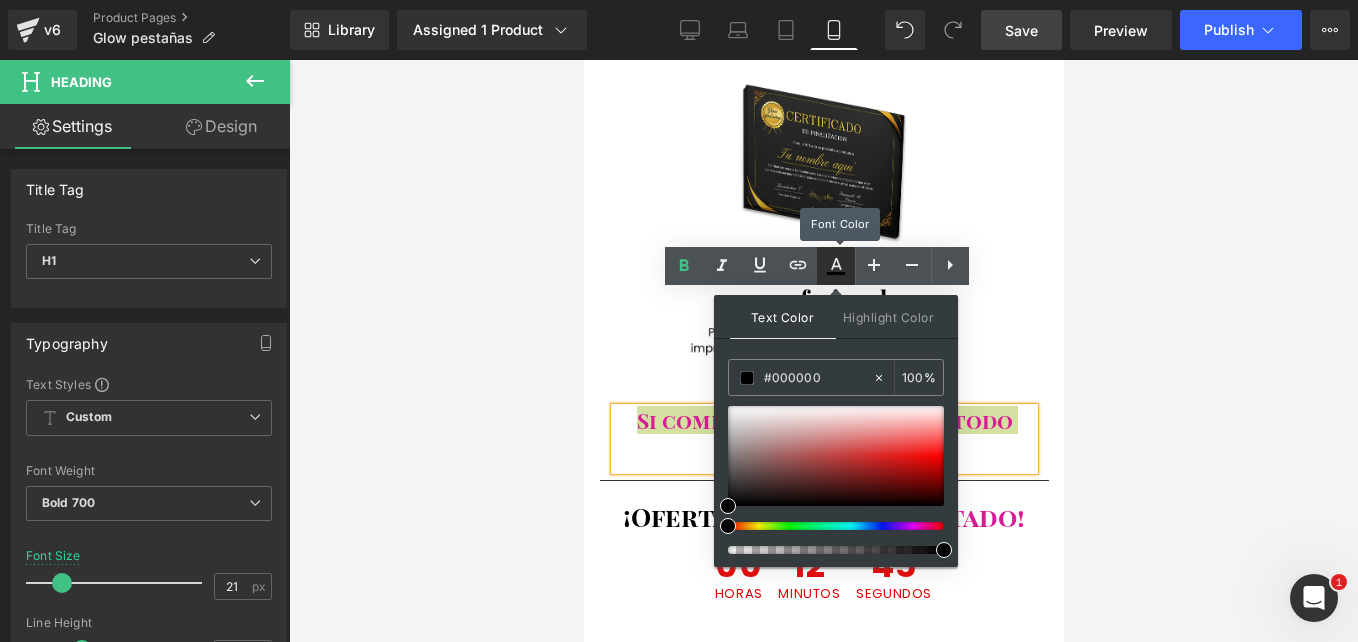 type 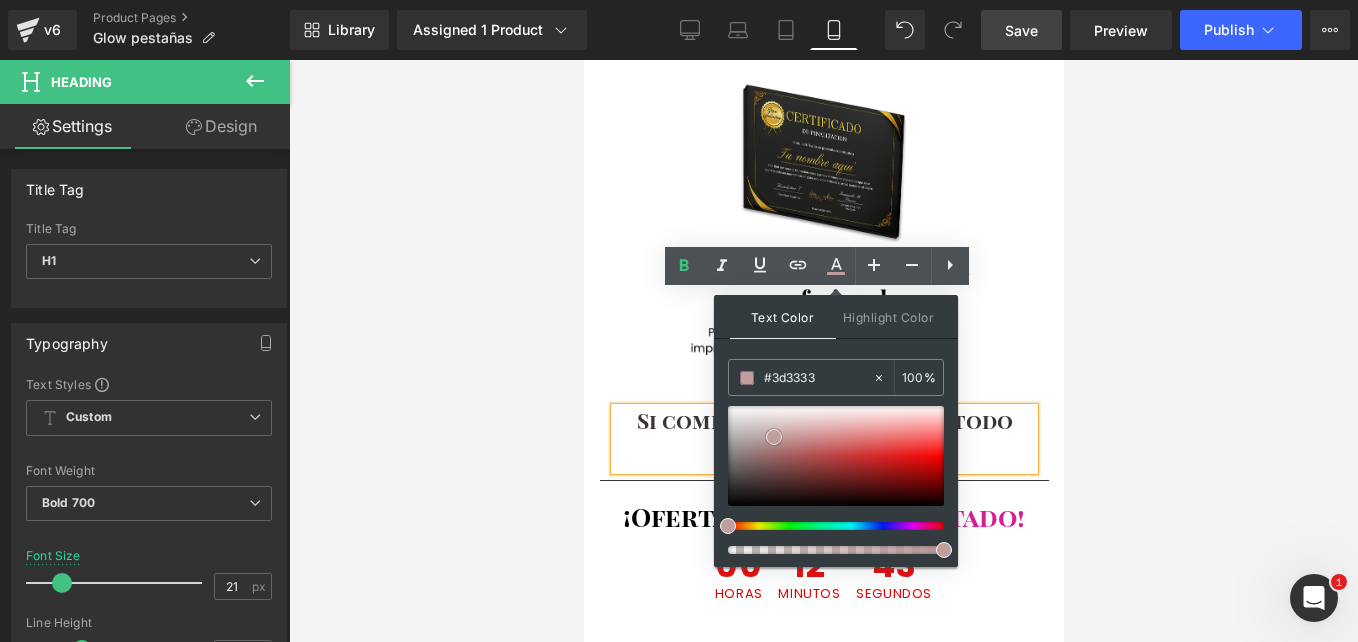 type on "#000000" 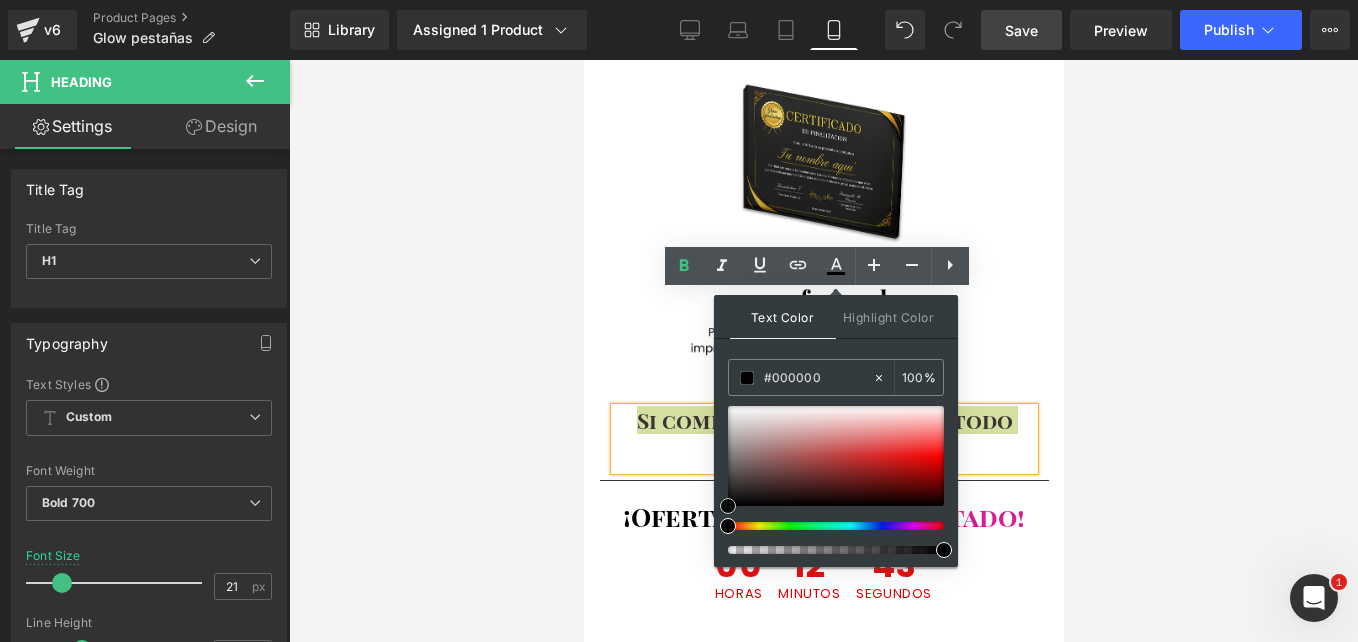 drag, startPoint x: 774, startPoint y: 437, endPoint x: 690, endPoint y: 567, distance: 154.77725 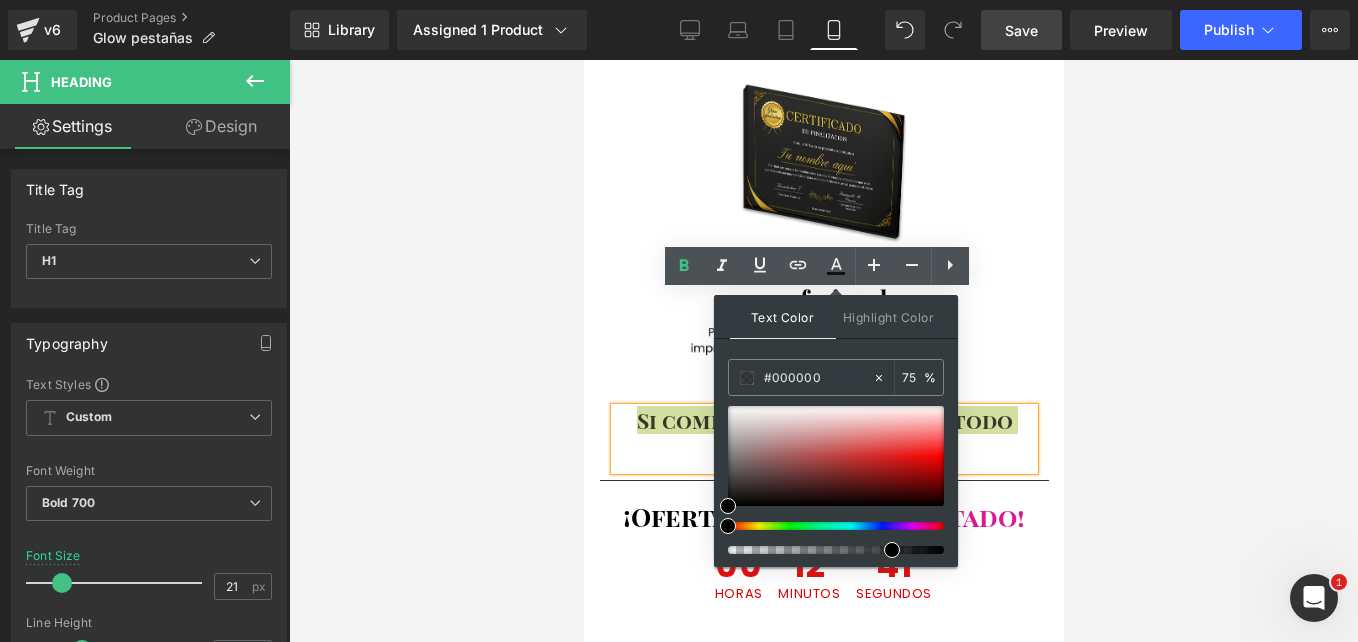 drag, startPoint x: 931, startPoint y: 552, endPoint x: 882, endPoint y: 551, distance: 49.010204 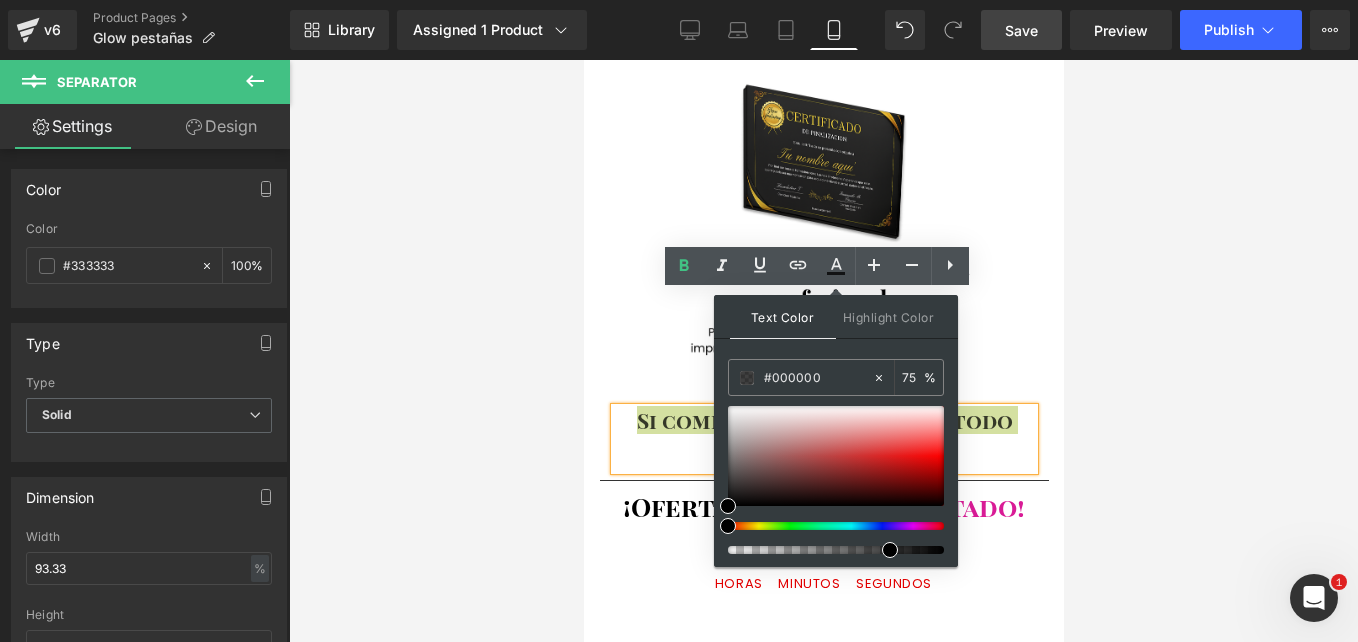 drag, startPoint x: 692, startPoint y: 374, endPoint x: 687, endPoint y: 362, distance: 13 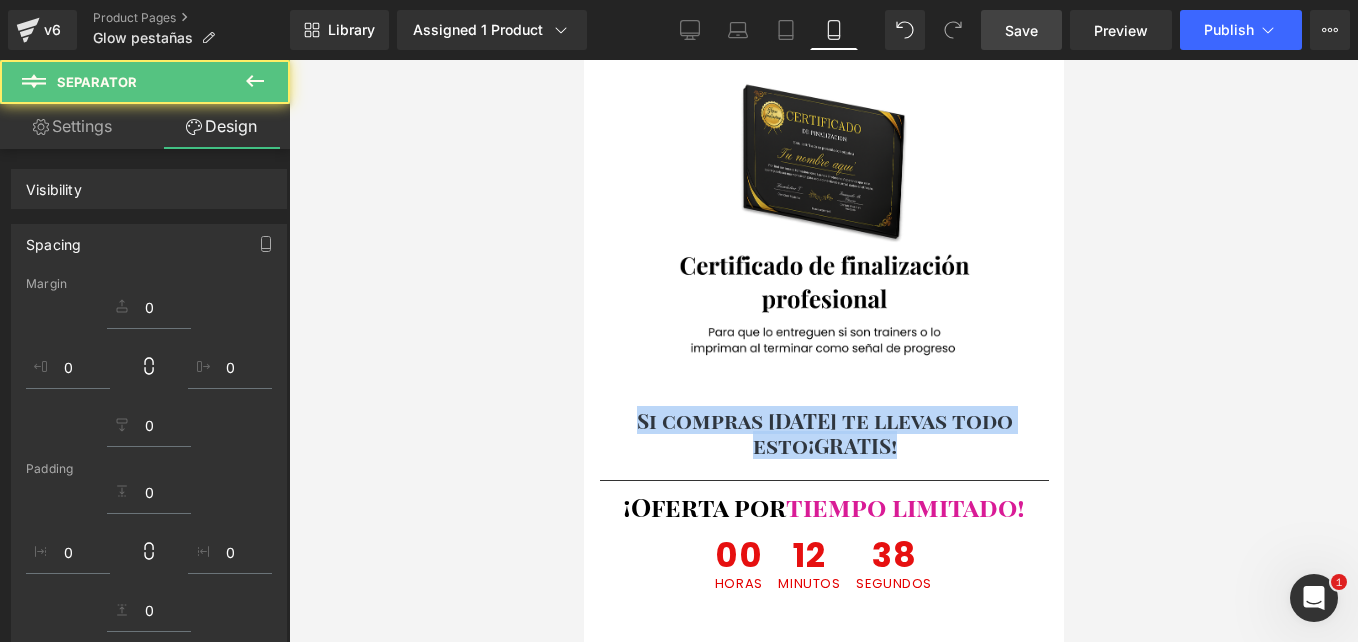 click on "Si compras HOY te llevas todo esto  ¡GRATIS! Heading         Row" at bounding box center (823, 439) 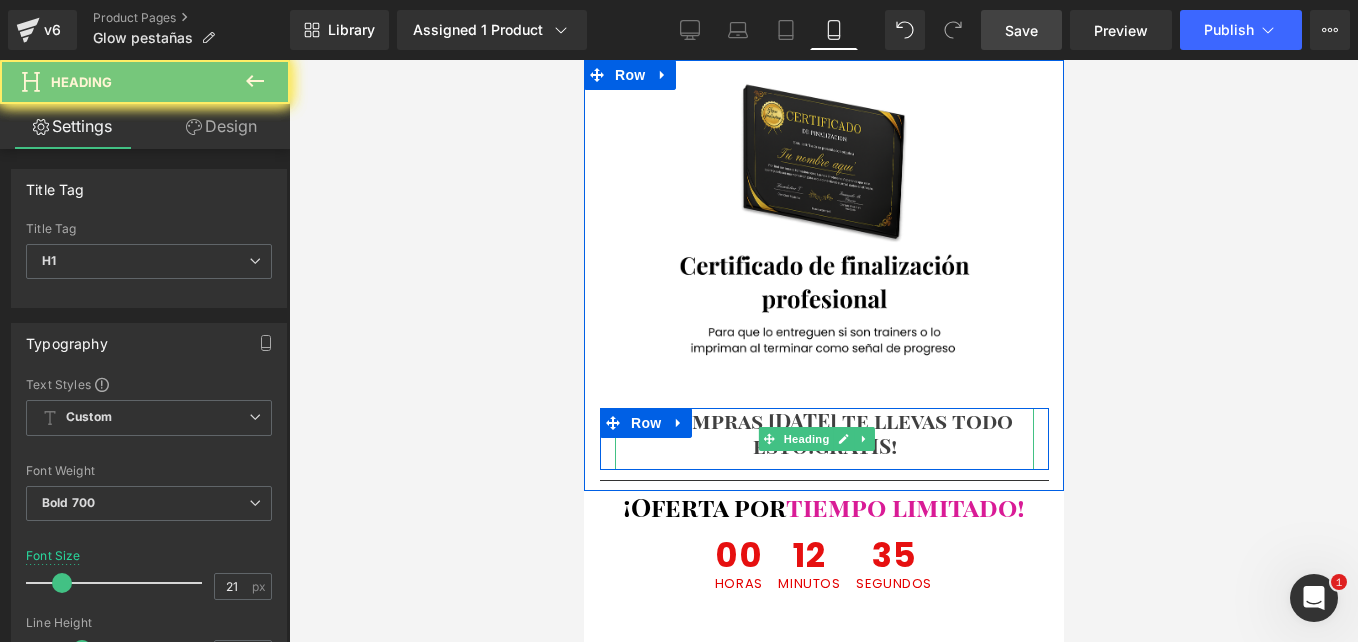 click on "Si compras HOY te llevas todo esto  ¡GRATIS! Heading" at bounding box center (823, 439) 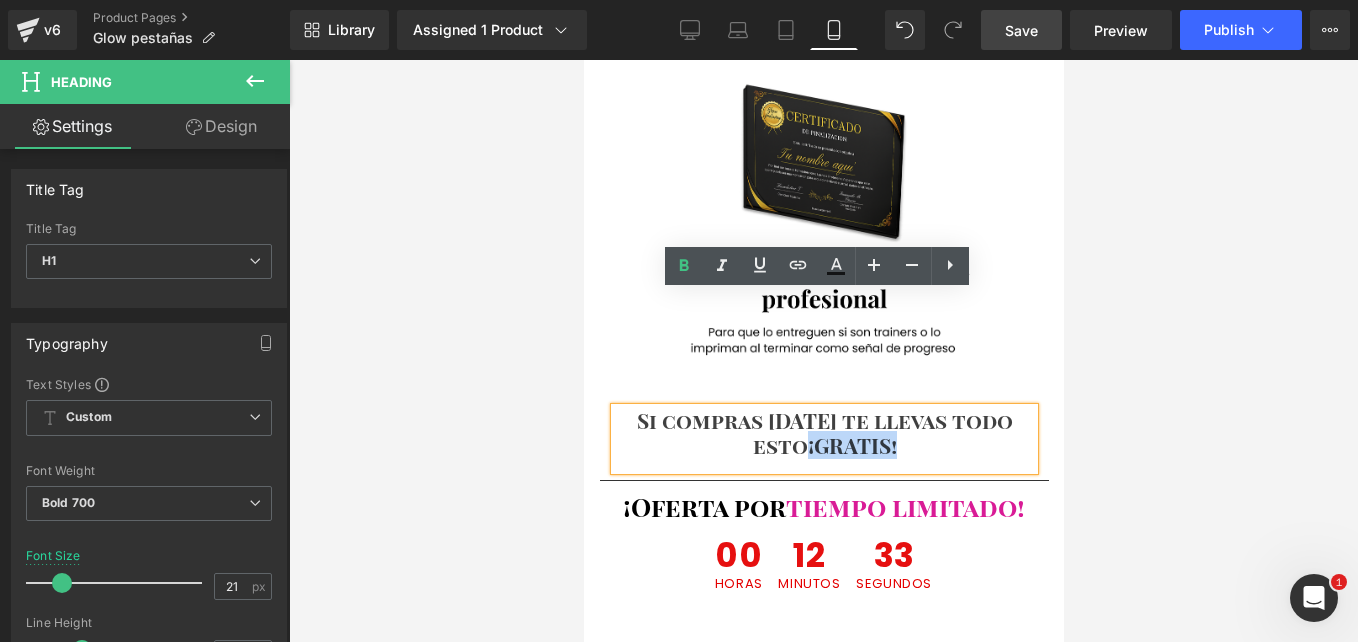 drag, startPoint x: 907, startPoint y: 329, endPoint x: 802, endPoint y: 329, distance: 105 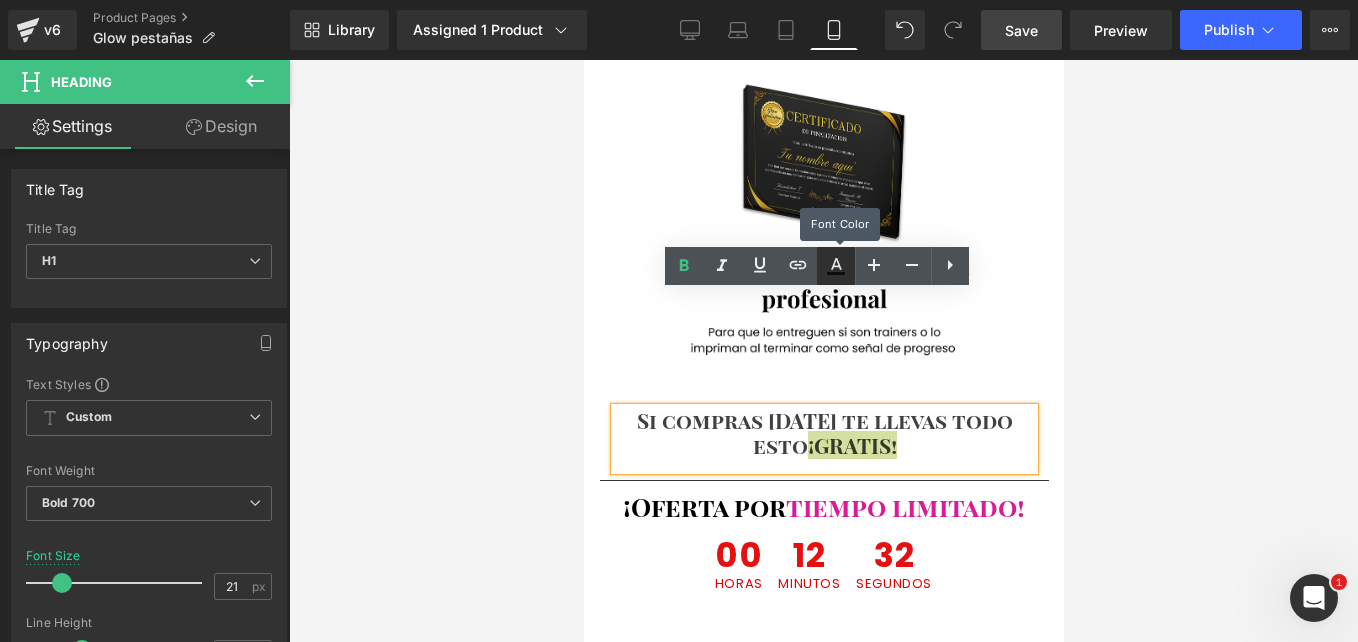 click 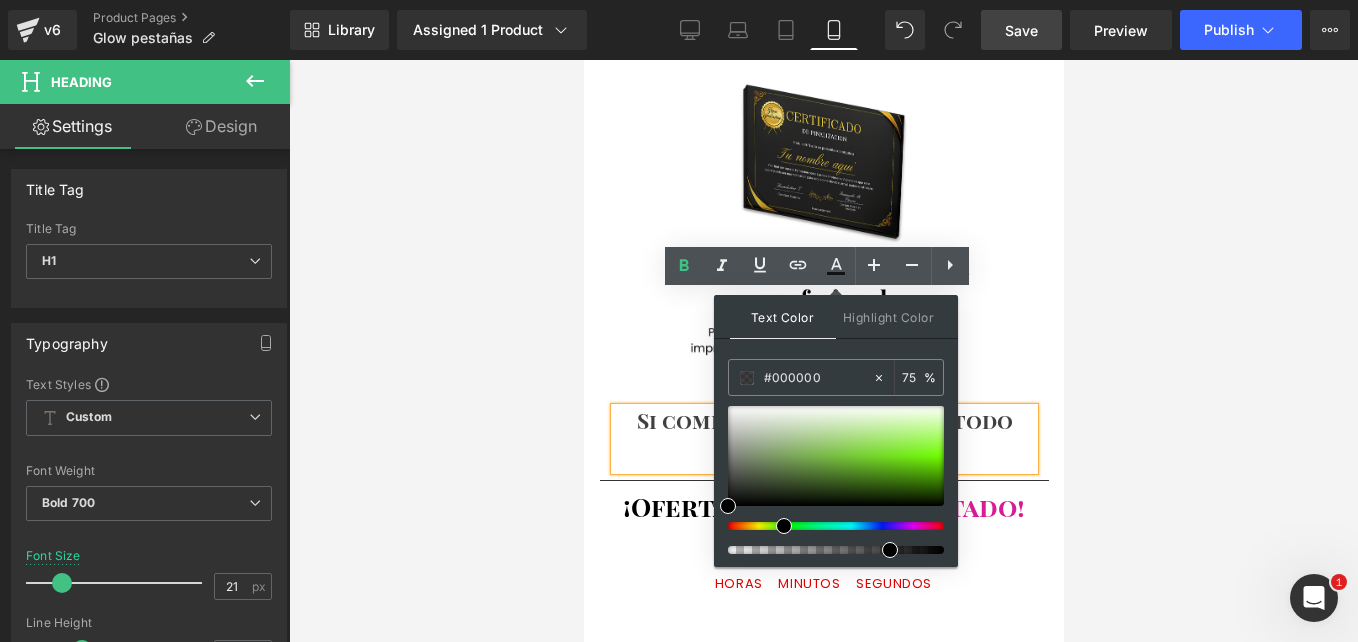 drag, startPoint x: 798, startPoint y: 524, endPoint x: 776, endPoint y: 524, distance: 22 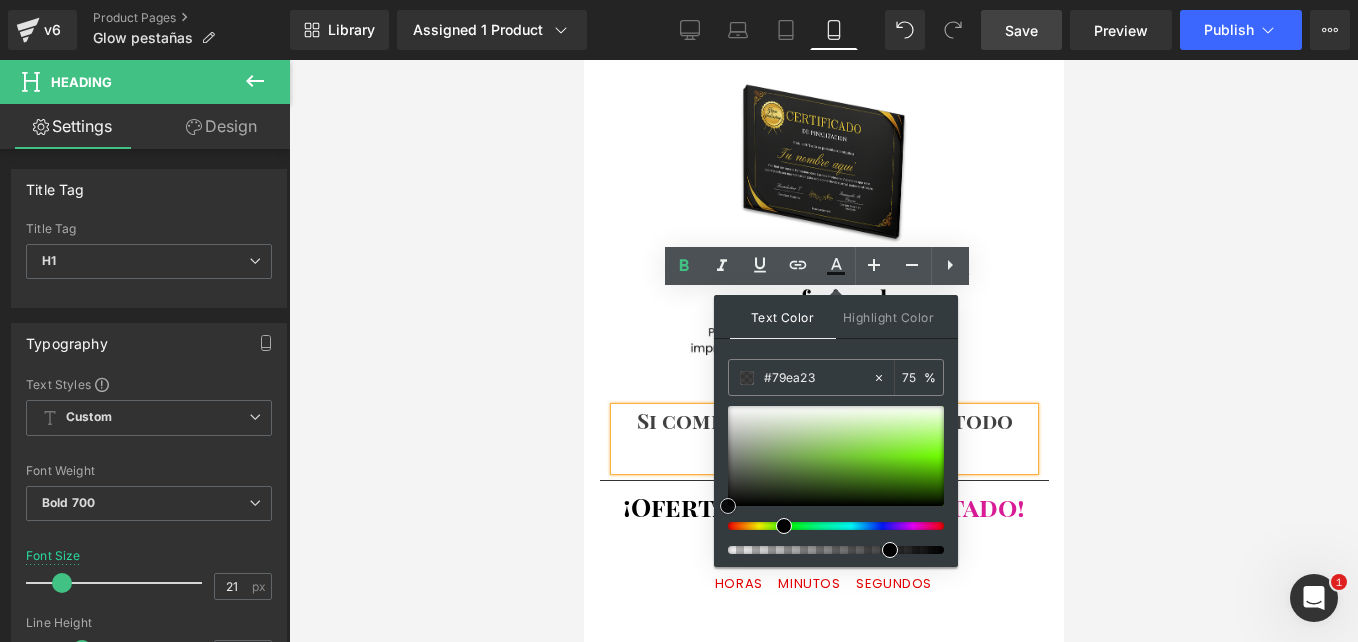 click at bounding box center (836, 456) 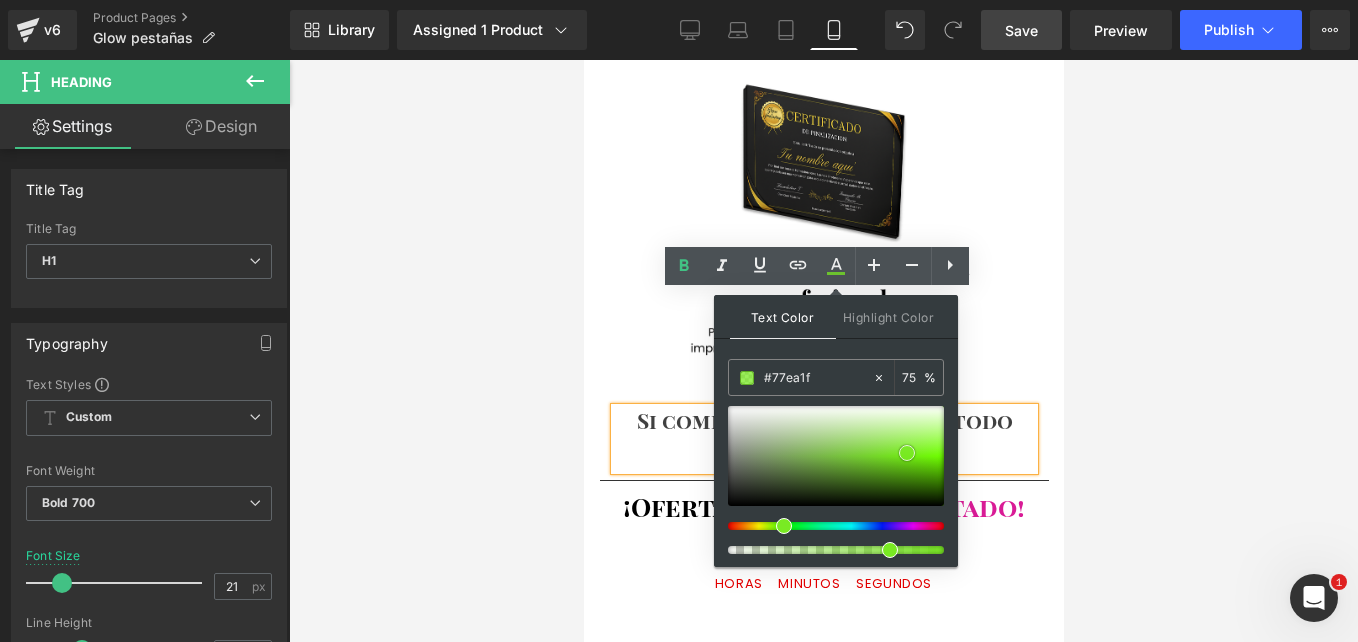 type on "#73ec17" 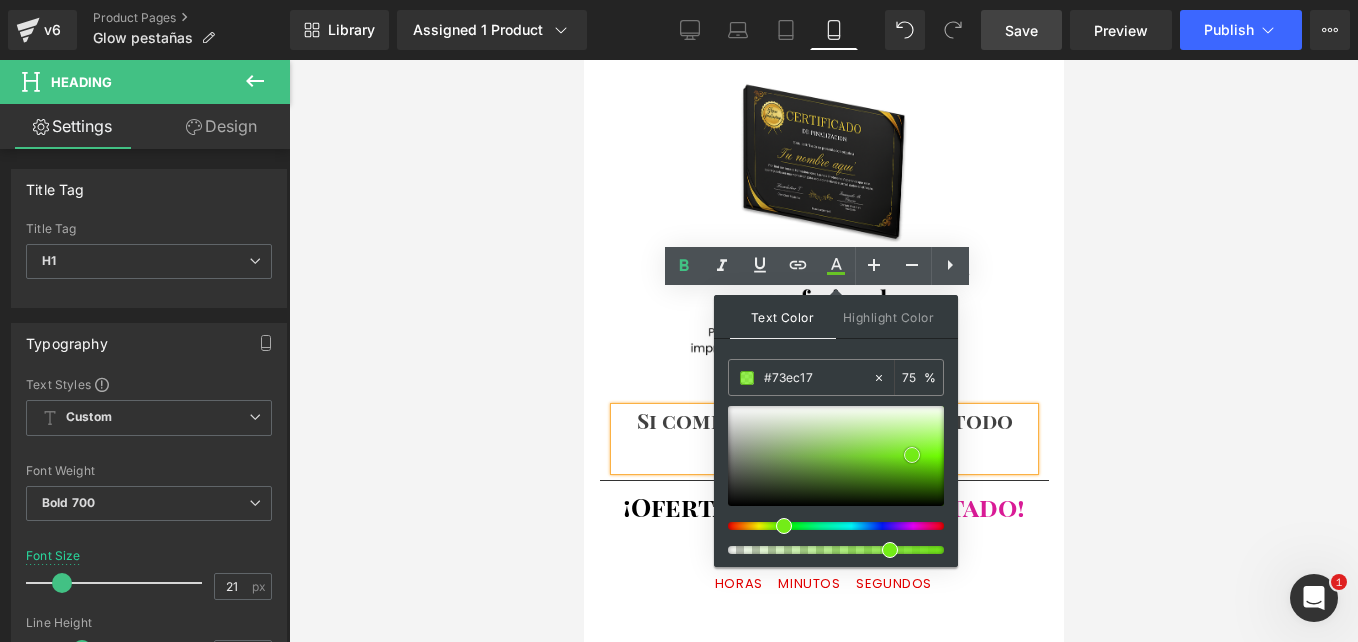 click at bounding box center (912, 455) 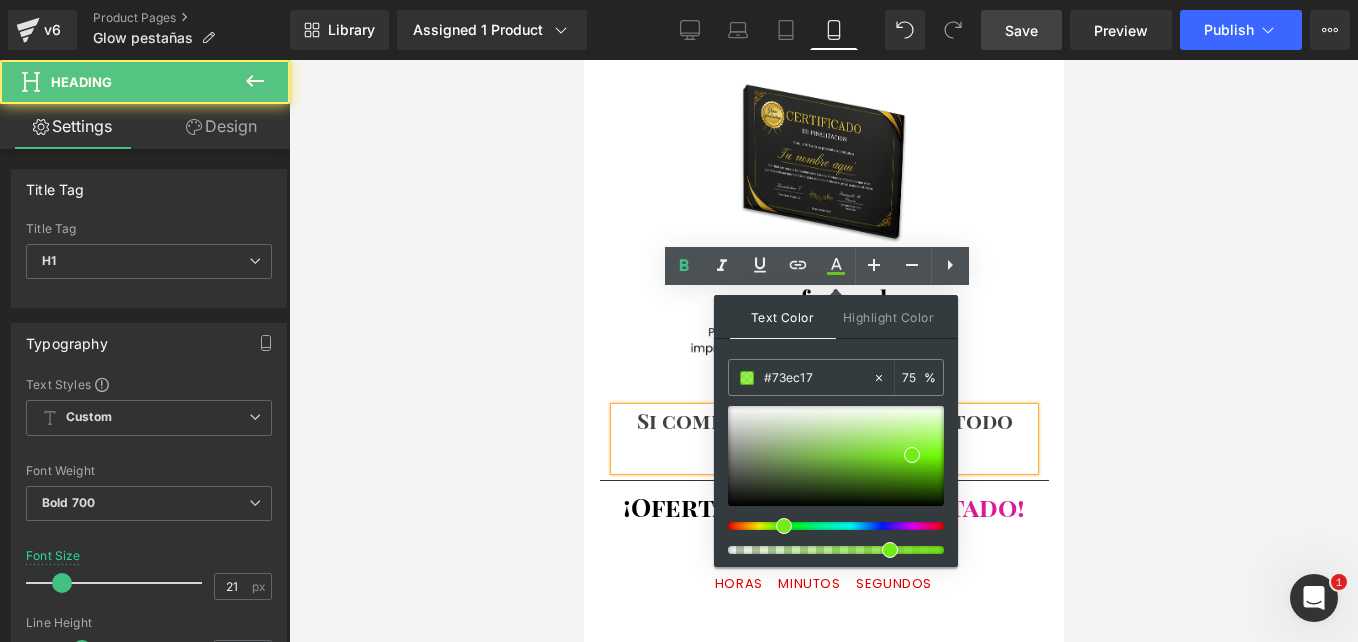 click on "Si compras [DATE] te llevas todo esto  ¡GRATIS!" at bounding box center (823, 439) 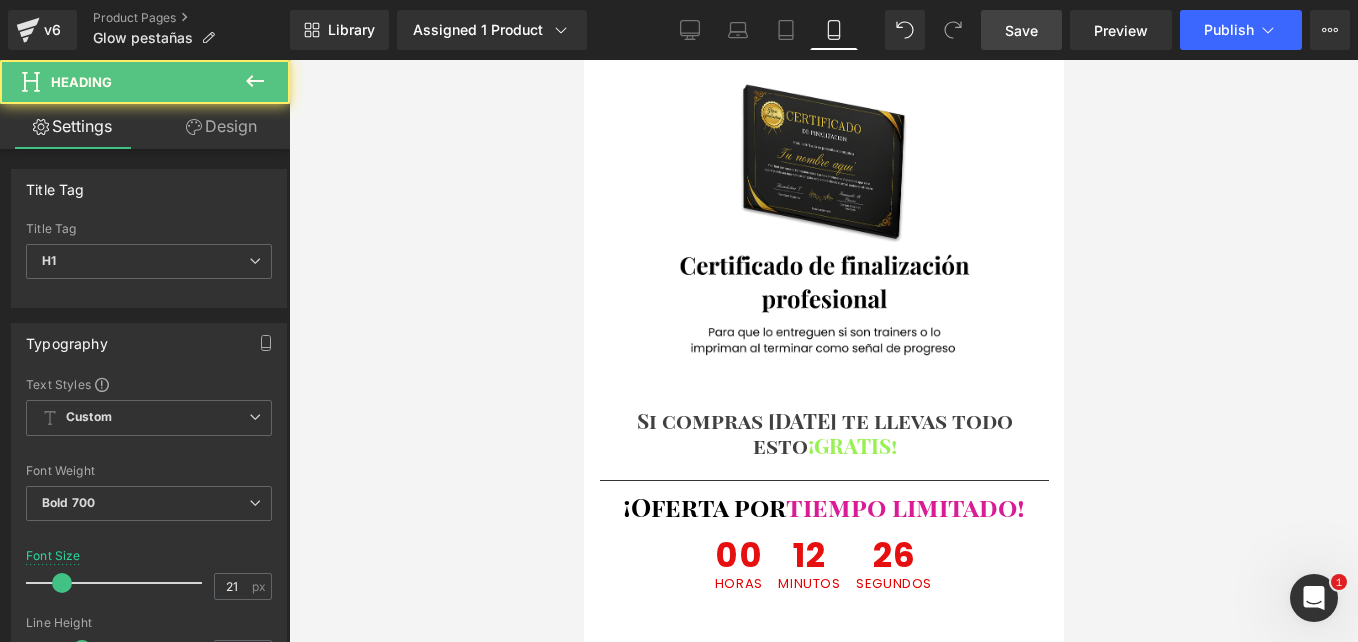 click at bounding box center (823, 351) 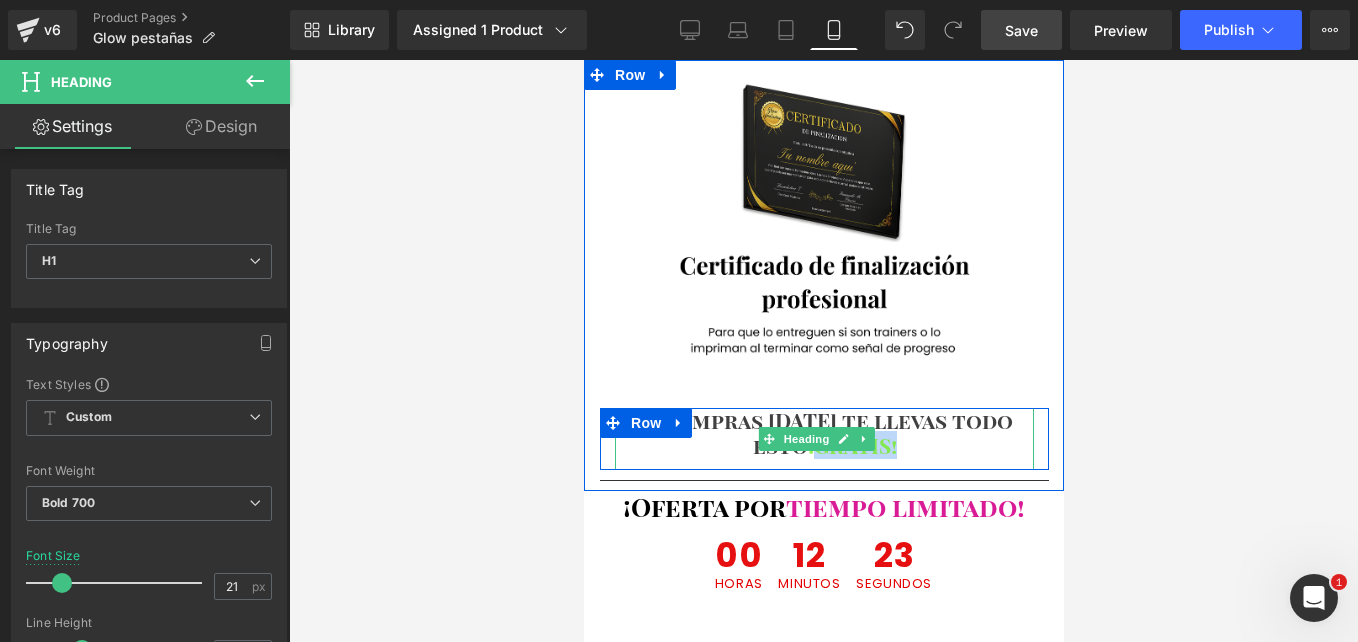 drag, startPoint x: 906, startPoint y: 329, endPoint x: 807, endPoint y: 340, distance: 99.60924 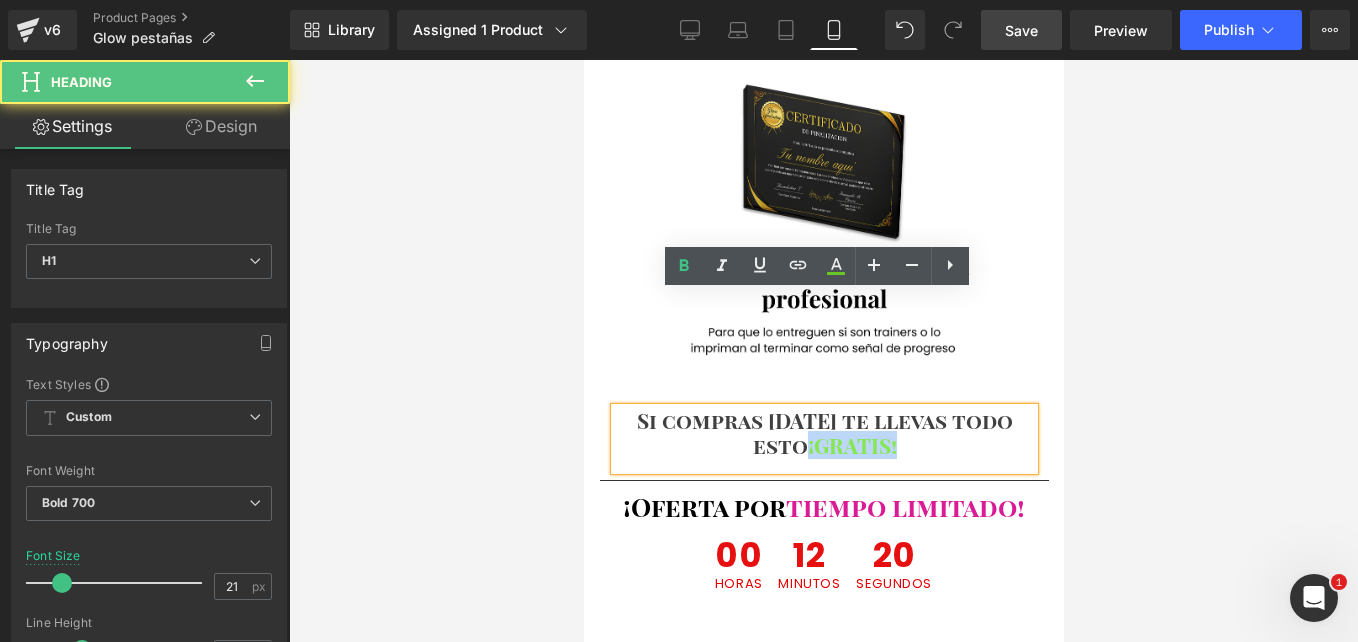 drag, startPoint x: 800, startPoint y: 329, endPoint x: 891, endPoint y: 329, distance: 91 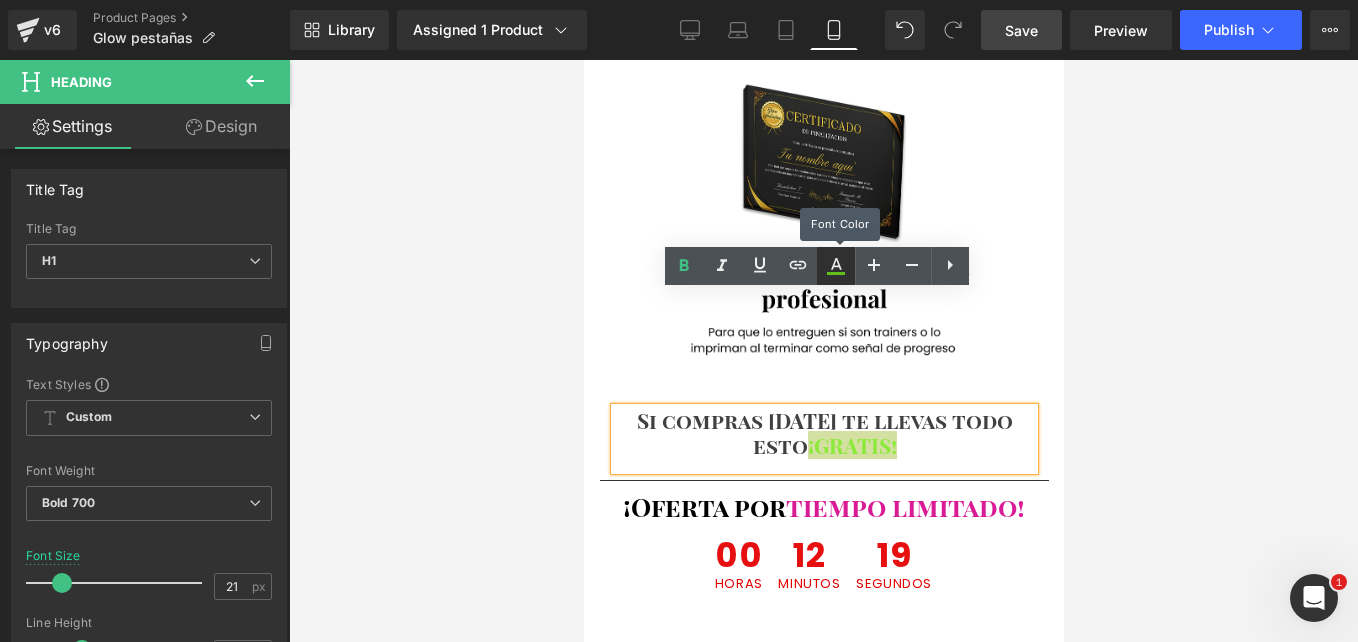 click 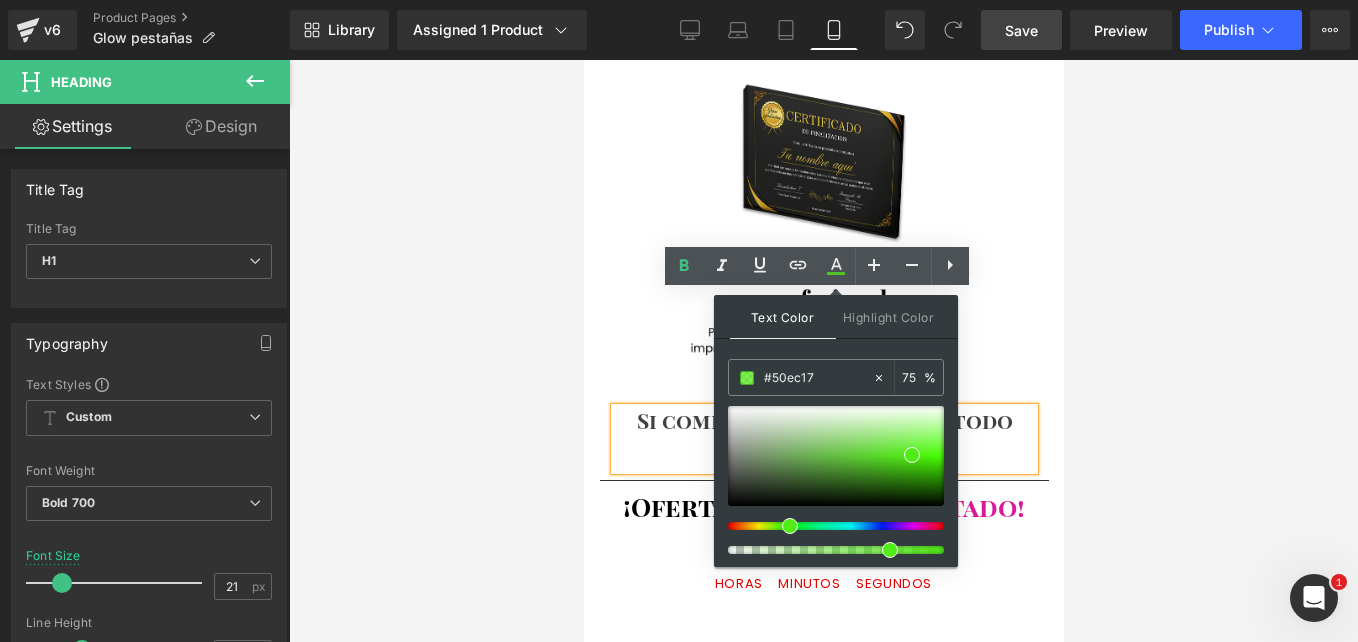 click at bounding box center [790, 526] 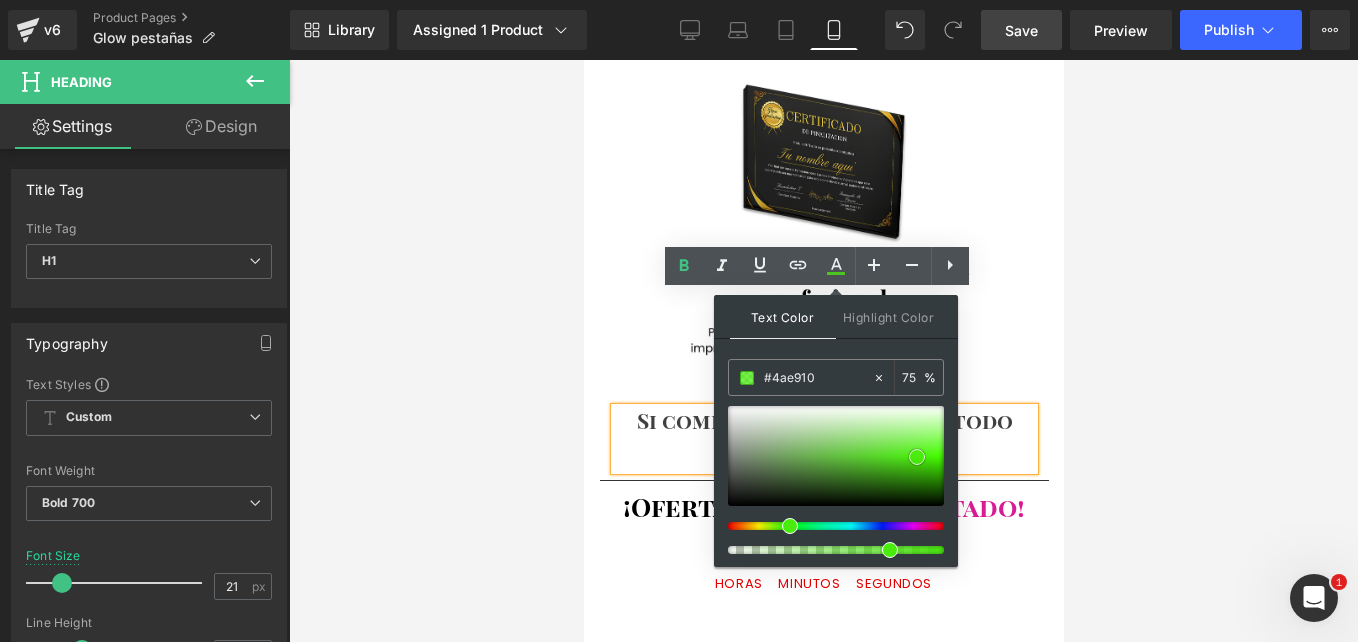 type on "#47e70d" 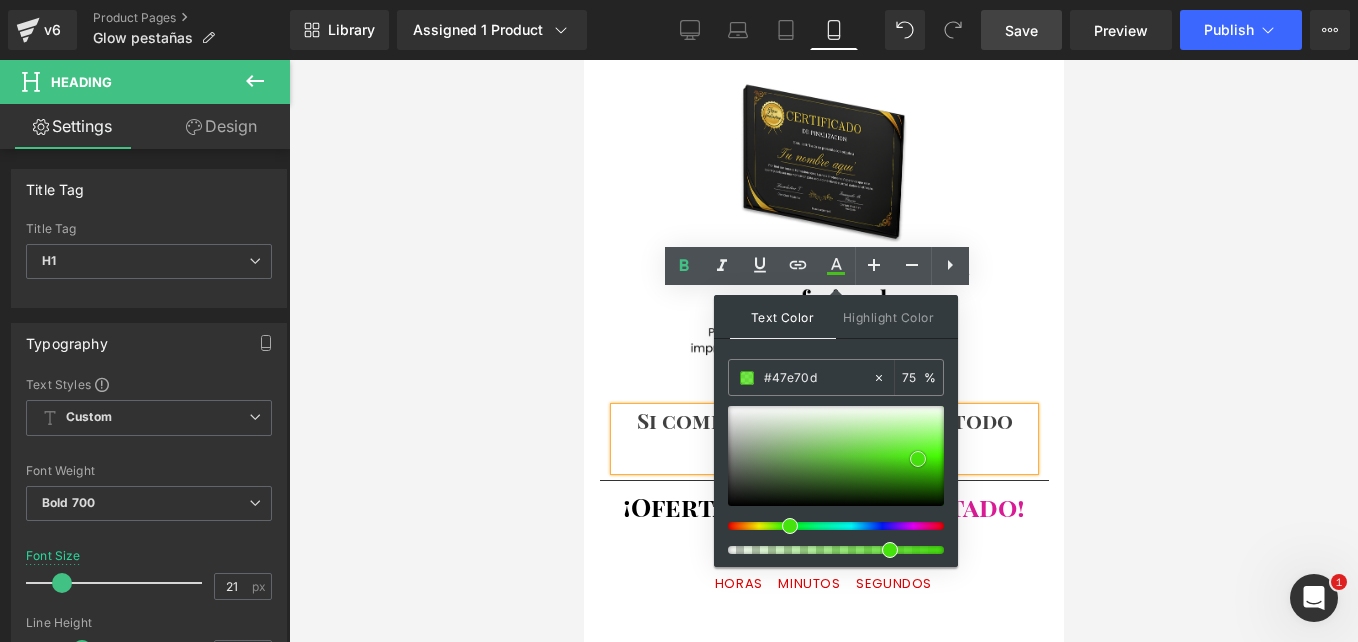click at bounding box center (918, 459) 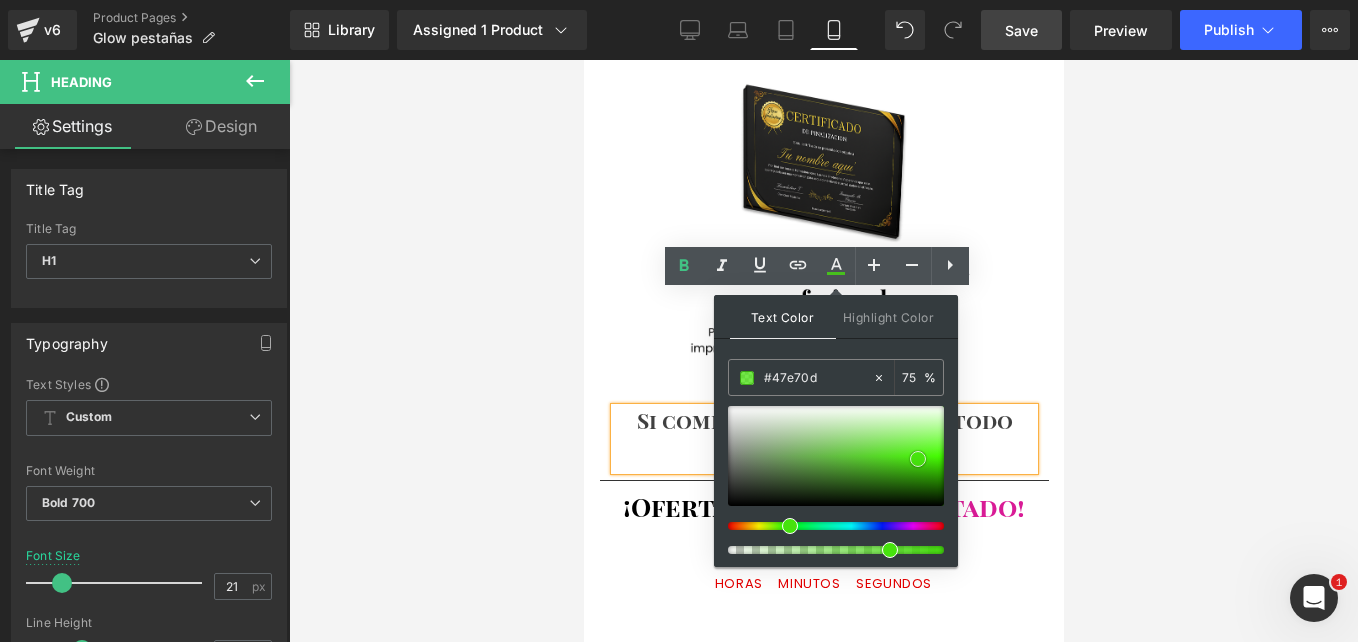 scroll, scrollTop: 6187, scrollLeft: 0, axis: vertical 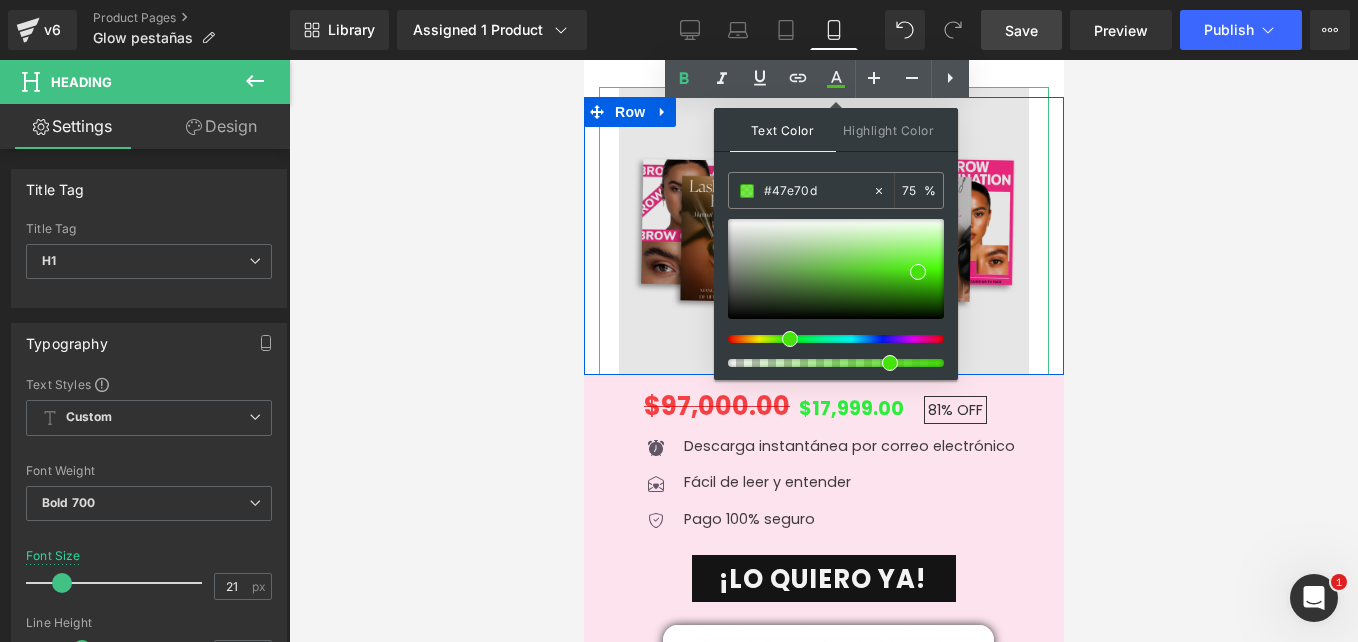 click at bounding box center (823, 251) 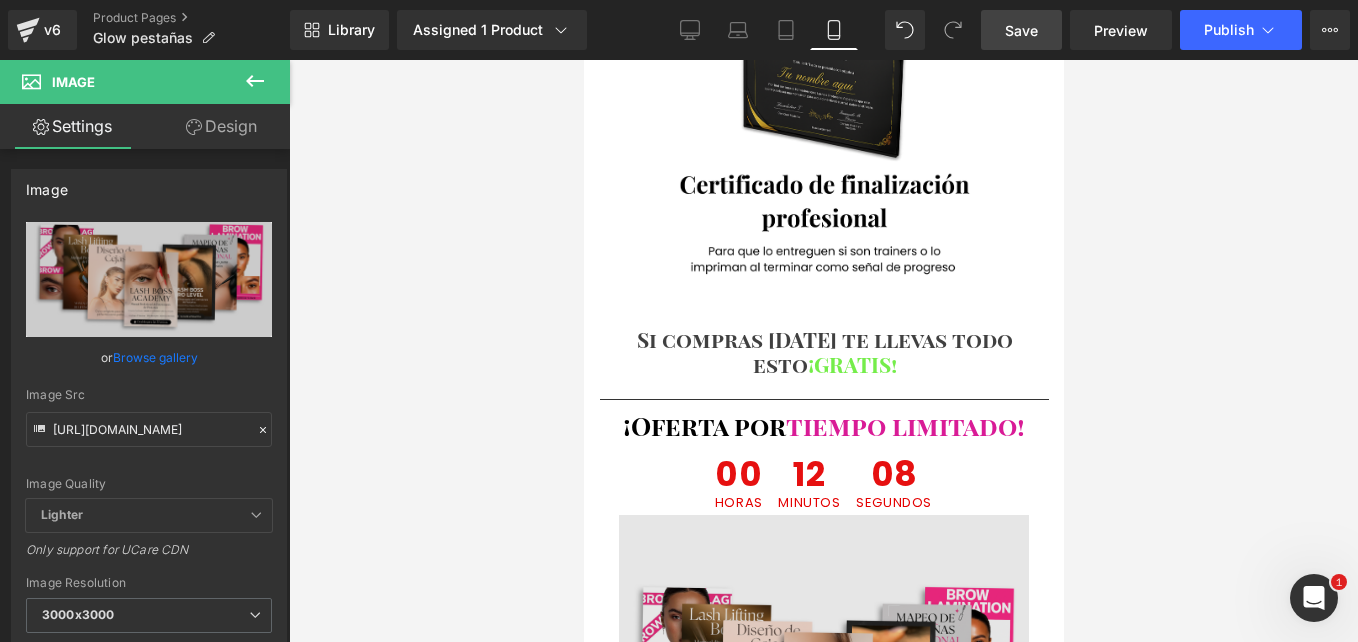 scroll, scrollTop: 5758, scrollLeft: 0, axis: vertical 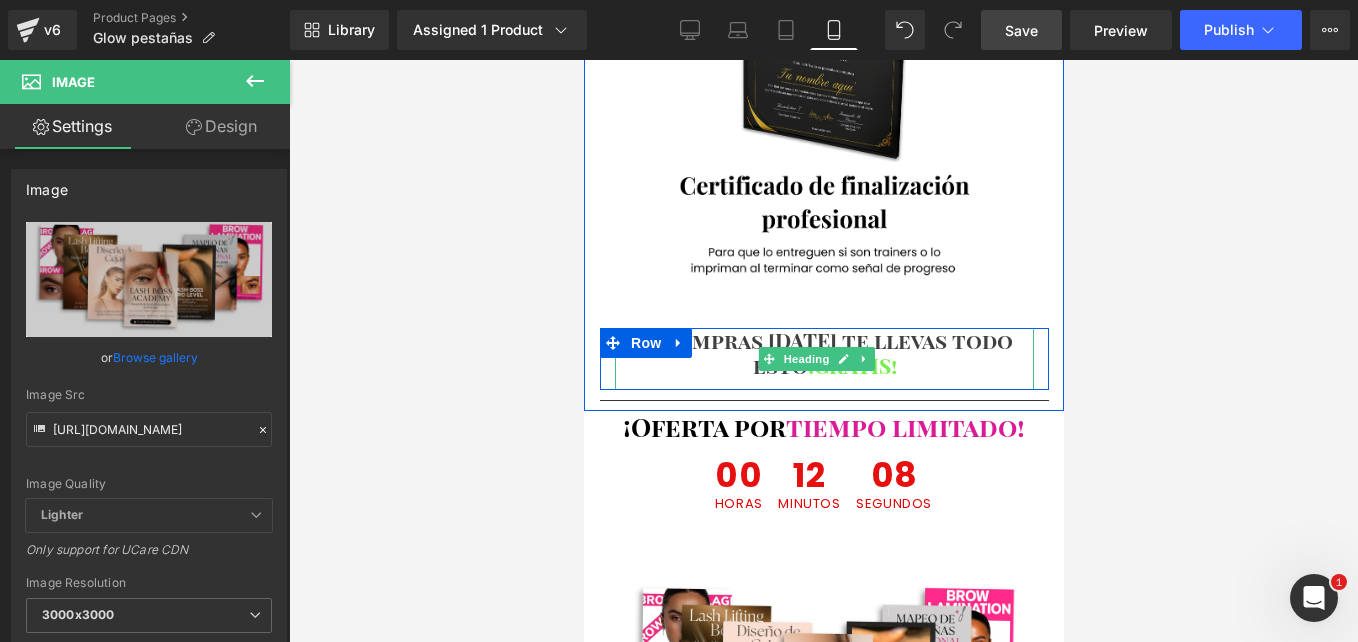 click on "Si compras [DATE] te llevas todo esto  ¡GRATIS!" at bounding box center (823, 353) 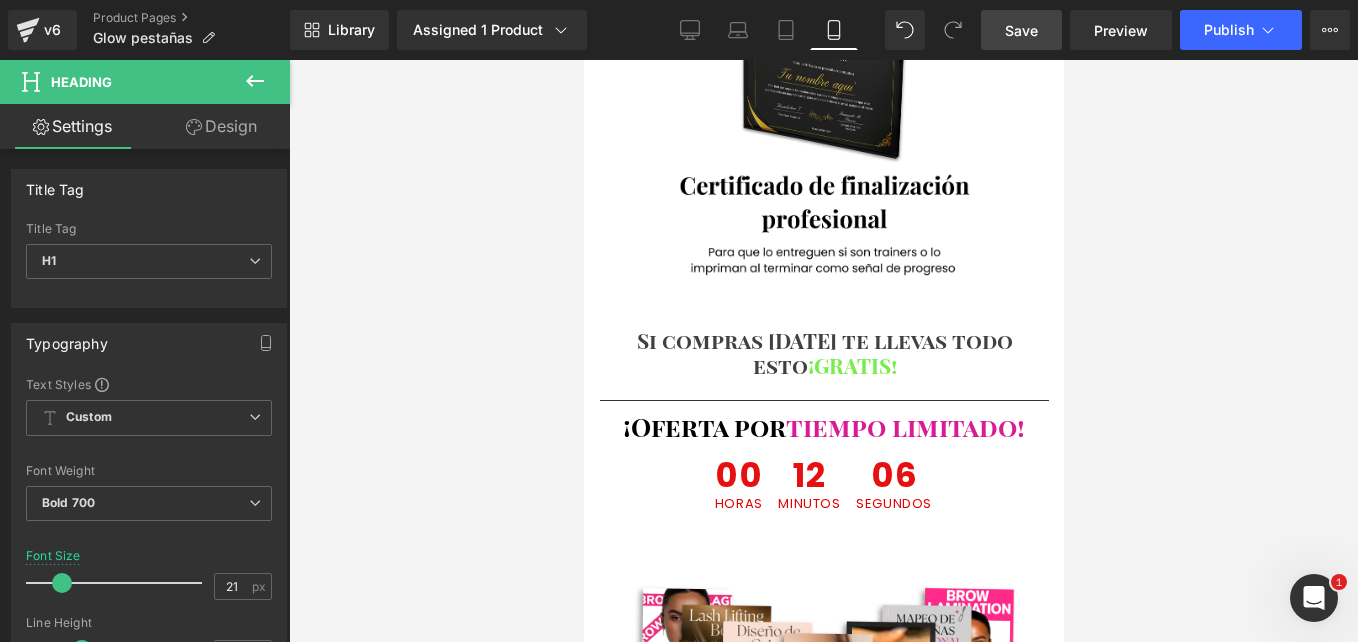 click at bounding box center [823, 351] 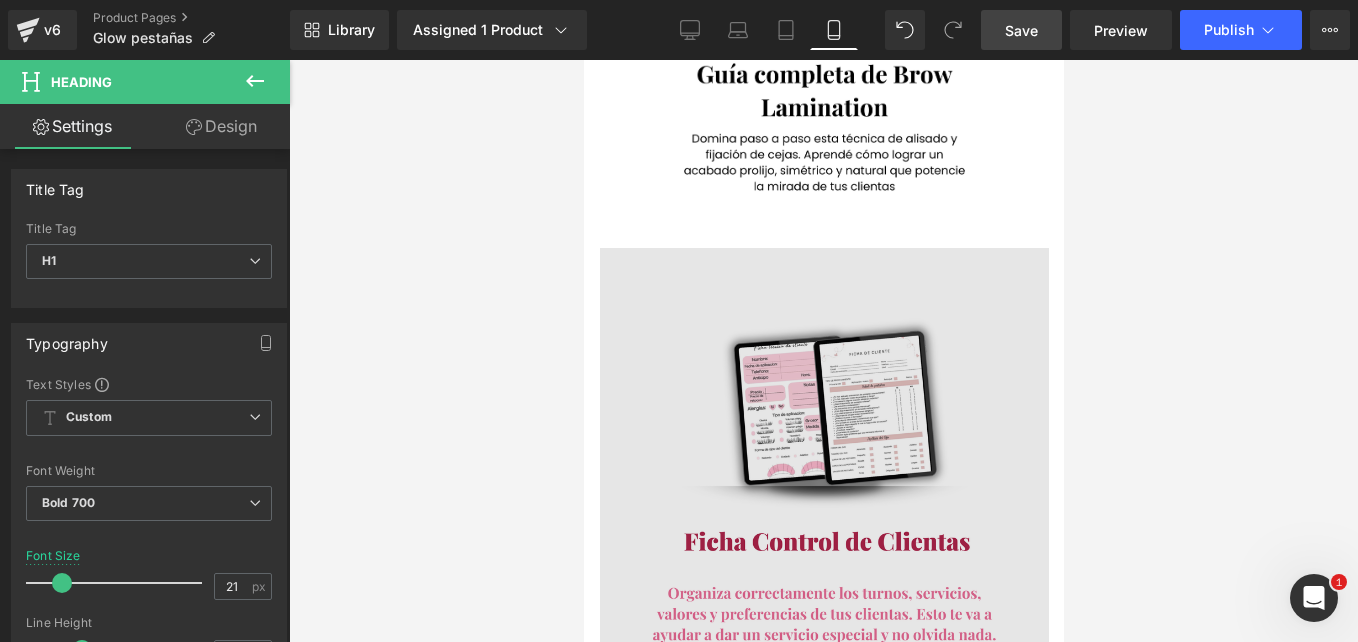 scroll, scrollTop: 4674, scrollLeft: 0, axis: vertical 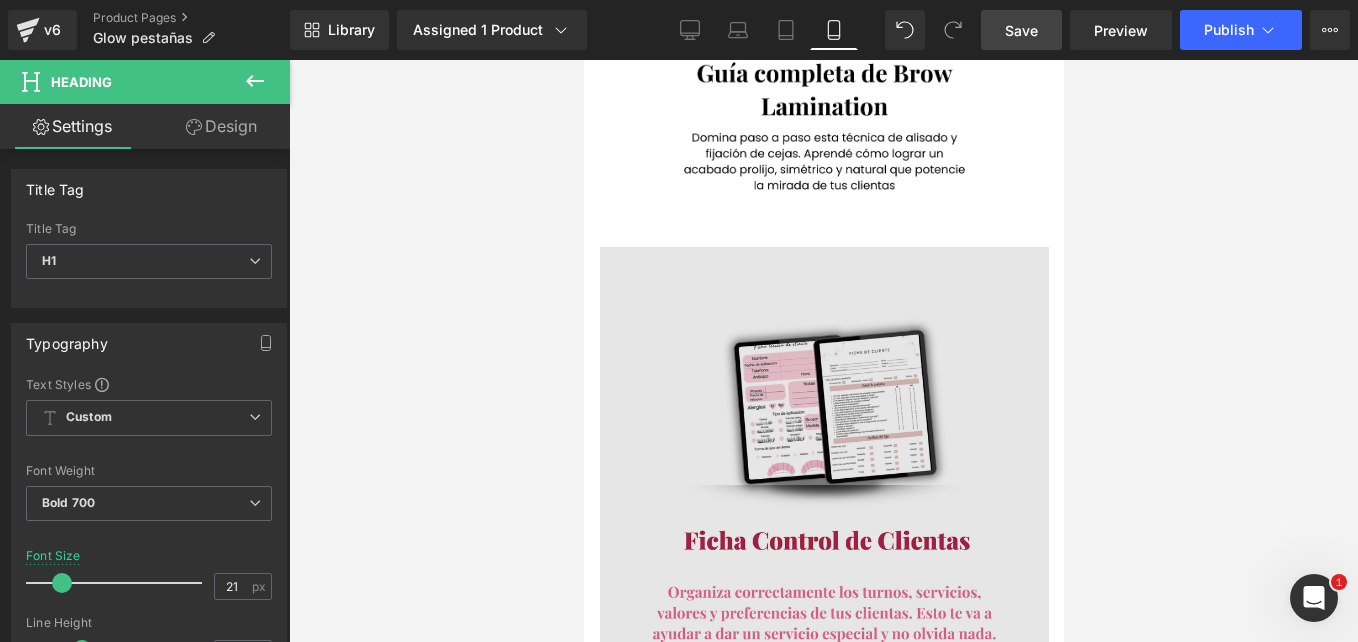 click at bounding box center [823, 471] 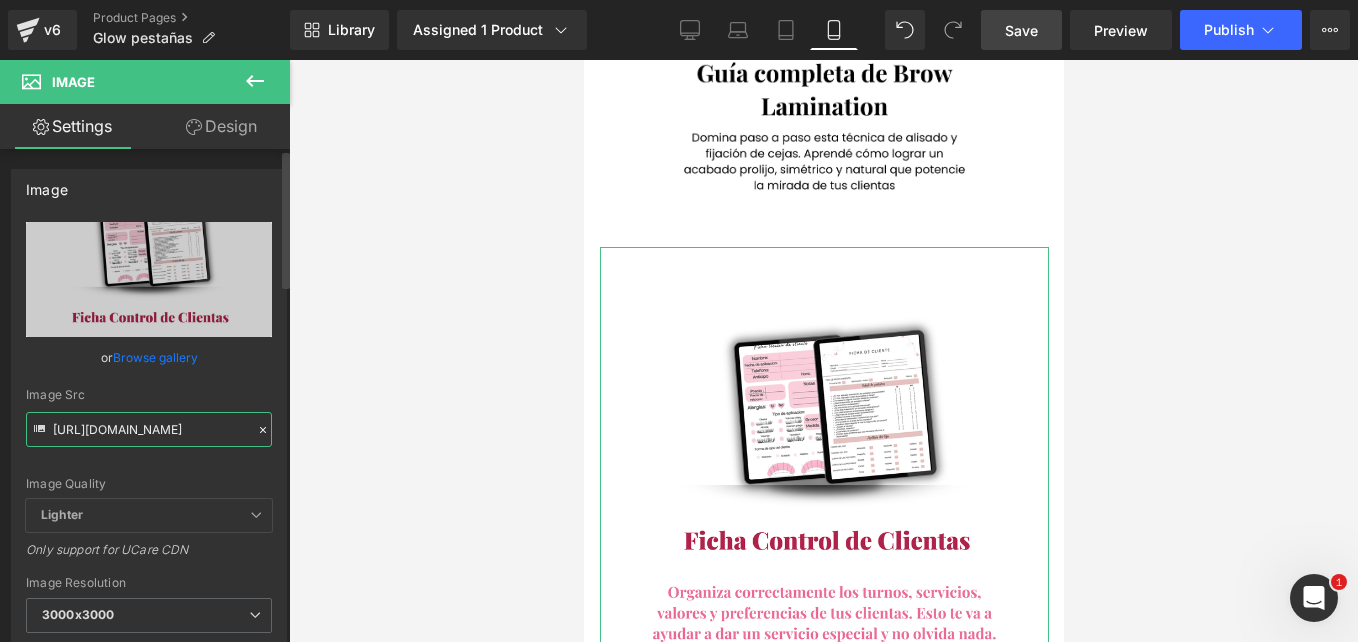 click on "https://i.postimg.cc/zGGGM1V9/5.png" at bounding box center (149, 429) 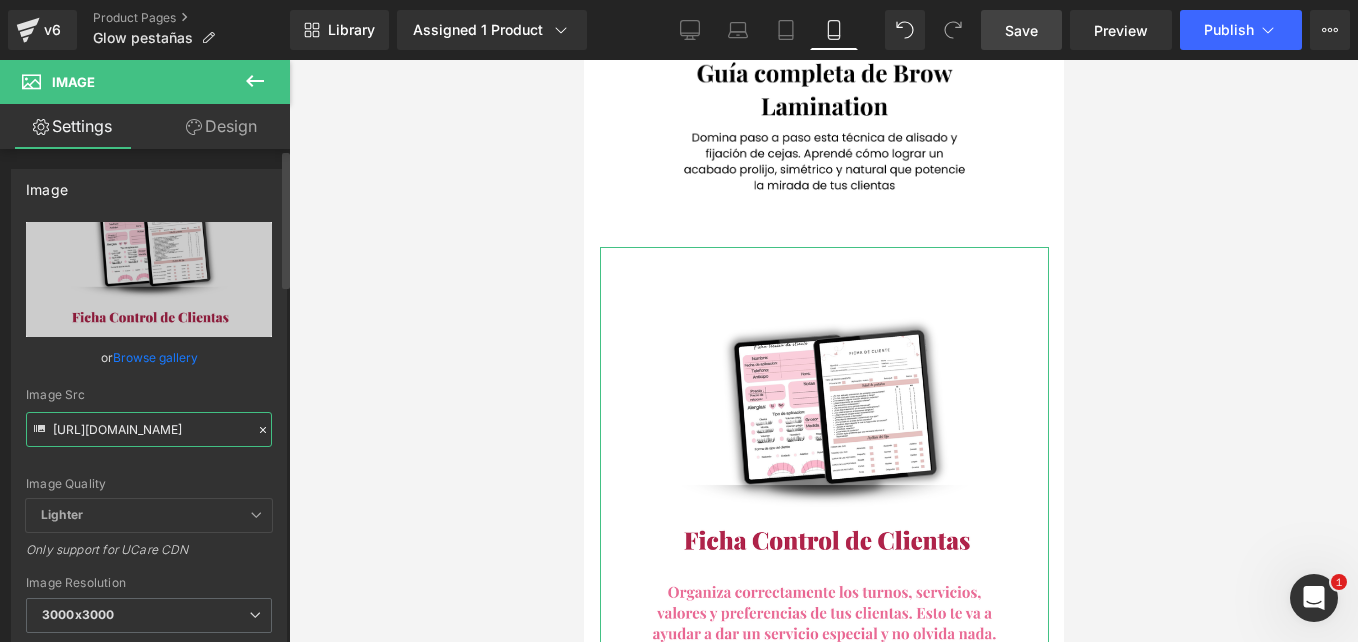 click on "https://i.postimg.cc/zGGGM1V9/5.png" at bounding box center [149, 429] 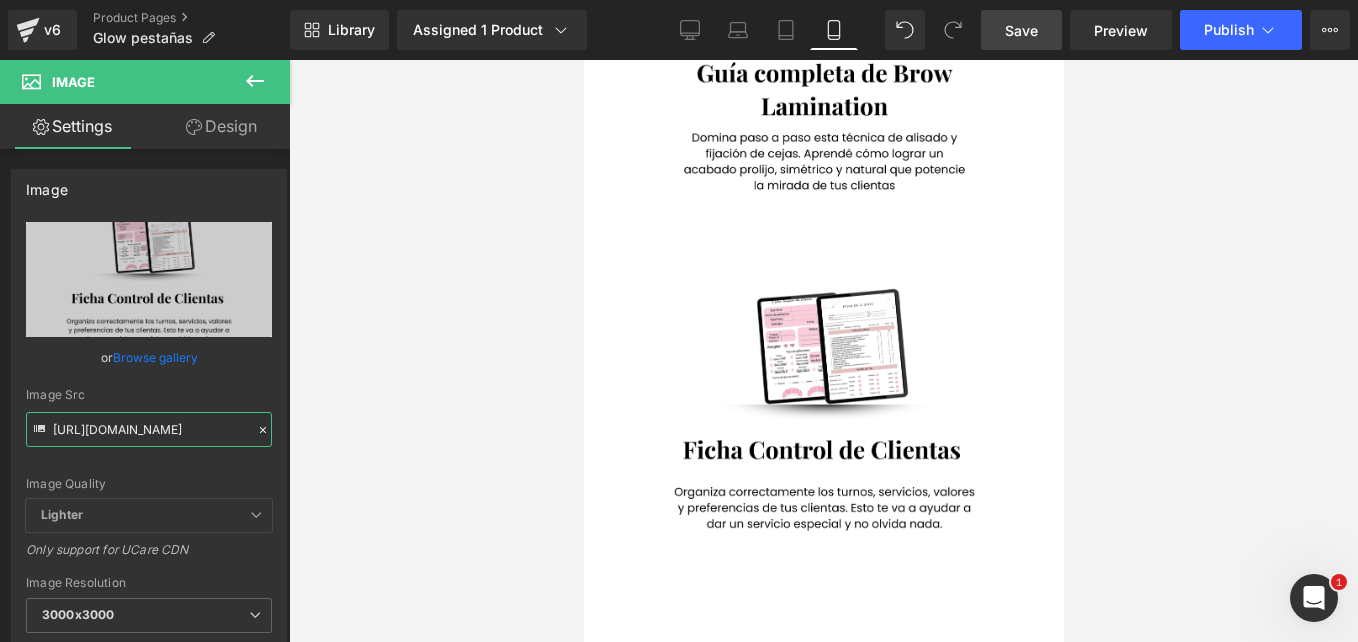 type on "https://i.postimg.cc/HsJf2sYj/Copy-of-Copia-de-174-Aesthetic-Mockups-All-Digital-Mockups-MRV-ETSY-174-AESTHETICMO-18.png" 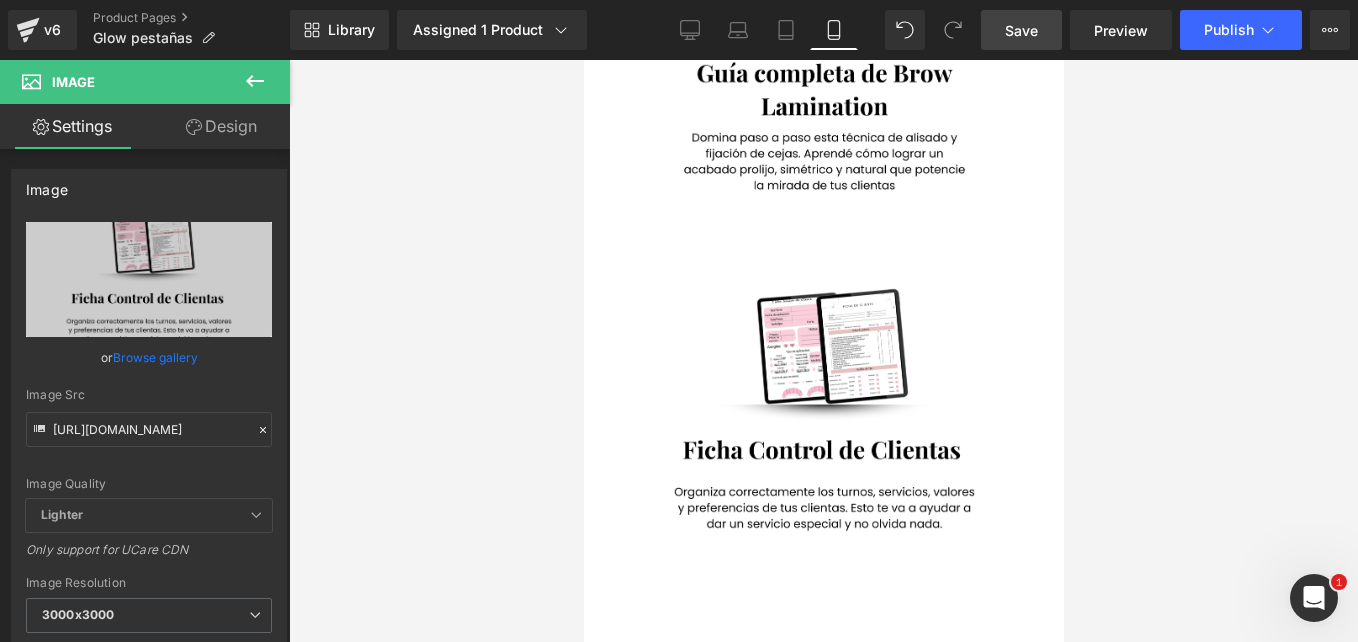 scroll, scrollTop: 0, scrollLeft: 0, axis: both 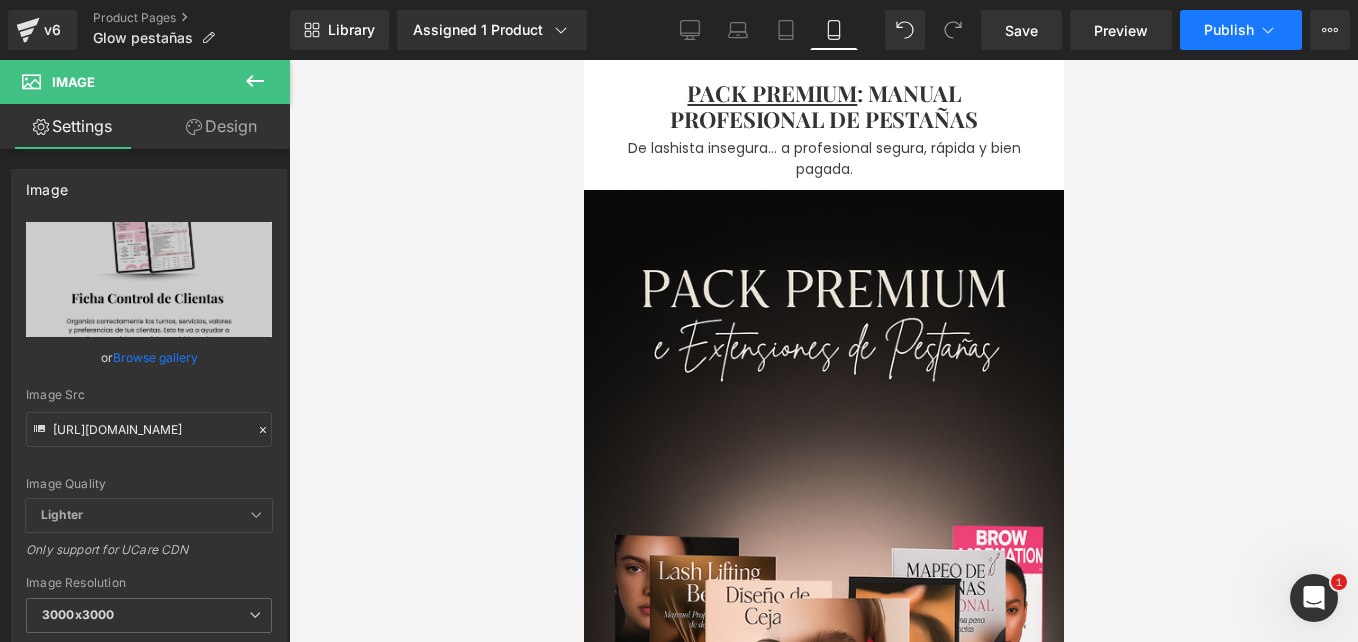 click on "Publish" at bounding box center [1241, 30] 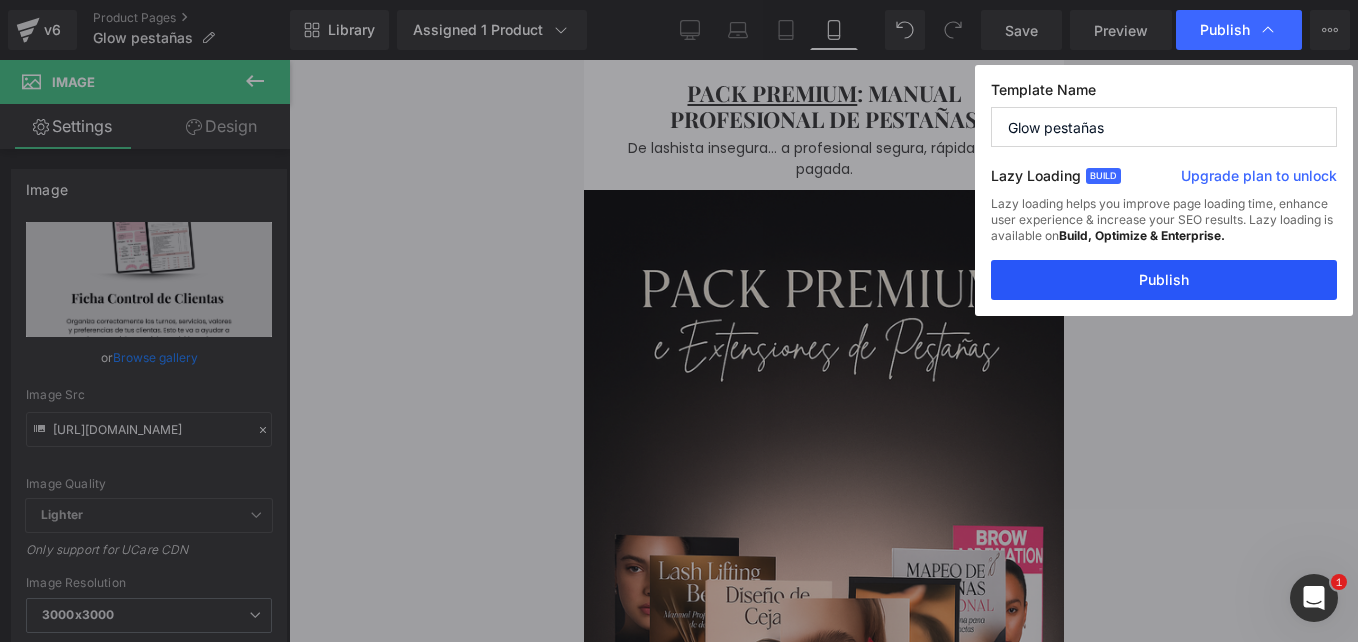 click on "Publish" at bounding box center [1164, 280] 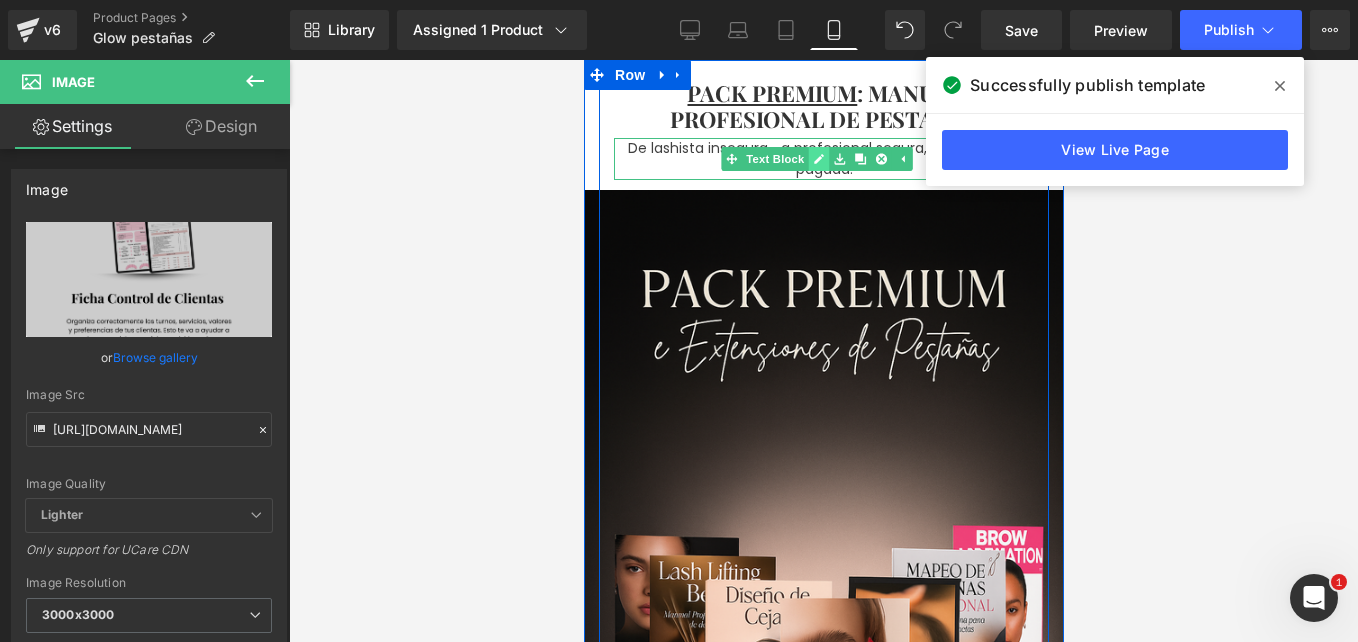 click at bounding box center [817, 159] 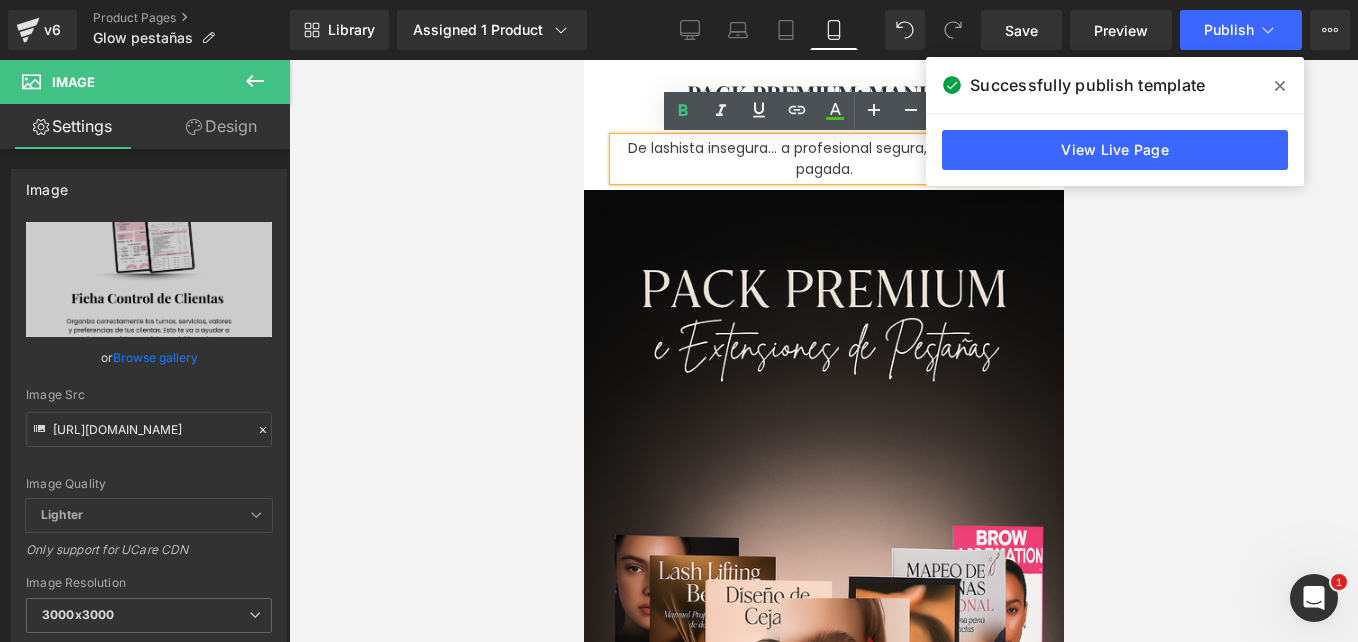click on "De lashista insegura... a profesional segura, rápida y bien pagada." at bounding box center (823, 159) 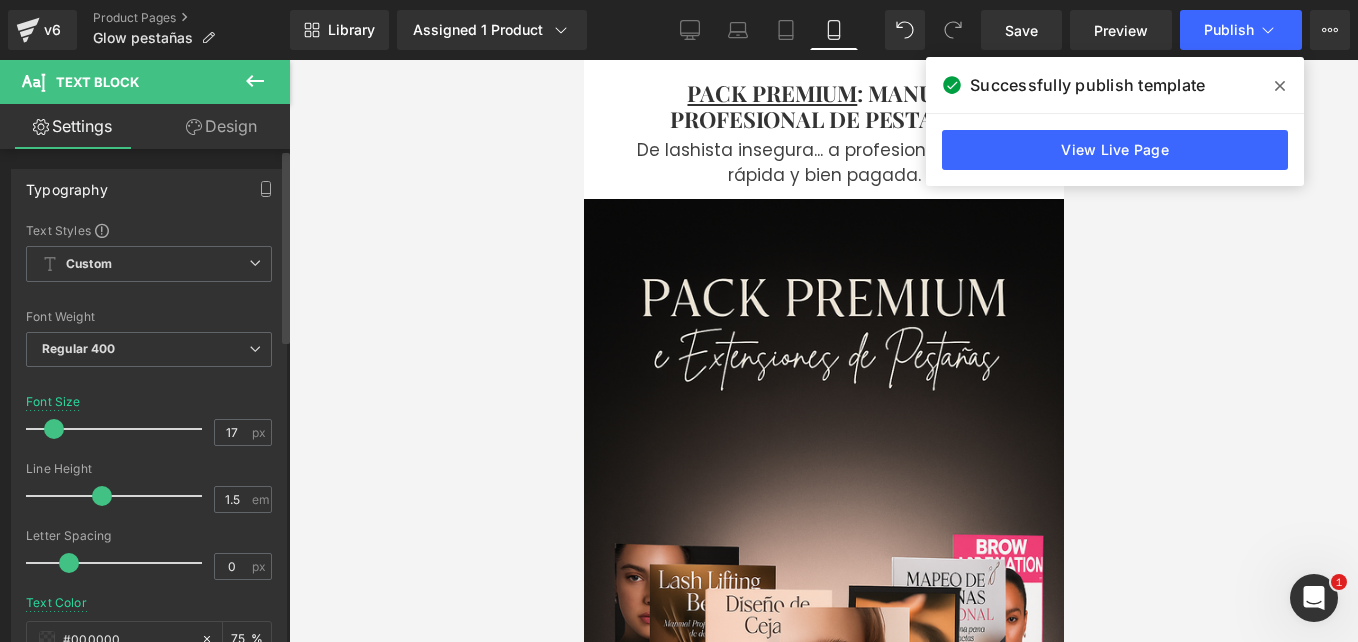 type on "18" 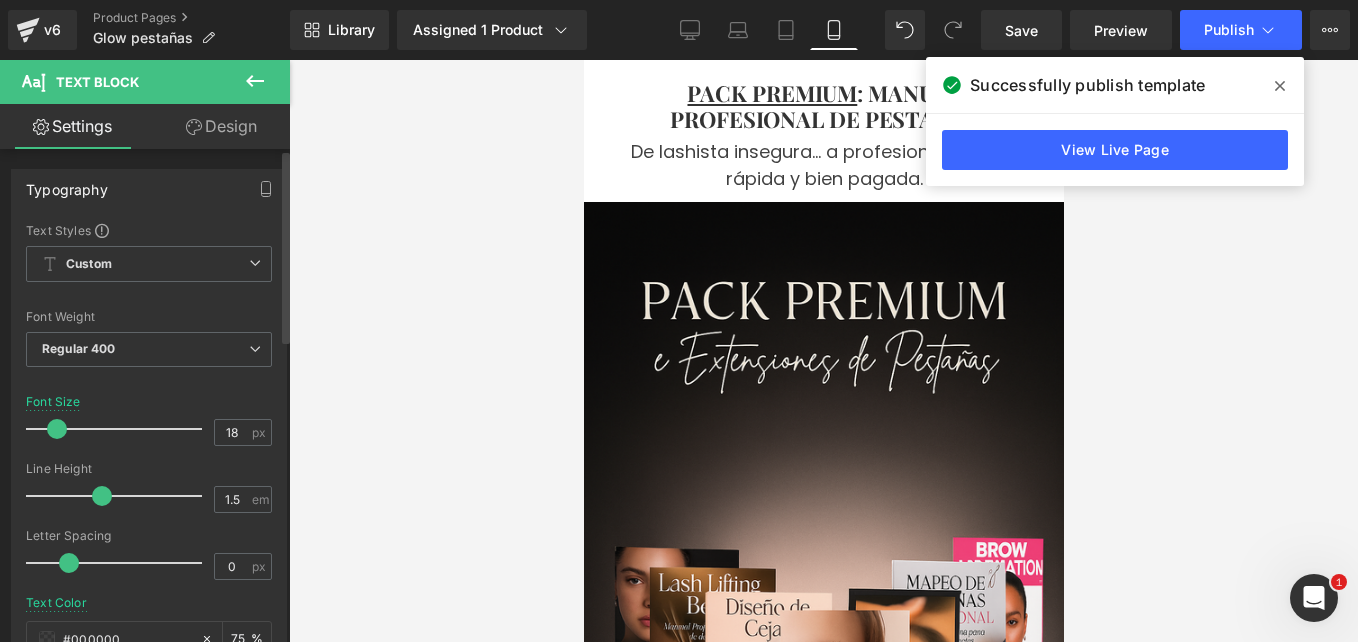 click at bounding box center (57, 429) 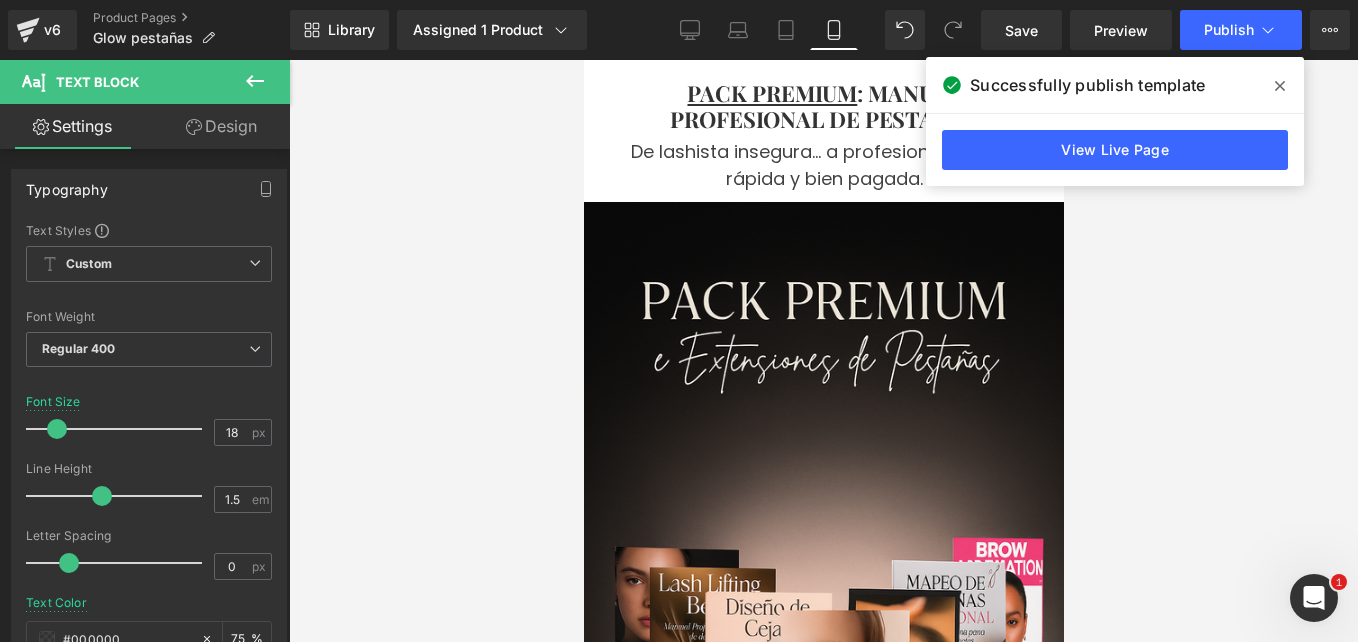 click at bounding box center [823, 351] 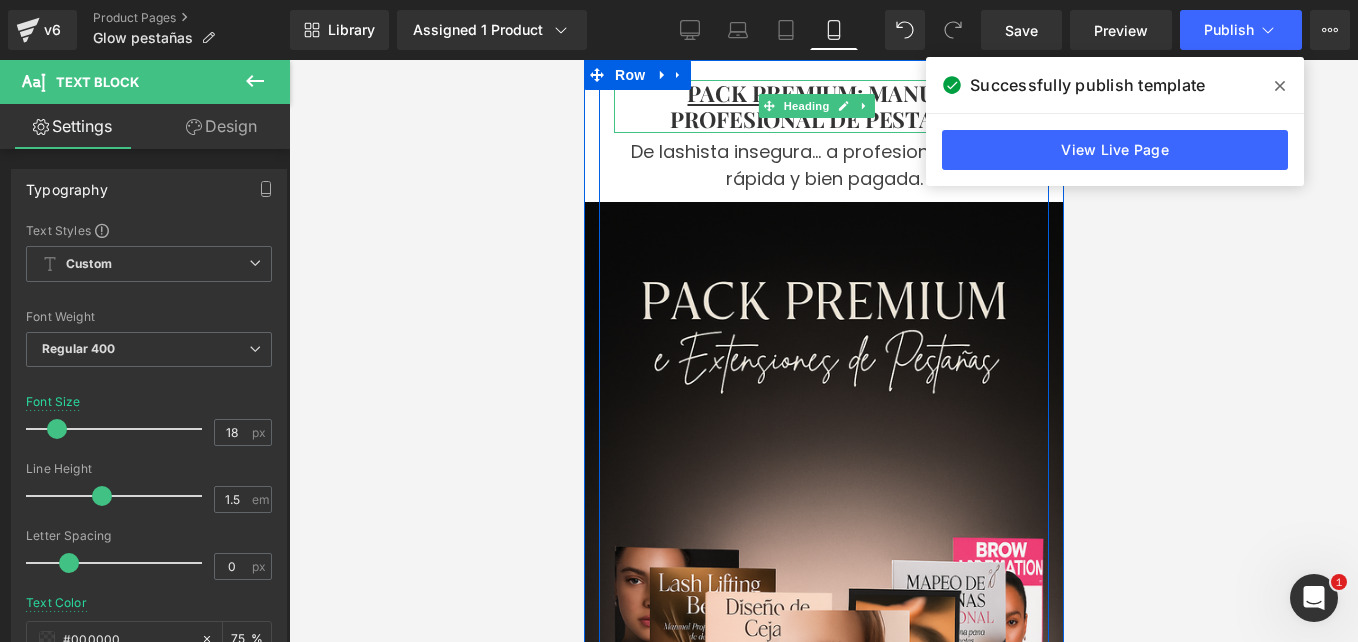 click on "PACK PREMIUM" at bounding box center (771, 93) 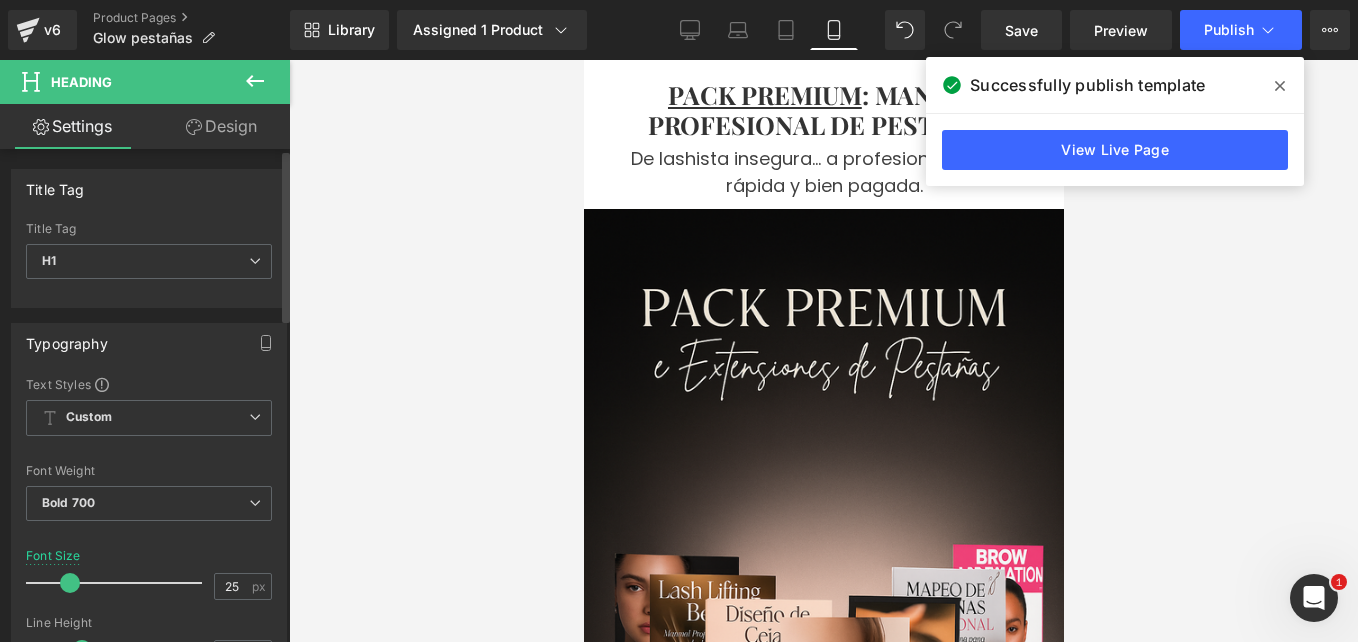 type on "26" 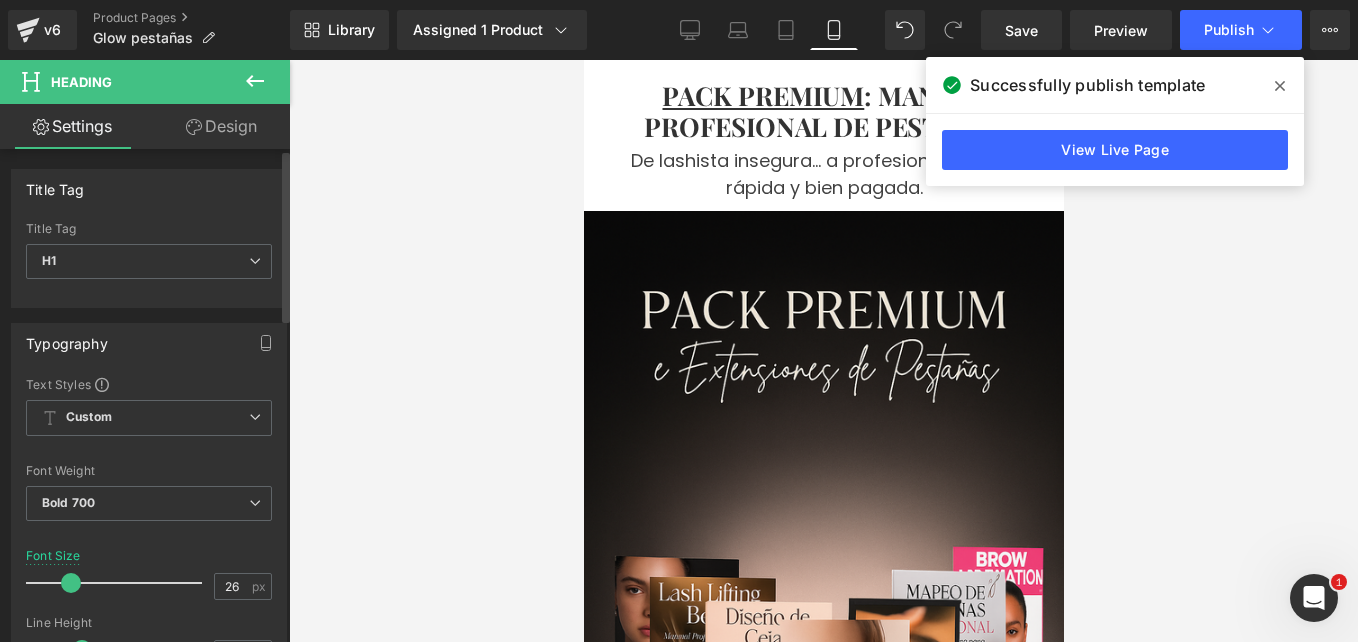click at bounding box center (71, 583) 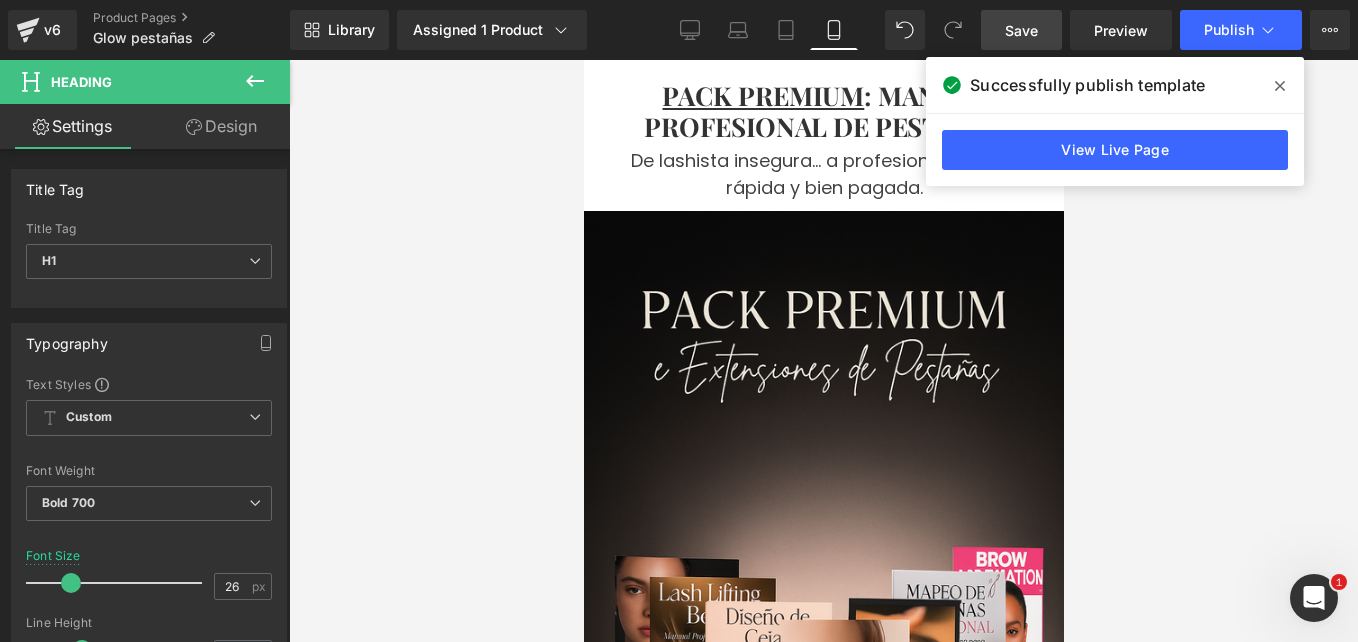 drag, startPoint x: 1029, startPoint y: 33, endPoint x: 297, endPoint y: 134, distance: 738.93506 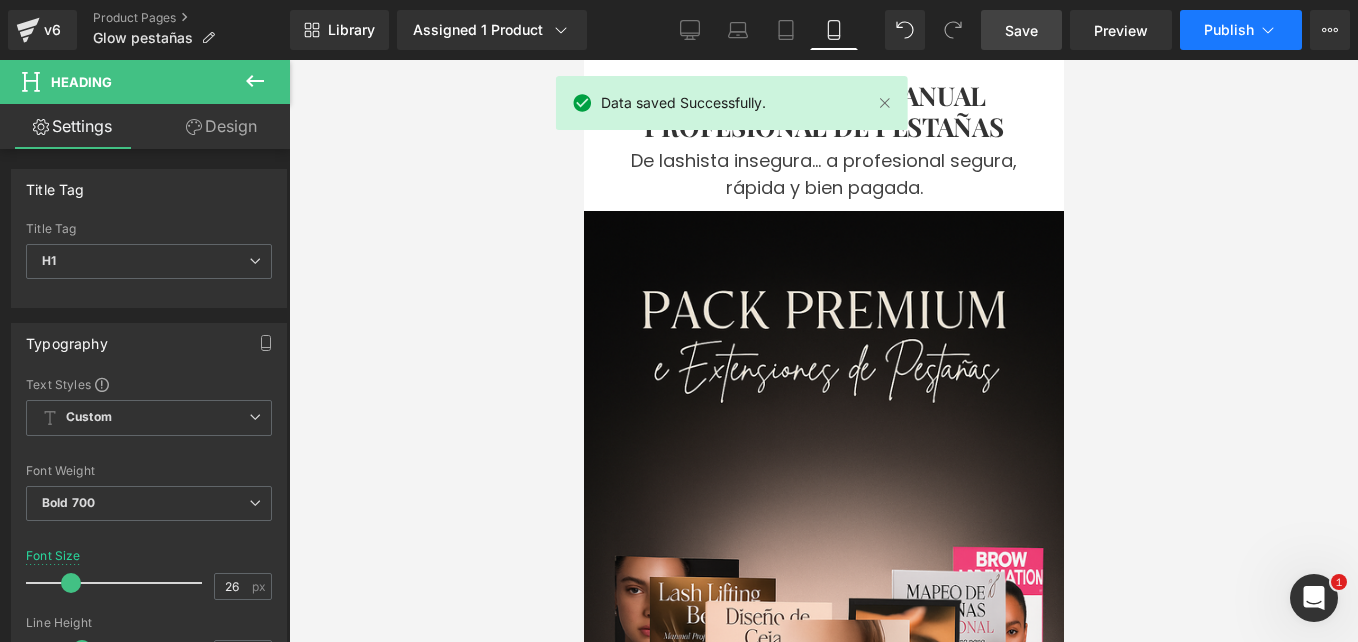 click on "Publish" at bounding box center (1229, 30) 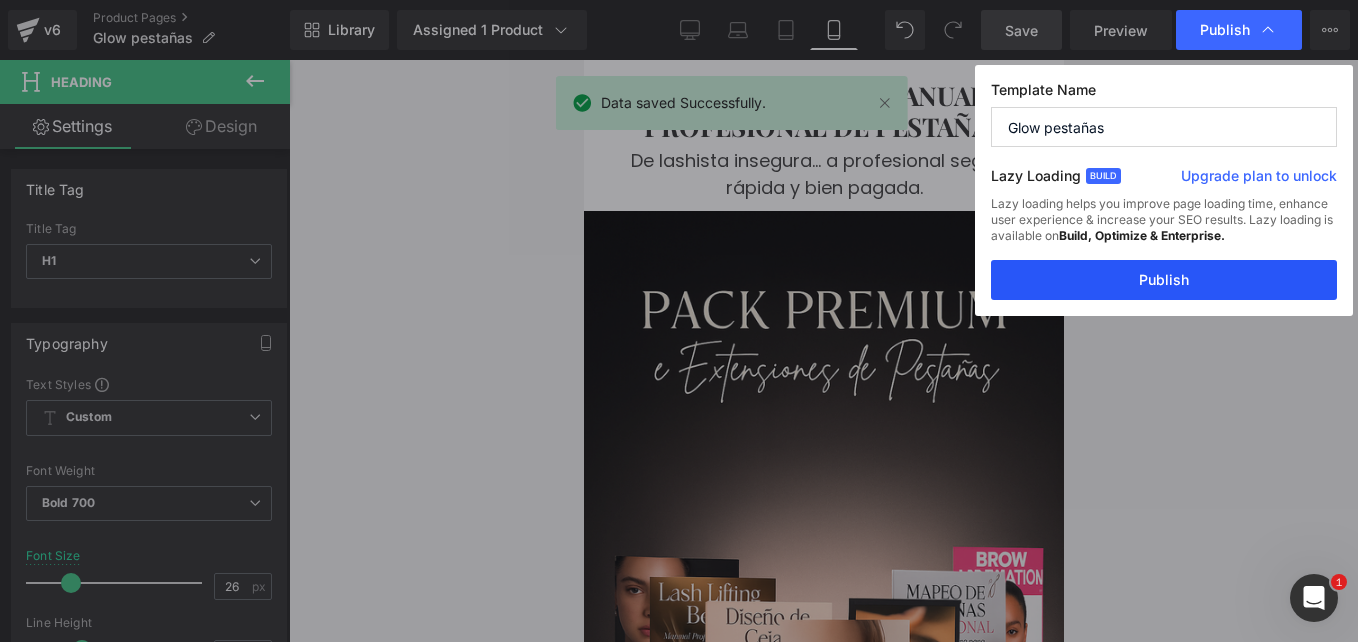 click on "Publish" at bounding box center (1164, 280) 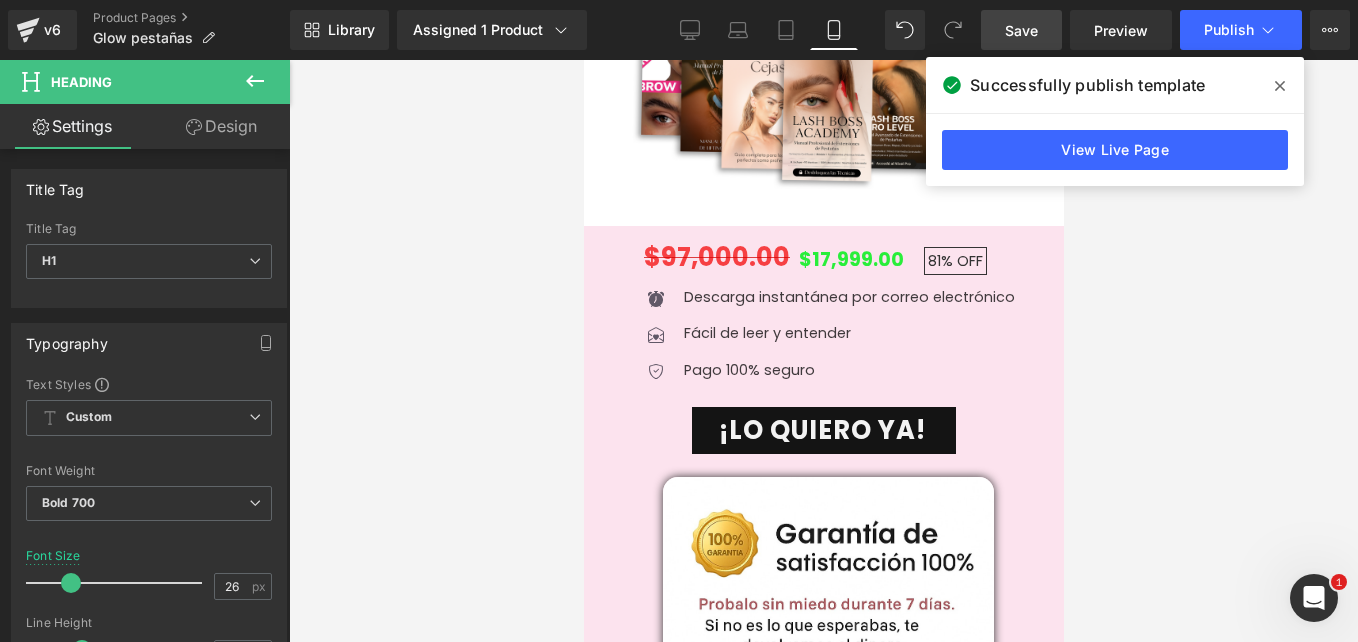 scroll, scrollTop: 6243, scrollLeft: 0, axis: vertical 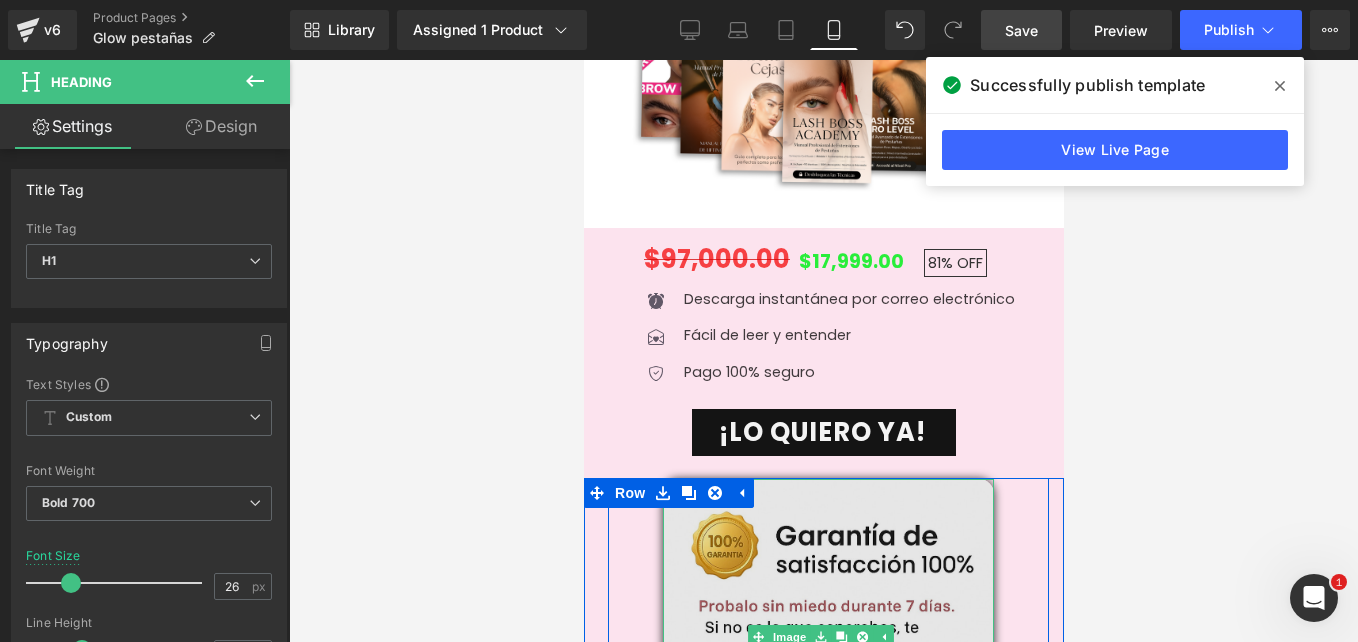 click at bounding box center (827, 637) 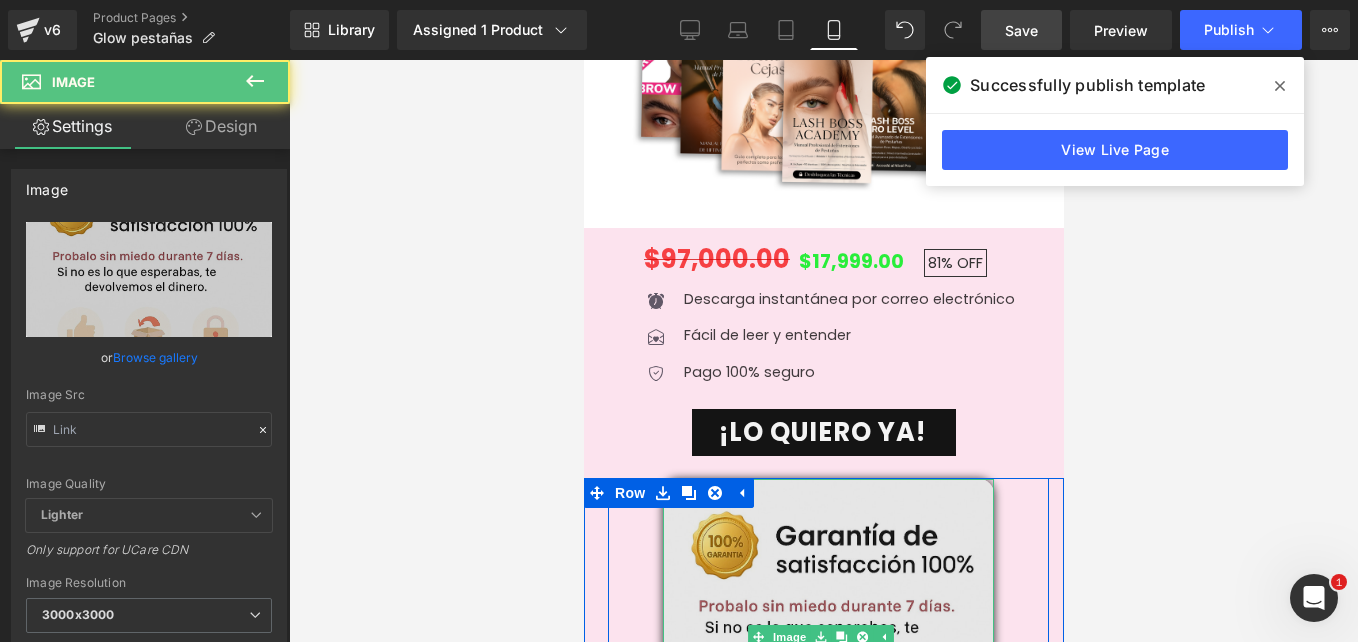 type on "https://i.postimg.cc/ydMfbLG3/f46905c4-0743-40b1-8f2c-77cdbd7629e2.jpg" 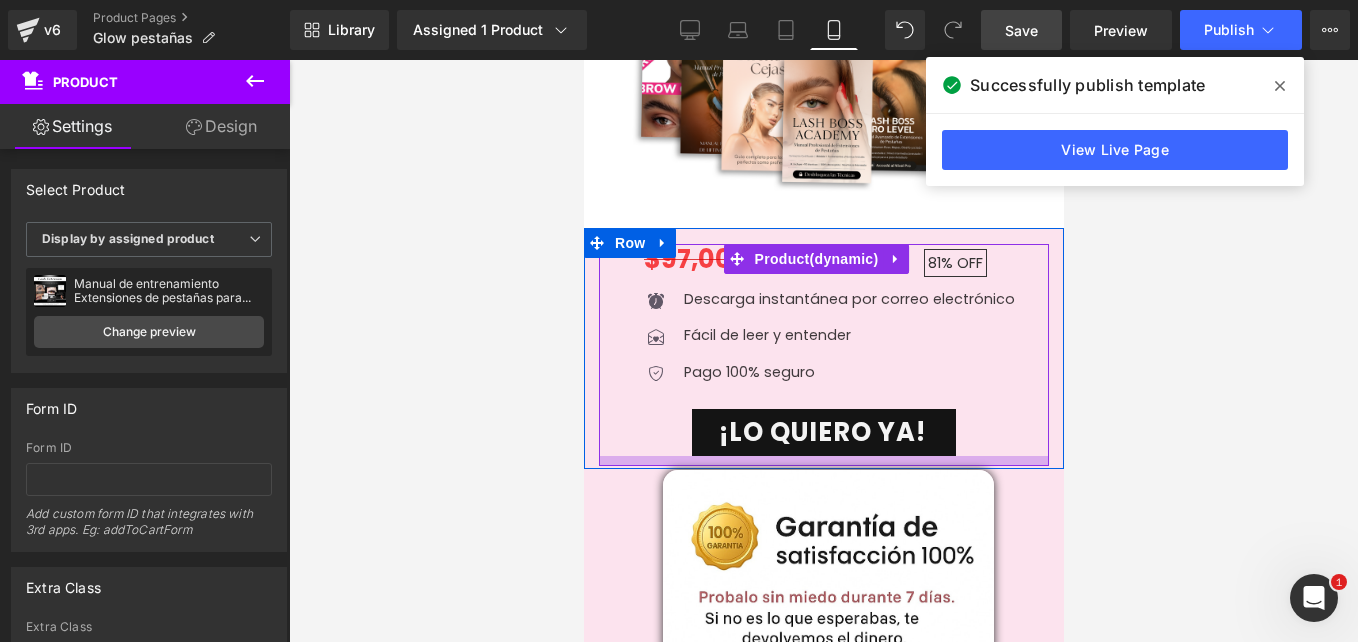 click at bounding box center [823, 461] 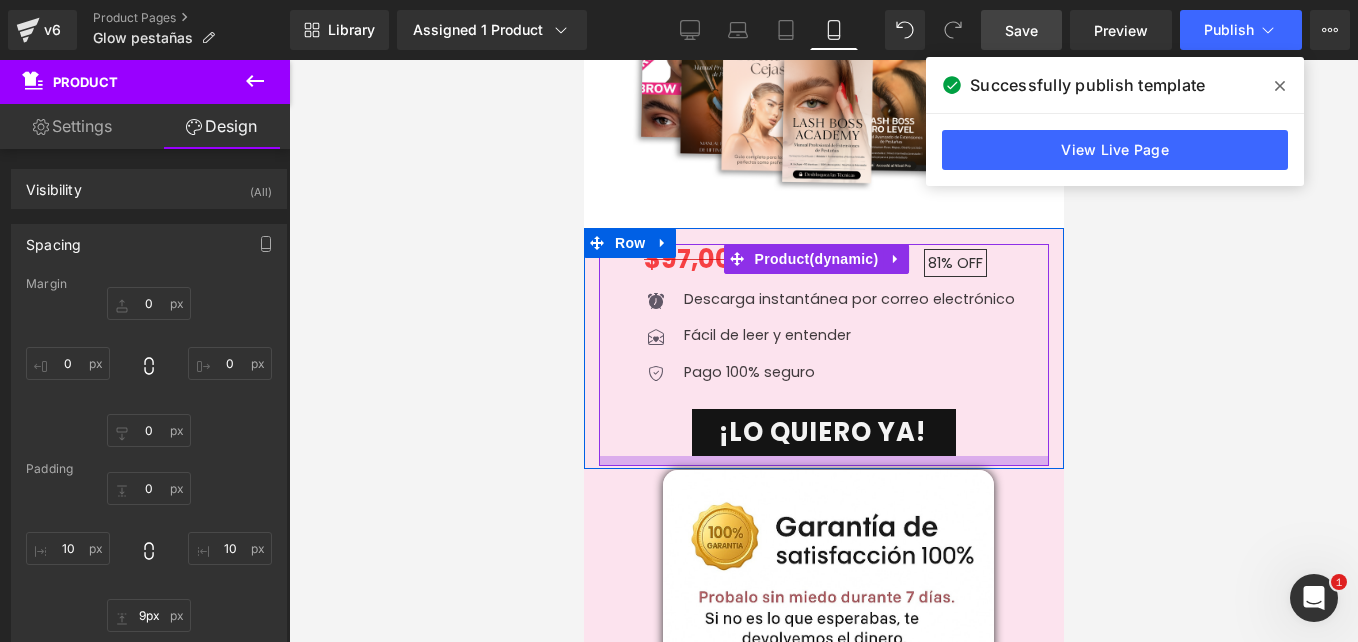 type on "8px" 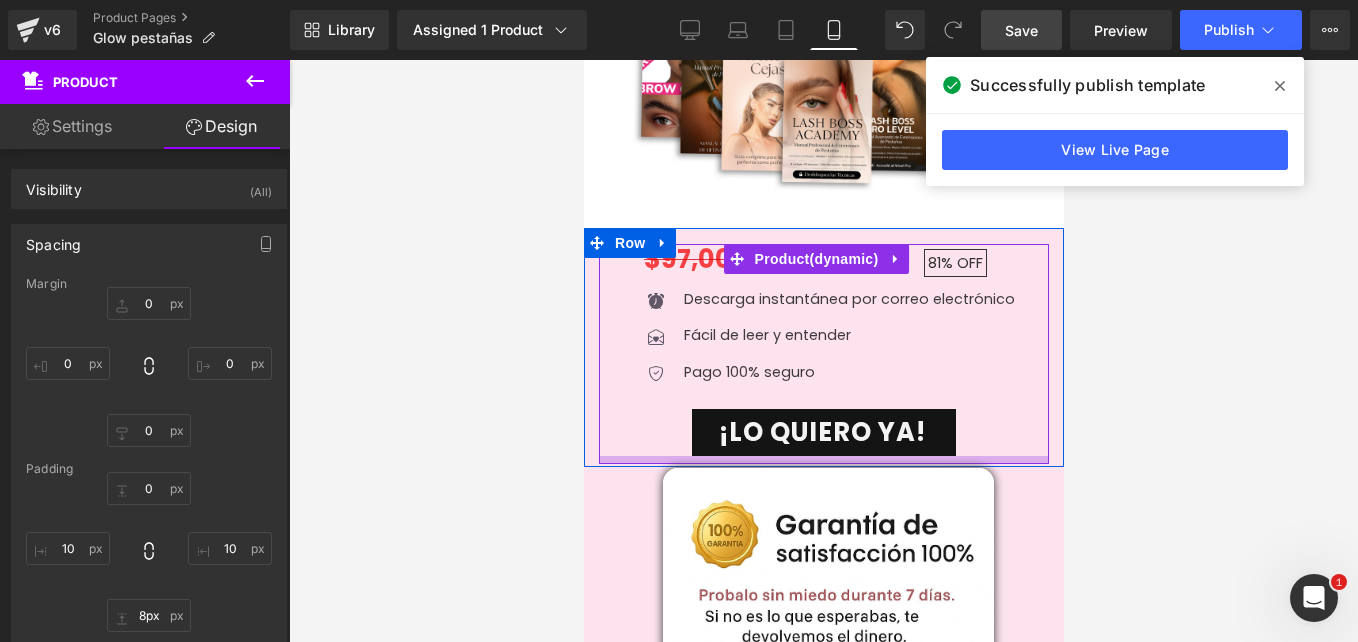 click at bounding box center (823, 460) 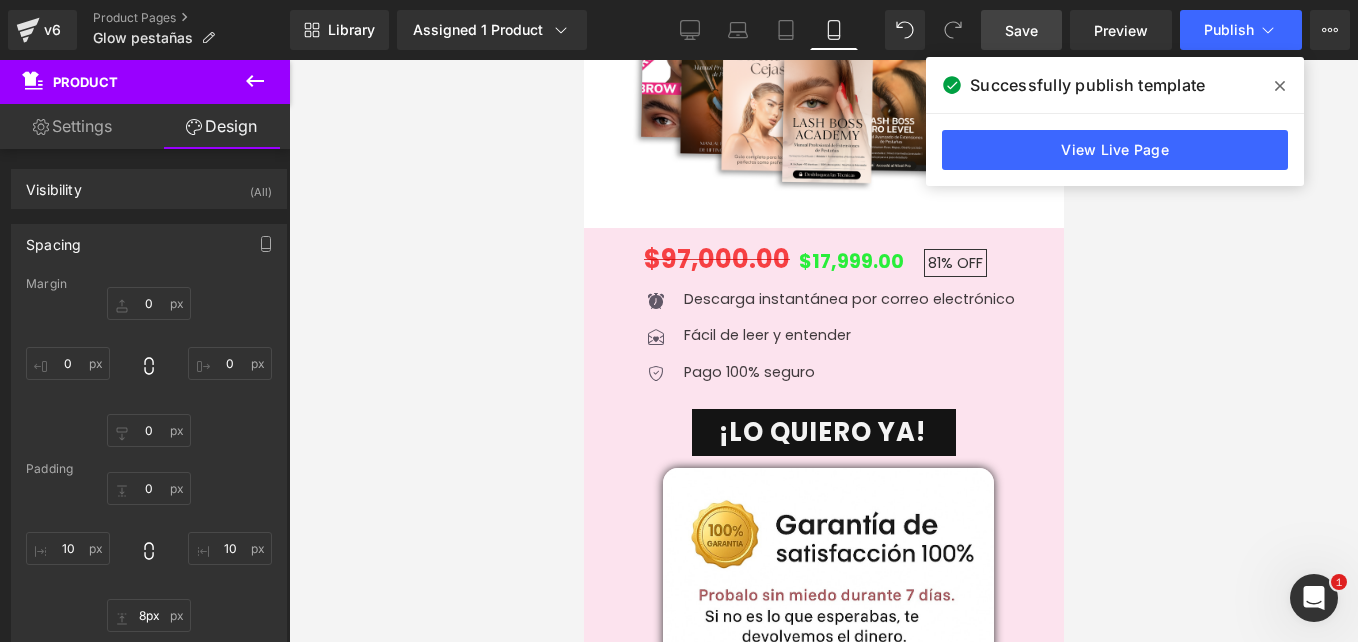 click on "Save" at bounding box center (1021, 30) 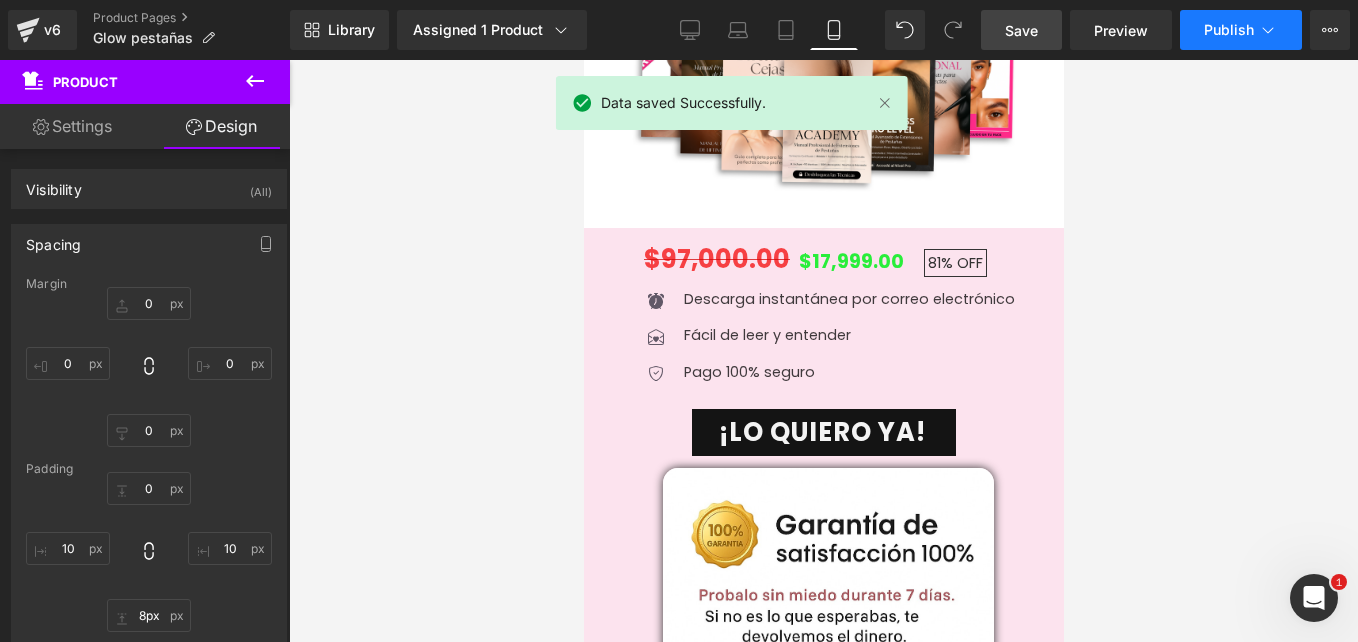 click on "Publish" at bounding box center (1229, 30) 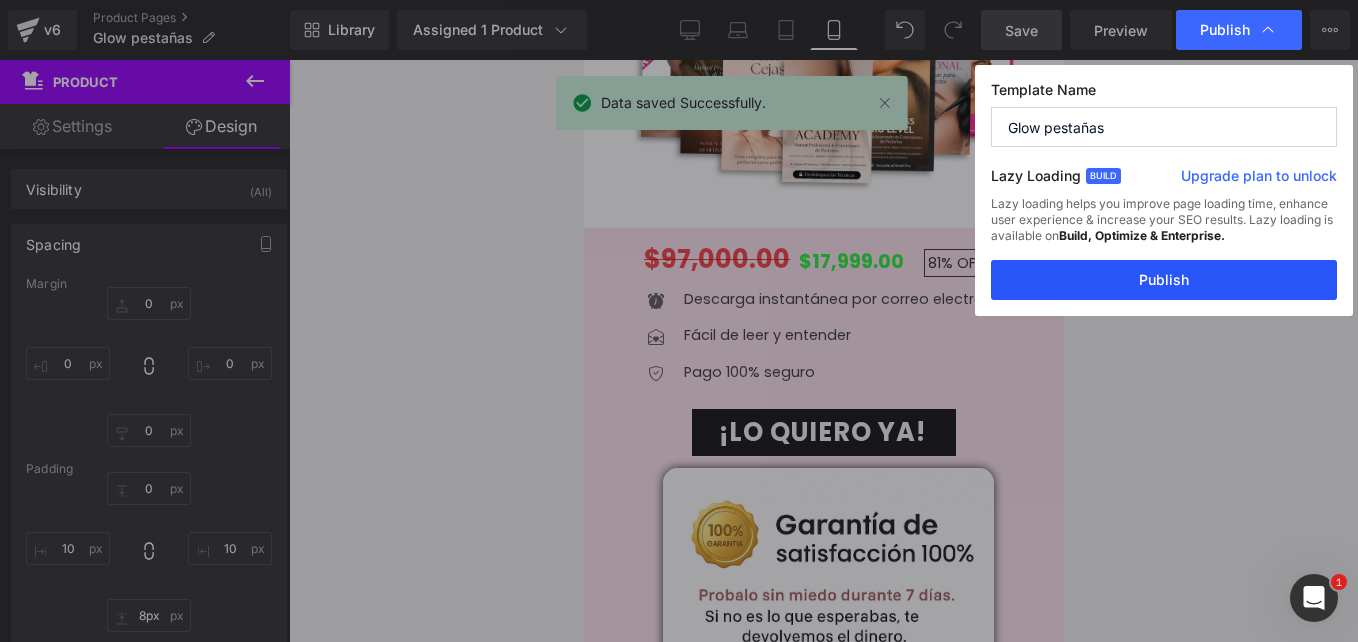 click on "Publish" at bounding box center [1164, 280] 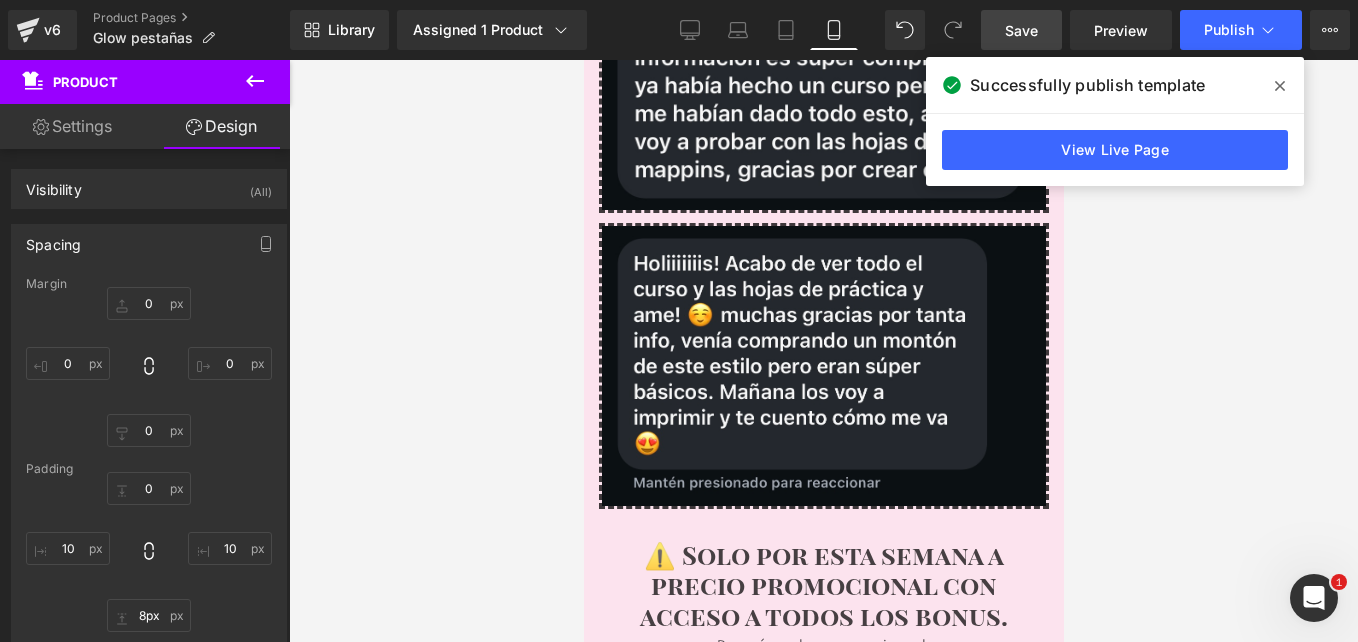 scroll, scrollTop: 8980, scrollLeft: 0, axis: vertical 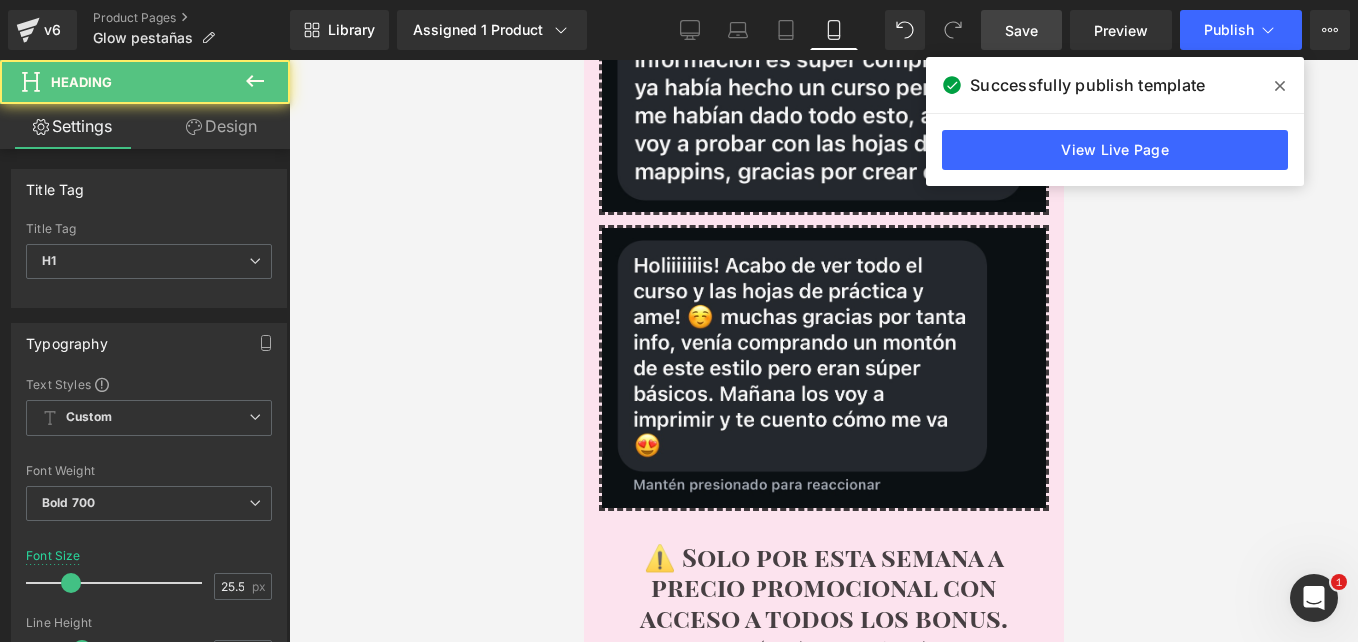 click on "⚠️ Solo por esta semana a precio promocional con acceso a todos los bonus." at bounding box center (823, 586) 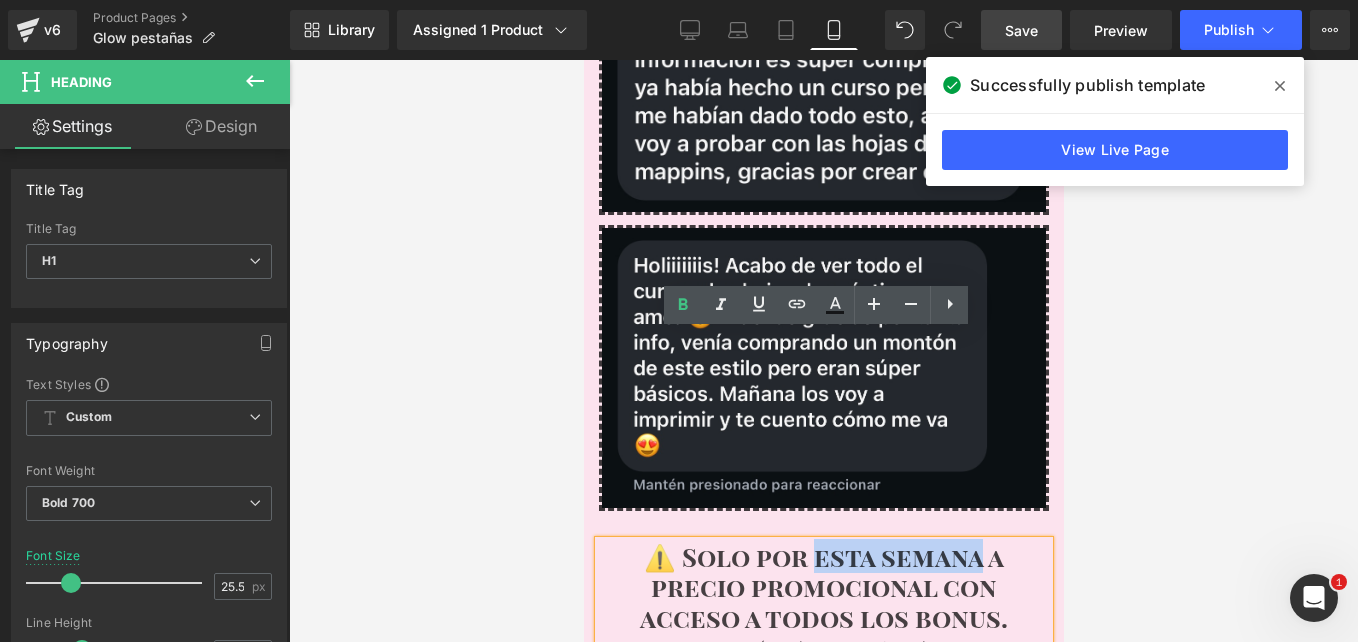 drag, startPoint x: 974, startPoint y: 352, endPoint x: 809, endPoint y: 353, distance: 165.00304 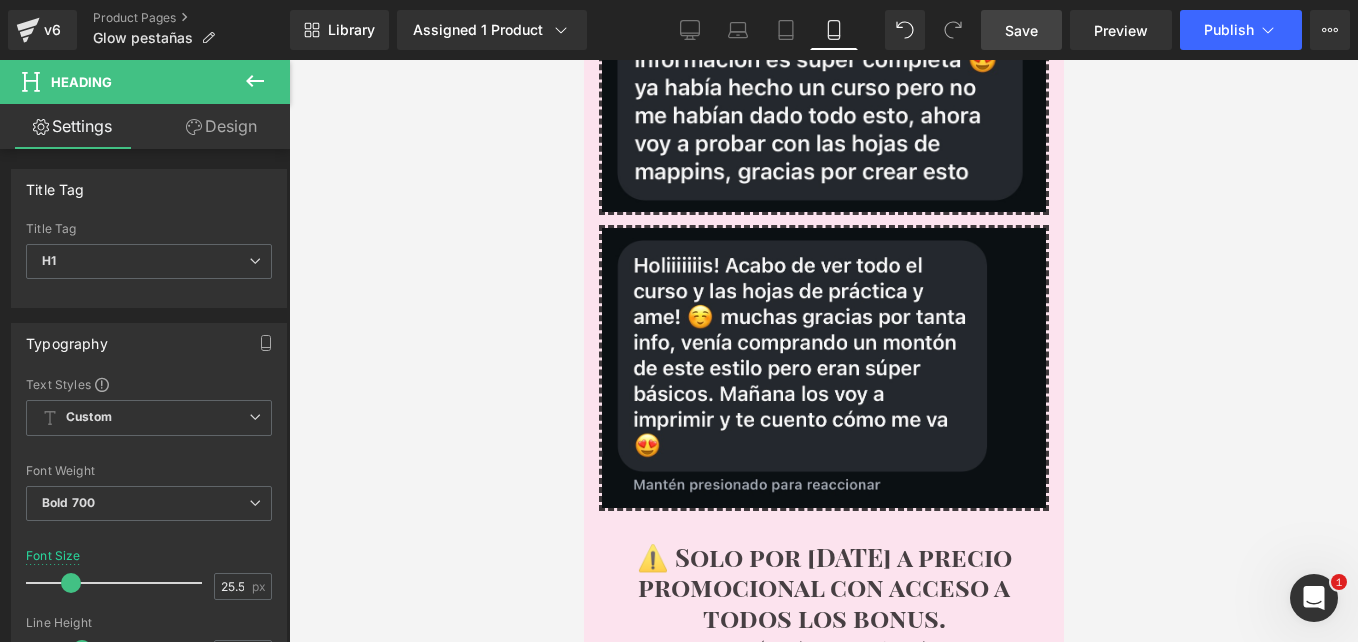click at bounding box center [823, 351] 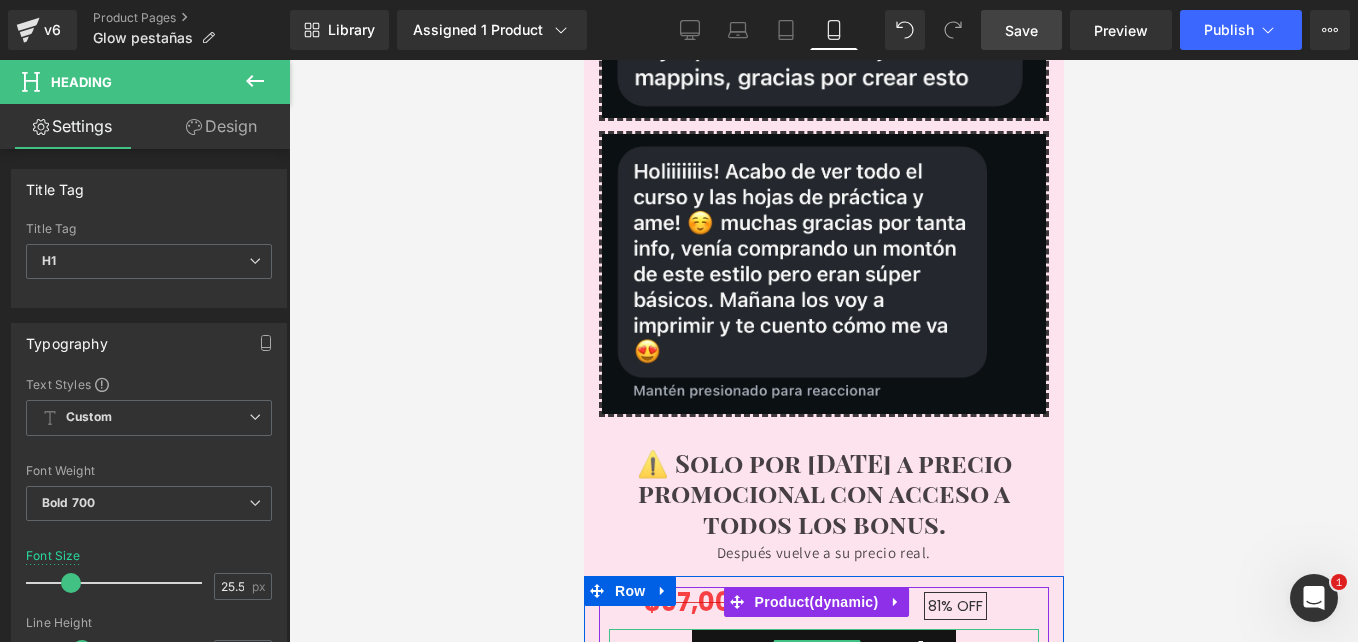 scroll, scrollTop: 9096, scrollLeft: 0, axis: vertical 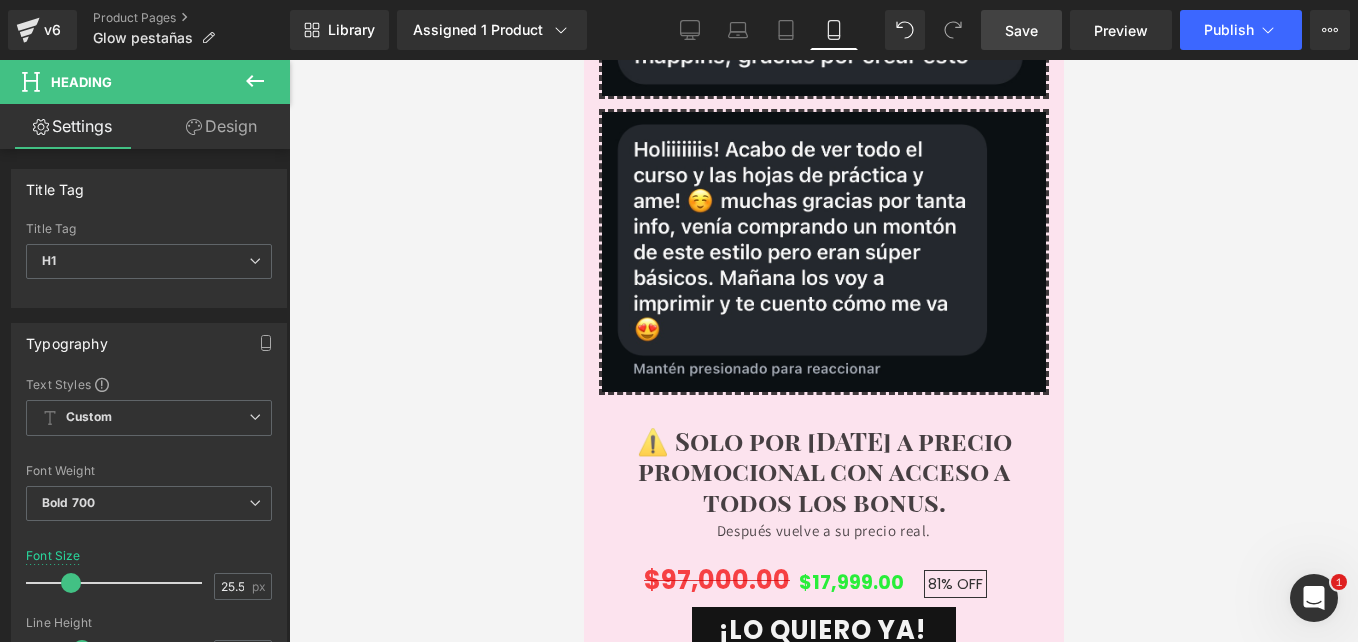 click on "Save" at bounding box center [1021, 30] 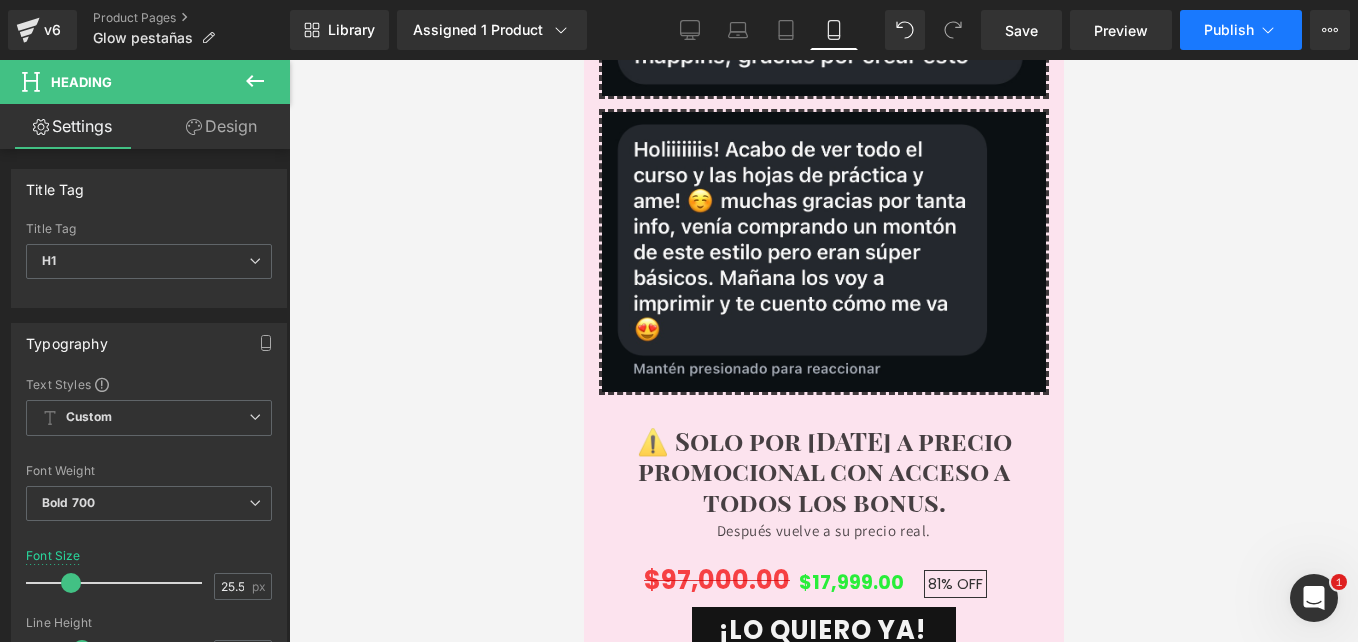 click on "Publish" at bounding box center [1229, 30] 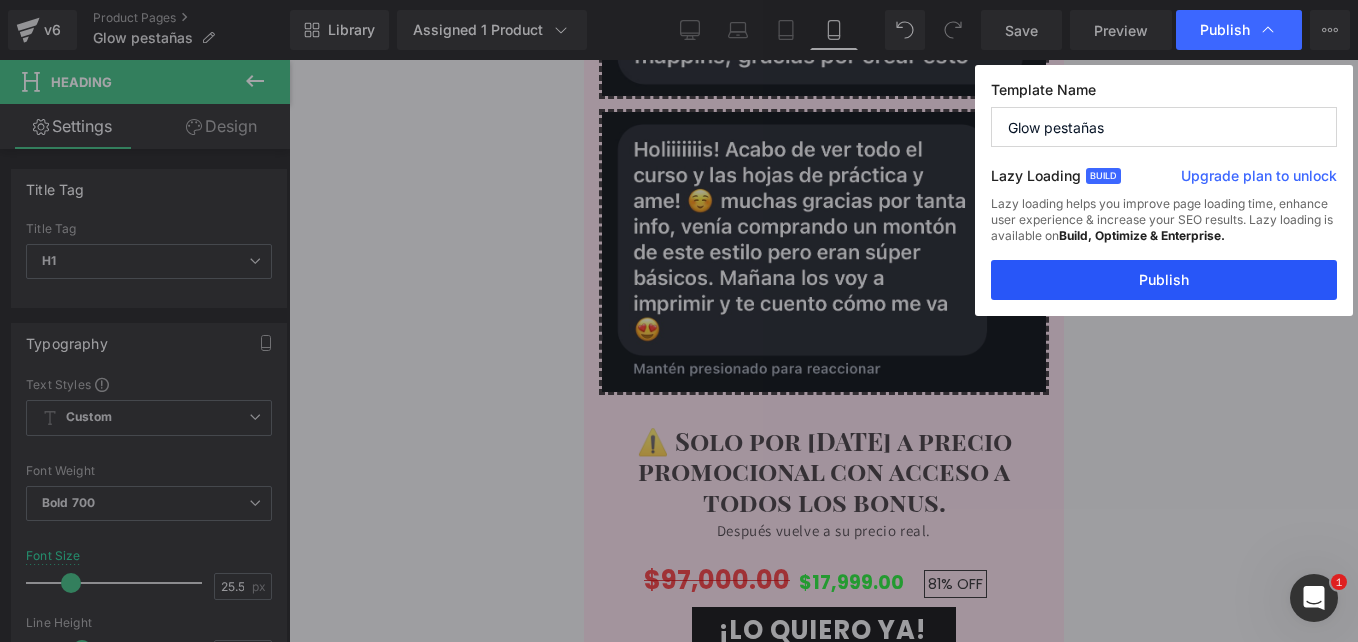 click on "Publish" at bounding box center (1164, 280) 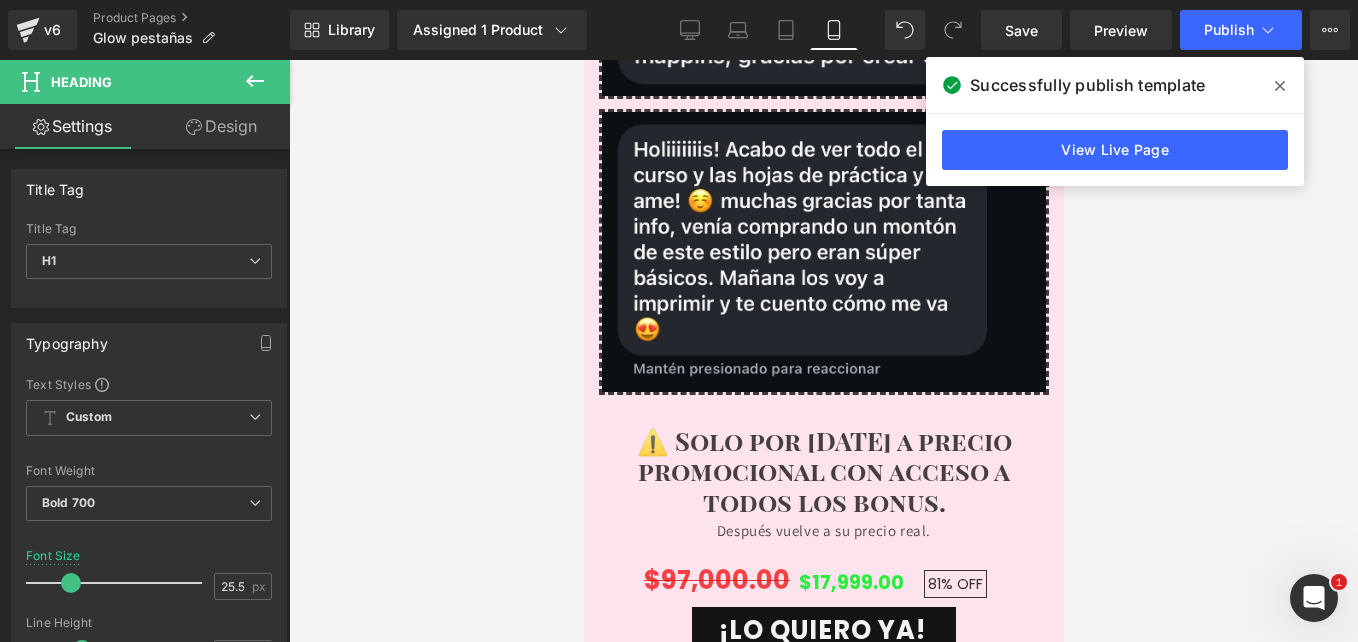 click 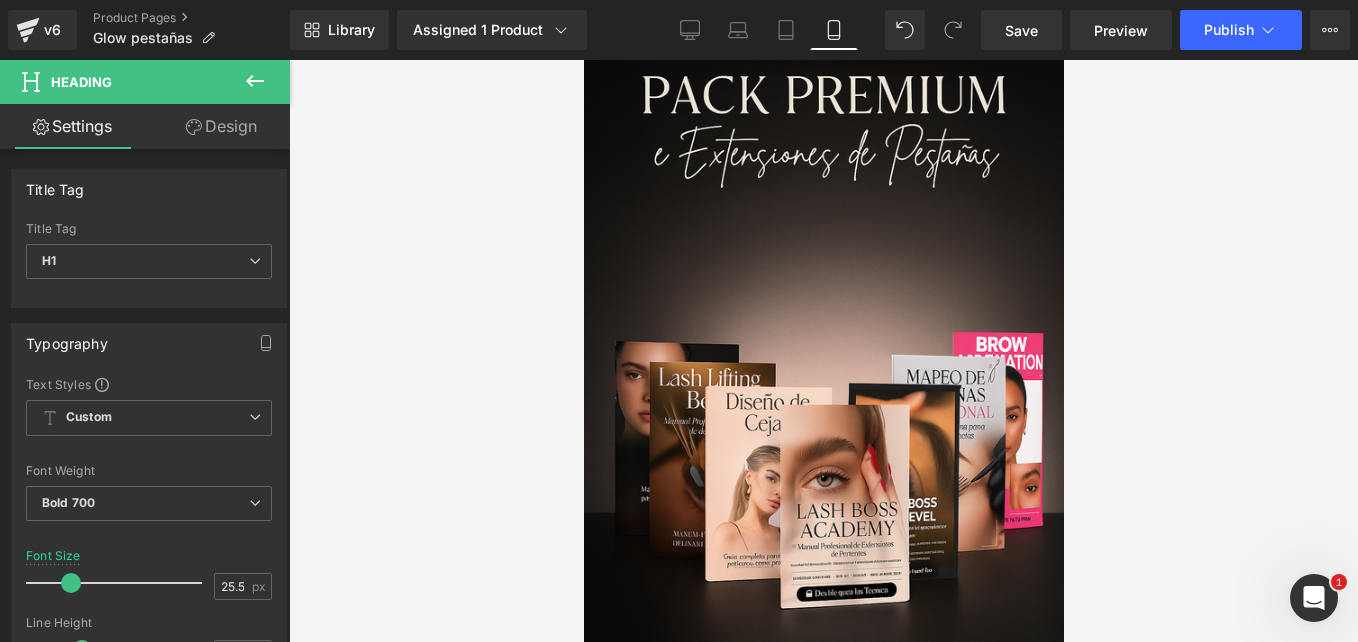 scroll, scrollTop: 0, scrollLeft: 0, axis: both 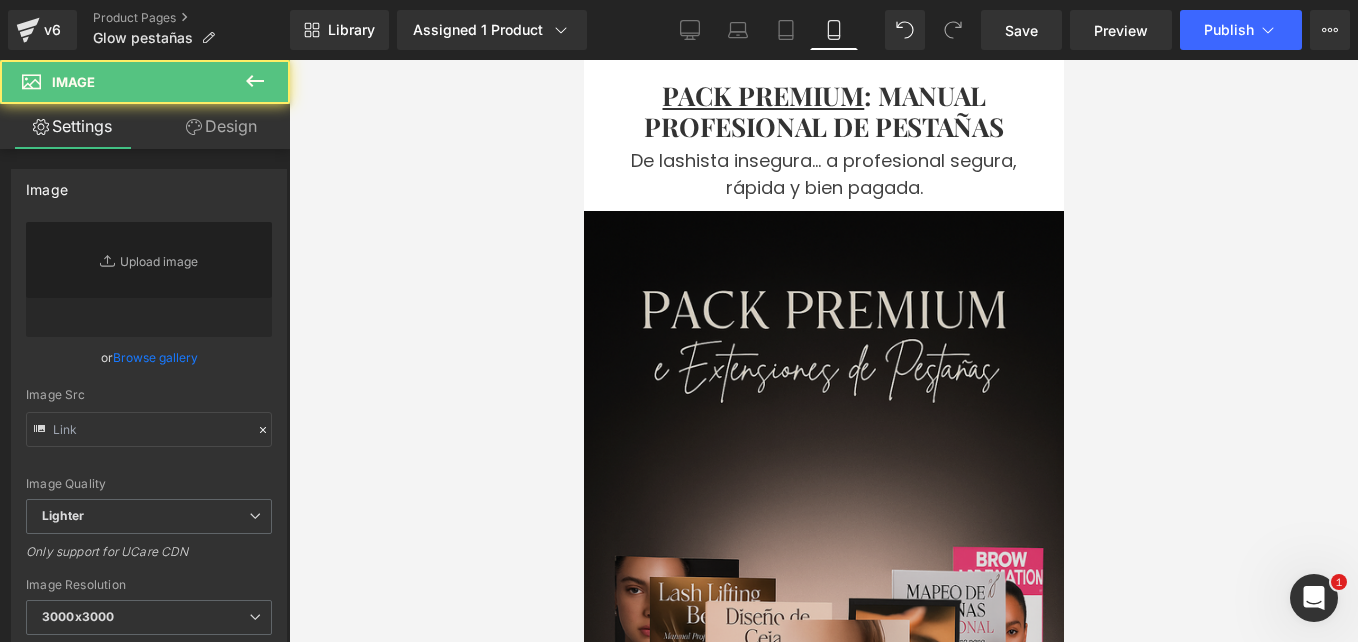 click at bounding box center [823, 571] 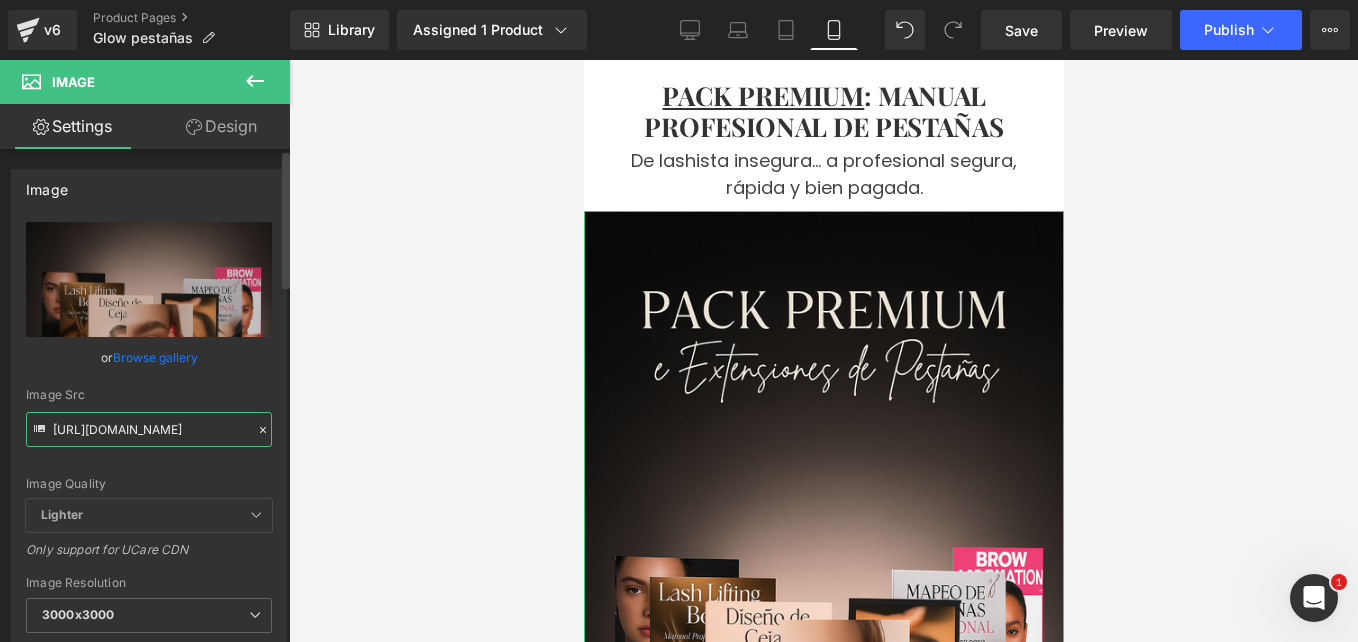 click on "[URL][DOMAIN_NAME]" at bounding box center (149, 429) 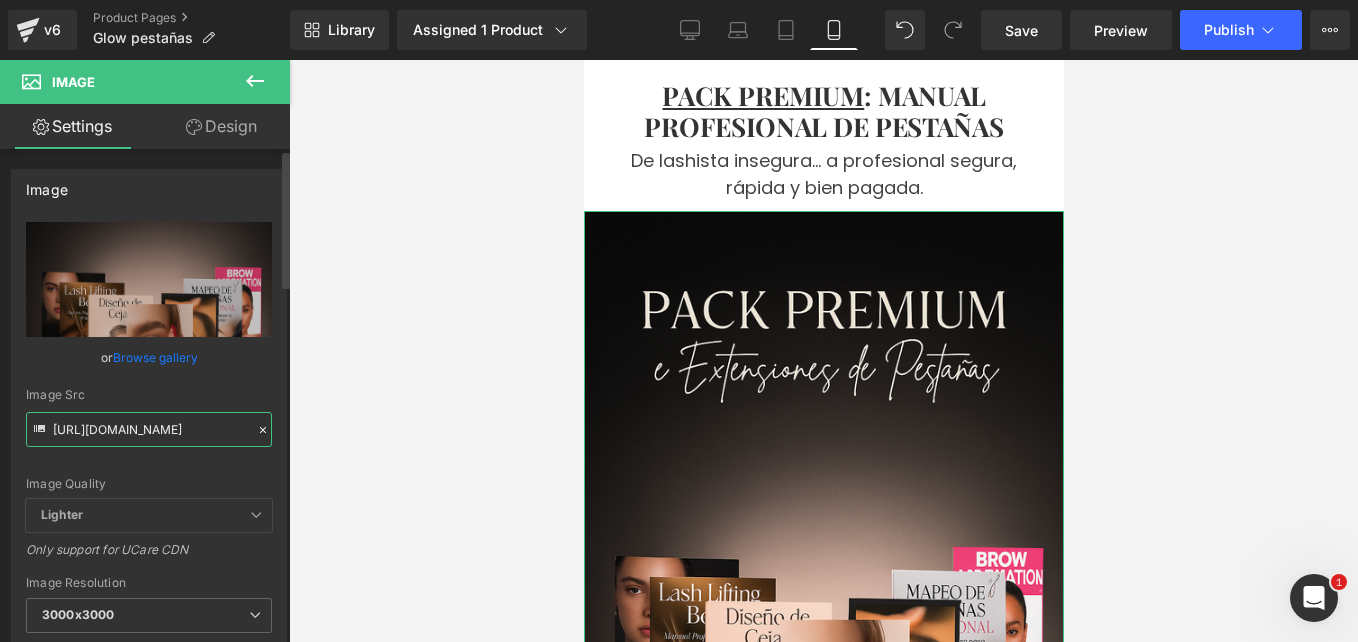 click on "[URL][DOMAIN_NAME]" at bounding box center [149, 429] 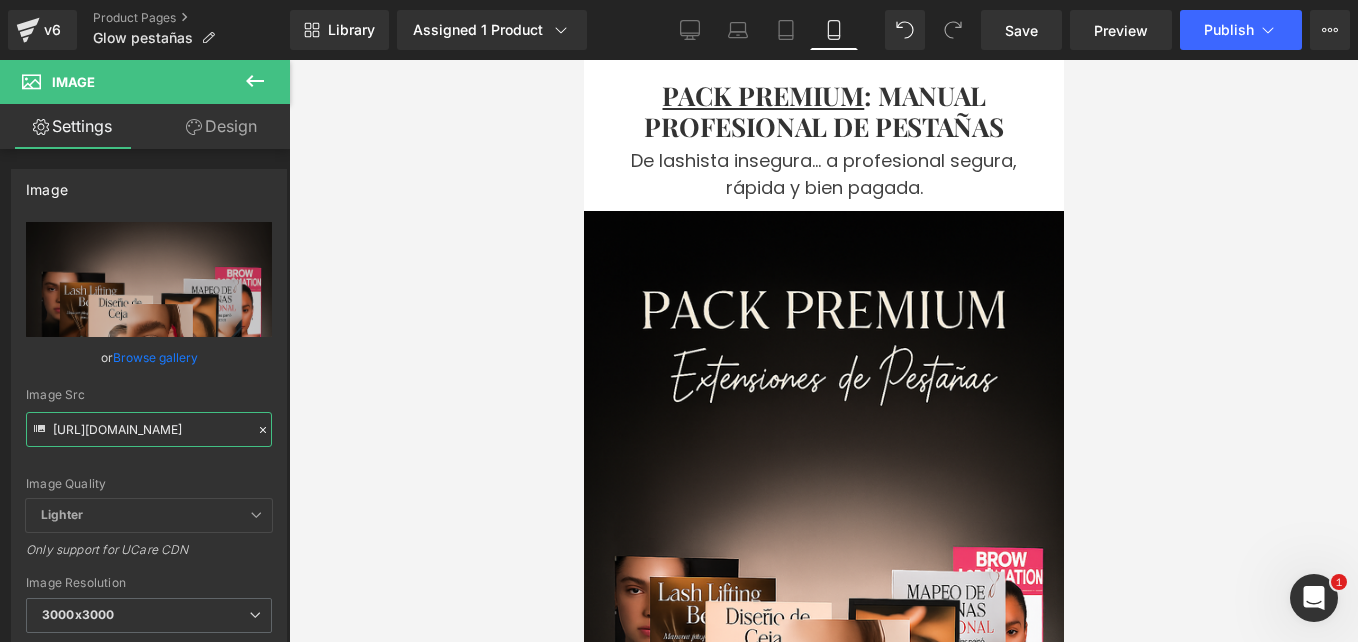 type on "https://i.postimg.cc/9F3vLHrp/20250720-0330-Pack-Premium-Pesta-as-remix-01k0k8a6yjfzevan4sqx3bmn9m.png" 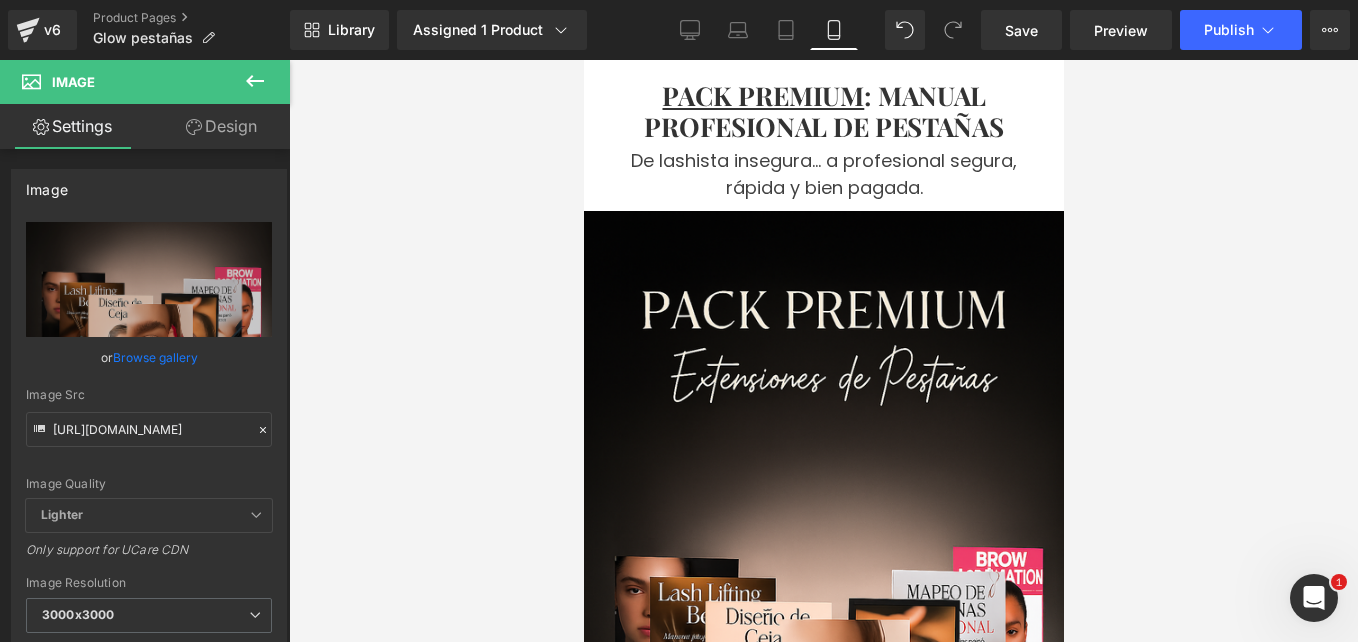 scroll, scrollTop: 0, scrollLeft: 0, axis: both 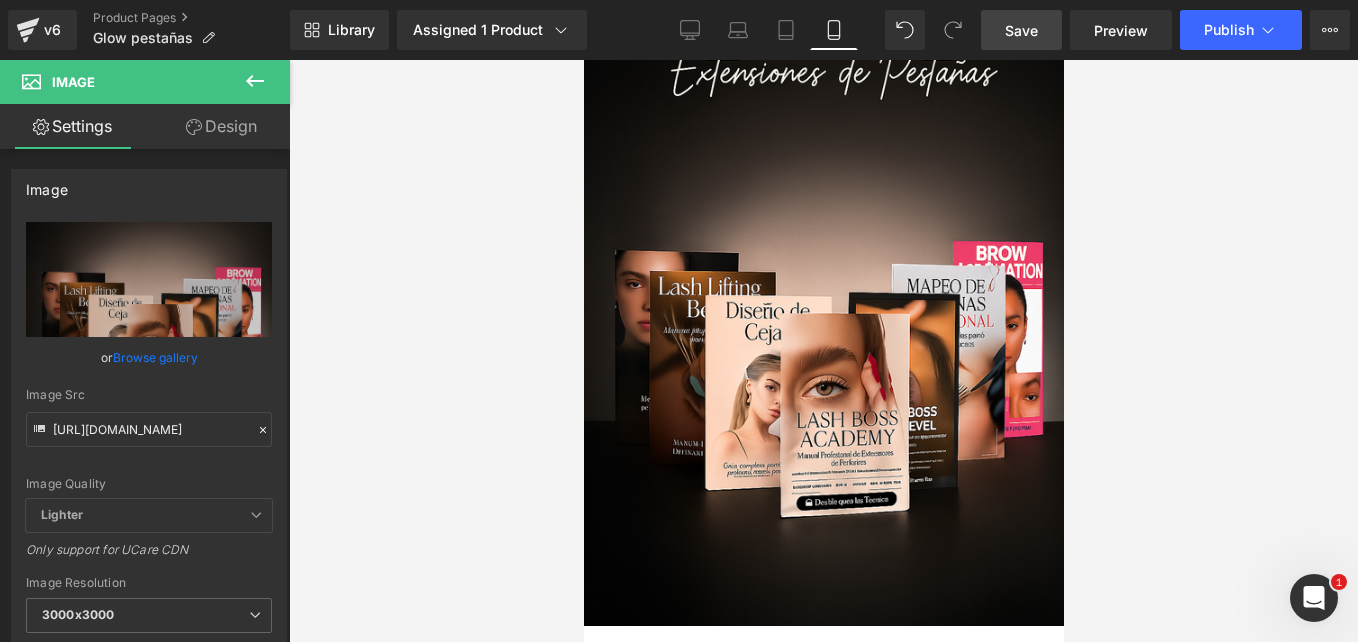 click on "Save" at bounding box center (1021, 30) 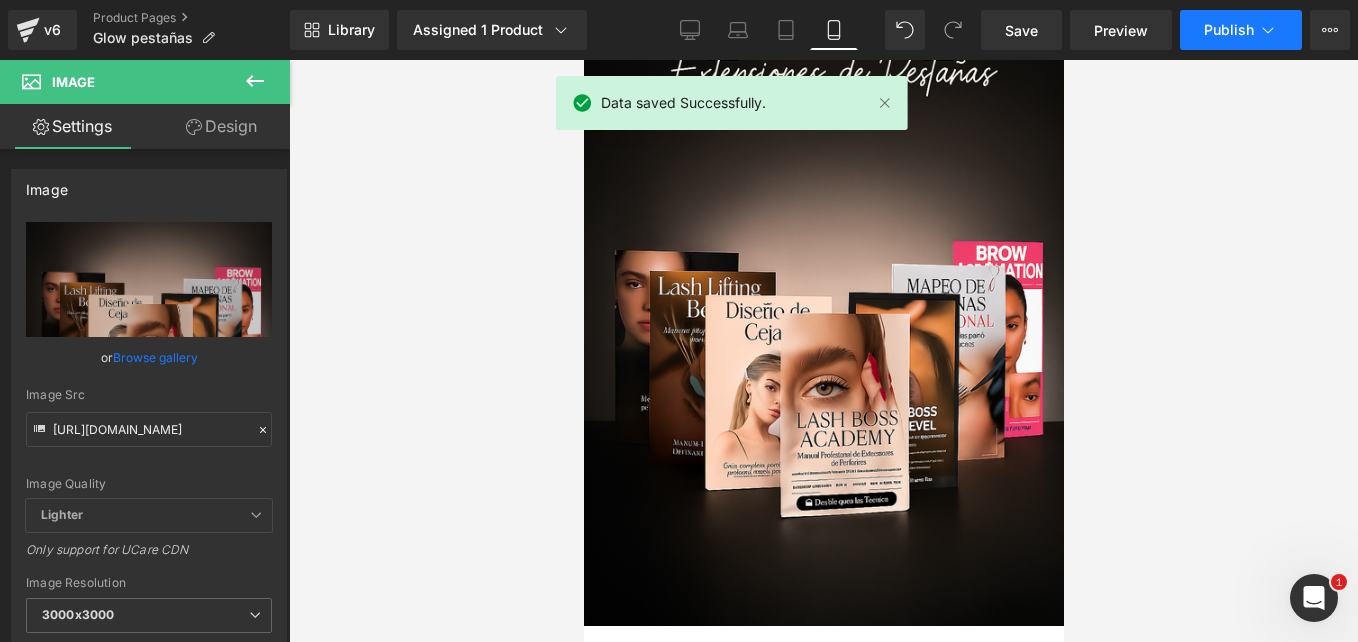 click on "Publish" at bounding box center (1229, 30) 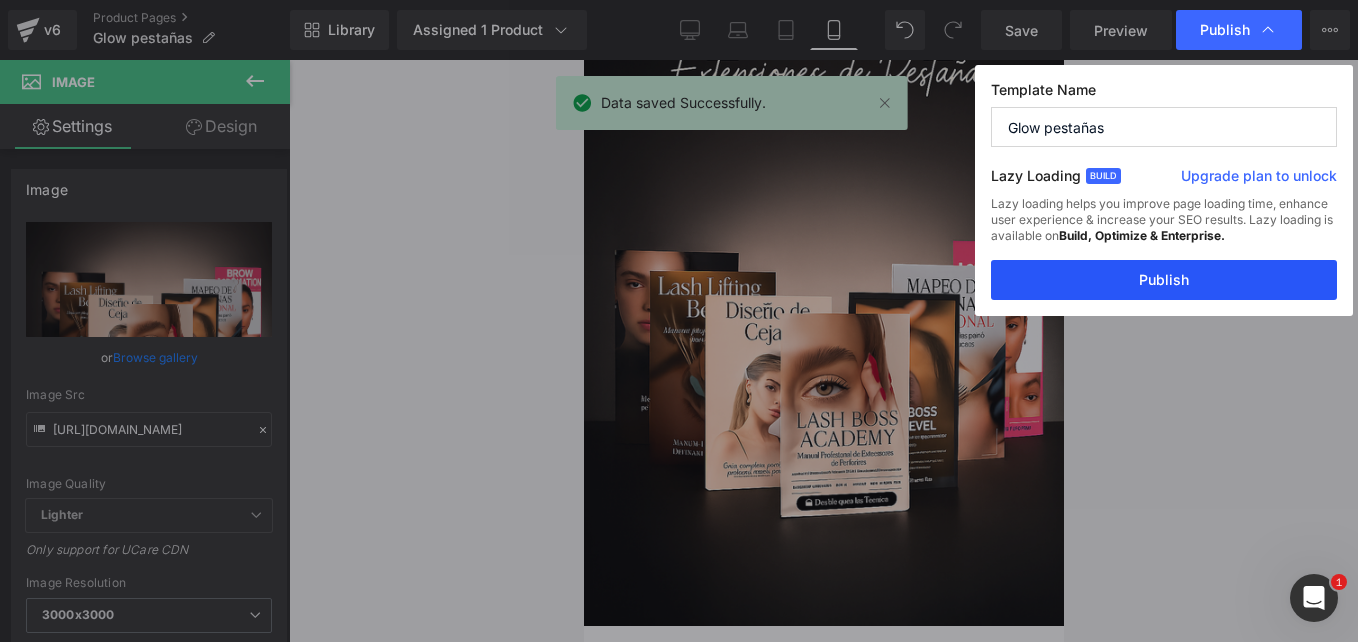 click on "Publish" at bounding box center [1164, 280] 